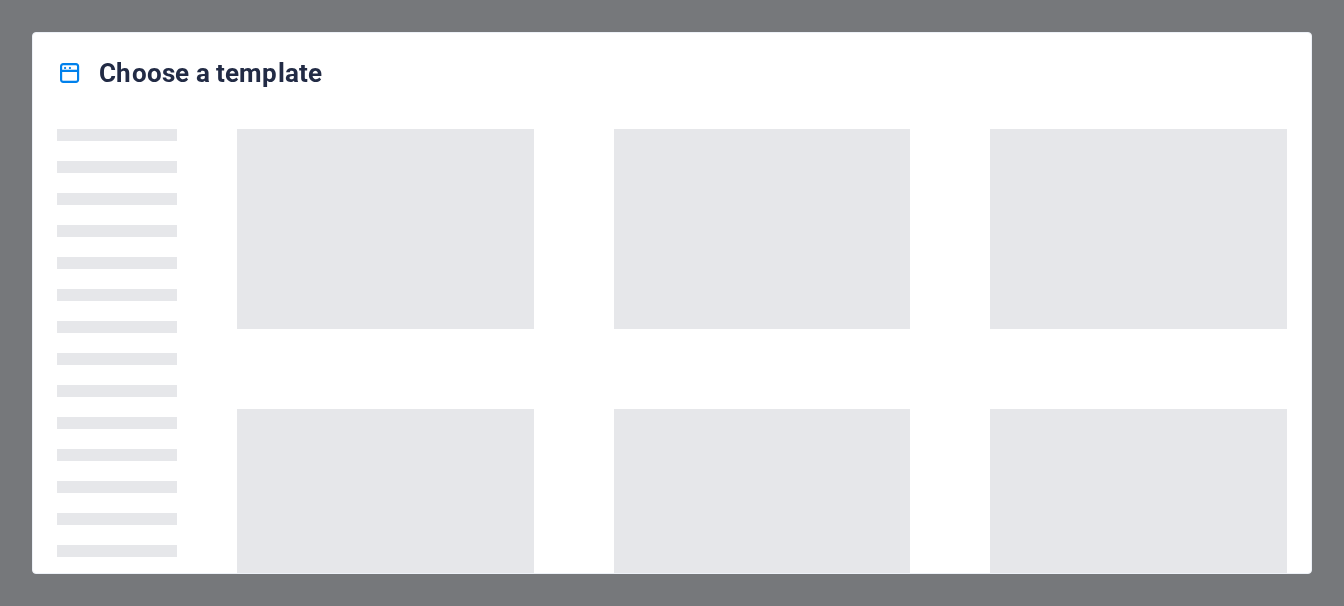 scroll, scrollTop: 0, scrollLeft: 0, axis: both 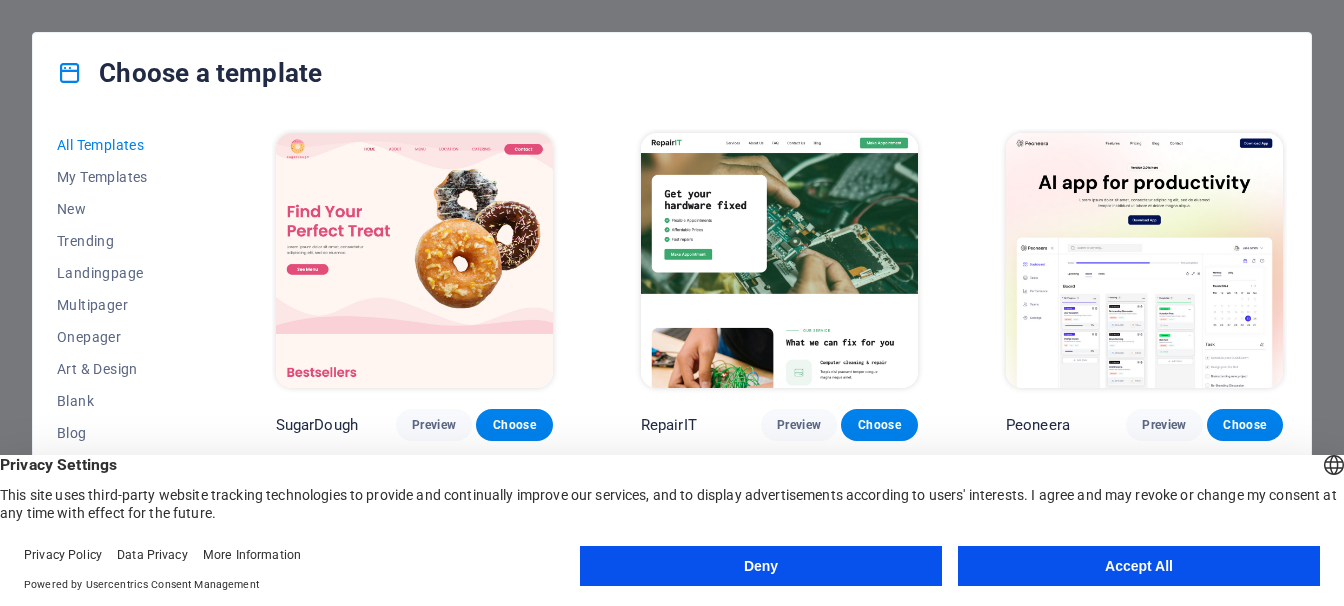 click on "Accept All" at bounding box center (1139, 566) 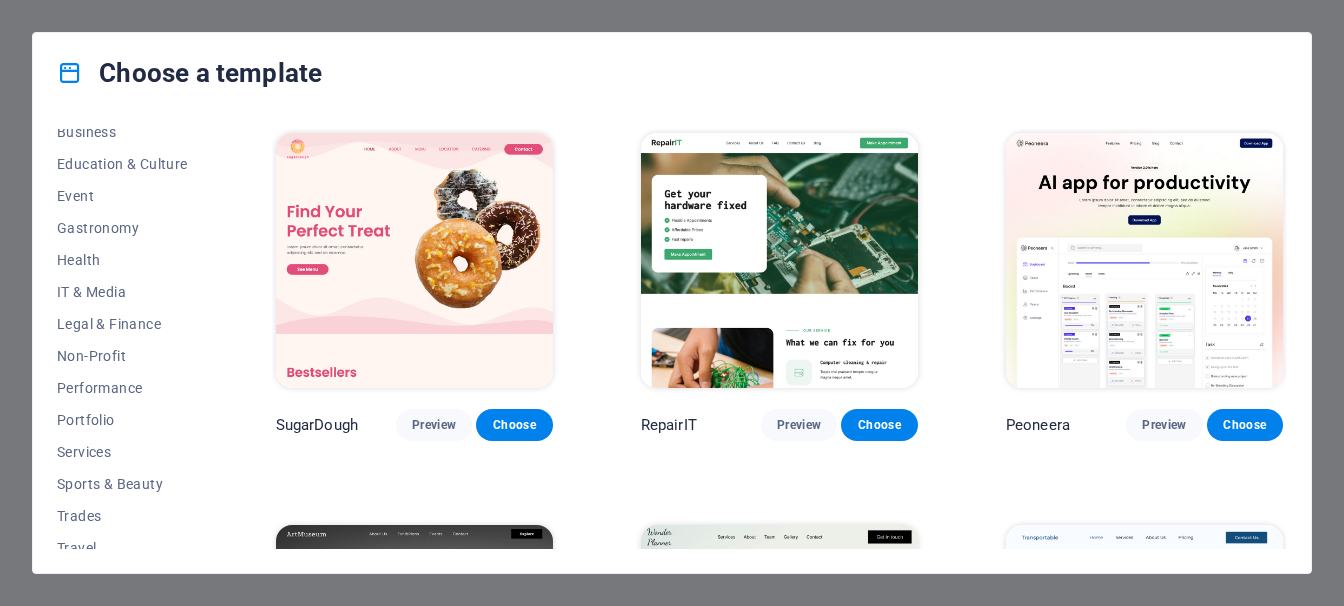 scroll, scrollTop: 380, scrollLeft: 0, axis: vertical 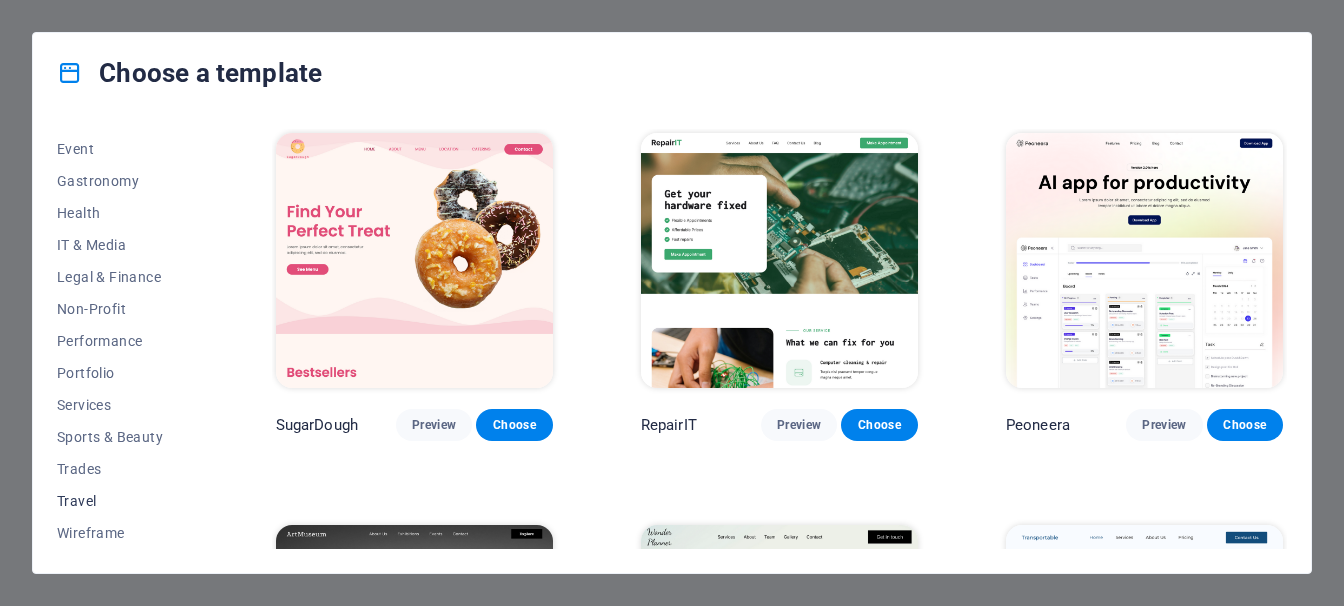 click on "Travel" at bounding box center (122, 501) 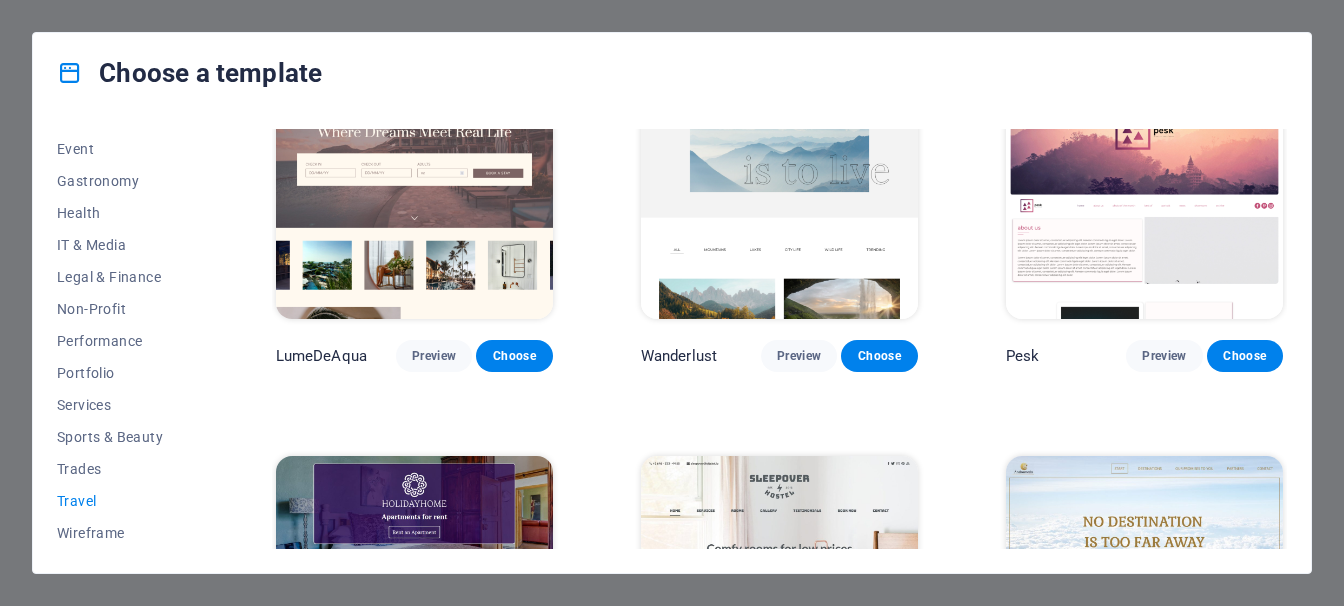 scroll, scrollTop: 121, scrollLeft: 0, axis: vertical 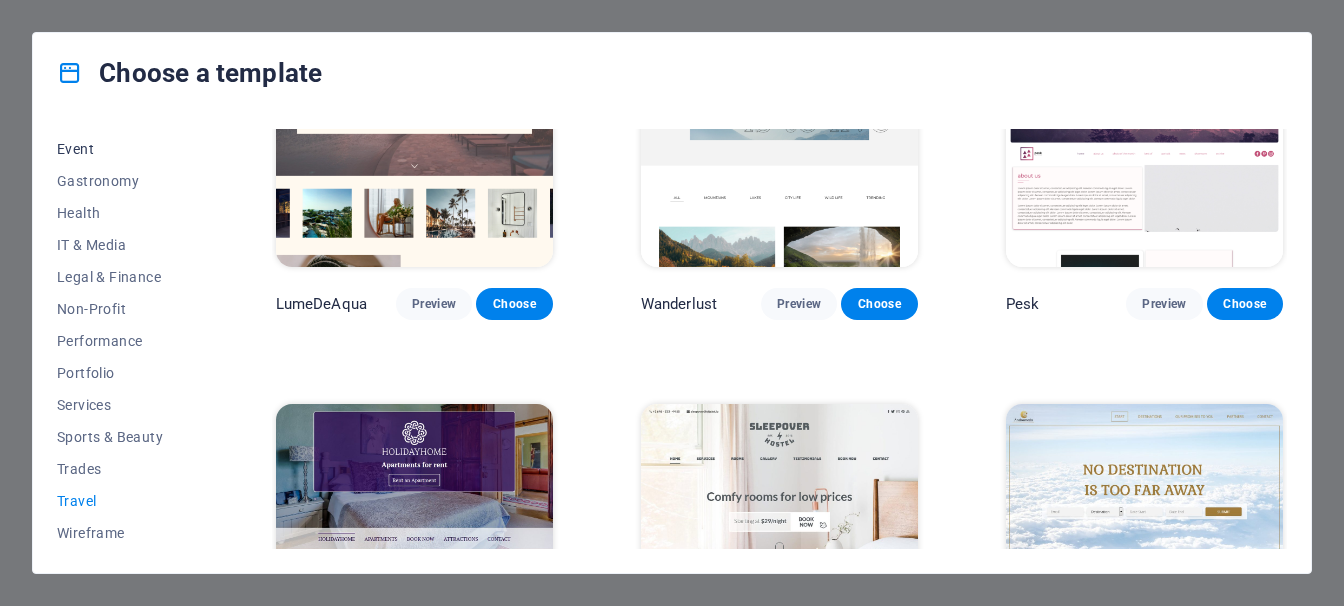 click on "Event" at bounding box center [122, 149] 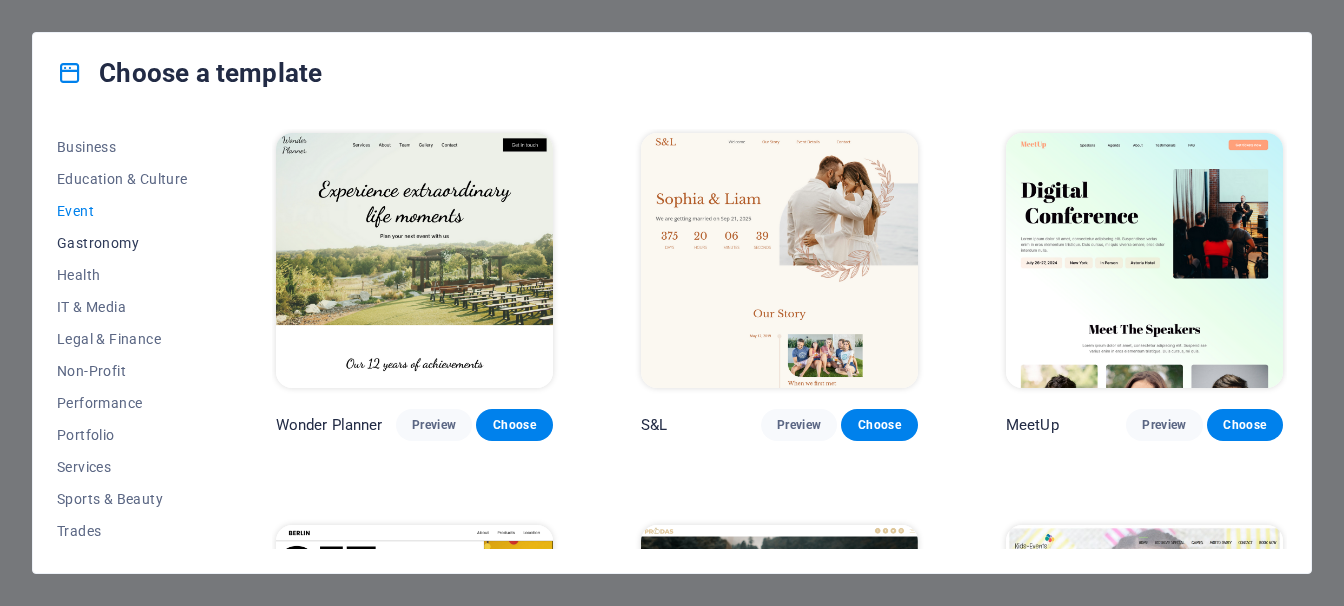 scroll, scrollTop: 0, scrollLeft: 0, axis: both 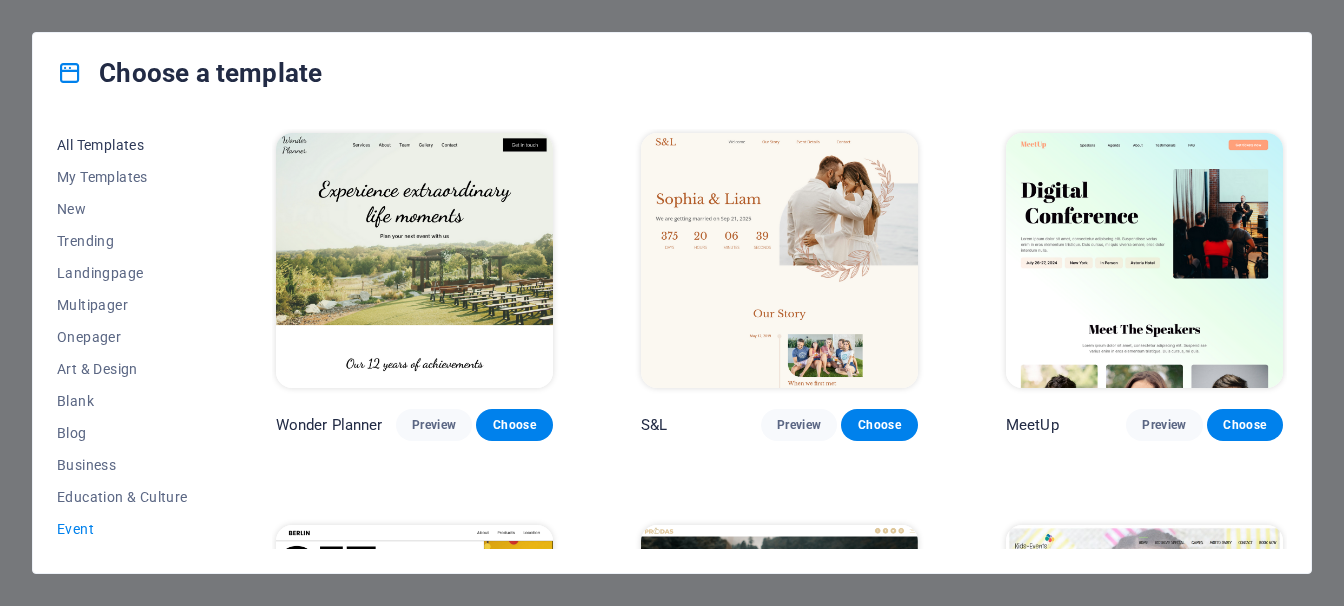 click on "All Templates" at bounding box center [122, 145] 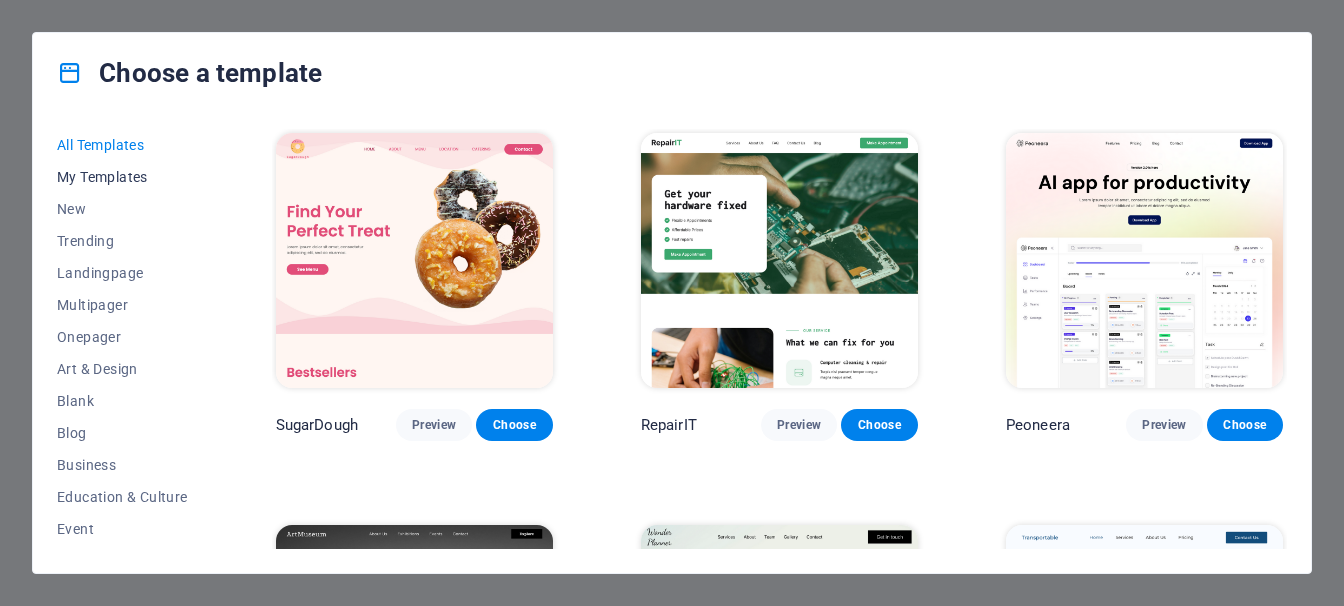 click on "My Templates" at bounding box center [122, 177] 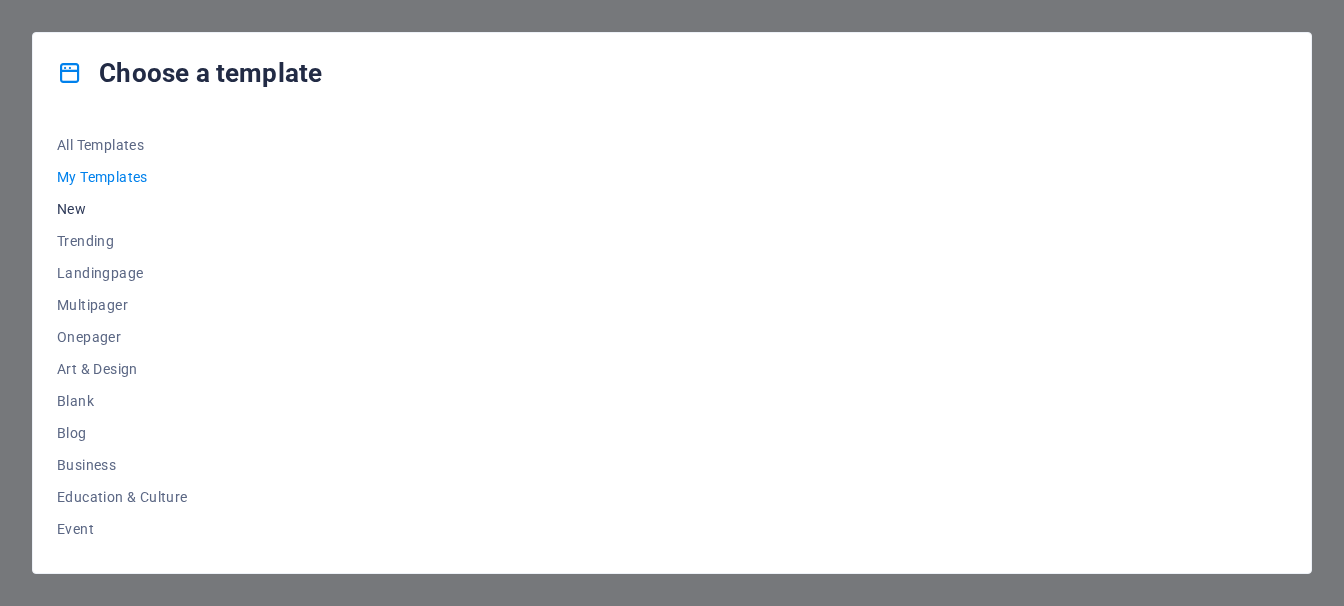 click on "New" at bounding box center (122, 209) 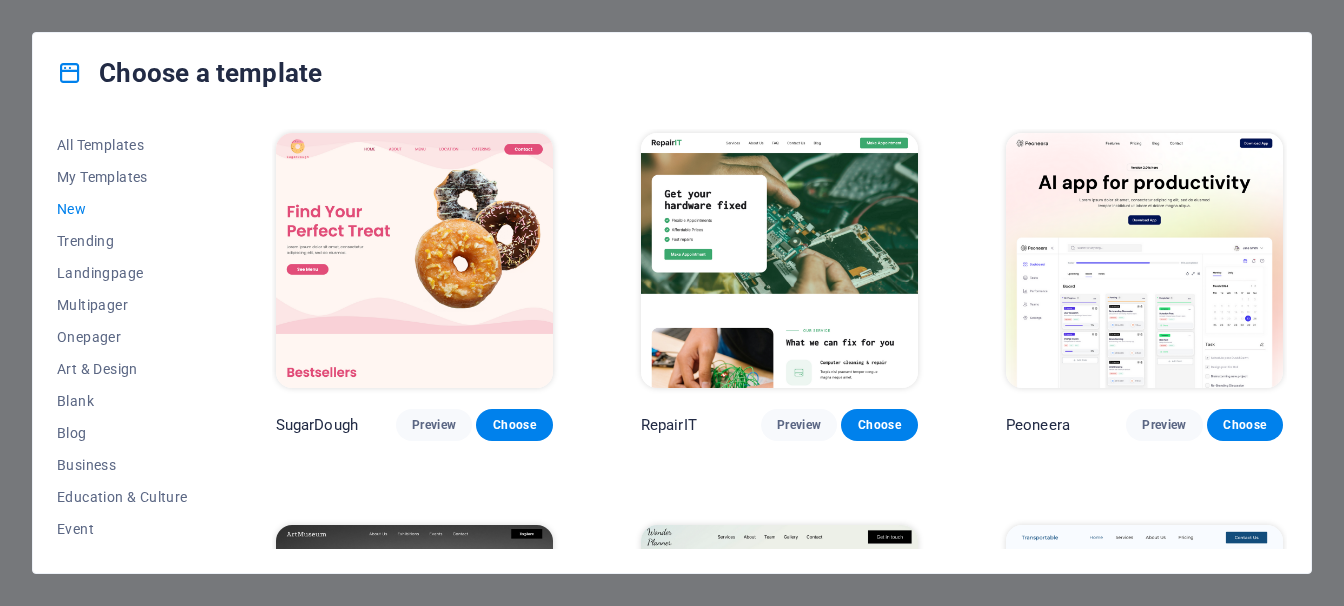 click on "New" at bounding box center [122, 209] 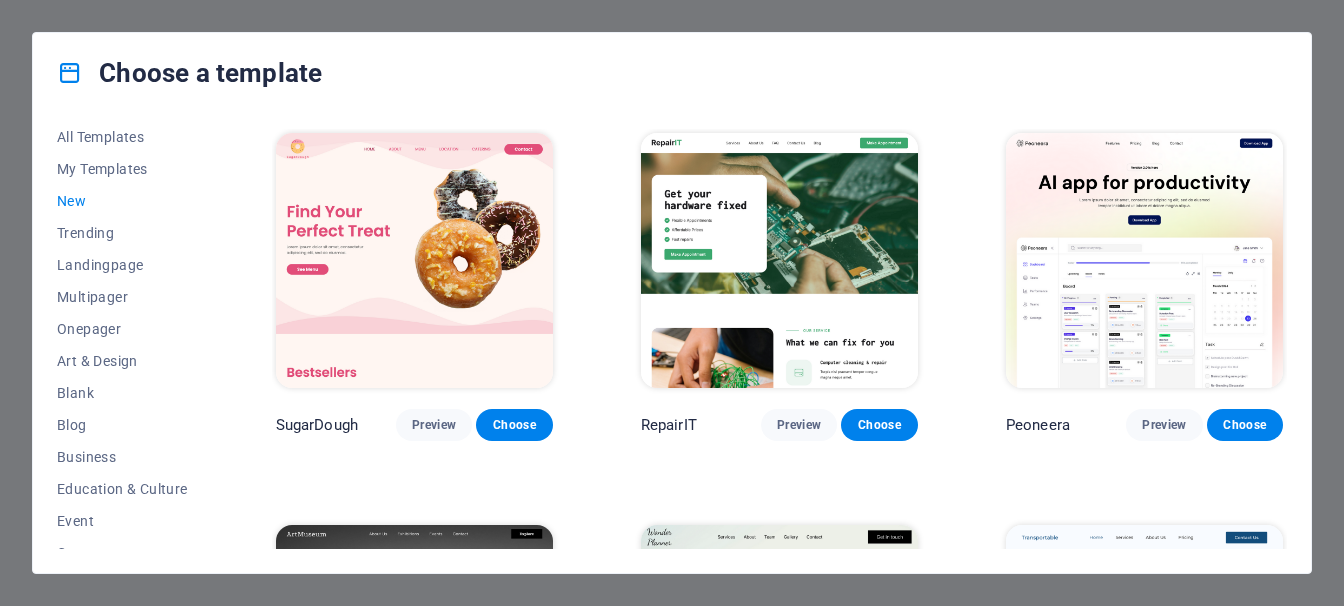 scroll, scrollTop: 12, scrollLeft: 0, axis: vertical 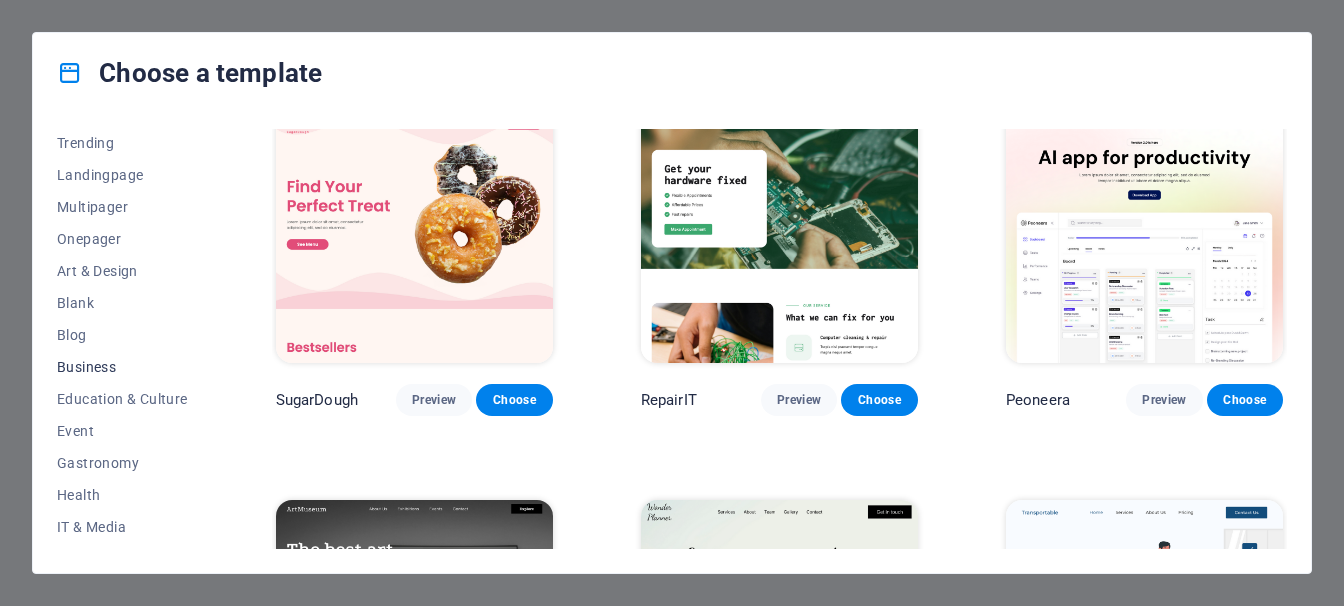 click on "Business" at bounding box center (122, 367) 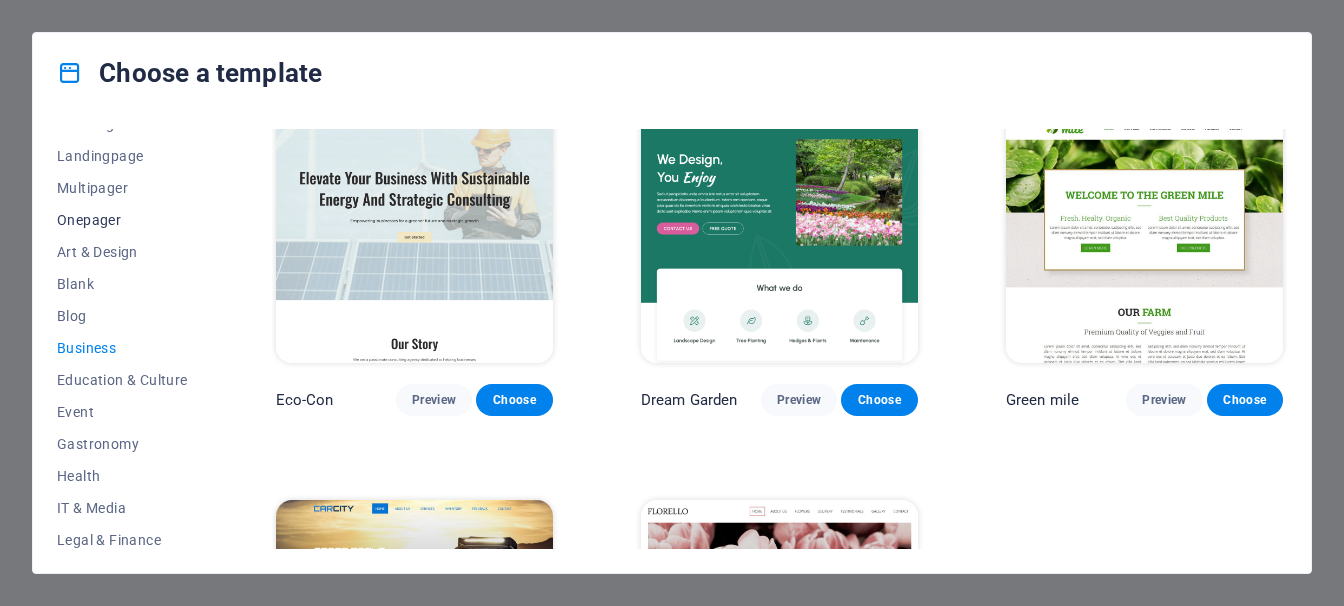scroll, scrollTop: 131, scrollLeft: 0, axis: vertical 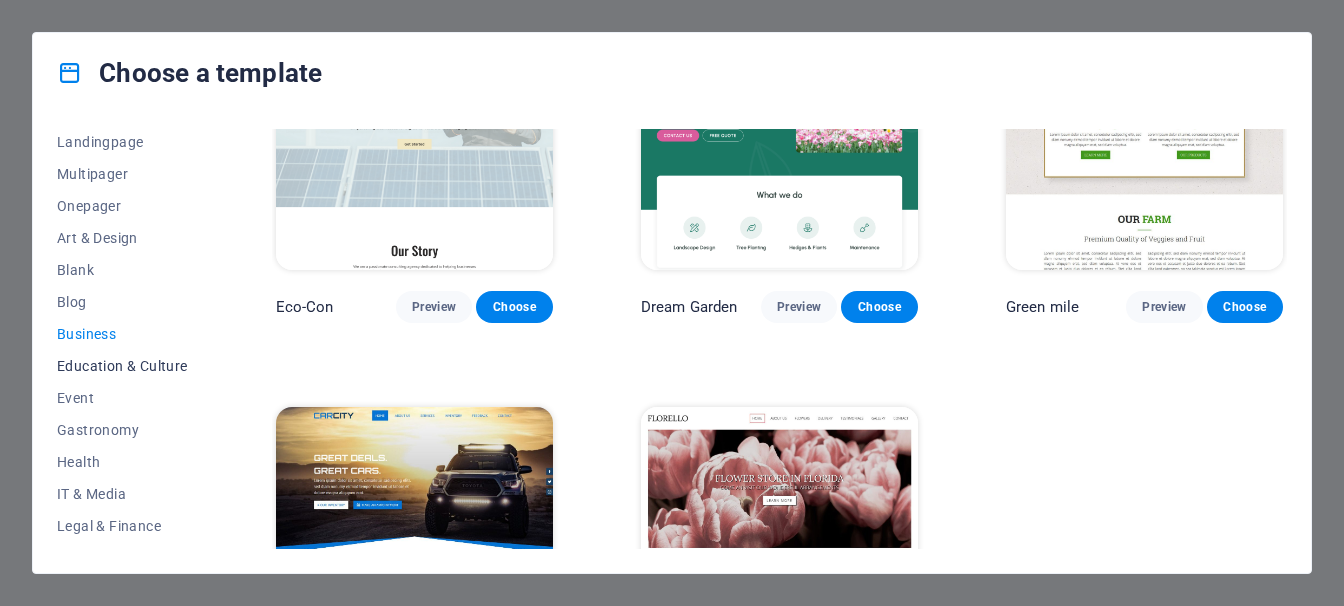 click on "Education & Culture" at bounding box center (122, 366) 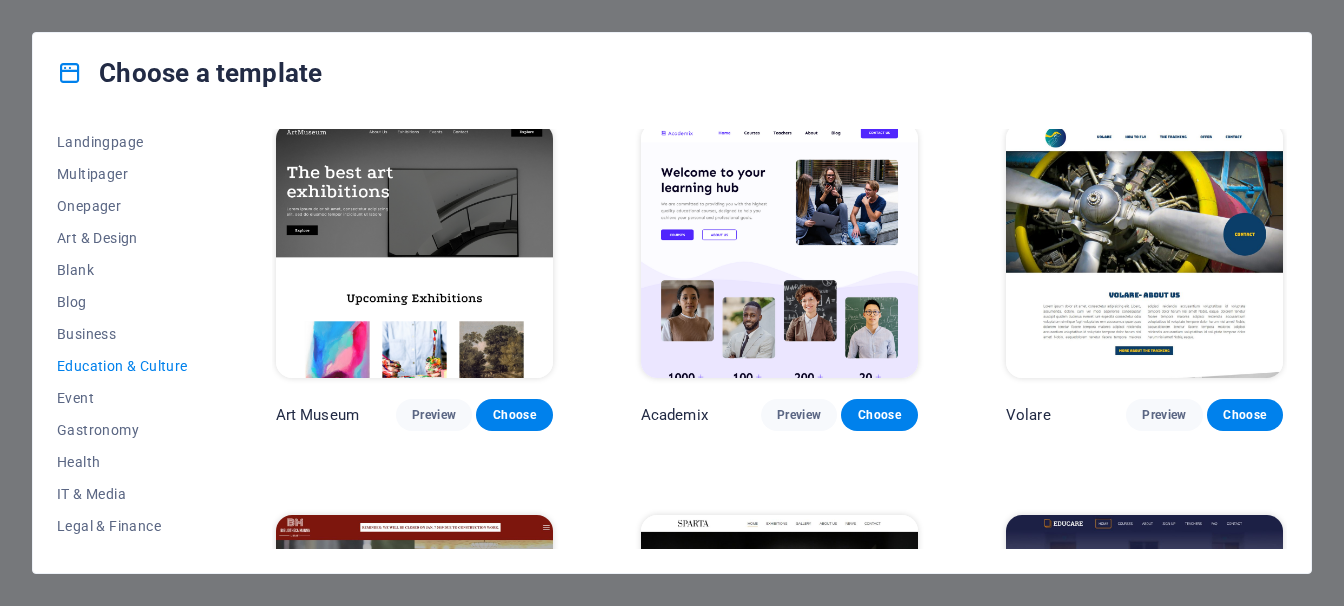 scroll, scrollTop: 0, scrollLeft: 0, axis: both 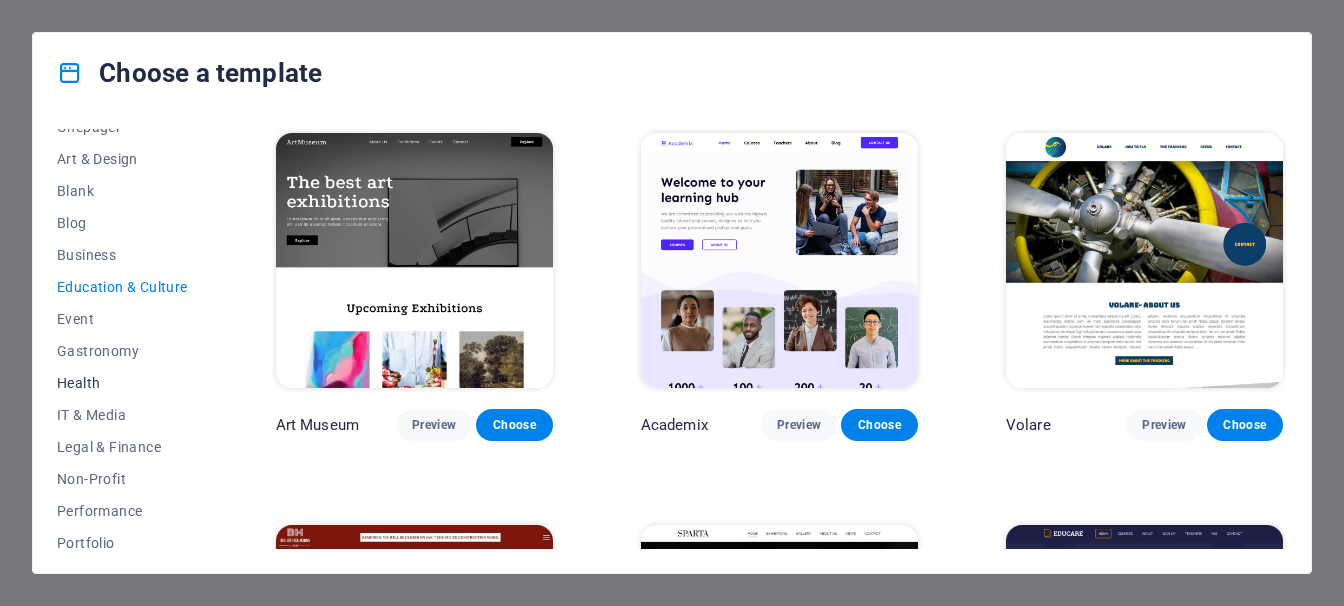 click on "Health" at bounding box center (122, 383) 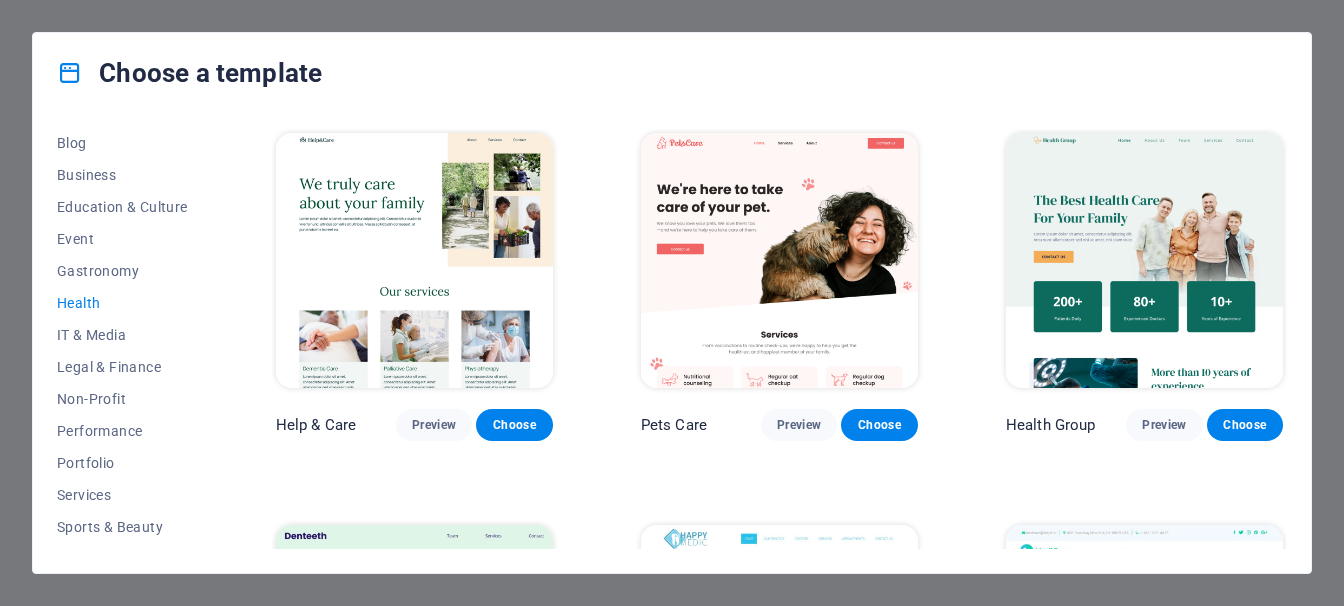scroll, scrollTop: 321, scrollLeft: 0, axis: vertical 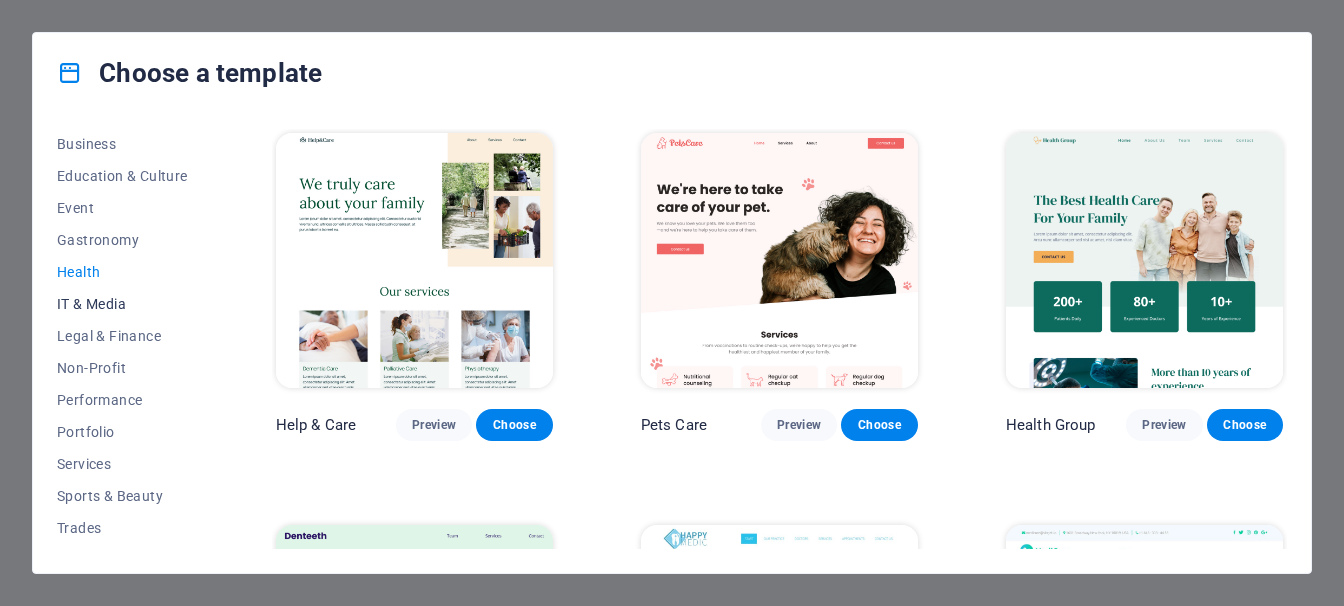 click on "IT & Media" at bounding box center [122, 304] 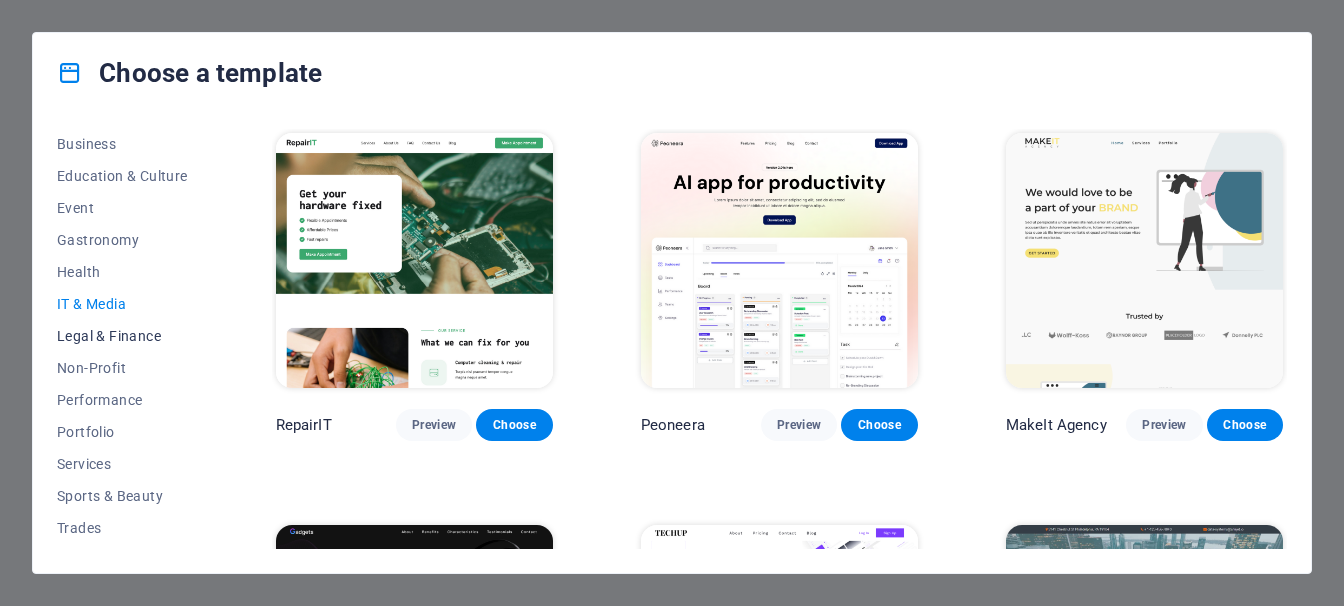 click on "Legal & Finance" at bounding box center (122, 336) 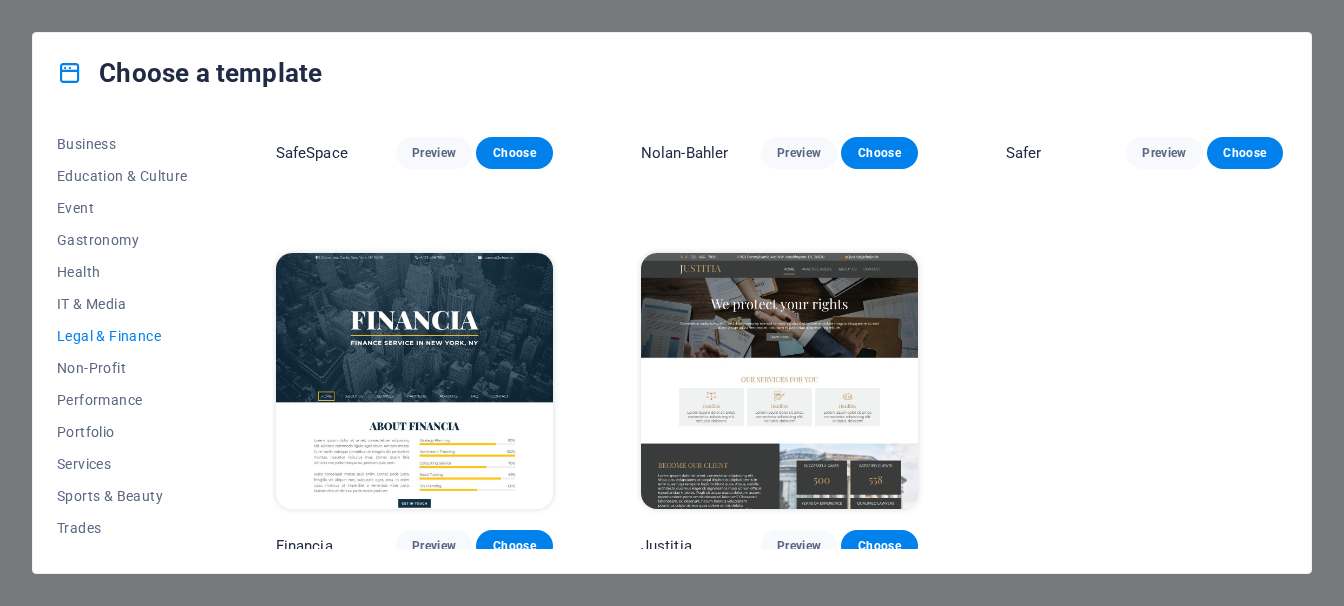 scroll, scrollTop: 280, scrollLeft: 0, axis: vertical 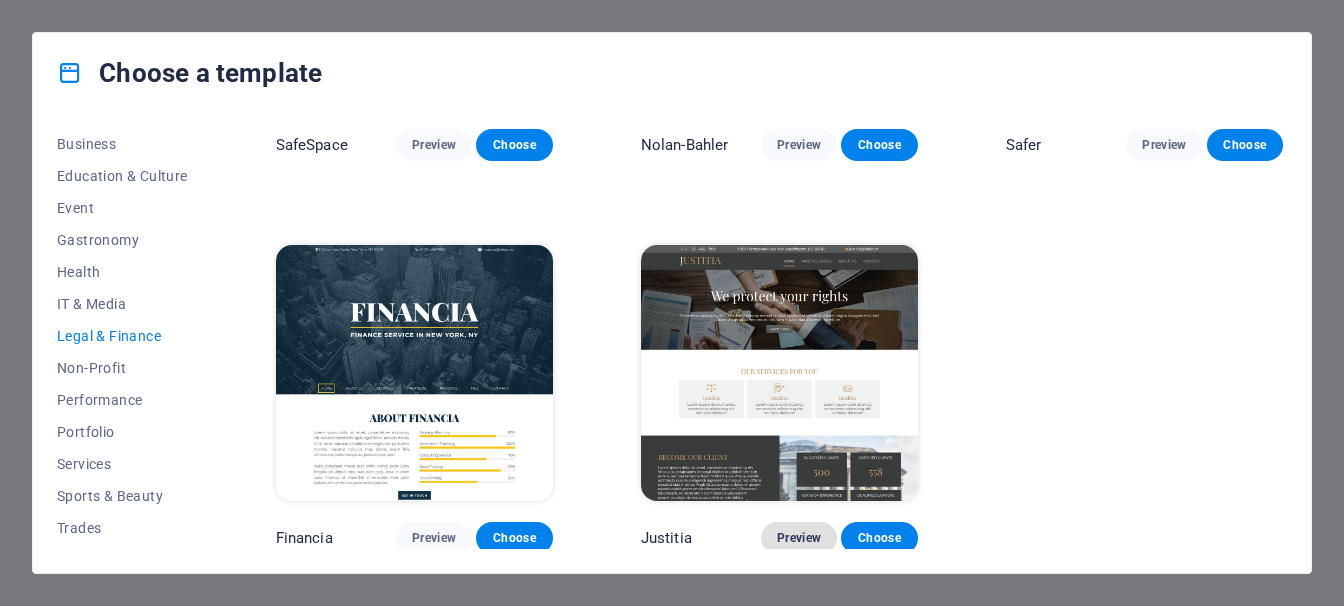 click on "Preview" at bounding box center (799, 538) 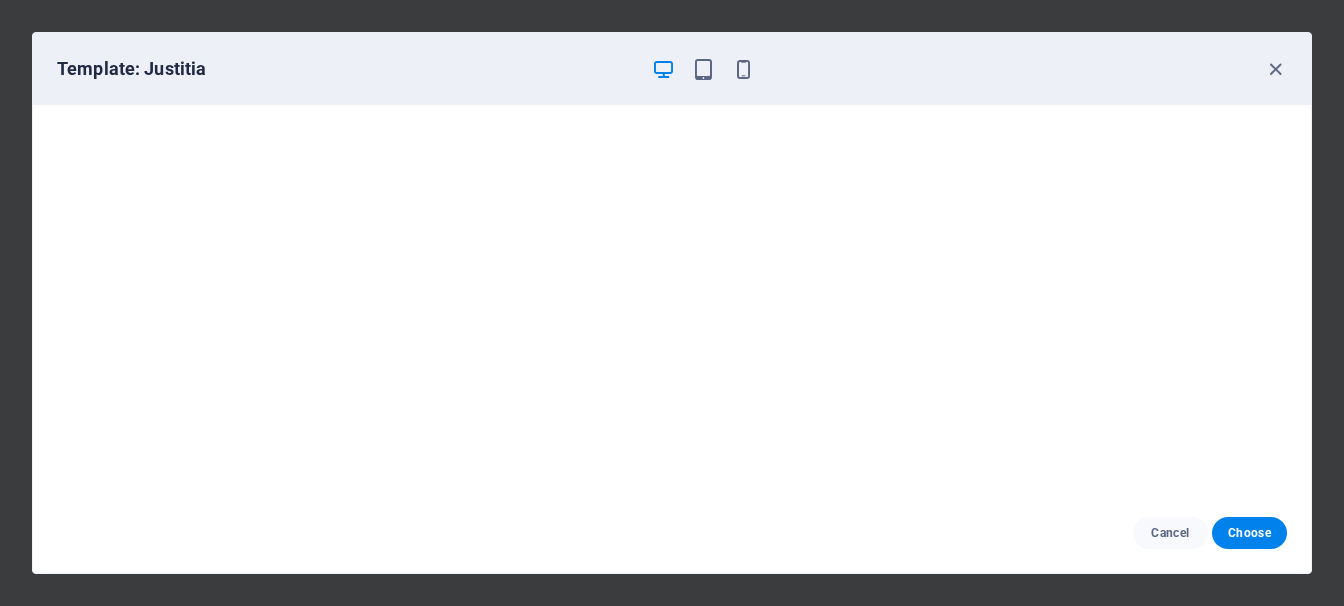 scroll, scrollTop: 0, scrollLeft: 0, axis: both 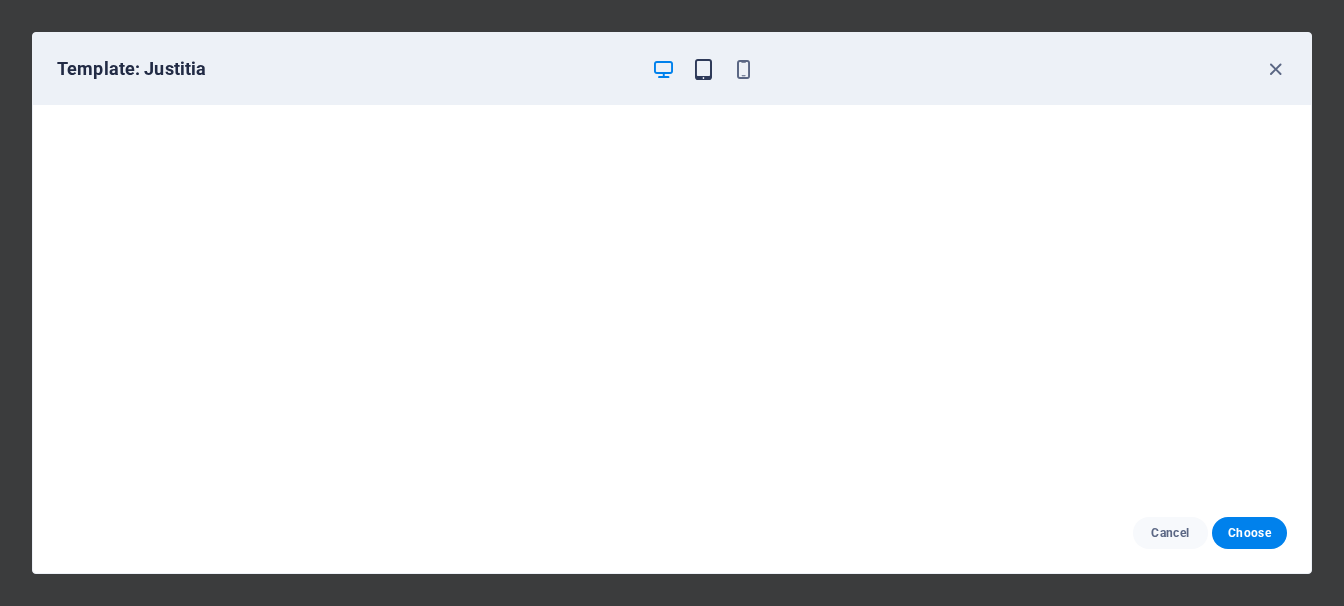 click at bounding box center (703, 69) 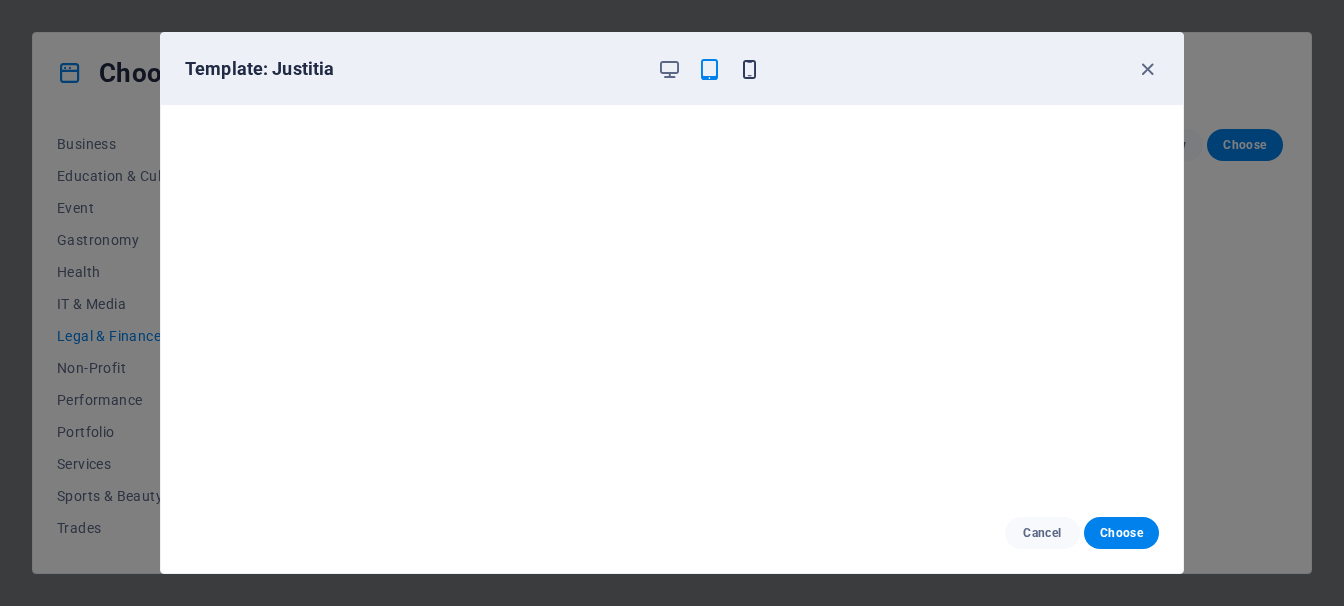 click at bounding box center (749, 69) 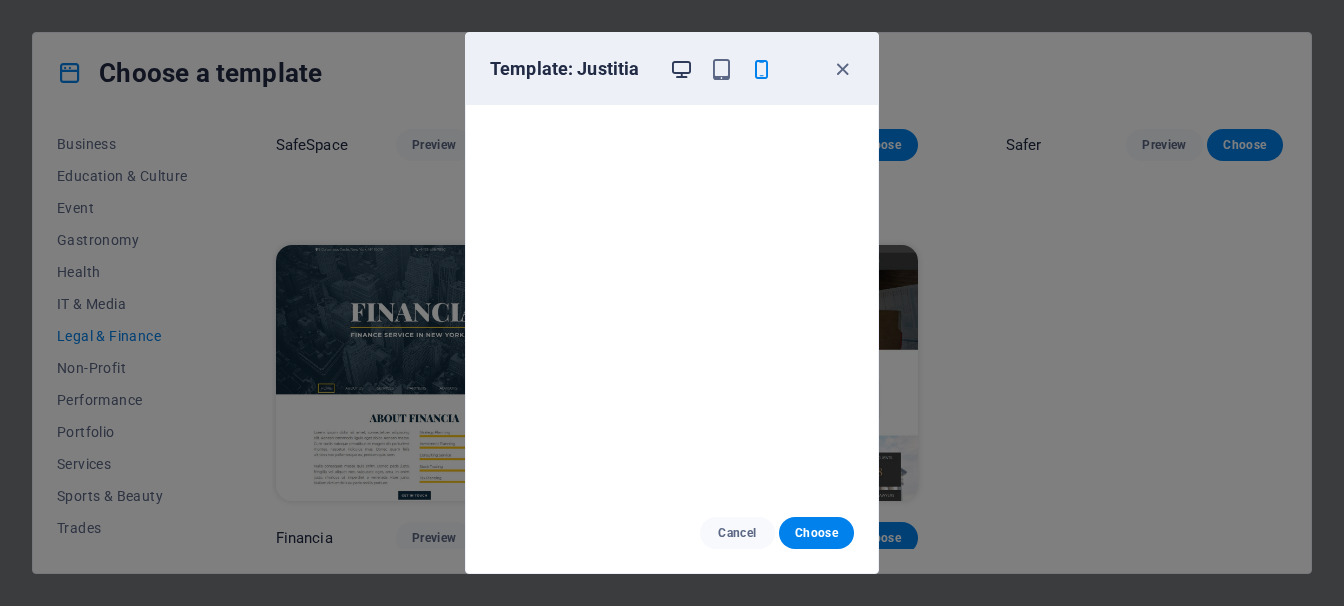 click at bounding box center (681, 69) 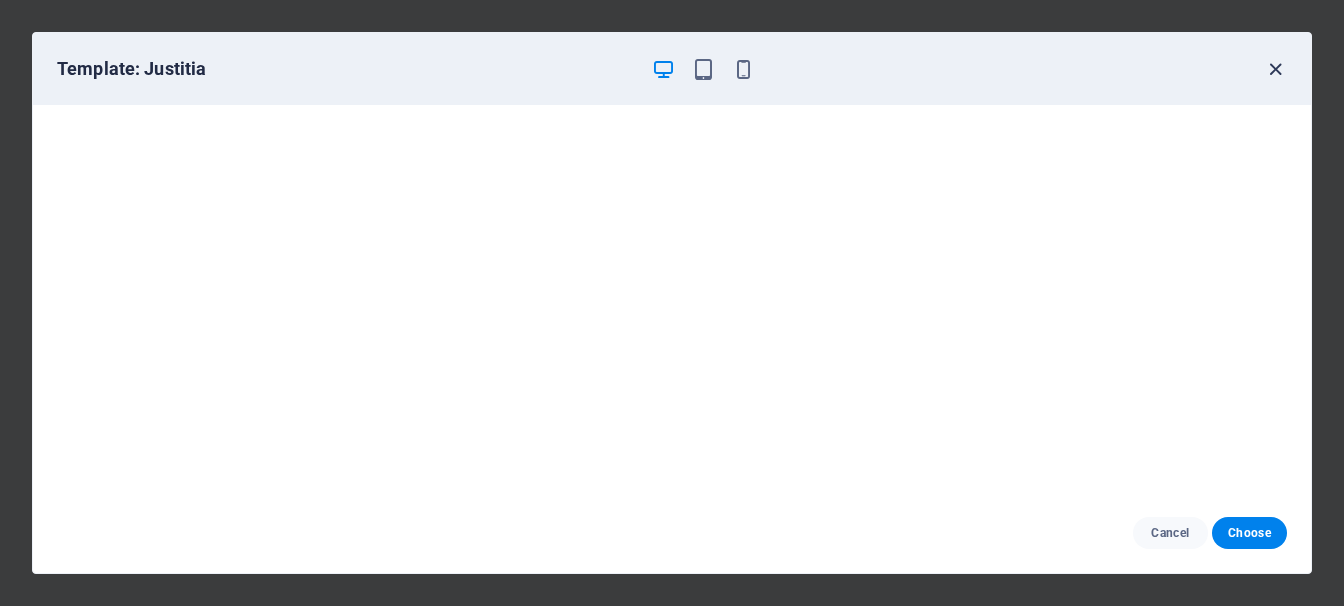 click at bounding box center (1275, 69) 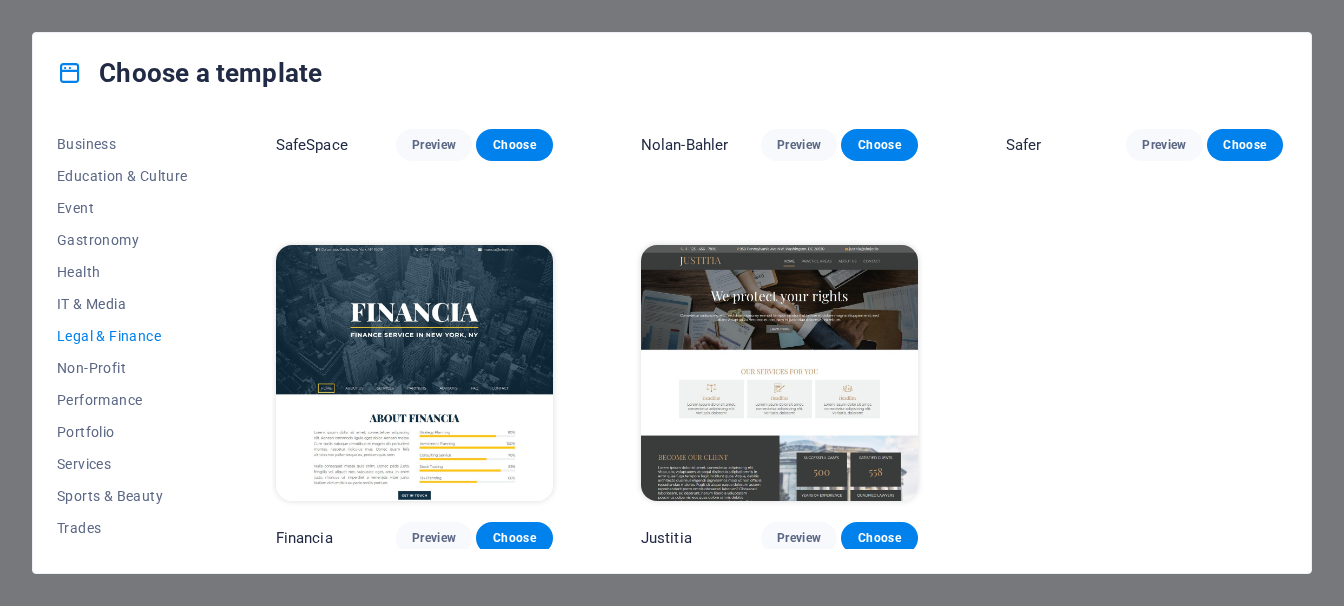 click on "Nolan-Bahler" at bounding box center (685, 145) 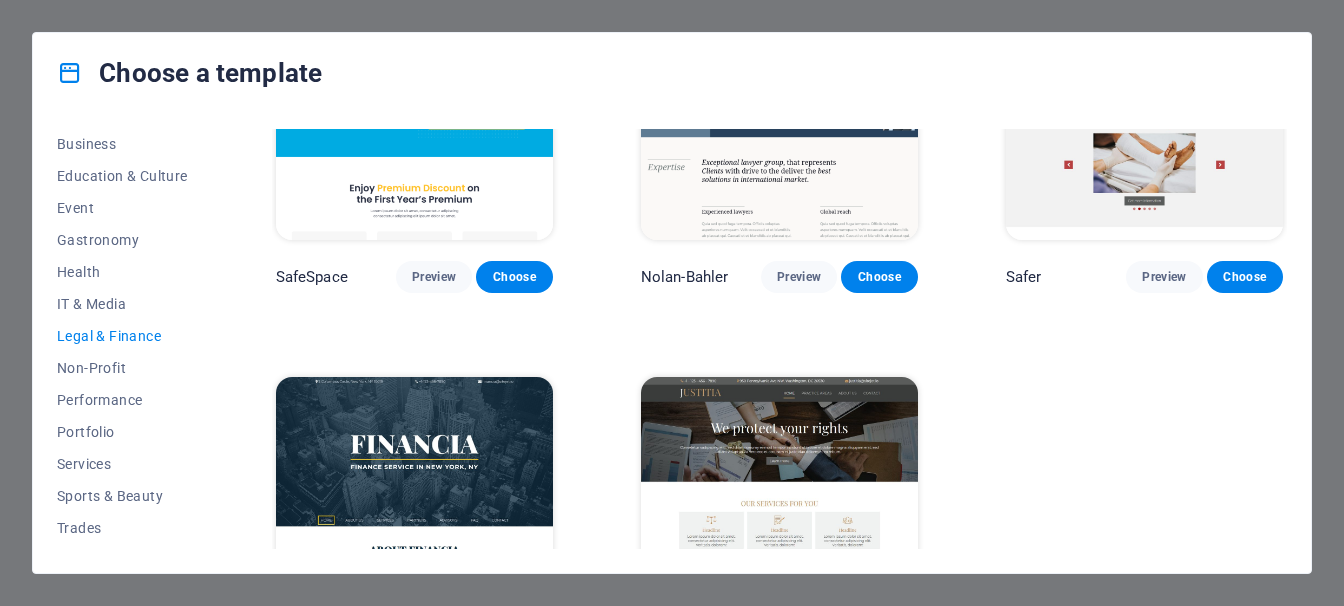 scroll, scrollTop: 0, scrollLeft: 0, axis: both 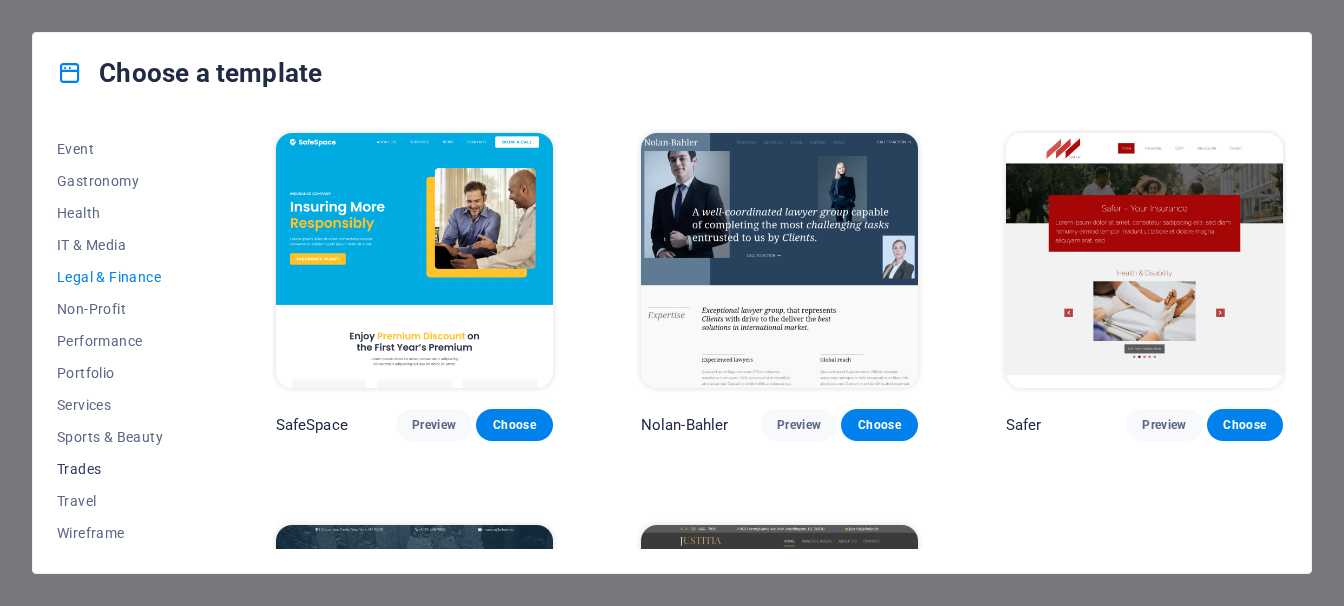 click on "Trades" at bounding box center (122, 469) 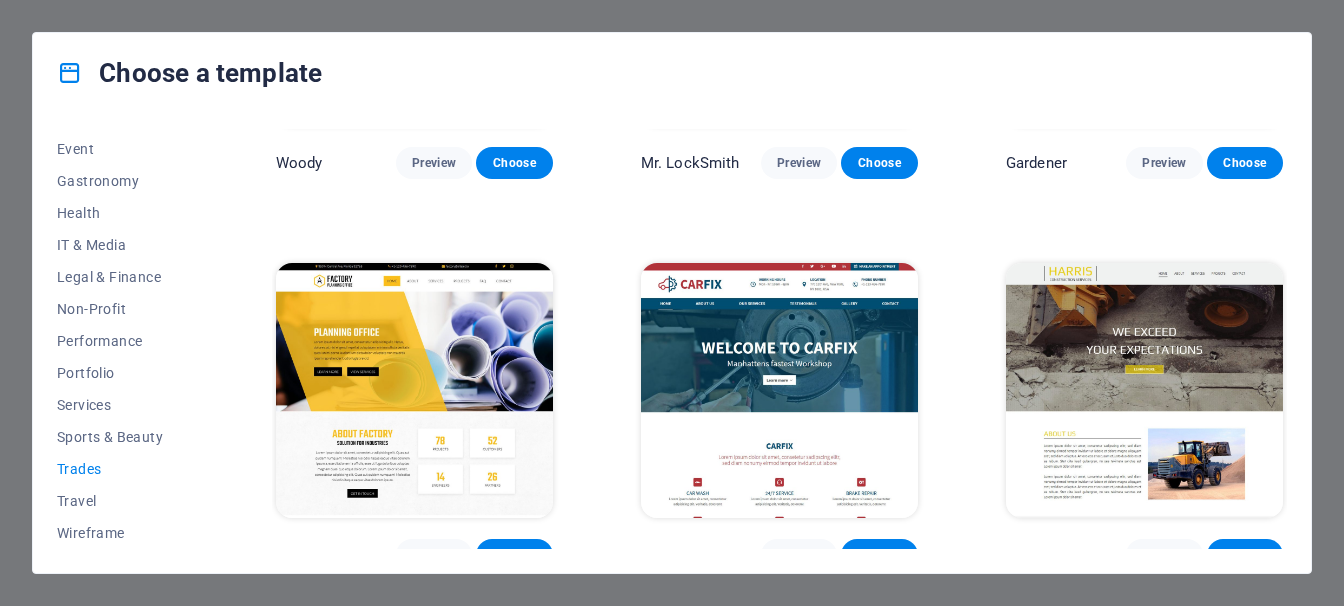 scroll, scrollTop: 670, scrollLeft: 0, axis: vertical 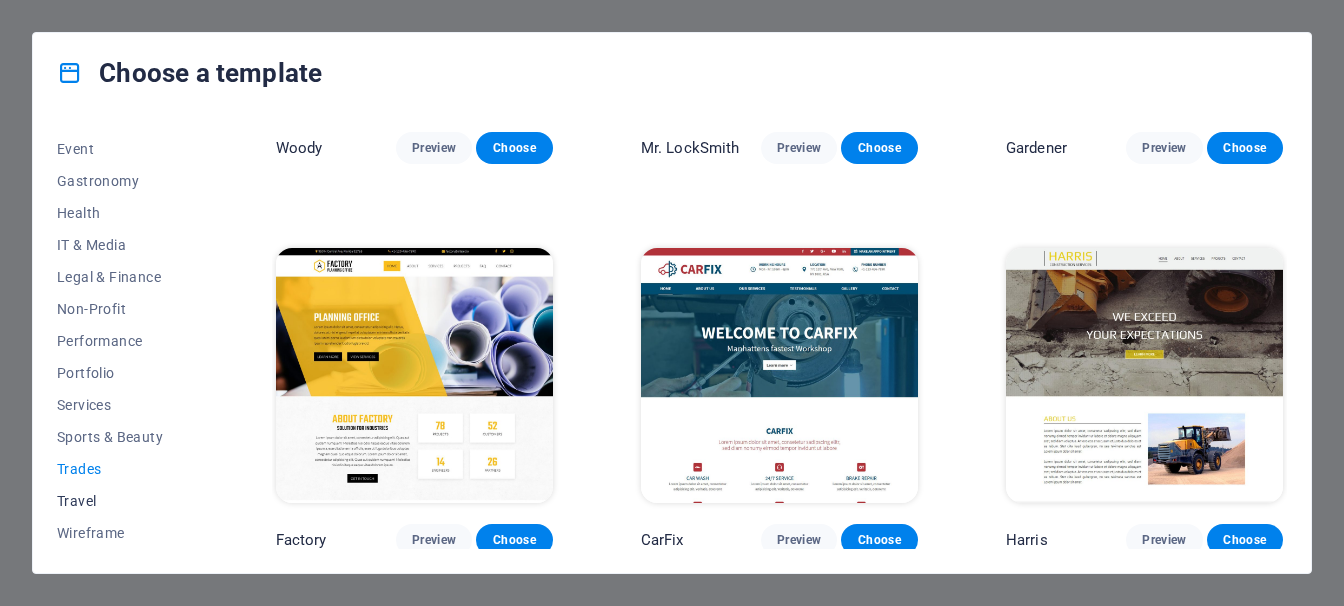 click on "Travel" at bounding box center [122, 501] 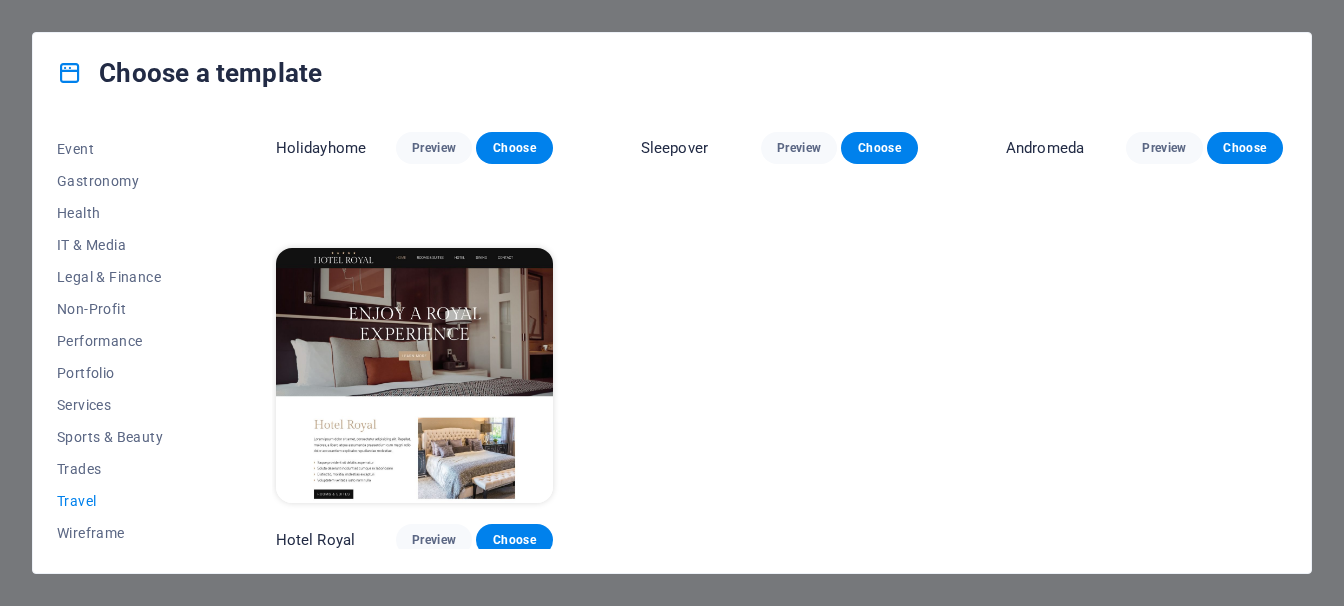 scroll, scrollTop: 0, scrollLeft: 0, axis: both 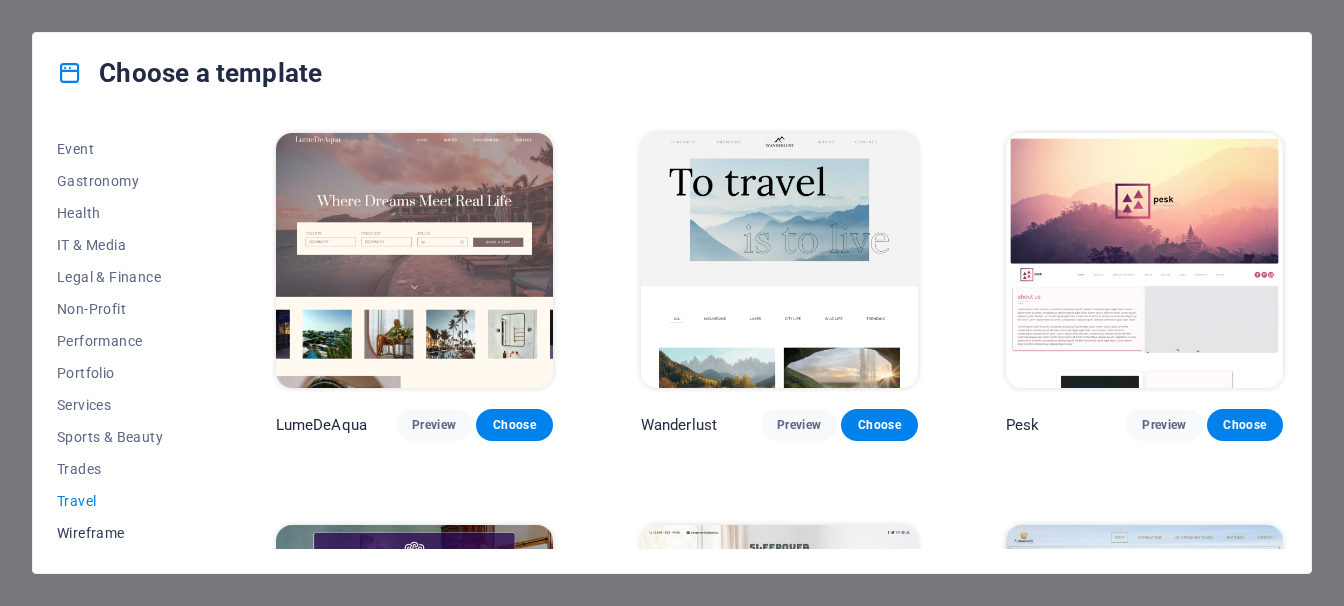 click on "Wireframe" at bounding box center [122, 533] 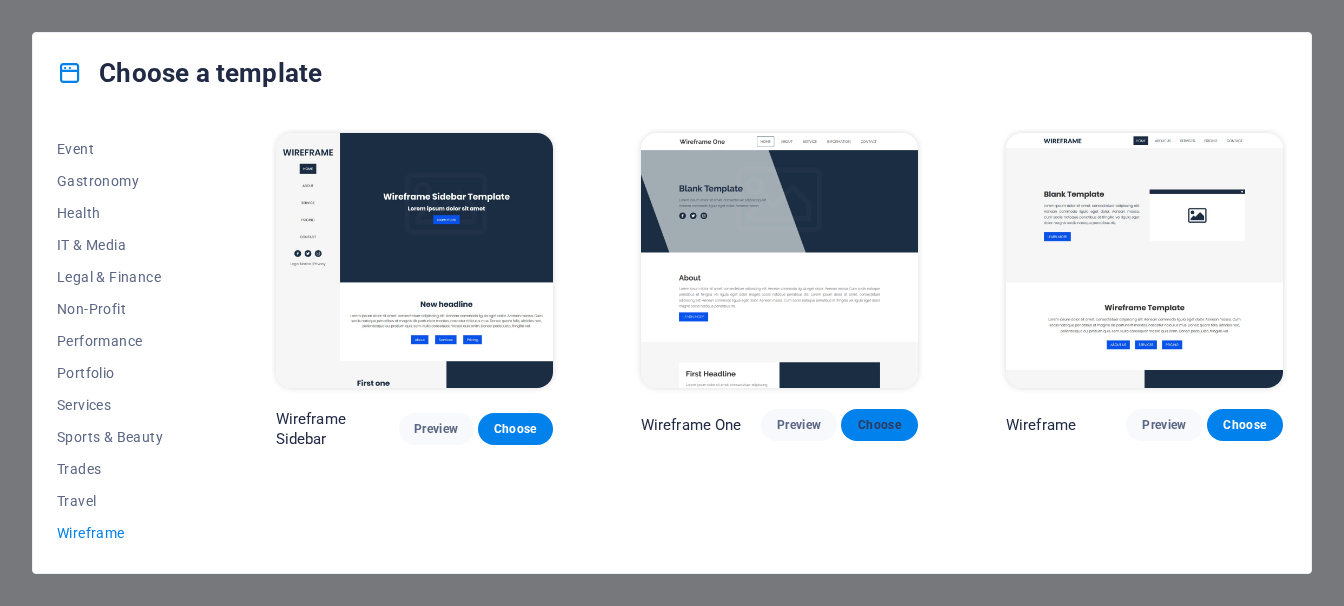 click on "Choose" at bounding box center (879, 425) 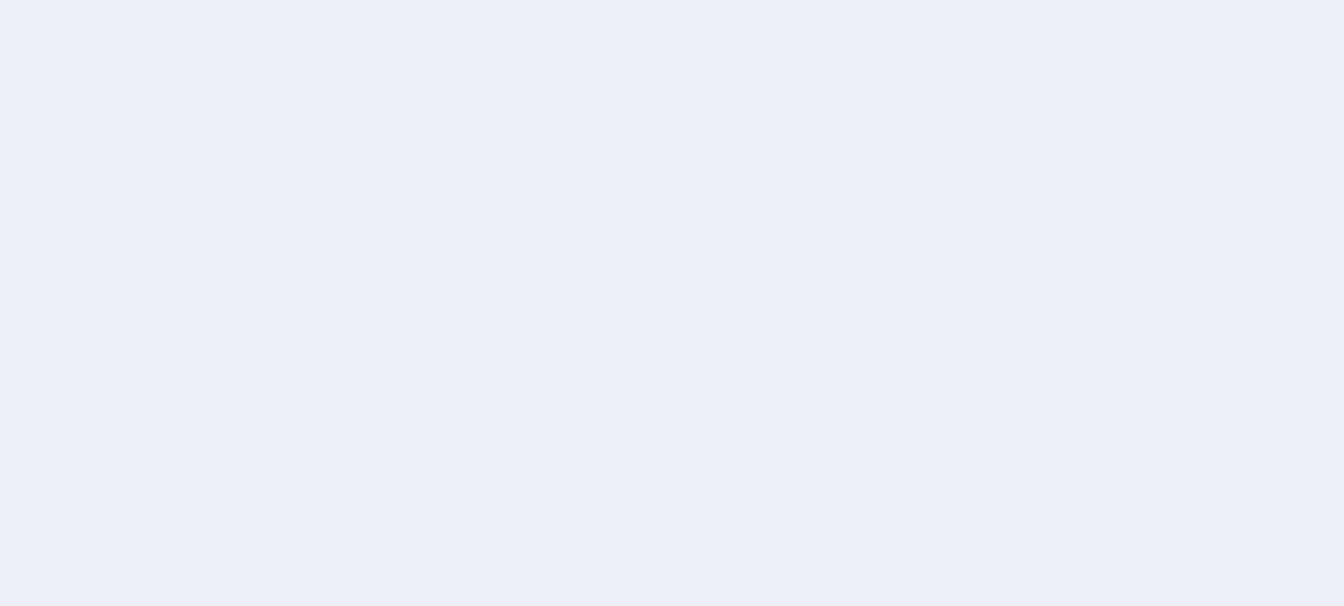 scroll, scrollTop: 0, scrollLeft: 0, axis: both 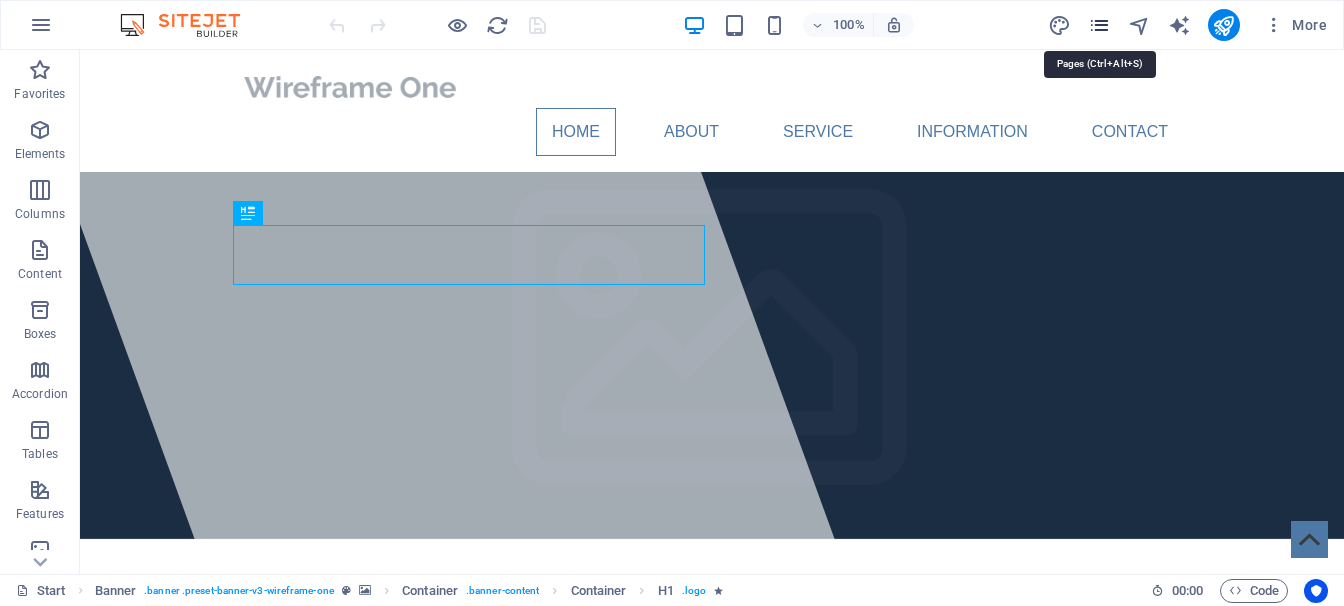click at bounding box center (1099, 25) 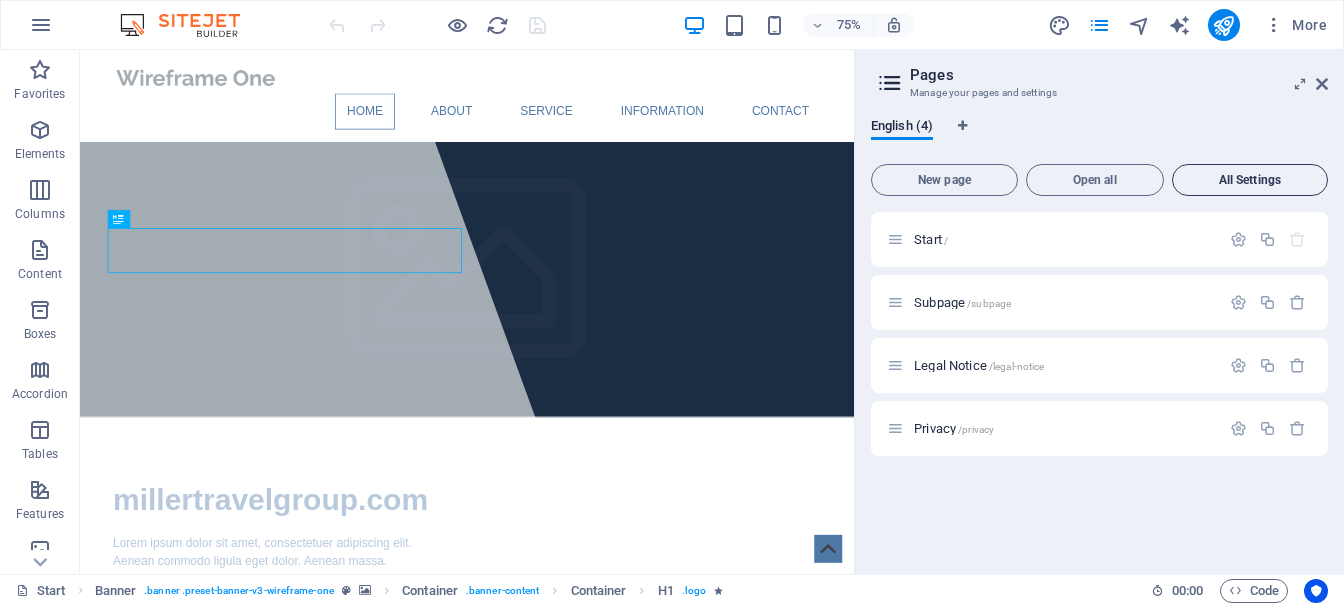 click on "All Settings" at bounding box center [1250, 180] 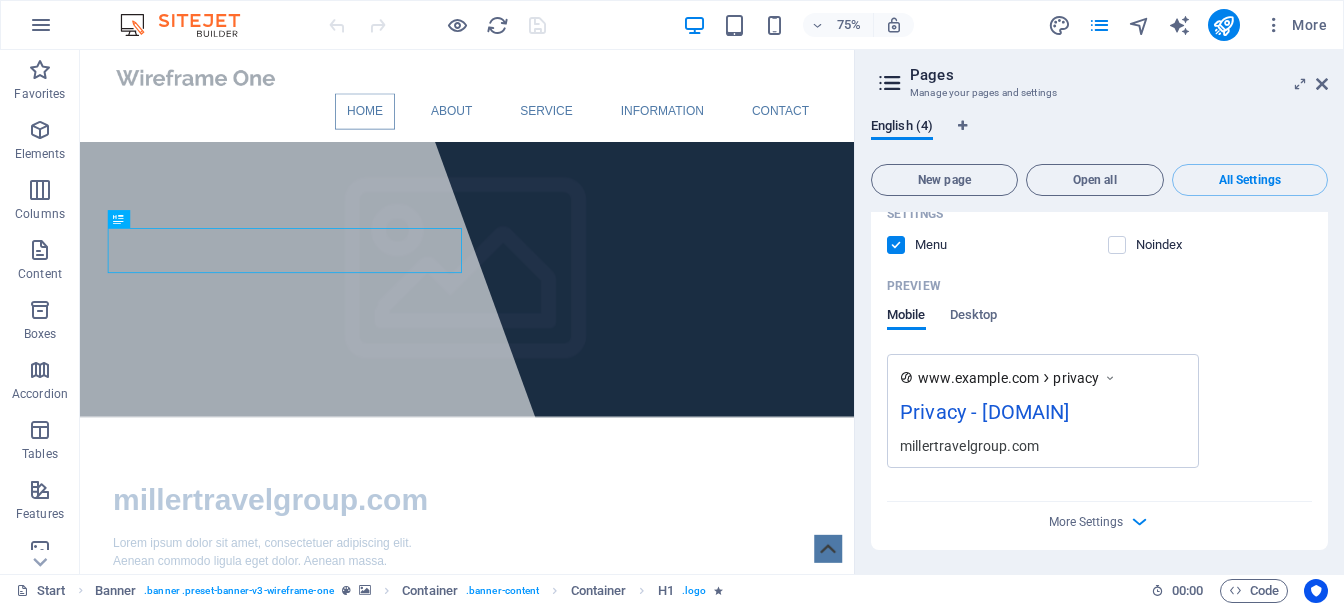 scroll, scrollTop: 2122, scrollLeft: 0, axis: vertical 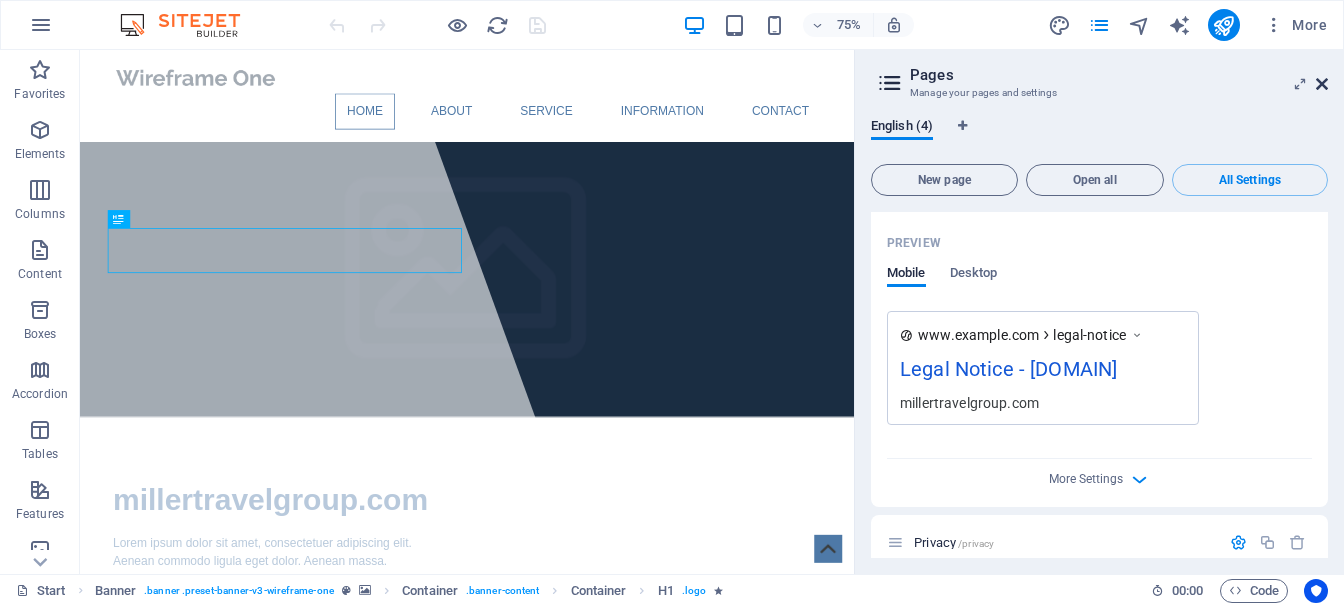 drag, startPoint x: 1316, startPoint y: 83, endPoint x: 1236, endPoint y: 34, distance: 93.813644 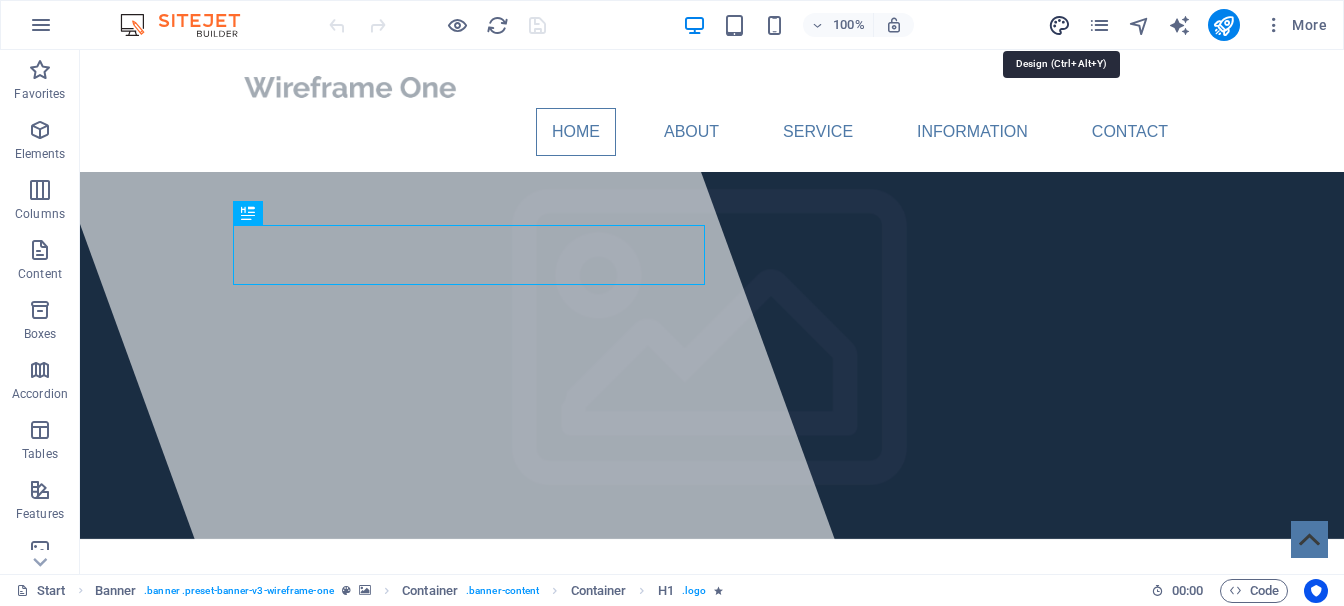 click at bounding box center [1059, 25] 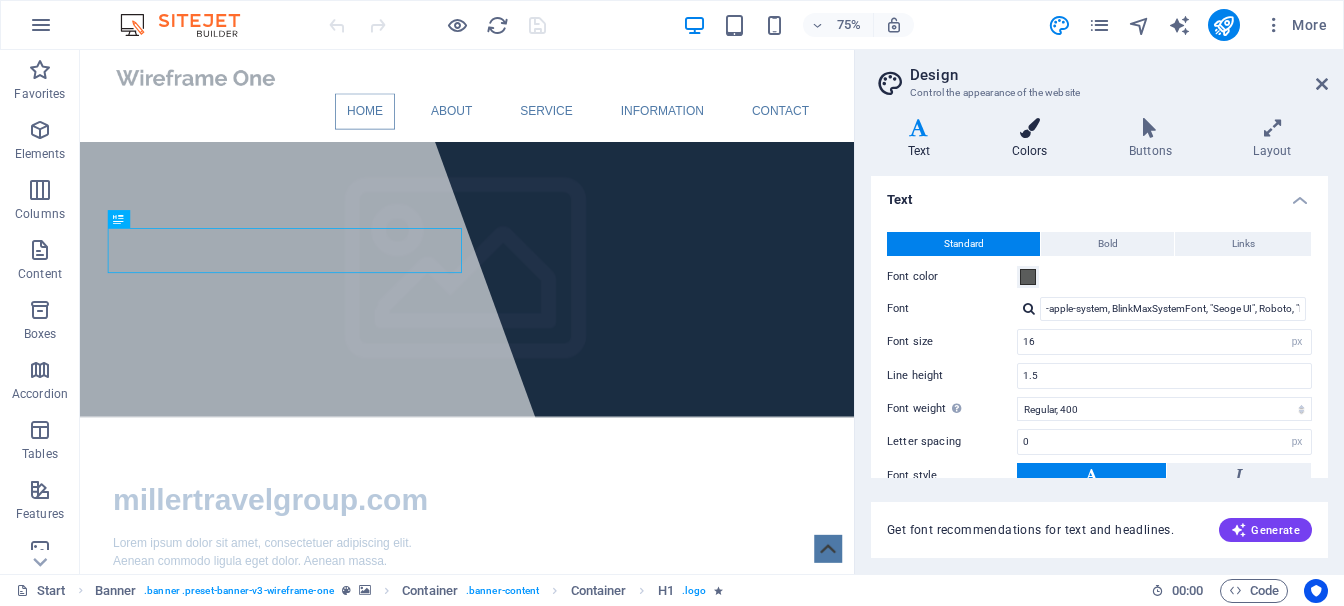 click on "Colors" at bounding box center (1033, 139) 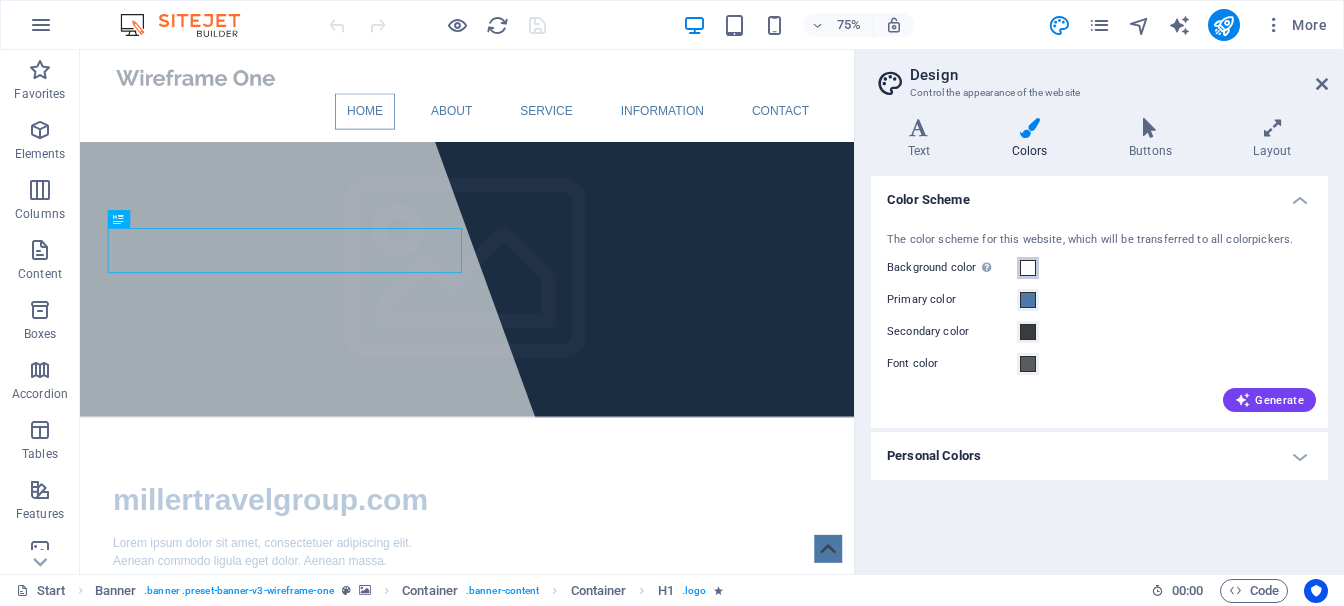 click at bounding box center (1028, 268) 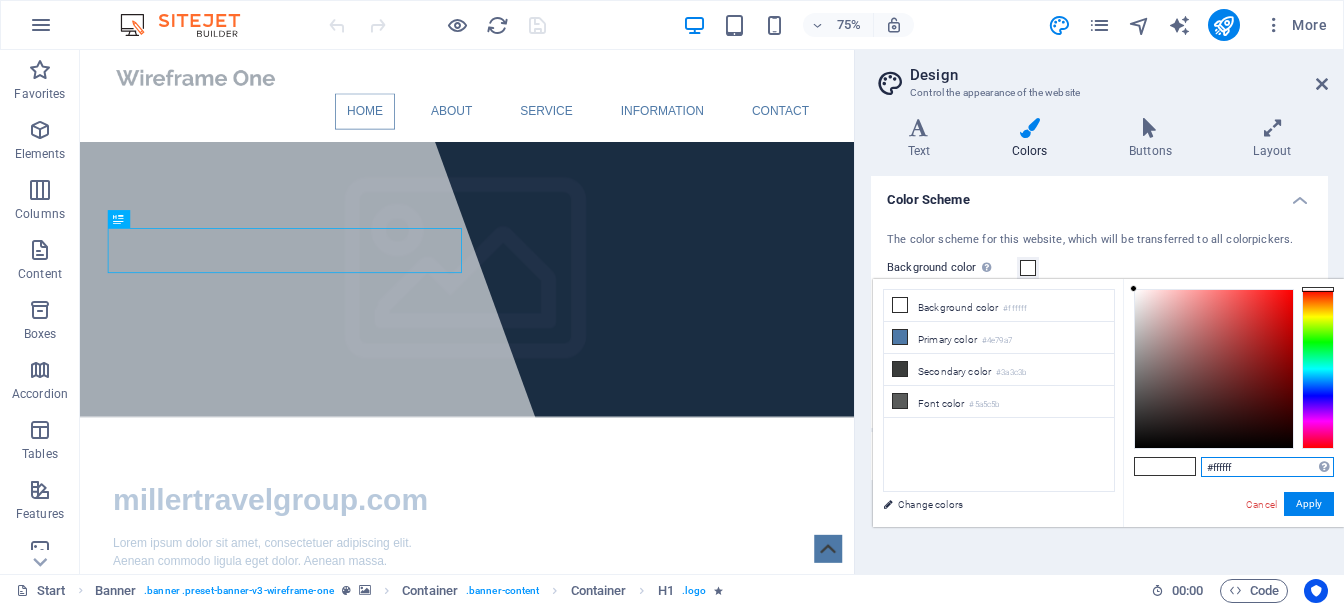 click on "#ffffff" at bounding box center (1267, 467) 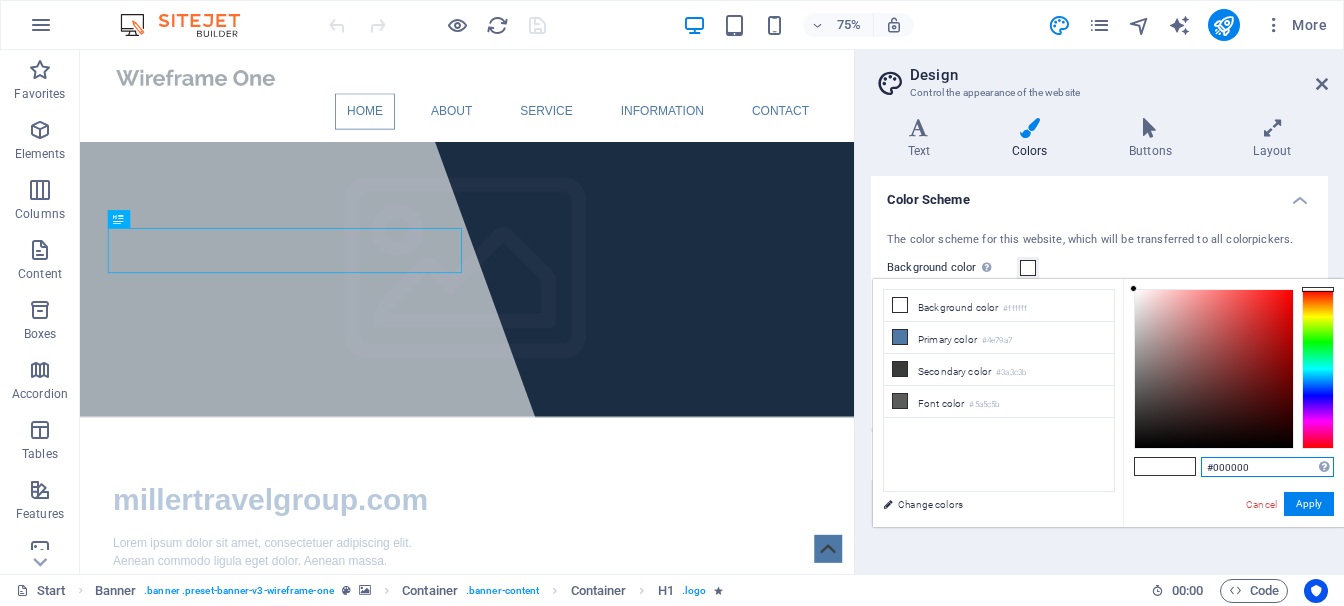 click on "#000000" at bounding box center [1267, 467] 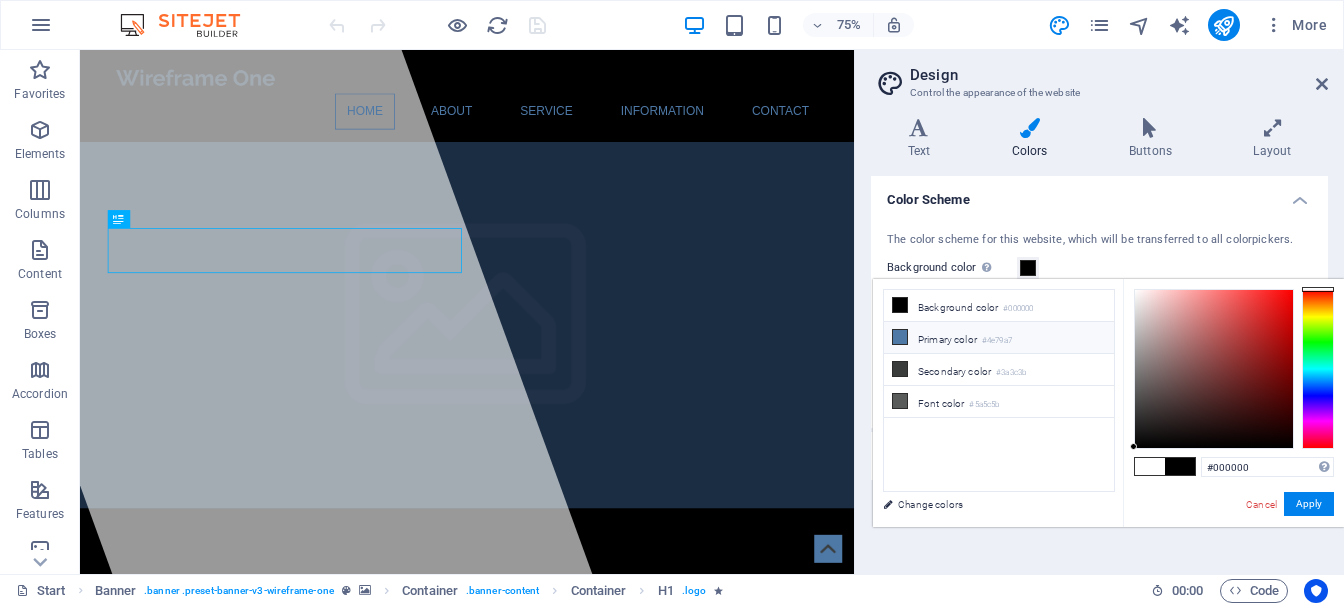 click on "Primary color
#4e79a7" at bounding box center (999, 338) 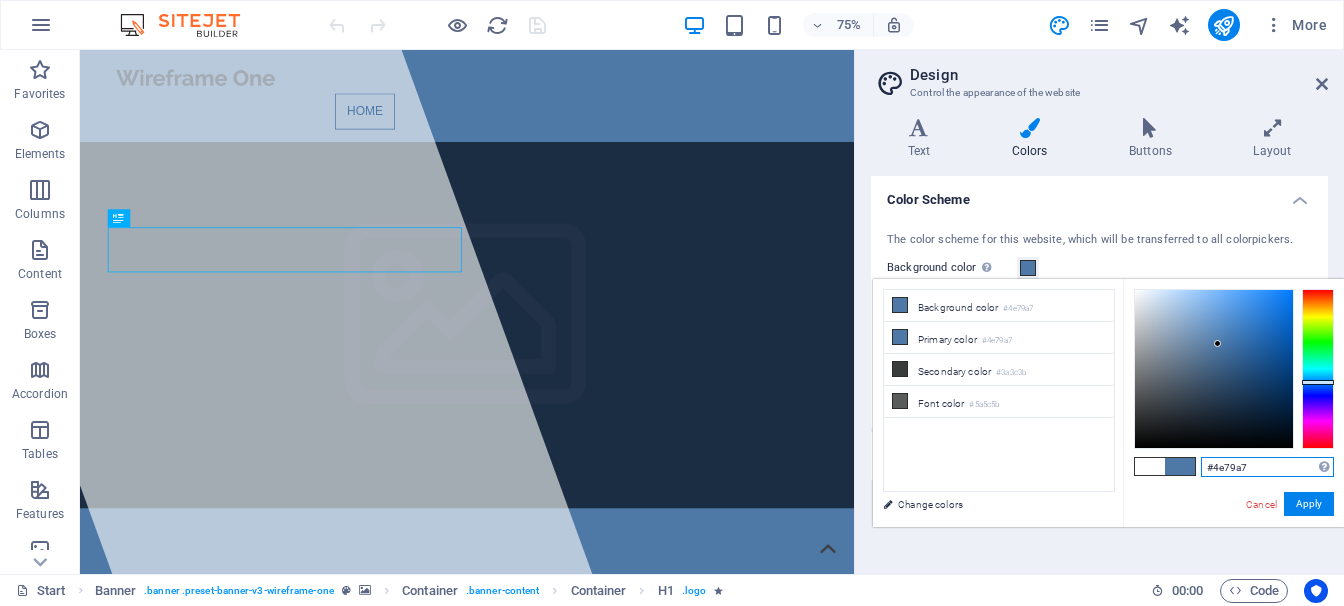click on "#4e79a7" at bounding box center (1267, 467) 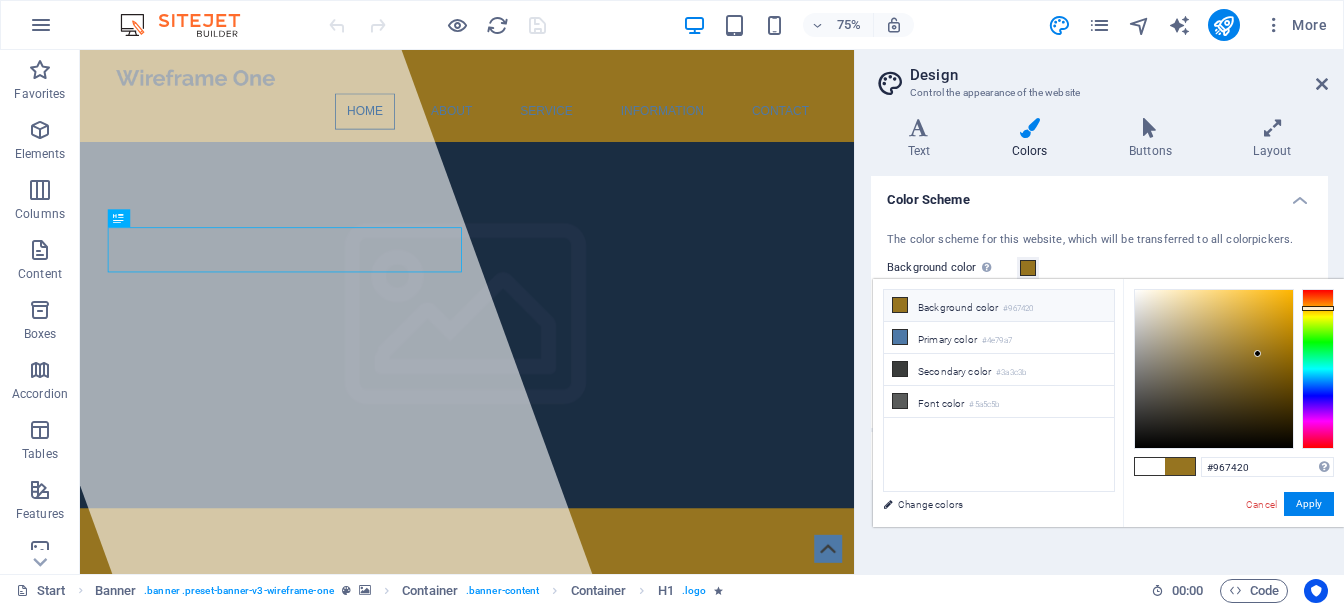 click on "Background color
#967420" at bounding box center [999, 306] 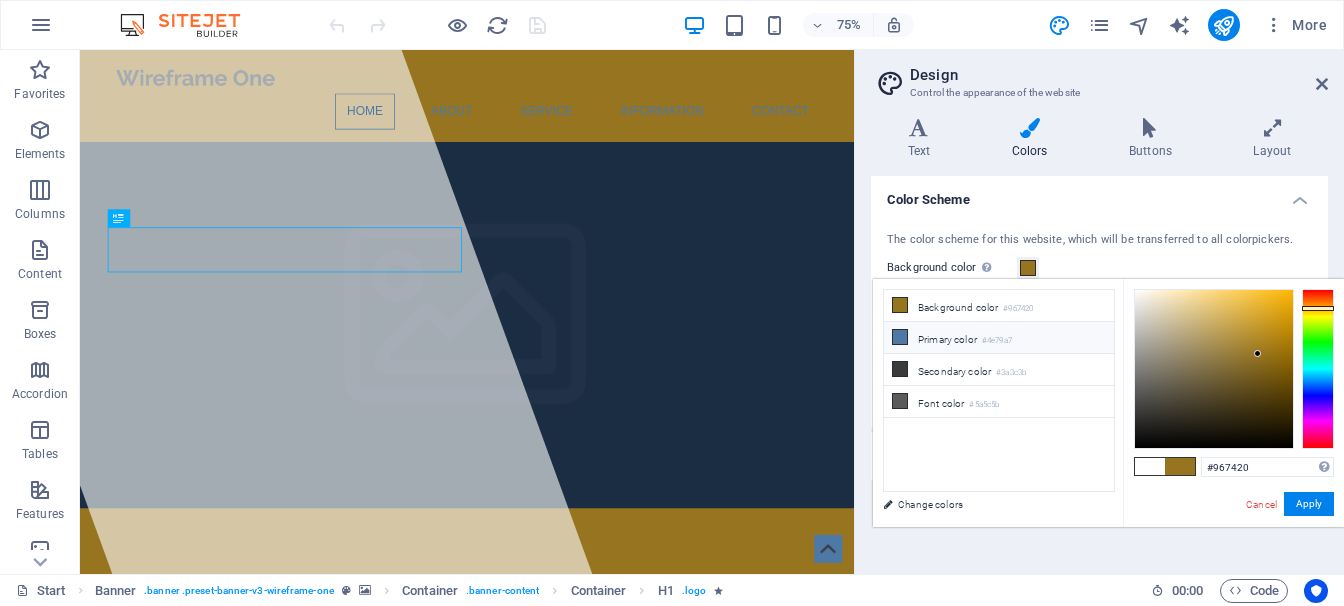 click on "Primary color
#4e79a7" at bounding box center [999, 338] 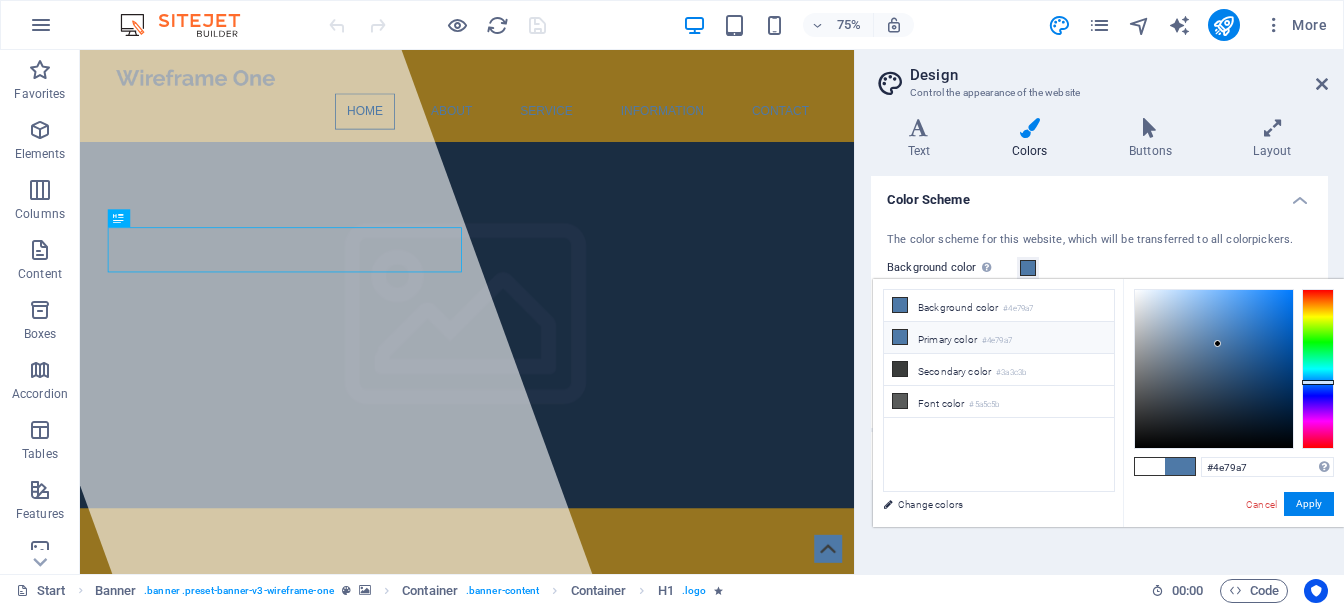 click on "Primary color
#4e79a7" at bounding box center [999, 338] 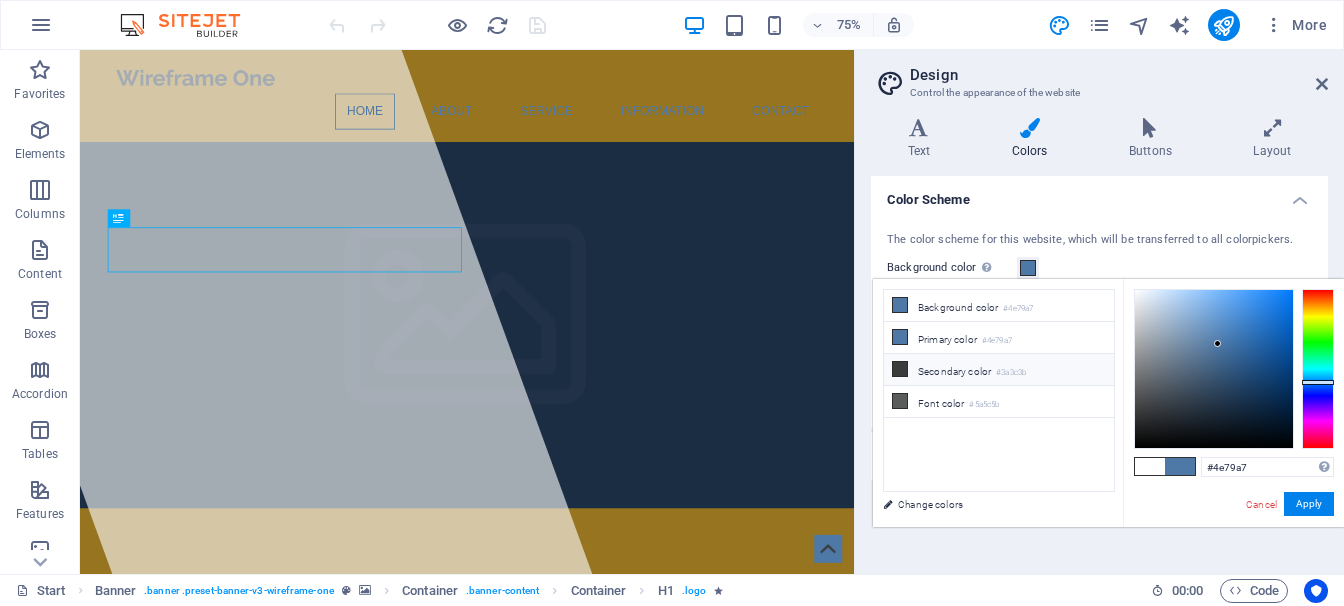 click on "Secondary color
#3a3c3b" at bounding box center [999, 370] 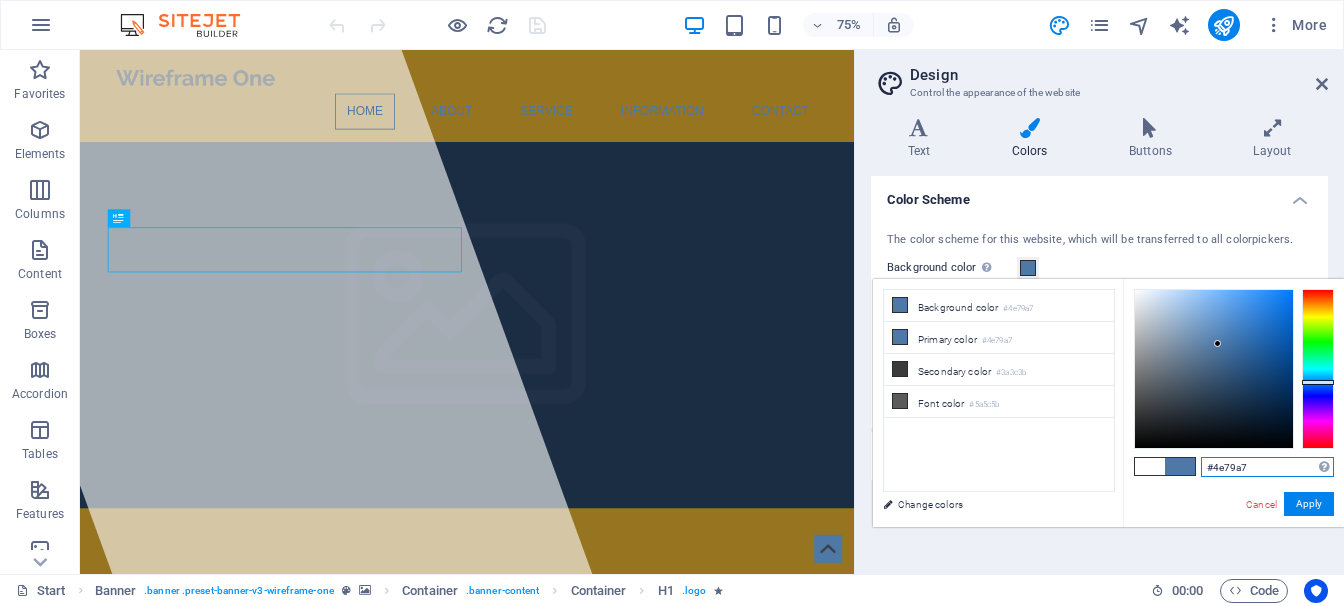 click on "#4e79a7" at bounding box center [1267, 467] 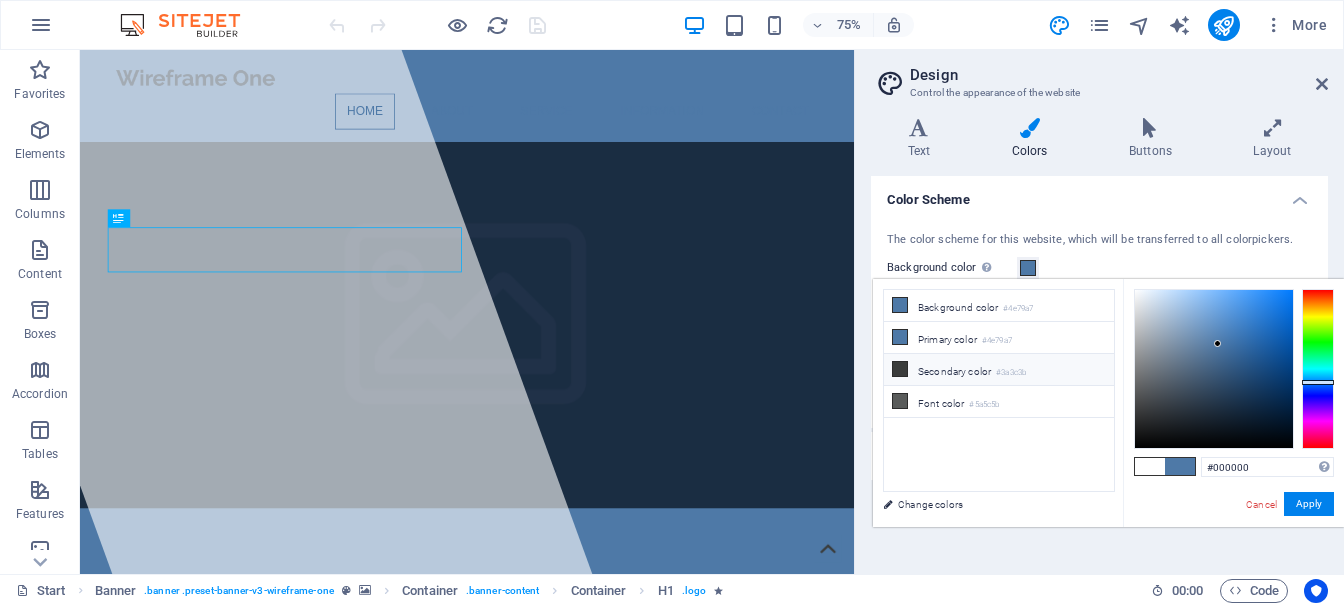 click on "Secondary color
#3a3c3b" at bounding box center (999, 370) 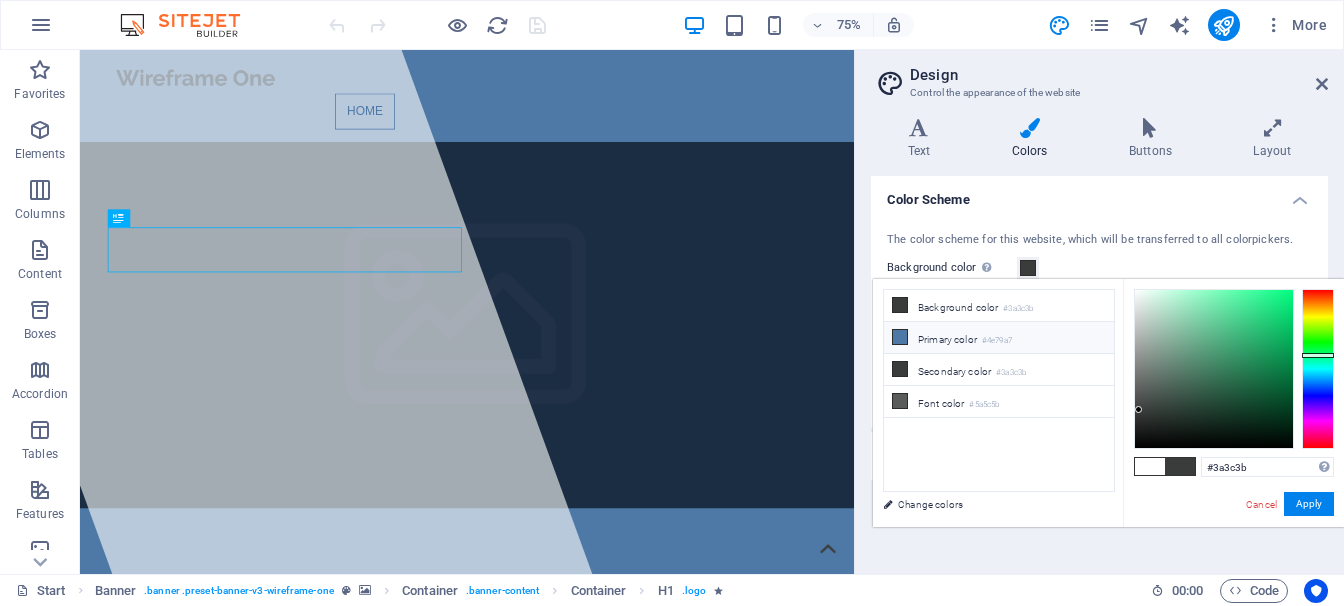 click on "Primary color
#4e79a7" at bounding box center (999, 338) 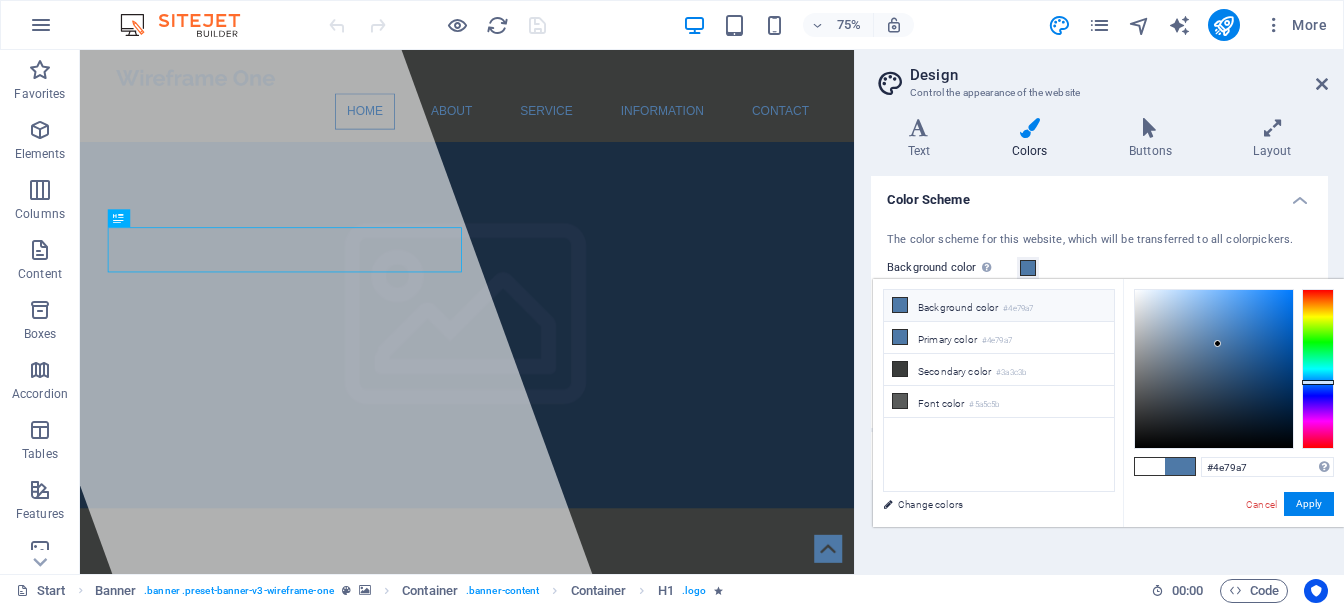 click on "Background color
#4e79a7" at bounding box center [999, 306] 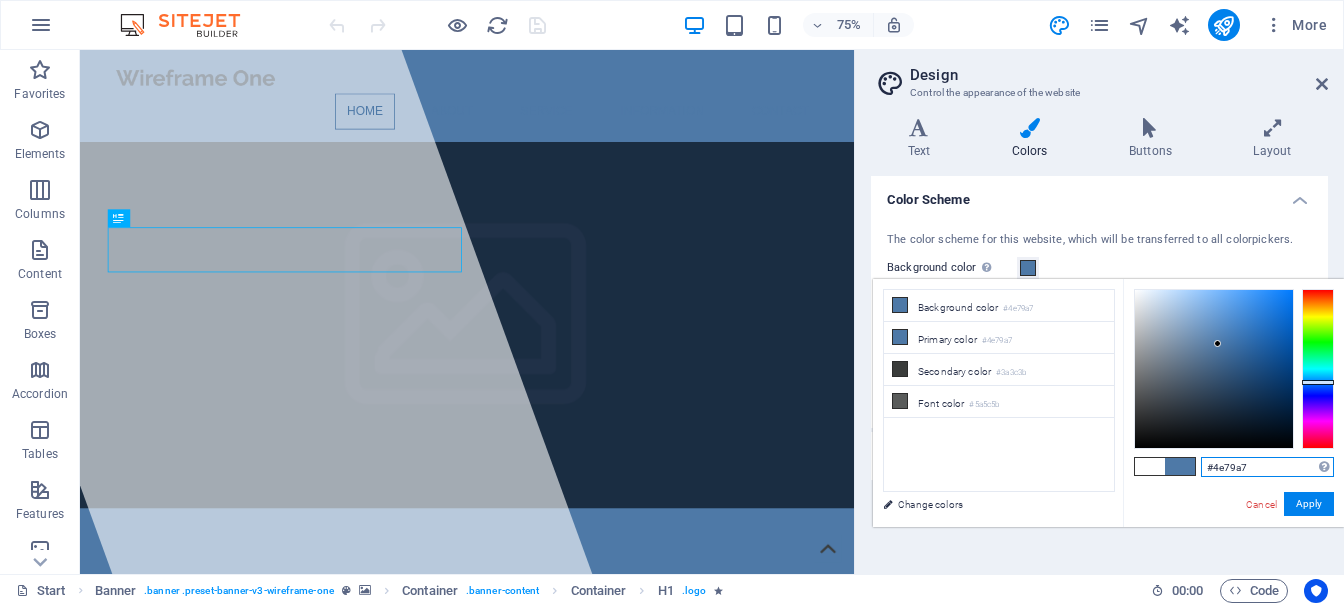click on "#4e79a7" at bounding box center (1267, 467) 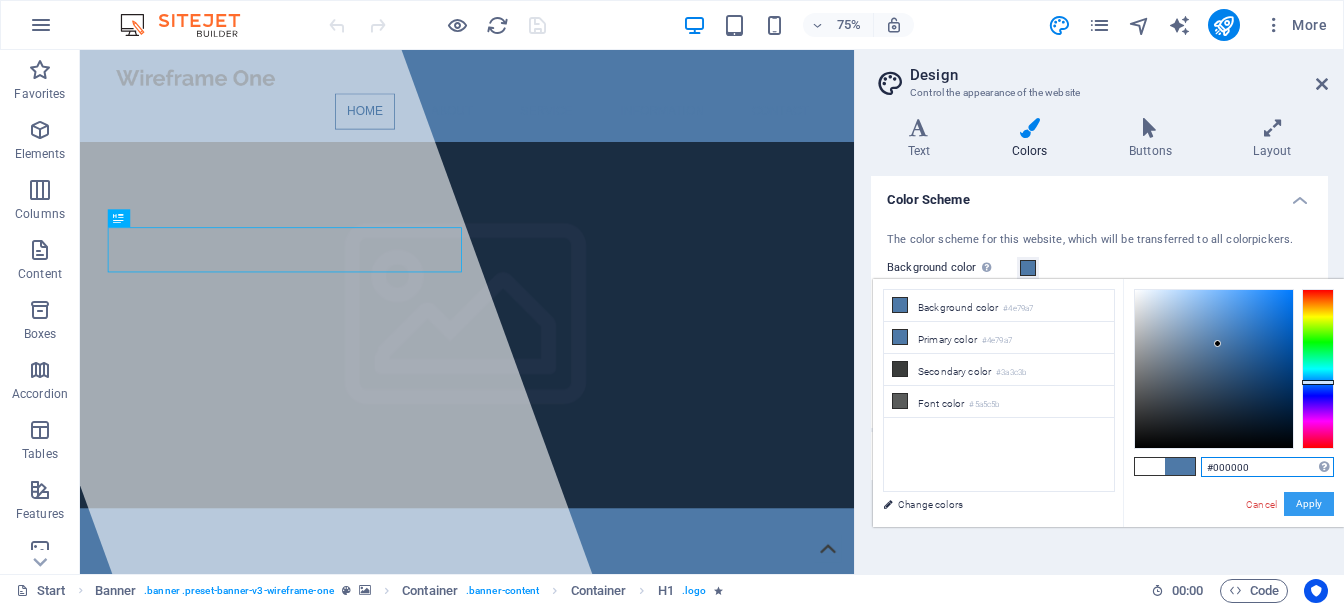 type on "#000000" 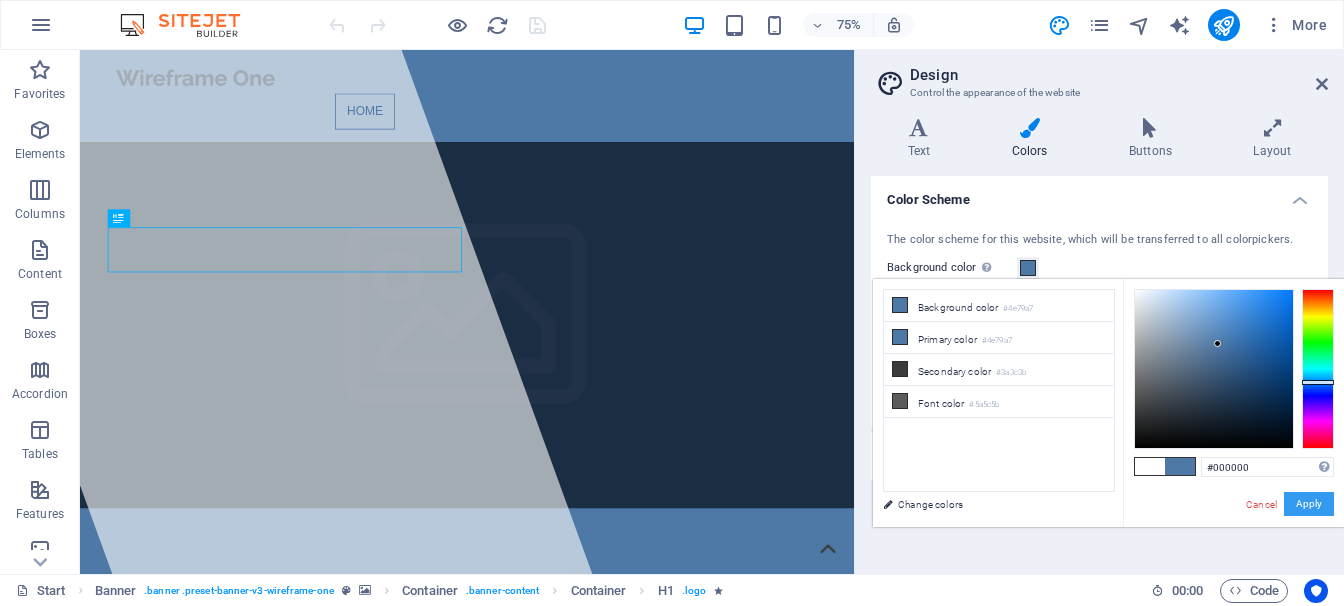 click on "Apply" at bounding box center [1309, 504] 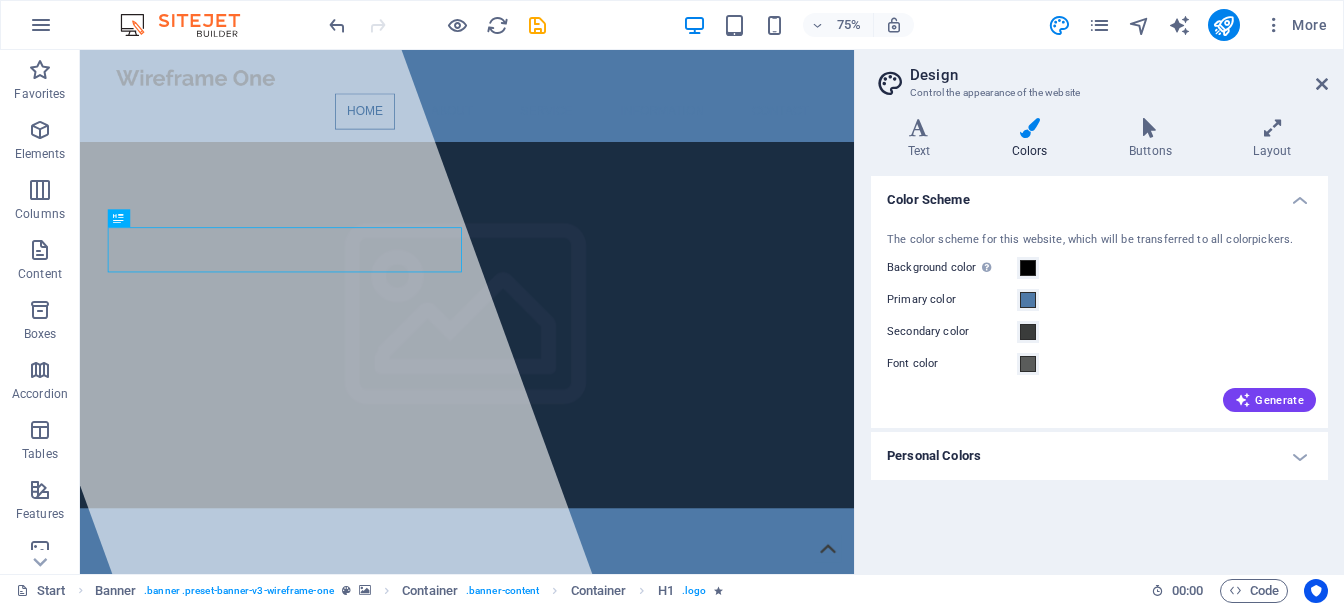 click on "Primary color" at bounding box center (952, 300) 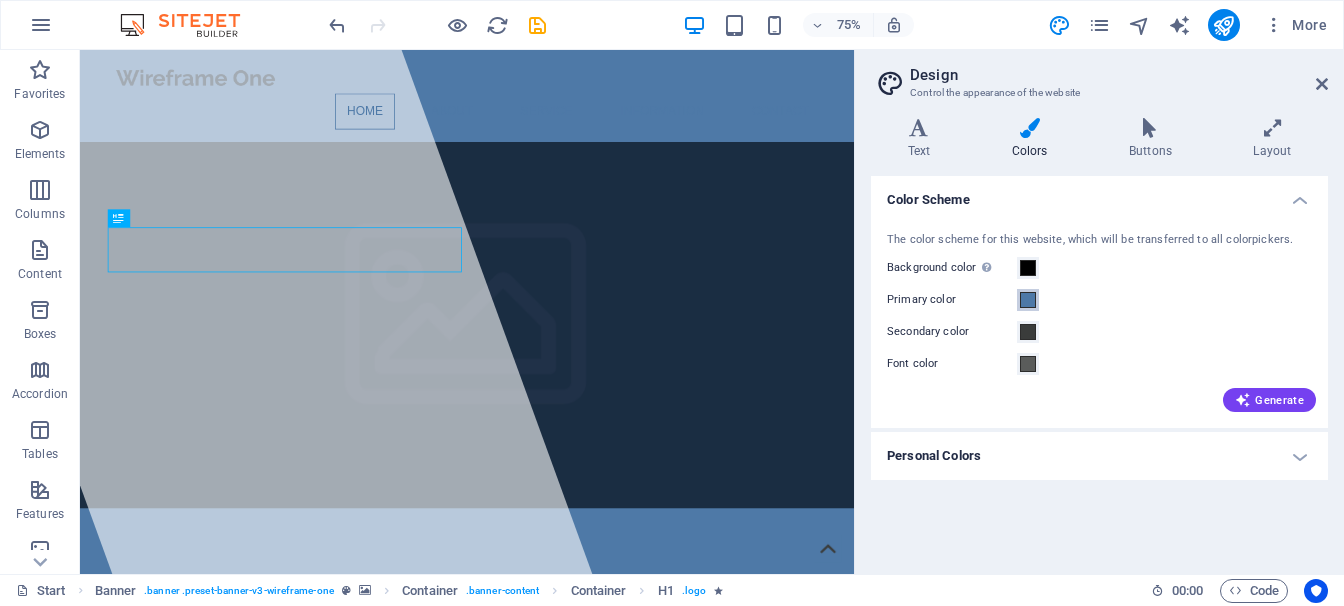 click on "Primary color" at bounding box center [1028, 300] 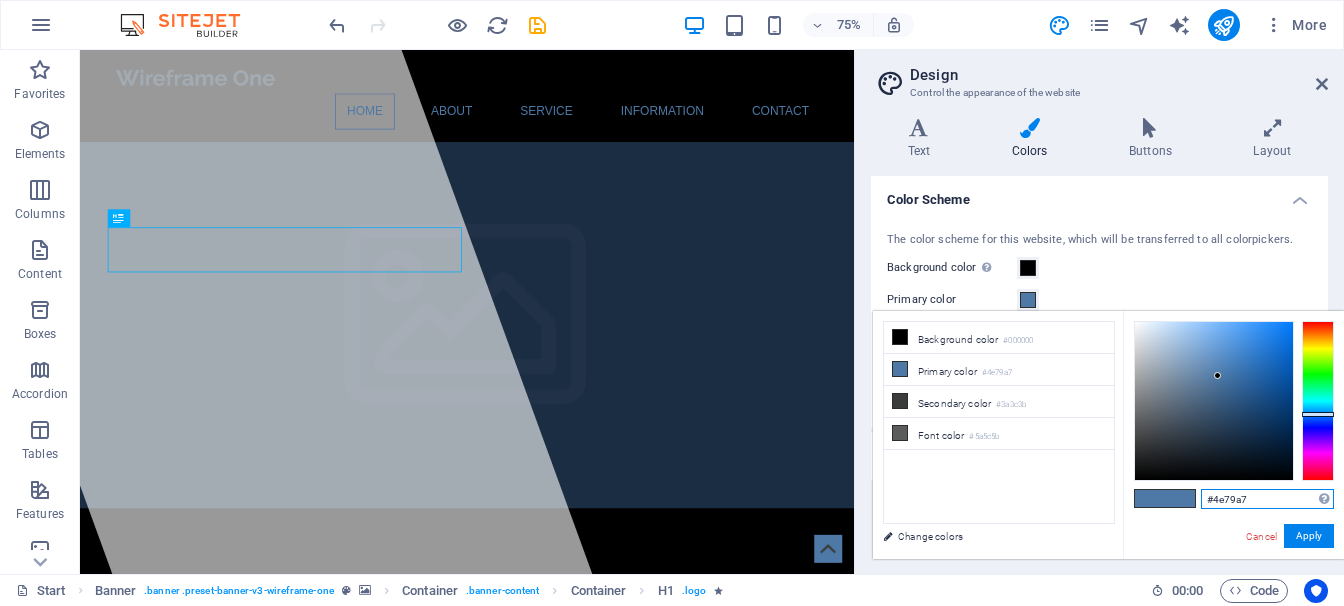 click on "#4e79a7" at bounding box center (1267, 499) 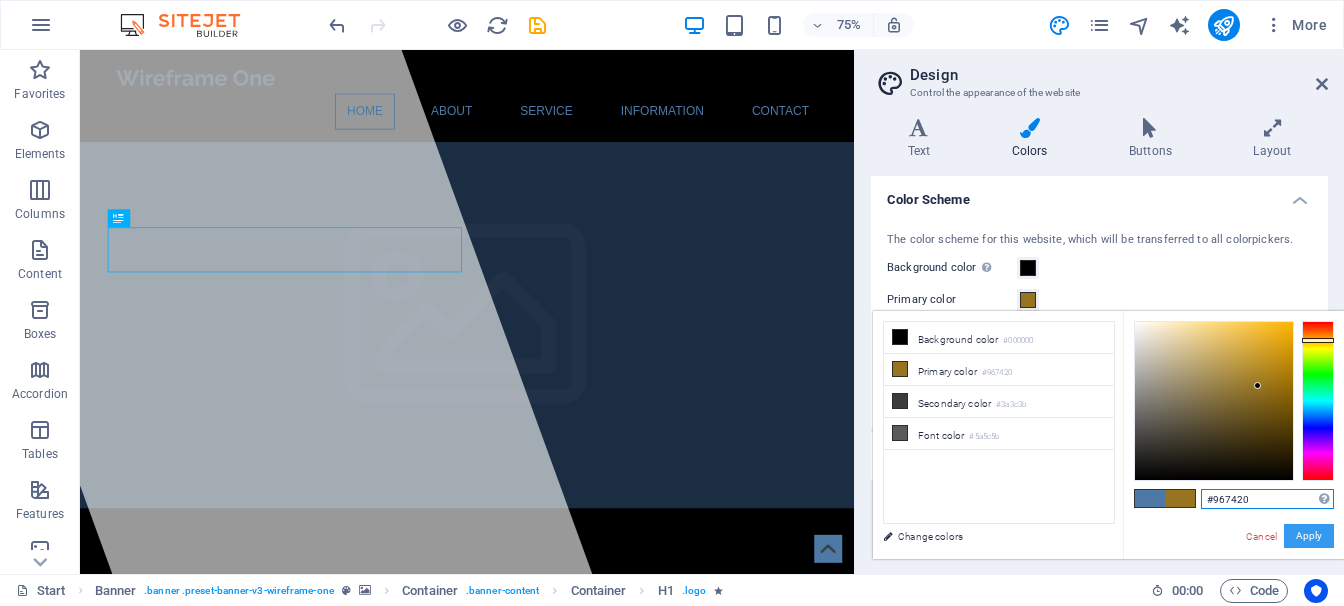 type on "#967420" 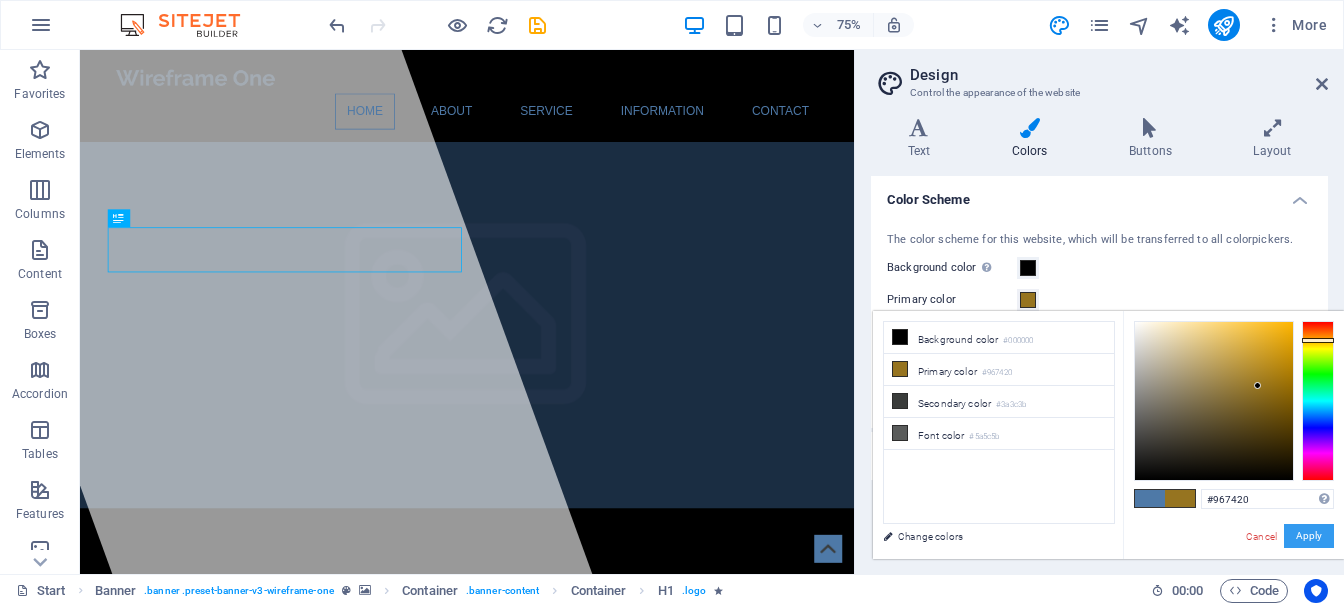 click on "Apply" at bounding box center (1309, 536) 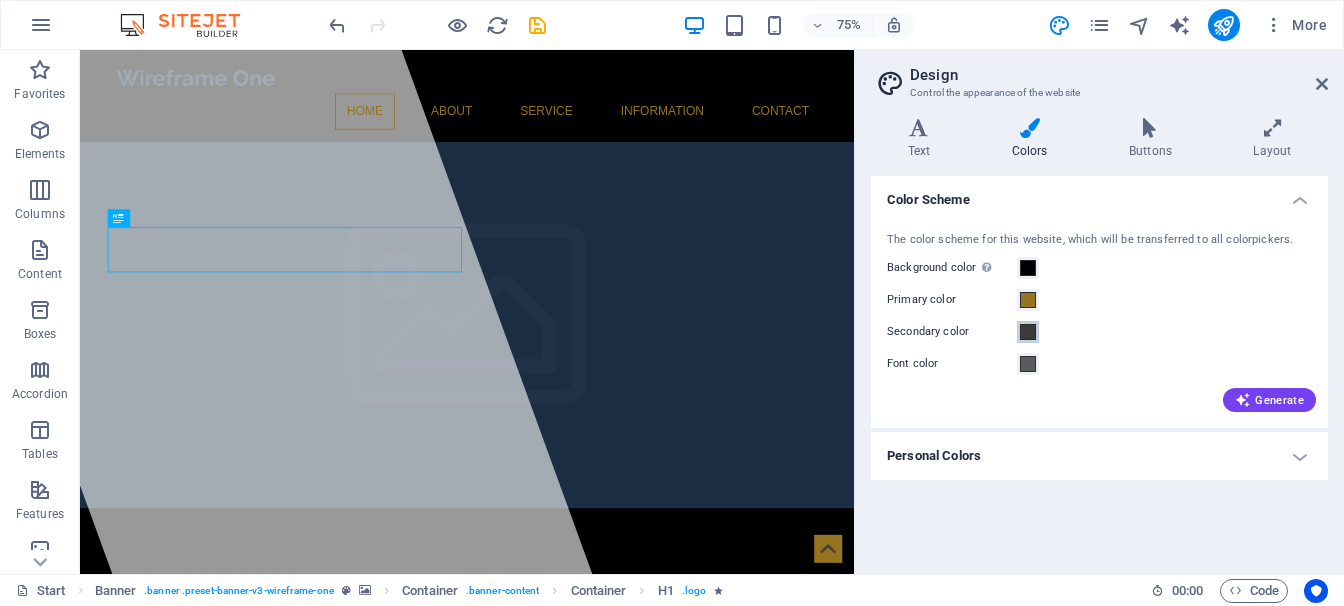 click at bounding box center (1028, 332) 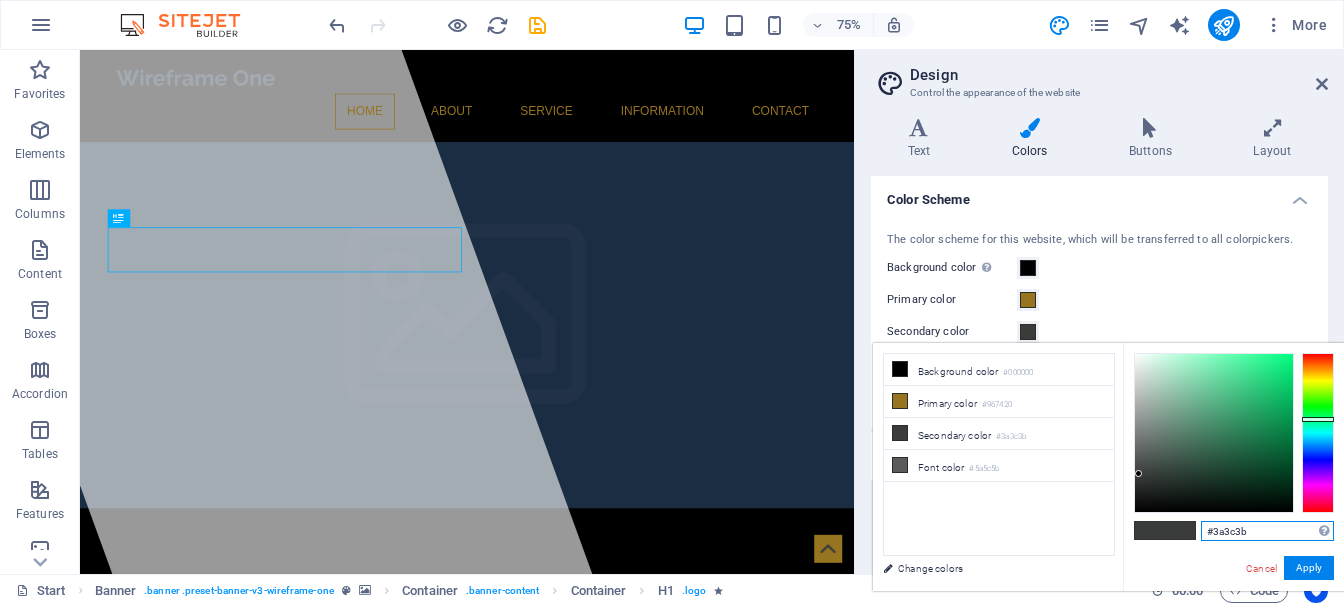 click on "#3a3c3b" at bounding box center [1267, 531] 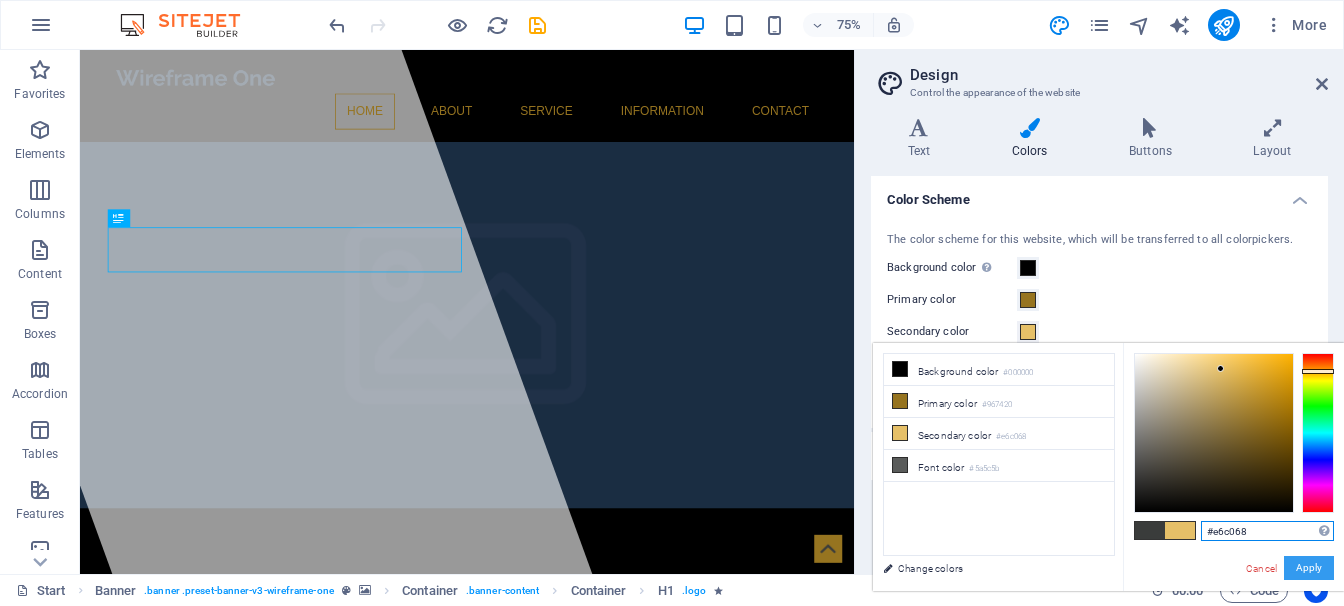type on "#e6c068" 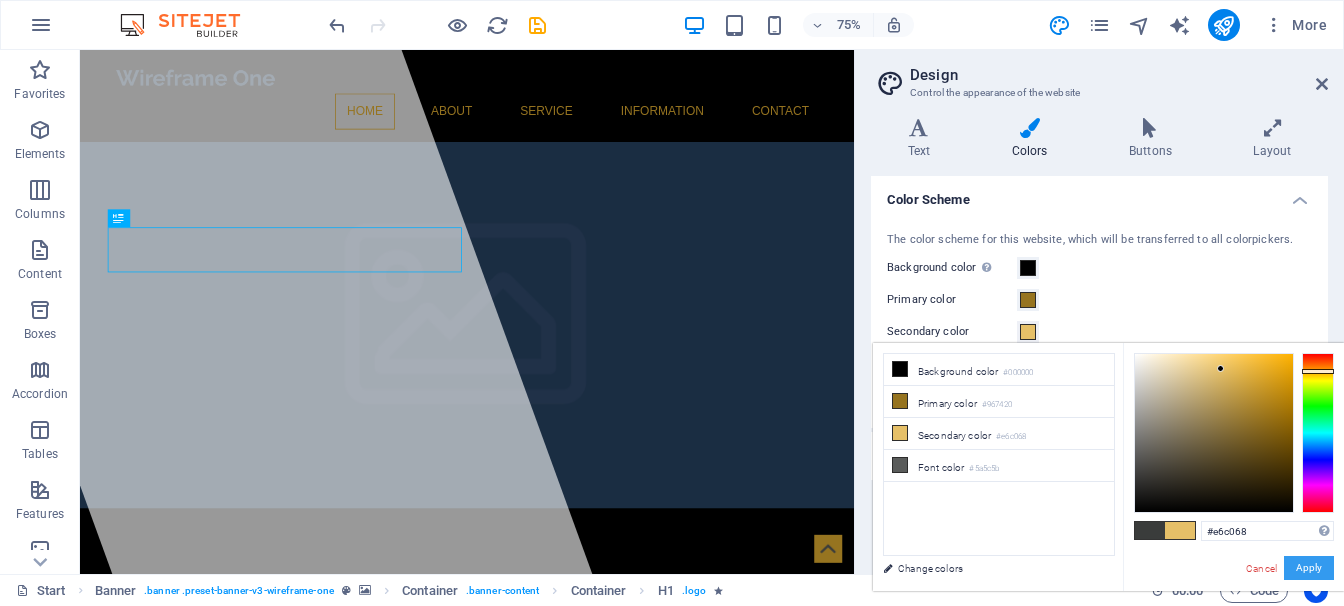 click on "Apply" at bounding box center (1309, 568) 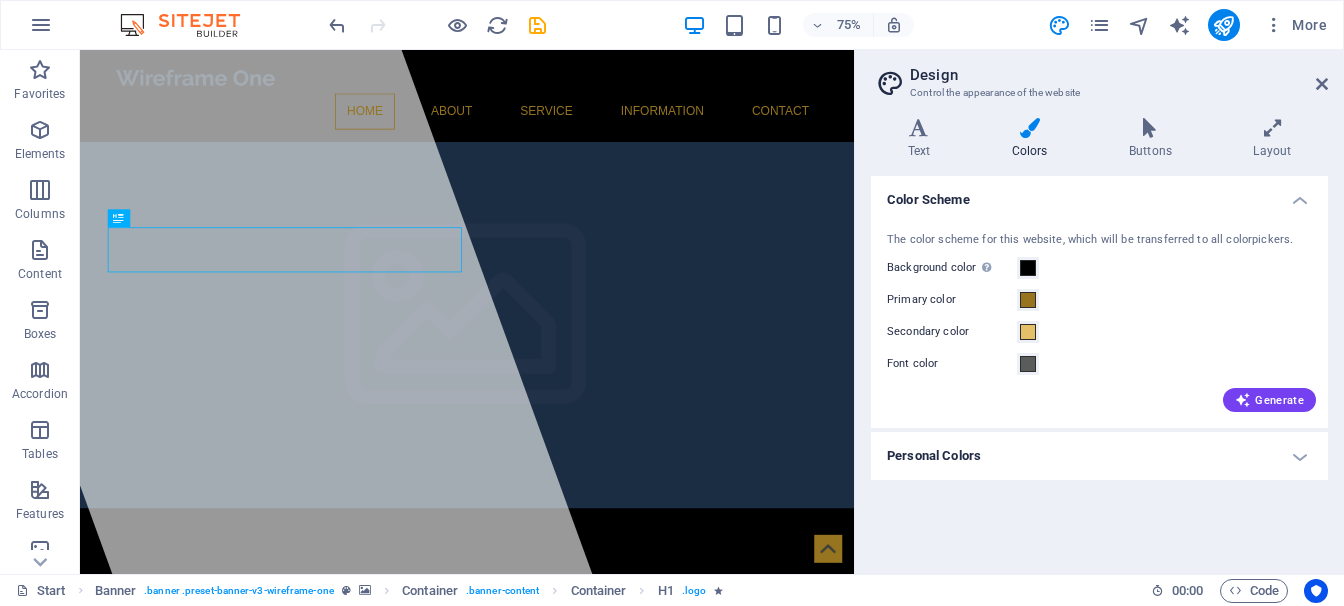 click on "The color scheme for this website, which will be transferred to all colorpickers. Background color Only visible if it is not covered by other backgrounds. Primary color Secondary color Font color Generate" at bounding box center [1099, 320] 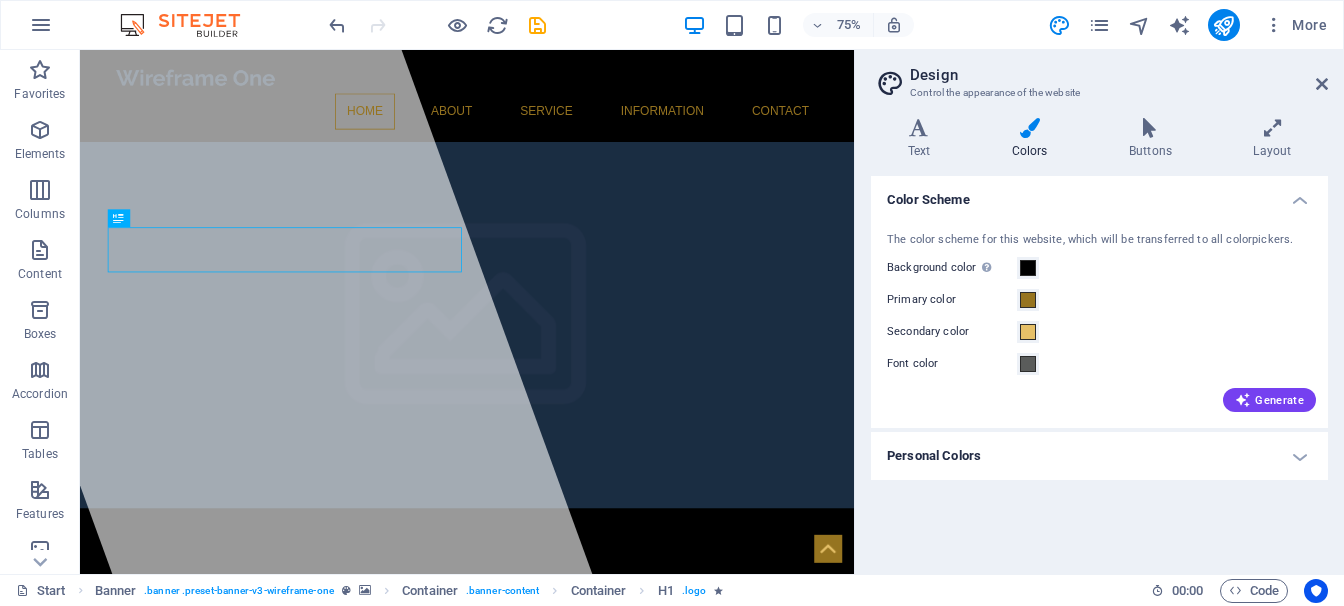 click on "Font color" at bounding box center (952, 364) 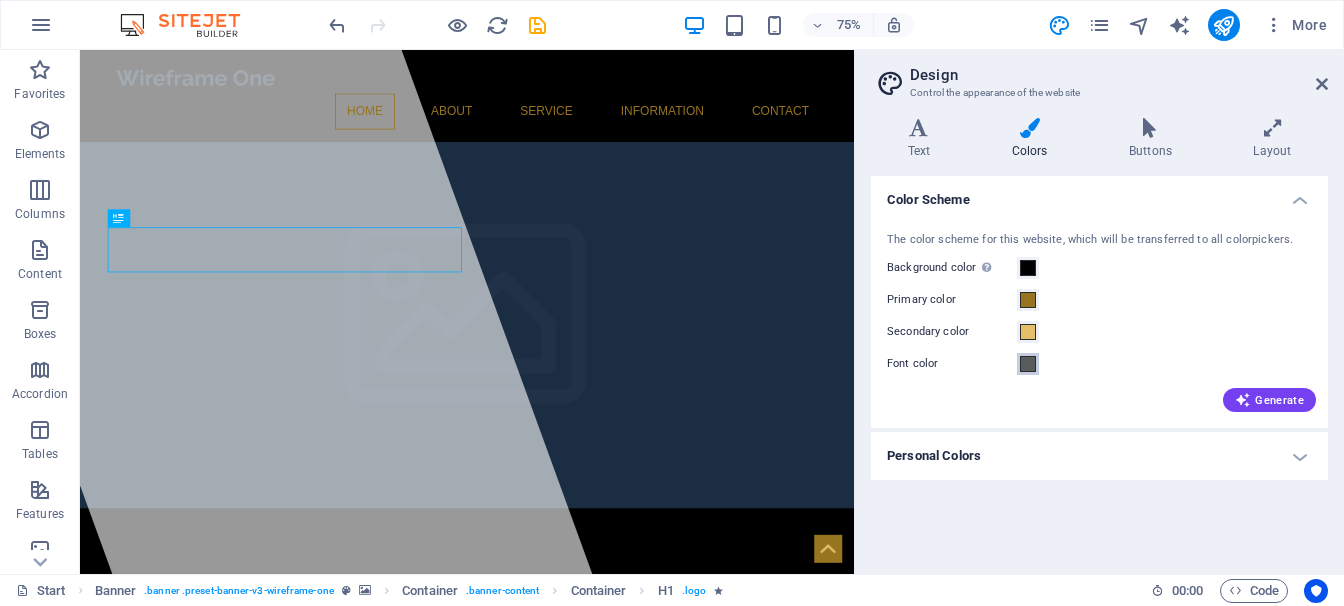 click on "Font color" at bounding box center (1028, 364) 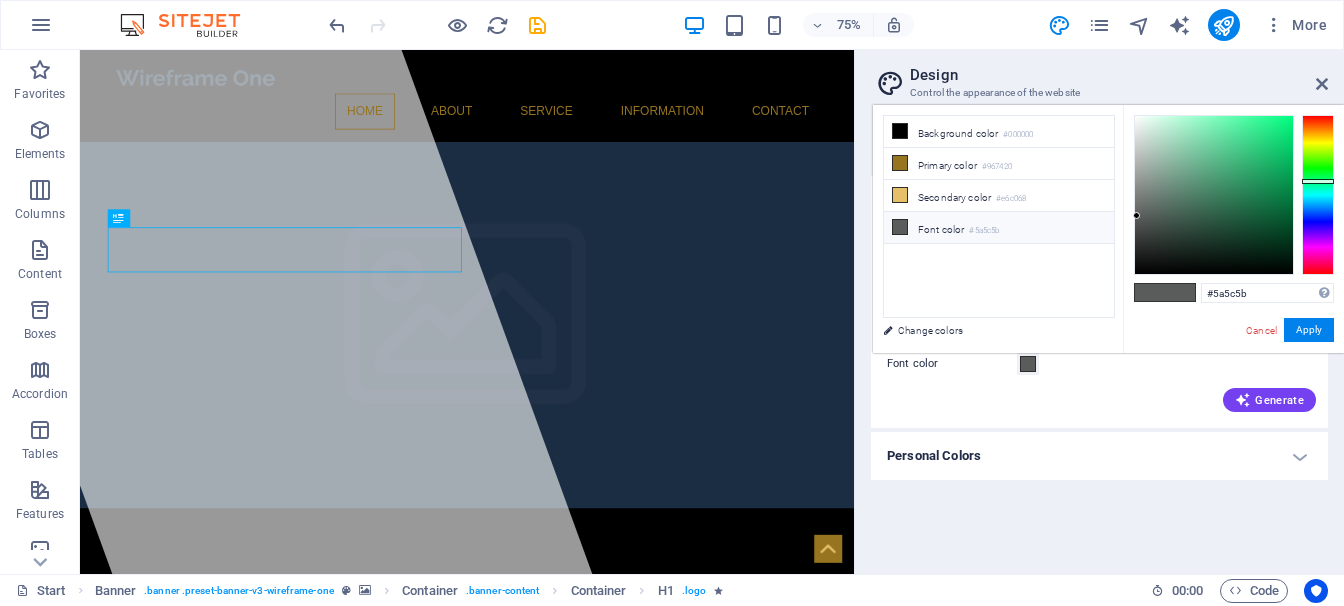 click on "Font color
#5a5c5b" at bounding box center (999, 228) 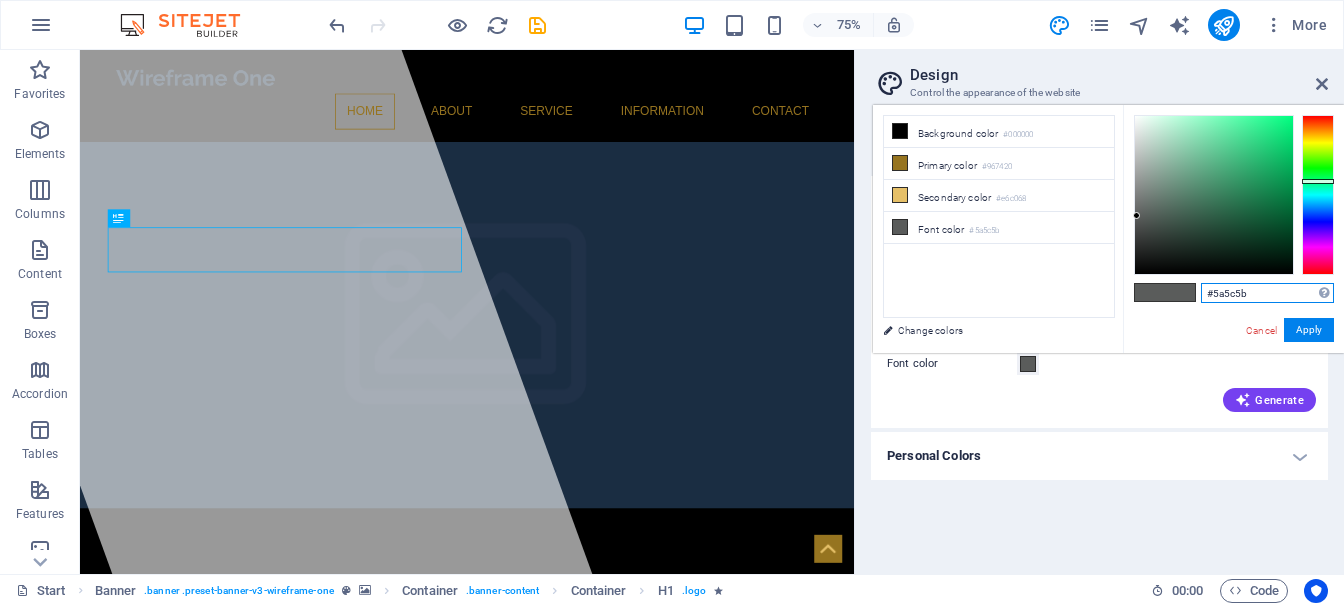 click on "#5a5c5b" at bounding box center [1267, 293] 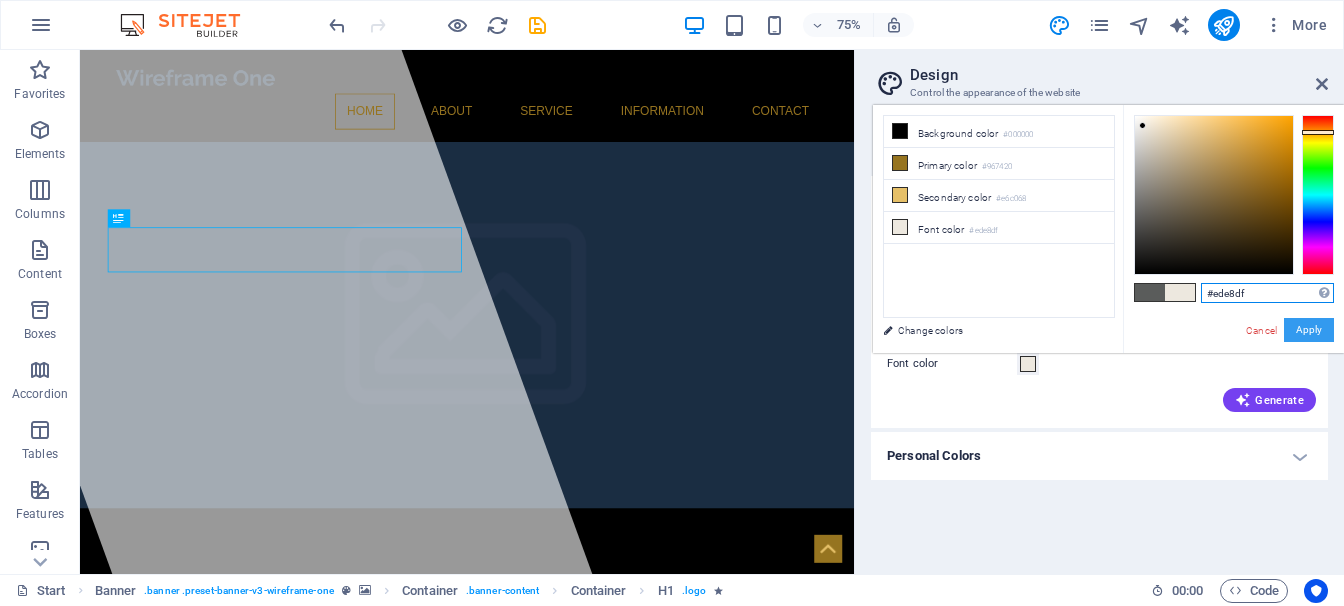 type on "#ede8df" 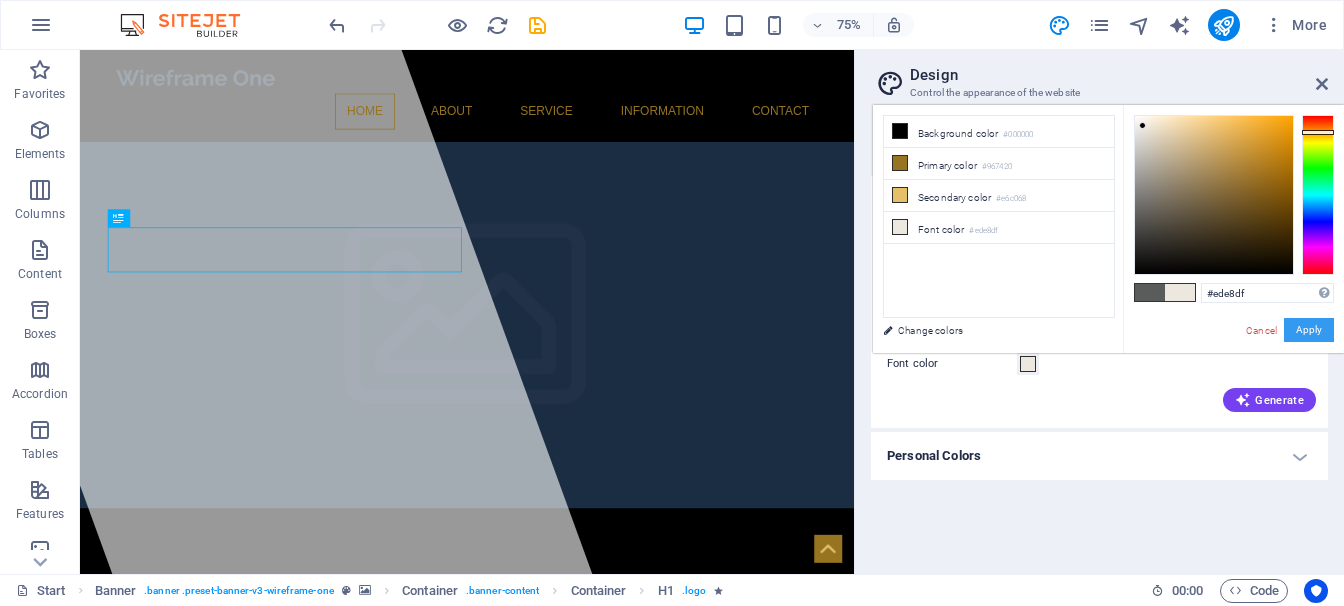 click on "Apply" at bounding box center (1309, 330) 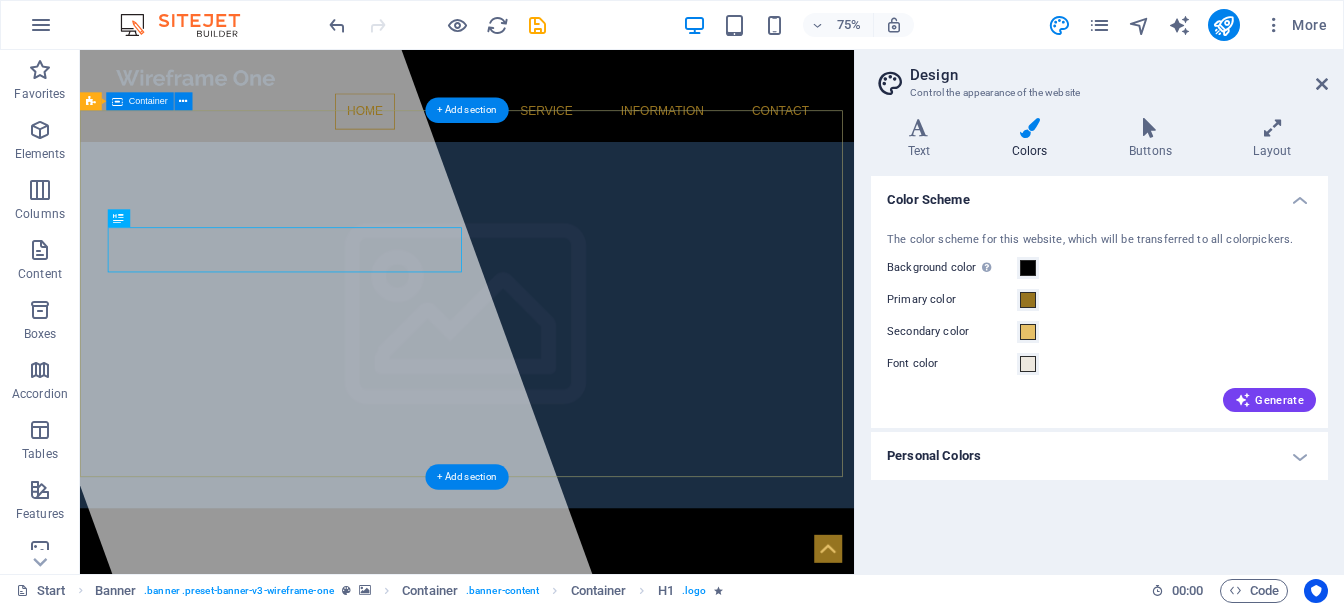 click on "[WEBSITE] Lorem ipsum dolor sit amet, consectetuer adipiscing elit. Aenean commodo ligula eget dolor. Aenean massa." at bounding box center (596, 873) 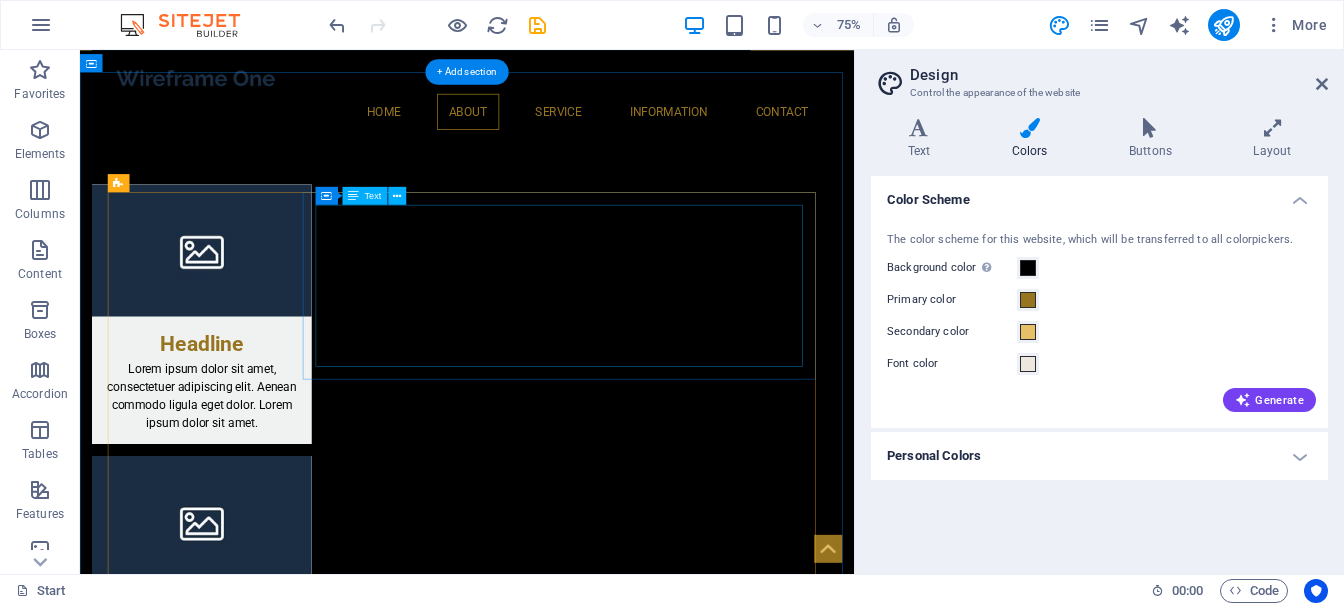 scroll, scrollTop: 1238, scrollLeft: 0, axis: vertical 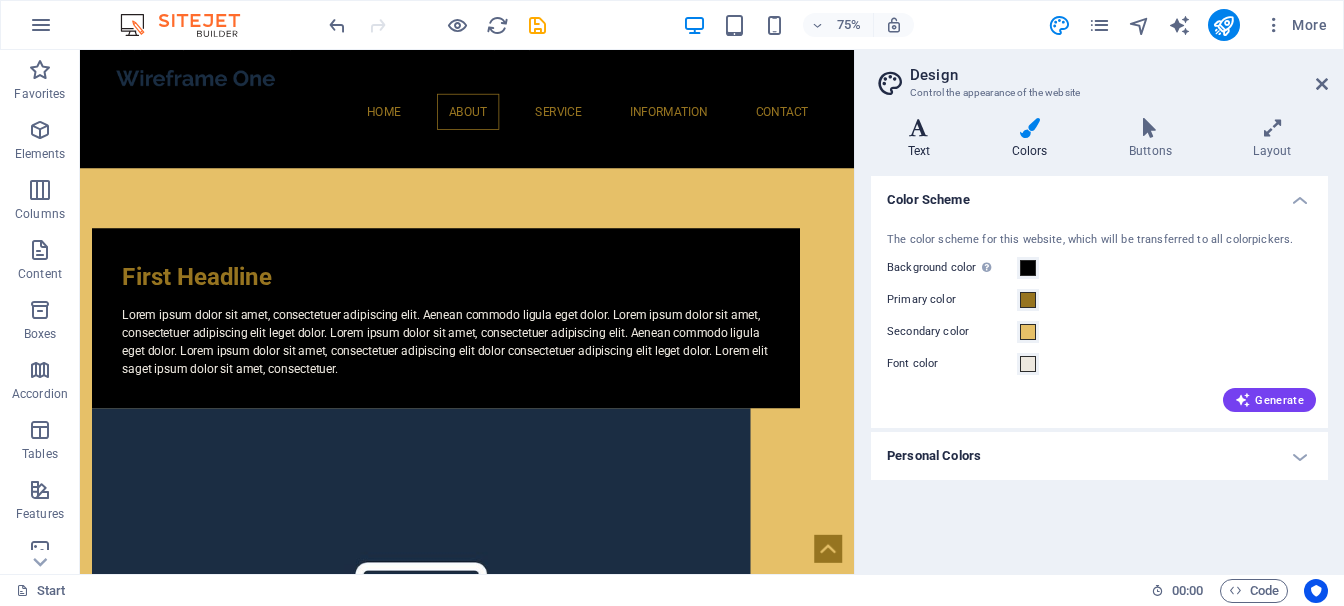 click on "Text" at bounding box center (923, 139) 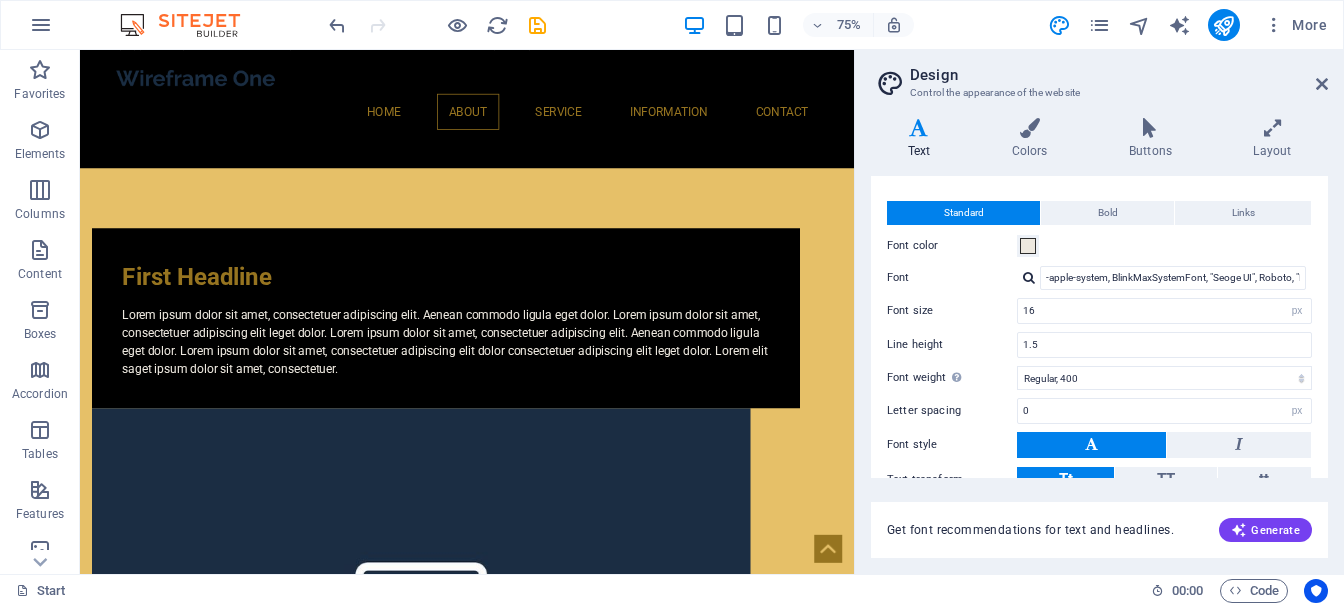 scroll, scrollTop: 98, scrollLeft: 0, axis: vertical 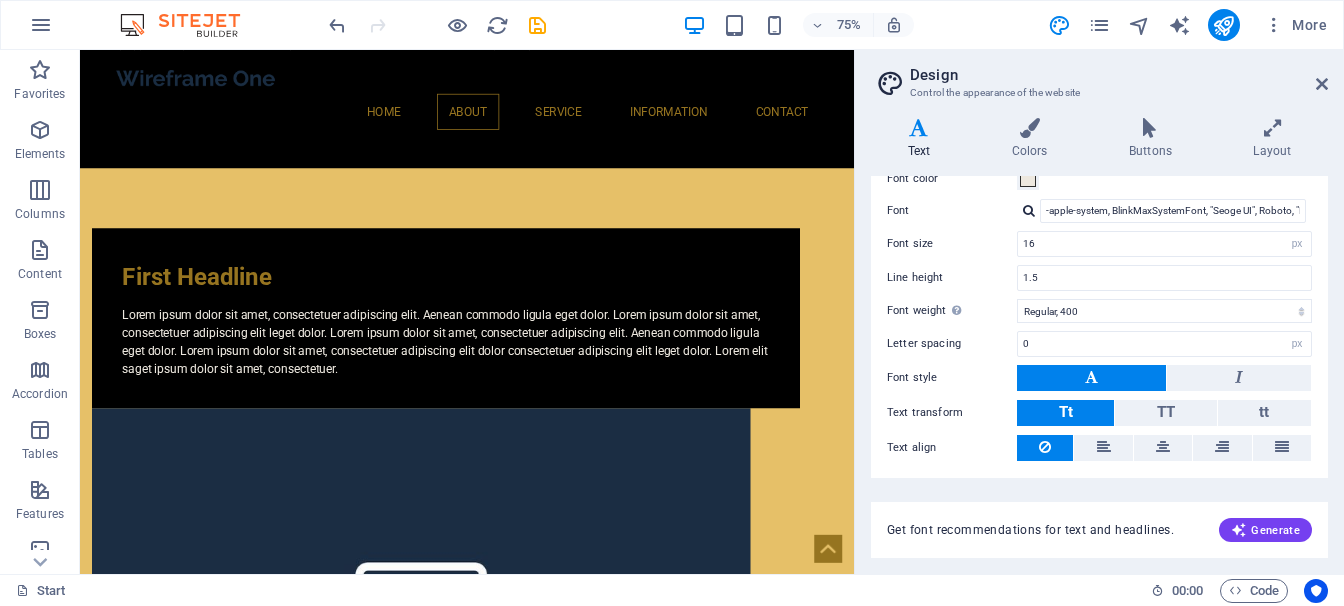 click at bounding box center [1029, 210] 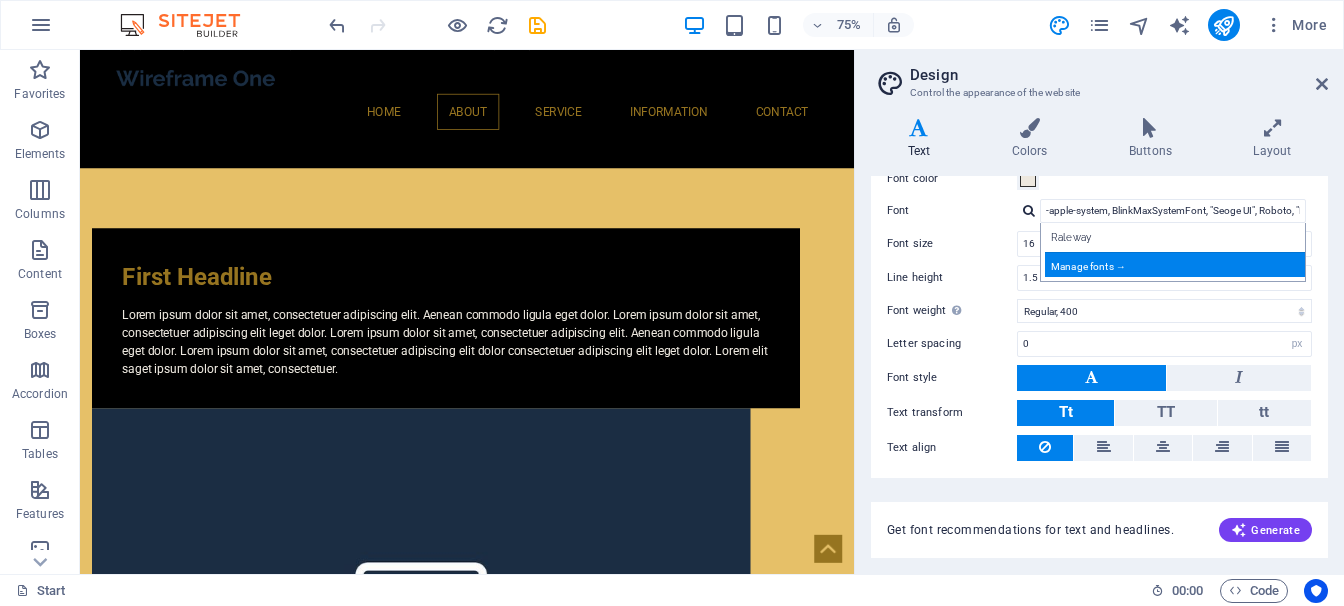 click on "Manage fonts →" at bounding box center (1177, 264) 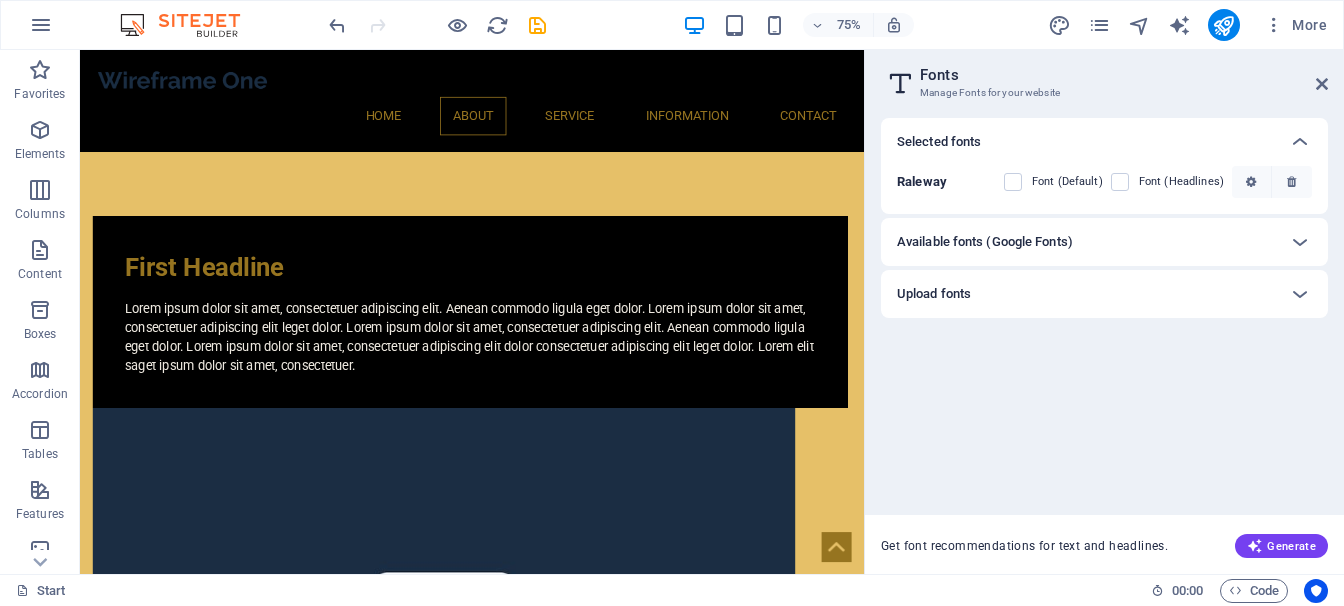 scroll, scrollTop: 1207, scrollLeft: 0, axis: vertical 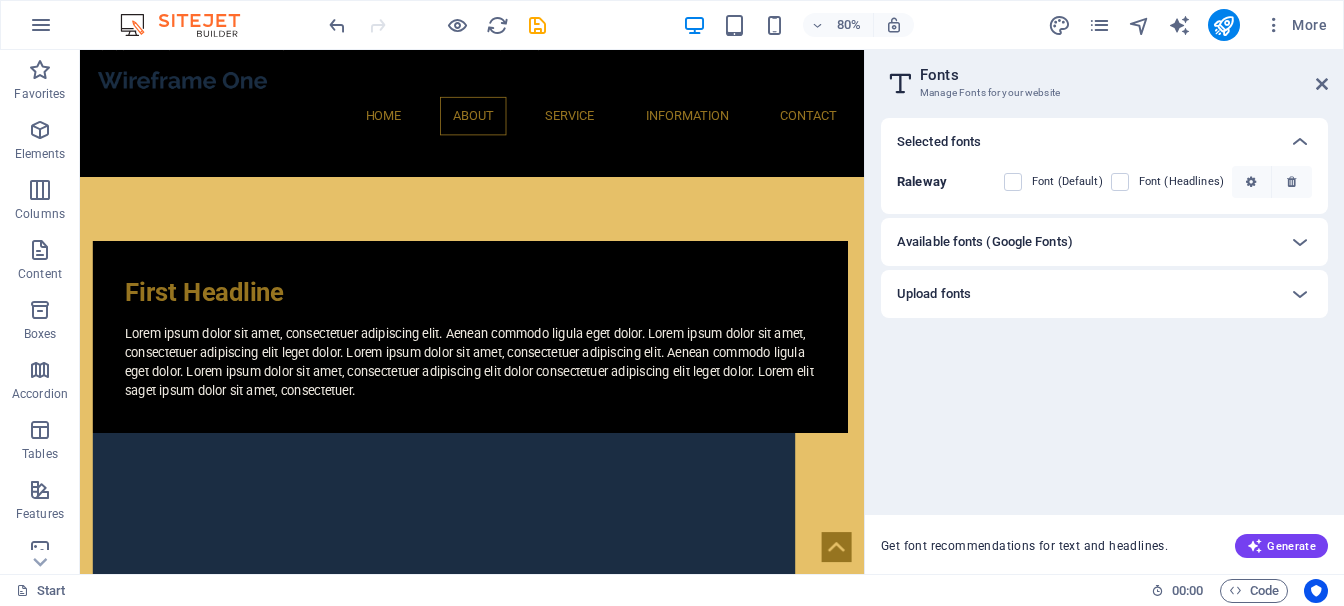 click on "Available fonts (Google Fonts)" at bounding box center [985, 242] 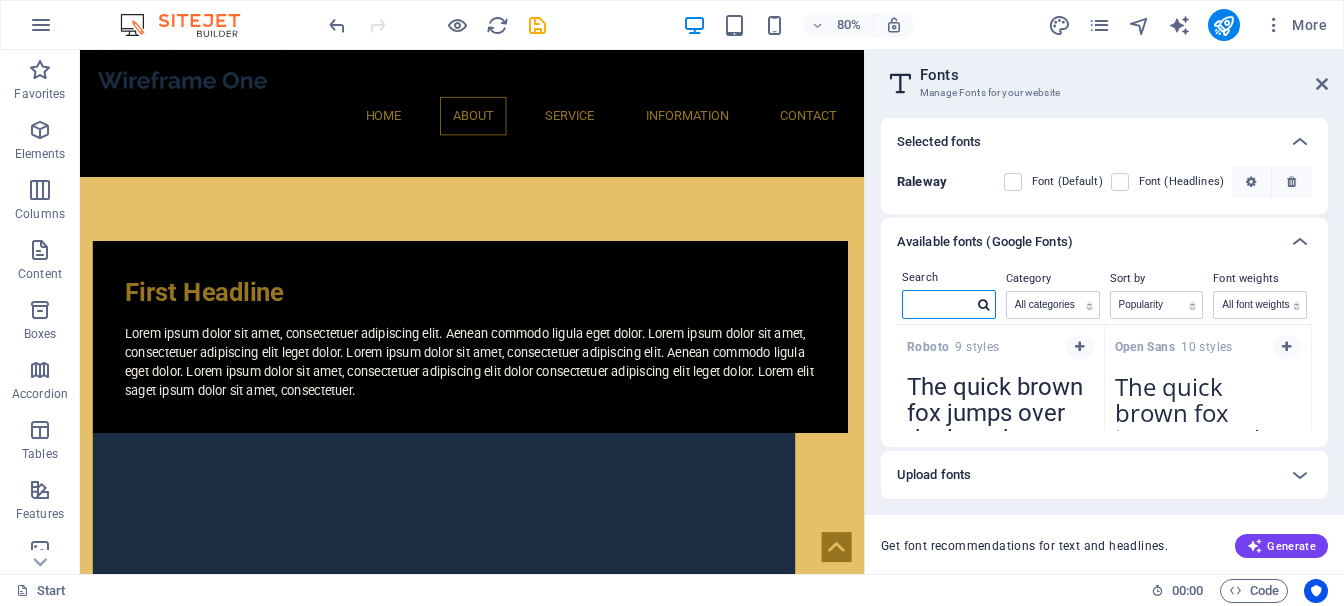 click at bounding box center (938, 304) 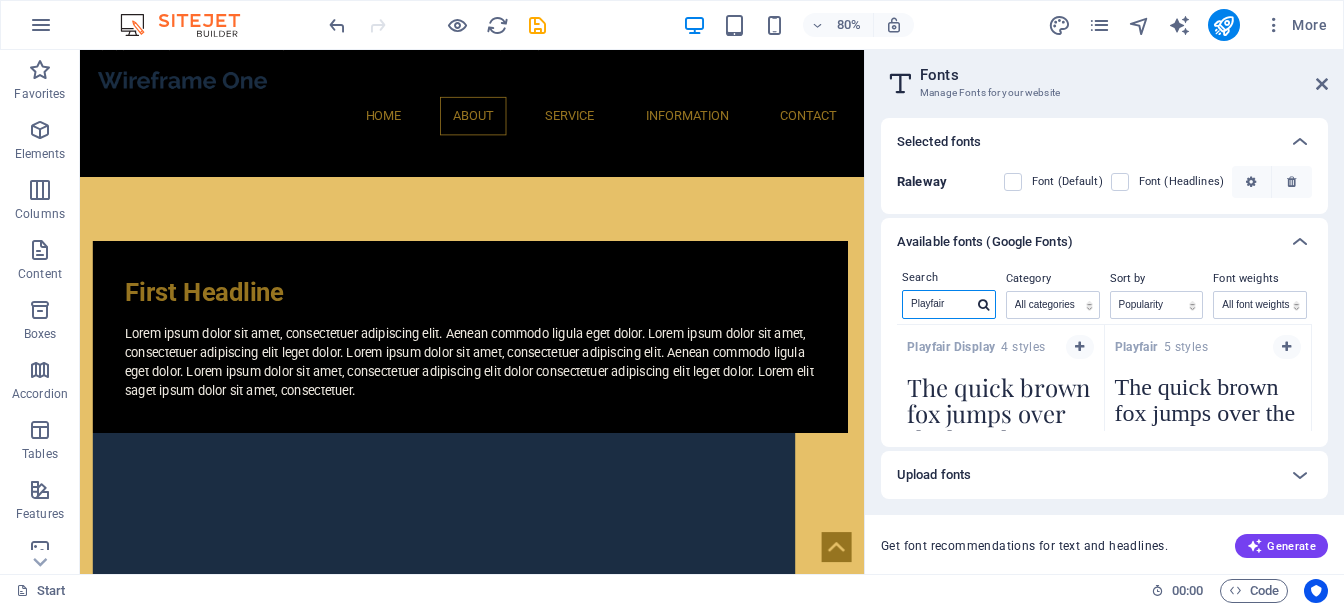 type on "Playfair" 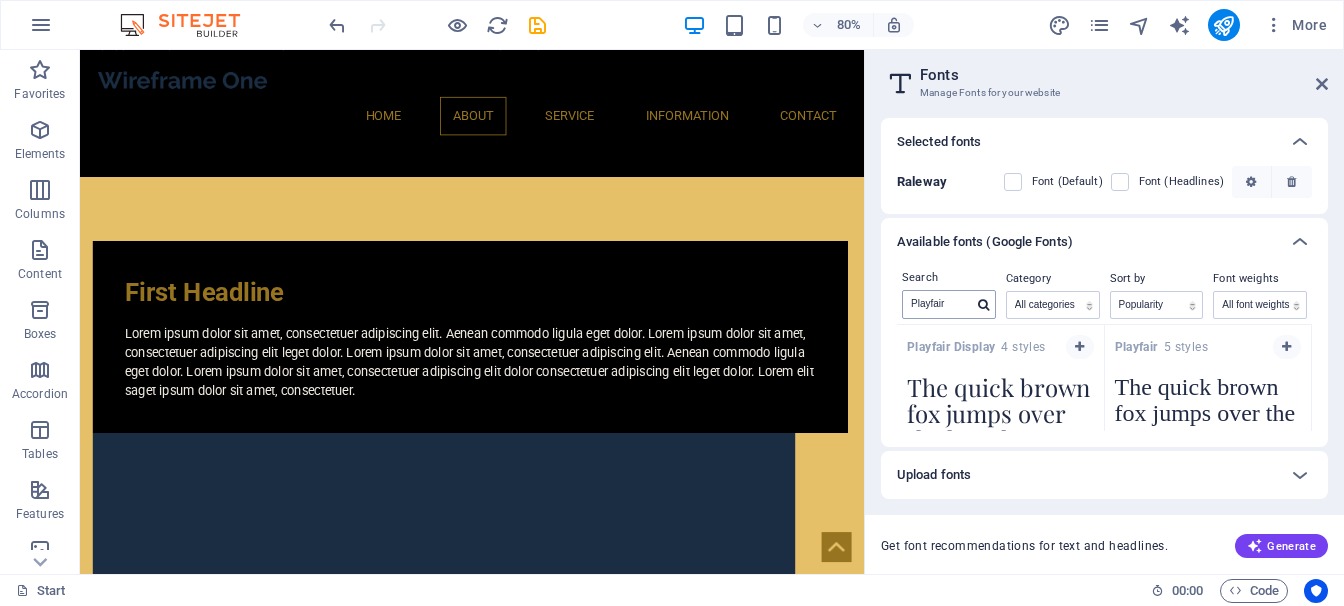 click at bounding box center (984, 305) 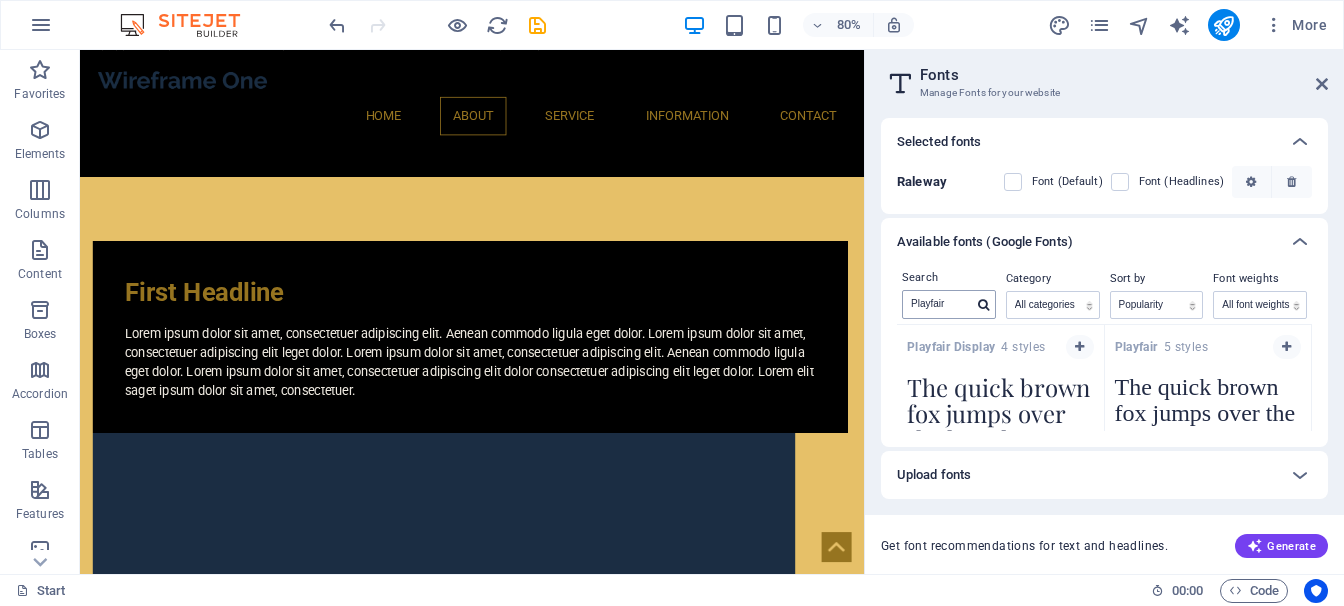 click at bounding box center (983, 305) 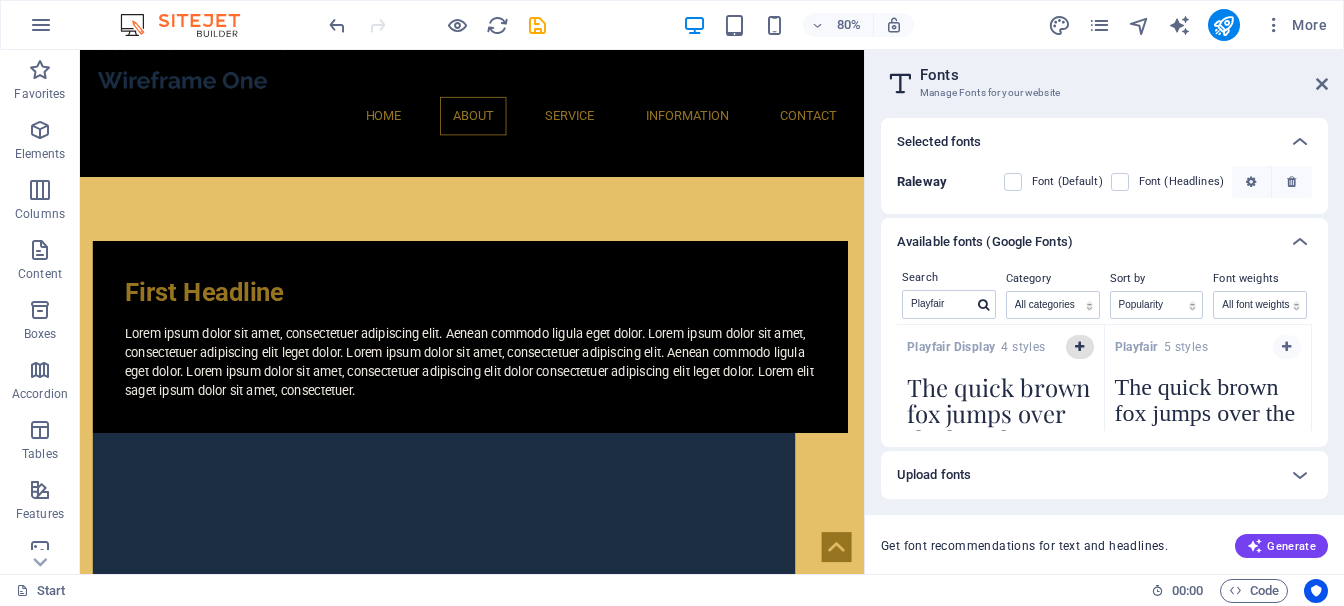 click at bounding box center [1079, 347] 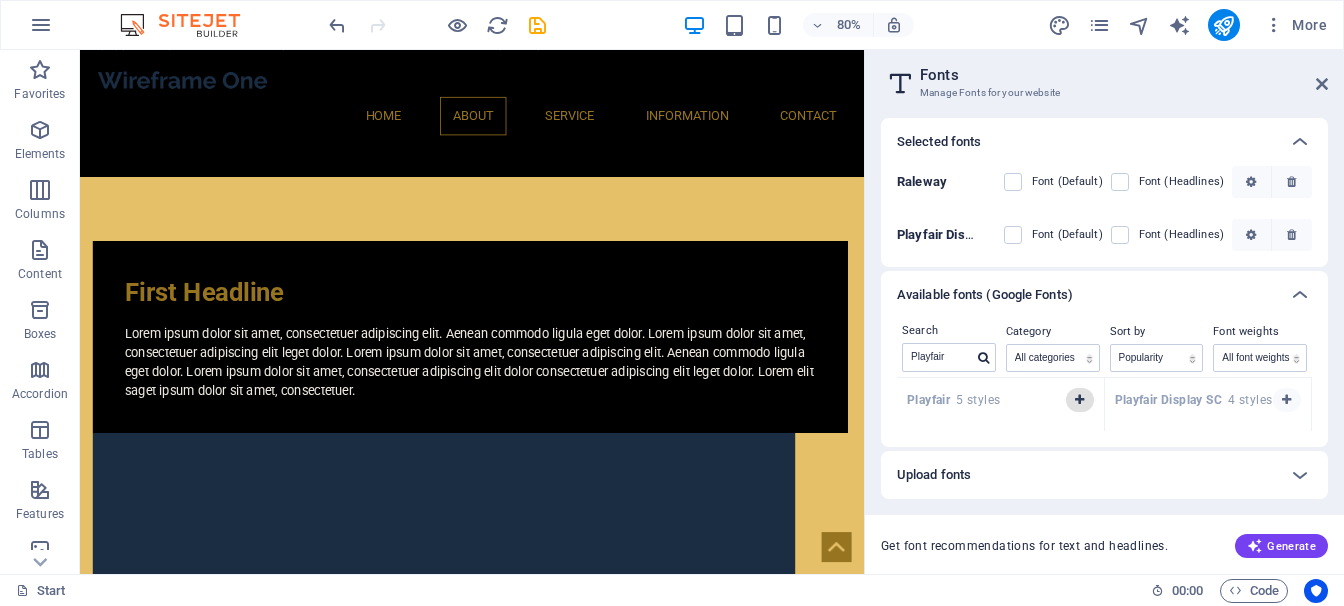 click at bounding box center [1079, 400] 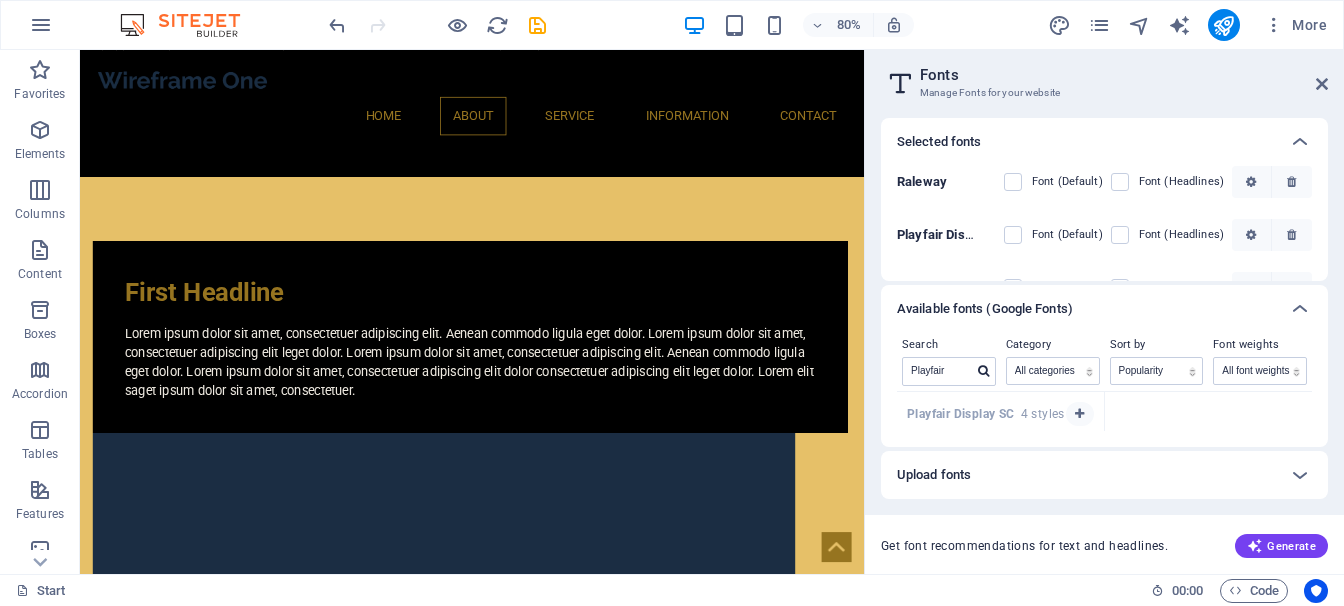 click on "Playfair Display SC 4   styles" at bounding box center (986, 414) 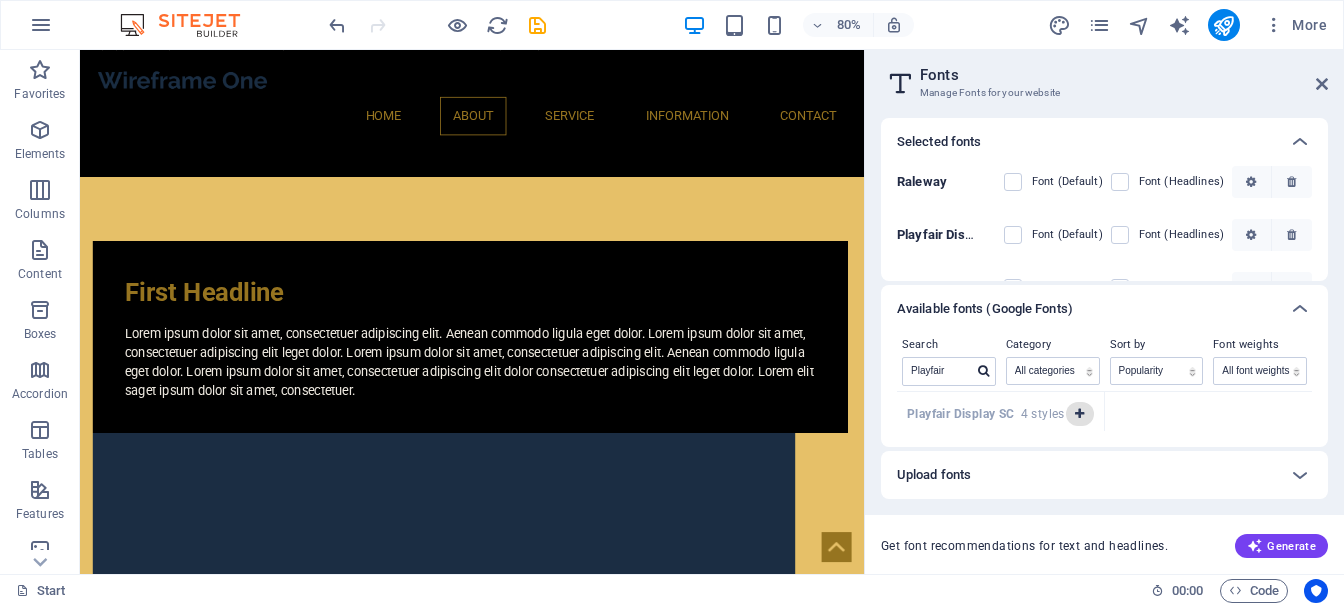 click at bounding box center [1080, 414] 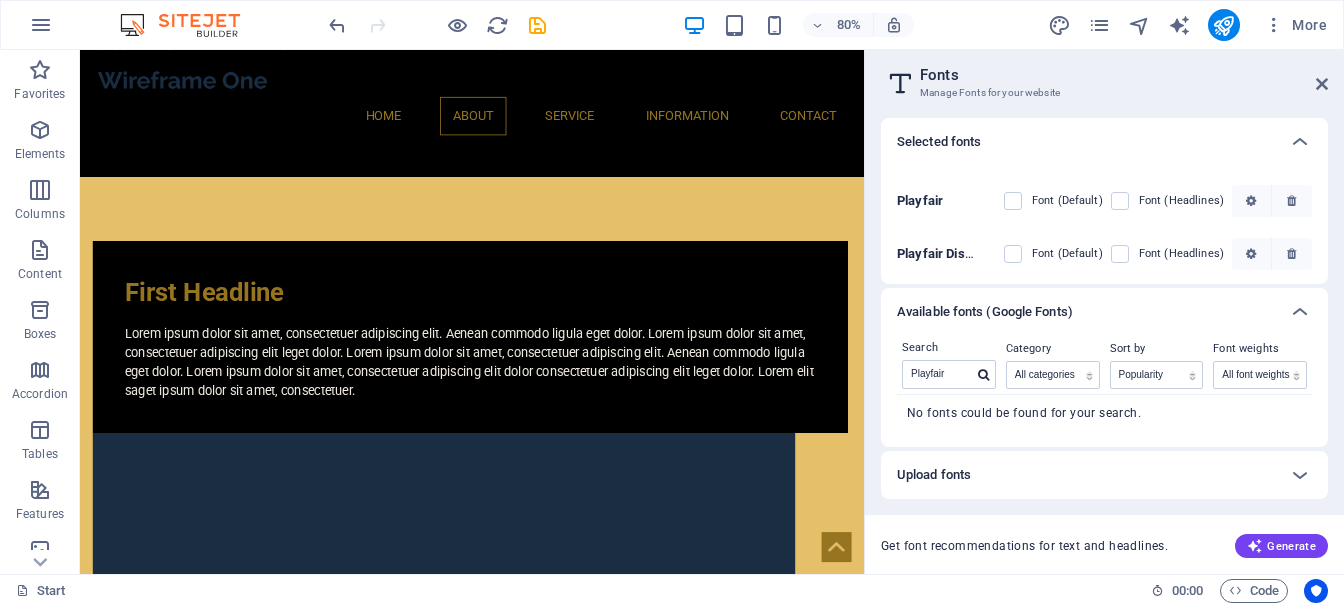 scroll, scrollTop: 89, scrollLeft: 0, axis: vertical 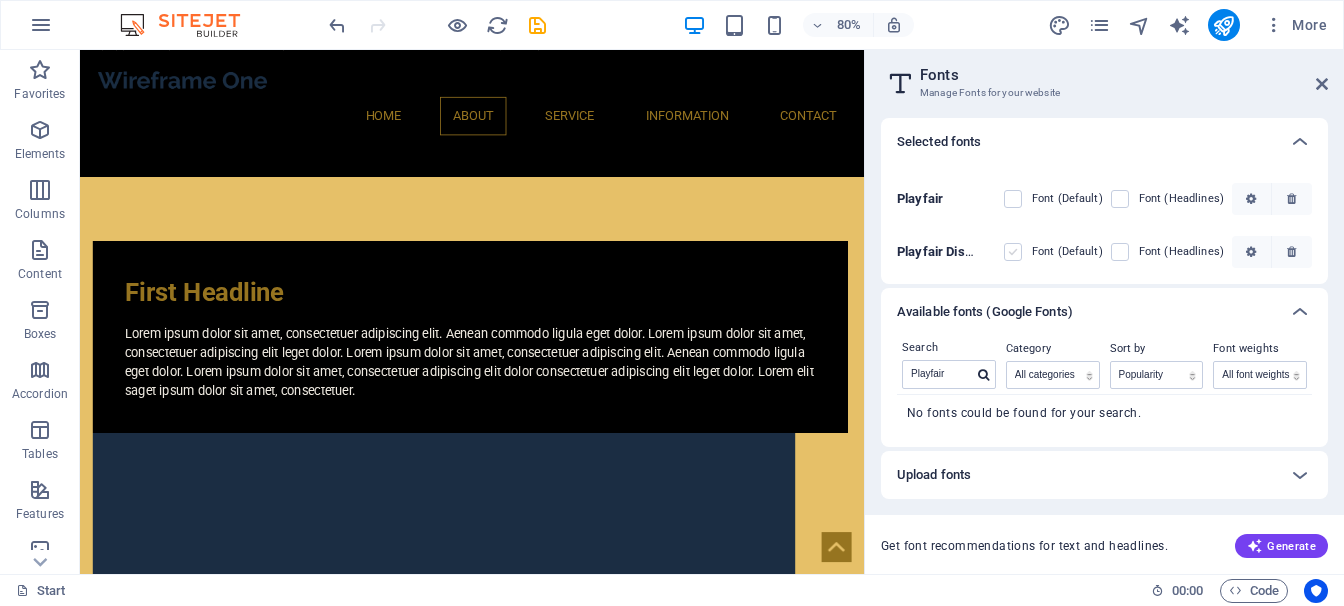 click at bounding box center [1013, 252] 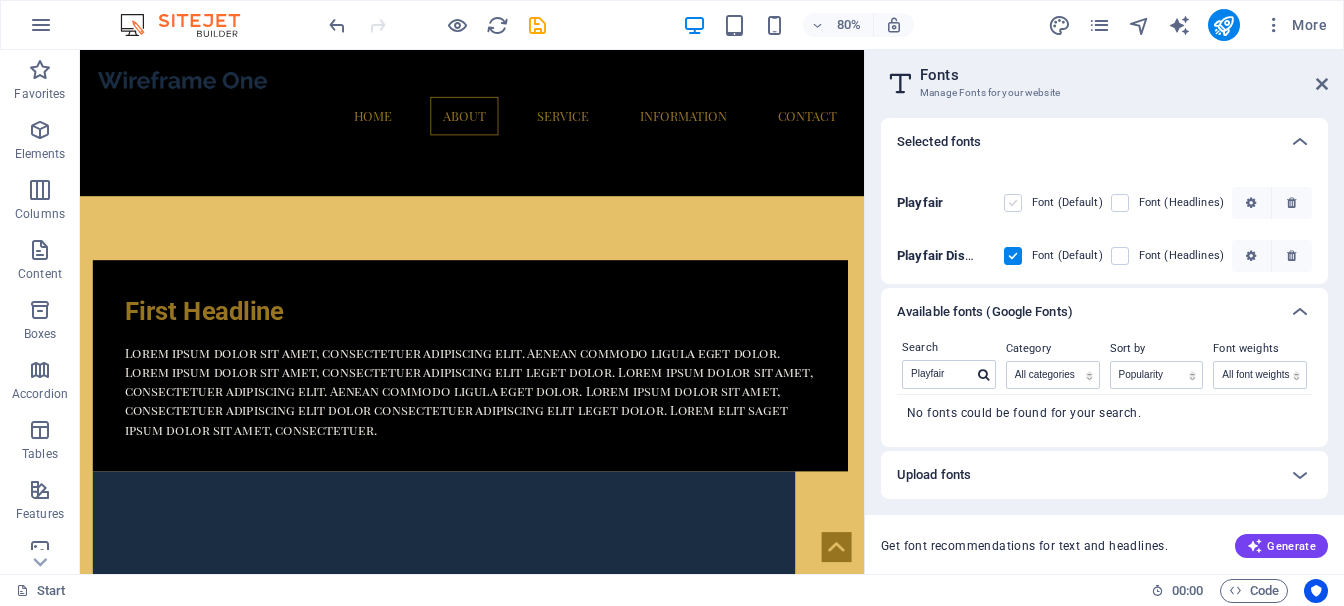 scroll, scrollTop: 1230, scrollLeft: 0, axis: vertical 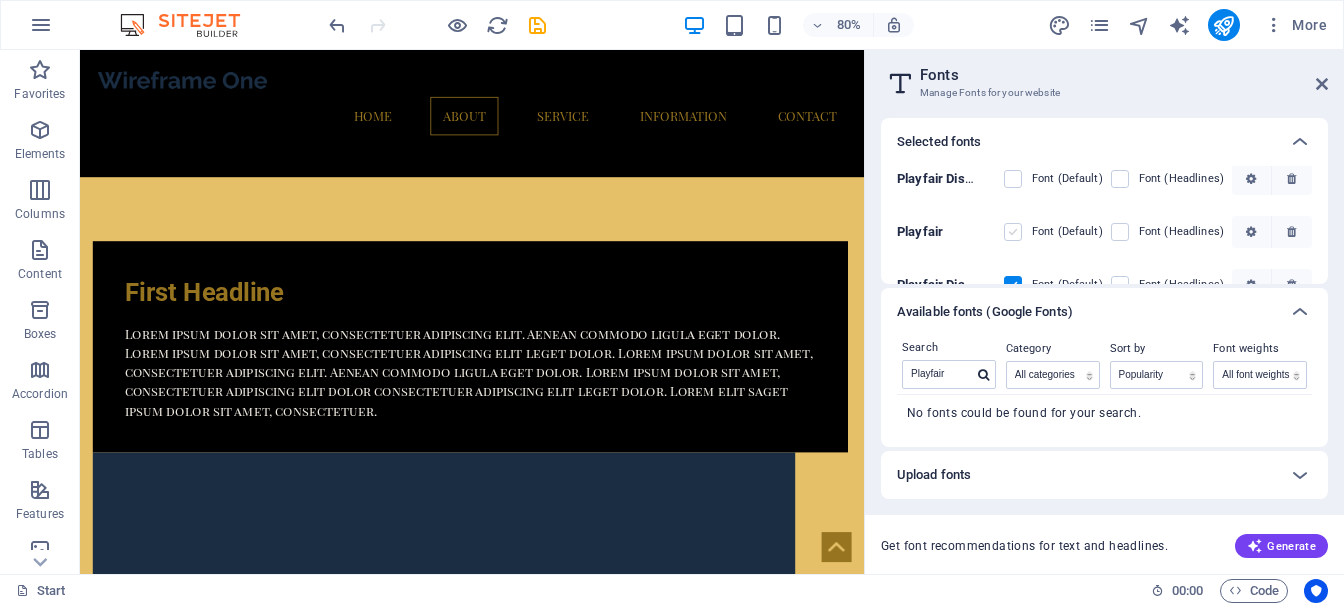 click at bounding box center [1013, 232] 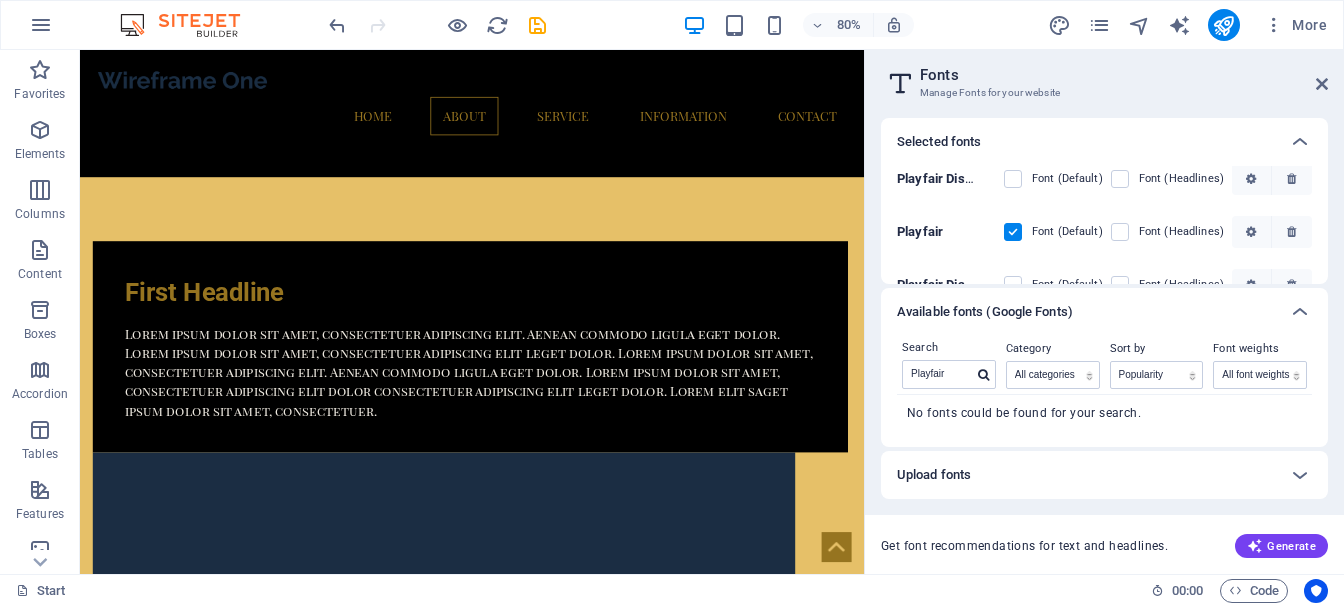 scroll, scrollTop: 1207, scrollLeft: 0, axis: vertical 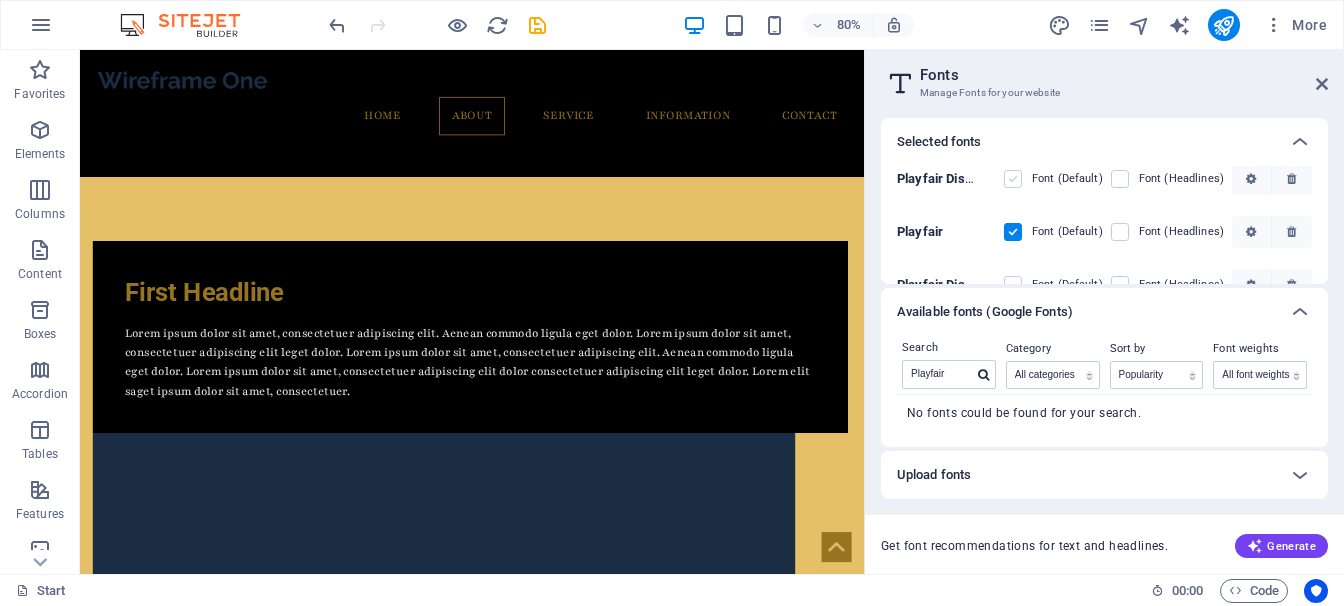 click at bounding box center (1013, 179) 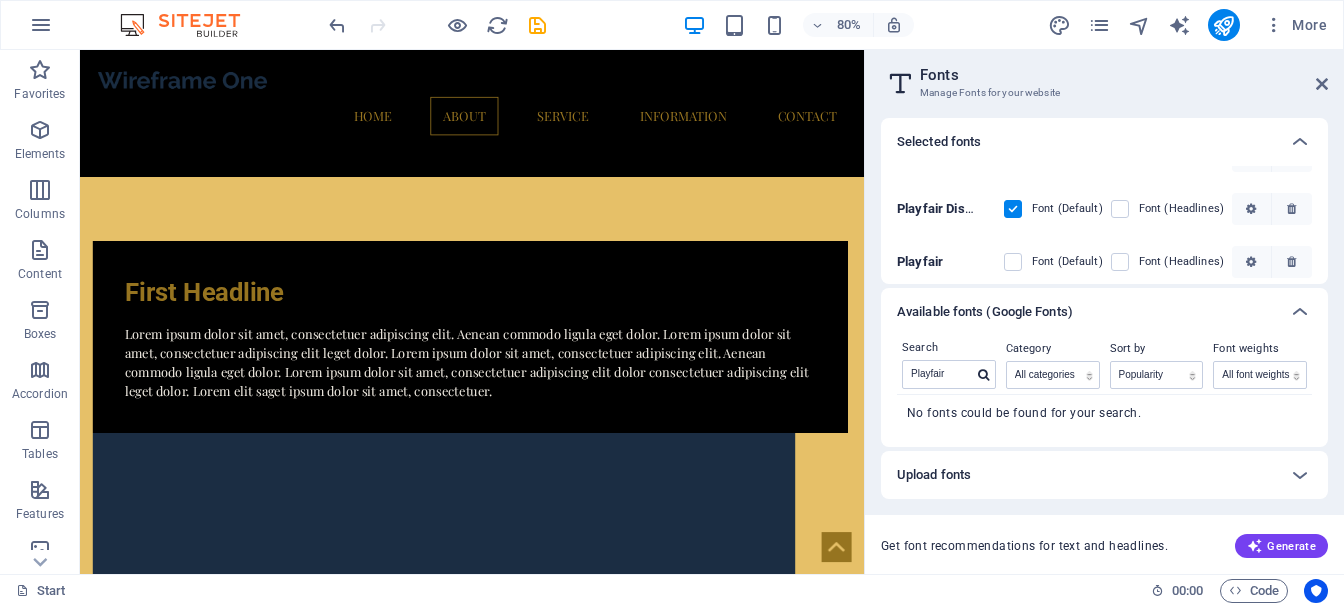 scroll, scrollTop: 1, scrollLeft: 0, axis: vertical 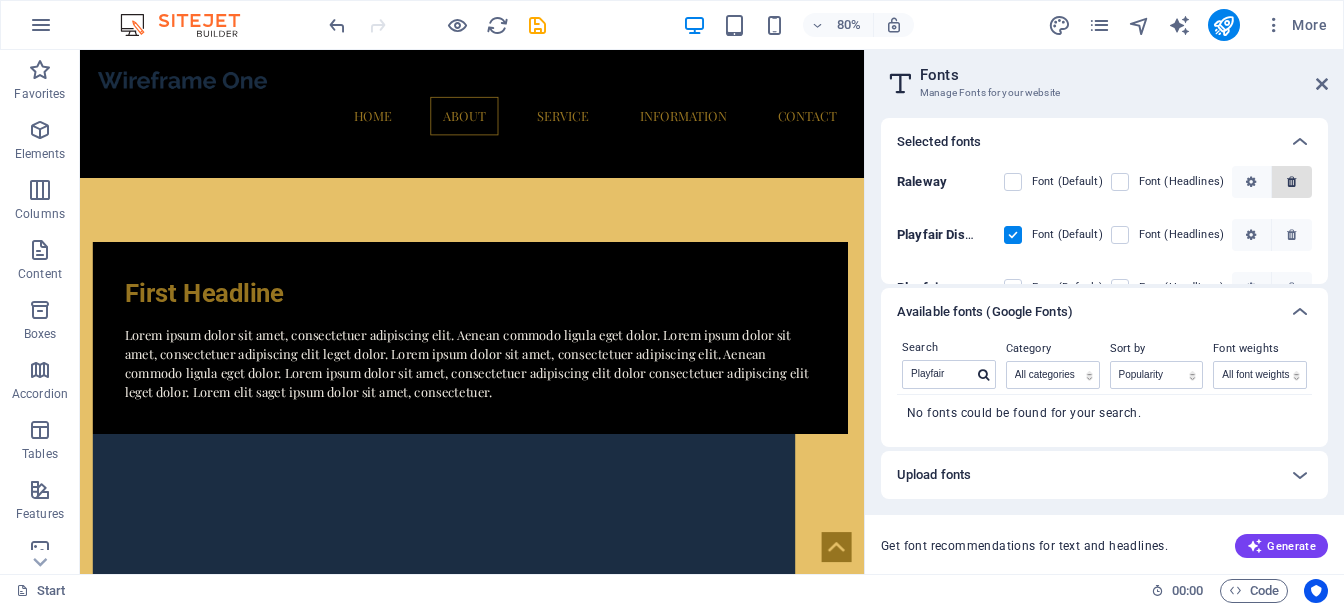 click at bounding box center (1291, 182) 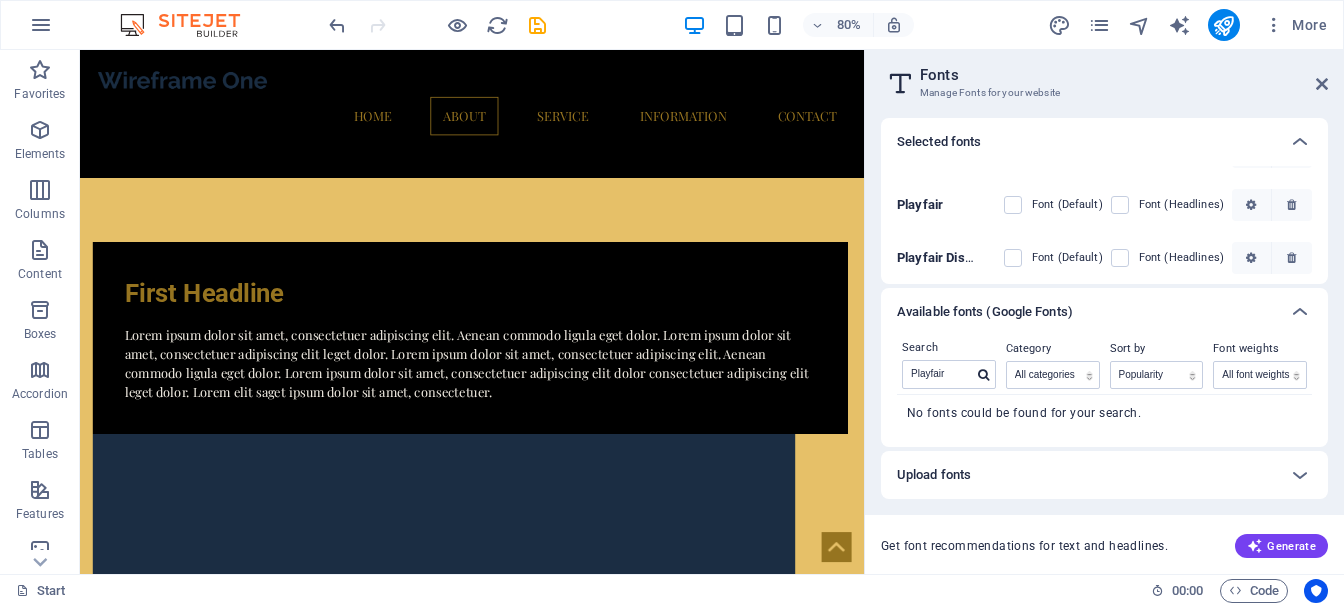 scroll, scrollTop: 36, scrollLeft: 0, axis: vertical 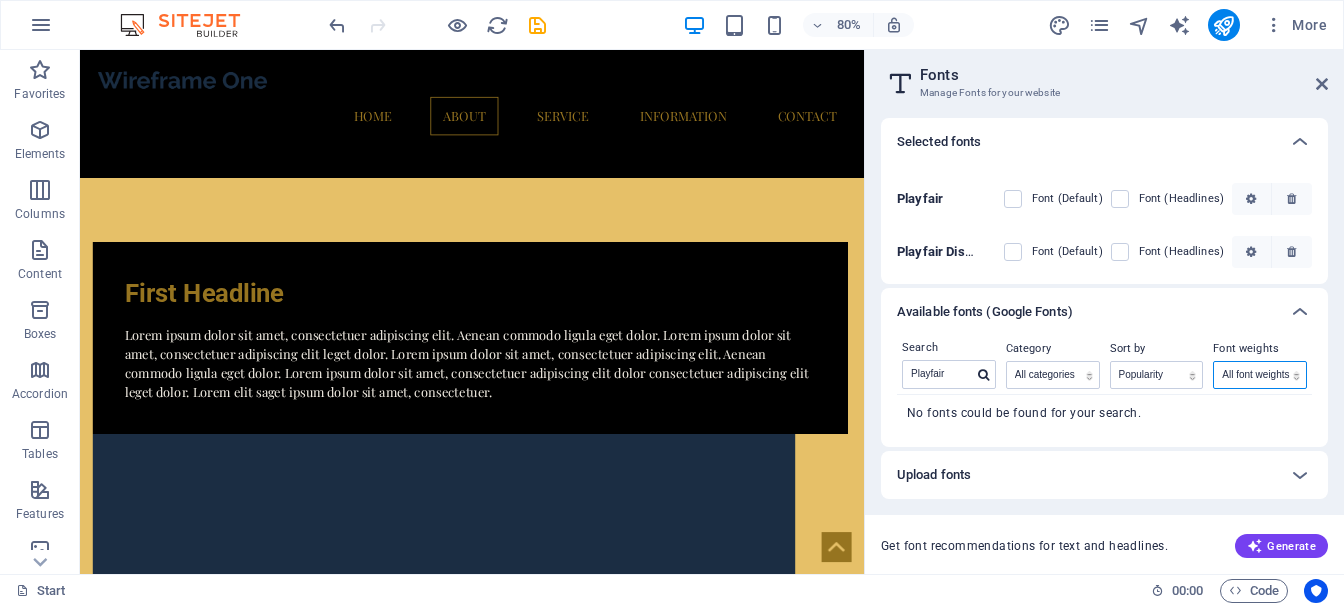 click on "All font weights 100 100italic 200 200italic 300 300italic 500 500italic 600 600italic 700 700italic 800 800italic 900 900italic italic regular" at bounding box center [1260, 375] 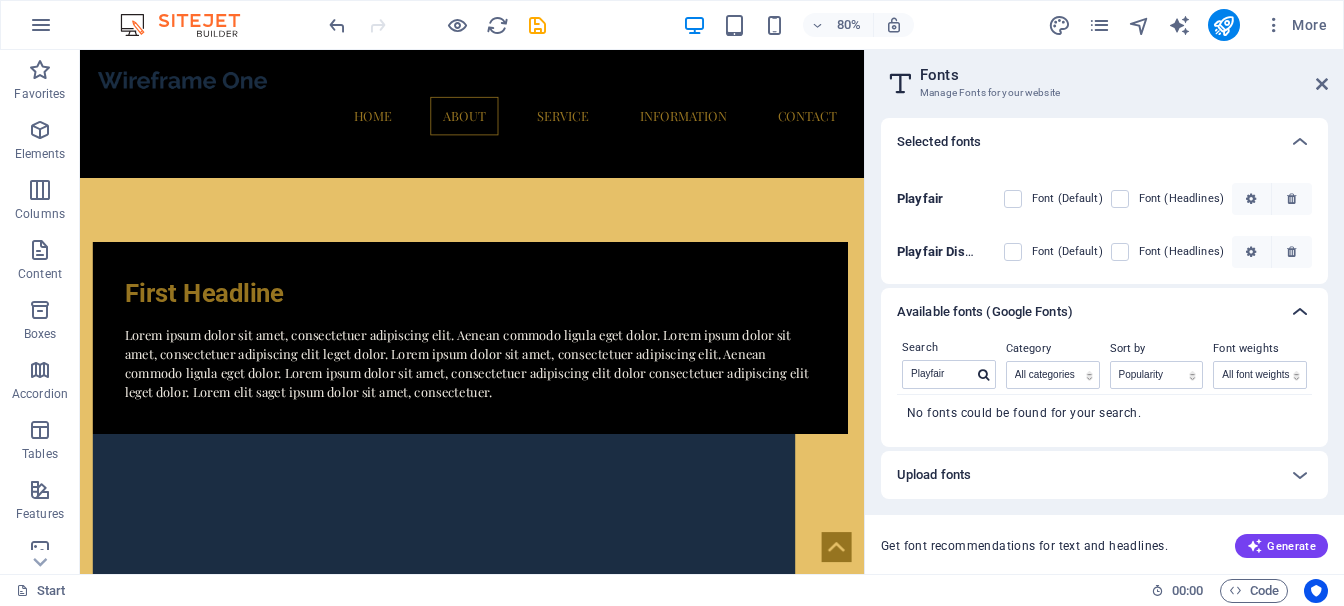 click at bounding box center [1300, 312] 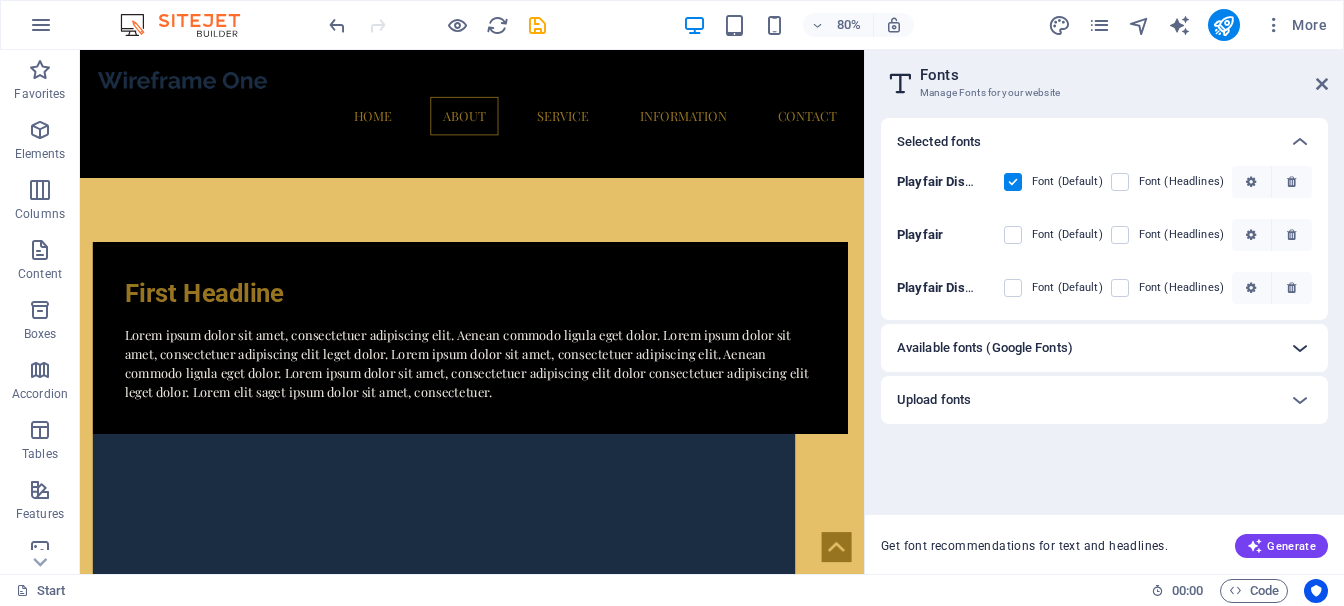 scroll, scrollTop: 0, scrollLeft: 0, axis: both 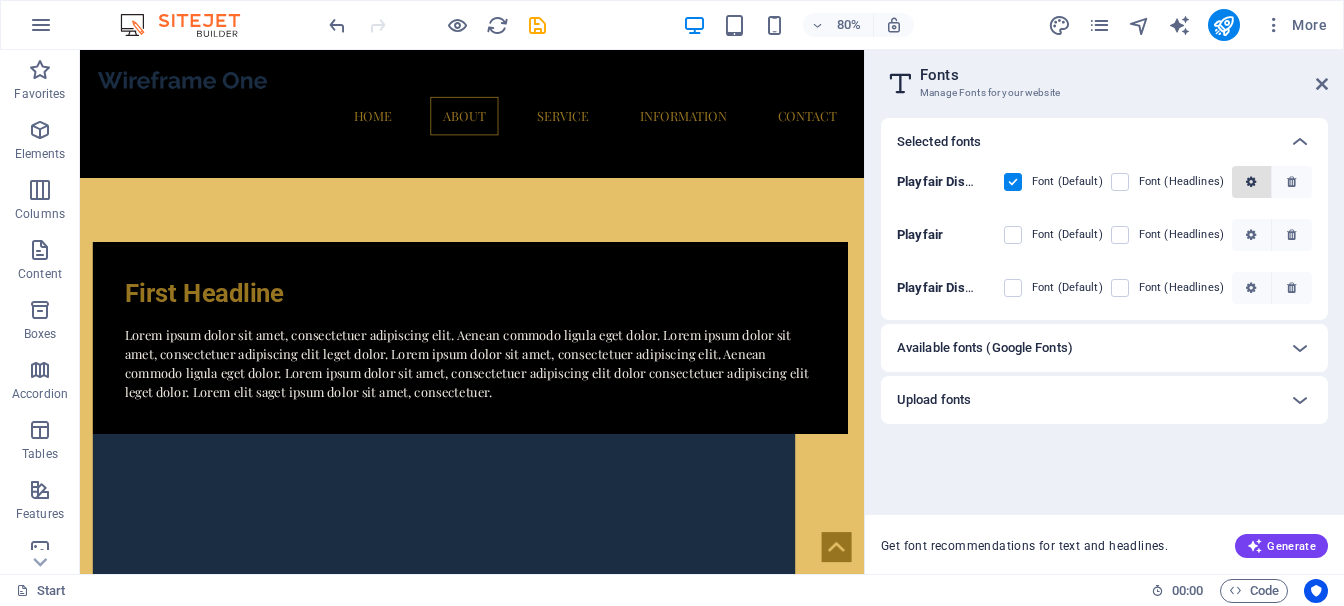 click at bounding box center [1251, 182] 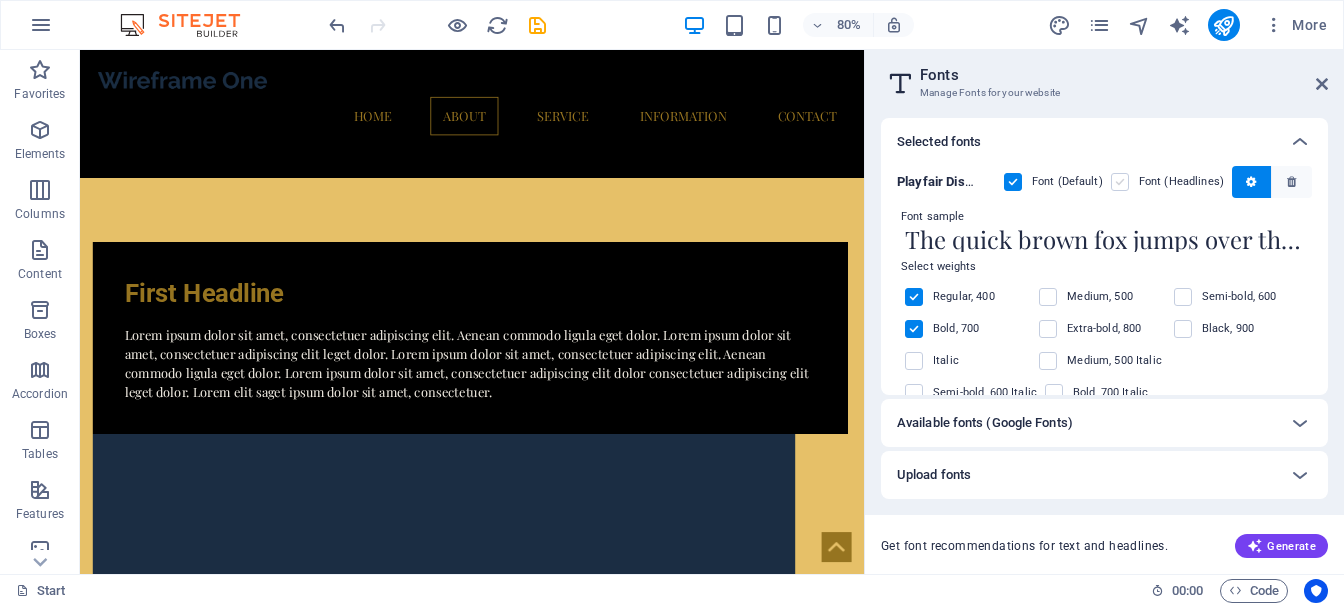 click at bounding box center (1120, 182) 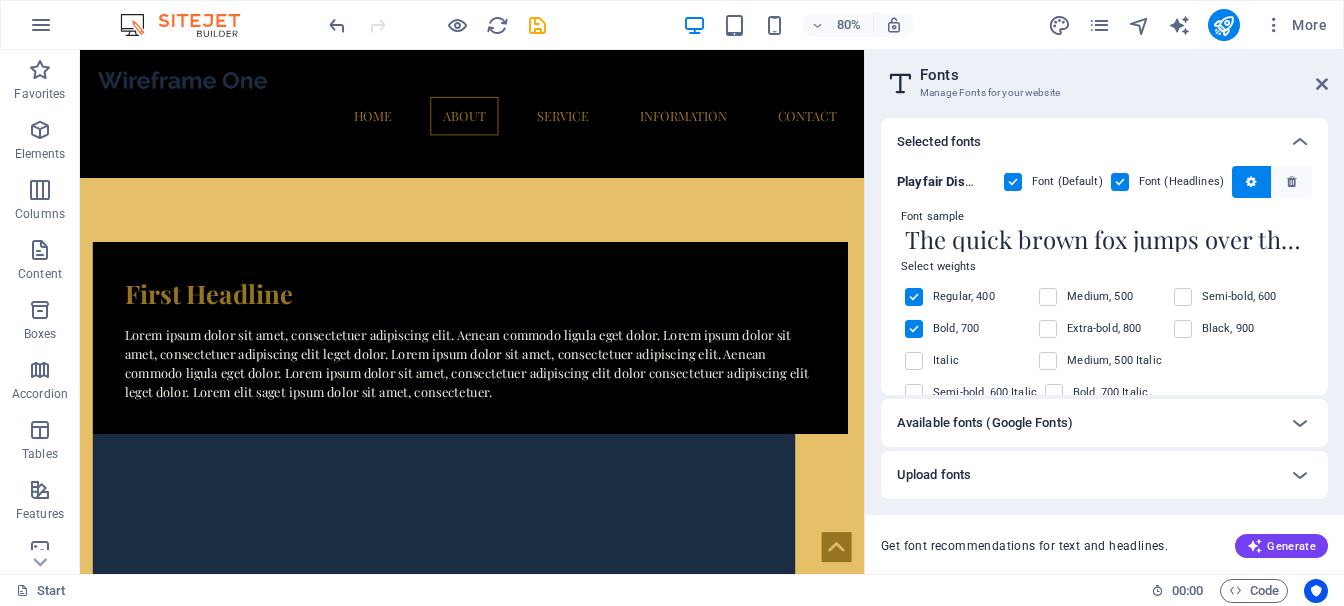 scroll, scrollTop: 3, scrollLeft: 0, axis: vertical 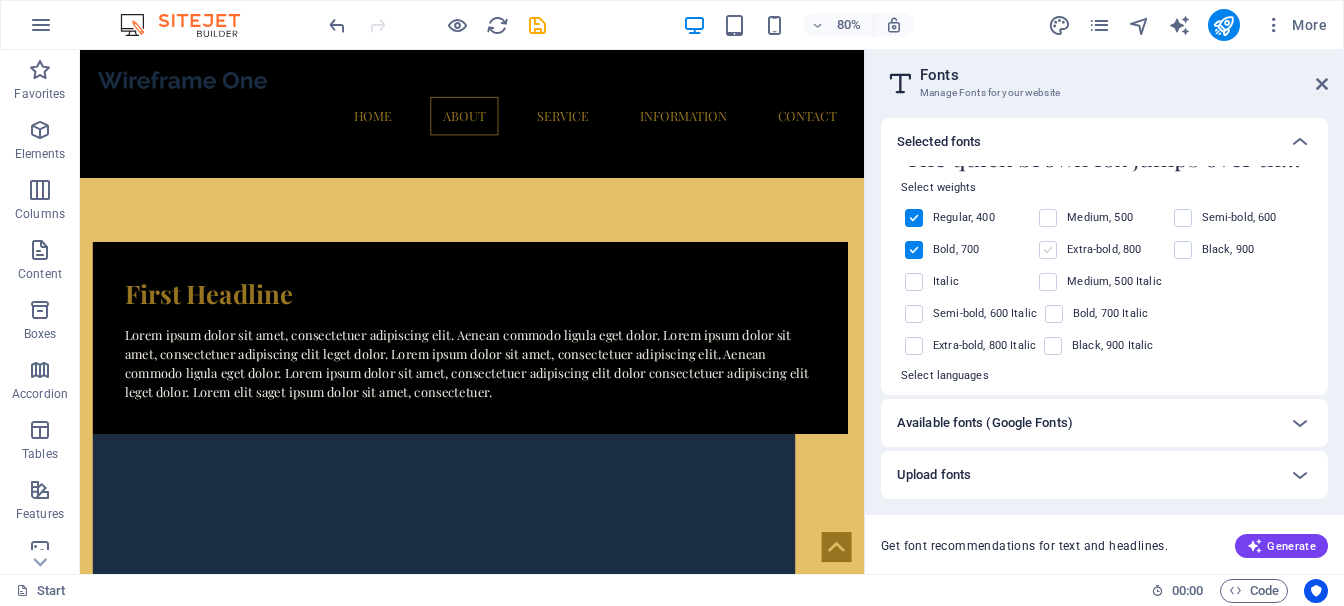 click at bounding box center [1048, 250] 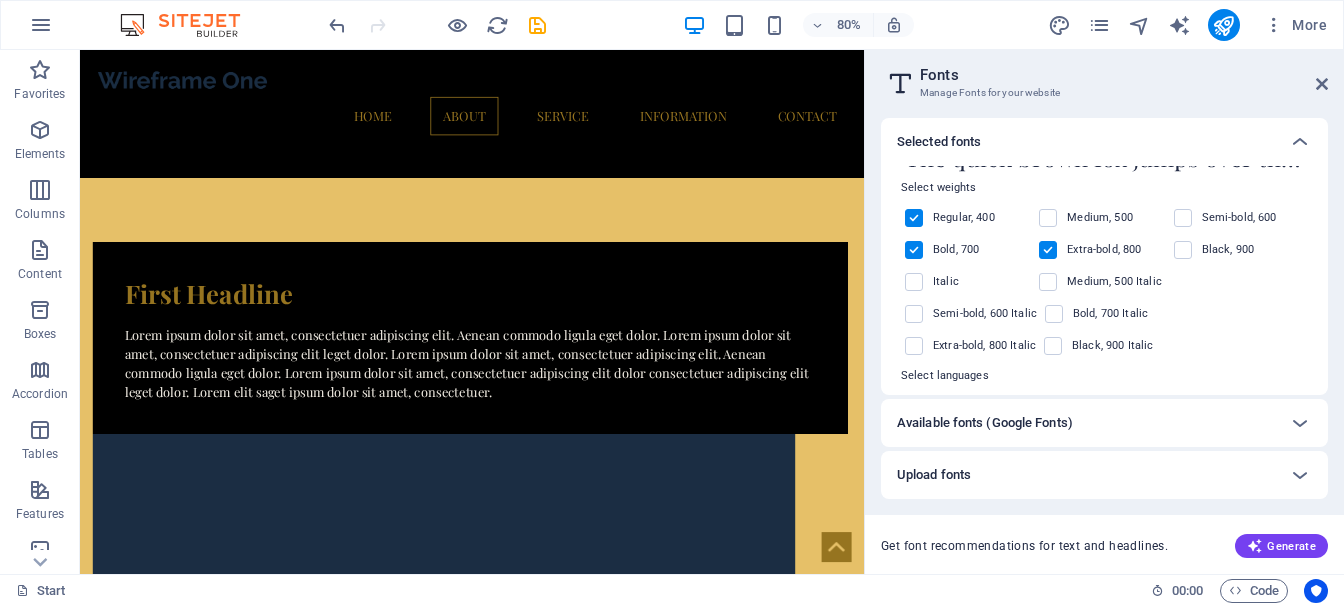 scroll, scrollTop: 1207, scrollLeft: 0, axis: vertical 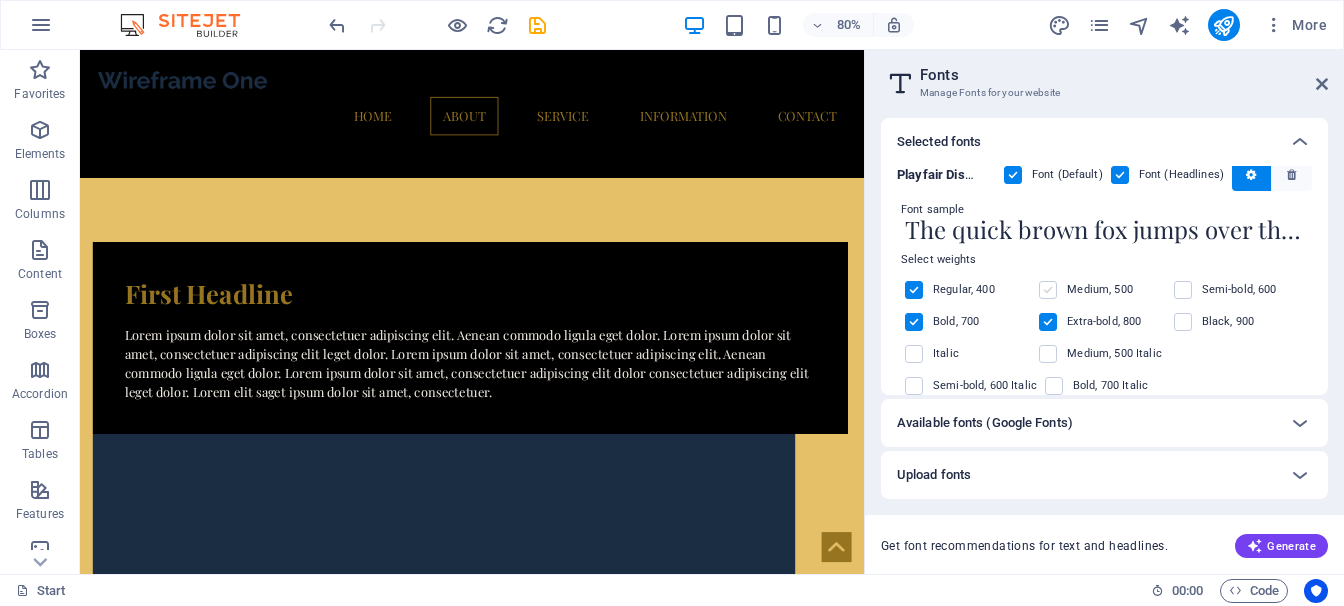 click at bounding box center (1048, 290) 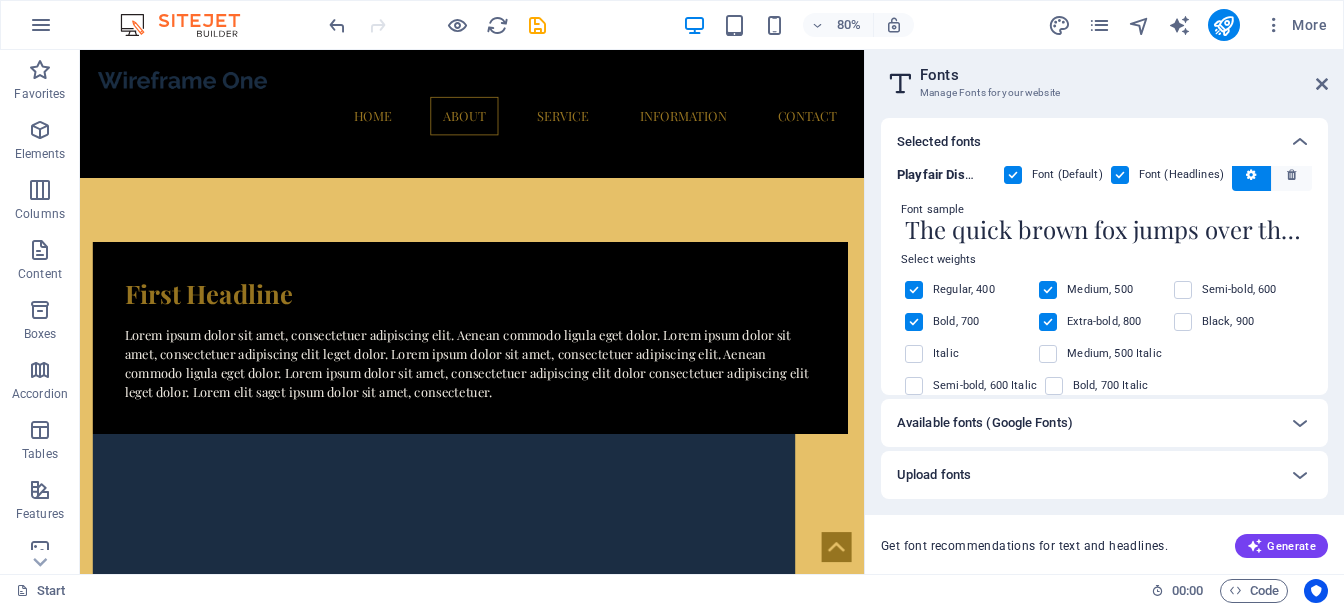 scroll, scrollTop: 3, scrollLeft: 0, axis: vertical 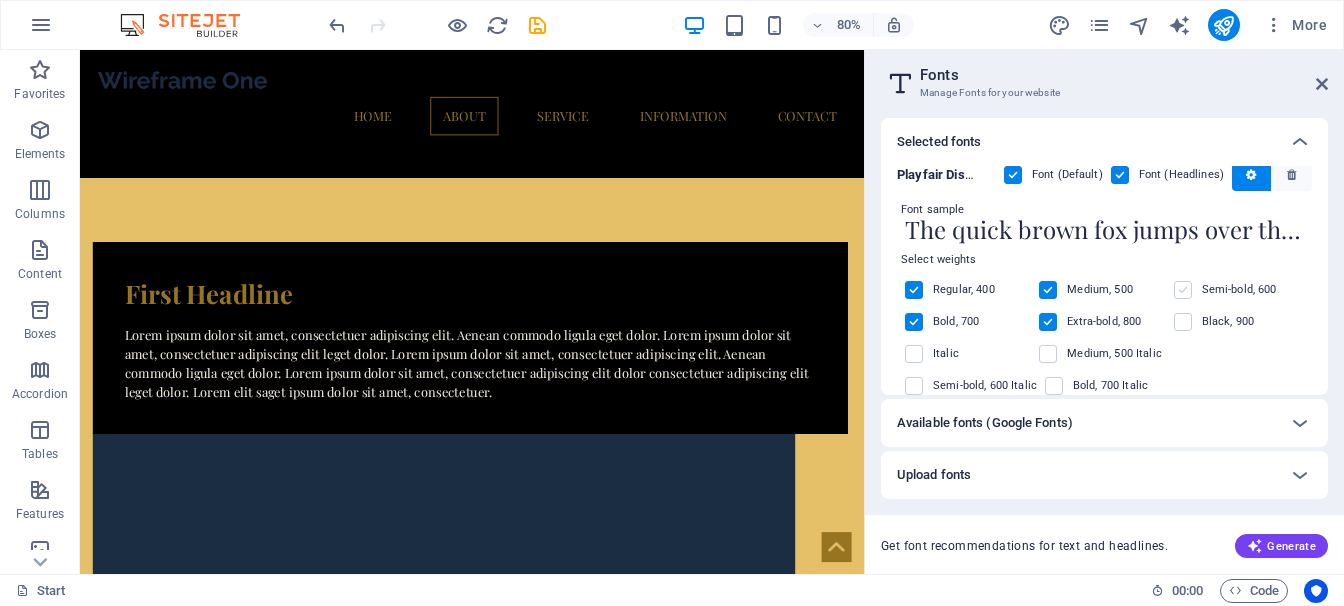 click at bounding box center [1183, 290] 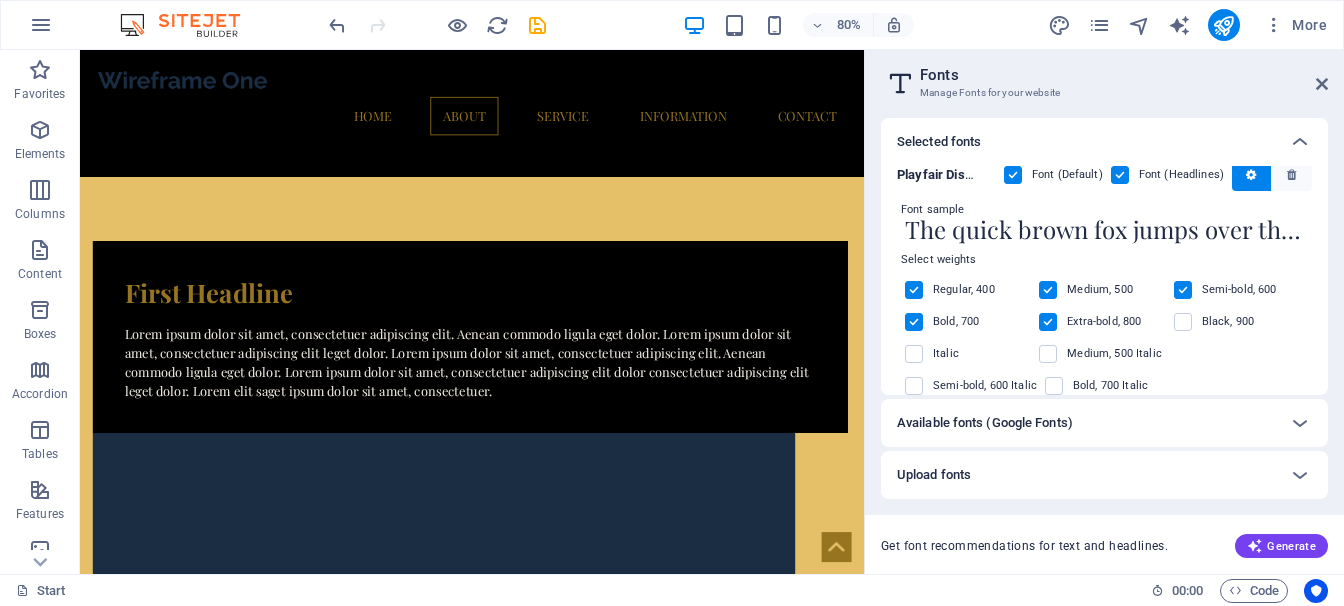 scroll, scrollTop: 1206, scrollLeft: 0, axis: vertical 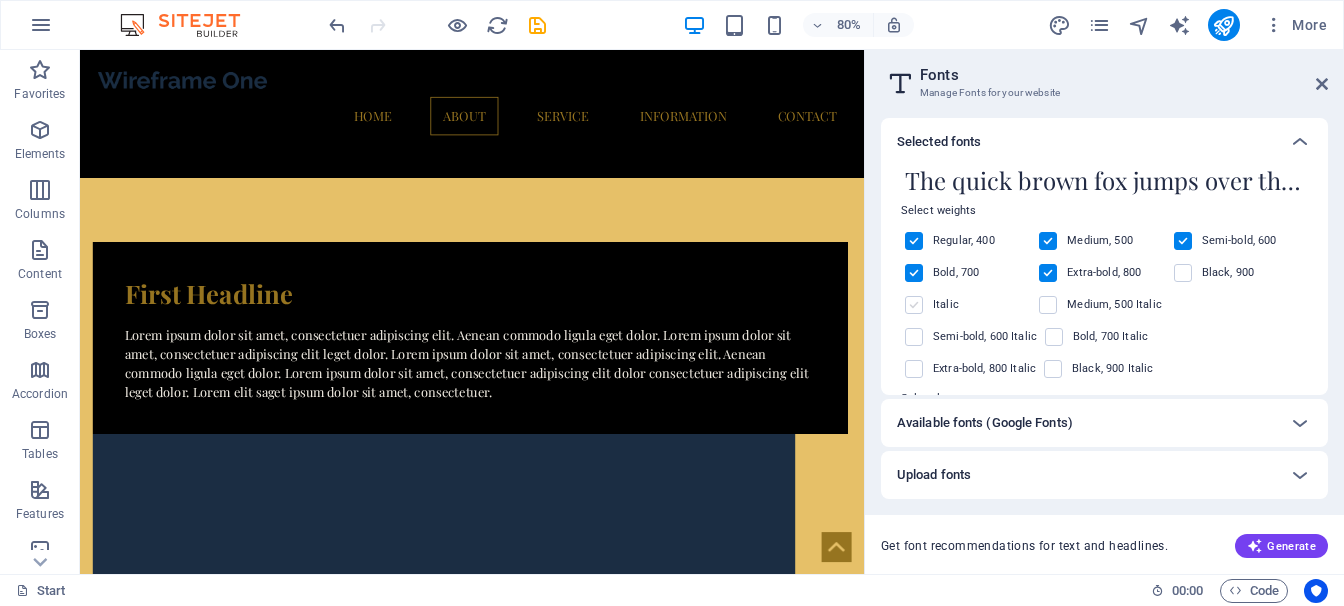 click at bounding box center [914, 305] 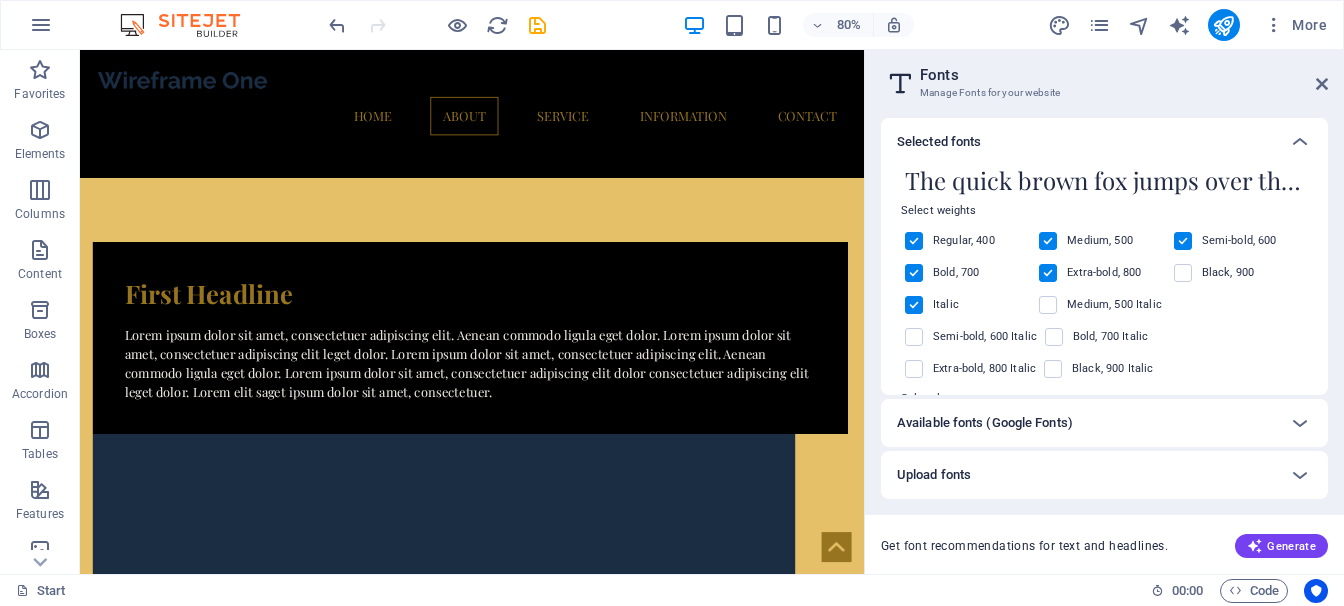 scroll, scrollTop: 3, scrollLeft: 0, axis: vertical 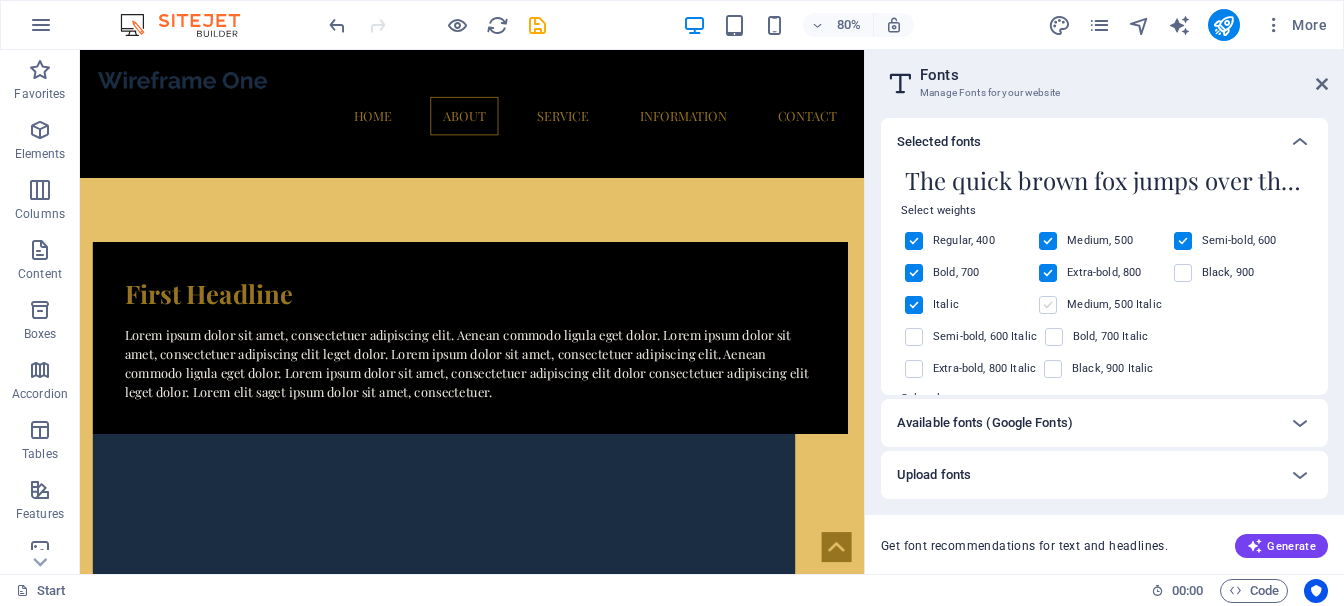 click at bounding box center [1048, 305] 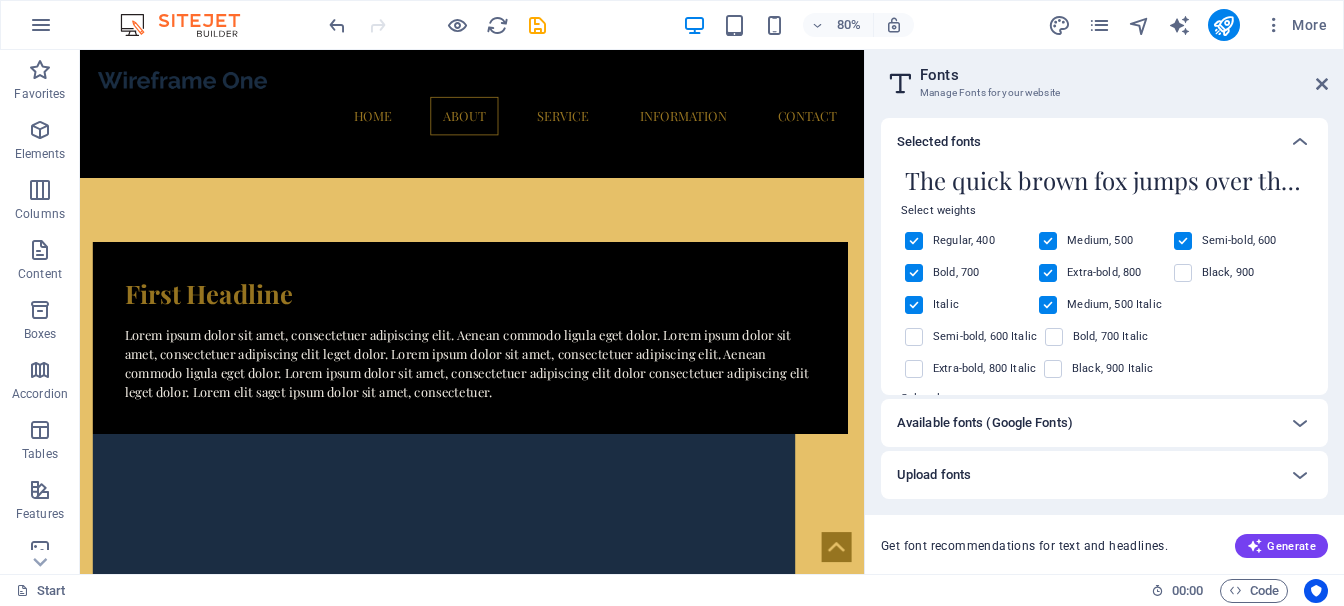 scroll, scrollTop: 3, scrollLeft: 0, axis: vertical 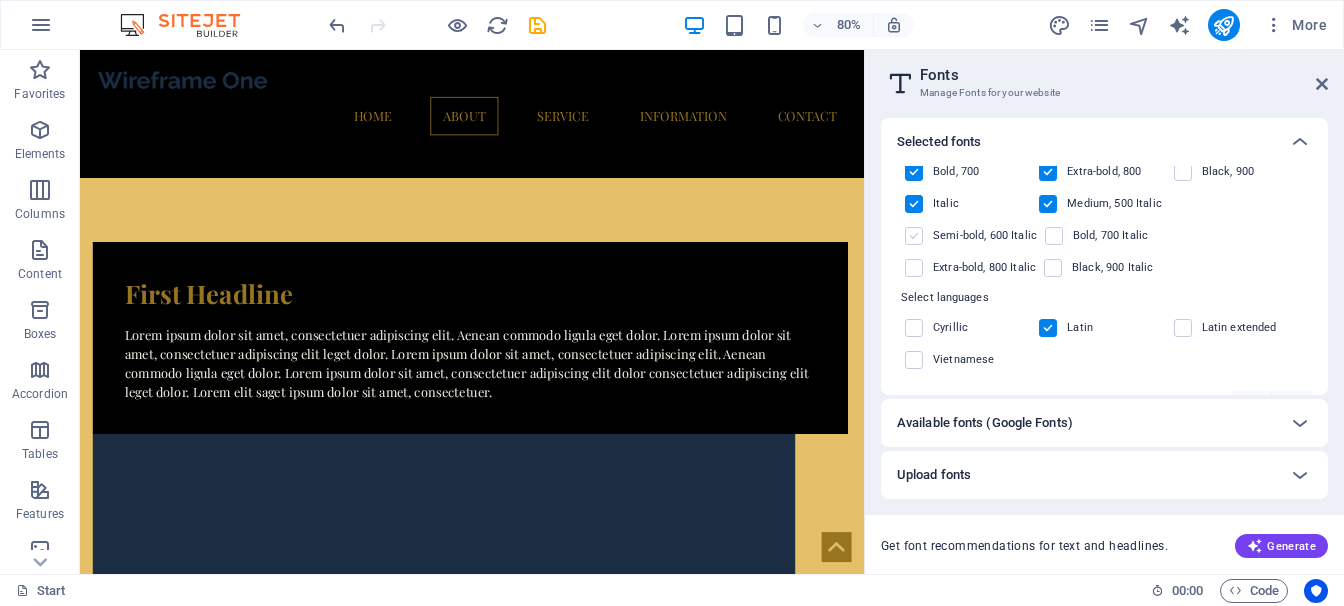click at bounding box center (914, 236) 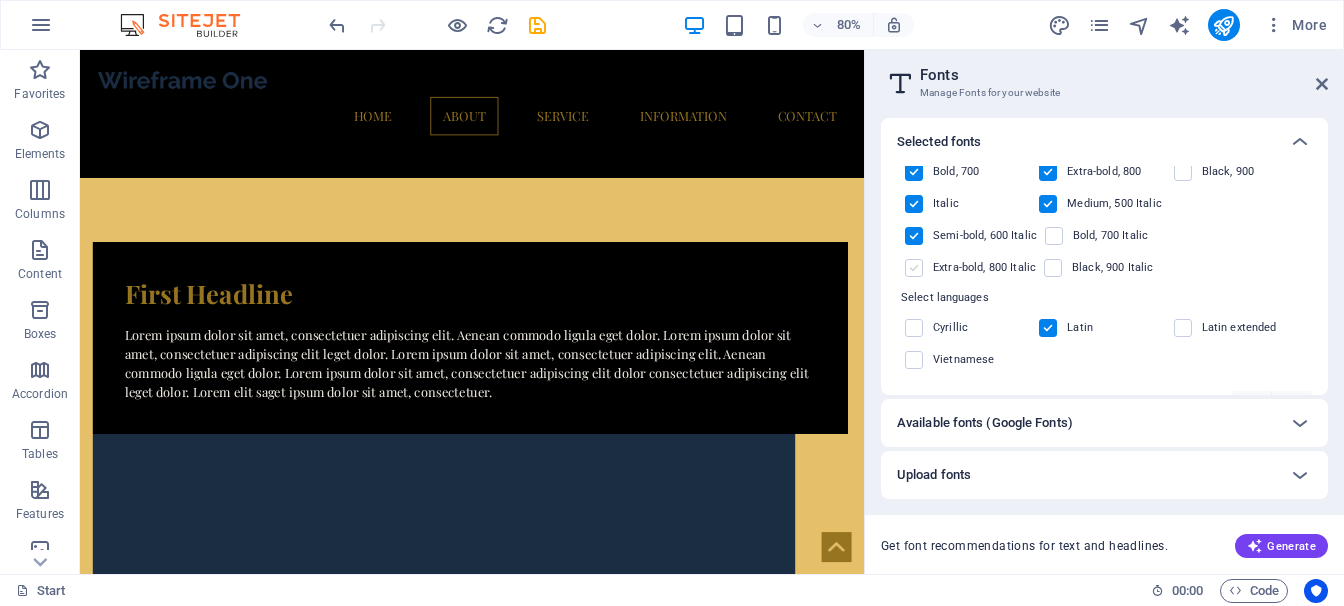 click at bounding box center (914, 268) 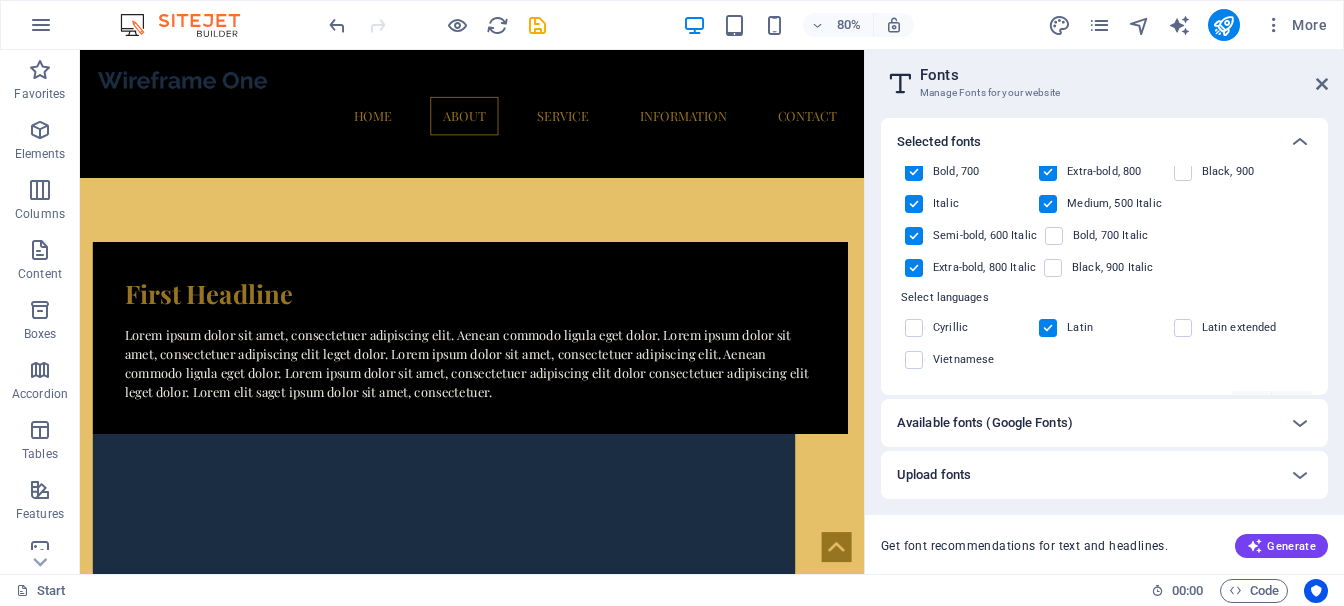 scroll, scrollTop: 1206, scrollLeft: 0, axis: vertical 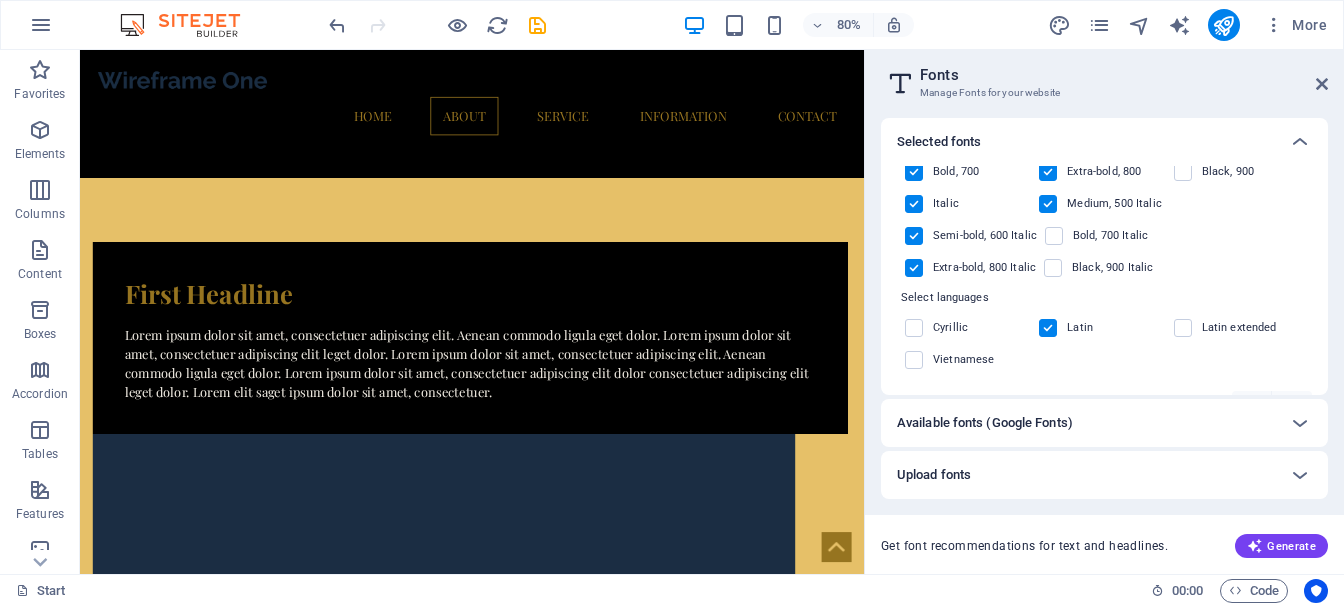 click on "Bold, 700 Italic" at bounding box center [1110, 236] 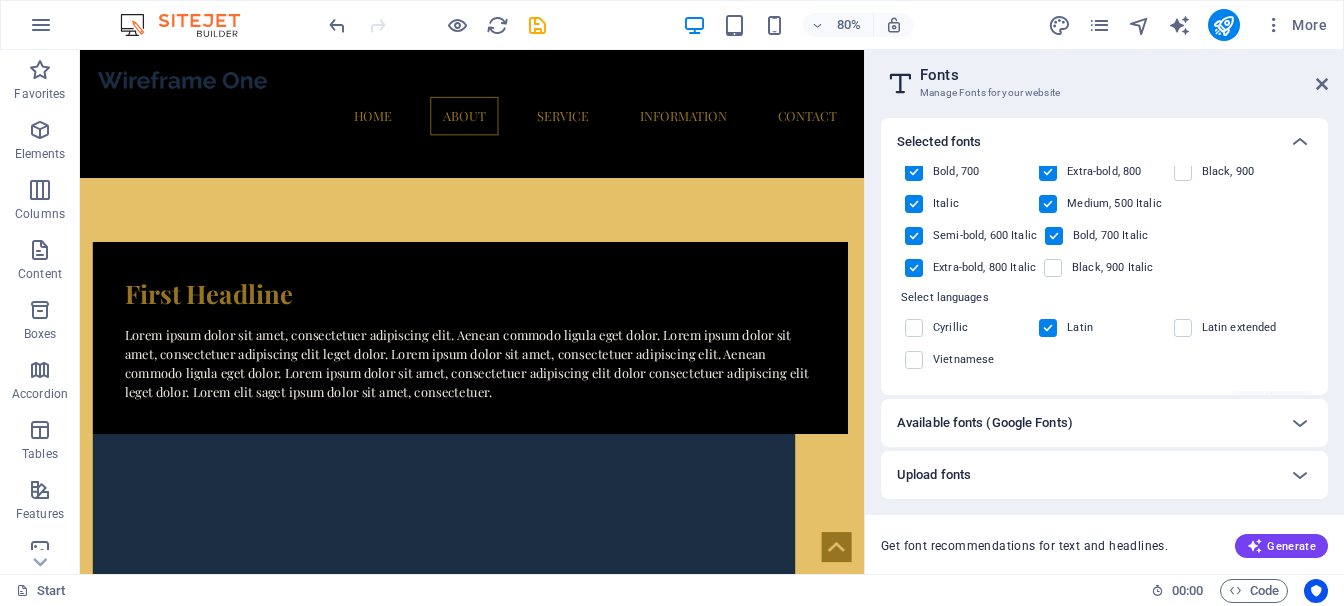 scroll, scrollTop: 3, scrollLeft: 0, axis: vertical 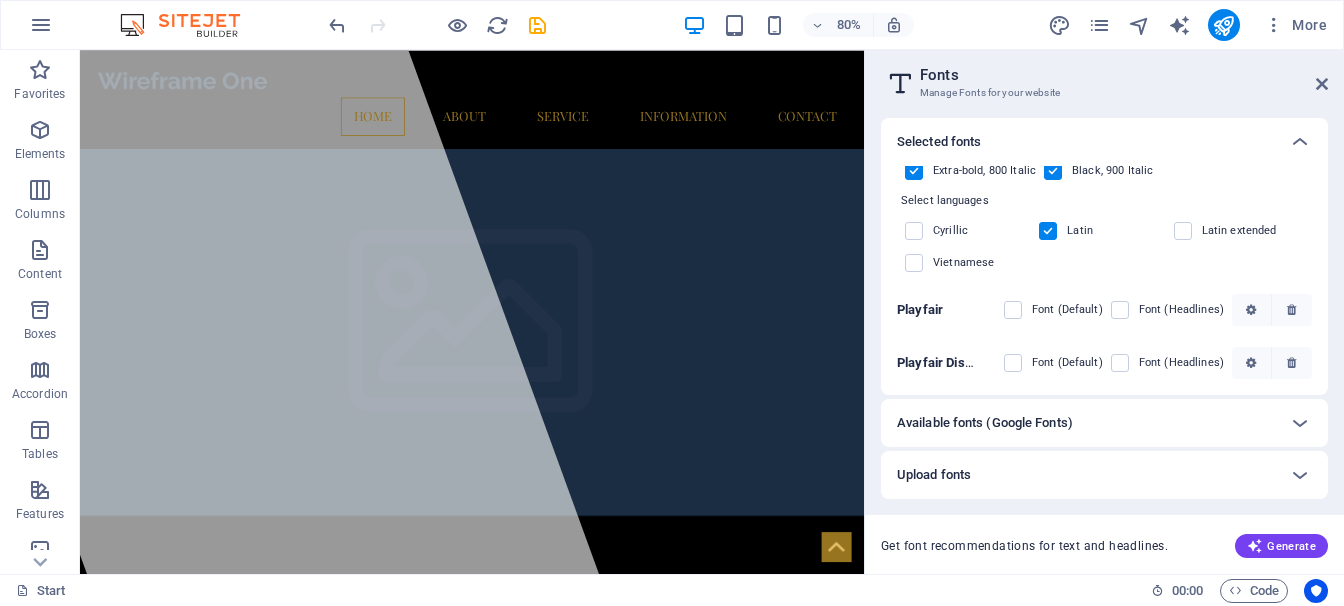 click on "Fonts" at bounding box center (1124, 75) 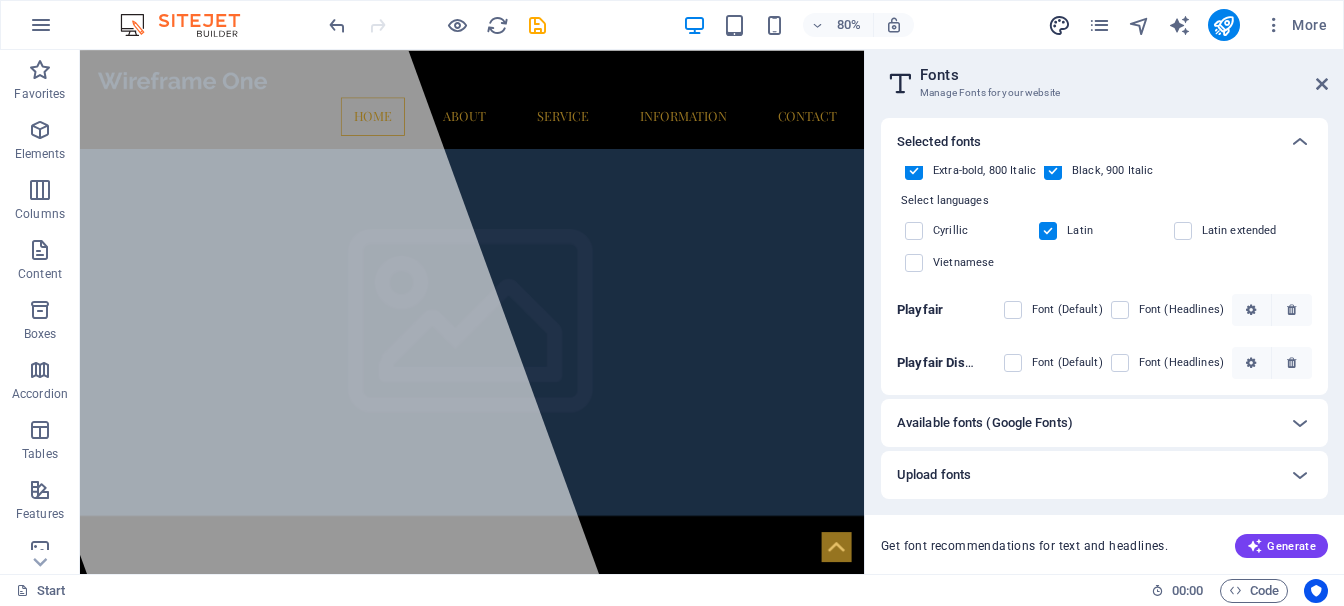 click at bounding box center (1059, 25) 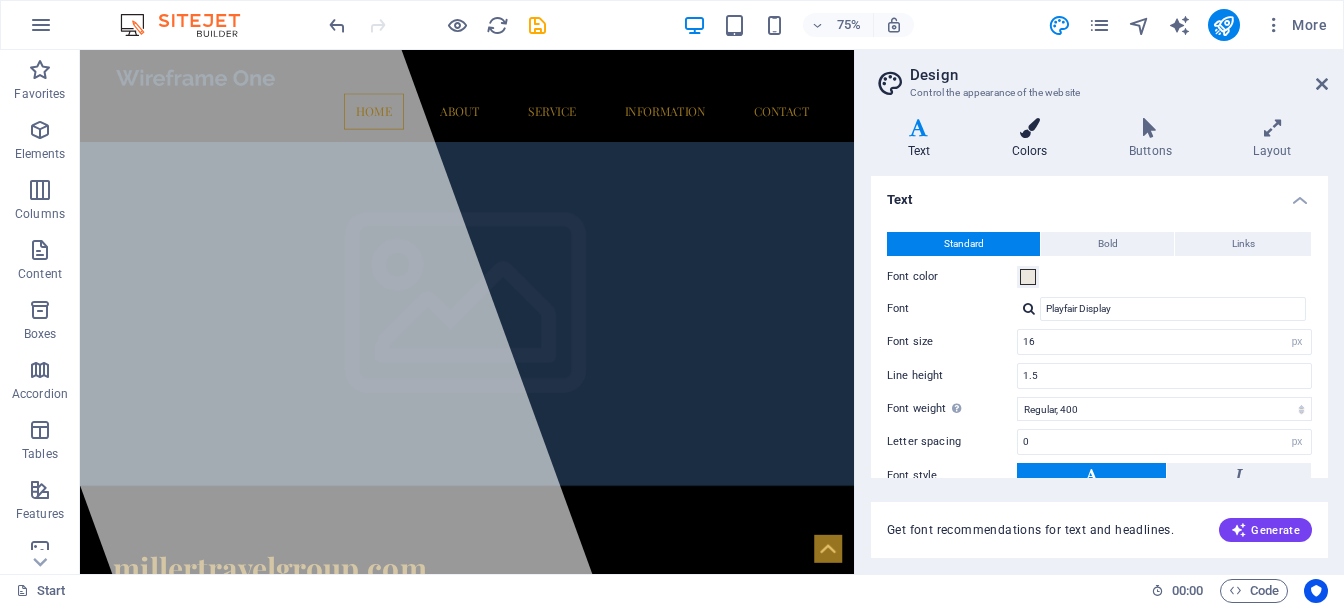 click at bounding box center [1029, 128] 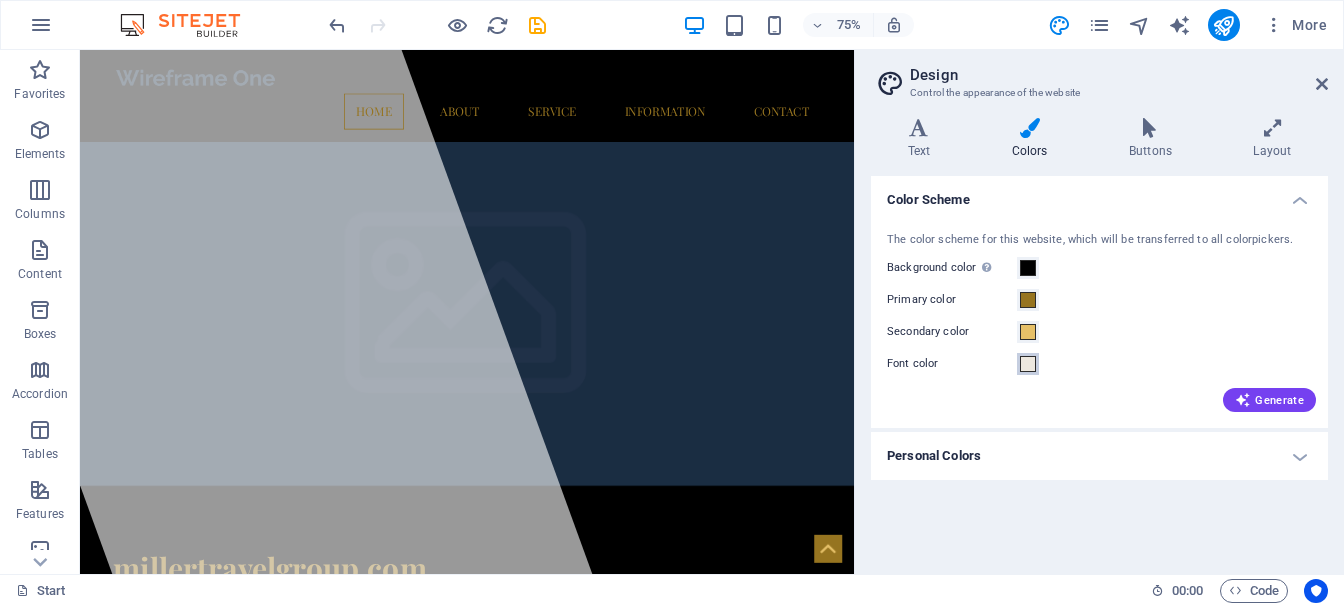 click at bounding box center (1028, 364) 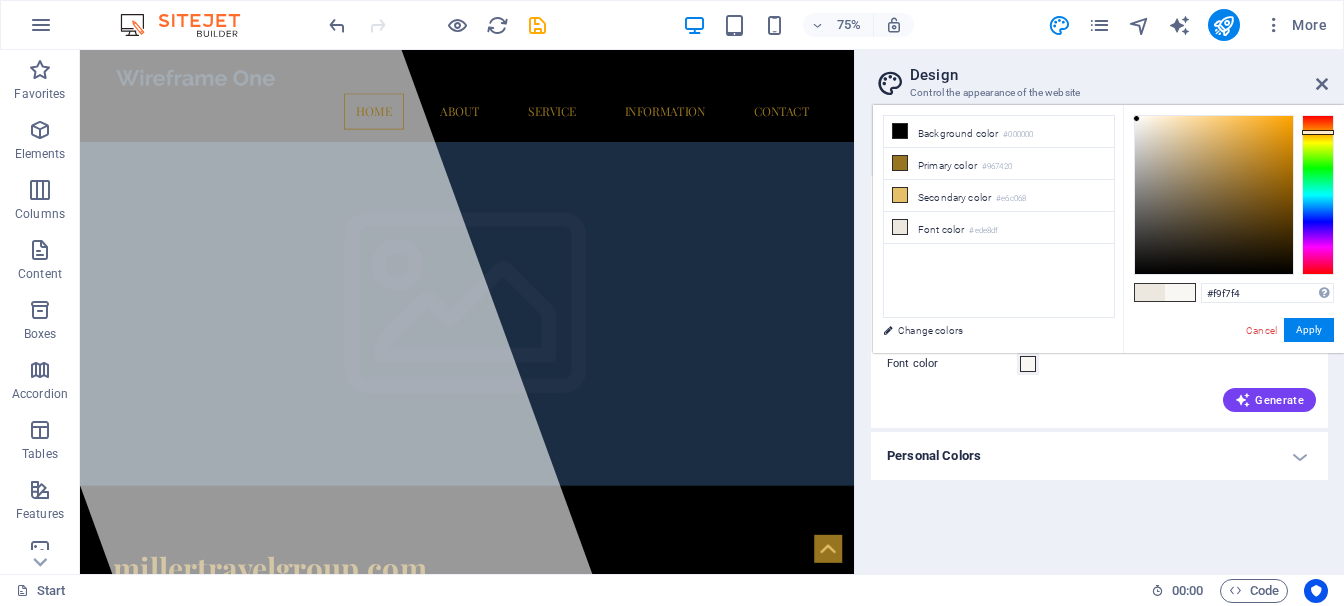 click at bounding box center (1136, 118) 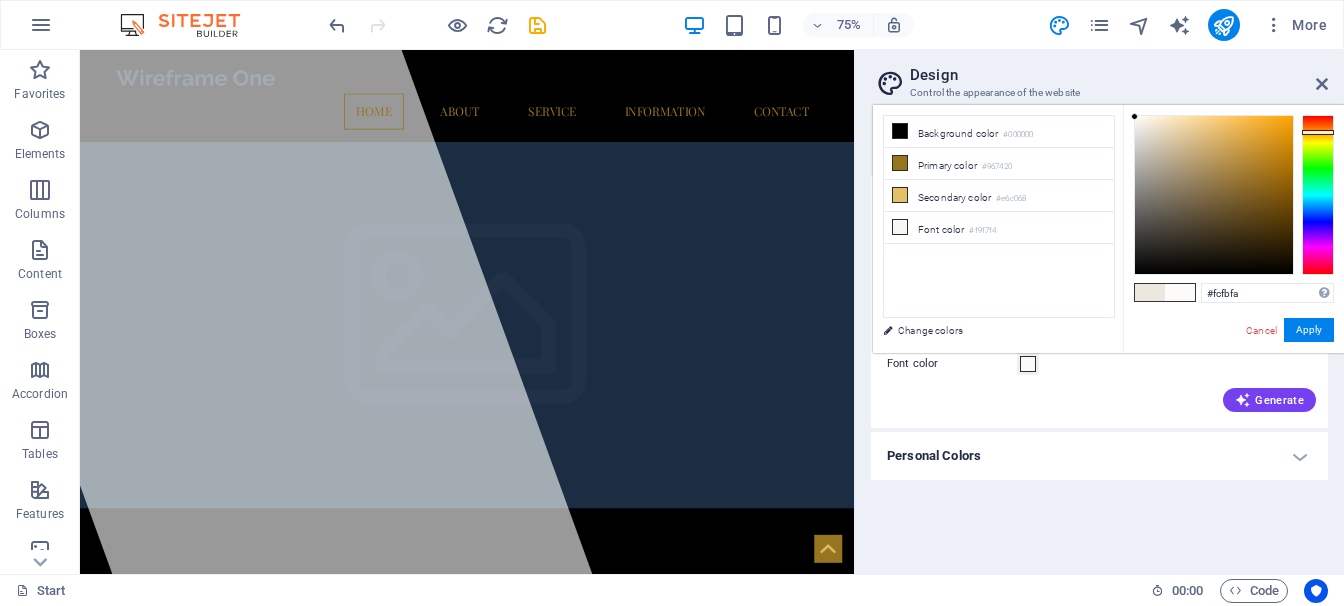 type on "#fcfaf7" 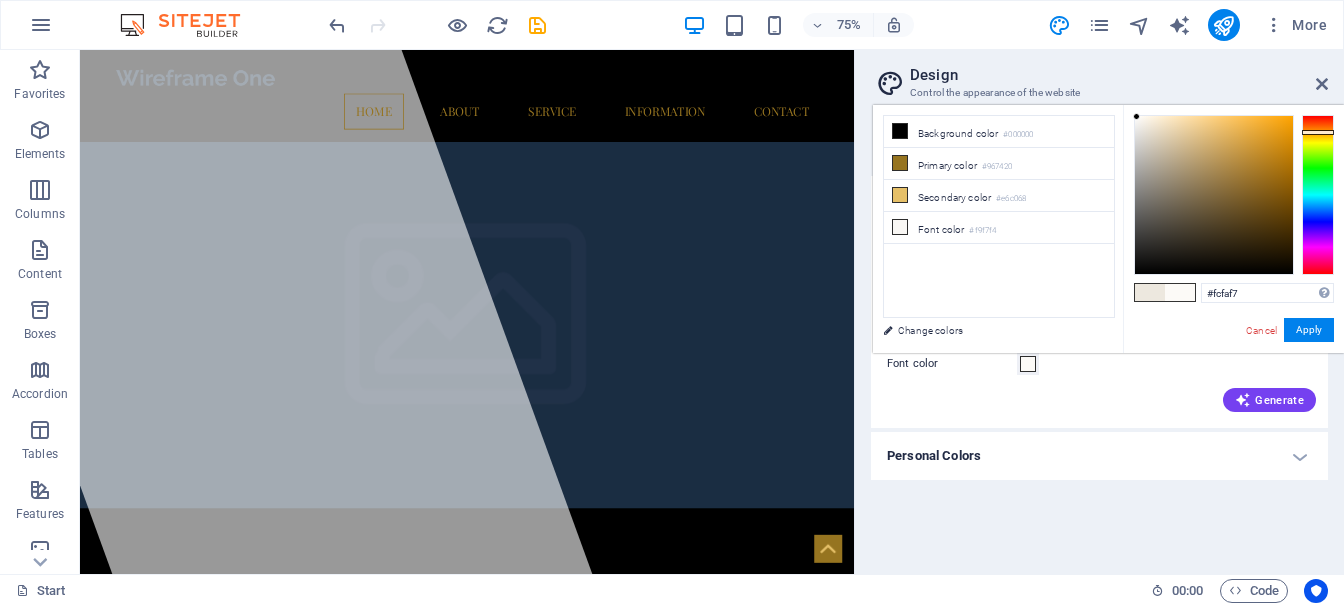 click at bounding box center [1136, 116] 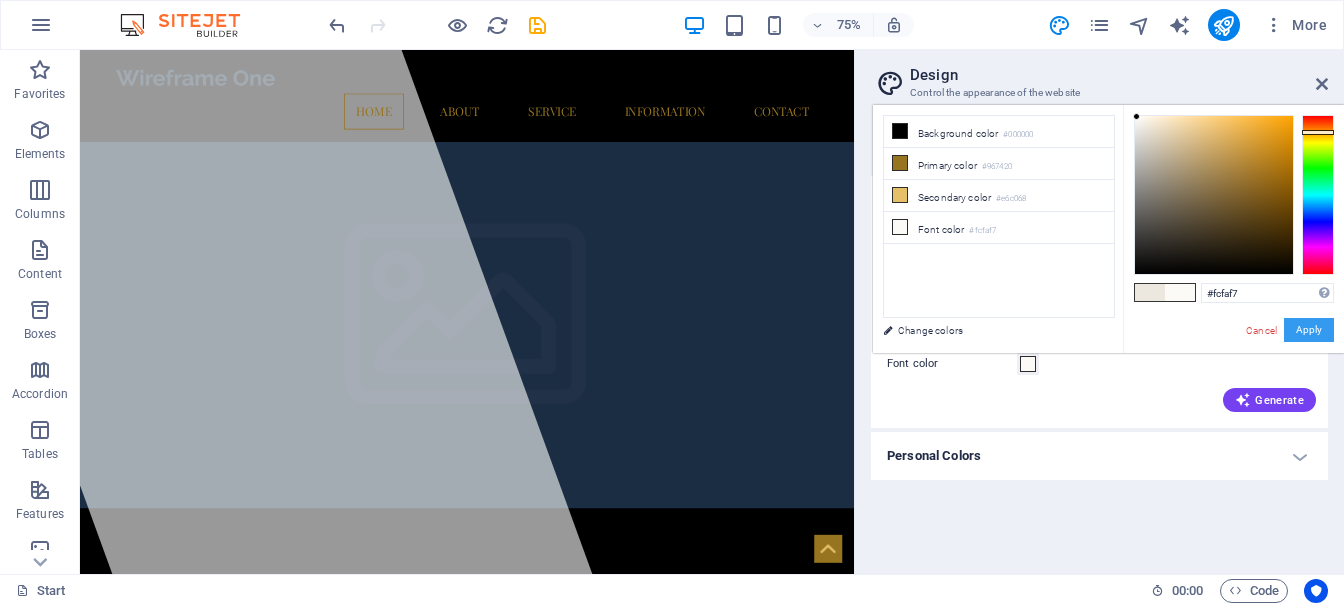 click on "Apply" at bounding box center (1309, 330) 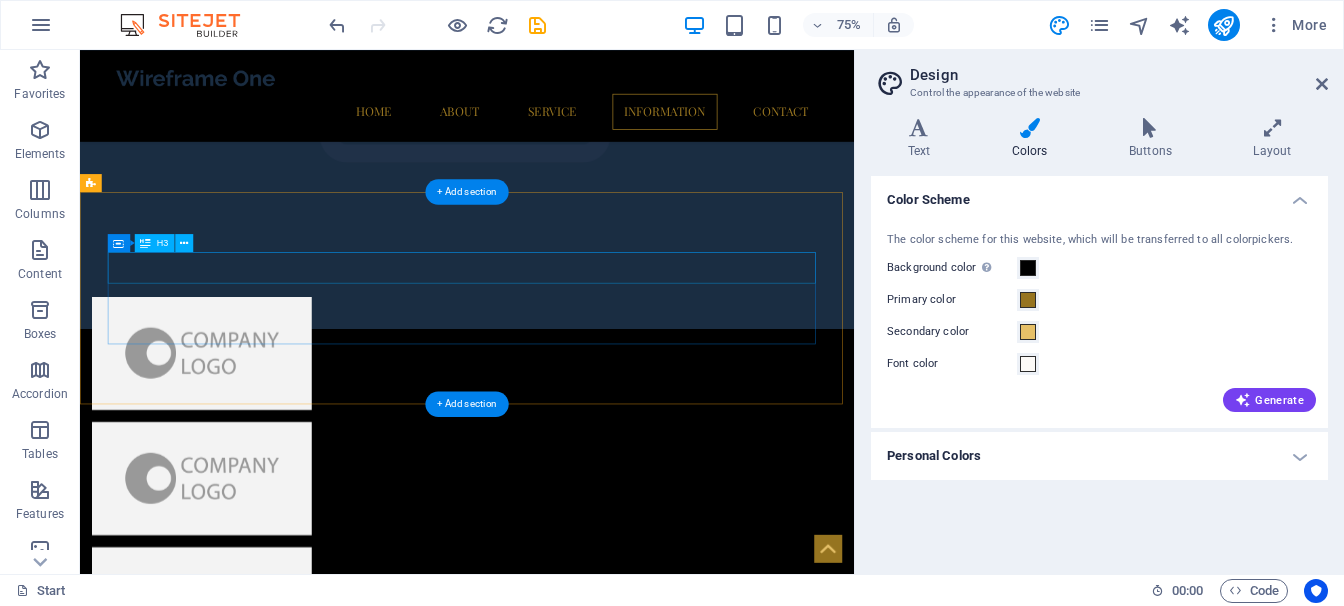 scroll, scrollTop: 3895, scrollLeft: 0, axis: vertical 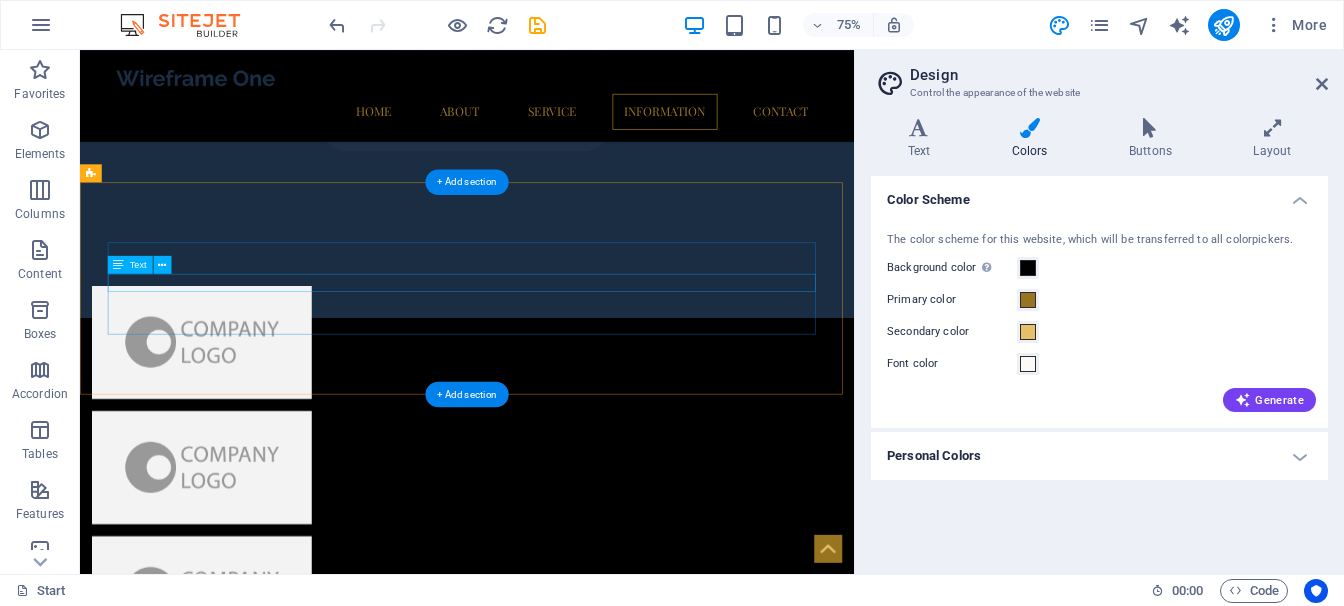 click on "New Text-Element" at bounding box center [596, 4154] 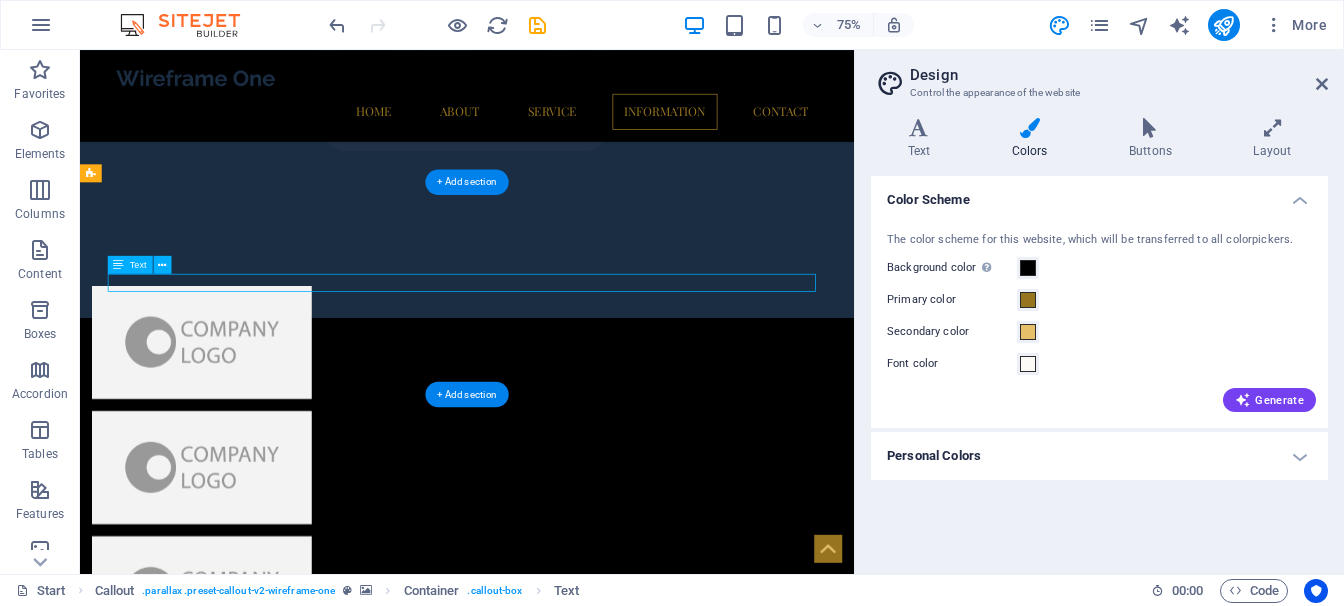 click on "New Text-Element" at bounding box center (596, 4154) 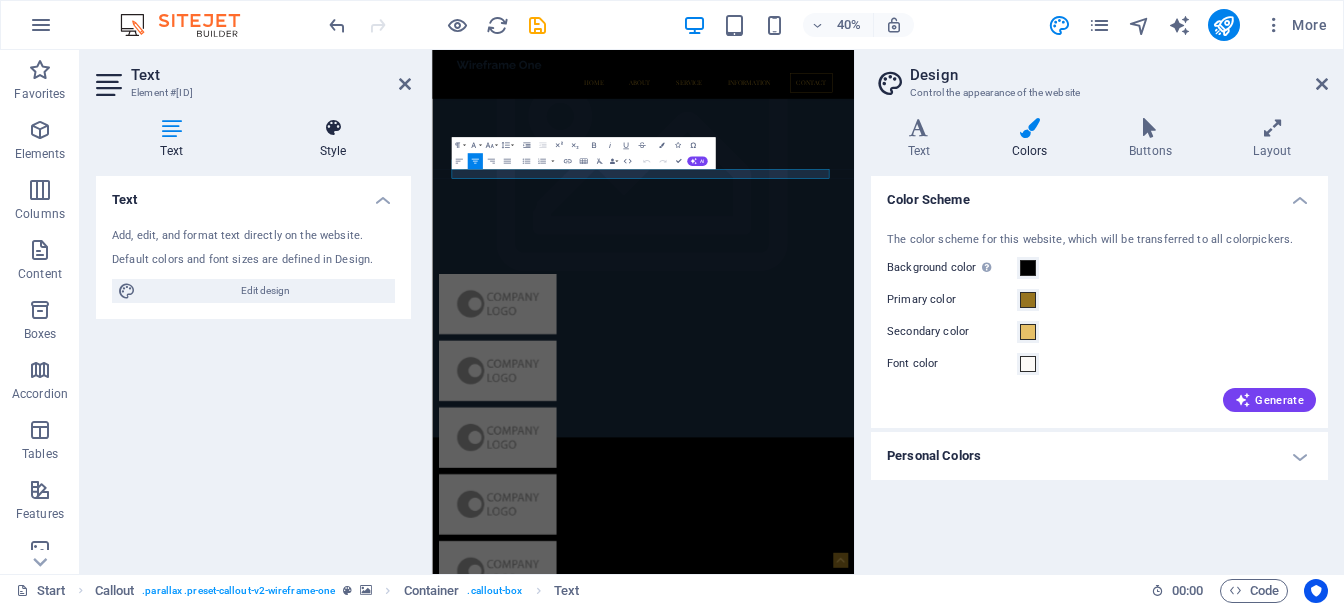 click at bounding box center [333, 128] 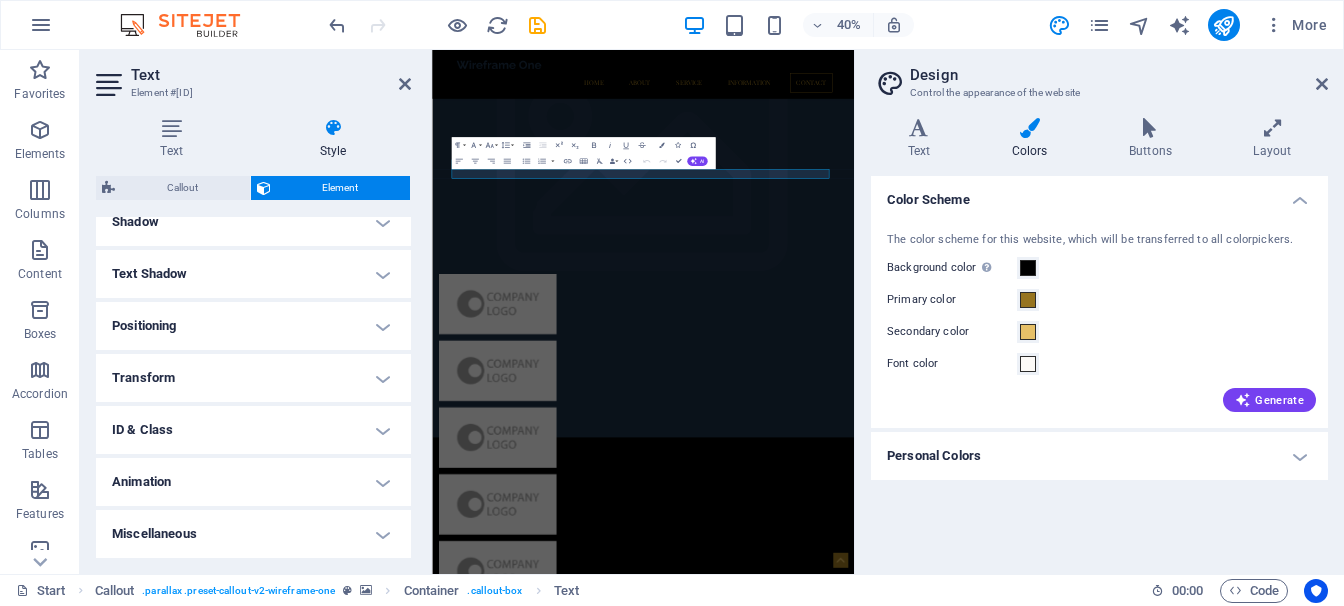 scroll, scrollTop: 0, scrollLeft: 0, axis: both 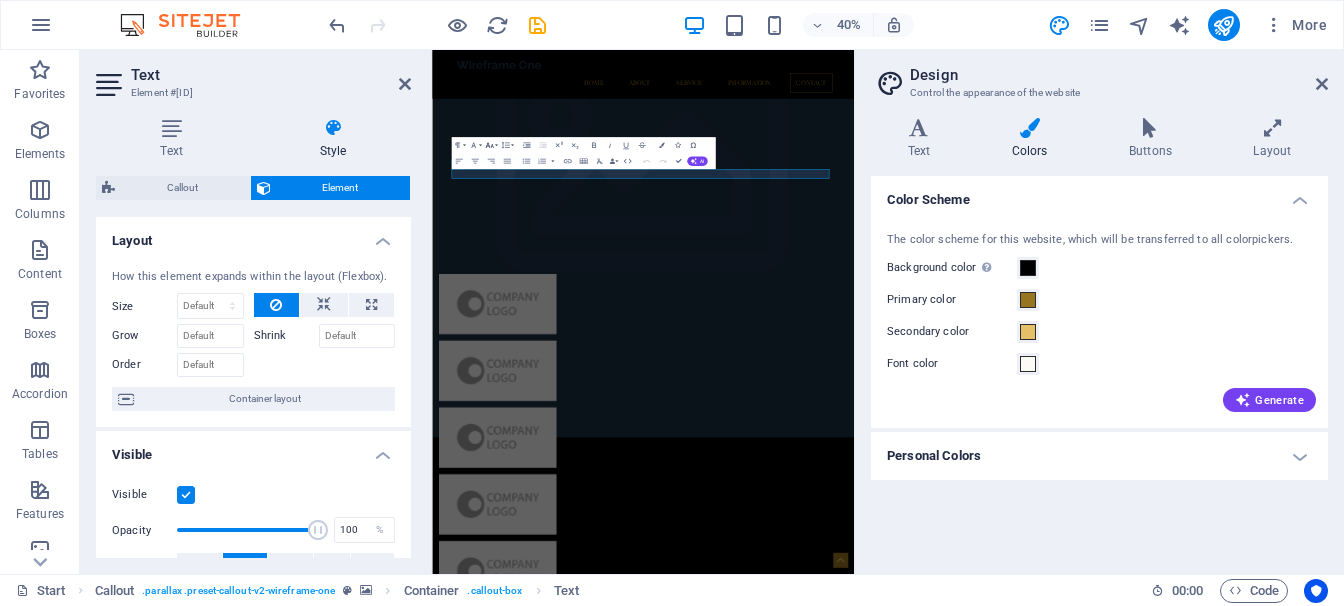 click 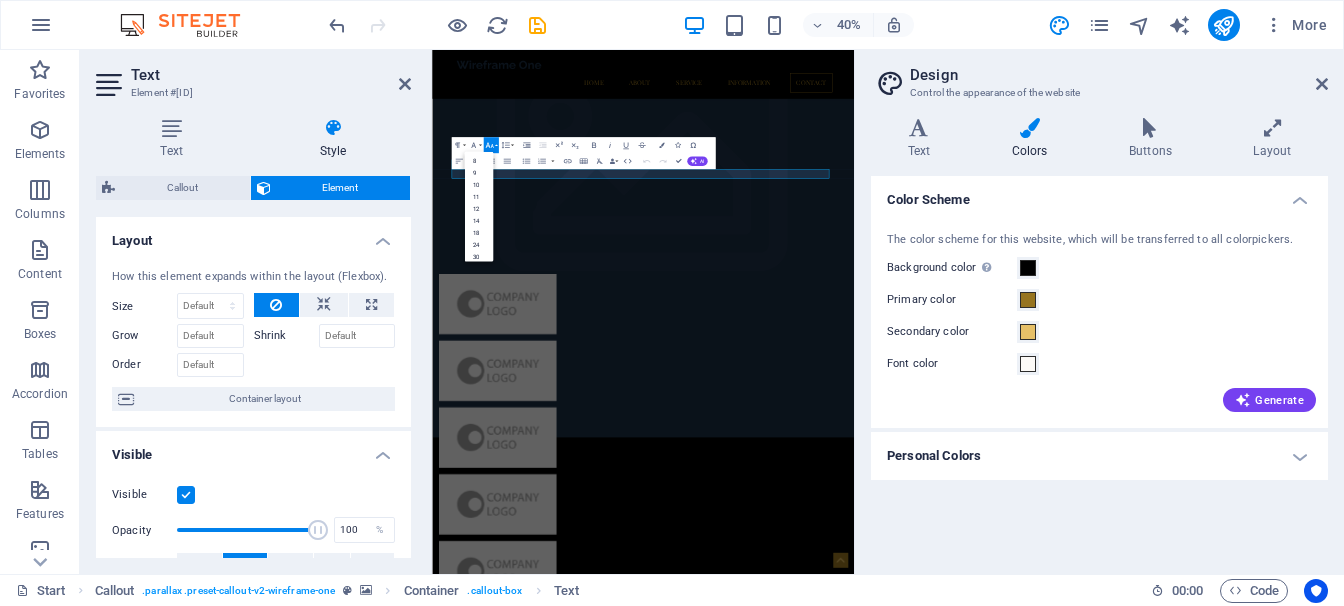 click 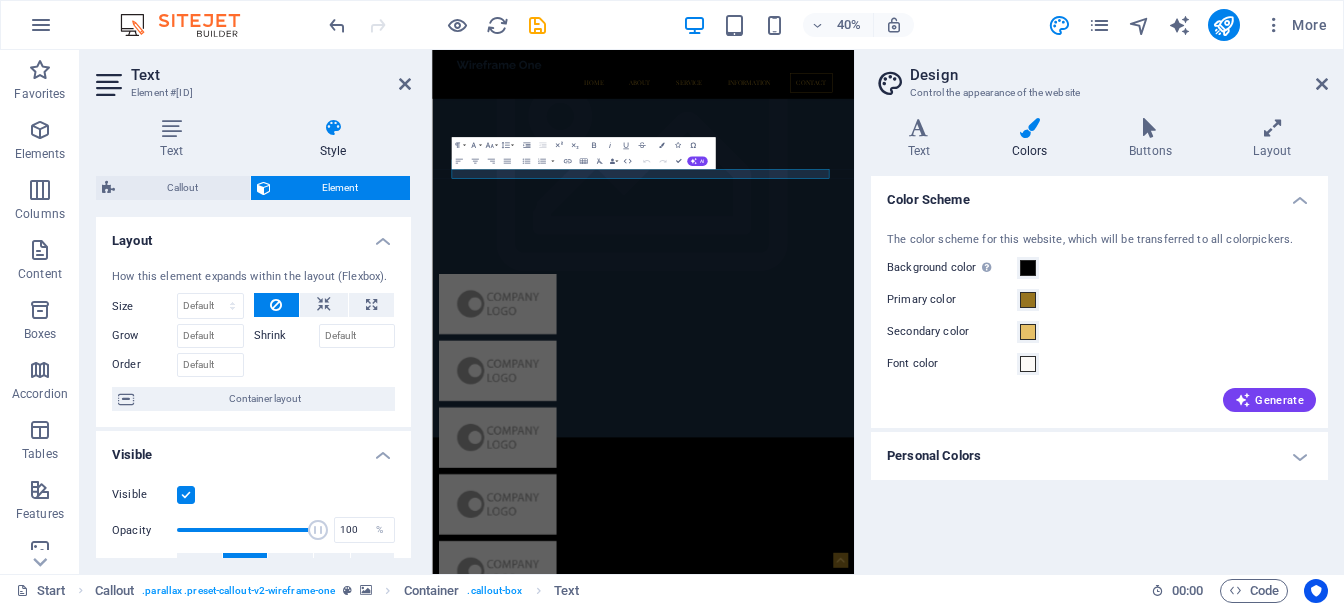 click on "Design Control the appearance of the website" at bounding box center (1101, 76) 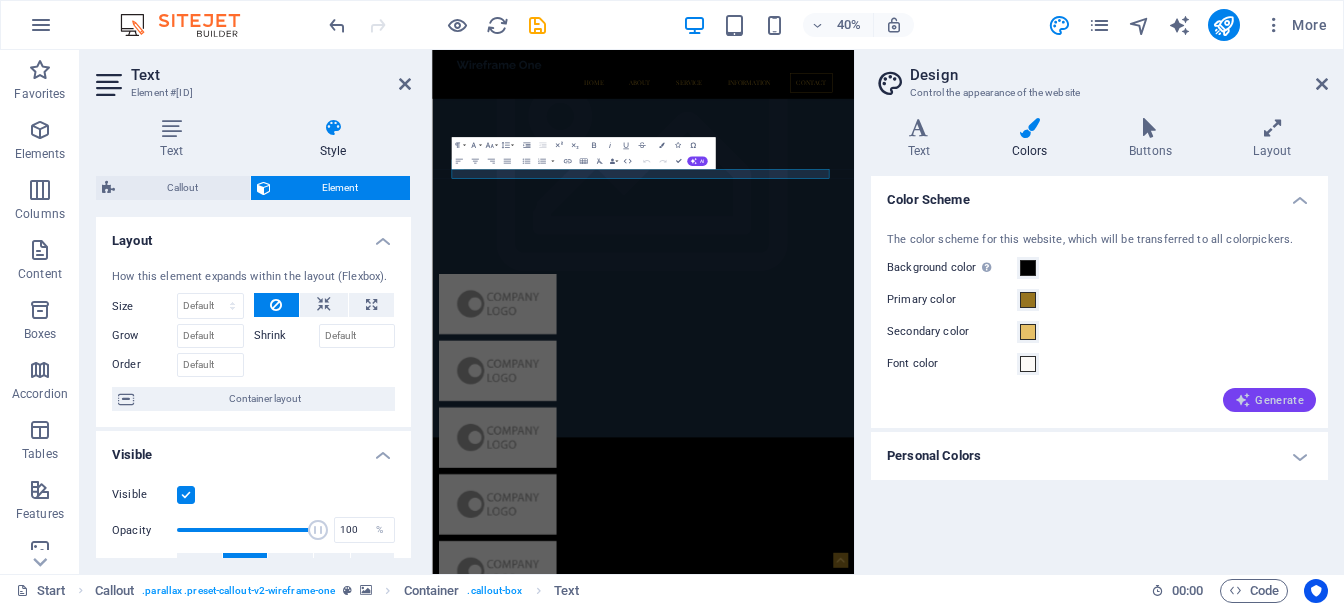 click on "Generate" at bounding box center [1269, 400] 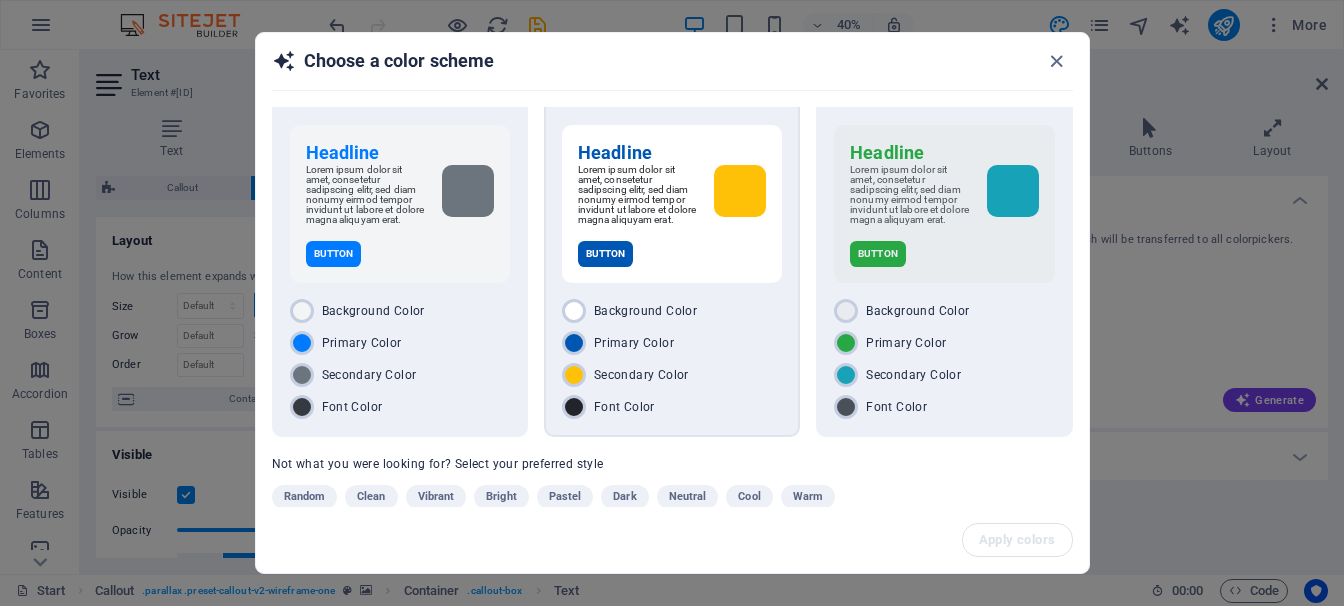 scroll, scrollTop: 56, scrollLeft: 0, axis: vertical 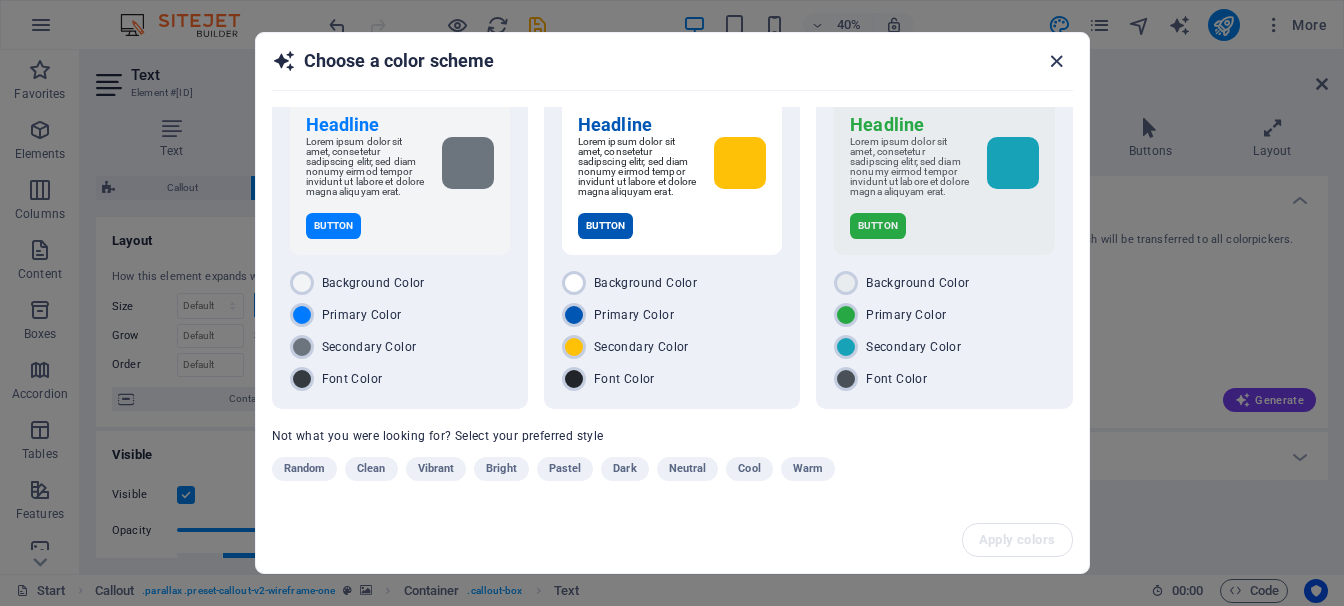 click at bounding box center [1056, 61] 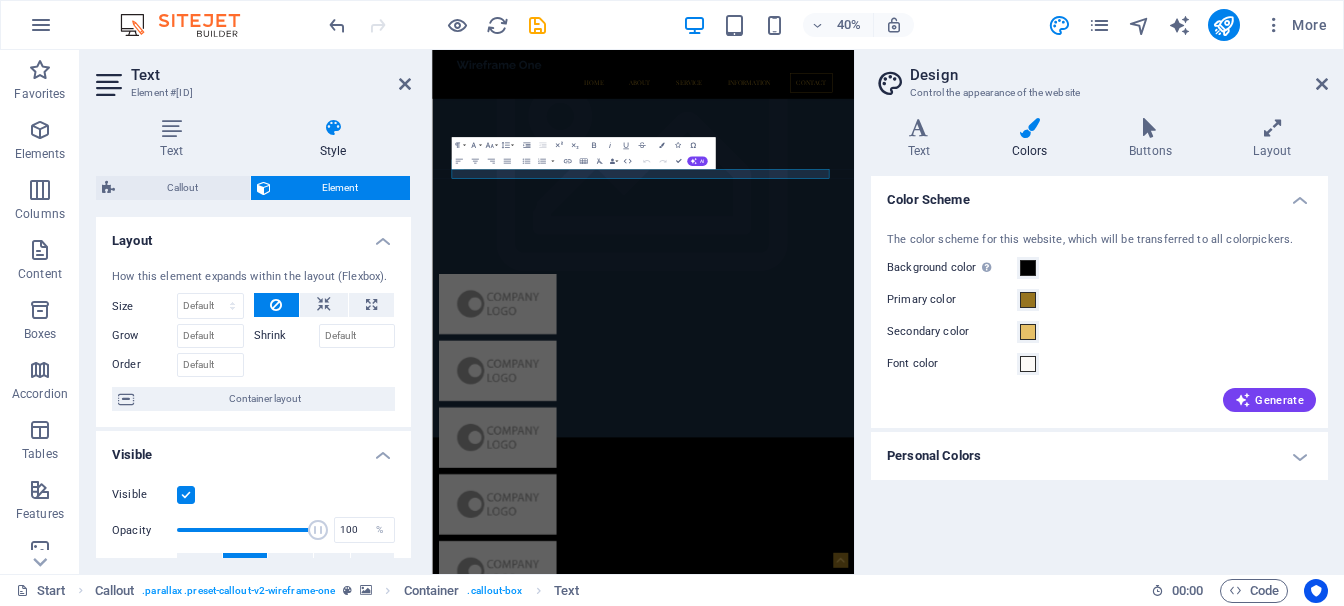 click on "Text  Colors  Buttons  Layout Text Standard Bold Links Font color Font Playfair Display Font size 16 rem px Line height 1.5 Font weight To display the font weight correctly, it may need to be enabled.  Manage Fonts Thin, 100 Extra-light, 200 Light, 300 Regular, 400 Medium, 500 Semi-bold, 600 Bold, 700 Extra-bold, 800 Black, 900 Letter spacing 0 rem px Font style Text transform Tt TT tt Text align Font weight To display the font weight correctly, it may need to be enabled.  Manage Fonts Thin, 100 Extra-light, 200 Light, 300 Regular, 400 Medium, 500 Semi-bold, 600 Bold, 700 Extra-bold, 800 Black, 900 Default Hover / Active Font color Font color Decoration Decoration Transition duration 0.3 s Transition function Ease Ease In Ease Out Ease In/Ease Out Linear Headlines All H1 / Textlogo H2 H3 H4 H5 H6 Font color Font Playfair Display Line height 1.5 Font weight To display the font weight correctly, it may need to be enabled.  Manage Fonts Thin, 100 Extra-light, 200 Light, 300 Regular, 400 Medium, 500 Bold, 700 0" at bounding box center [1099, 338] 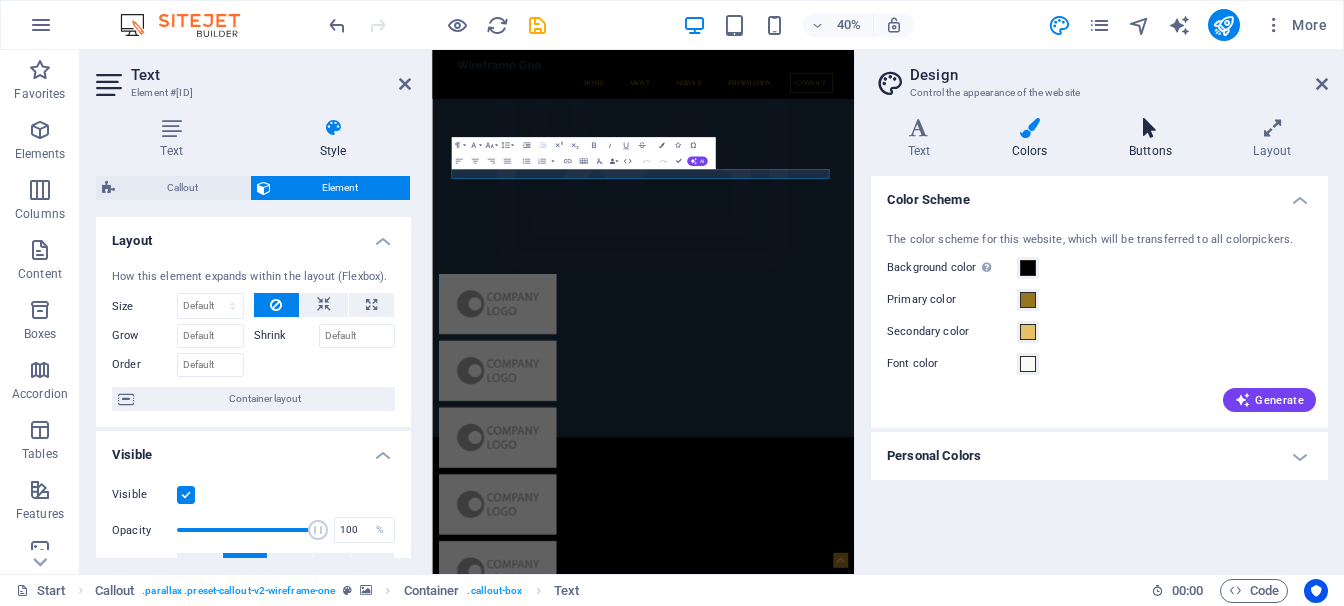 click at bounding box center (1150, 128) 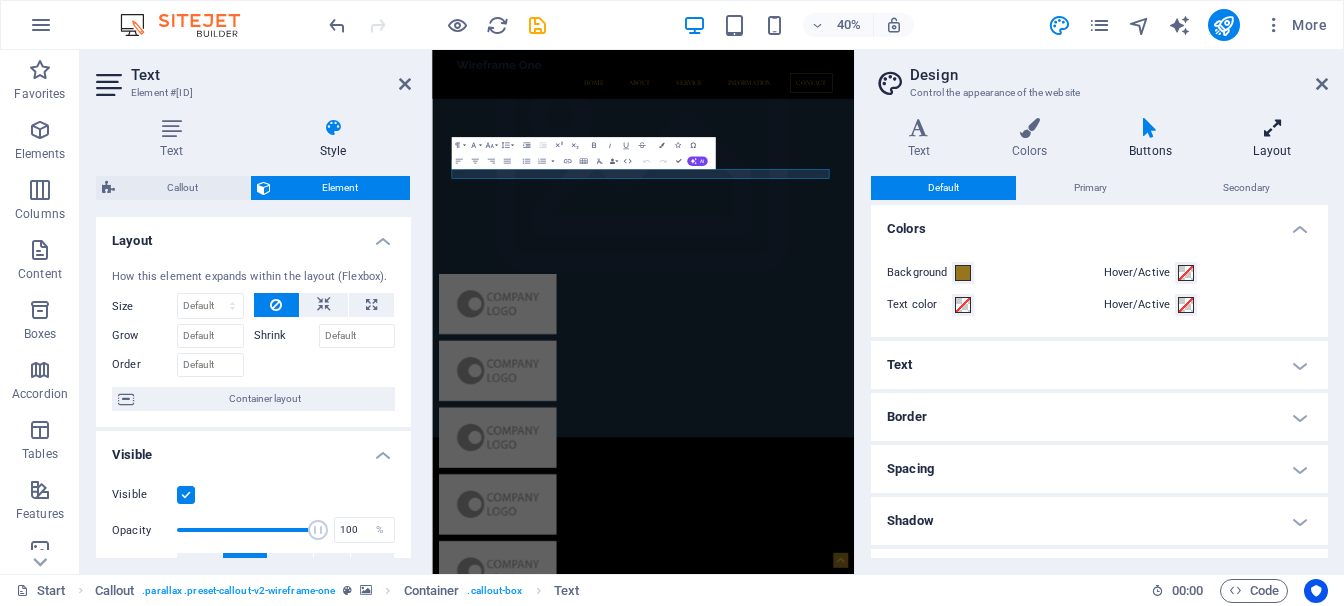 click at bounding box center (1272, 128) 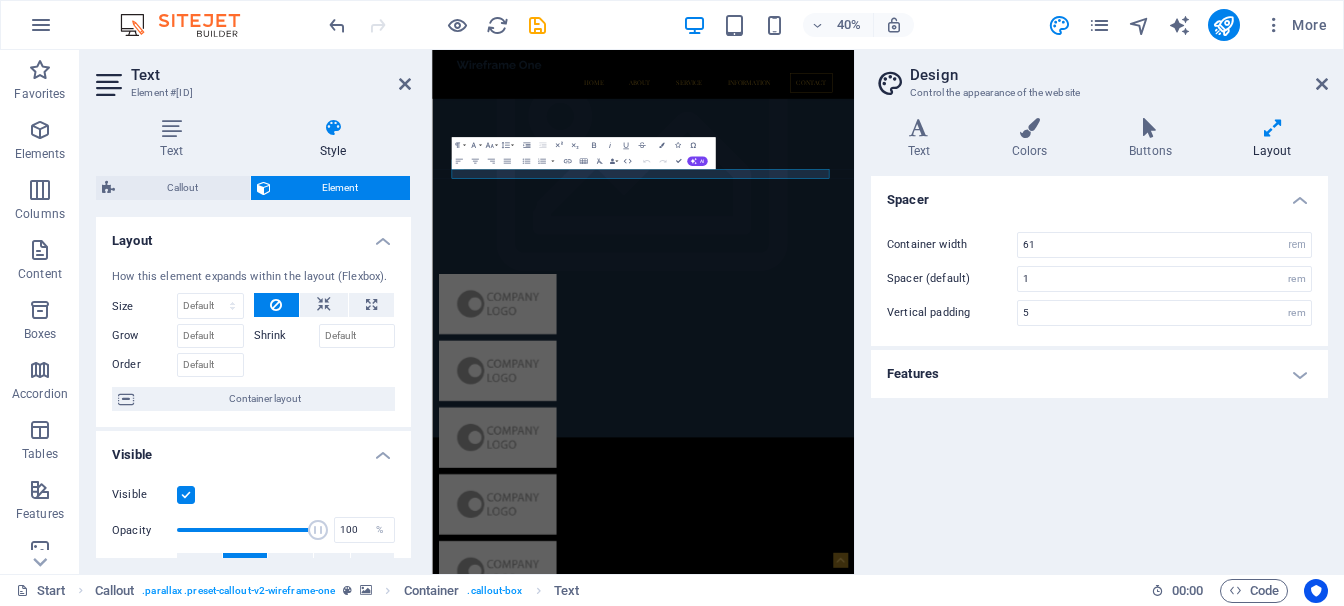 click at bounding box center (1272, 128) 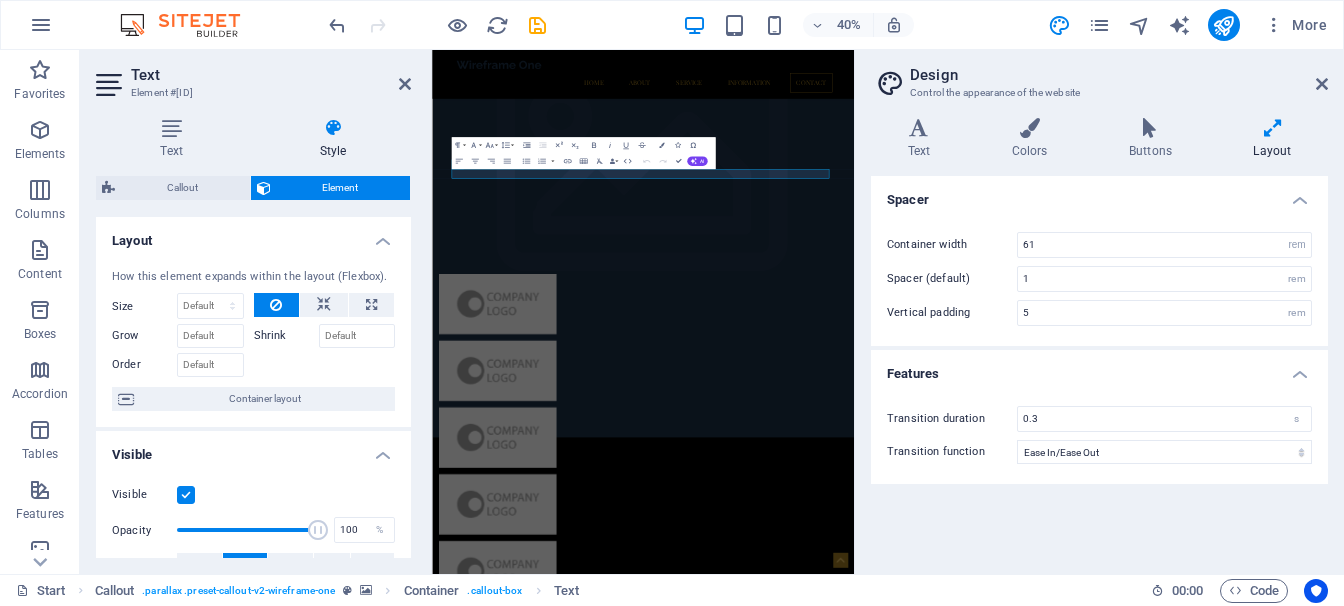 click on "Features" at bounding box center (1099, 368) 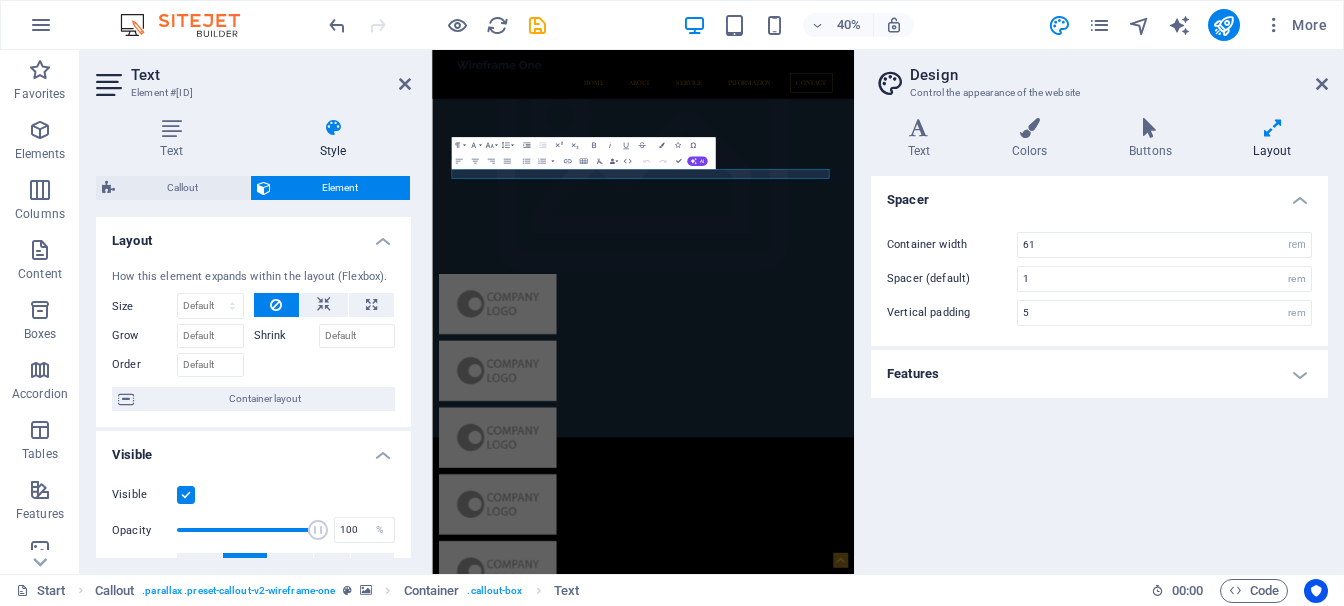click on "Design" at bounding box center (1119, 75) 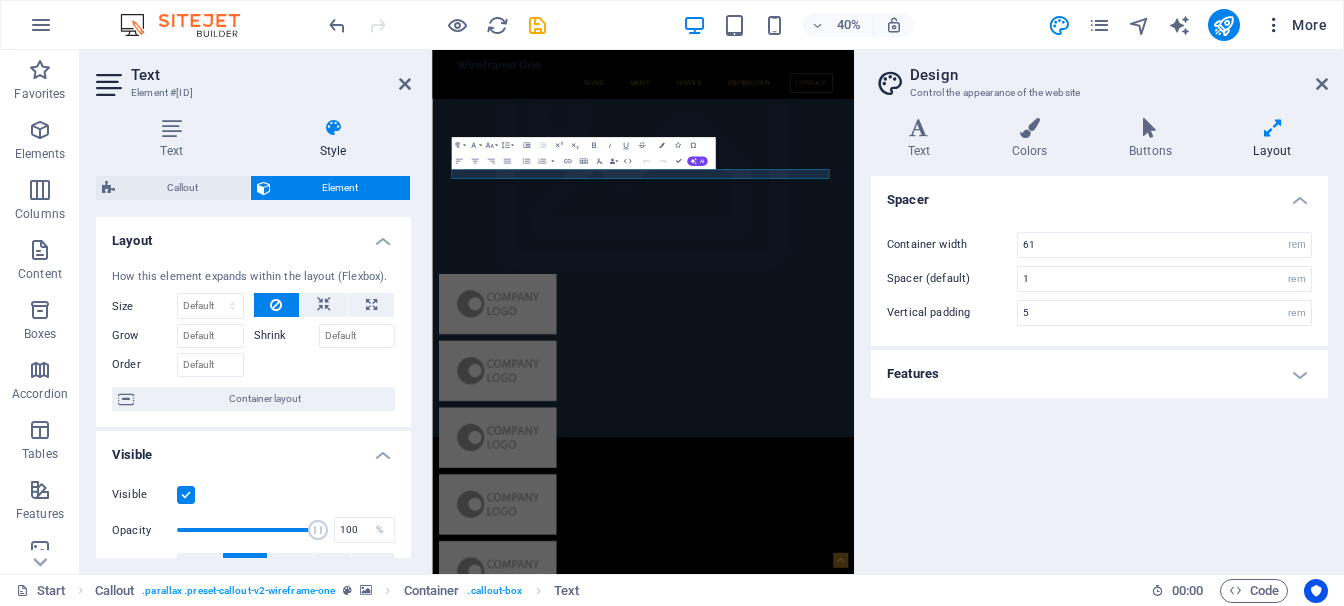 click at bounding box center [1274, 25] 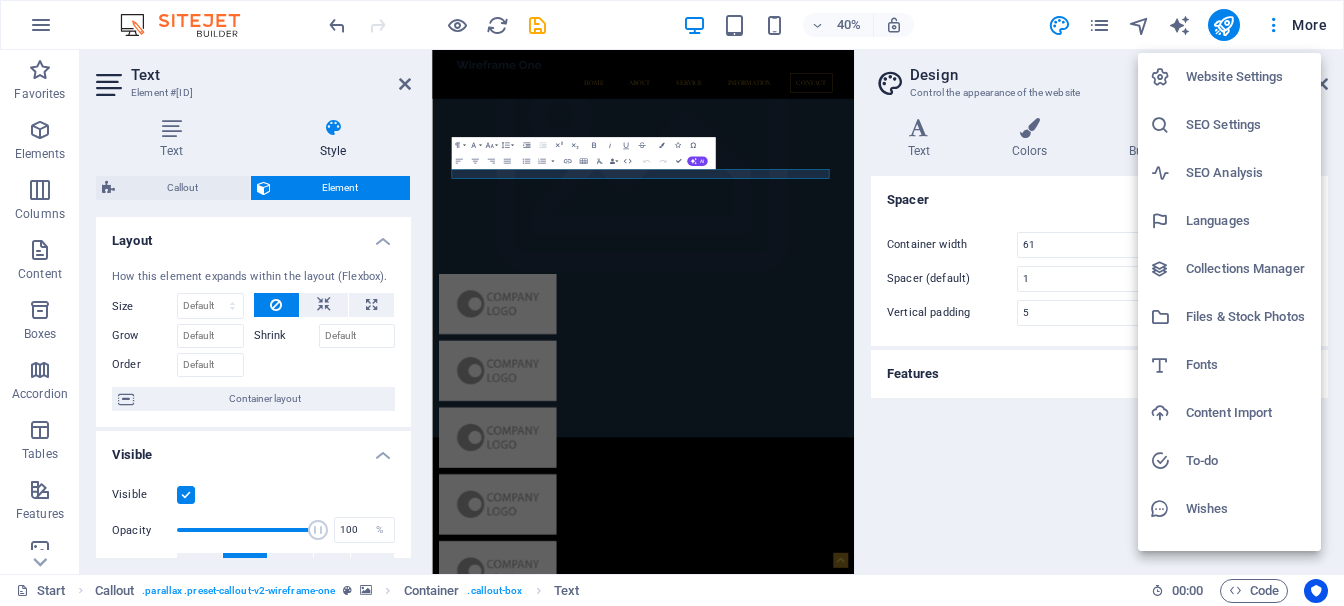 click on "Website Settings" at bounding box center (1247, 77) 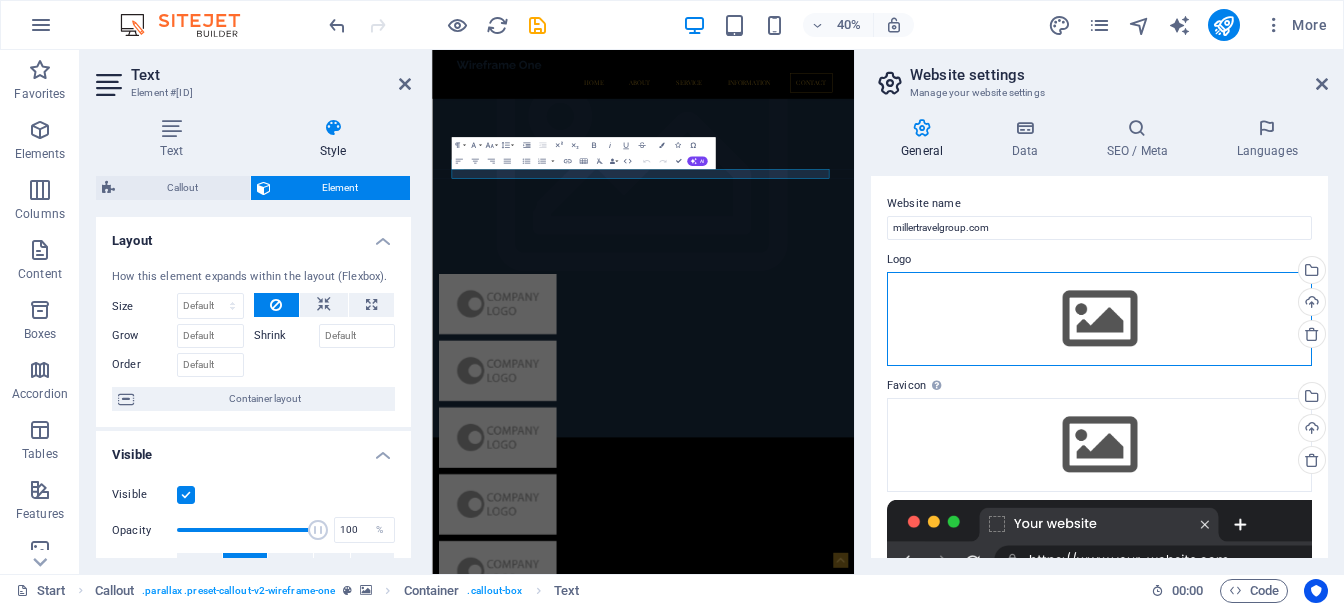 click on "Drag files here, click to choose files or select files from Files or our free stock photos & videos" at bounding box center (1099, 319) 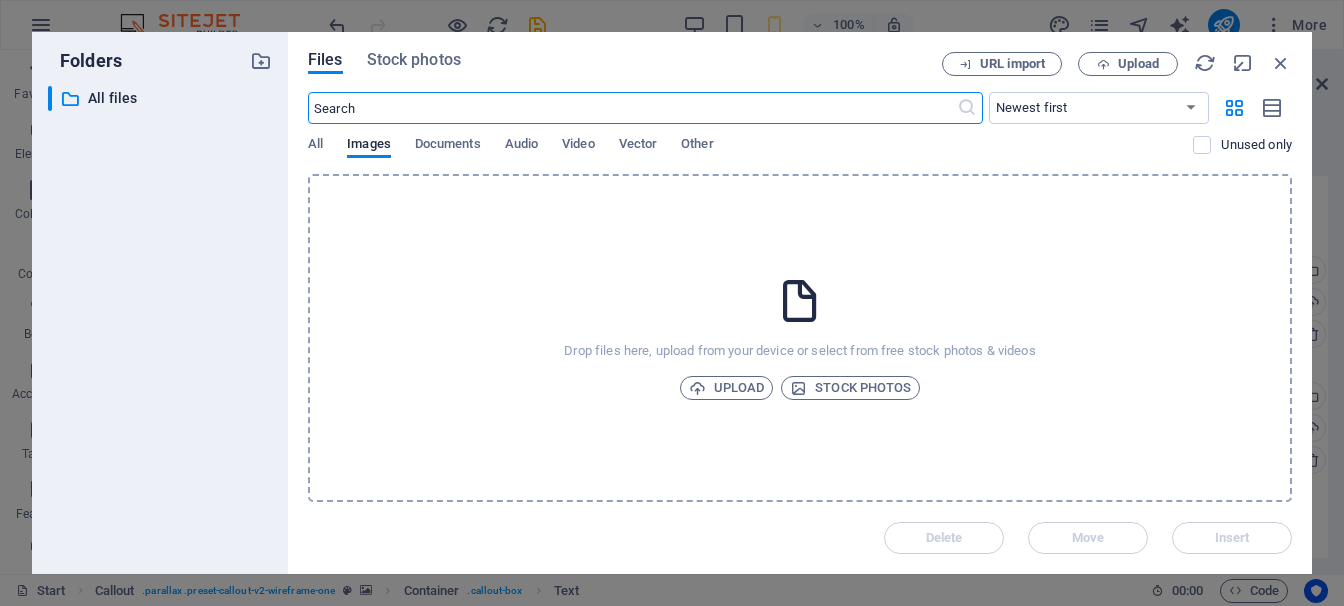 scroll, scrollTop: 16225, scrollLeft: 0, axis: vertical 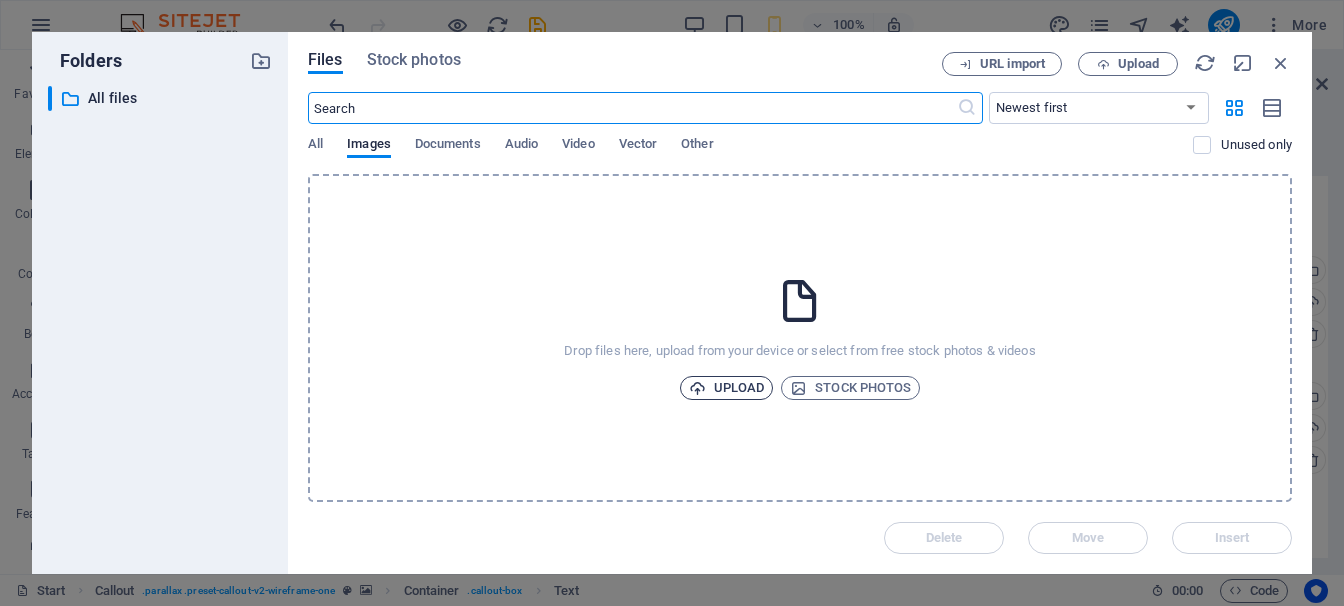 click on "Upload" at bounding box center (727, 388) 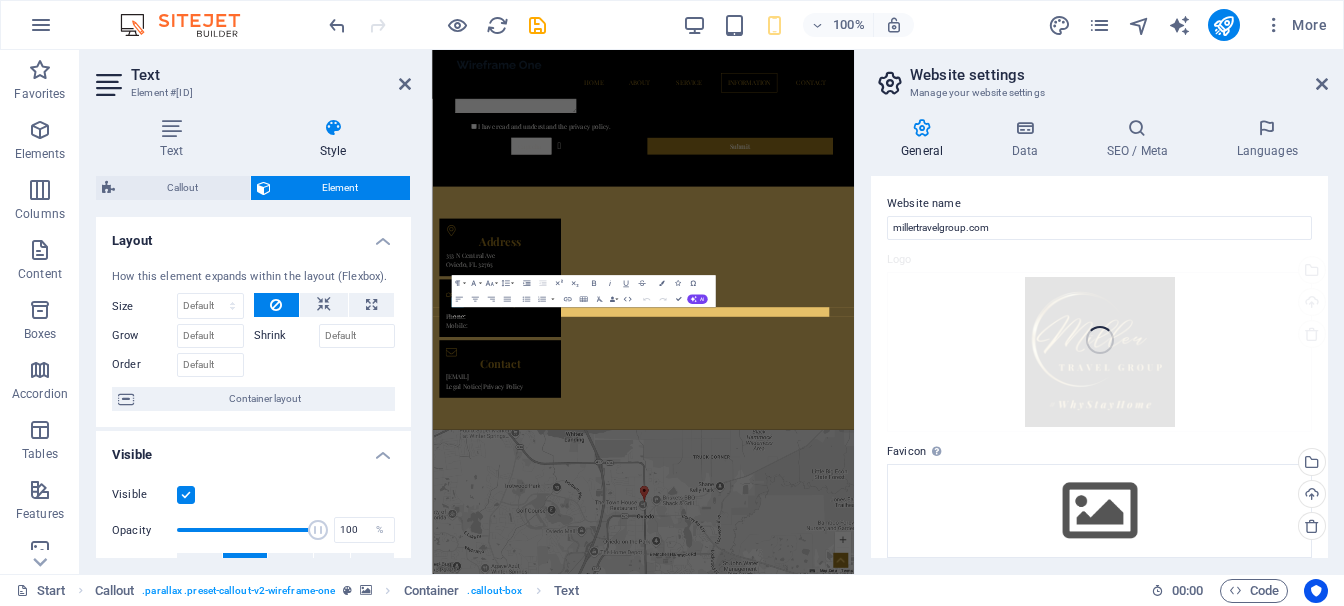 scroll, scrollTop: 3978, scrollLeft: 0, axis: vertical 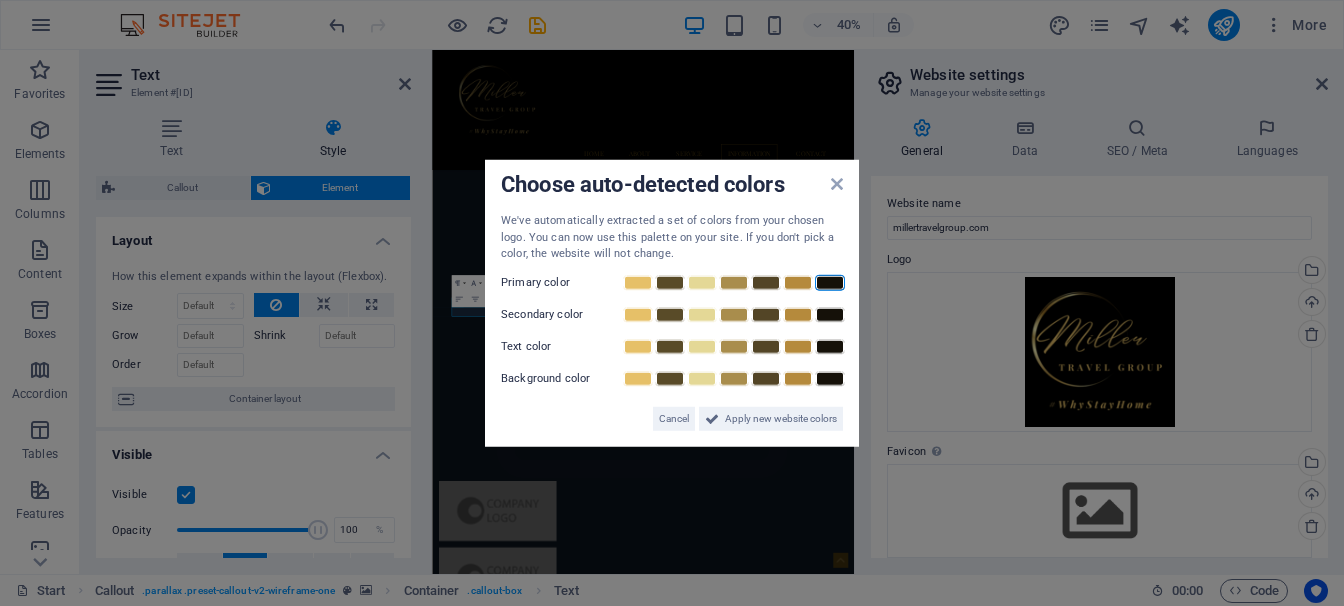 click at bounding box center [830, 282] 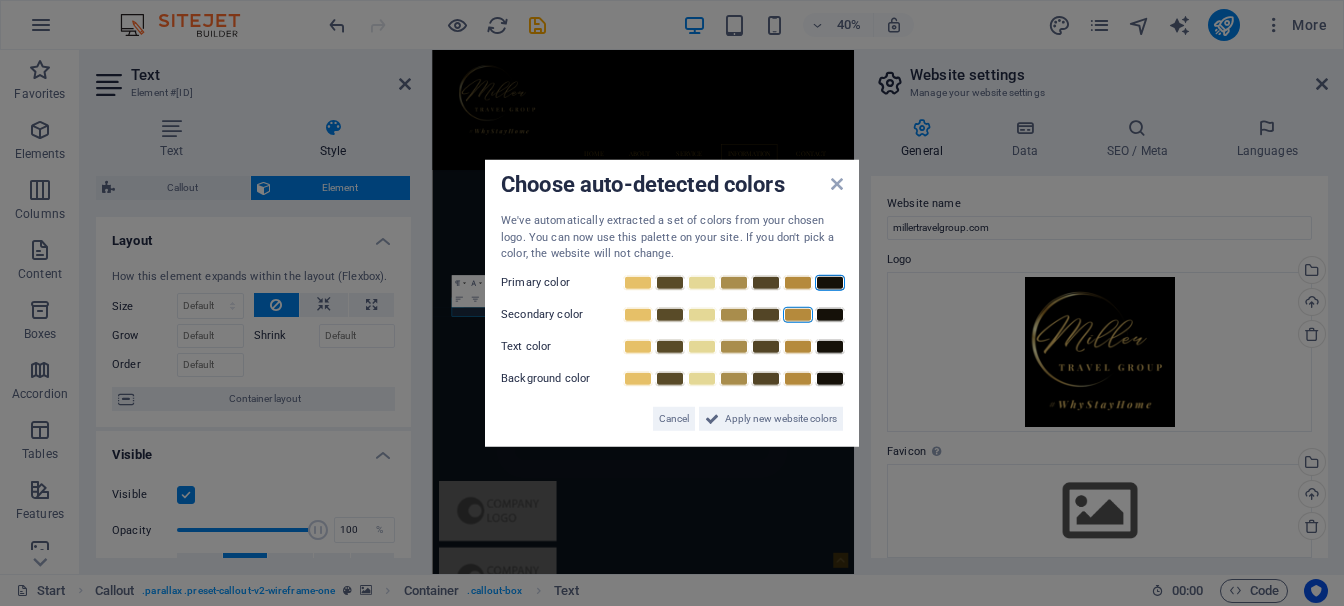click at bounding box center (798, 314) 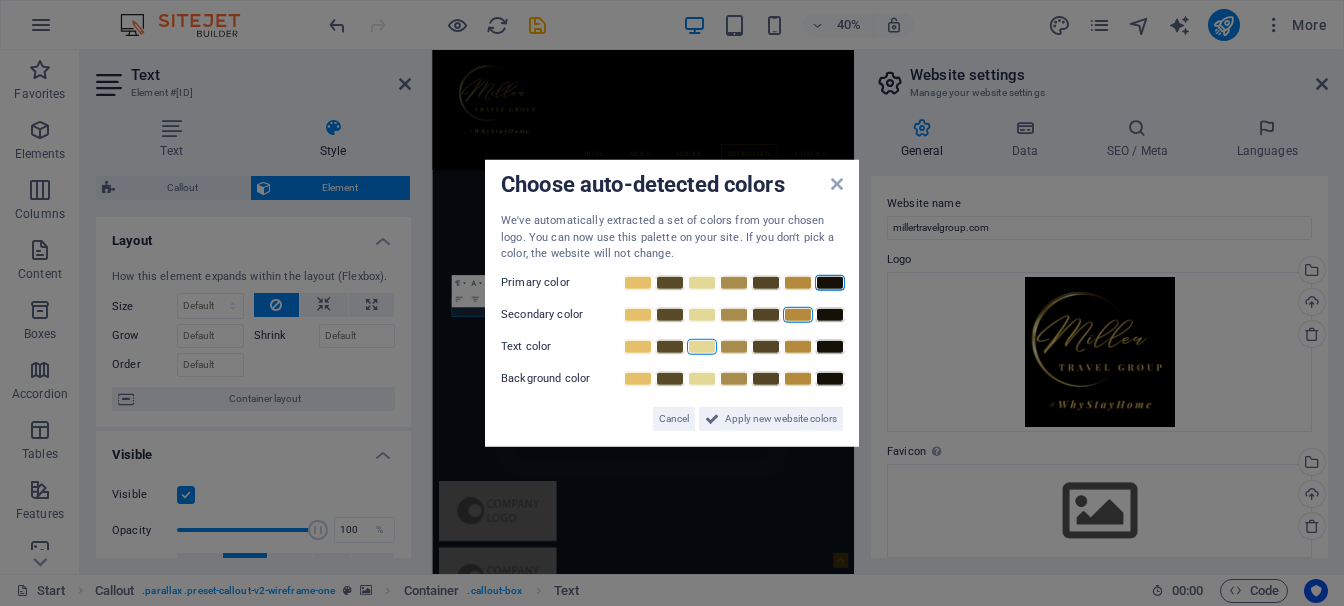 click at bounding box center [702, 346] 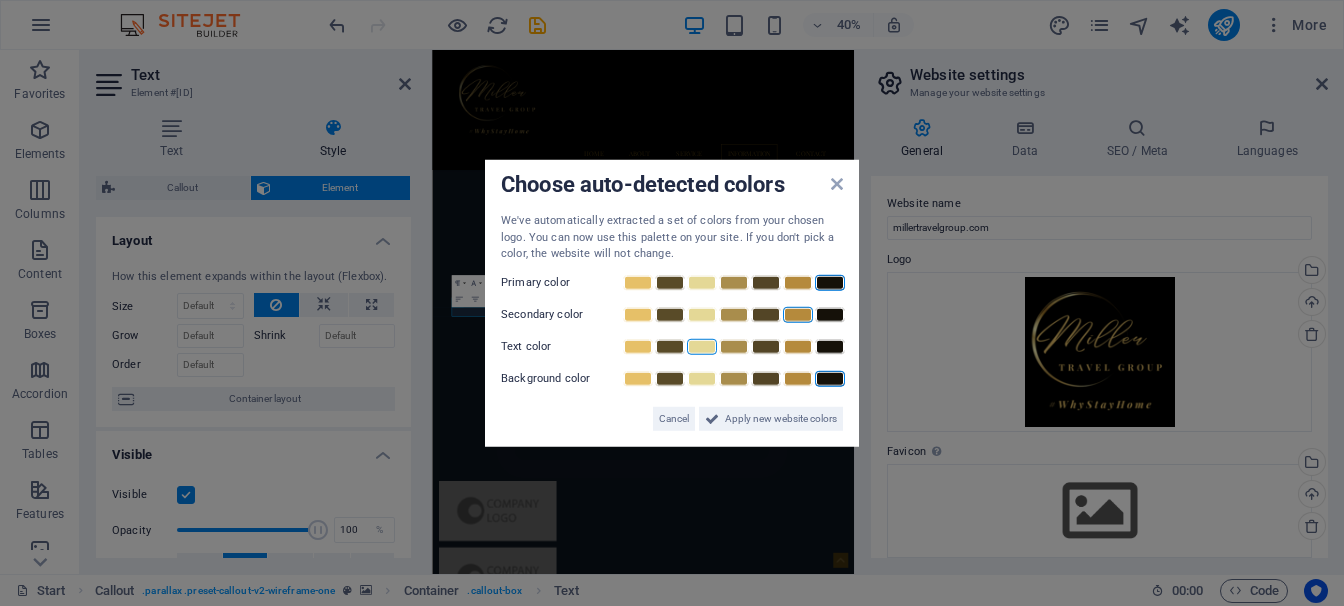 click at bounding box center (830, 378) 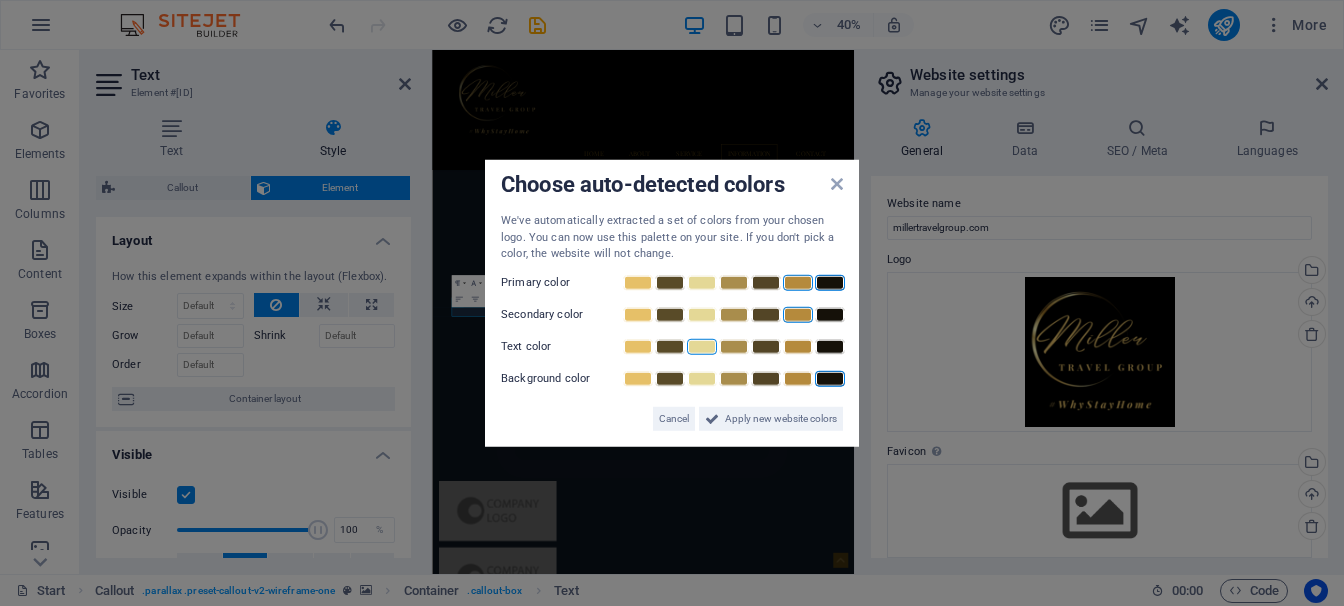 click at bounding box center (798, 282) 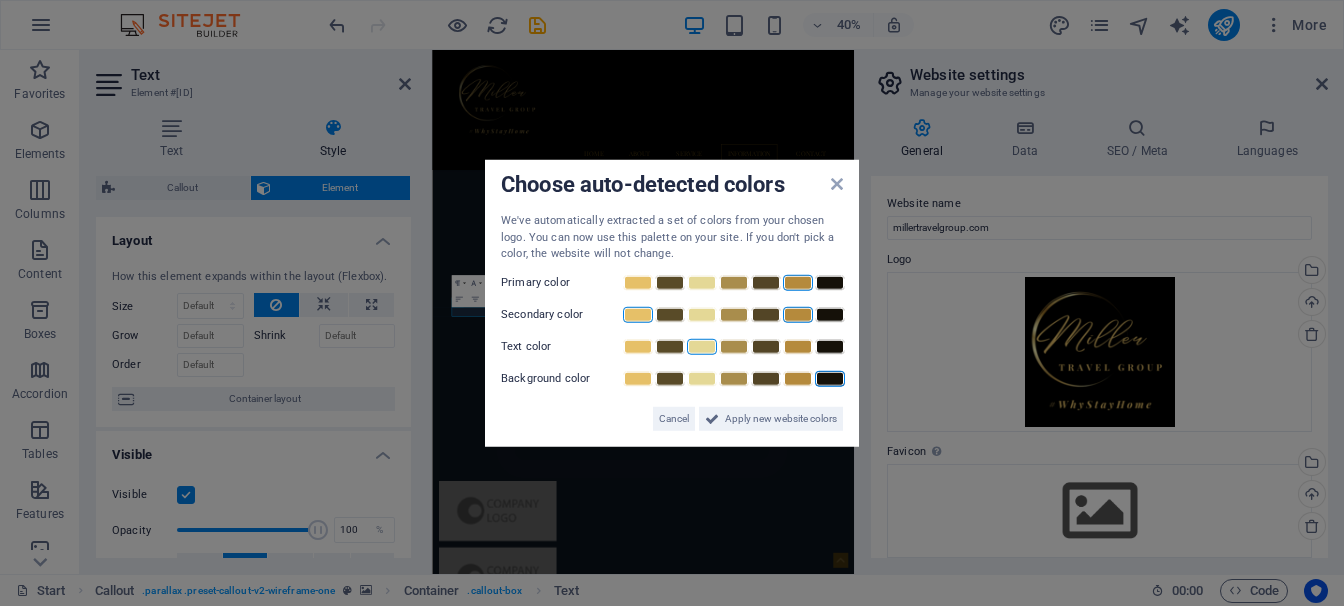 click at bounding box center (638, 314) 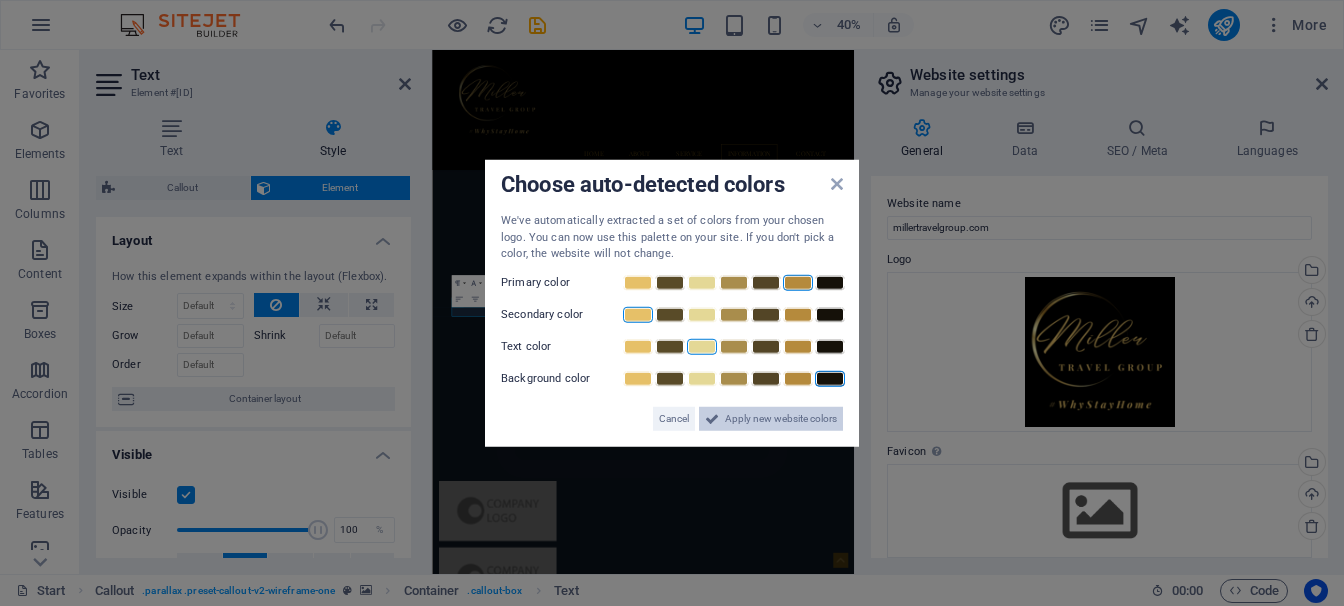 click on "Apply new website colors" at bounding box center (781, 418) 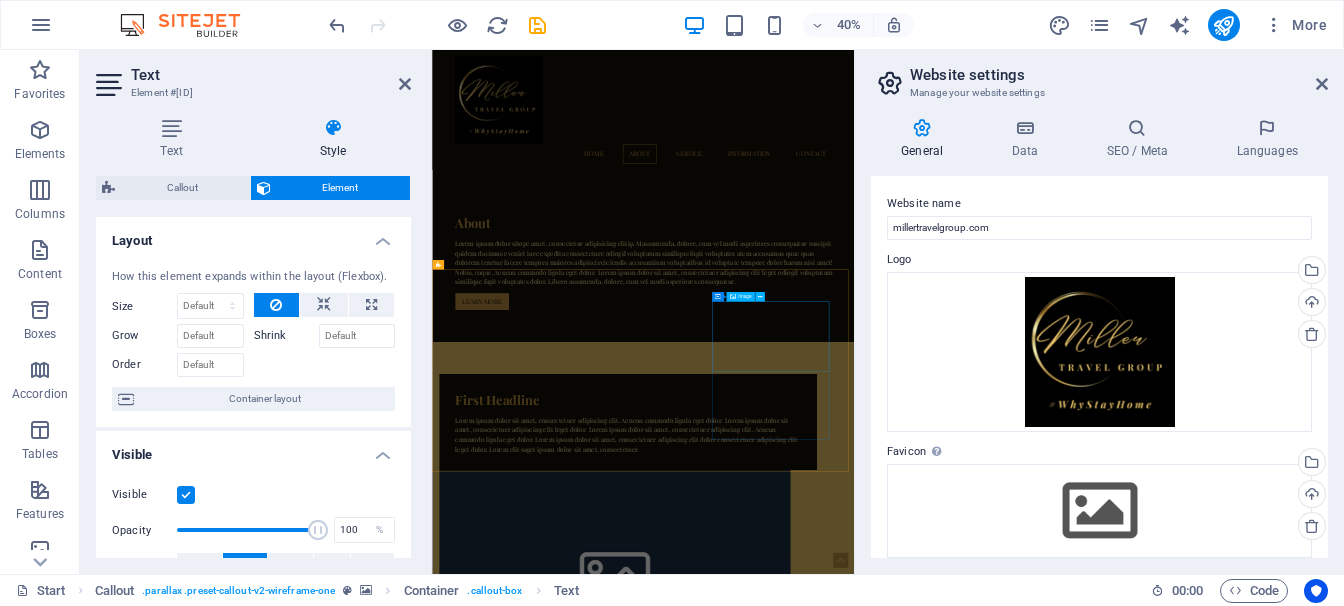 scroll, scrollTop: 0, scrollLeft: 0, axis: both 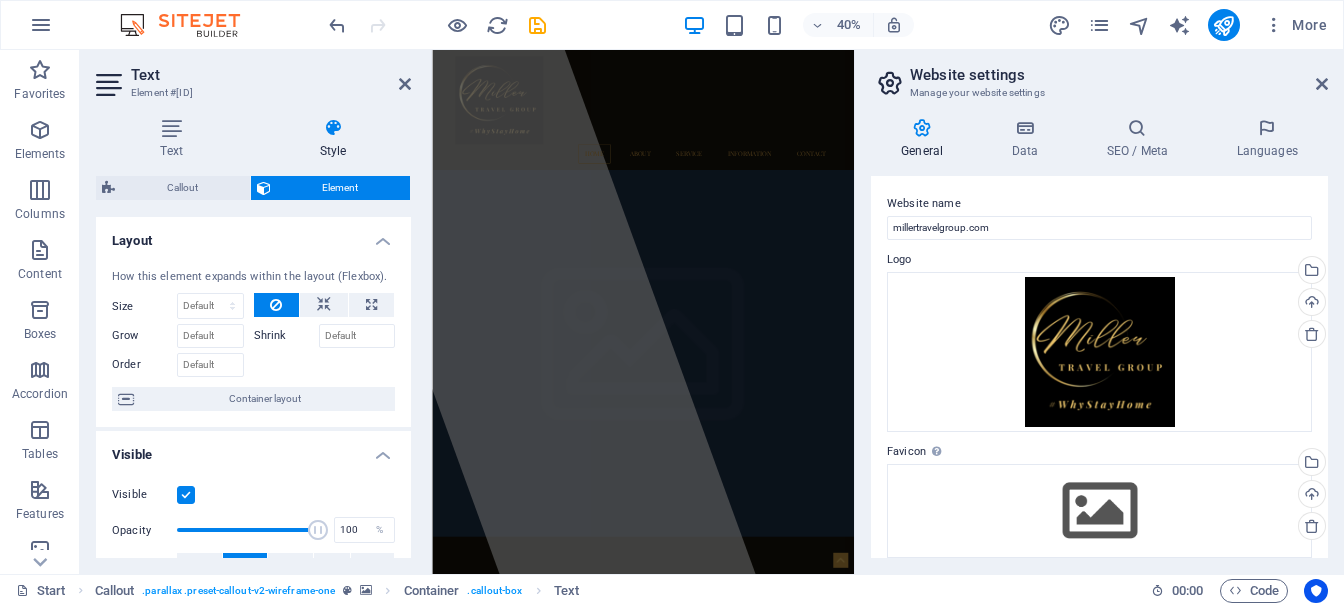 click on "Website name millertravelgroup.com Logo Drag files here, click to choose files or select files from Files or our free stock photos & videos Select files from the file manager, stock photos, or upload file(s) Upload Favicon Set the favicon of your website here. A favicon is a small icon shown in the browser tab next to your website title. It helps visitors identify your website. Drag files here, click to choose files or select files from Files or our free stock photos & videos Select files from the file manager, stock photos, or upload file(s) Upload Preview Image (Open Graph) This image will be shown when the website is shared on social networks Drag files here, click to choose files or select files from Files or our free stock photos & videos Select files from the file manager, stock photos, or upload file(s) Upload" at bounding box center [1099, 367] 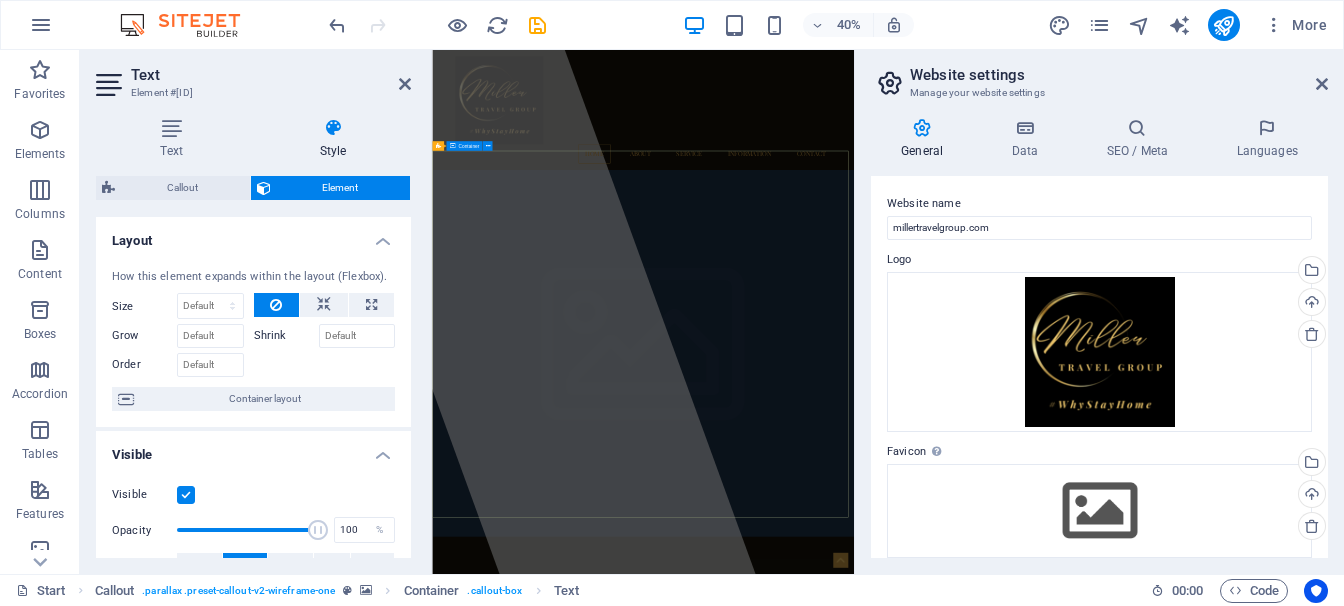 click on "[WEBSITE] Lorem ipsum dolor sit amet, consectetuer adipiscing elit. Aenean commodo ligula eget dolor. Aenean massa." at bounding box center [959, 1479] 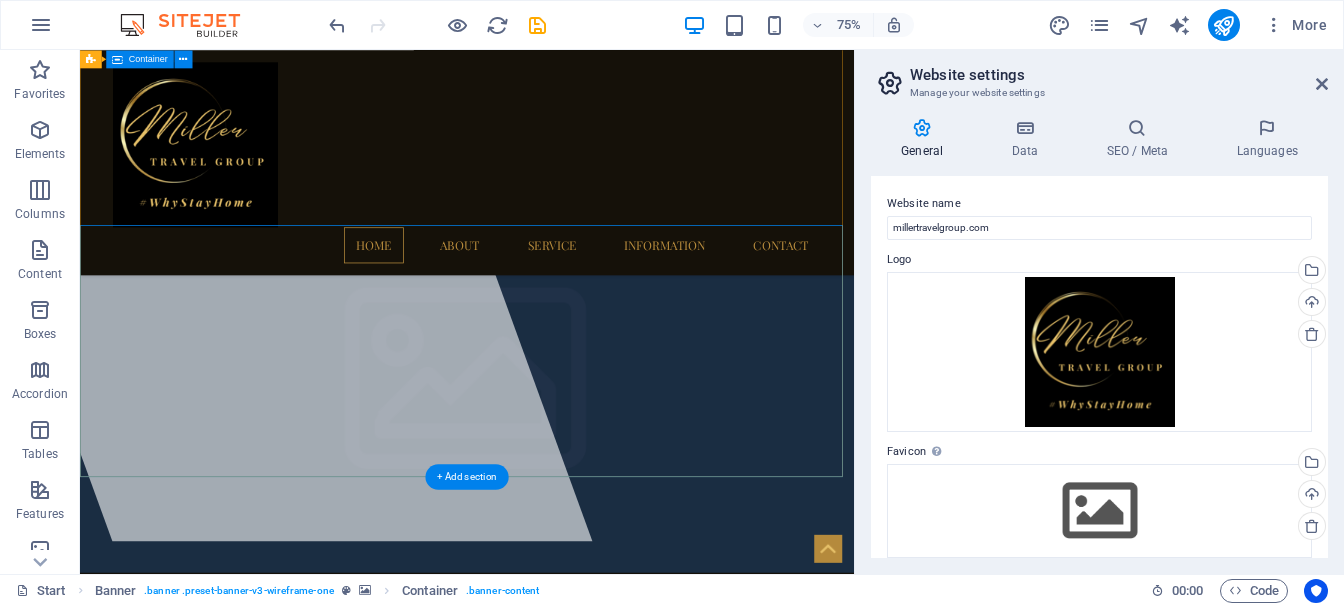 scroll, scrollTop: 0, scrollLeft: 0, axis: both 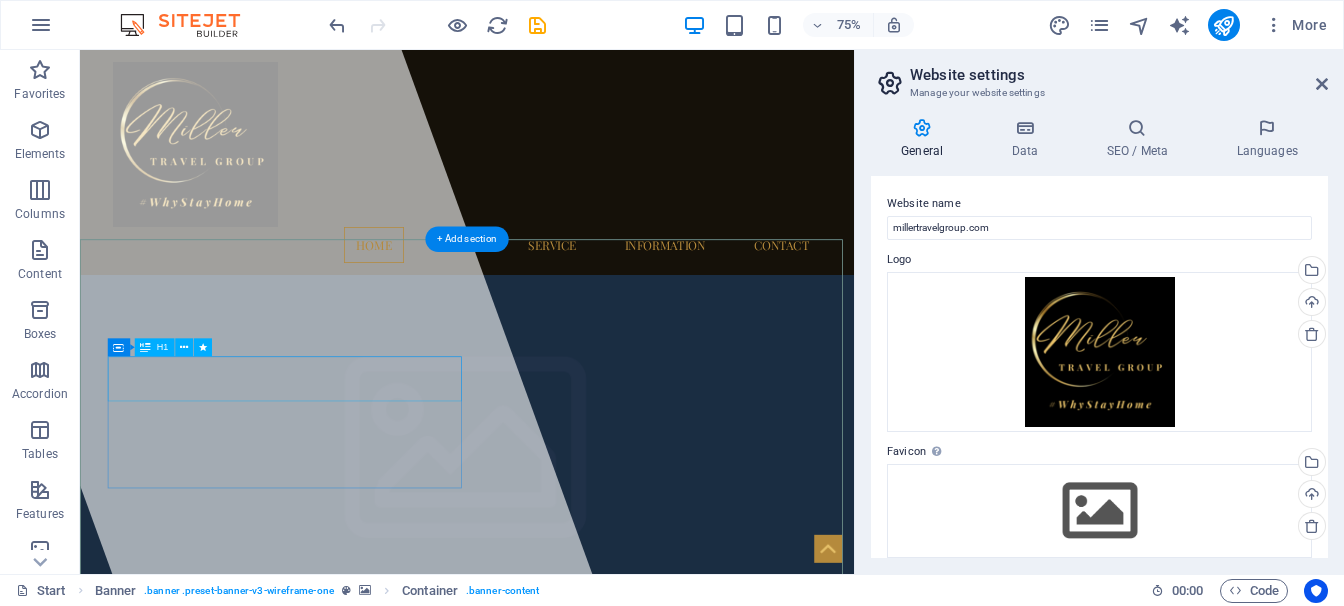 click on "millertravelgroup.com" at bounding box center [333, 948] 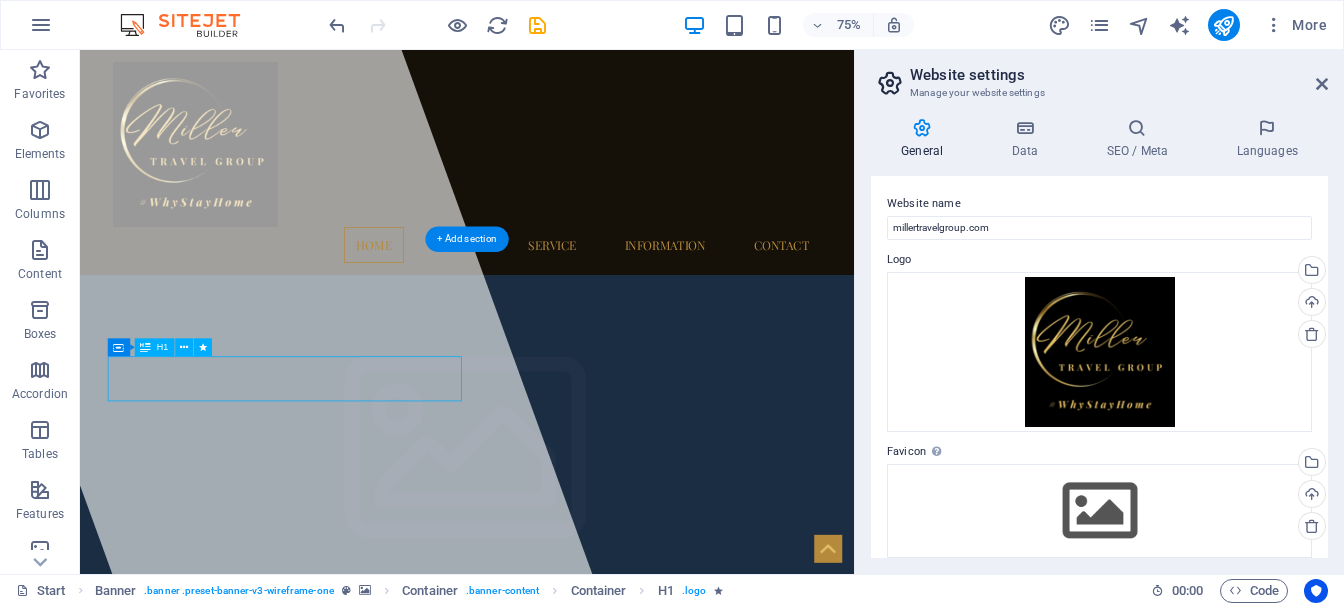 click on "millertravelgroup.com" at bounding box center (333, 948) 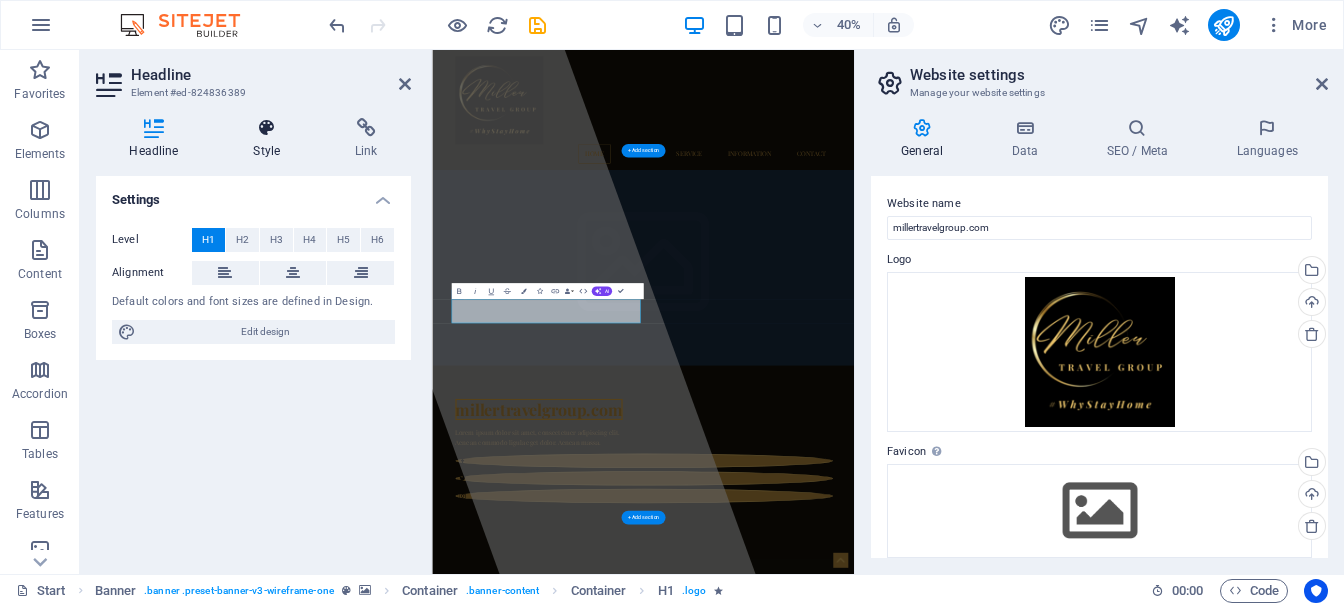 click on "Style" at bounding box center (271, 139) 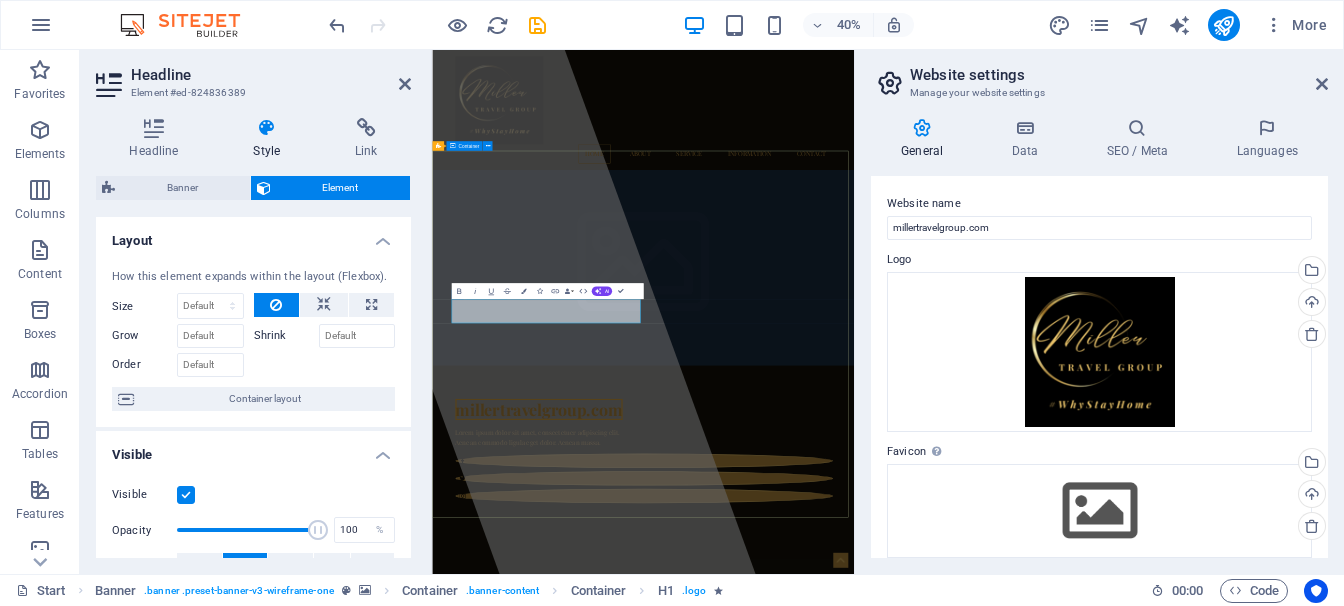 click on "[WEBSITE] Lorem ipsum dolor sit amet, consectetuer adipiscing elit. Aenean commodo ligula eget dolor. Aenean massa." at bounding box center [959, 1051] 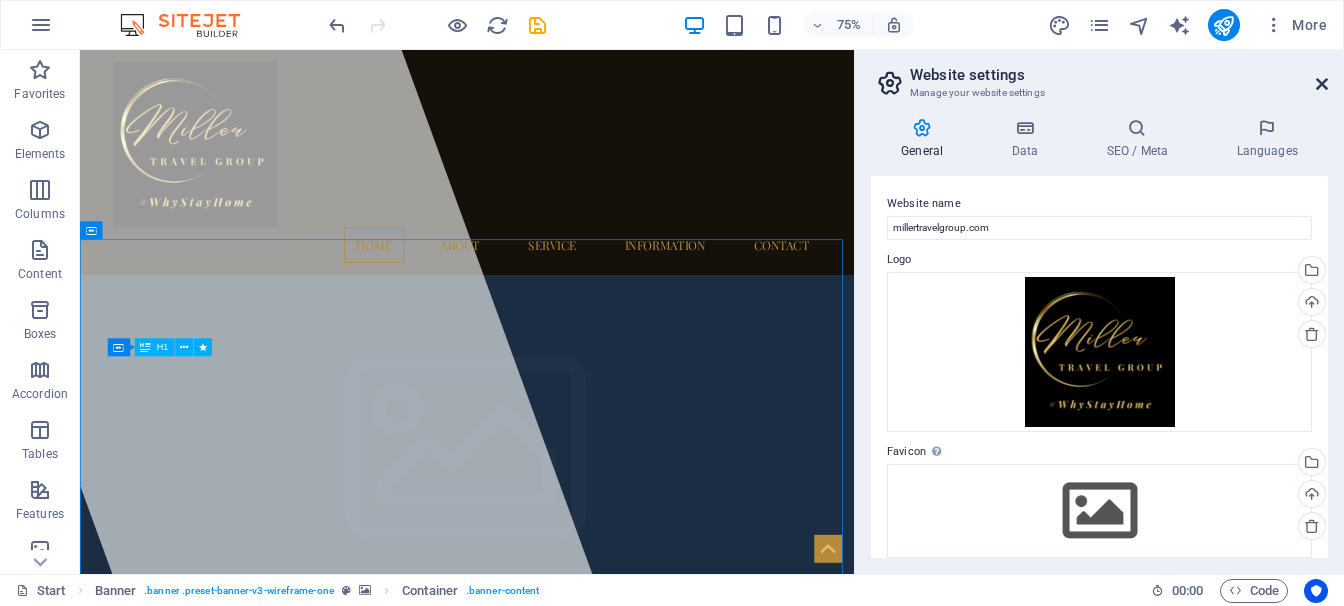 click at bounding box center [1322, 84] 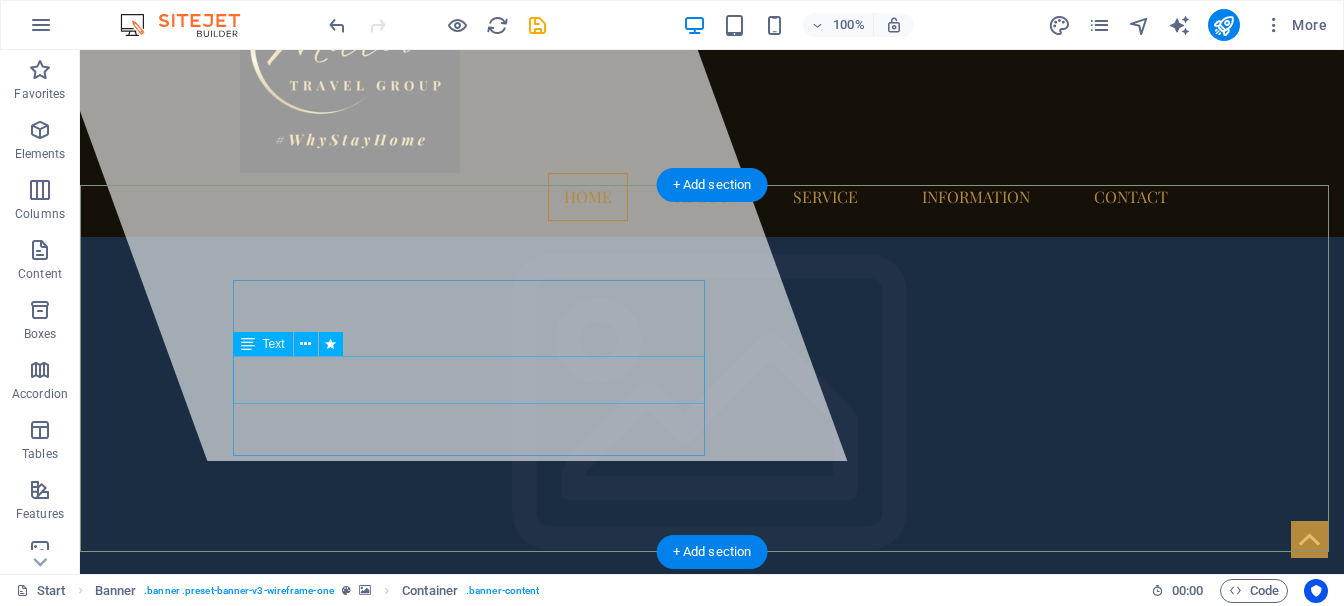 scroll, scrollTop: 117, scrollLeft: 0, axis: vertical 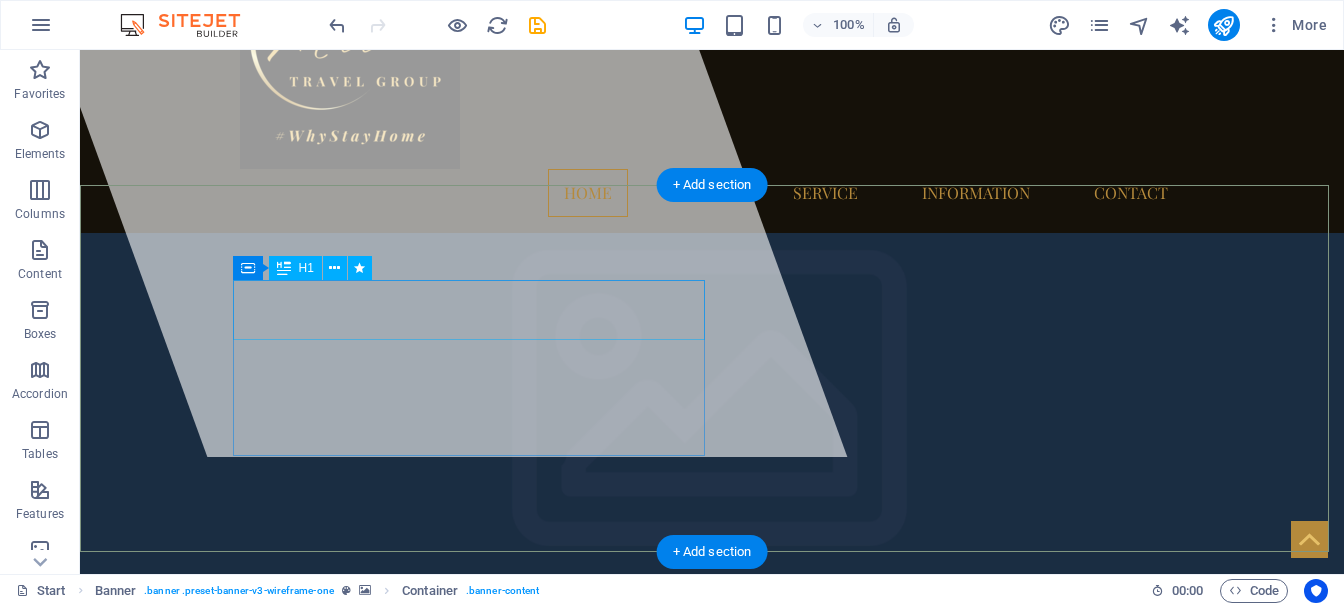 click on "millertravelgroup.com" at bounding box center [449, 709] 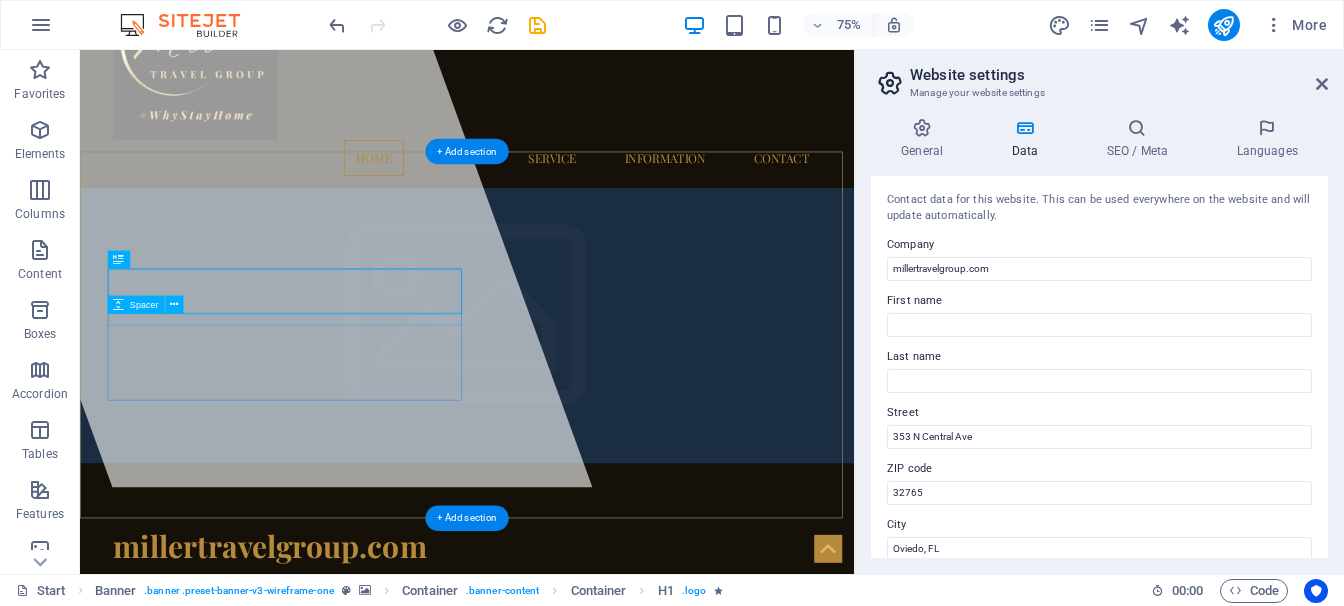 click at bounding box center (596, 748) 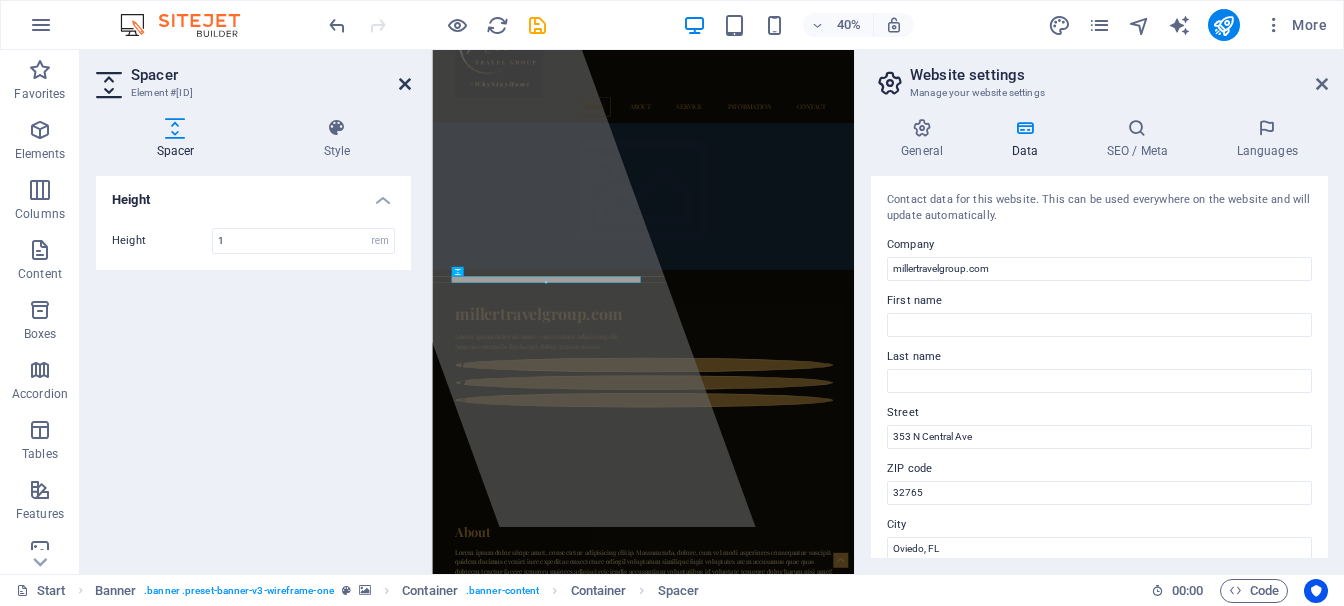 click at bounding box center (405, 84) 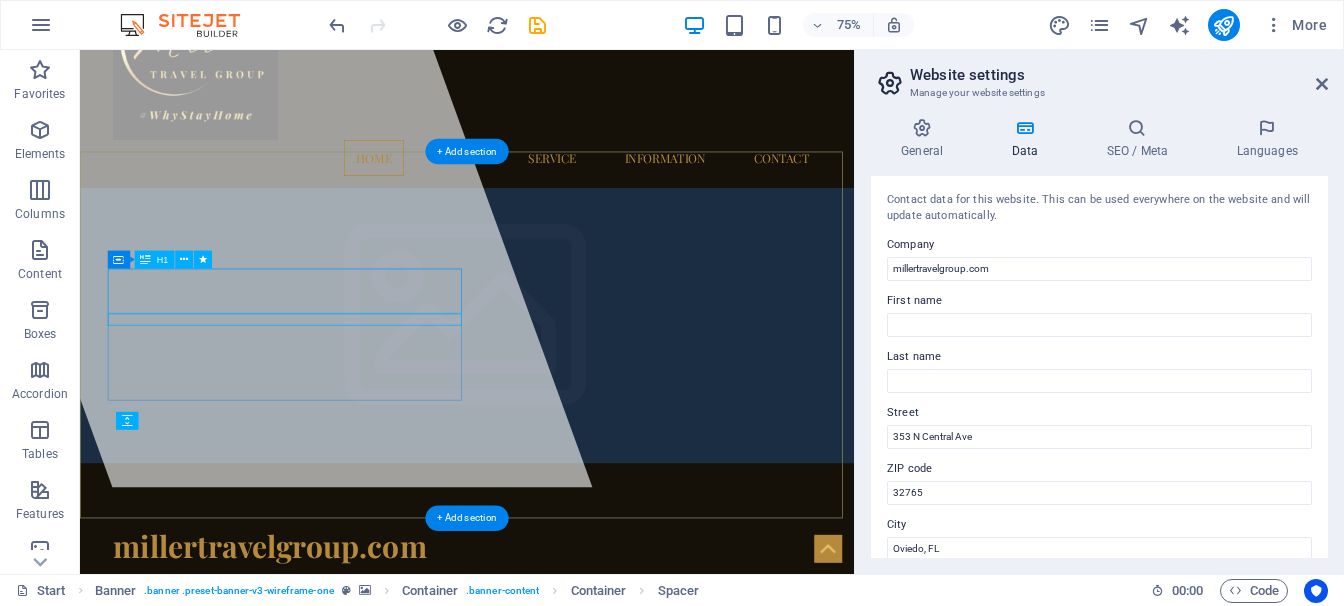 click on "millertravelgroup.com" at bounding box center [333, 709] 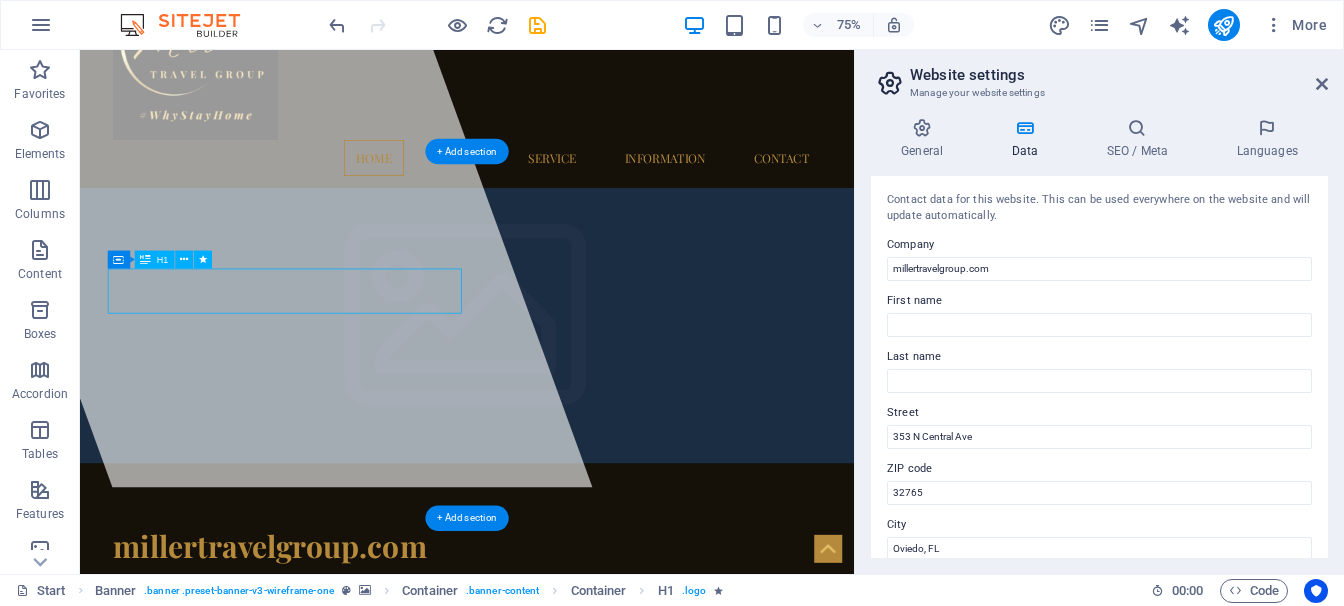 drag, startPoint x: 555, startPoint y: 375, endPoint x: 454, endPoint y: 374, distance: 101.00495 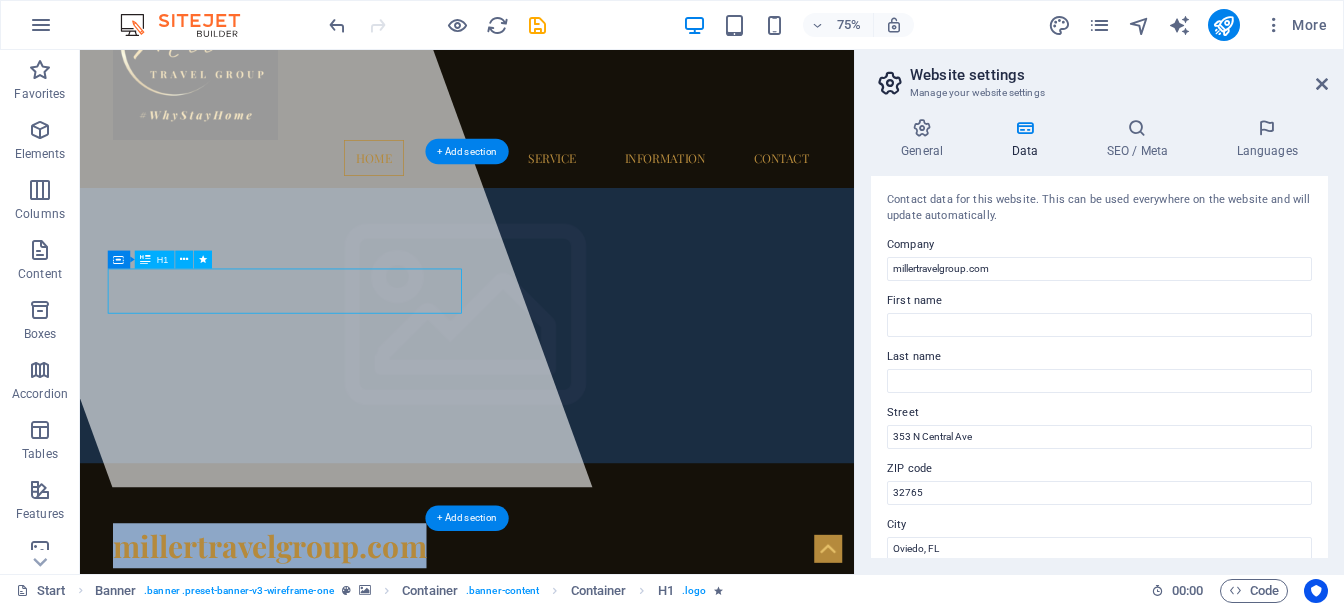 drag, startPoint x: 133, startPoint y: 371, endPoint x: 478, endPoint y: 384, distance: 345.24484 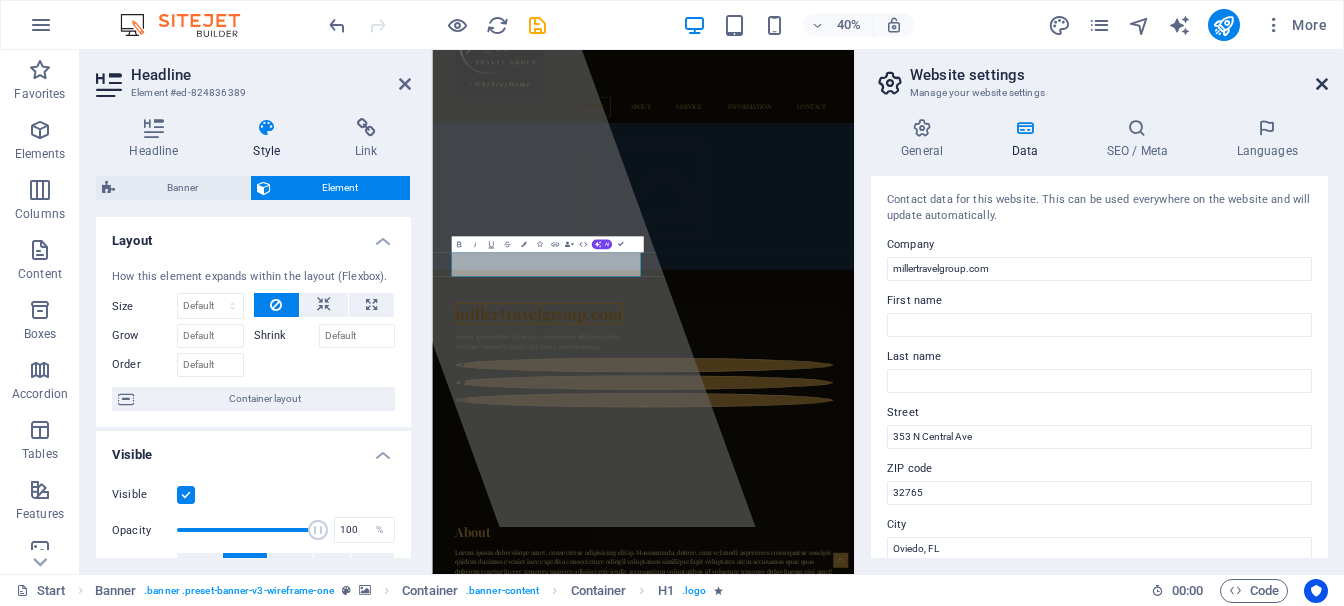 click at bounding box center (1322, 84) 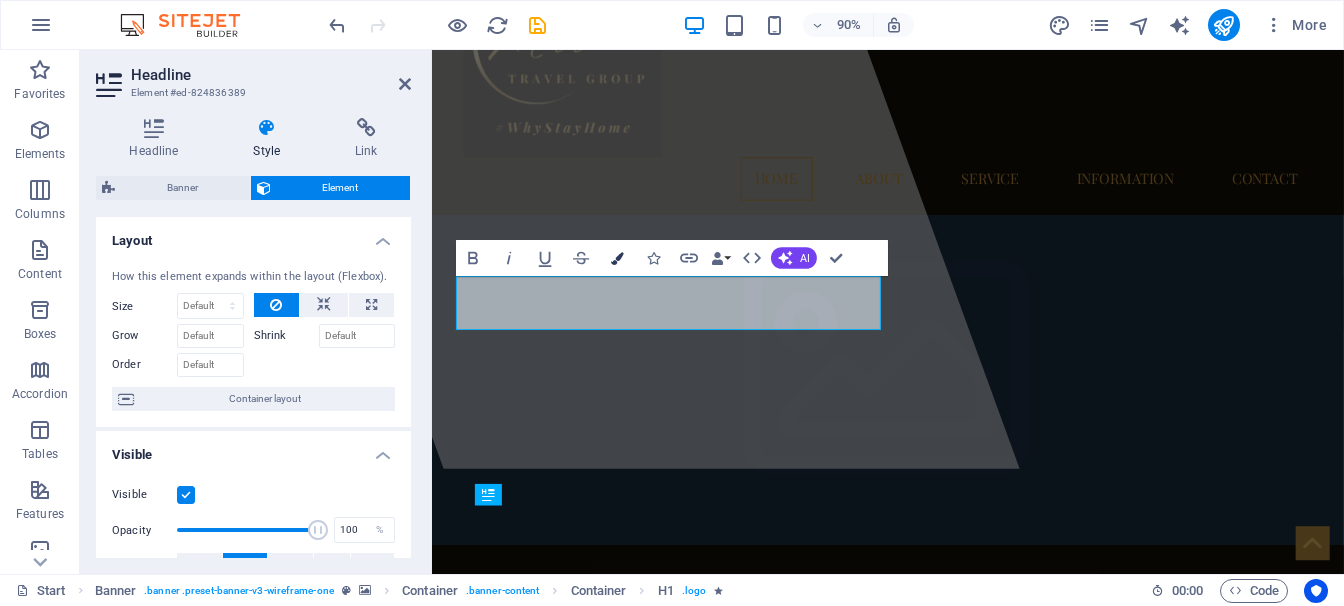 click at bounding box center (617, 257) 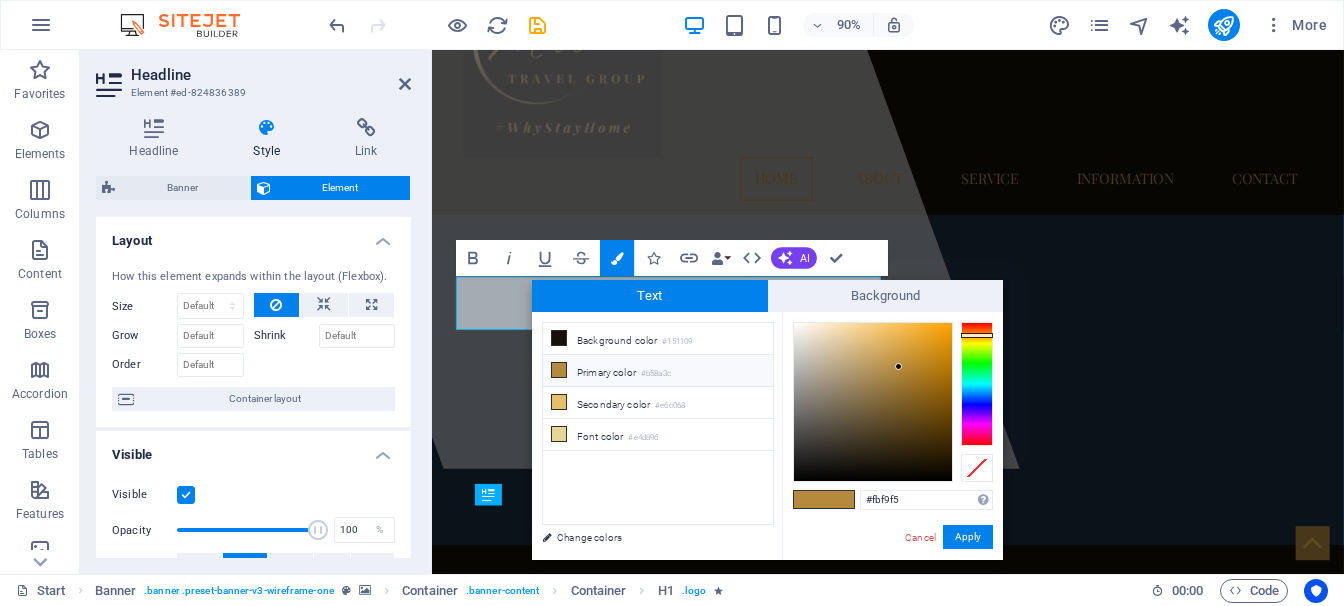 click at bounding box center (873, 402) 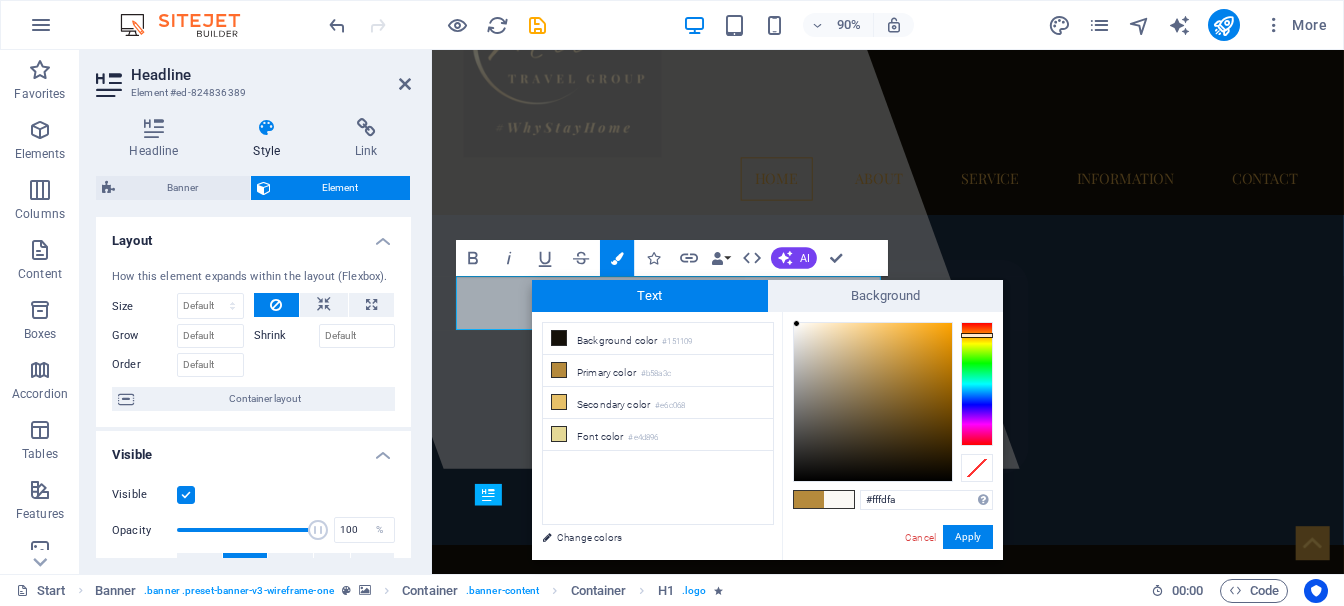 click at bounding box center [796, 323] 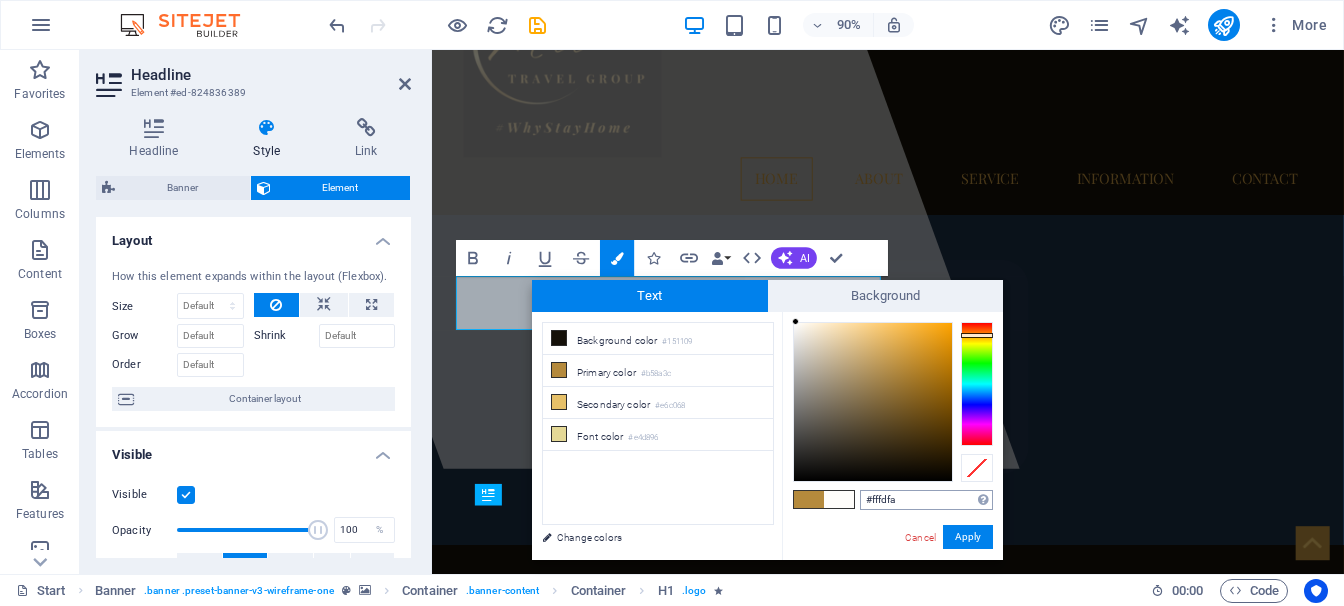click on "#fffdfa" at bounding box center [926, 500] 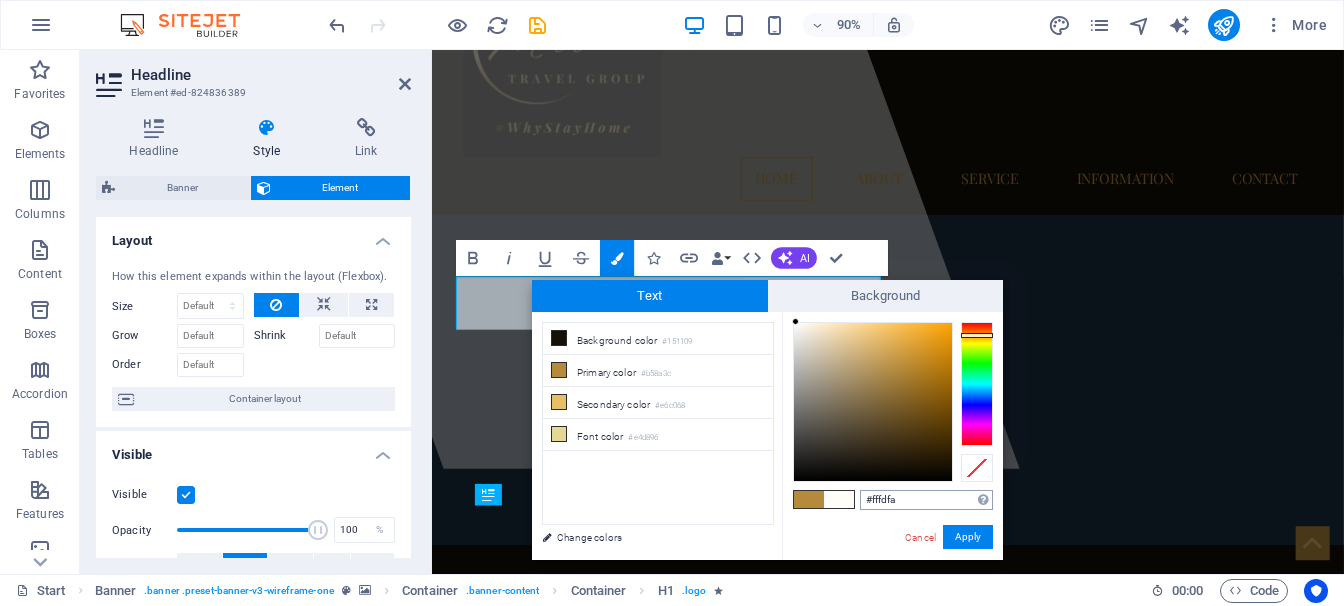 click on "#fffdfa" at bounding box center (926, 500) 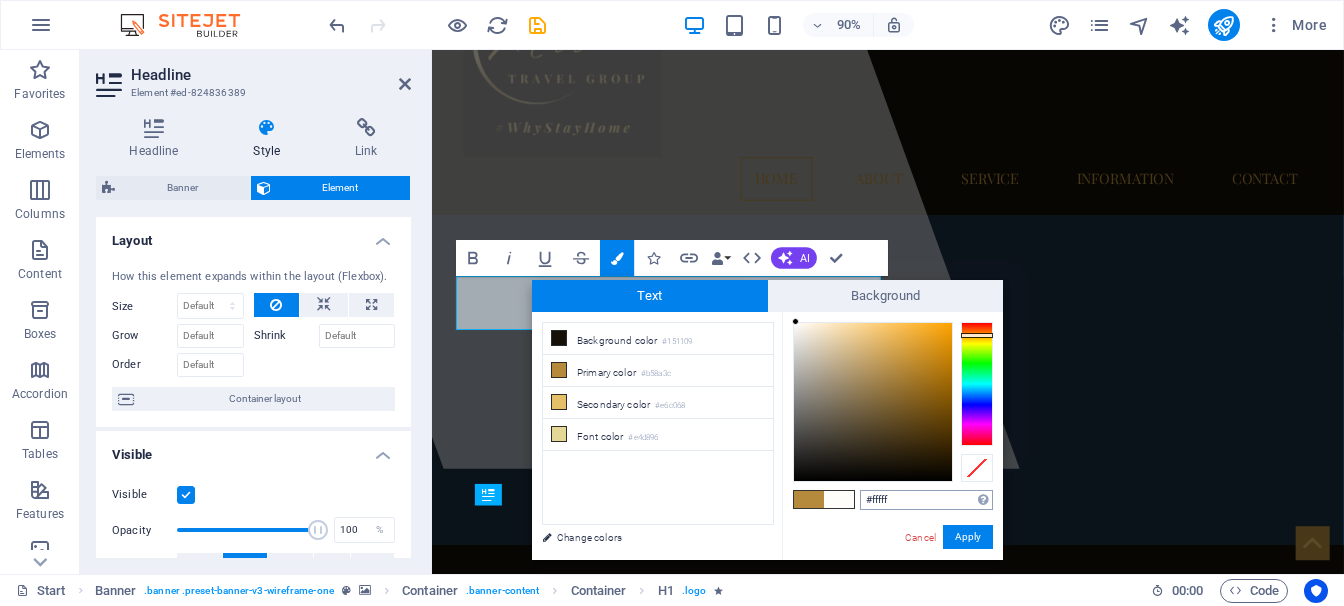 type on "#ffffff" 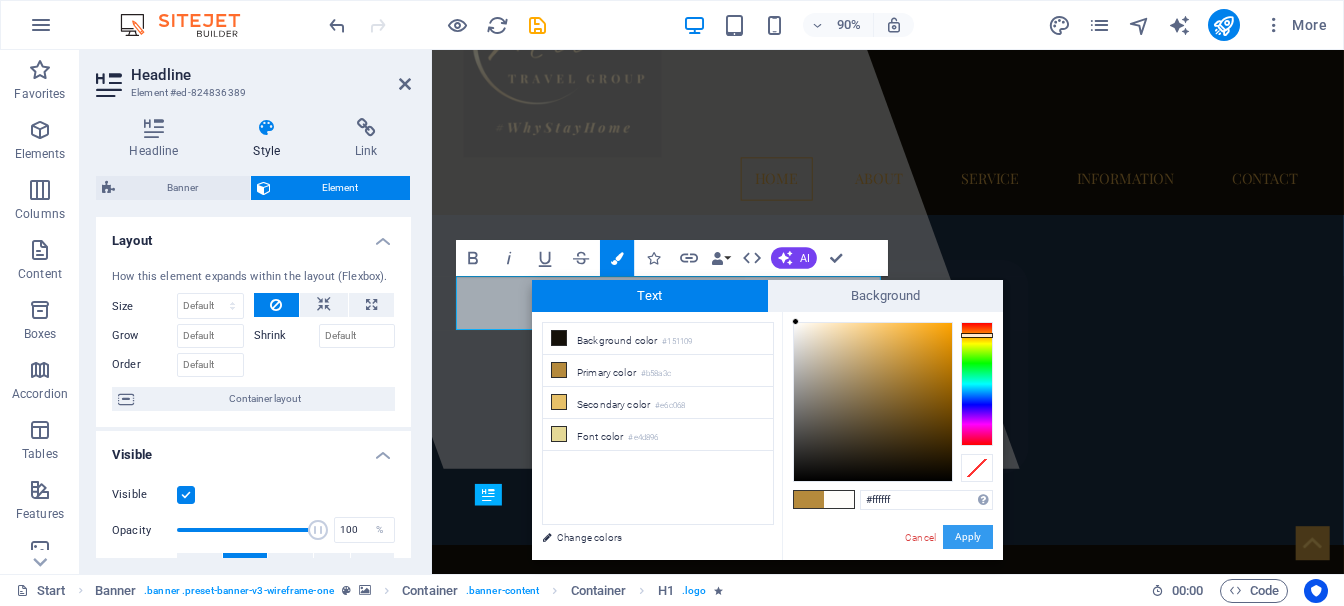 click on "Apply" at bounding box center [968, 537] 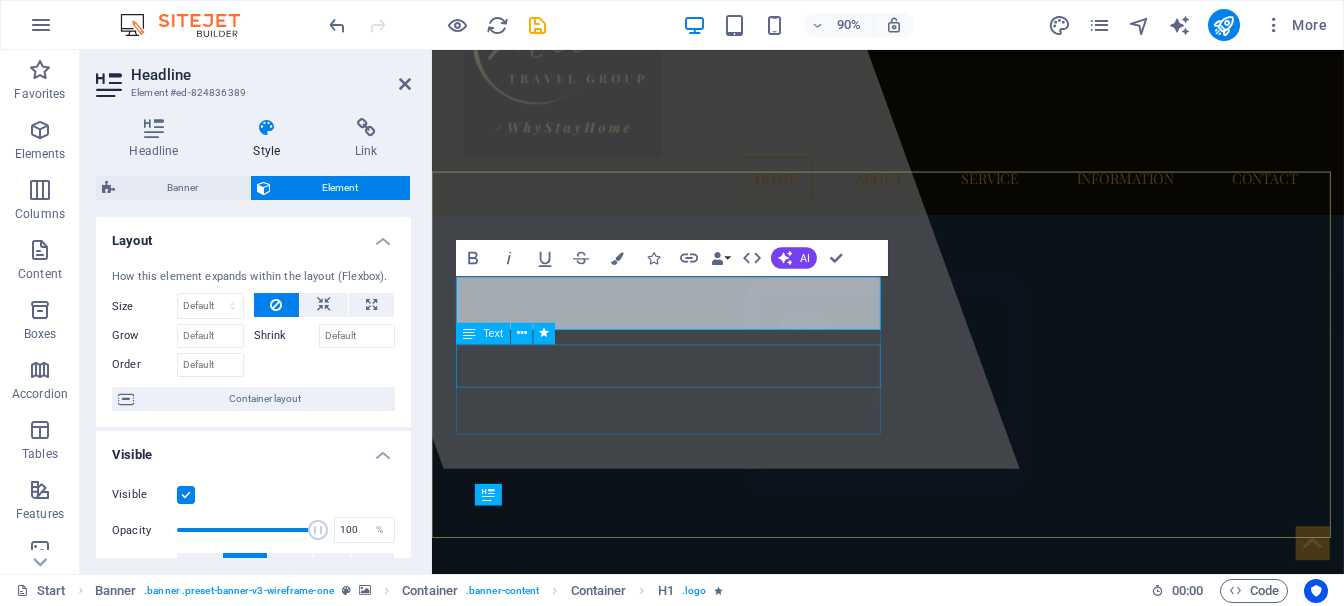 click on "Lorem ipsum dolor sit amet, consectetuer adipiscing elit. Aenean commodo ligula eget dolor. Aenean massa." at bounding box center (939, 820) 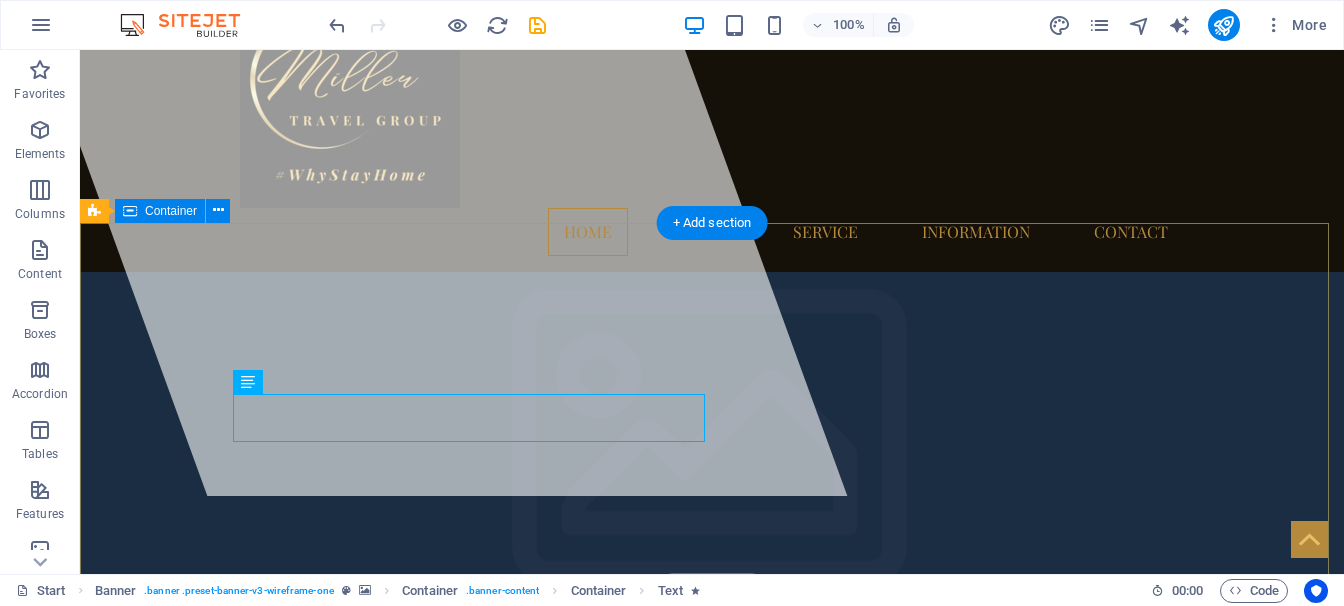 scroll, scrollTop: 79, scrollLeft: 0, axis: vertical 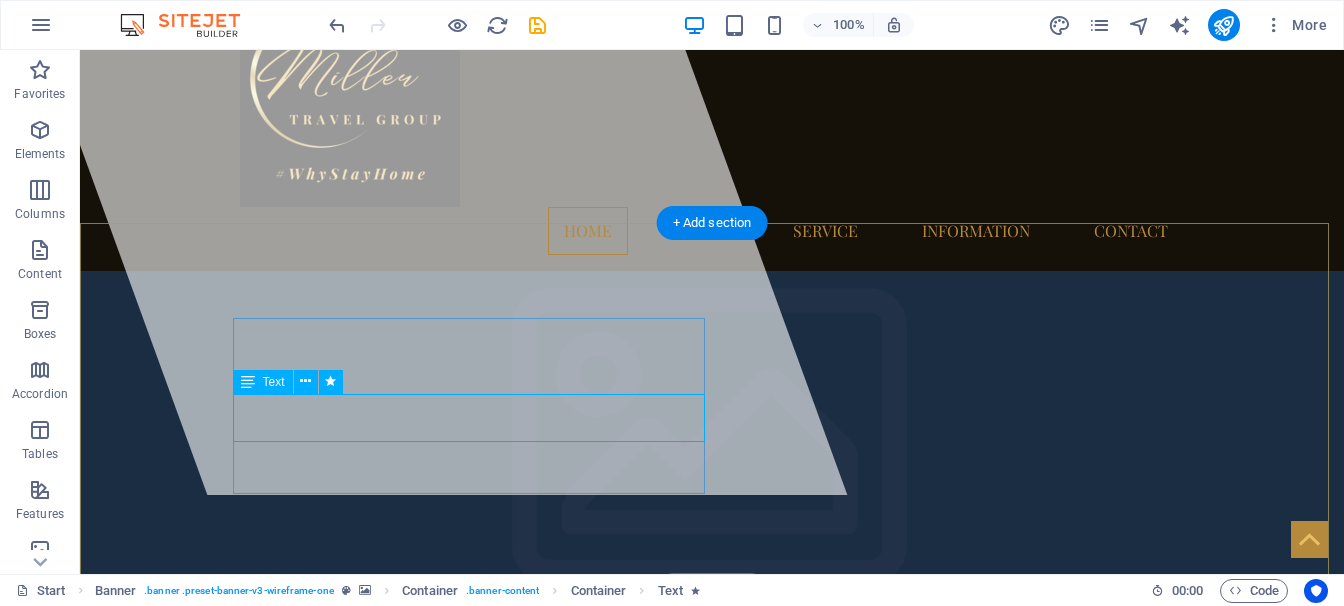 click on "Lorem ipsum dolor sit amet, consectetuer adipiscing elit. Aenean commodo ligula eget dolor. Aenean massa." at bounding box center (712, 818) 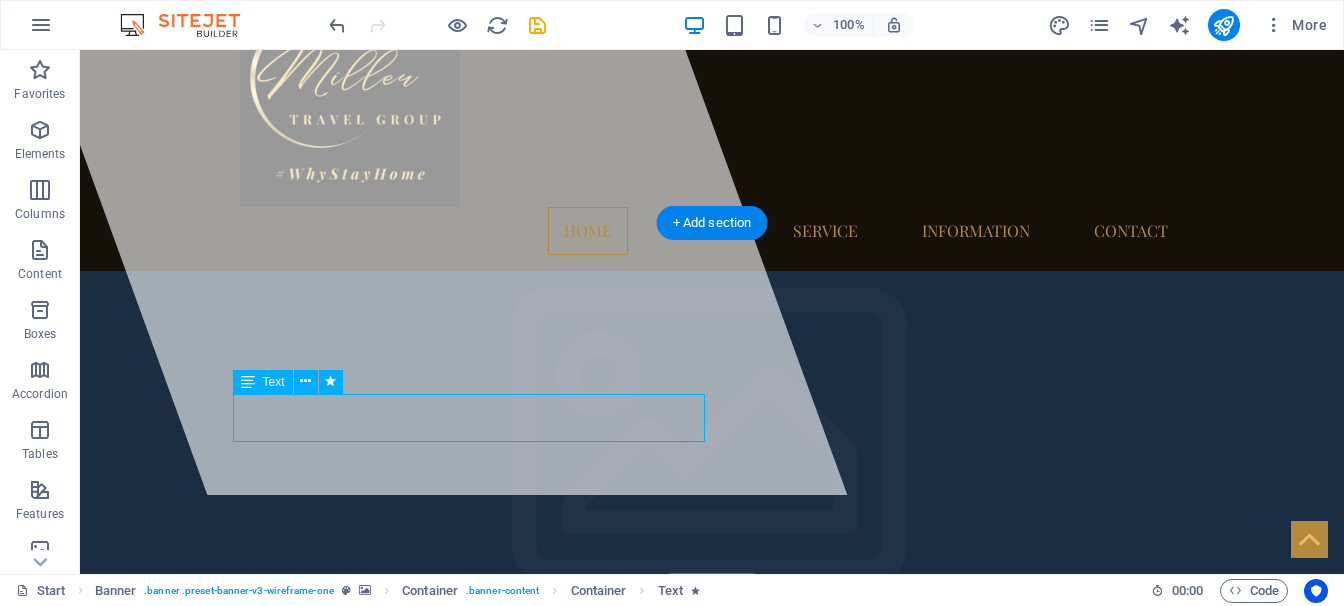 drag, startPoint x: 263, startPoint y: 410, endPoint x: 309, endPoint y: 413, distance: 46.09772 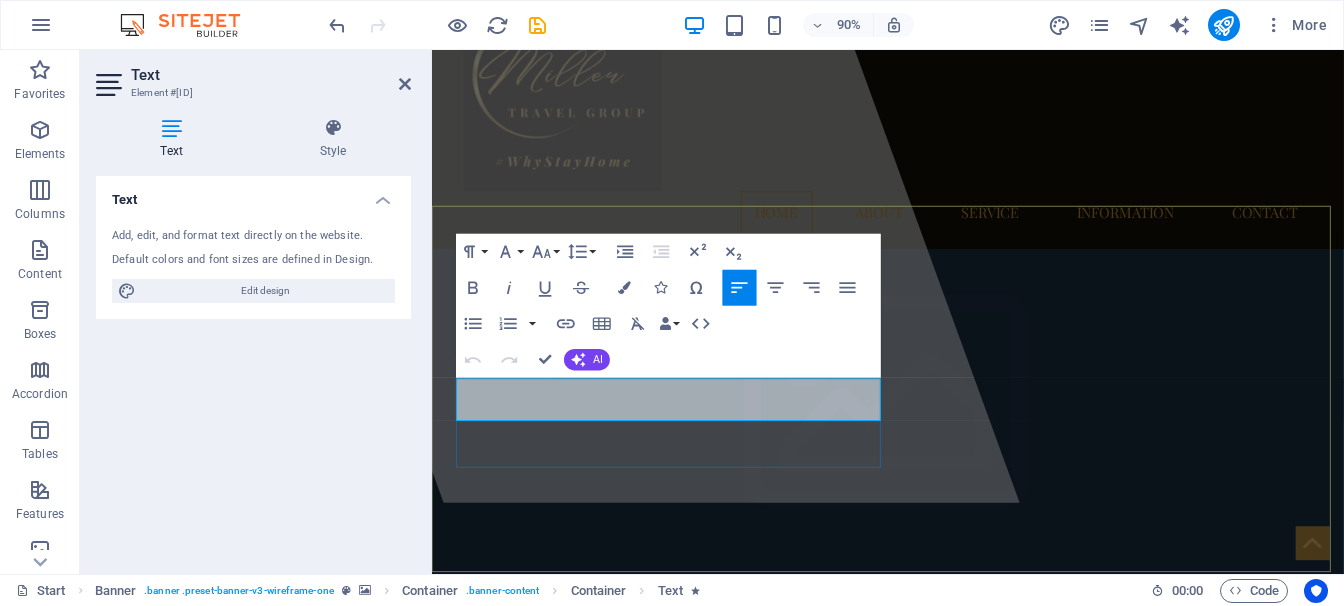 click on "Lorem ipsum dolor sit amet, consectetuer adipiscing elit." at bounding box center (673, 805) 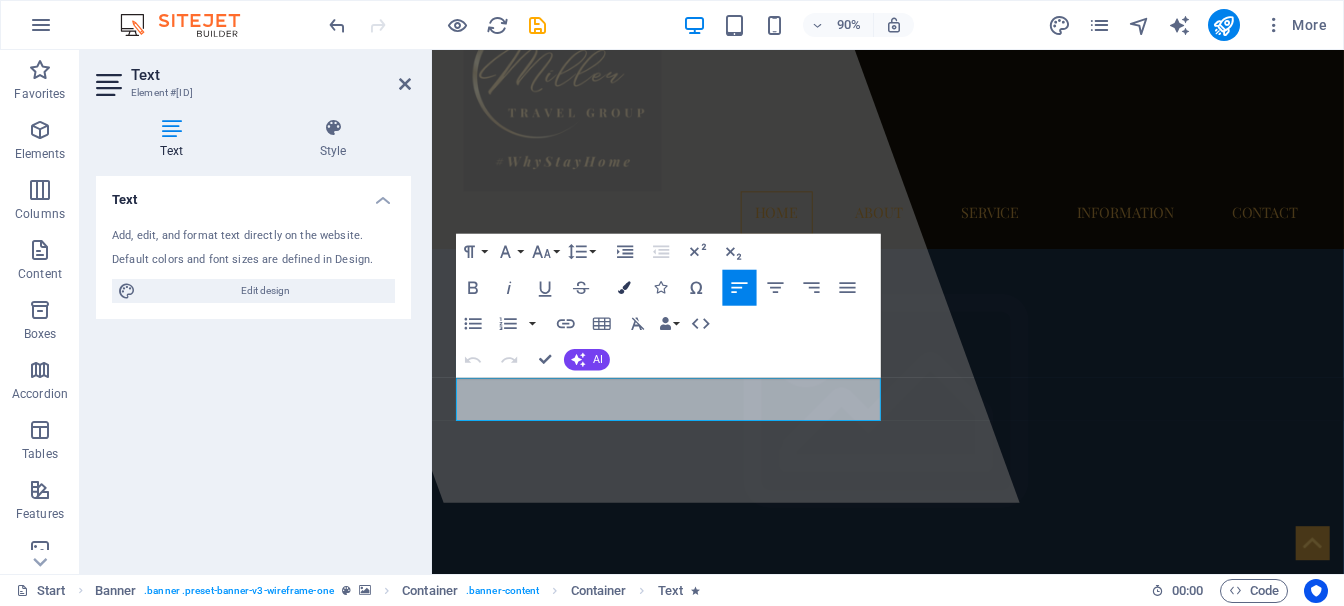 click at bounding box center [625, 287] 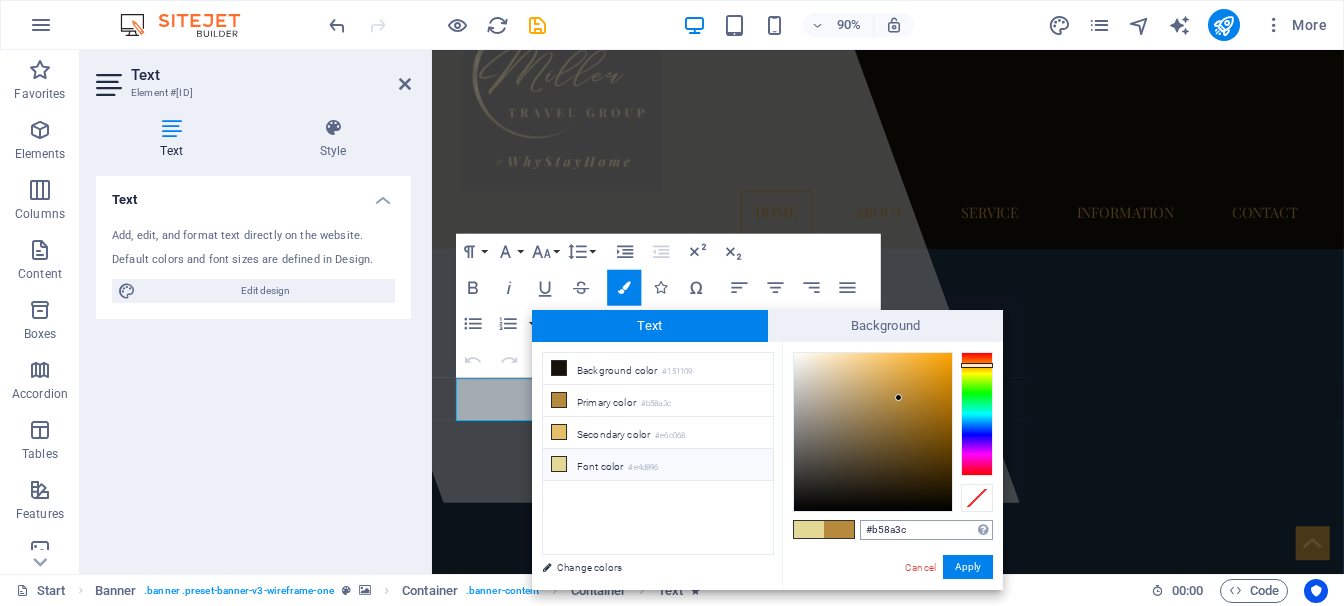 click on "#b58a3c" at bounding box center [926, 530] 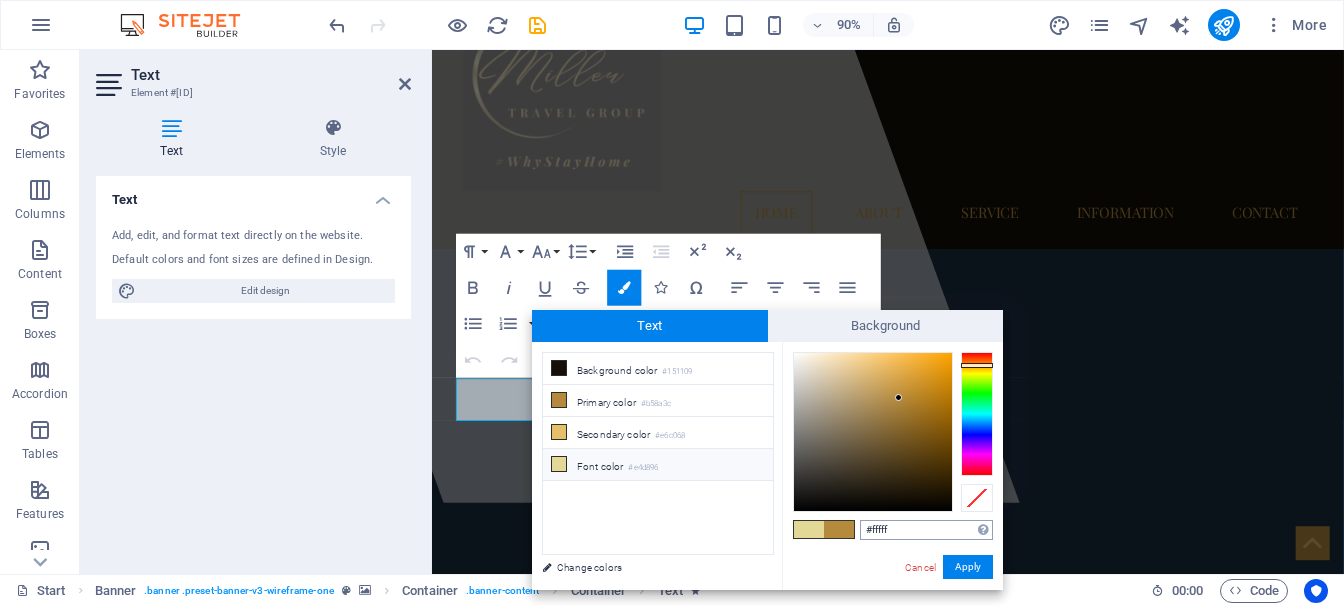type on "#ffffff" 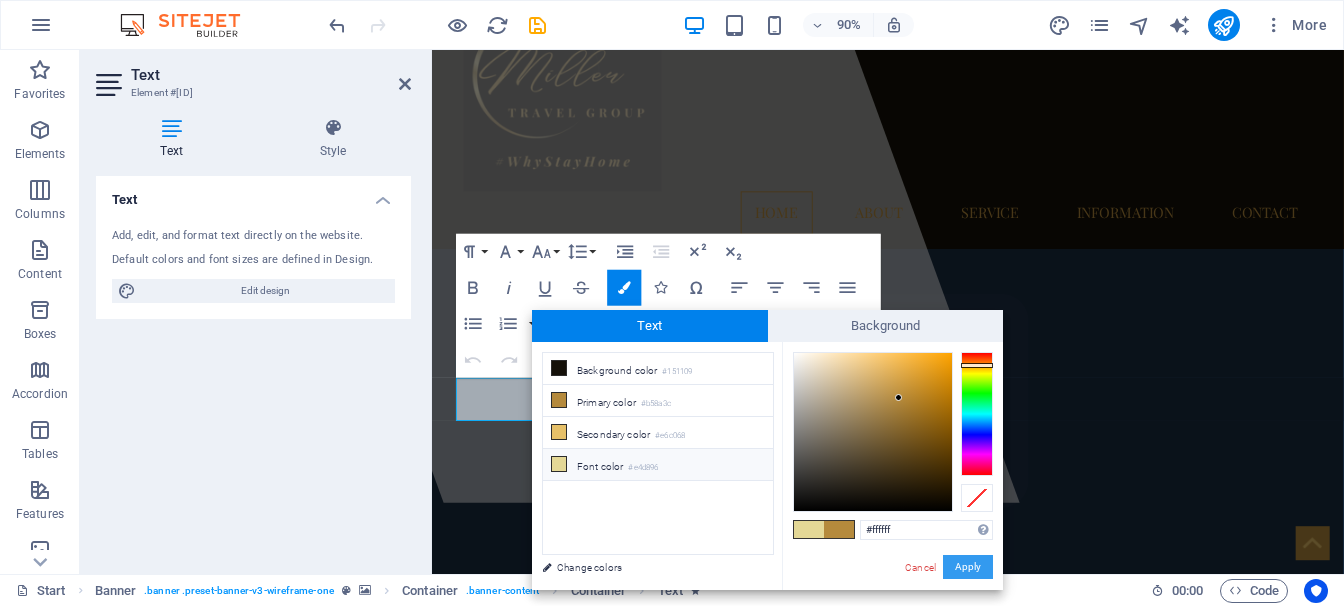 click on "Apply" at bounding box center [968, 567] 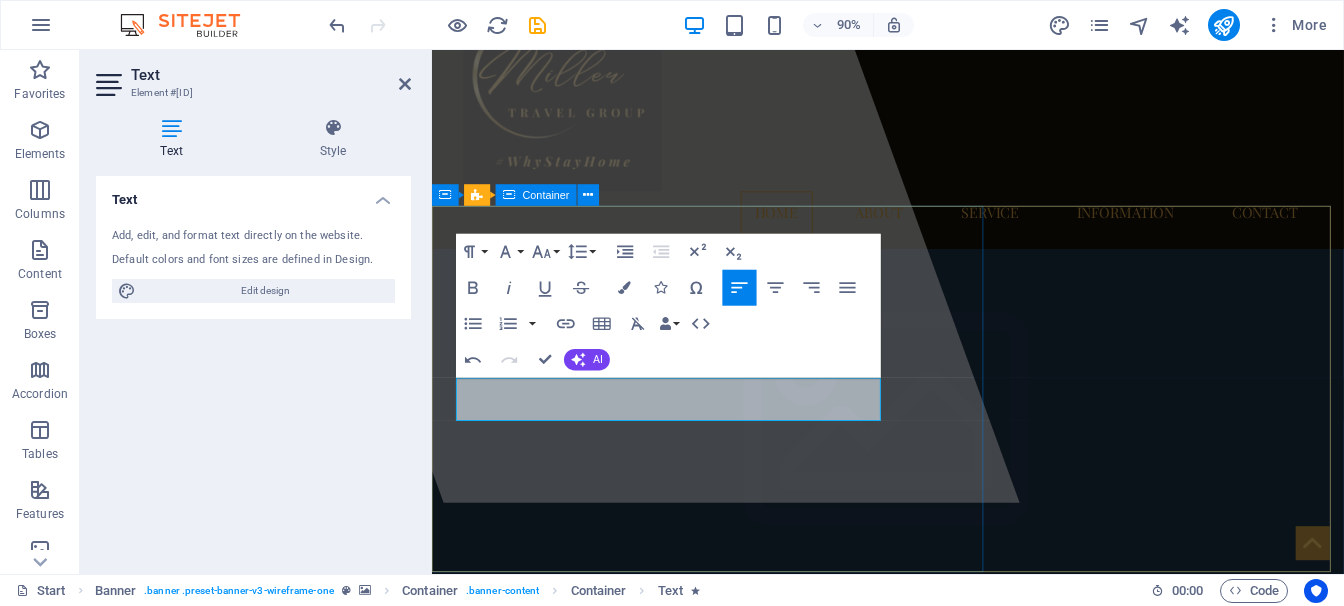 click at bounding box center (659, 262) 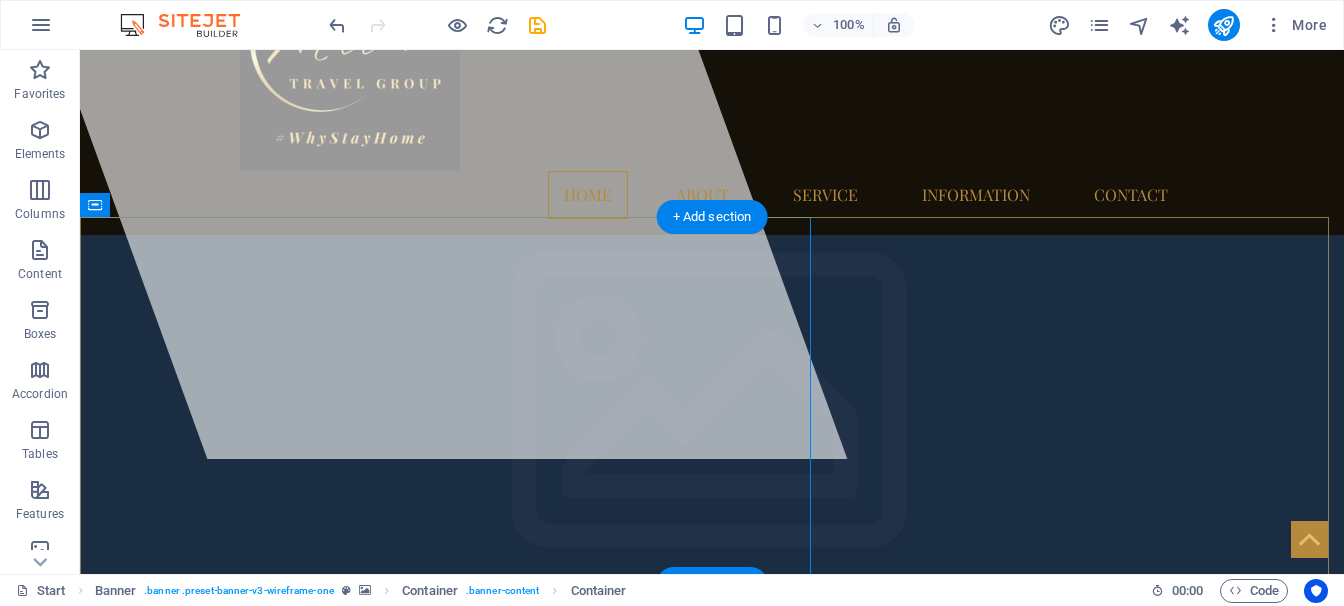 scroll, scrollTop: 145, scrollLeft: 0, axis: vertical 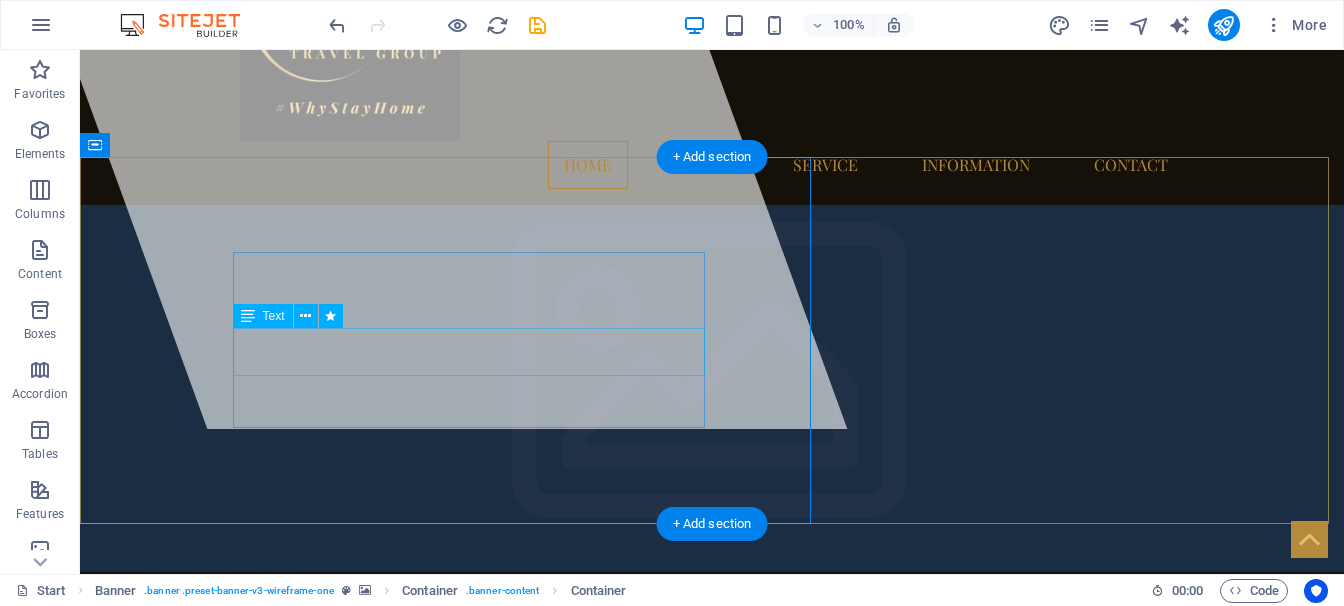 click on "Lorem ipsum dolor sit amet, consectetuer adipiscing elit. Aenean commodo ligula eget dolor. Aenean massa." at bounding box center [712, 752] 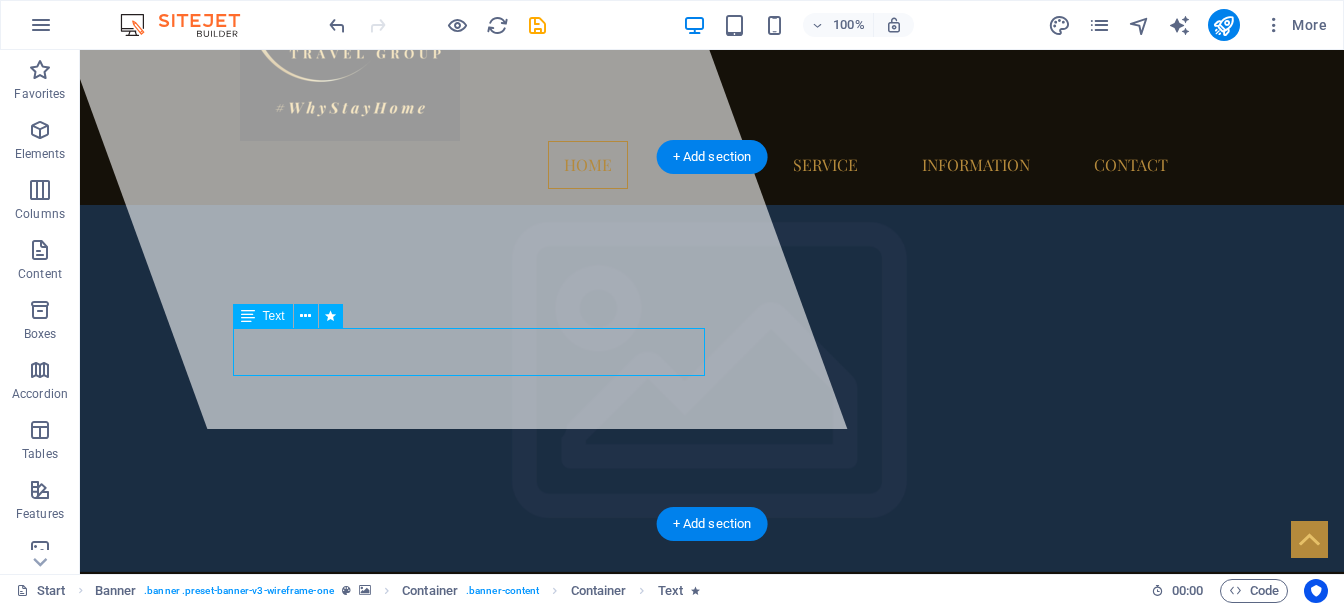 click on "Lorem ipsum dolor sit amet, consectetuer adipiscing elit. Aenean commodo ligula eget dolor. Aenean massa." at bounding box center [712, 752] 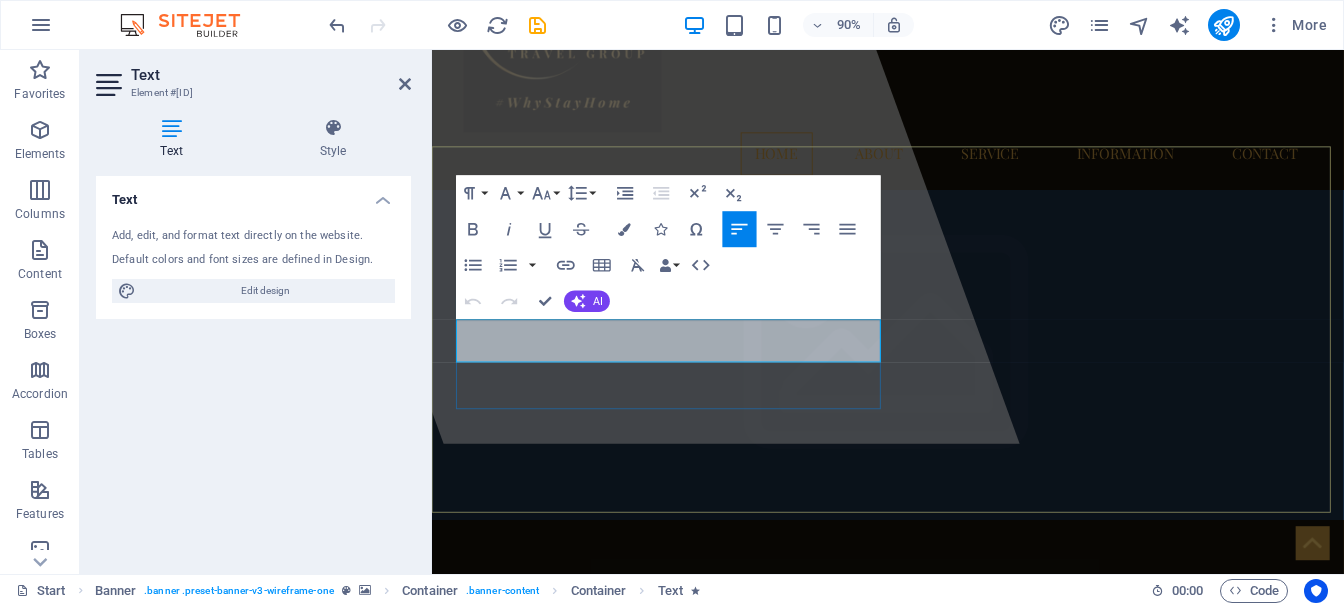 click on "Aenean commodo ligula eget dolor. Aenean massa." at bounding box center [648, 763] 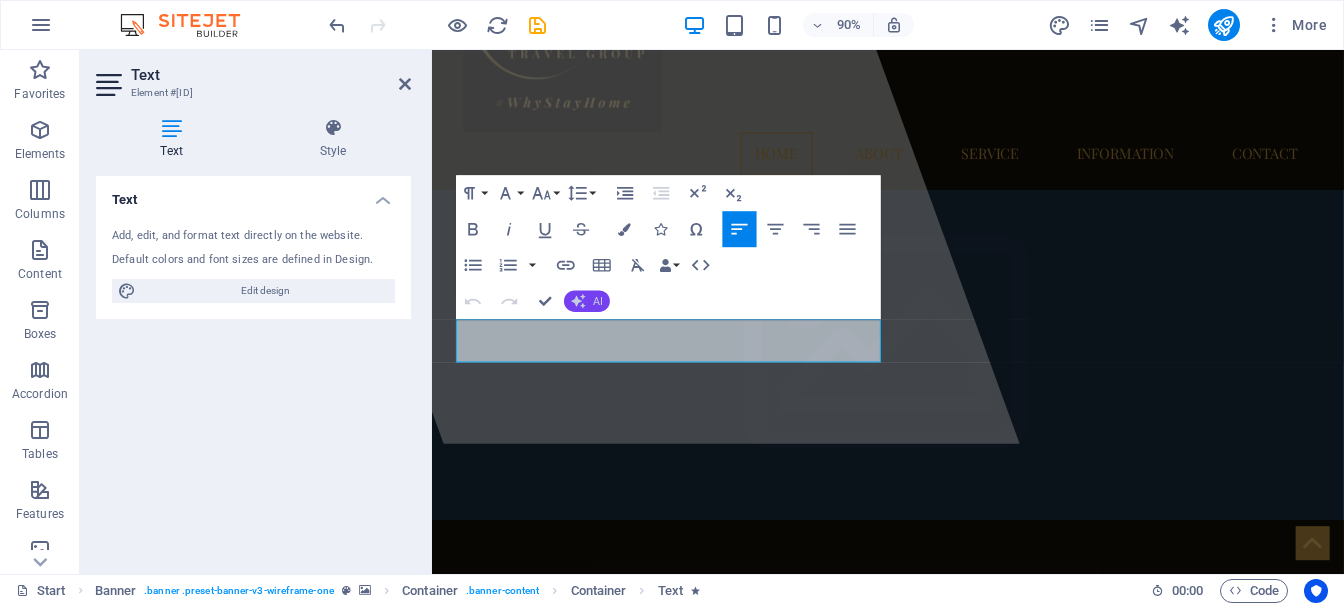 click 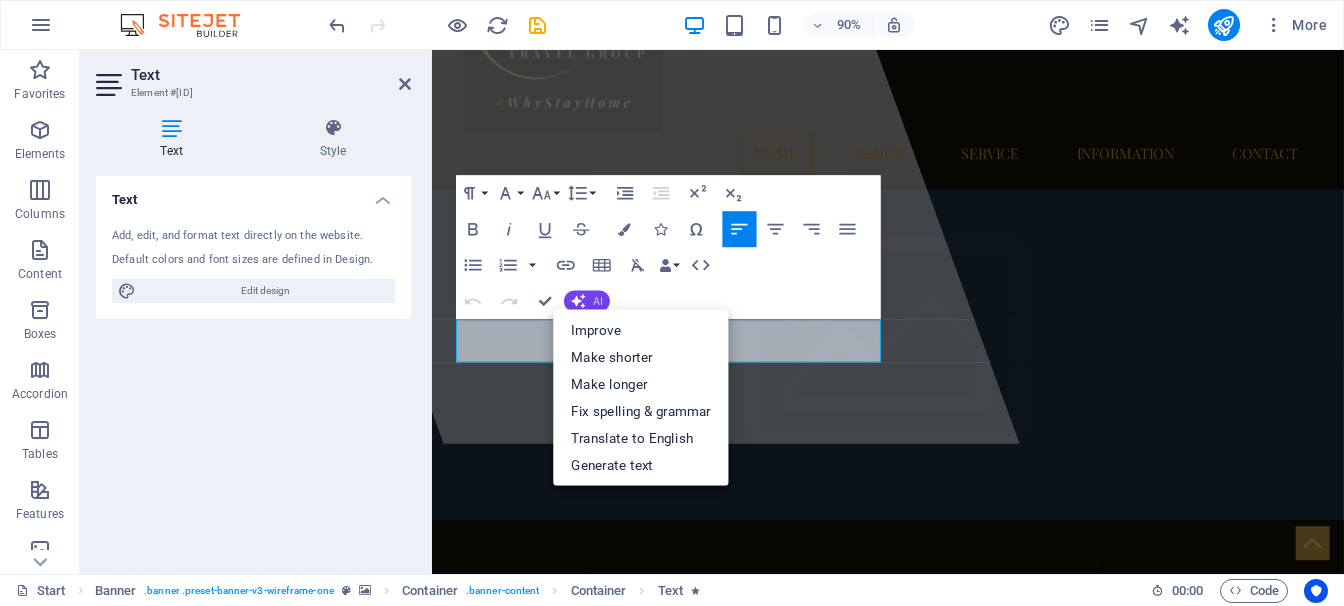 click 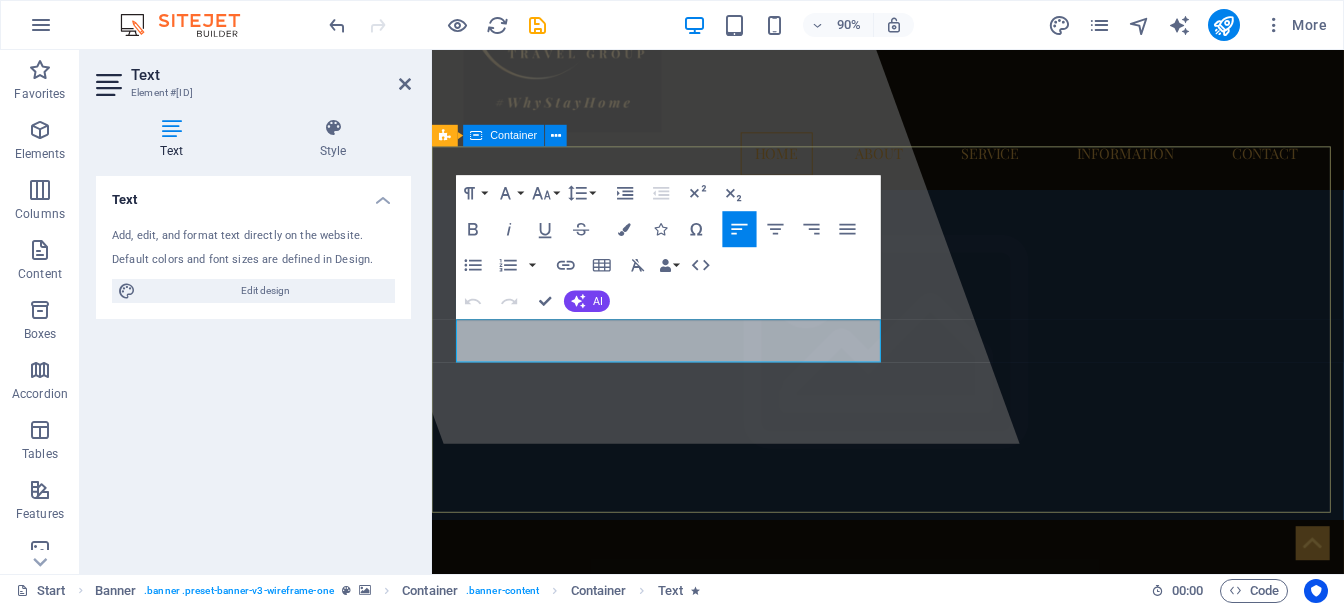 click on "[WEBSITE] Lorem ipsum dolor sit amet, consectetuer adipiscing elit. Aenean commodo ligula eget dolor. Aenean massa." at bounding box center [938, 784] 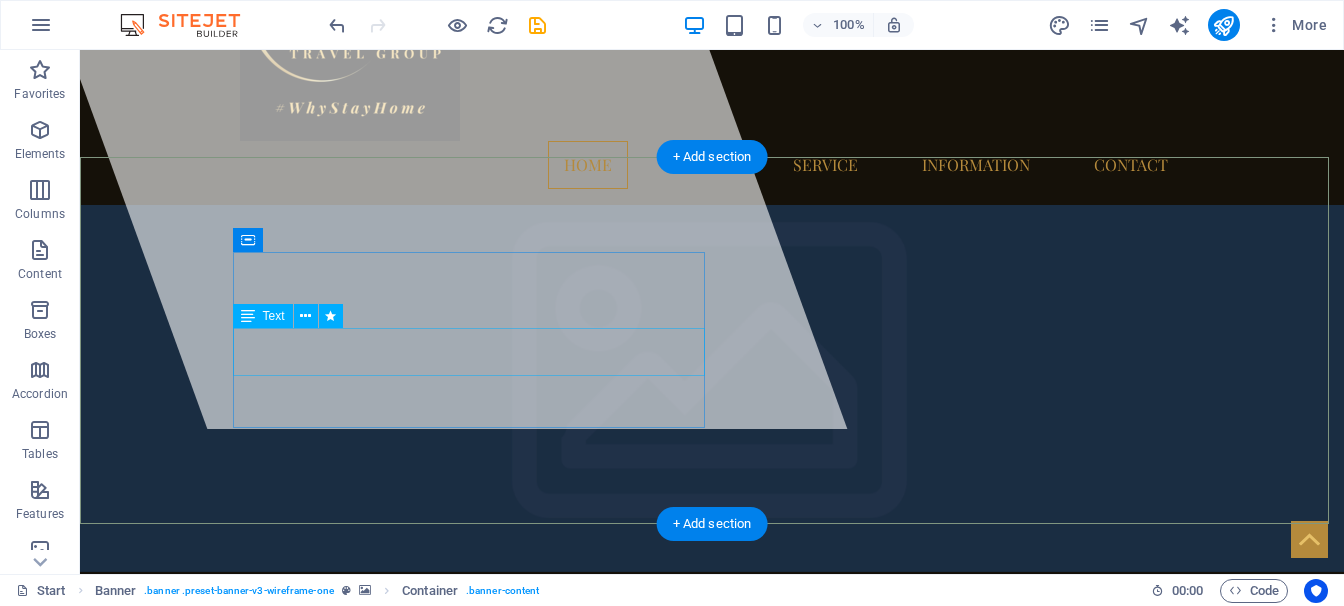 click on "Lorem ipsum dolor sit amet, consectetuer adipiscing elit. Aenean commodo ligula eget dolor. Aenean massa." at bounding box center (712, 752) 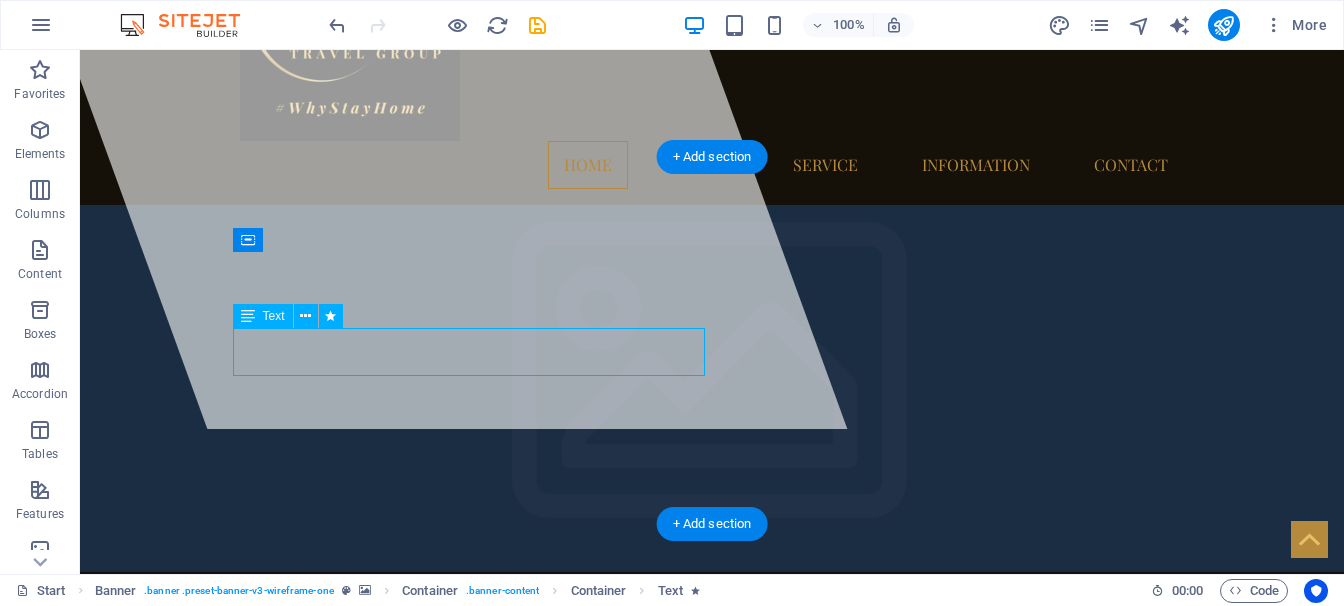 click on "Lorem ipsum dolor sit amet, consectetuer adipiscing elit. Aenean commodo ligula eget dolor. Aenean massa." at bounding box center (712, 752) 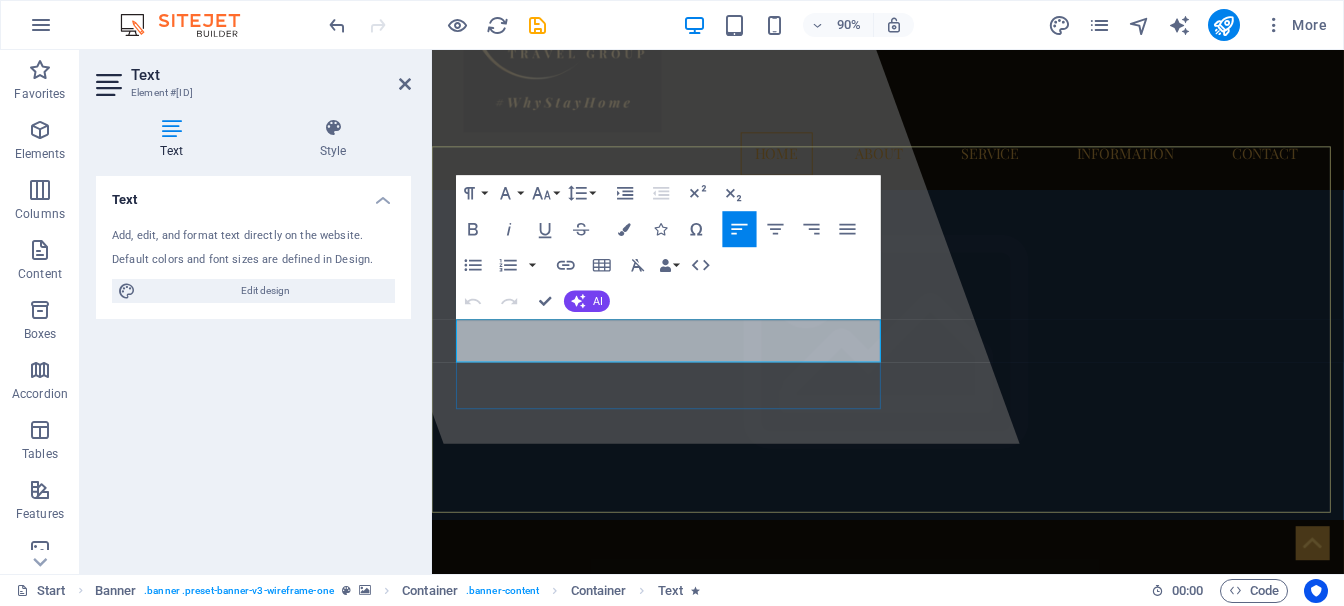 click on "Aenean commodo ligula eget dolor. Aenean massa." at bounding box center (648, 763) 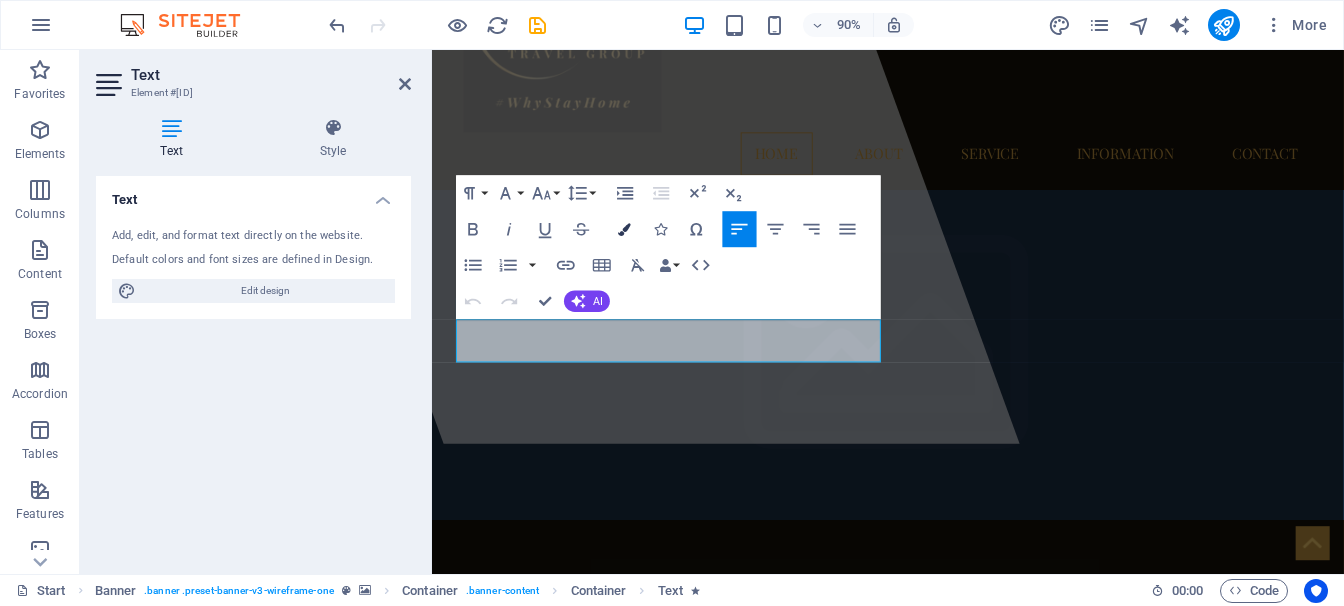 click at bounding box center [625, 229] 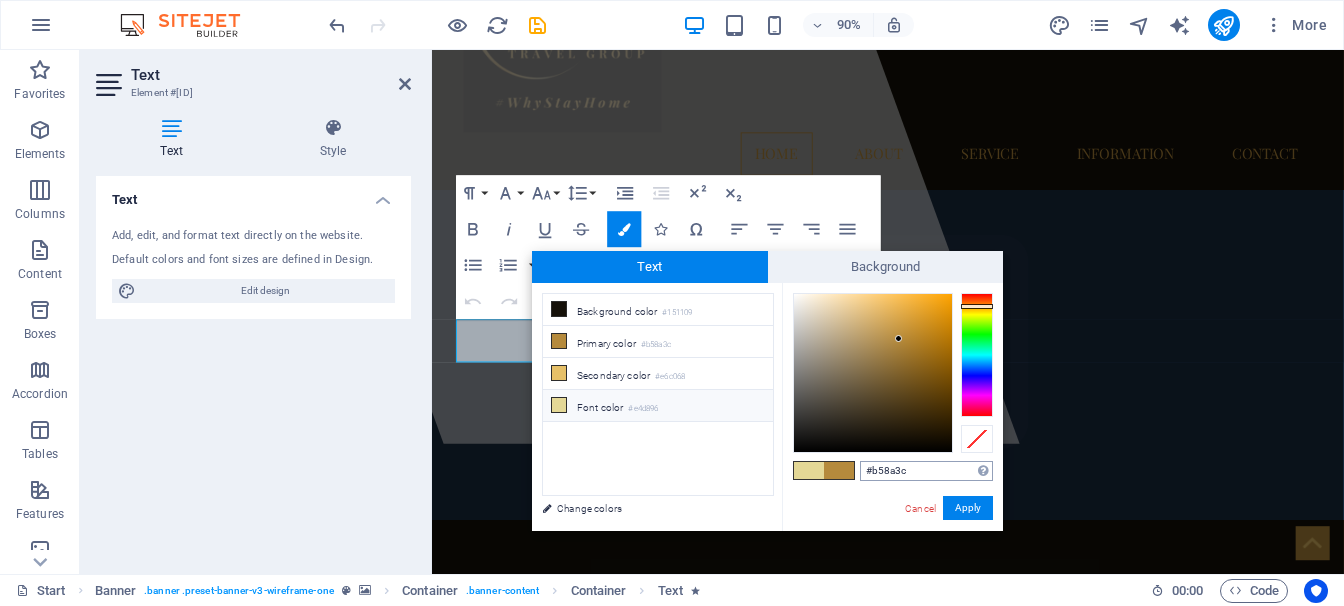 click on "#b58a3c" at bounding box center (926, 471) 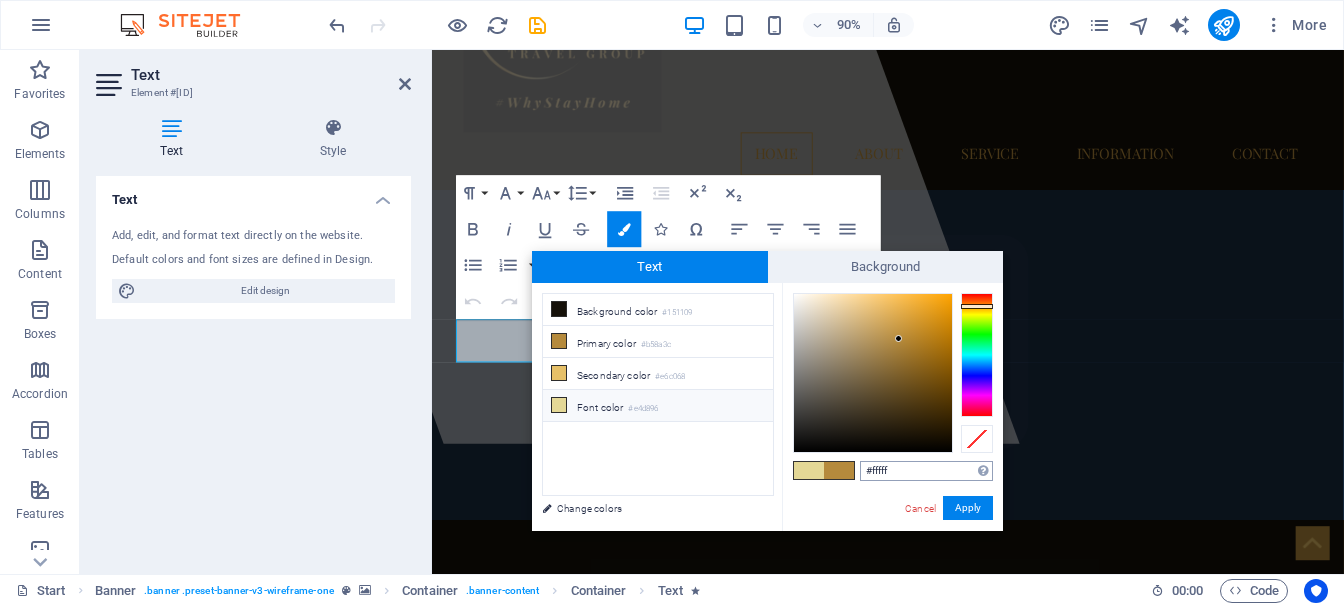 type on "#ffffff" 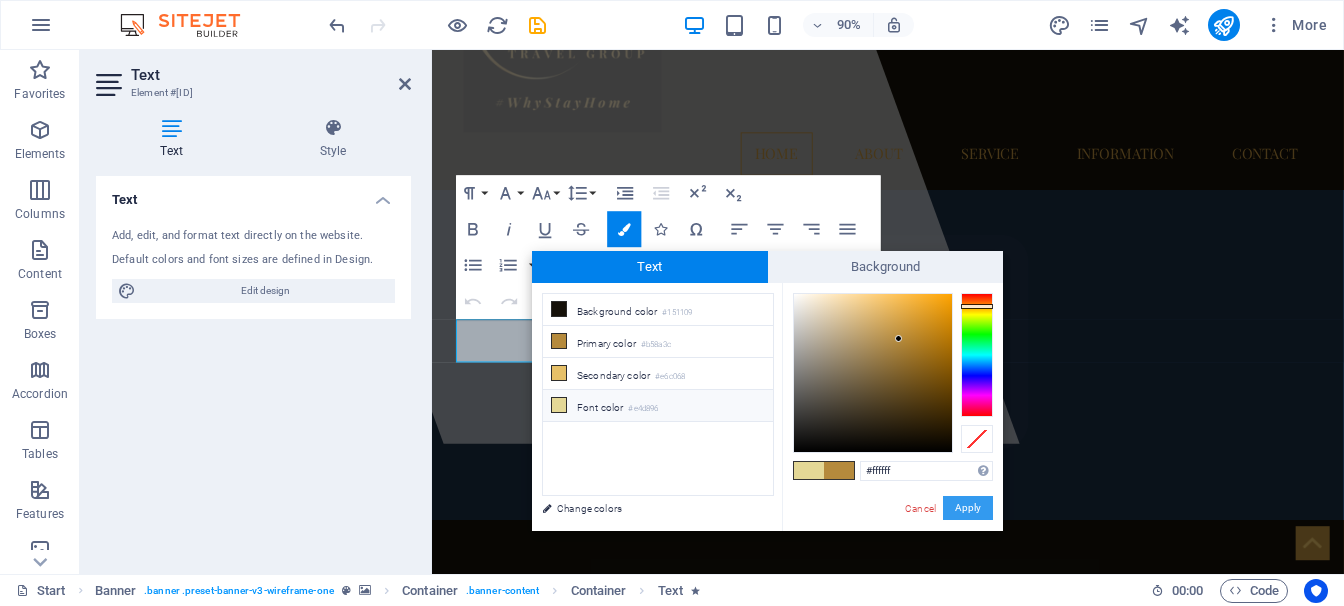 click on "Apply" at bounding box center [968, 508] 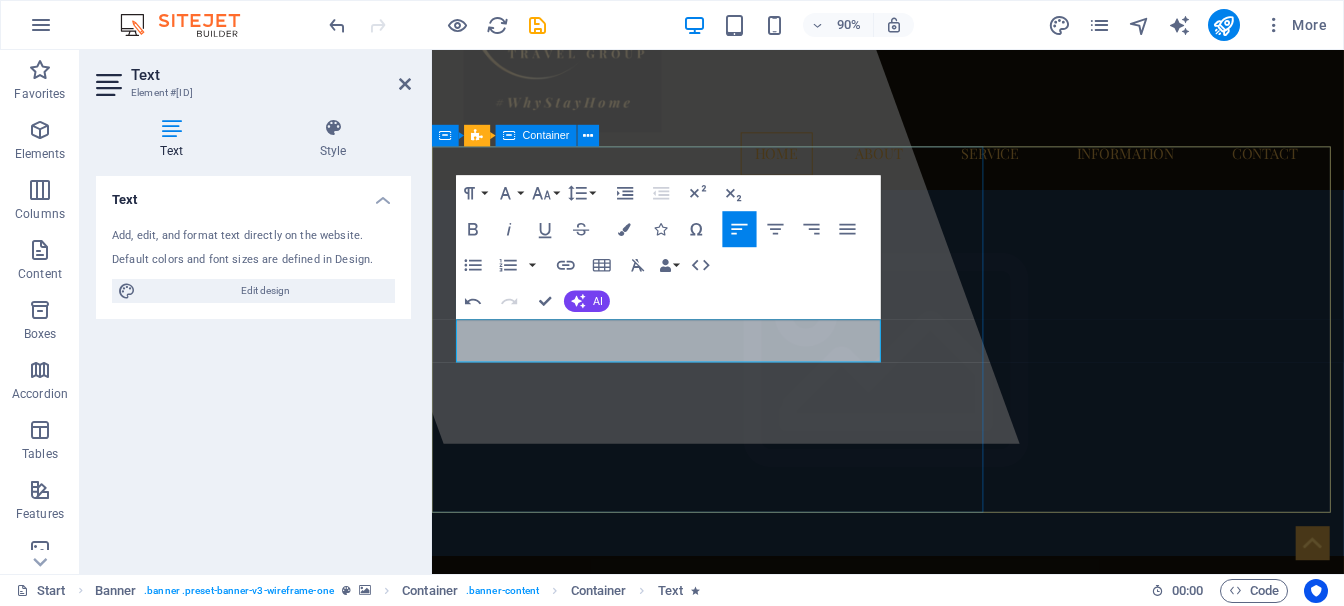 click at bounding box center [659, 196] 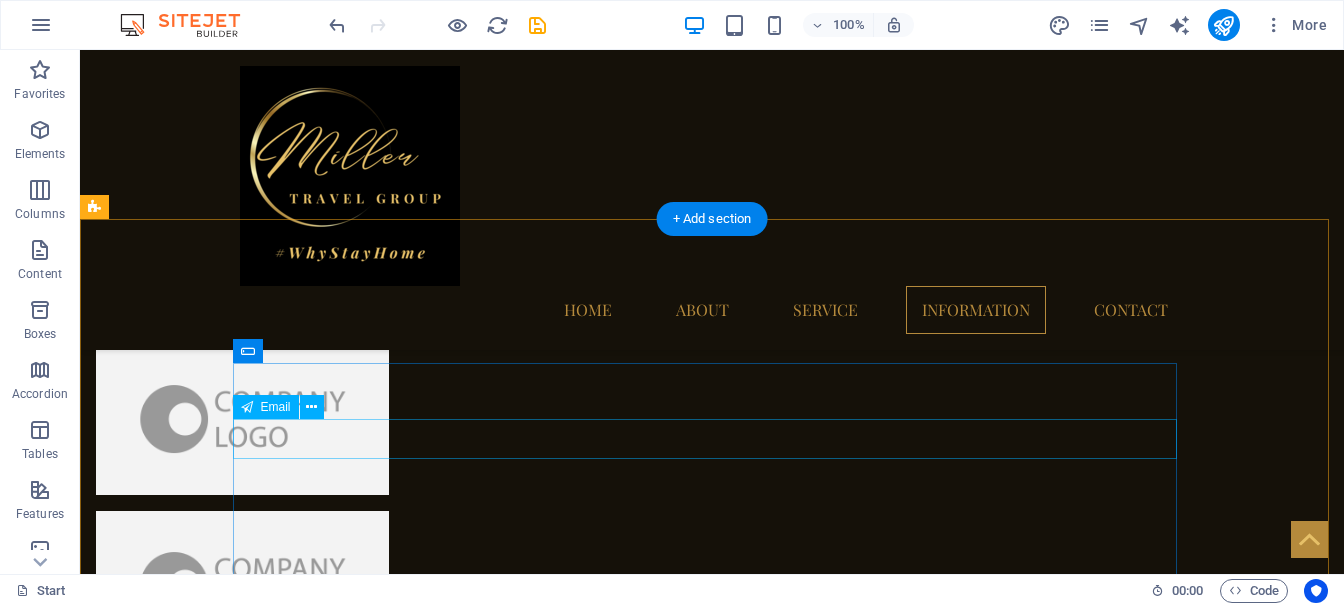 scroll, scrollTop: 4277, scrollLeft: 0, axis: vertical 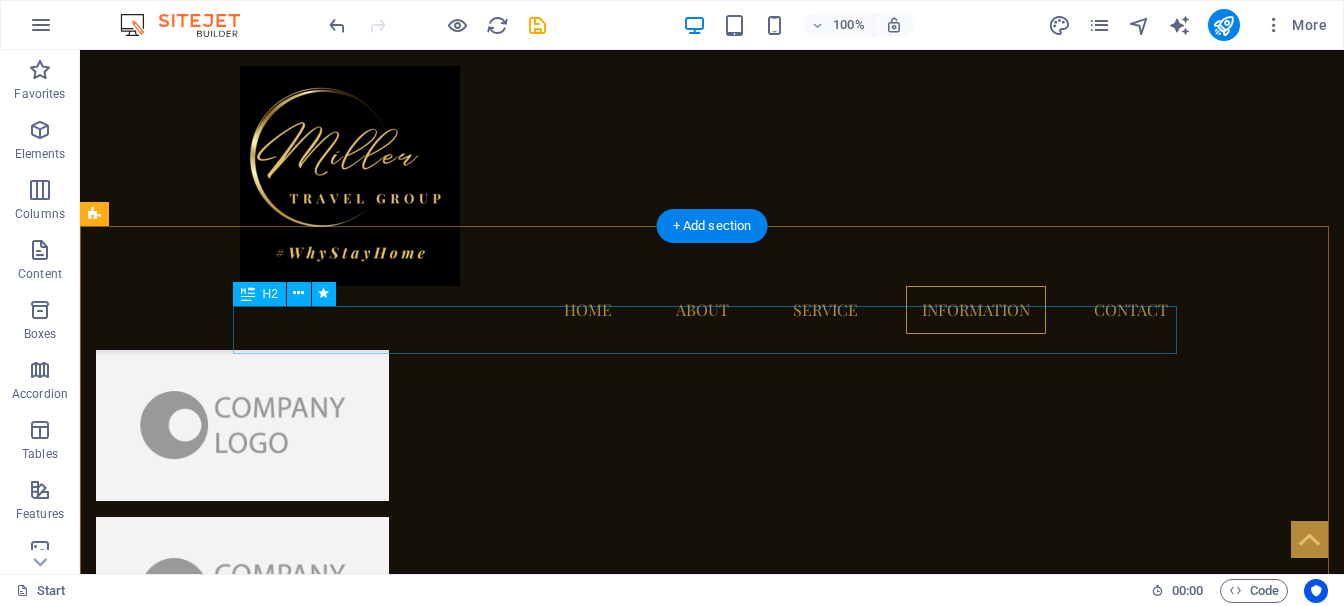 click on "Contact Us" at bounding box center [712, 4192] 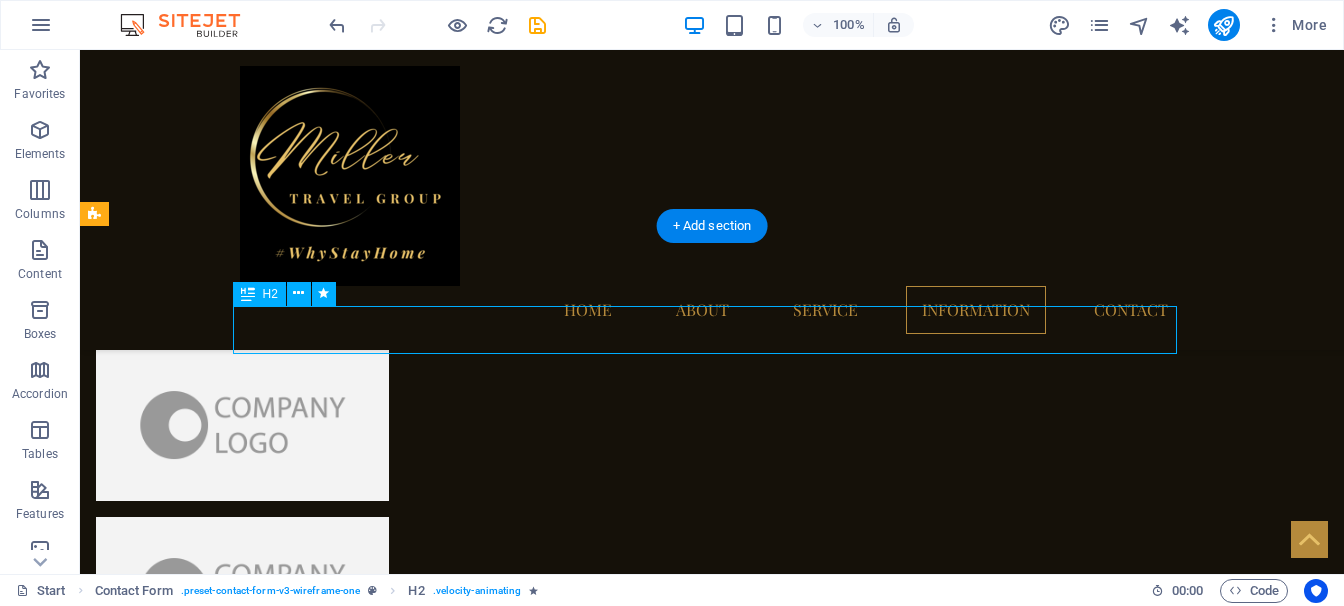 click on "Contact Us" at bounding box center (712, 4192) 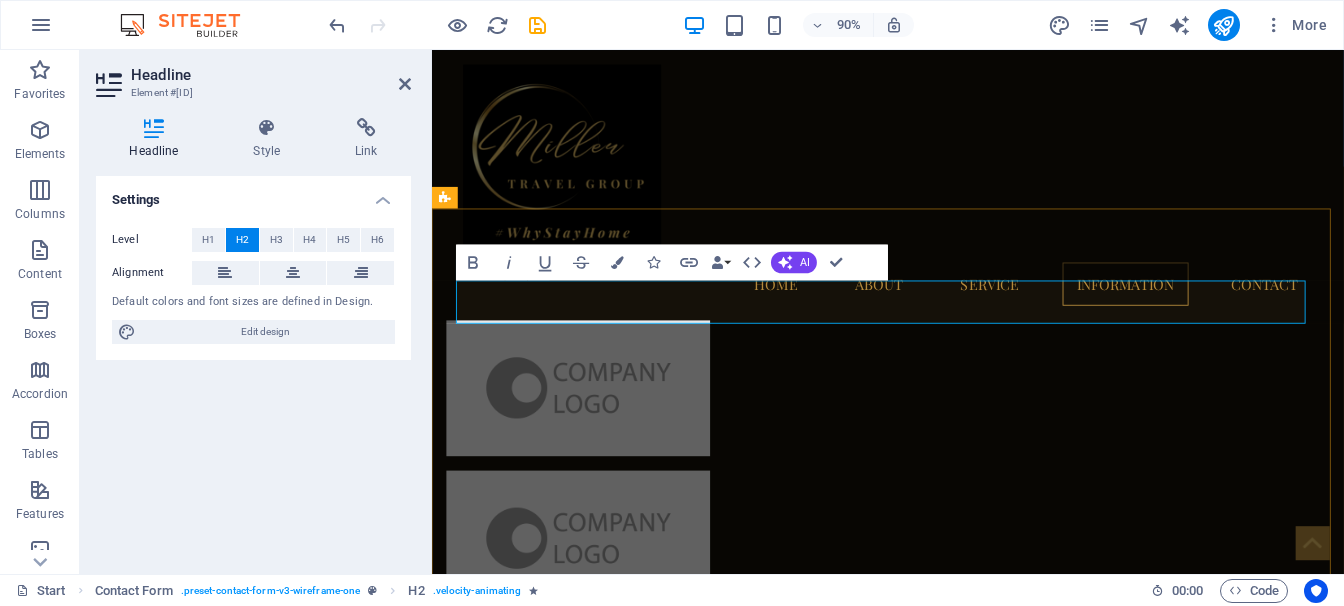 click on "Contact Us" at bounding box center [939, 4192] 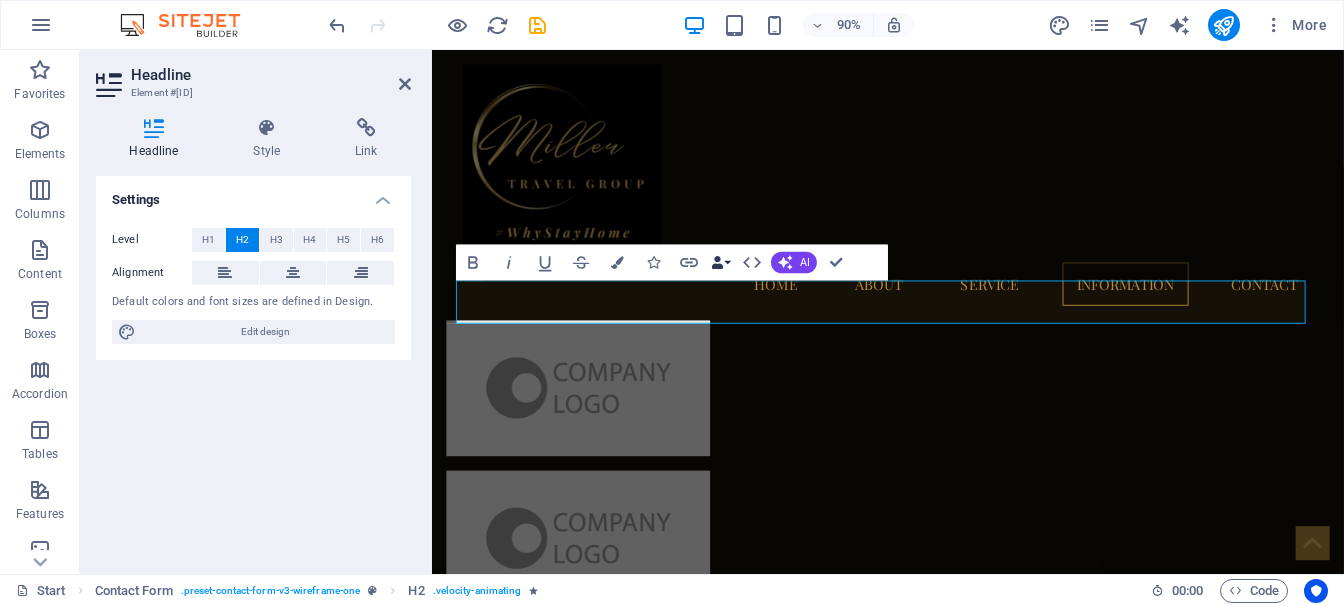 click on "Data Bindings" at bounding box center (721, 262) 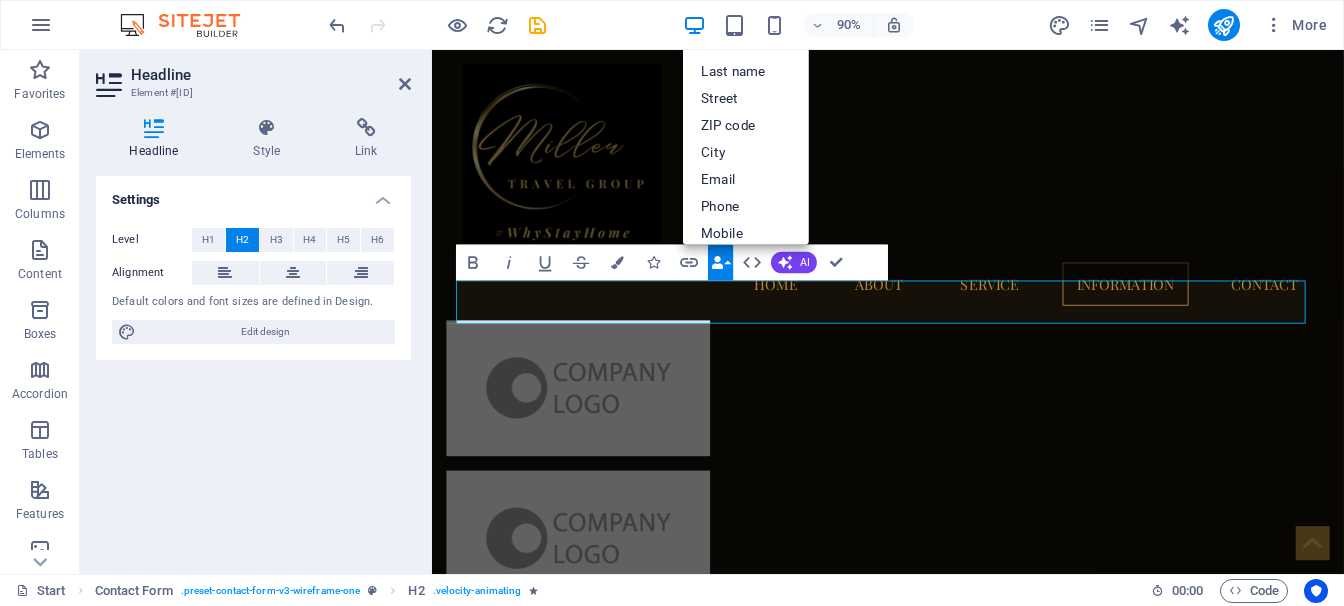 click on "Data Bindings" at bounding box center (721, 262) 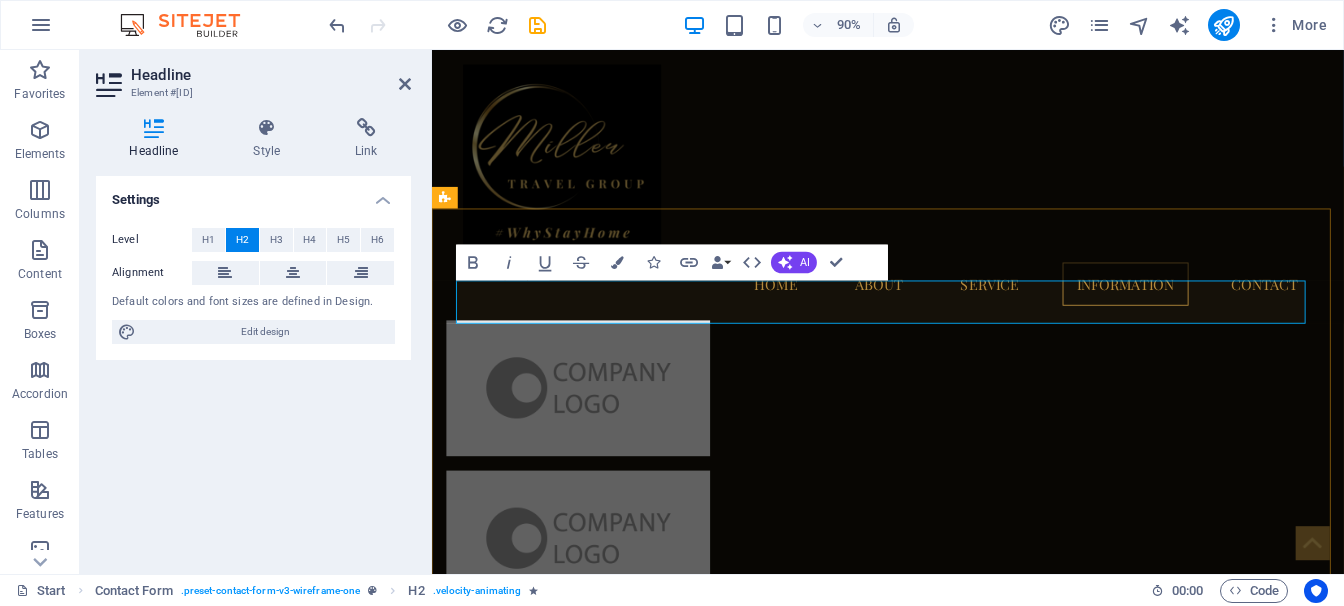 click on "Contact Us" at bounding box center [939, 4192] 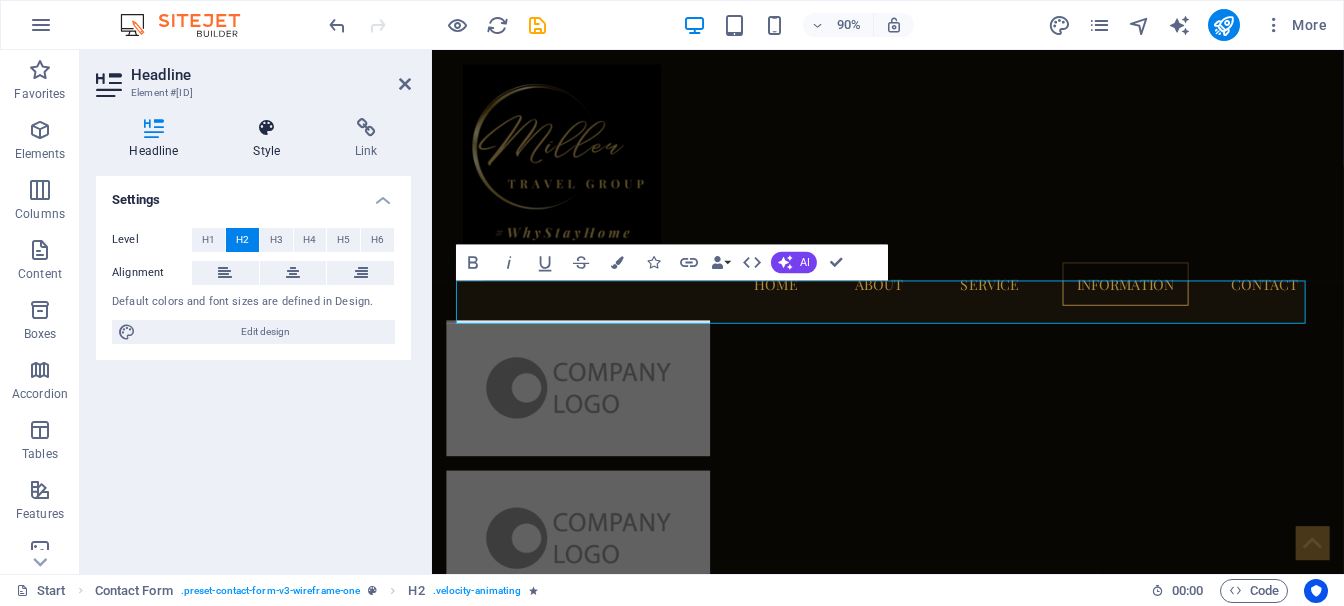 click on "Style" at bounding box center [271, 139] 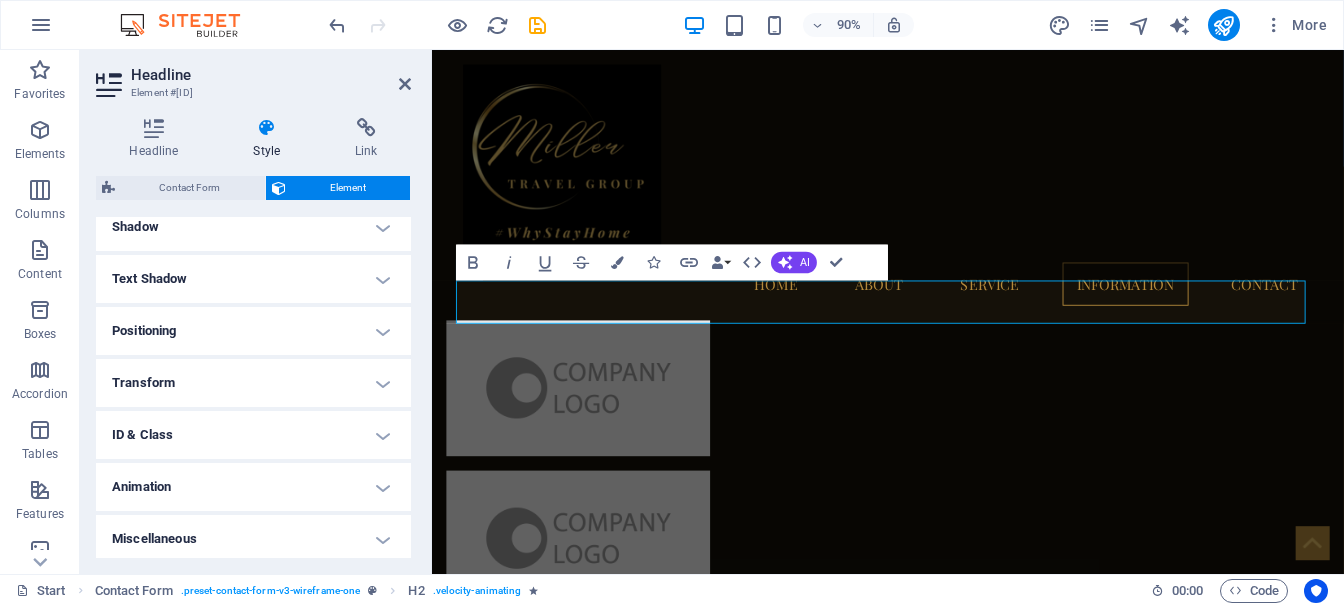 scroll, scrollTop: 504, scrollLeft: 0, axis: vertical 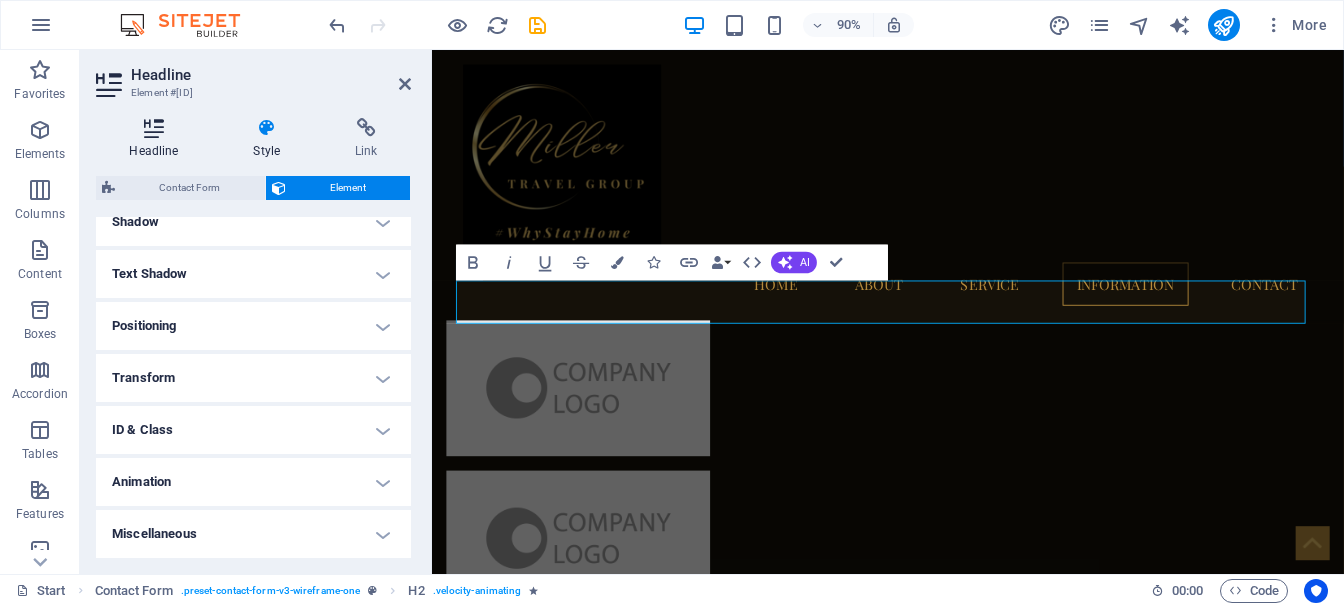 click at bounding box center [154, 128] 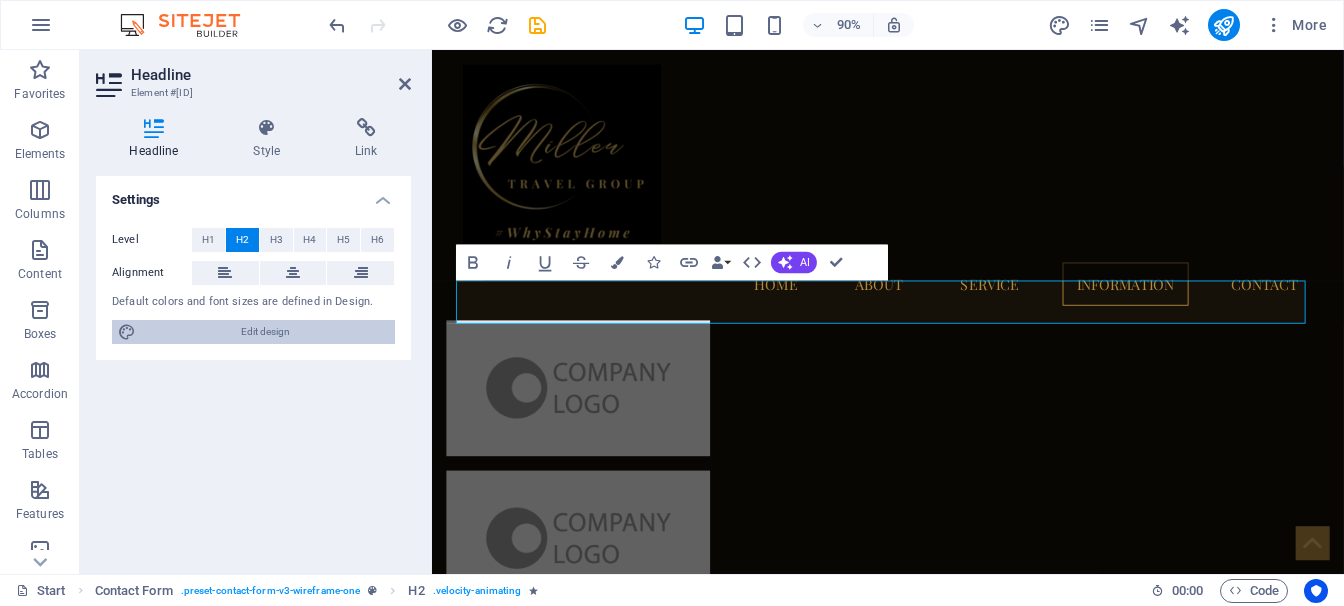 click on "Edit design" at bounding box center [265, 332] 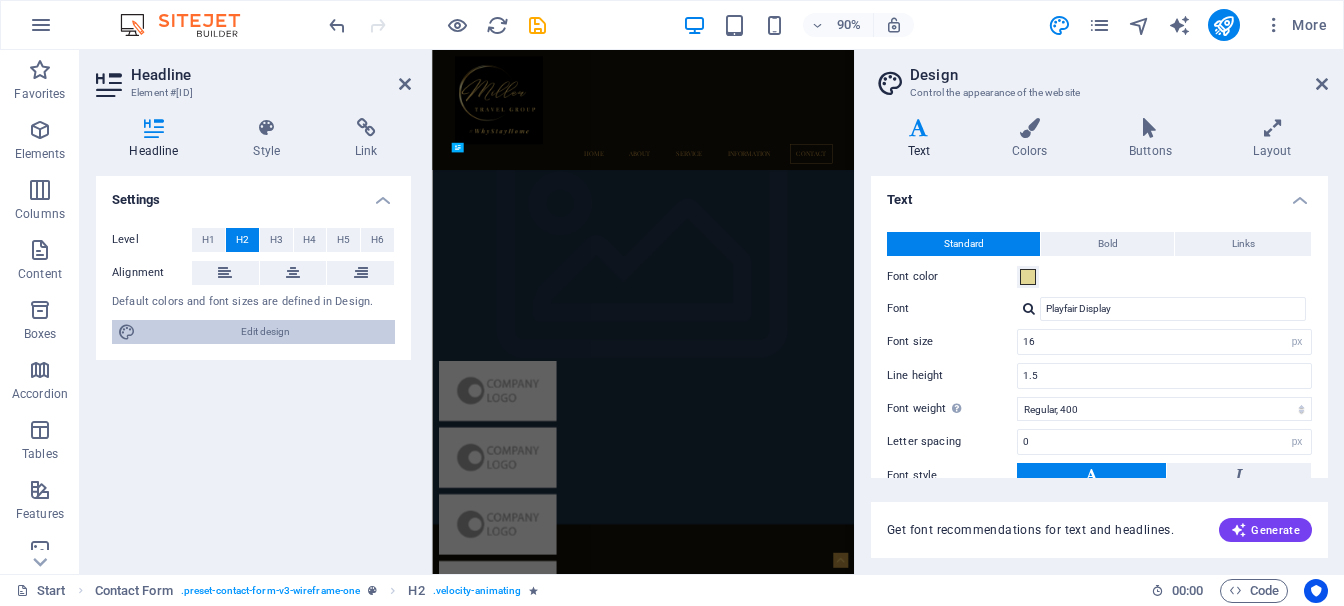 scroll, scrollTop: 4606, scrollLeft: 0, axis: vertical 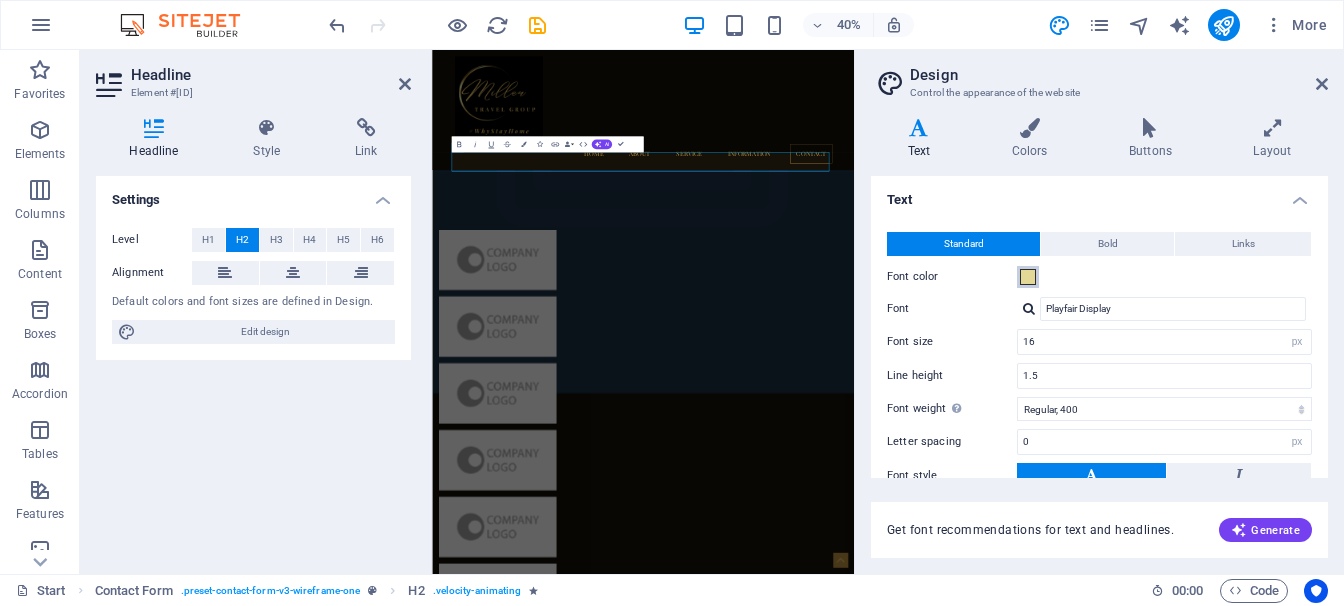 click at bounding box center (1028, 277) 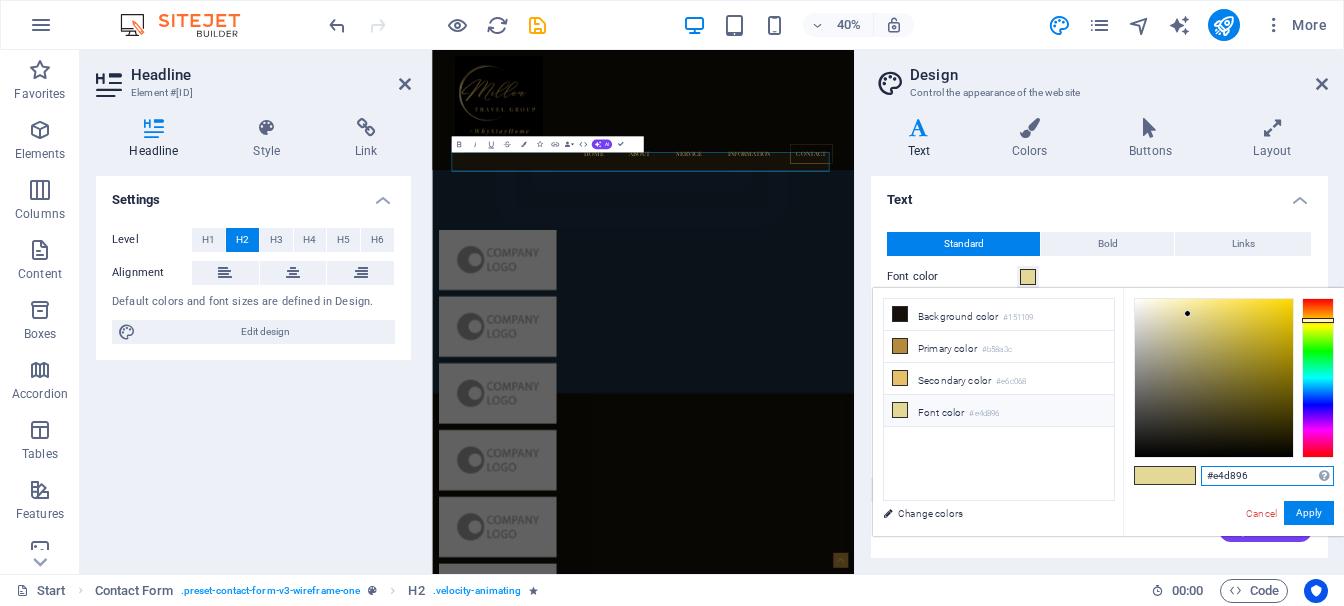 click on "#e4d896" at bounding box center (1267, 476) 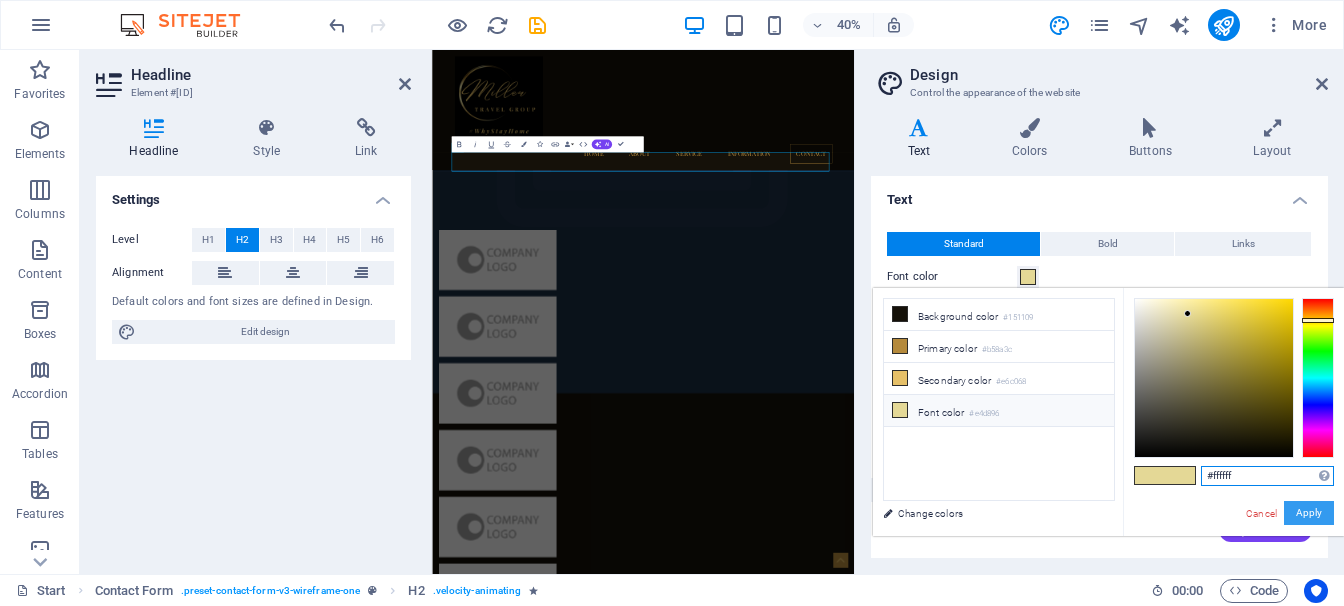 type on "#ffffff" 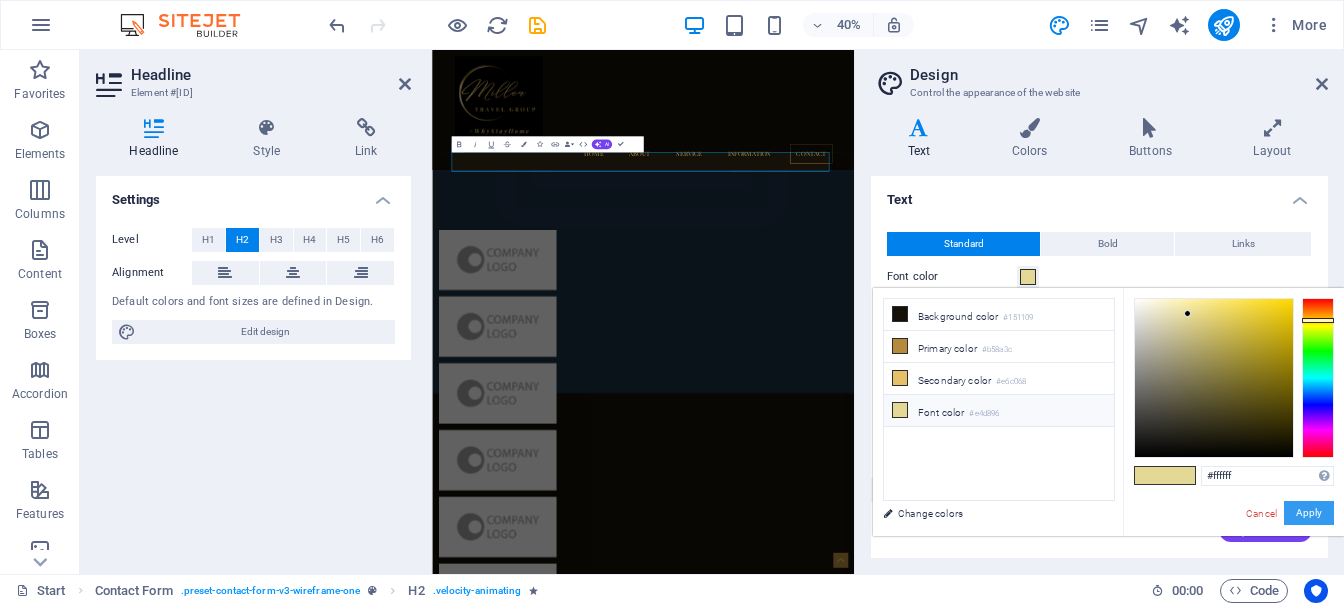 click on "Apply" at bounding box center (1309, 513) 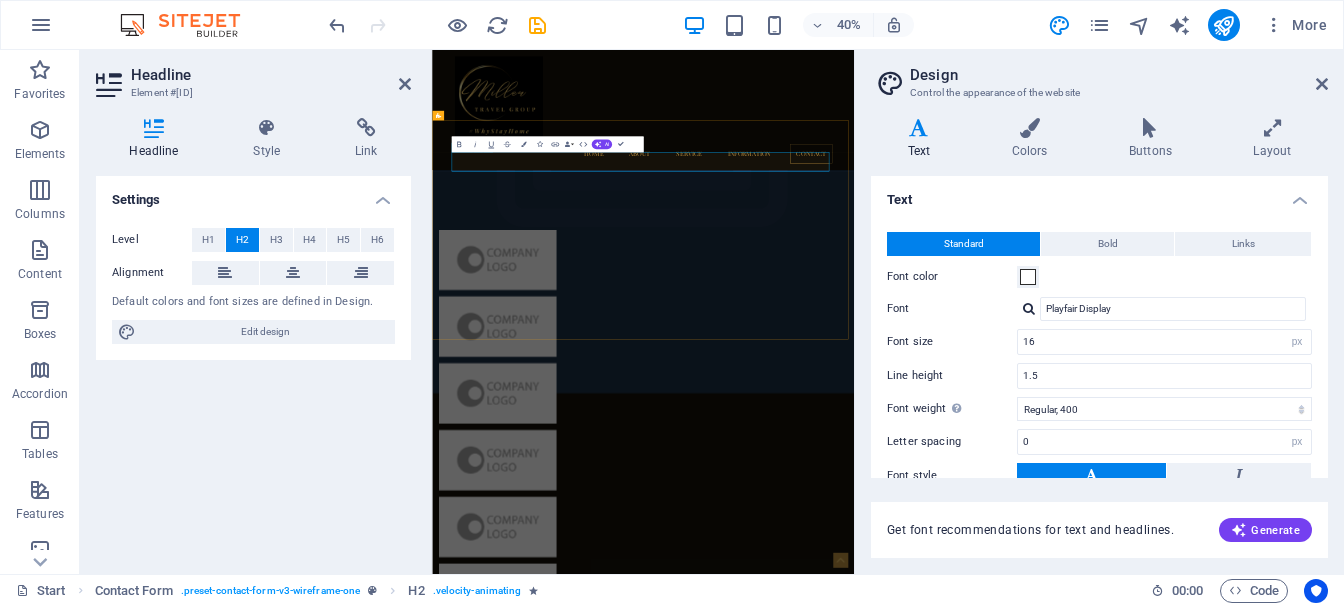 click on "Contact Us" at bounding box center [960, 4664] 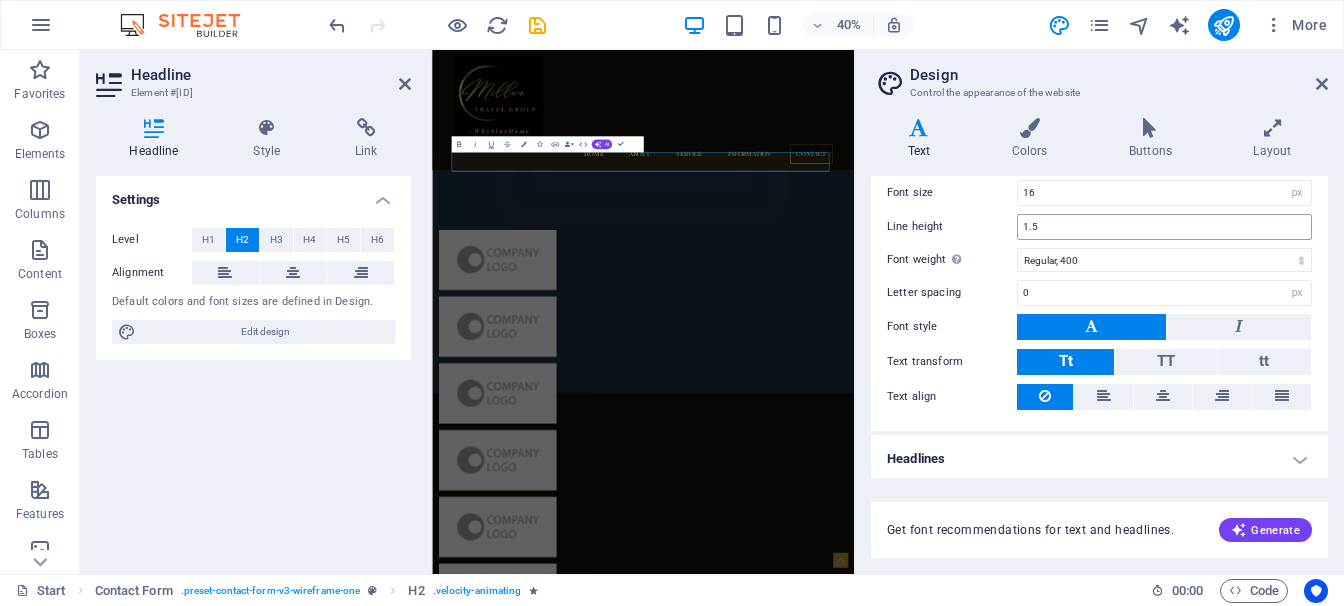 scroll, scrollTop: 152, scrollLeft: 0, axis: vertical 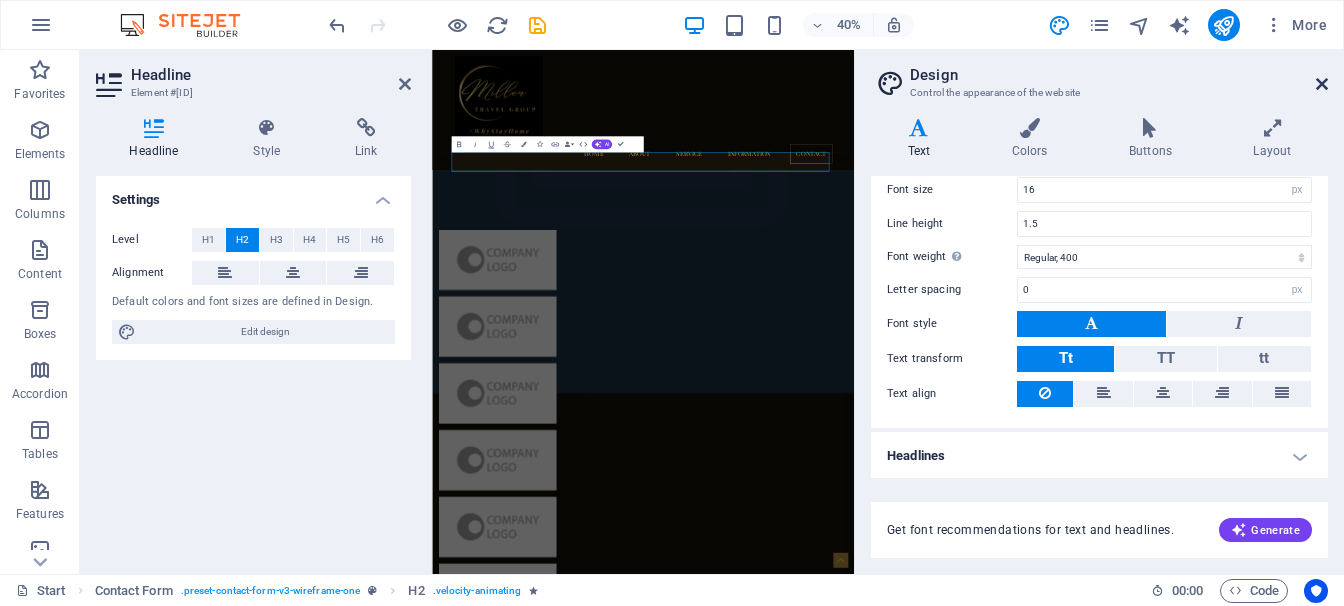 click at bounding box center (1322, 84) 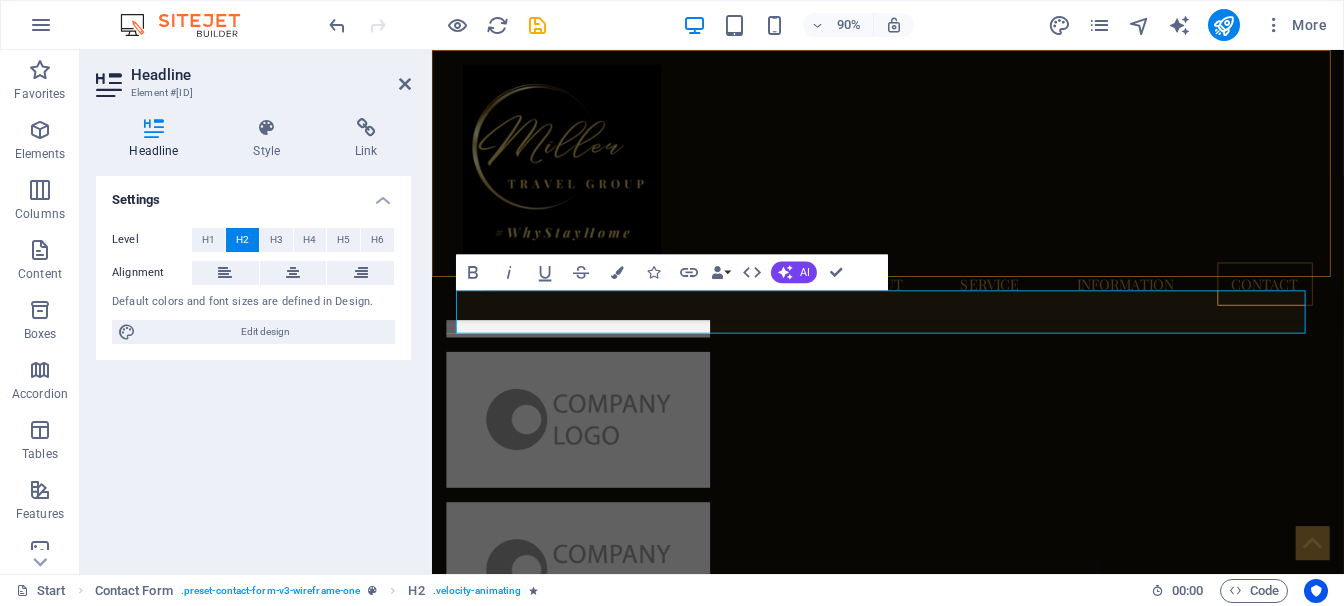 click on "Home About Service Information Contact" at bounding box center (938, 200) 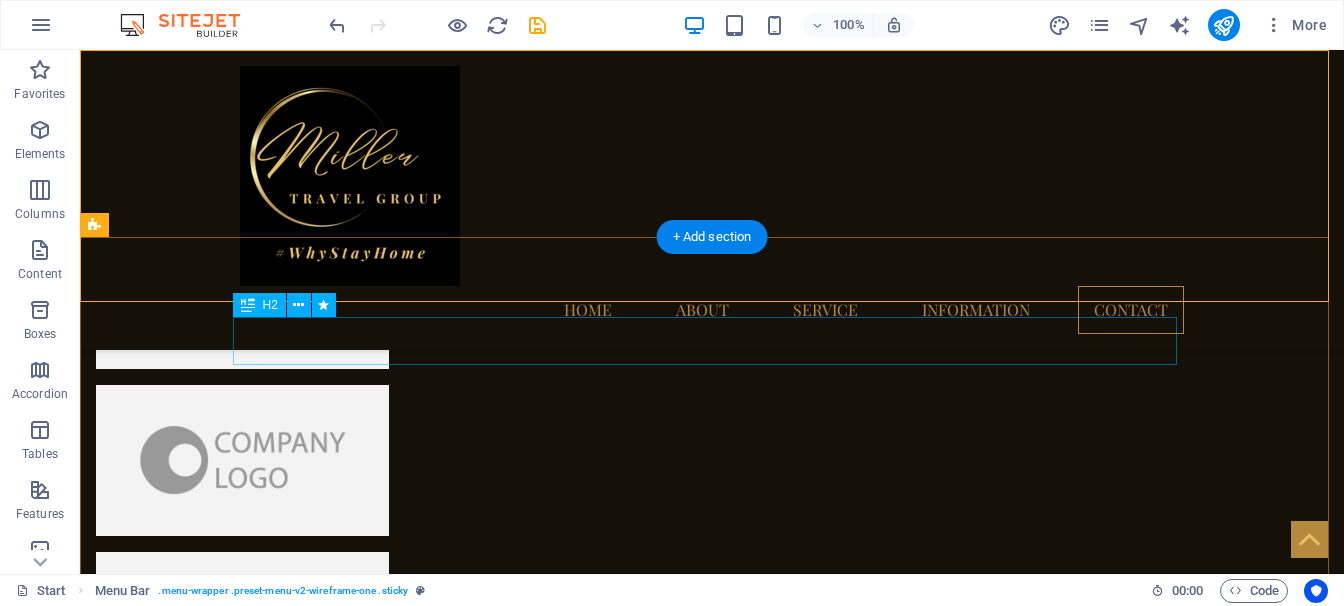 click on "Contact Us" at bounding box center [712, 4238] 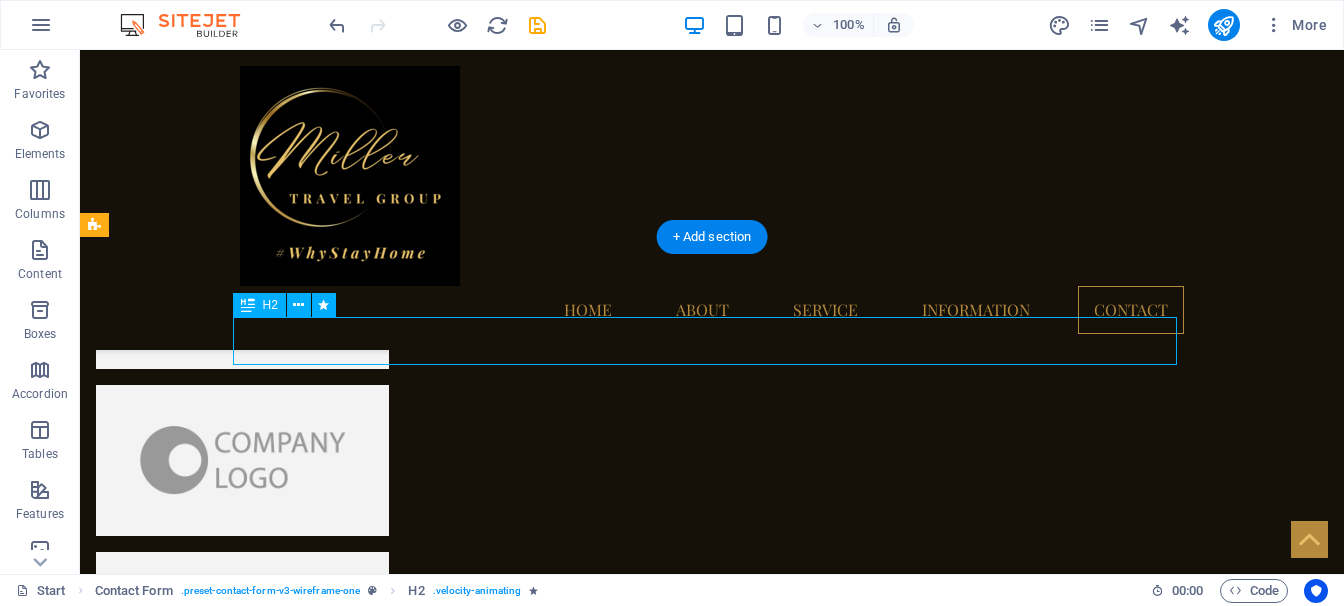 click on "Contact Us" at bounding box center [712, 4238] 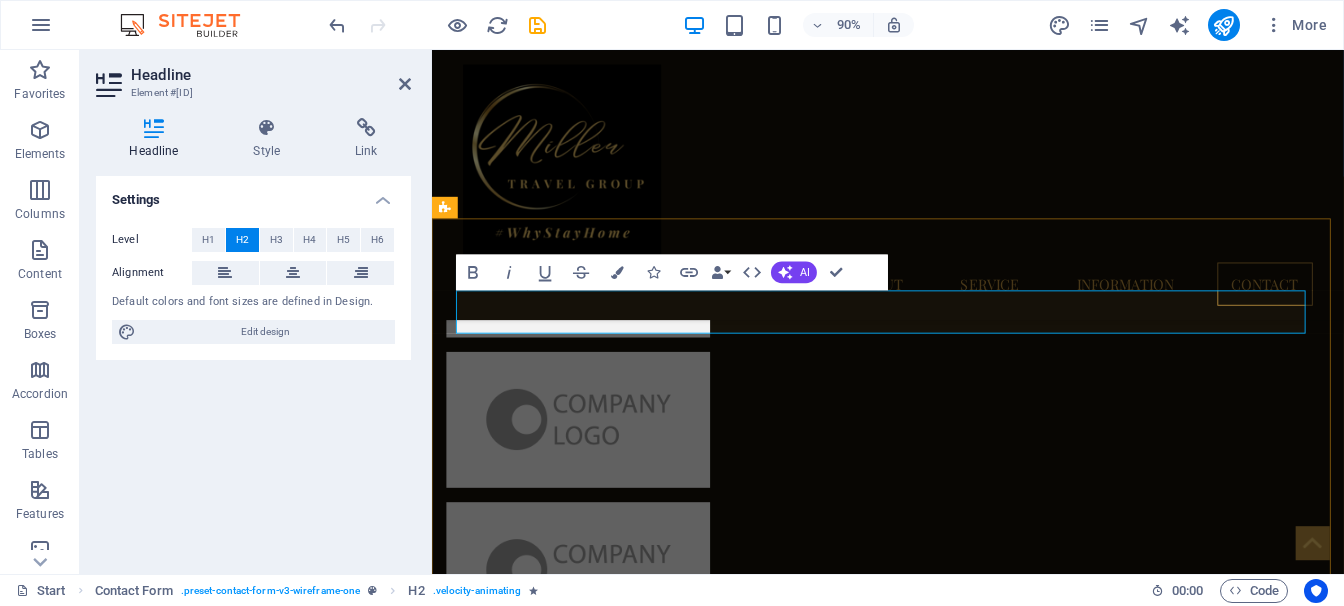 click on "Contact Us" at bounding box center (939, 4238) 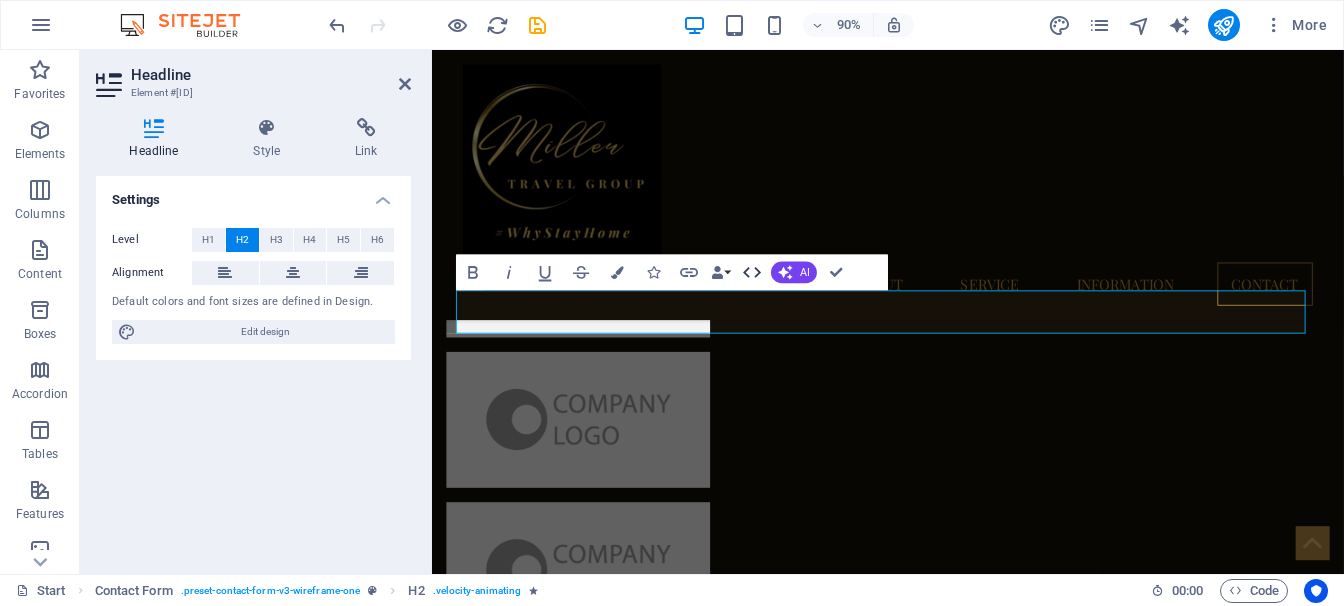 click 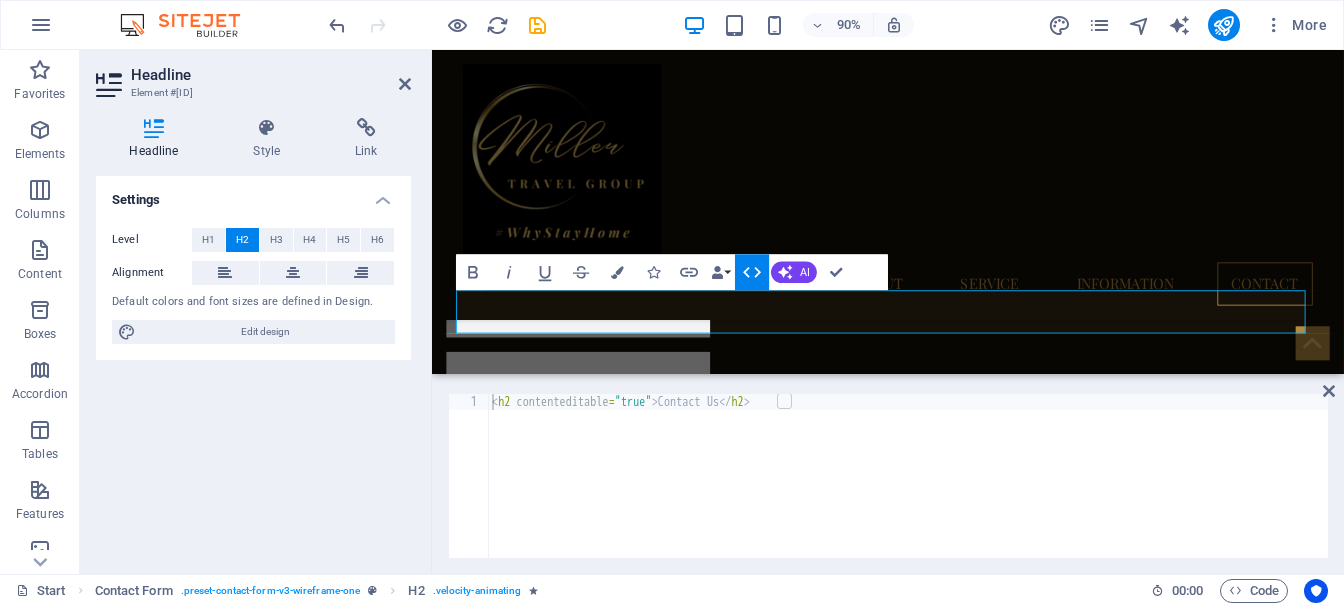 click 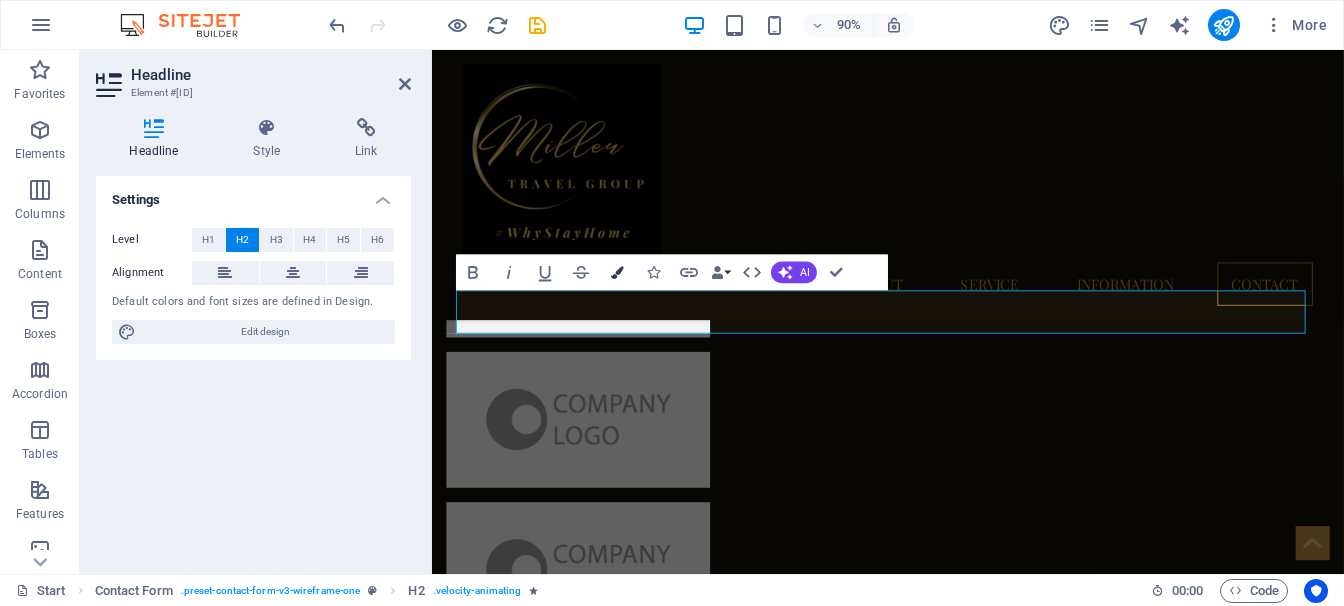 click on "Colors" at bounding box center (618, 272) 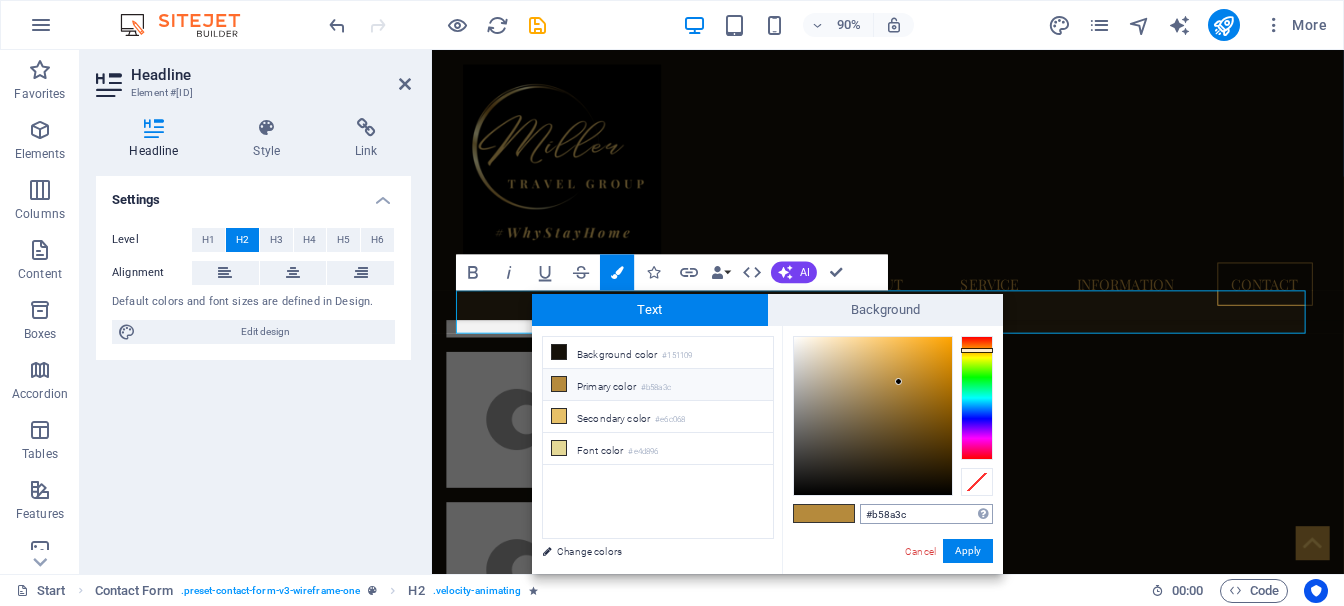 click on "#b58a3c" at bounding box center [926, 514] 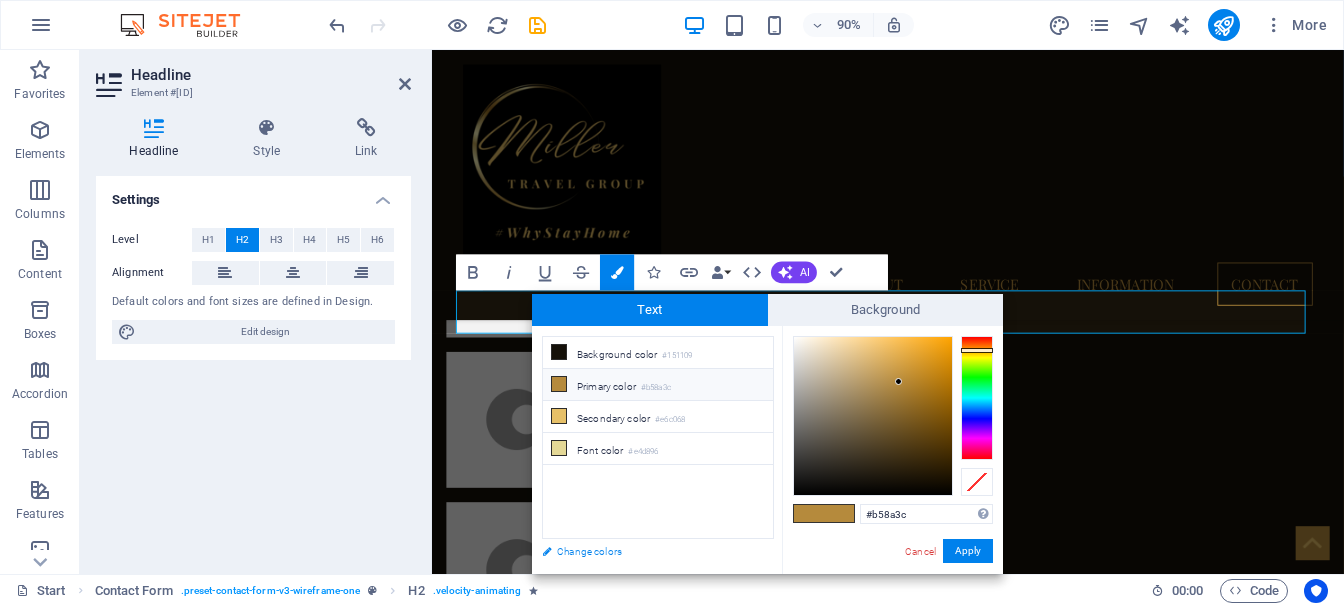 click on "Change colors" at bounding box center [648, 551] 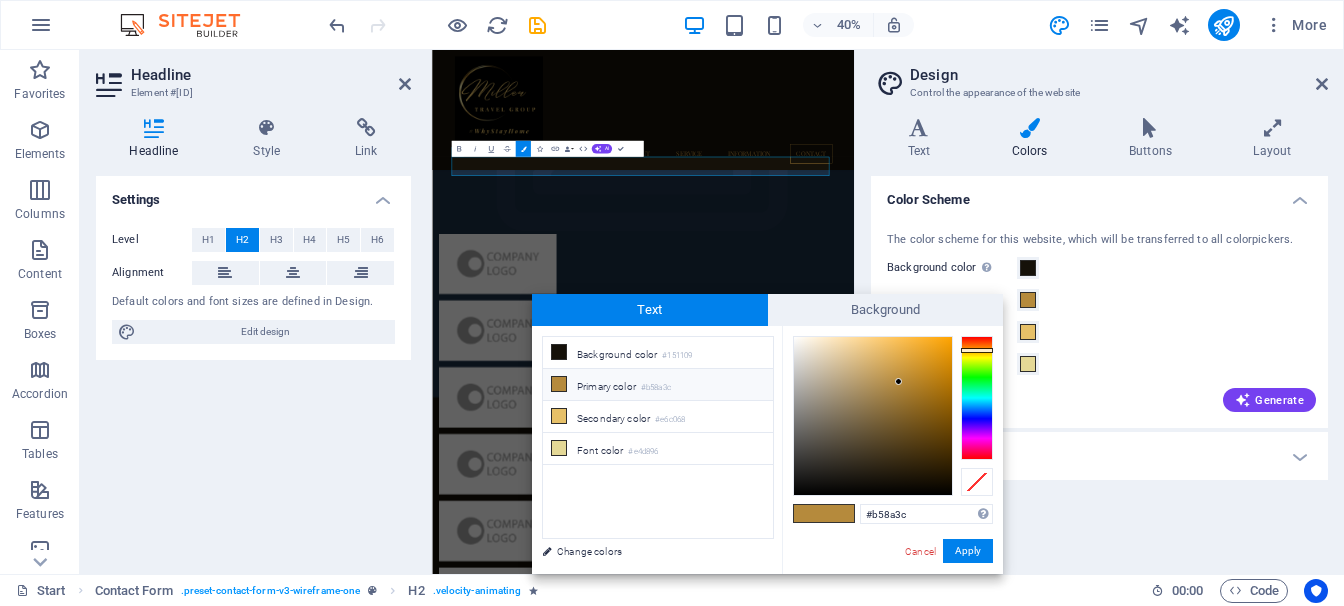 click on "The color scheme for this website, which will be transferred to all colorpickers. Background color Only visible if it is not covered by other backgrounds. Primary color Secondary color Font color Generate" at bounding box center (1099, 320) 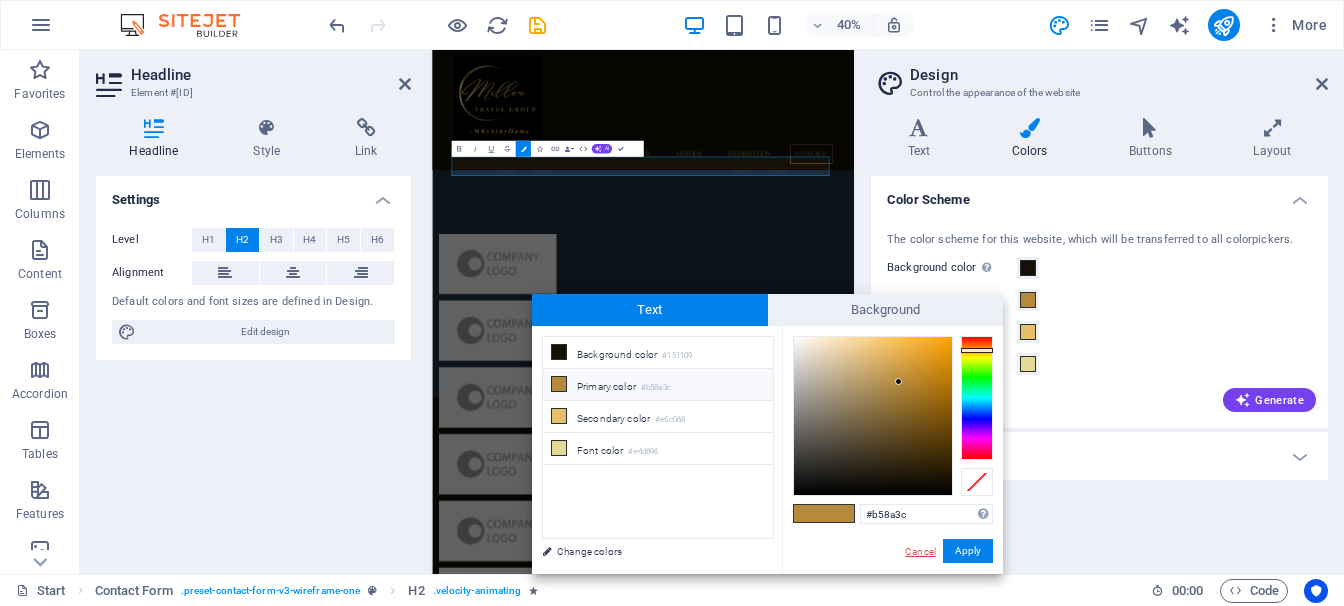 click on "Cancel" at bounding box center [920, 551] 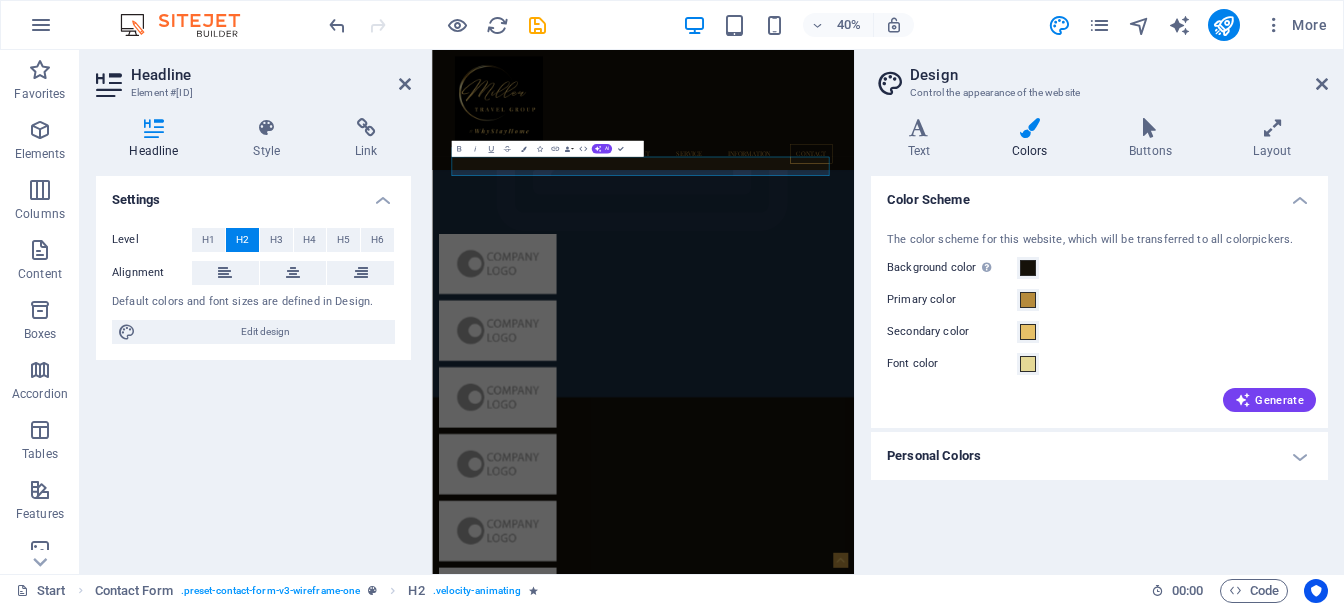 click on "Personal Colors" at bounding box center [1099, 456] 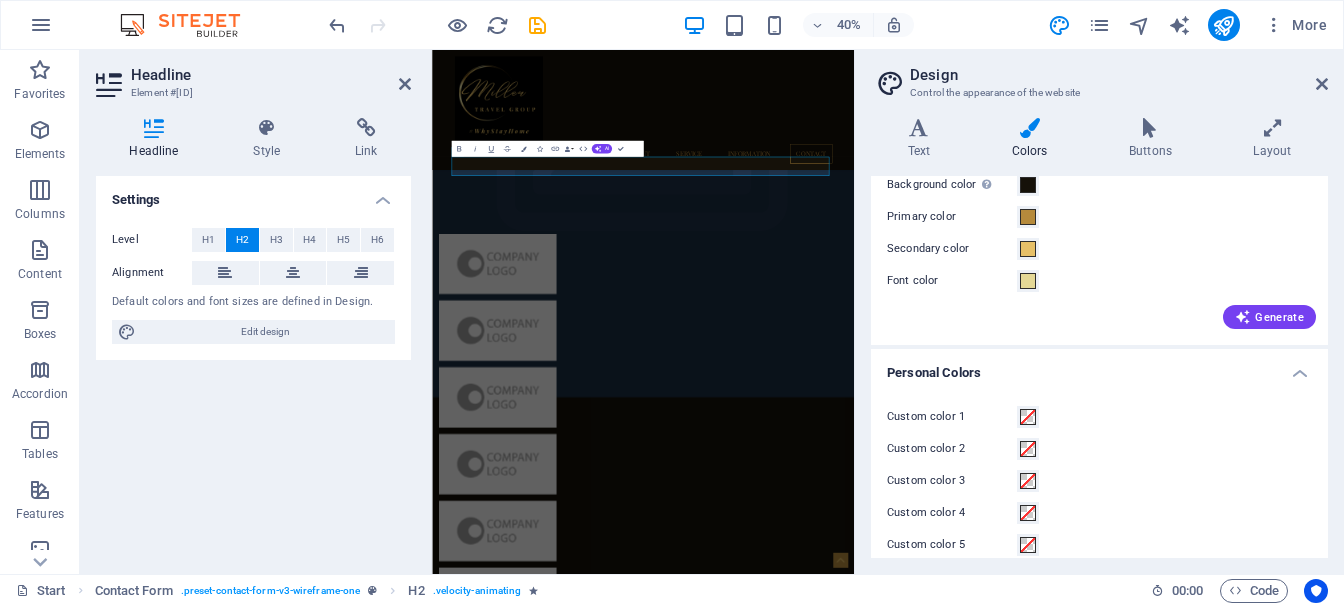scroll, scrollTop: 102, scrollLeft: 0, axis: vertical 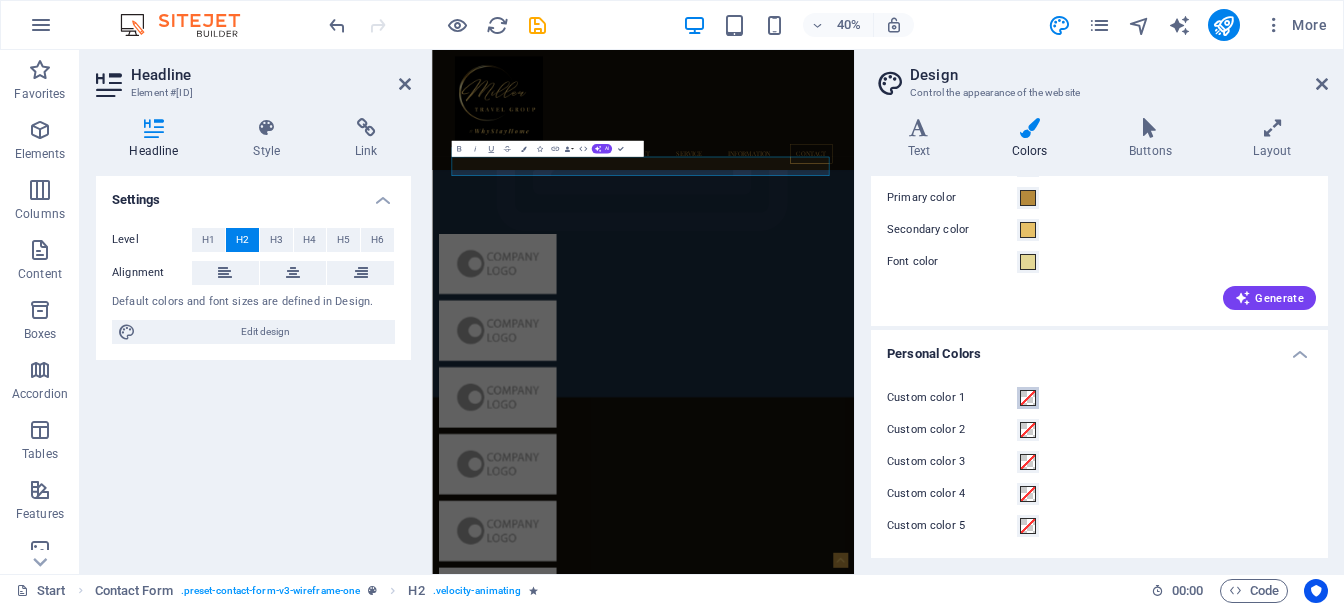 click at bounding box center [1028, 398] 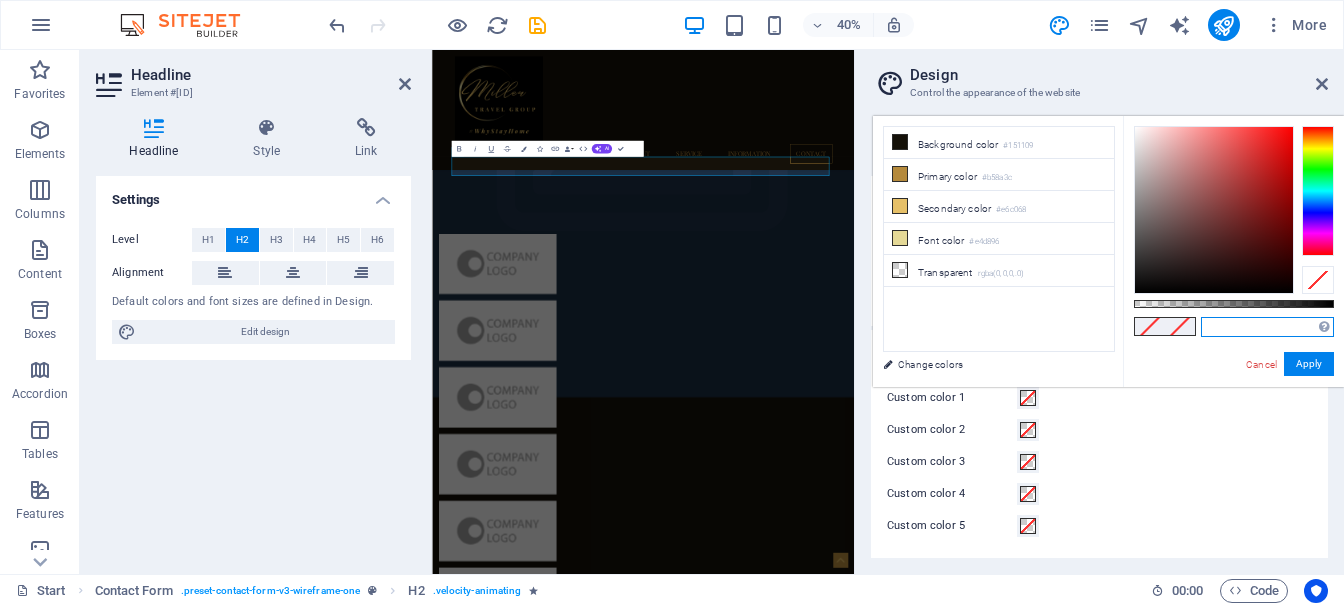 click at bounding box center [1267, 327] 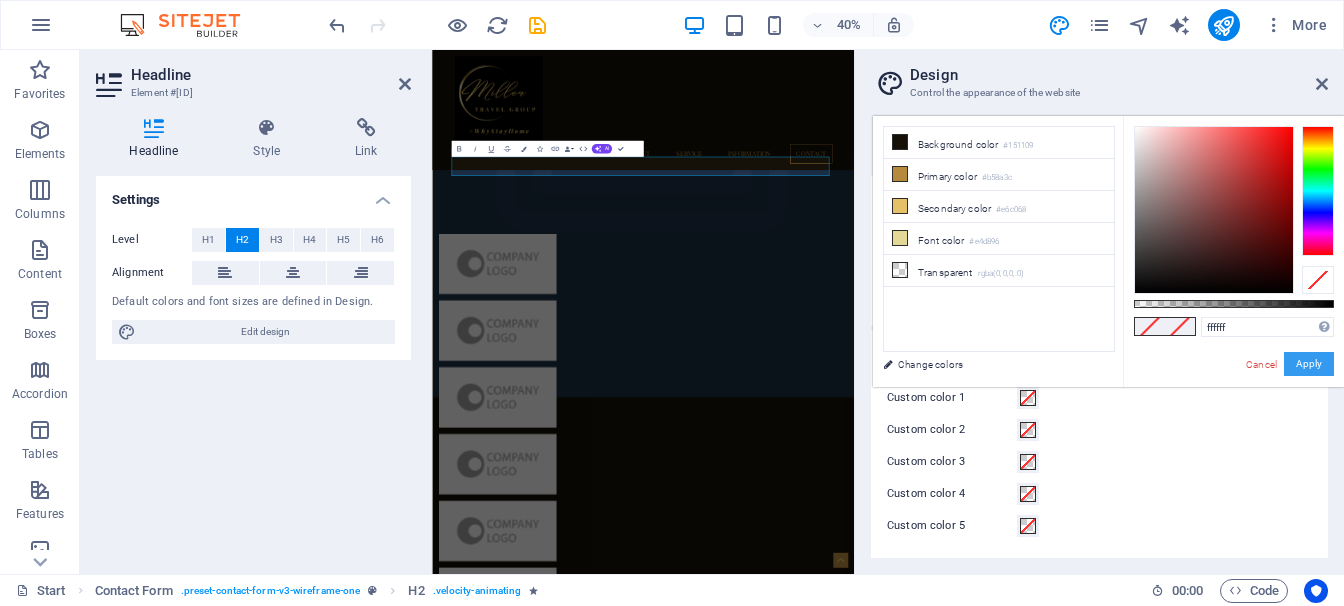 type on "#ffffff" 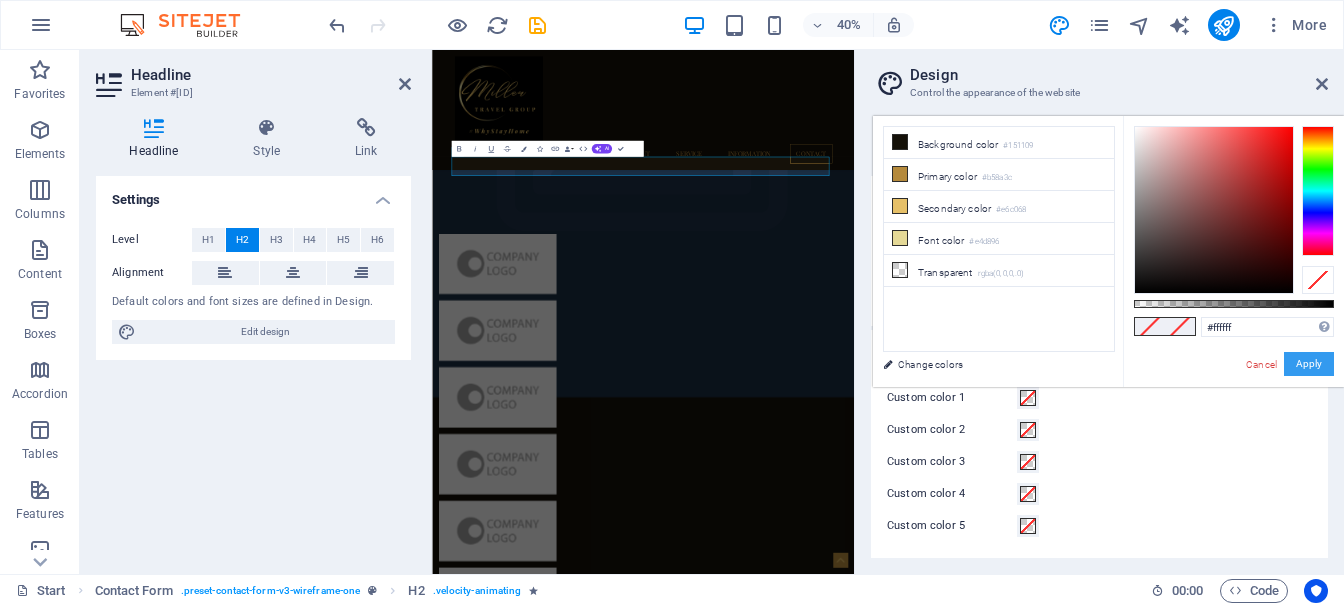 click on "Apply" at bounding box center [1309, 364] 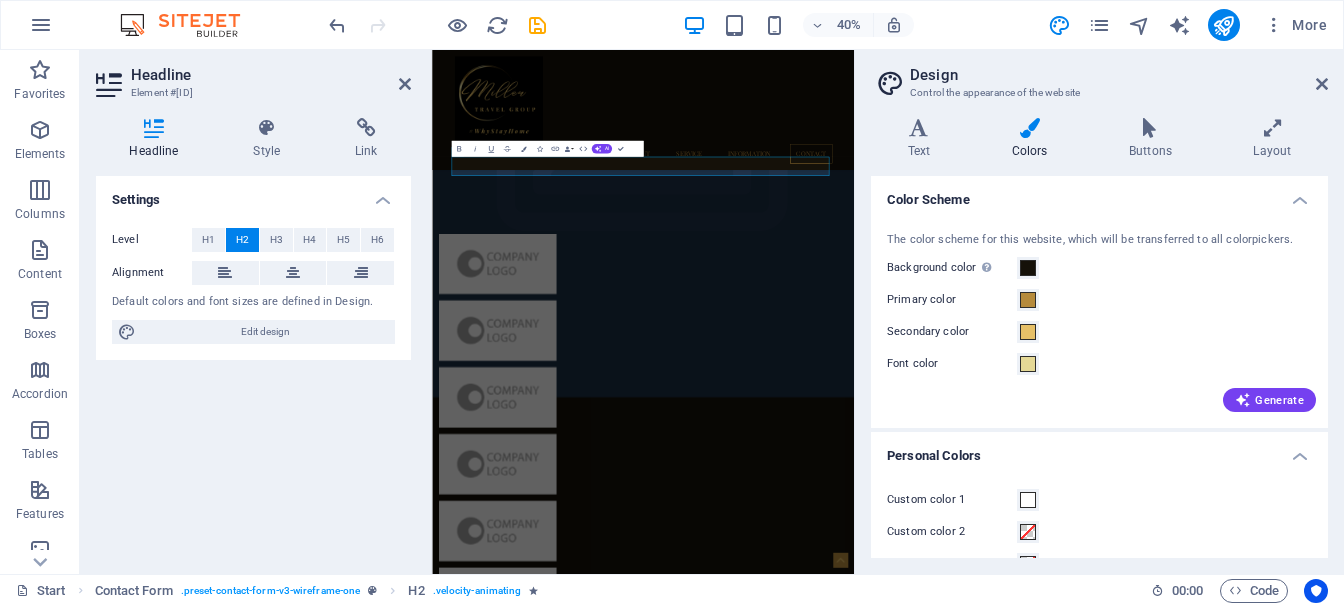 scroll, scrollTop: 0, scrollLeft: 0, axis: both 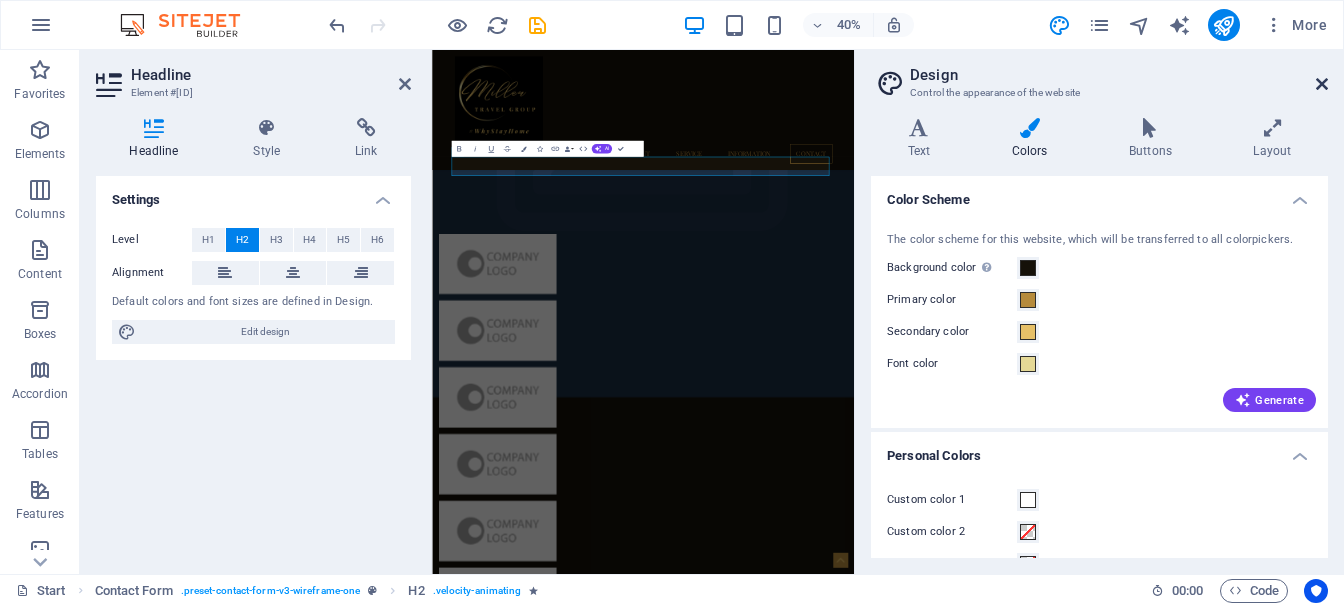 click at bounding box center [1322, 84] 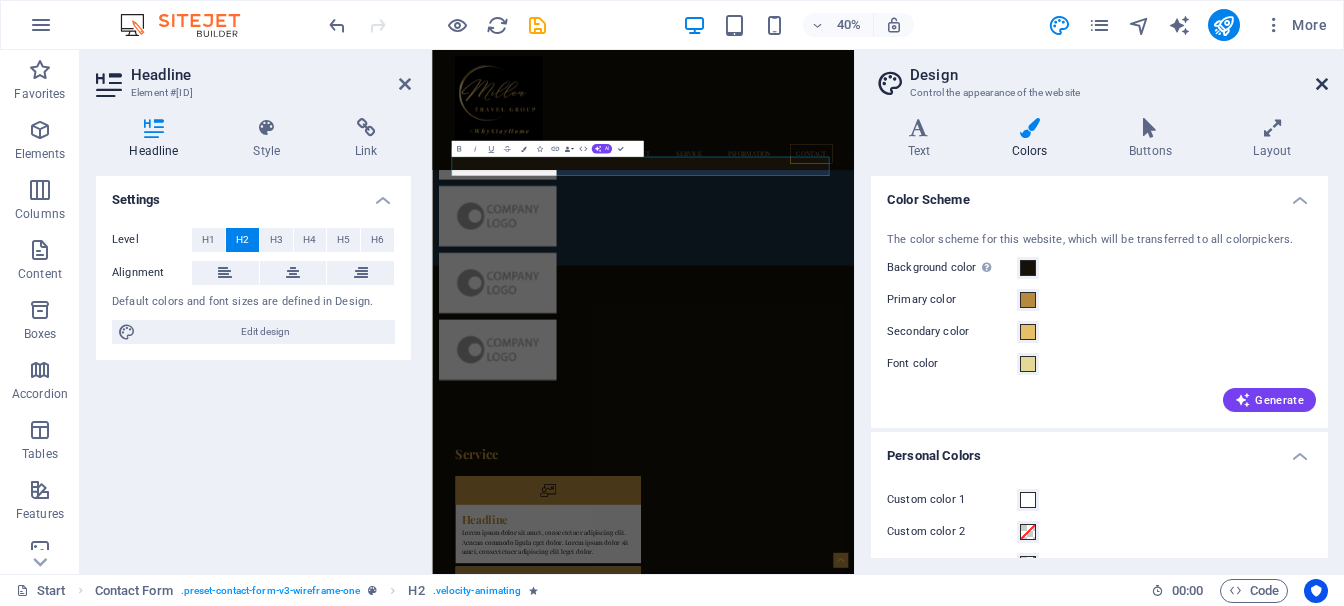 scroll, scrollTop: 4266, scrollLeft: 0, axis: vertical 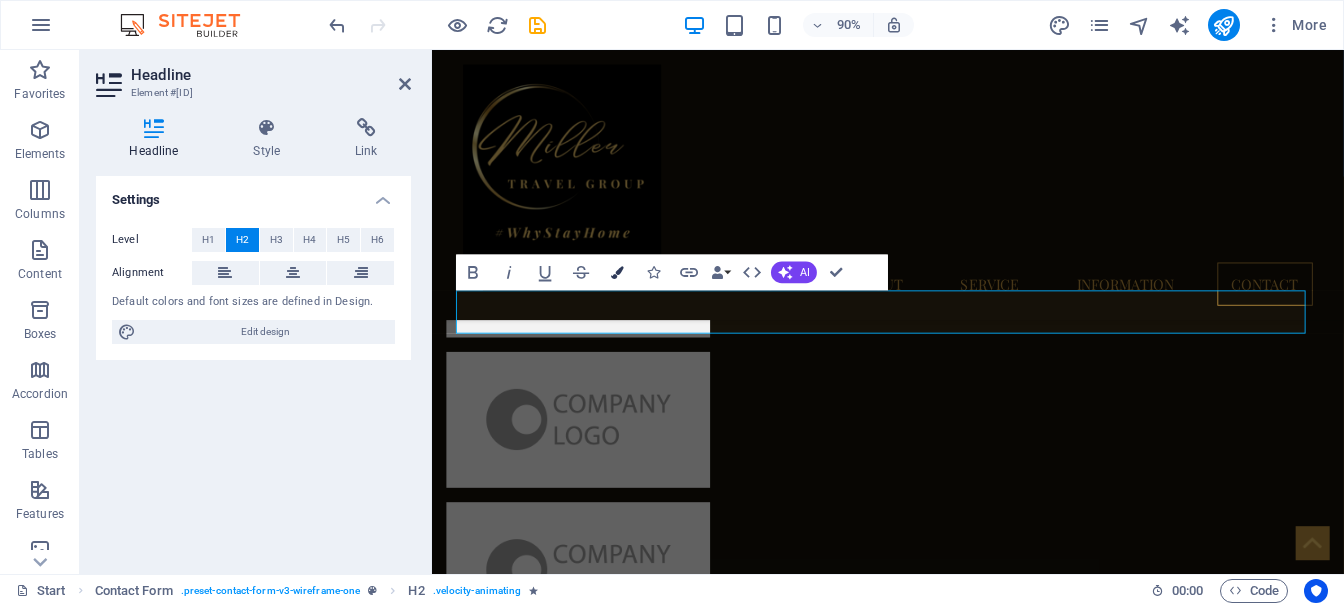 click at bounding box center [617, 272] 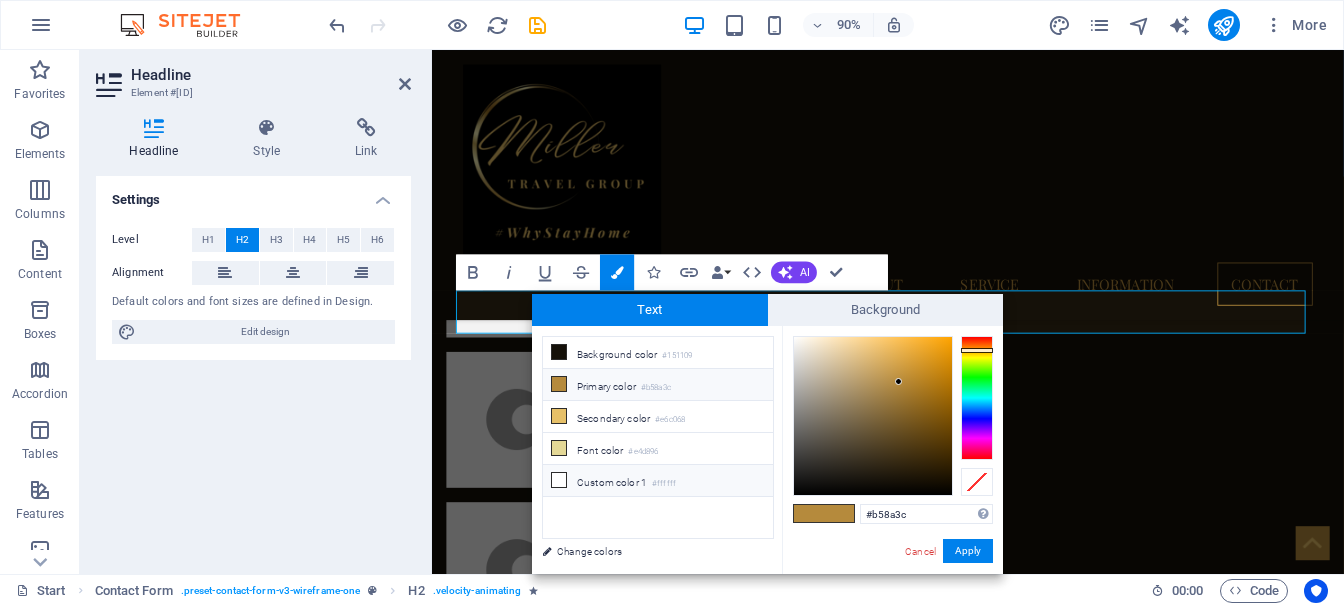 click on "Custom color 1
#ffffff" at bounding box center (658, 481) 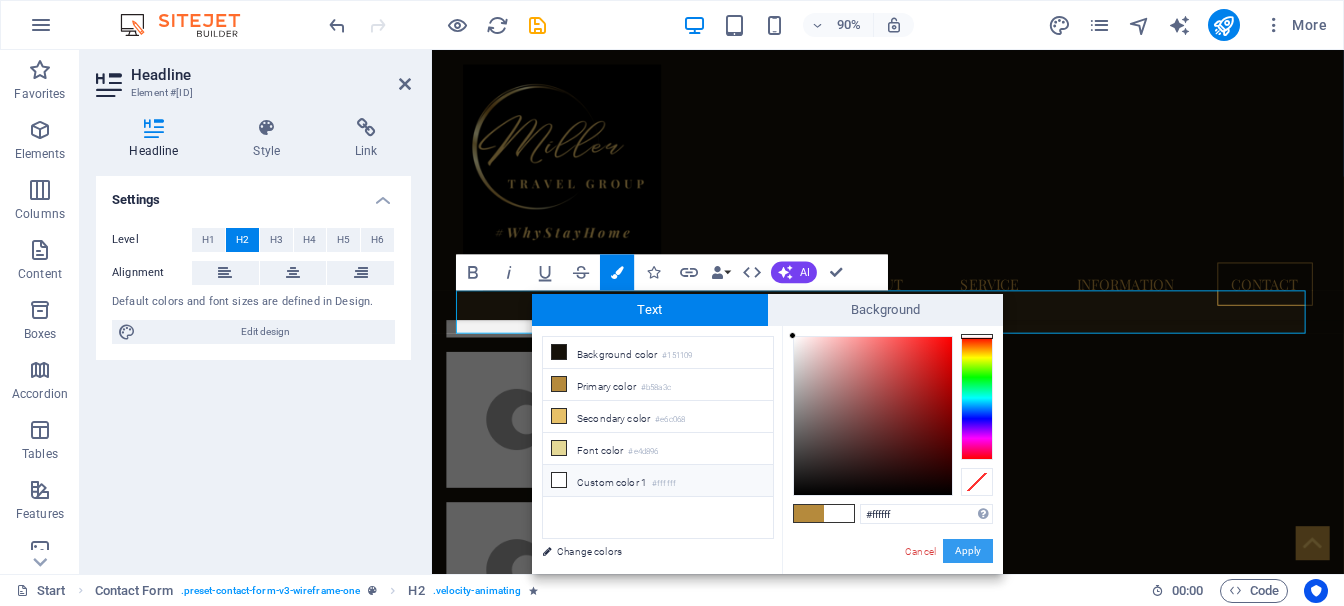 click on "Apply" at bounding box center (968, 551) 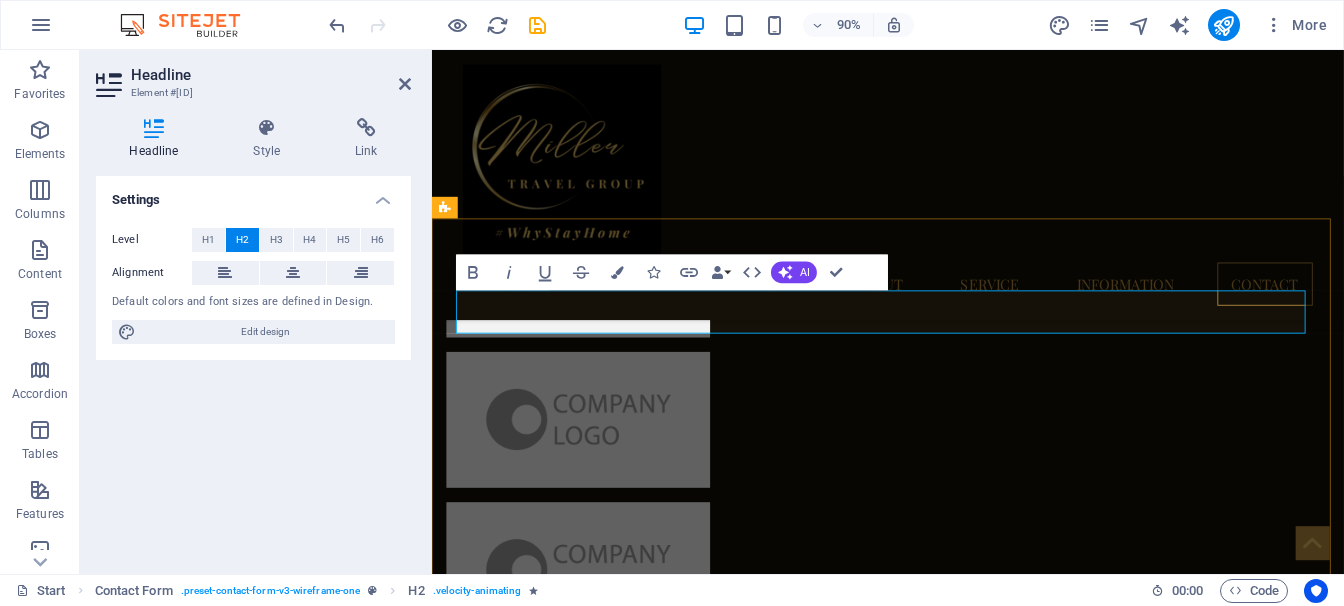 click on "Contact Us" at bounding box center [939, 4238] 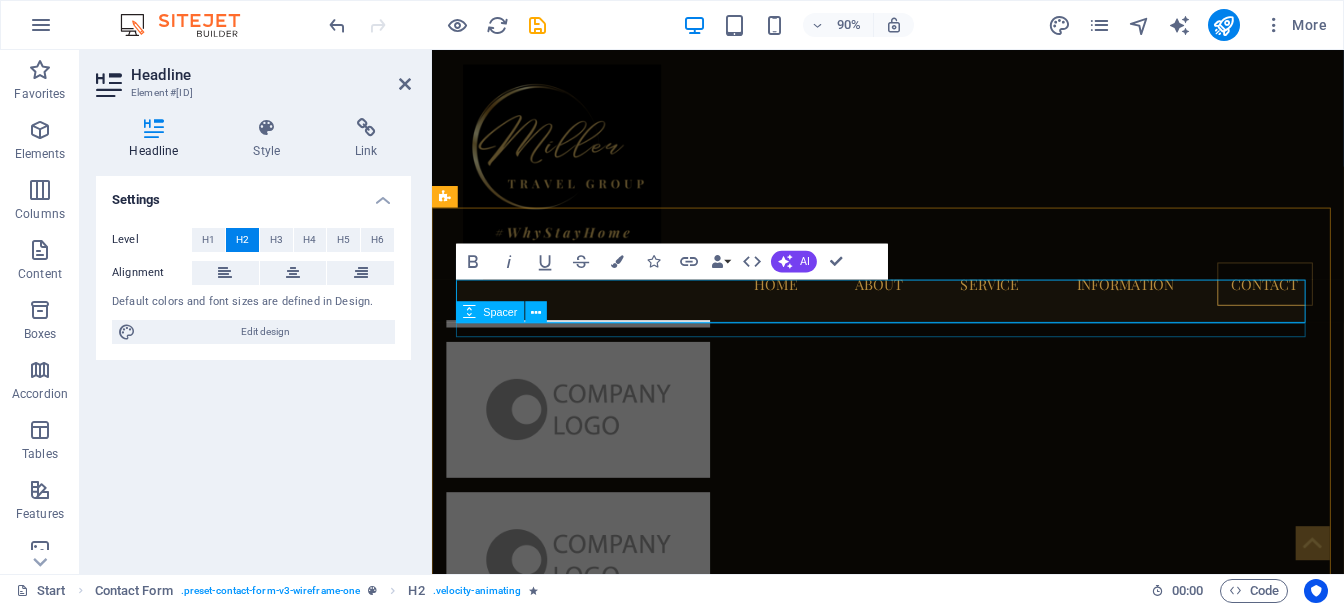 scroll, scrollTop: 4278, scrollLeft: 0, axis: vertical 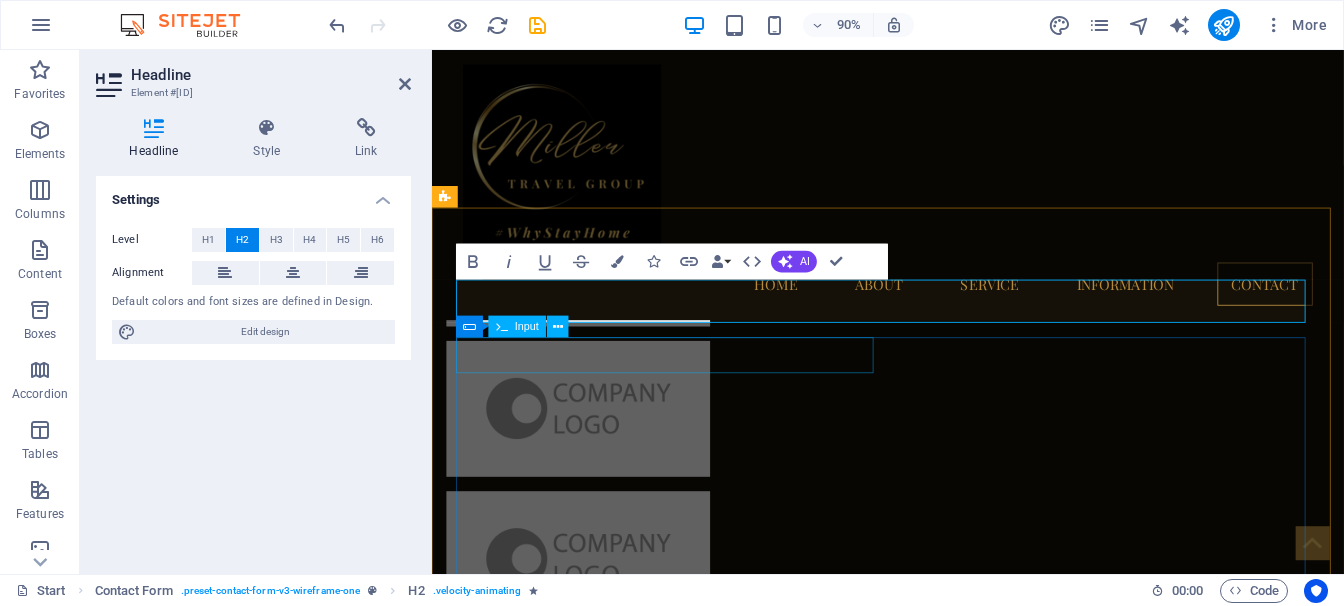 click at bounding box center (699, 4287) 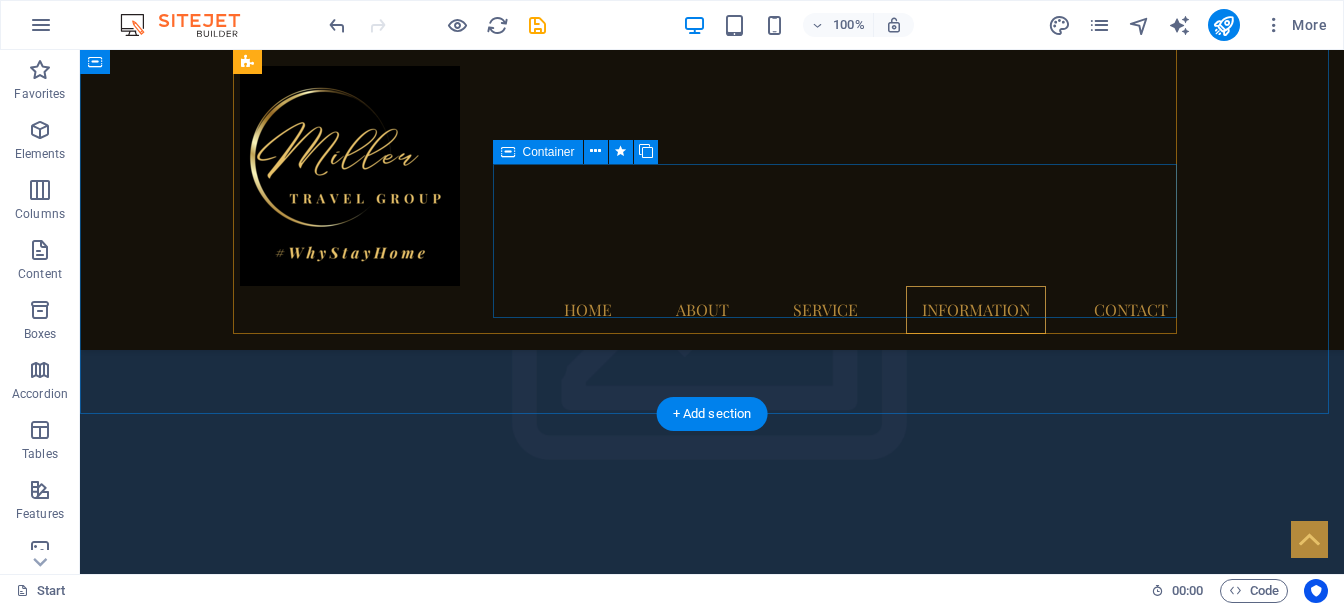 scroll, scrollTop: 3806, scrollLeft: 0, axis: vertical 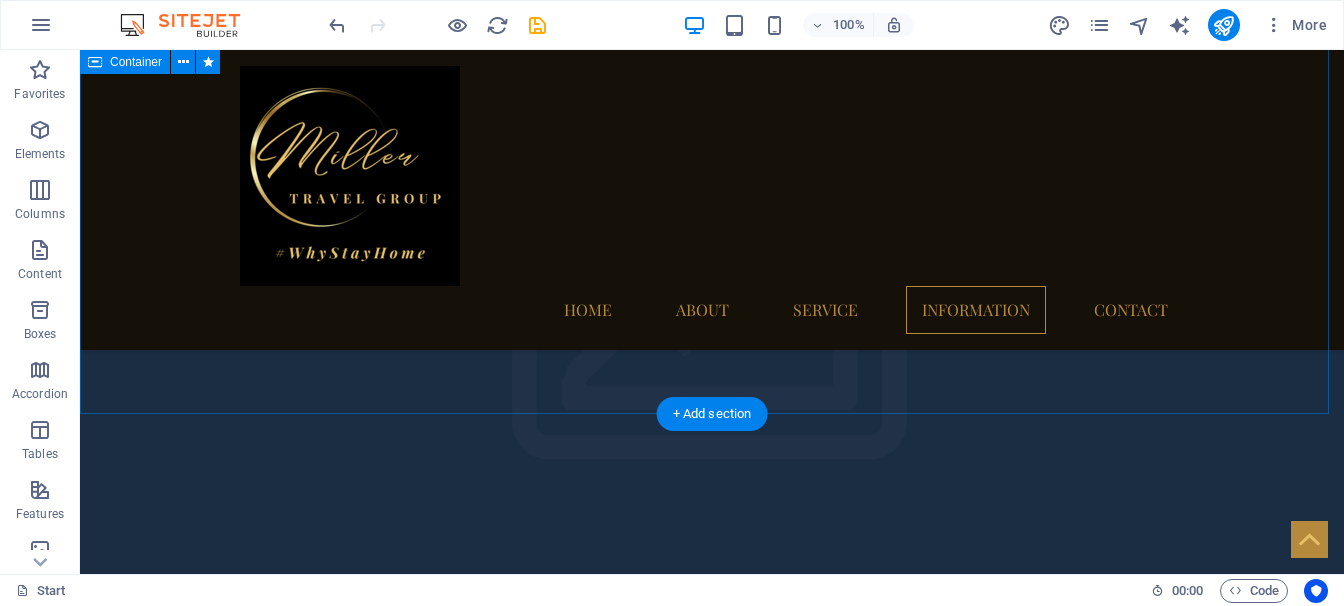 click on "Further Information Headline Lorem ipsum dolor sit amet, consectetur adipisicing elit. Maiores ipsum repellat minus nihil. Labore, delectus, nam dignissimos ea repudiandae minima voluptatum magni pariatur possimus quia accusamus harum facilis corporis animi nisi. Enim, pariatur, impedit quia repellat harum ipsam laboriosam voluptas dicta illum nisi obcaecati reprehenderit quis placeat recusandae tenetur aperiam. Lorem ipsum dolor sit amet, consectetur adipisicing elit. Maiores ipsum repellat minus nihil. Labore, delectus, nam dignissimos ea repudiandae minima voluptatum magni pariatur possimus quia accusamus harum facilis corporis animi nisi. Enim, pariatur, impedit quia repellat harum ipsam laboriosam voluptas dicta illum nisi obcaecati reprehenderit quis placeat recusandae tenetur aperiam. Headline Headline Headline" at bounding box center [712, 3400] 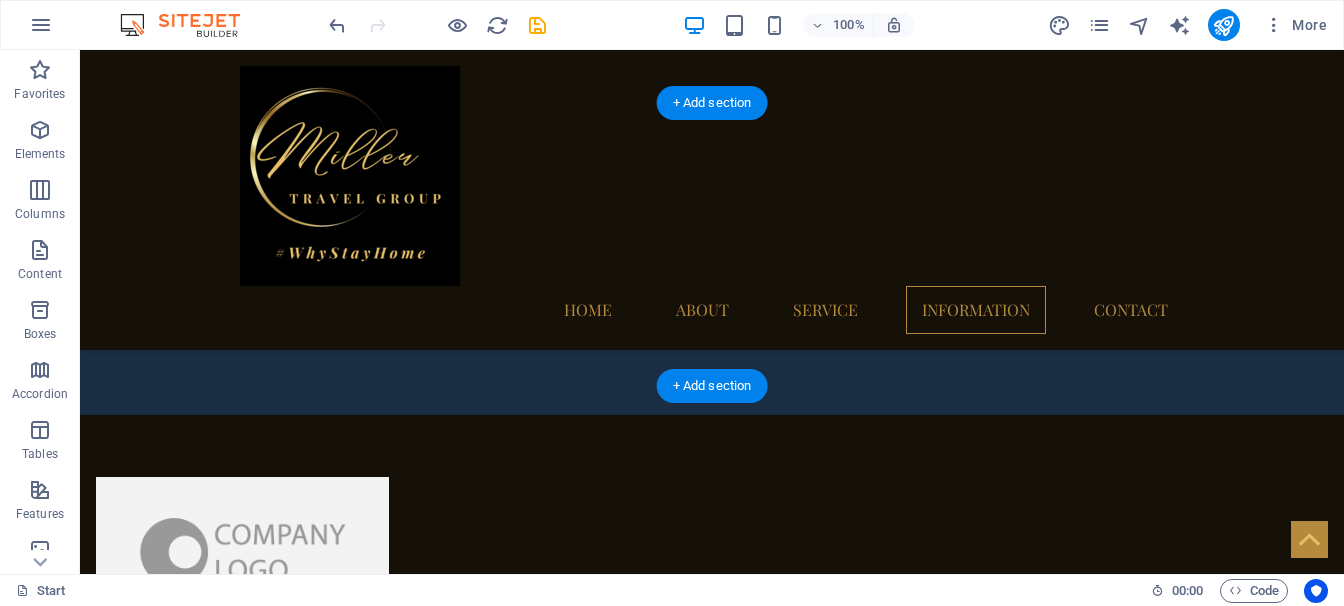scroll, scrollTop: 3978, scrollLeft: 0, axis: vertical 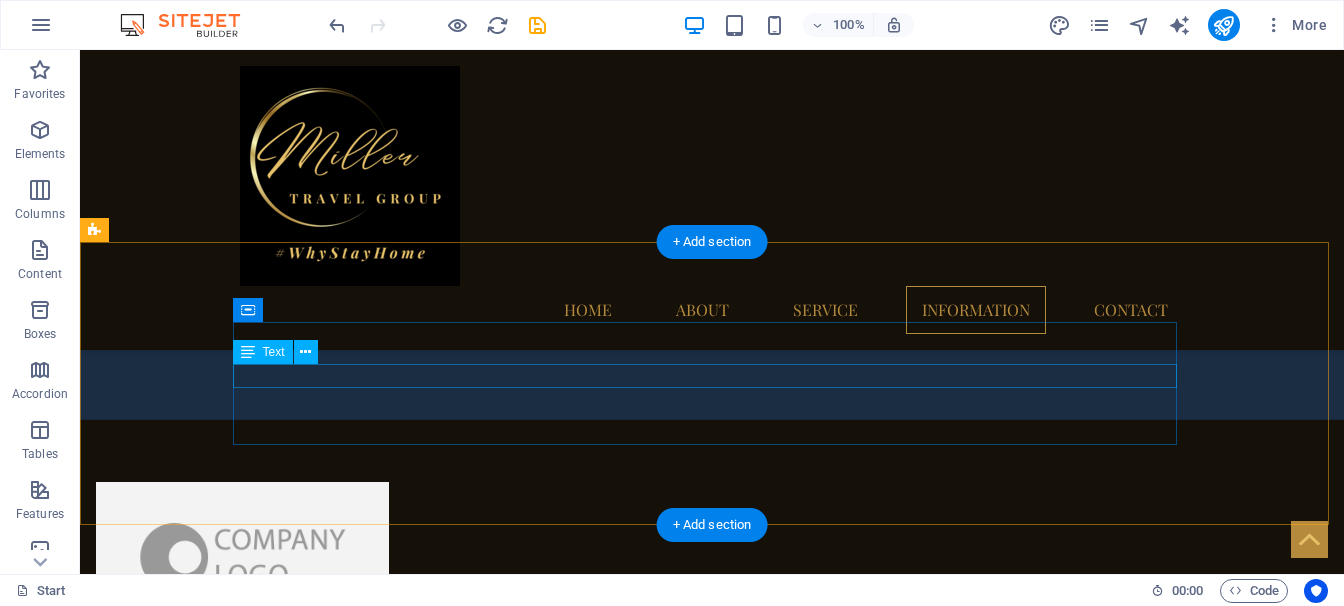 click on "New Text-Element" at bounding box center [712, 4238] 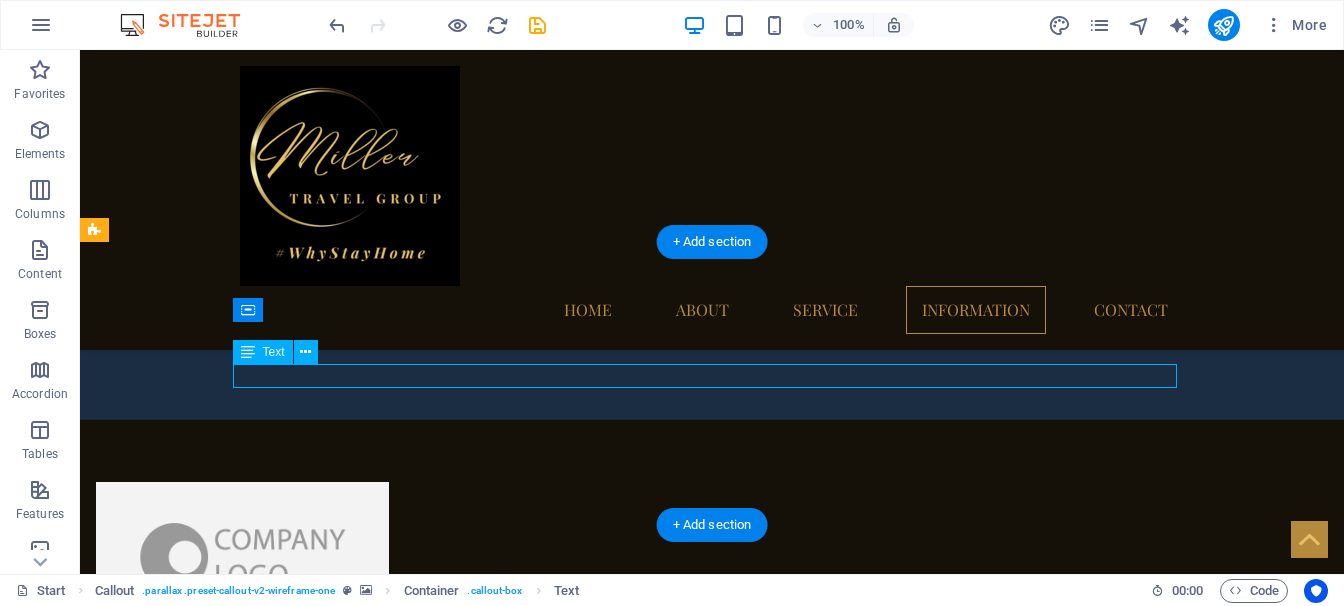 click on "New Text-Element" at bounding box center (712, 4238) 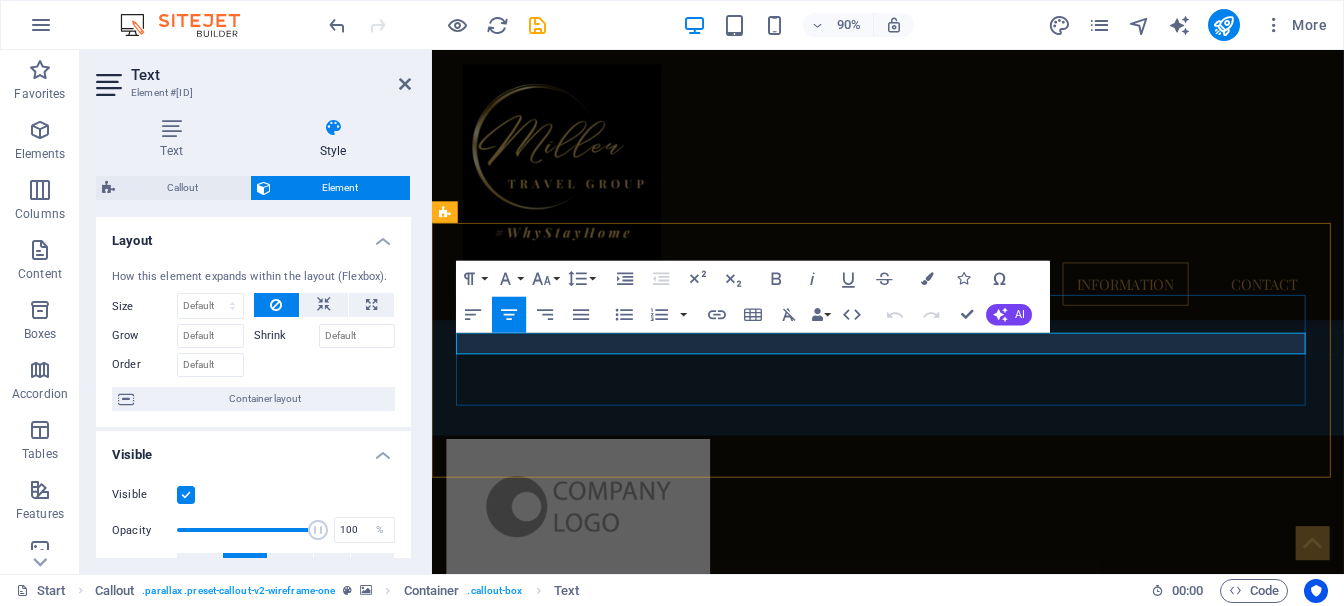 click on "New Text-Element" at bounding box center [939, 4238] 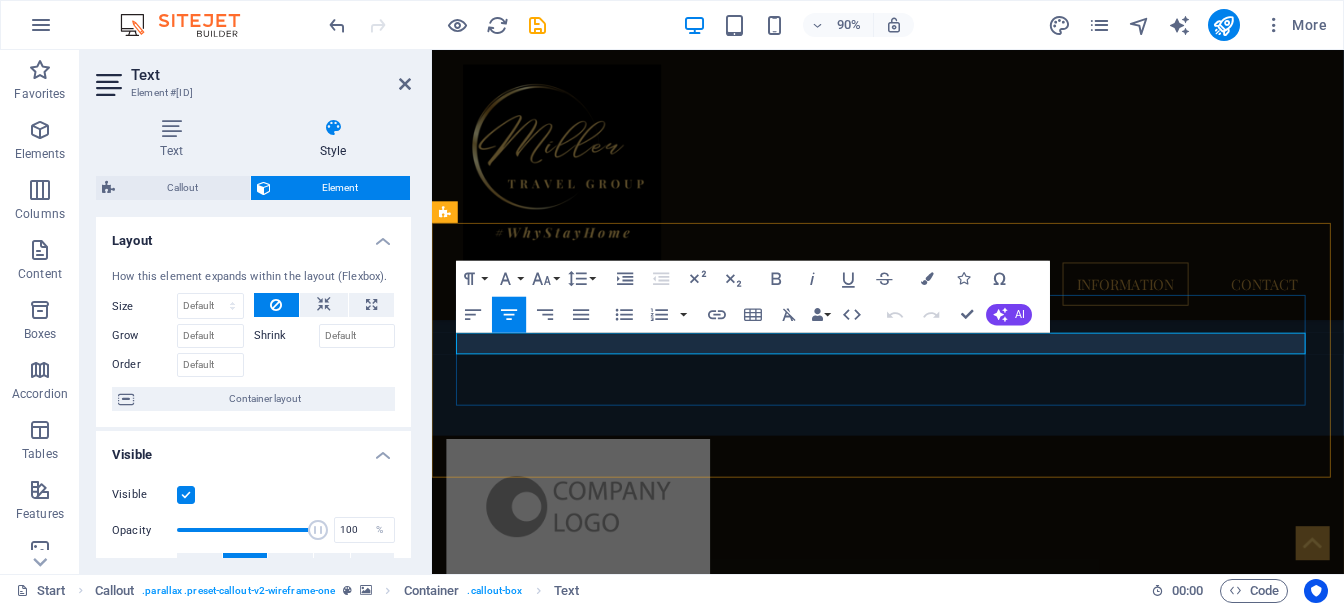 click on "New Text-Element" at bounding box center [939, 4238] 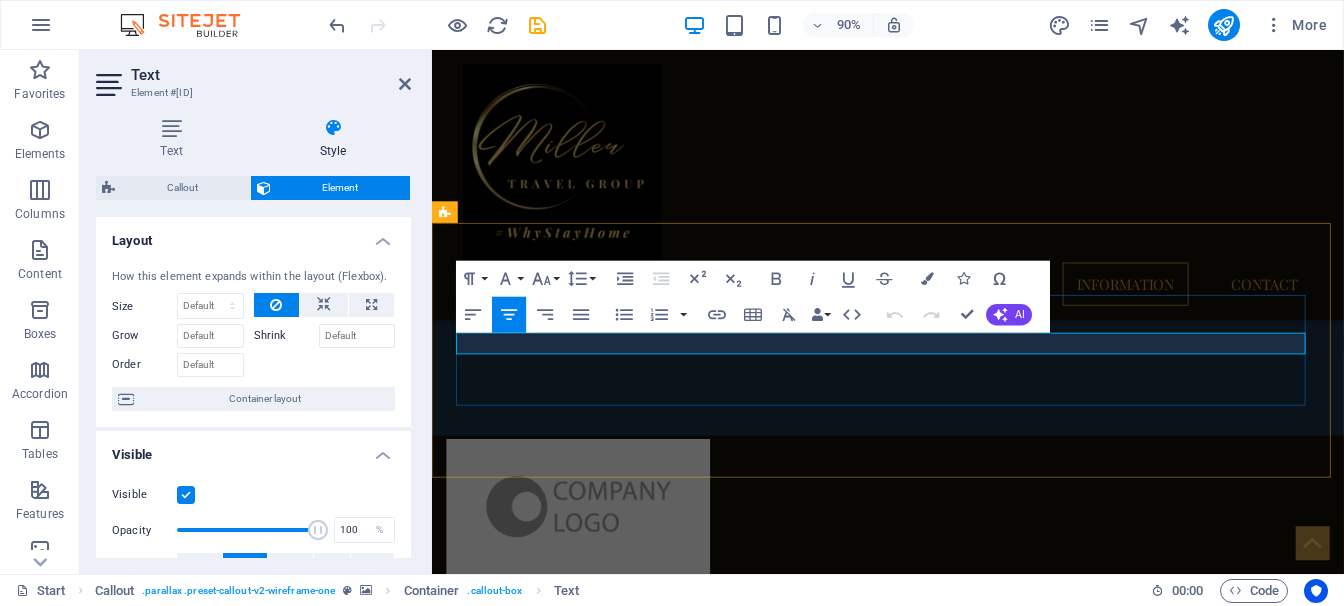 drag, startPoint x: 857, startPoint y: 384, endPoint x: 903, endPoint y: 382, distance: 46.043457 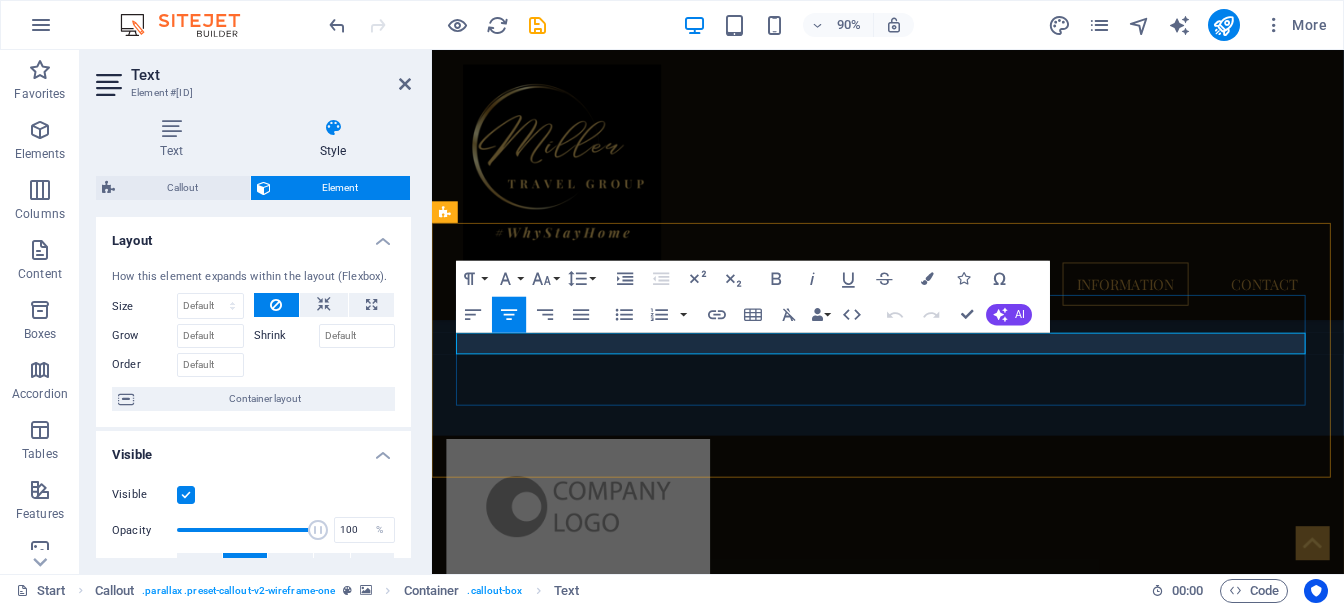 click on "New Text-Element" at bounding box center (939, 4238) 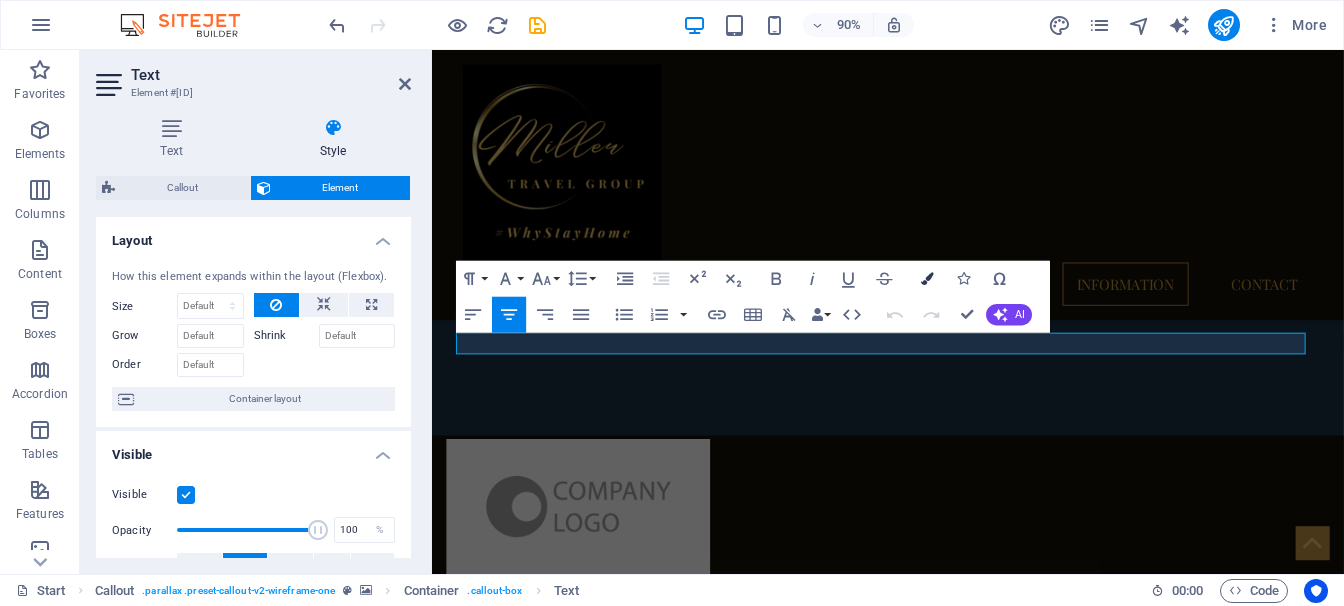 click at bounding box center [928, 278] 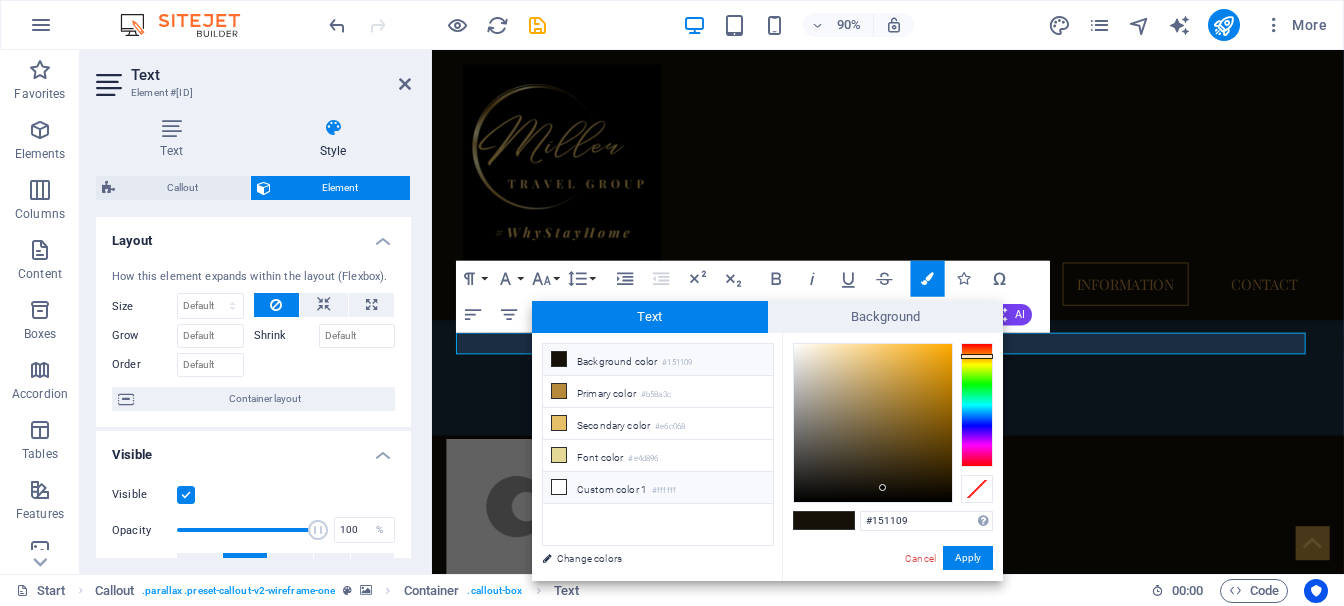 click at bounding box center [559, 487] 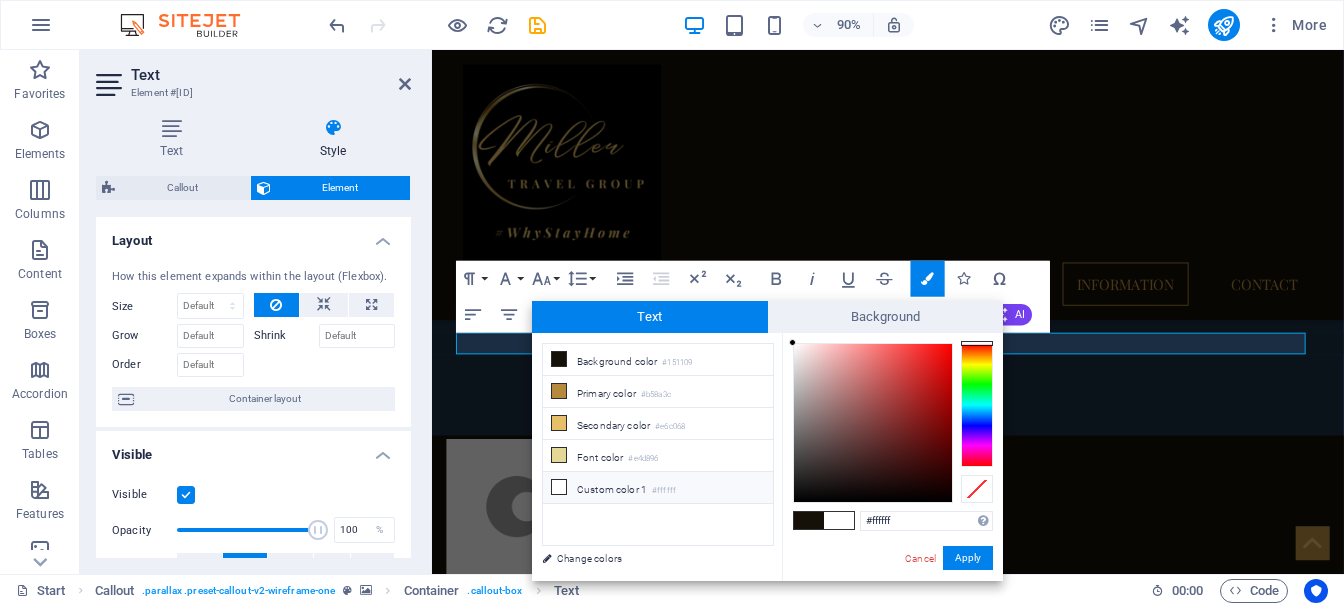 click at bounding box center [559, 487] 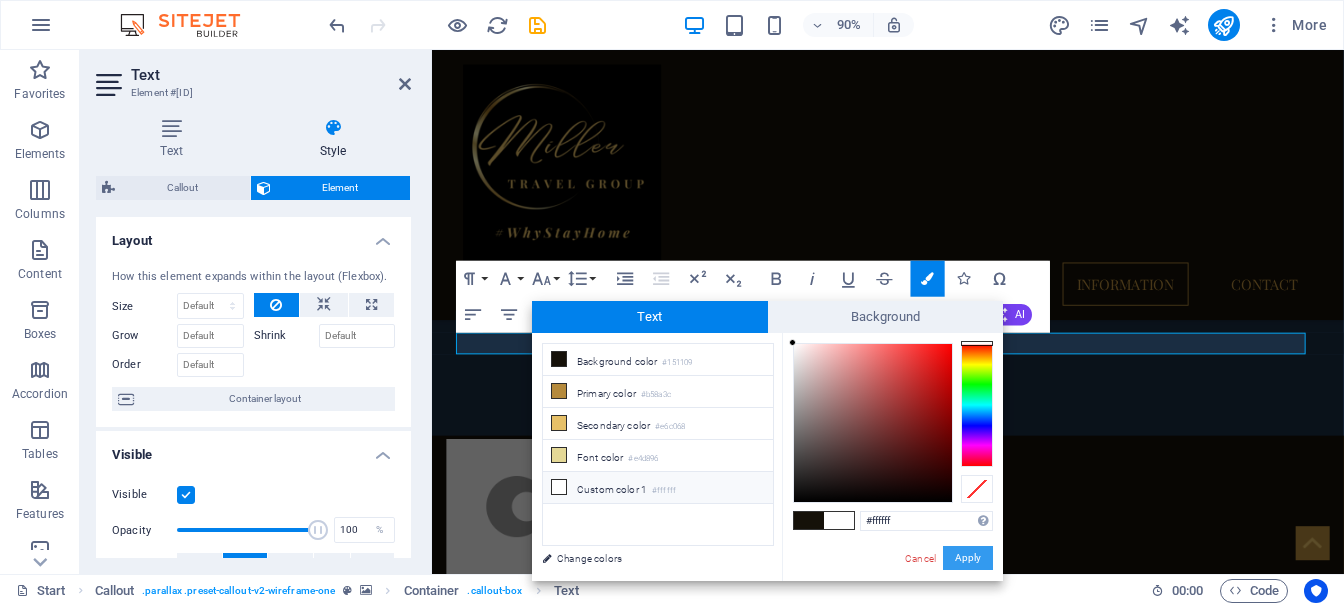 click on "Apply" at bounding box center (968, 558) 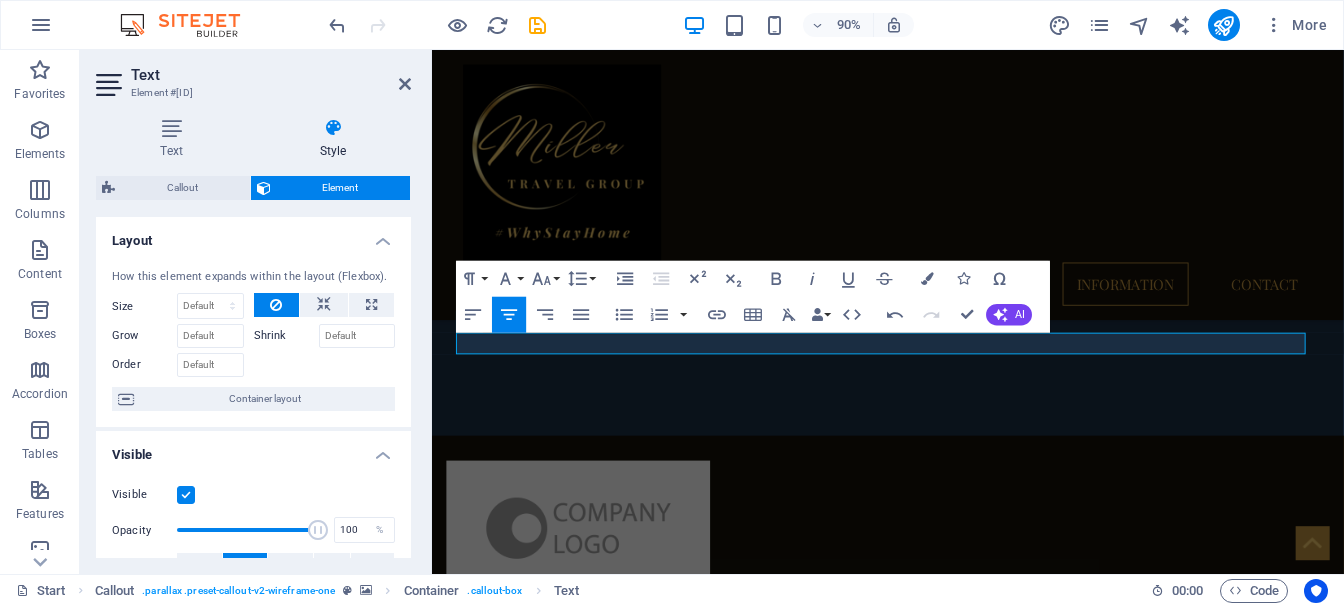 click at bounding box center [938, 3928] 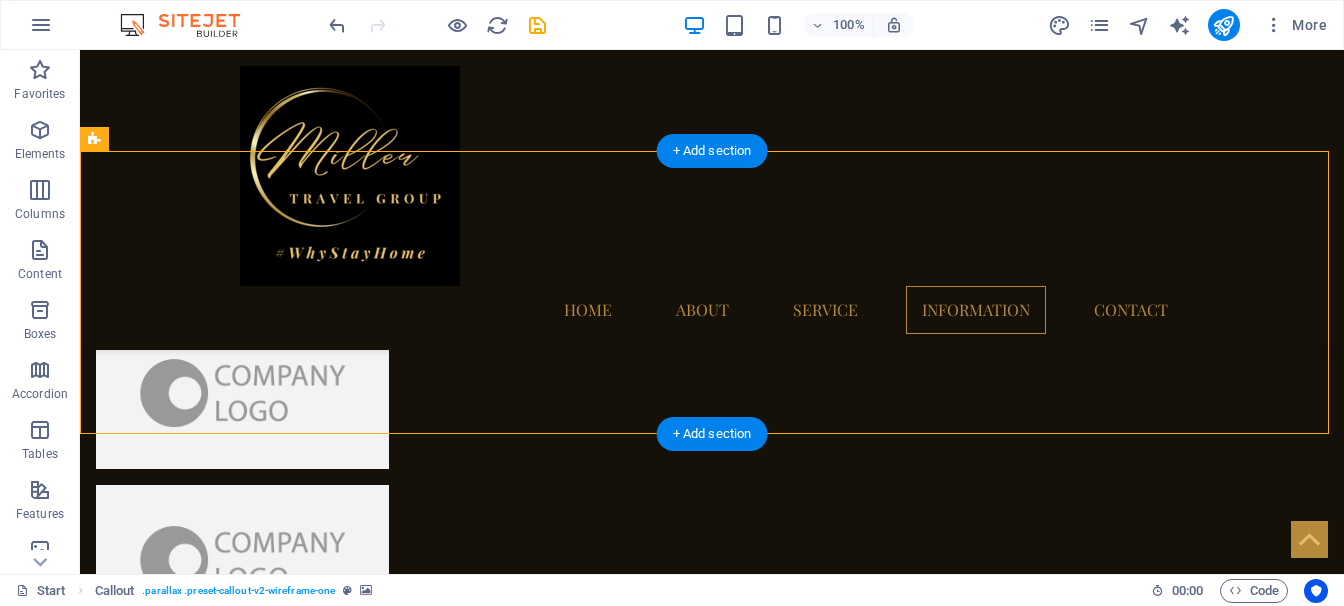 scroll, scrollTop: 4242, scrollLeft: 0, axis: vertical 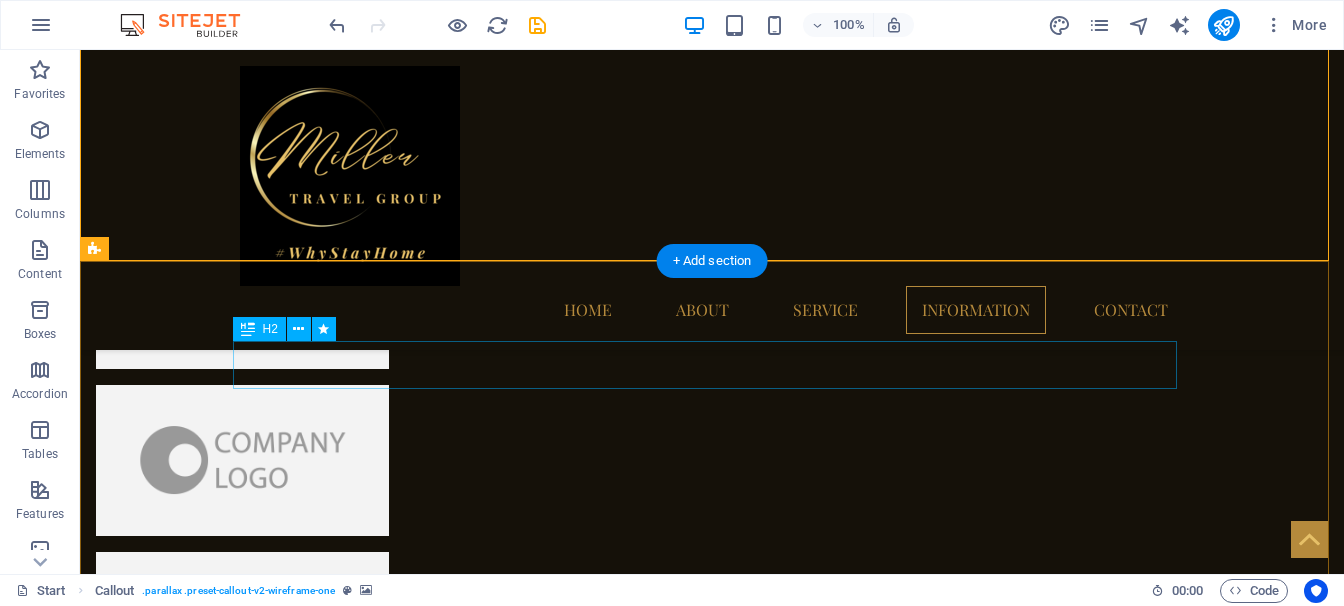click on "Contact Us" at bounding box center (712, 4227) 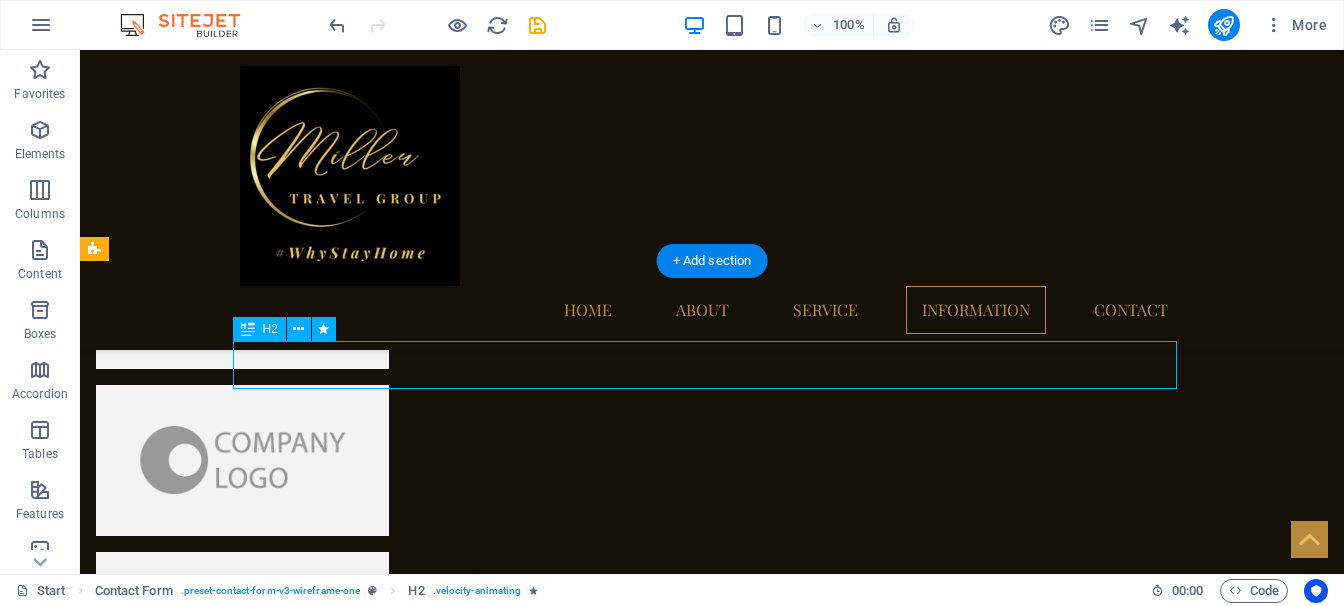 click on "Contact Us" at bounding box center (712, 4227) 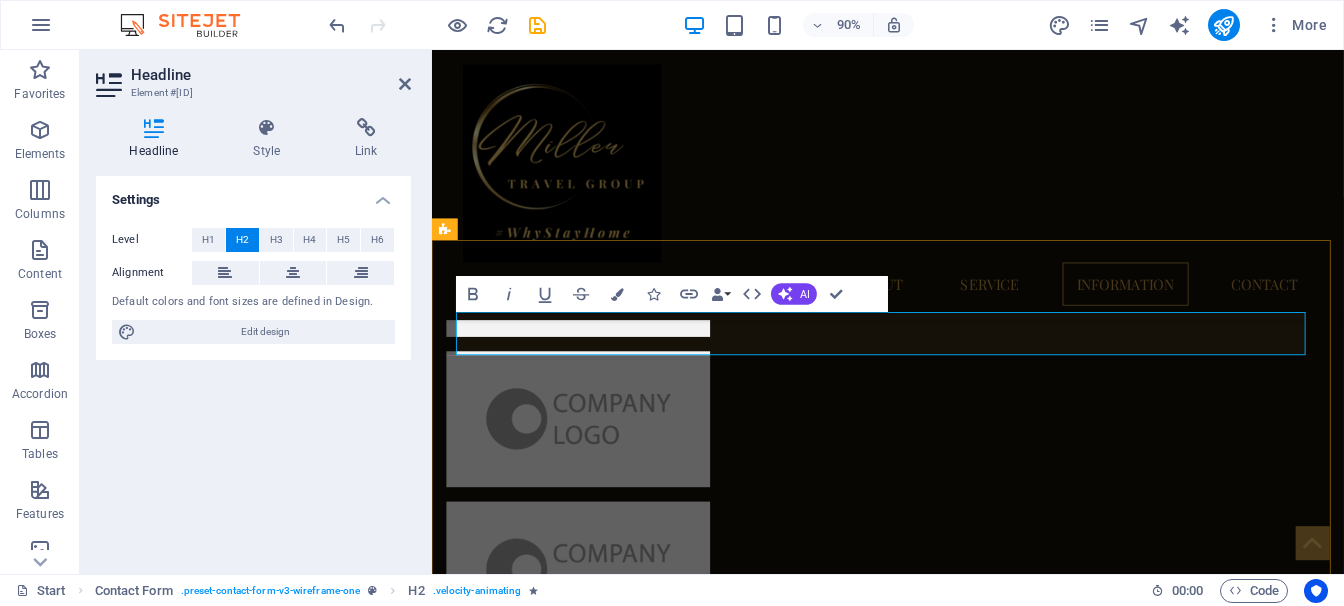 click on "Contact Us" at bounding box center [546, 4226] 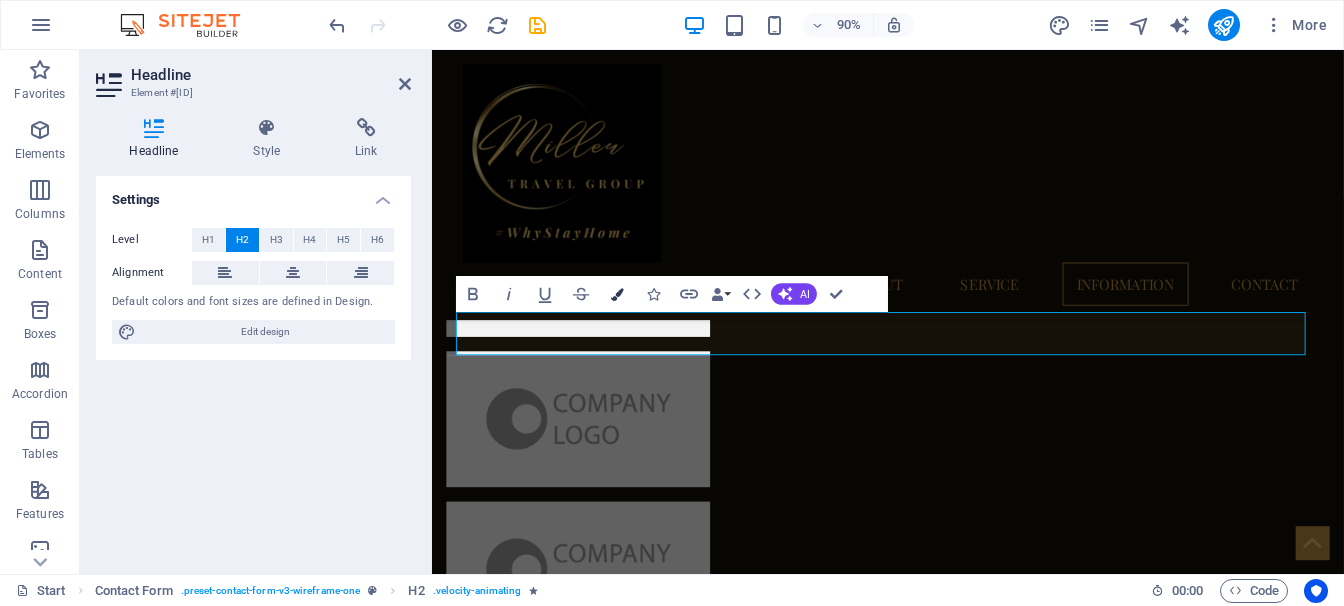 click at bounding box center (617, 294) 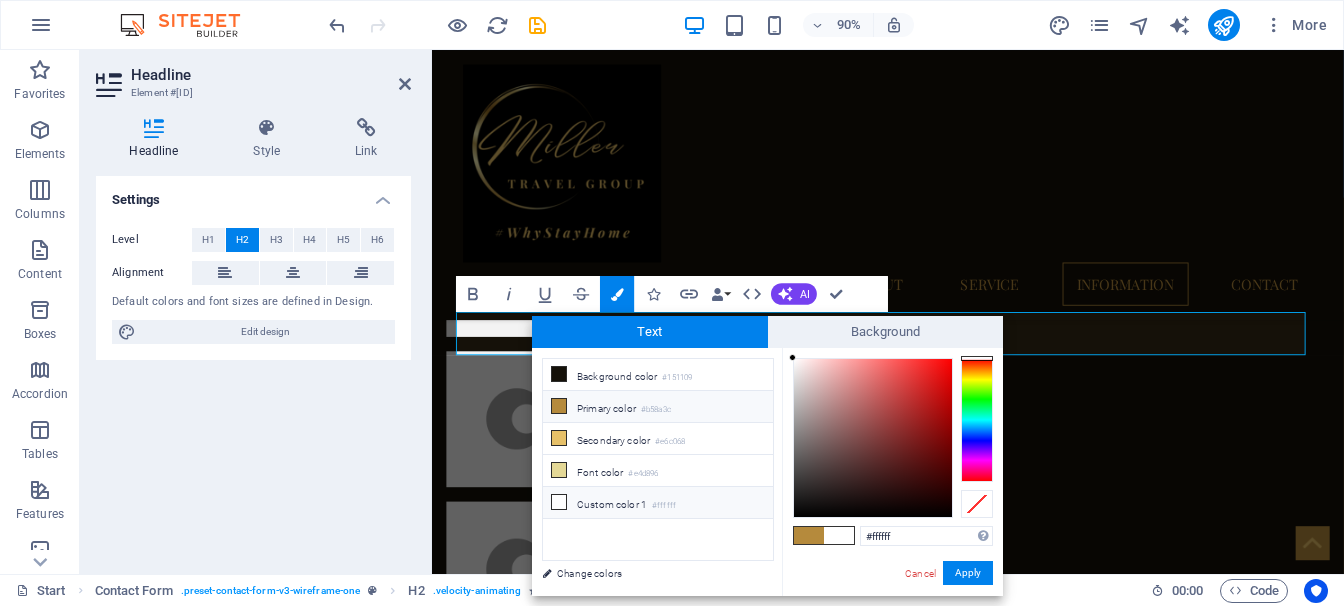 click on "Custom color 1
#ffffff" at bounding box center [658, 503] 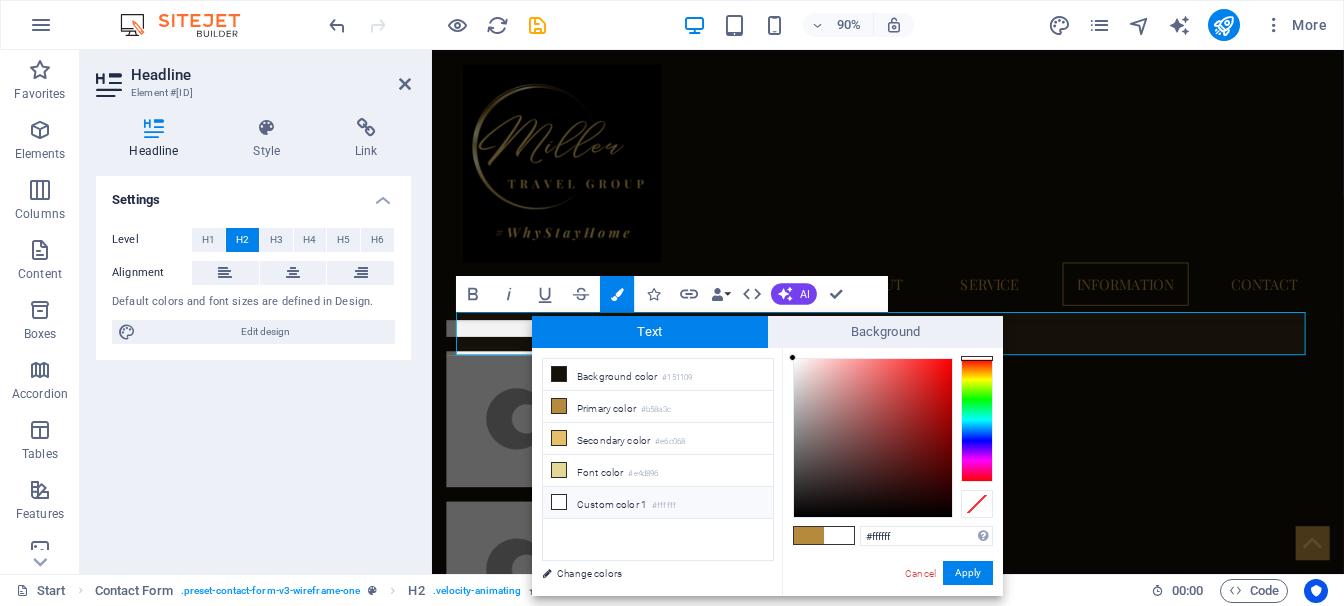 click at bounding box center (559, 502) 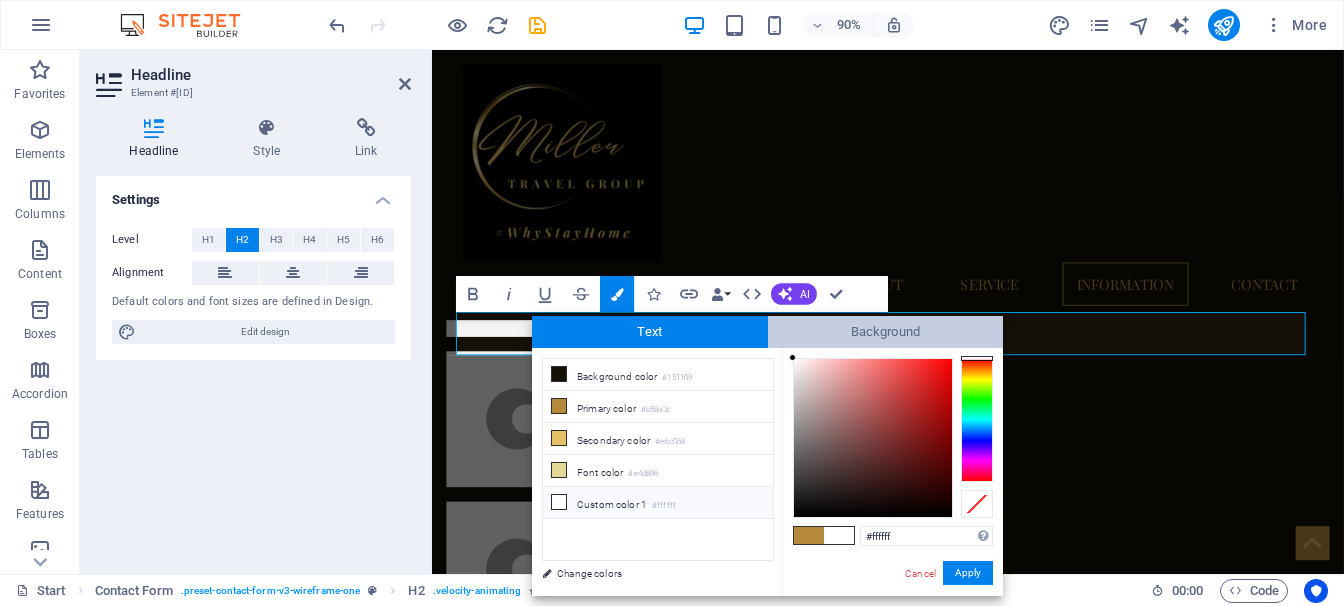 click on "Background" at bounding box center (886, 332) 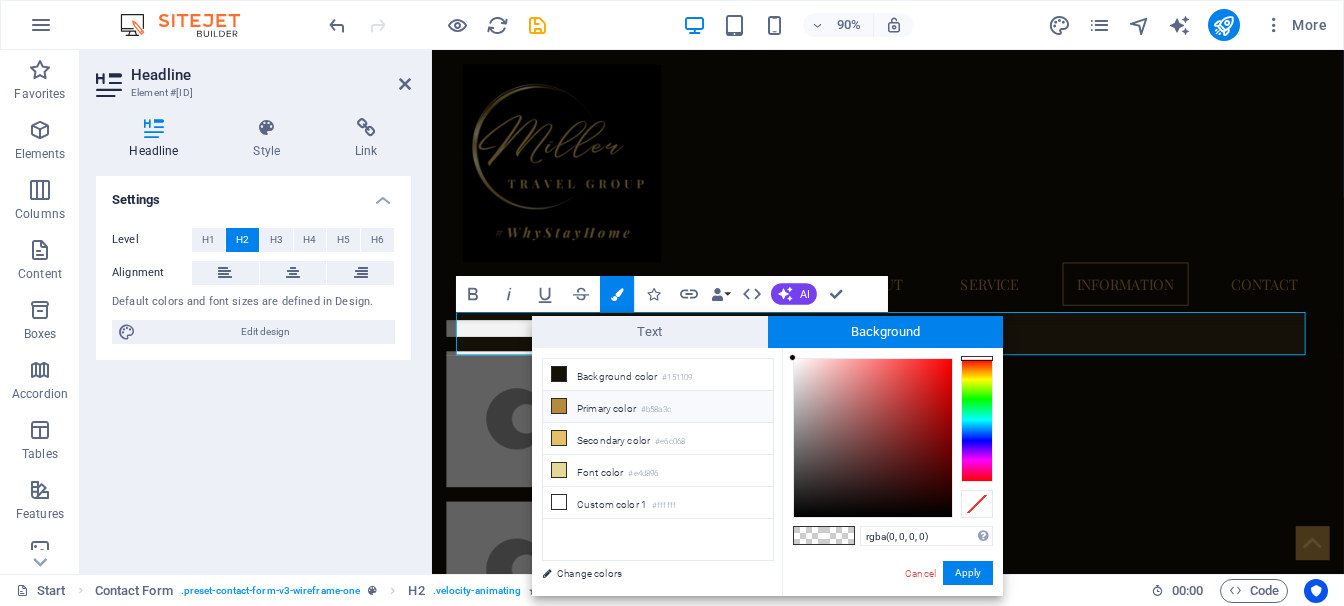 click on "Primary color
#b58a3c" at bounding box center [658, 407] 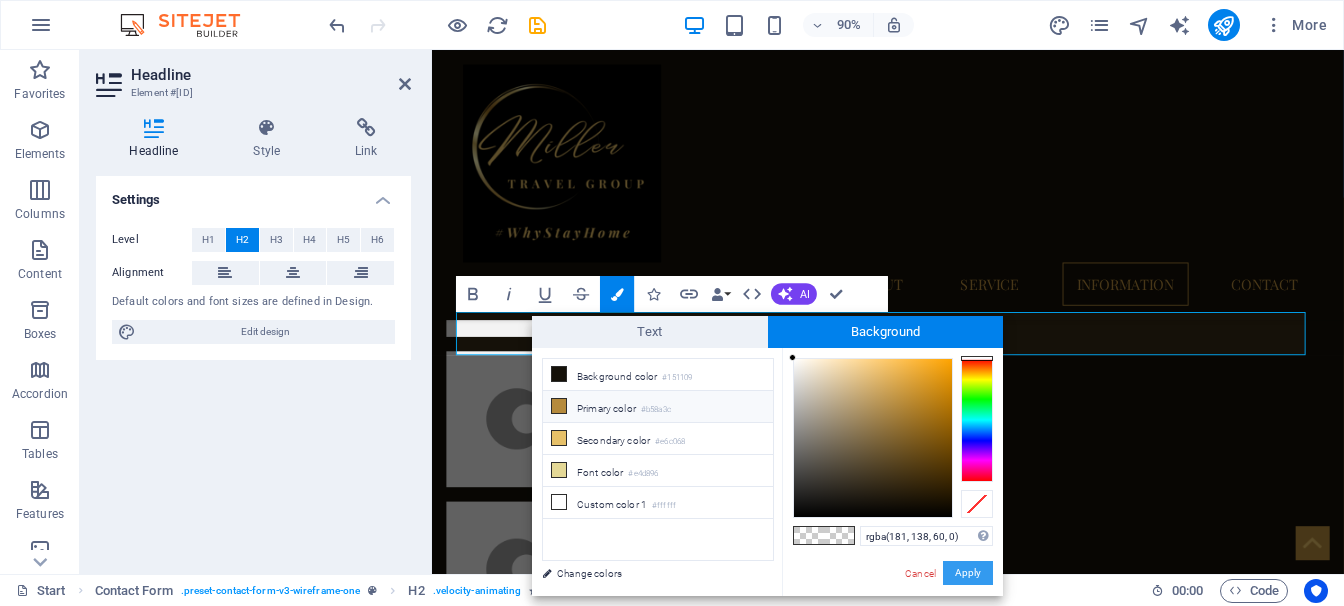 click on "Apply" at bounding box center (968, 573) 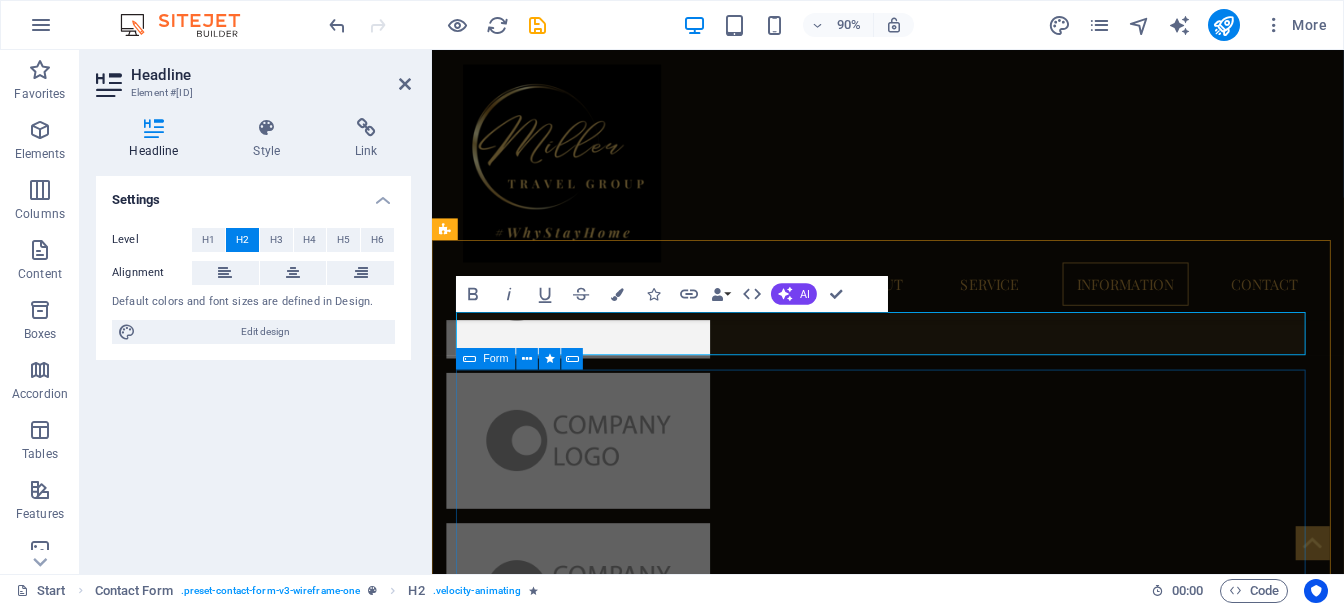 click on "I have read and understand the privacy policy. Unreadable? Load new Submit" at bounding box center (939, 4469) 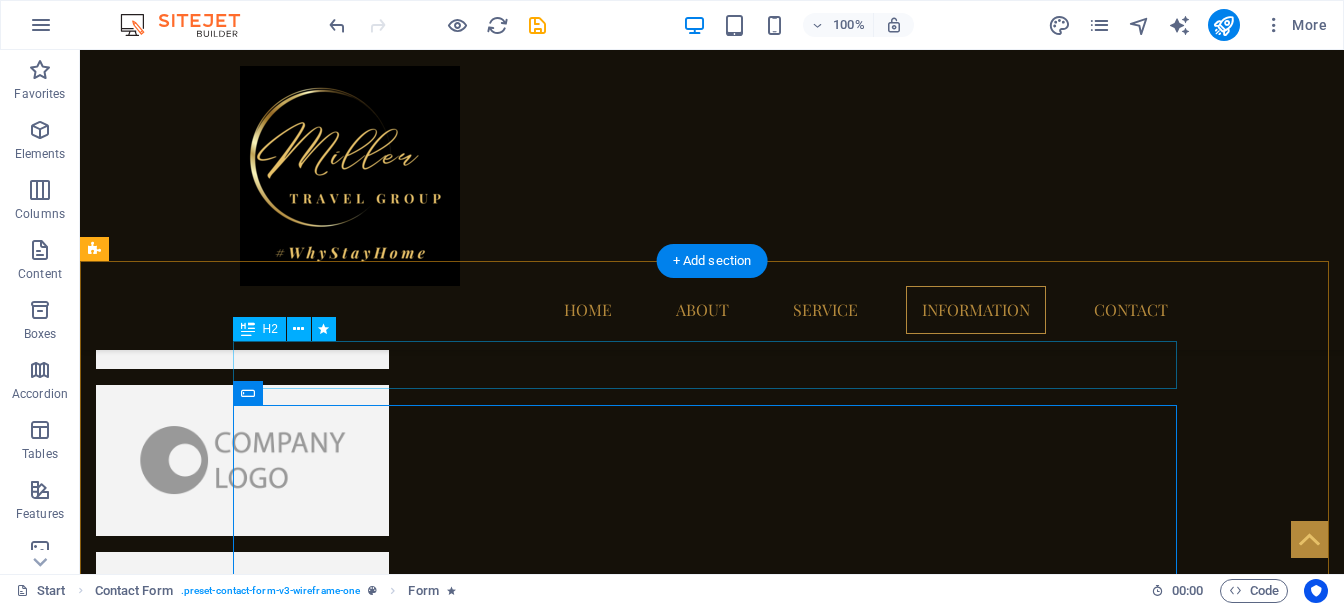 click on "Contact Us" at bounding box center (712, 4227) 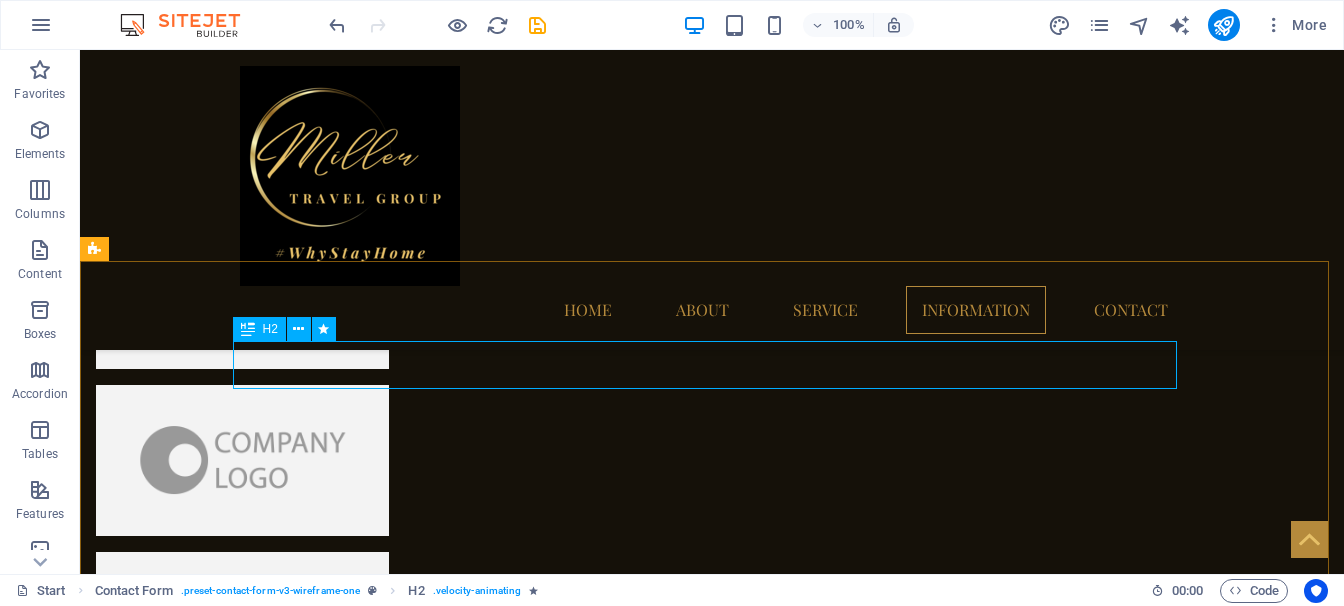 click on "H2" at bounding box center (270, 329) 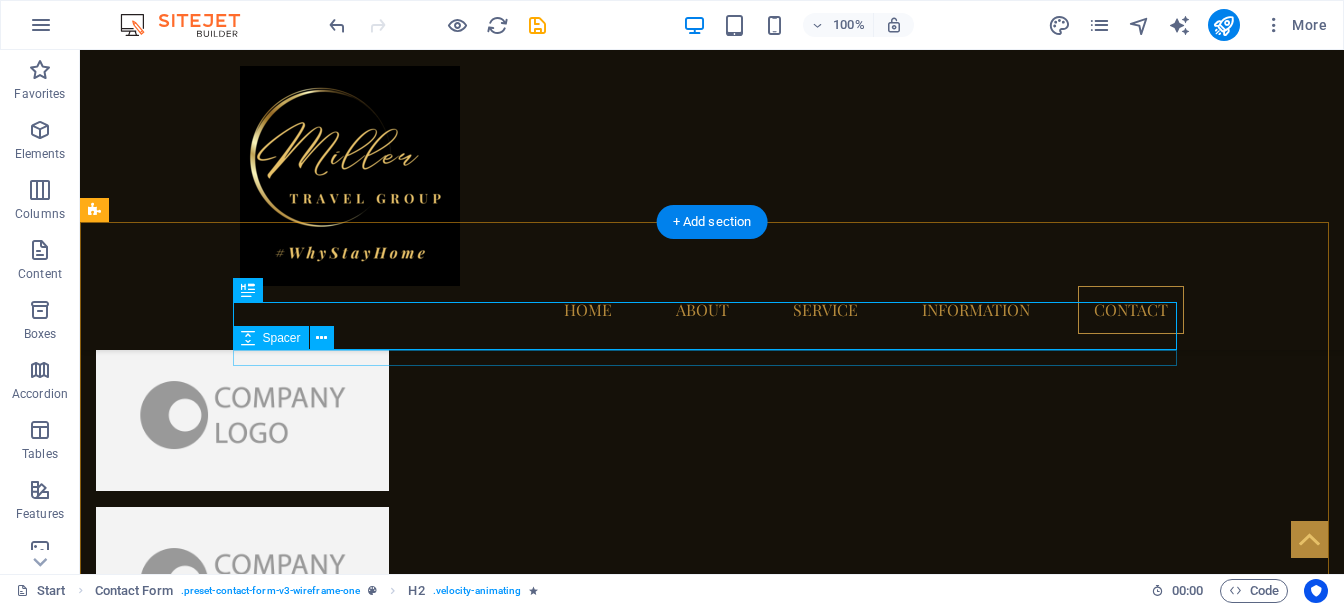 scroll, scrollTop: 4290, scrollLeft: 0, axis: vertical 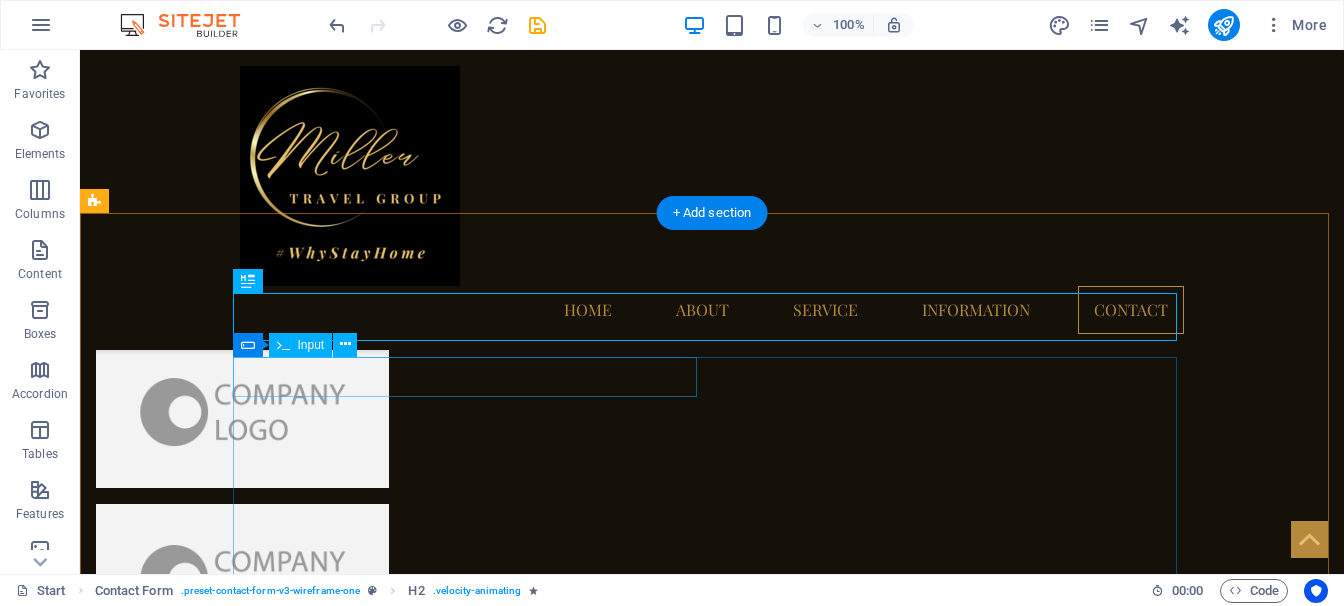 click at bounding box center [472, 4240] 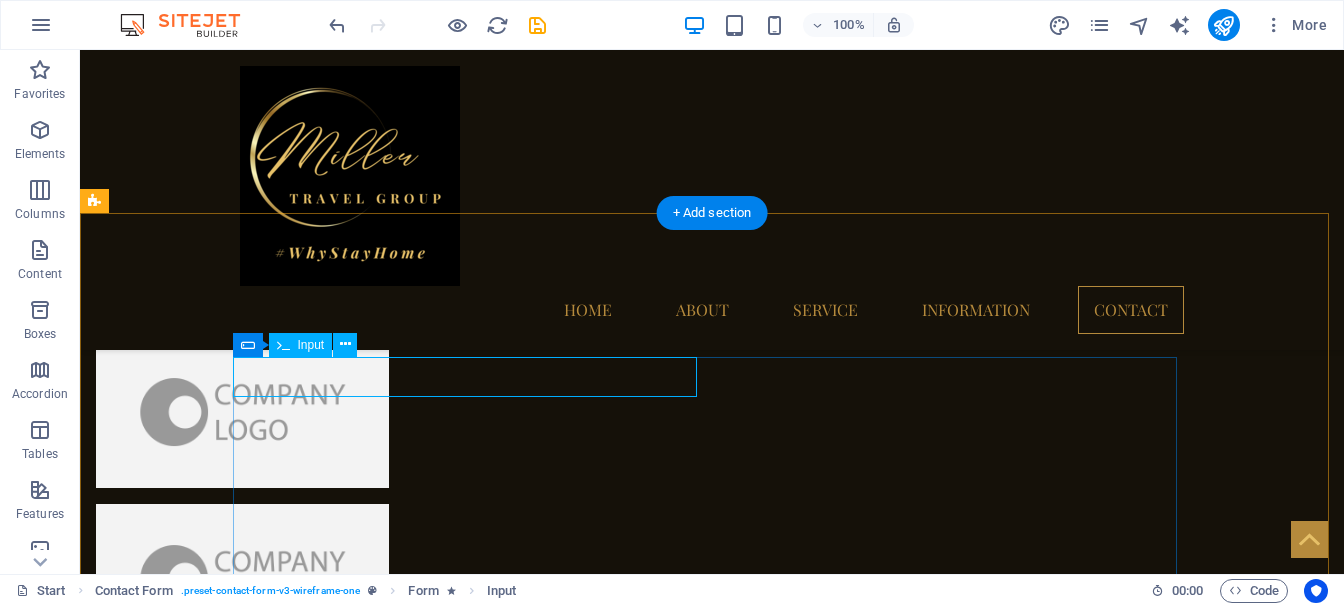 click at bounding box center (472, 4240) 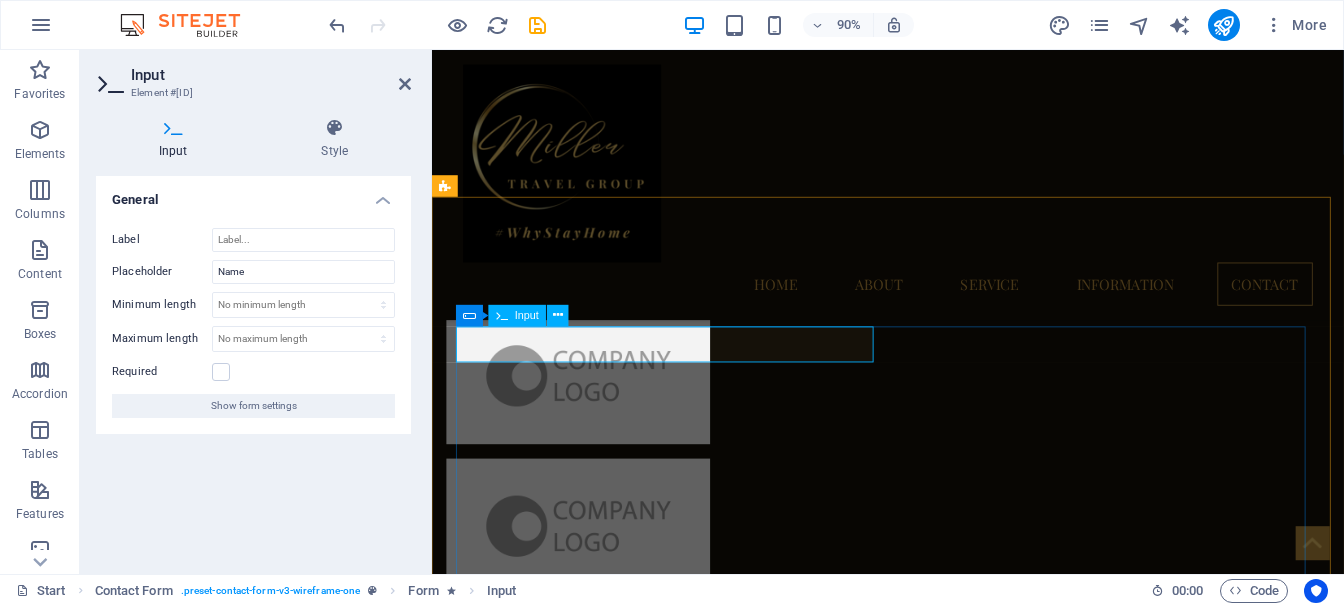 click at bounding box center (576, 4240) 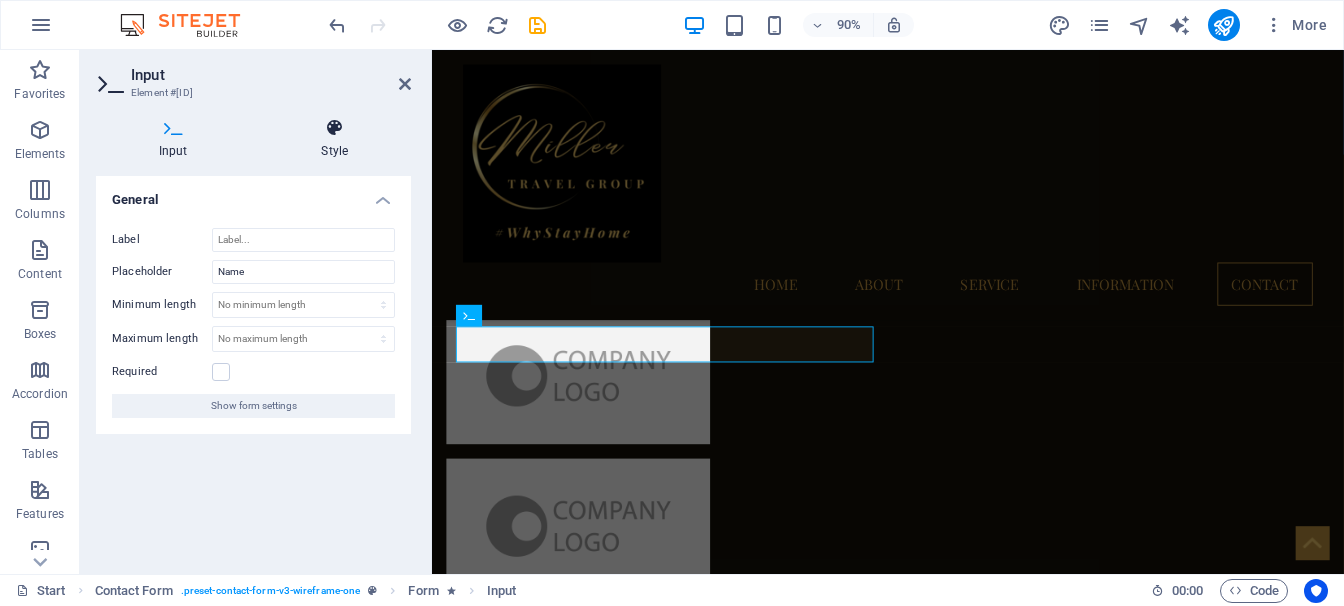 click at bounding box center [335, 128] 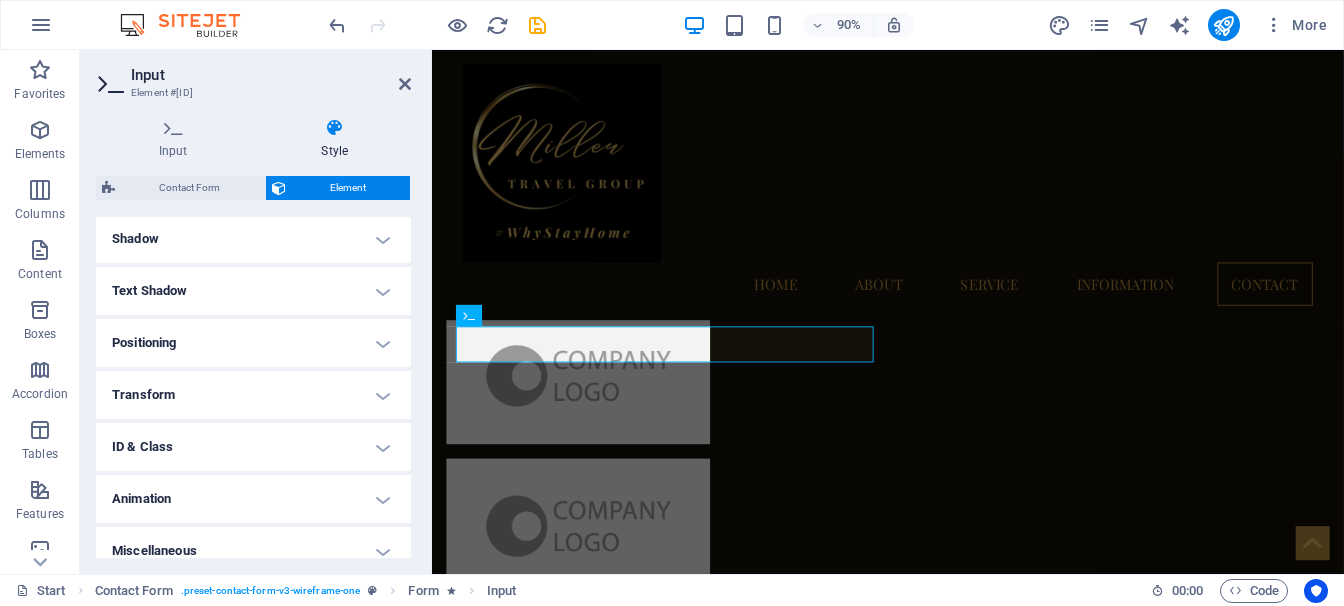 scroll, scrollTop: 504, scrollLeft: 0, axis: vertical 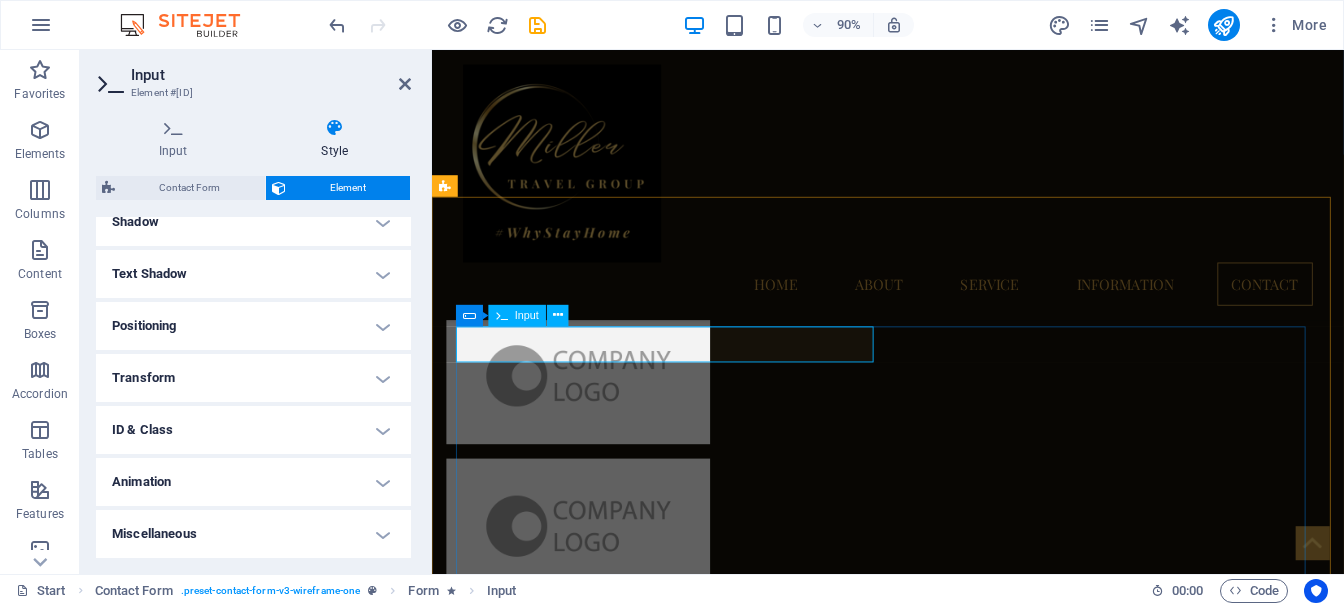 click at bounding box center [576, 4240] 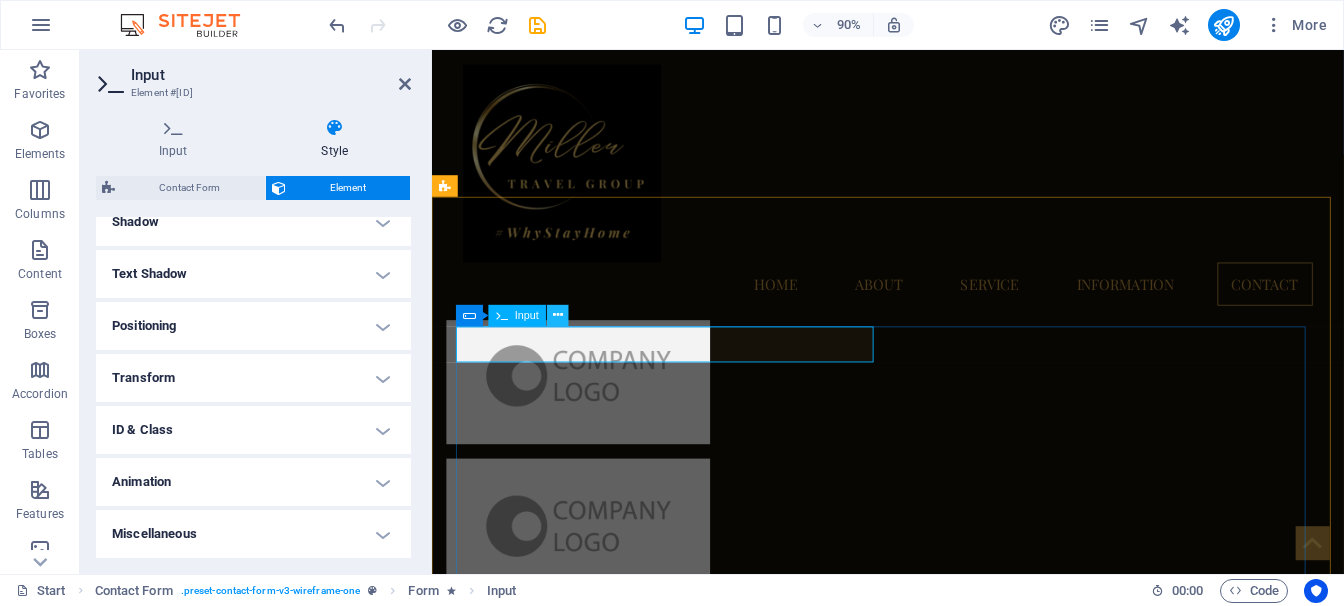 click at bounding box center [558, 315] 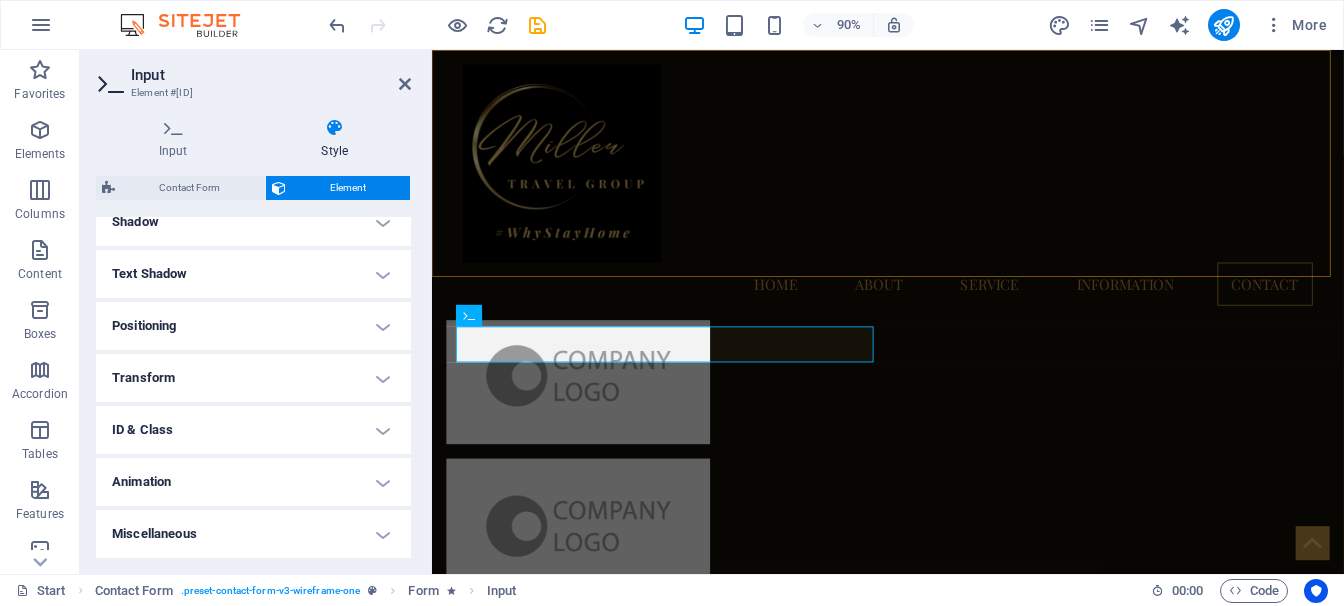 click on "Home About Service Information Contact" at bounding box center (938, 200) 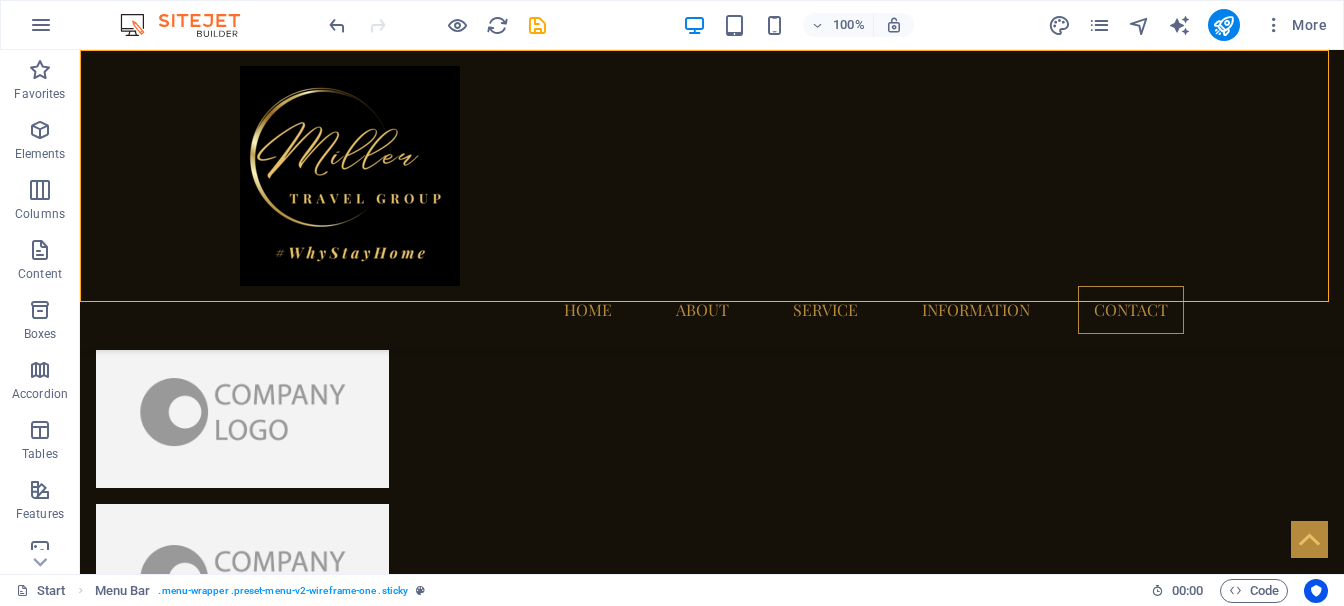 click on "Home About Service Information Contact" at bounding box center [712, 200] 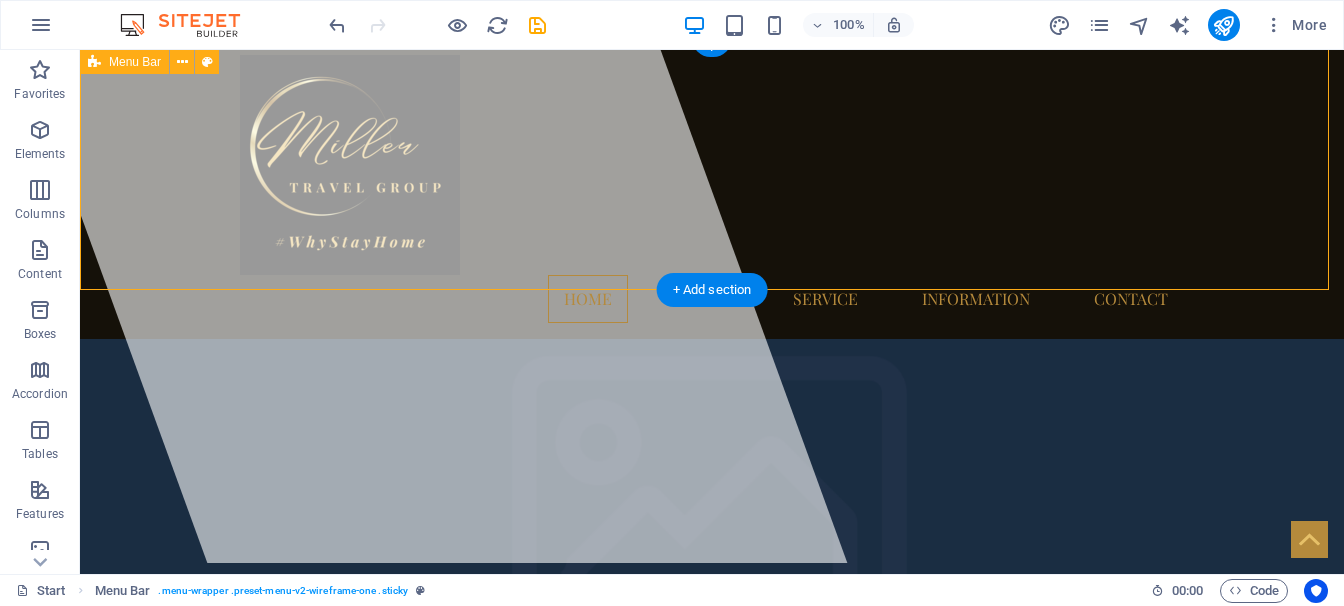 scroll, scrollTop: 12, scrollLeft: 0, axis: vertical 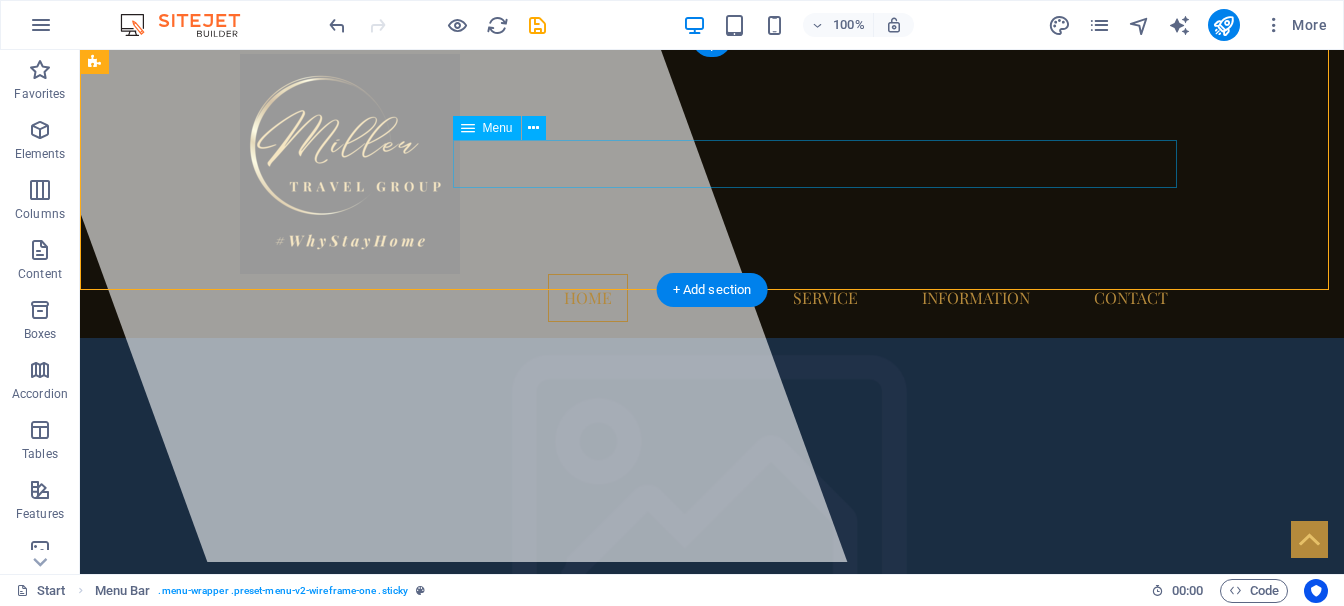 click on "Home About Service Information Contact" at bounding box center [712, 298] 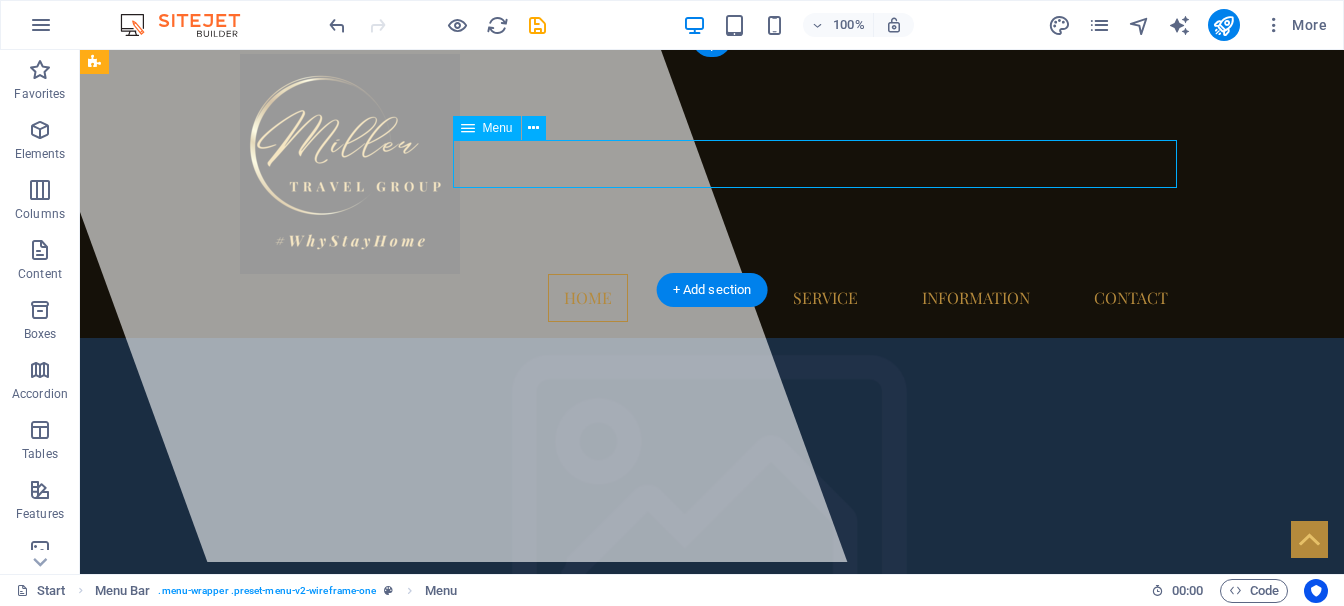 click on "Home About Service Information Contact" at bounding box center [712, 298] 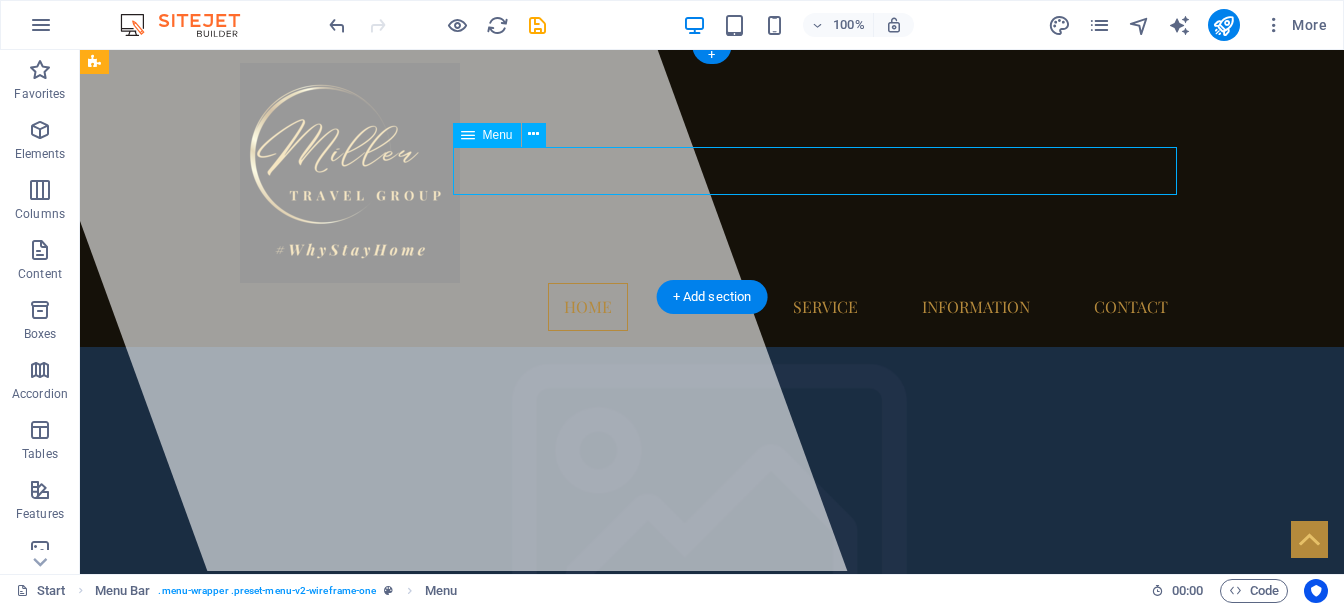 scroll, scrollTop: 0, scrollLeft: 0, axis: both 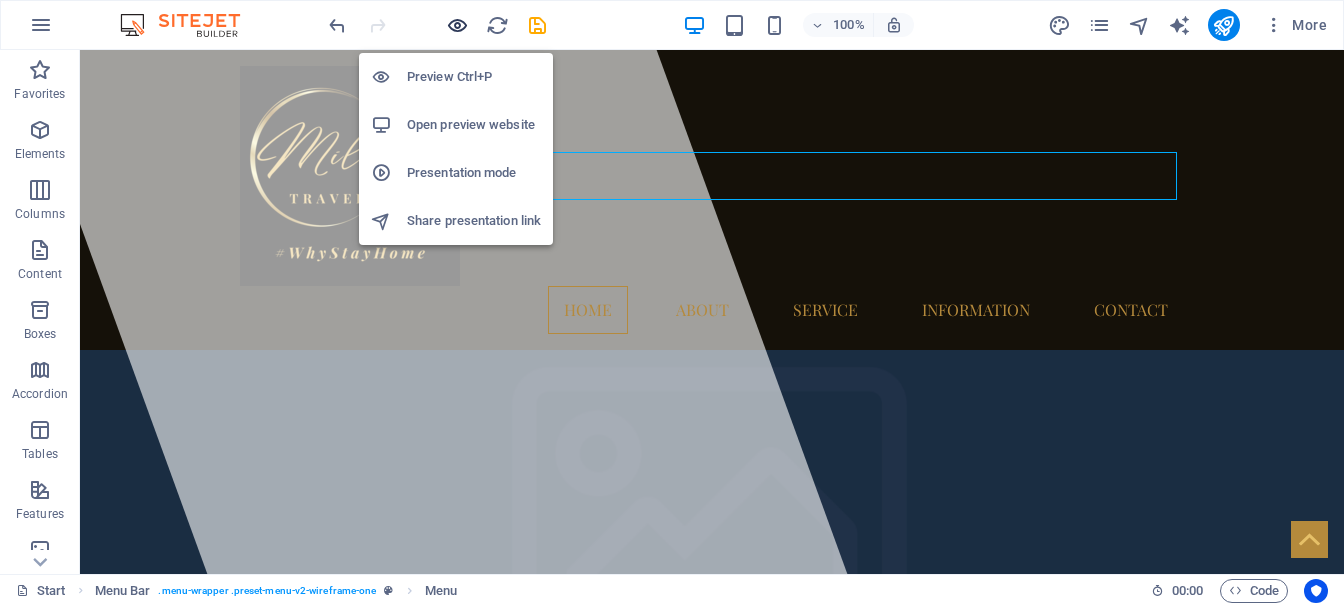 click at bounding box center (457, 25) 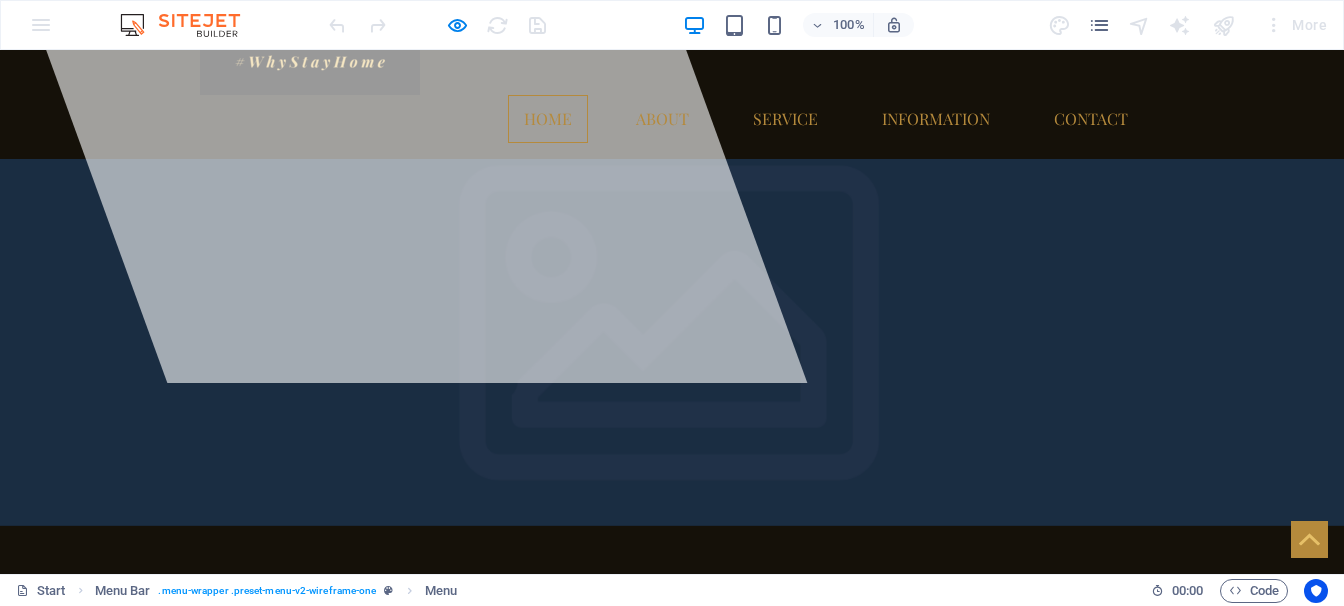 scroll, scrollTop: 192, scrollLeft: 0, axis: vertical 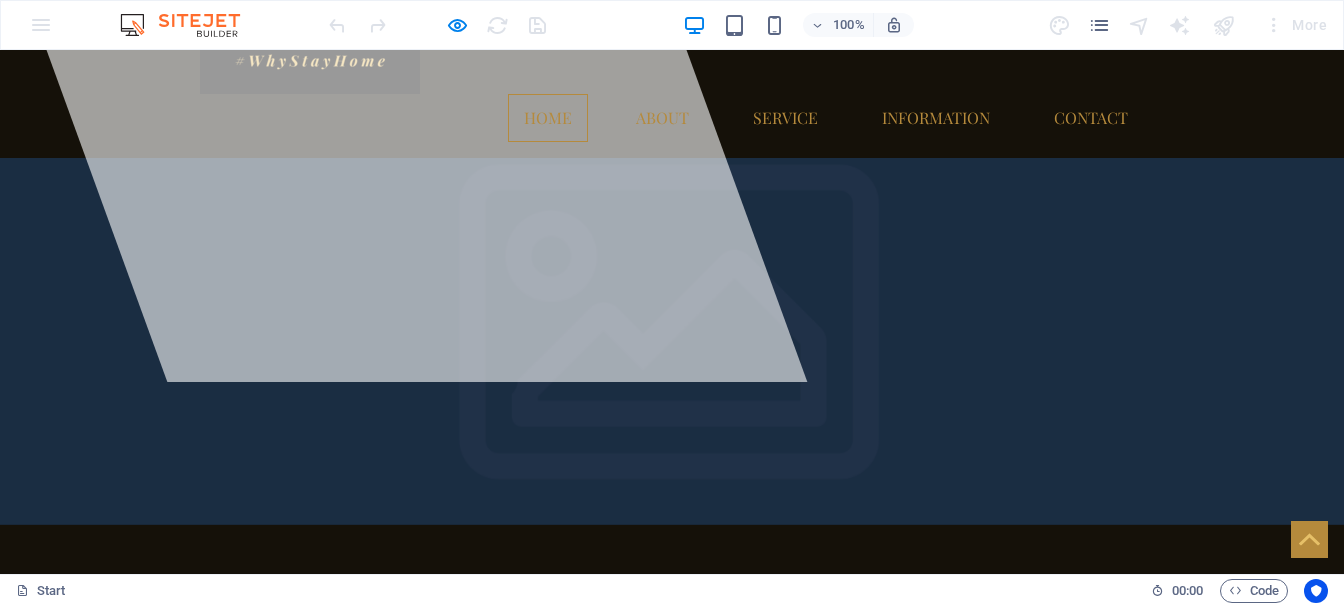 click on "millertravelgroup.com Lorem ipsum dolor sit amet, consectetuer adipiscing elit. Aenean commodo ligula eget dolor. Aenean massa ." at bounding box center [672, 737] 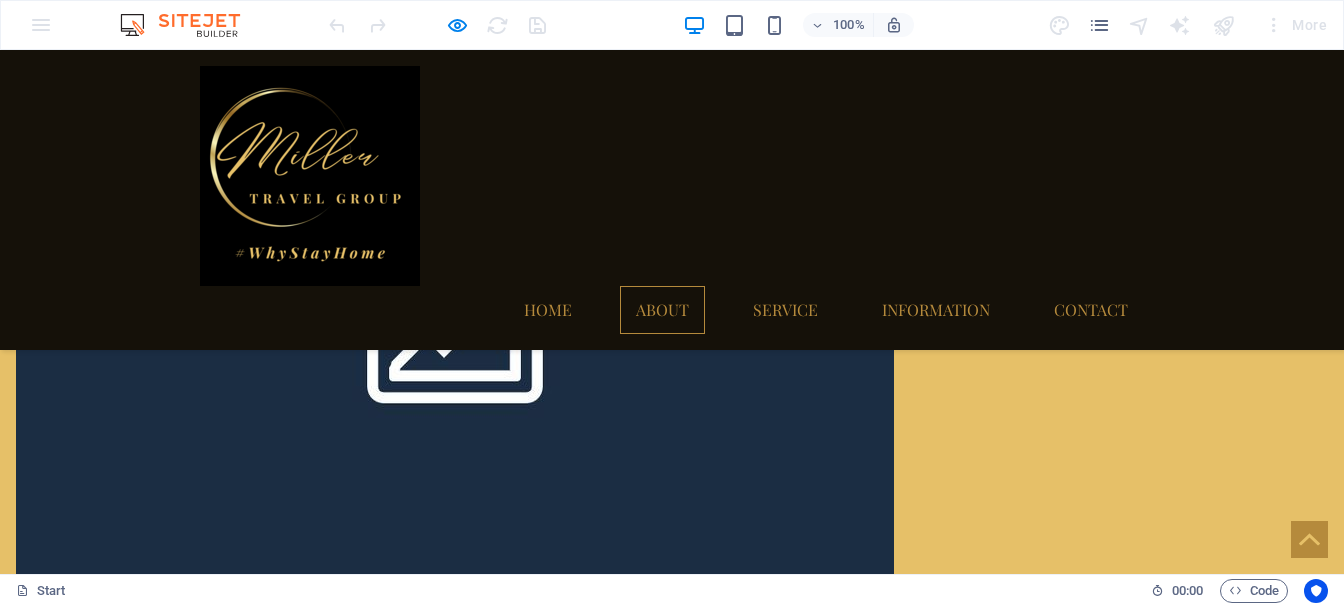 scroll, scrollTop: 1989, scrollLeft: 0, axis: vertical 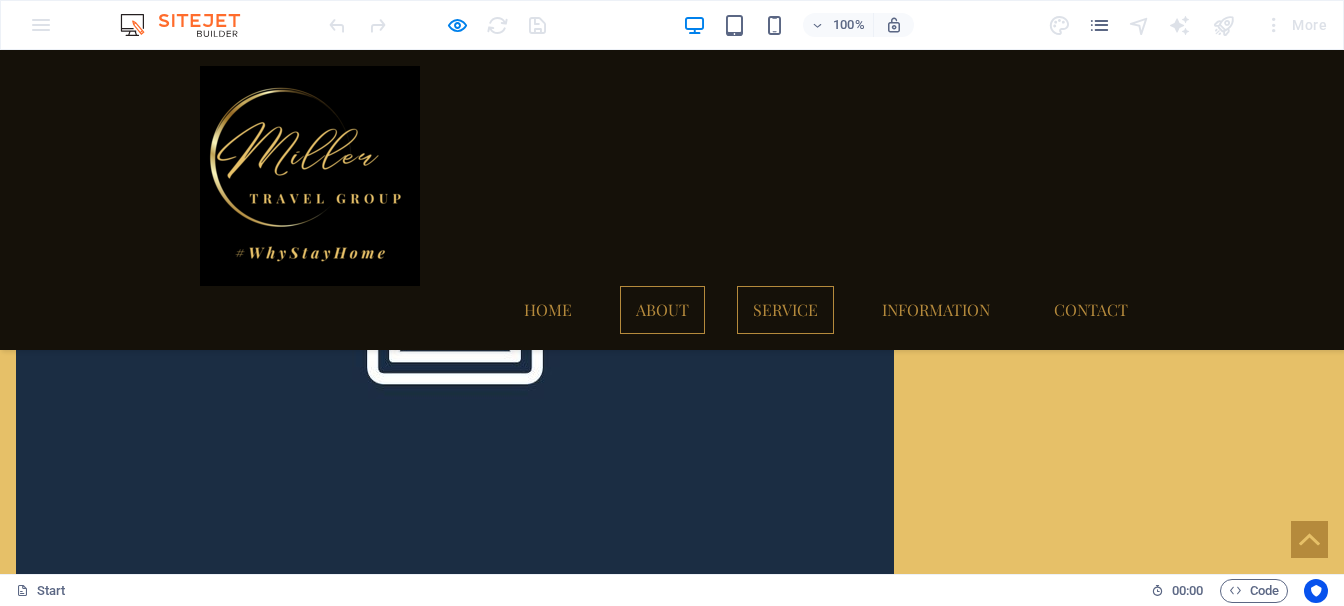 click on "Service" at bounding box center [785, 310] 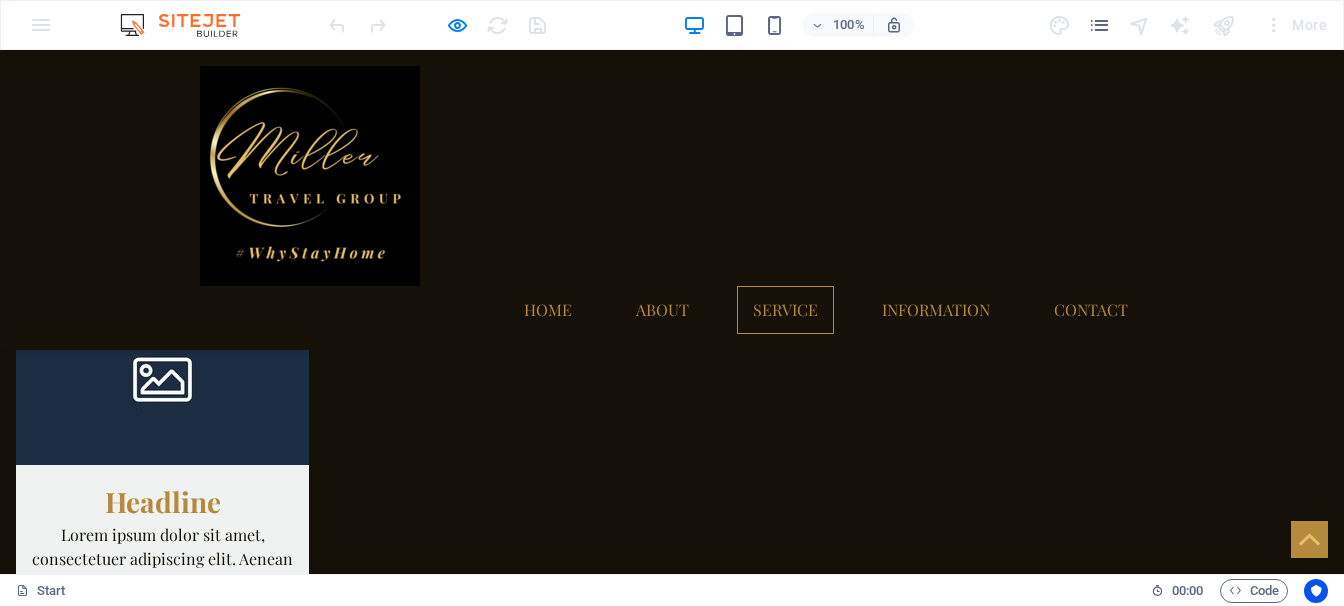 scroll, scrollTop: 2818, scrollLeft: 0, axis: vertical 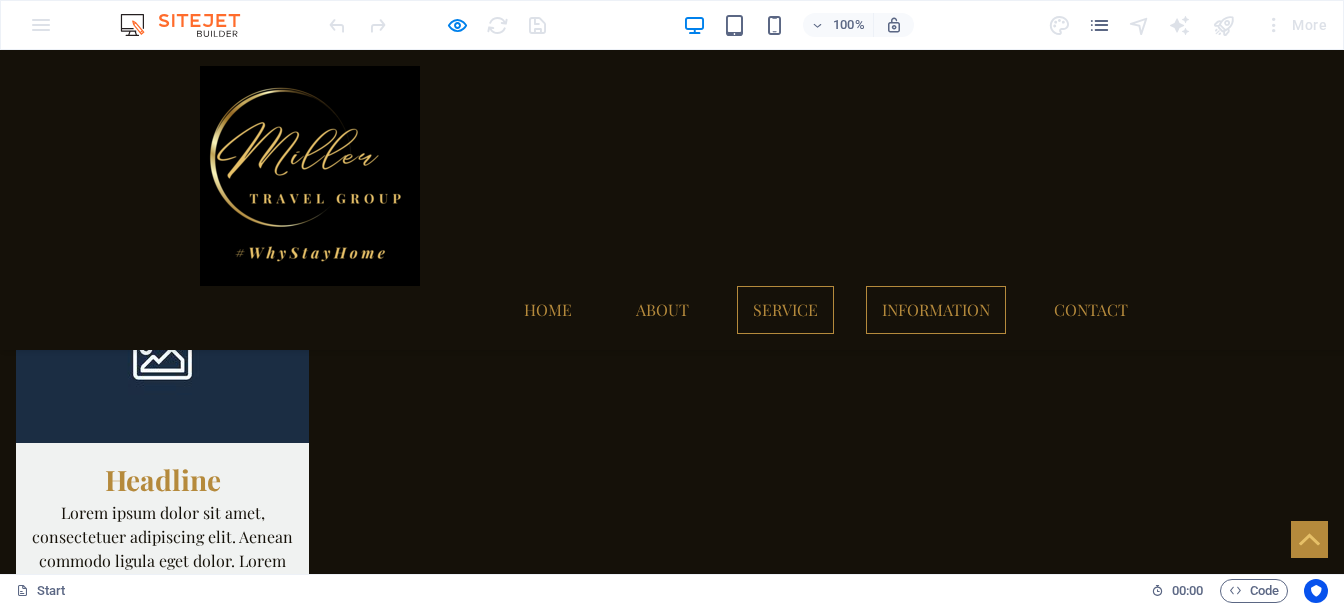 click on "Information" at bounding box center (936, 310) 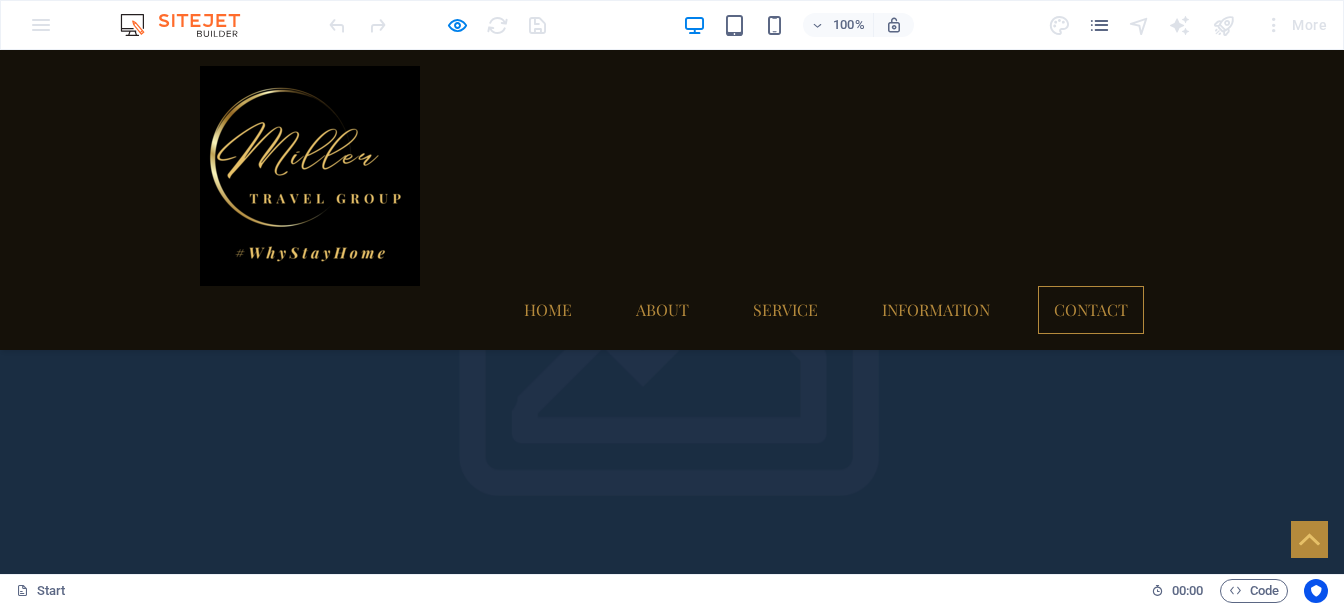 scroll, scrollTop: 3786, scrollLeft: 0, axis: vertical 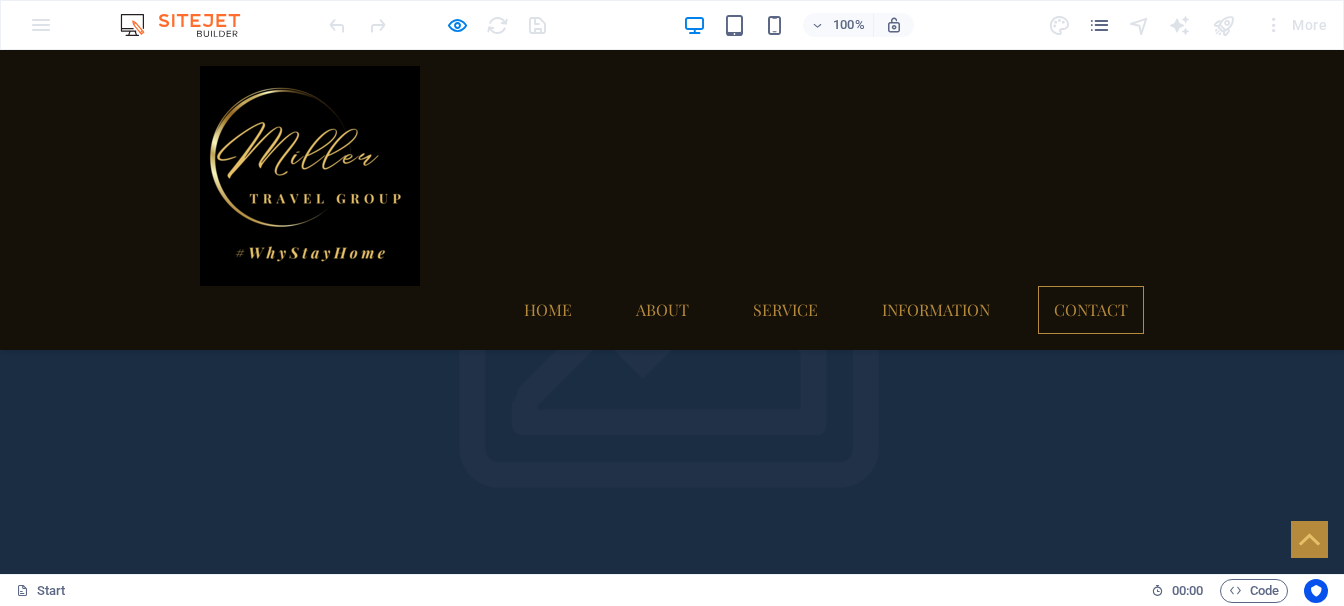 click on "Contact Us   I have read and understand the privacy policy. Unreadable? Load new Submit" at bounding box center (672, 4290) 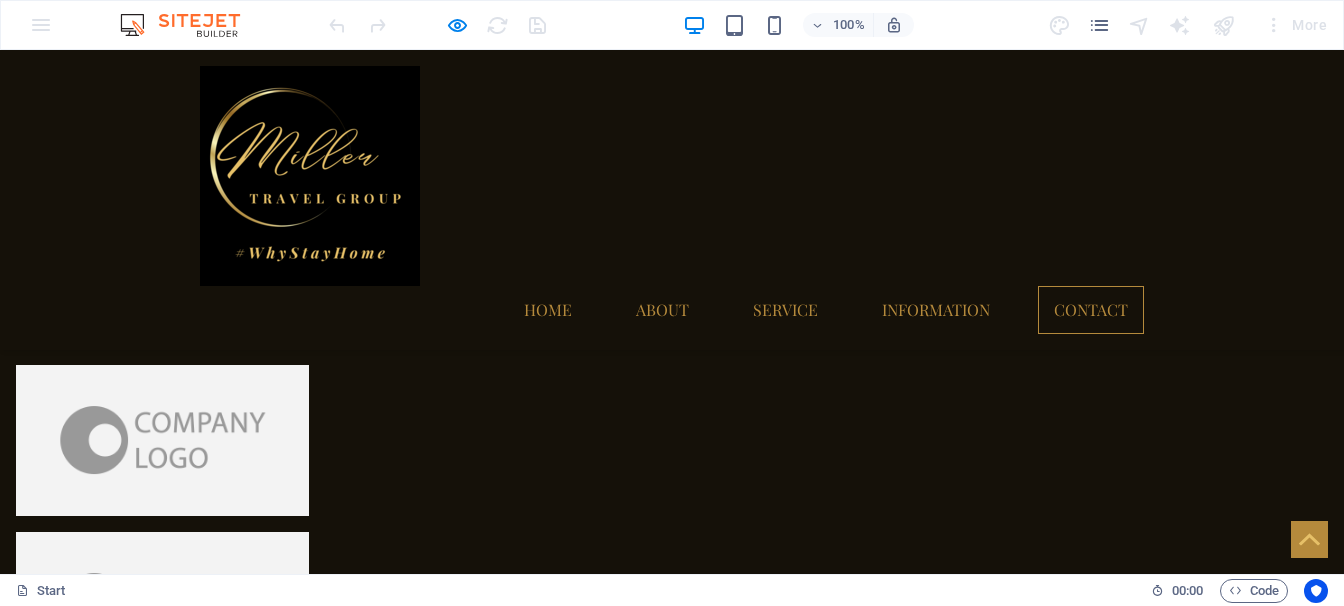 scroll, scrollTop: 4435, scrollLeft: 0, axis: vertical 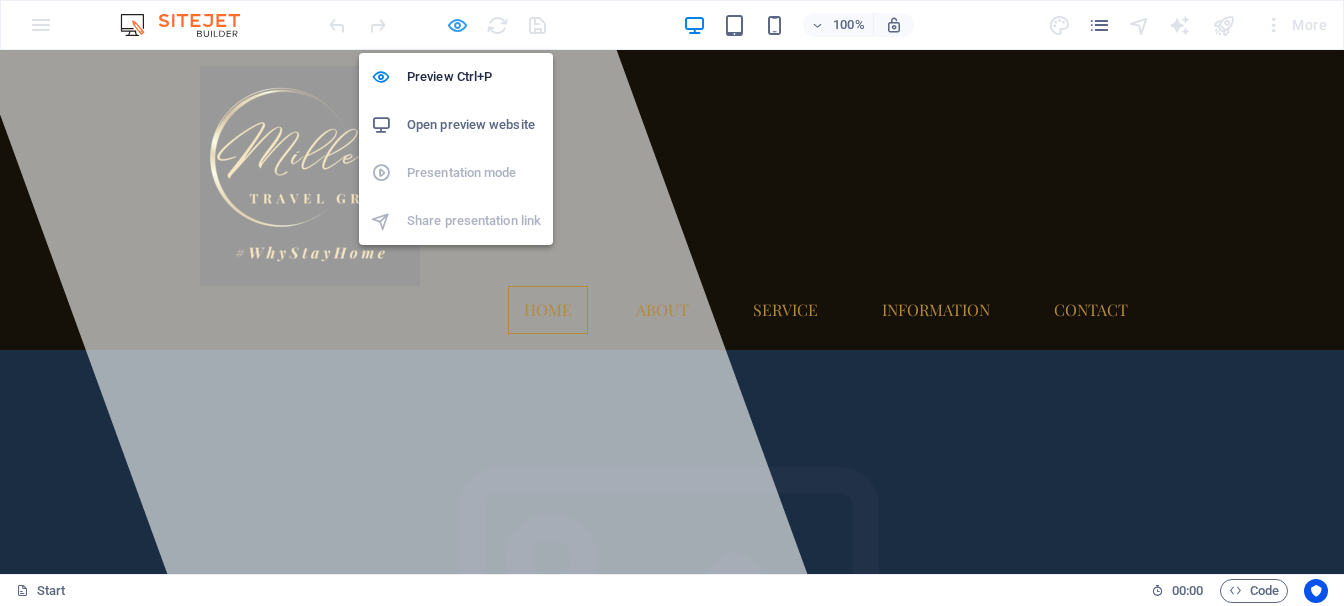 click at bounding box center [457, 25] 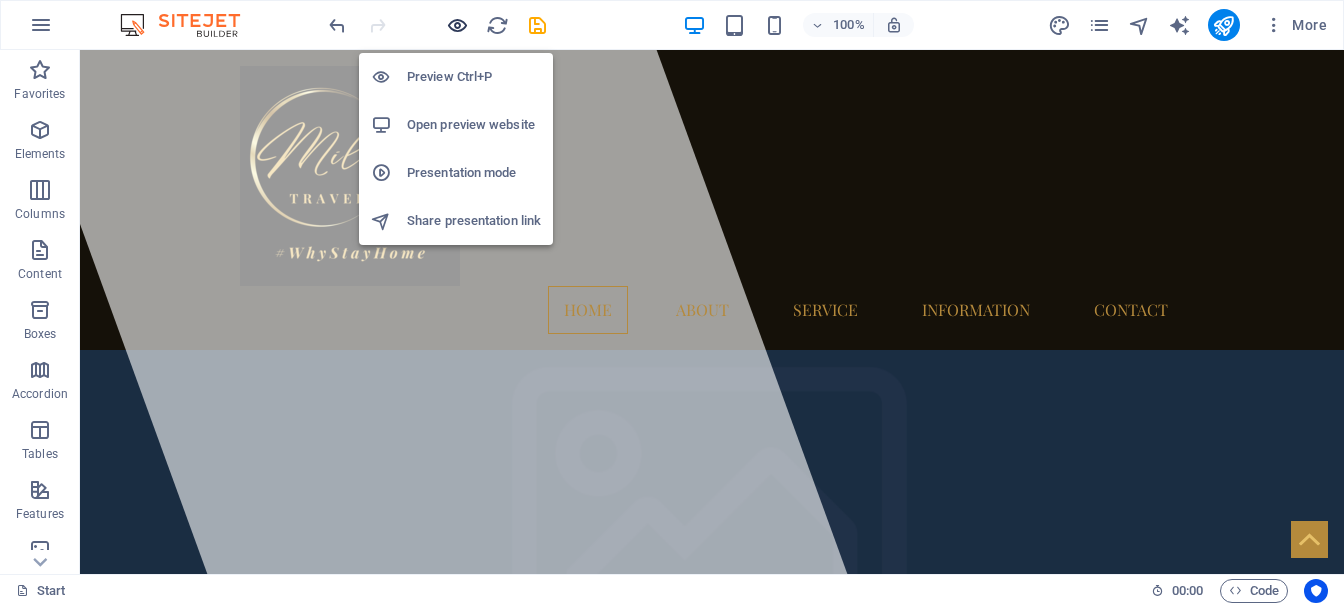 click at bounding box center [457, 25] 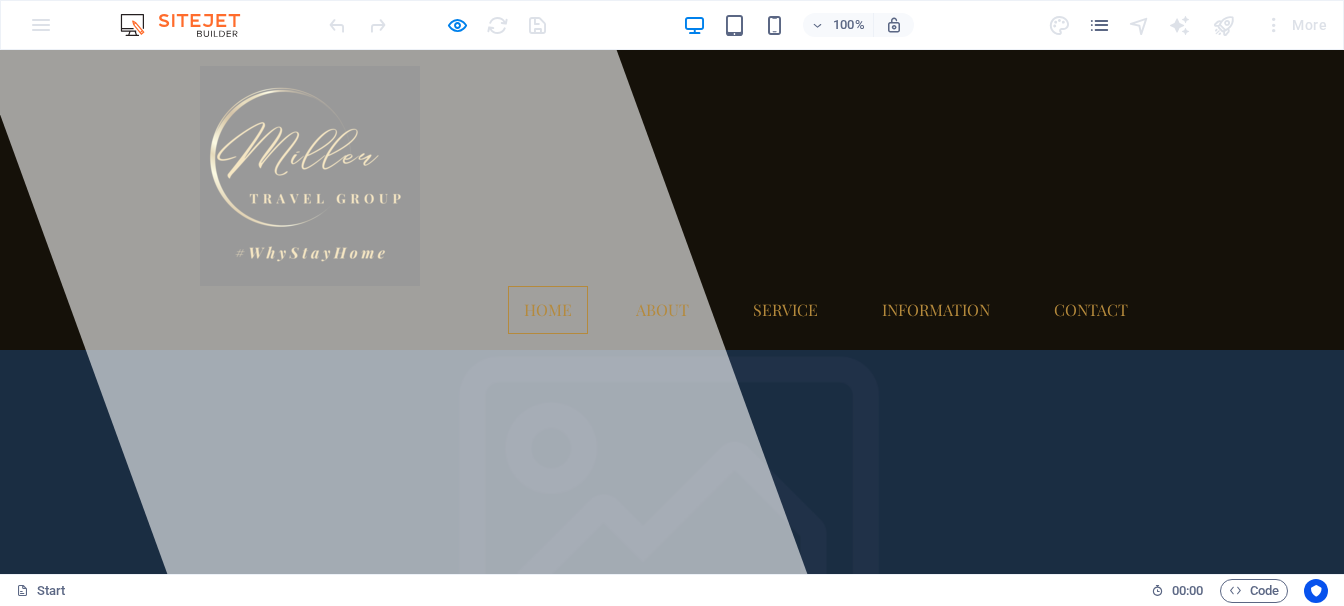 click on "Home About Service Information Contact" at bounding box center [672, 200] 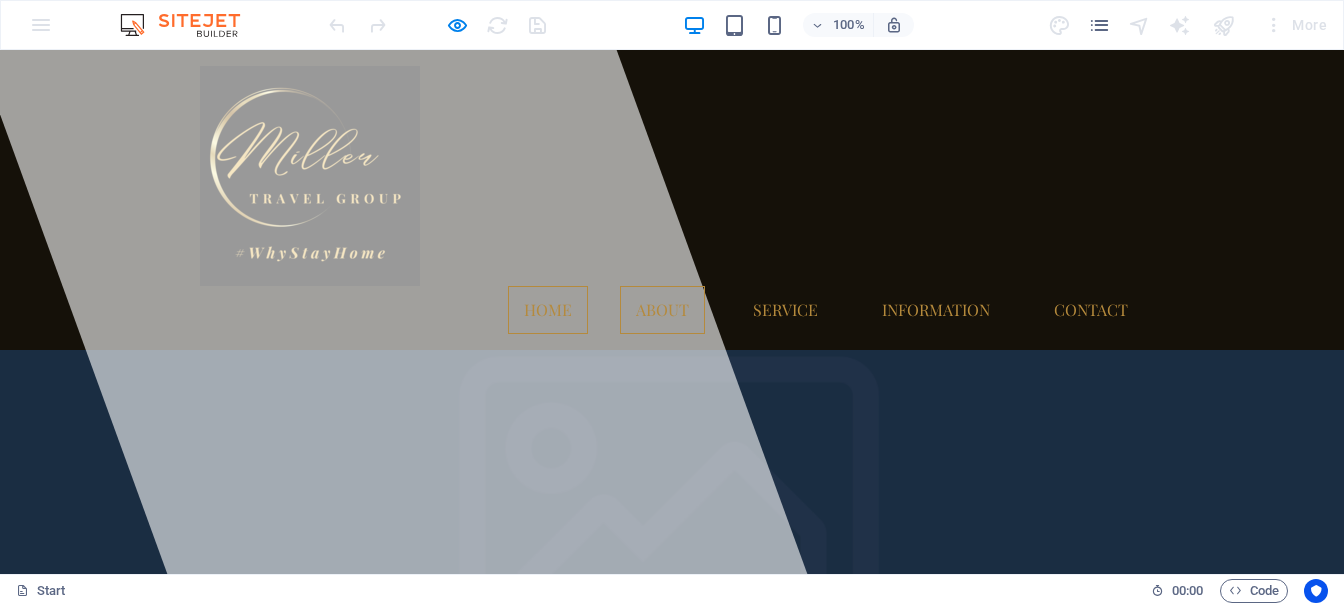 click on "About" at bounding box center (662, 310) 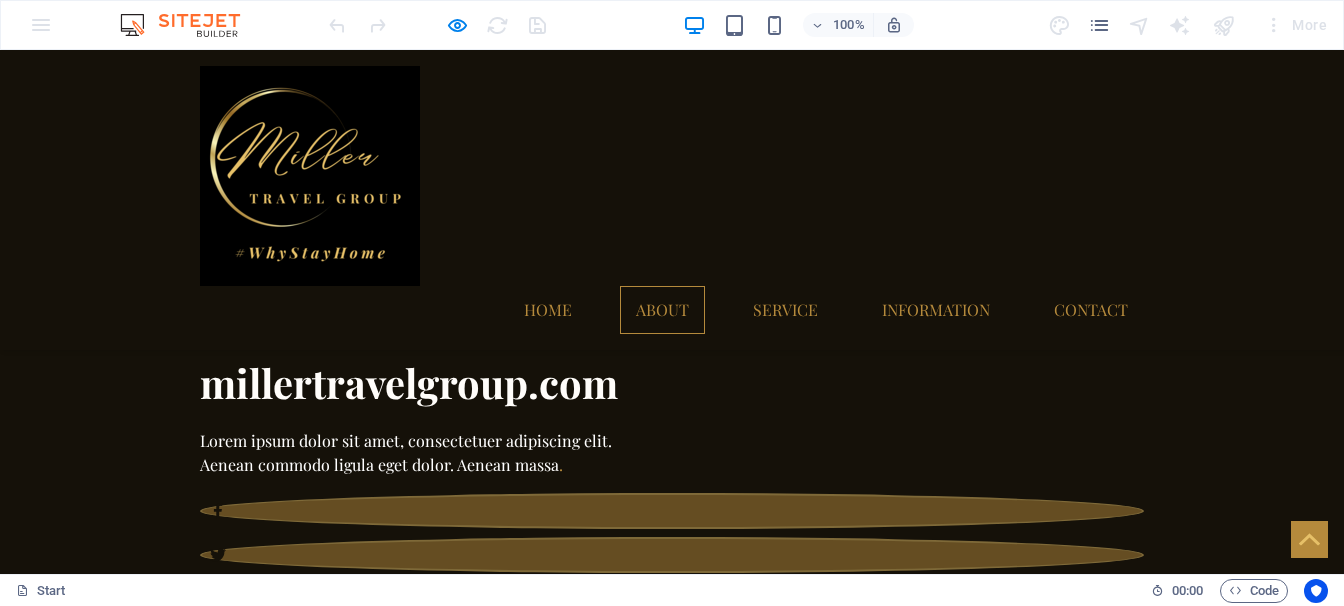 scroll, scrollTop: 336, scrollLeft: 0, axis: vertical 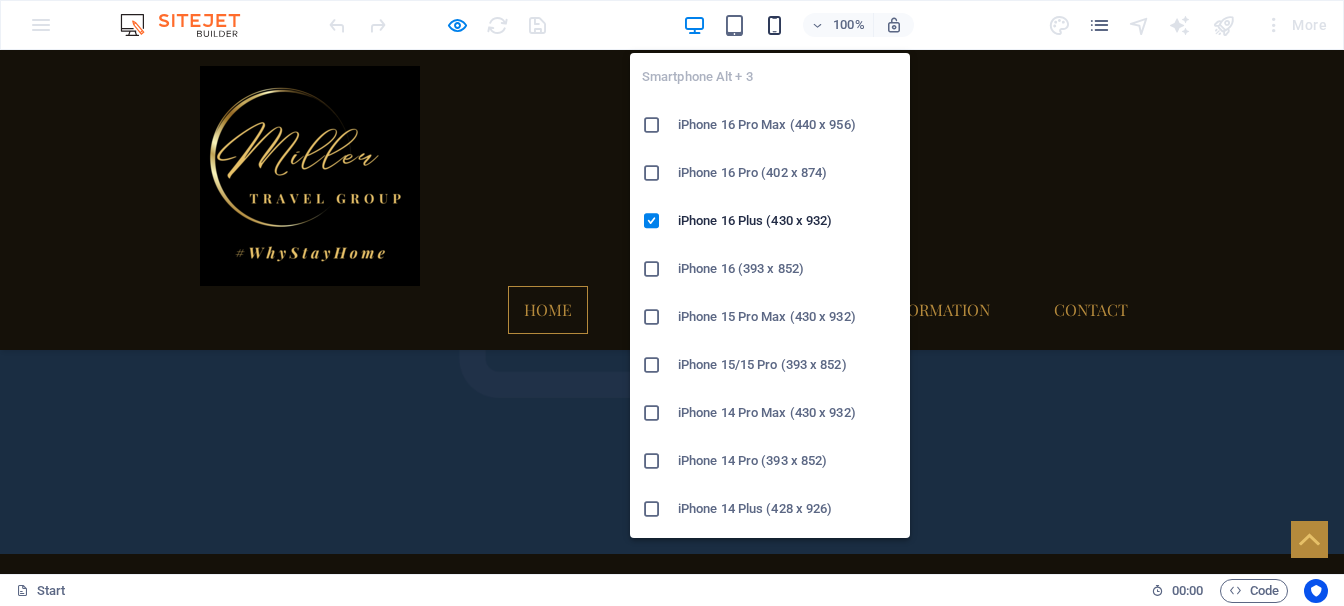 click at bounding box center (774, 25) 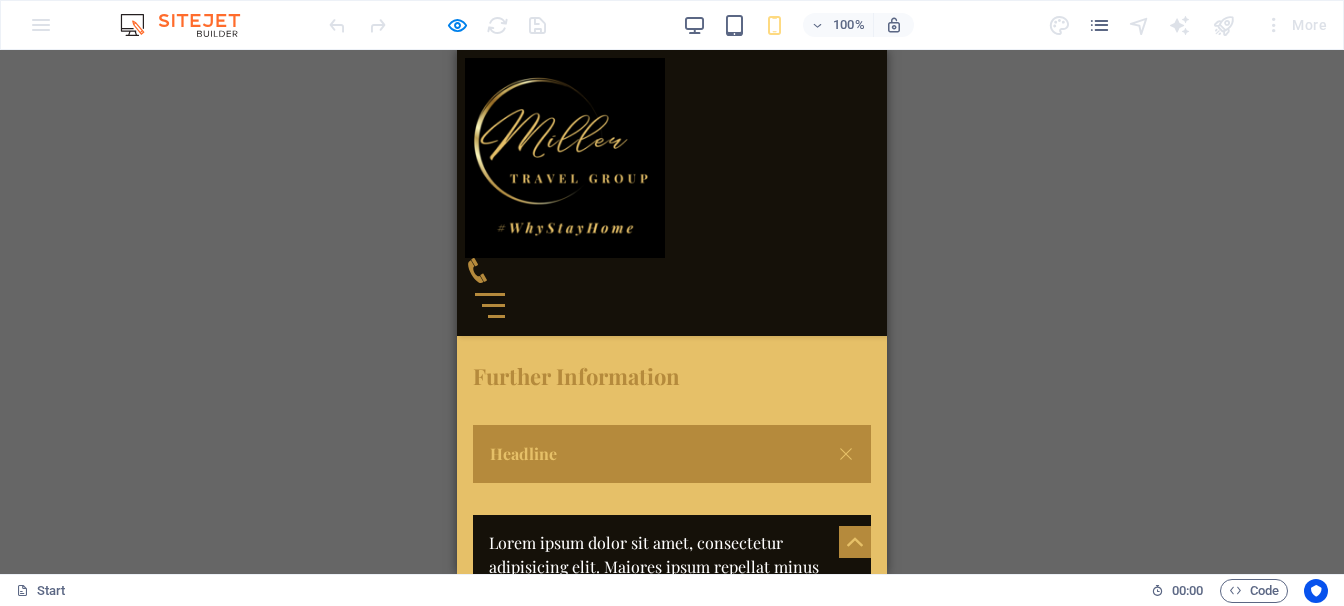 scroll, scrollTop: 7850, scrollLeft: 0, axis: vertical 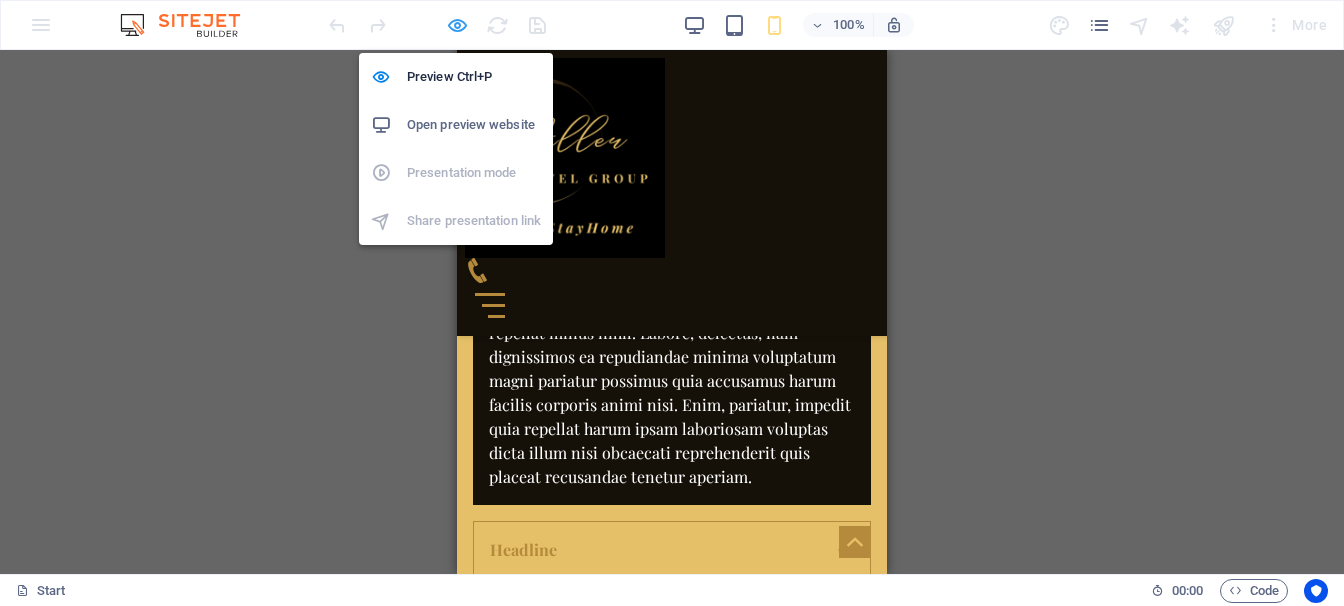 click at bounding box center (457, 25) 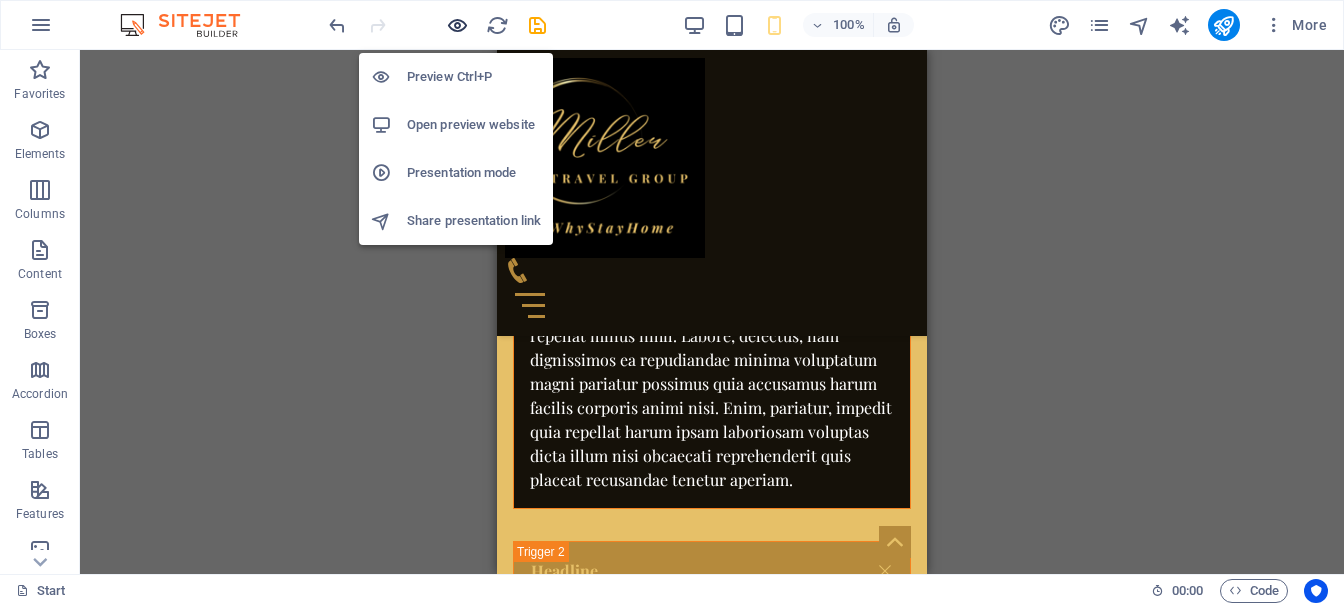 scroll, scrollTop: 8722, scrollLeft: 0, axis: vertical 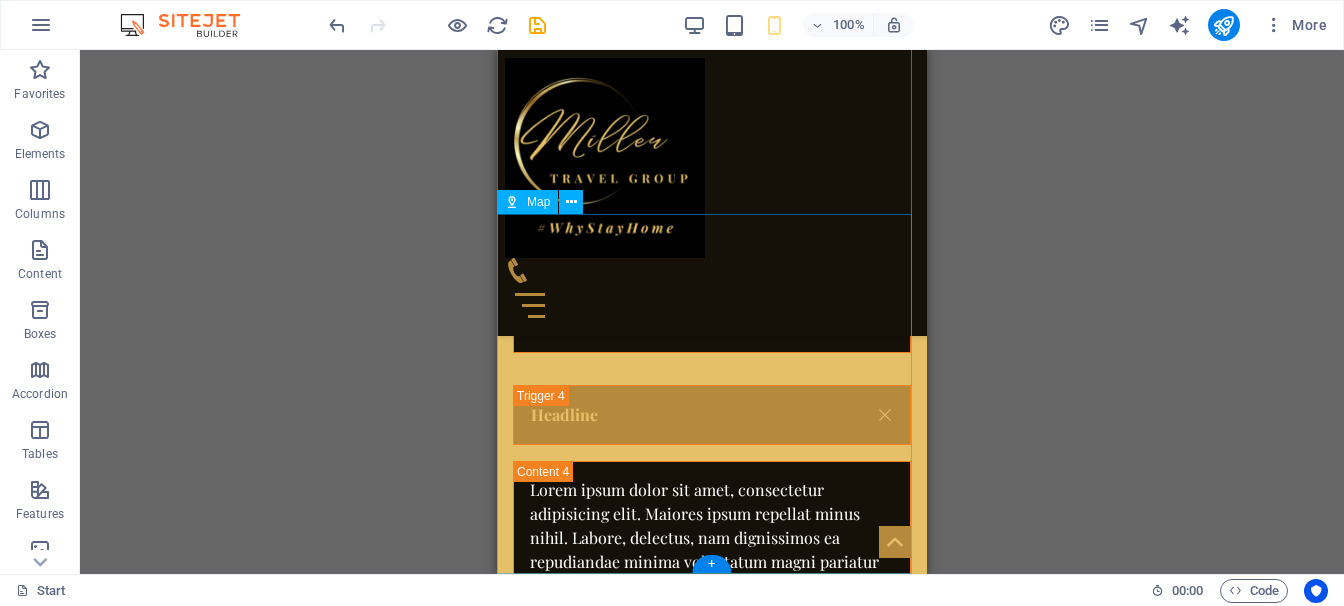 click on "← Move left → Move right ↑ Move up ↓ Move down + Zoom in - Zoom out Home Jump left by 75% End Jump right by 75% Page Up Jump up by 75% Page Down Jump down by 75% Map Terrain Satellite Labels Map Data Map data ©2025 Google, INEGI Map data ©2025 Google, INEGI 20 km  Click to toggle between metric and imperial units Terms Report a map error" at bounding box center [712, 2661] 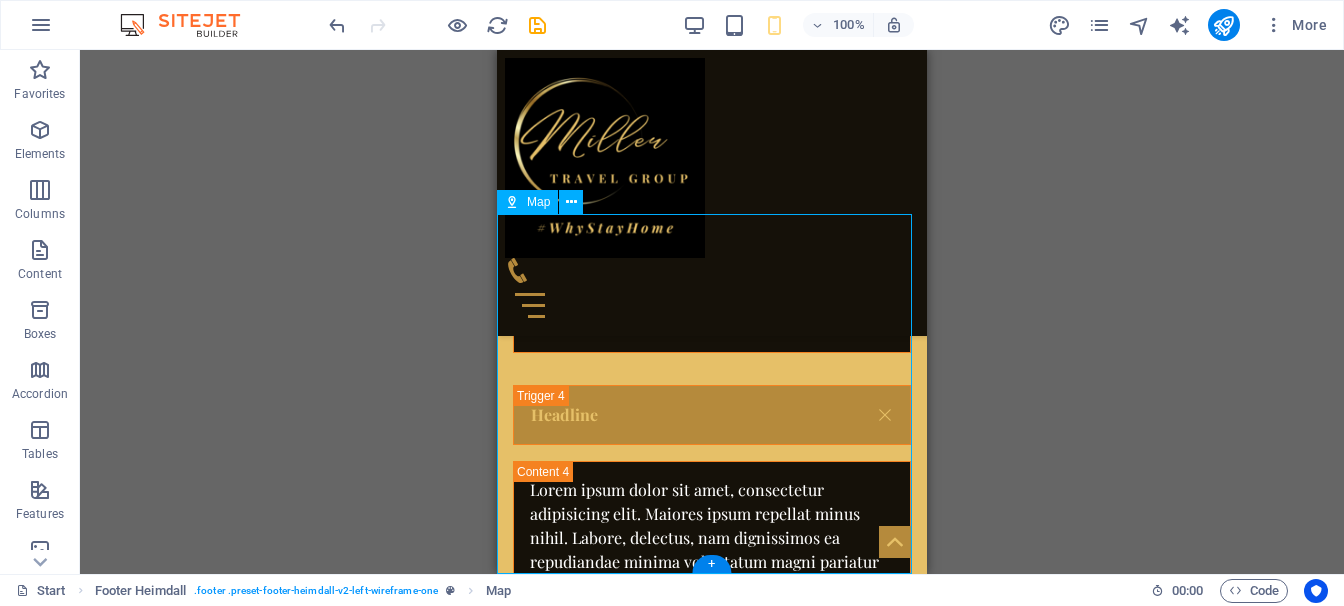 scroll, scrollTop: 8362, scrollLeft: 0, axis: vertical 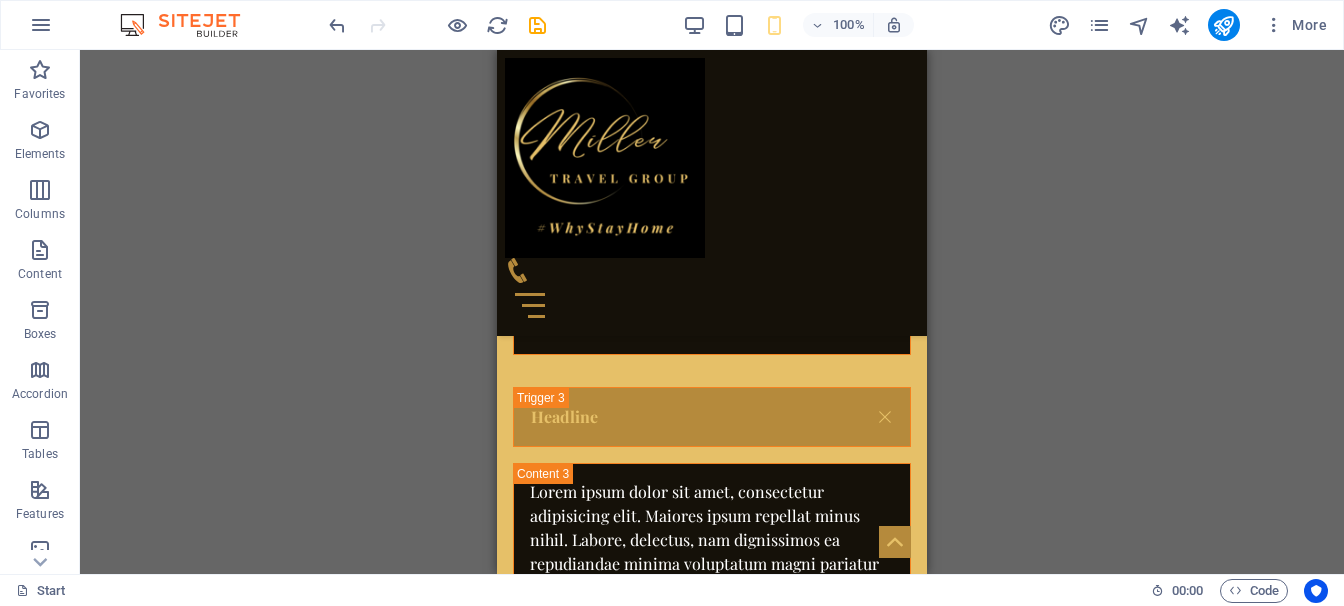 click on "Container   H1   Banner   Banner   Container   Container   Container   Banner   Container   Menu   Menu Bar   Text   H2   Text   Spacer   Button   Image with text   Image   Cards   Container   Image   Container   H3   Text   Image   Logos   Image   Container   H2   Container   Boxes   Container   Text   Container   H3   Container   Container   Text   Container   H2   Spacer   Container   Accordion   Container   Text   Container   Text   Container   Text   Container   Text   Container   Container   H3   Callout   Container   Button   Contact Form   H2   Input   Form   Email   Textarea   Checkbox   Form button   Footer Heimdall   Container   Footer Heimdall   Container   Text   Map   Spacer   H3   Text   Spacer   Form   Input   Spacer   Spacer   Text   Social Media Icons   Spacer   Spacer   Container   Image   Container   H3   Text   Image   Image   Text   Container" at bounding box center [712, 312] 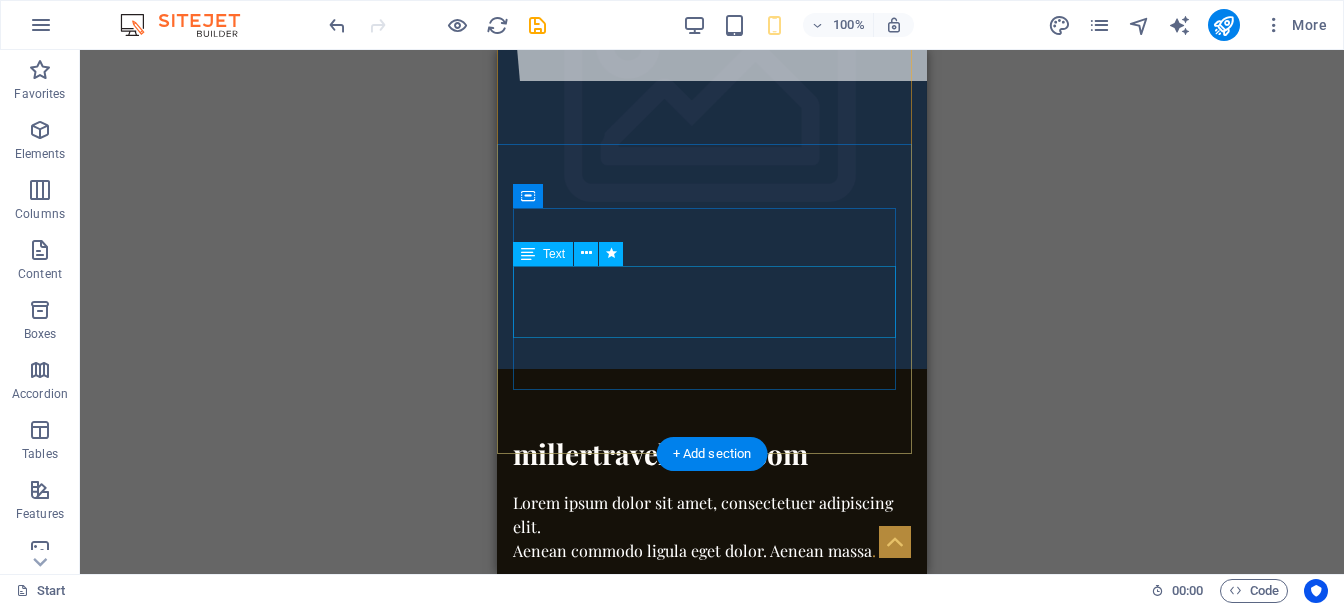 scroll, scrollTop: 0, scrollLeft: 0, axis: both 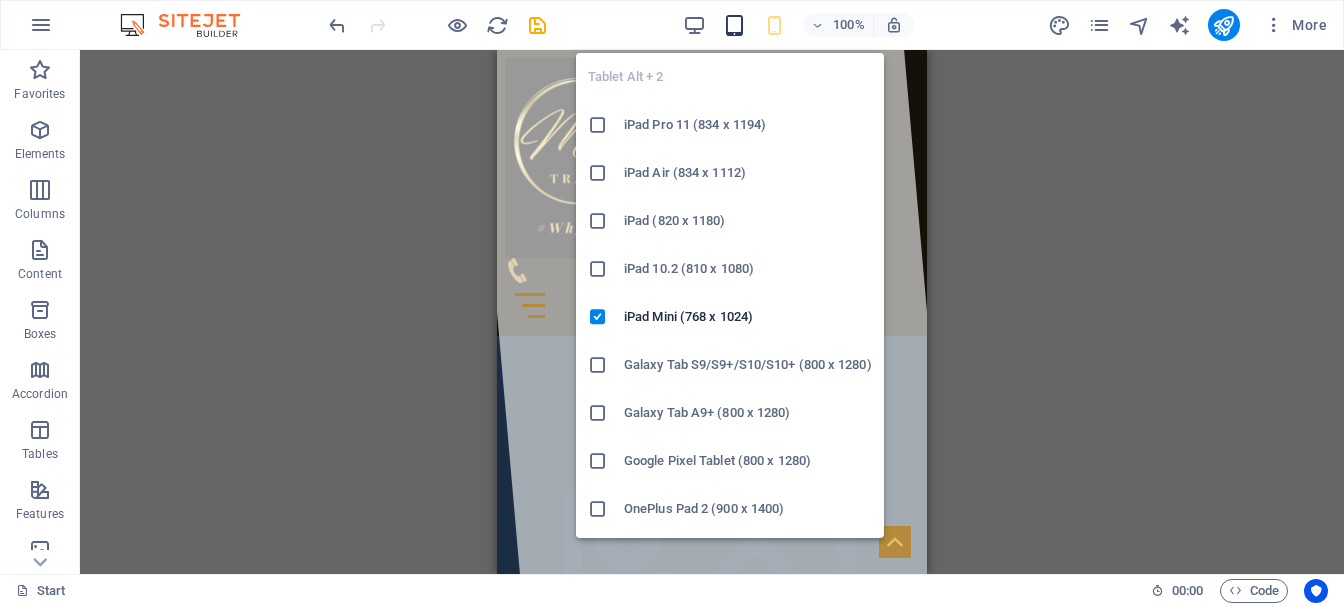 click at bounding box center (734, 25) 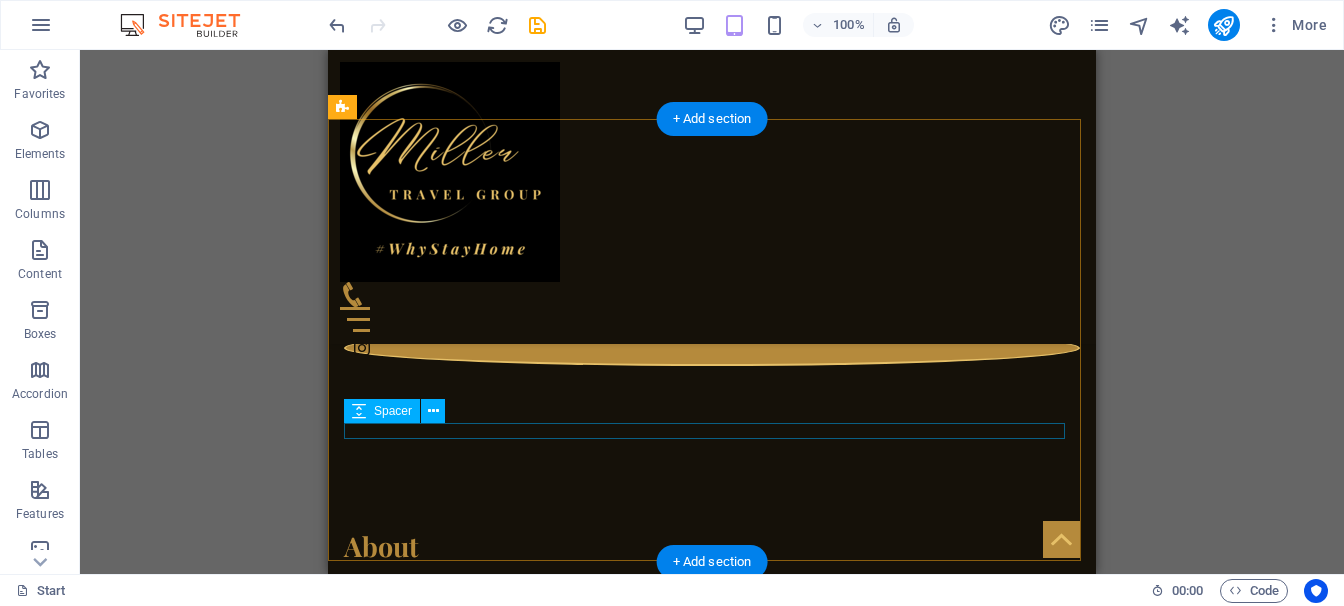 scroll, scrollTop: 463, scrollLeft: 0, axis: vertical 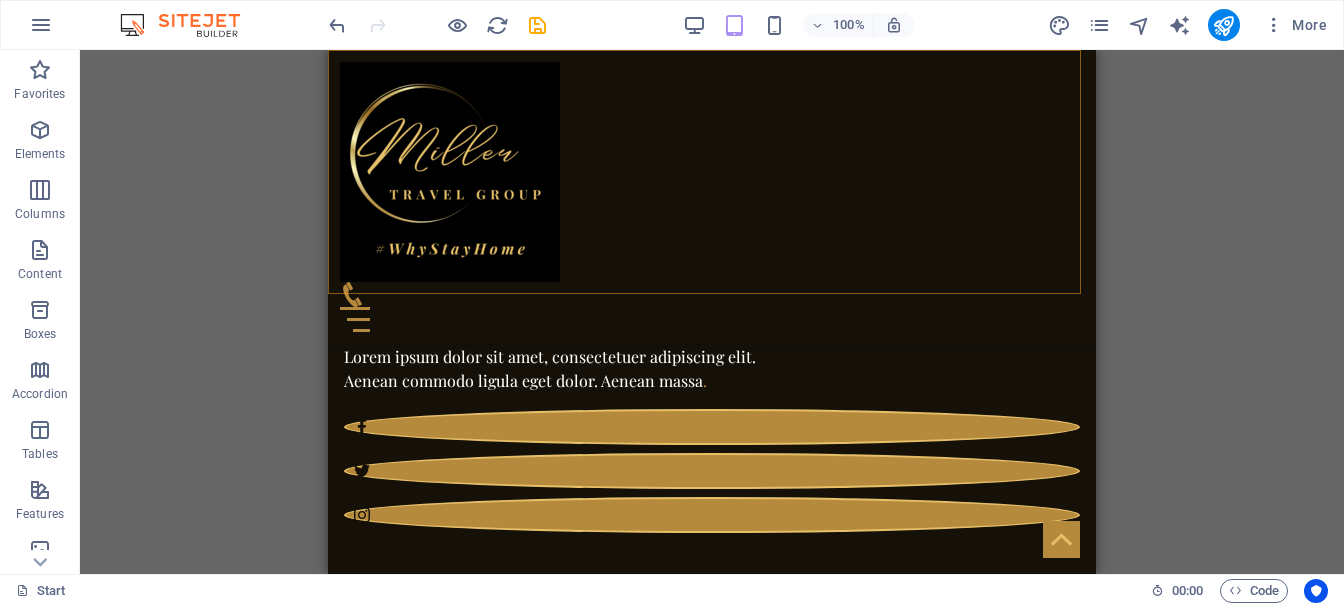 click on "Home About Service Information Contact" at bounding box center [712, 197] 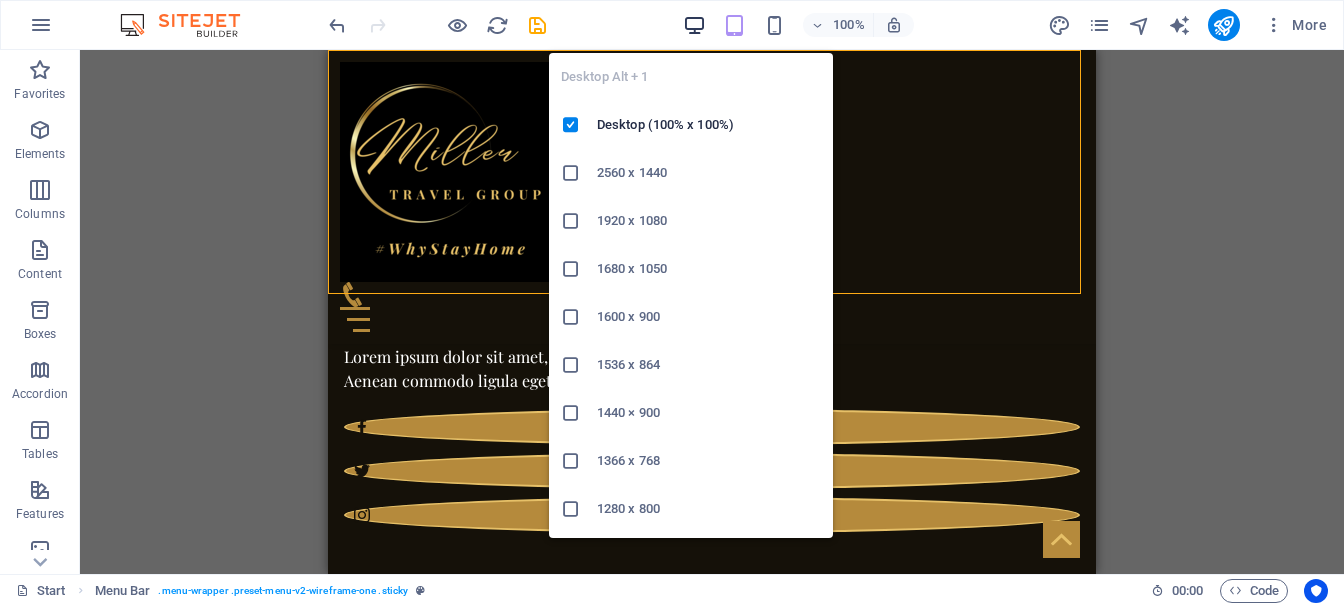 click at bounding box center (694, 25) 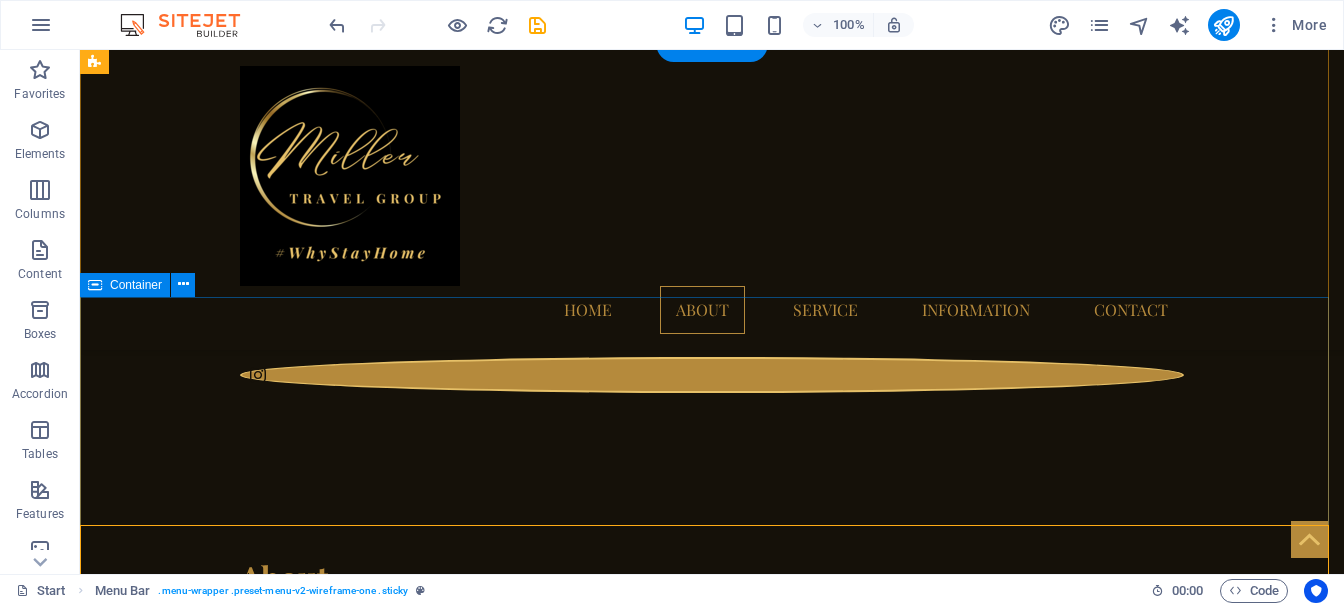 scroll, scrollTop: 0, scrollLeft: 0, axis: both 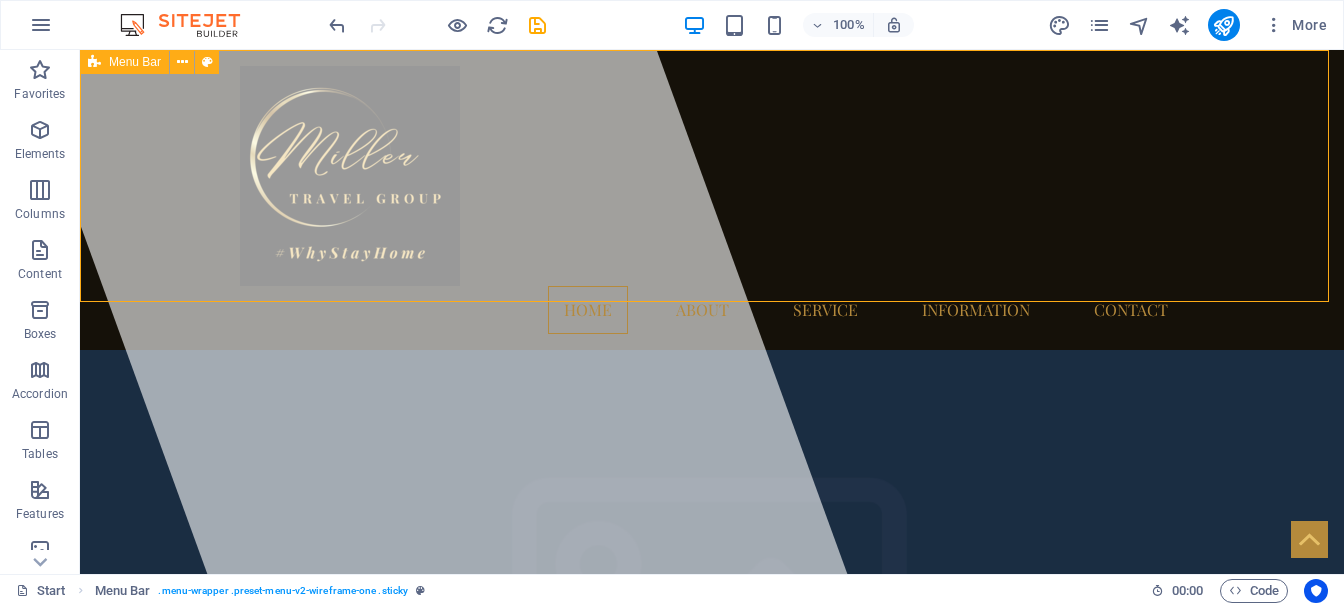 click on "Menu Bar" at bounding box center [124, 62] 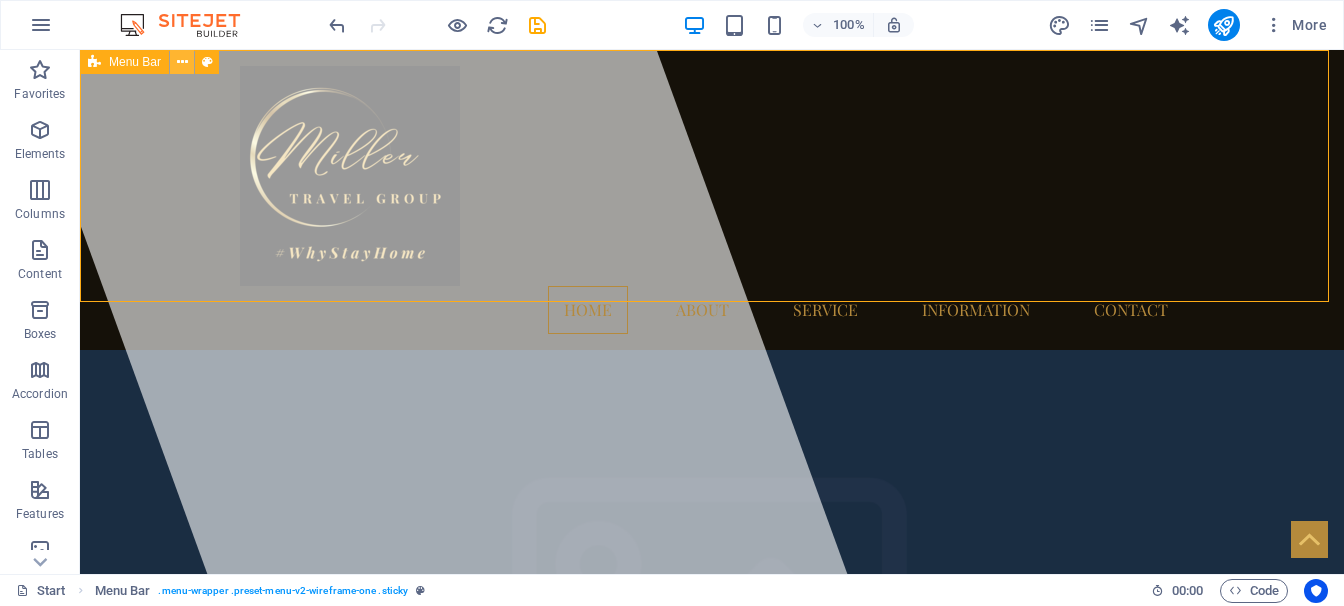 click at bounding box center [182, 62] 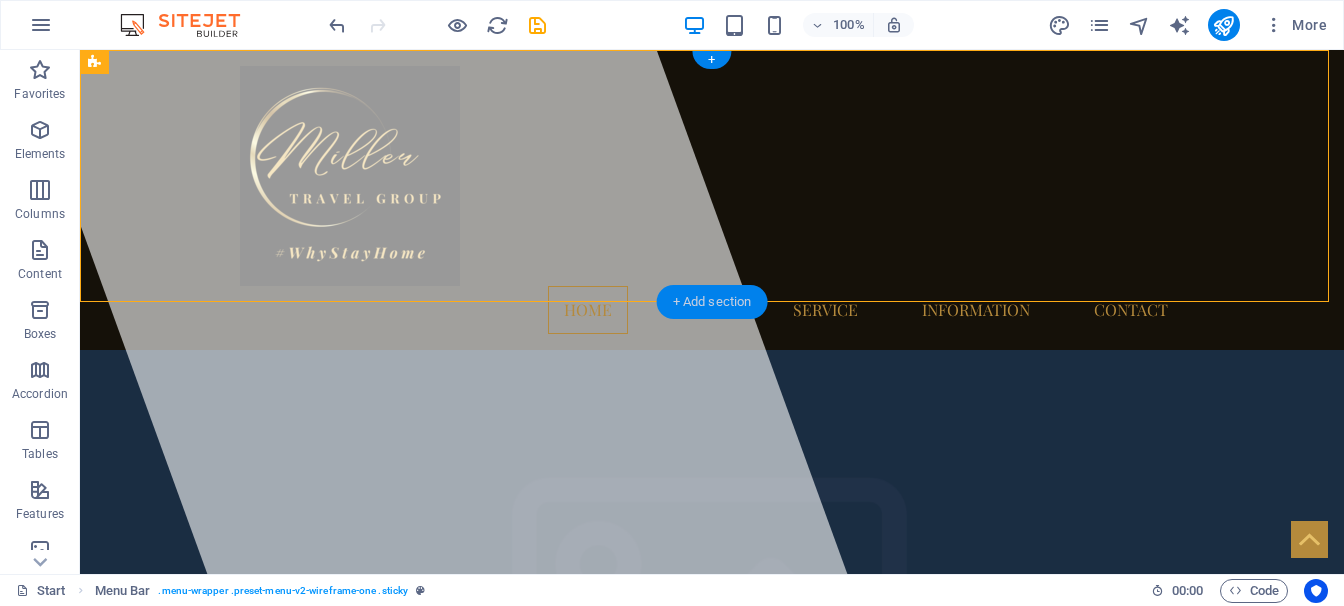 click on "+ Add section" at bounding box center [712, 302] 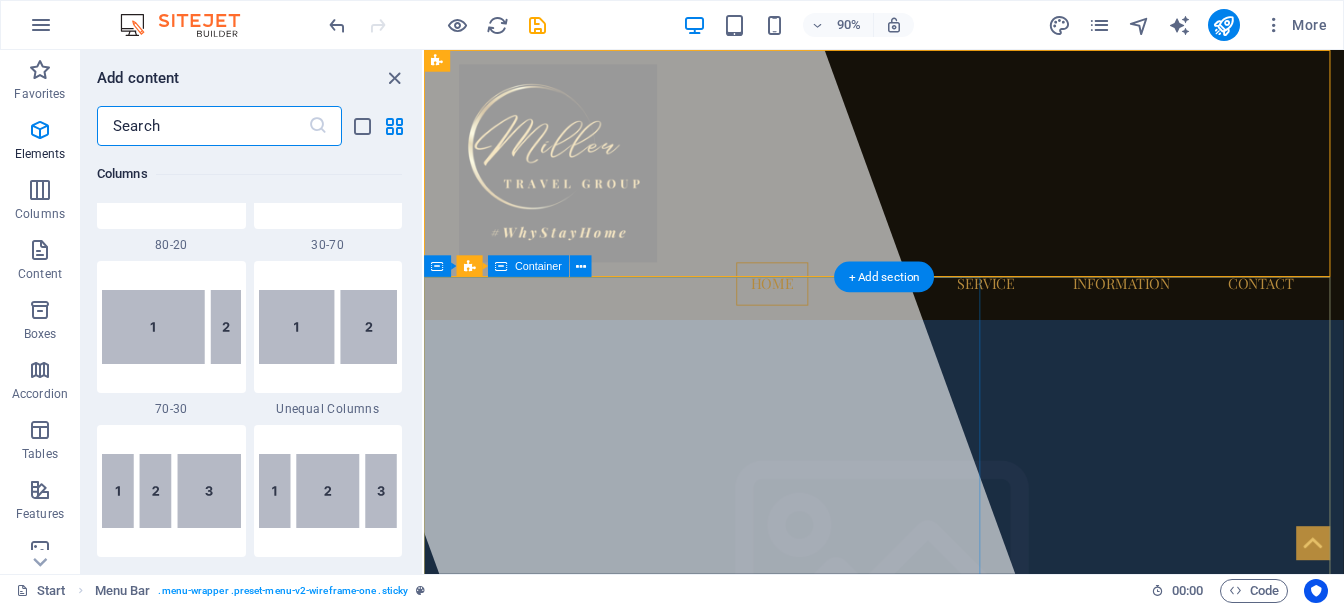 scroll, scrollTop: 3499, scrollLeft: 0, axis: vertical 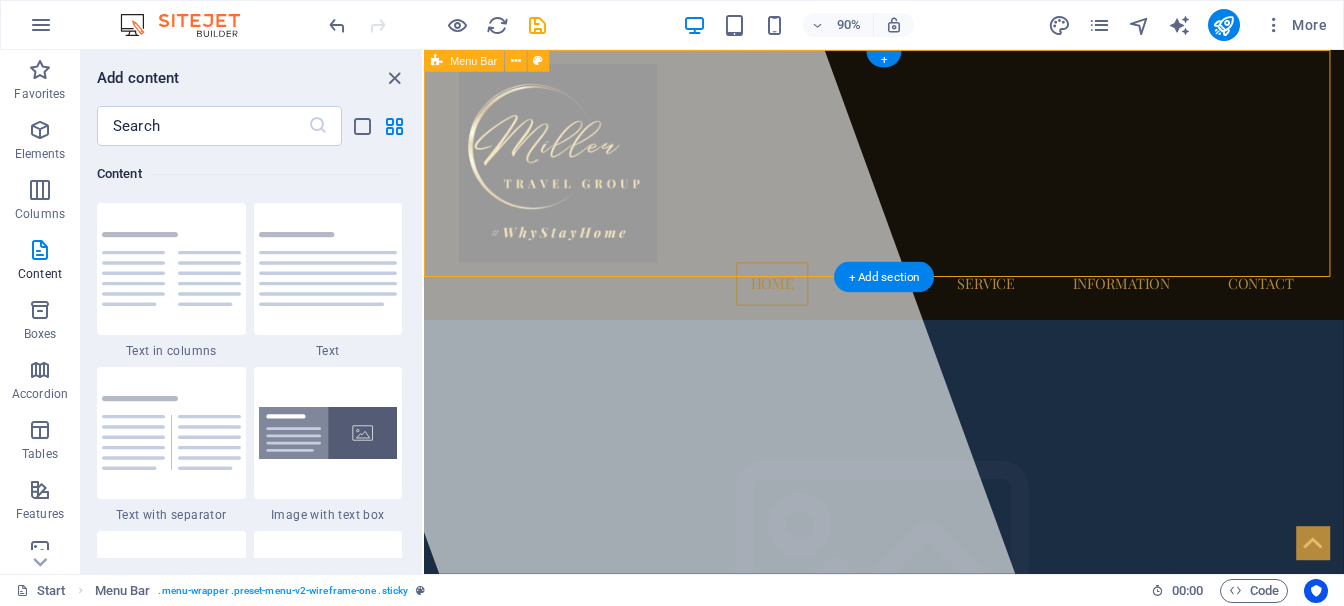 drag, startPoint x: 1306, startPoint y: 108, endPoint x: 934, endPoint y: 86, distance: 372.64996 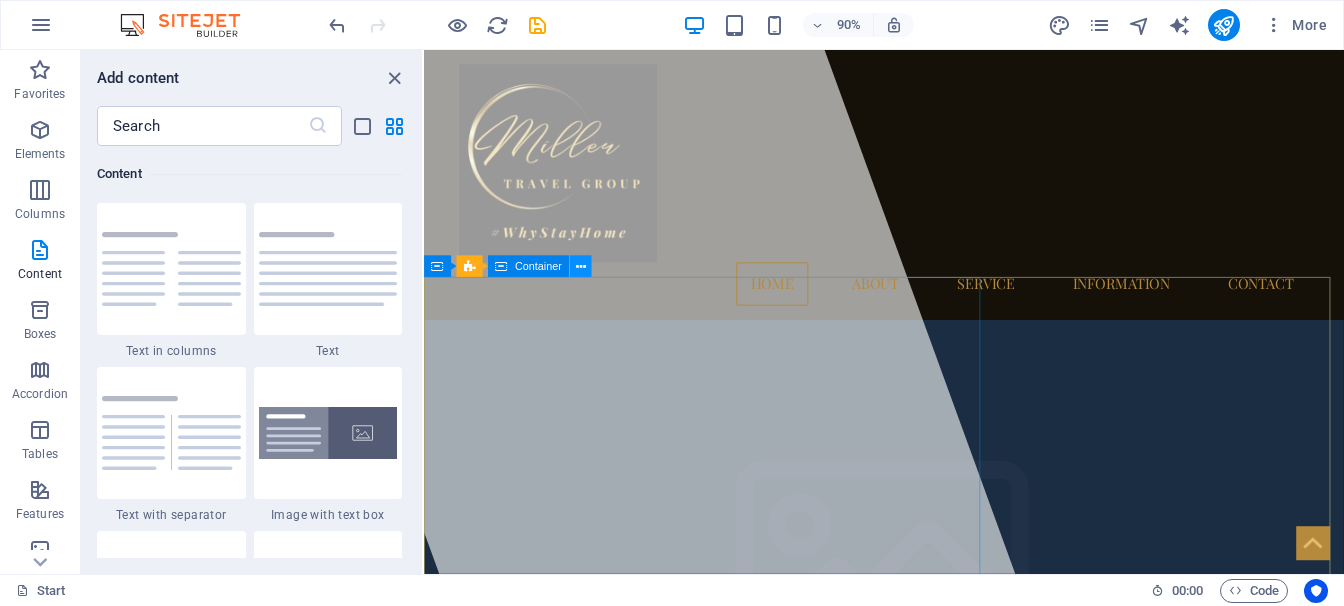 click at bounding box center (581, 266) 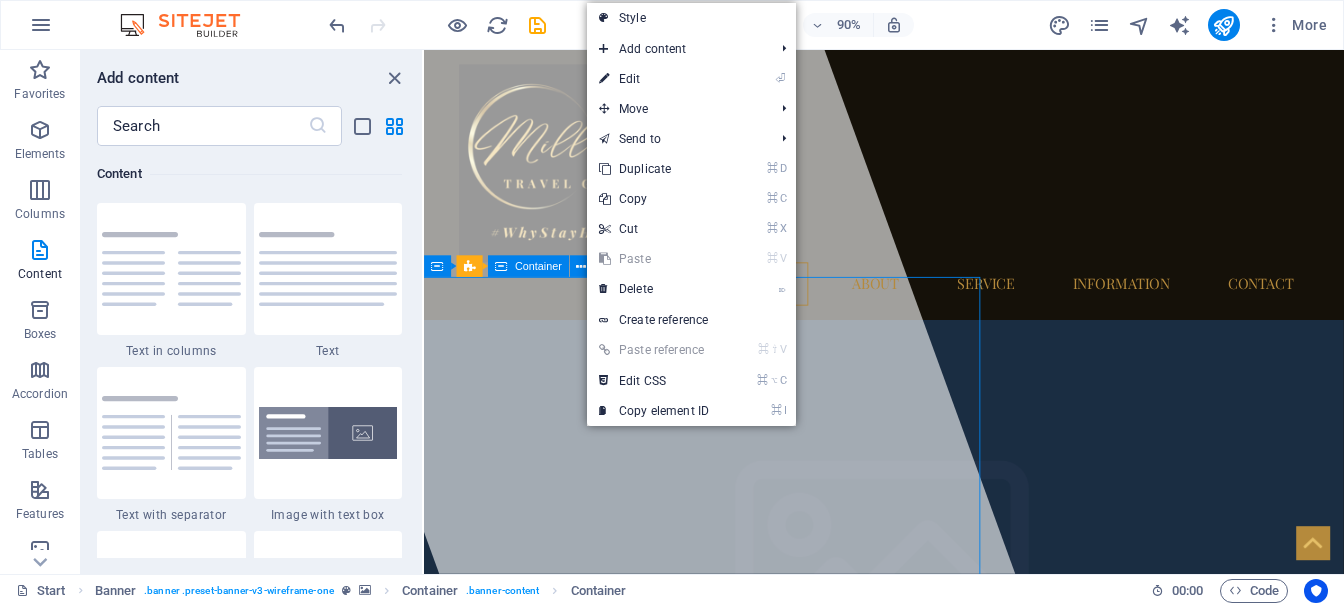 click on "Container" at bounding box center [538, 266] 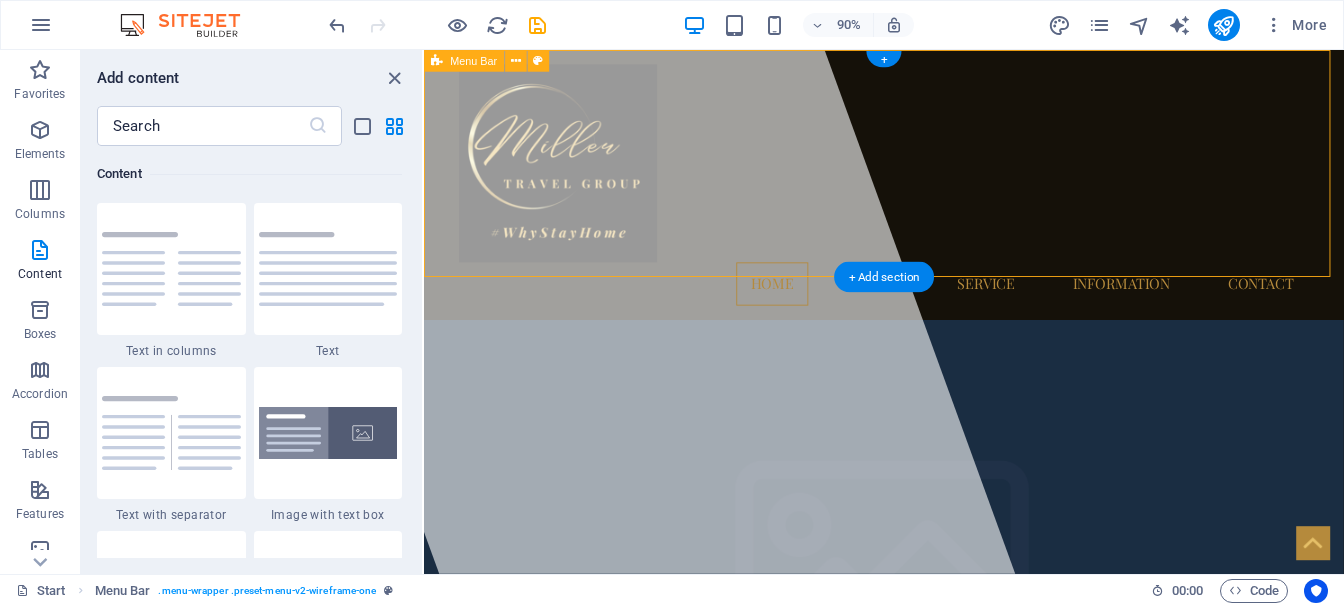 drag, startPoint x: 779, startPoint y: 301, endPoint x: 781, endPoint y: 268, distance: 33.06055 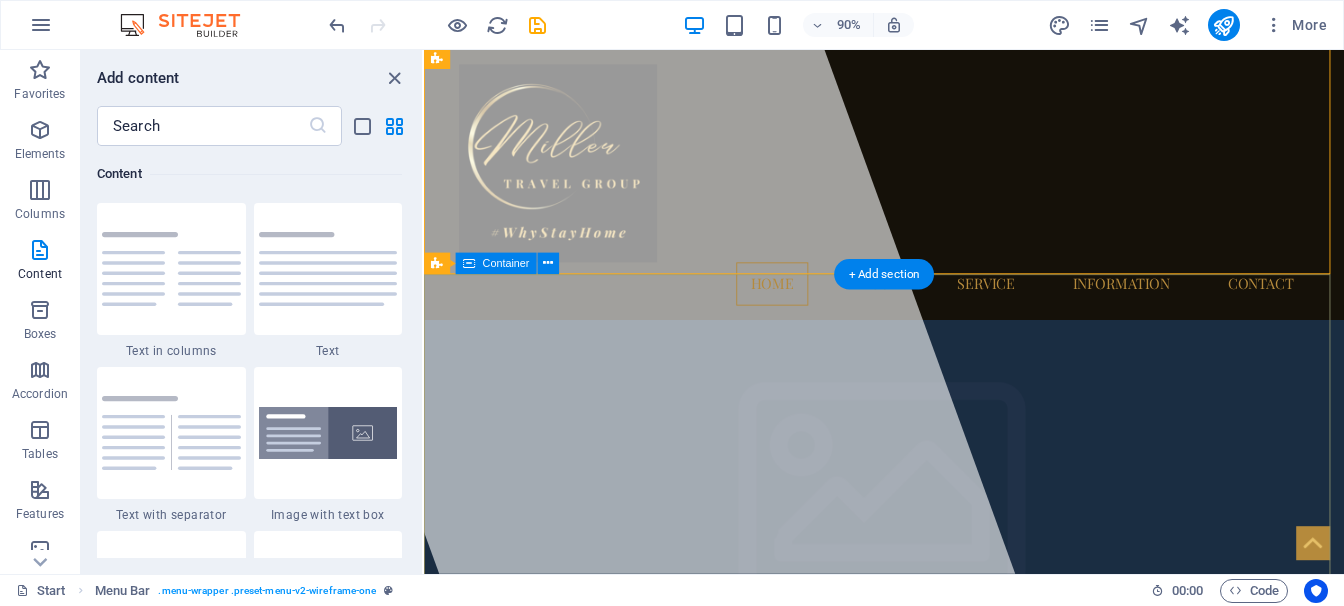 scroll, scrollTop: 4, scrollLeft: 0, axis: vertical 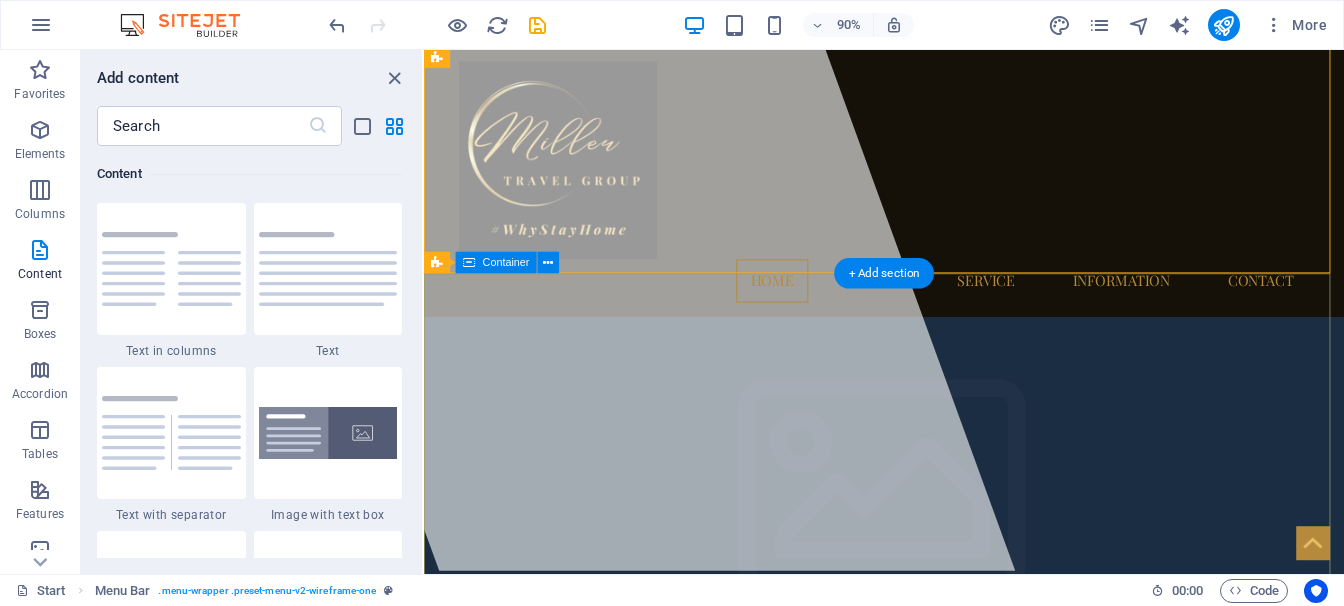 click on "millertravelgroup.com Lorem ipsum dolor sit amet, consectetuer adipiscing elit. Aenean commodo ligula eget dolor. Aenean massa ." at bounding box center (935, 965) 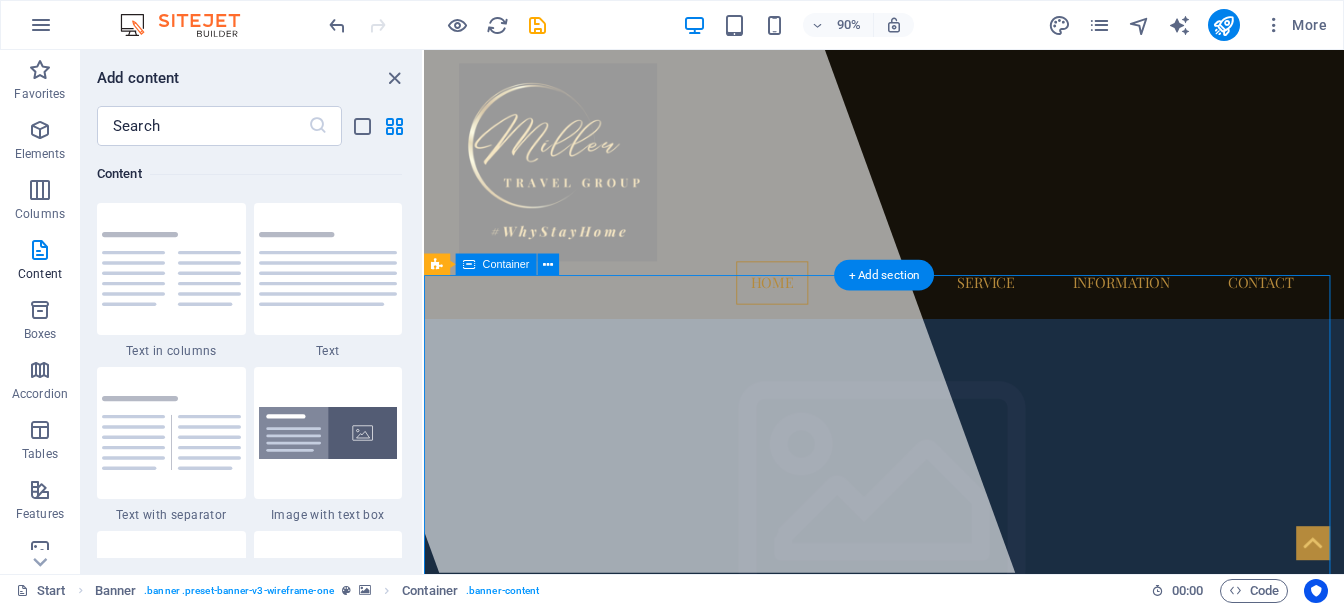scroll, scrollTop: 0, scrollLeft: 0, axis: both 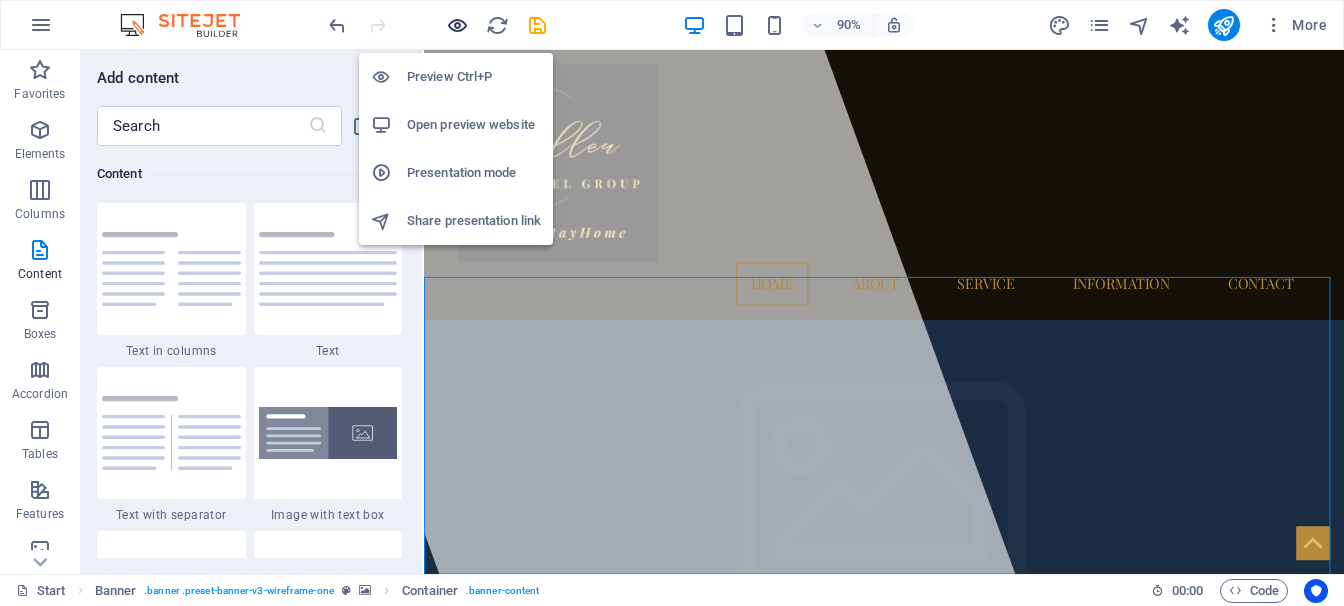 click at bounding box center (457, 25) 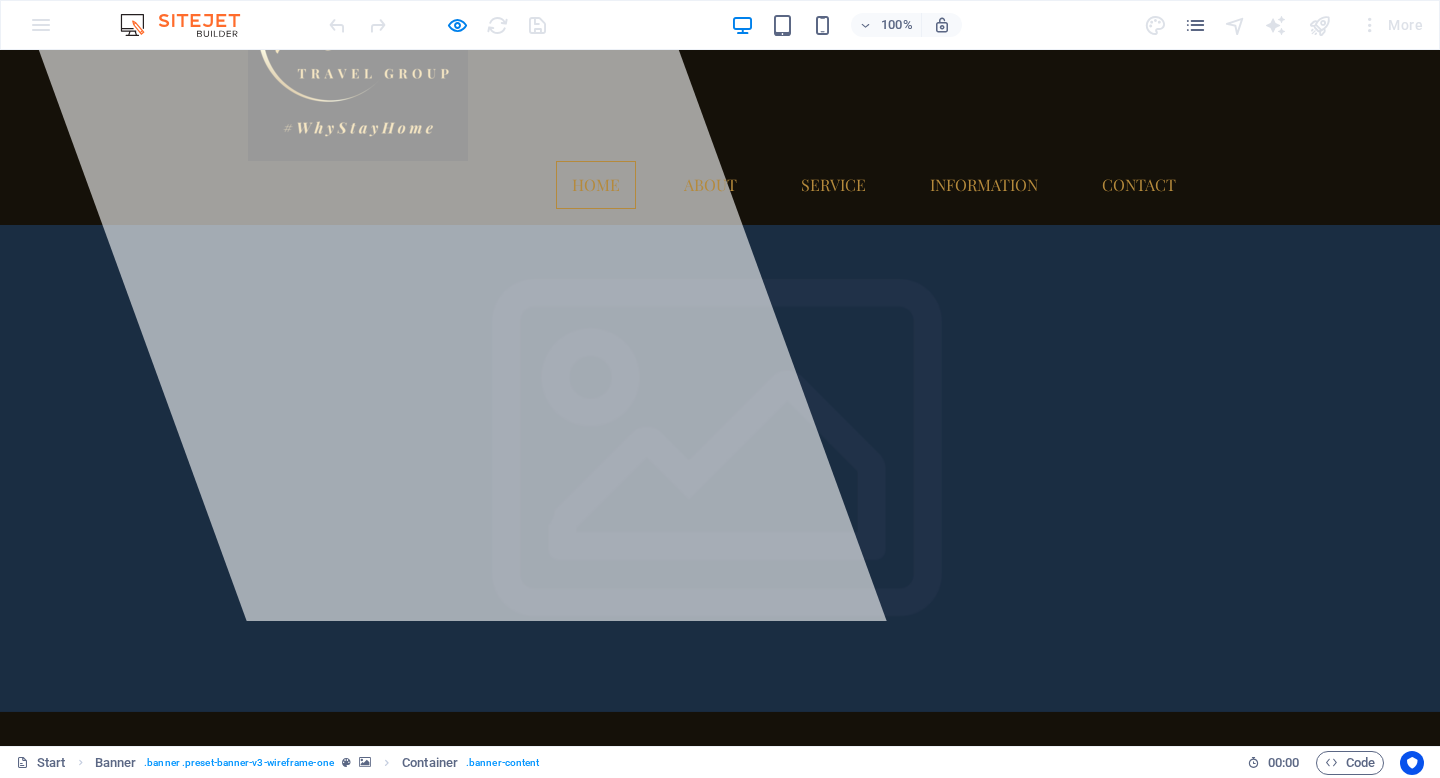 scroll, scrollTop: 97, scrollLeft: 0, axis: vertical 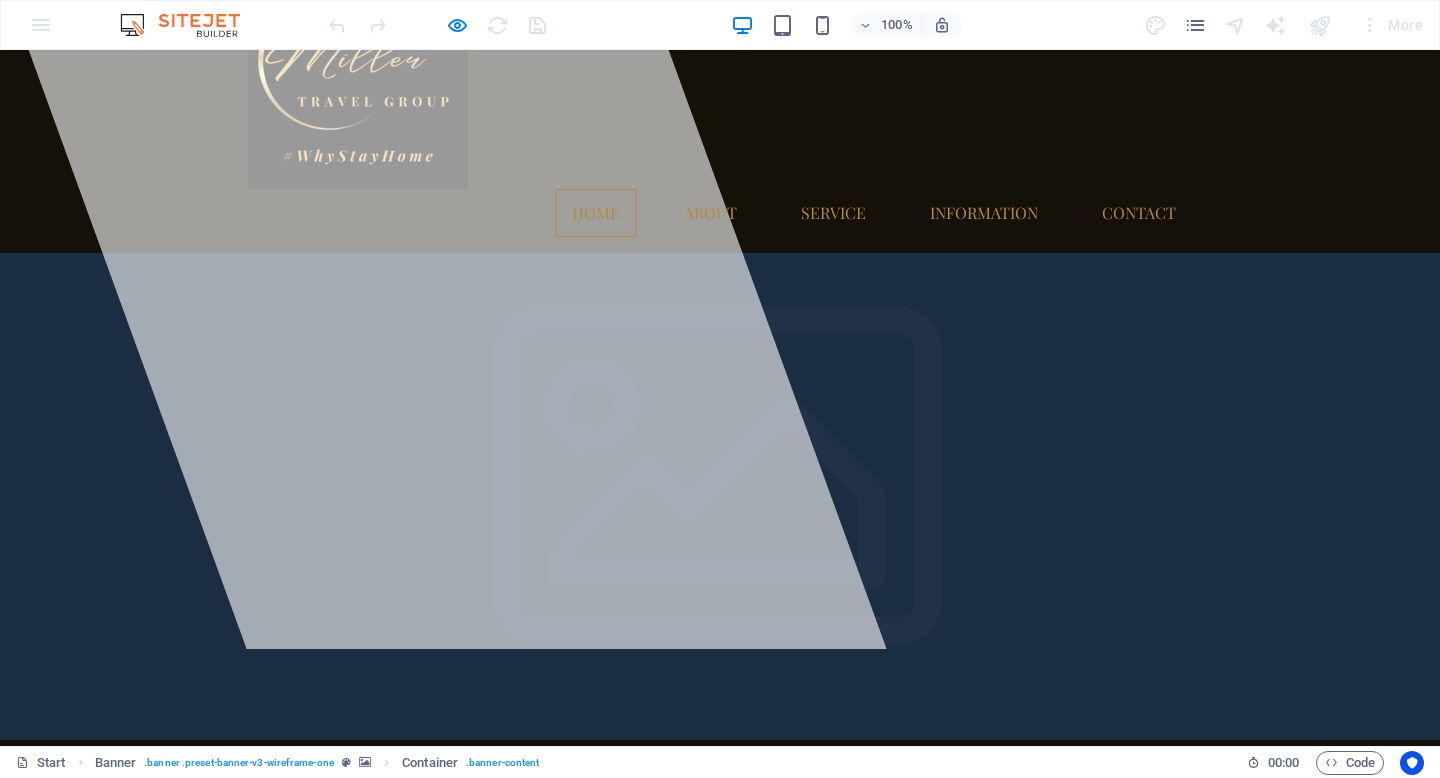 click on "millertravelgroup.com Lorem ipsum dolor sit amet, consectetuer adipiscing elit. Aenean commodo ligula eget dolor. Aenean massa ." at bounding box center (720, 952) 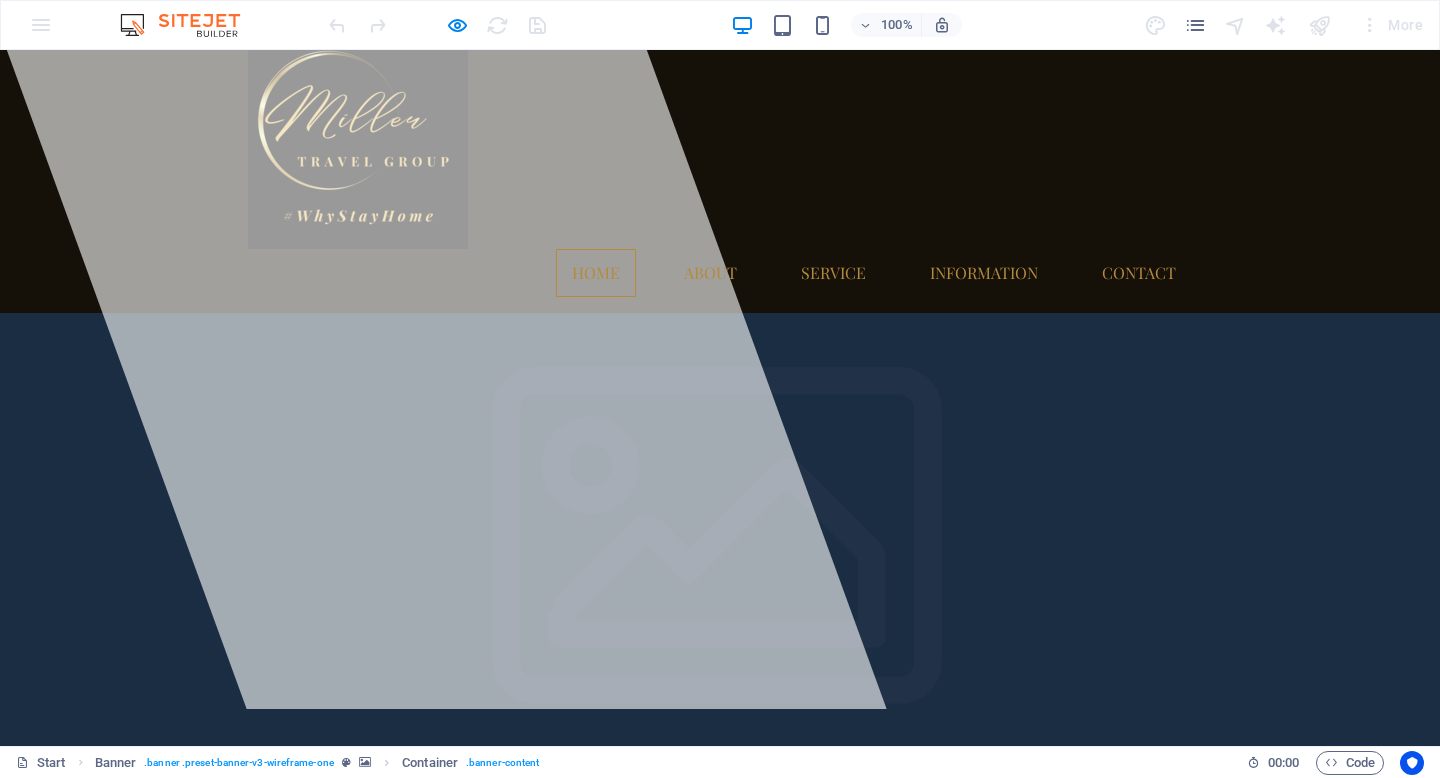 scroll, scrollTop: 0, scrollLeft: 0, axis: both 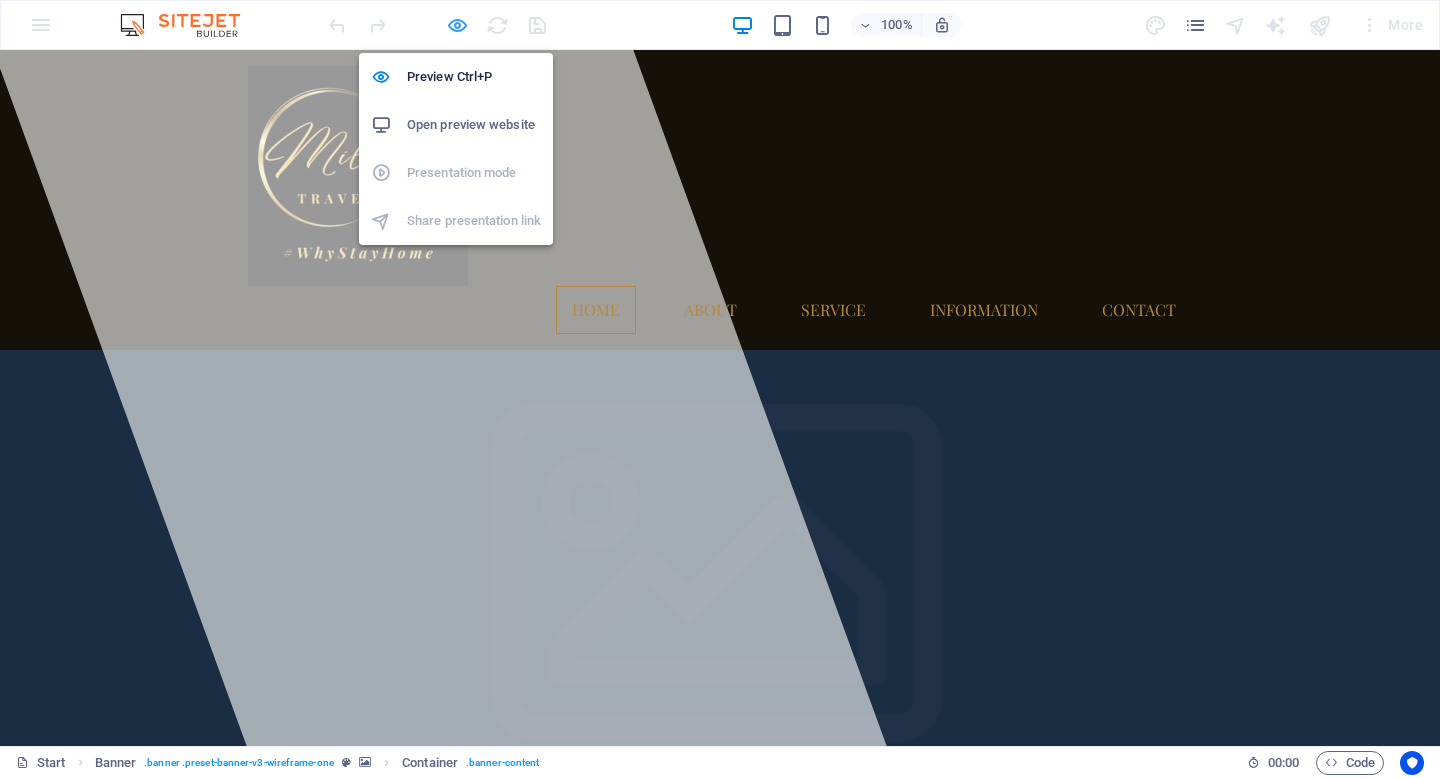 click at bounding box center [457, 25] 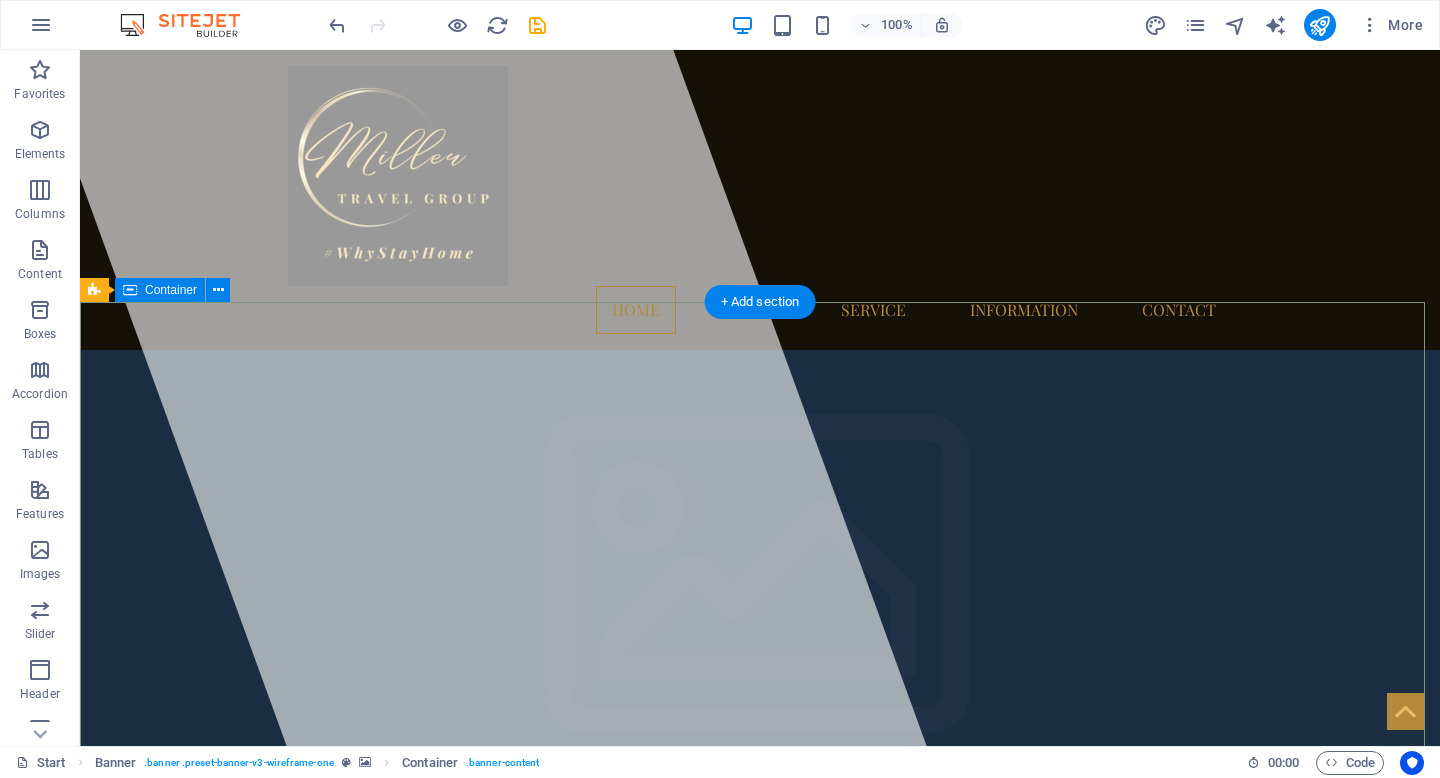 click on "millertravelgroup.com Lorem ipsum dolor sit amet, consectetuer adipiscing elit. Aenean commodo ligula eget dolor. Aenean massa ." at bounding box center (760, 1049) 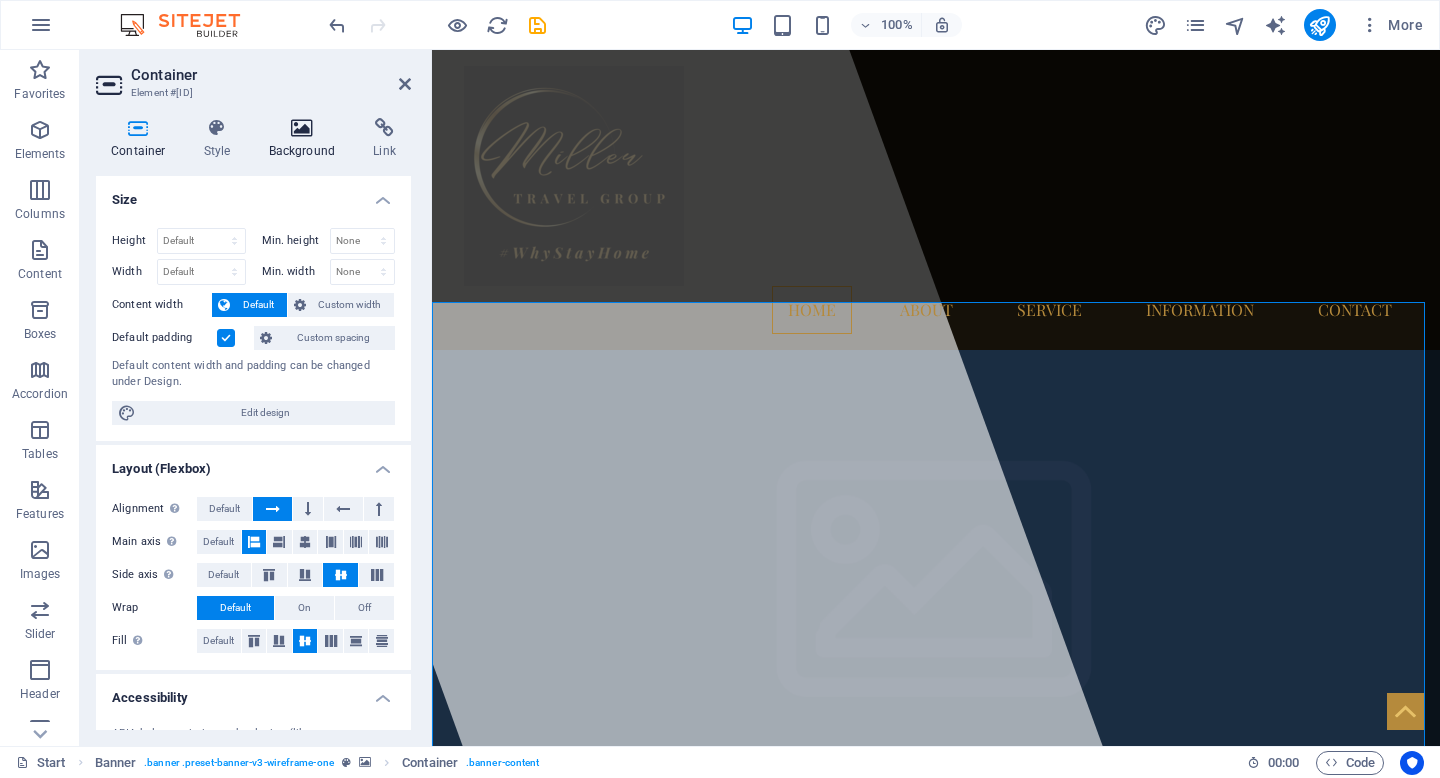 click at bounding box center (302, 128) 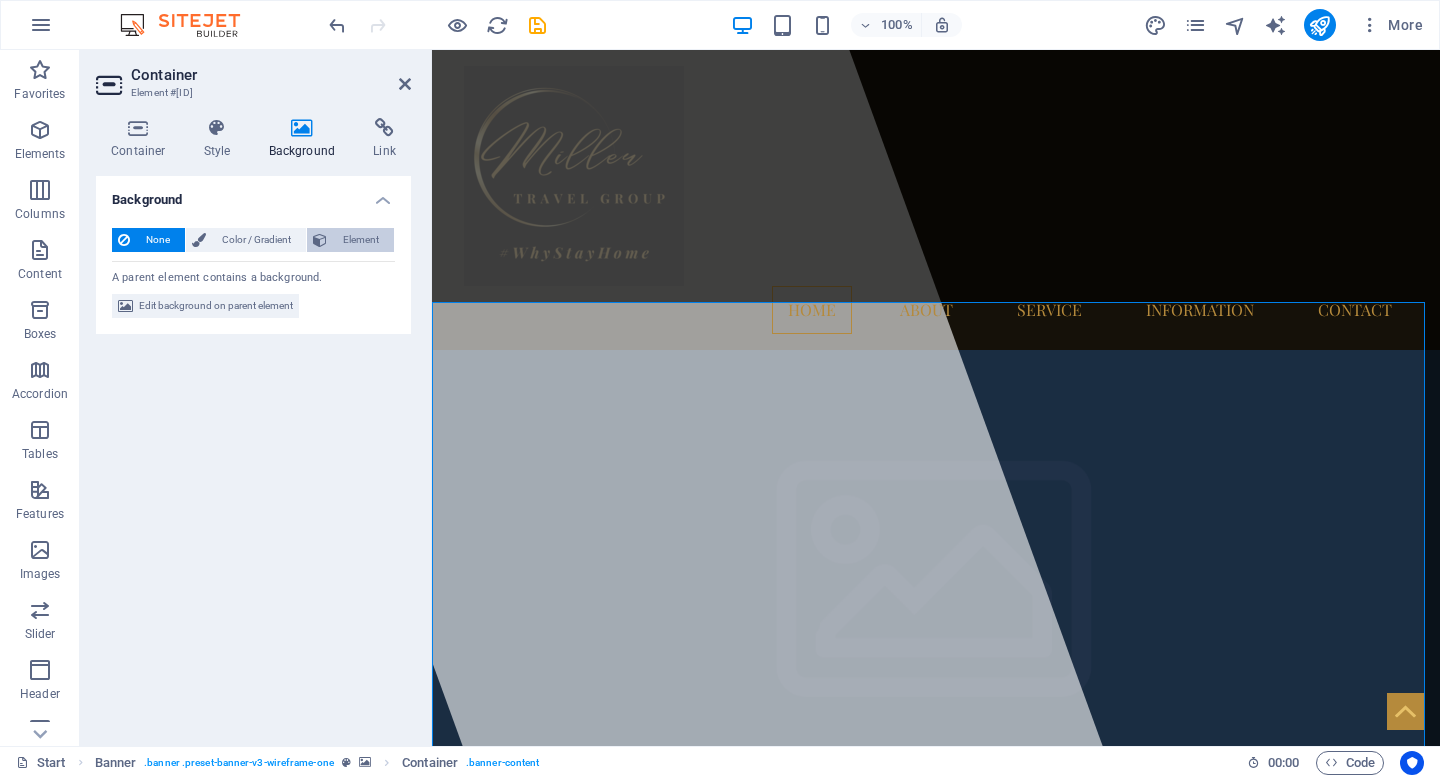 click on "Element" at bounding box center [360, 240] 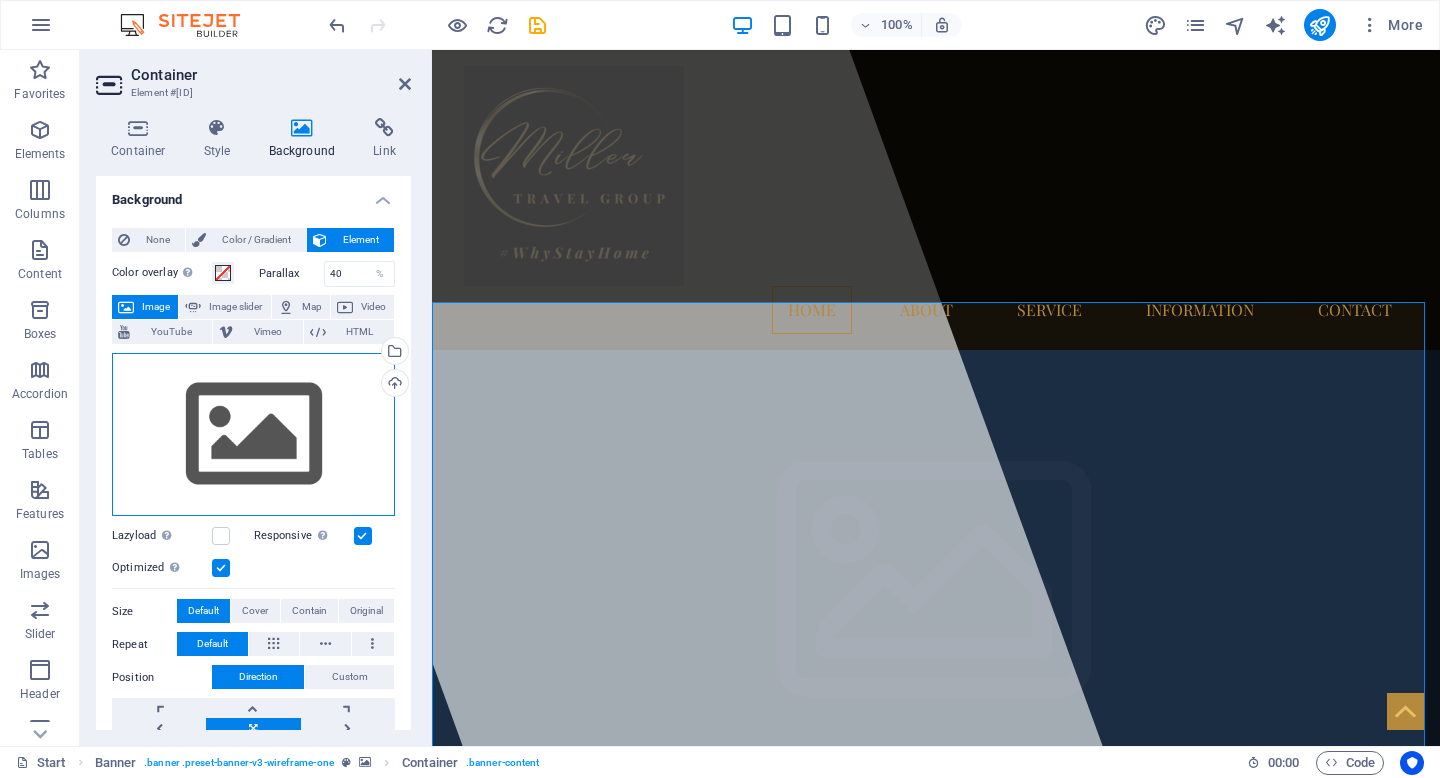 click on "Drag files here, click to choose files or select files from Files or our free stock photos & videos" at bounding box center (253, 435) 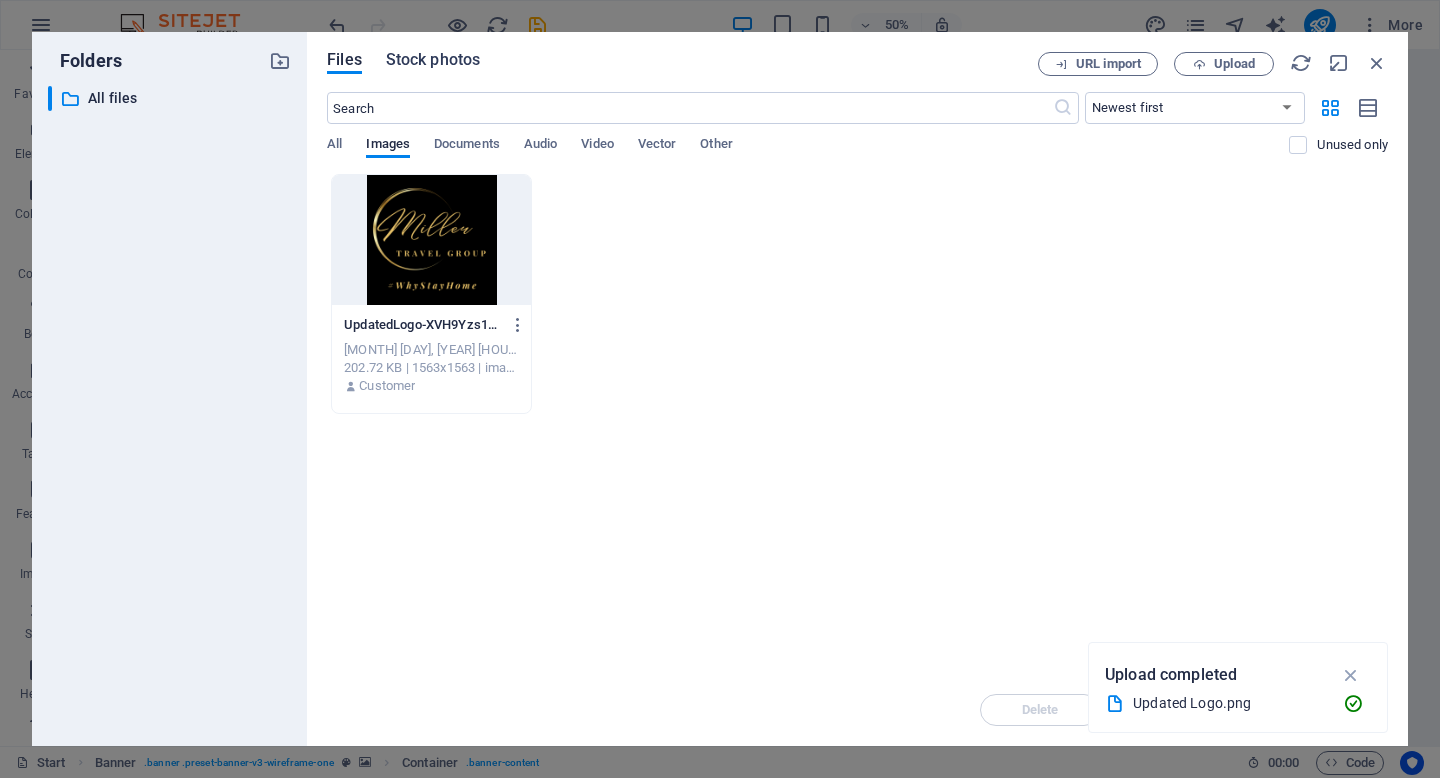 click on "Stock photos" at bounding box center (433, 60) 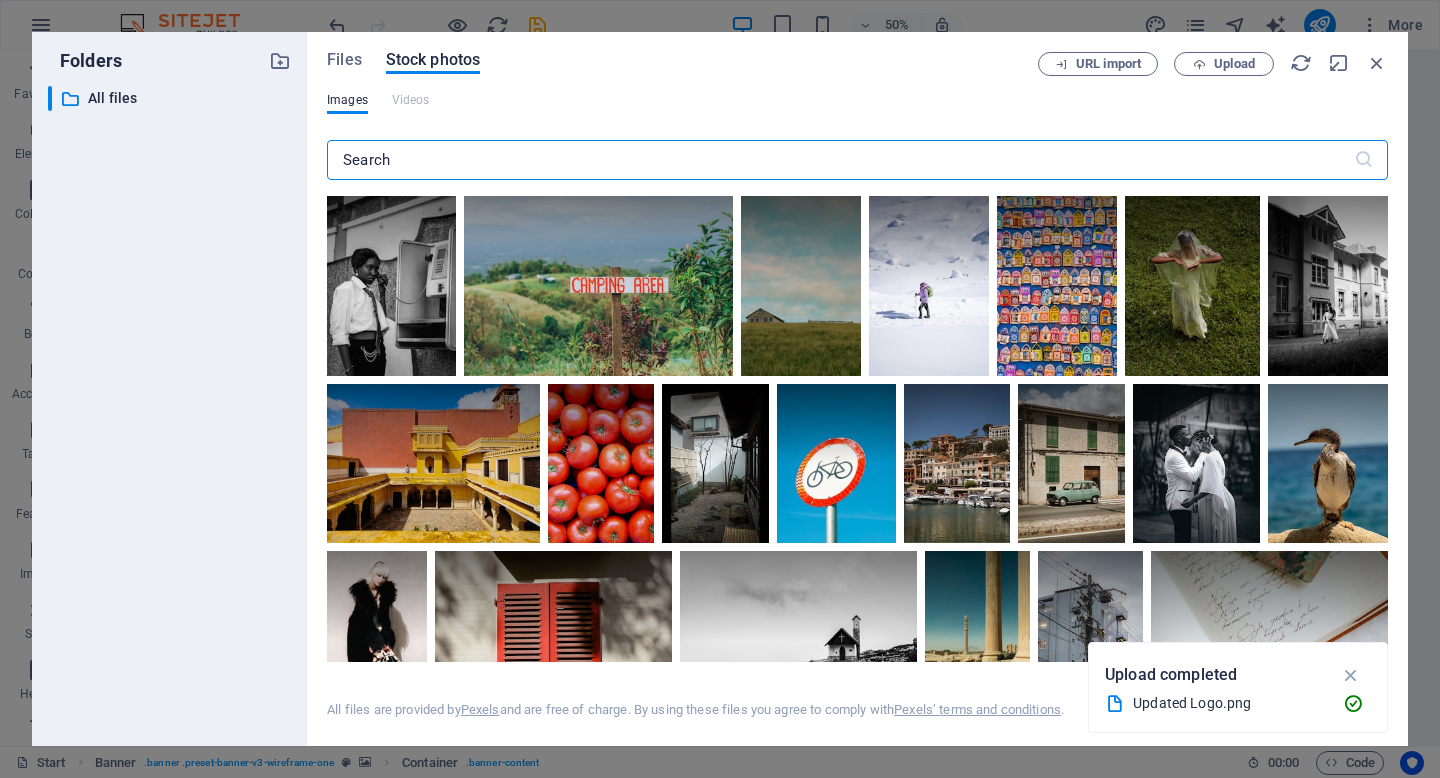 click at bounding box center [840, 160] 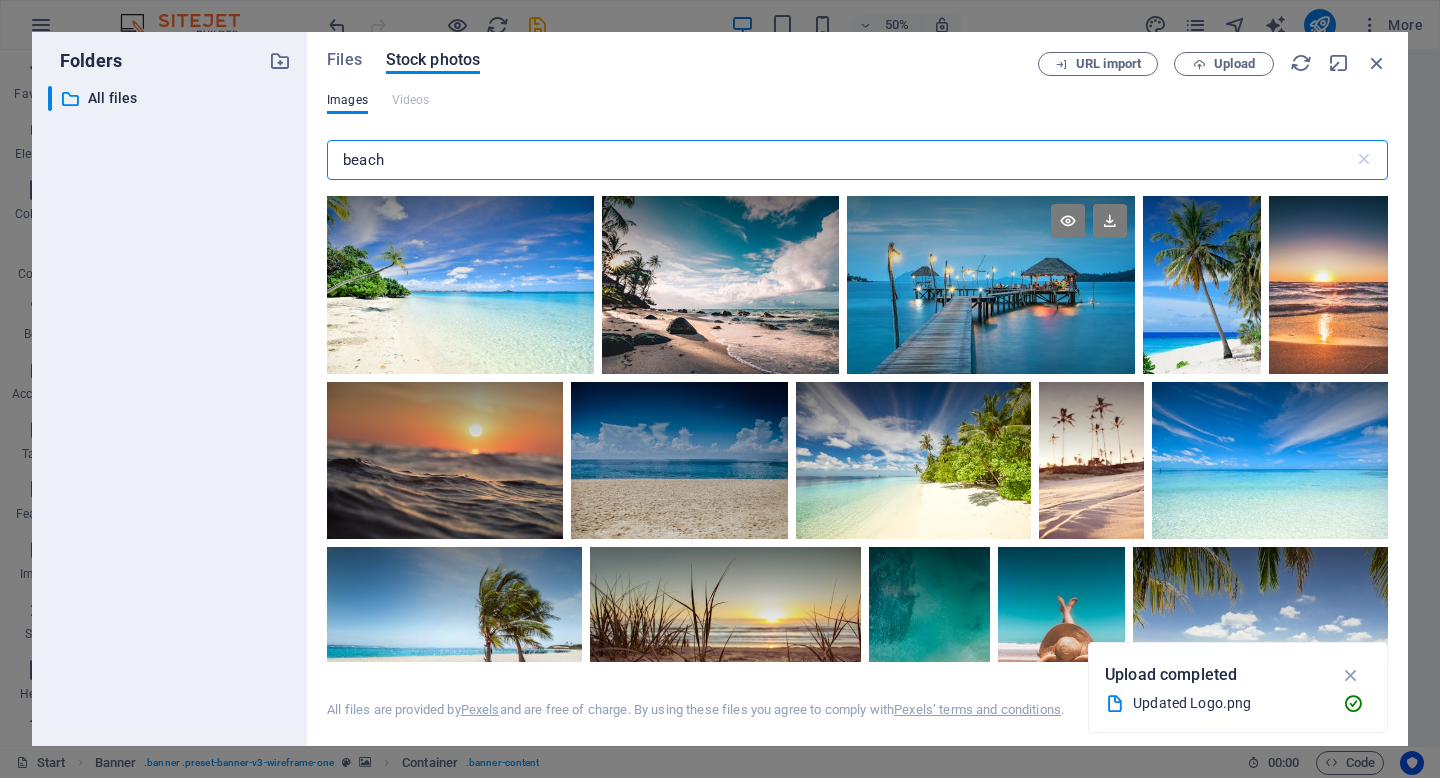 type on "beach" 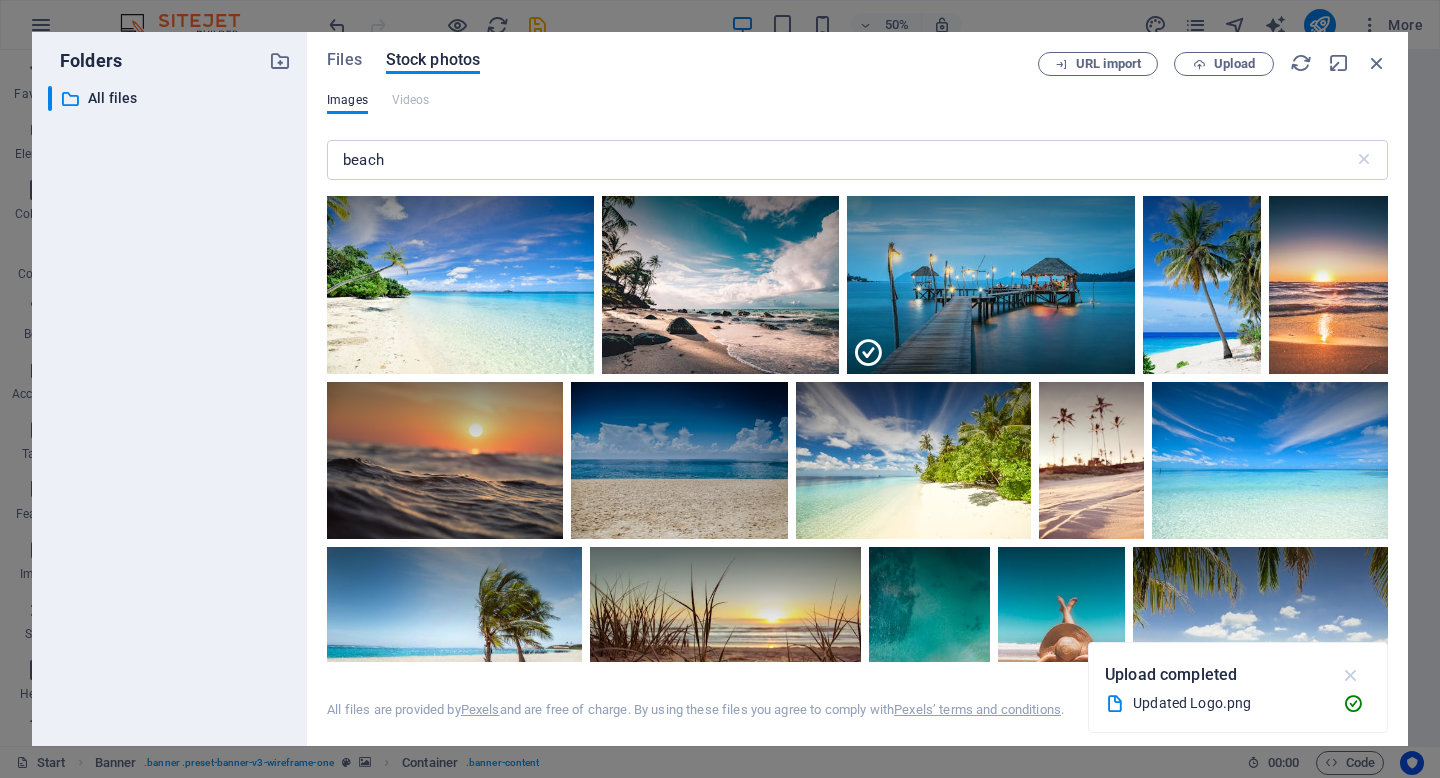 click at bounding box center [1351, 675] 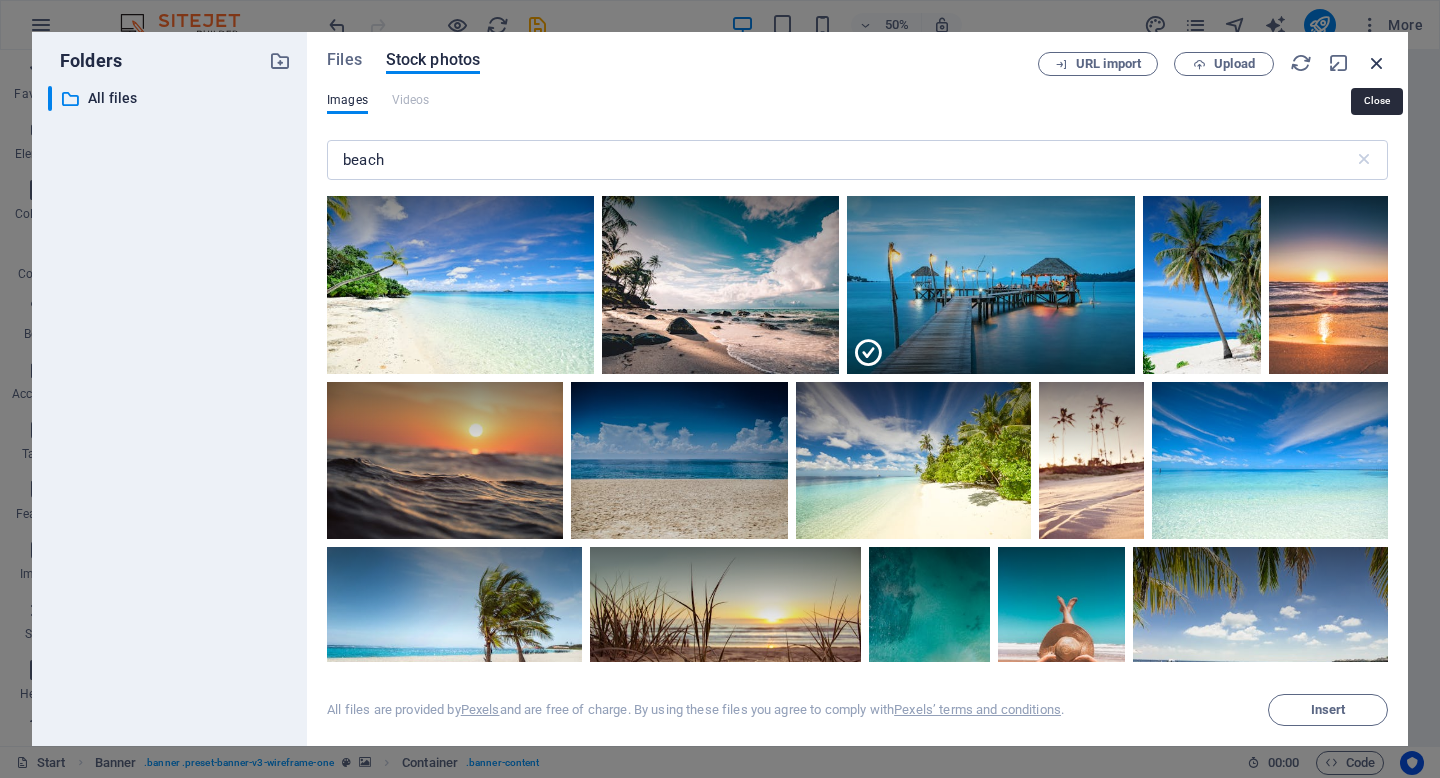 click at bounding box center (1377, 63) 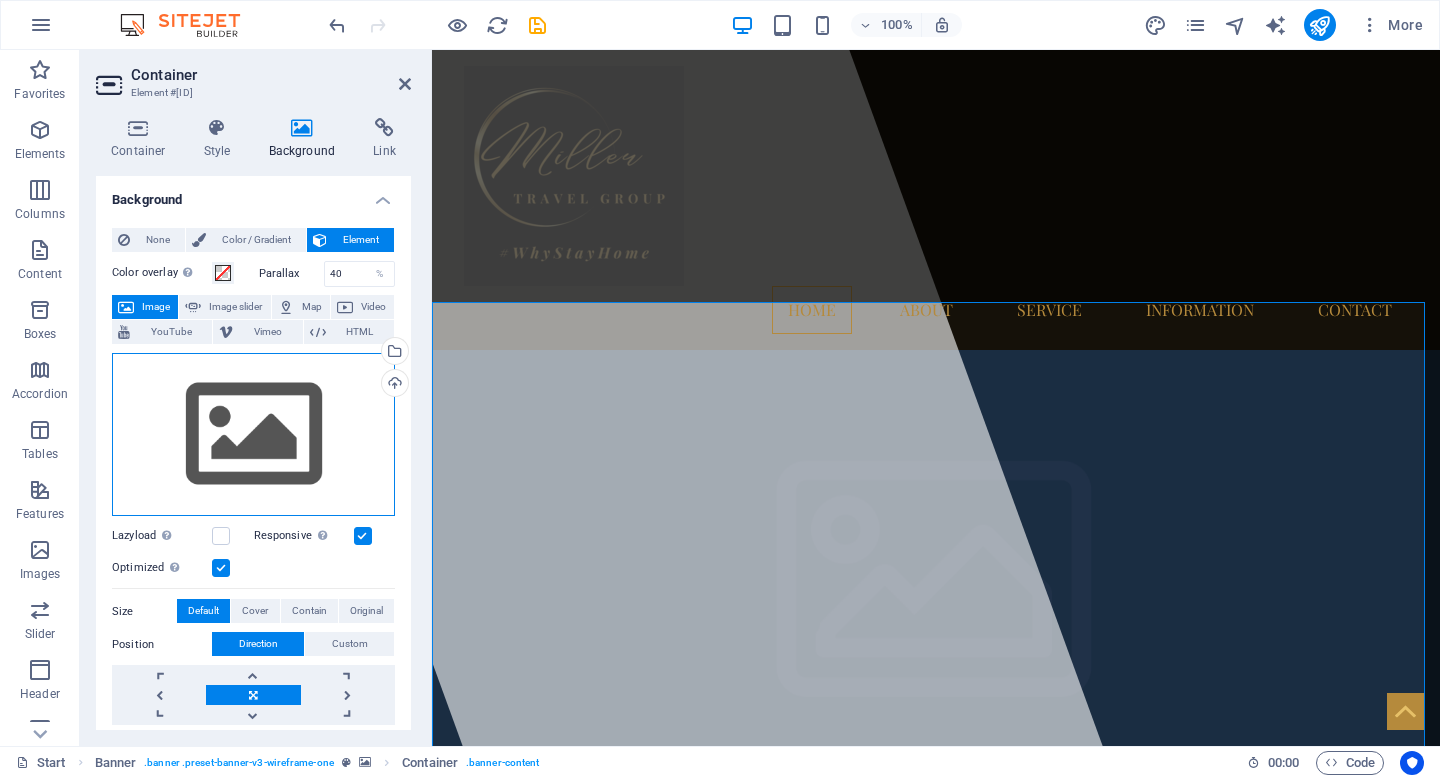 click on "Drag files here, click to choose files or select files from Files or our free stock photos & videos" at bounding box center (253, 435) 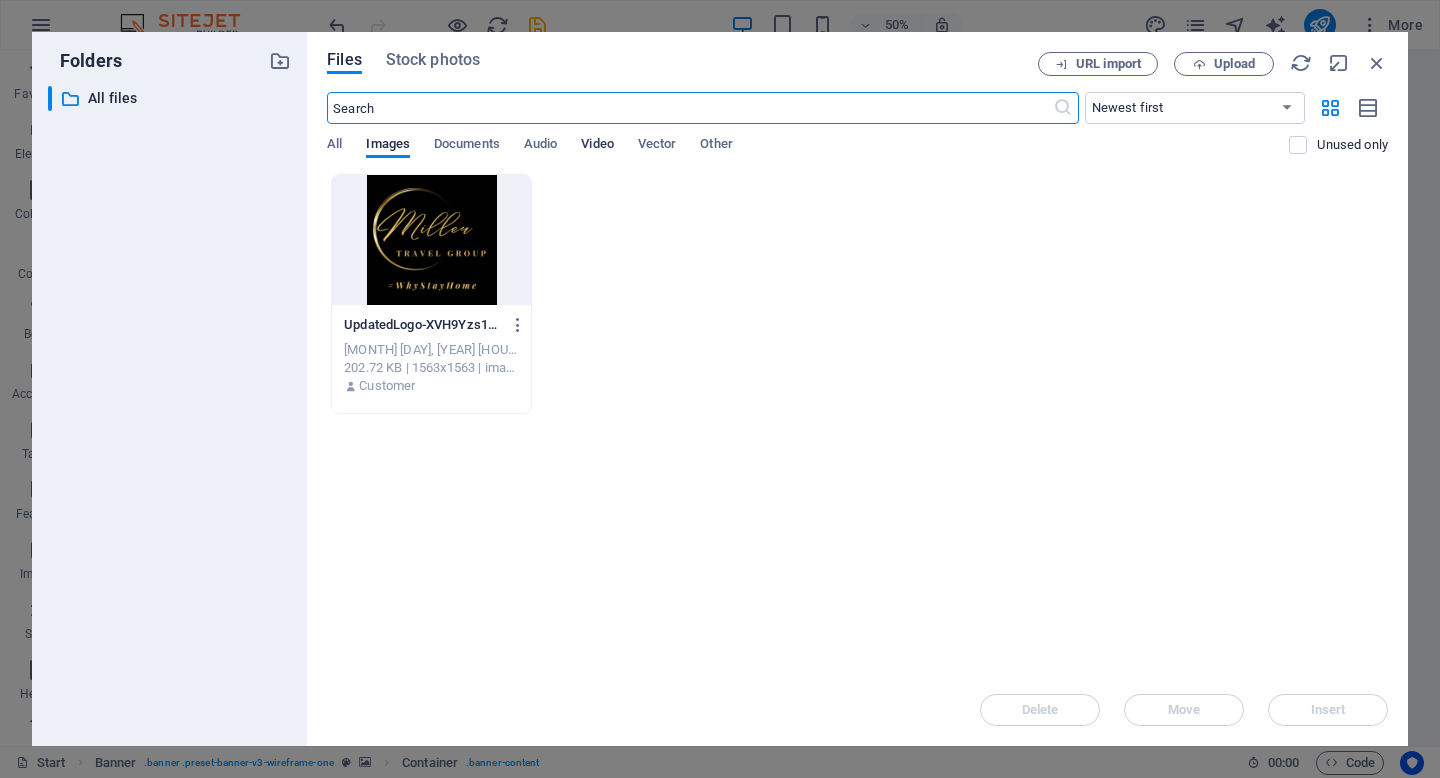 click on "Video" at bounding box center [597, 146] 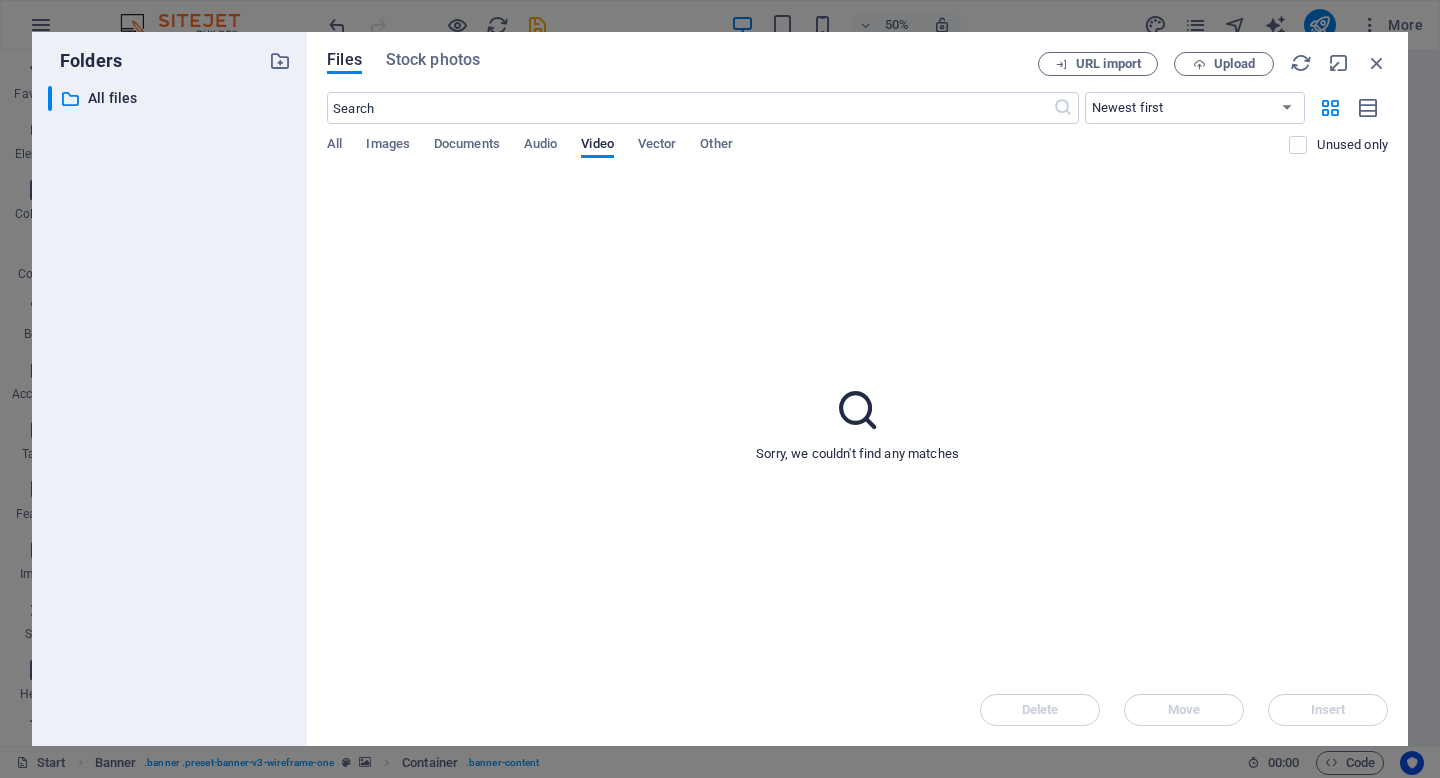 click on "Files Stock photos URL import Upload ​ Newest first Oldest first Name (A-Z) Name (Z-A) Size (0-9) Size (9-0) Resolution (0-9) Resolution (9-0) All Images Documents Audio Video Vector Other Unused only Sorry, we couldn't find any matches Delete Move Insert" at bounding box center [857, 389] 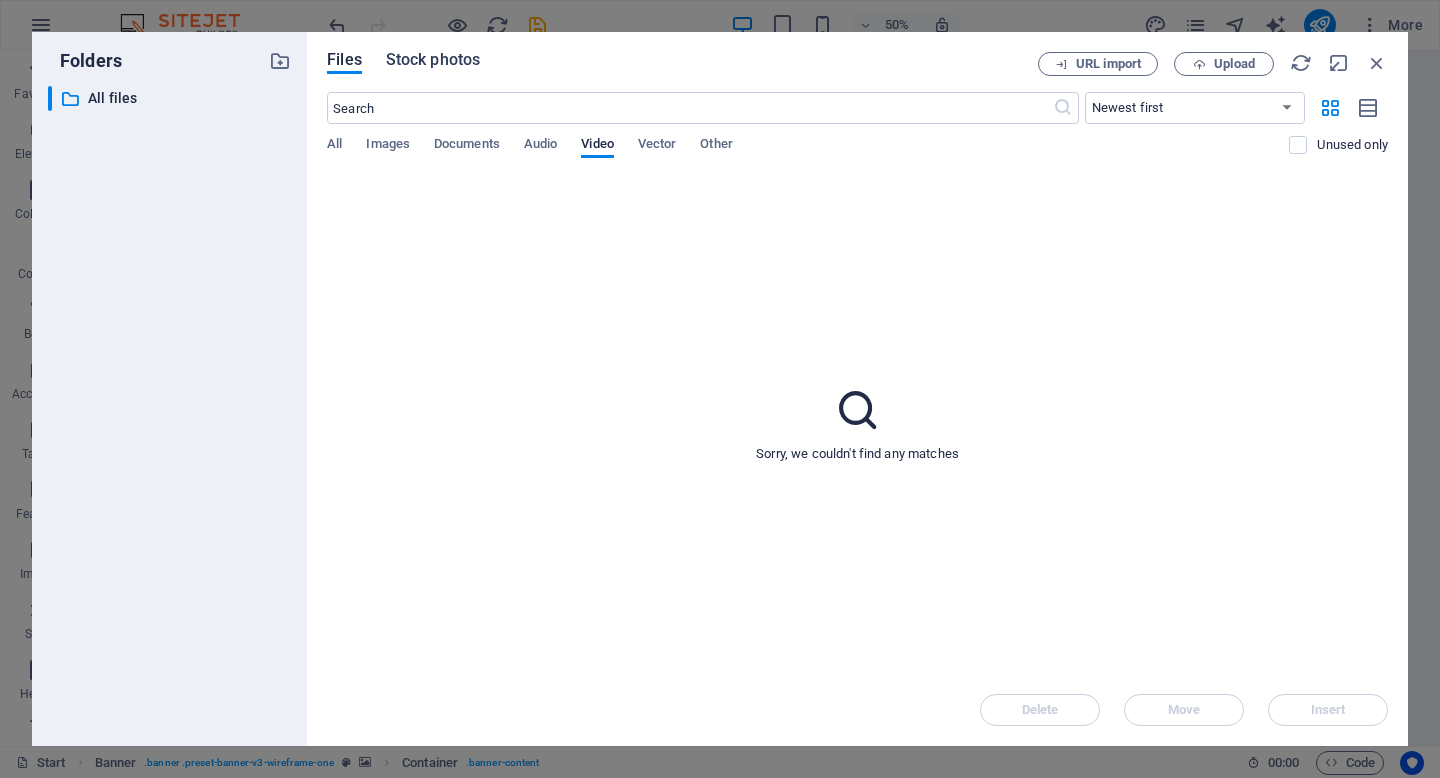 click on "Stock photos" at bounding box center (433, 60) 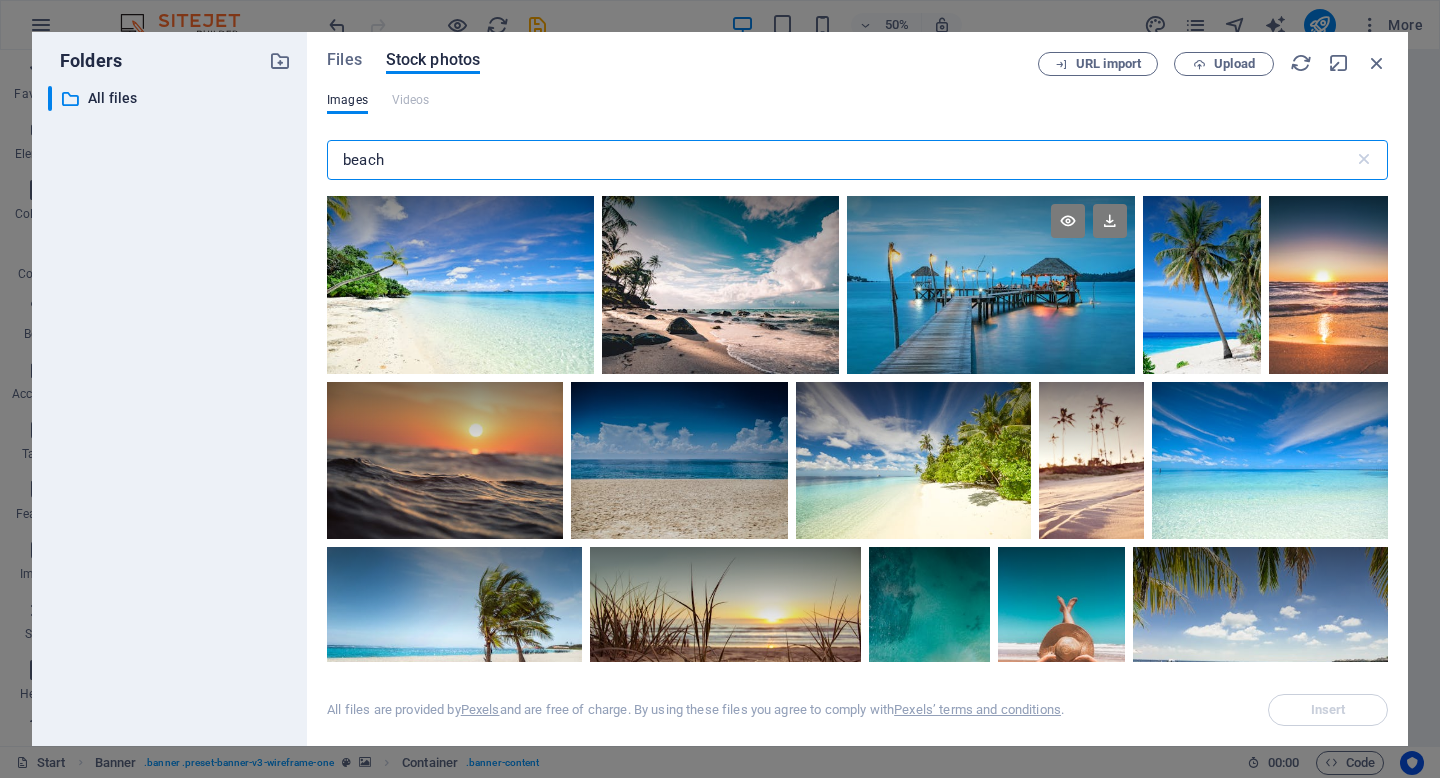 click at bounding box center (991, 240) 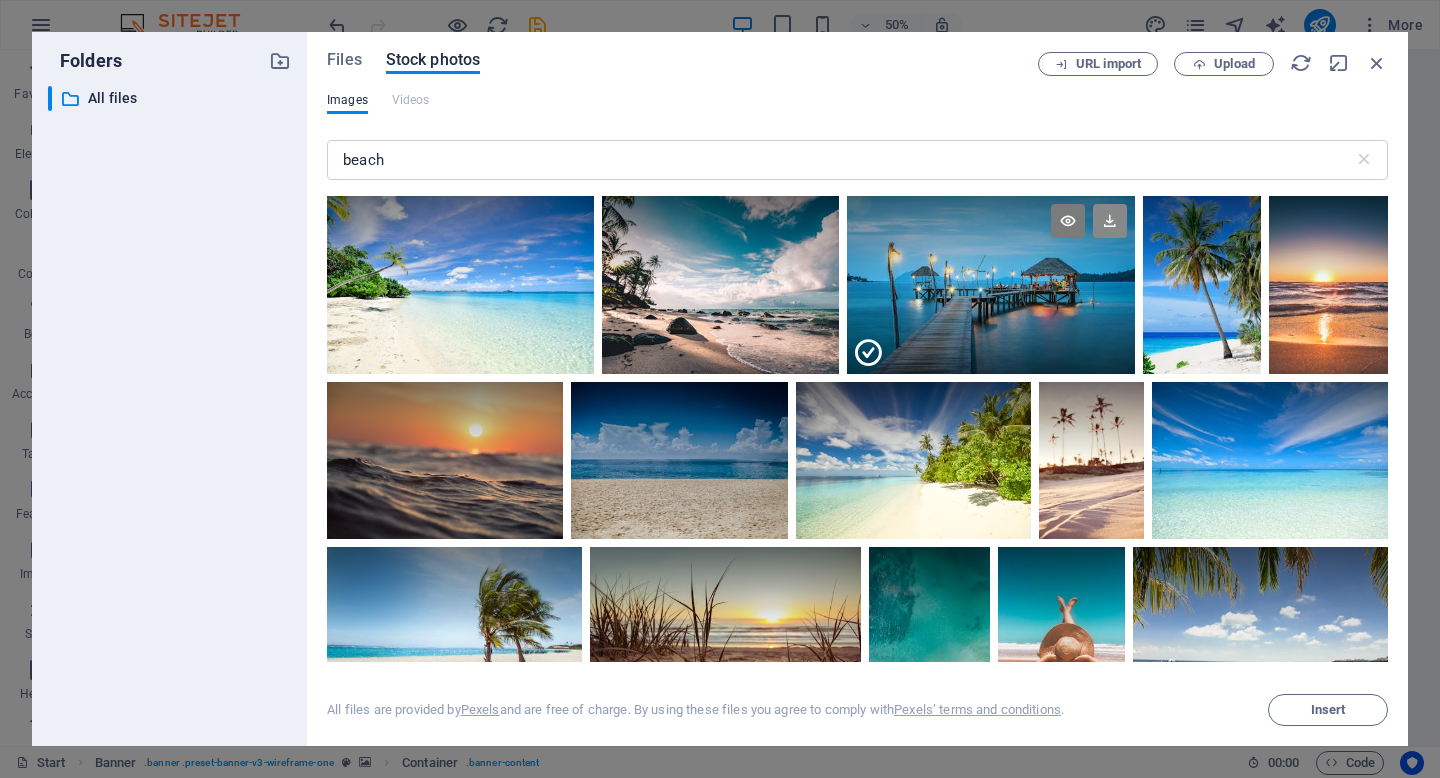 click at bounding box center [1110, 221] 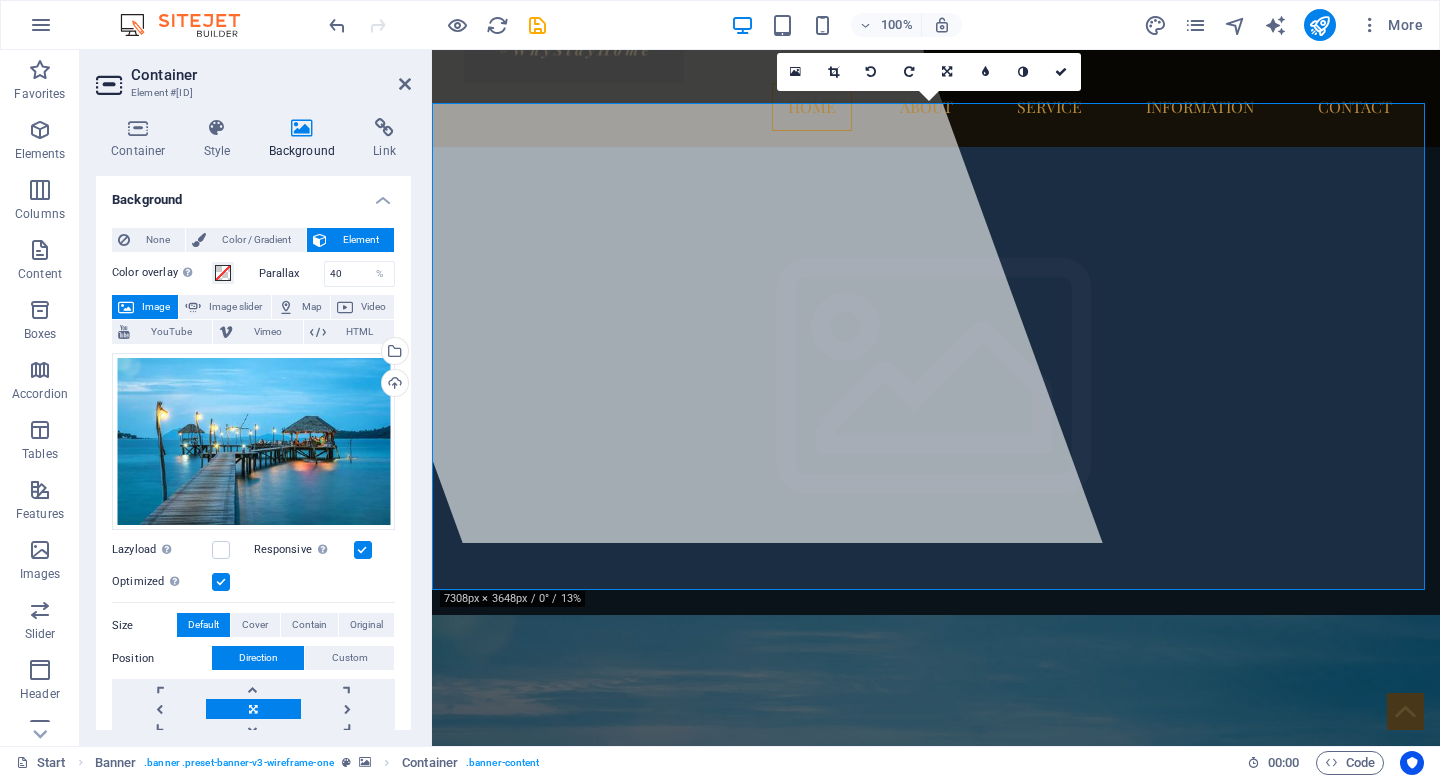 scroll, scrollTop: 205, scrollLeft: 0, axis: vertical 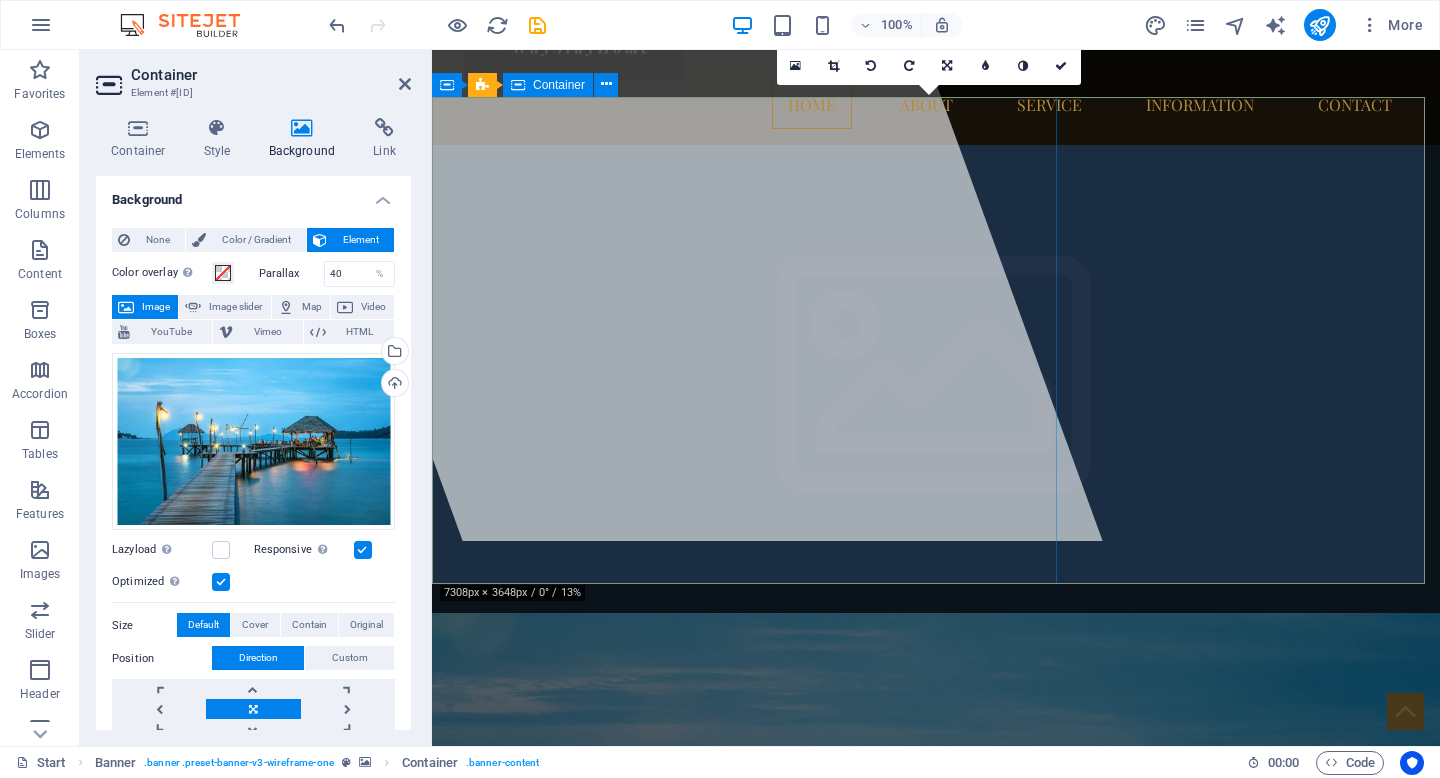 click at bounding box center (655, 193) 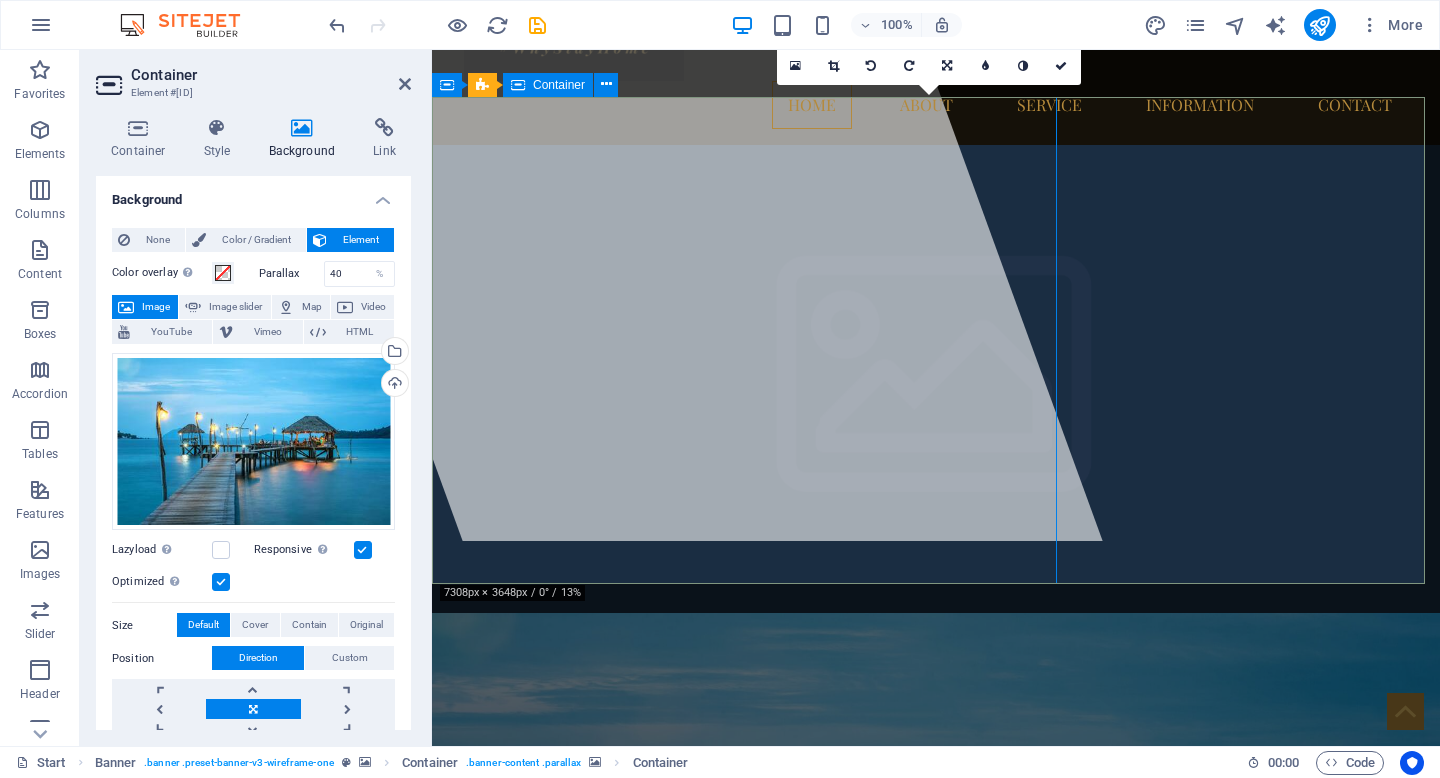 click at bounding box center (655, 193) 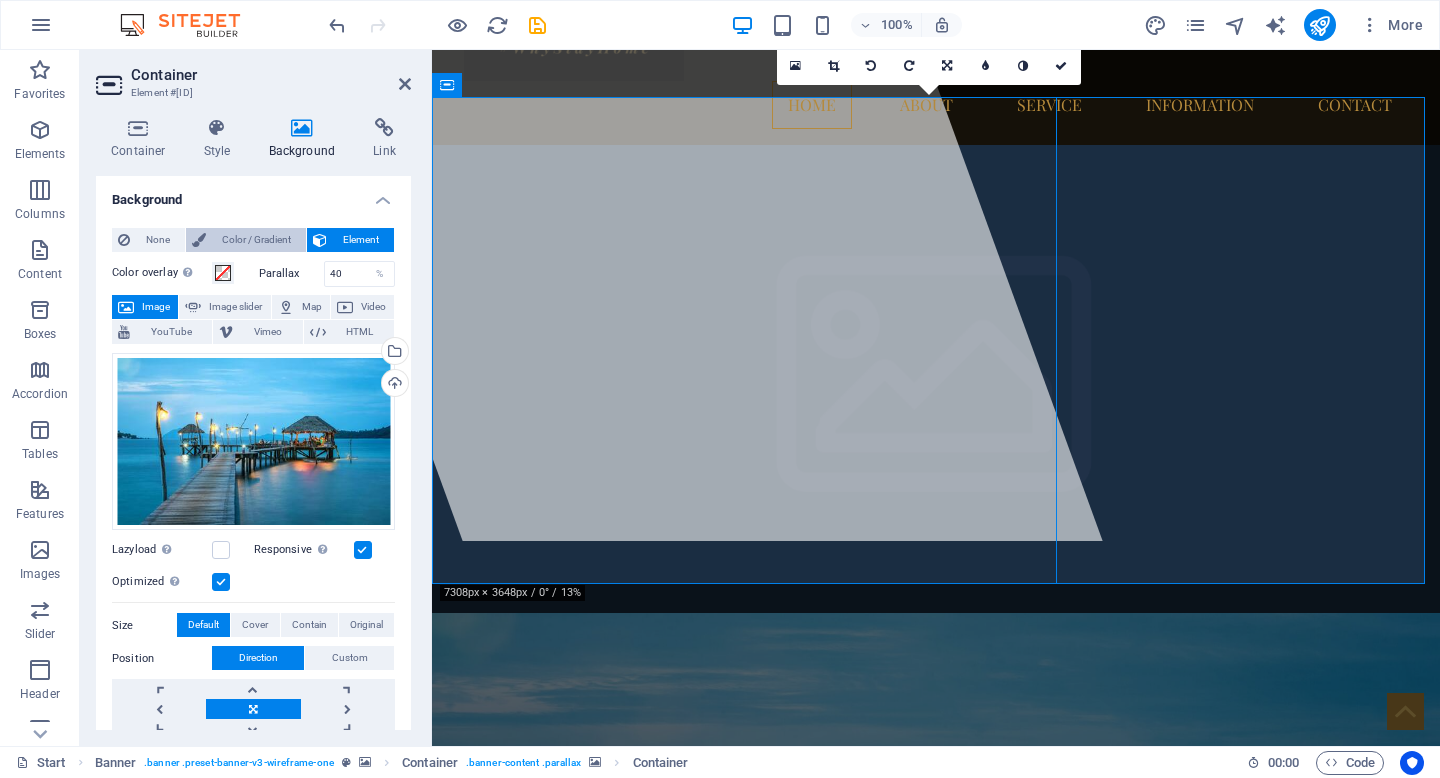 click on "Color / Gradient" at bounding box center [256, 240] 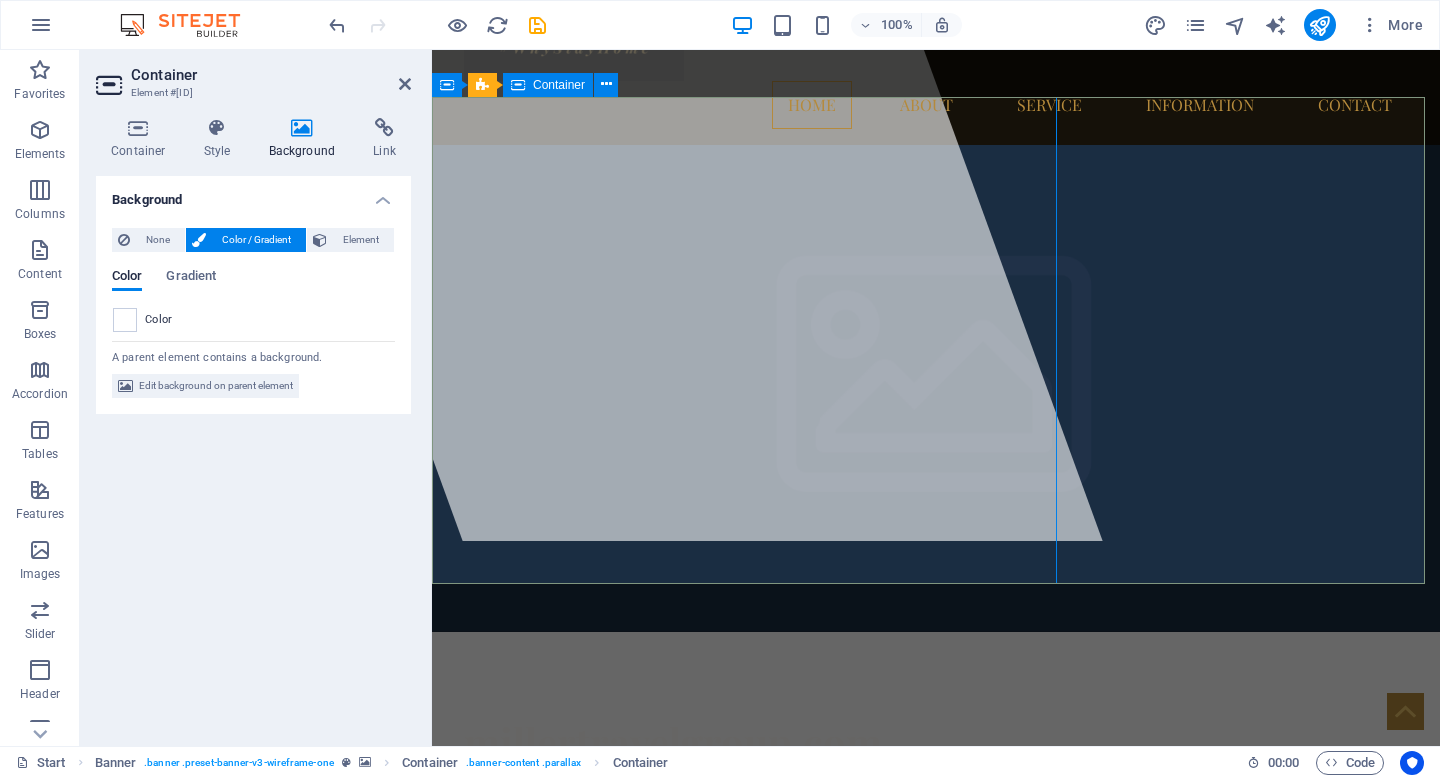 click at bounding box center (655, 193) 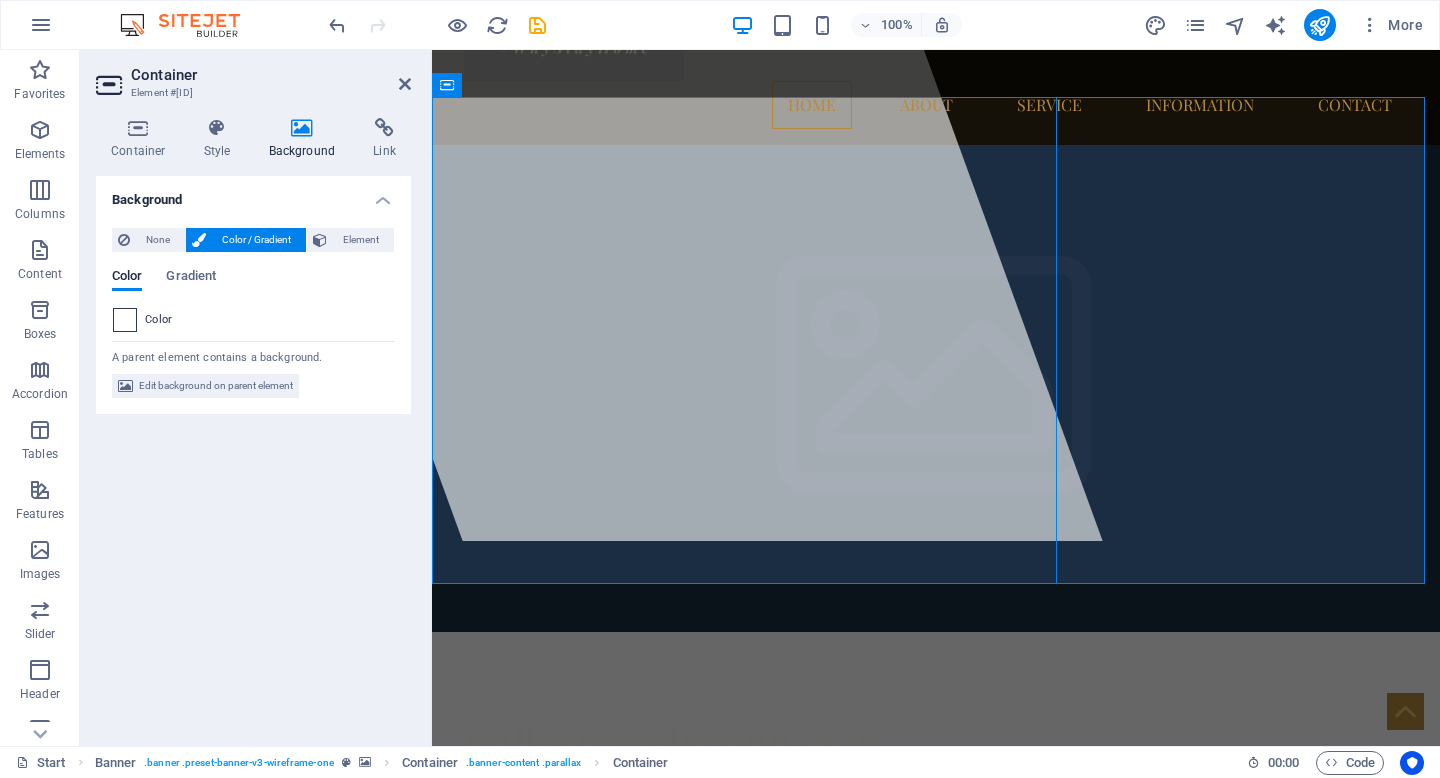 click at bounding box center (125, 320) 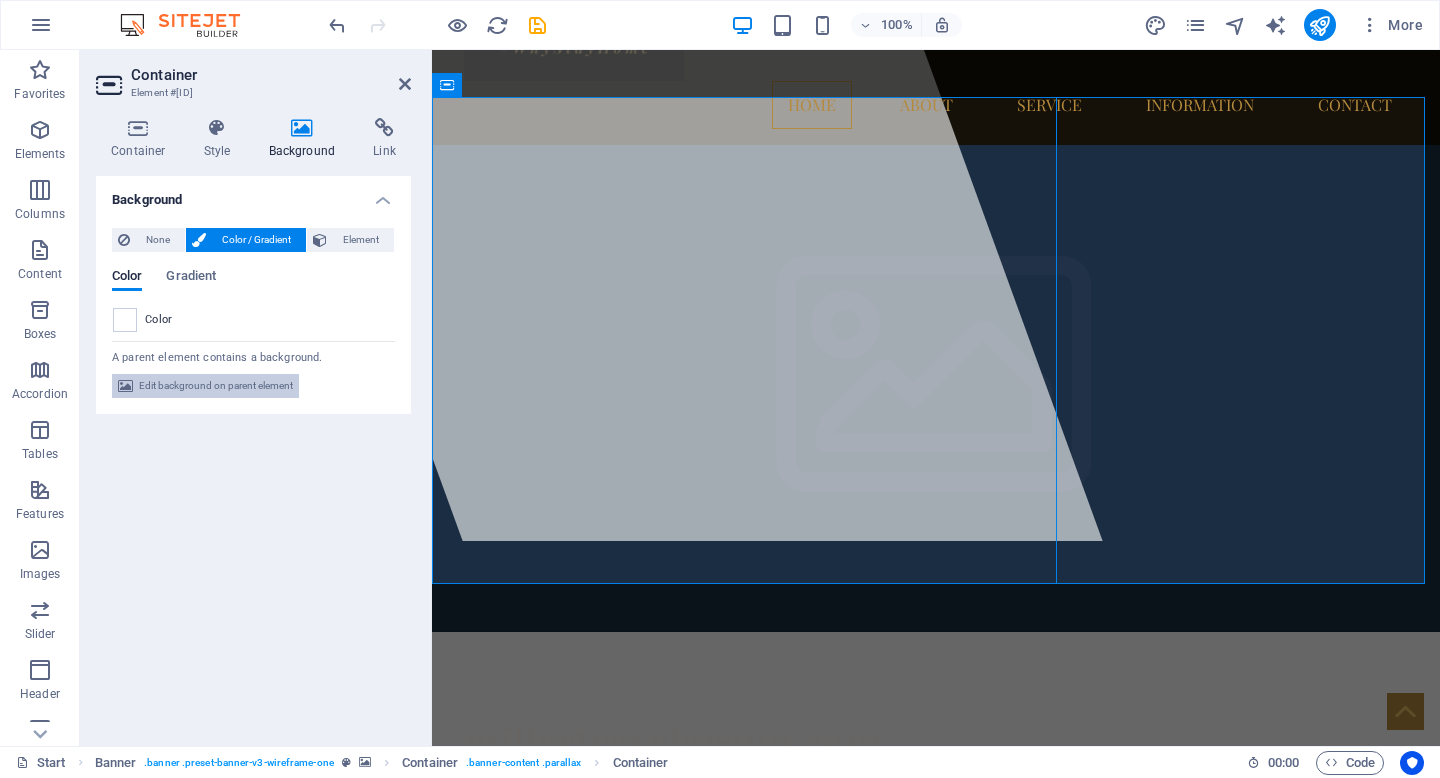 click on "Edit background on parent element" at bounding box center (216, 386) 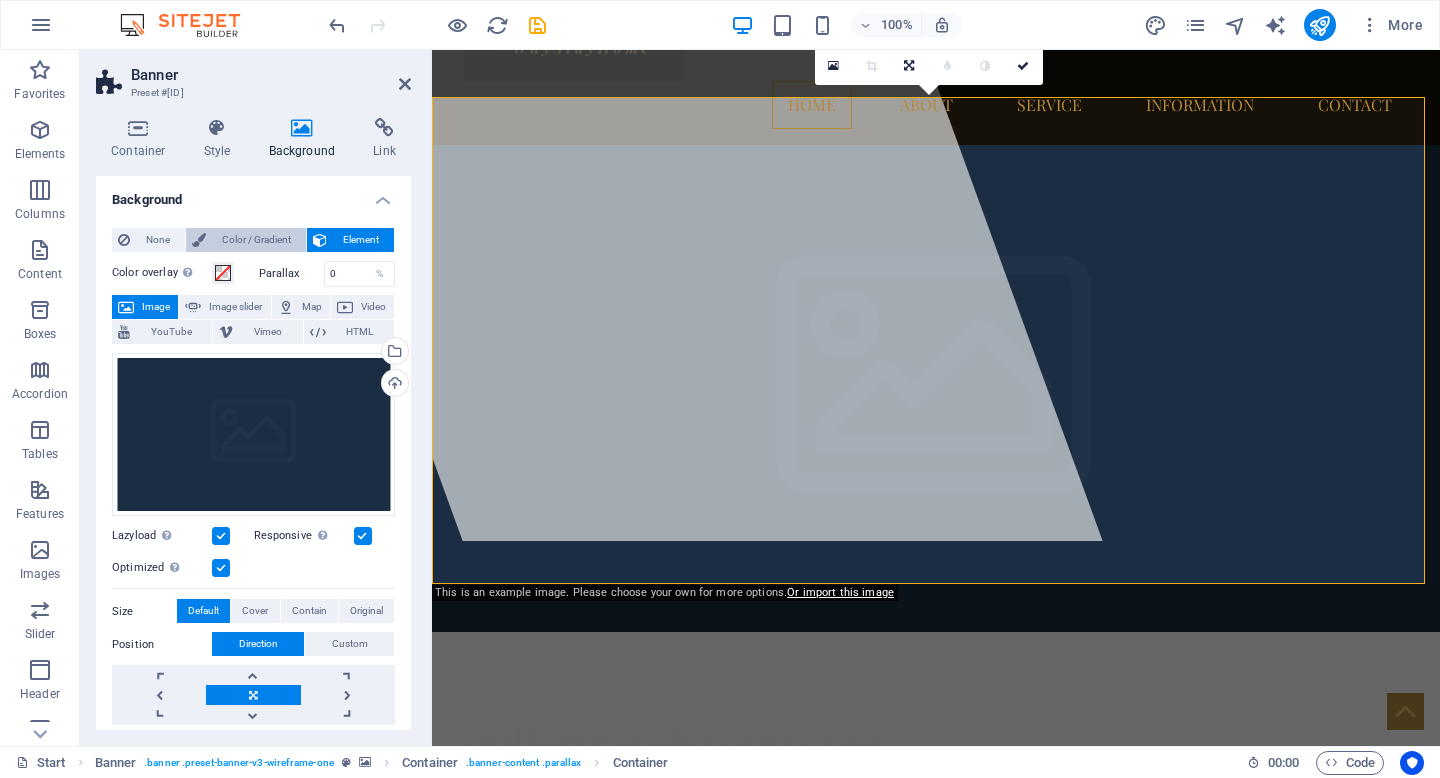 click on "Color / Gradient" at bounding box center [256, 240] 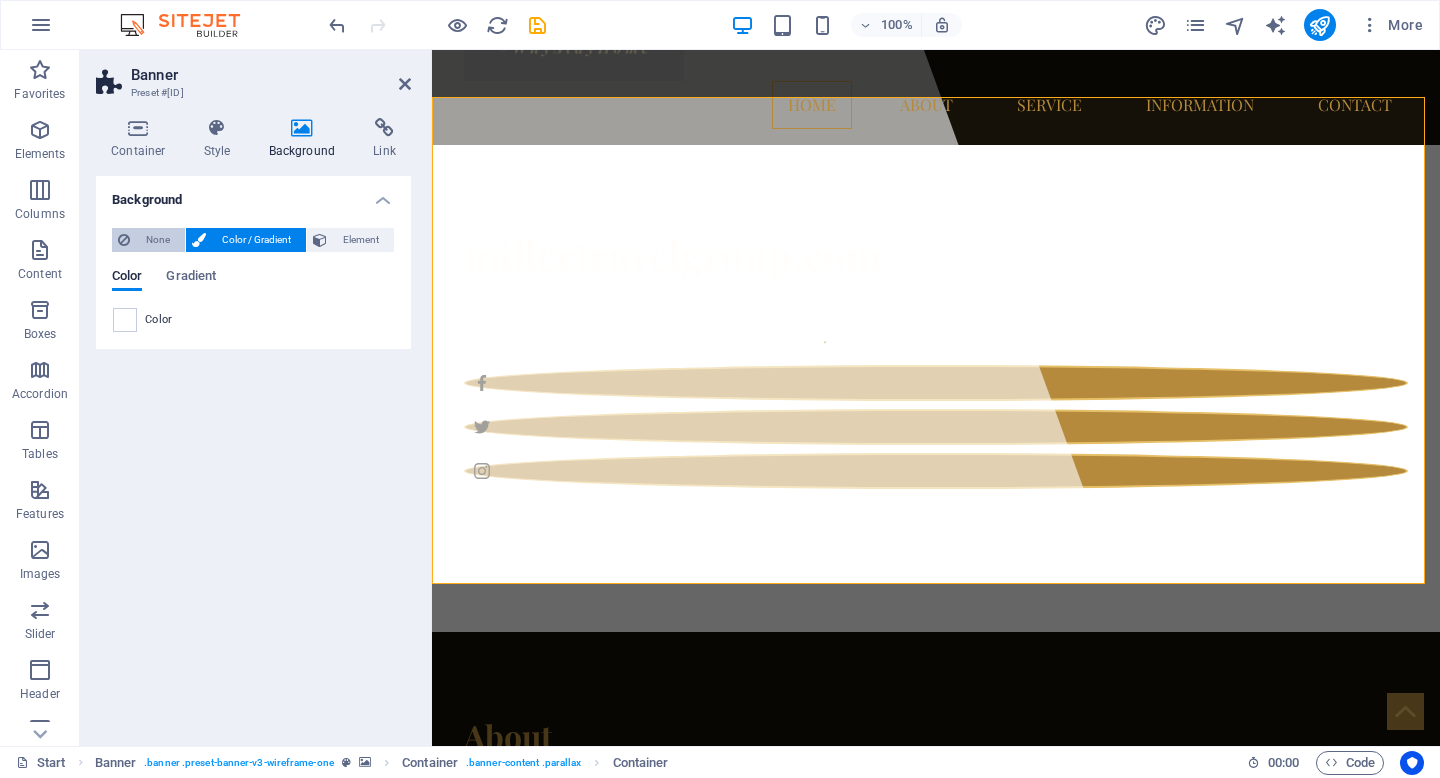 click on "None" at bounding box center [157, 240] 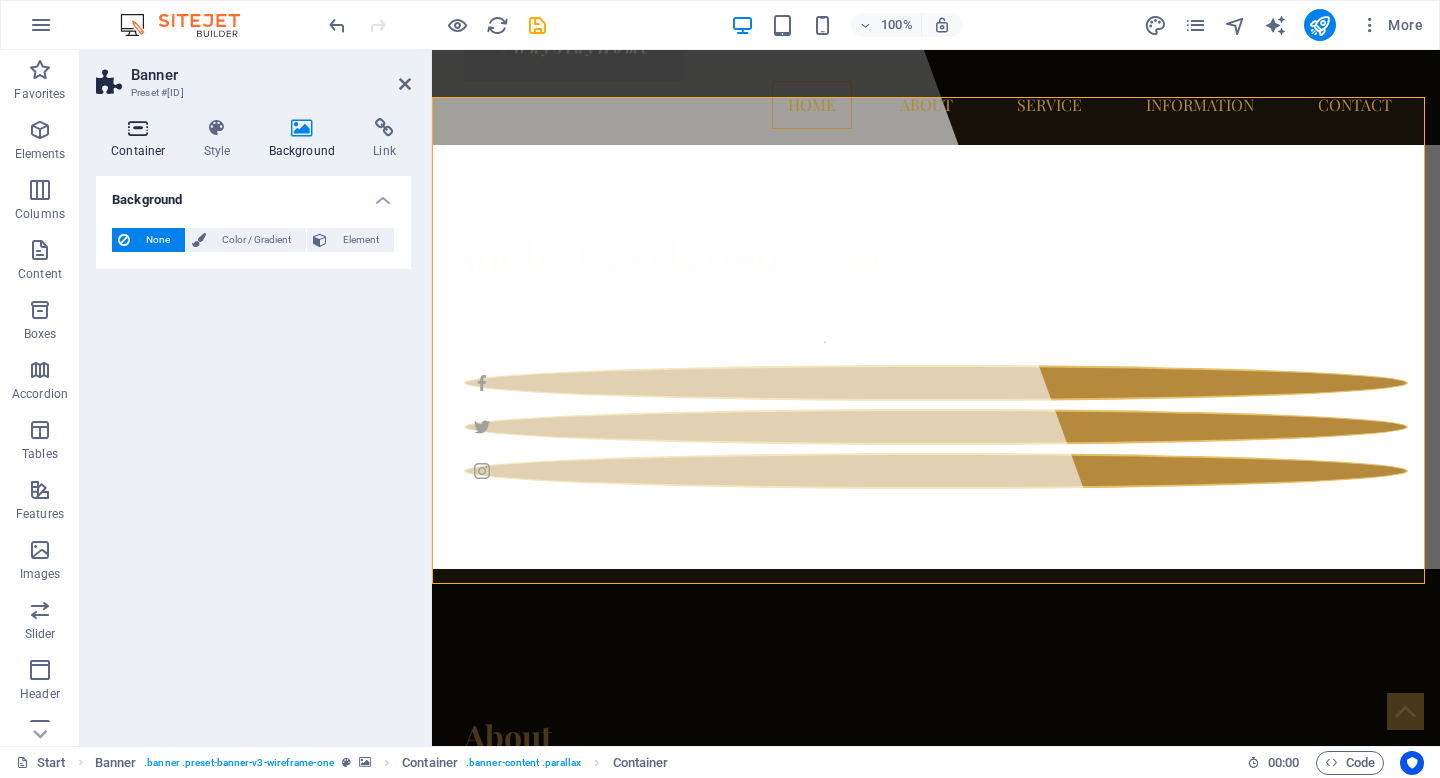 click on "Container" at bounding box center (142, 139) 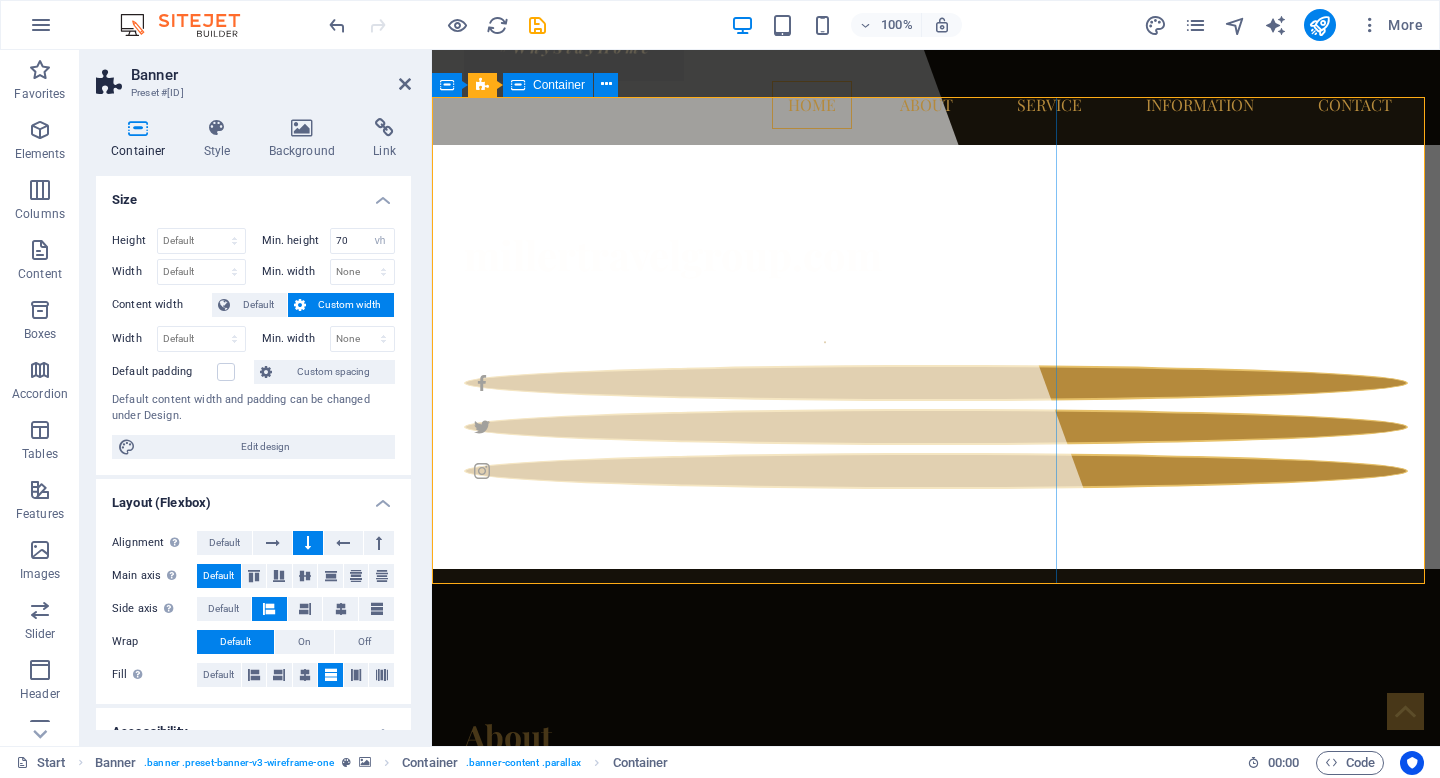 click at bounding box center [655, 193] 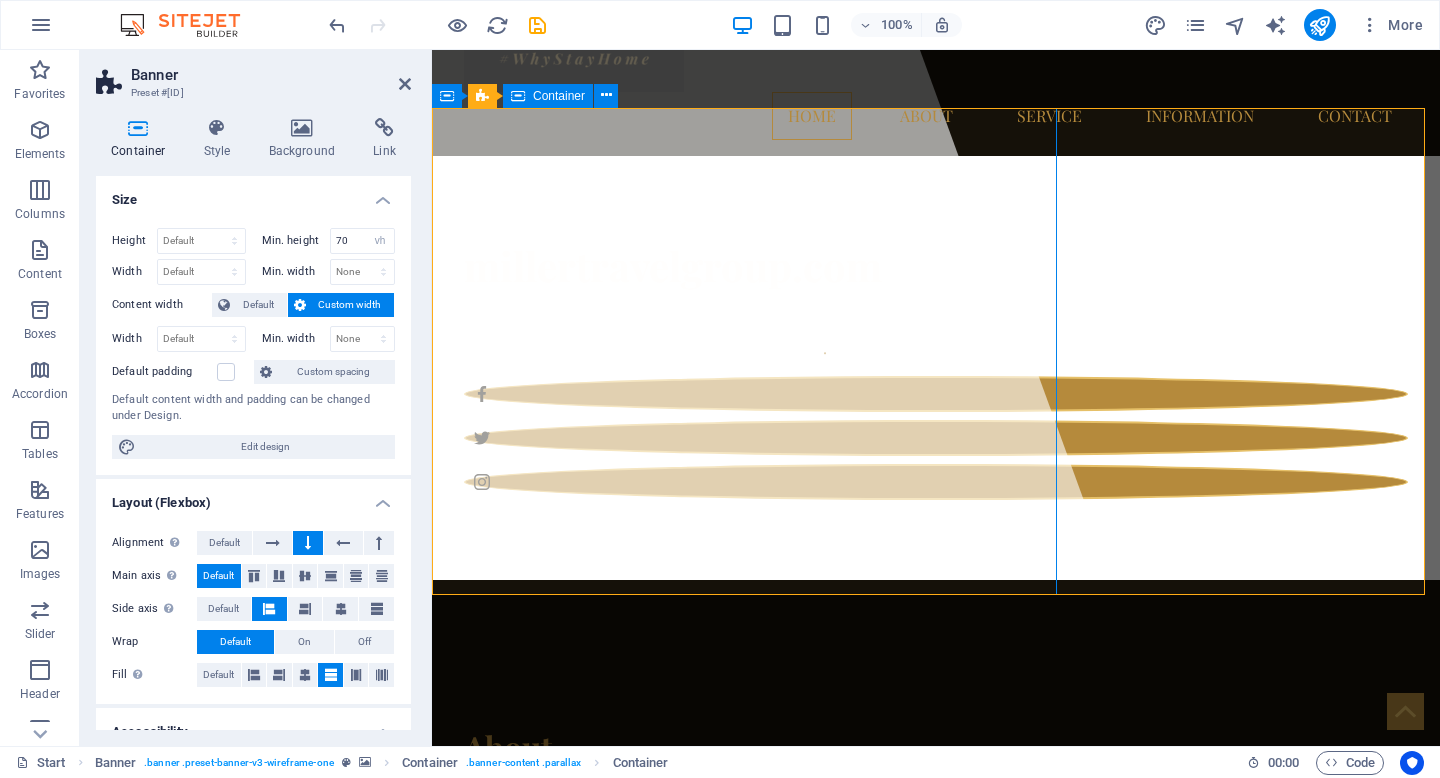scroll, scrollTop: 168, scrollLeft: 0, axis: vertical 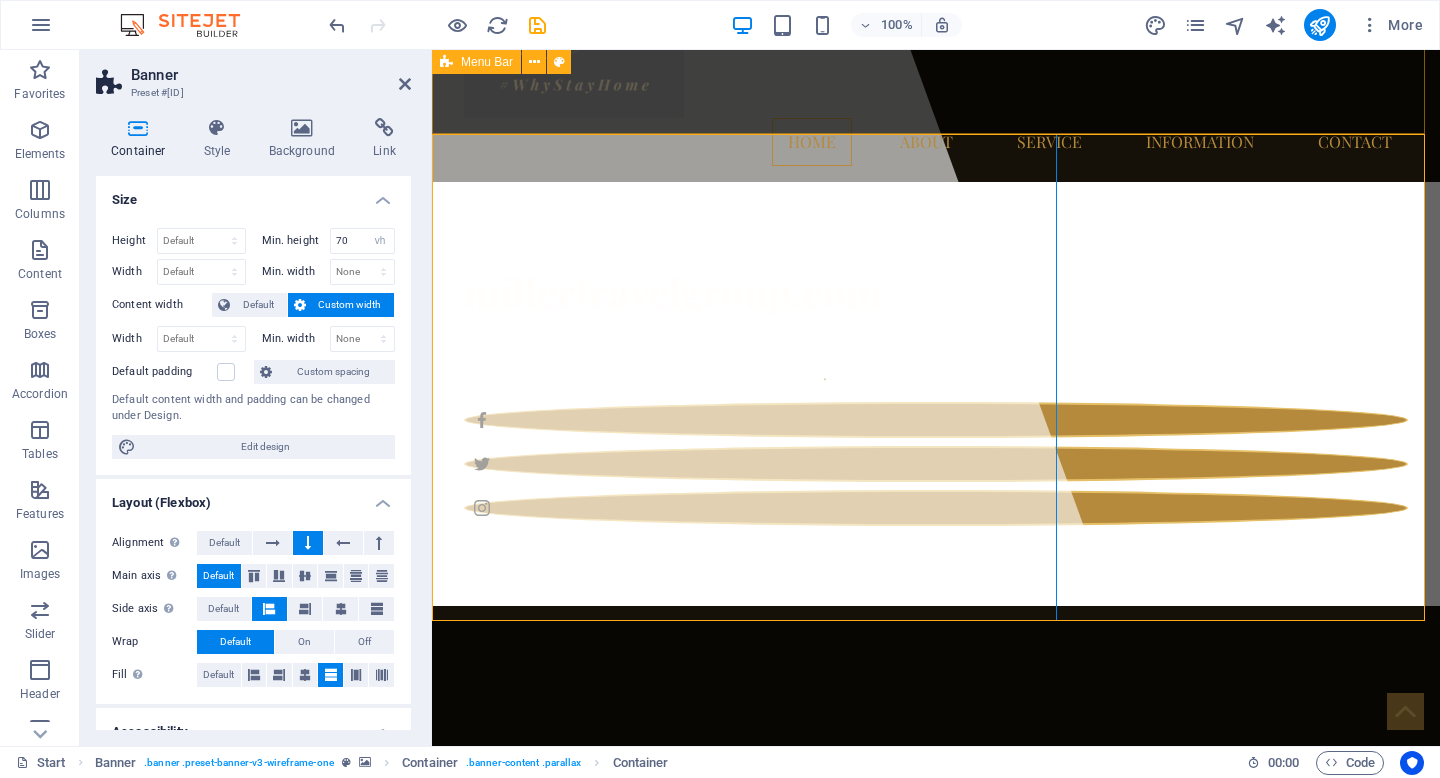 click on "Home About Service Information Contact" at bounding box center (936, 32) 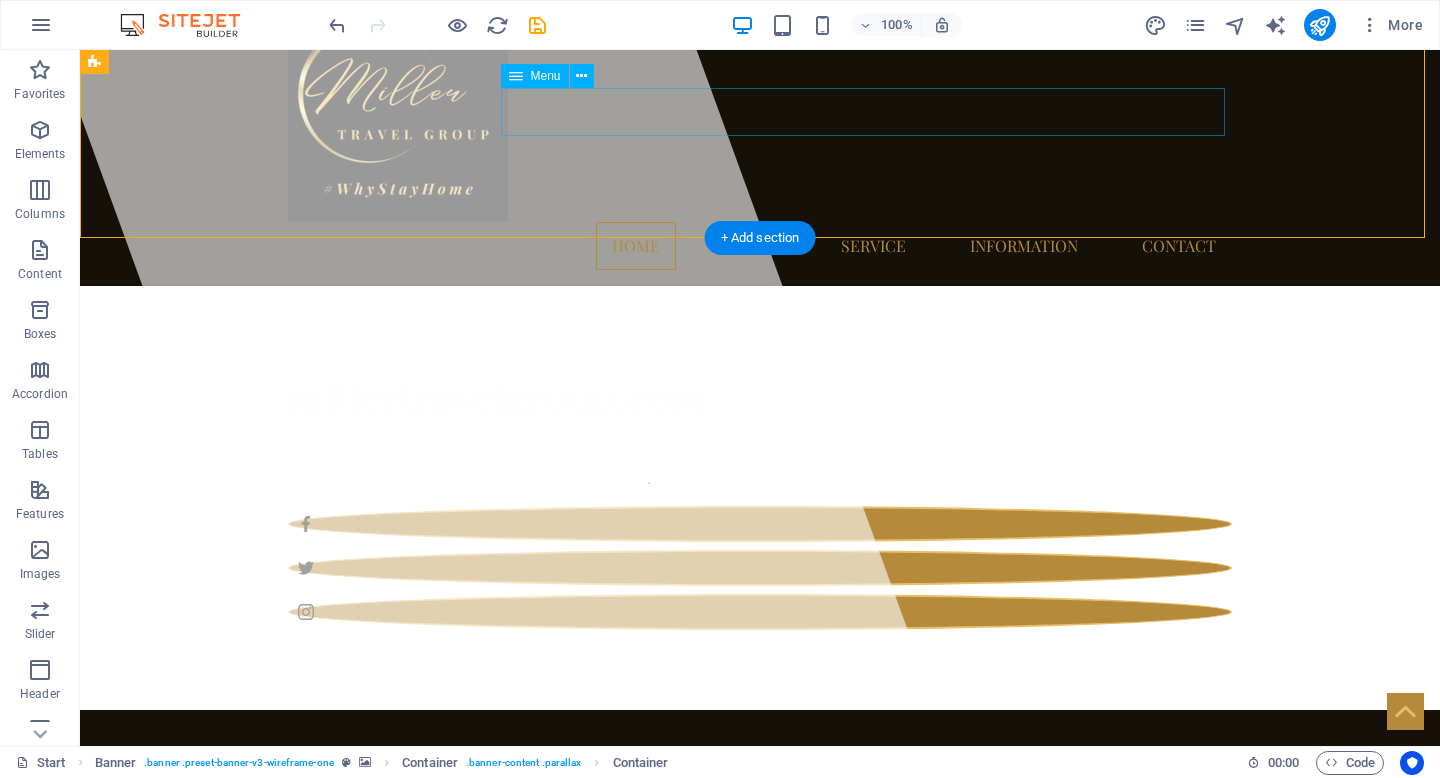 scroll, scrollTop: 0, scrollLeft: 0, axis: both 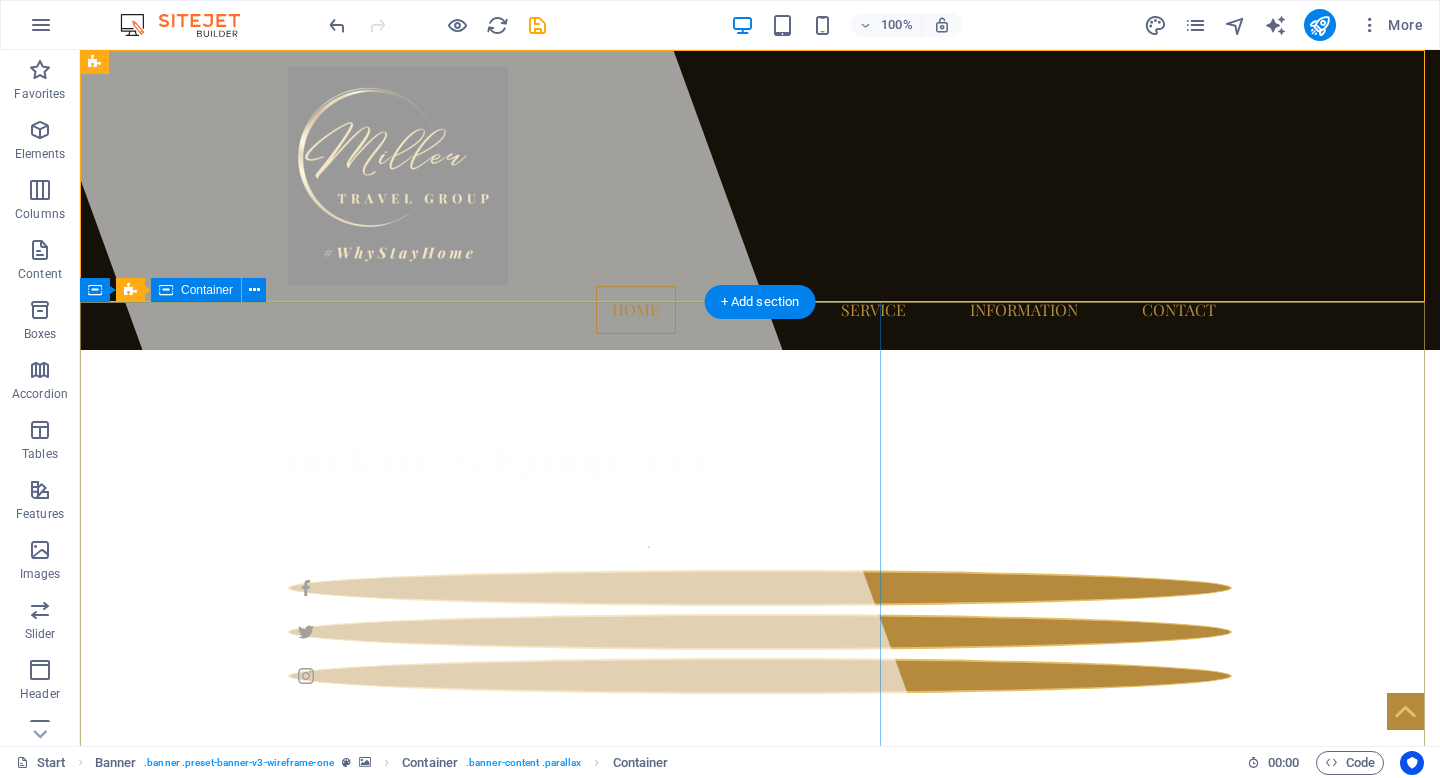 click at bounding box center (479, 398) 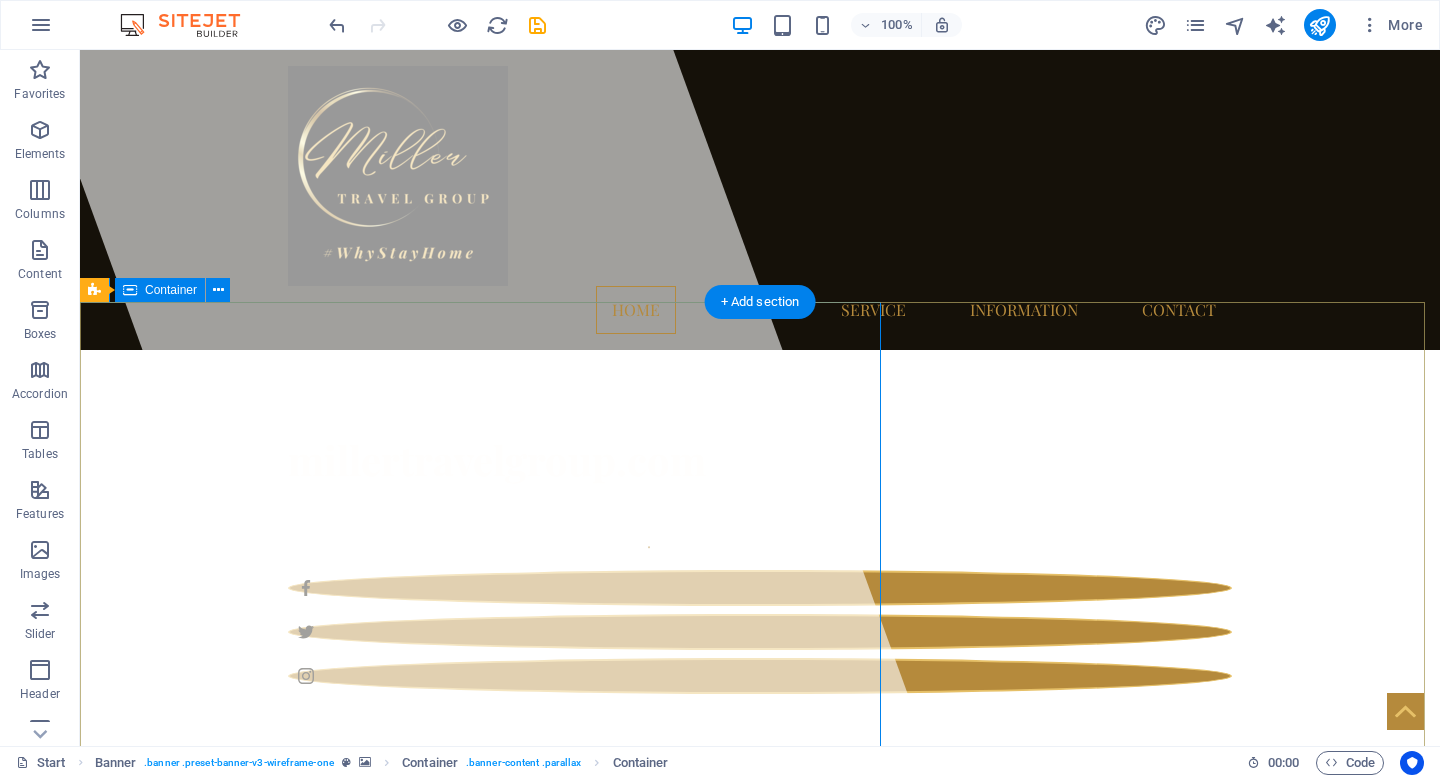 click on "millertravelgroup.com Lorem ipsum dolor sit amet, consectetuer adipiscing elit. Aenean commodo ligula eget dolor. Aenean massa ." at bounding box center [760, 562] 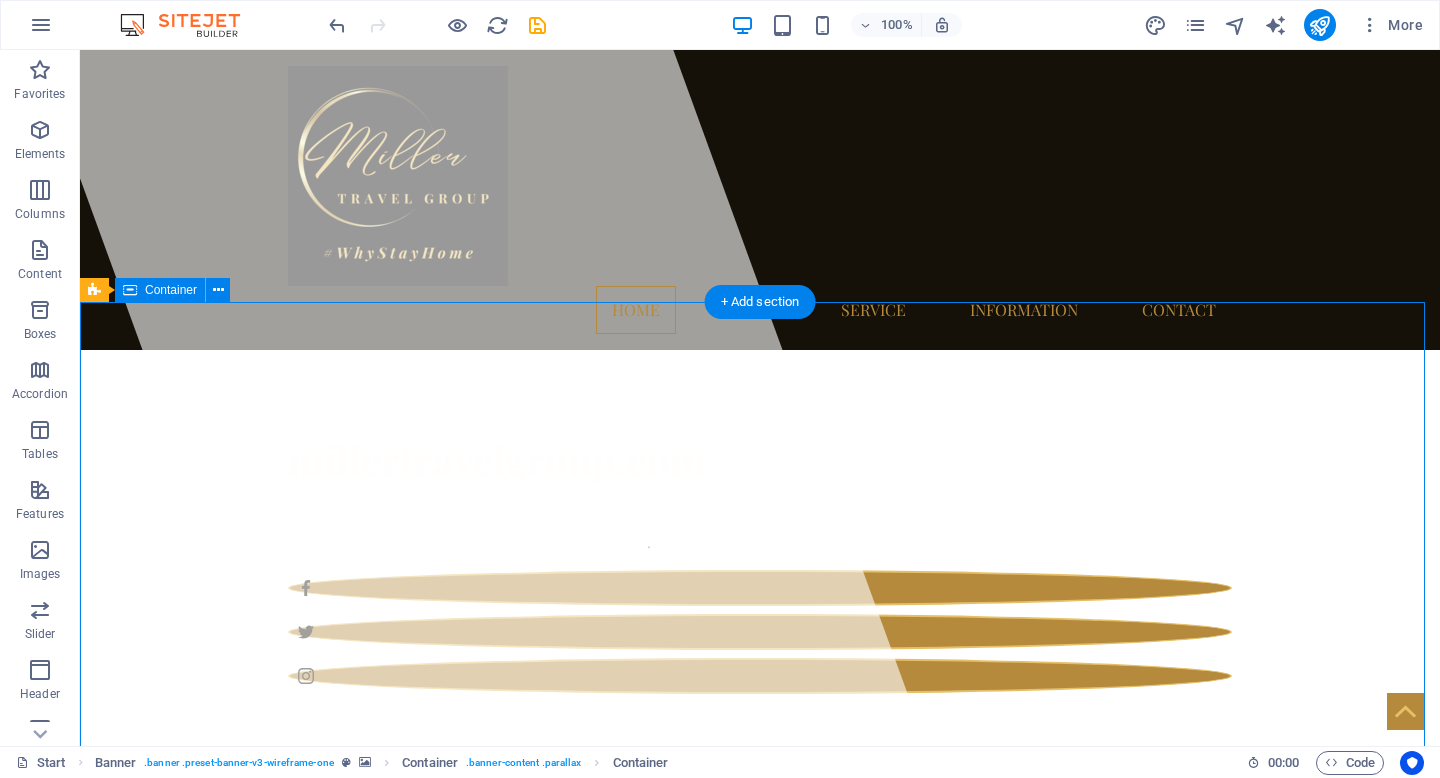 click on "millertravelgroup.com Lorem ipsum dolor sit amet, consectetuer adipiscing elit. Aenean commodo ligula eget dolor. Aenean massa ." at bounding box center [760, 562] 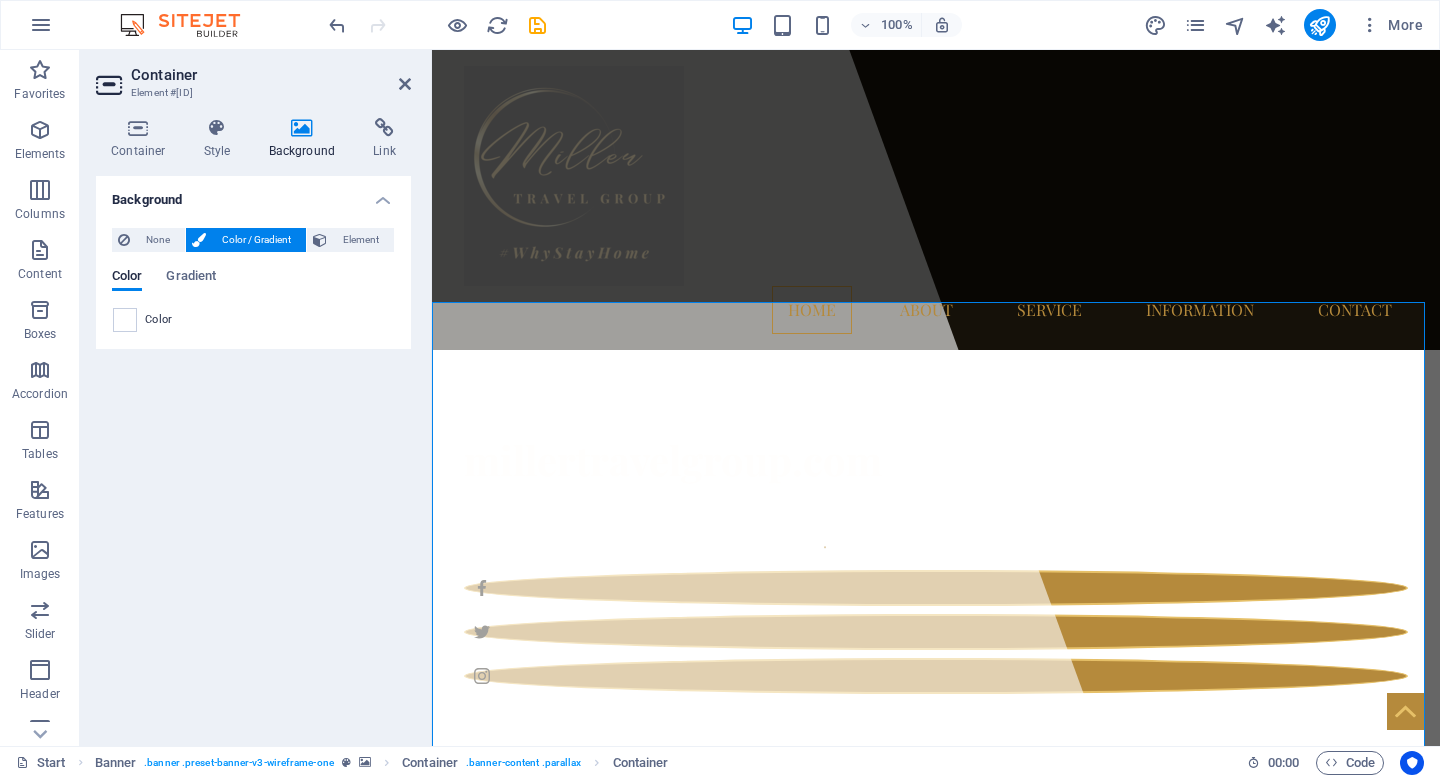 click at bounding box center (302, 128) 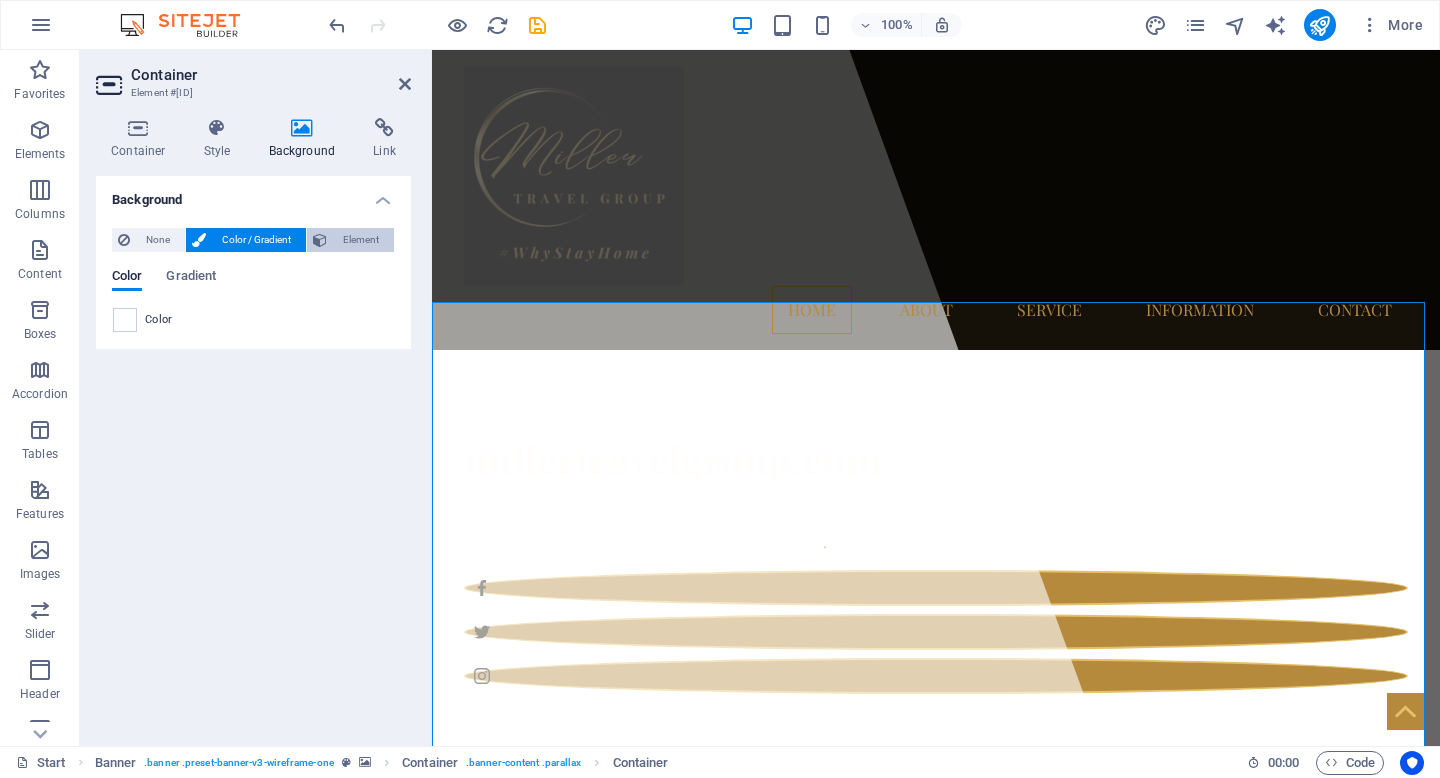 click on "Element" at bounding box center [360, 240] 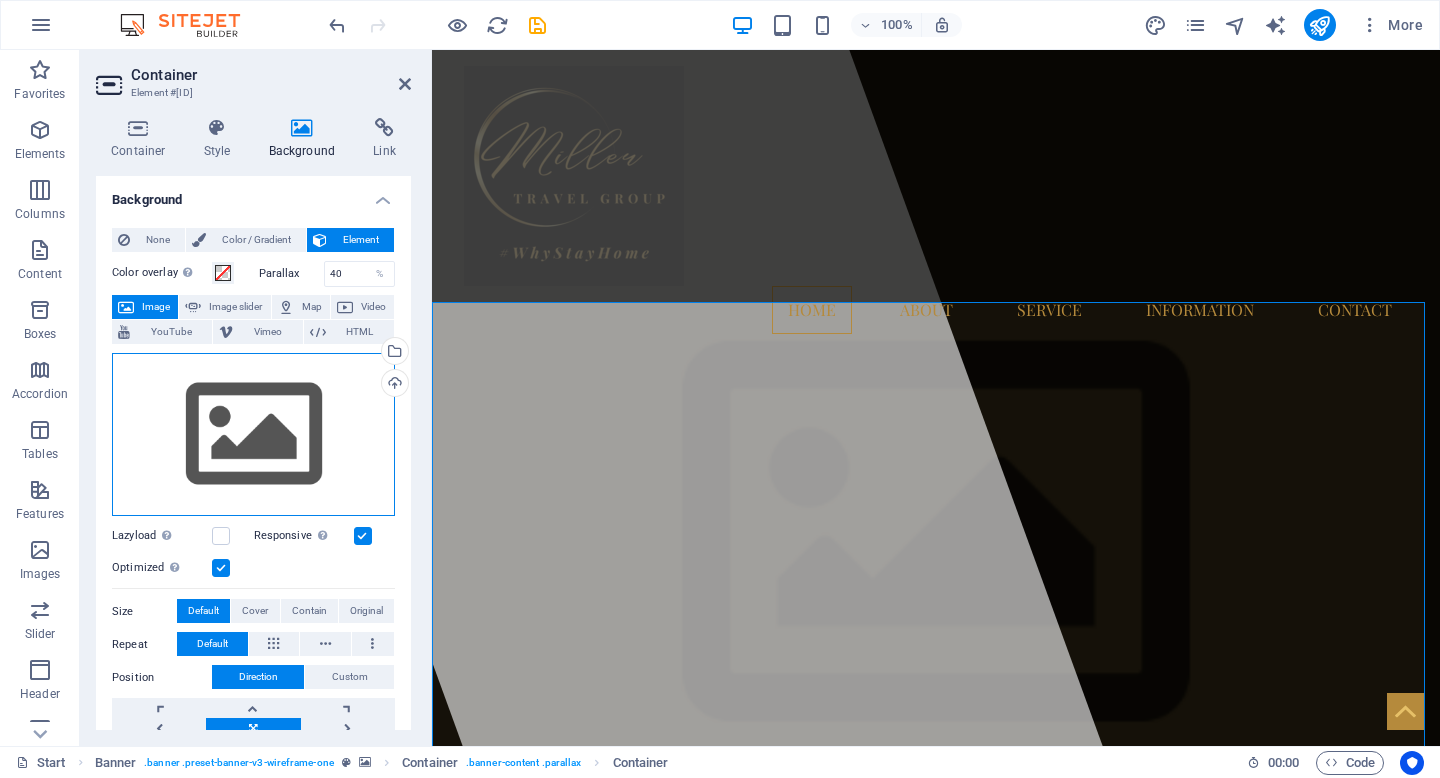 click on "Drag files here, click to choose files or select files from Files or our free stock photos & videos" at bounding box center (253, 435) 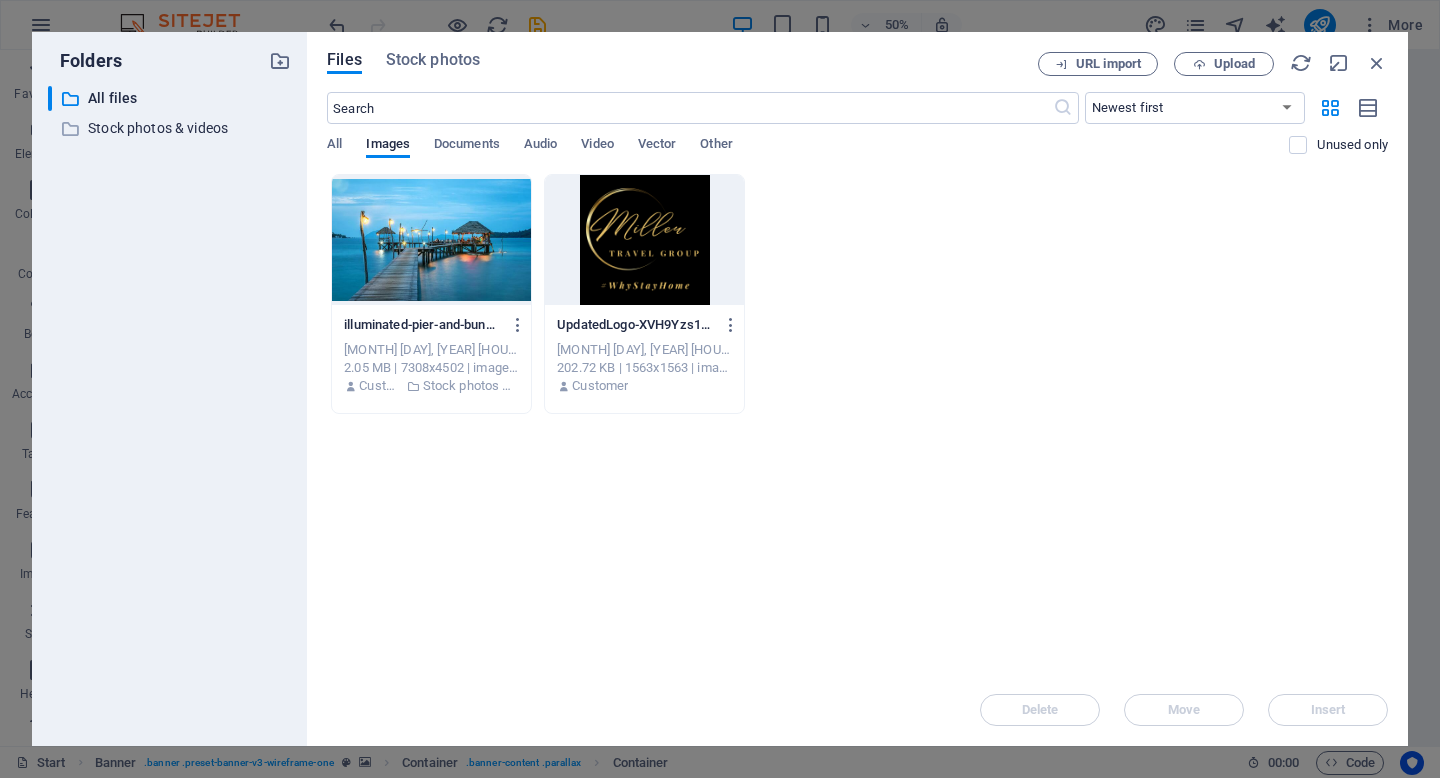 click at bounding box center (431, 240) 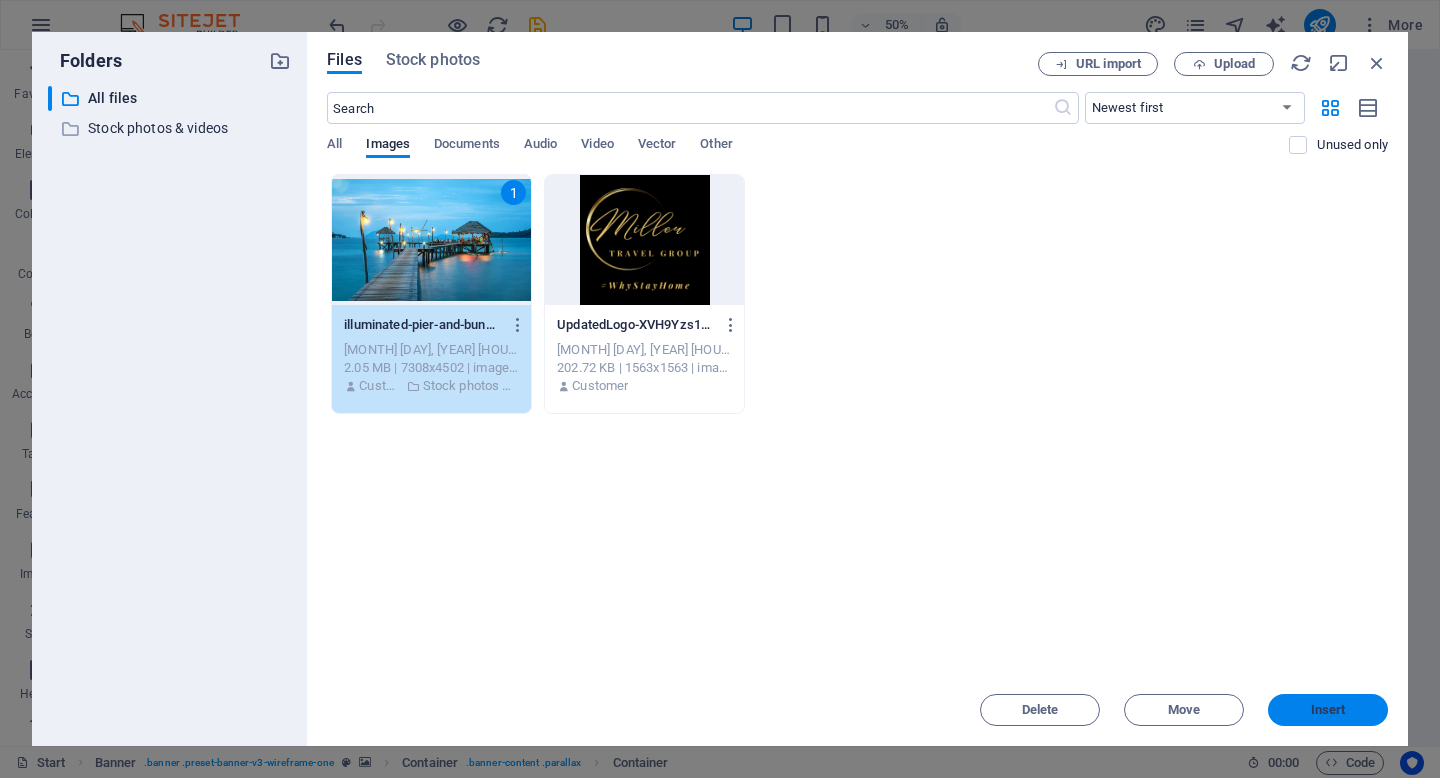 click on "Insert" at bounding box center (1328, 710) 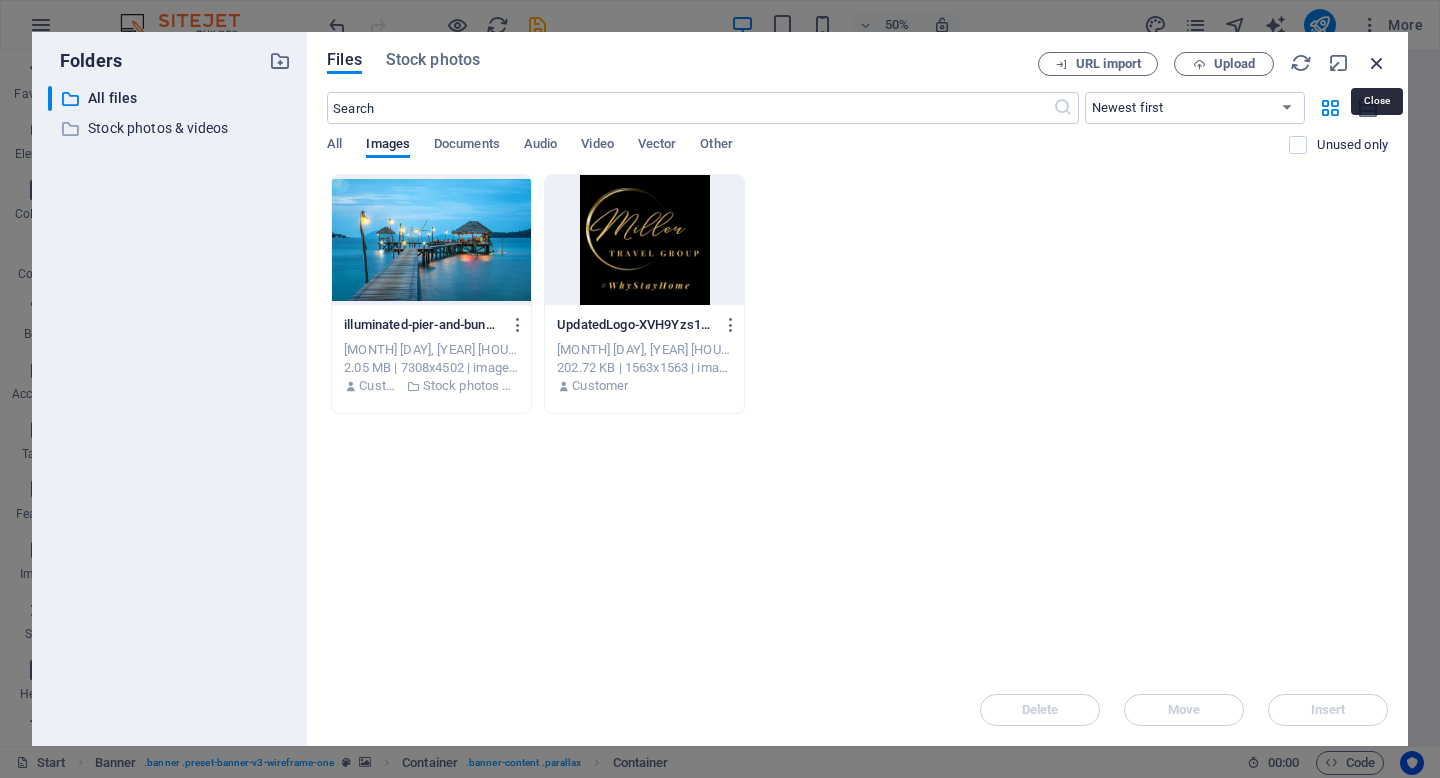 click at bounding box center (1377, 63) 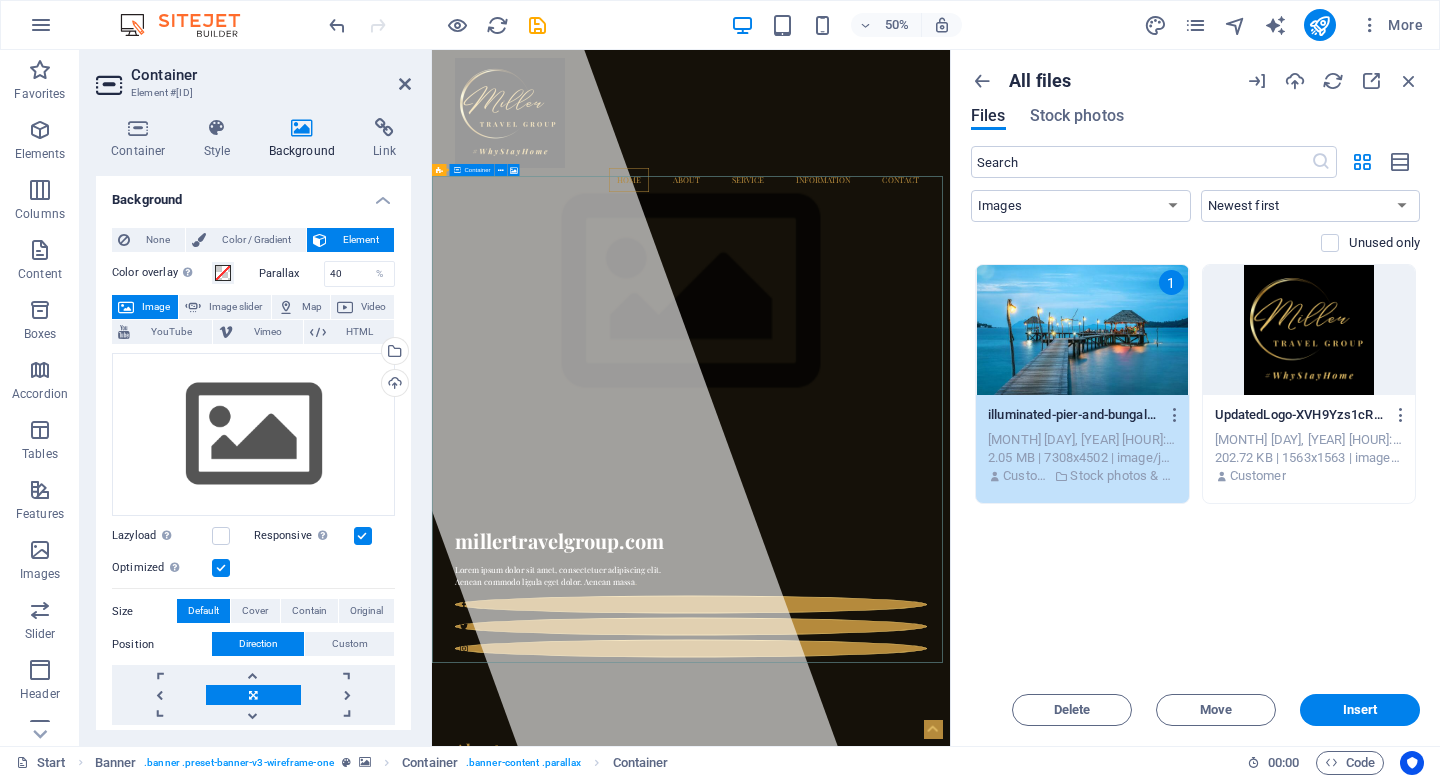 click on "millertravelgroup.com Lorem ipsum dolor sit amet, consectetuer adipiscing elit. Aenean commodo ligula eget dolor. Aenean massa ." at bounding box center [950, 847] 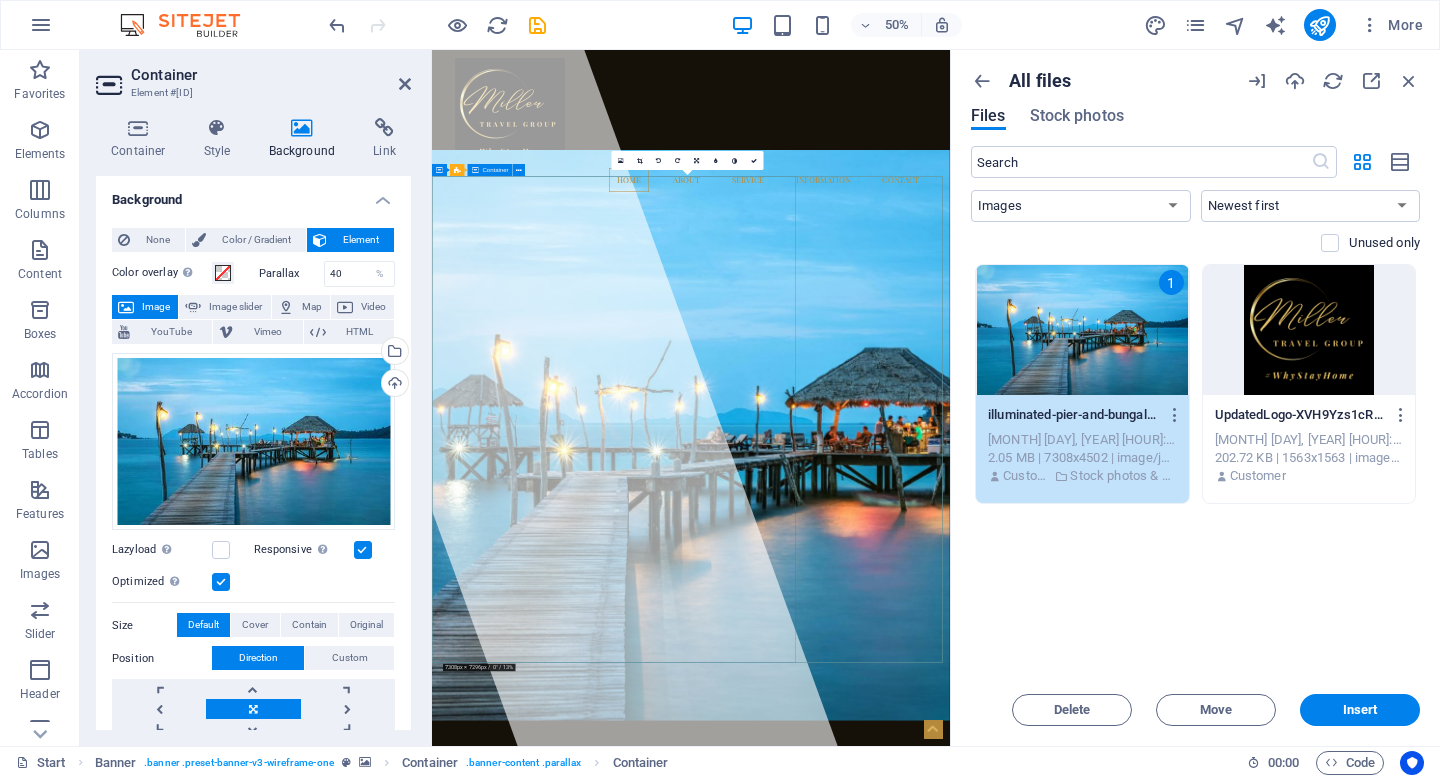 click at bounding box center [670, 746] 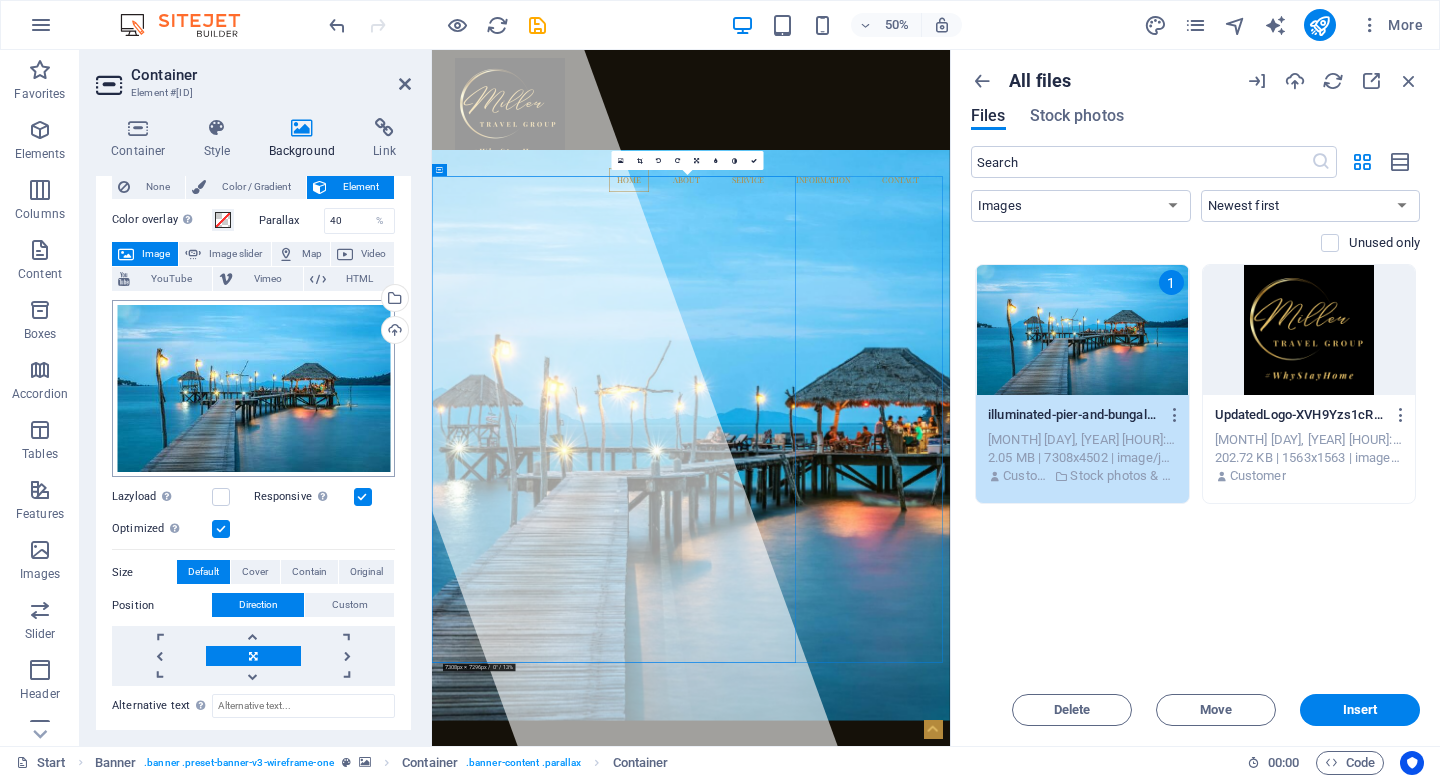 scroll, scrollTop: 0, scrollLeft: 0, axis: both 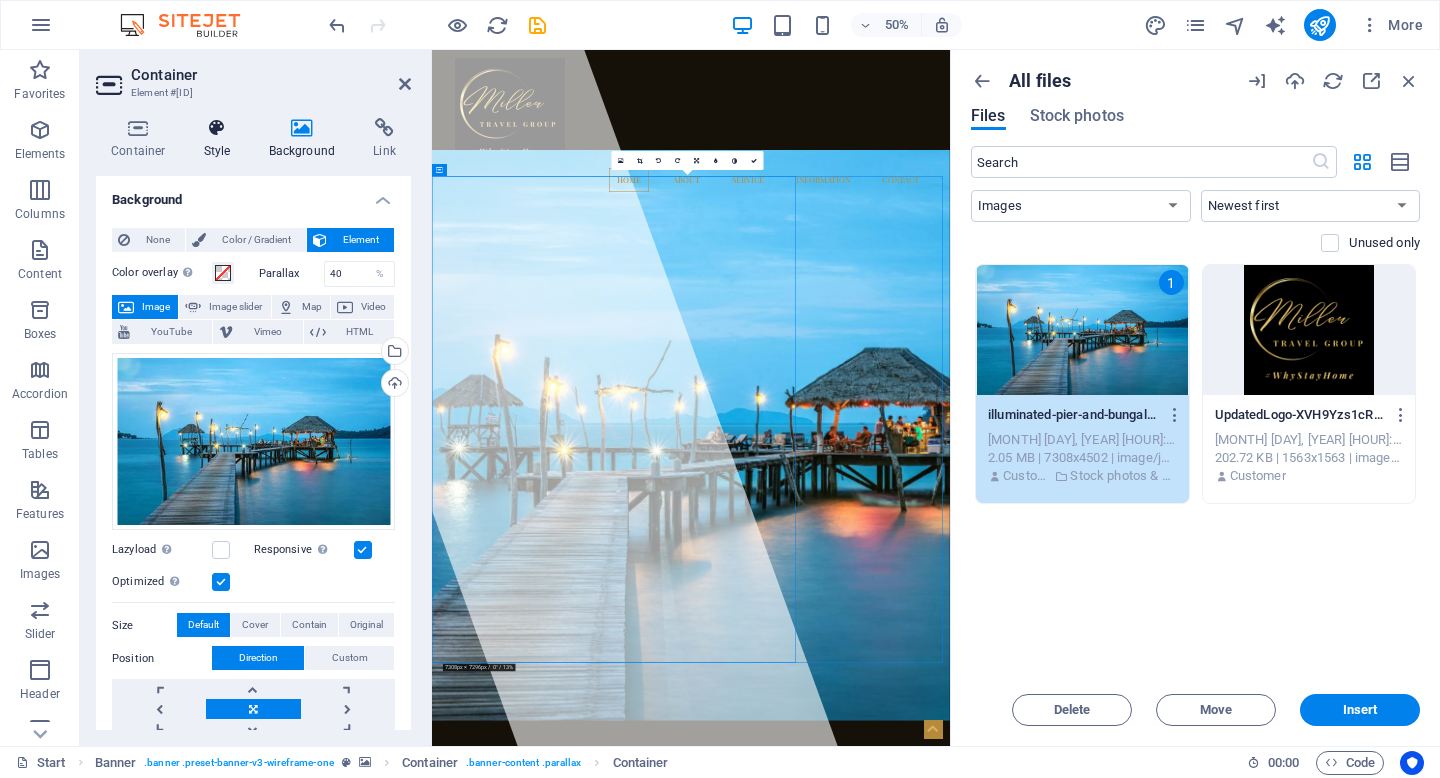click at bounding box center [217, 128] 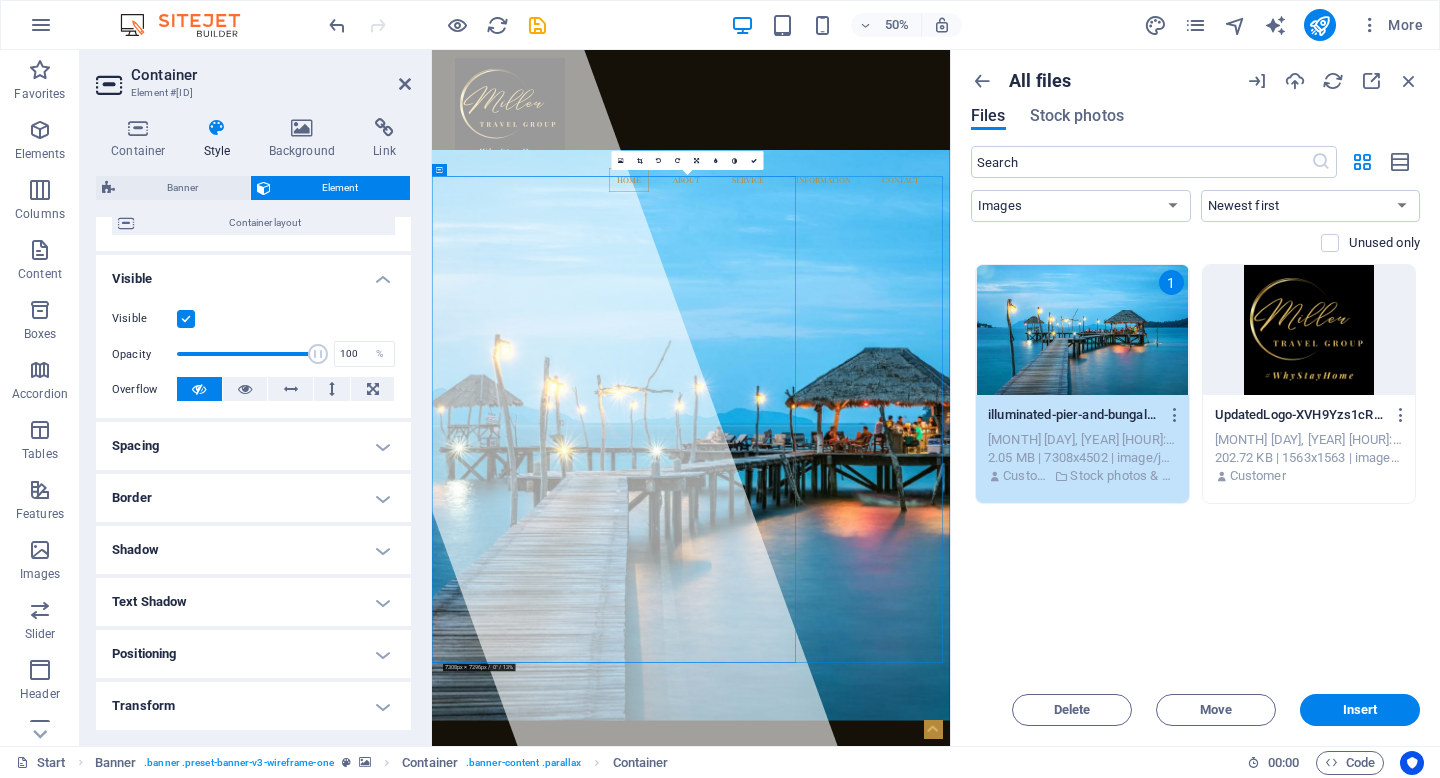 scroll, scrollTop: 179, scrollLeft: 0, axis: vertical 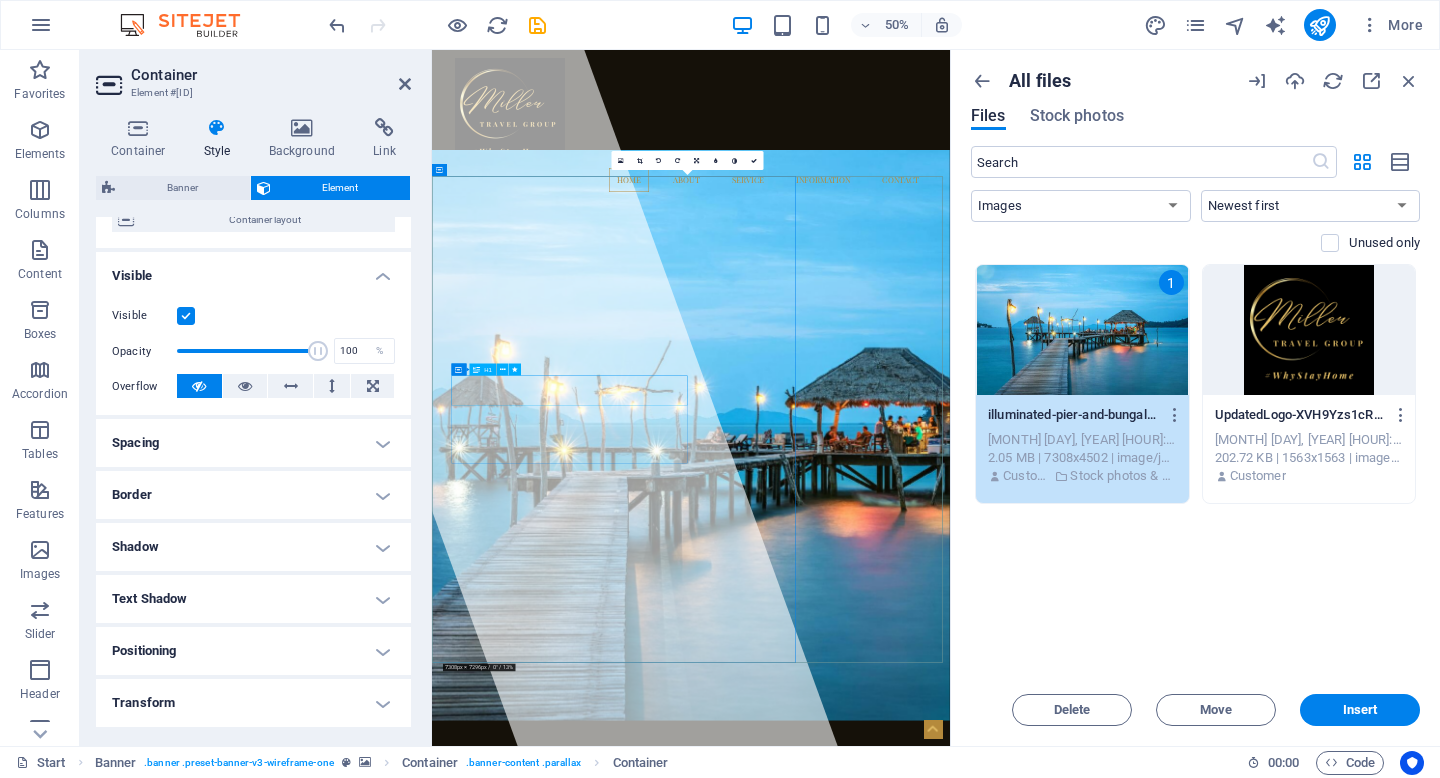 click on "millertravelgroup.com" at bounding box center [687, 1601] 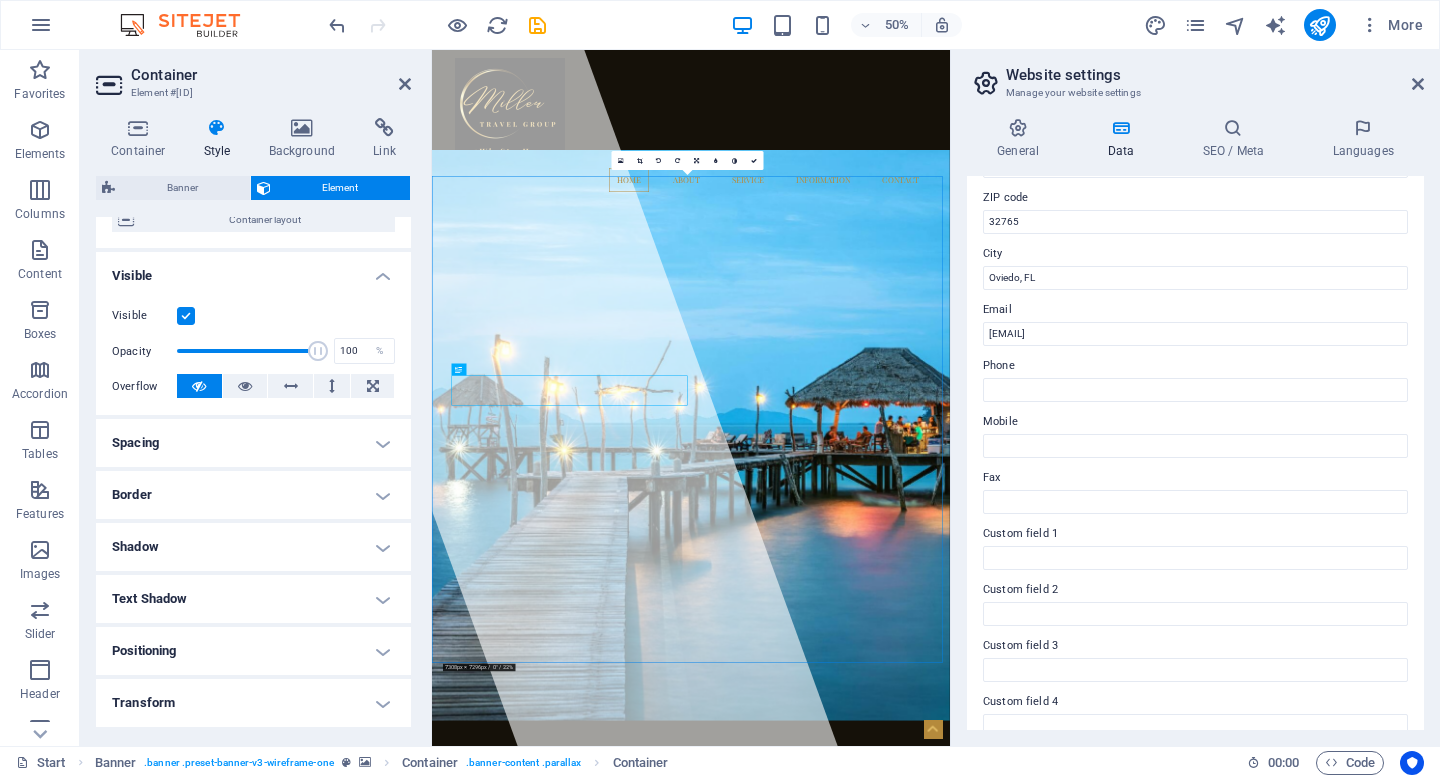 scroll, scrollTop: 260, scrollLeft: 0, axis: vertical 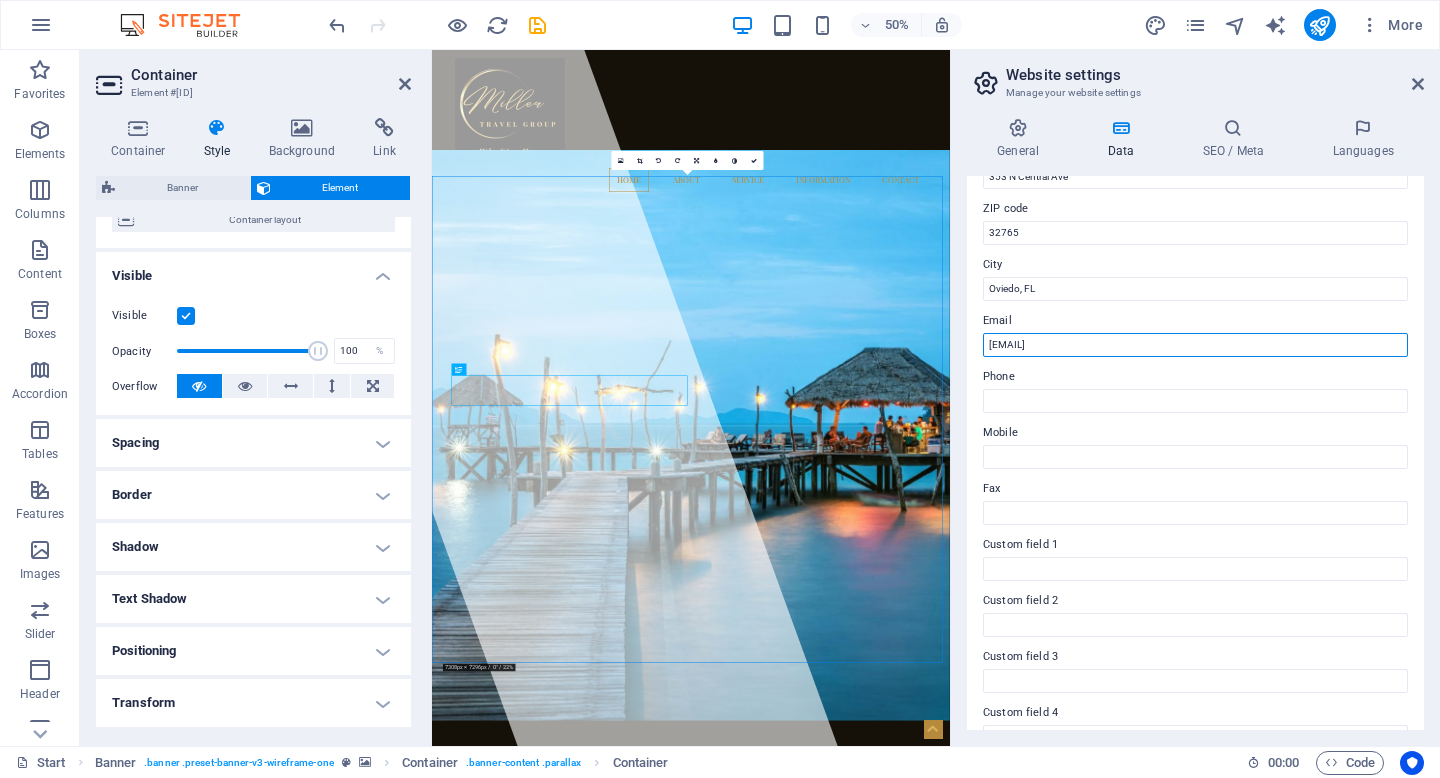 click on "[EMAIL]" at bounding box center [1195, 345] 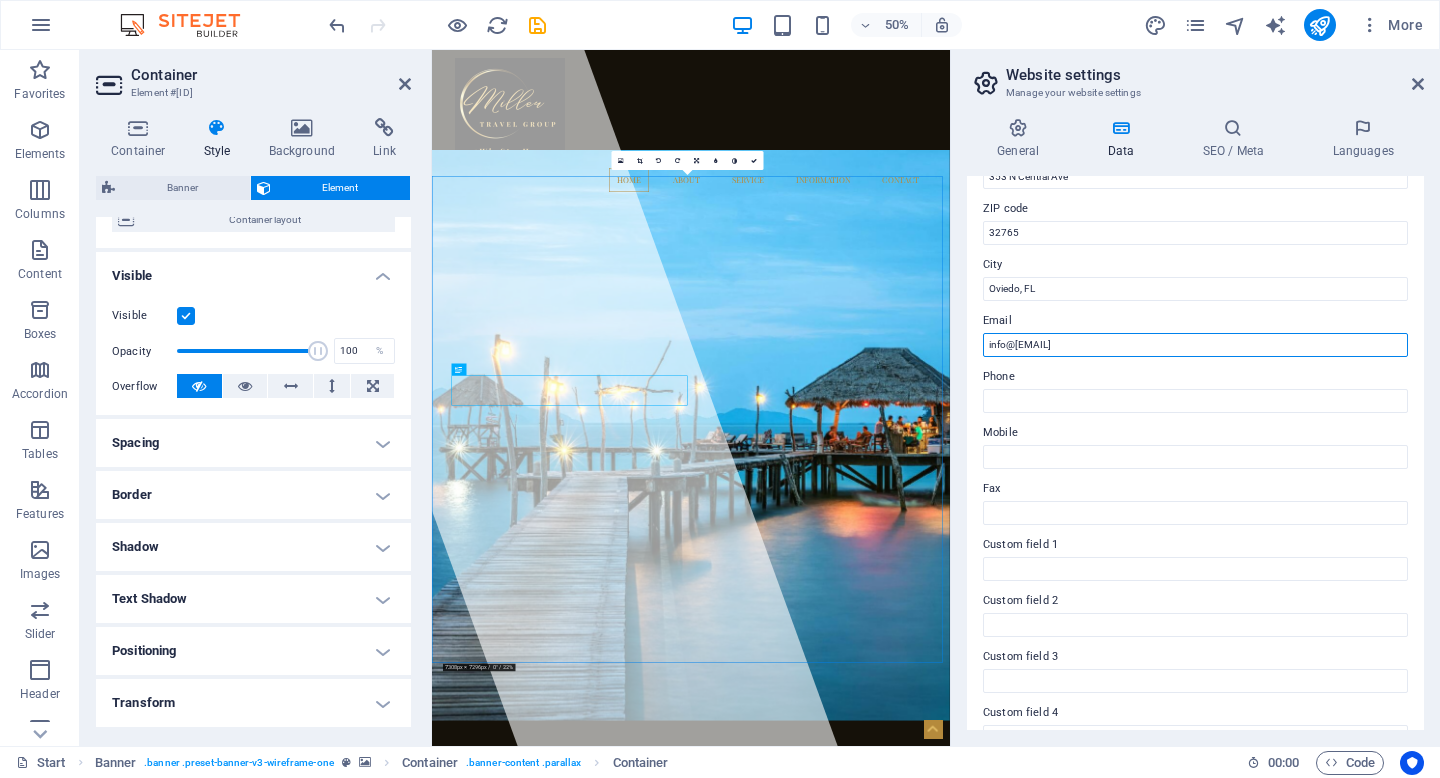 type on "info@[EMAIL_DOMAIN]" 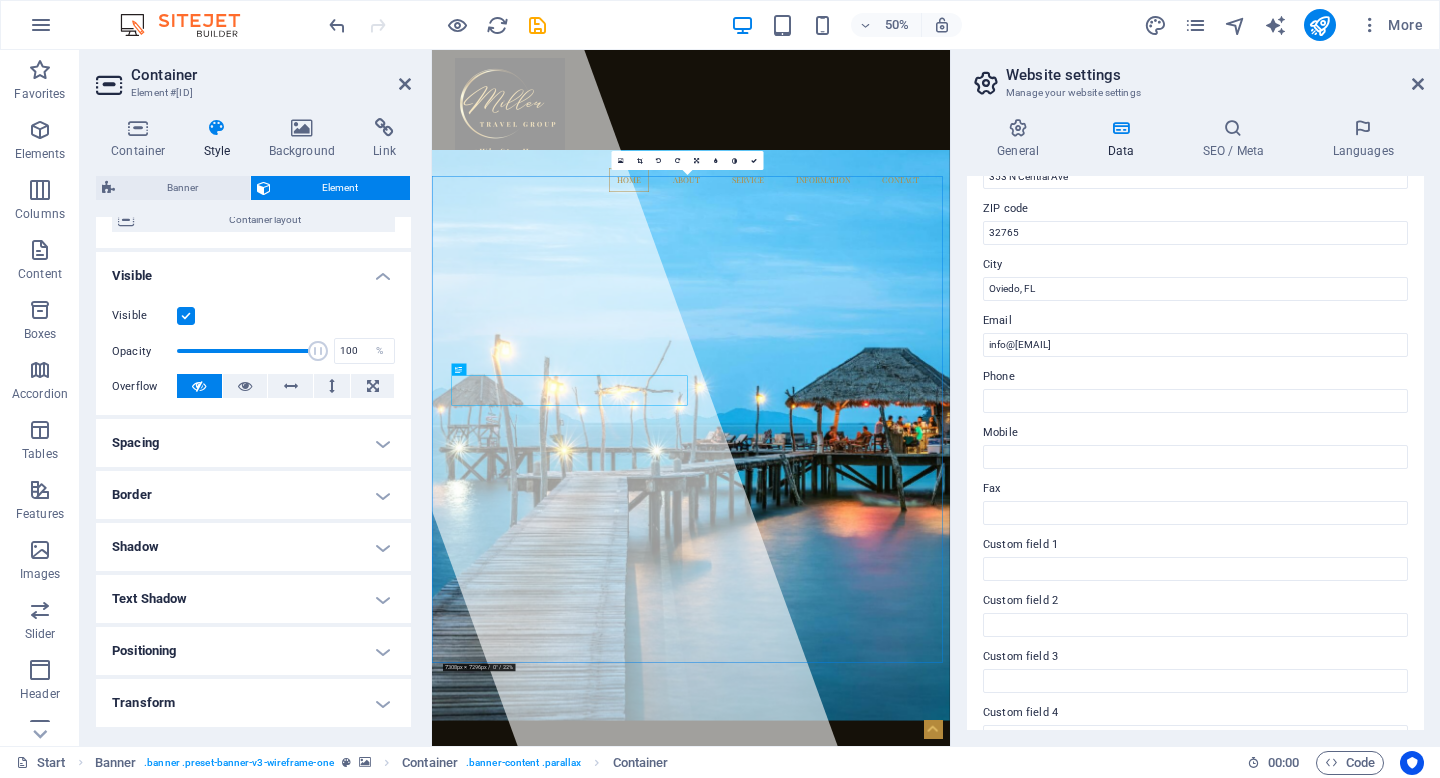 click on "Phone" at bounding box center (1195, 377) 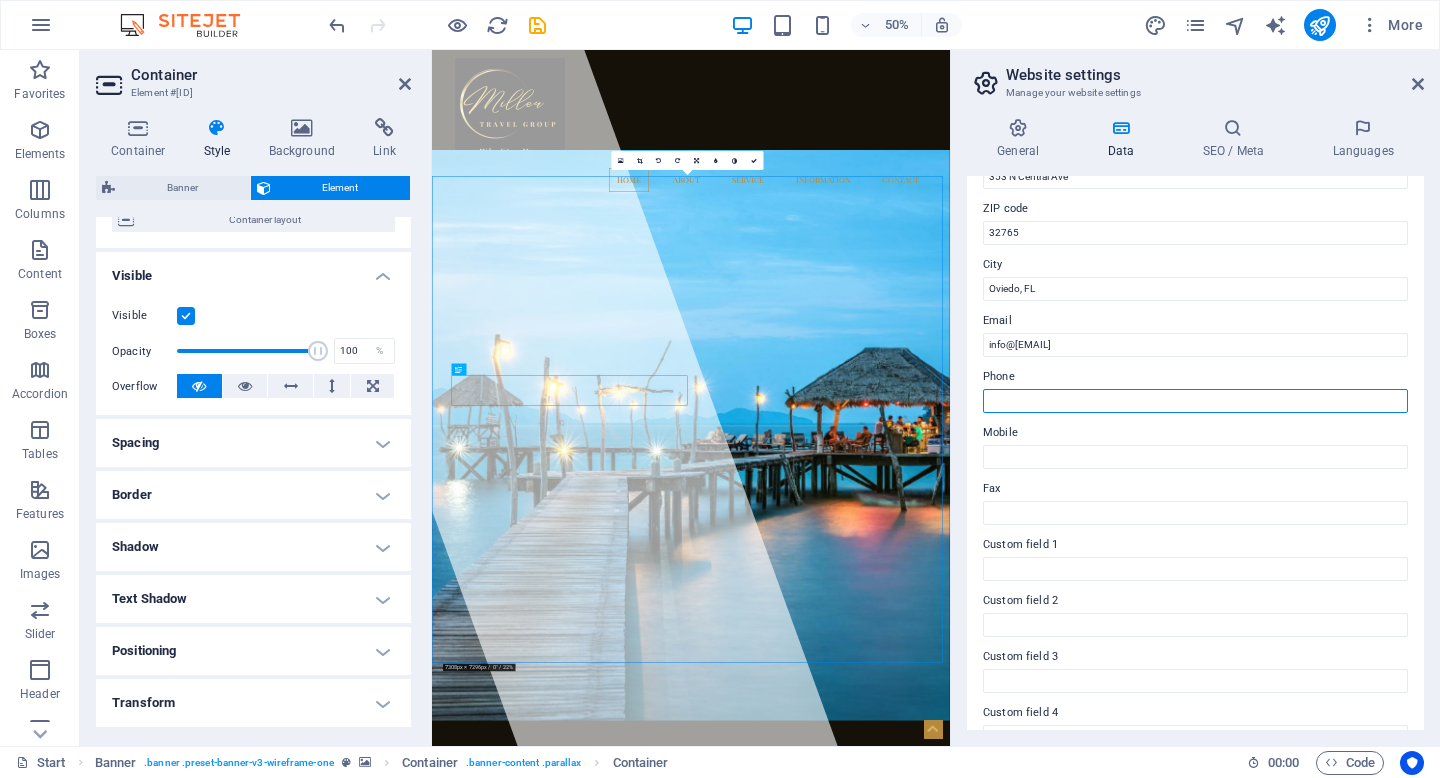 click on "Phone" at bounding box center (1195, 401) 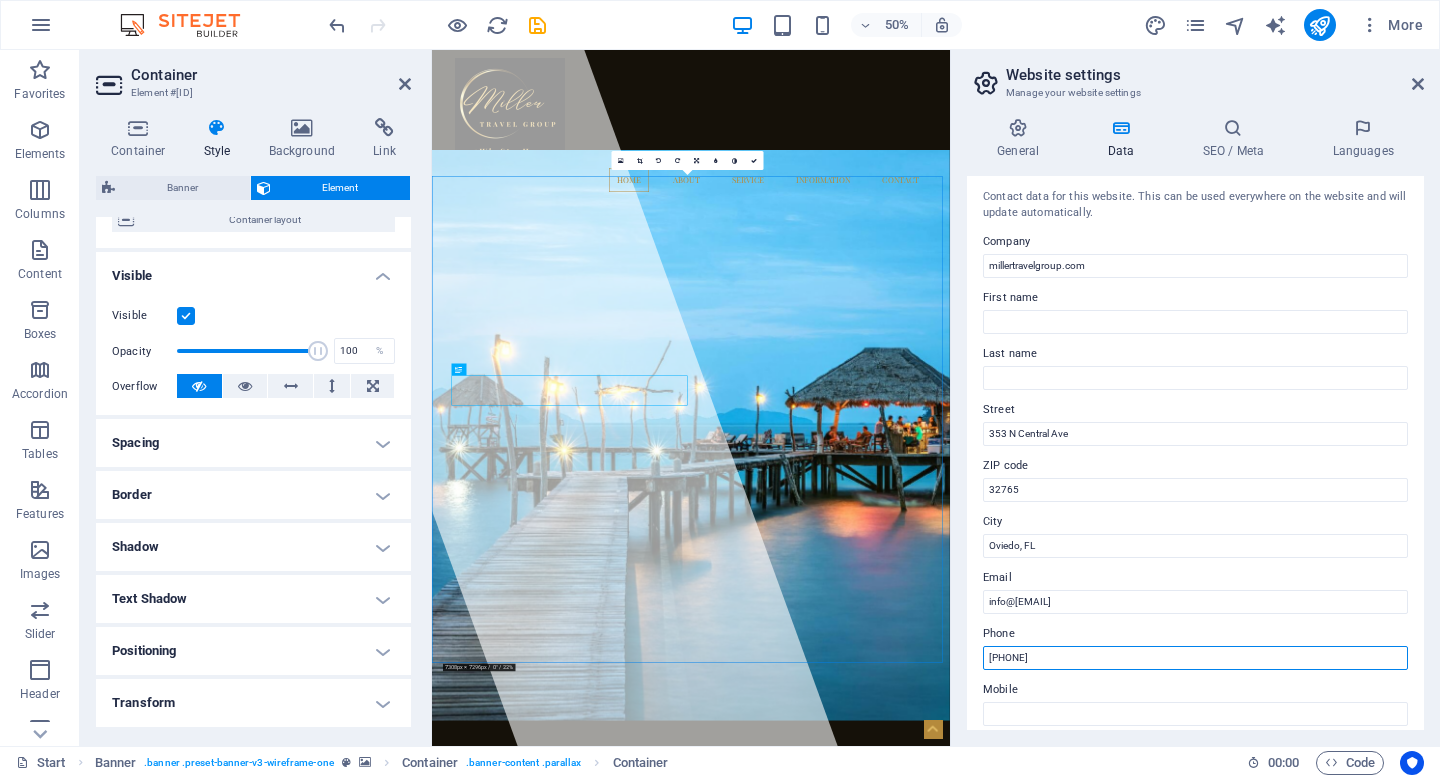 scroll, scrollTop: 4, scrollLeft: 0, axis: vertical 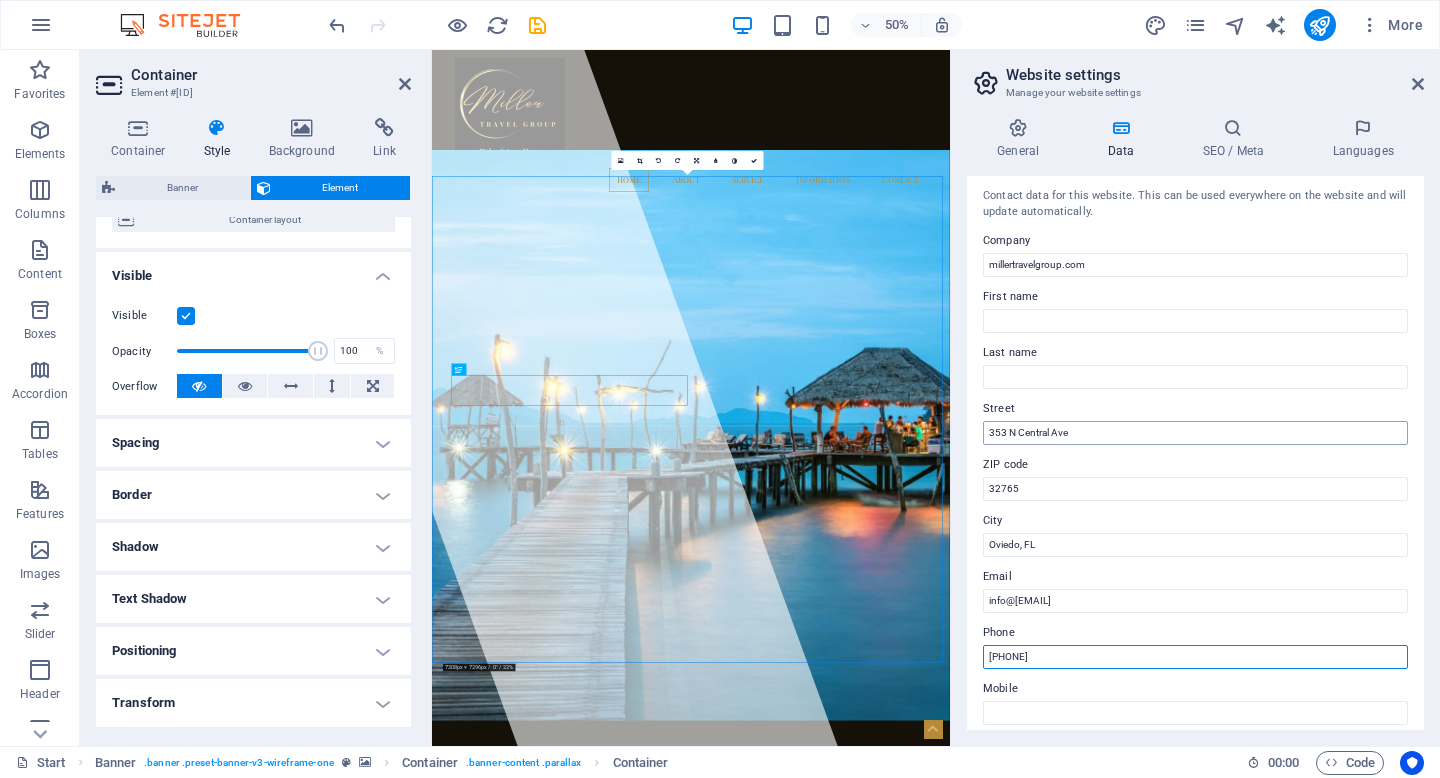type on "[PHONE]" 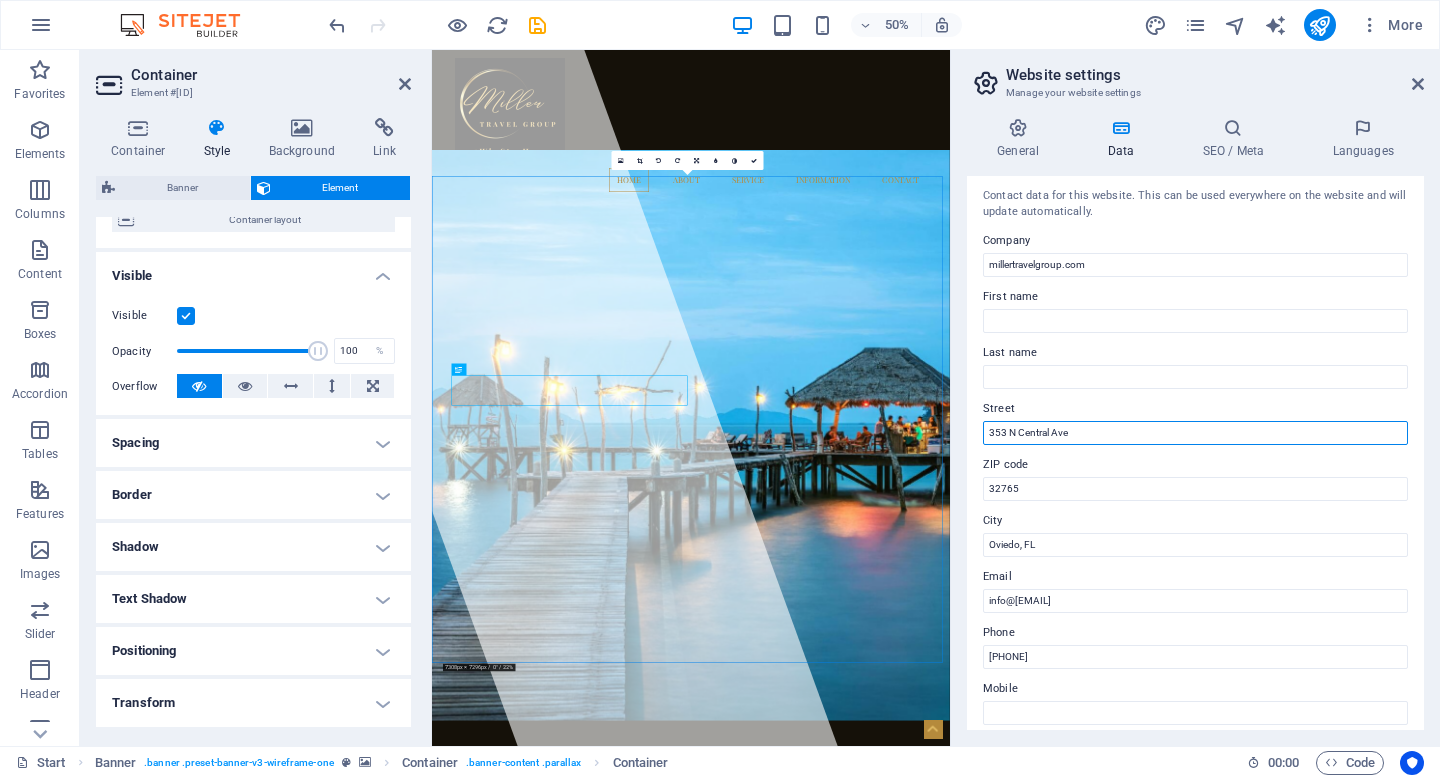 click on "353 N Central Ave" at bounding box center [1195, 433] 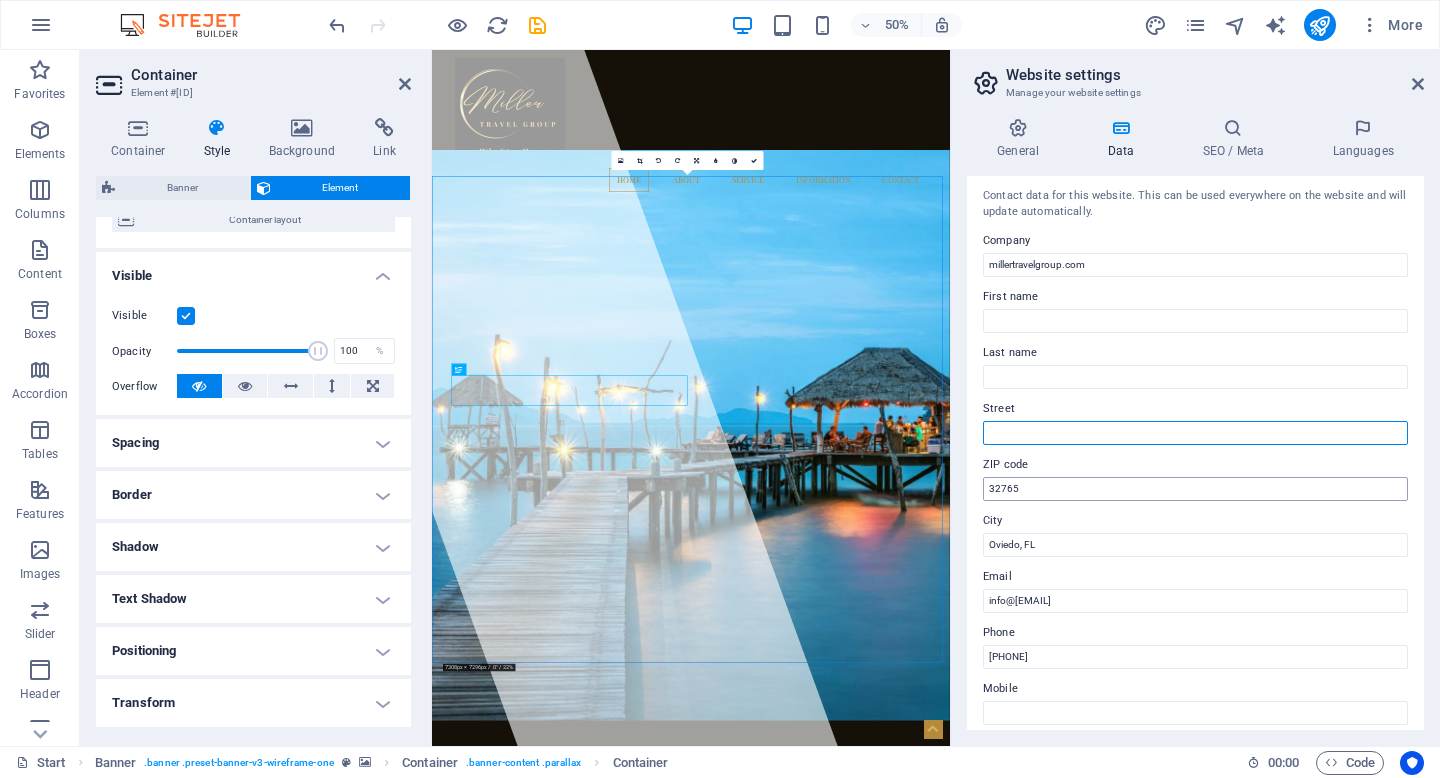 type 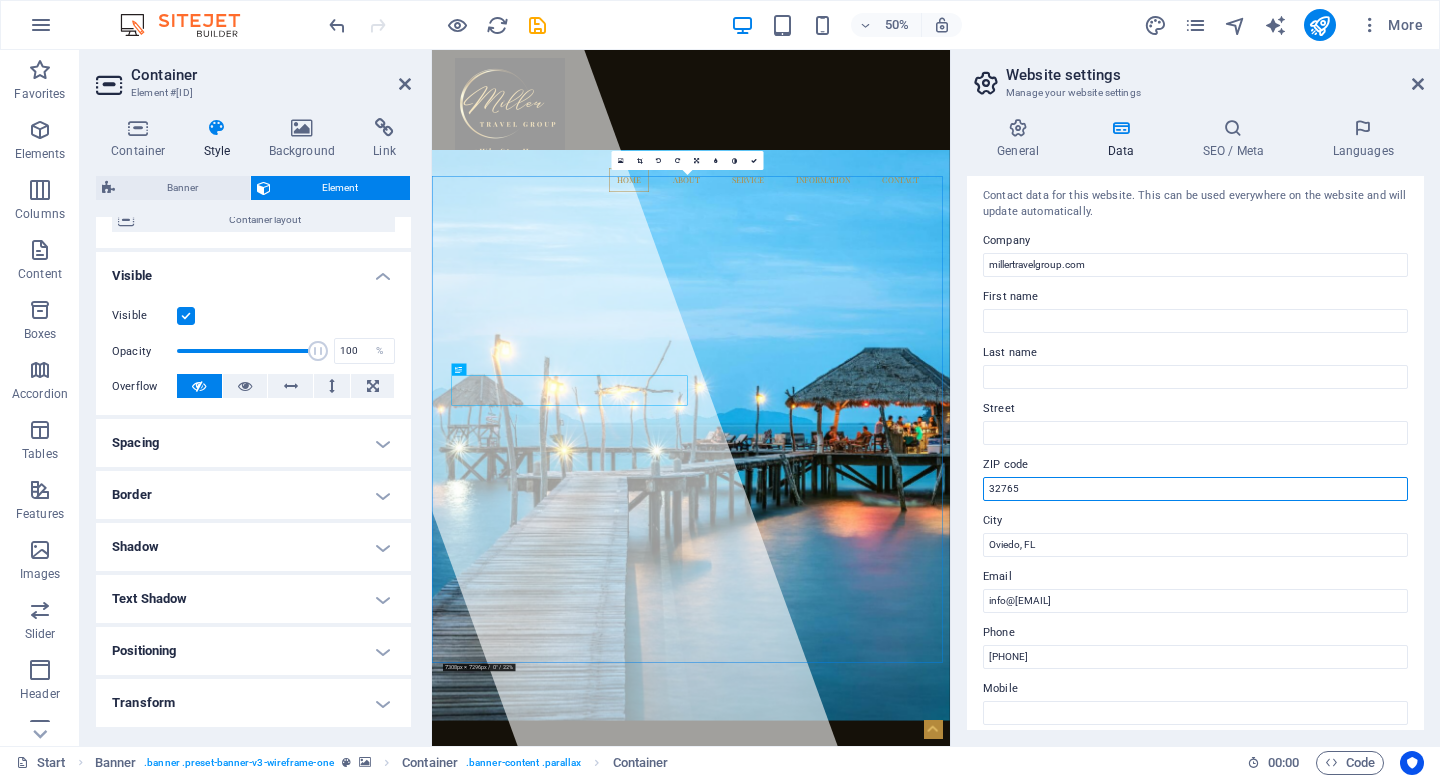 click on "32765" at bounding box center [1195, 489] 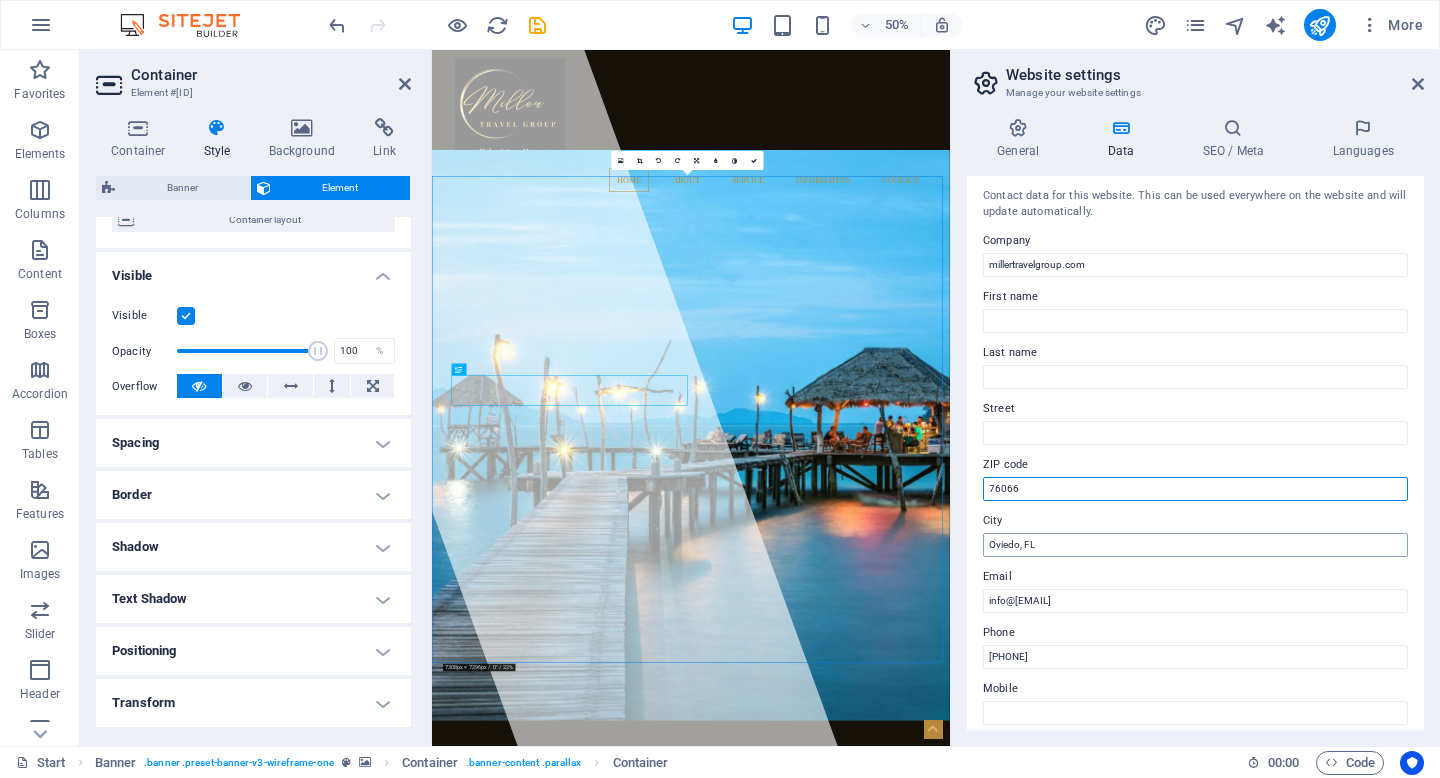 type on "76066" 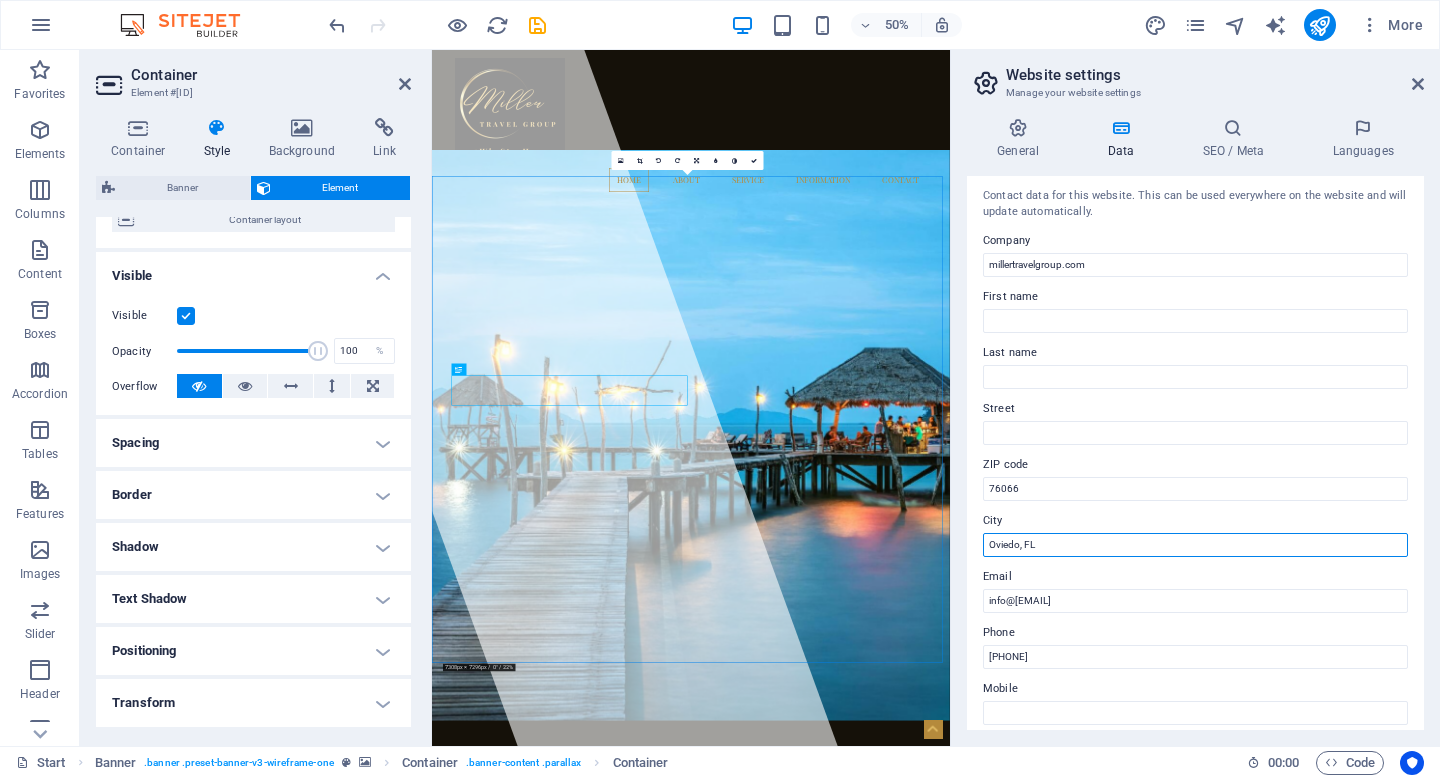 click on "Oviedo, FL" at bounding box center (1195, 545) 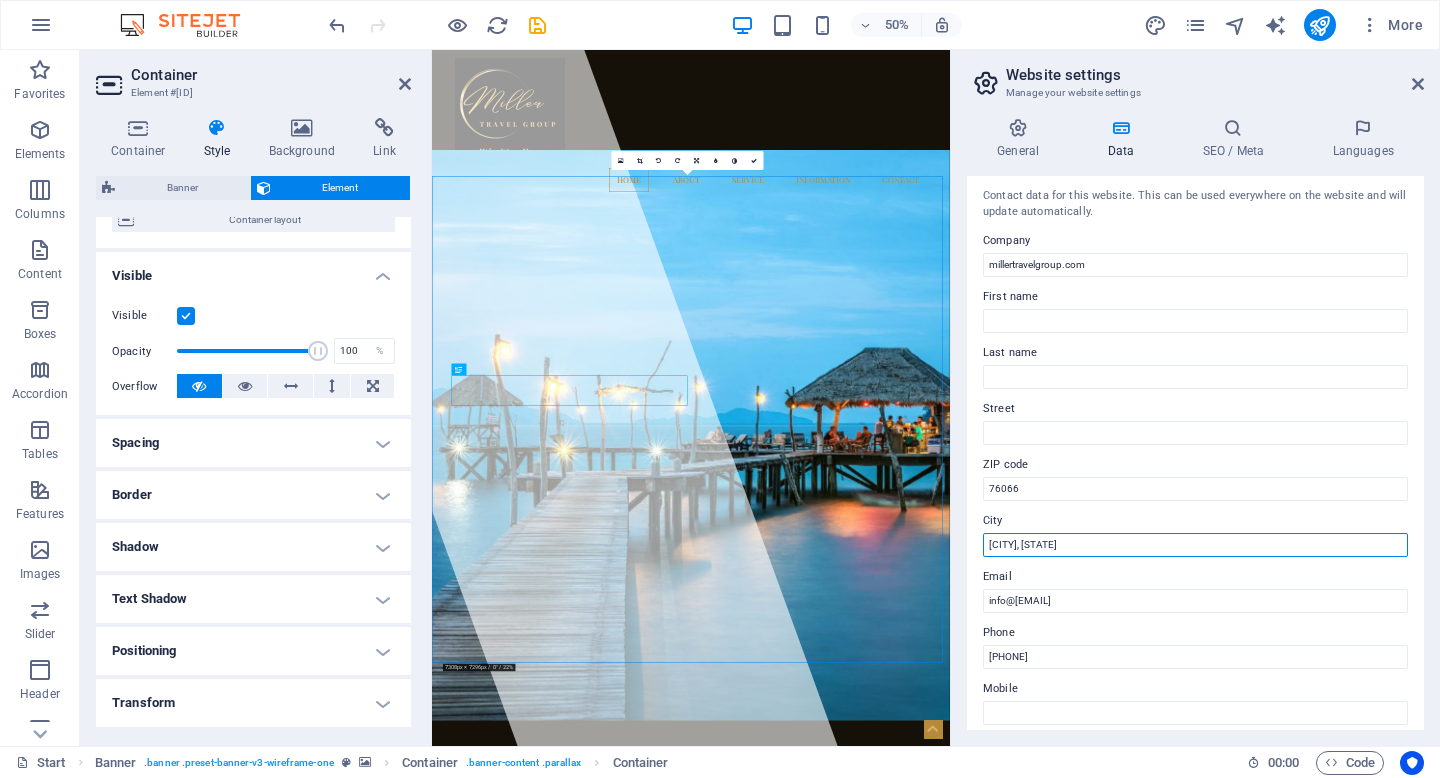 type on "[CITY], [STATE]" 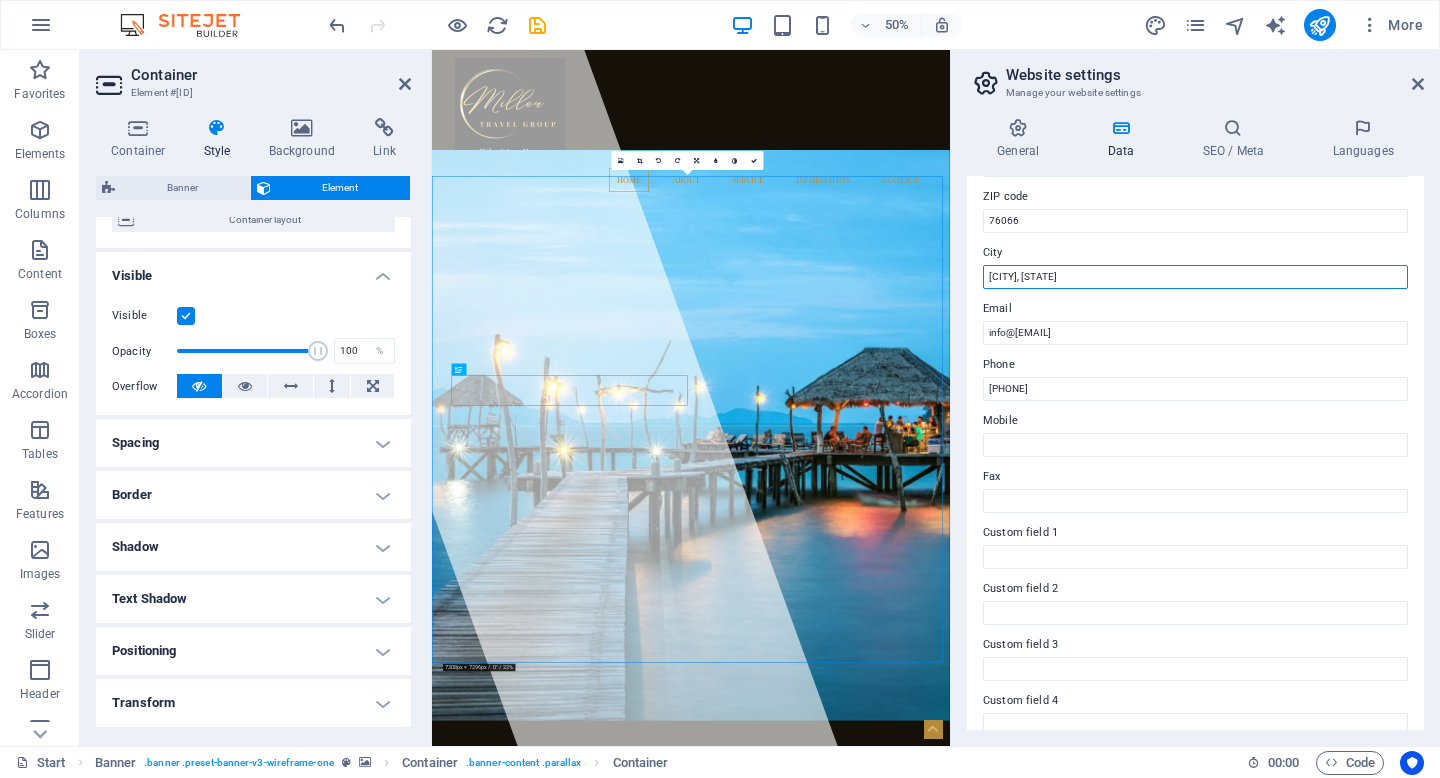 scroll, scrollTop: 406, scrollLeft: 0, axis: vertical 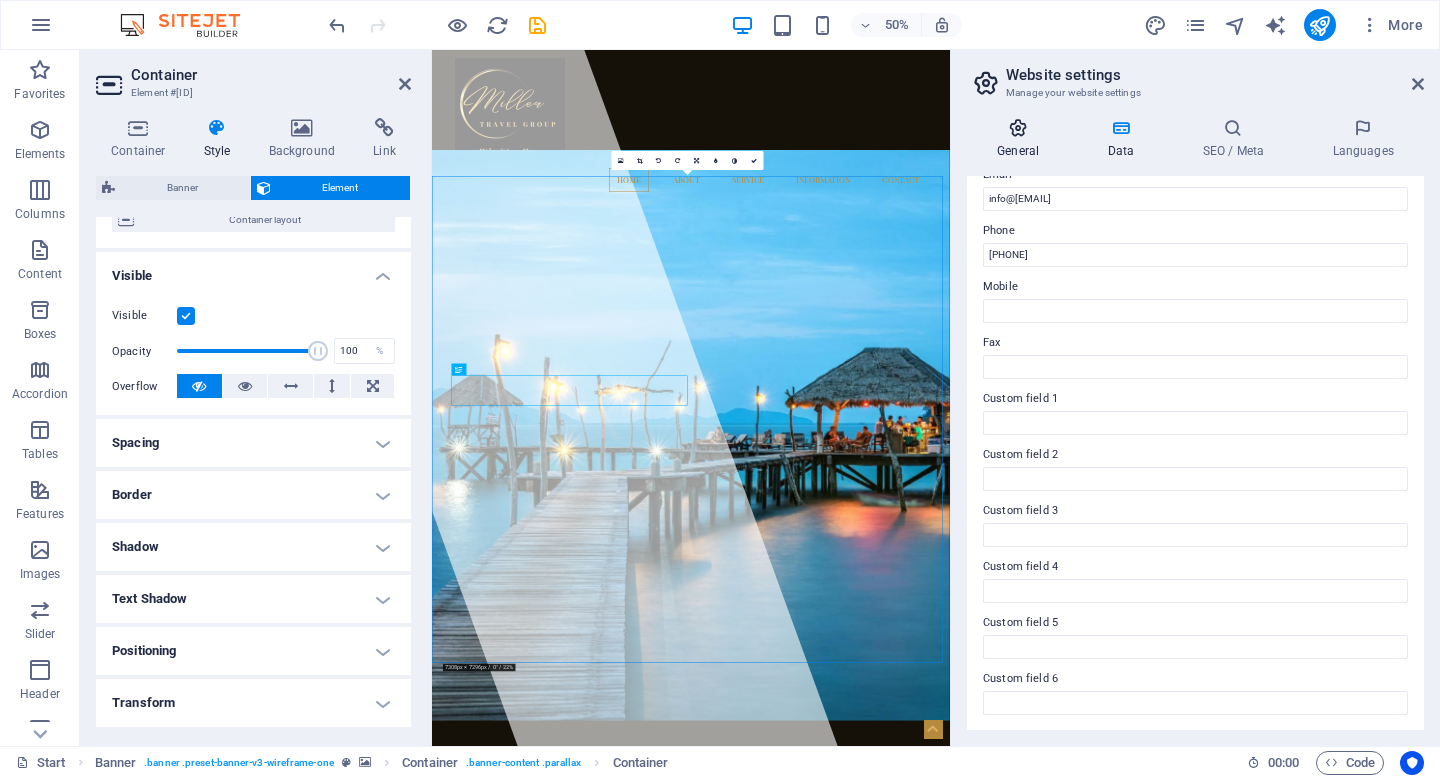 click on "General" at bounding box center [1022, 139] 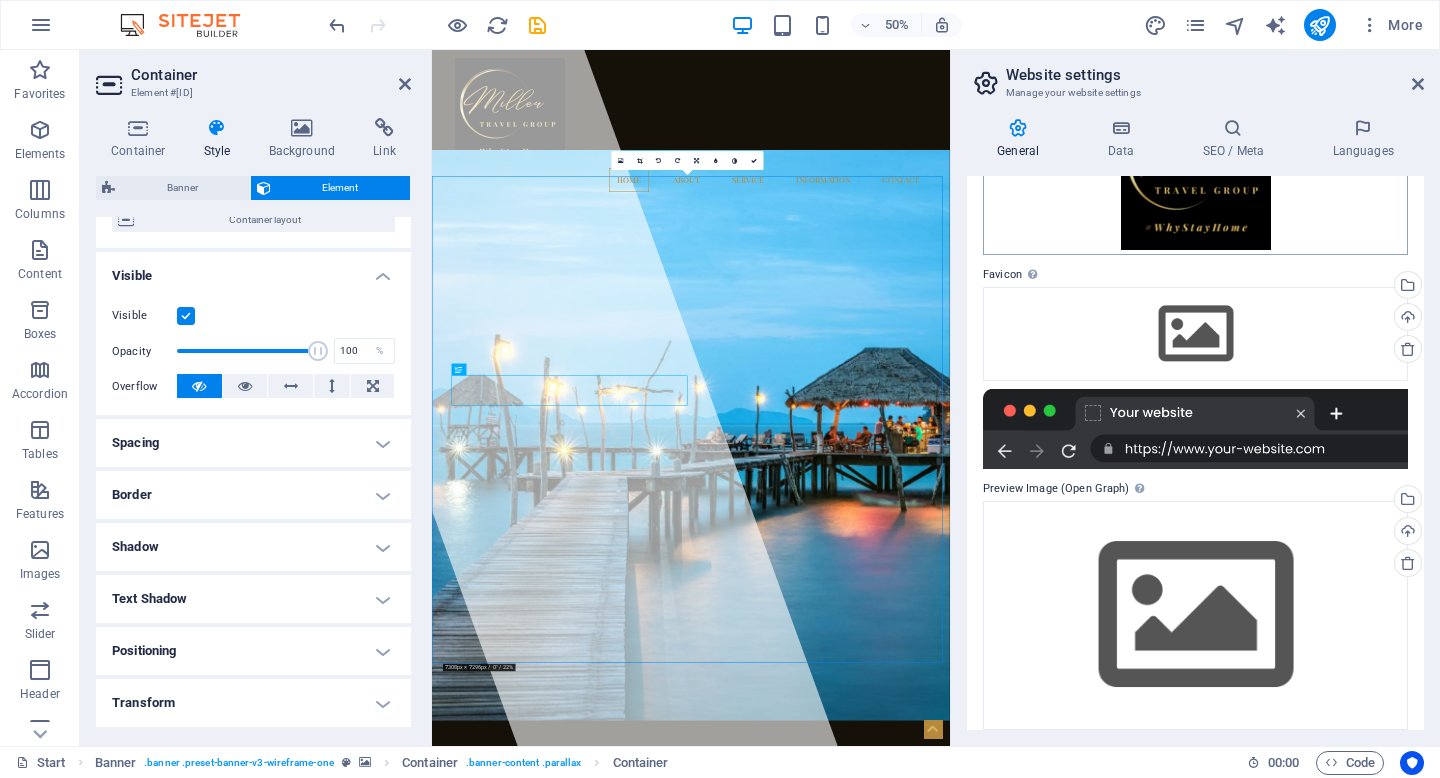 scroll, scrollTop: 193, scrollLeft: 0, axis: vertical 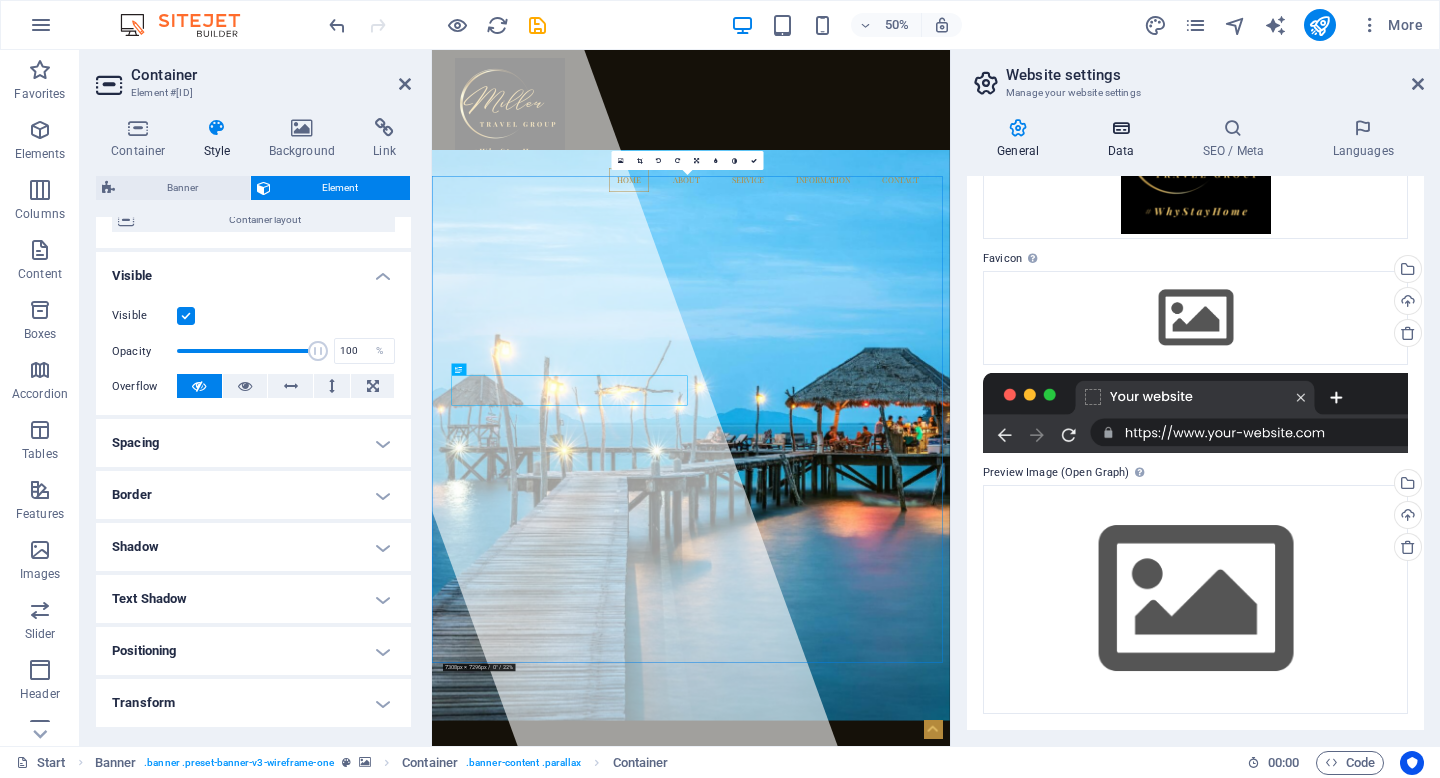 click at bounding box center (1120, 128) 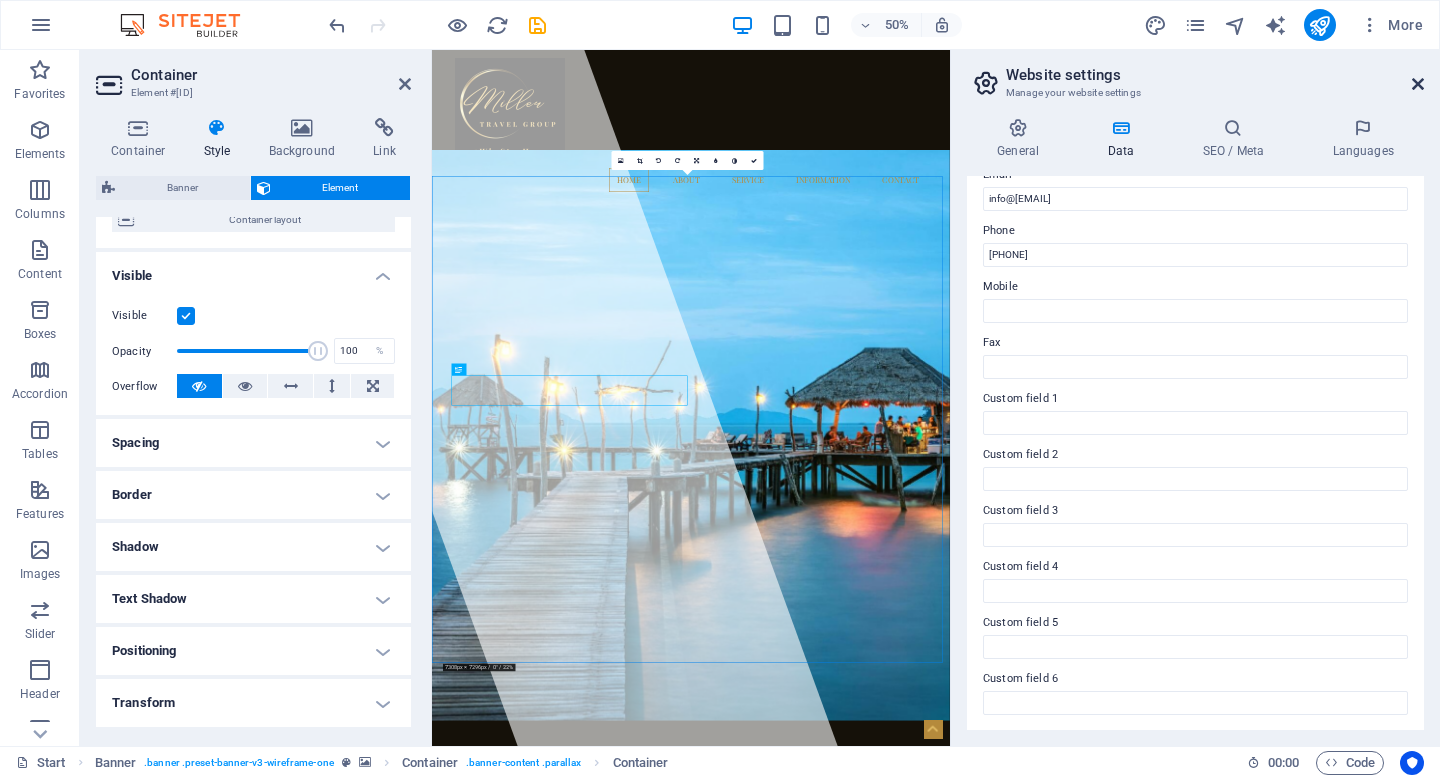 click at bounding box center (1418, 84) 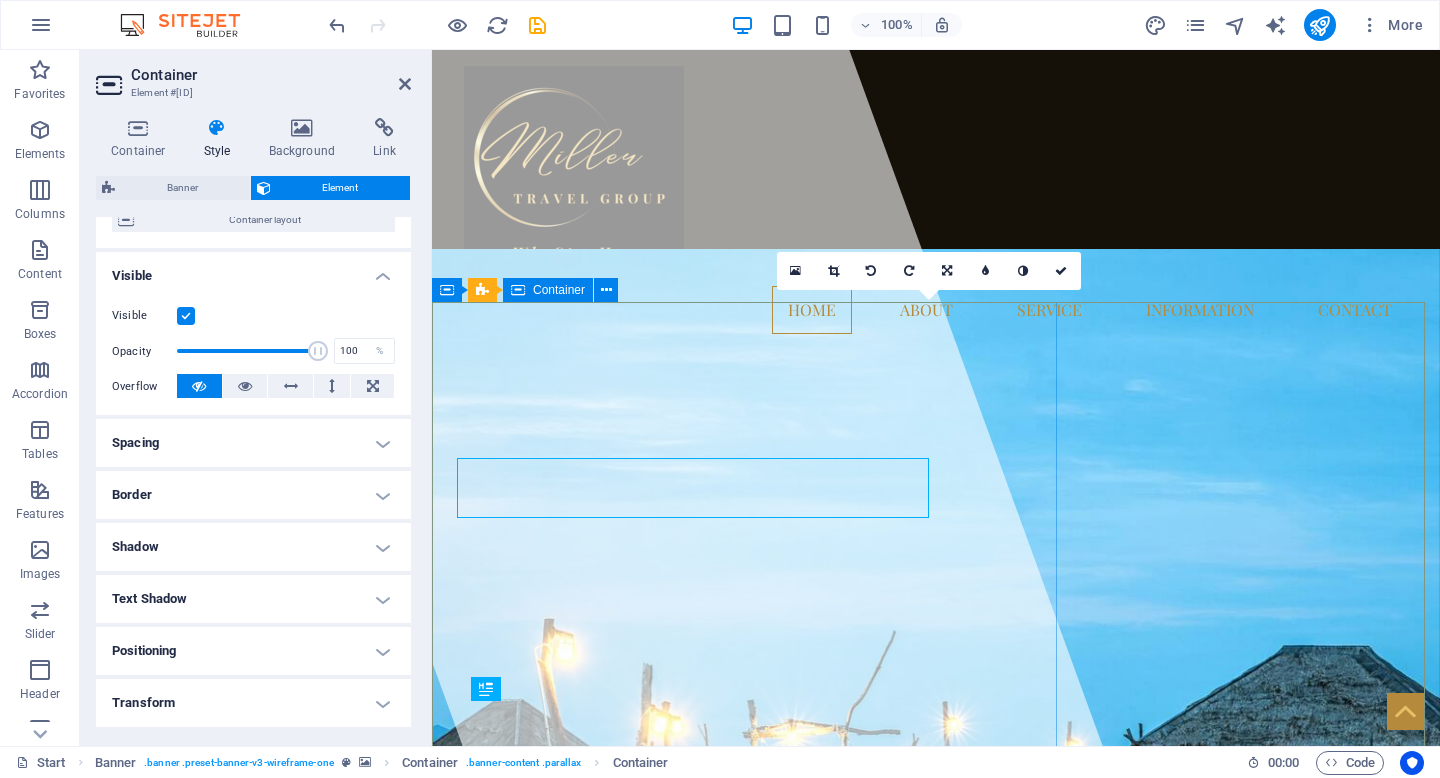 click at bounding box center [655, 398] 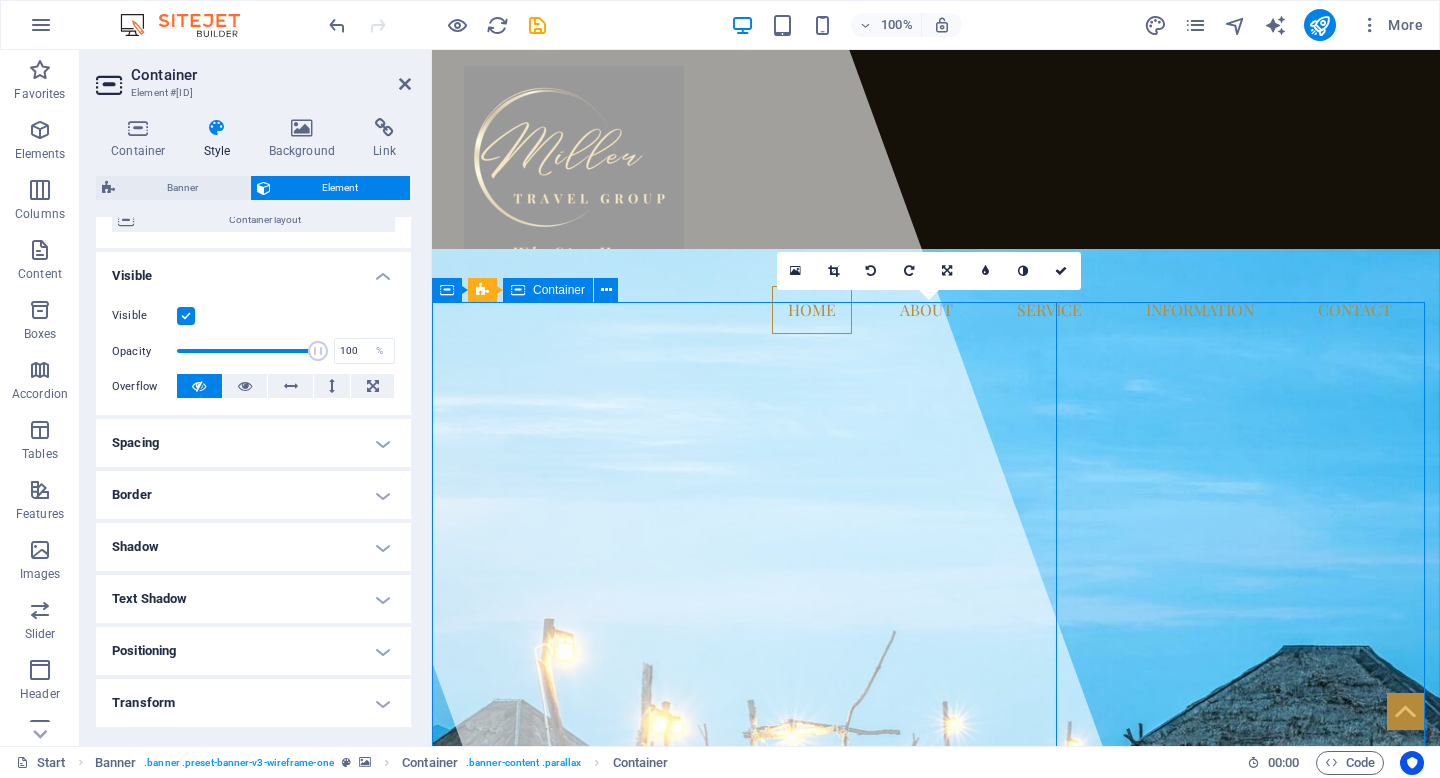 click at bounding box center (655, 398) 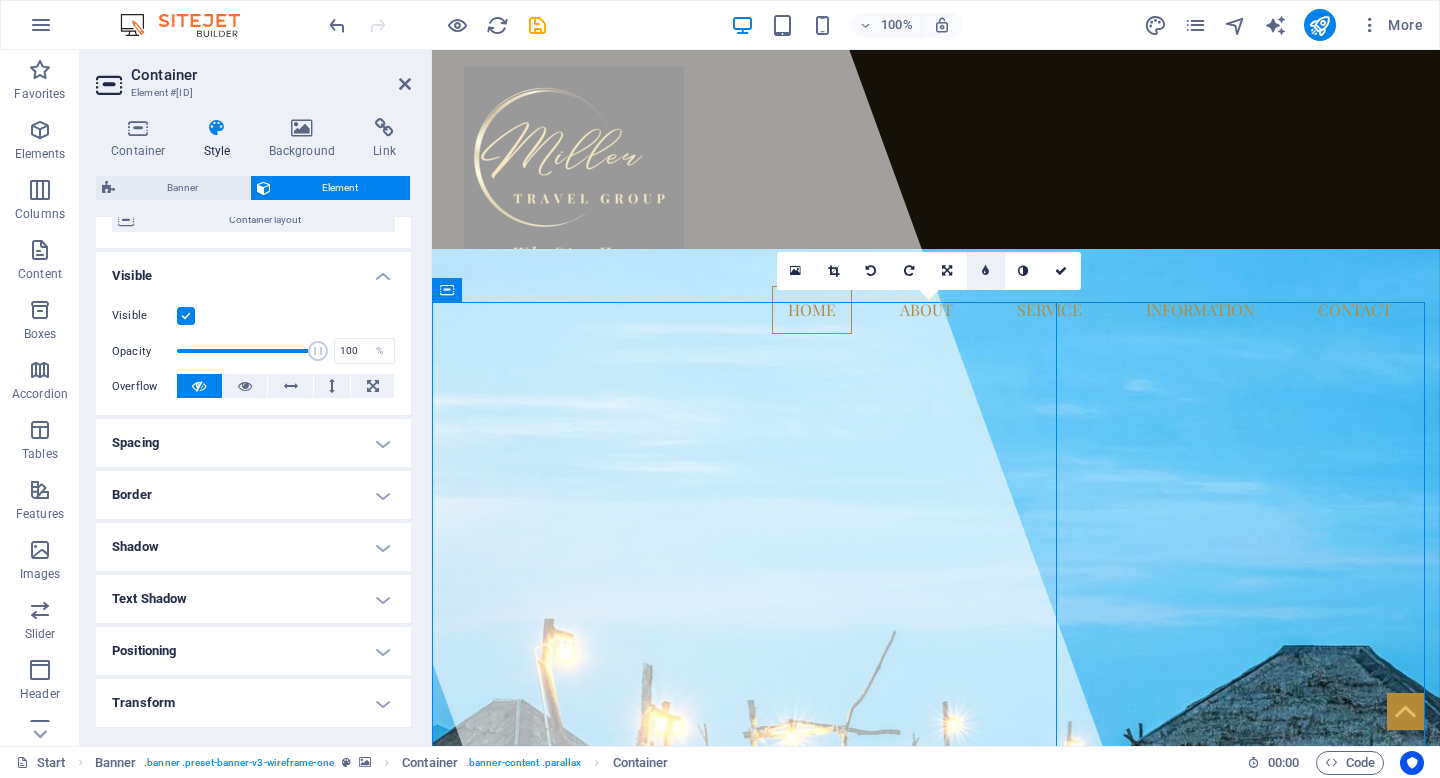click at bounding box center (986, 271) 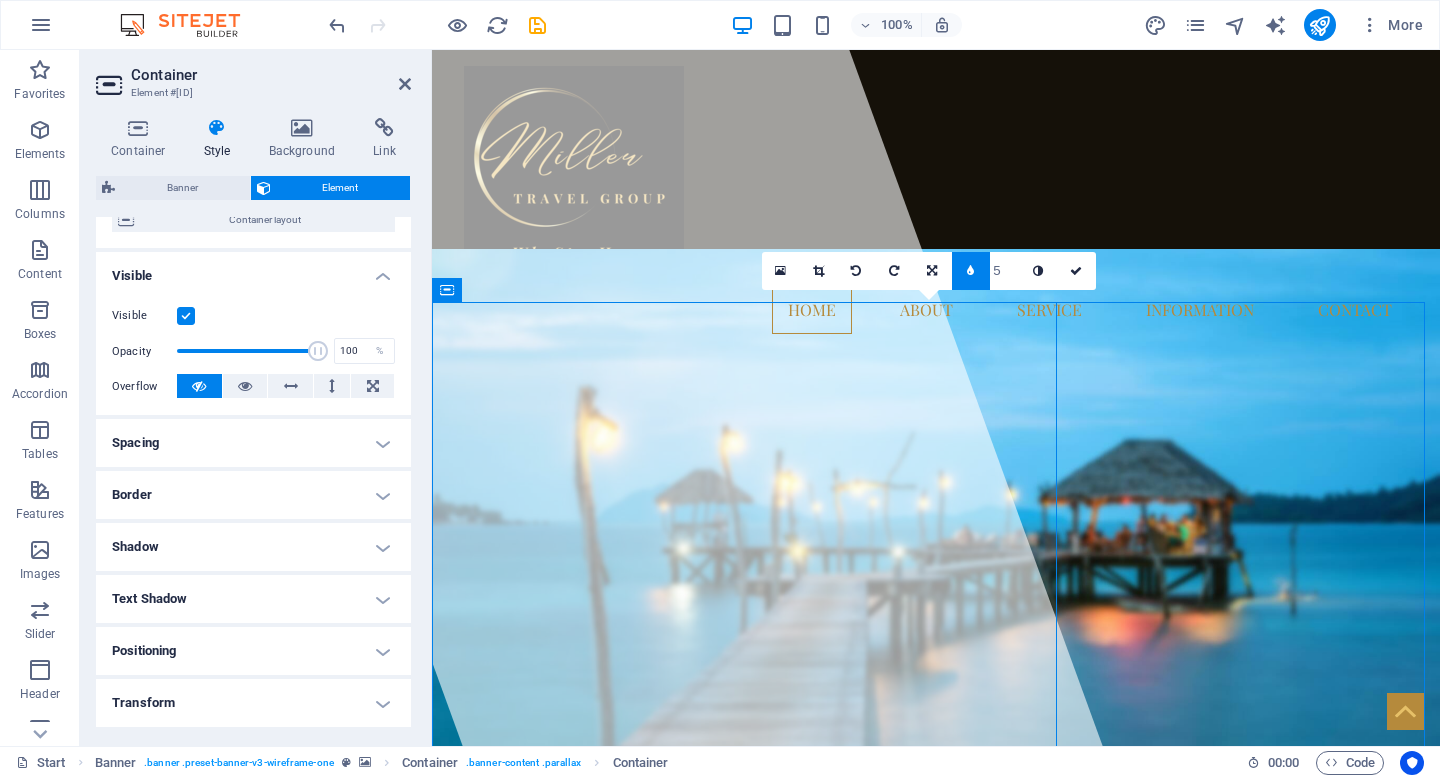 click at bounding box center [971, 271] 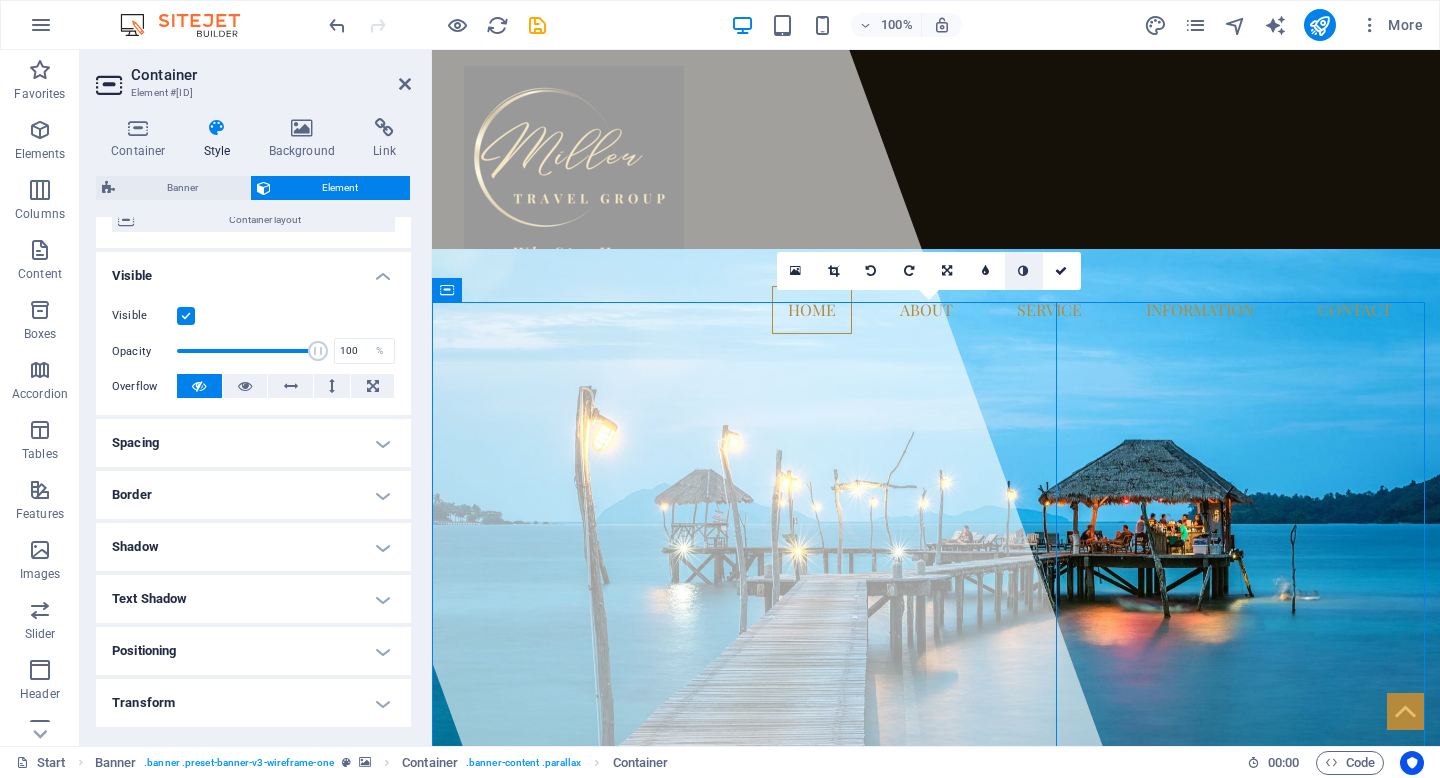 click at bounding box center [1023, 271] 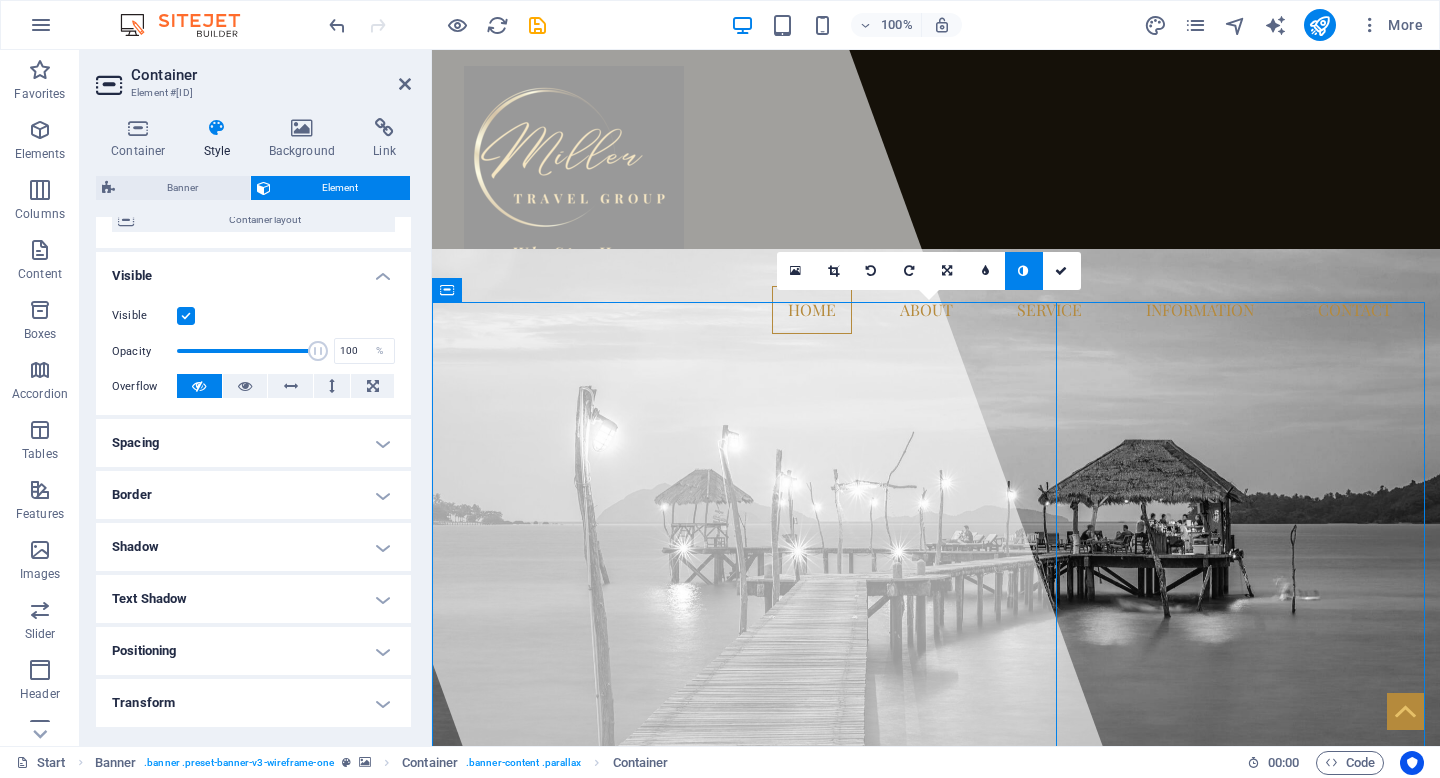click at bounding box center [1023, 271] 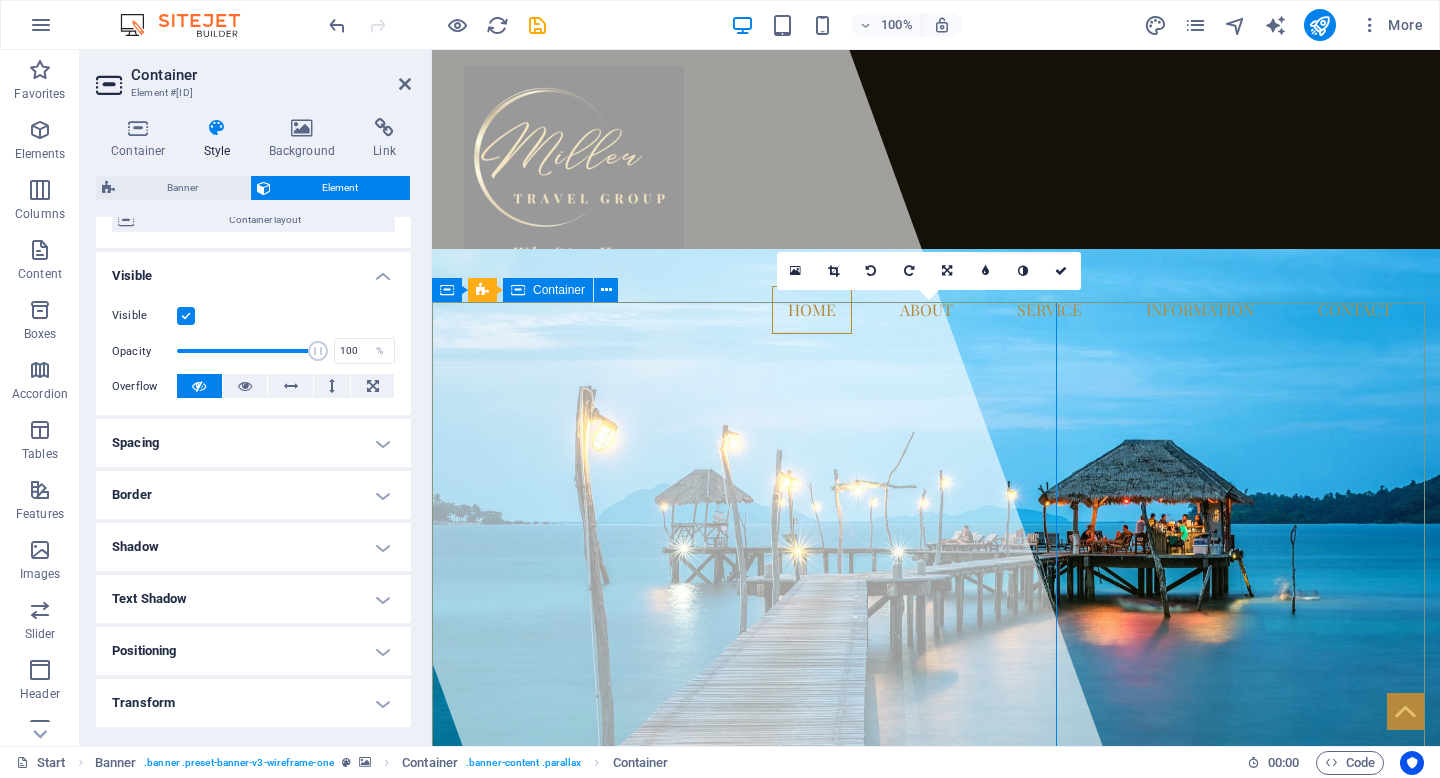 click at bounding box center [655, 398] 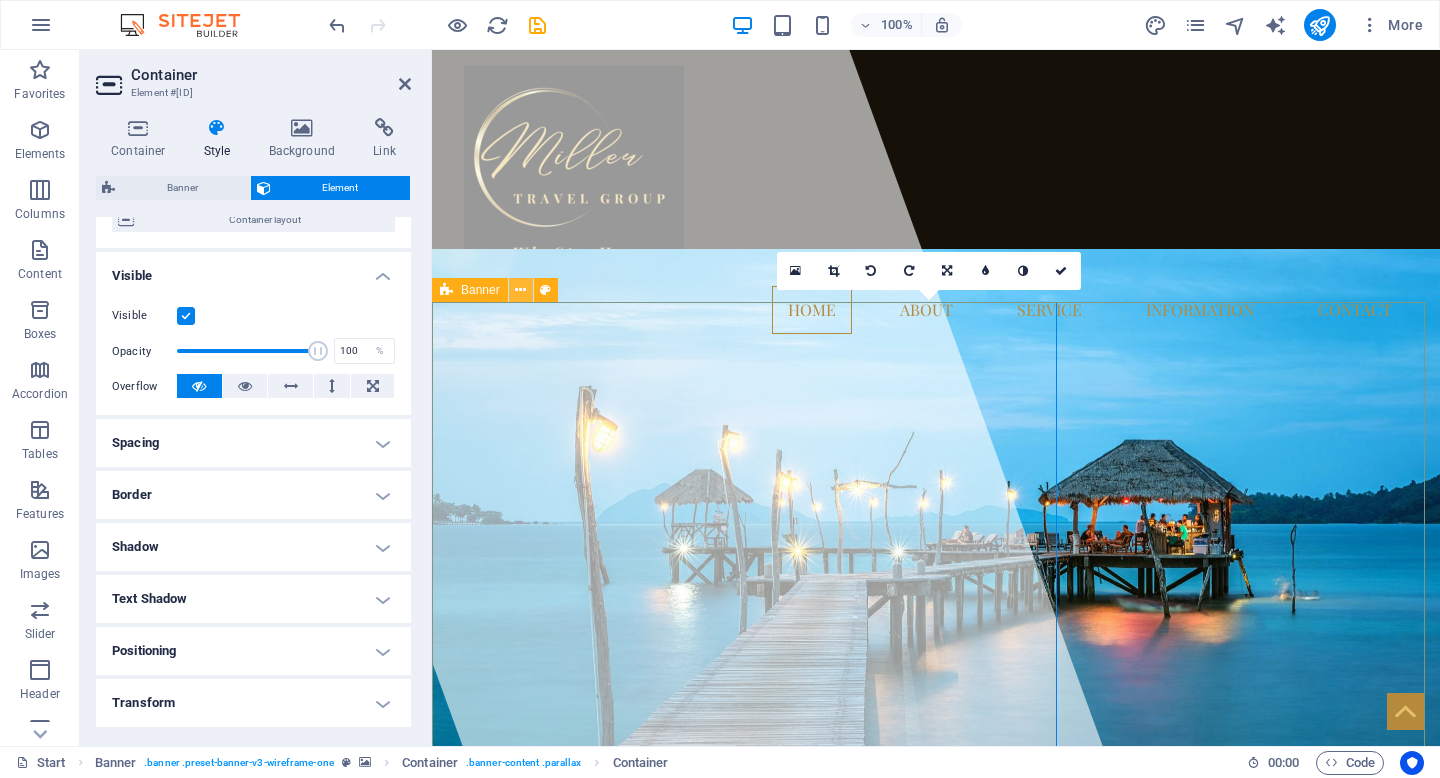 click at bounding box center (520, 290) 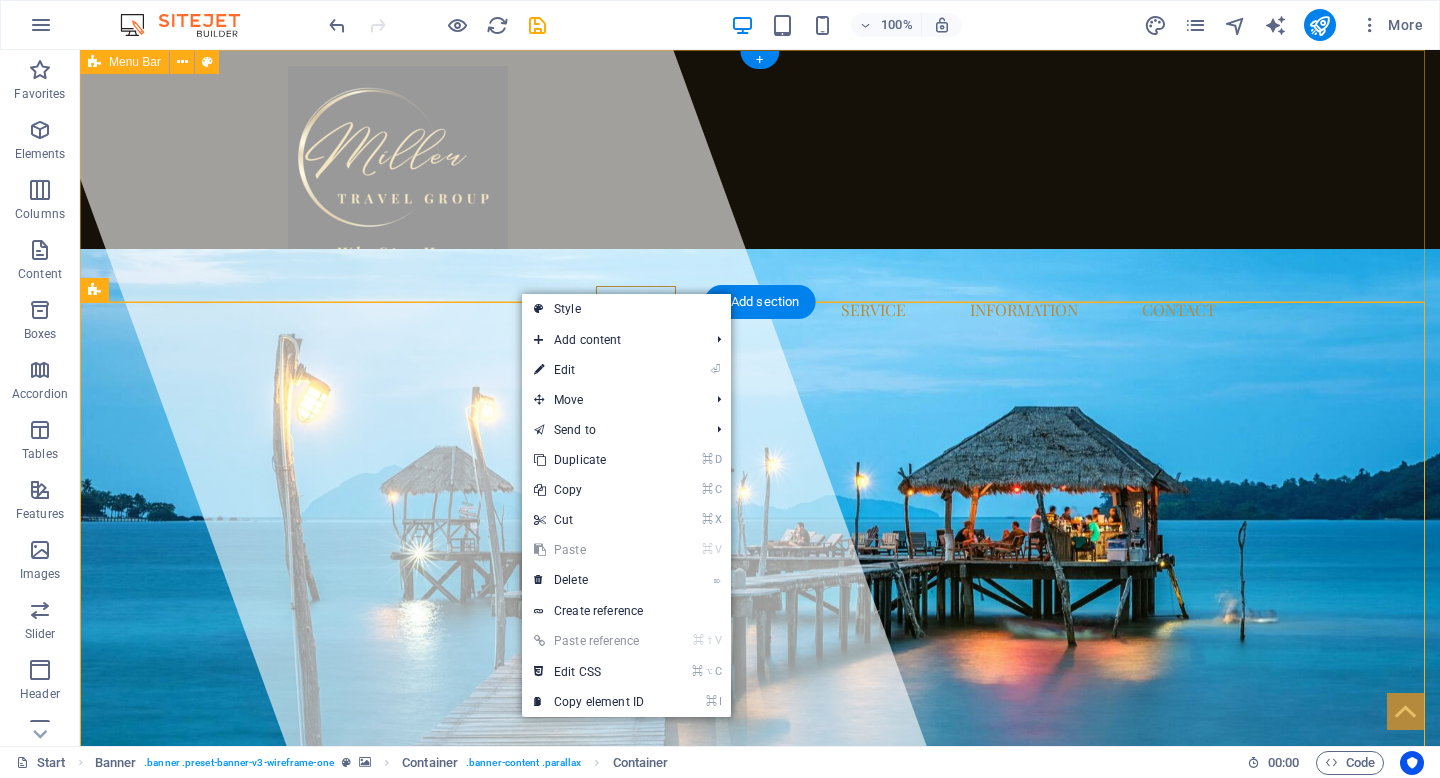click on "Home About Service Information Contact" at bounding box center (760, 200) 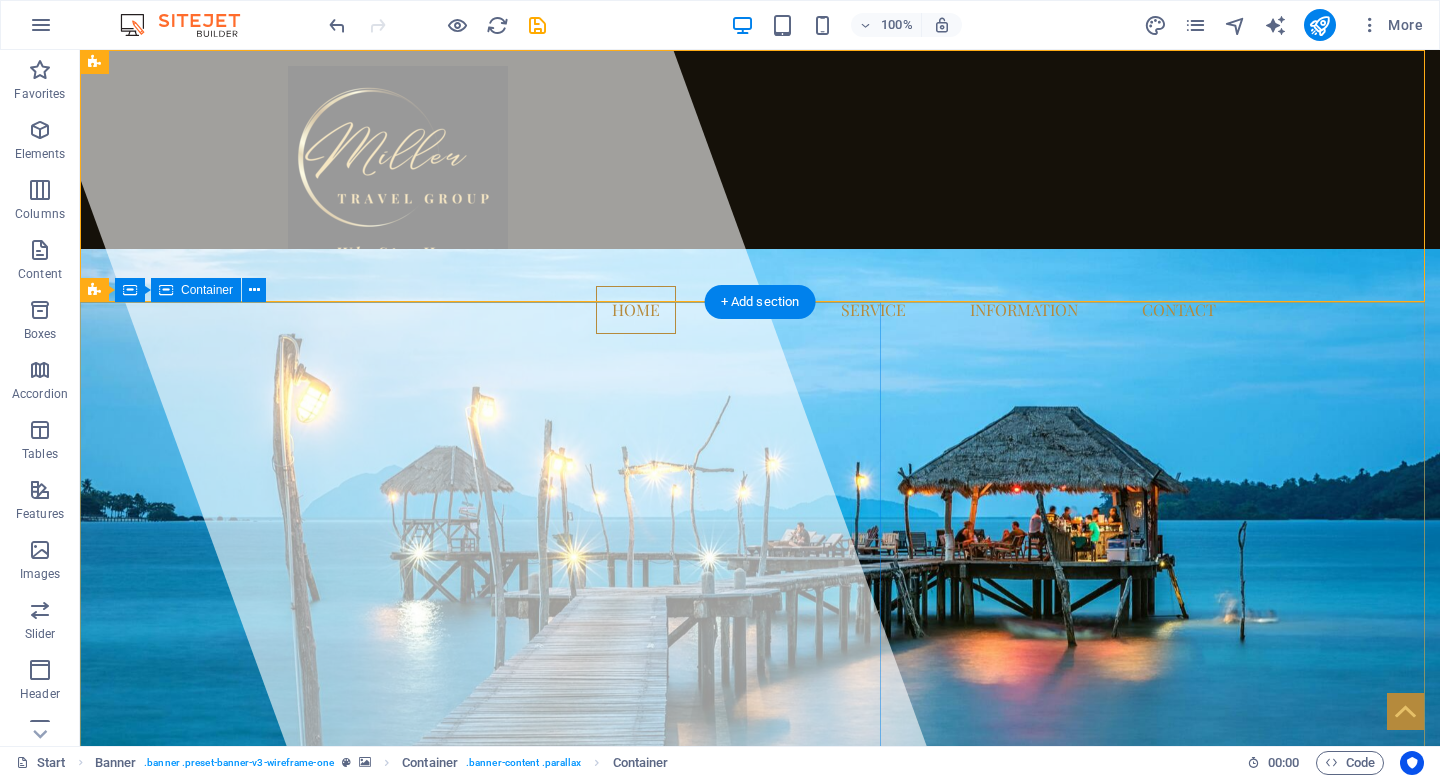 click at bounding box center [479, 398] 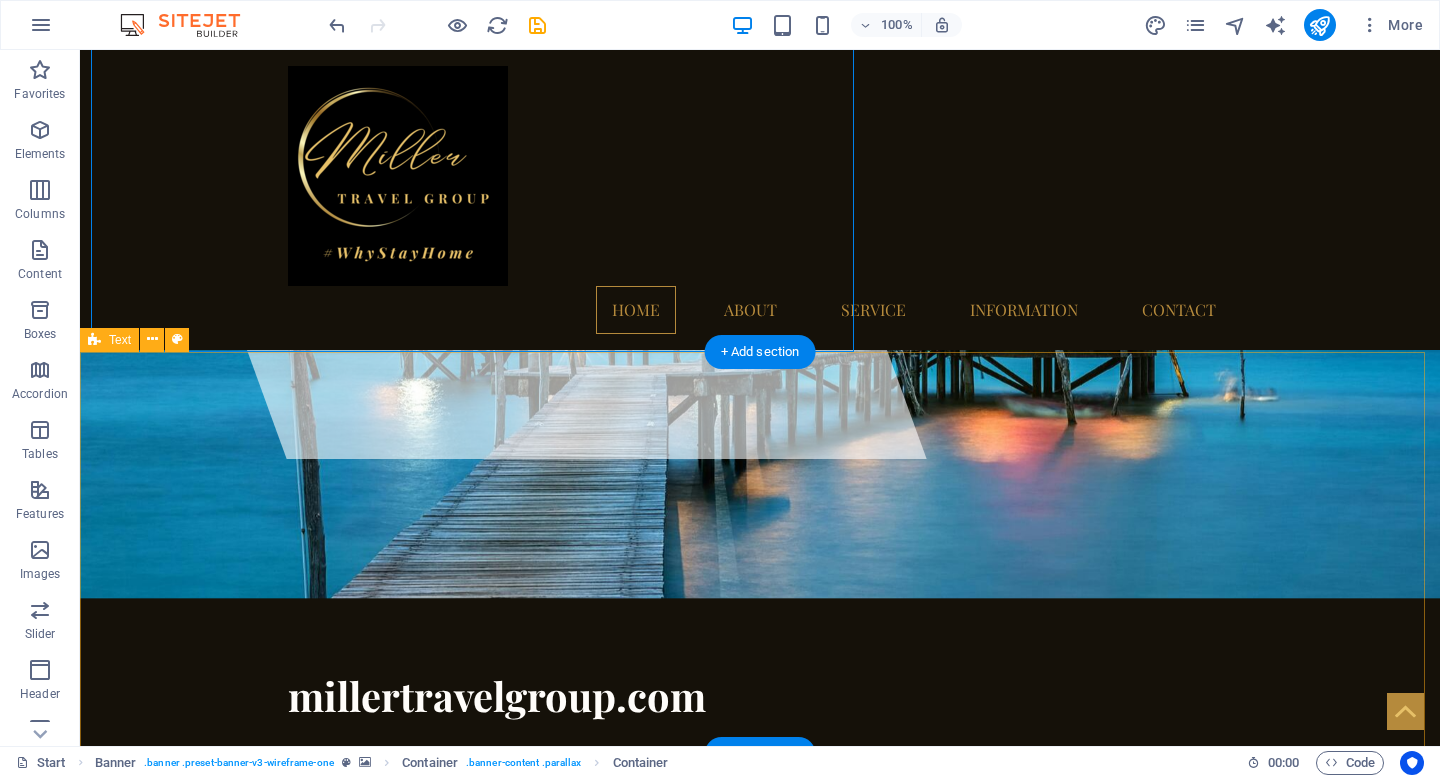 scroll, scrollTop: 282, scrollLeft: 0, axis: vertical 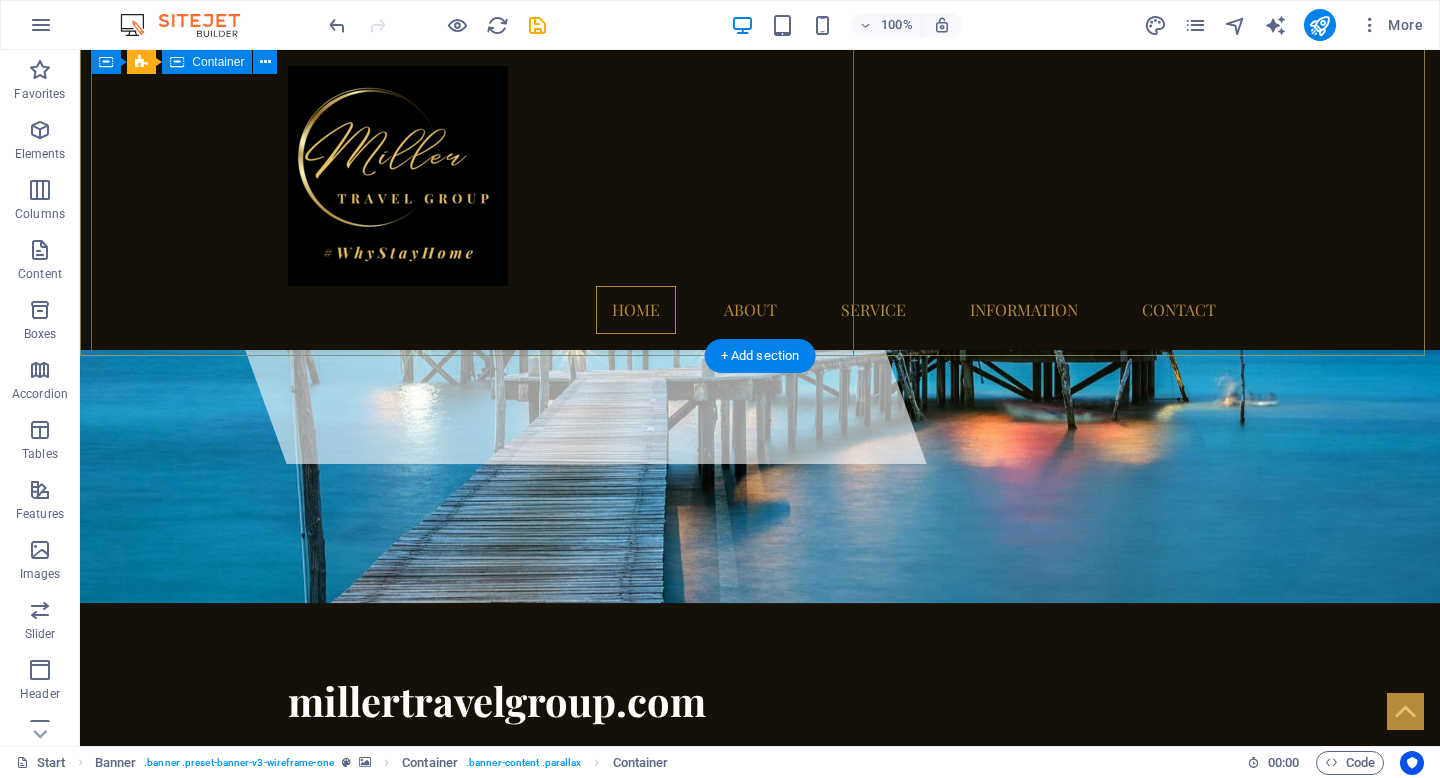 click at bounding box center [479, 116] 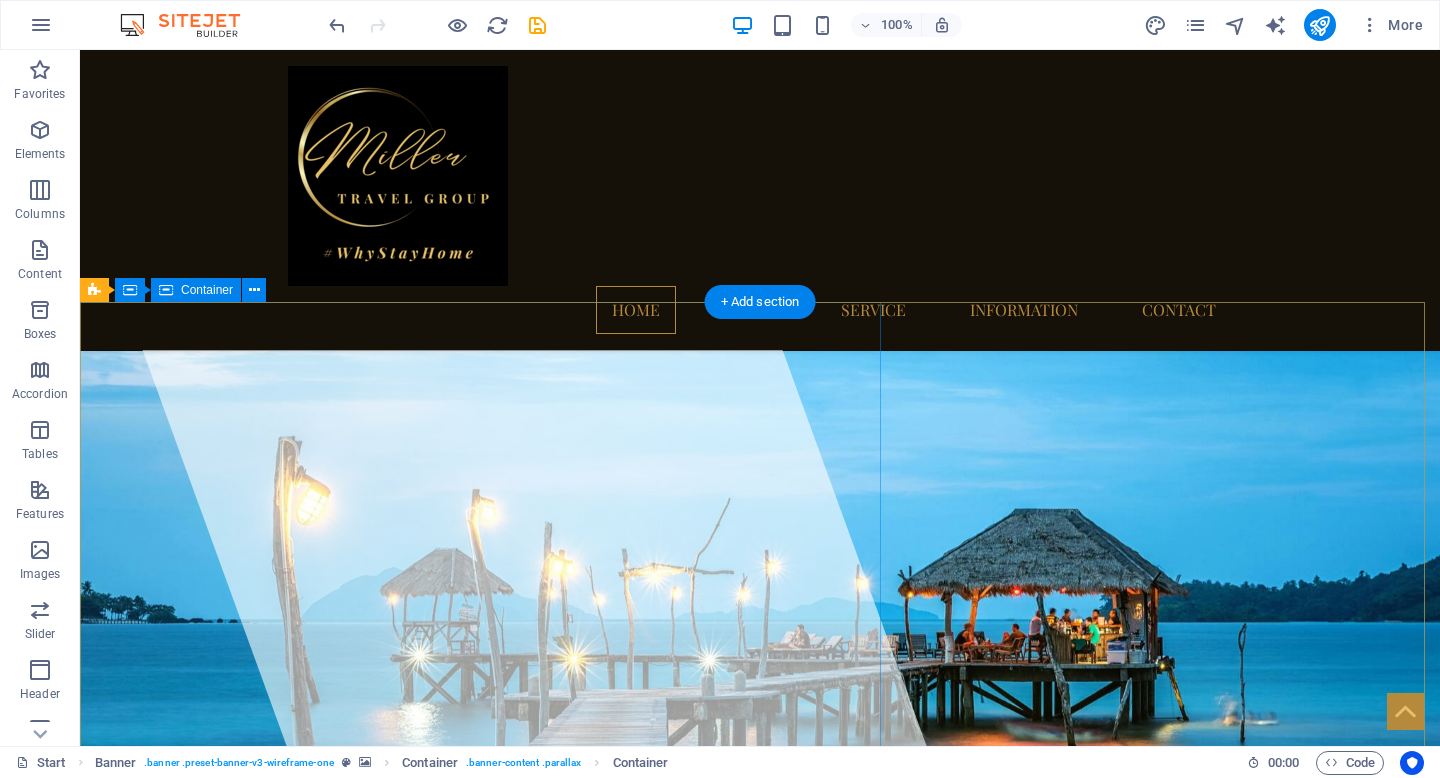 scroll, scrollTop: 676, scrollLeft: 0, axis: vertical 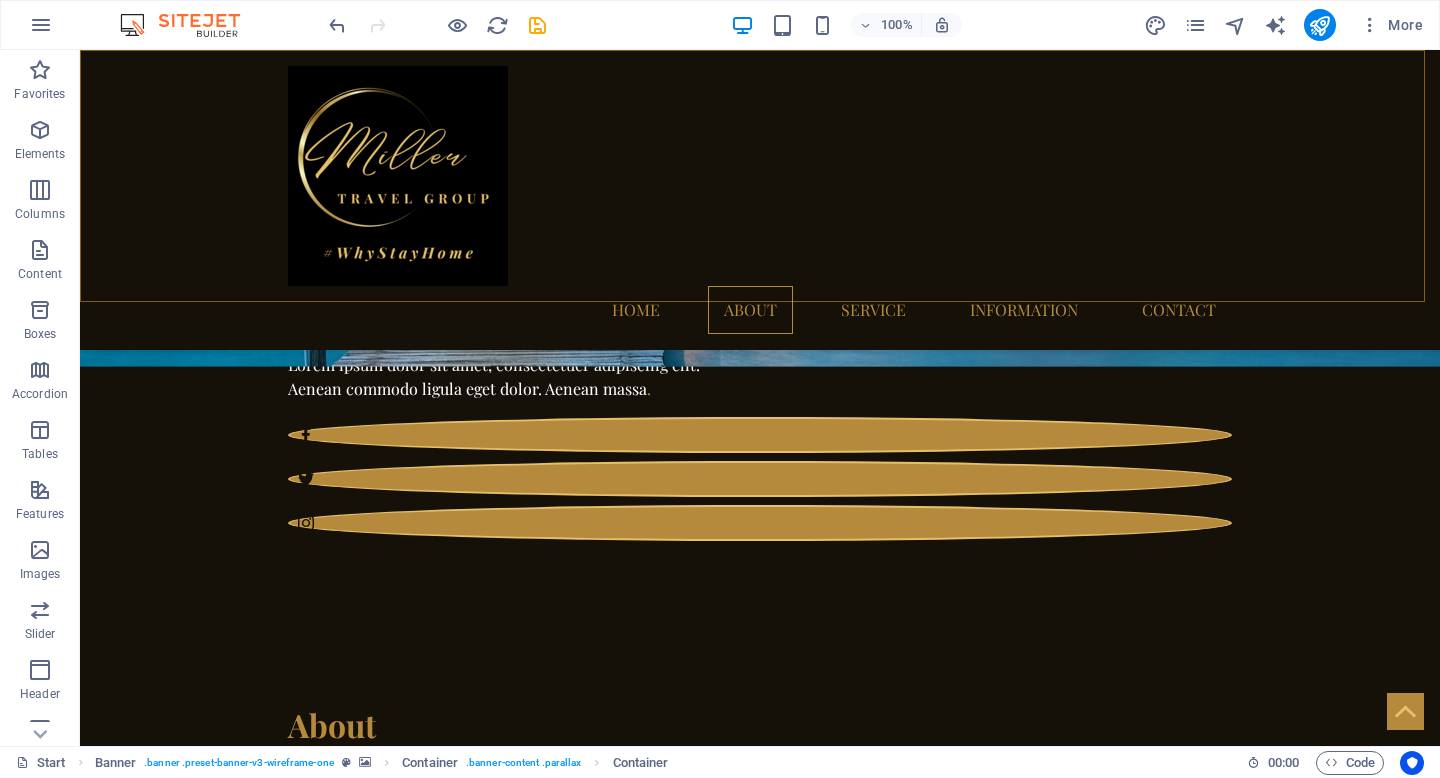 click on "Home About Service Information Contact" at bounding box center [760, 200] 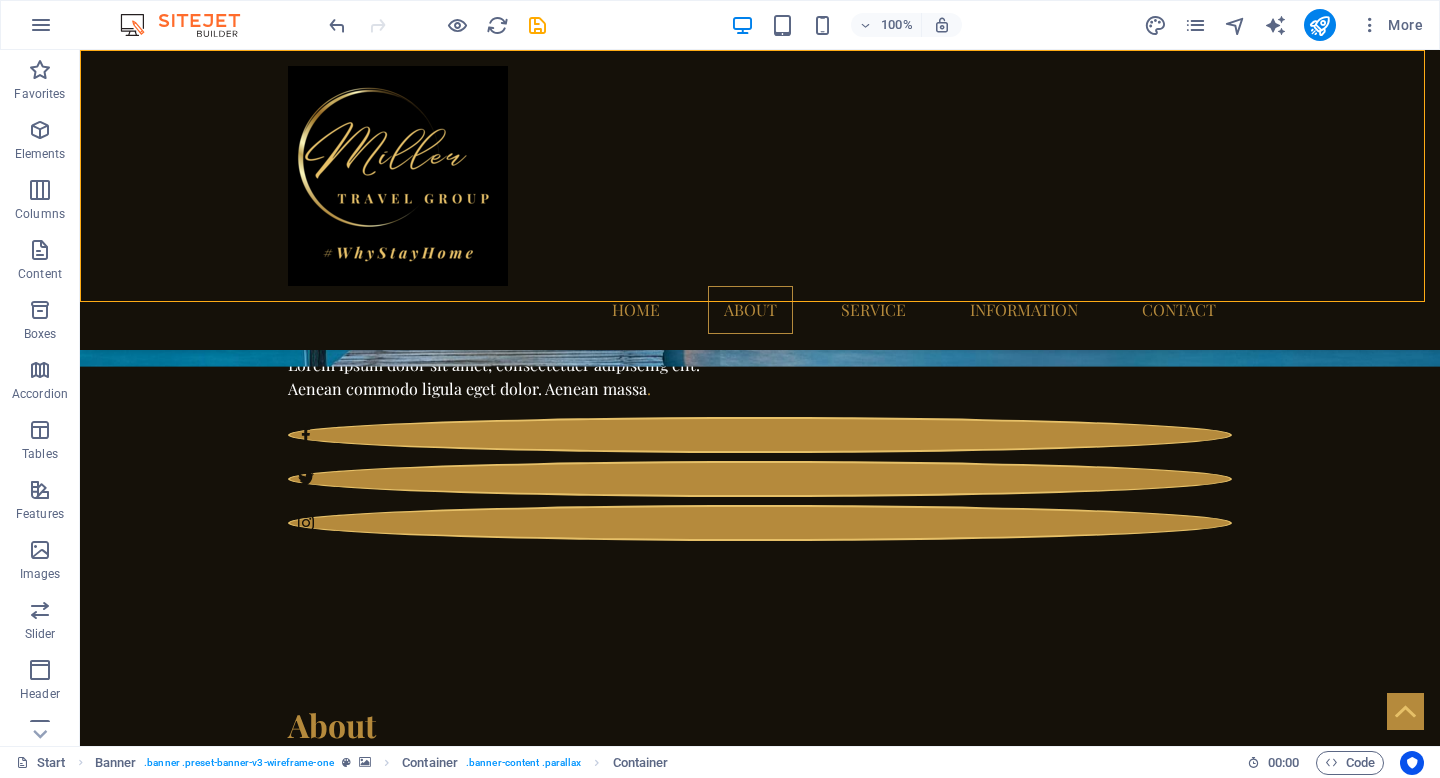 drag, startPoint x: 686, startPoint y: 301, endPoint x: 687, endPoint y: 281, distance: 20.024984 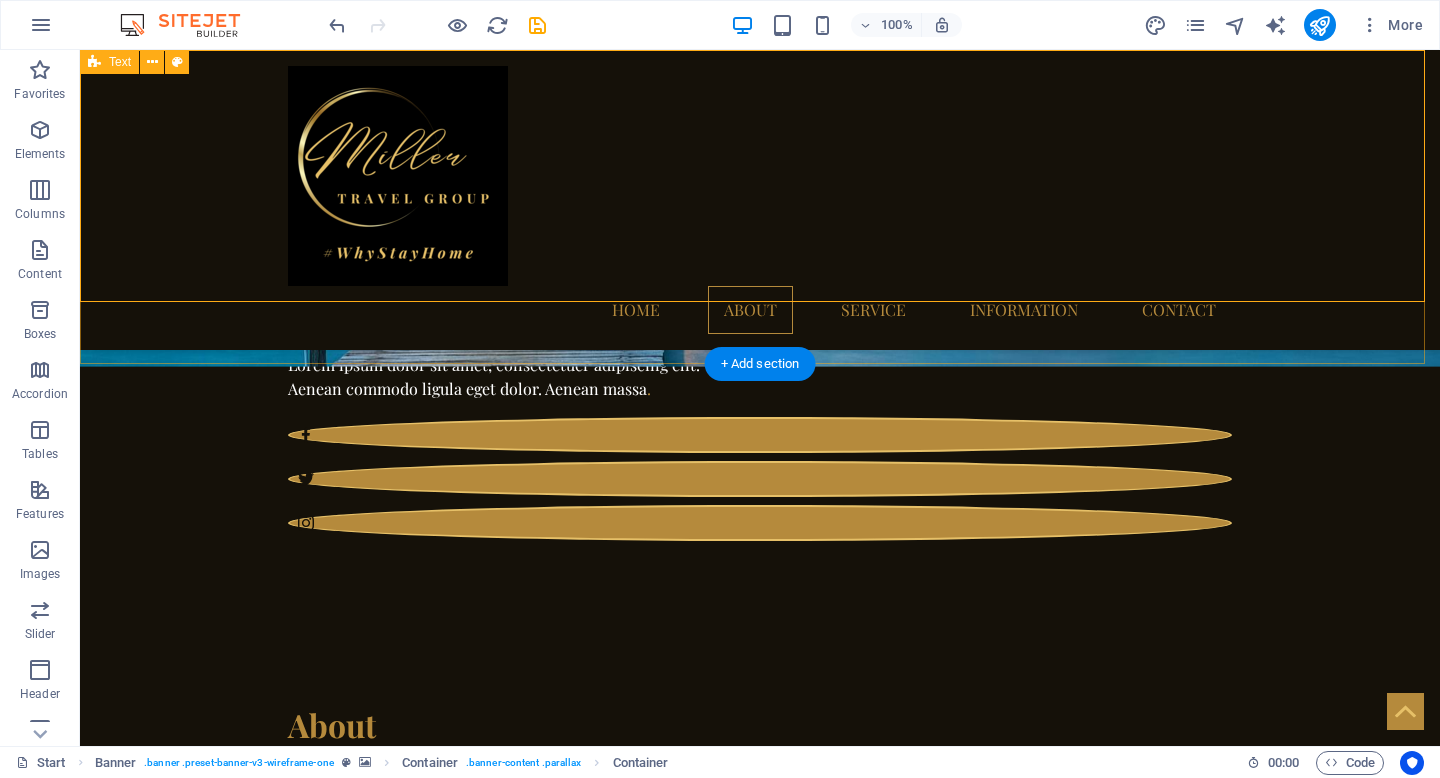 click on "About Lorem ipsum dolor sitope amet, consectetur adipisicing elitip. Massumenda, dolore, cum vel modi asperiores consequatur suscipit quidem ducimus eveniet iure expedita consecteture odiogil voluptatum similique fugit voluptates atem accusamus quae quas dolorem tenetur facere tempora maiores adipisci reiciendis accusantium voluptatibus id voluptate tempore dolor harum nisi amet! Nobis, eaque. Aenean commodo ligula eget dolor. Lorem ipsum dolor sit amet, consectetuer adipiscing elit leget odiogil voluptatum similique fugit voluptates dolor. Libero assumenda, dolore, cum vel modi asperiores consequatur. LEARN MORE" at bounding box center (760, 822) 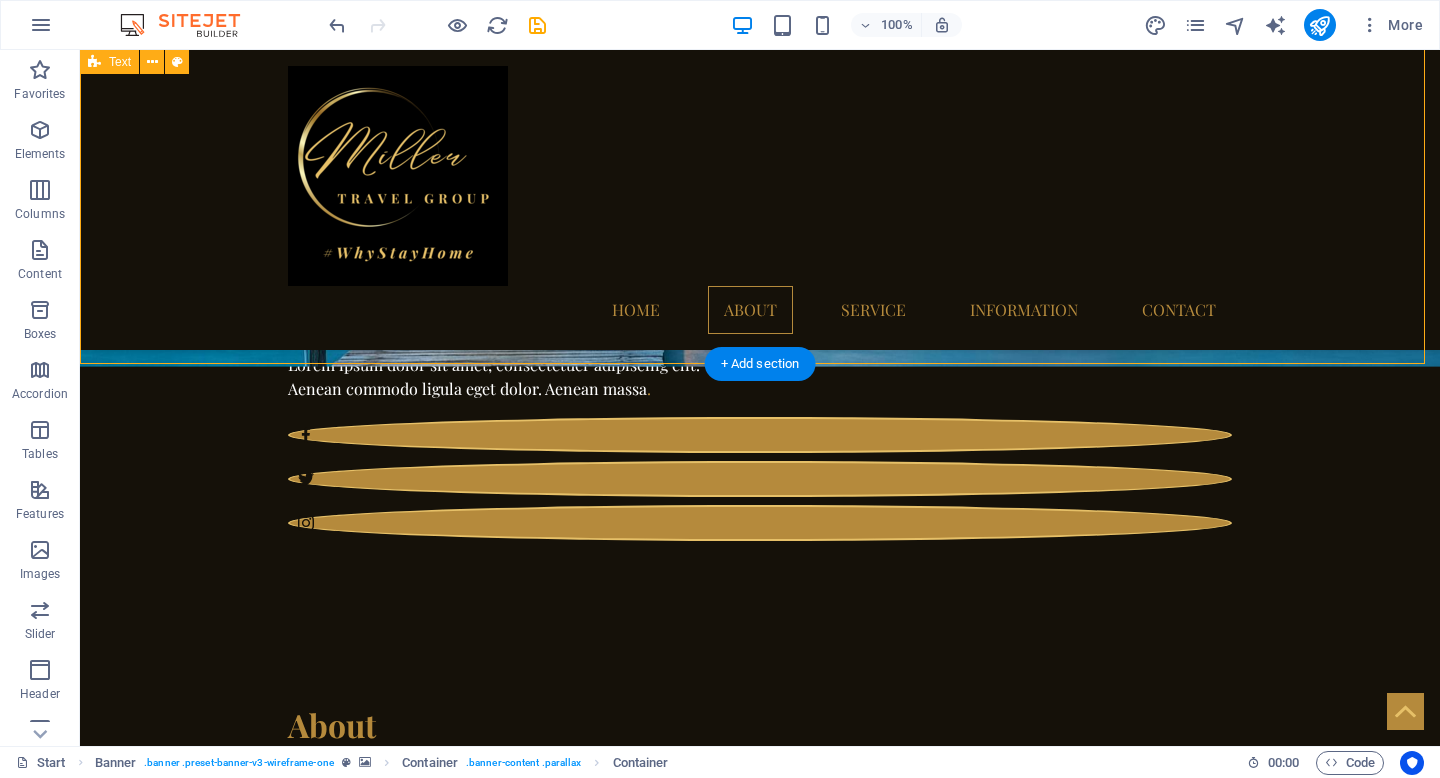 click on "About Lorem ipsum dolor sitope amet, consectetur adipisicing elitip. Massumenda, dolore, cum vel modi asperiores consequatur suscipit quidem ducimus eveniet iure expedita consecteture odiogil voluptatum similique fugit voluptates atem accusamus quae quas dolorem tenetur facere tempora maiores adipisci reiciendis accusantium voluptatibus id voluptate tempore dolor harum nisi amet! Nobis, eaque. Aenean commodo ligula eget dolor. Lorem ipsum dolor sit amet, consectetuer adipiscing elit leget odiogil voluptatum similique fugit voluptates dolor. Libero assumenda, dolore, cum vel modi asperiores consequatur. LEARN MORE" at bounding box center [760, 822] 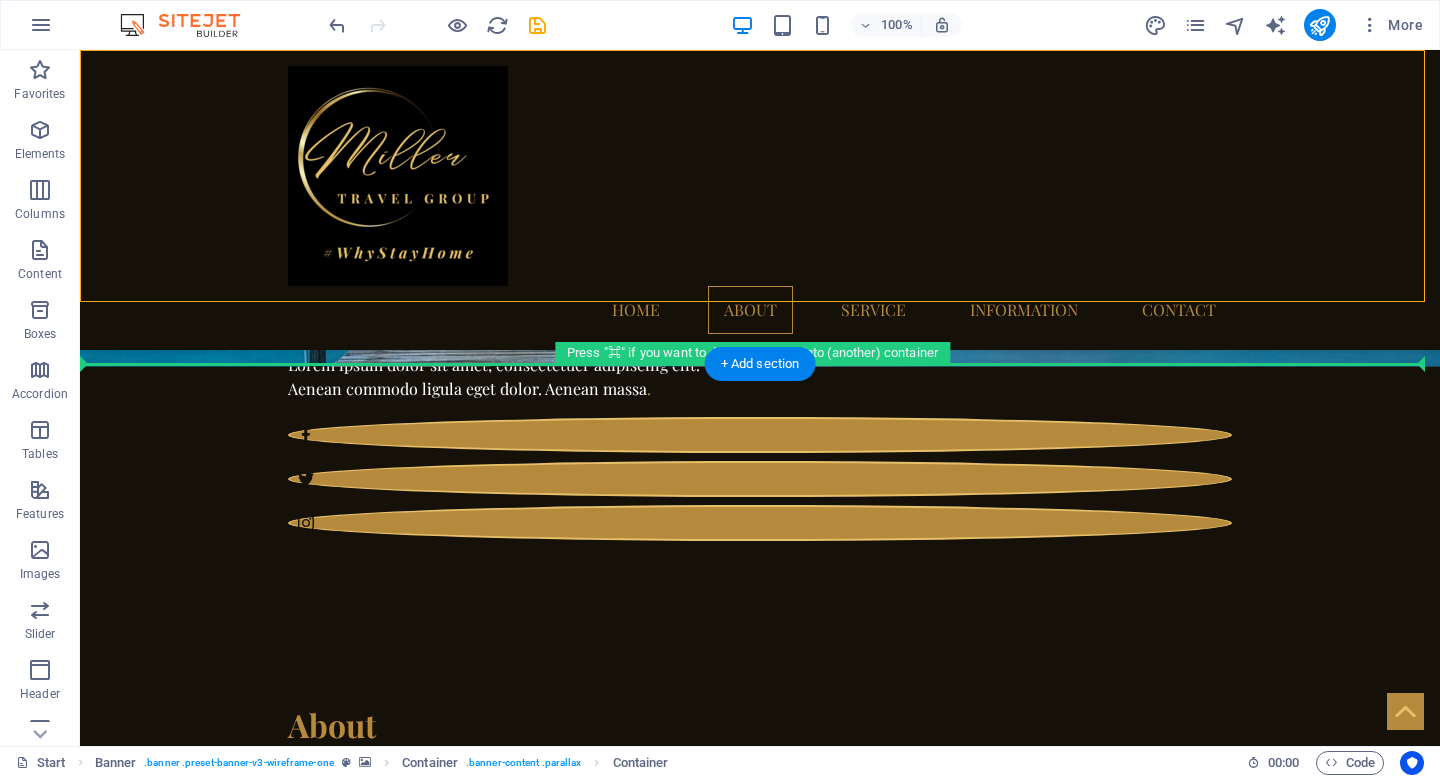 drag, startPoint x: 749, startPoint y: 295, endPoint x: 747, endPoint y: 310, distance: 15.132746 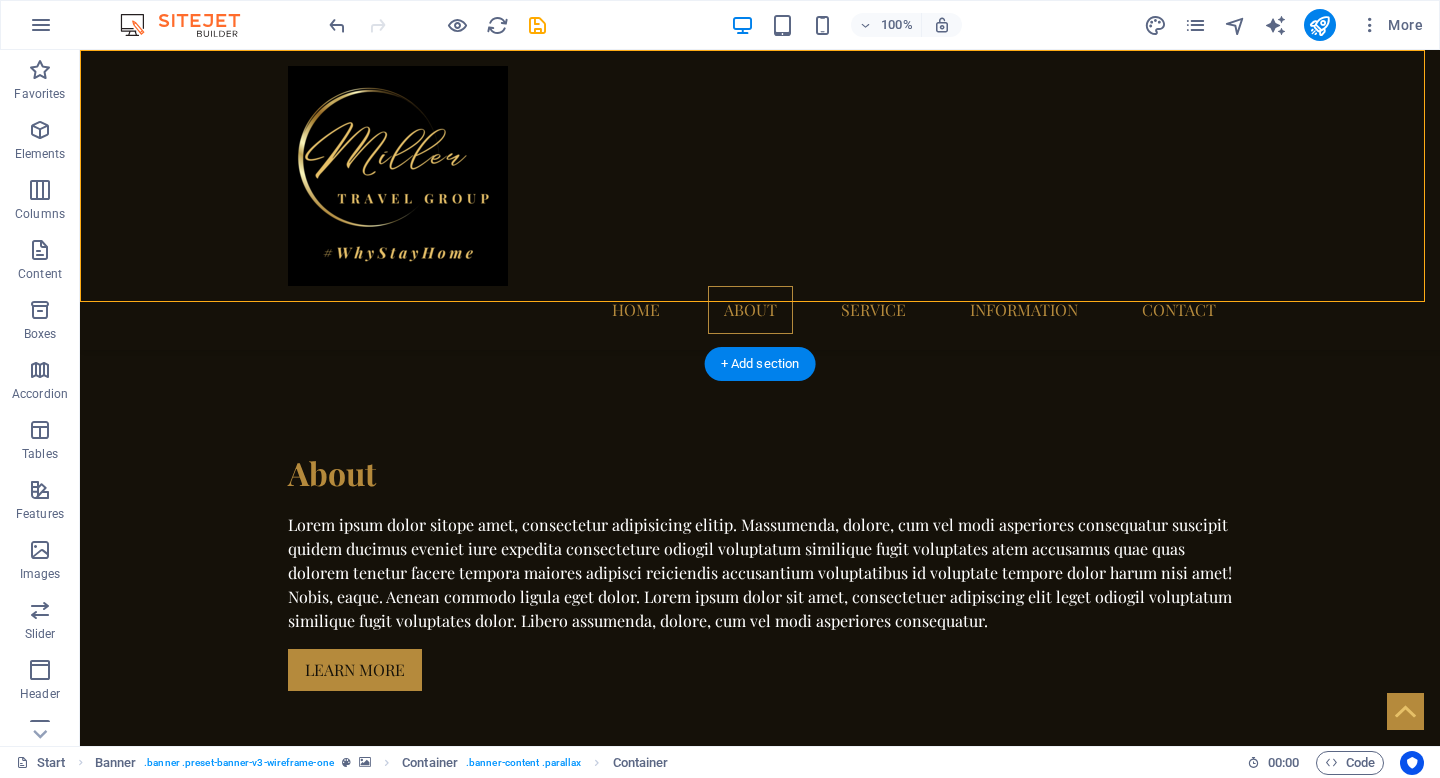 scroll, scrollTop: 575, scrollLeft: 0, axis: vertical 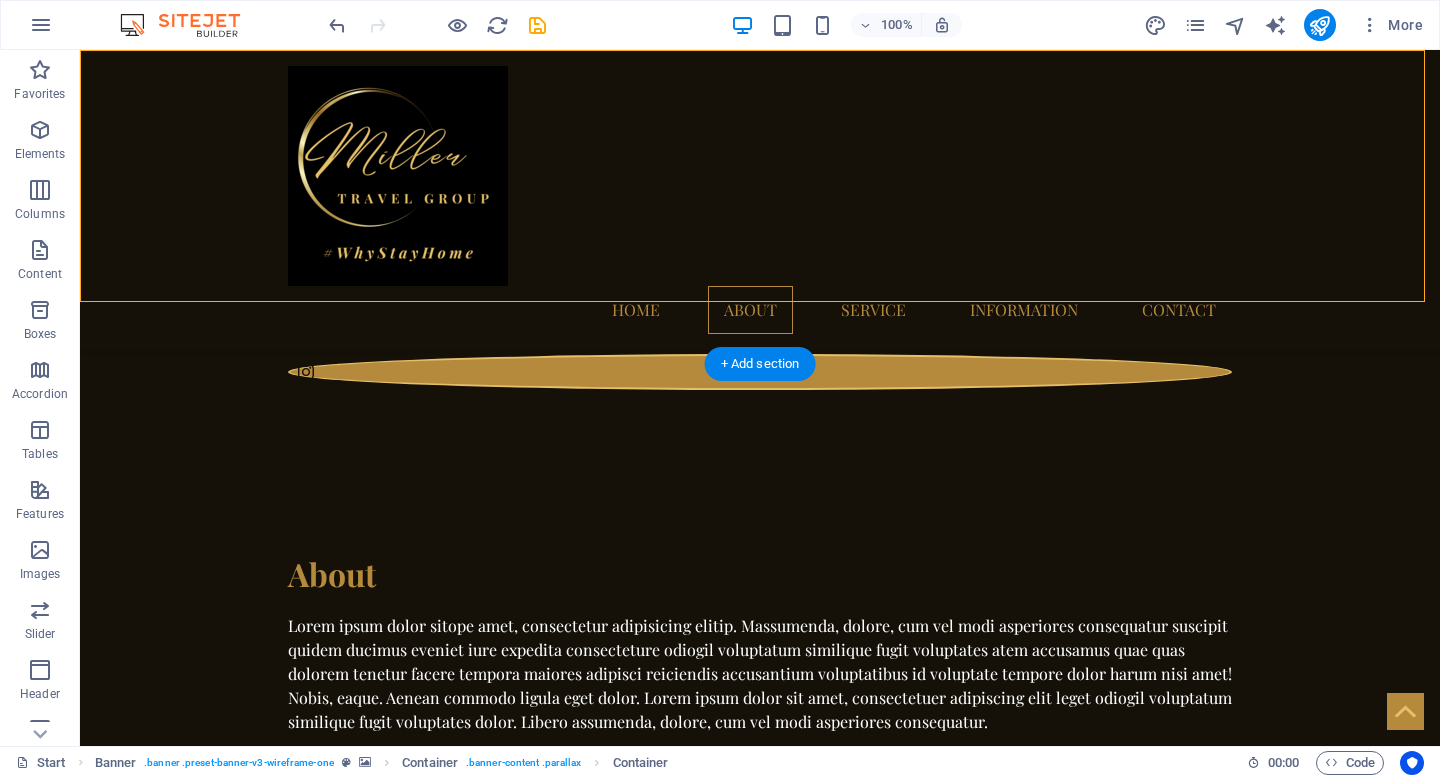 click on "About Lorem ipsum dolor sitope amet, consectetur adipisicing elitip. Massumenda, dolore, cum vel modi asperiores consequatur suscipit quidem ducimus eveniet iure expedita consecteture odiogil voluptatum similique fugit voluptates atem accusamus quae quas dolorem tenetur facere tempora maiores adipisci reiciendis accusantium voluptatibus id voluptate tempore dolor harum nisi amet! Nobis, eaque. Aenean commodo ligula eget dolor. Lorem ipsum dolor sit amet, consectetuer adipiscing elit leget odiogil voluptatum similique fugit voluptates dolor. Libero assumenda, dolore, cum vel modi asperiores consequatur. LEARN MORE" at bounding box center (760, 671) 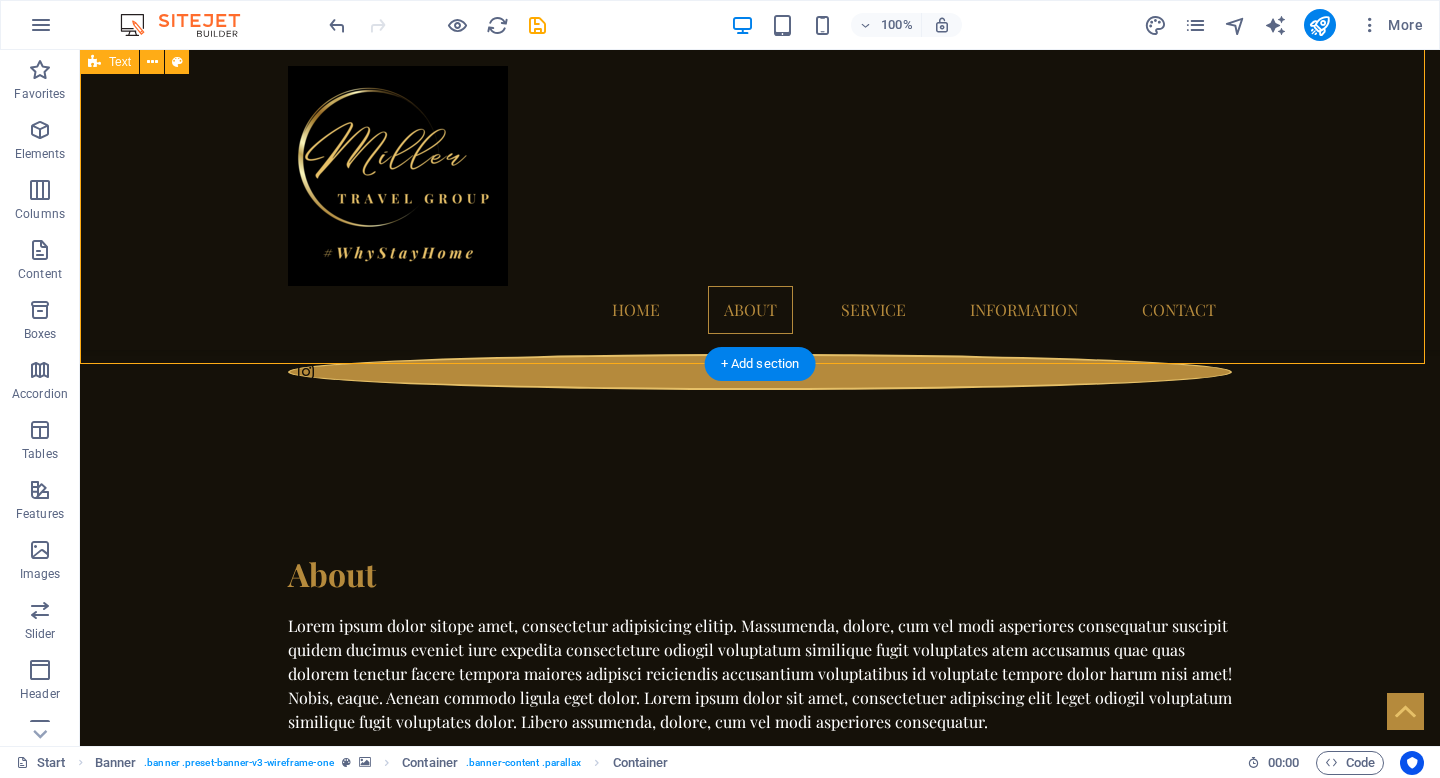 drag, startPoint x: 746, startPoint y: 300, endPoint x: 744, endPoint y: 335, distance: 35.057095 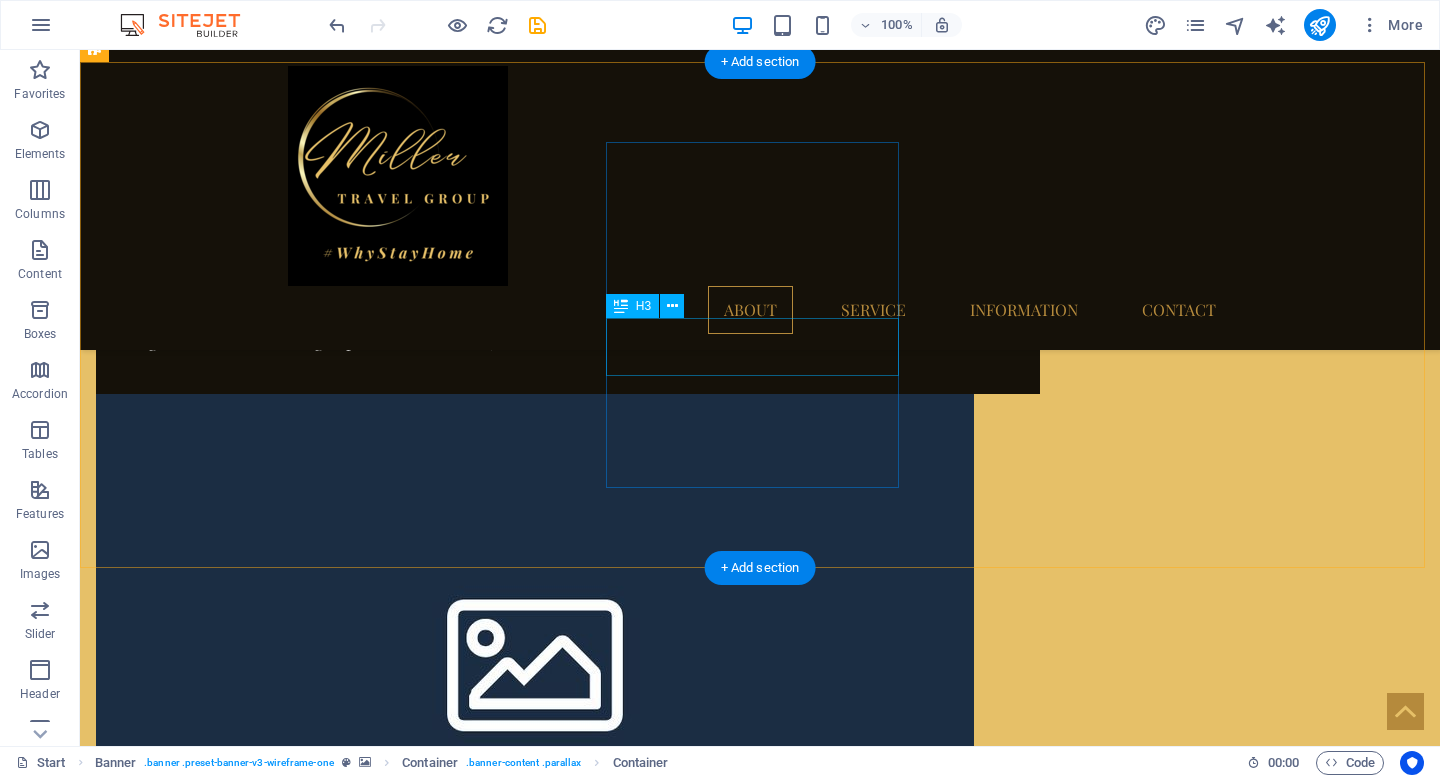 scroll, scrollTop: 0, scrollLeft: 0, axis: both 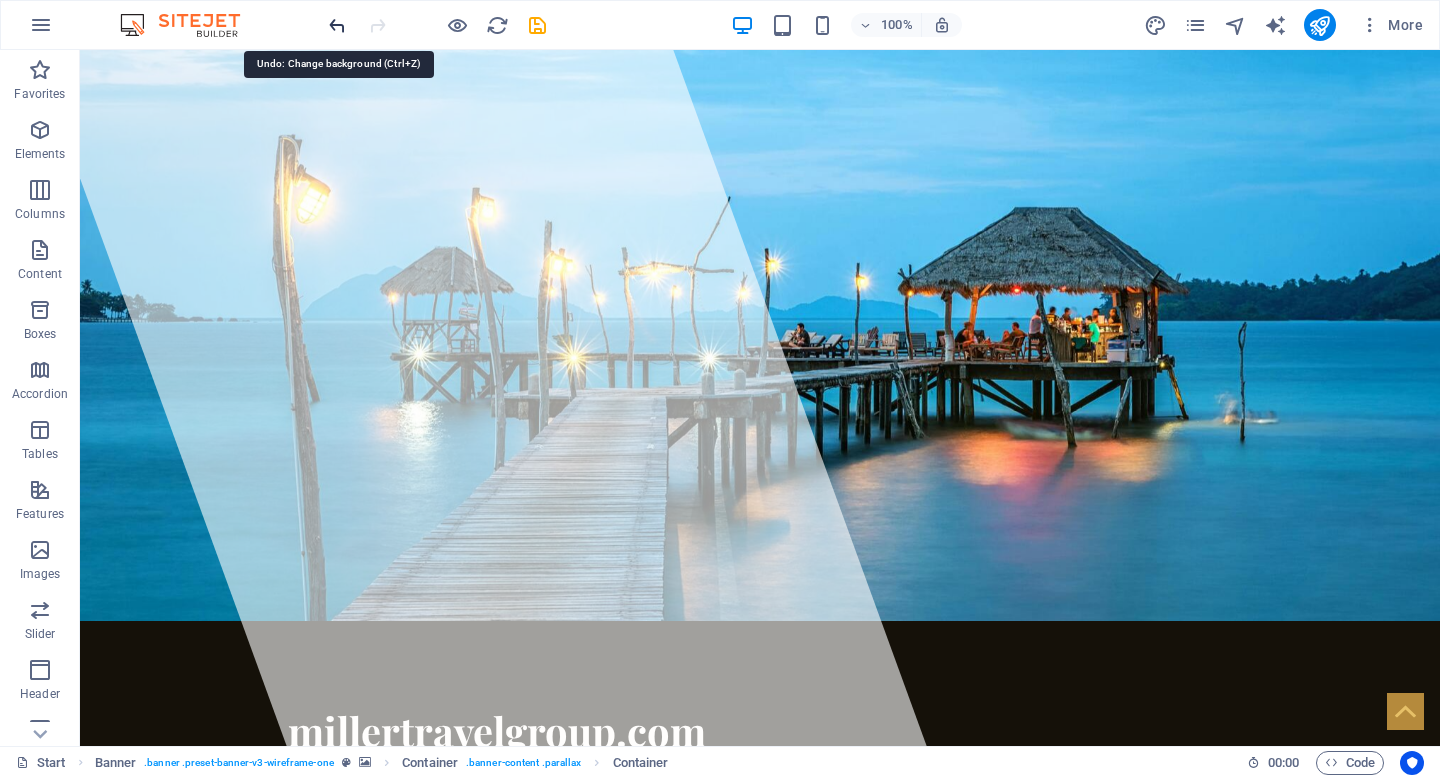 click at bounding box center [337, 25] 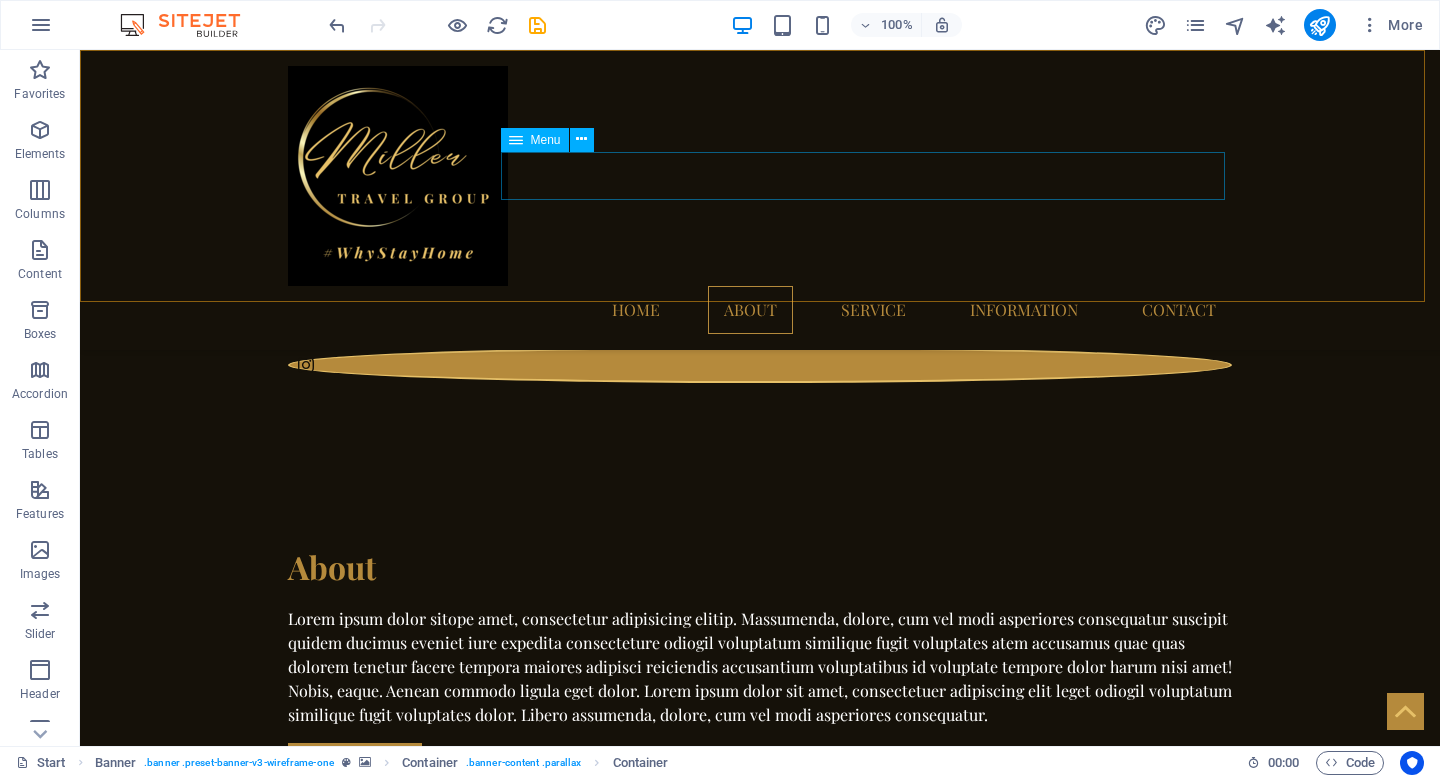 scroll, scrollTop: 586, scrollLeft: 0, axis: vertical 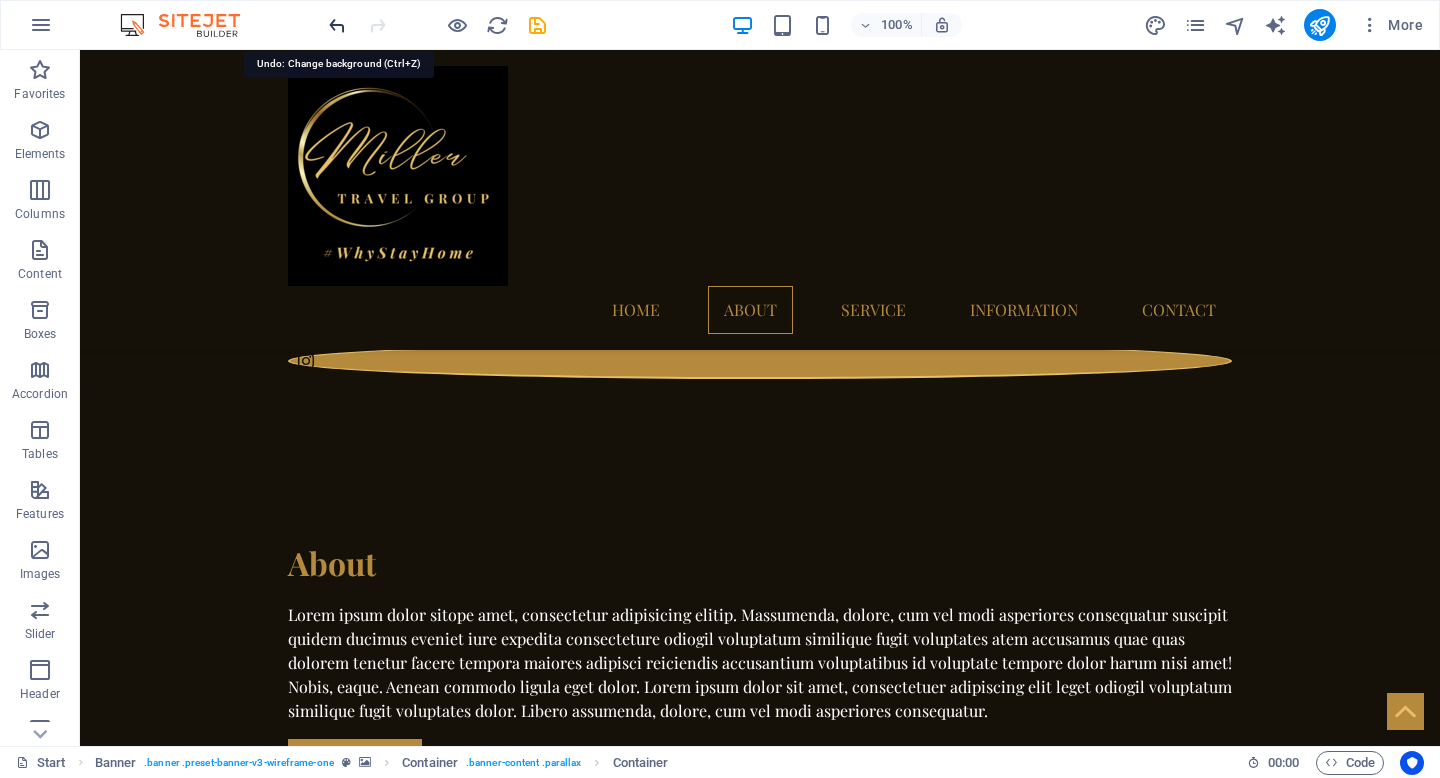 click at bounding box center [337, 25] 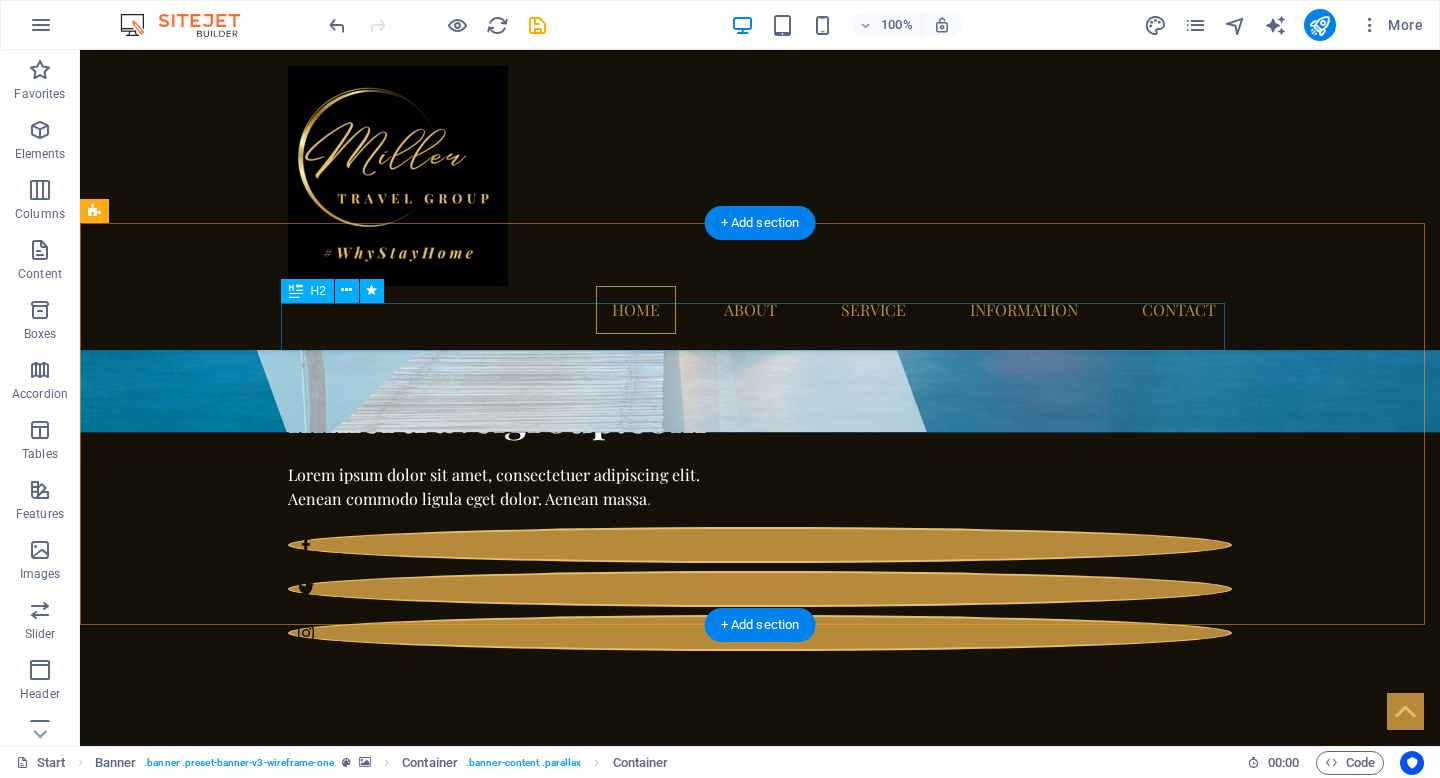 scroll, scrollTop: 0, scrollLeft: 0, axis: both 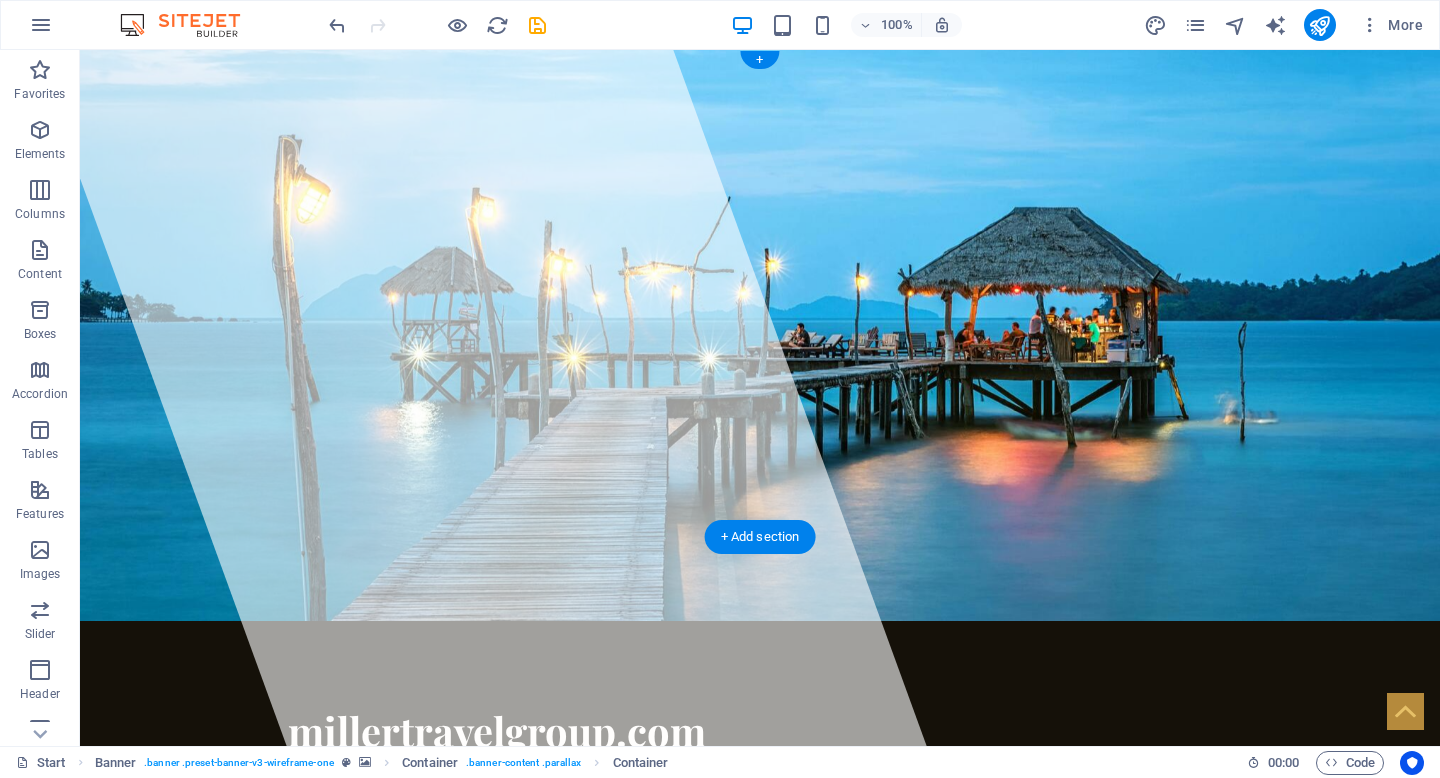 click at bounding box center [760, 335] 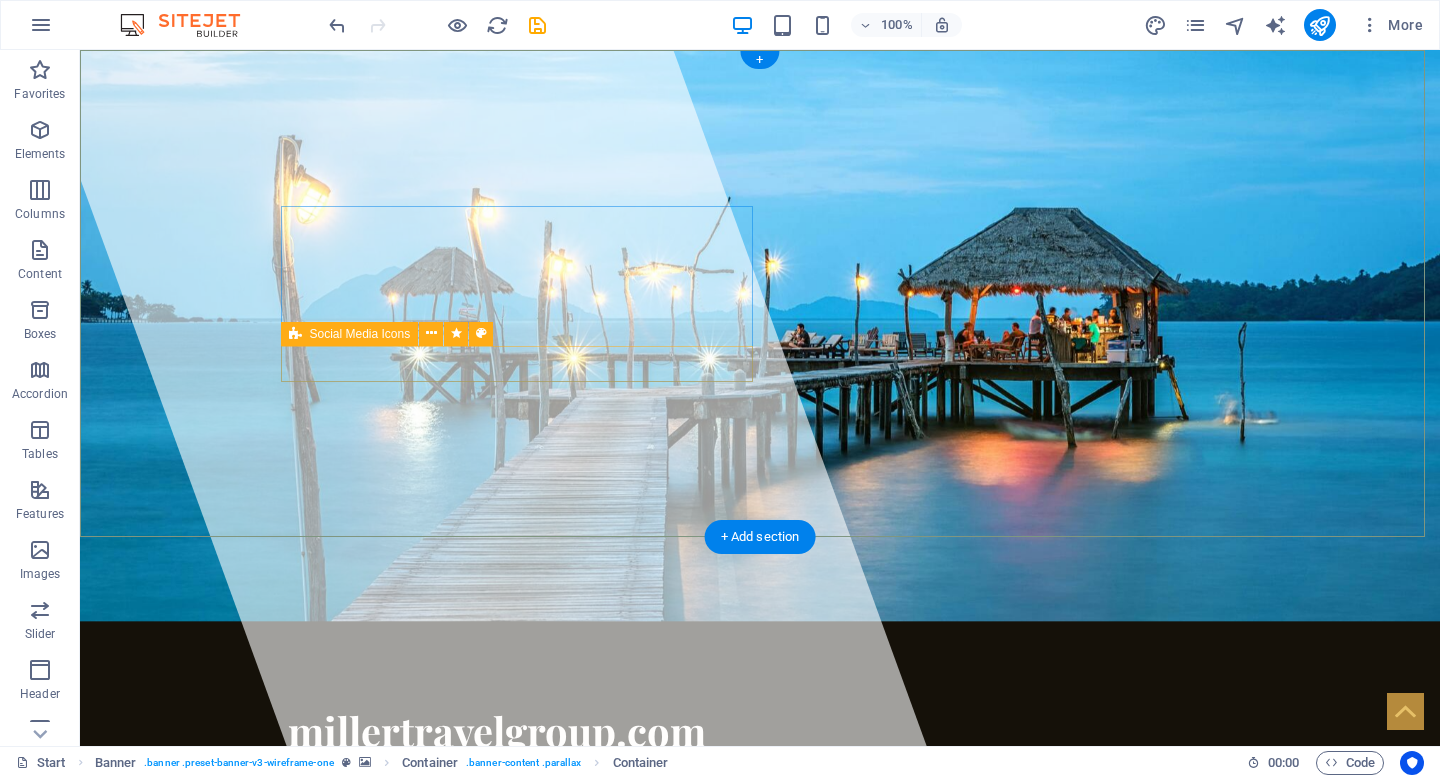 scroll, scrollTop: 33, scrollLeft: 0, axis: vertical 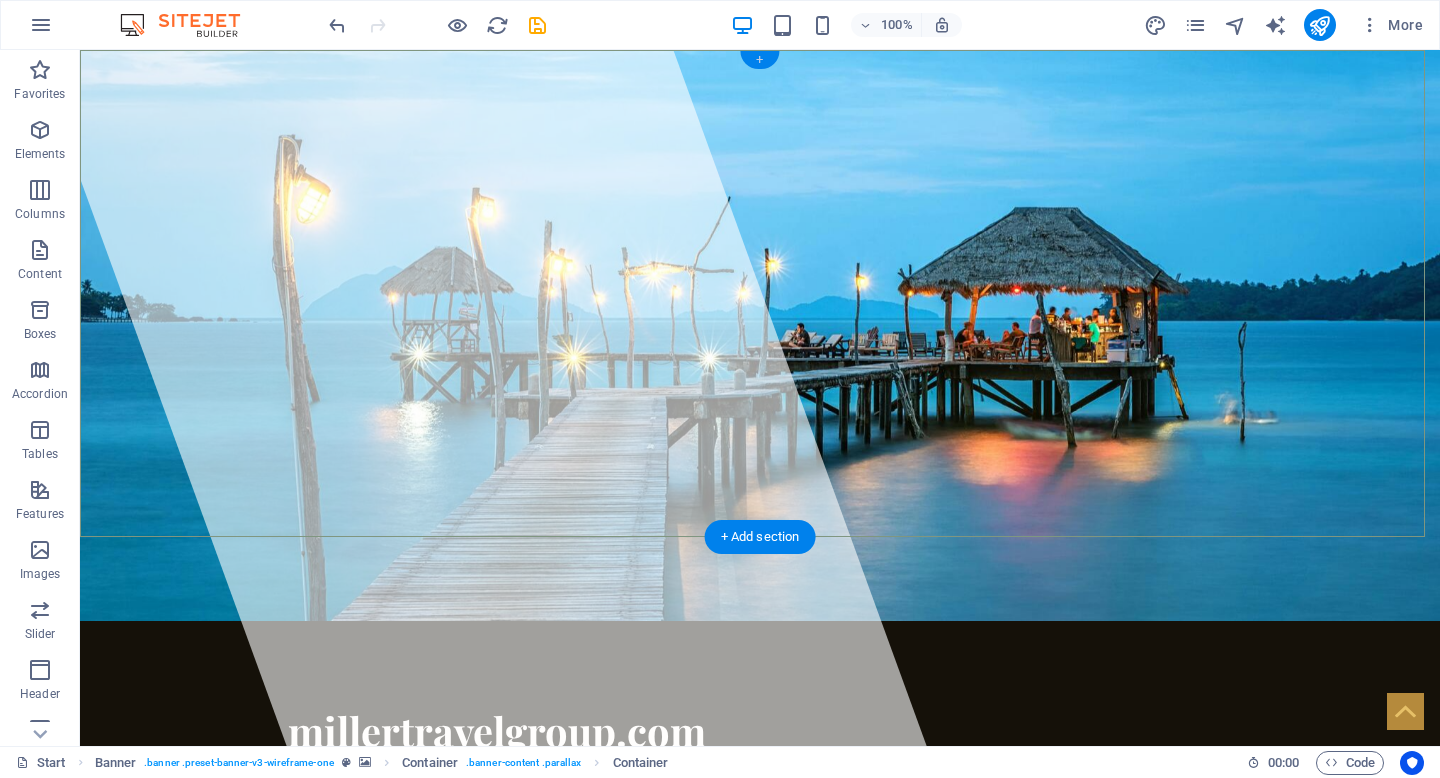 click on "+" at bounding box center (759, 60) 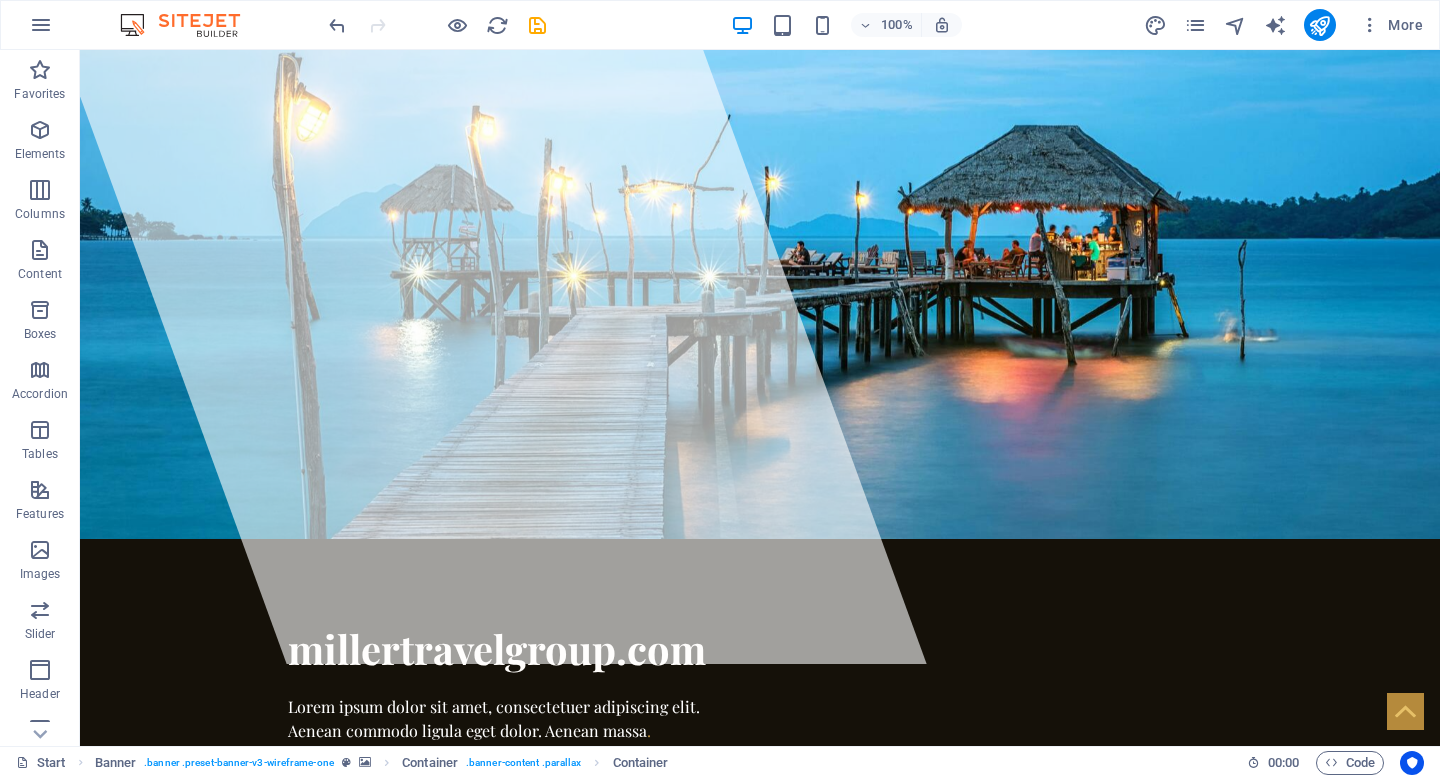 scroll, scrollTop: 0, scrollLeft: 0, axis: both 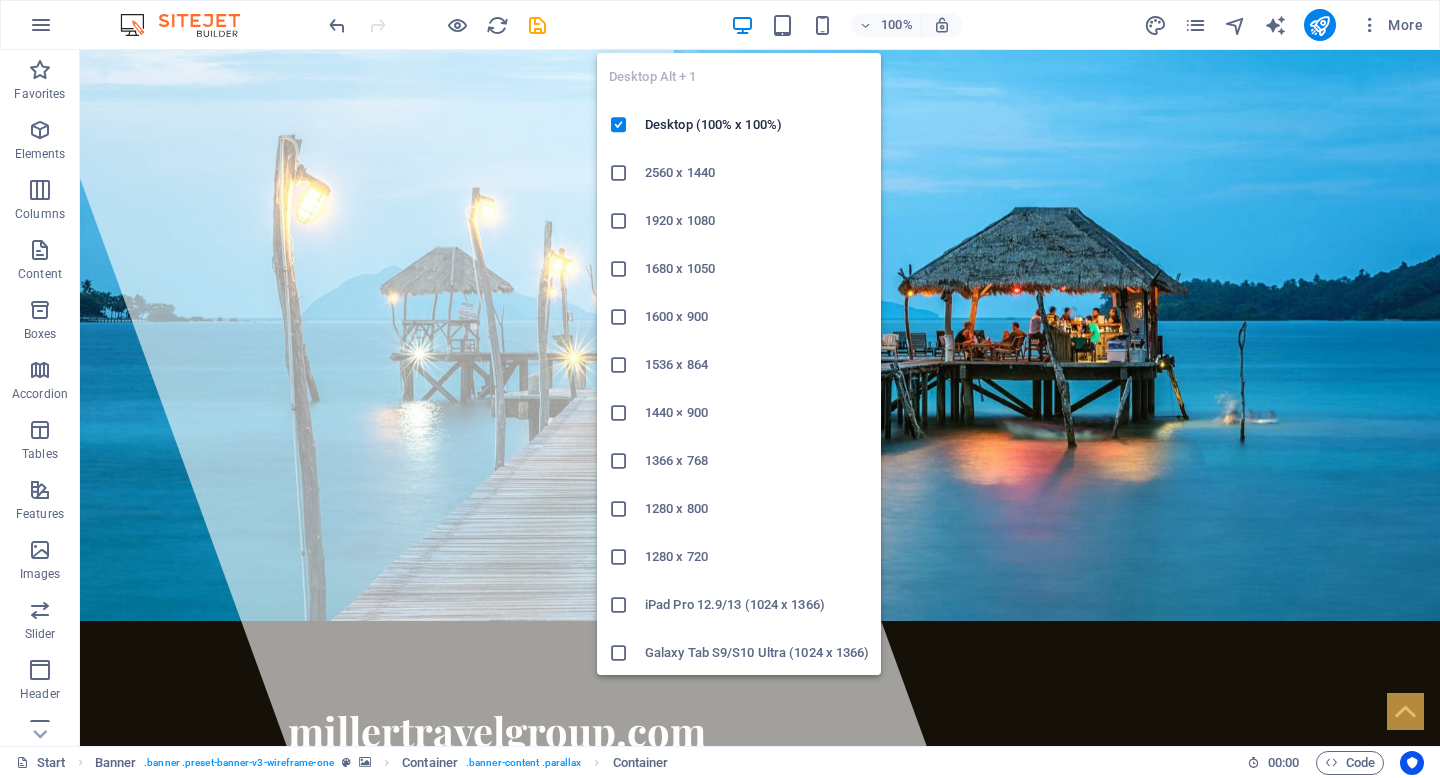click at bounding box center [742, 25] 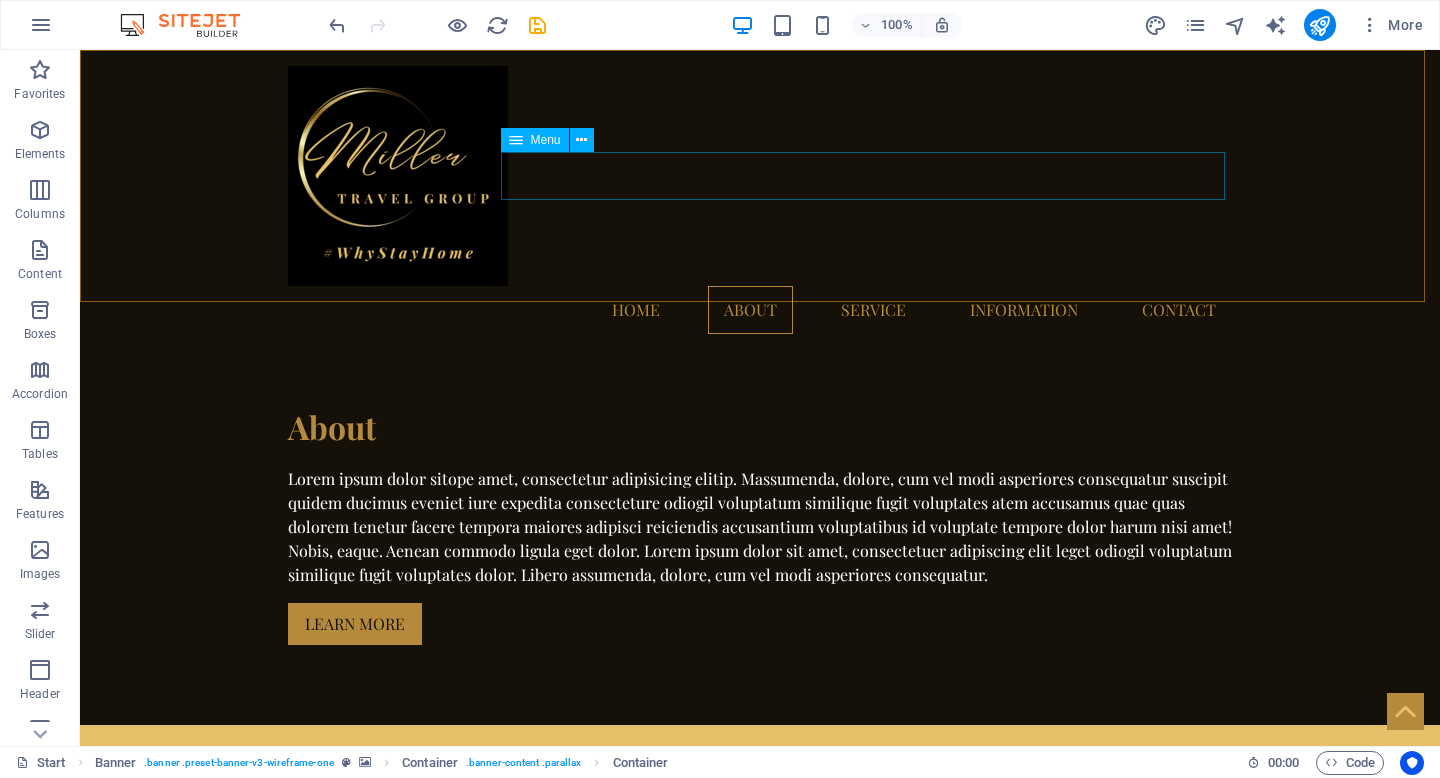 scroll, scrollTop: 0, scrollLeft: 0, axis: both 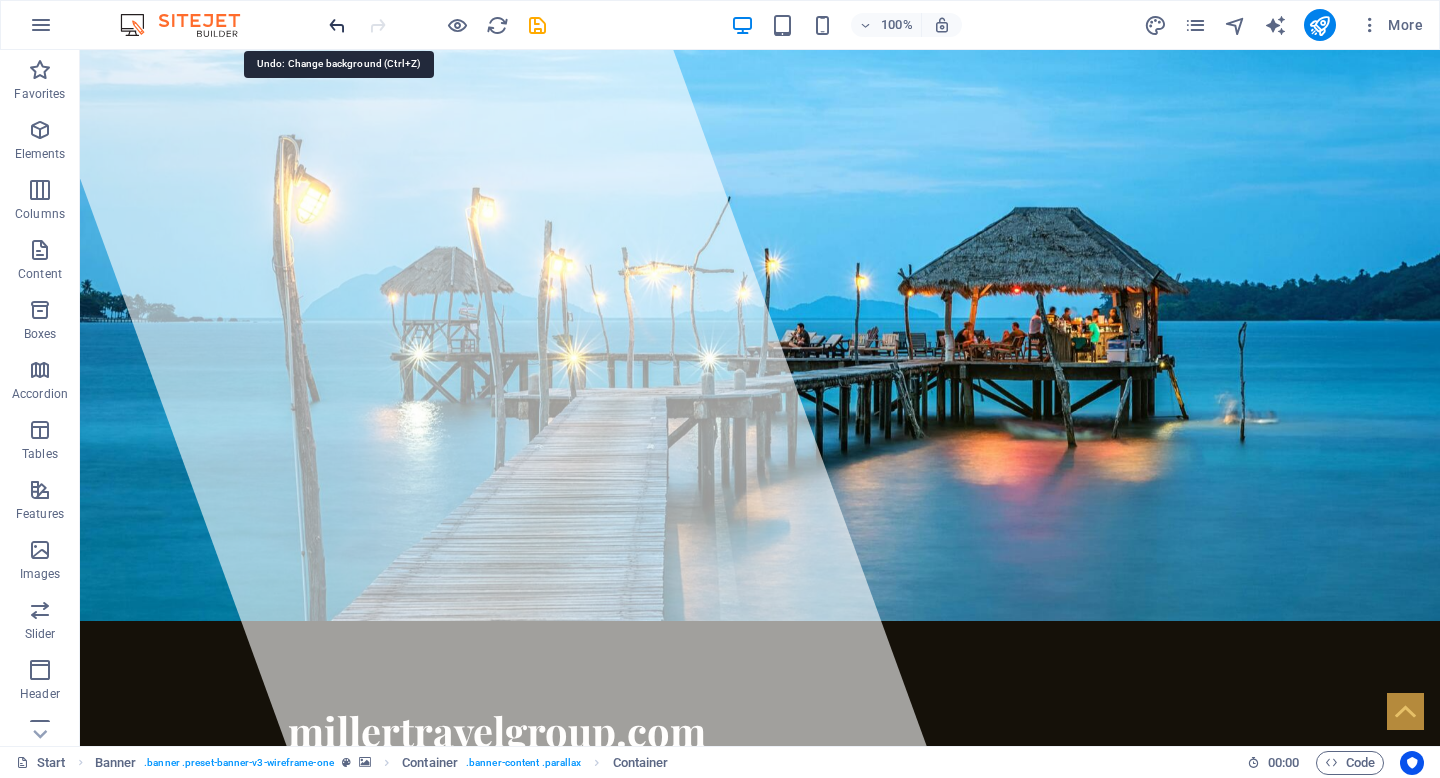 click at bounding box center (337, 25) 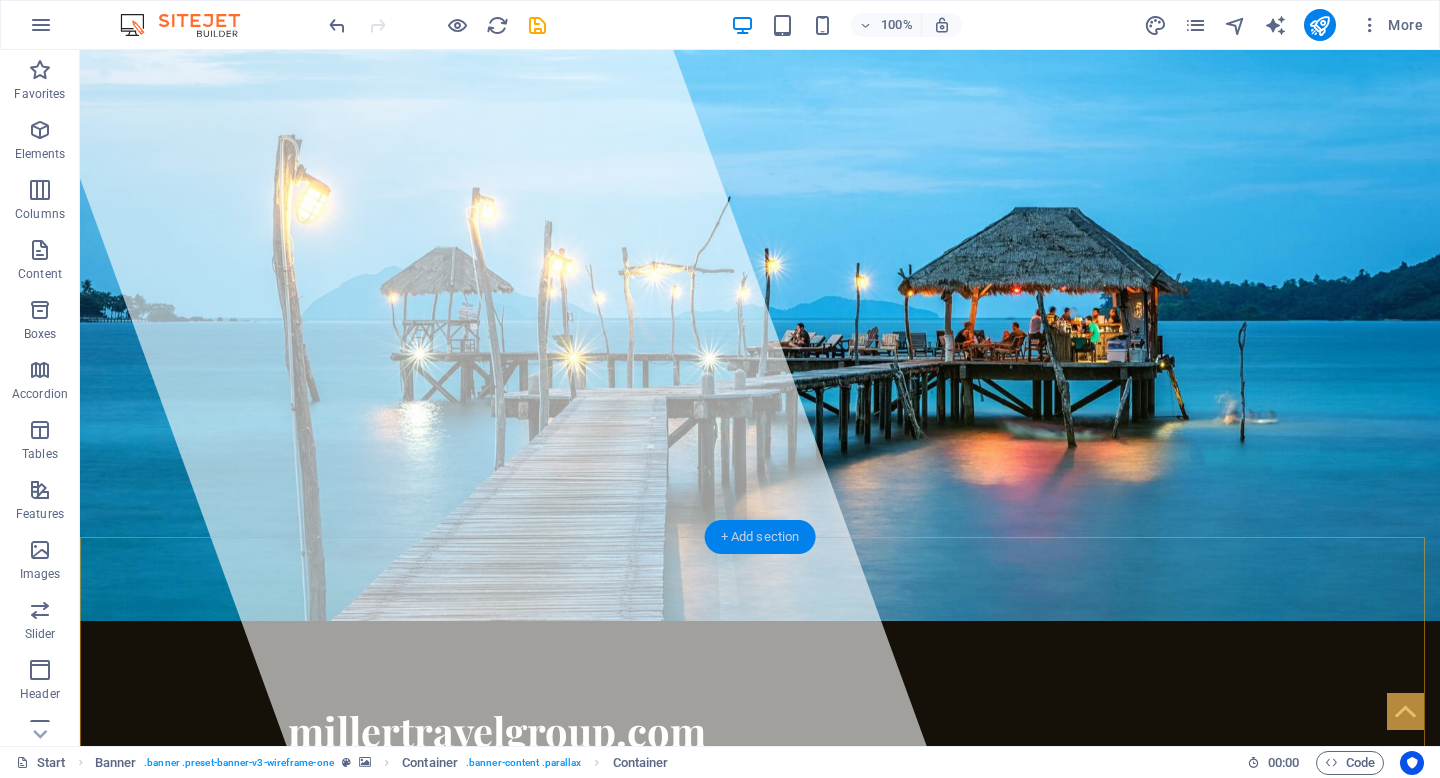 click on "+ Add section" at bounding box center (760, 537) 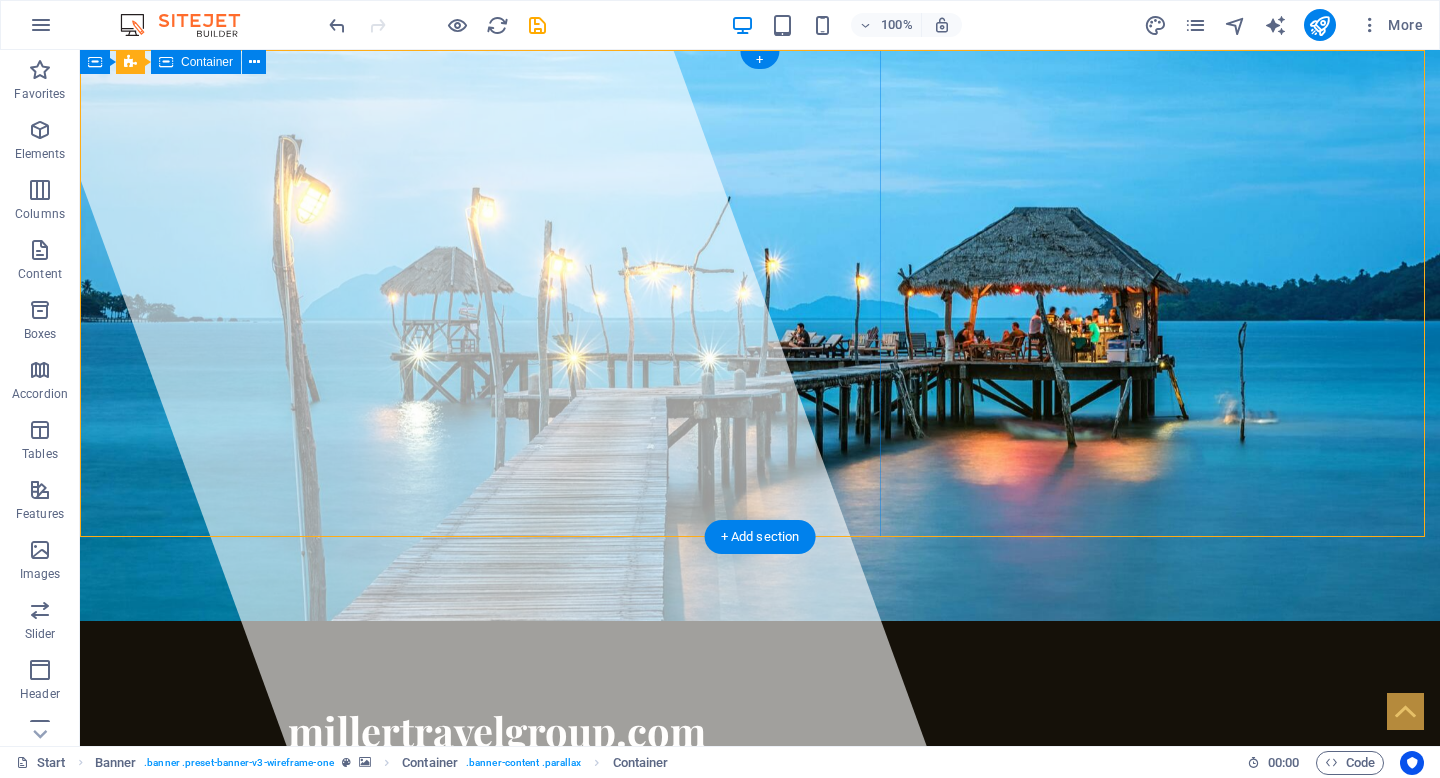 drag, startPoint x: 837, startPoint y: 580, endPoint x: 756, endPoint y: 486, distance: 124.08465 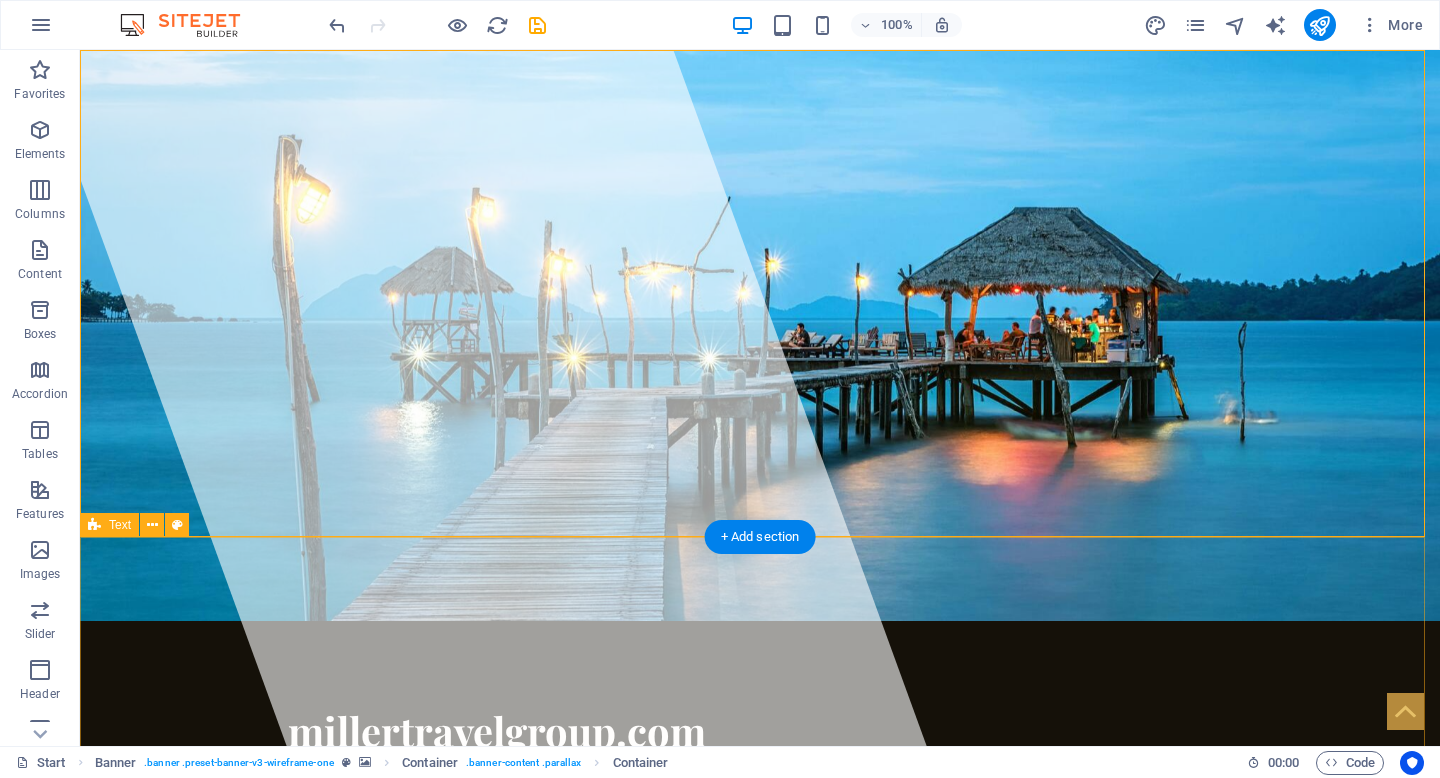 drag, startPoint x: 824, startPoint y: 592, endPoint x: 743, endPoint y: 603, distance: 81.7435 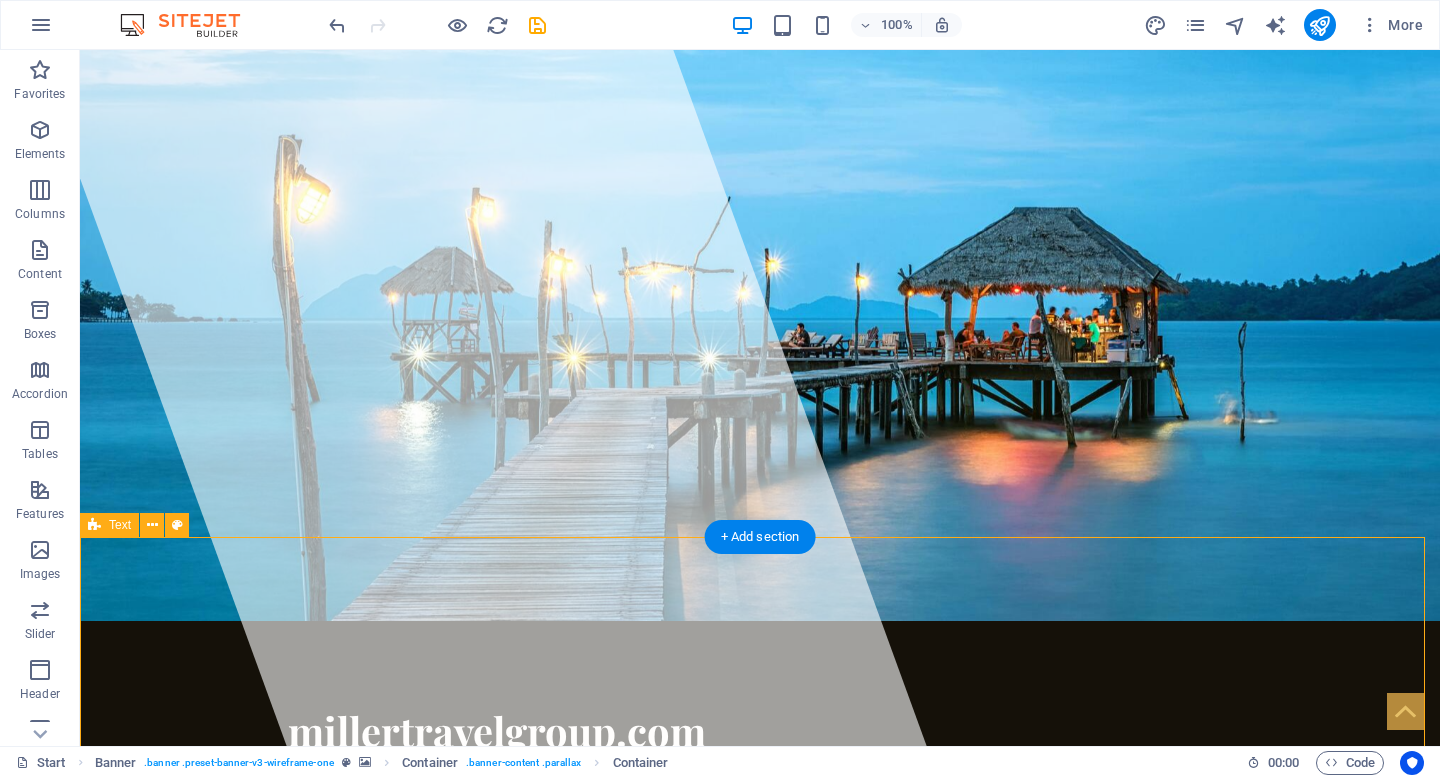 click on "About Lorem ipsum dolor sitope amet, consectetur adipisicing elitip. Massumenda, dolore, cum vel modi asperiores consequatur suscipit quidem ducimus eveniet iure expedita consecteture odiogil voluptatum similique fugit voluptates atem accusamus quae quas dolorem tenetur facere tempora maiores adipisci reiciendis accusantium voluptatibus id voluptate tempore dolor harum nisi amet! Nobis, eaque. Aenean commodo ligula eget dolor. Lorem ipsum dolor sit amet, consectetuer adipiscing elit leget odiogil voluptatum similique fugit voluptates dolor. Libero assumenda, dolore, cum vel modi asperiores consequatur. LEARN MORE" at bounding box center (760, 1246) 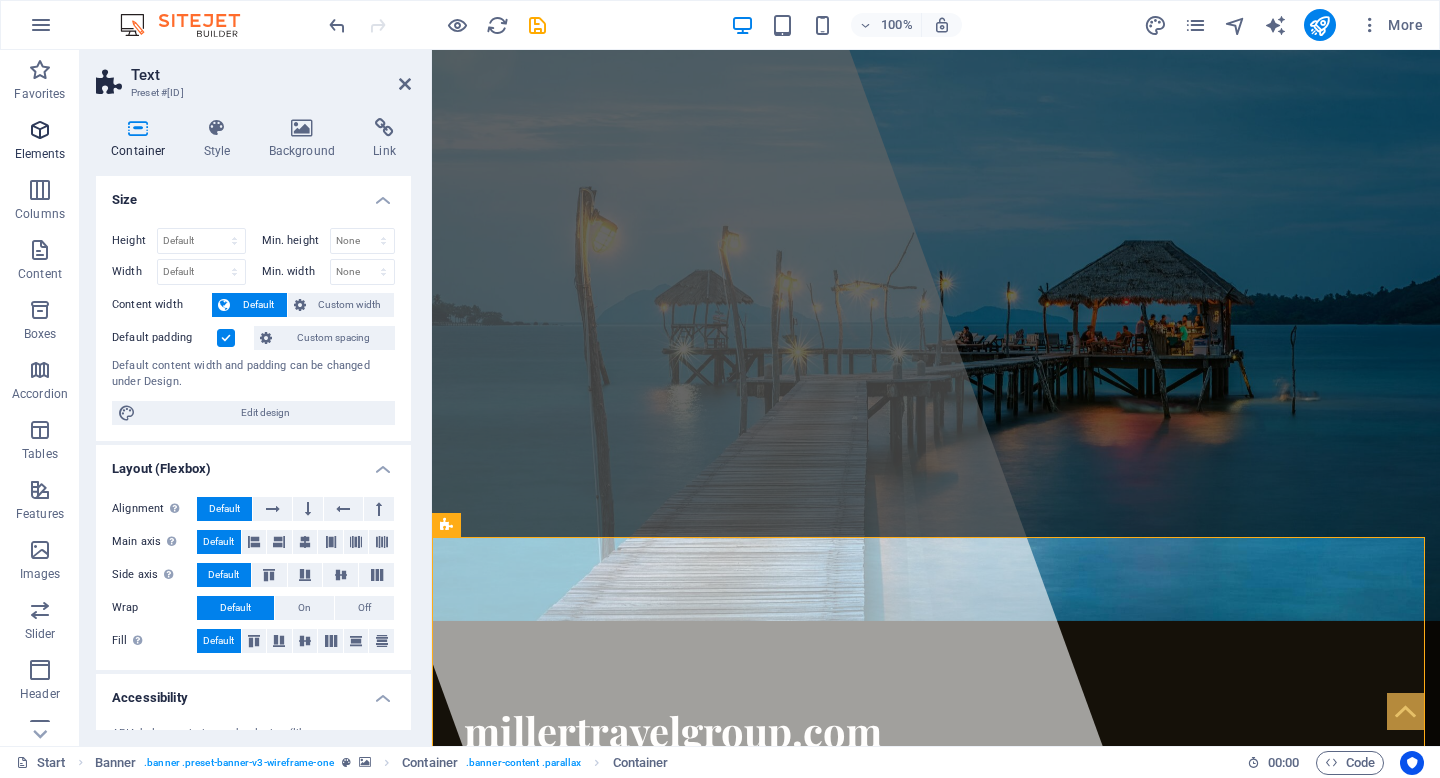 click at bounding box center (40, 130) 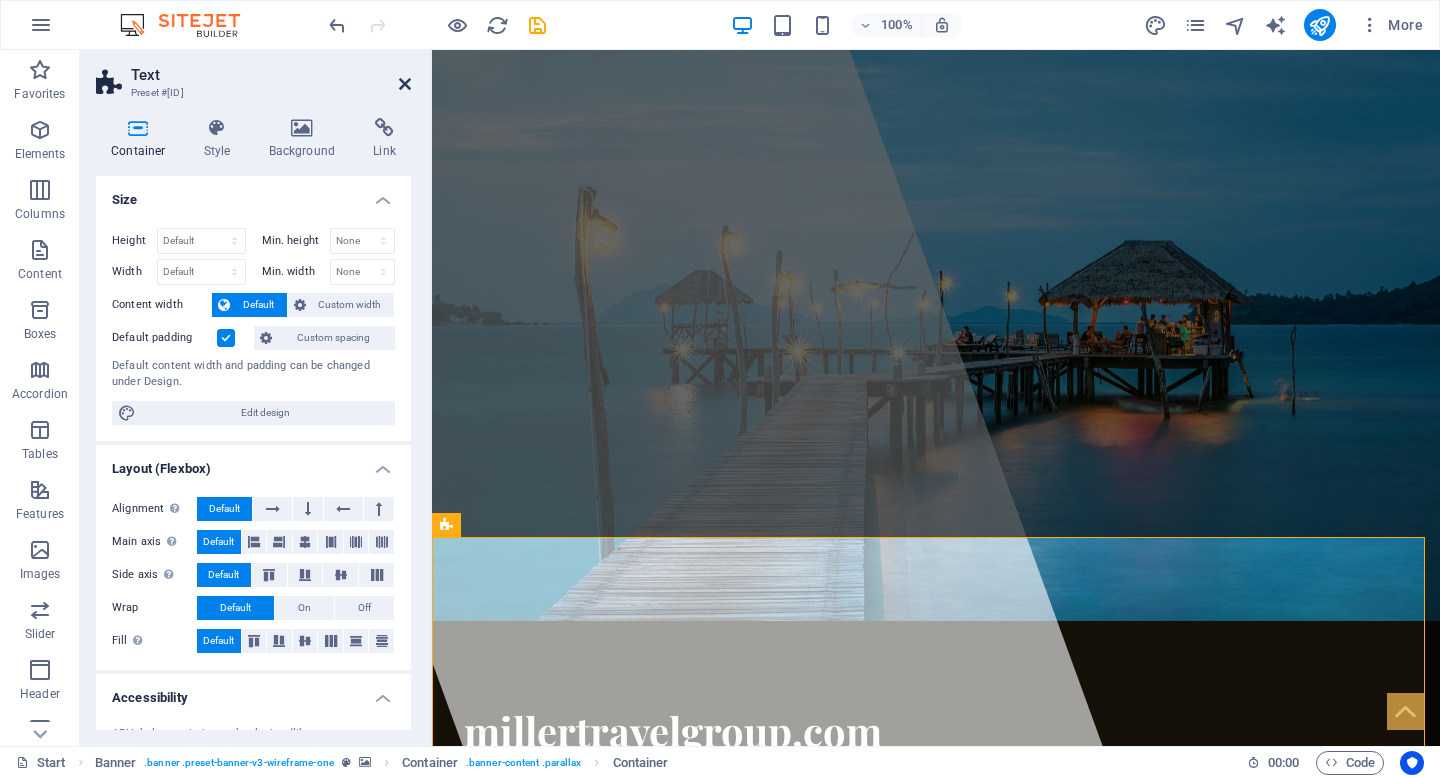 click at bounding box center [405, 84] 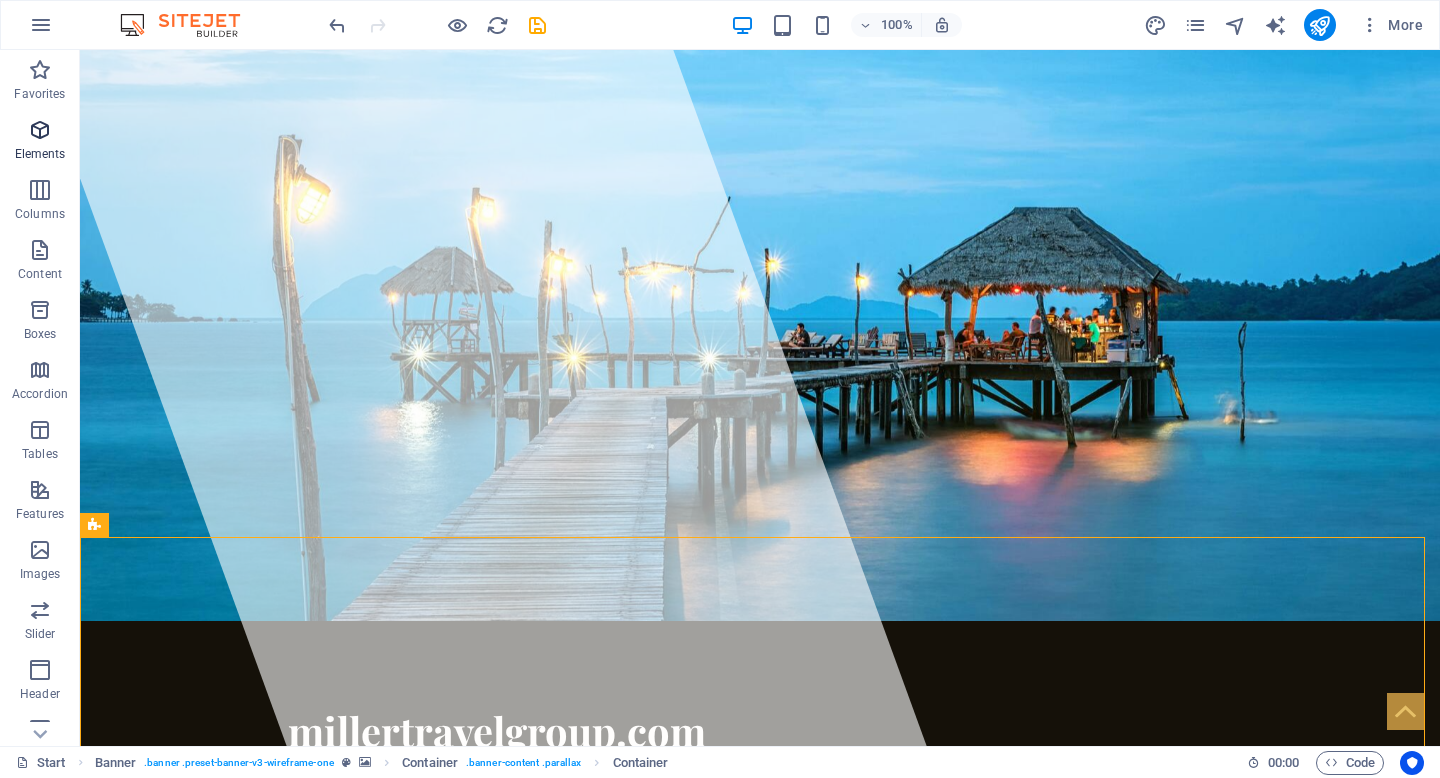 click at bounding box center (40, 130) 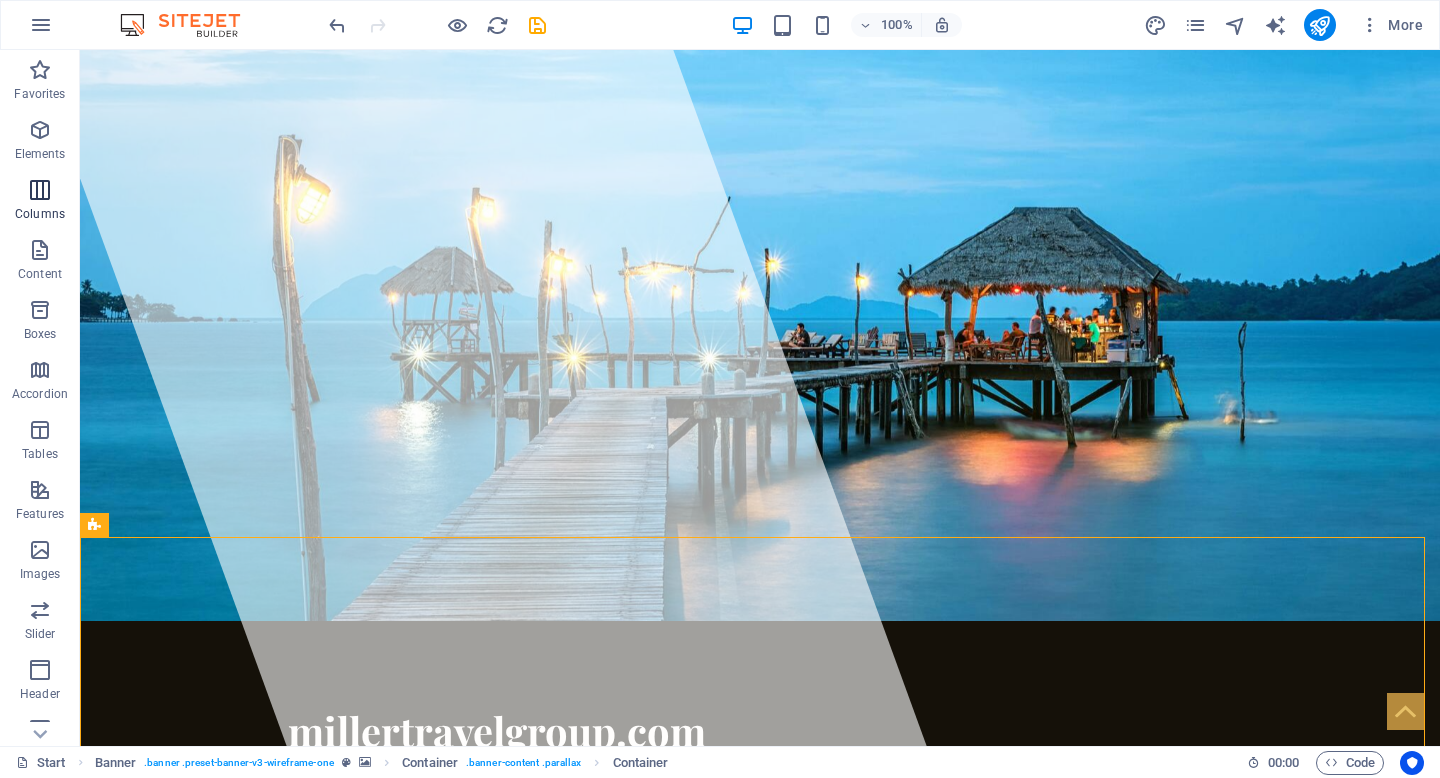 click on "Columns" at bounding box center (40, 214) 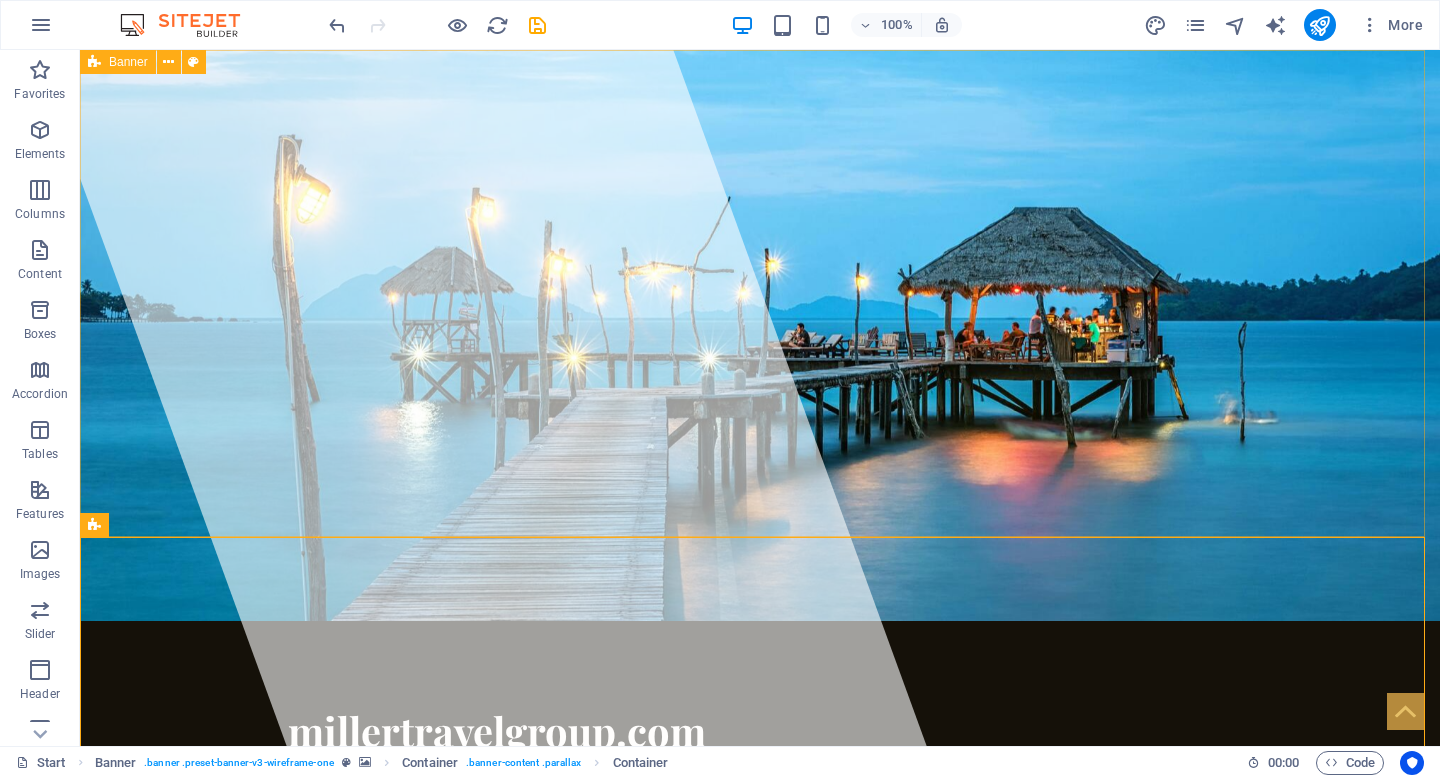 click on "Banner" at bounding box center (128, 62) 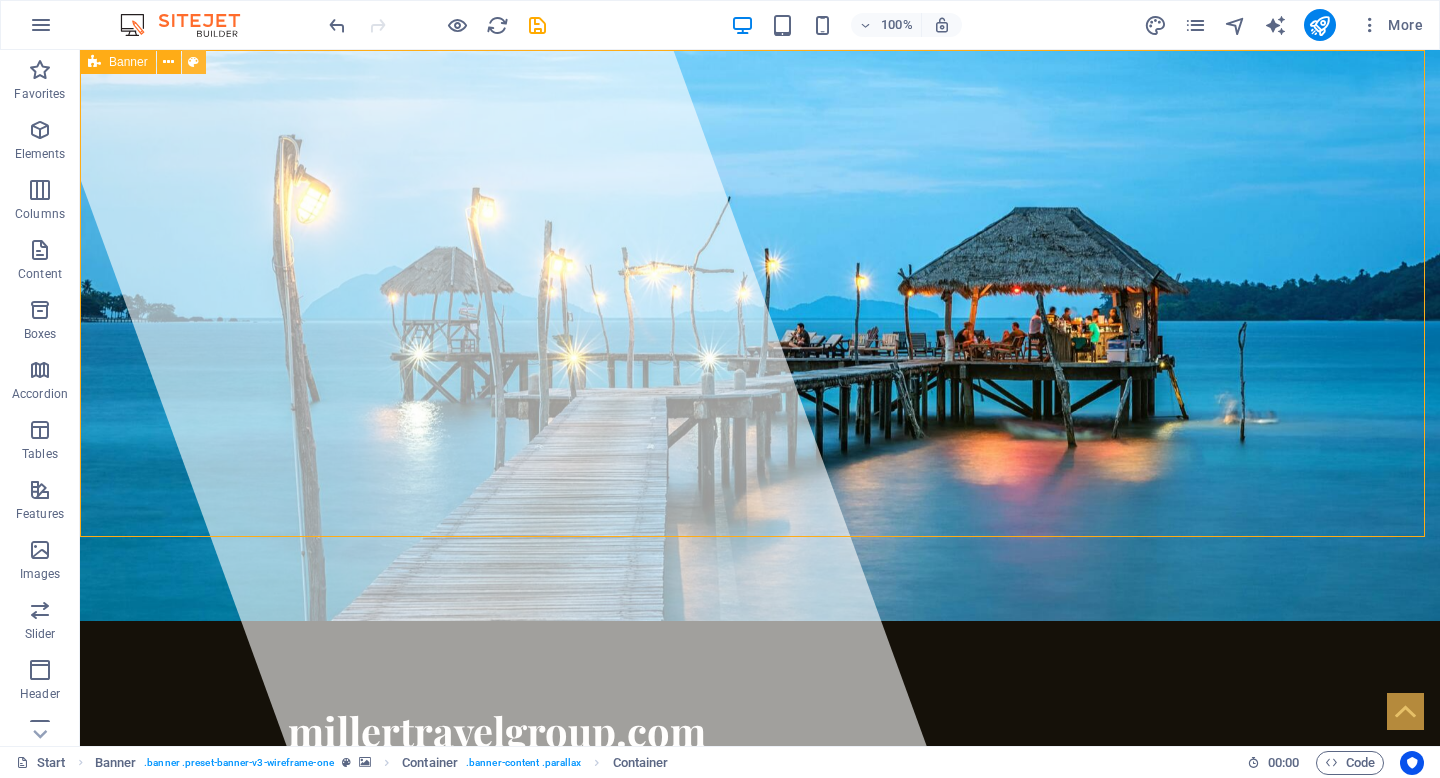 click at bounding box center (193, 62) 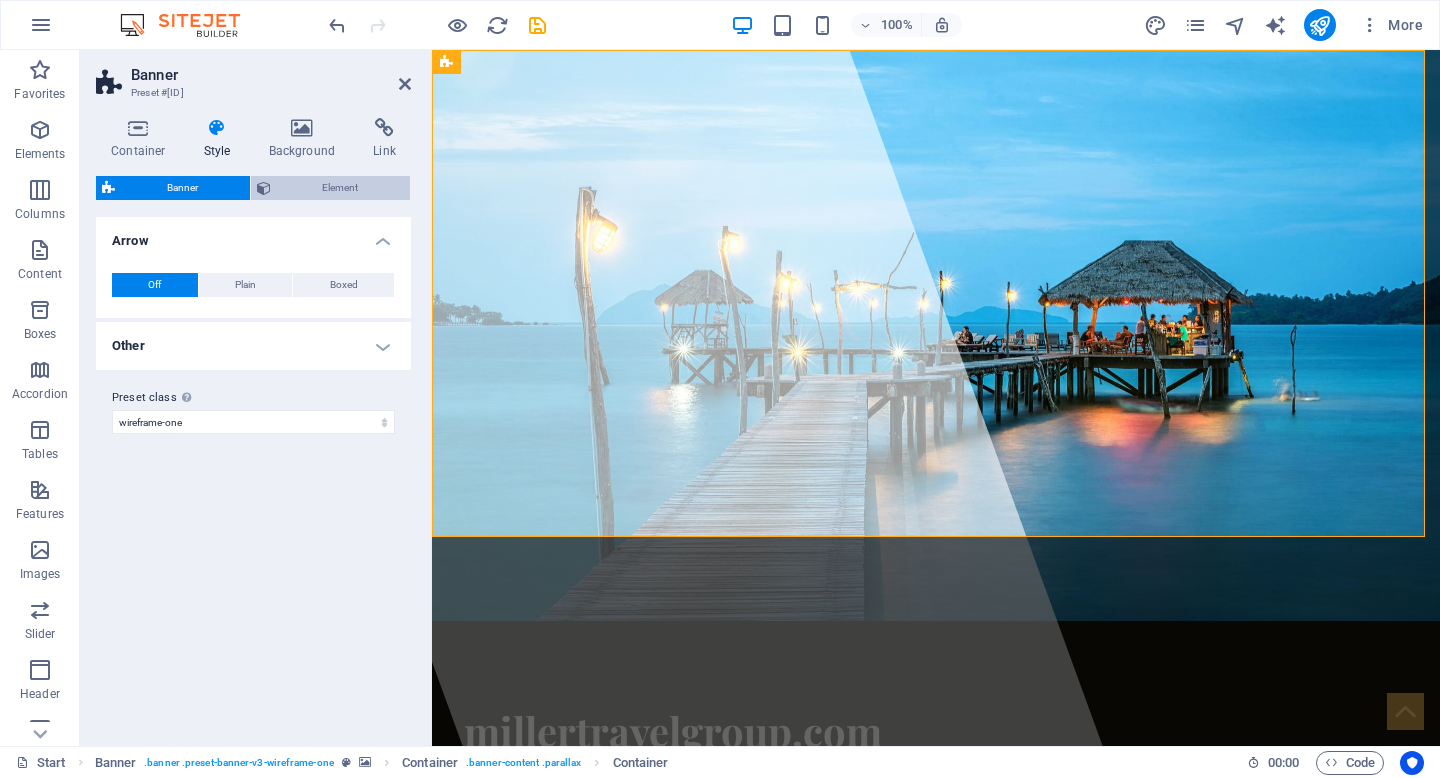 click on "Element" at bounding box center (341, 188) 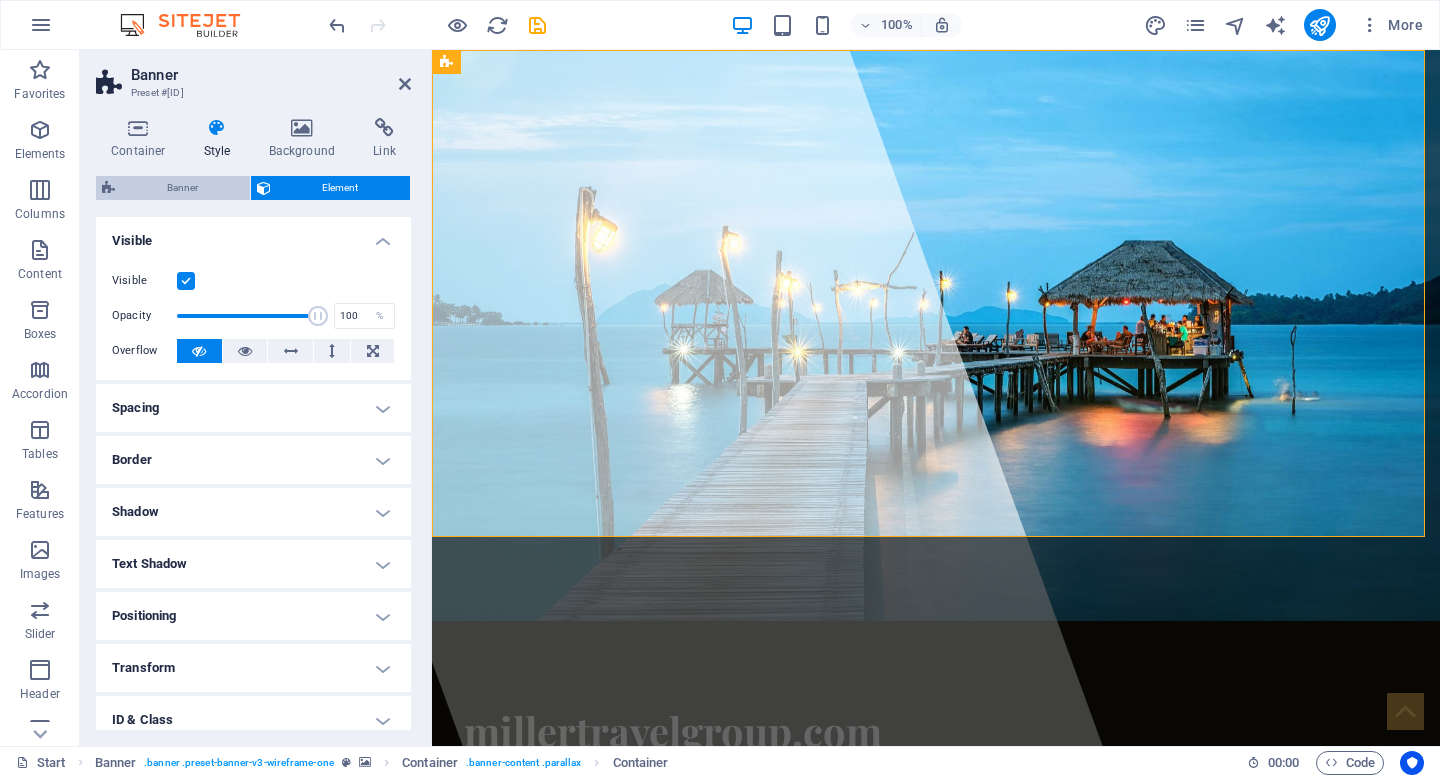 click on "Banner" at bounding box center [182, 188] 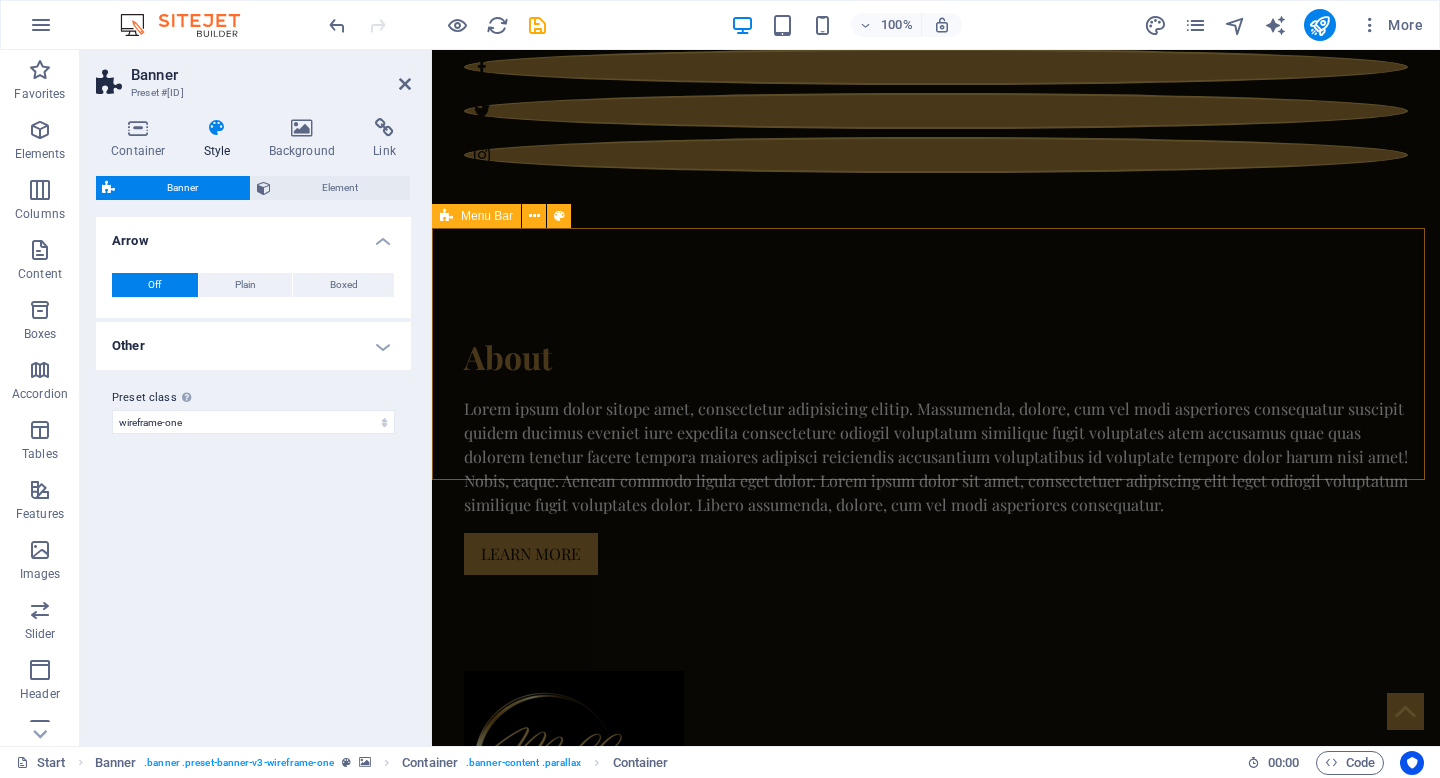 scroll, scrollTop: 800, scrollLeft: 0, axis: vertical 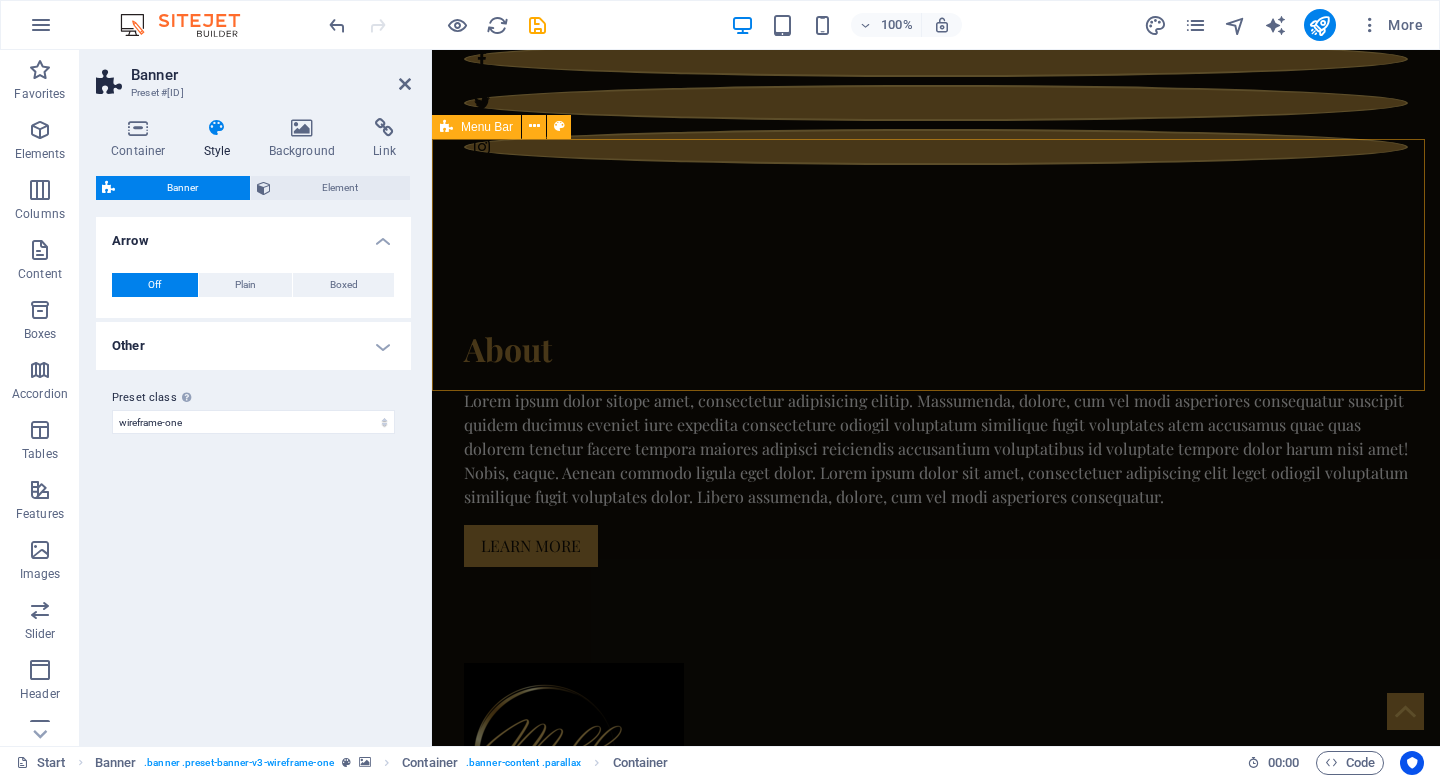 click on "Home About Service Information Contact" at bounding box center [936, 797] 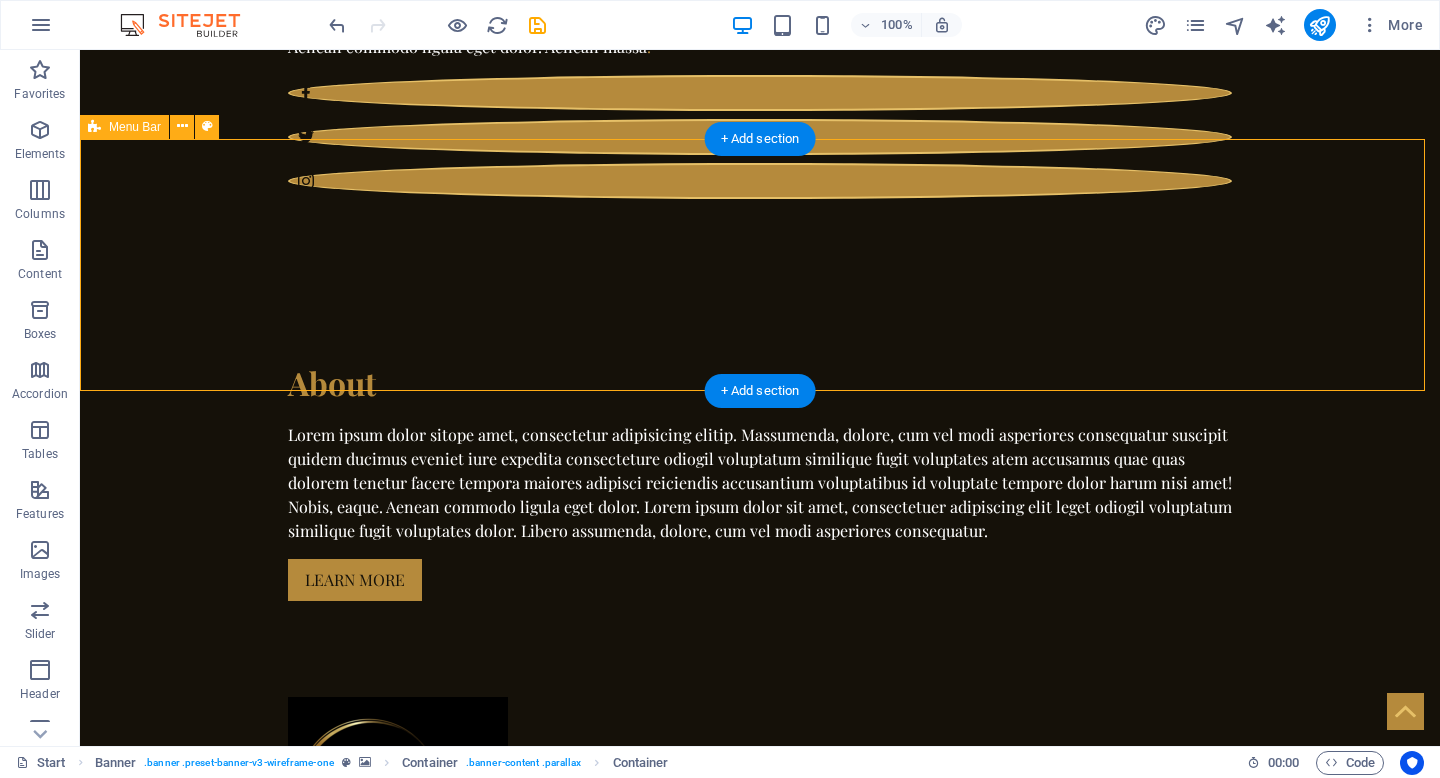 scroll, scrollTop: 676, scrollLeft: 0, axis: vertical 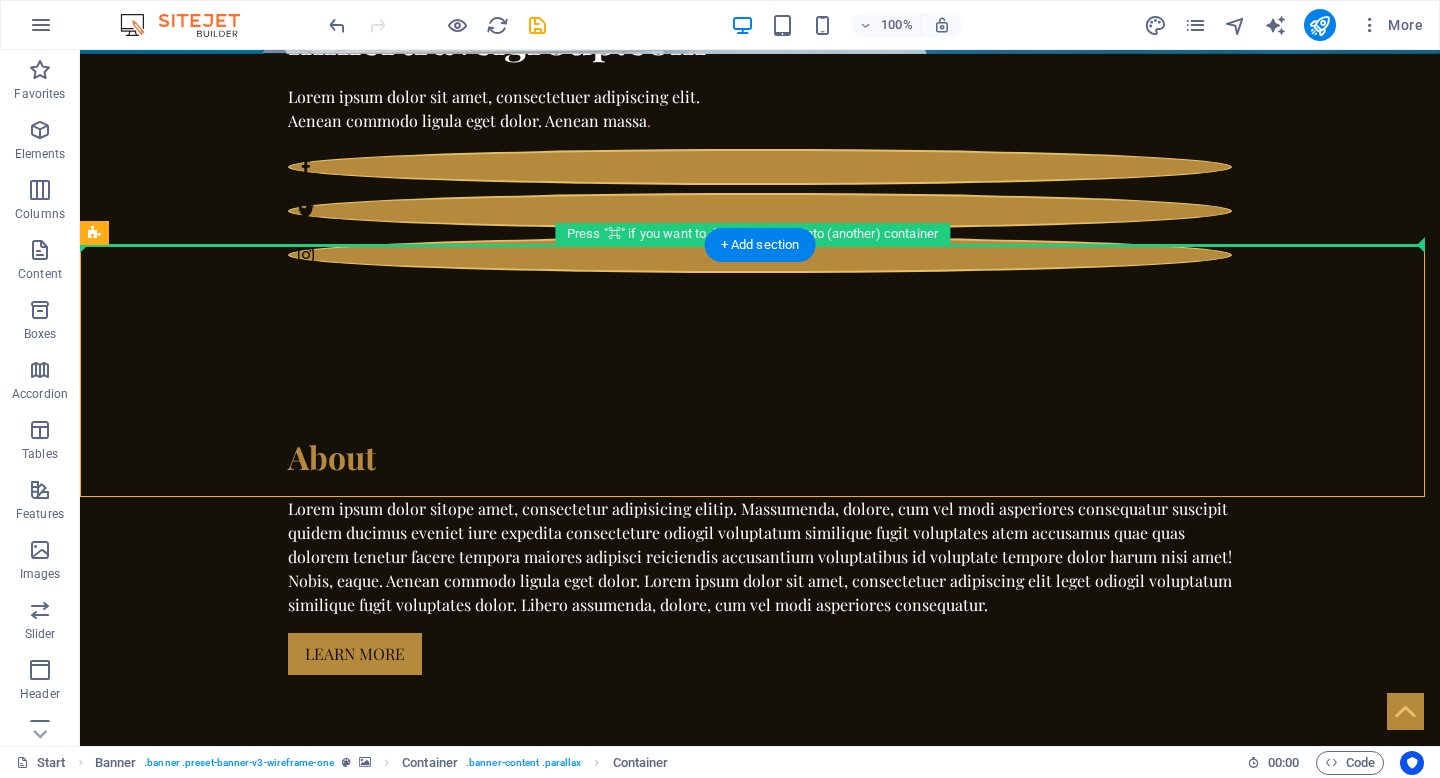 drag, startPoint x: 699, startPoint y: 215, endPoint x: 709, endPoint y: 133, distance: 82.607506 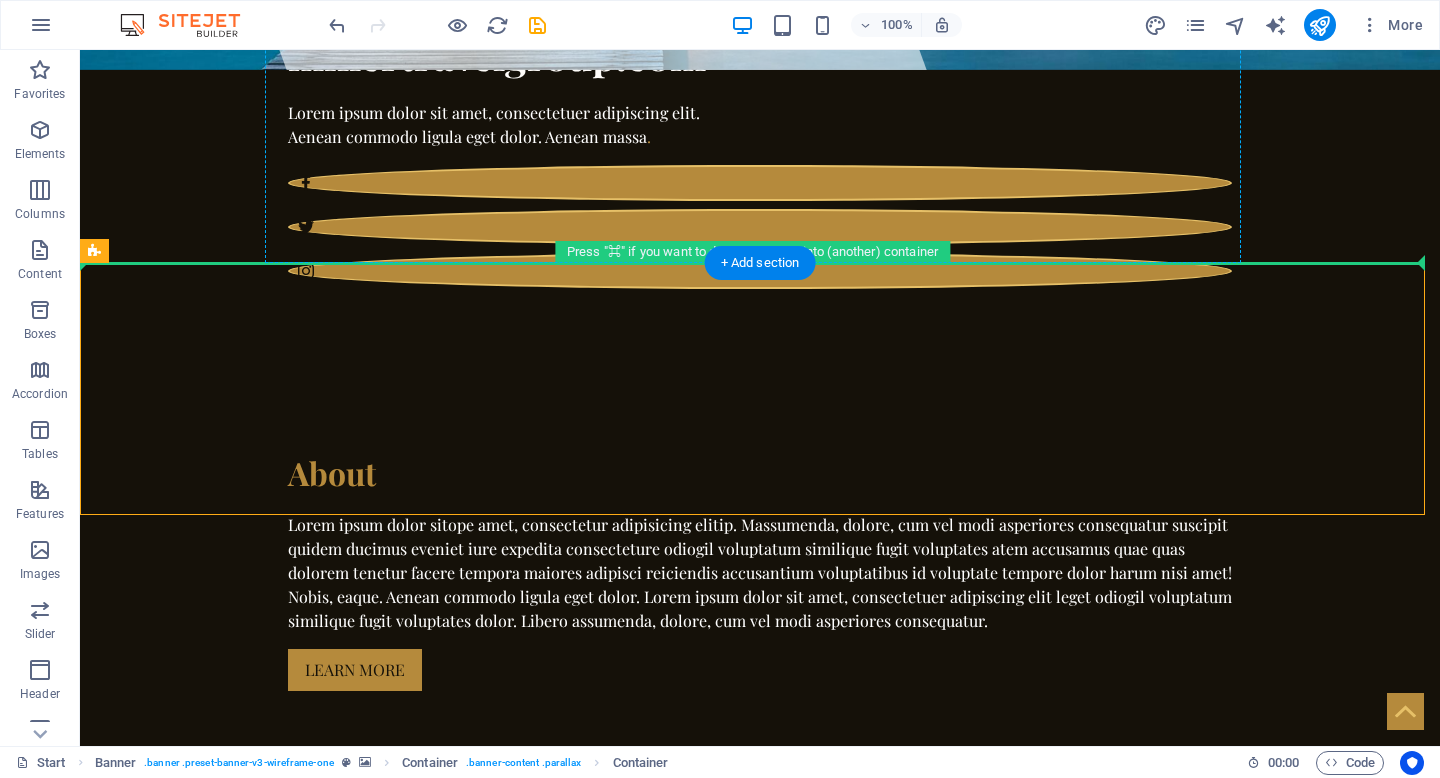 drag, startPoint x: 638, startPoint y: 324, endPoint x: 645, endPoint y: 155, distance: 169.14491 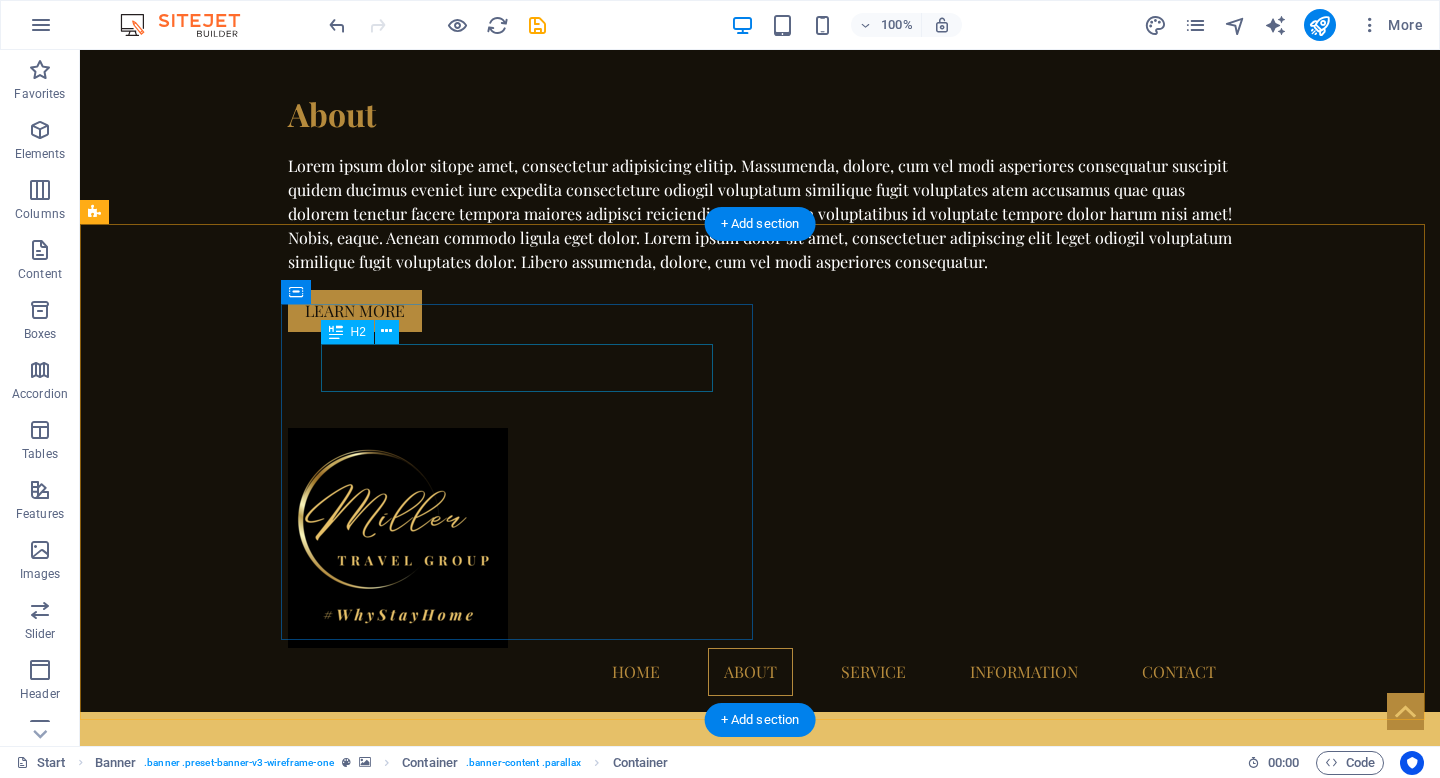 scroll, scrollTop: 1052, scrollLeft: 0, axis: vertical 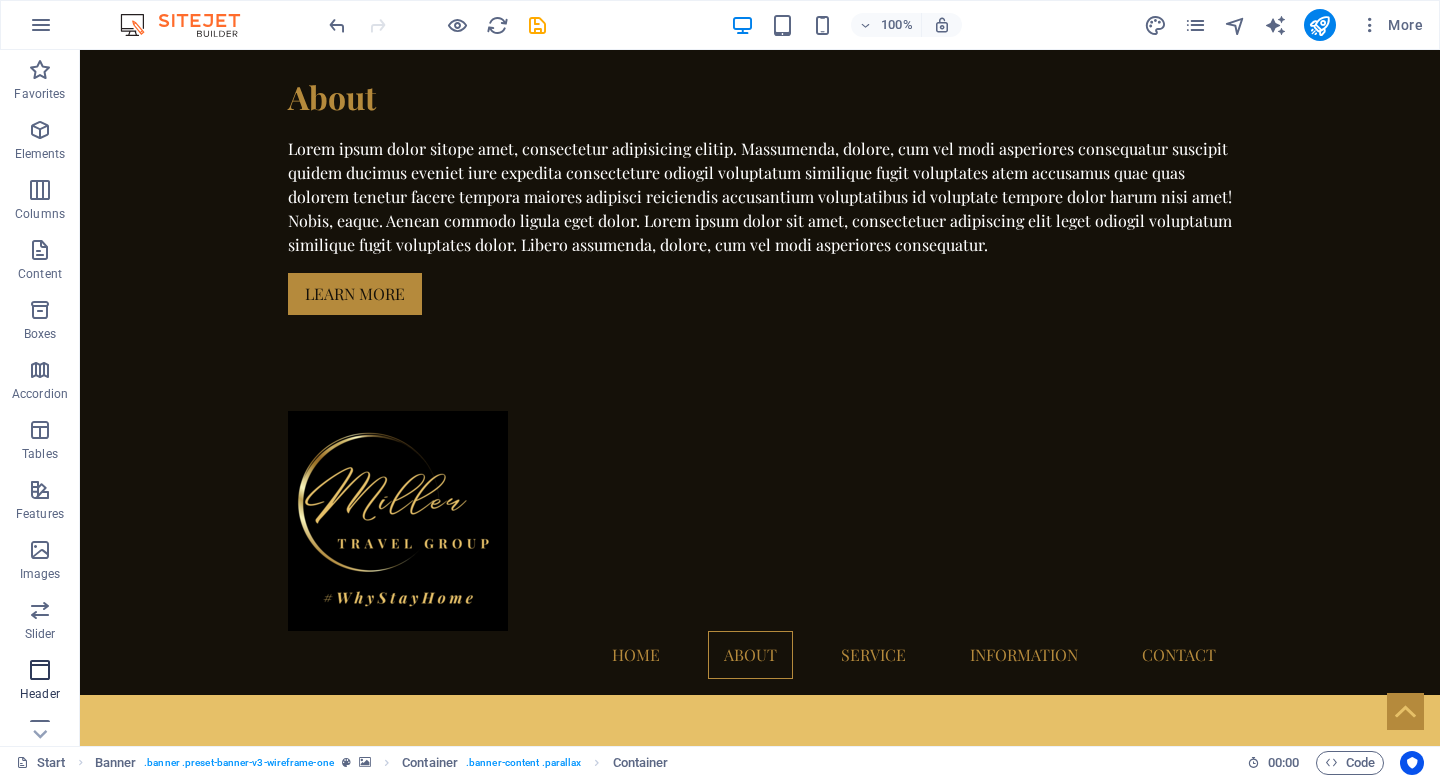 click at bounding box center [40, 670] 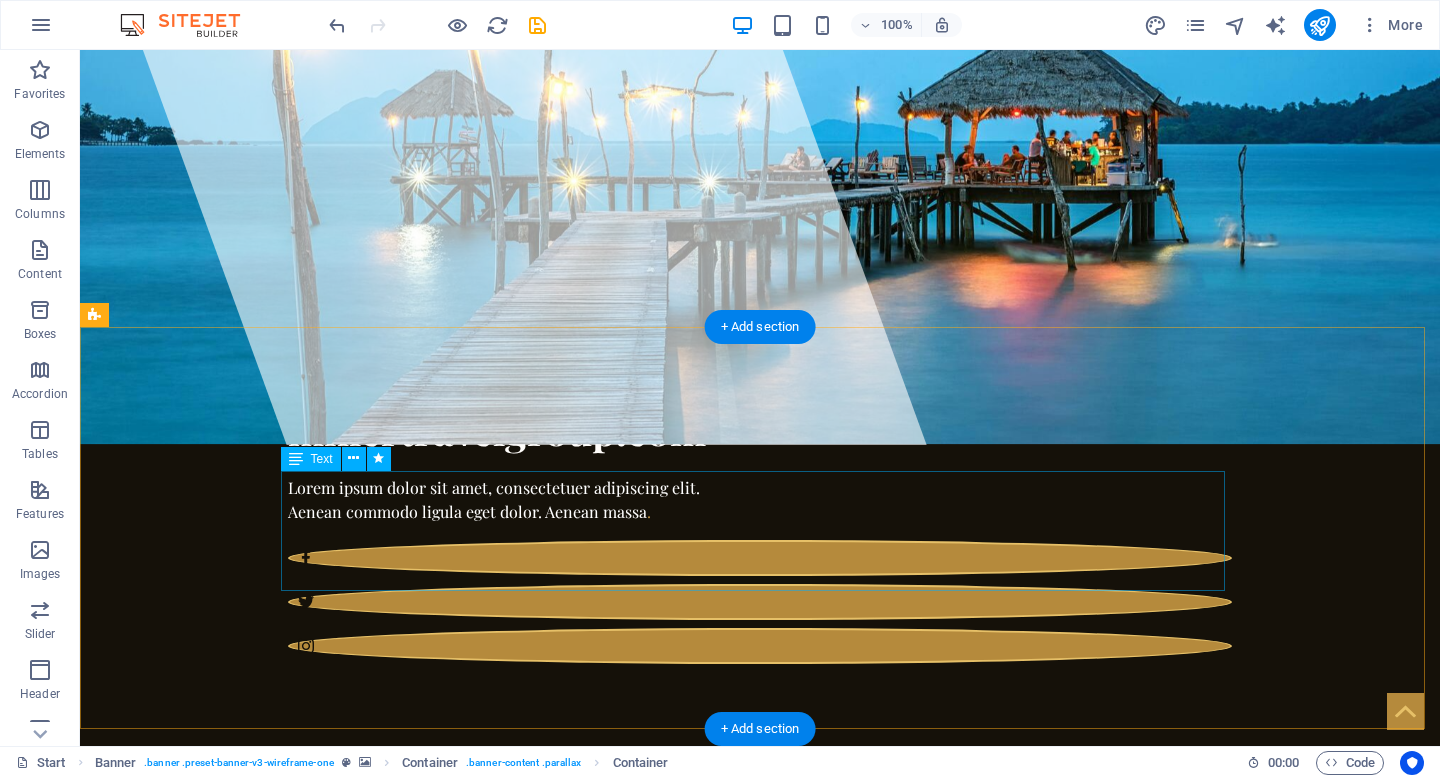 scroll, scrollTop: 310, scrollLeft: 0, axis: vertical 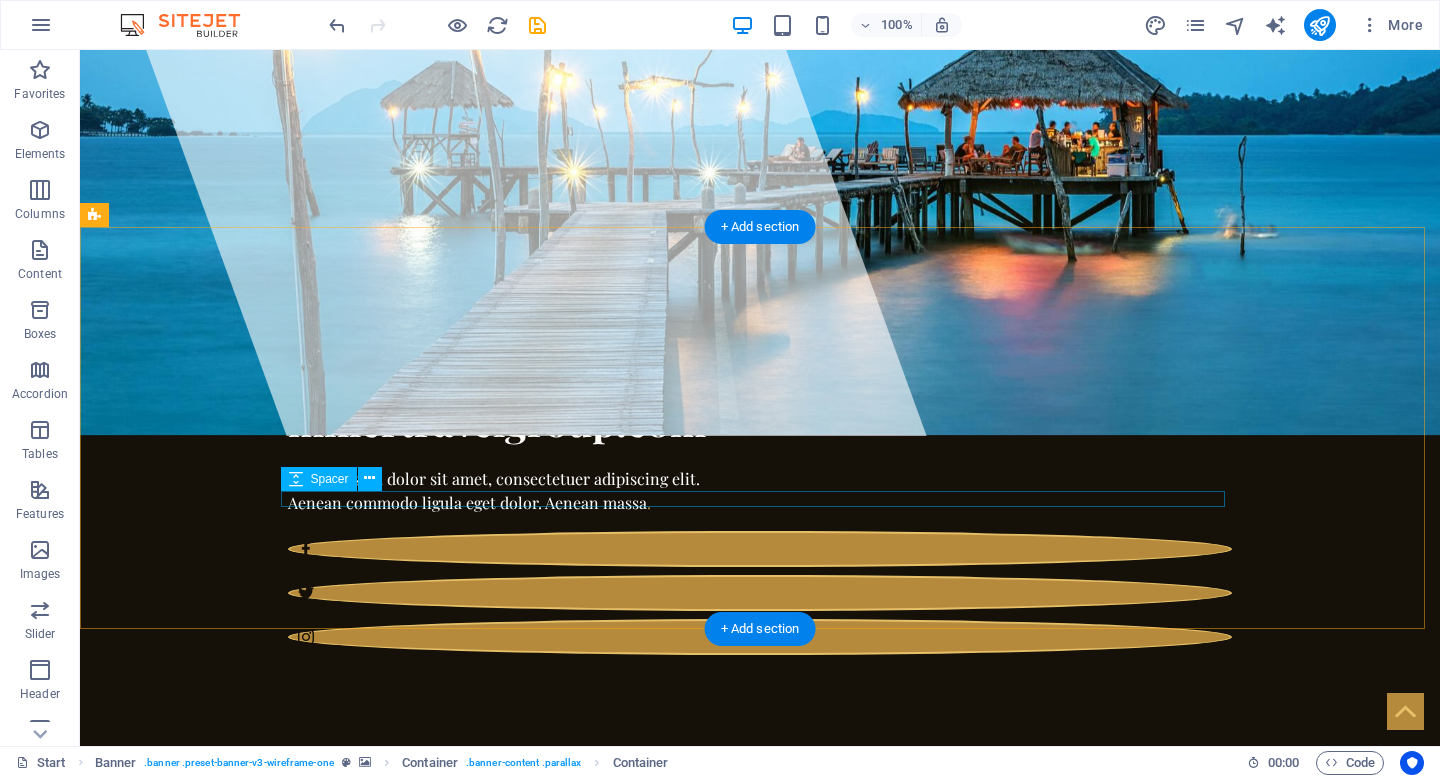 click at bounding box center [760, 1007] 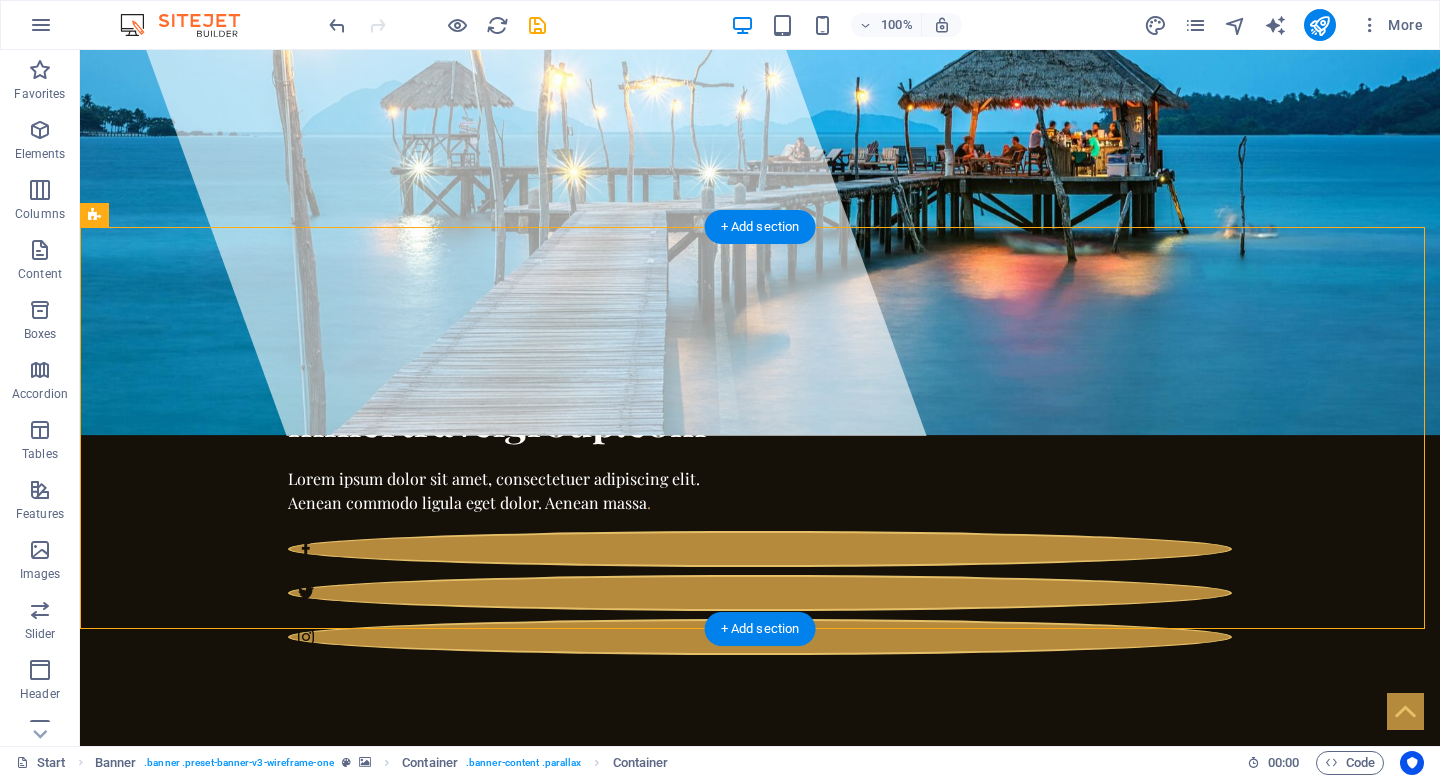 drag, startPoint x: 708, startPoint y: 550, endPoint x: 724, endPoint y: 449, distance: 102.259476 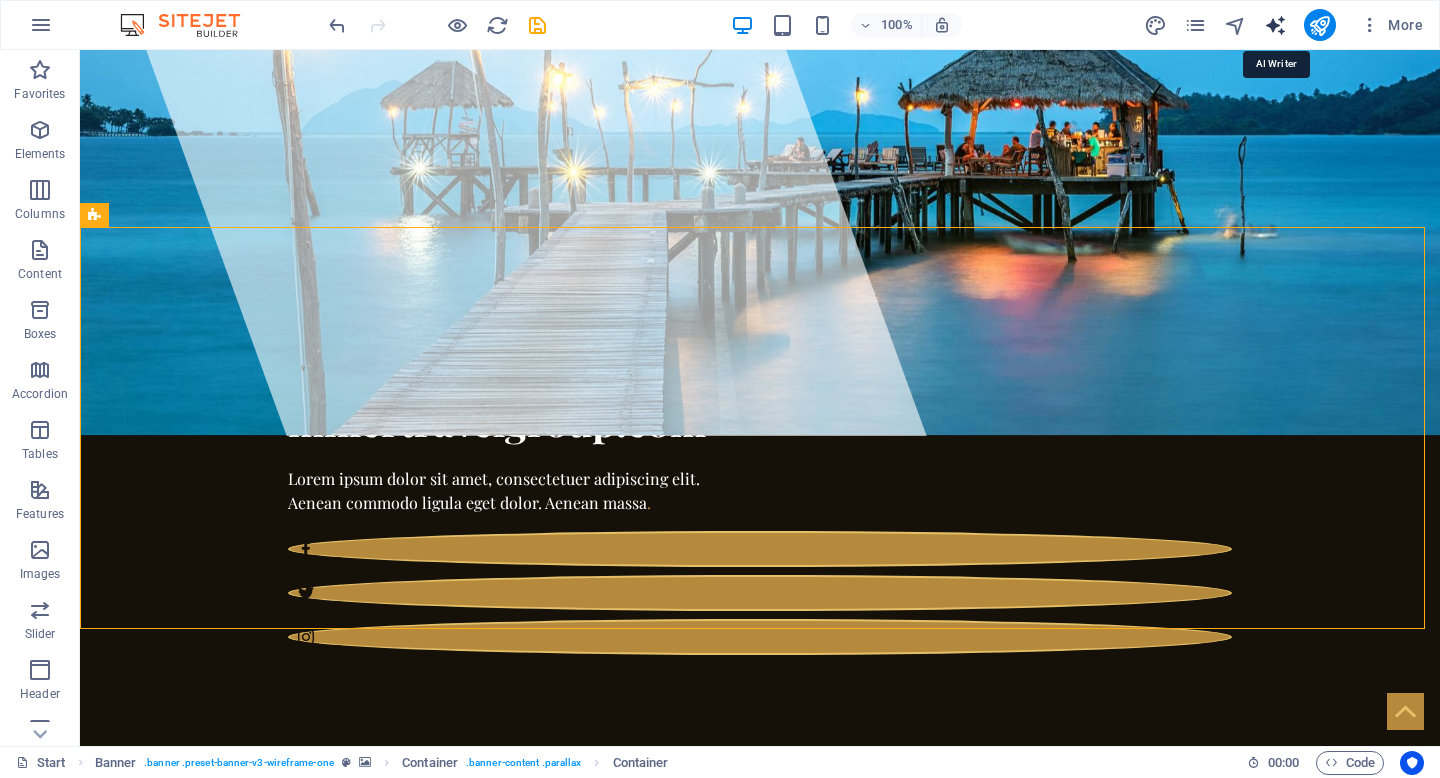 click at bounding box center (1275, 25) 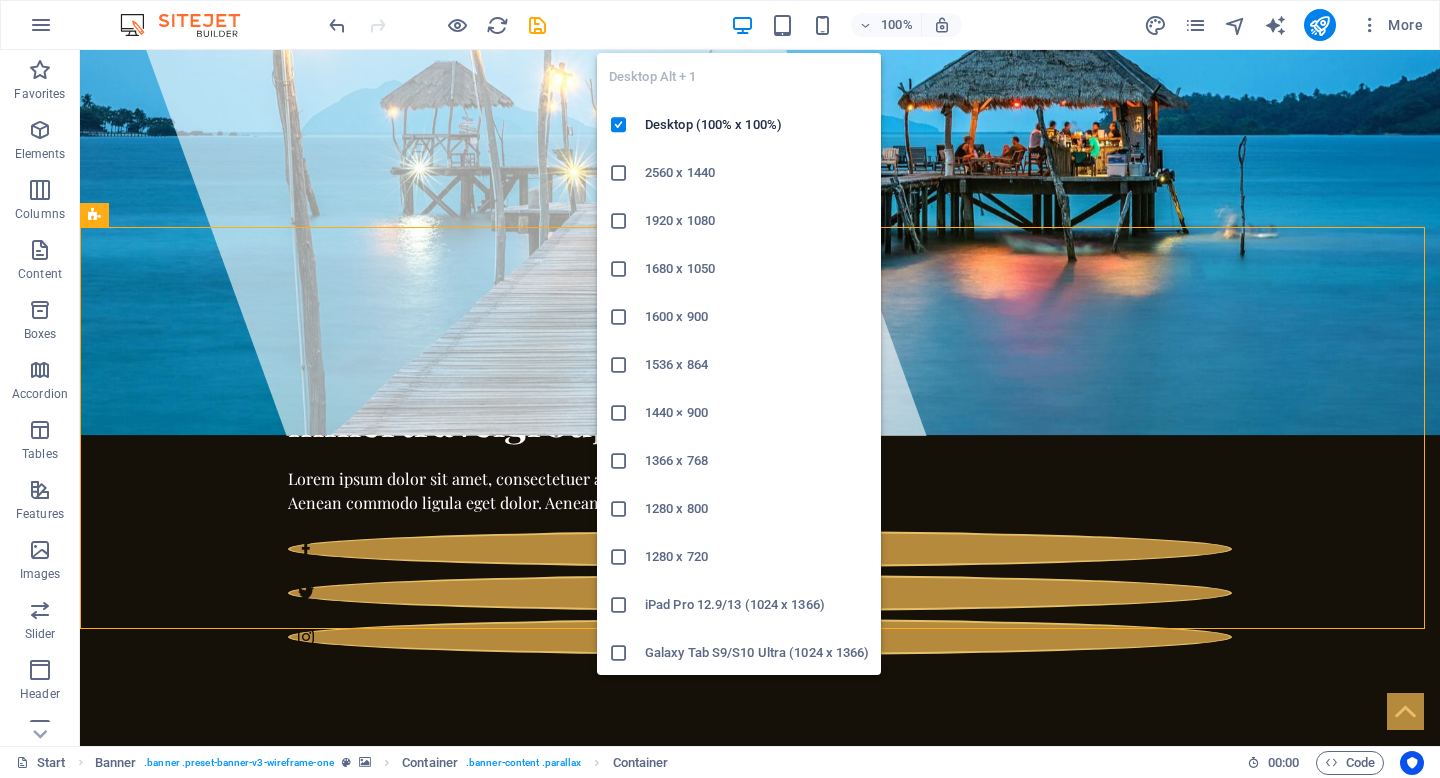 click at bounding box center [742, 25] 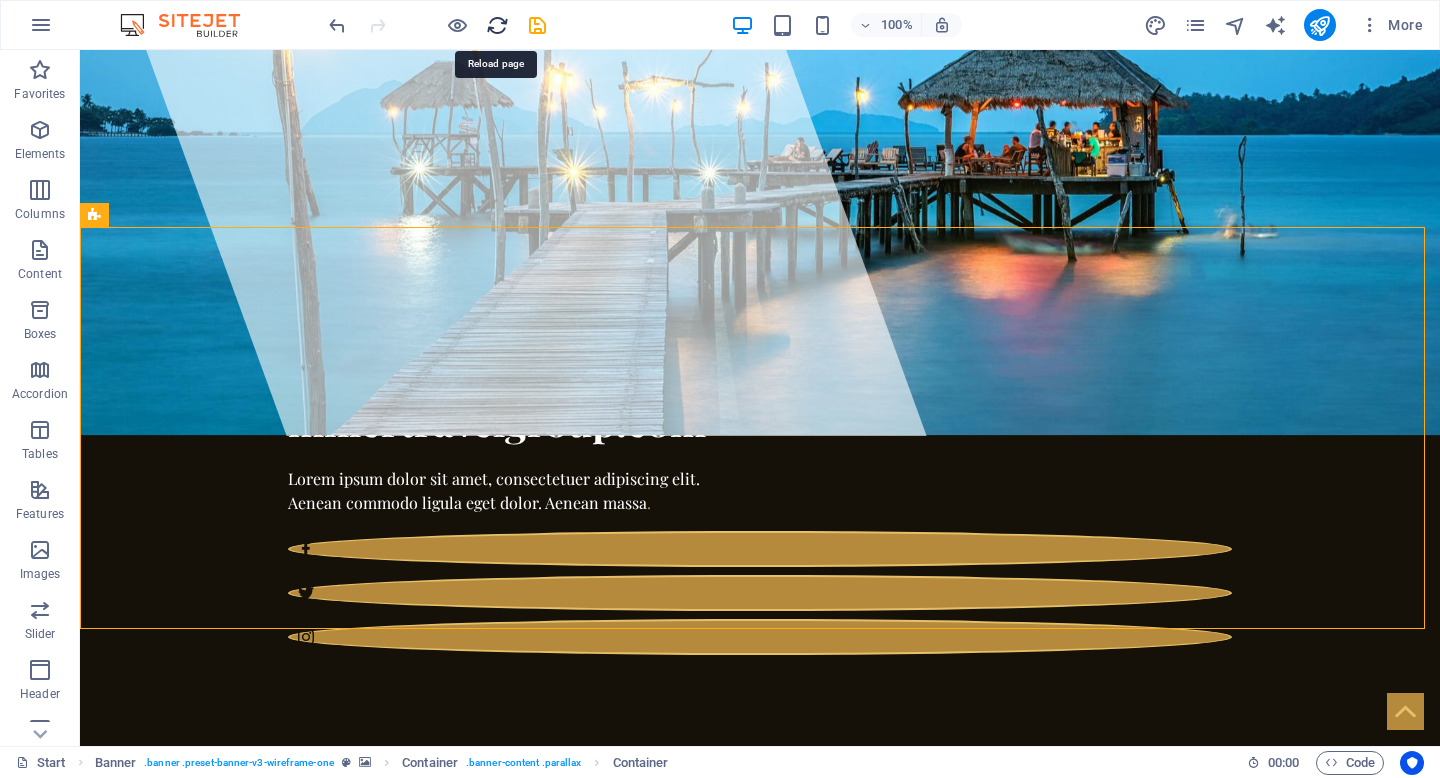 click at bounding box center [497, 25] 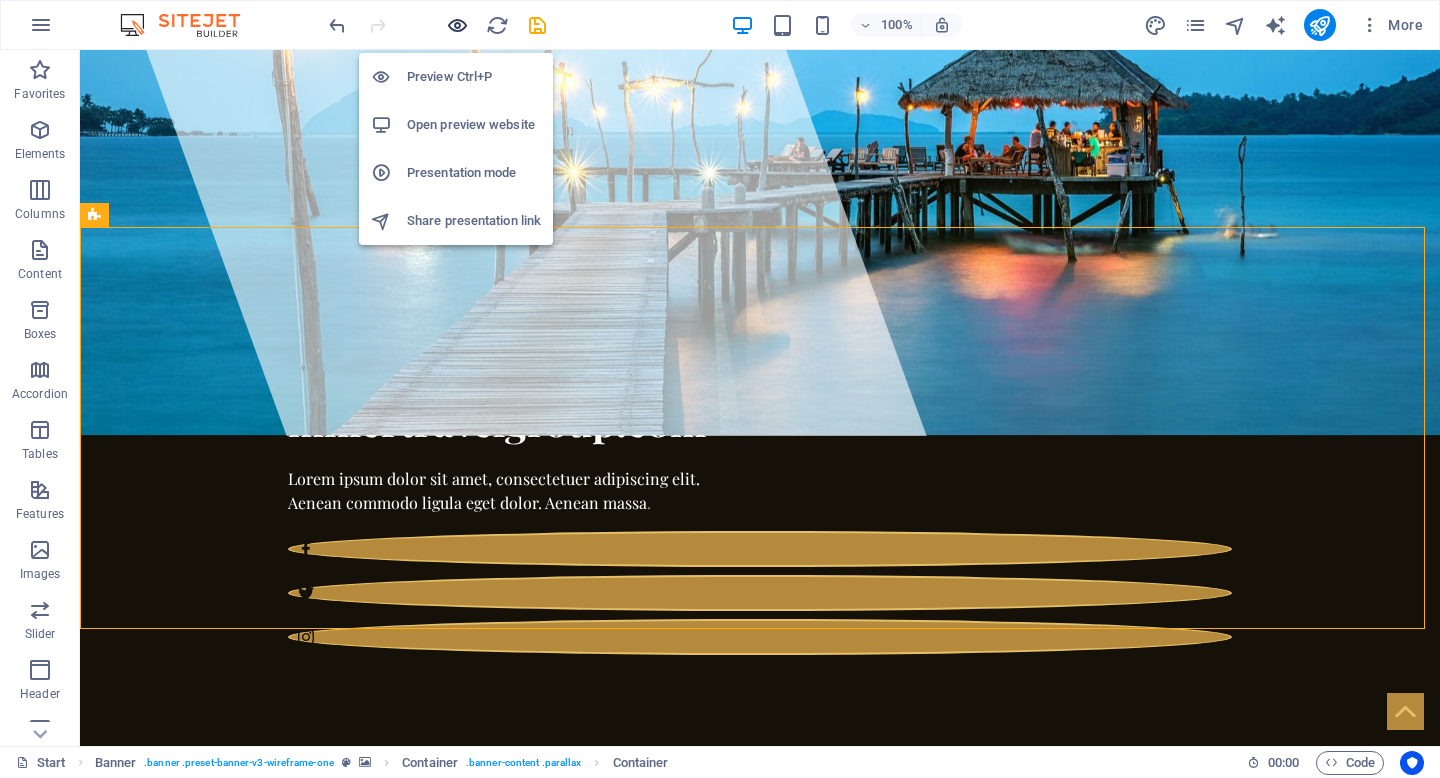 click at bounding box center [457, 25] 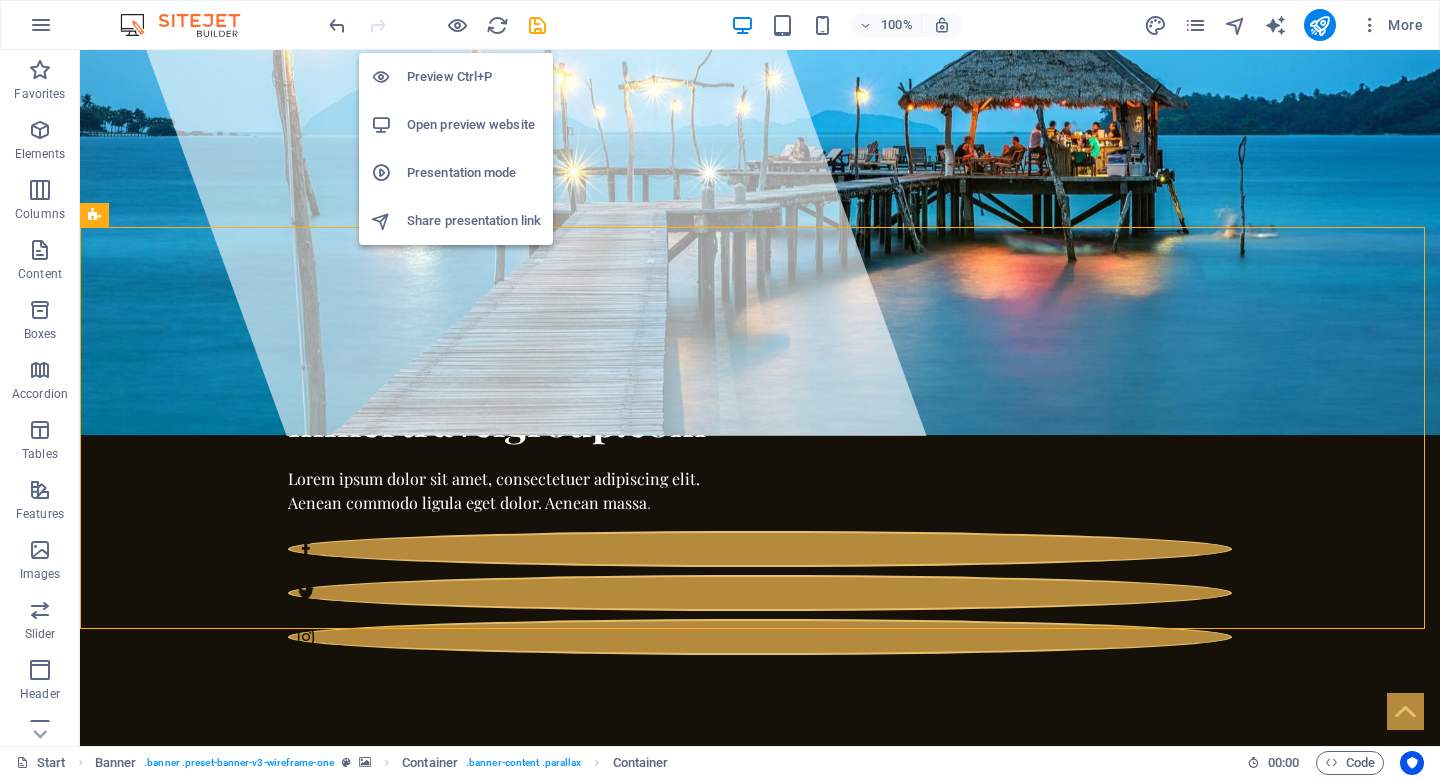 click on "Open preview website" at bounding box center (474, 125) 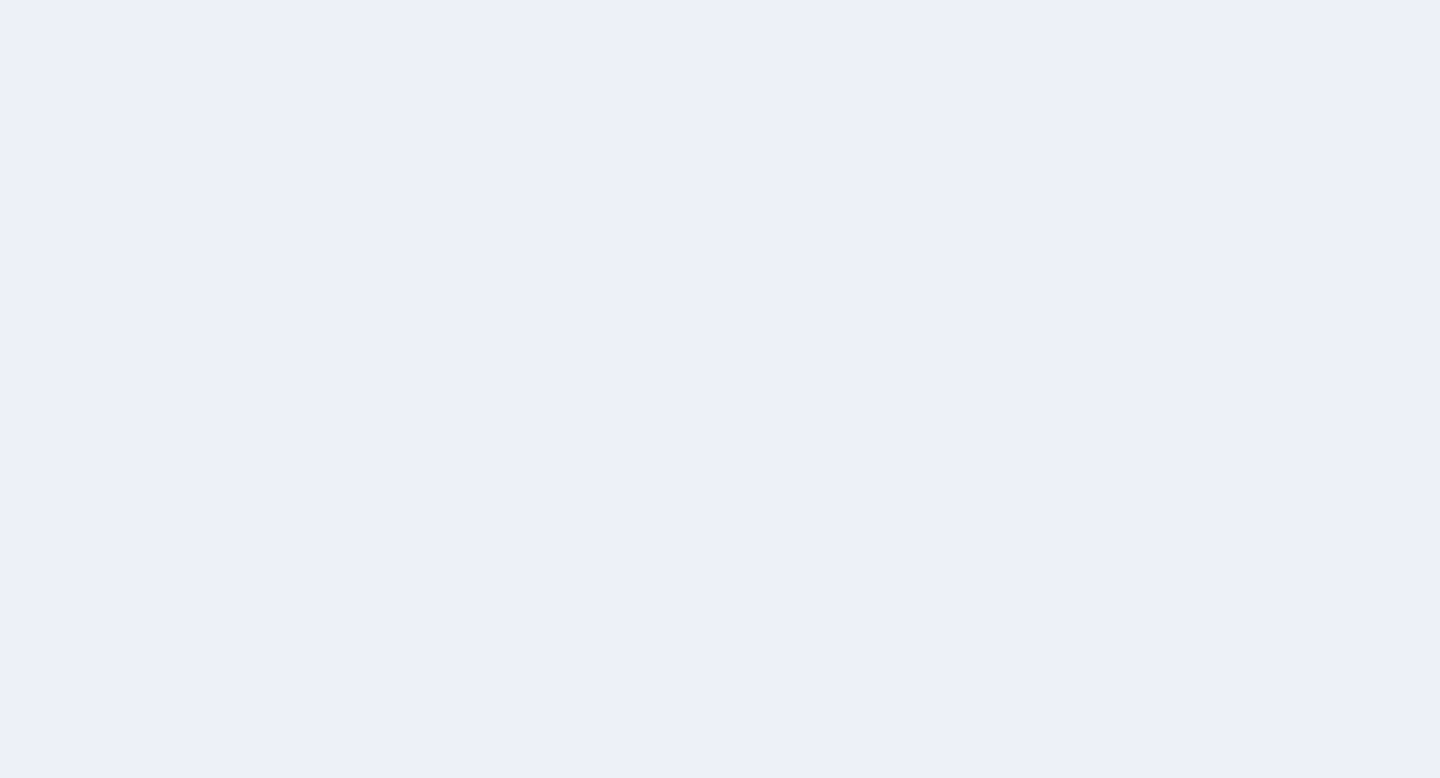 scroll, scrollTop: 0, scrollLeft: 0, axis: both 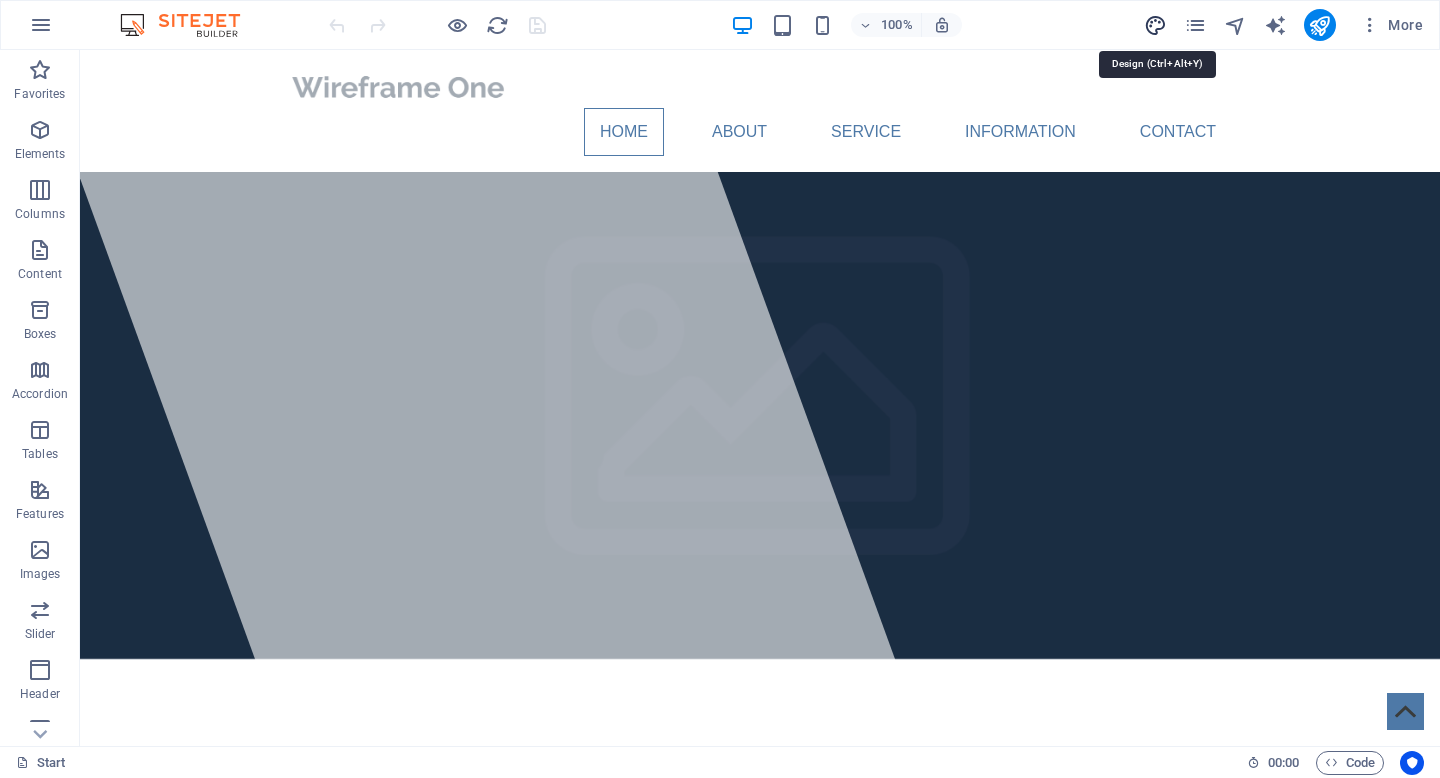 click at bounding box center [1155, 25] 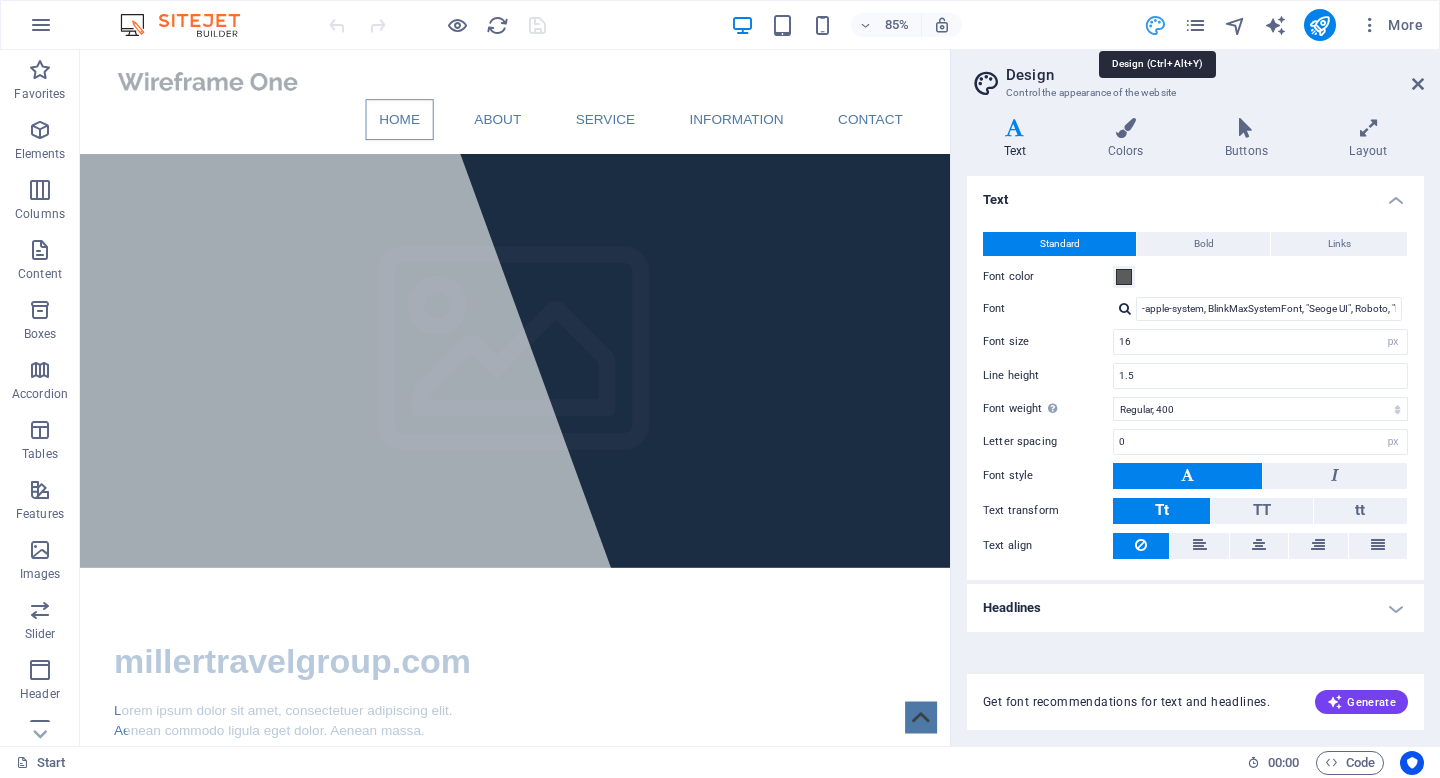 click at bounding box center [1155, 25] 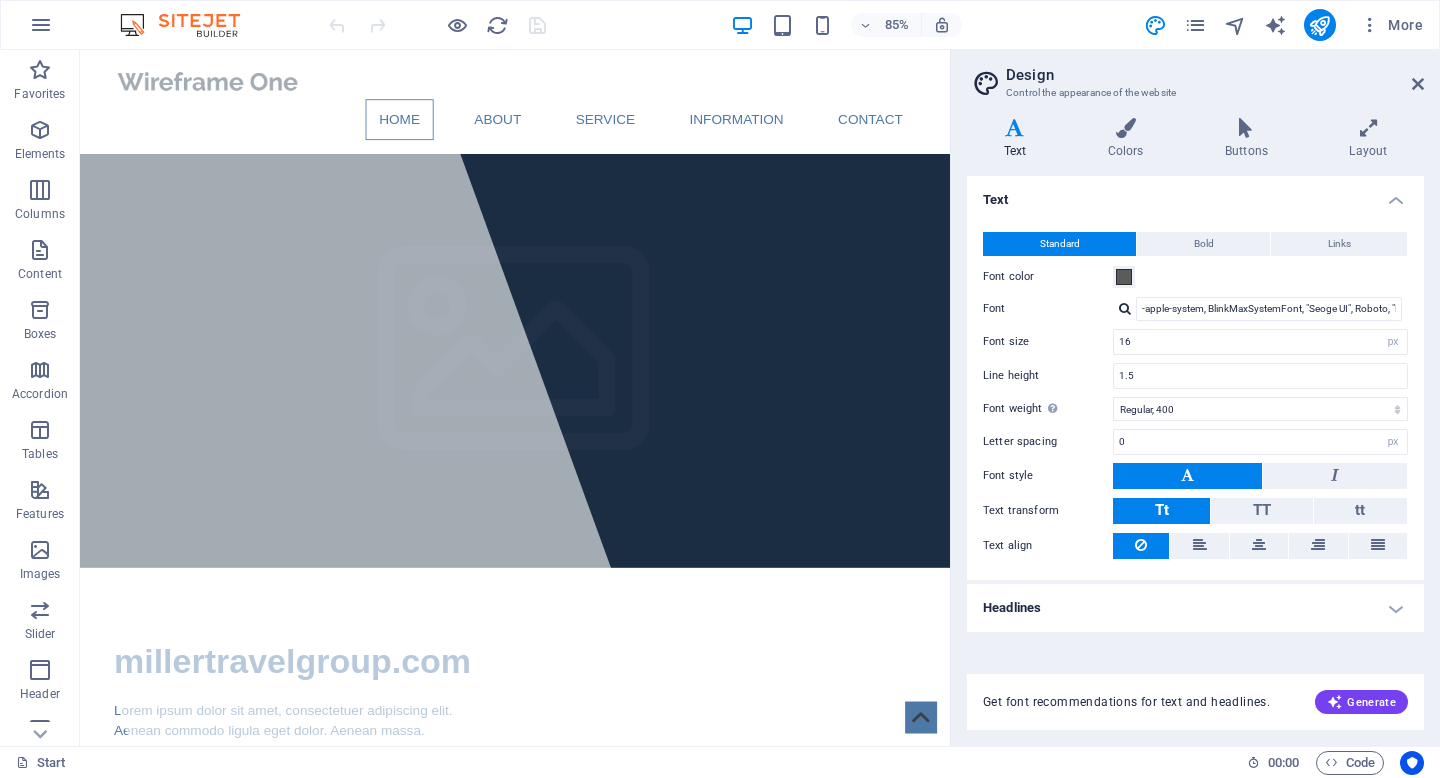 click at bounding box center [1015, 128] 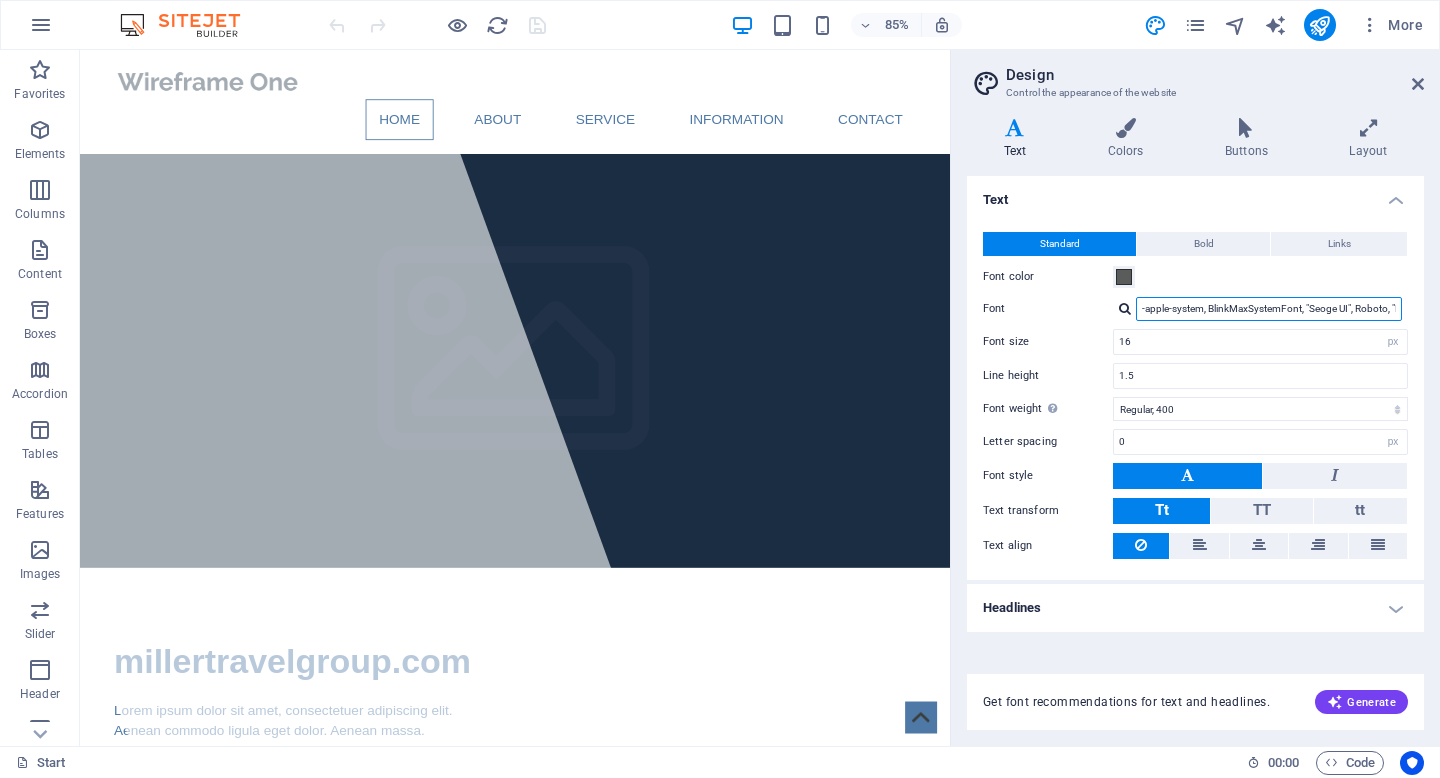 click on "-apple-system, BlinkMaxSystemFont, "Seoge UI", Roboto, "Helvetica Neue", Arial, sans-serif" at bounding box center [1269, 309] 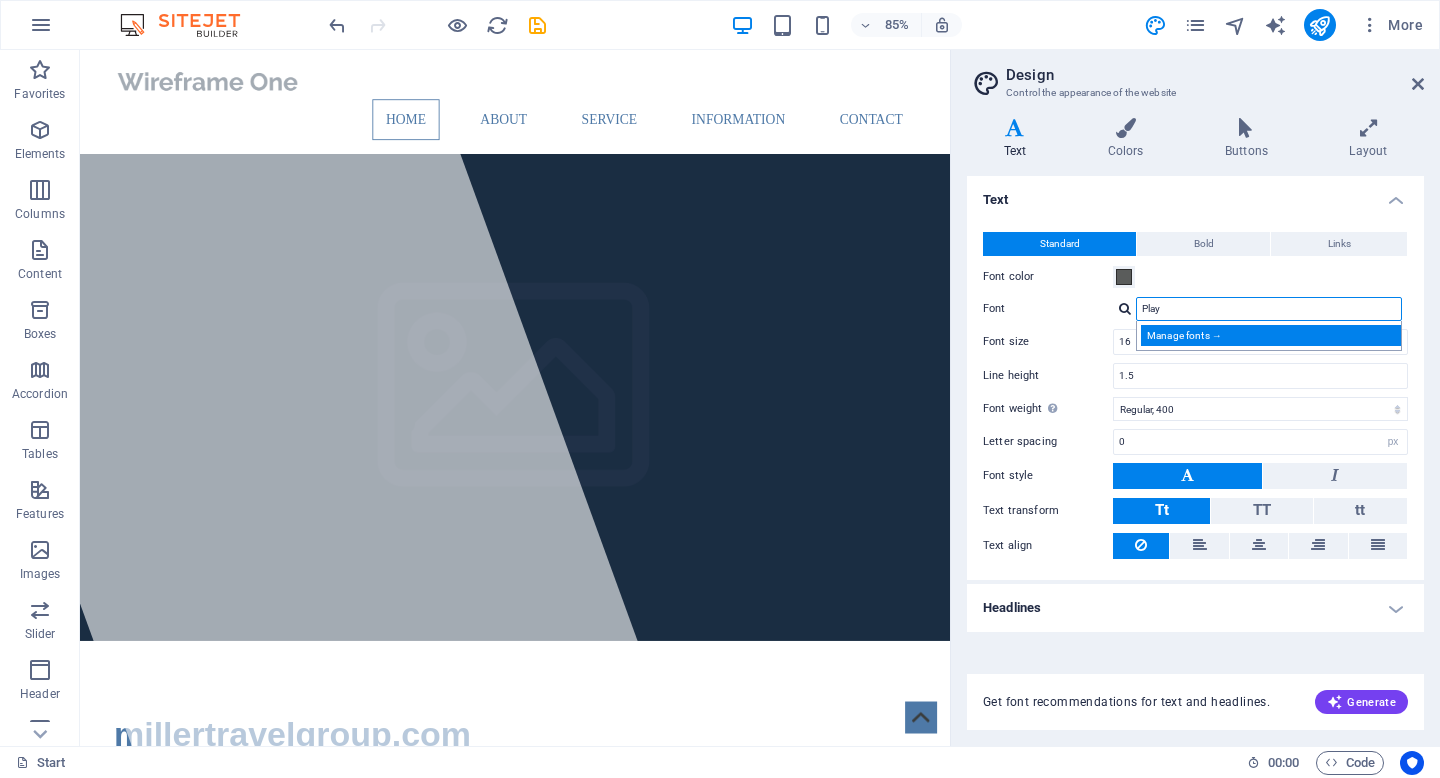 type on "Play" 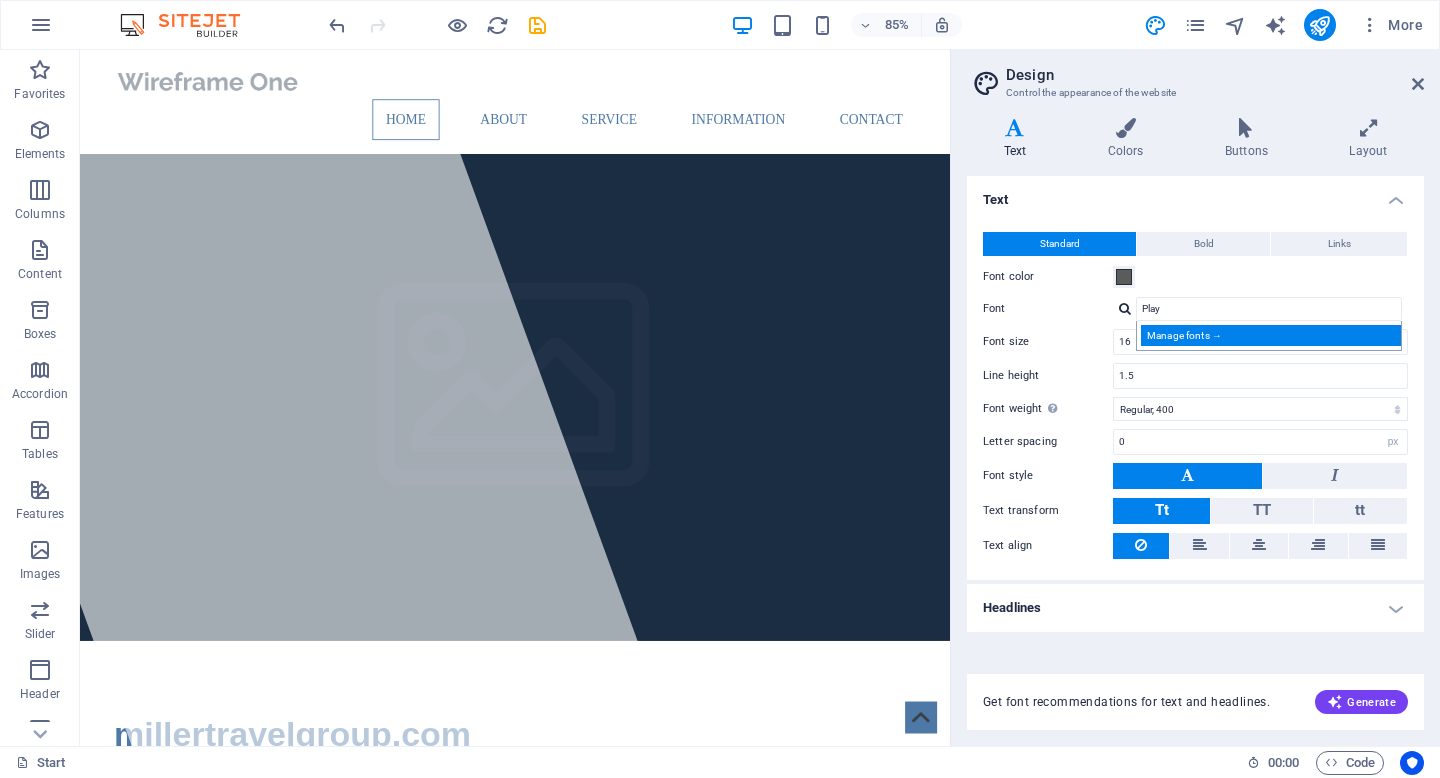 click on "Manage fonts →" at bounding box center (1273, 335) 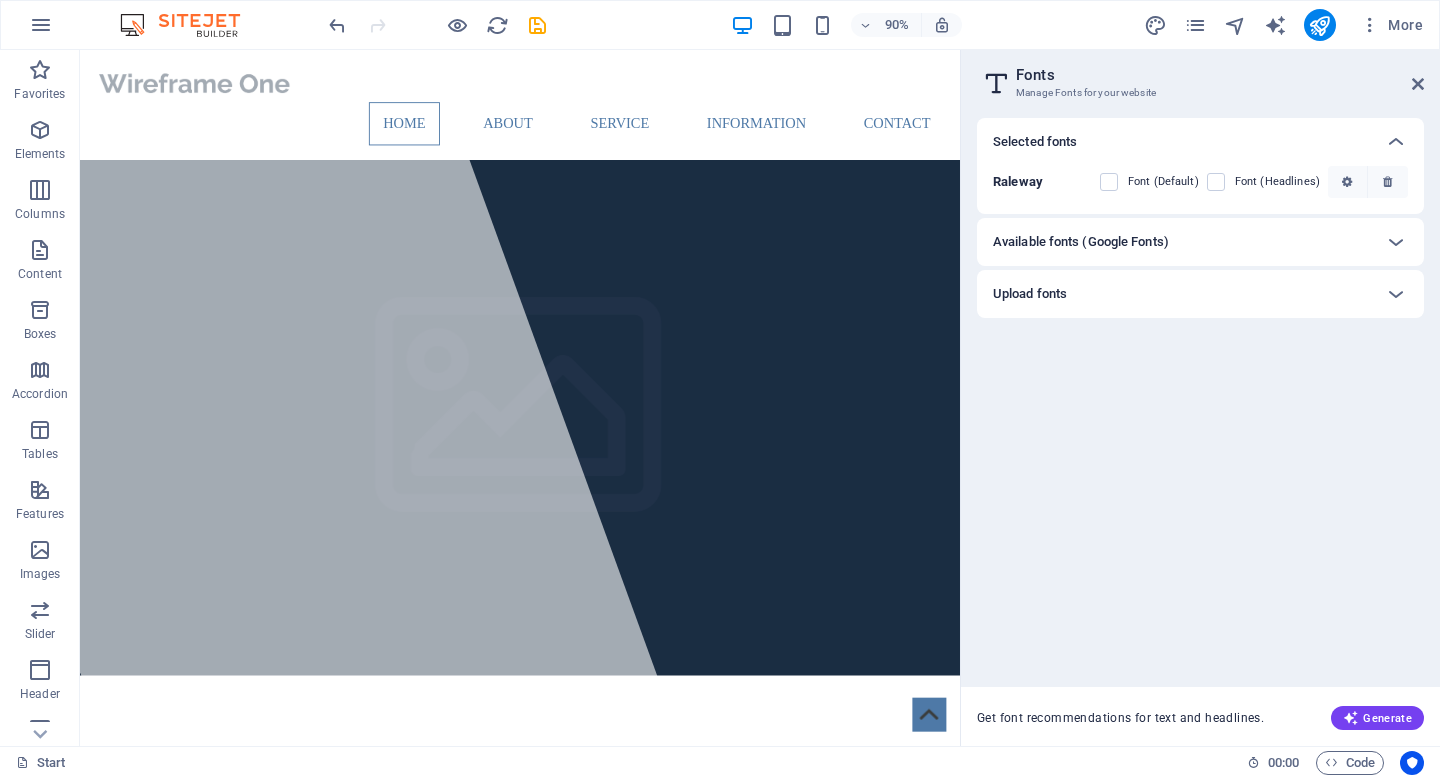 click on "Available fonts (Google Fonts)" at bounding box center [1081, 242] 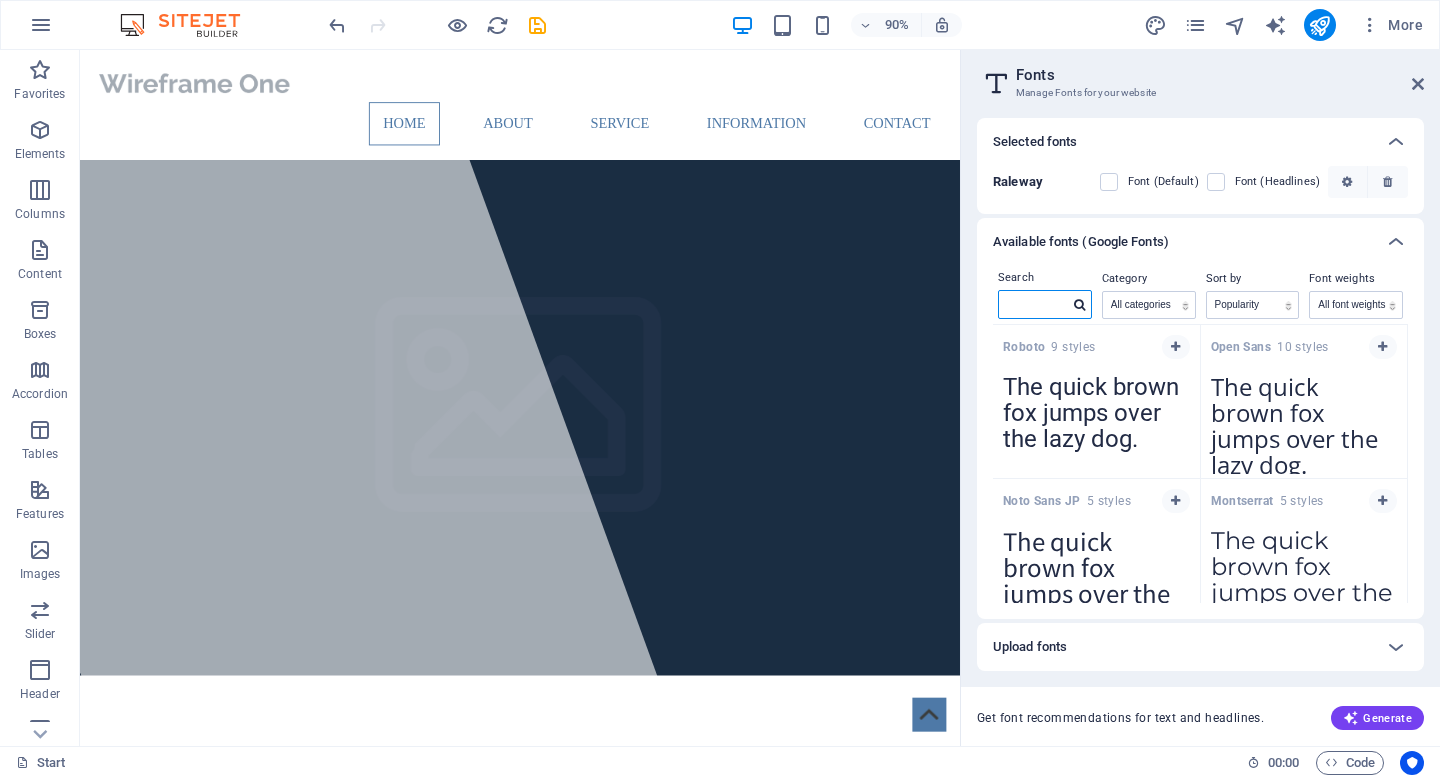 click at bounding box center (1034, 304) 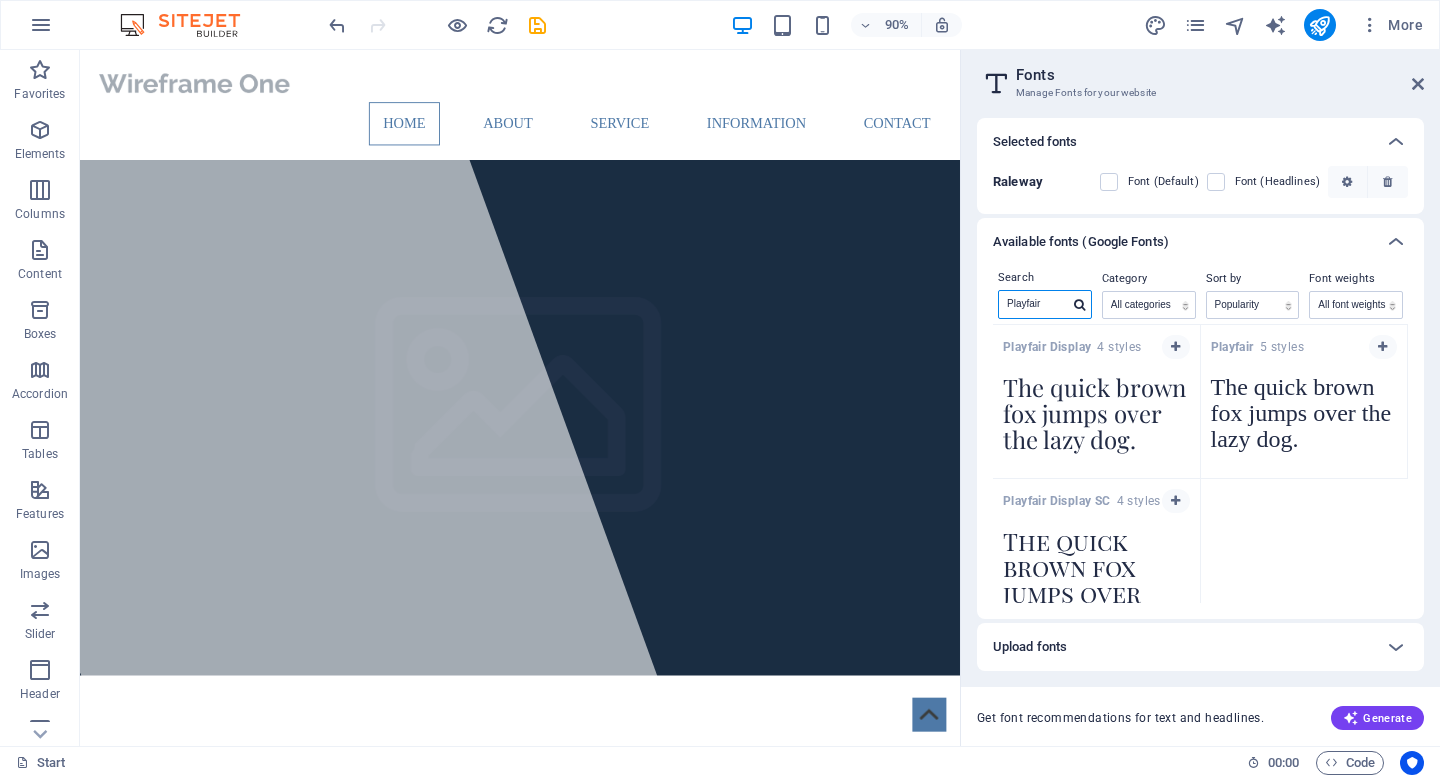 type on "Playfair" 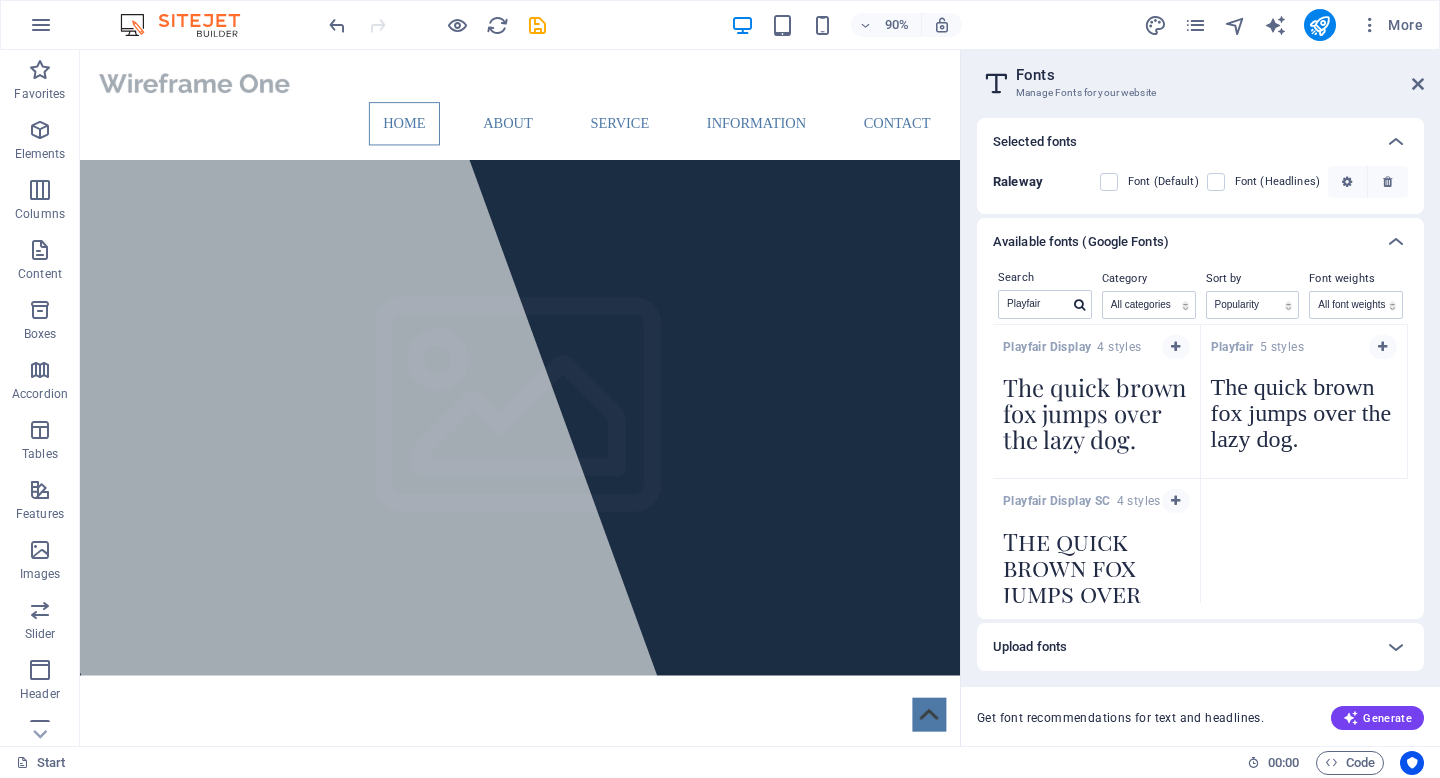 click on "Playfair Display" at bounding box center (1050, 347) 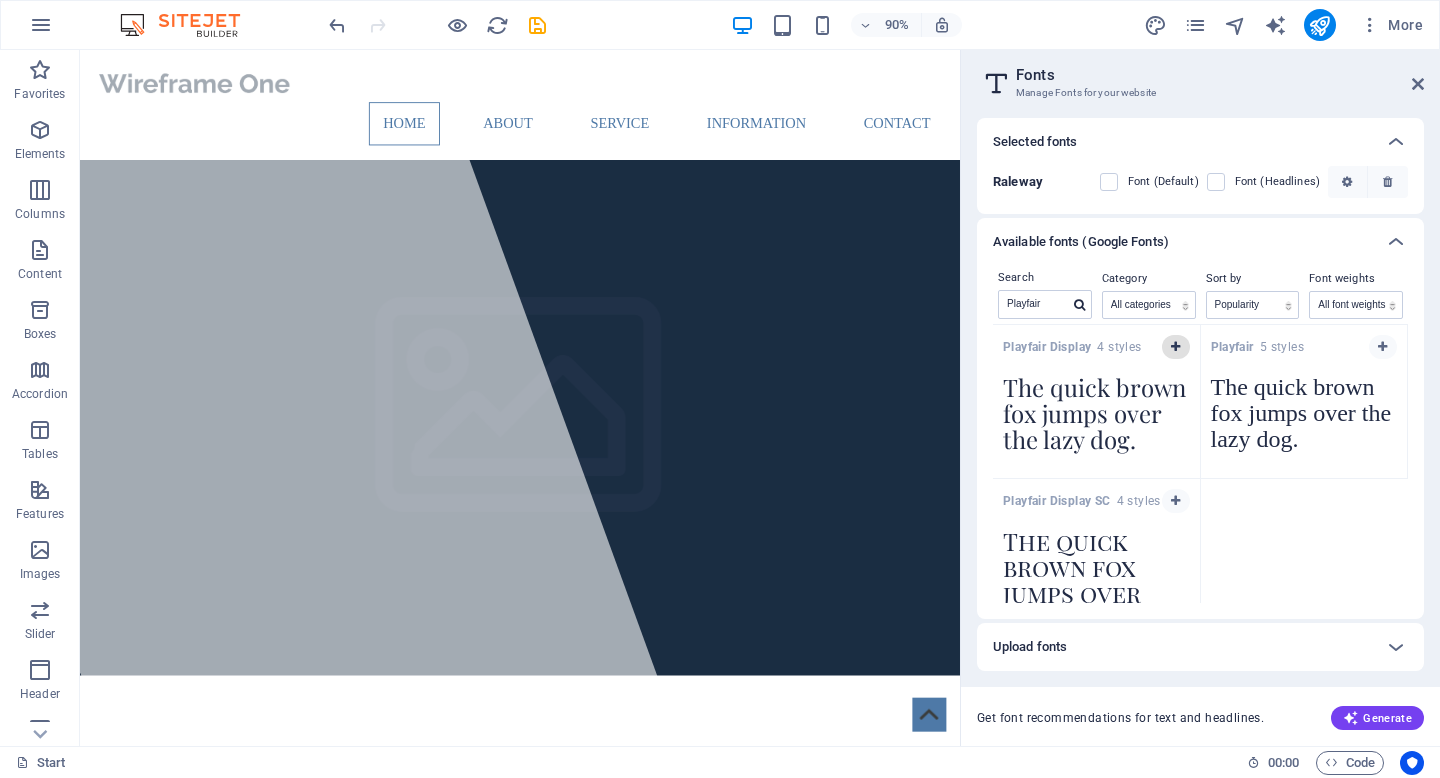 click at bounding box center [1175, 347] 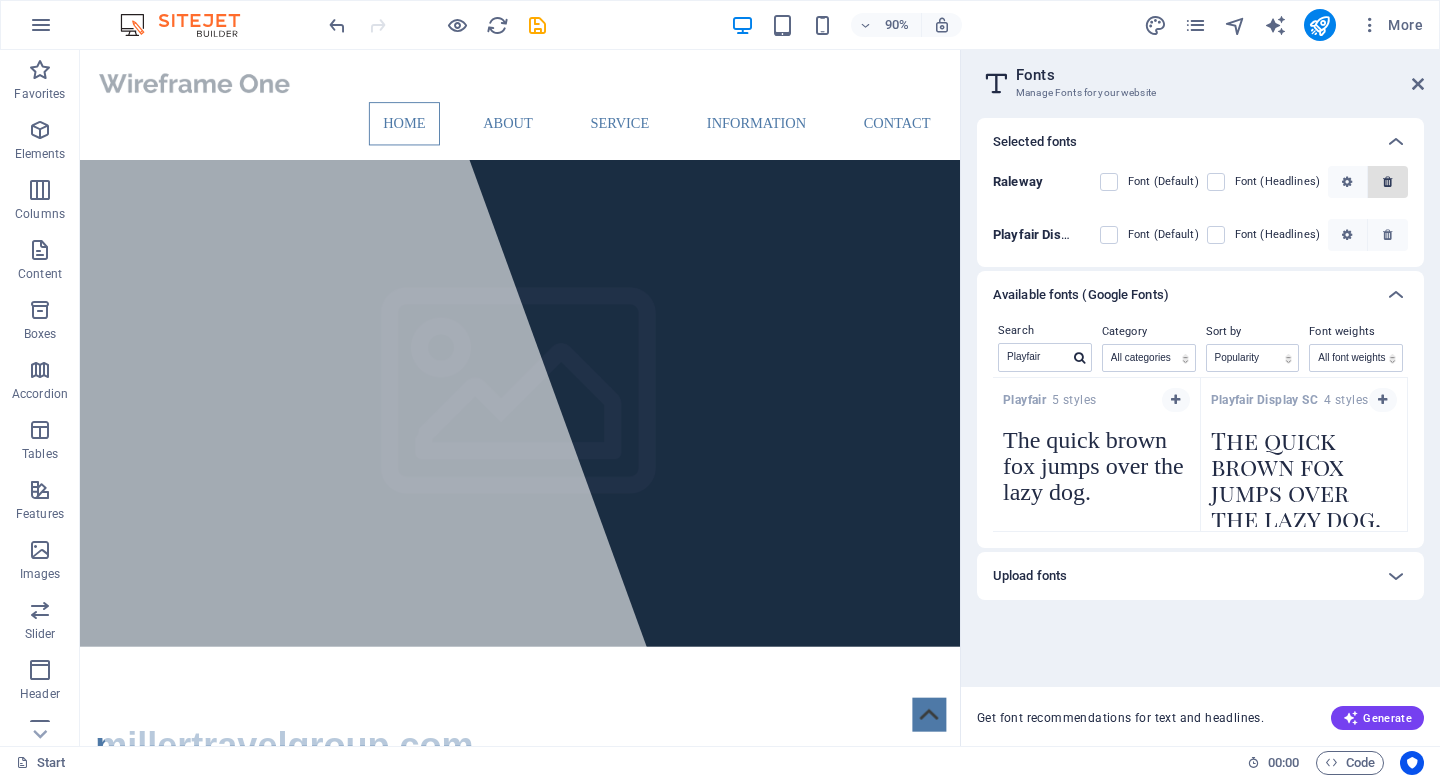 click at bounding box center (1387, 182) 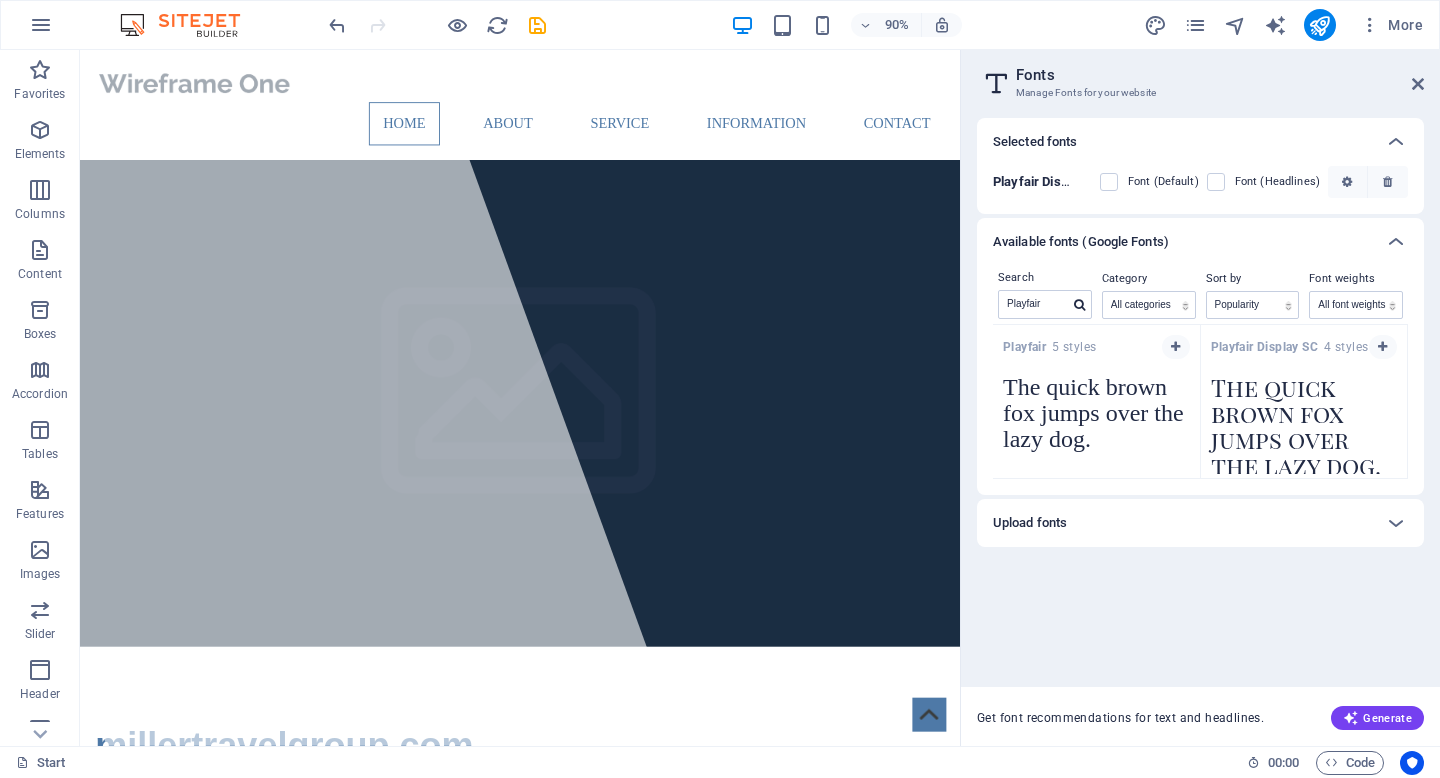 click on "Font (Default)" at bounding box center [1163, 182] 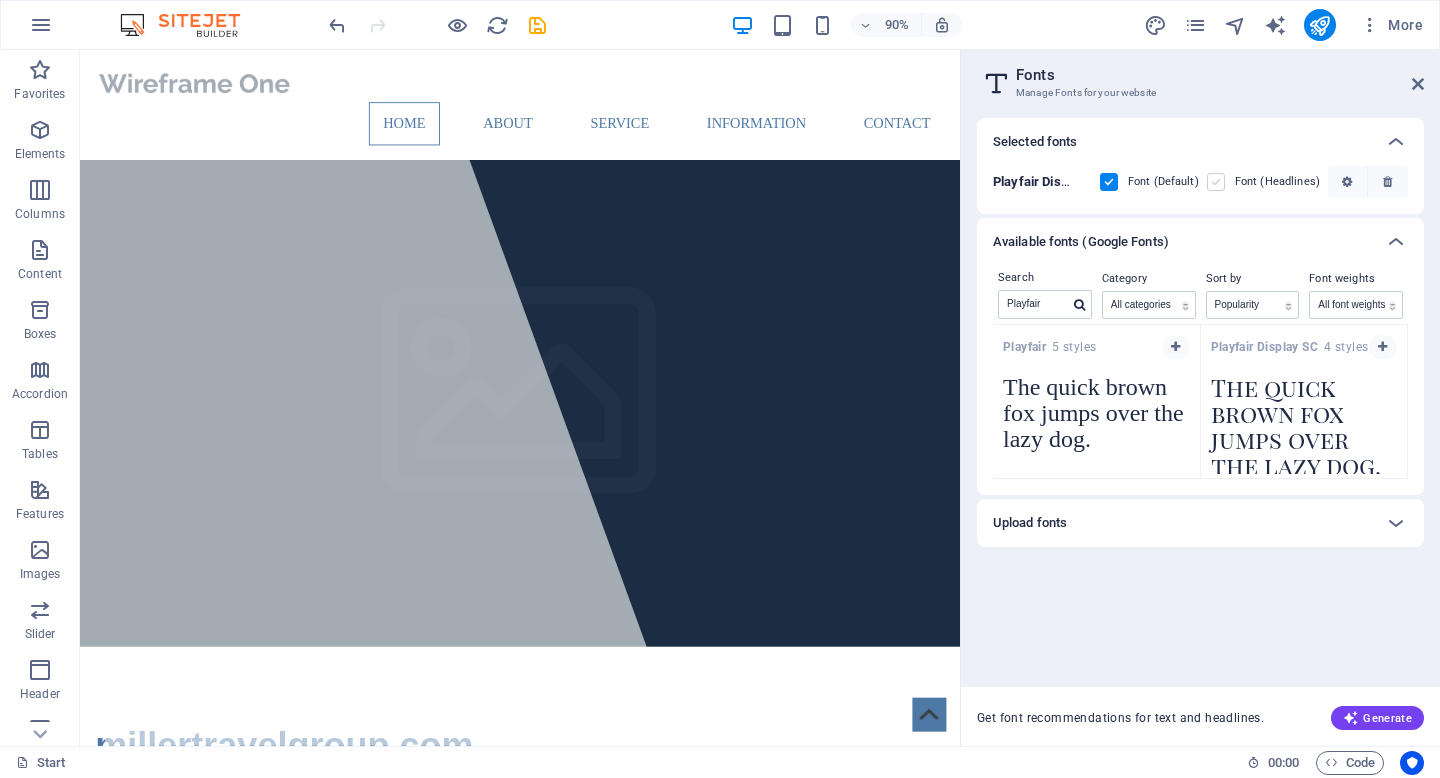 click at bounding box center (1216, 182) 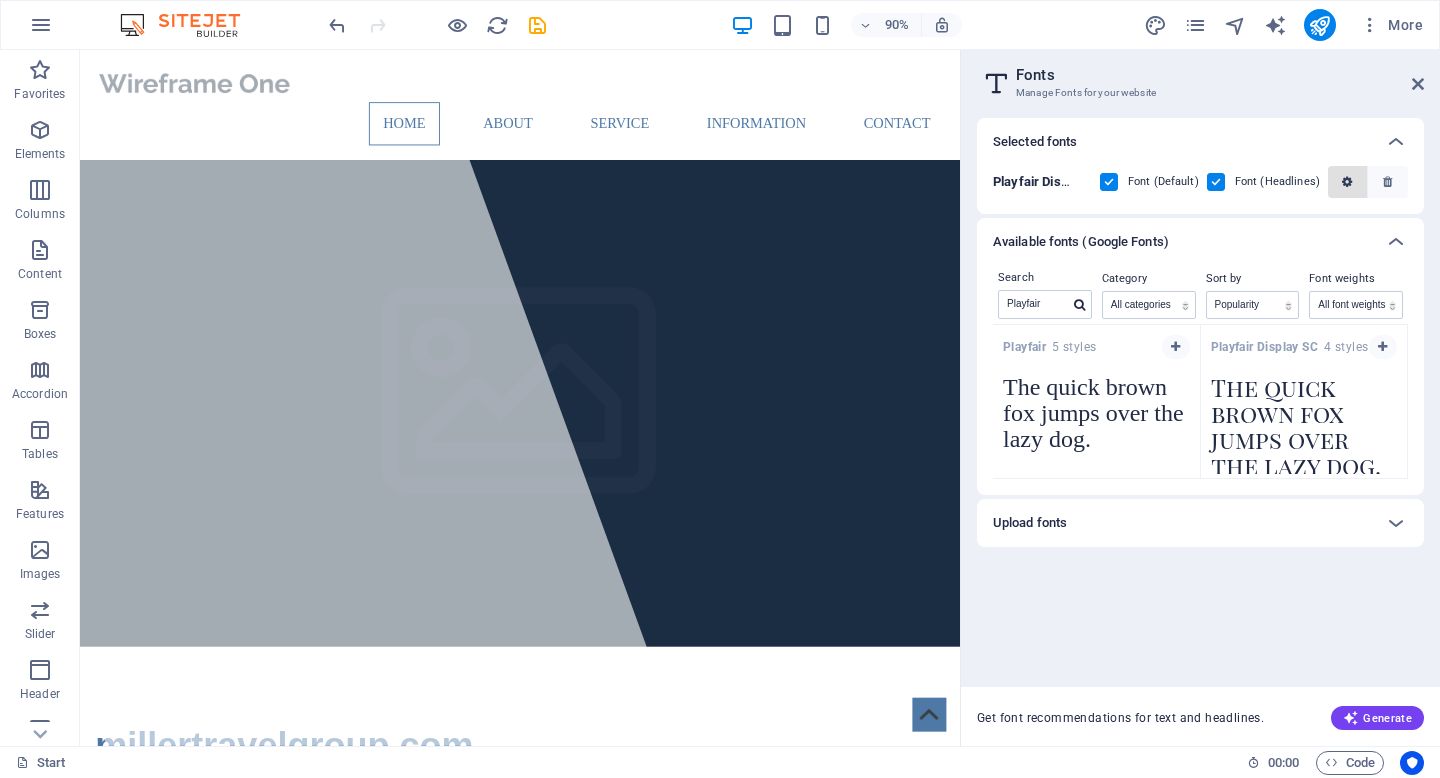 click at bounding box center (1347, 182) 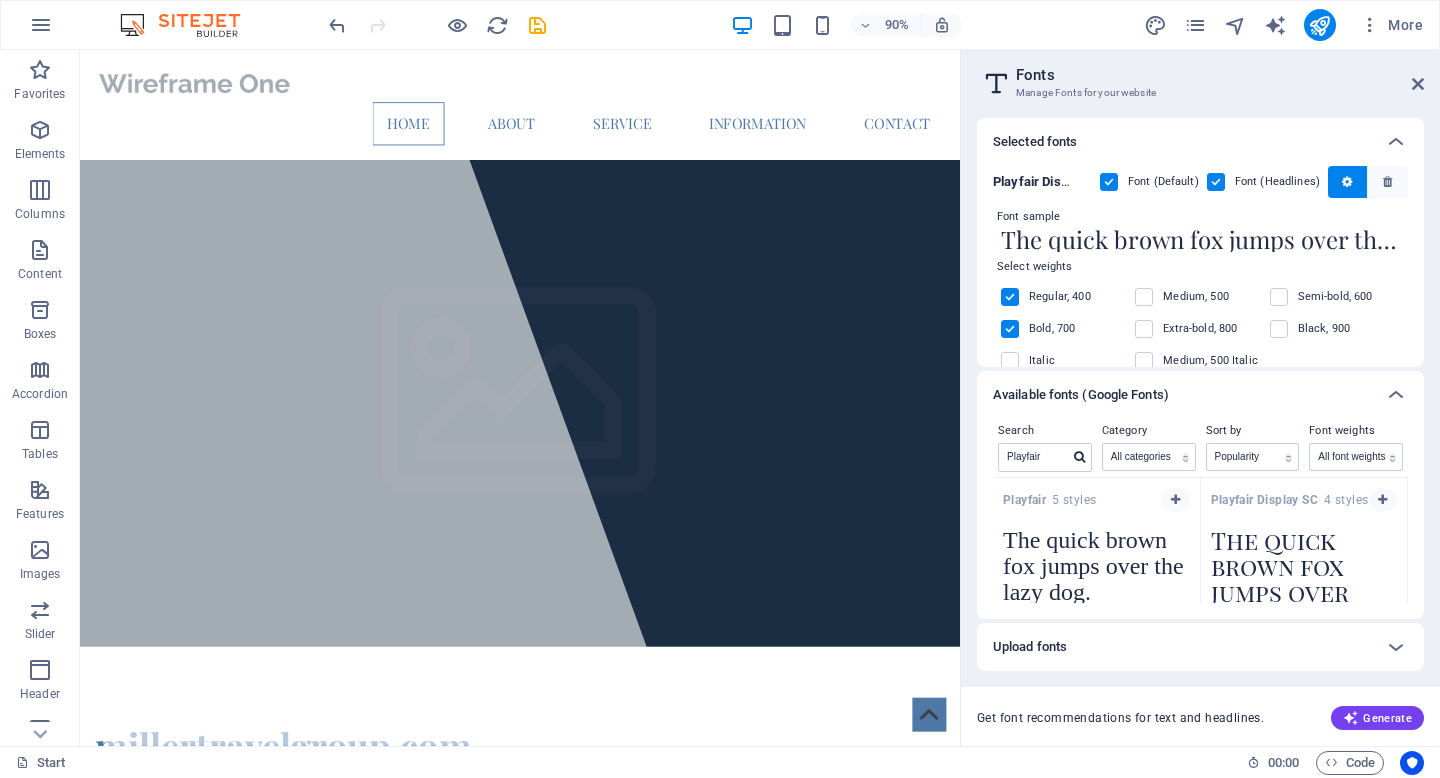 scroll, scrollTop: 3, scrollLeft: 0, axis: vertical 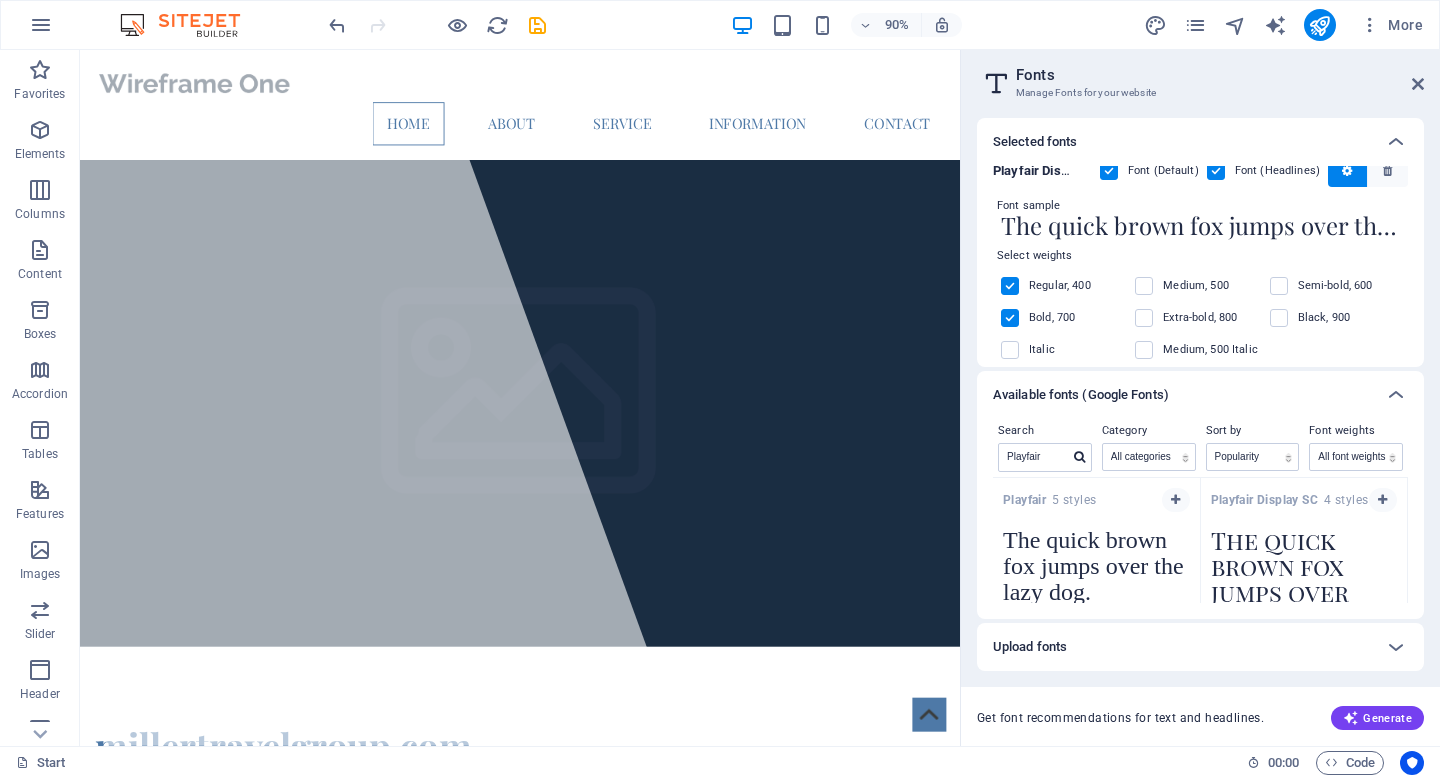 click on "Playfair Display Font (Default) Font (Headlines)" at bounding box center (1200, 176) 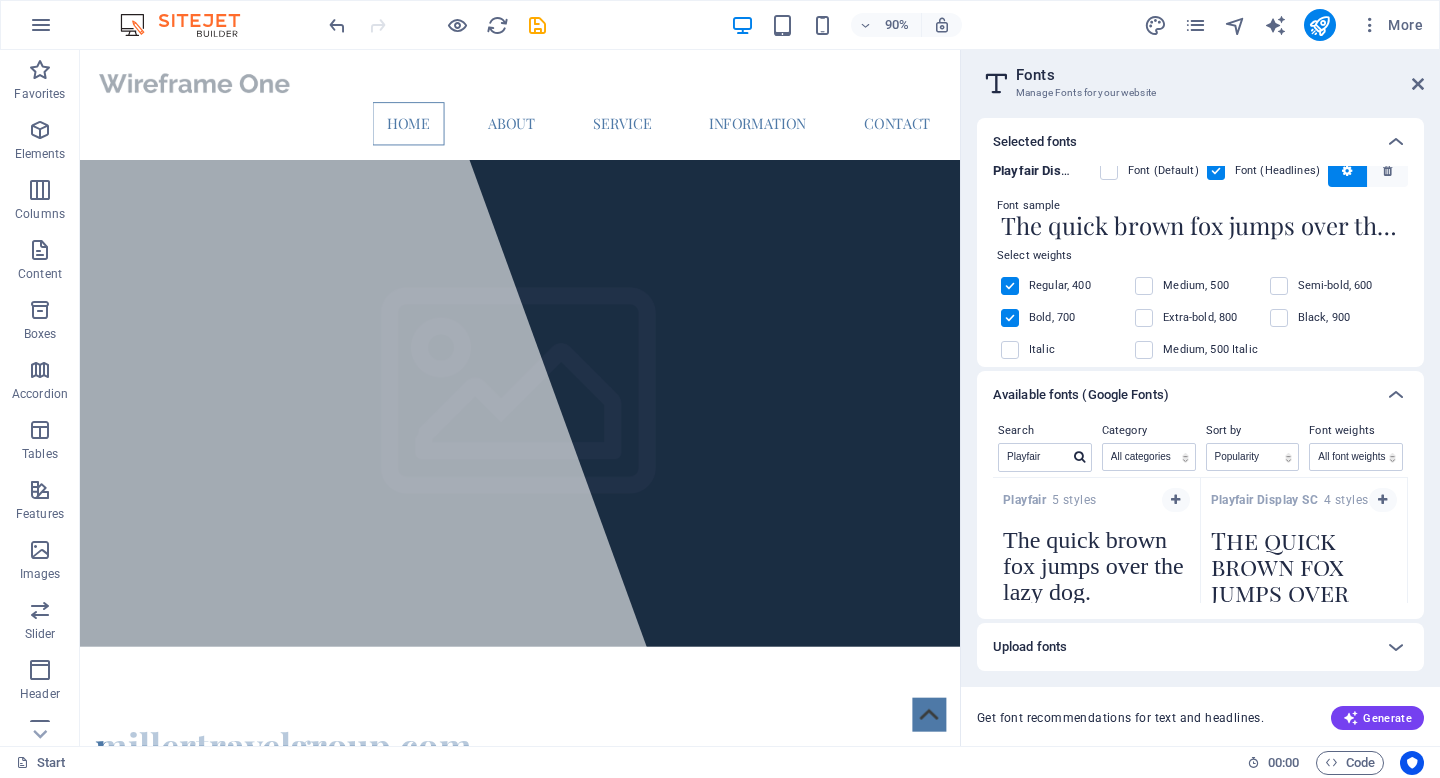 click on "Font (Default)" at bounding box center (1163, 171) 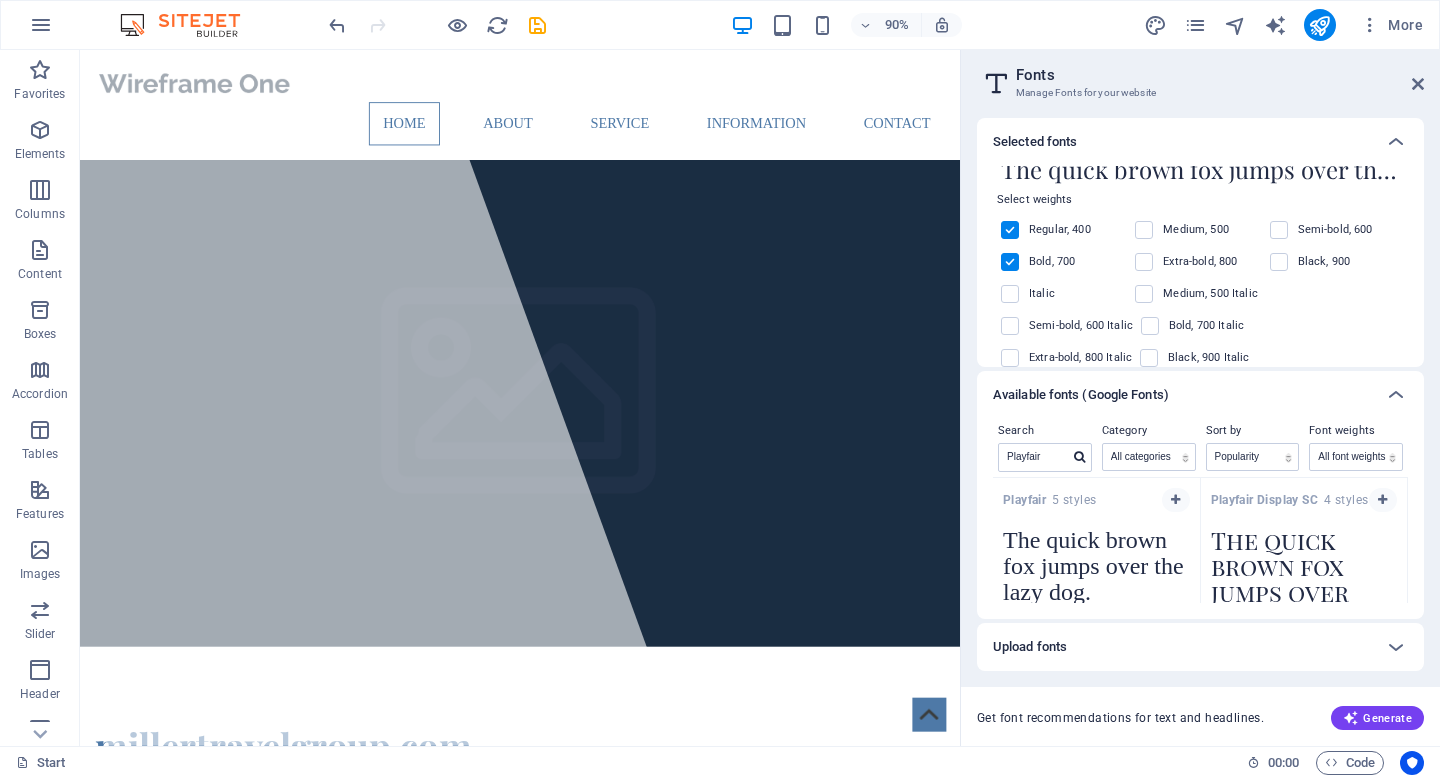 scroll, scrollTop: 186, scrollLeft: 0, axis: vertical 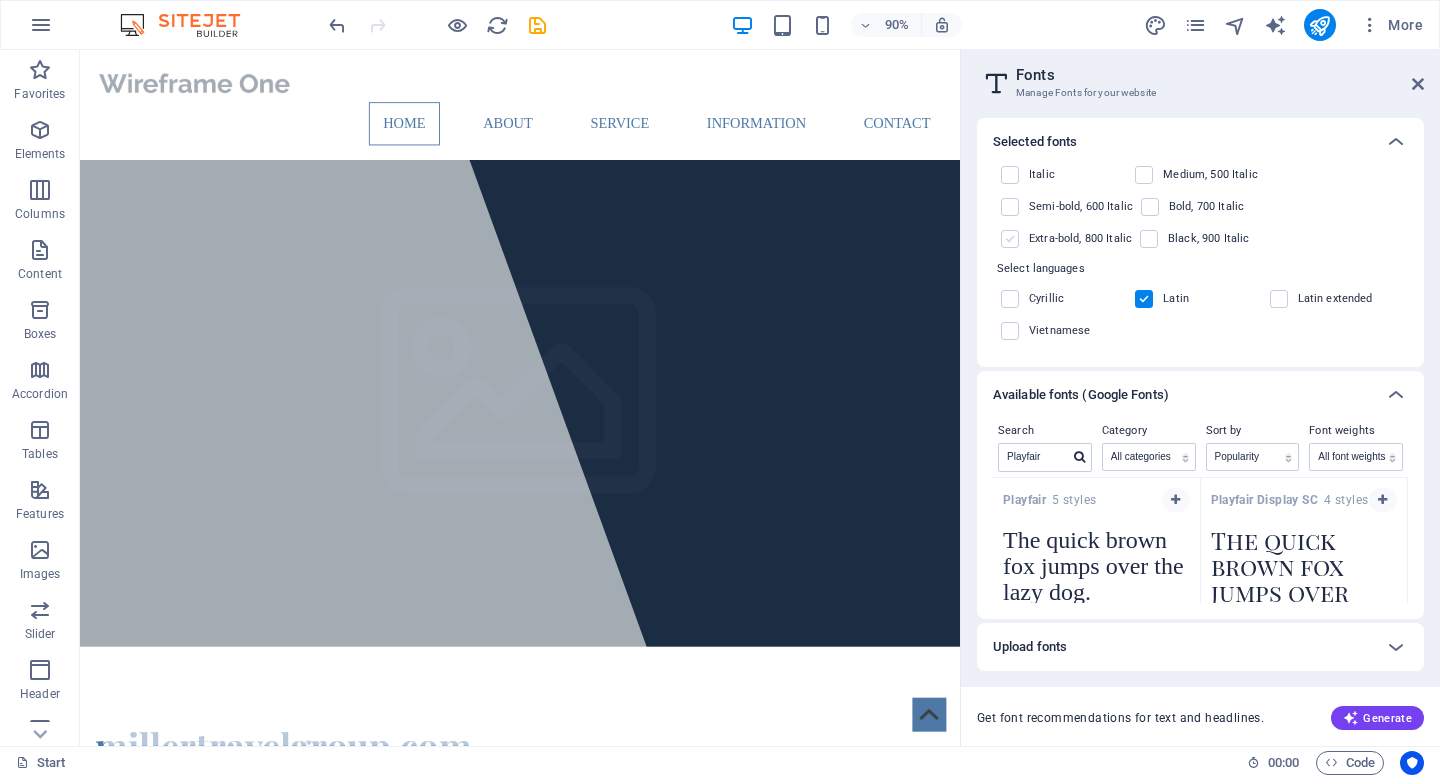 click at bounding box center [1010, 239] 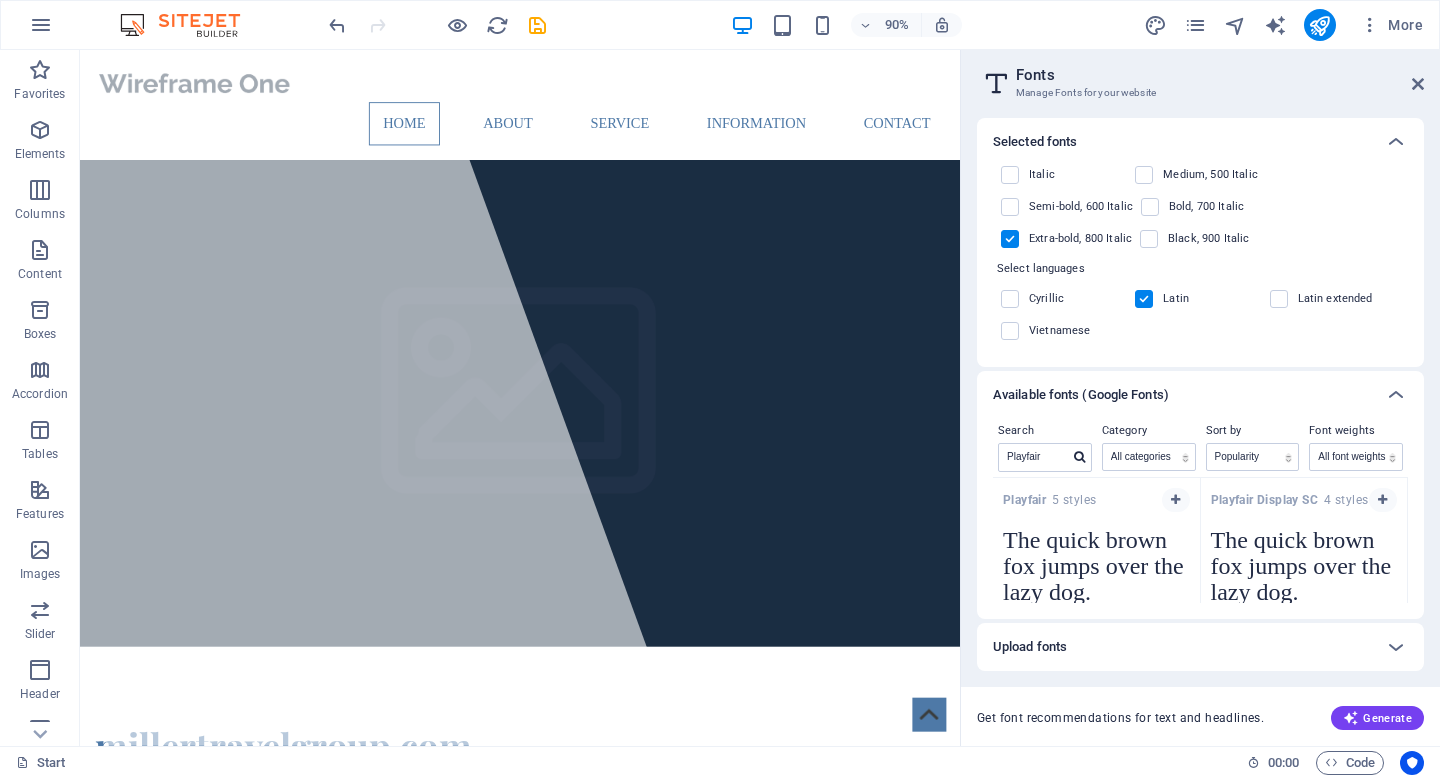 scroll, scrollTop: 3, scrollLeft: 0, axis: vertical 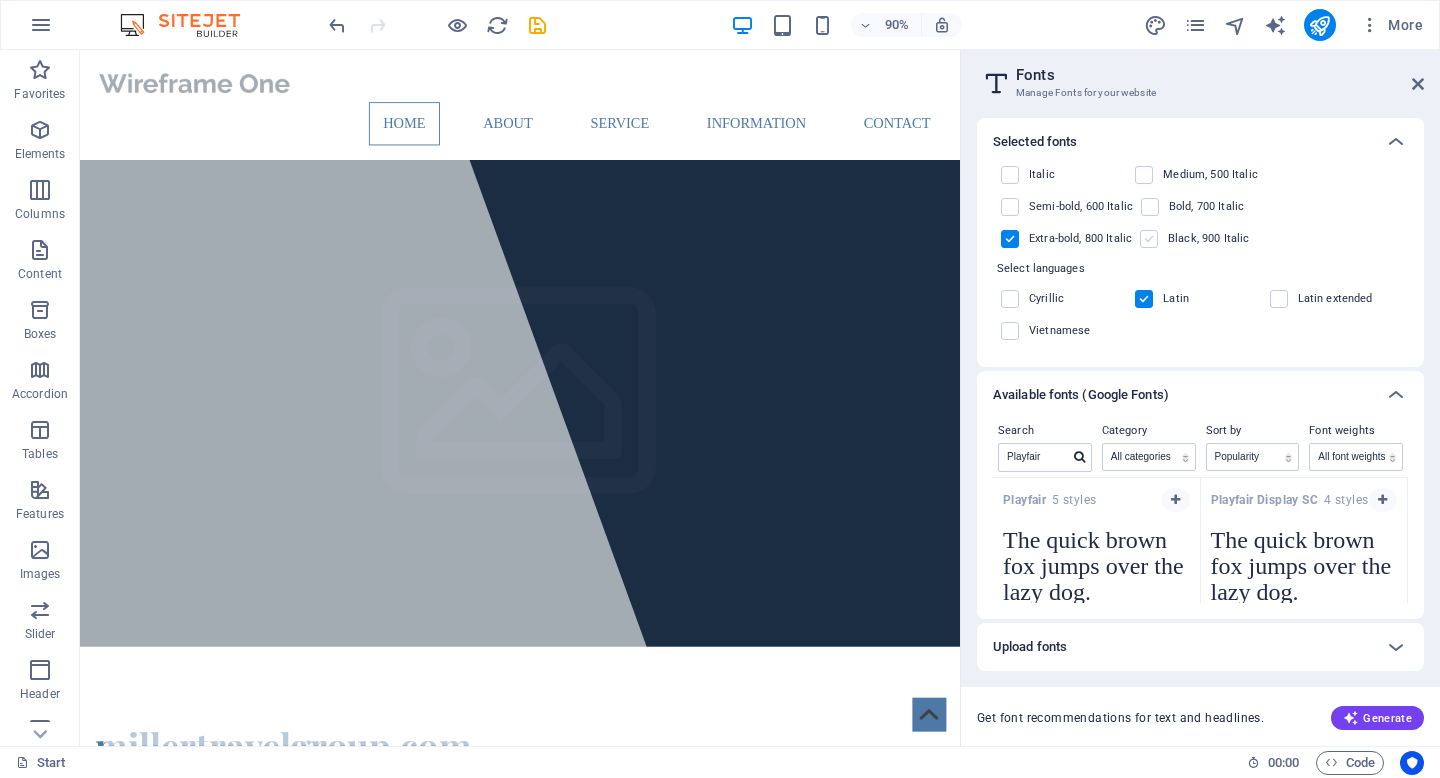 click at bounding box center (1149, 239) 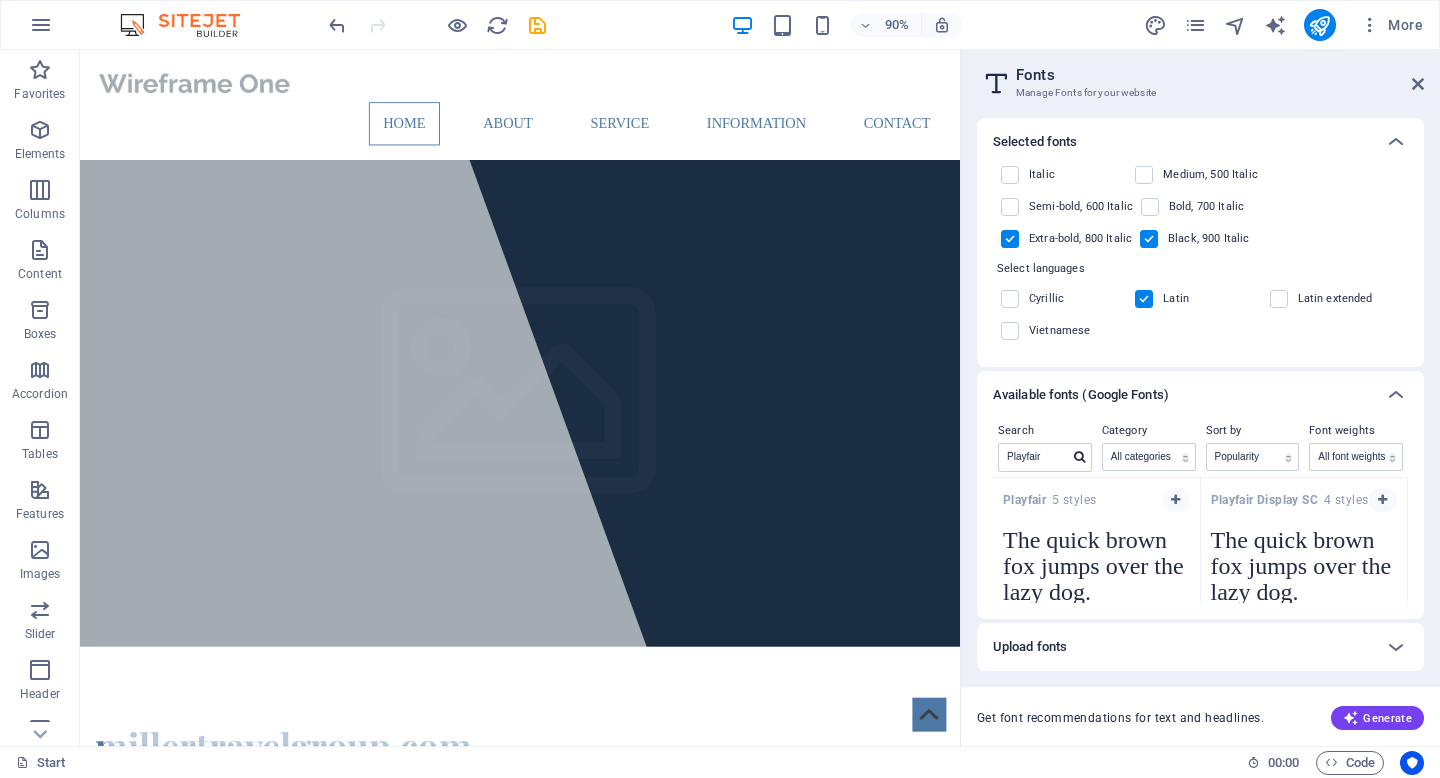 scroll, scrollTop: 3, scrollLeft: 0, axis: vertical 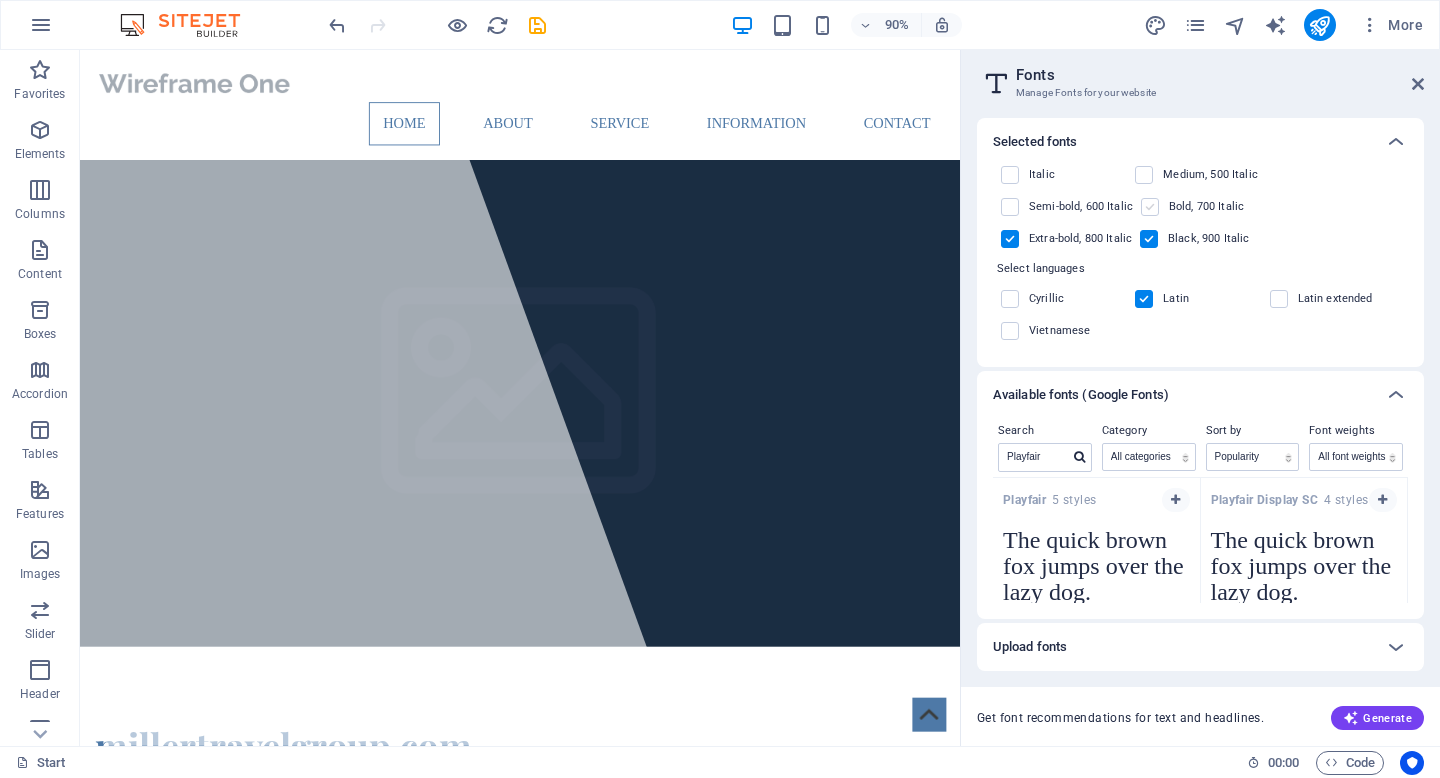 click at bounding box center (1150, 207) 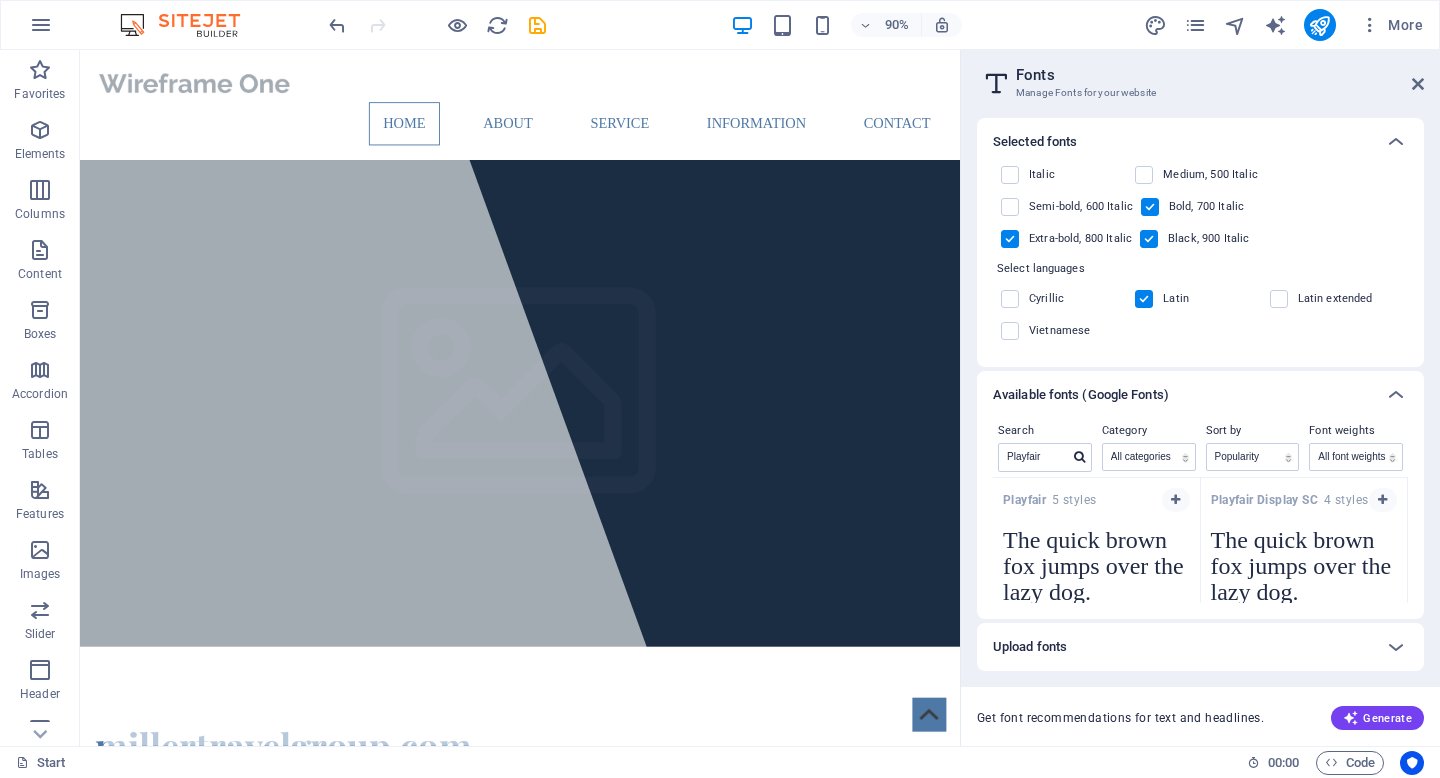 scroll, scrollTop: 3, scrollLeft: 0, axis: vertical 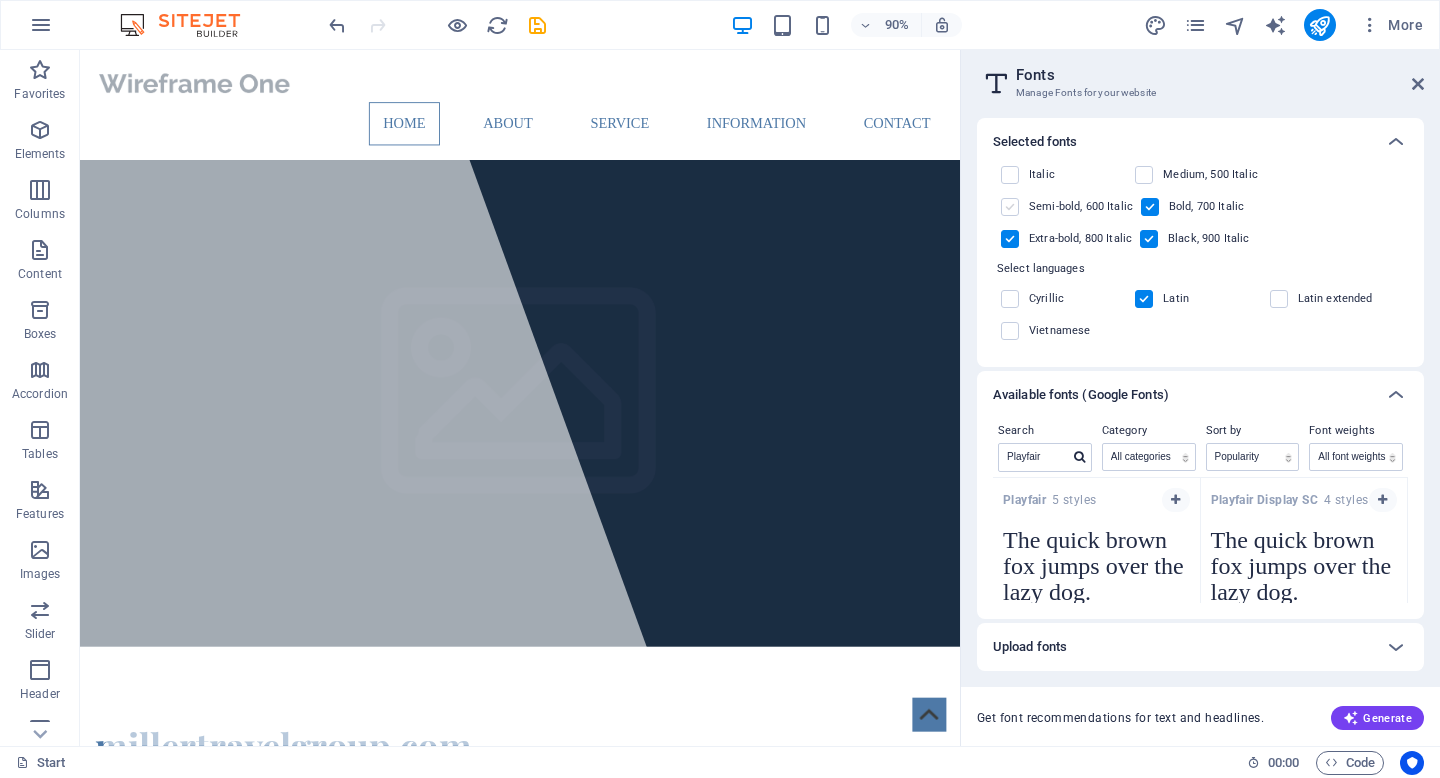 click at bounding box center [1010, 207] 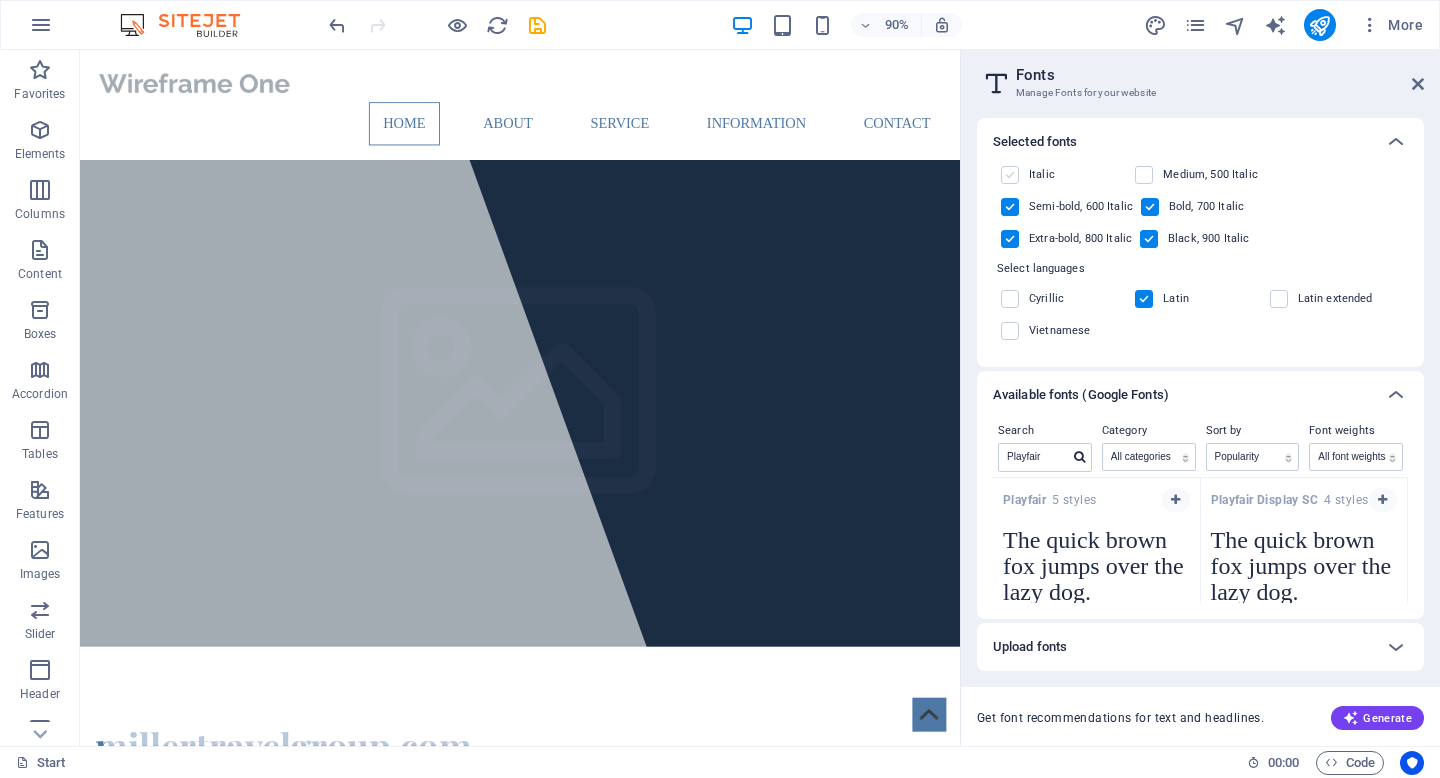 click at bounding box center (1010, 175) 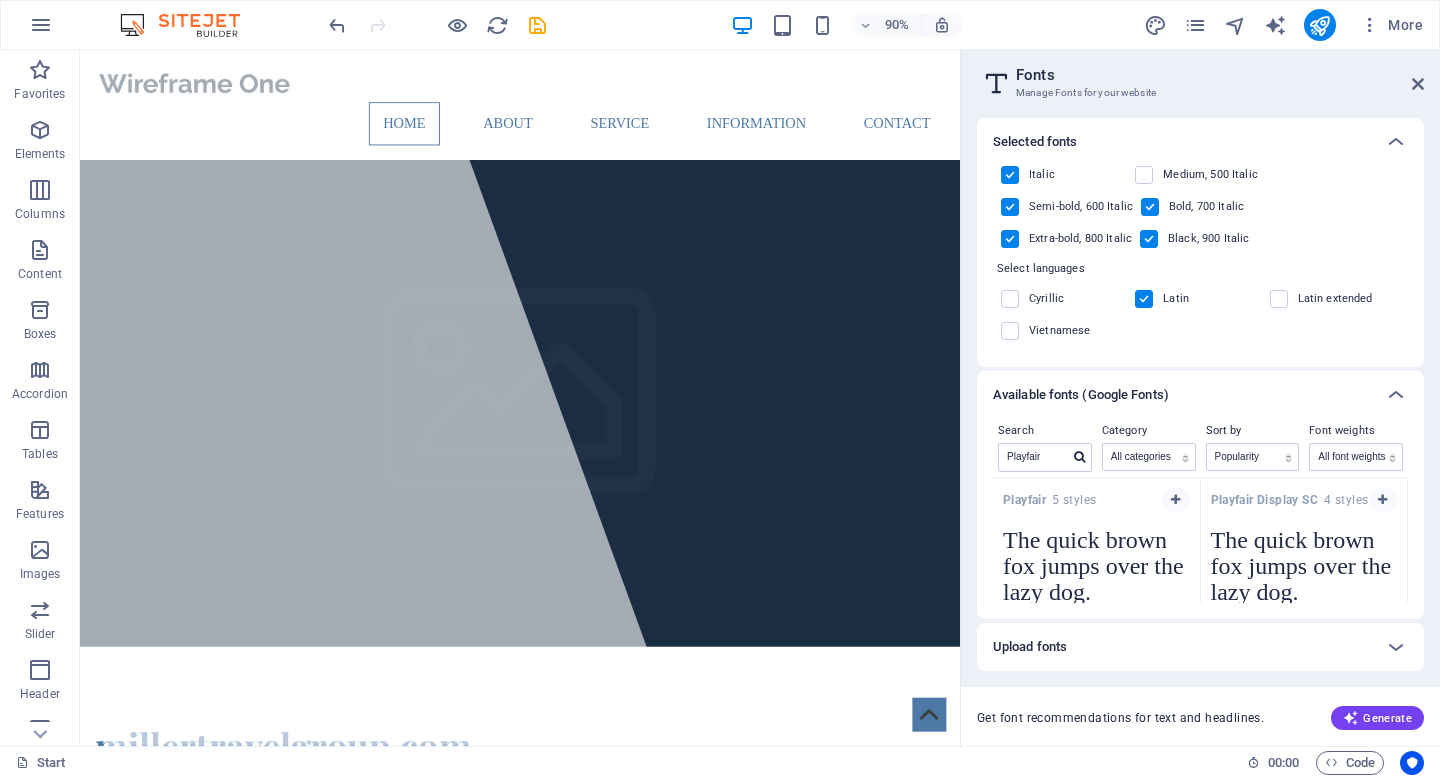 scroll, scrollTop: 3, scrollLeft: 0, axis: vertical 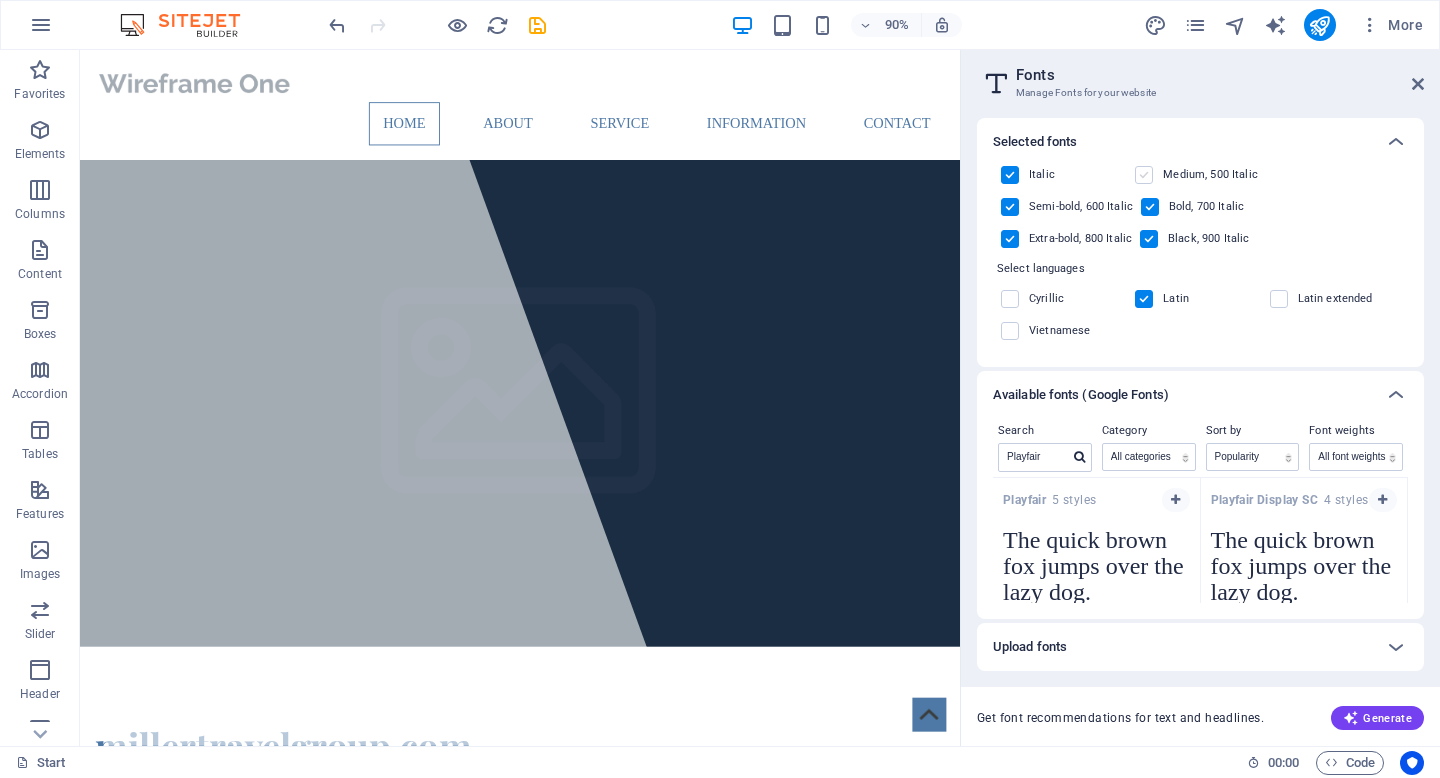 click at bounding box center (1144, 175) 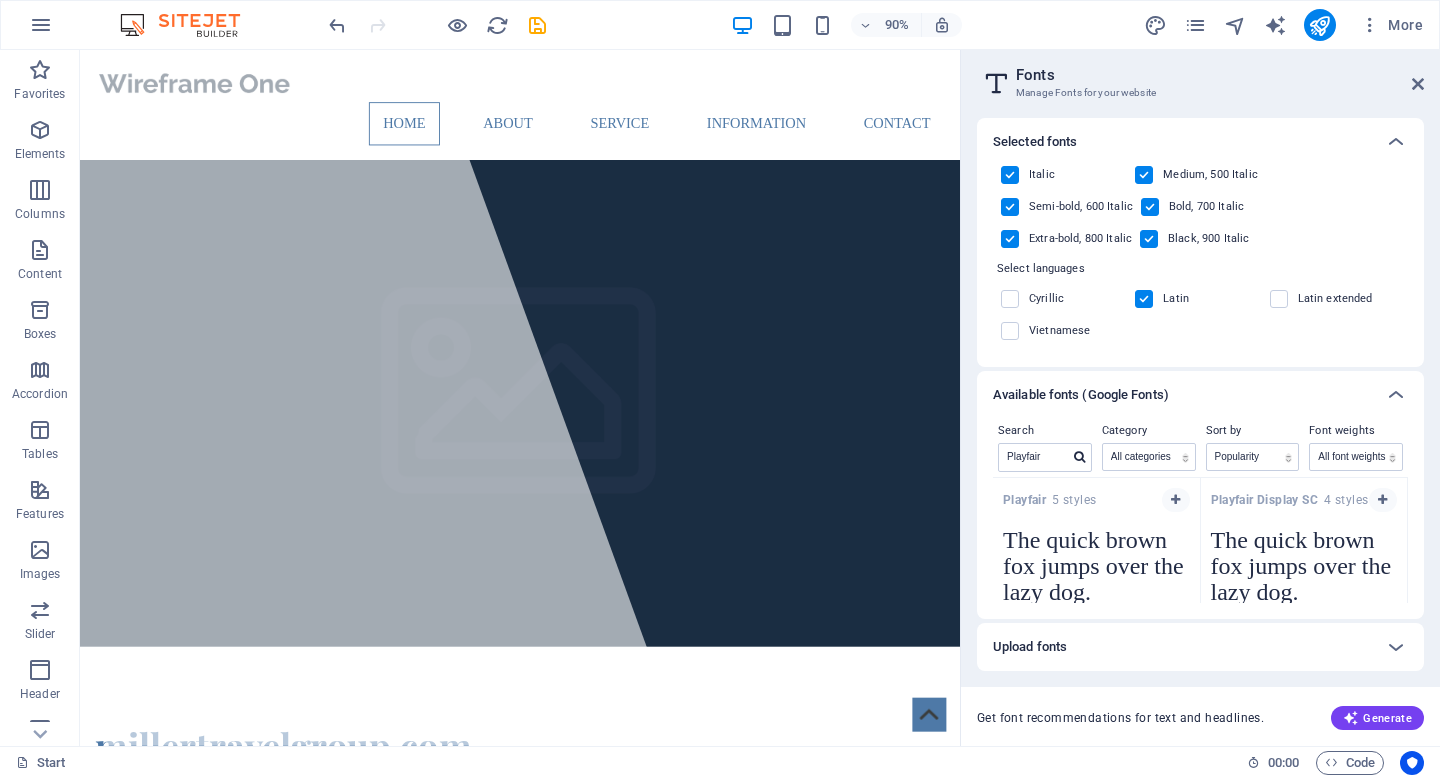 scroll, scrollTop: 3, scrollLeft: 0, axis: vertical 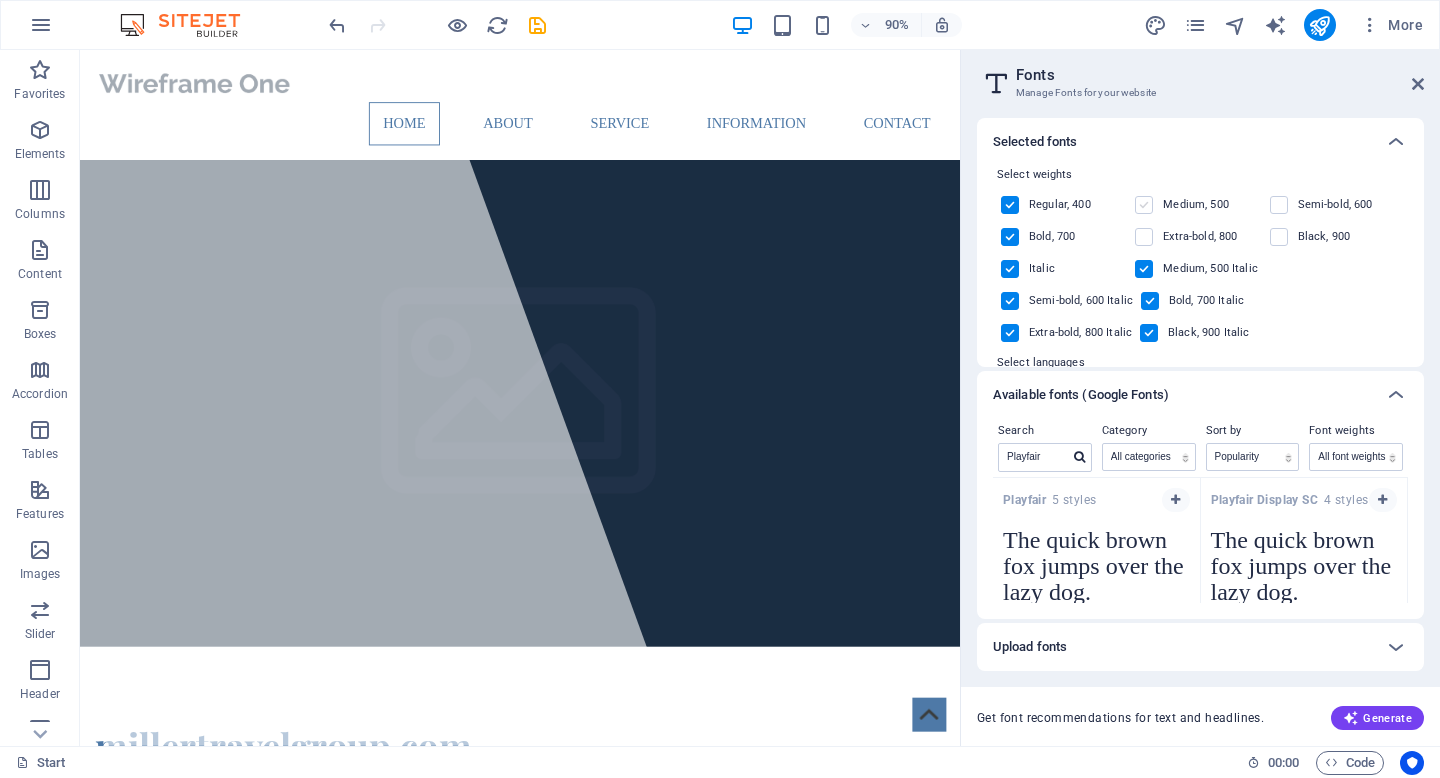 click at bounding box center [1144, 205] 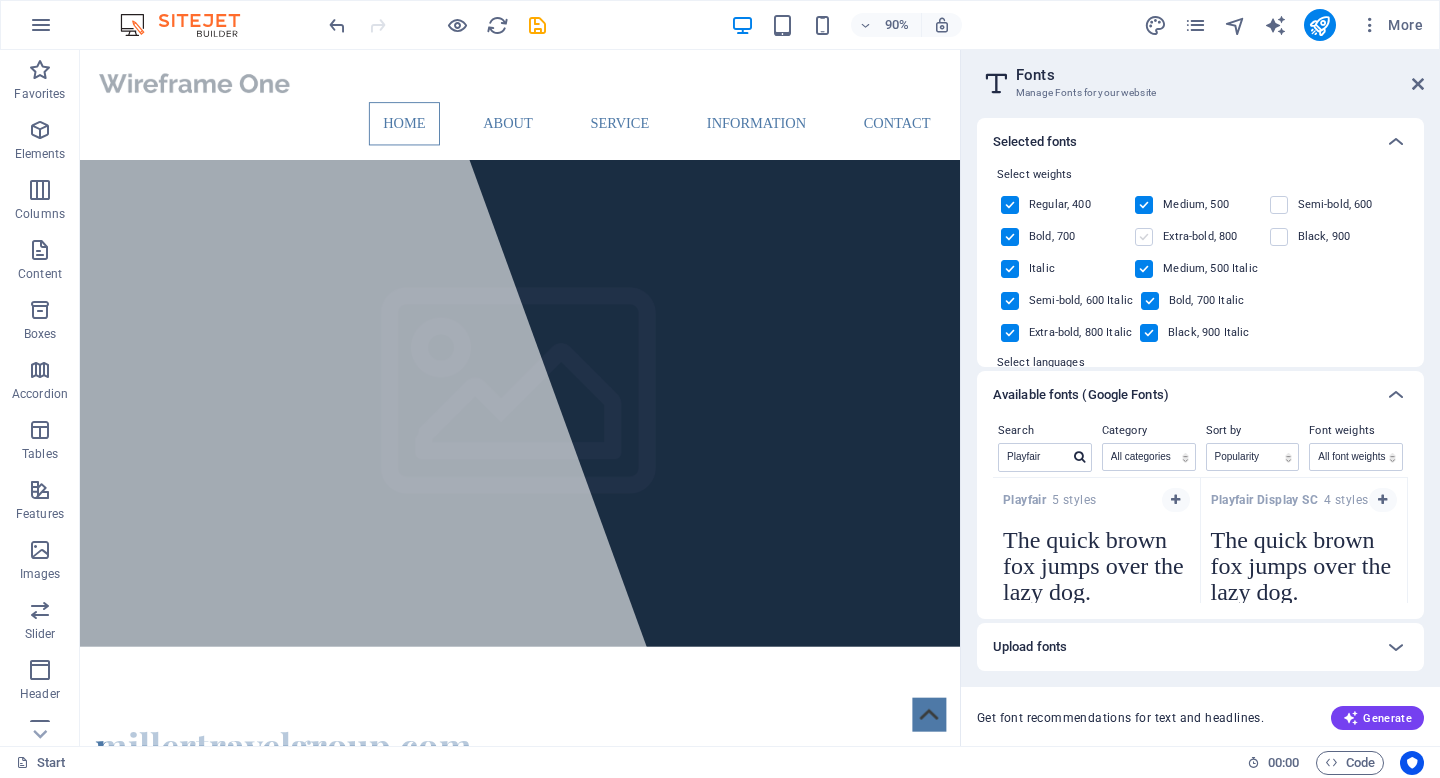 click at bounding box center (1144, 237) 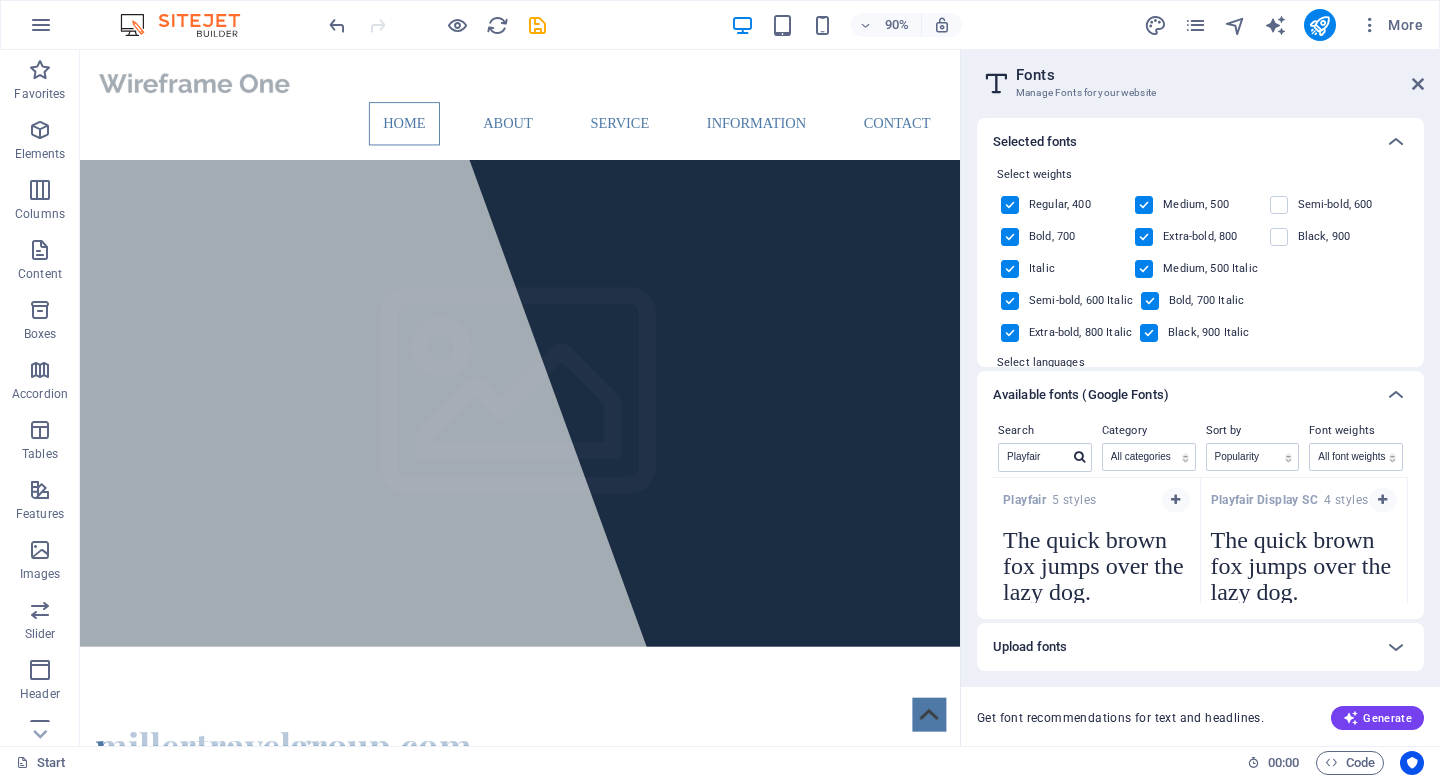 scroll, scrollTop: 3, scrollLeft: 0, axis: vertical 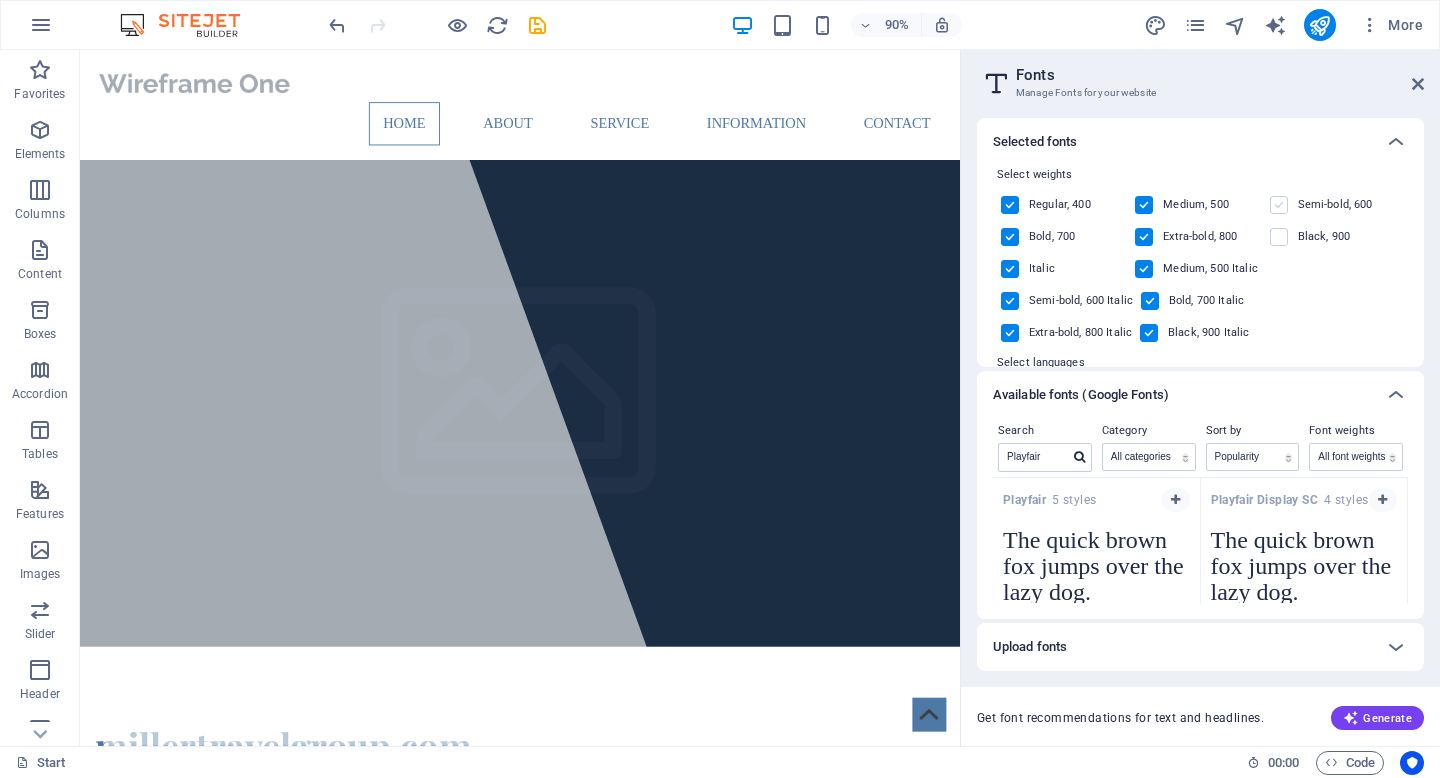 click at bounding box center (1279, 205) 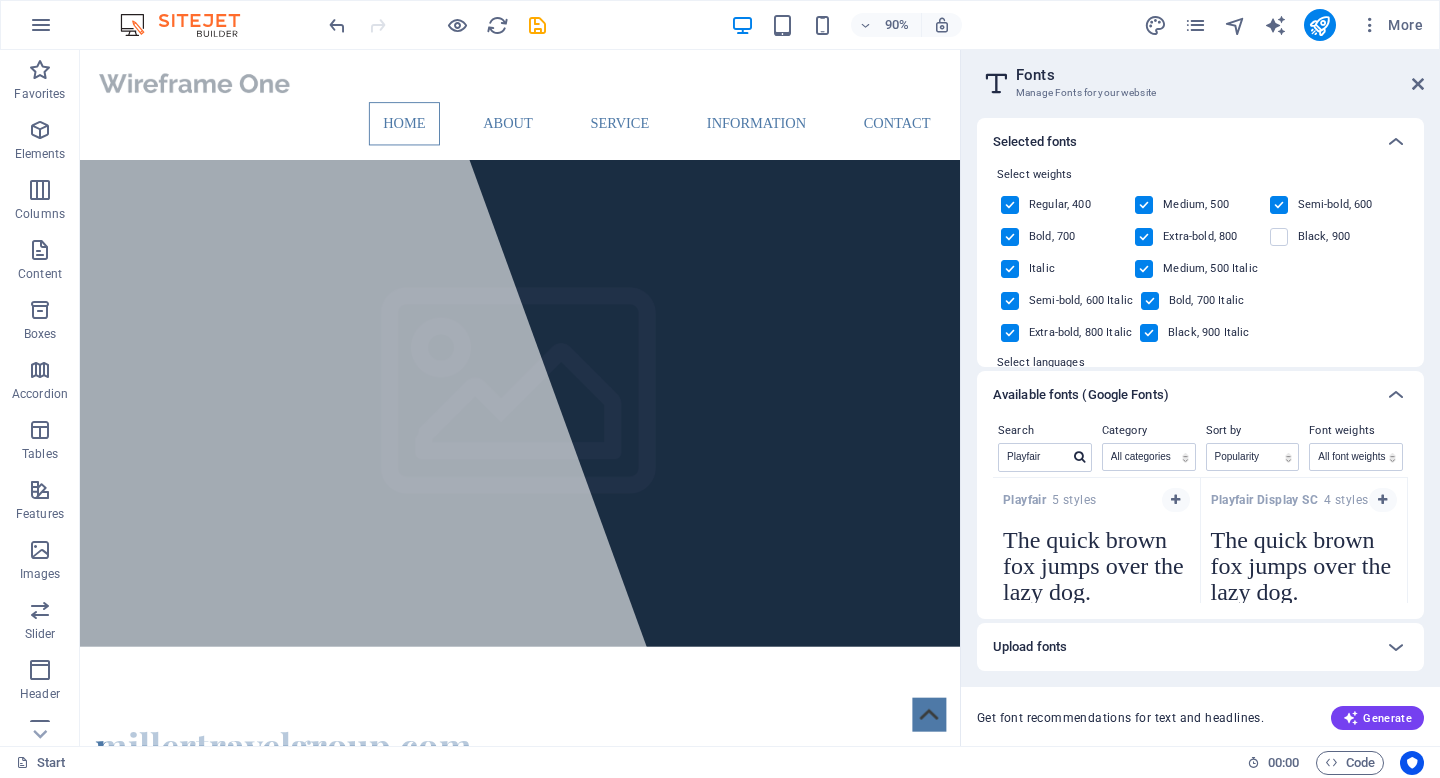scroll, scrollTop: 3, scrollLeft: 0, axis: vertical 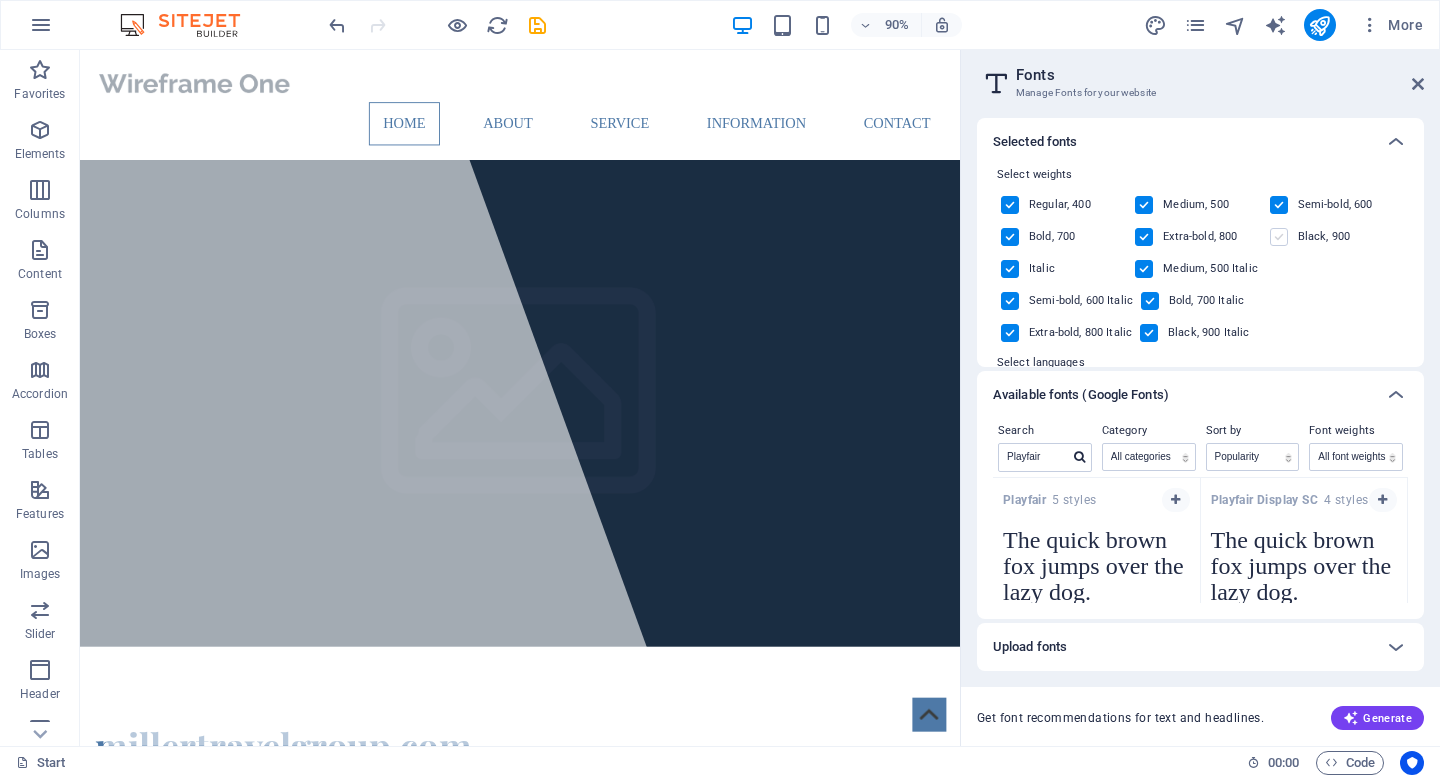 click at bounding box center [1279, 237] 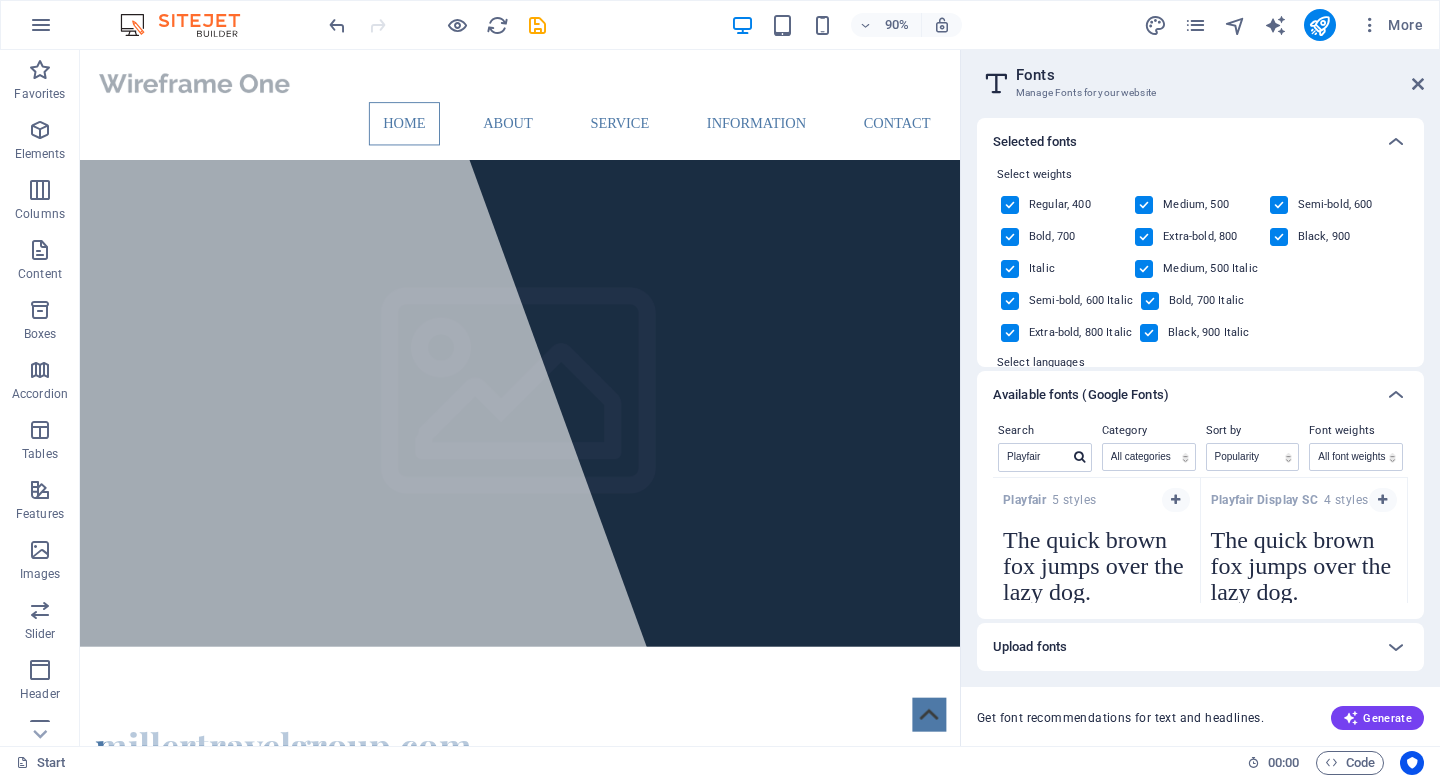 scroll, scrollTop: 3, scrollLeft: 0, axis: vertical 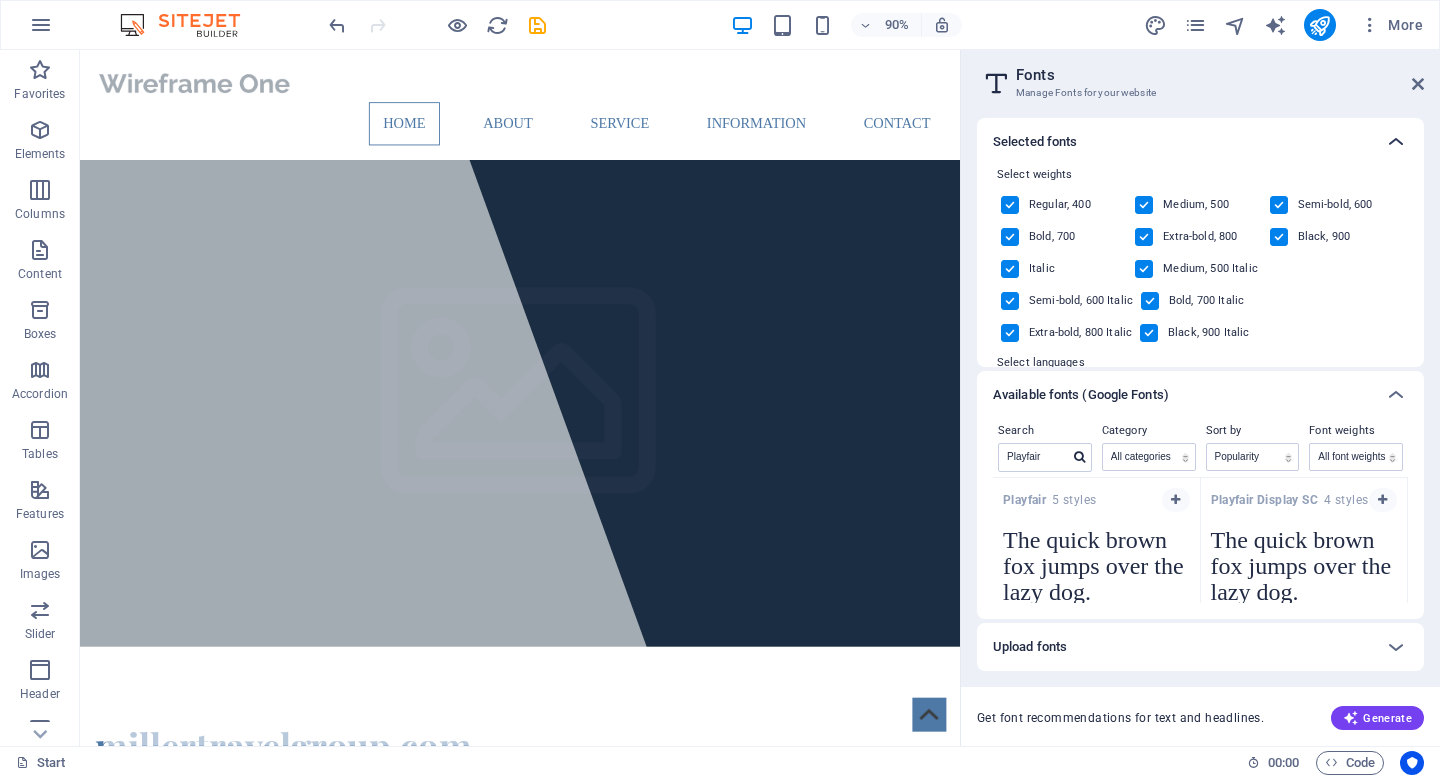 click at bounding box center (1396, 142) 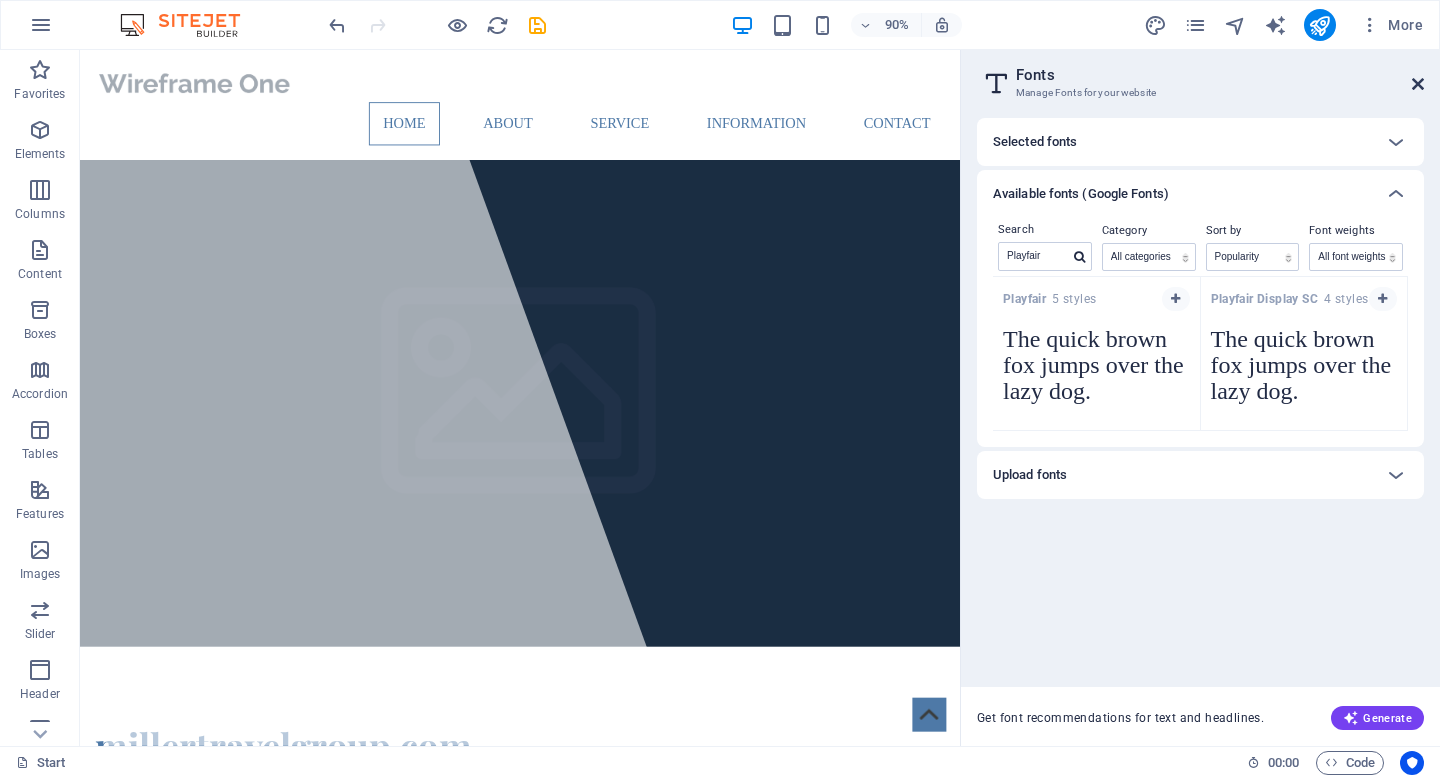 click at bounding box center [1418, 84] 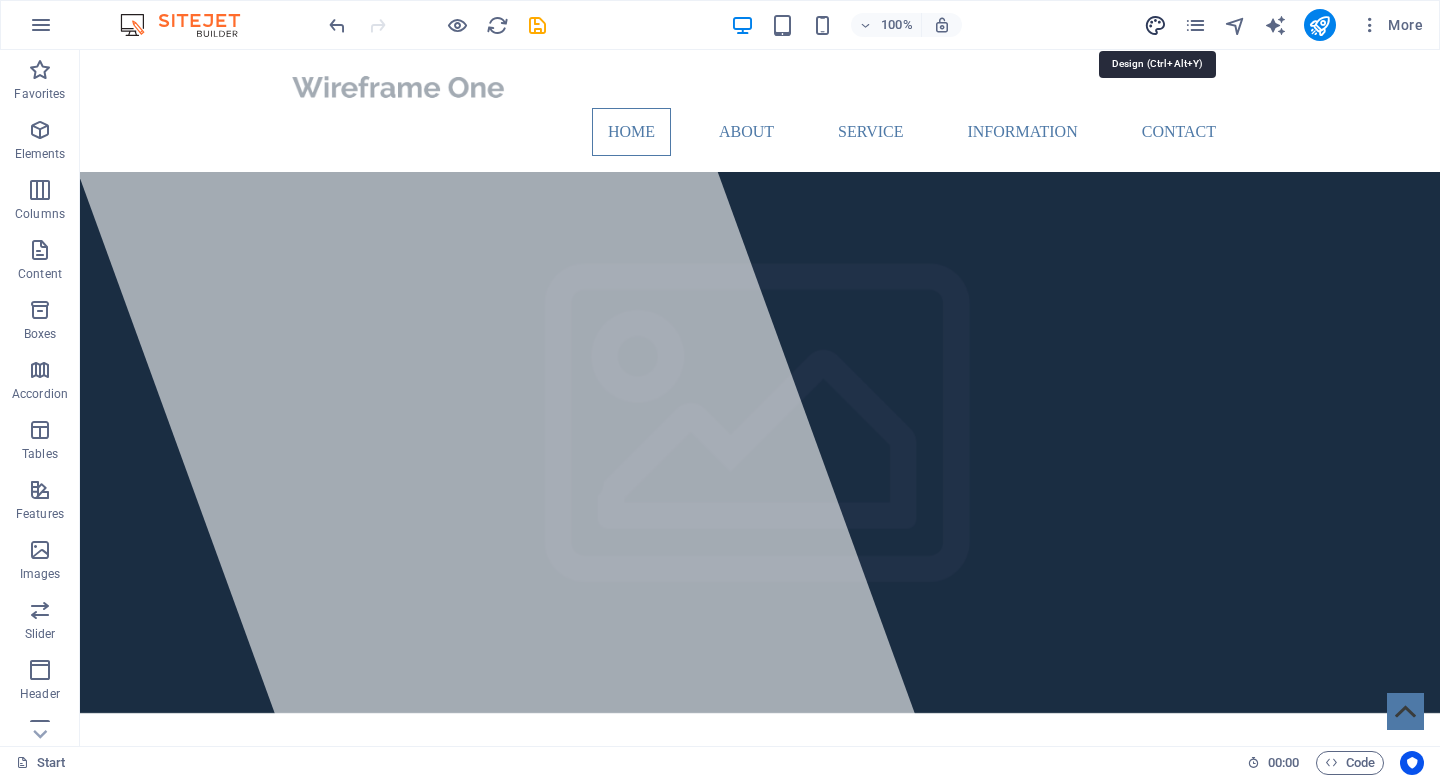 click at bounding box center (1155, 25) 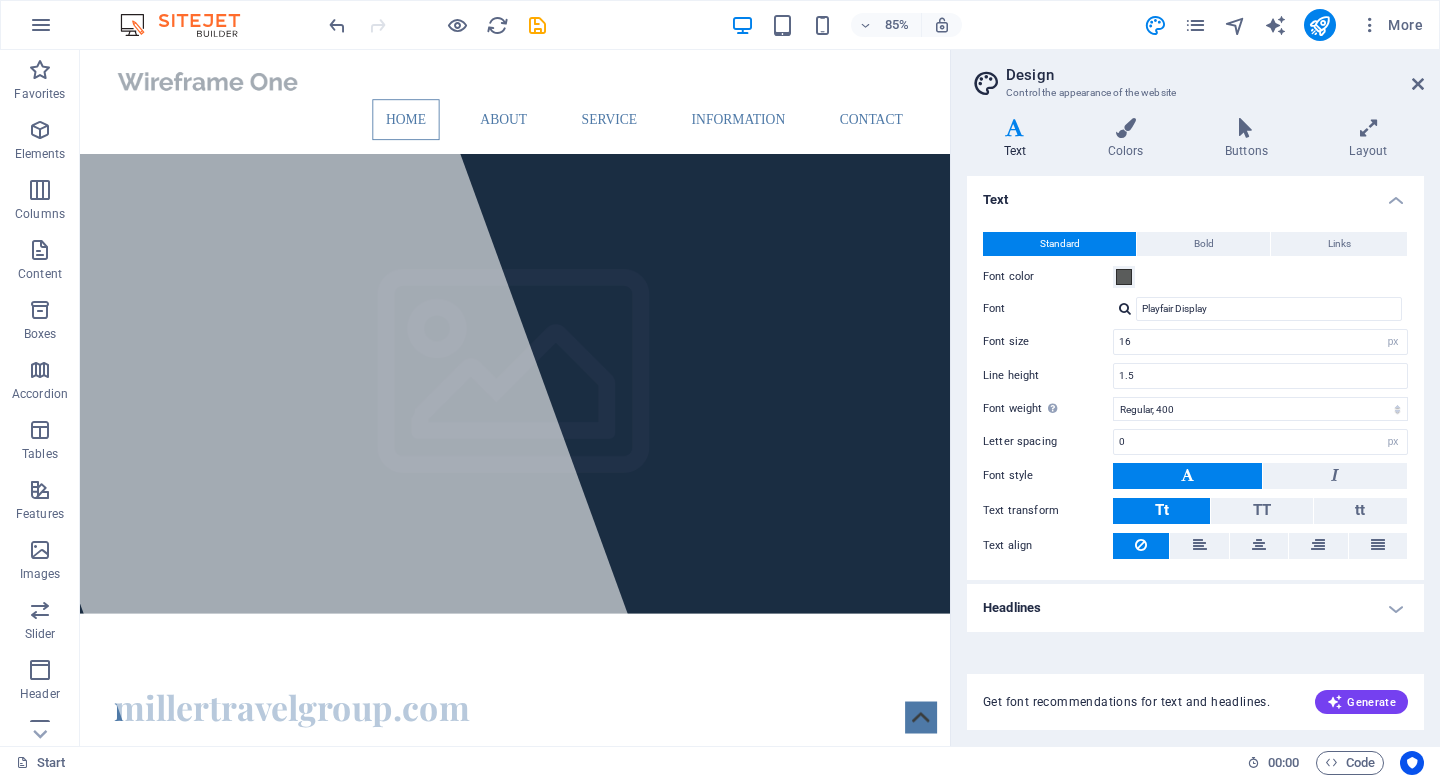 click on "85% More" at bounding box center [878, 25] 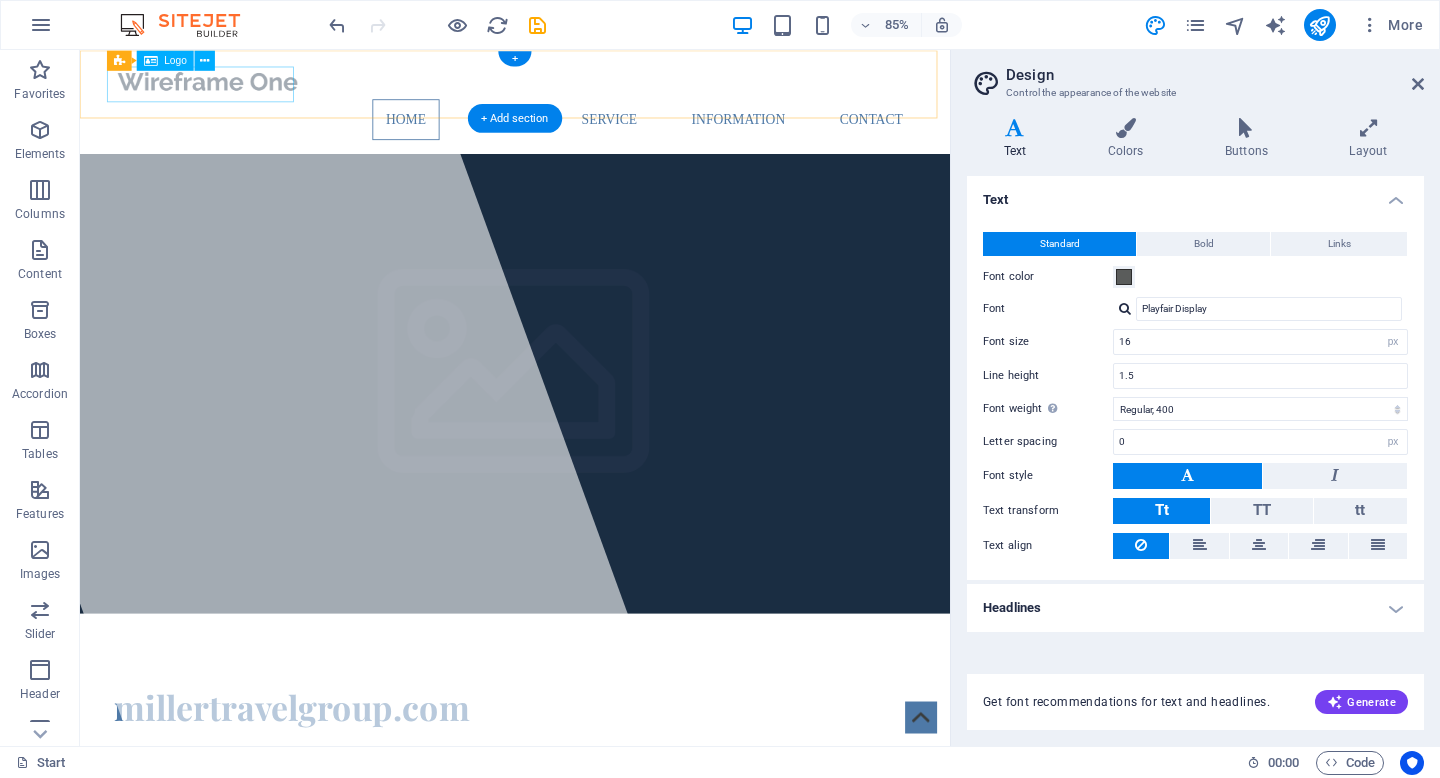 click at bounding box center (592, 87) 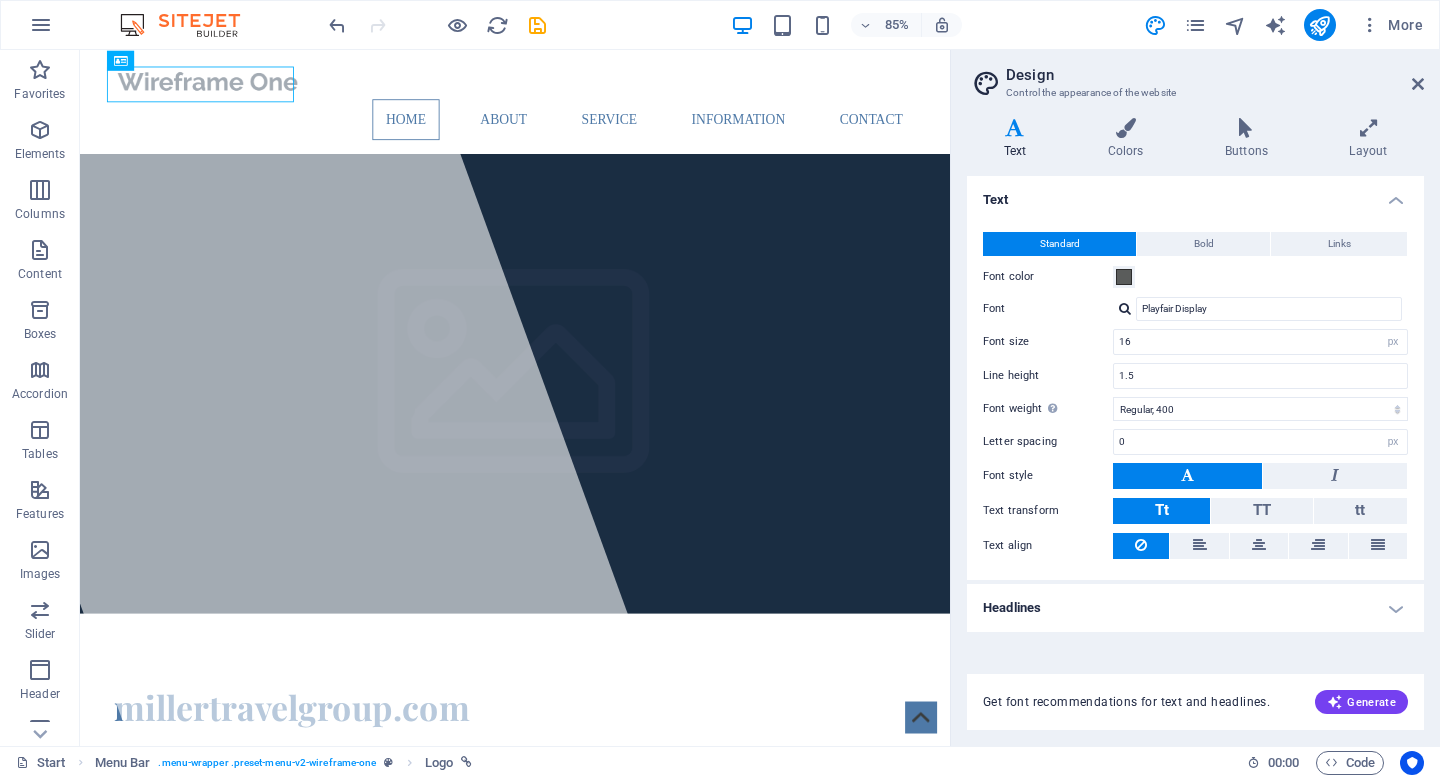 click on "Design" at bounding box center [1215, 75] 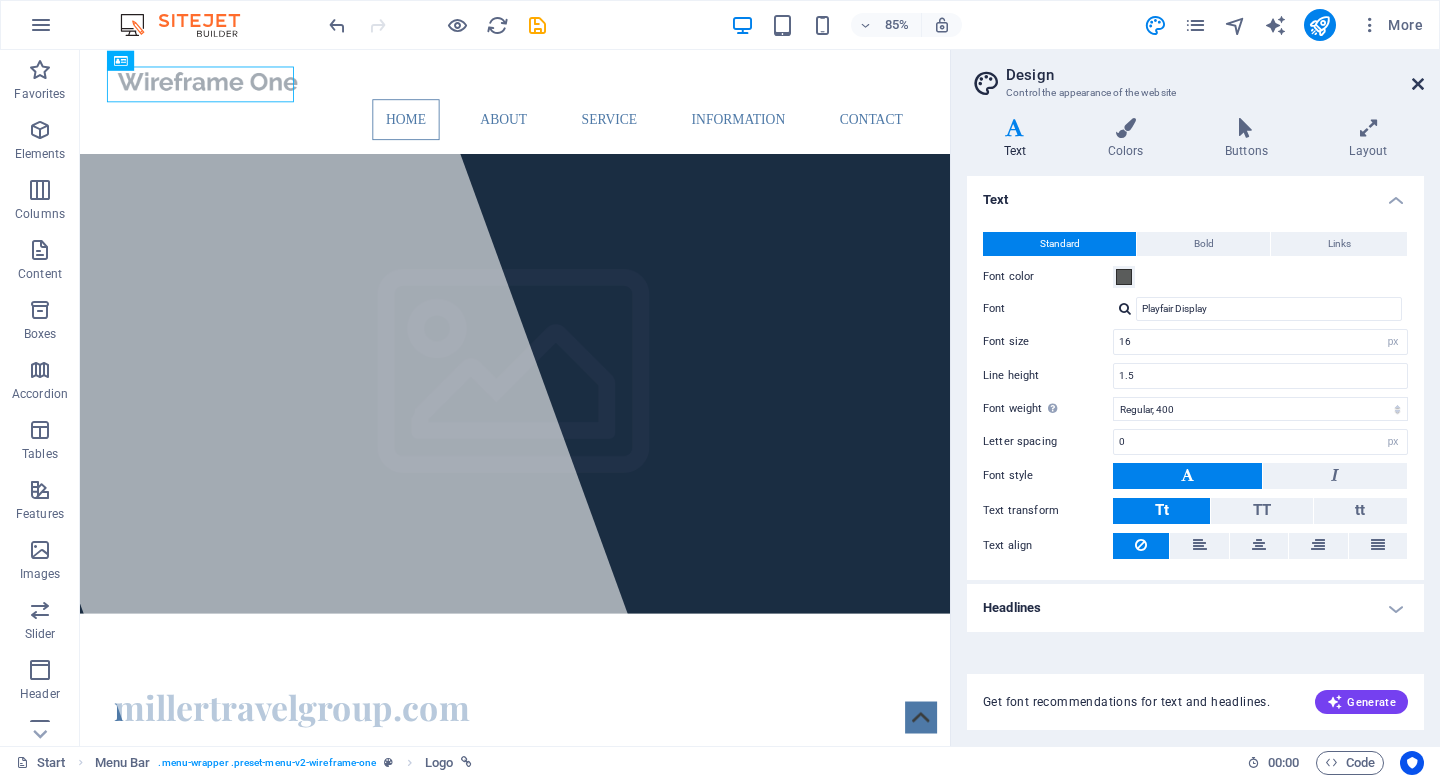 click at bounding box center [1418, 84] 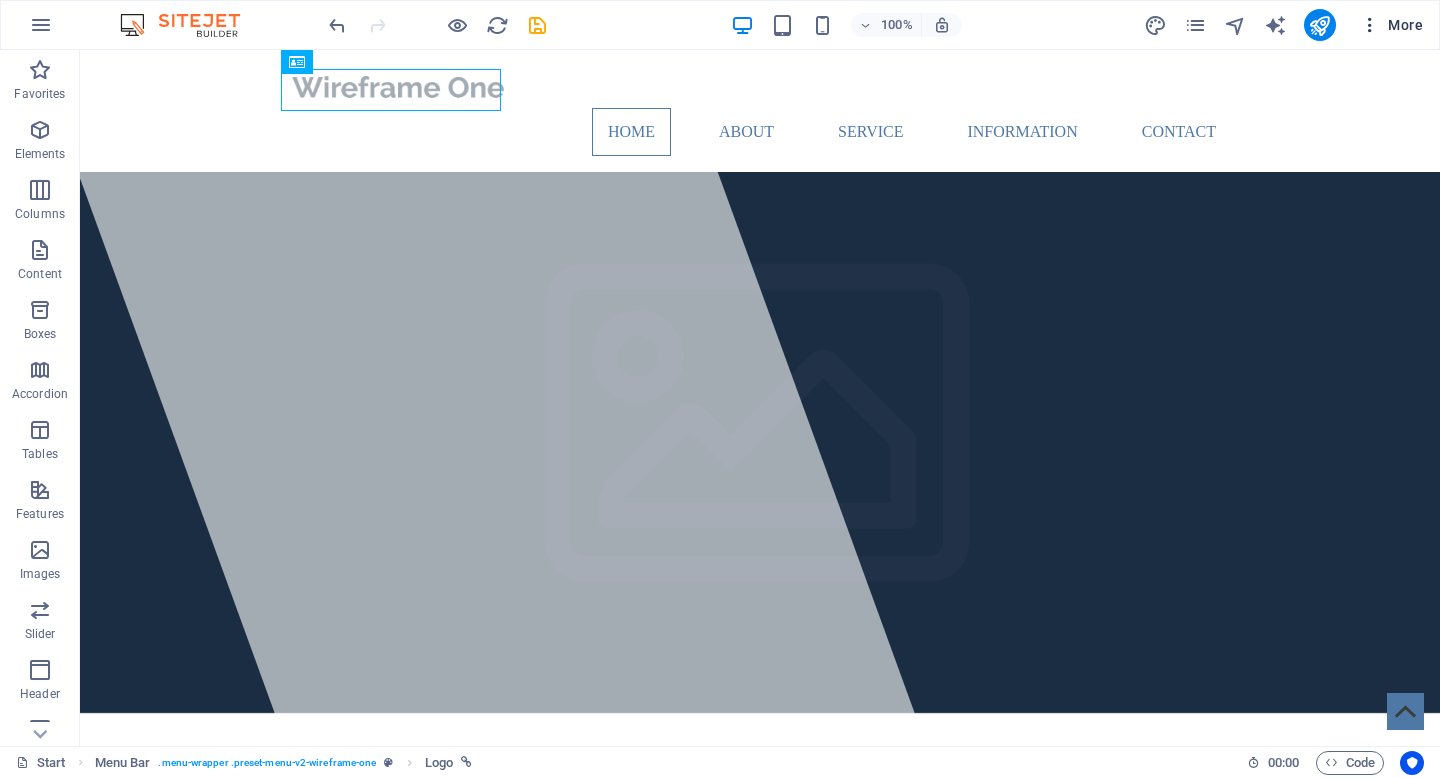 click at bounding box center [1370, 25] 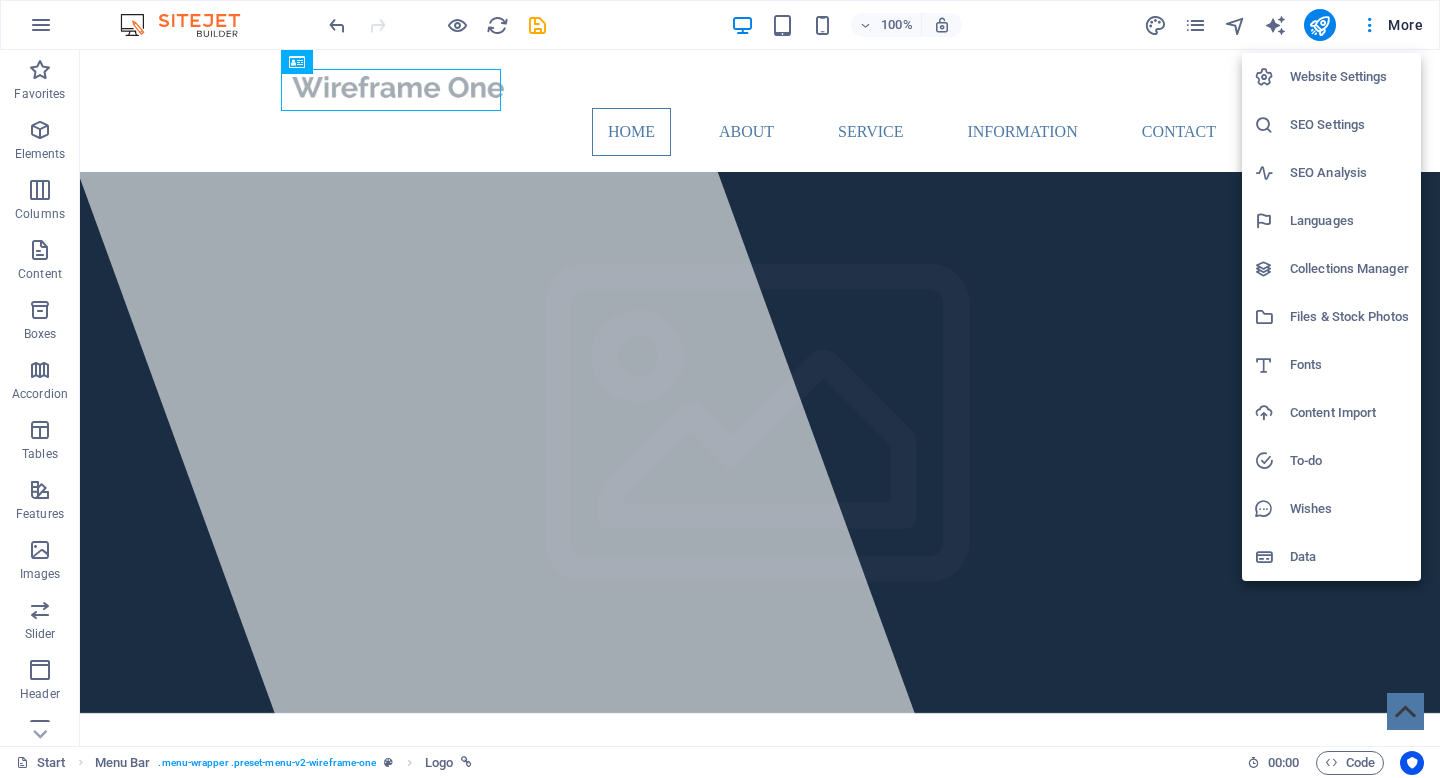 click on "Fonts" at bounding box center (1331, 365) 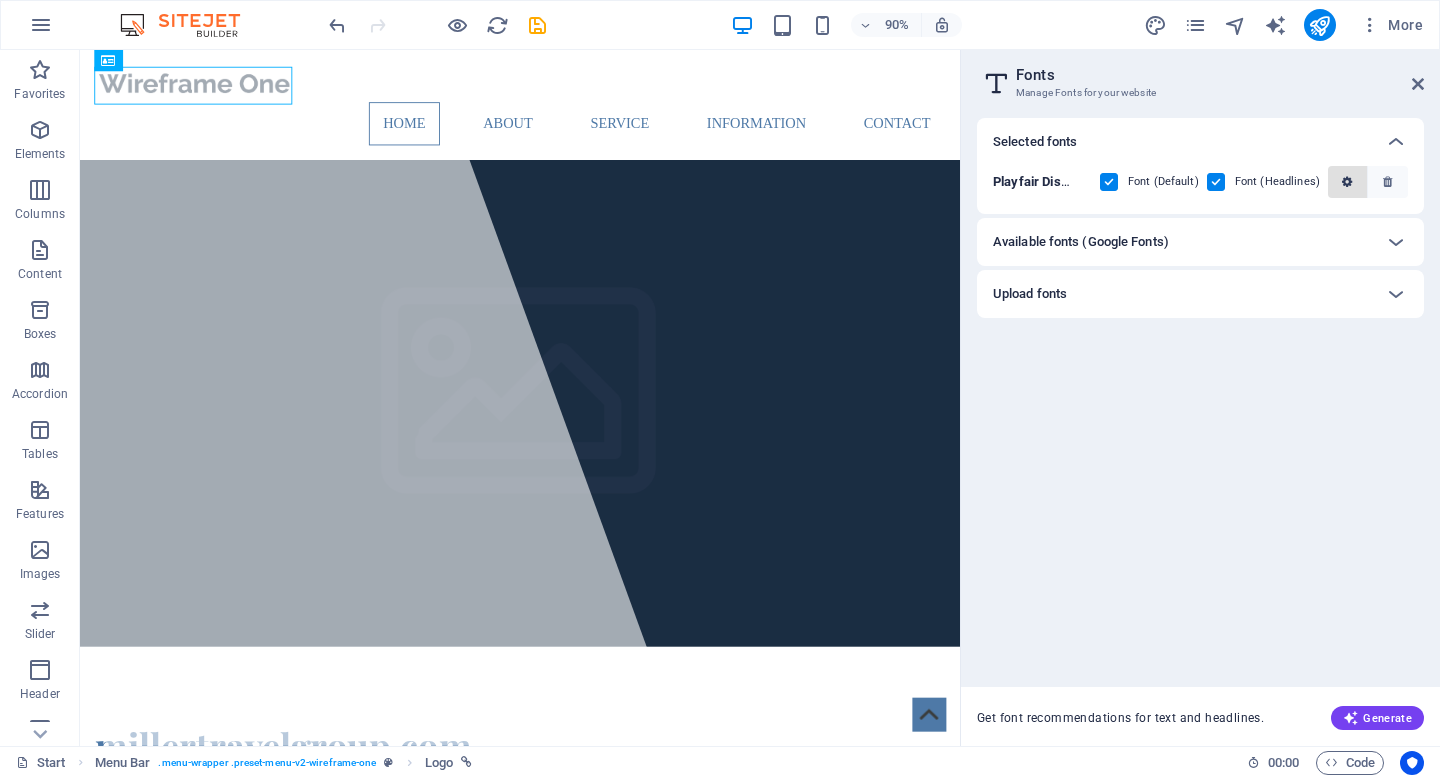 click at bounding box center [1347, 182] 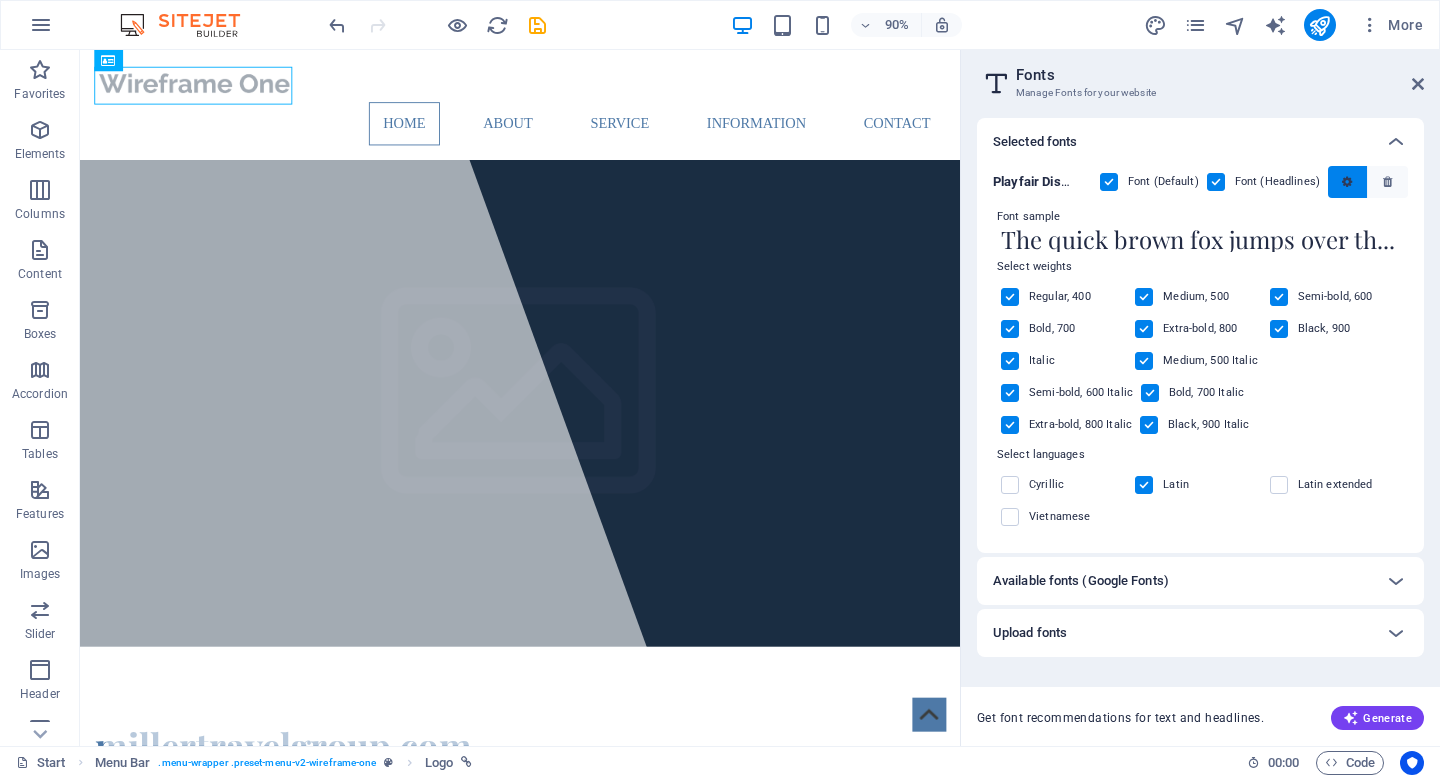 click at bounding box center (1347, 182) 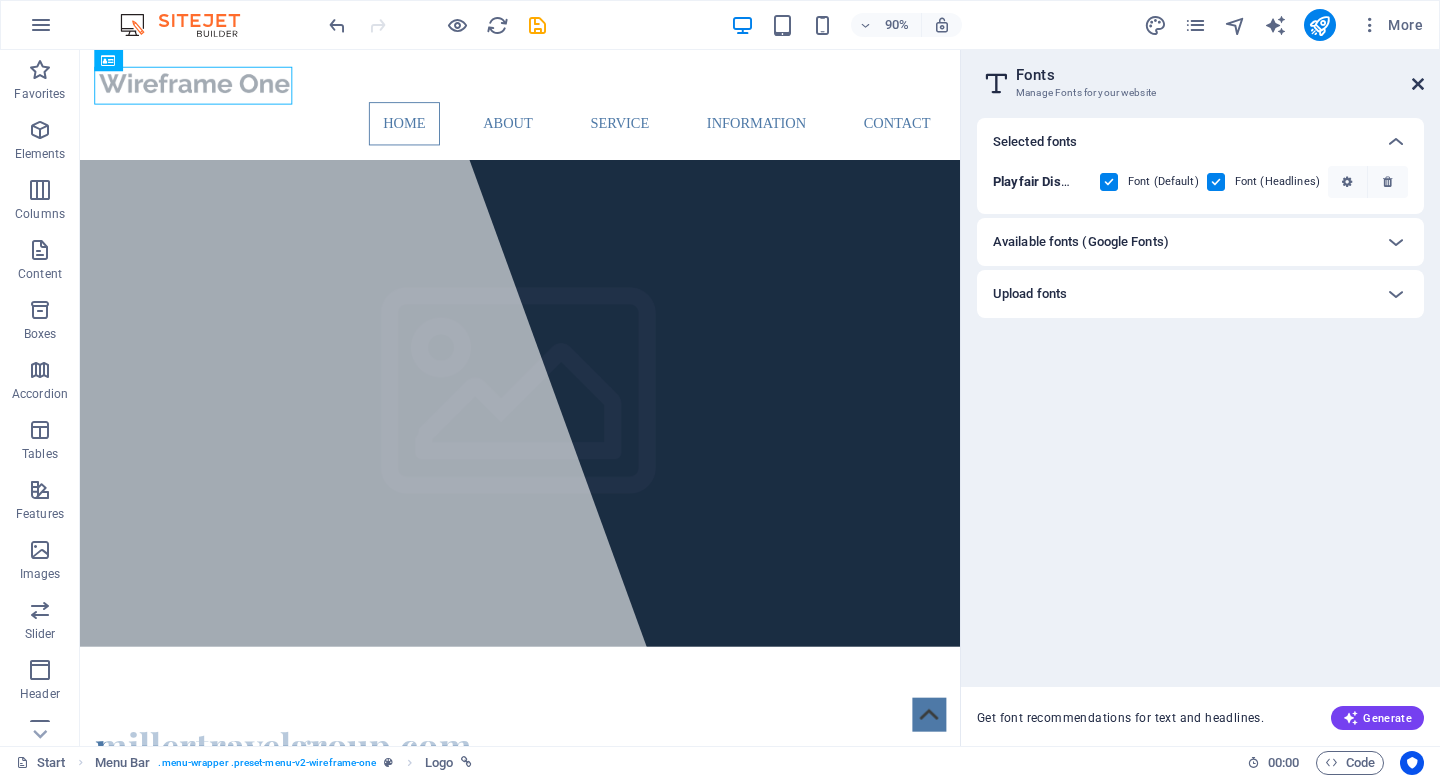 click at bounding box center [1418, 84] 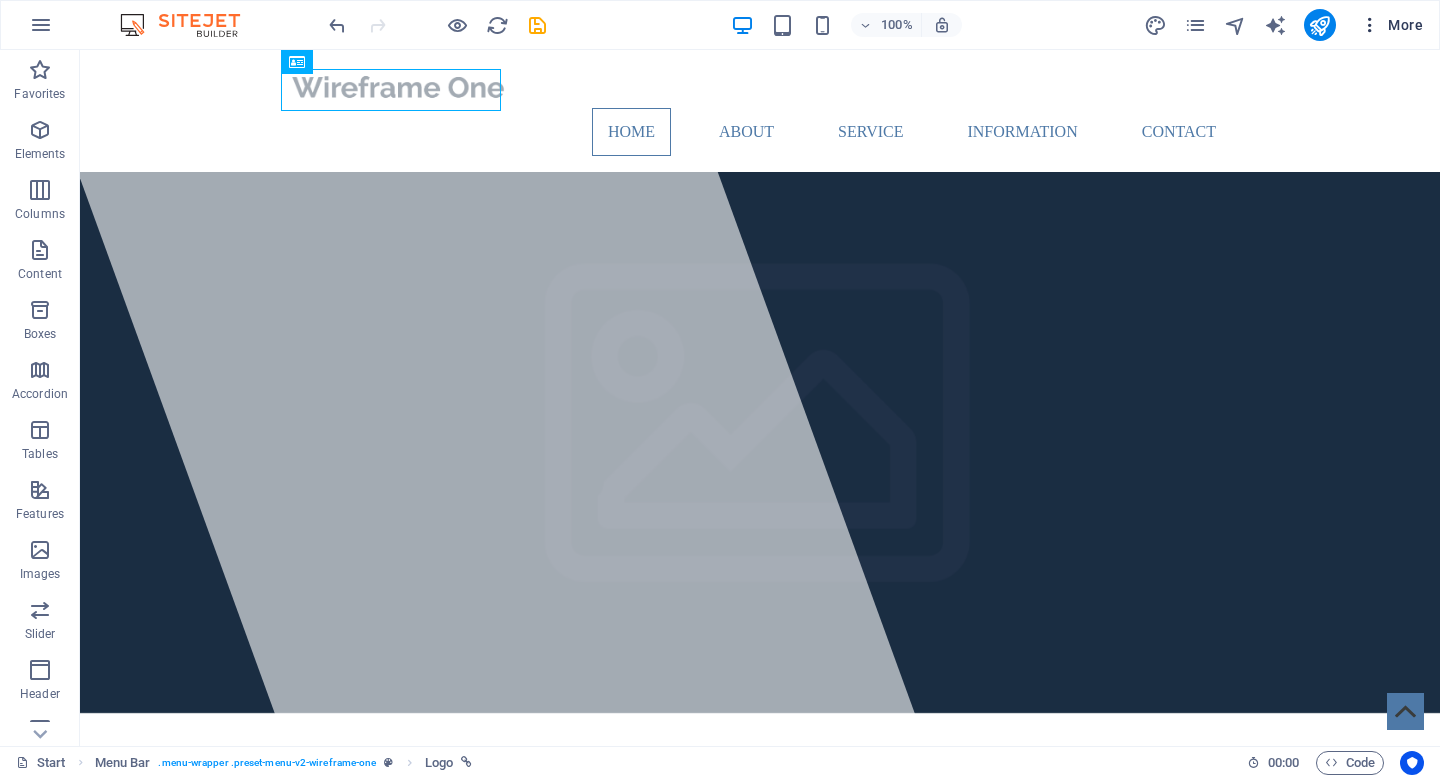 click at bounding box center [1370, 25] 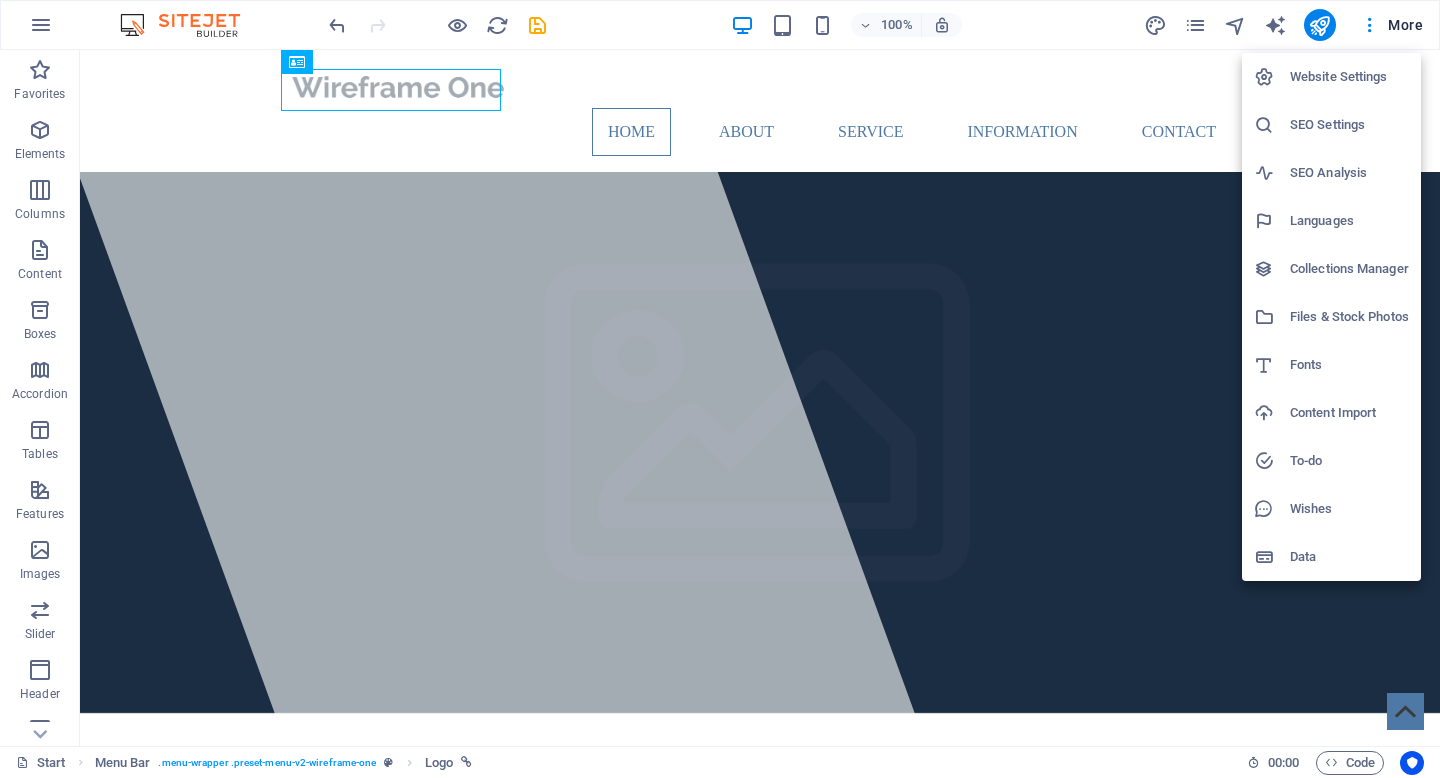 click on "Content Import" at bounding box center (1349, 413) 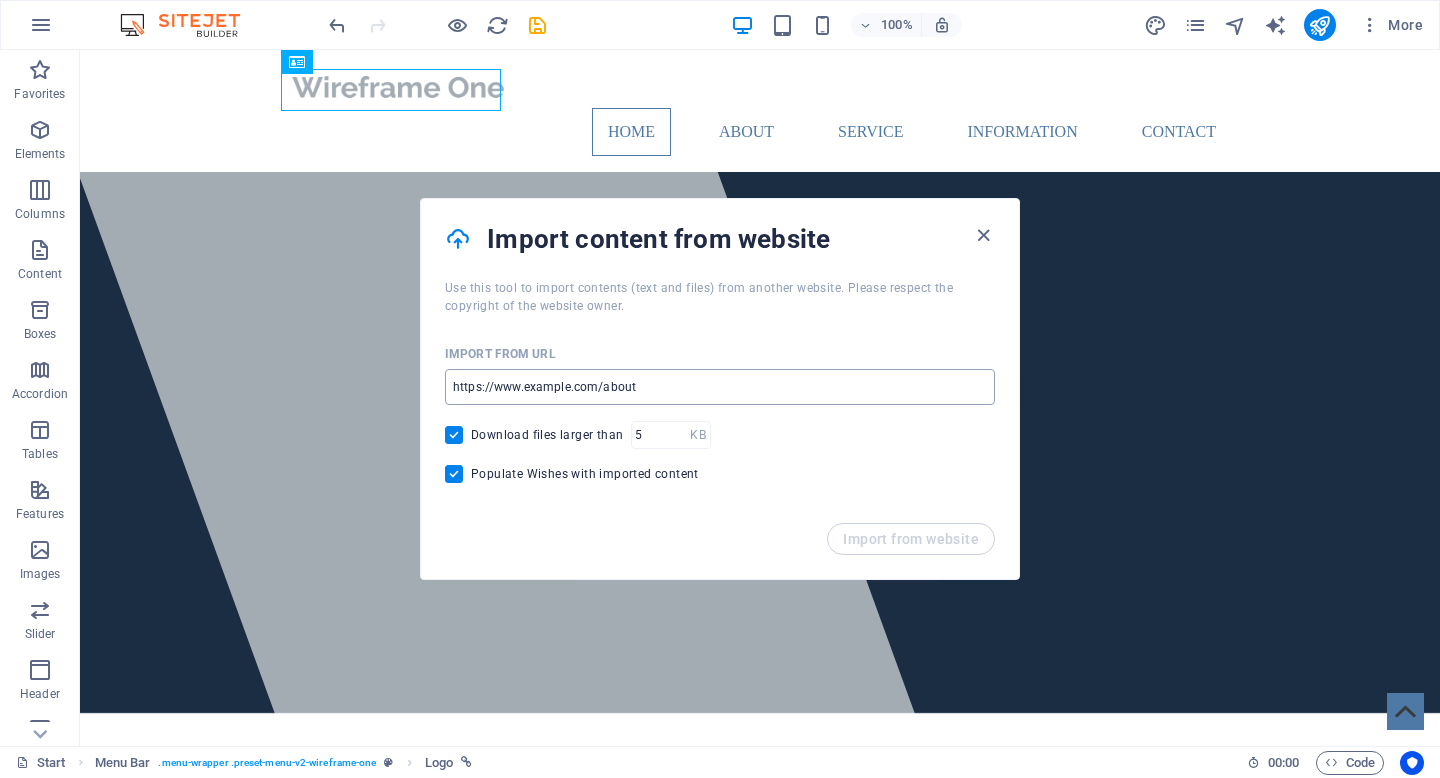 click at bounding box center (720, 387) 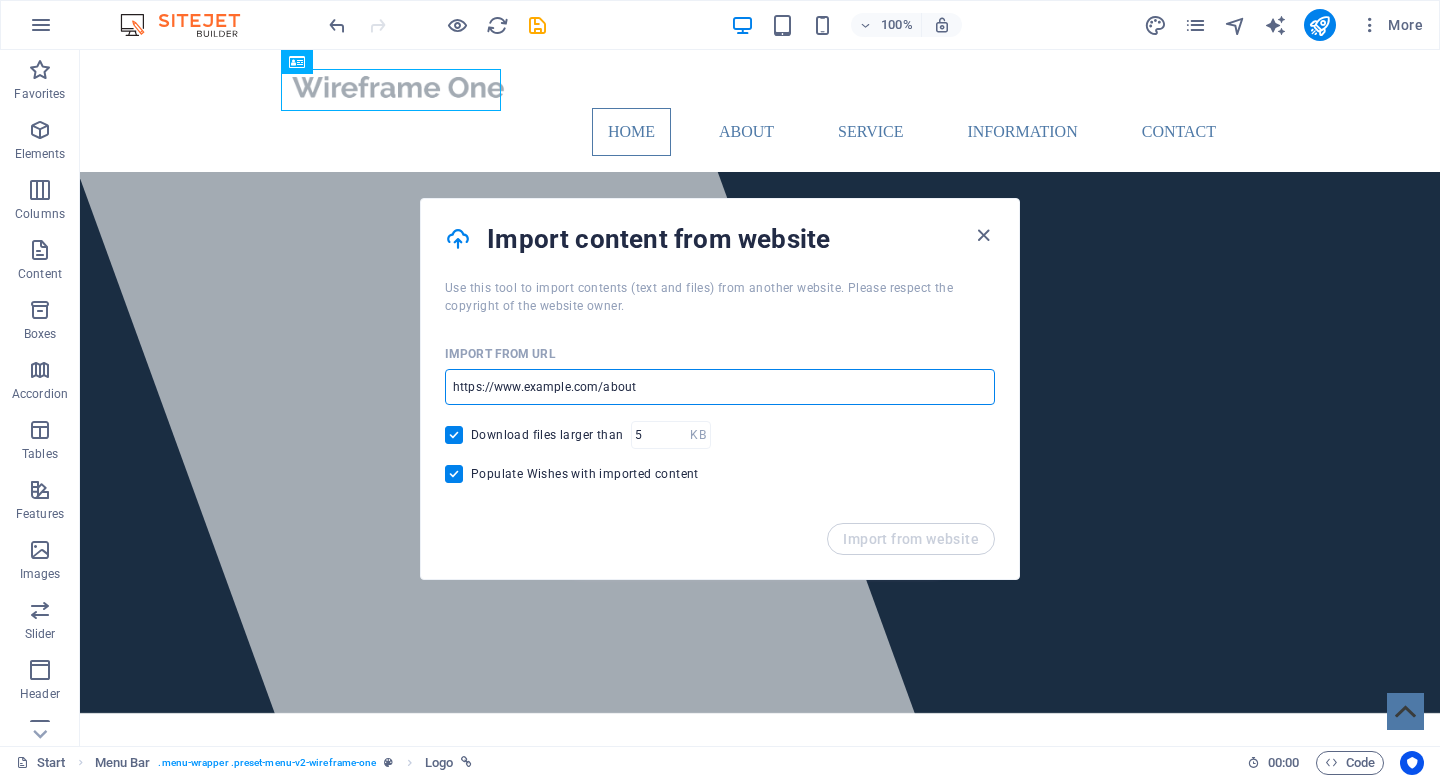 click at bounding box center (720, 387) 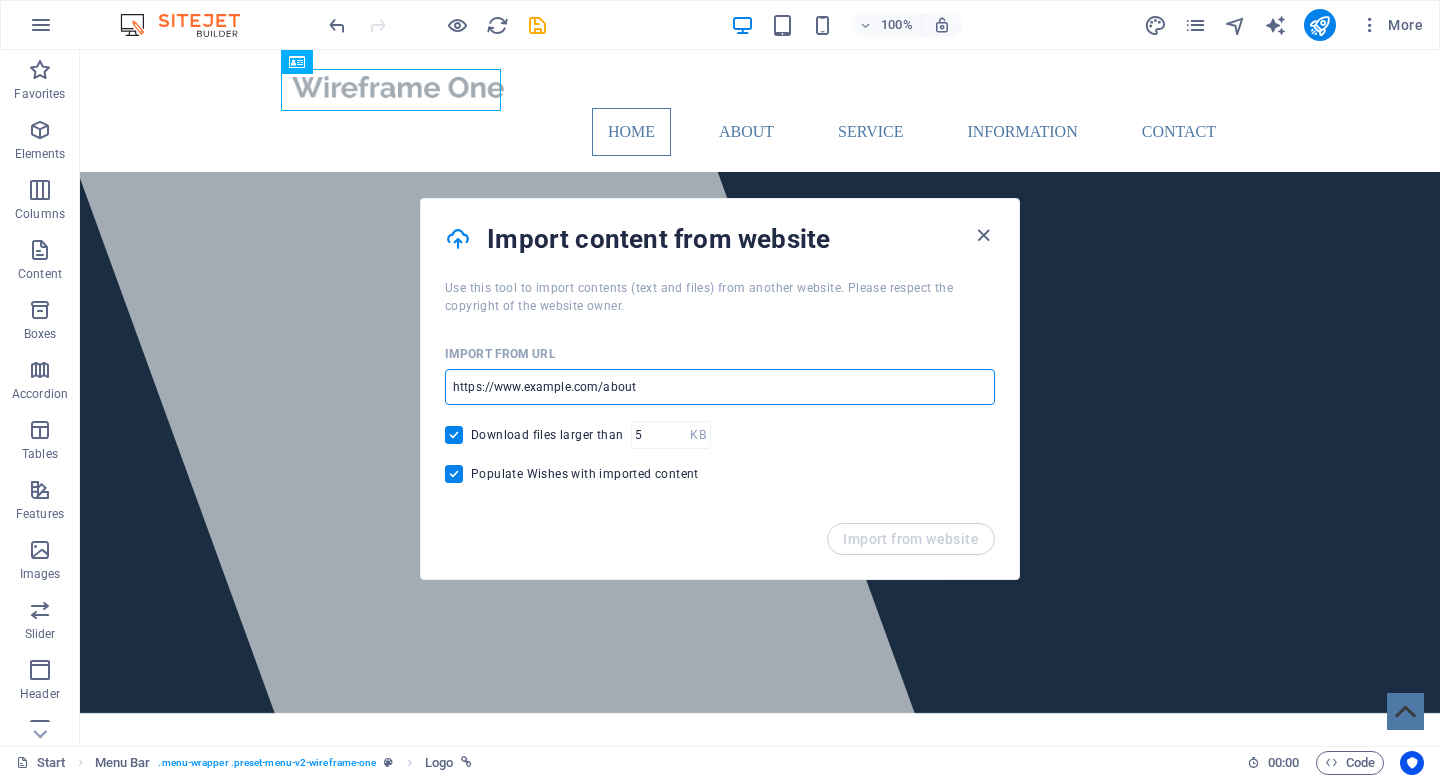 click at bounding box center (720, 387) 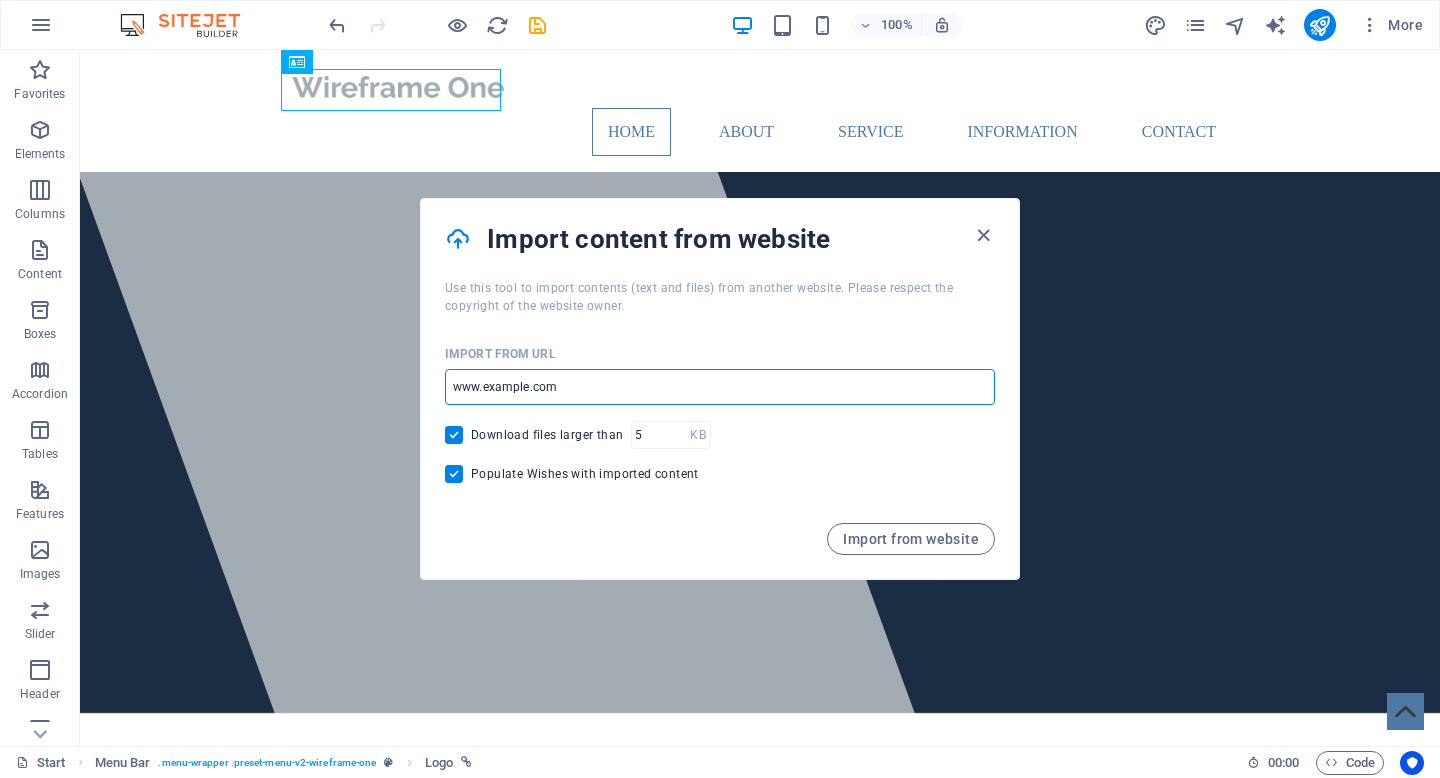 type on "www.example.com" 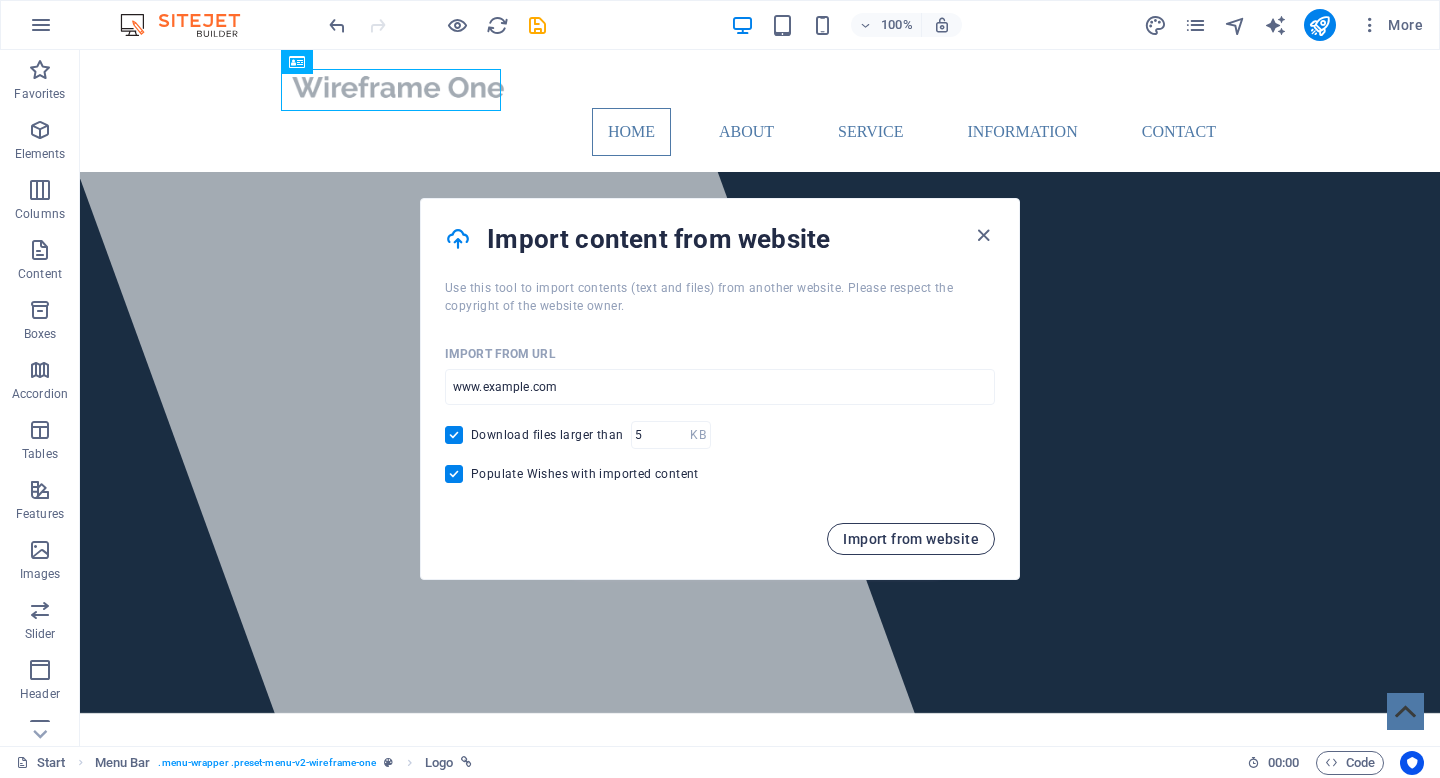 click on "Import from website" at bounding box center [911, 539] 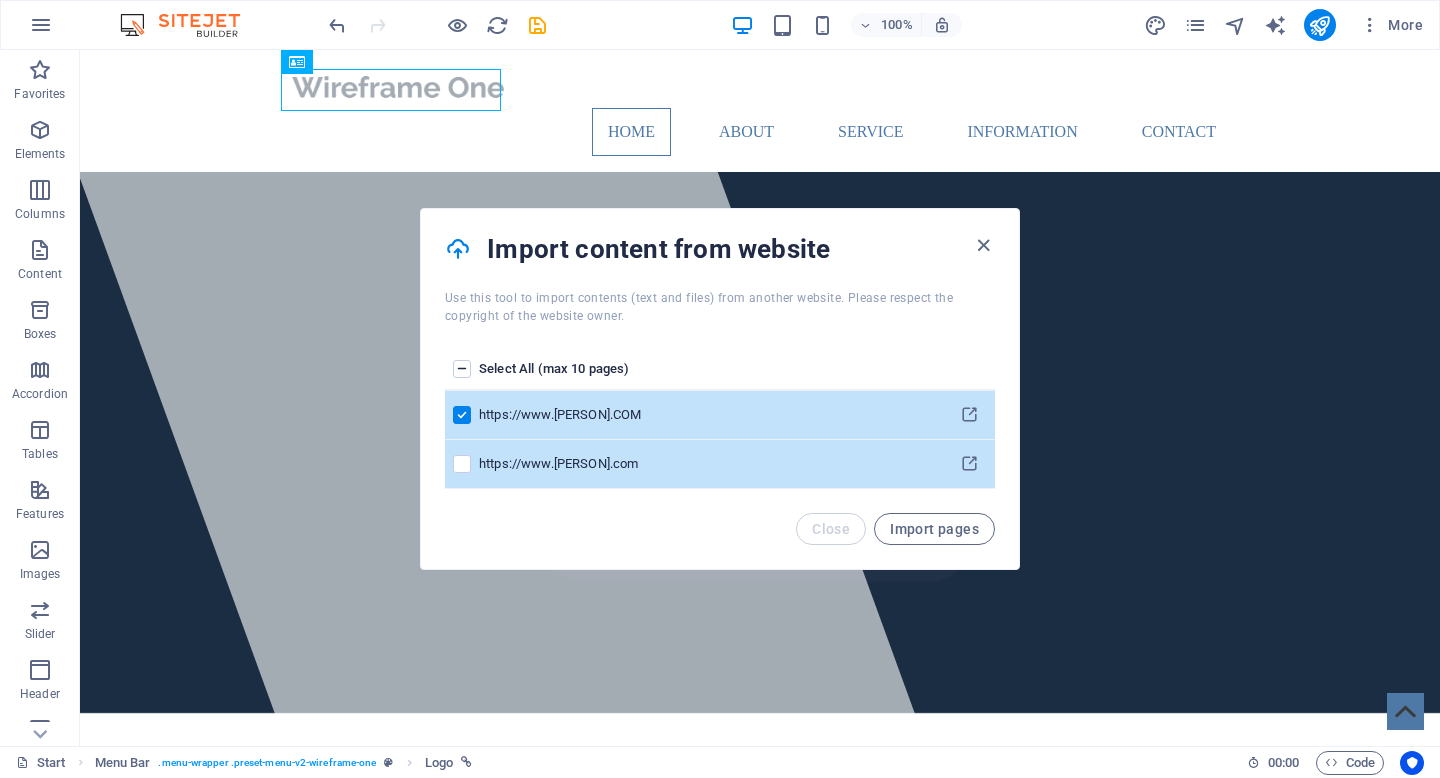 click at bounding box center (462, 464) 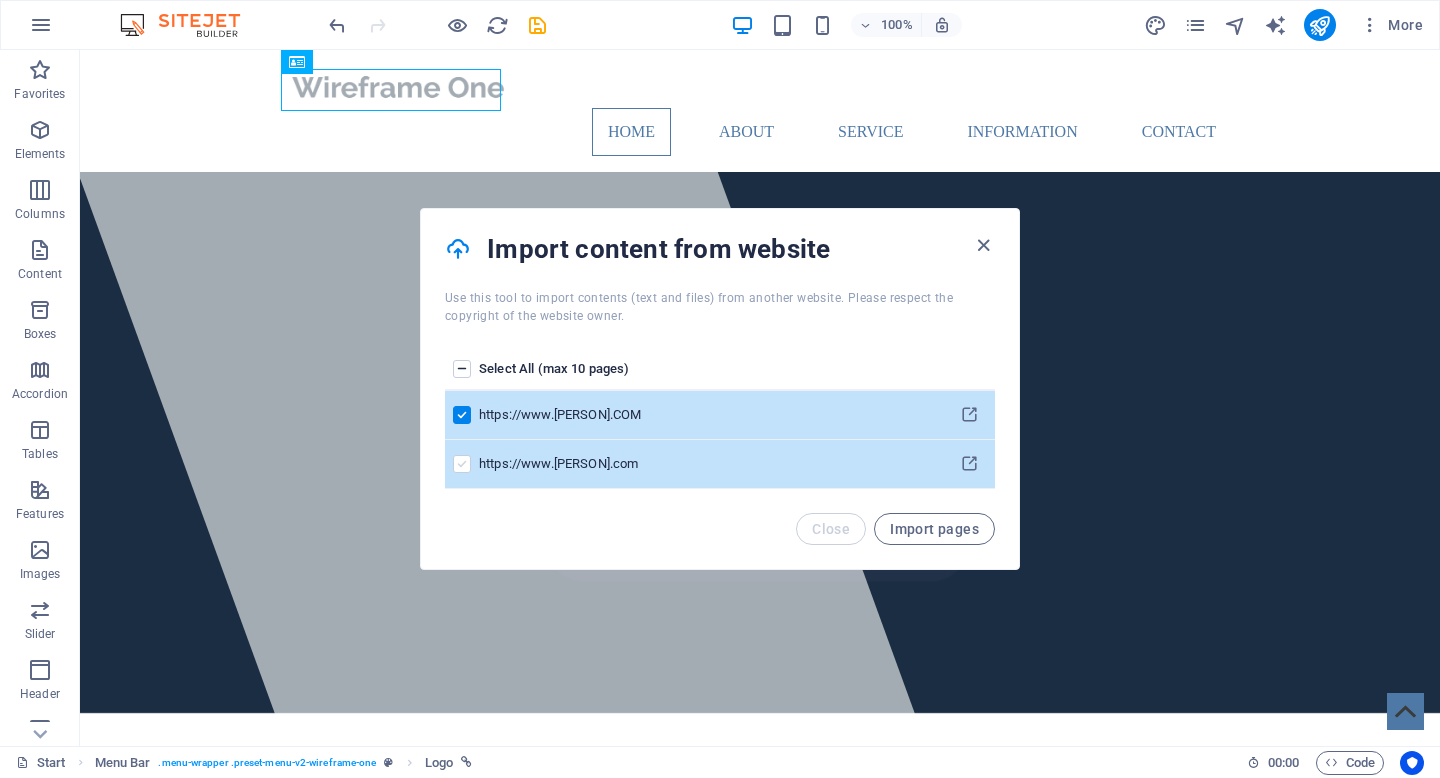 click at bounding box center [462, 464] 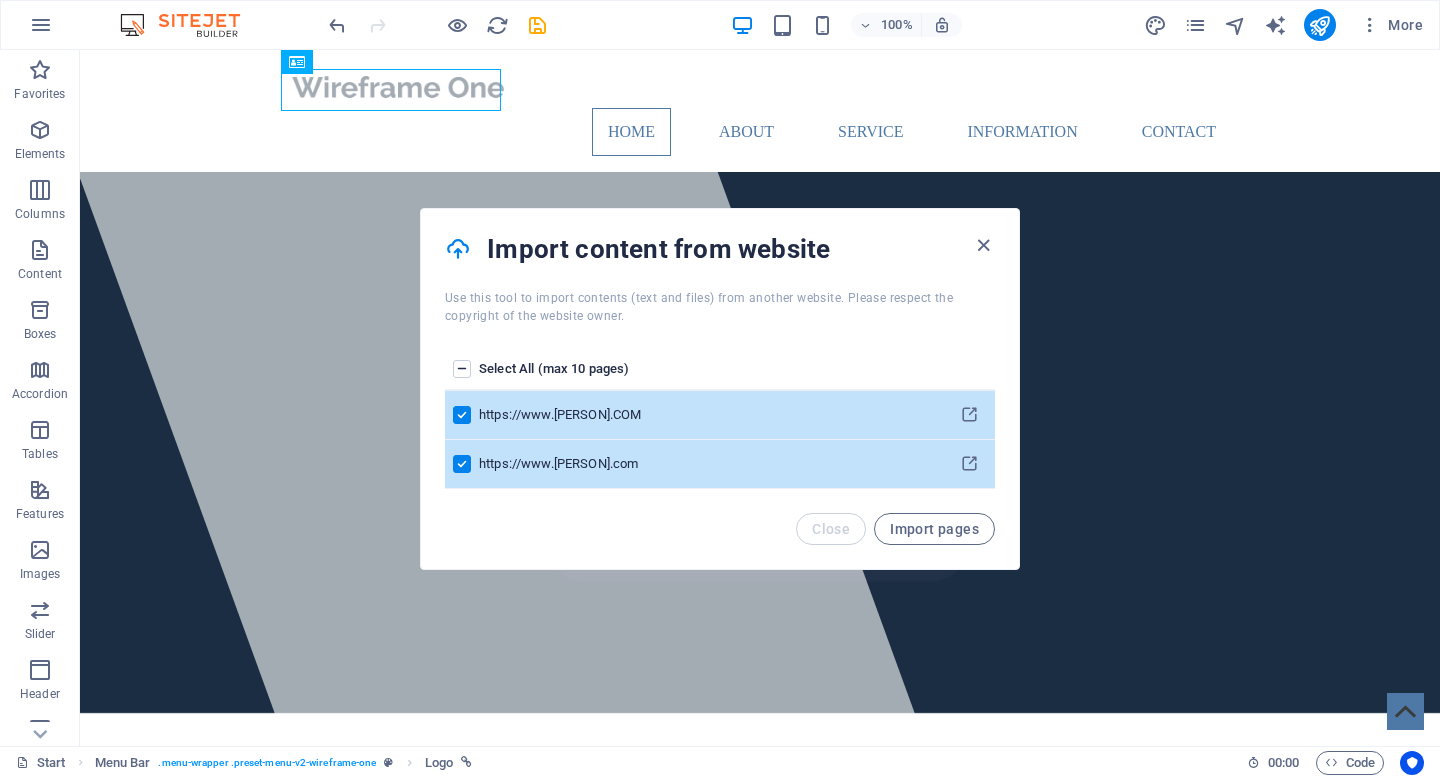 click at bounding box center [462, 415] 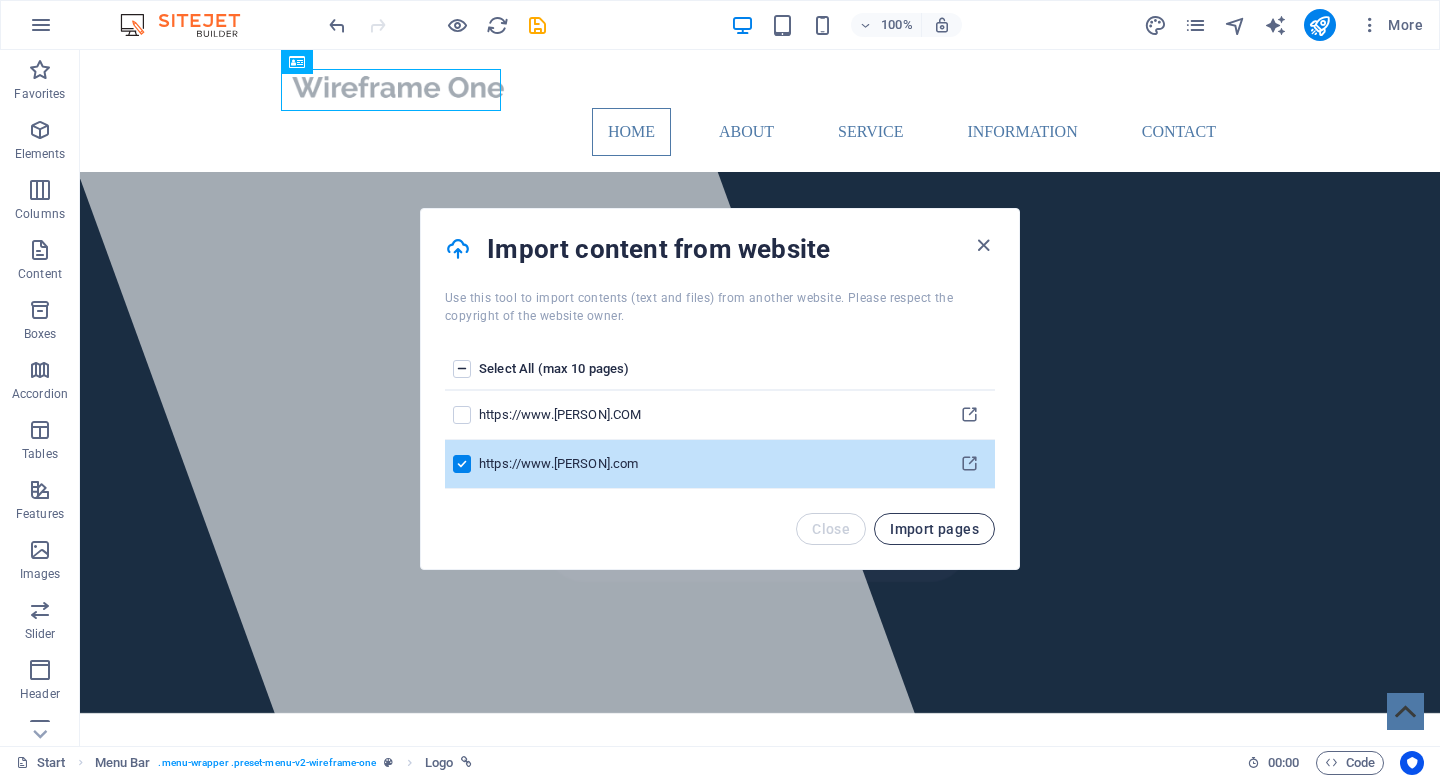 click on "Import pages" at bounding box center [934, 529] 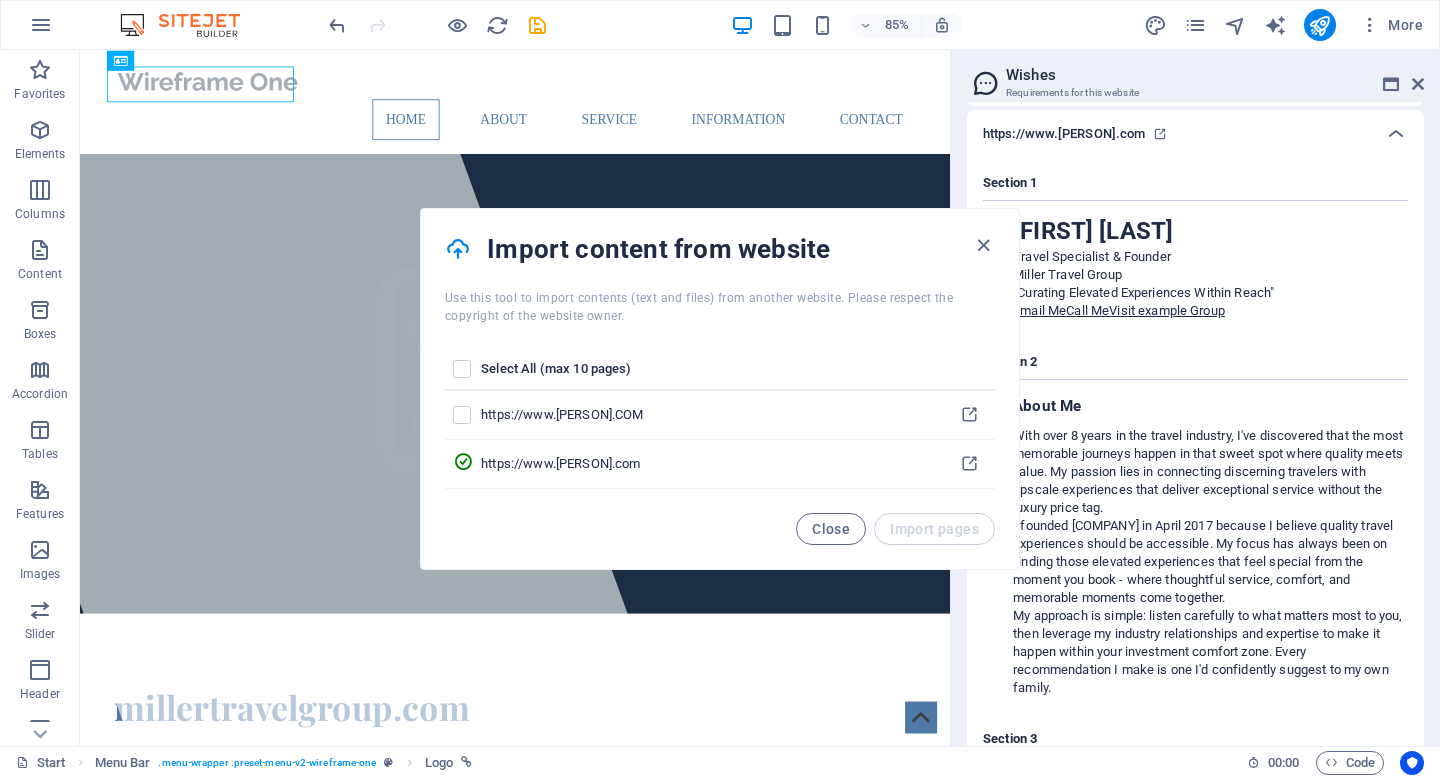 scroll, scrollTop: 217, scrollLeft: 0, axis: vertical 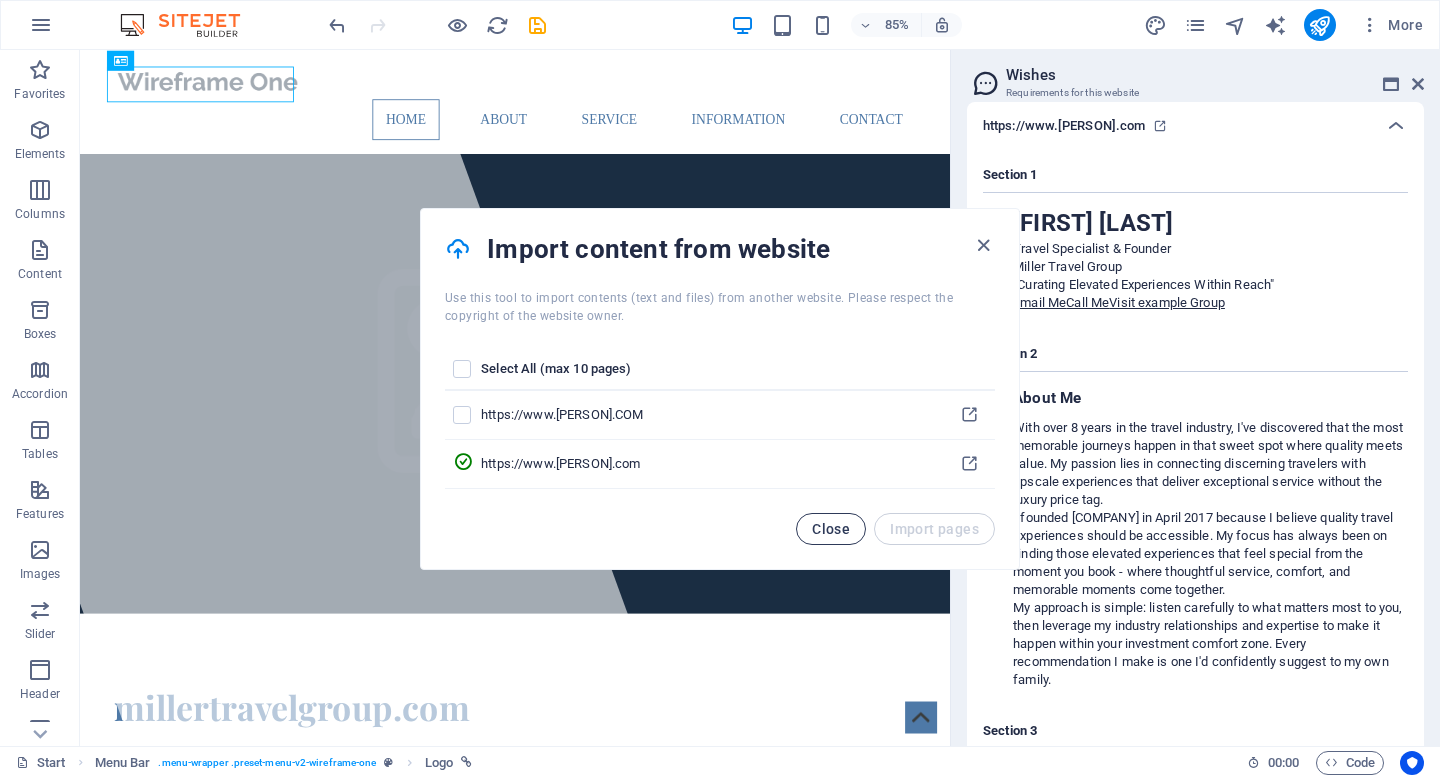 click on "Close" at bounding box center (831, 529) 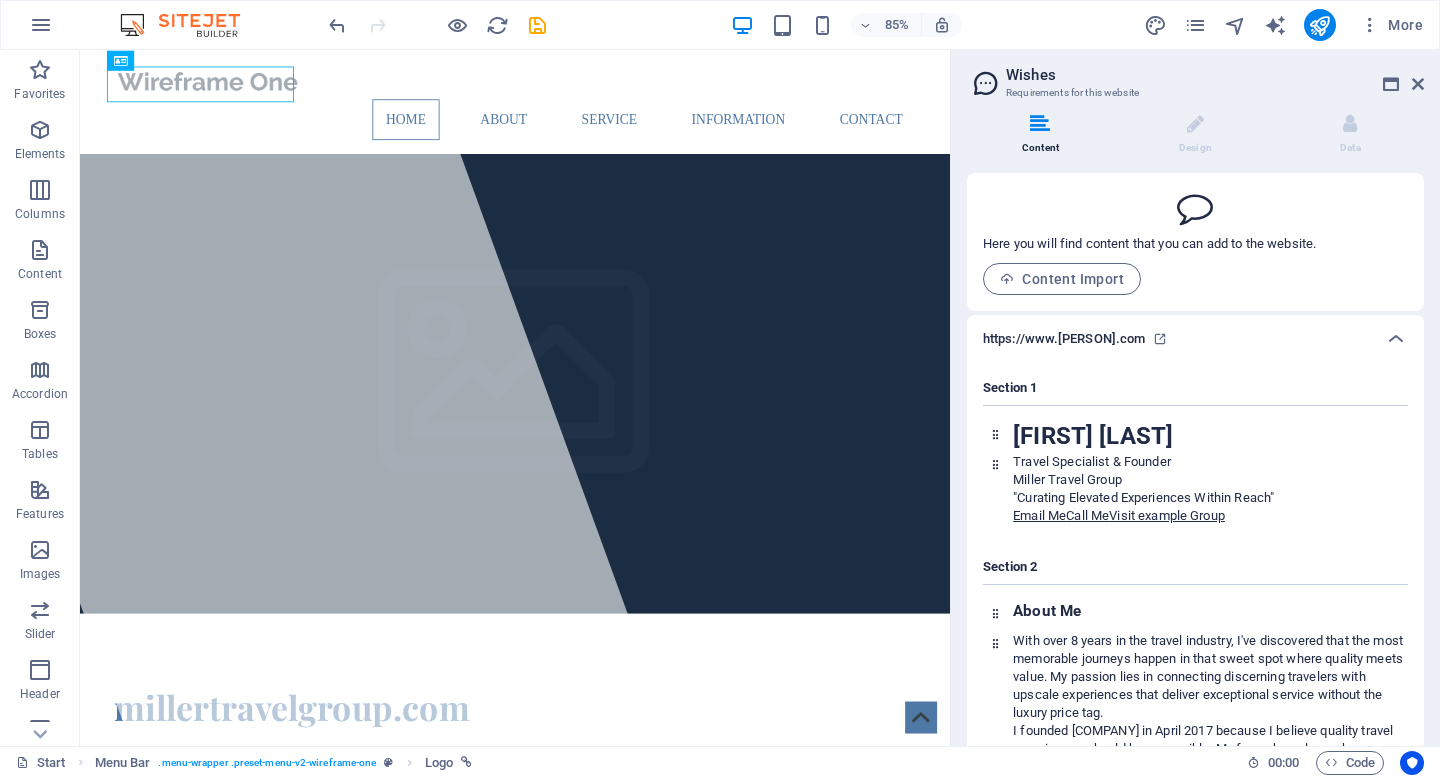 scroll, scrollTop: 25, scrollLeft: 0, axis: vertical 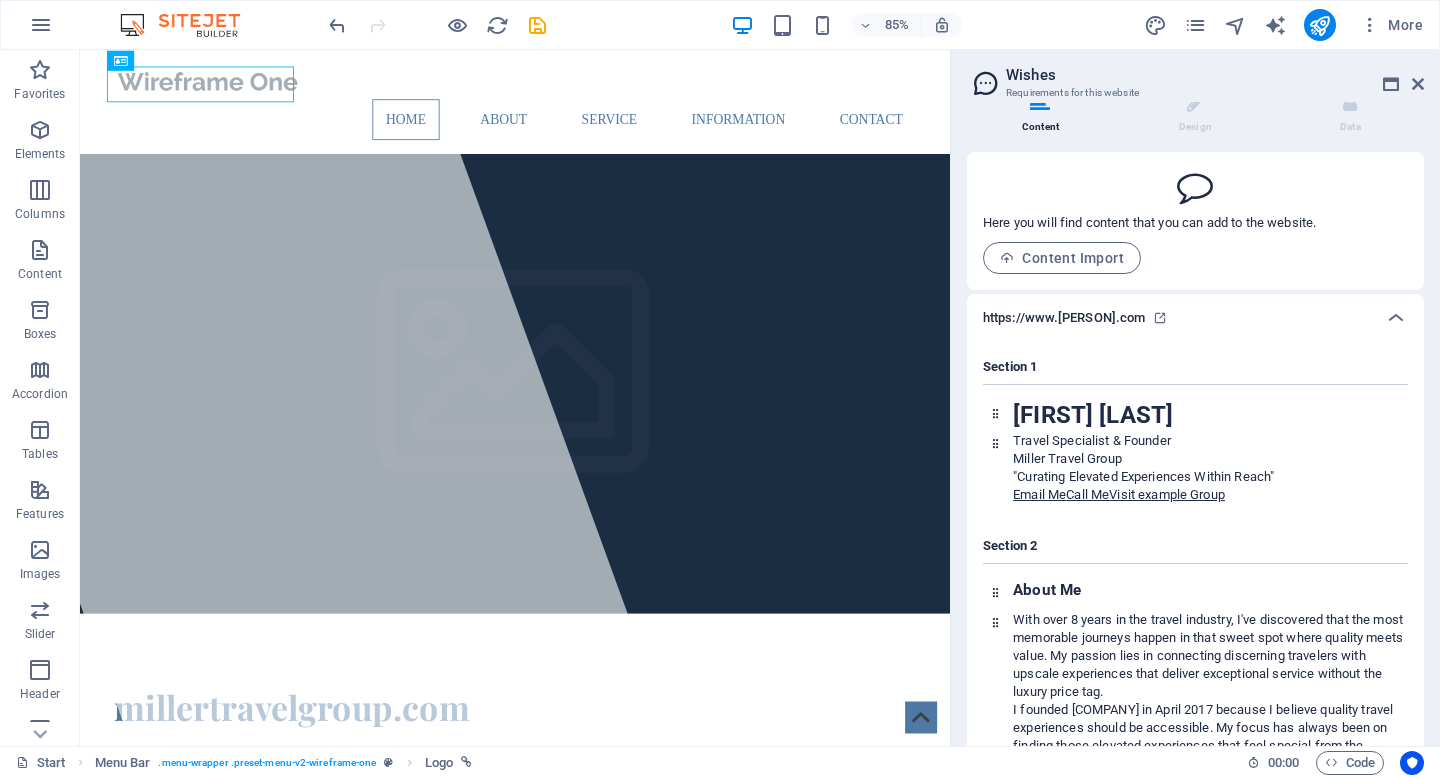 click on "Section 1" at bounding box center (1195, 371) 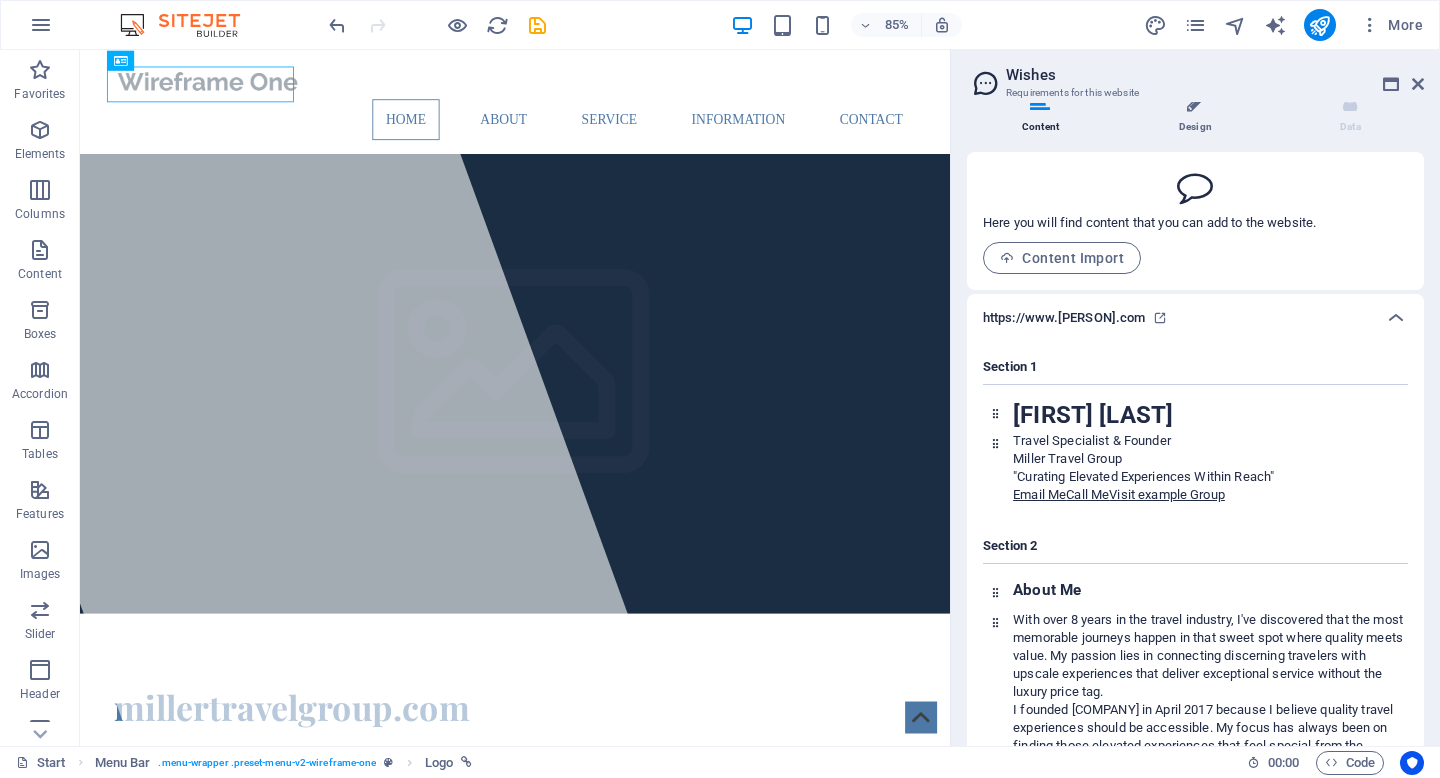 click at bounding box center (1195, 103) 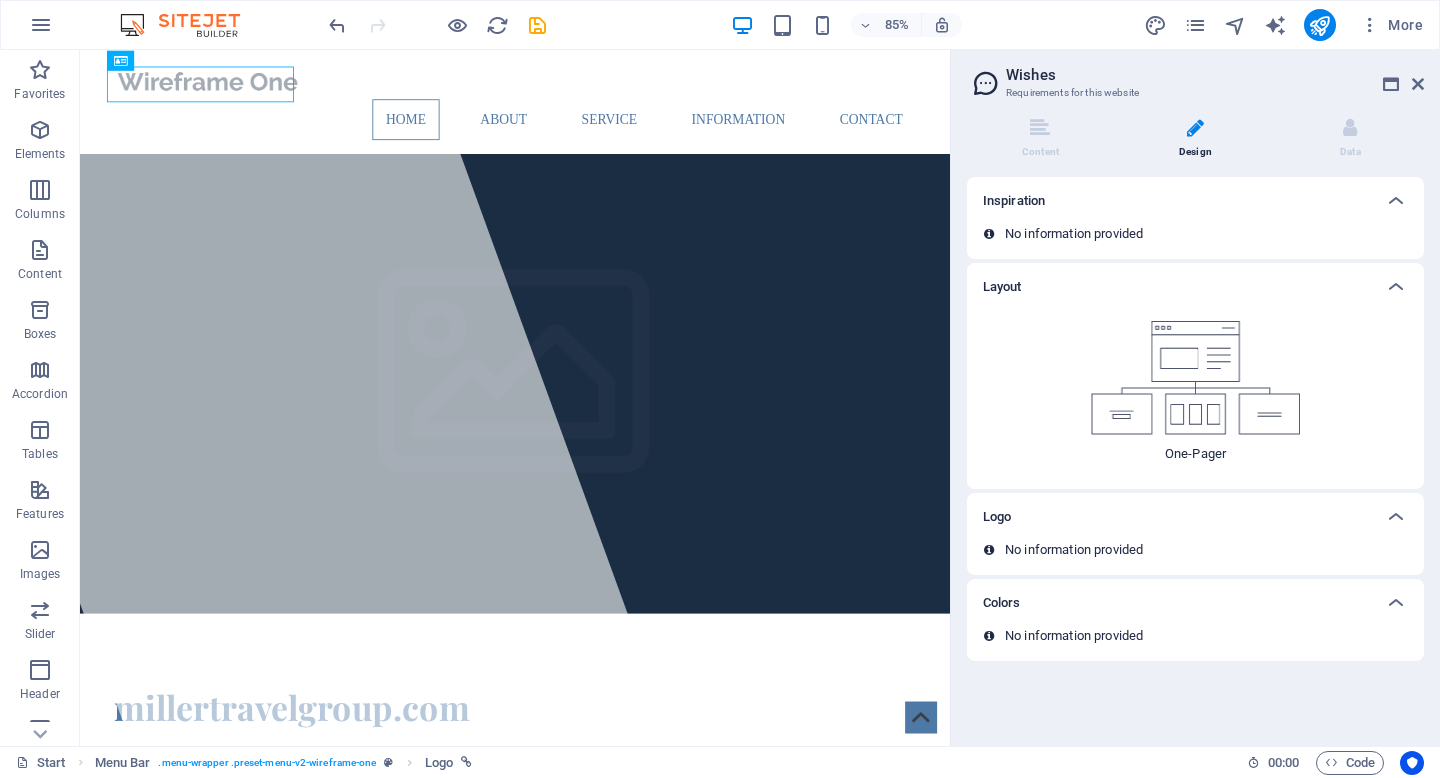 scroll, scrollTop: 0, scrollLeft: 0, axis: both 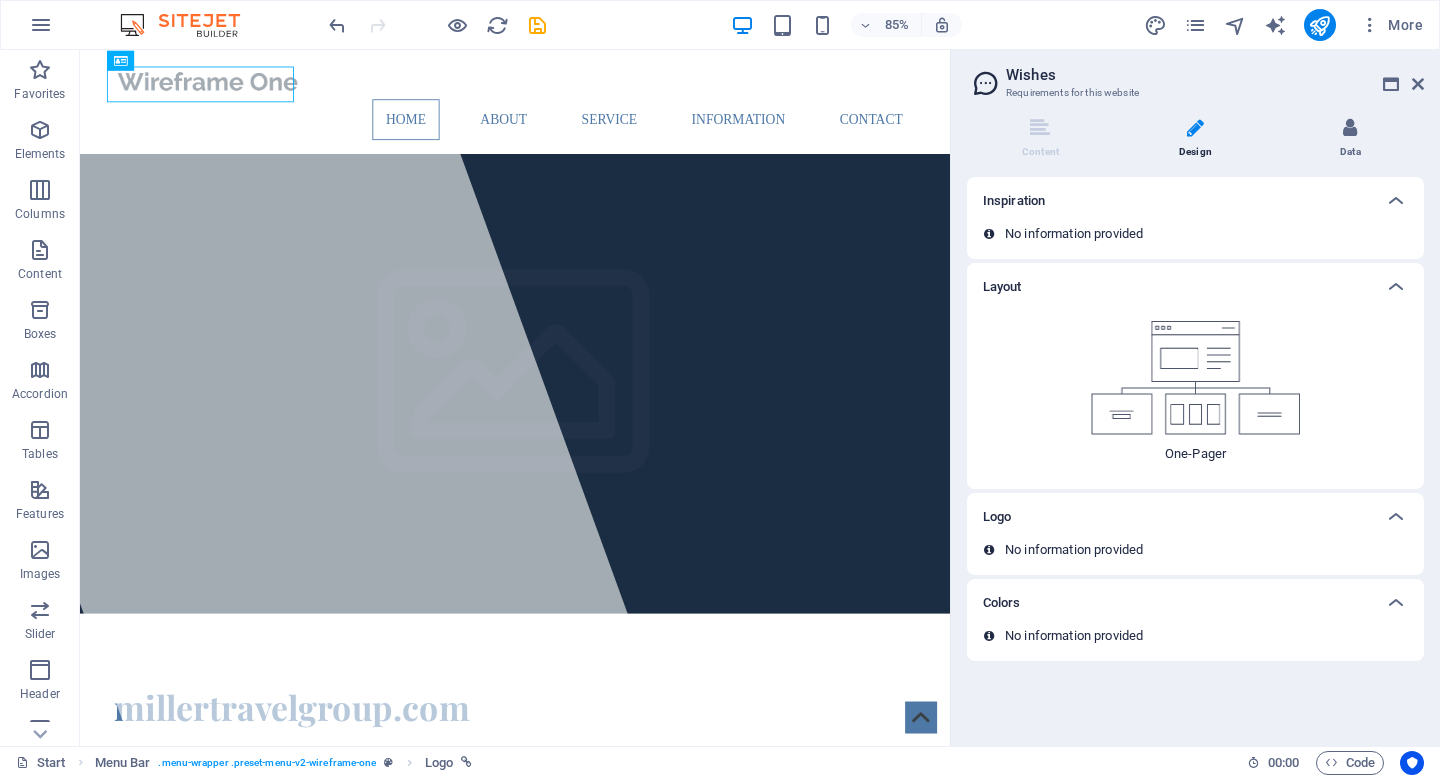 click on "Data" at bounding box center [1350, 139] 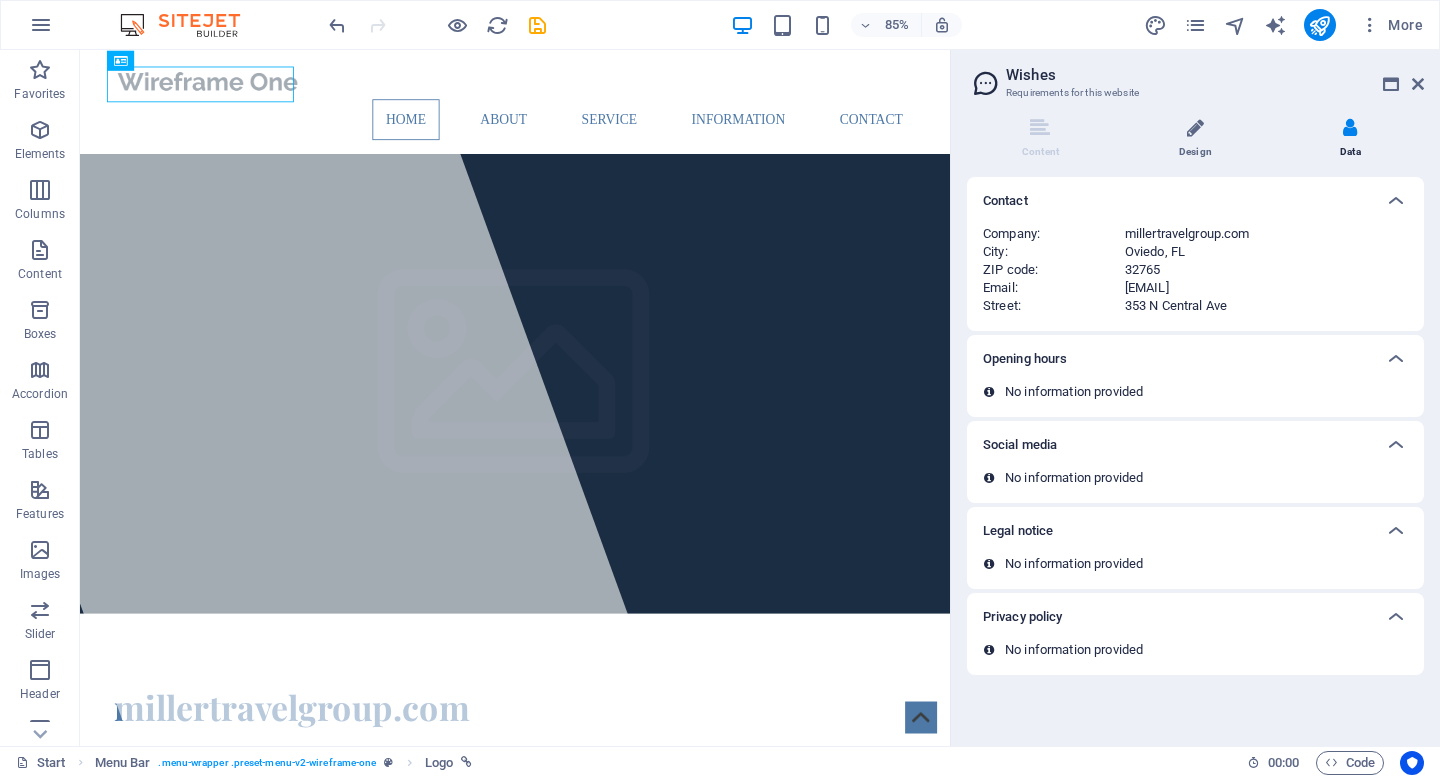 click at bounding box center [1195, 140] 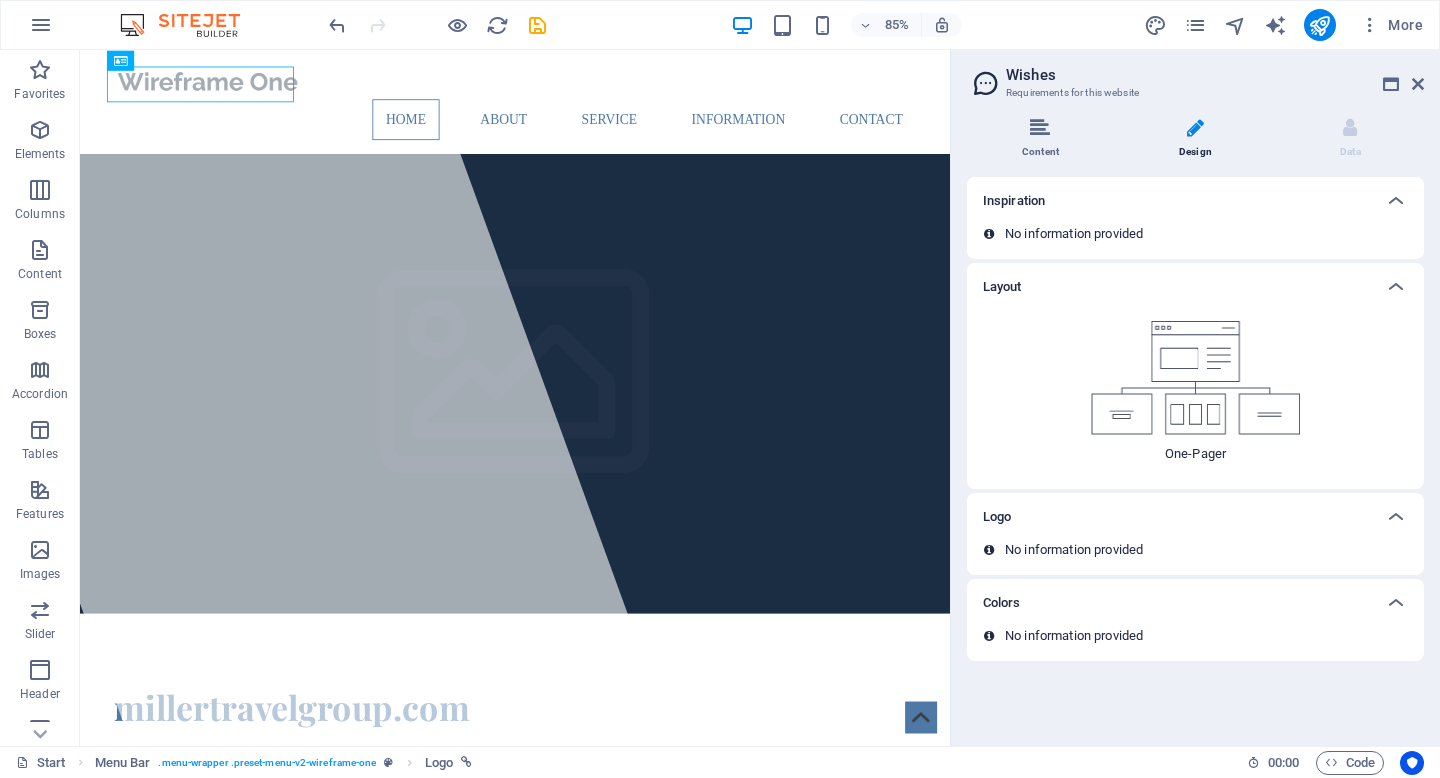 click on "Content" at bounding box center (1044, 139) 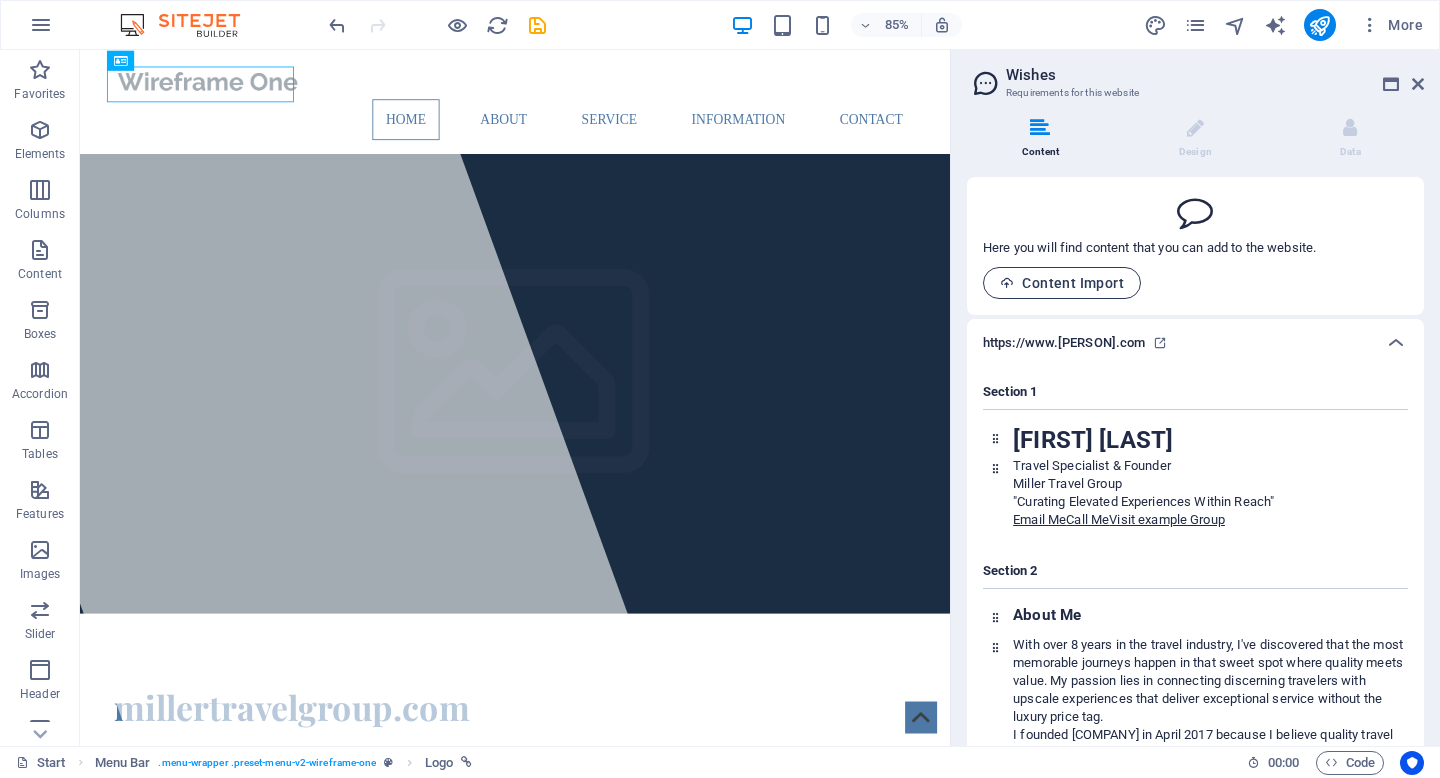 click on "Content Import" at bounding box center [1062, 283] 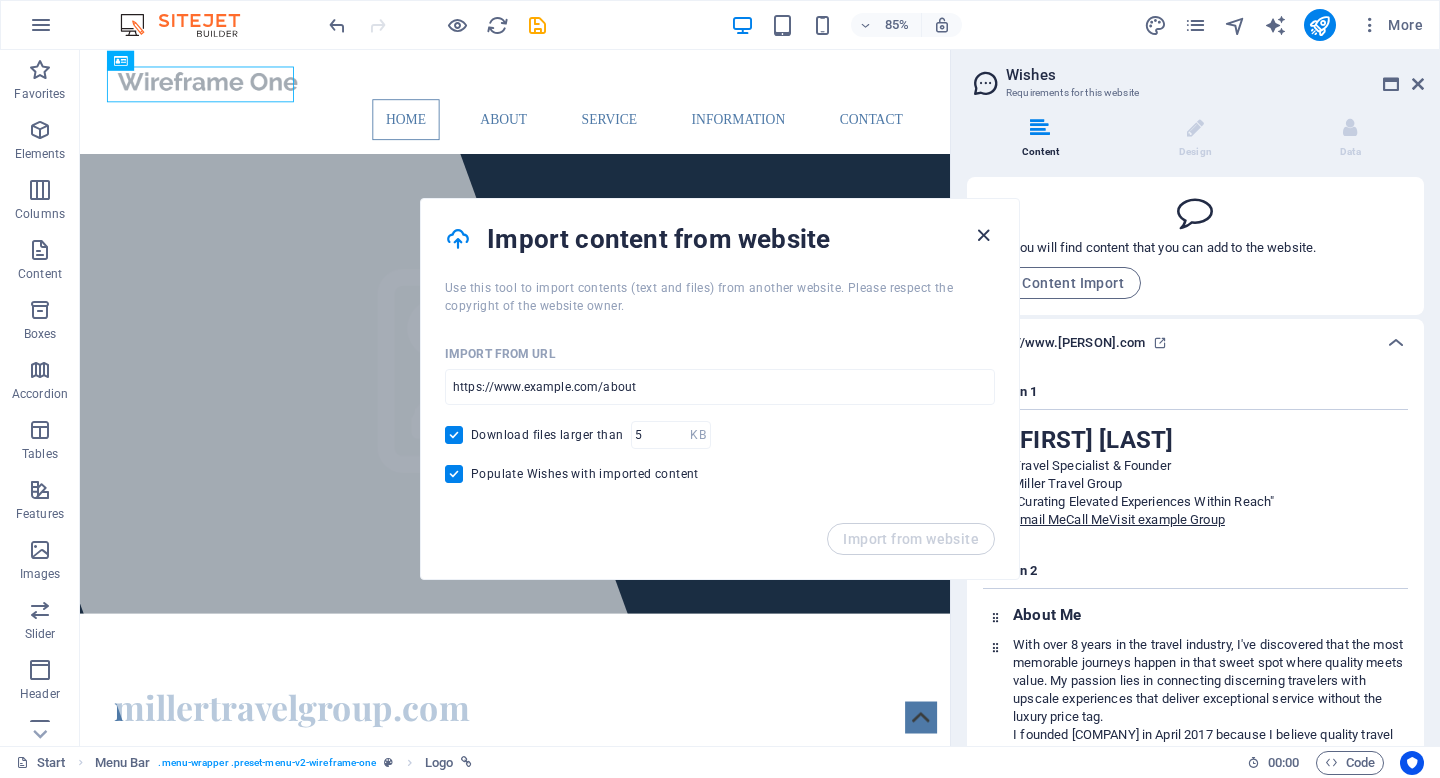 click at bounding box center (983, 235) 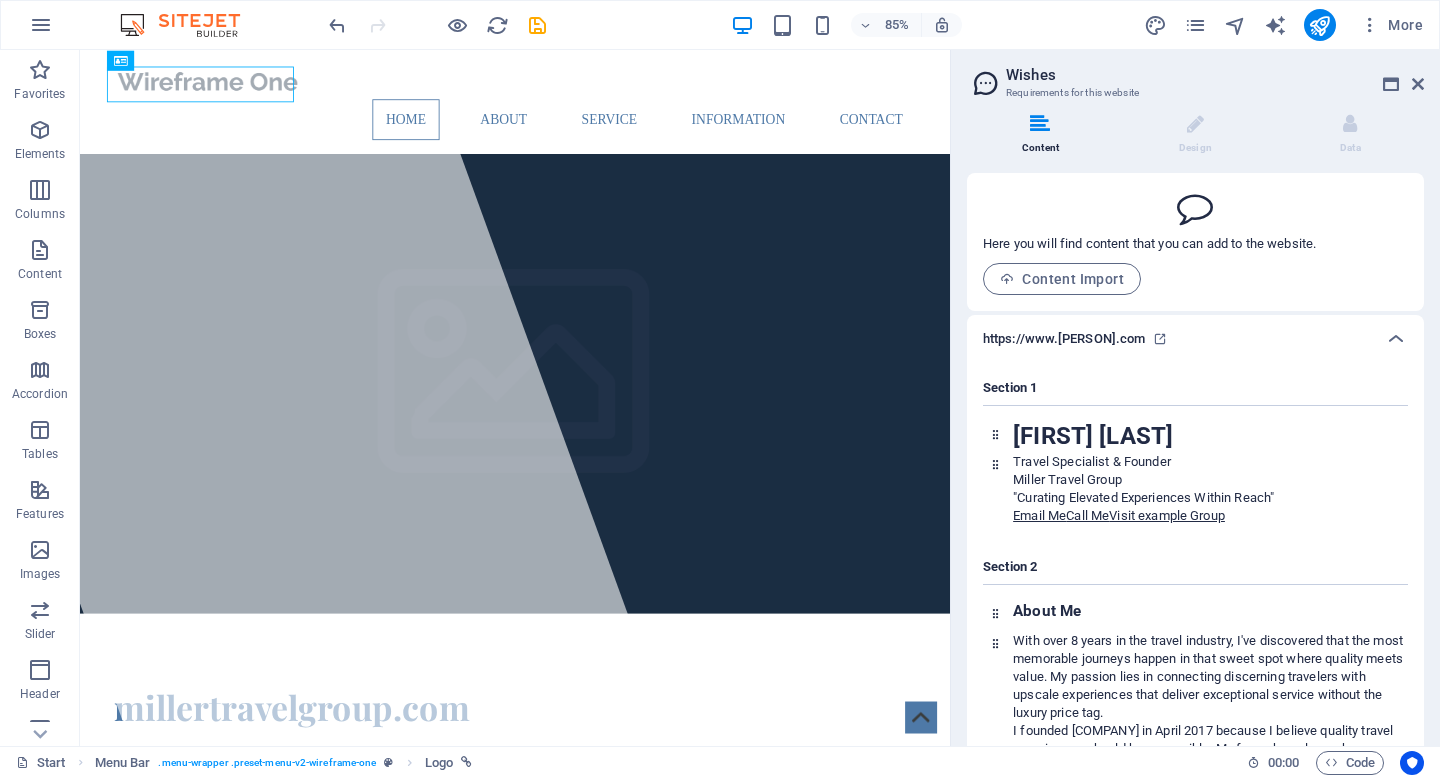 scroll, scrollTop: 0, scrollLeft: 0, axis: both 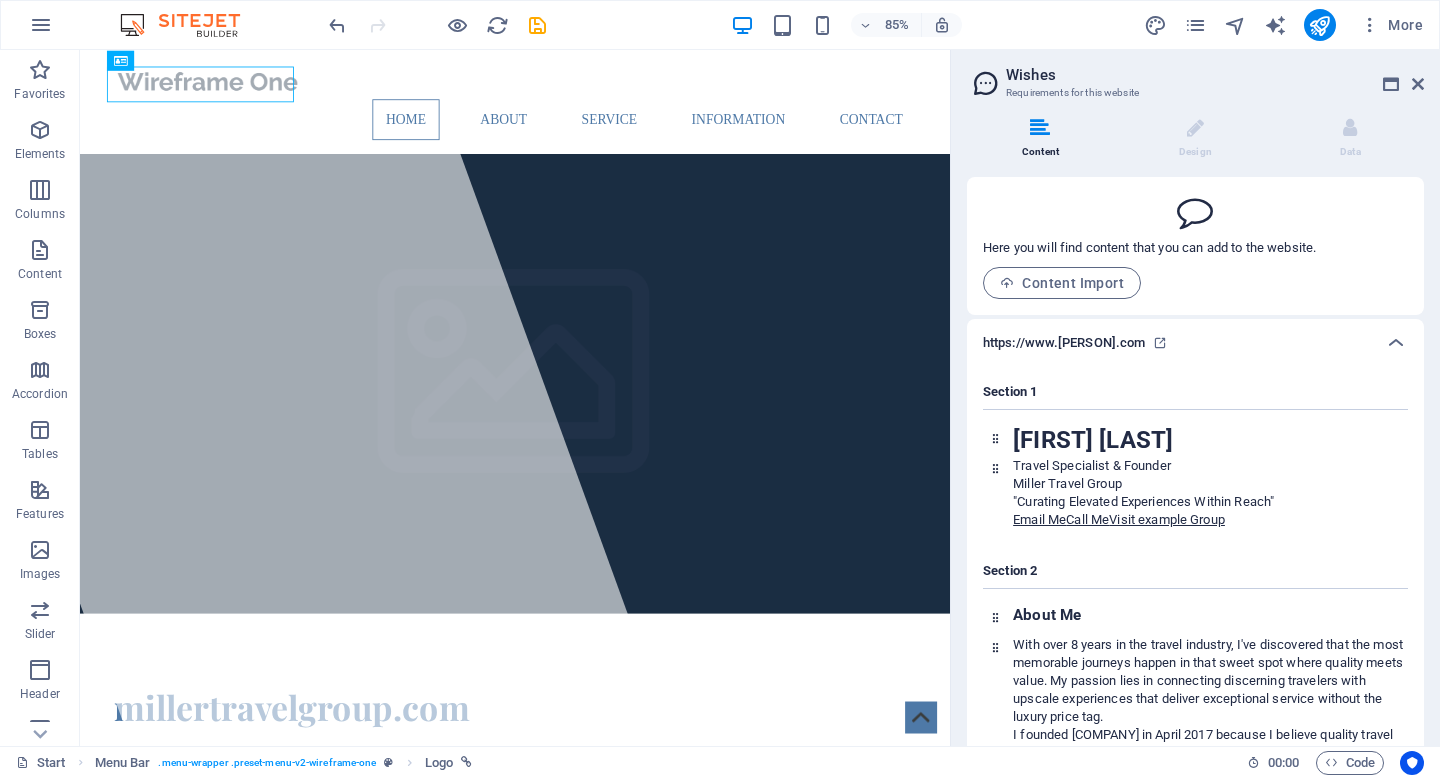 click on "https://www.[PERSON].com" at bounding box center [1064, 343] 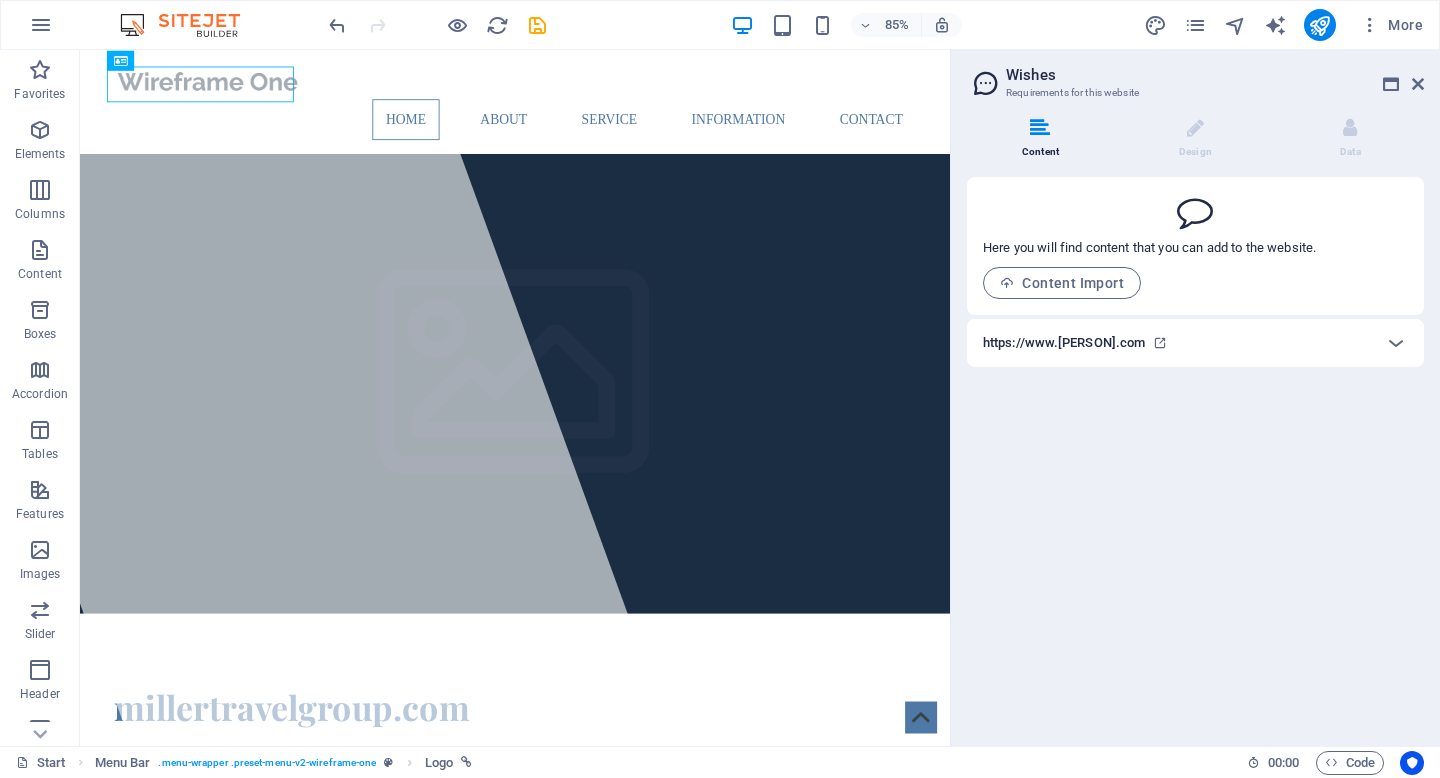click on "https://www.[PERSON].com" at bounding box center [1064, 343] 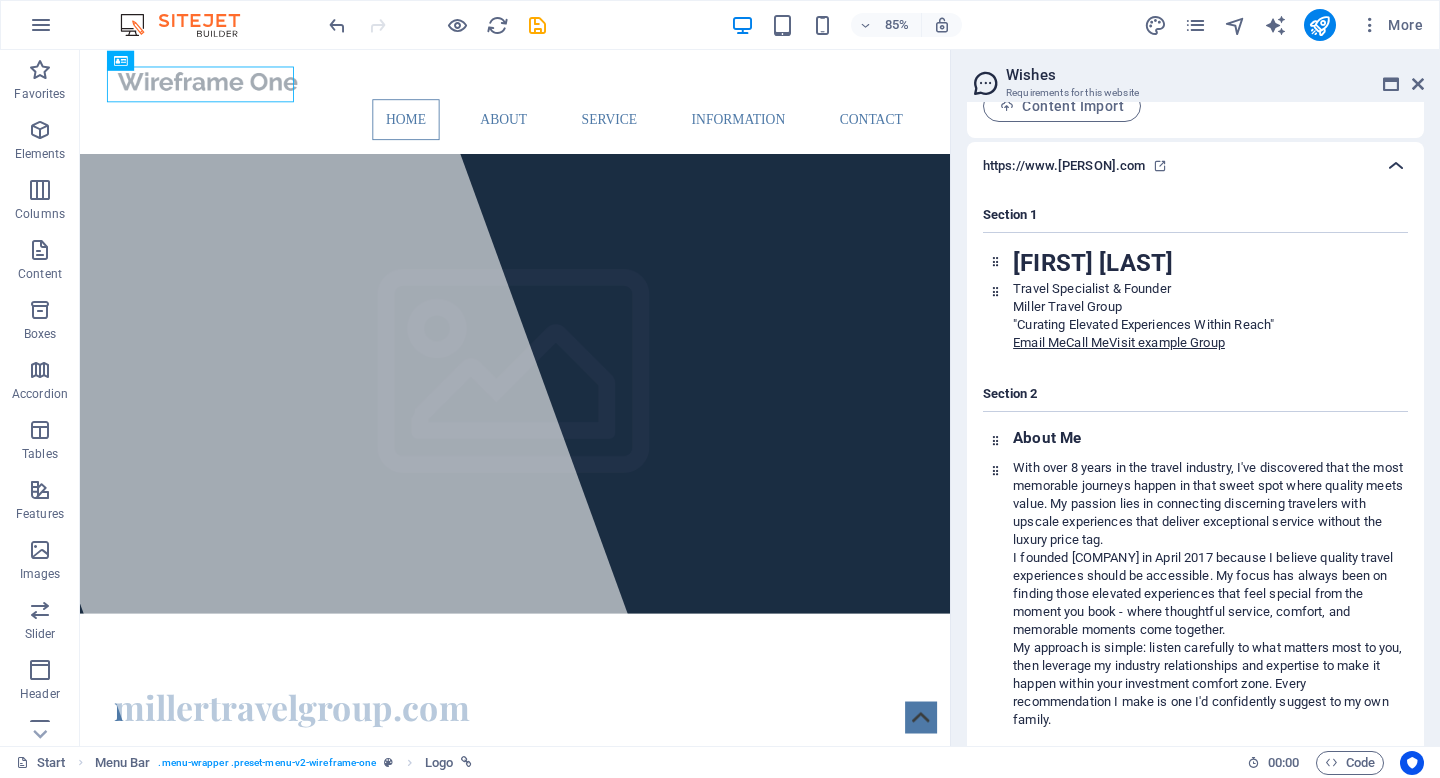 scroll, scrollTop: 750, scrollLeft: 0, axis: vertical 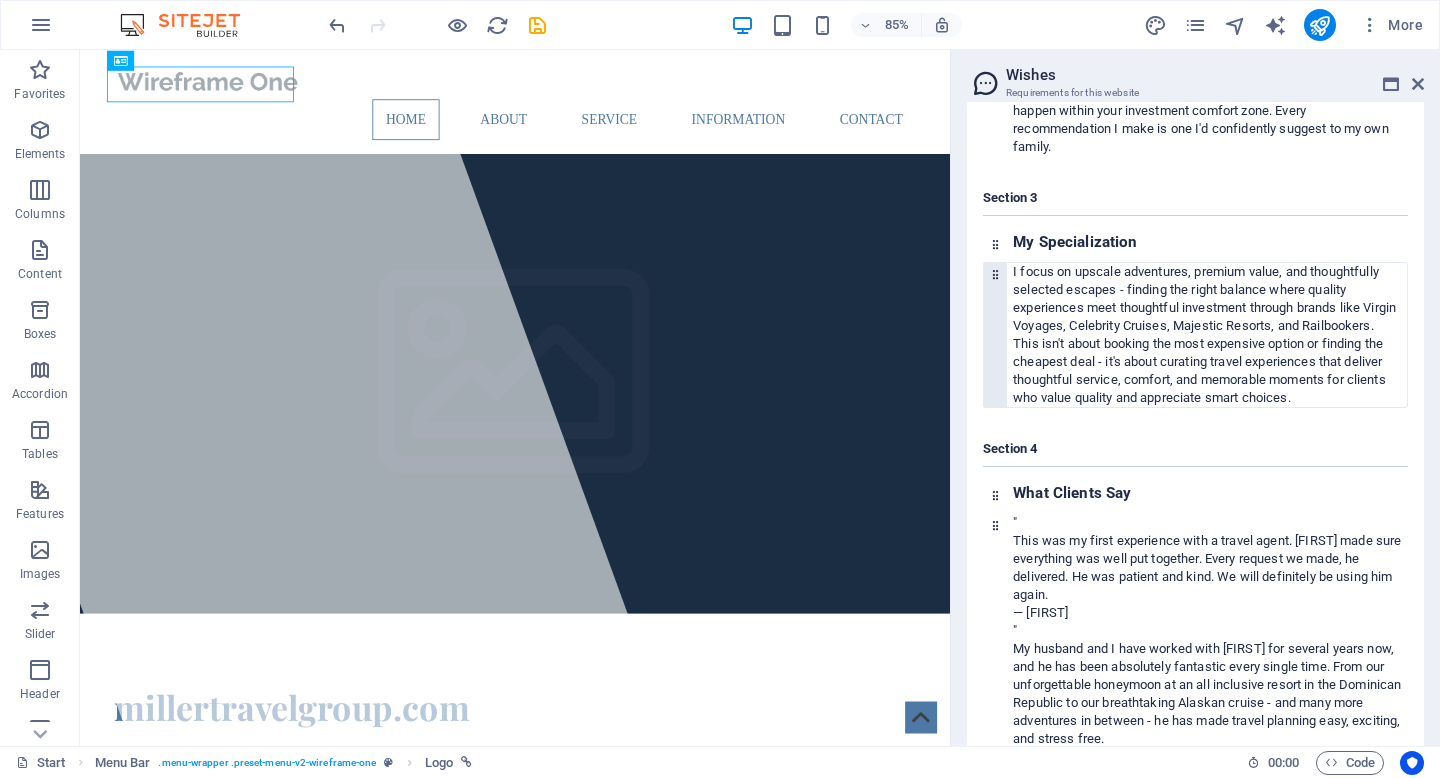 click on "- finding the right balance where quality experiences meet thoughtful investment through brands like Virgin Voyages, Celebrity Cruises, Majestic Resorts, and Railbookers." at bounding box center [1204, 307] 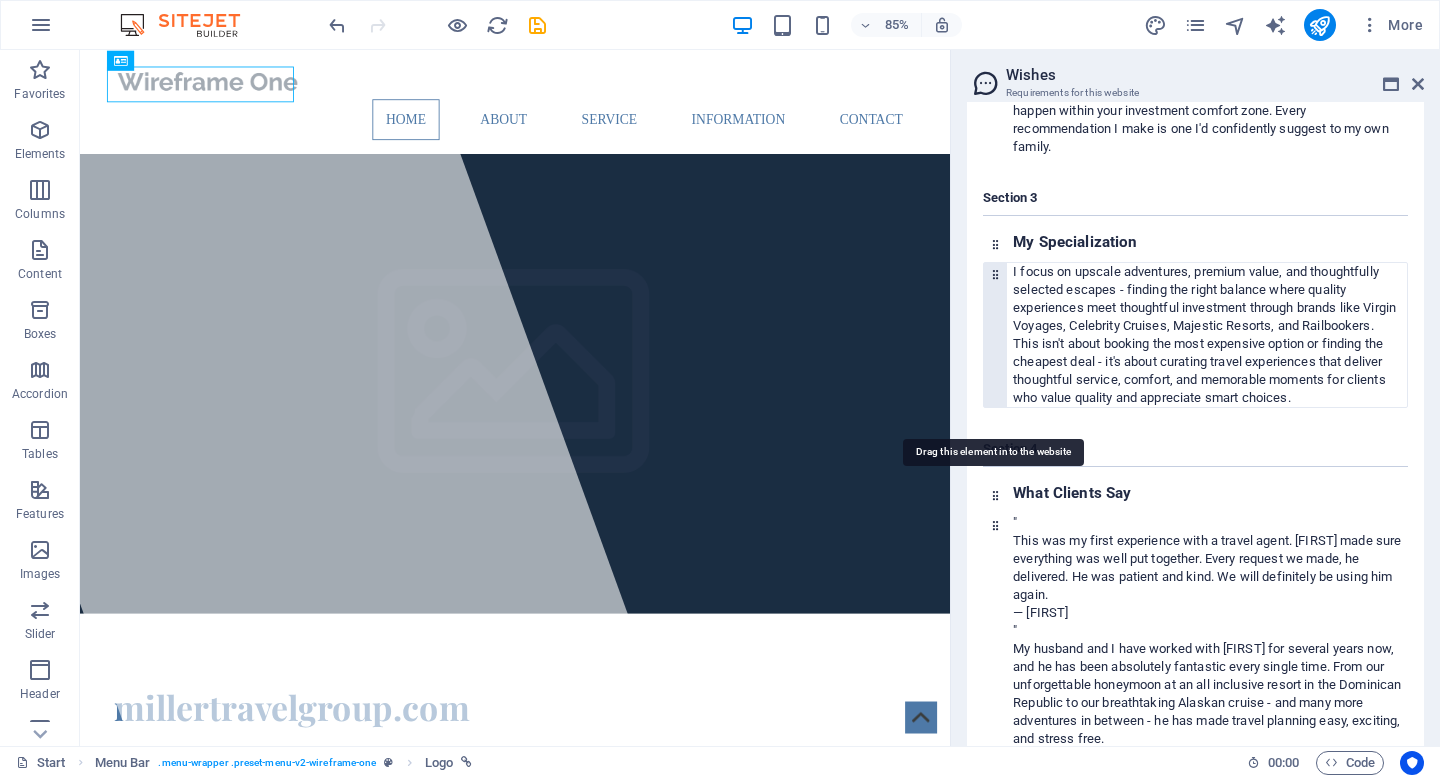 click at bounding box center (995, 274) 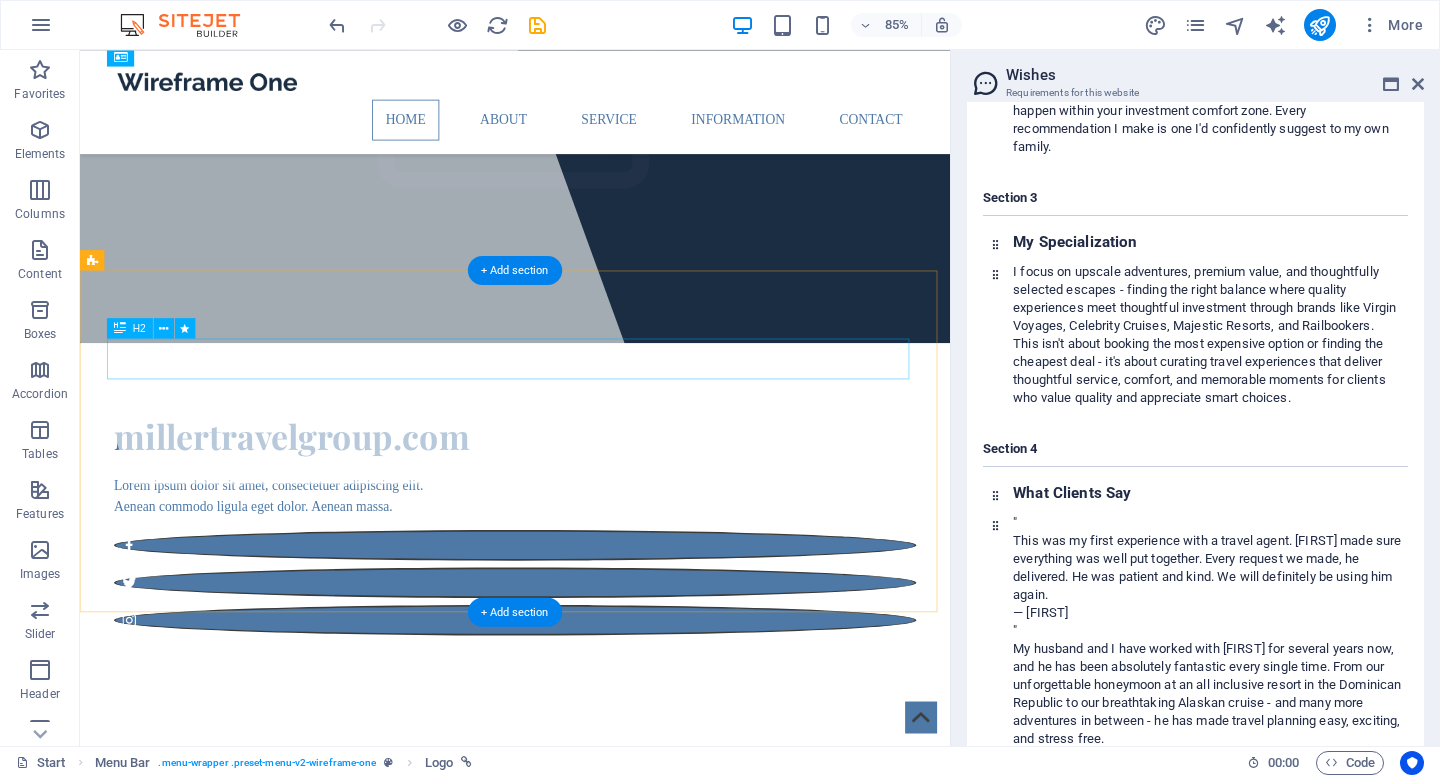 scroll, scrollTop: 314, scrollLeft: 0, axis: vertical 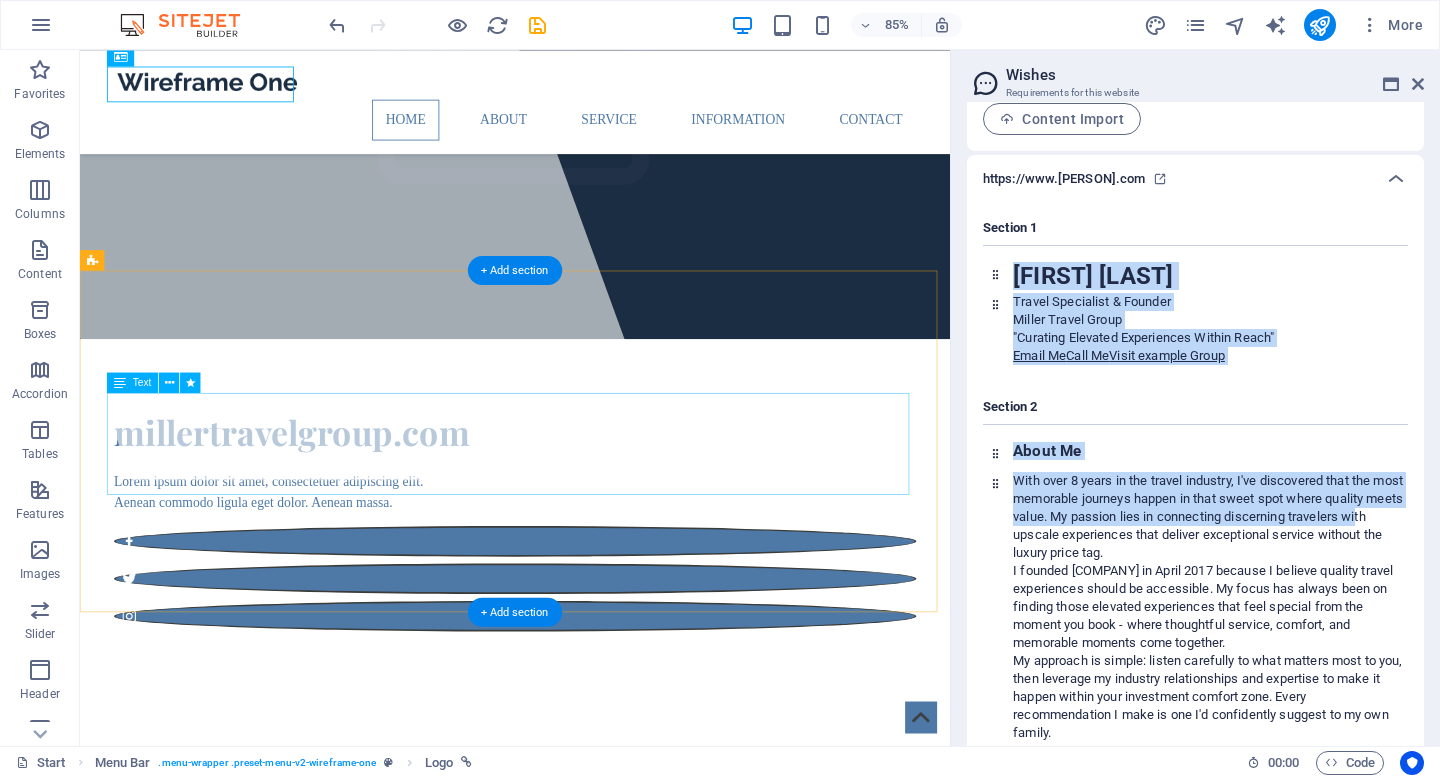 drag, startPoint x: 1162, startPoint y: 585, endPoint x: 842, endPoint y: 489, distance: 334.0898 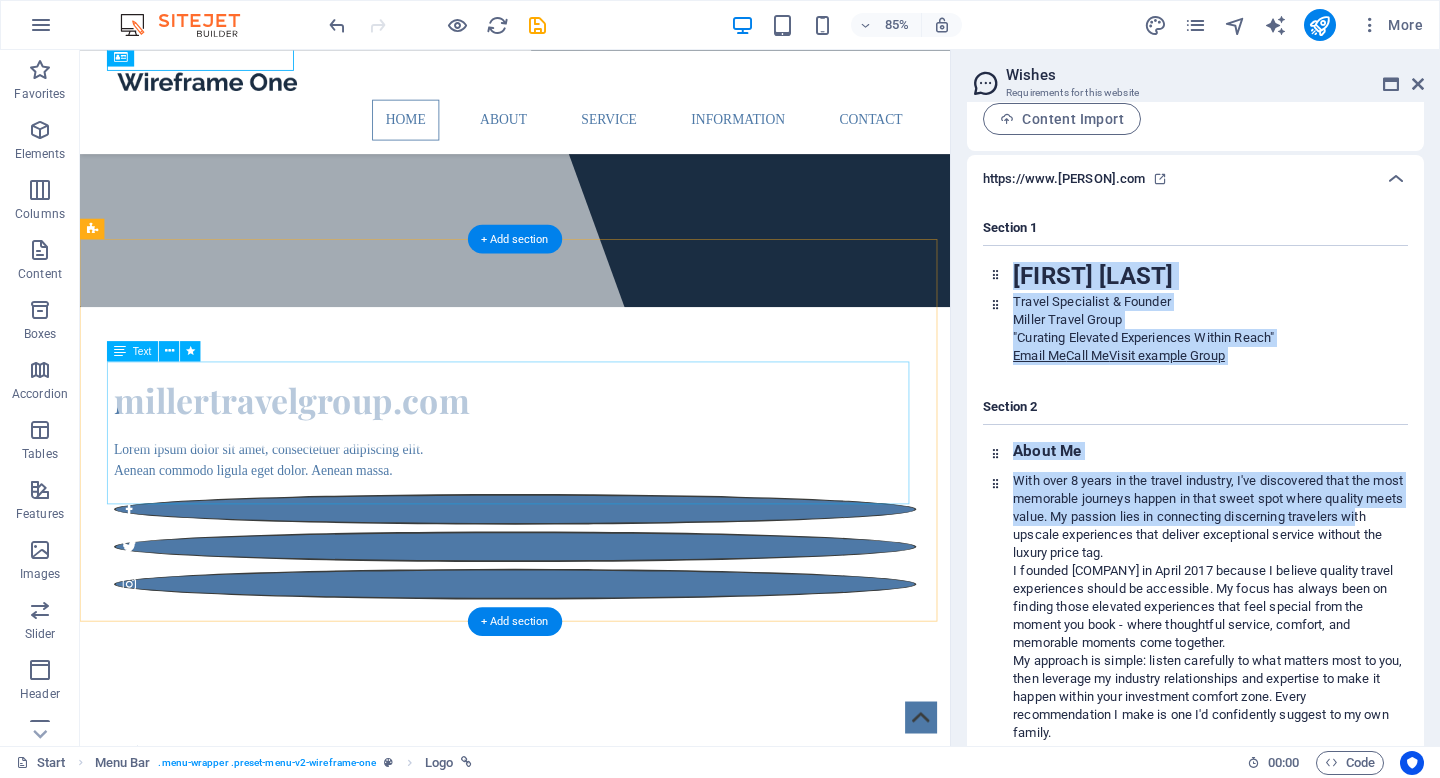 scroll, scrollTop: 355, scrollLeft: 0, axis: vertical 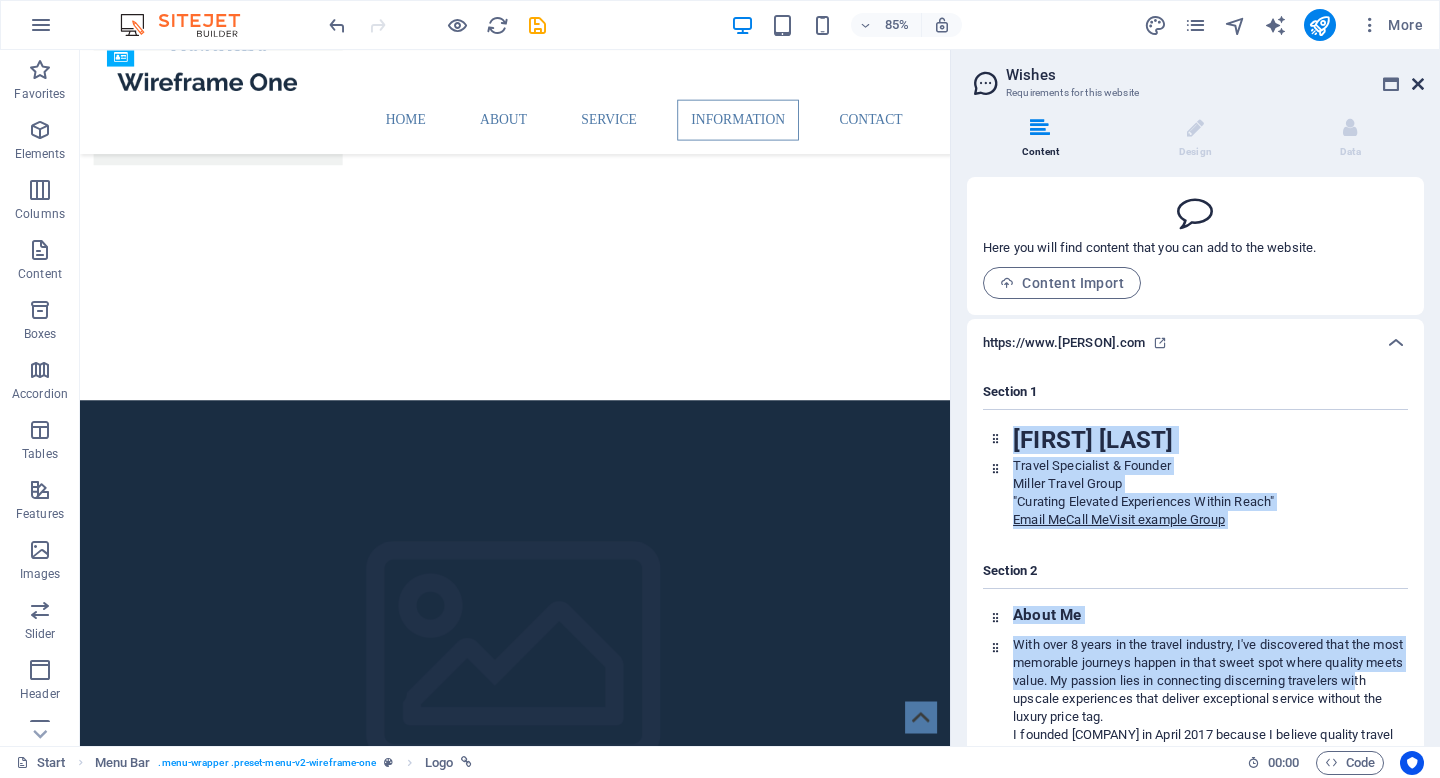 click at bounding box center [1418, 84] 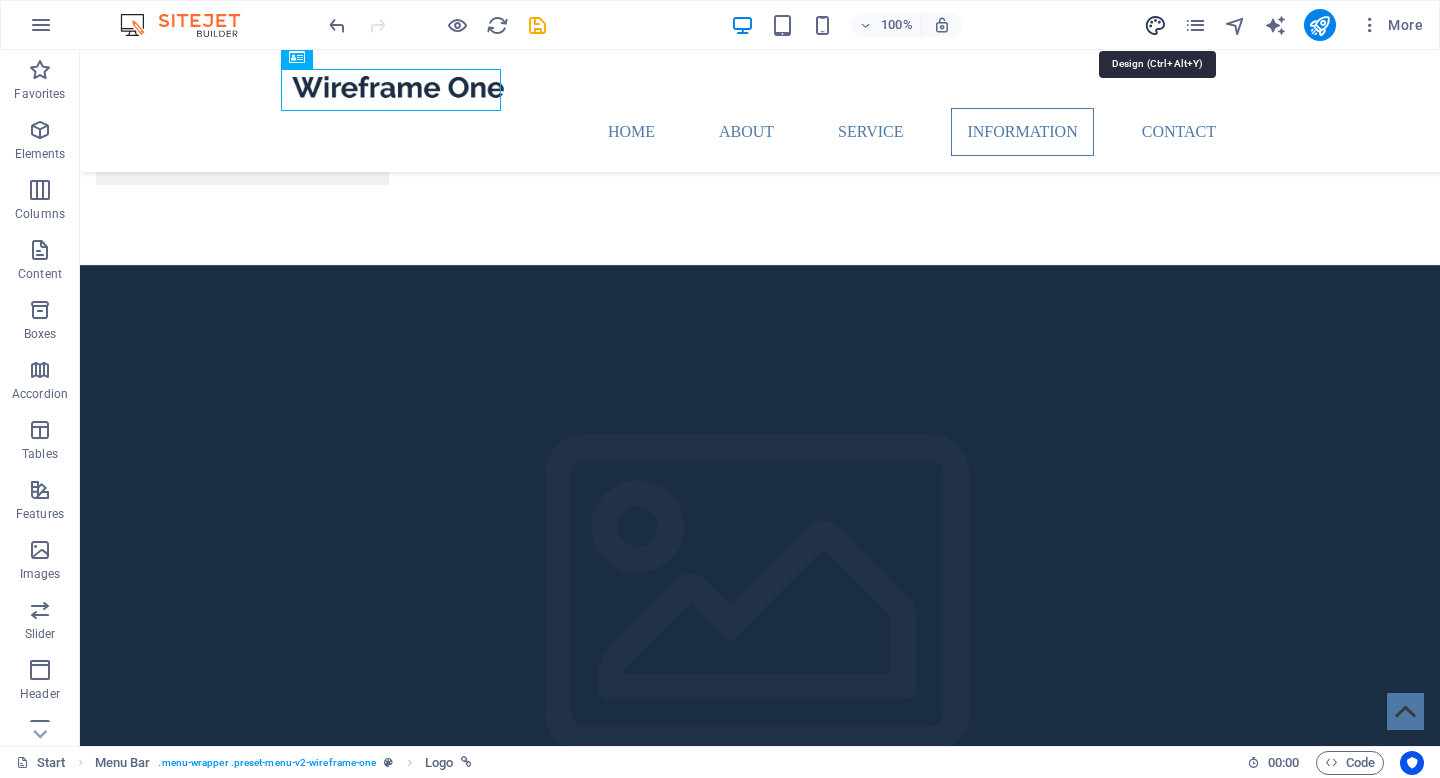 click at bounding box center [1155, 25] 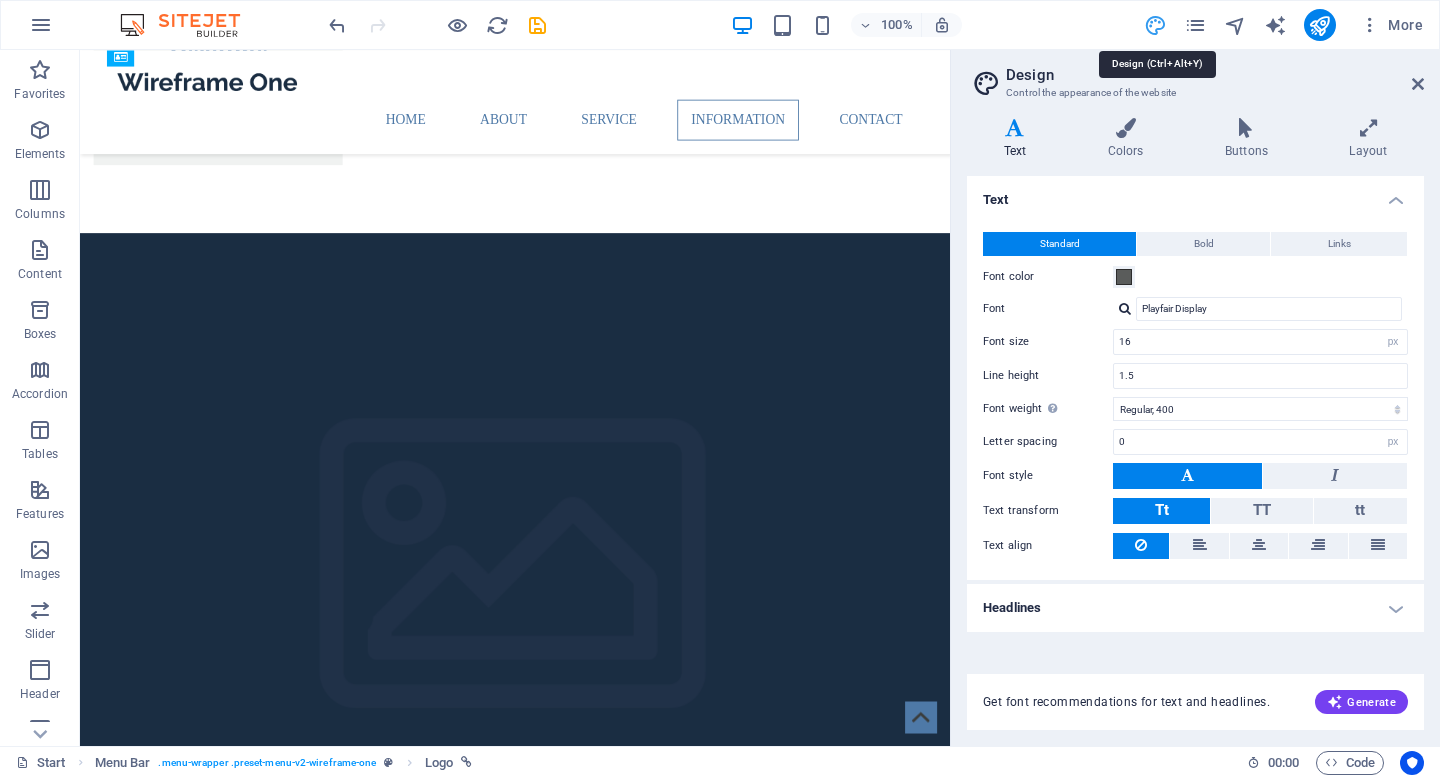 scroll, scrollTop: 3470, scrollLeft: 0, axis: vertical 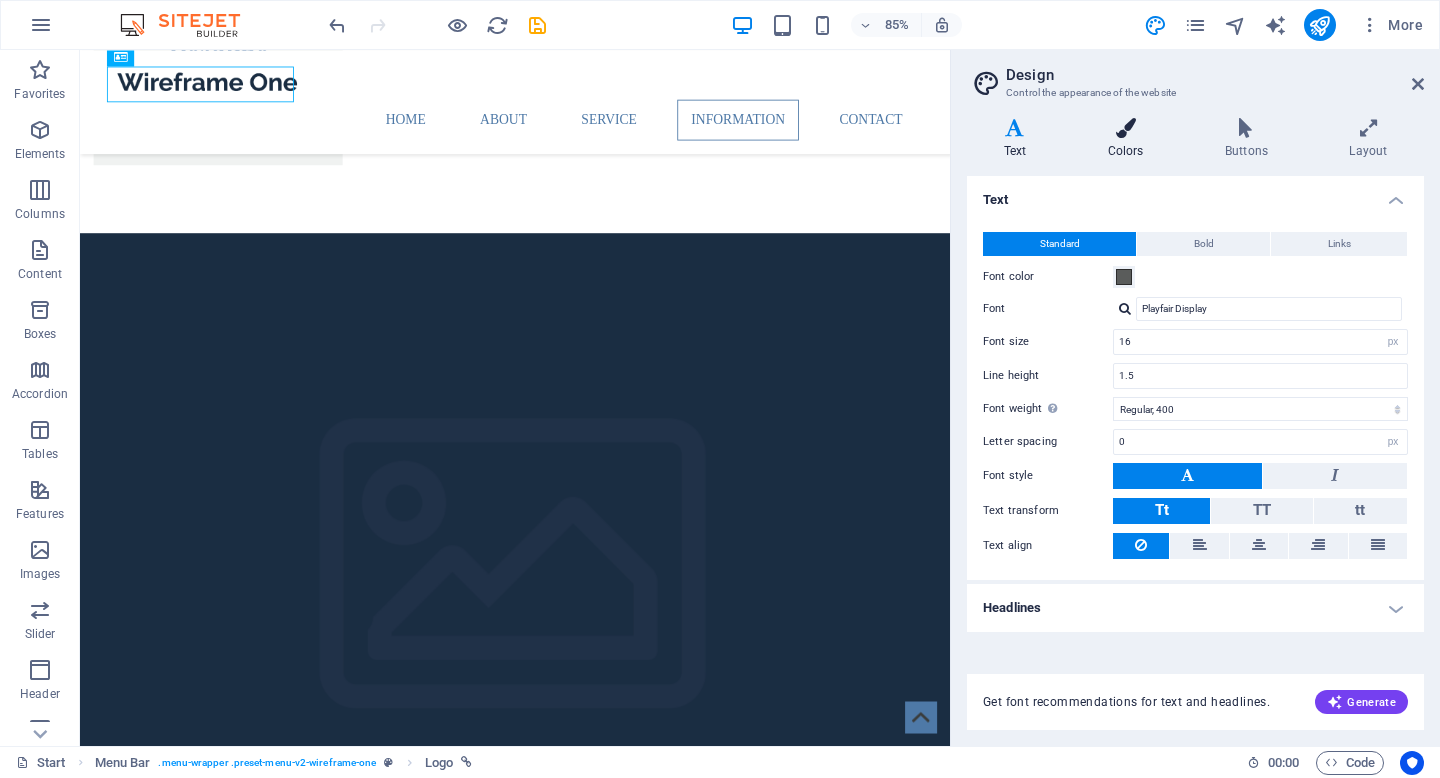 click at bounding box center [1125, 128] 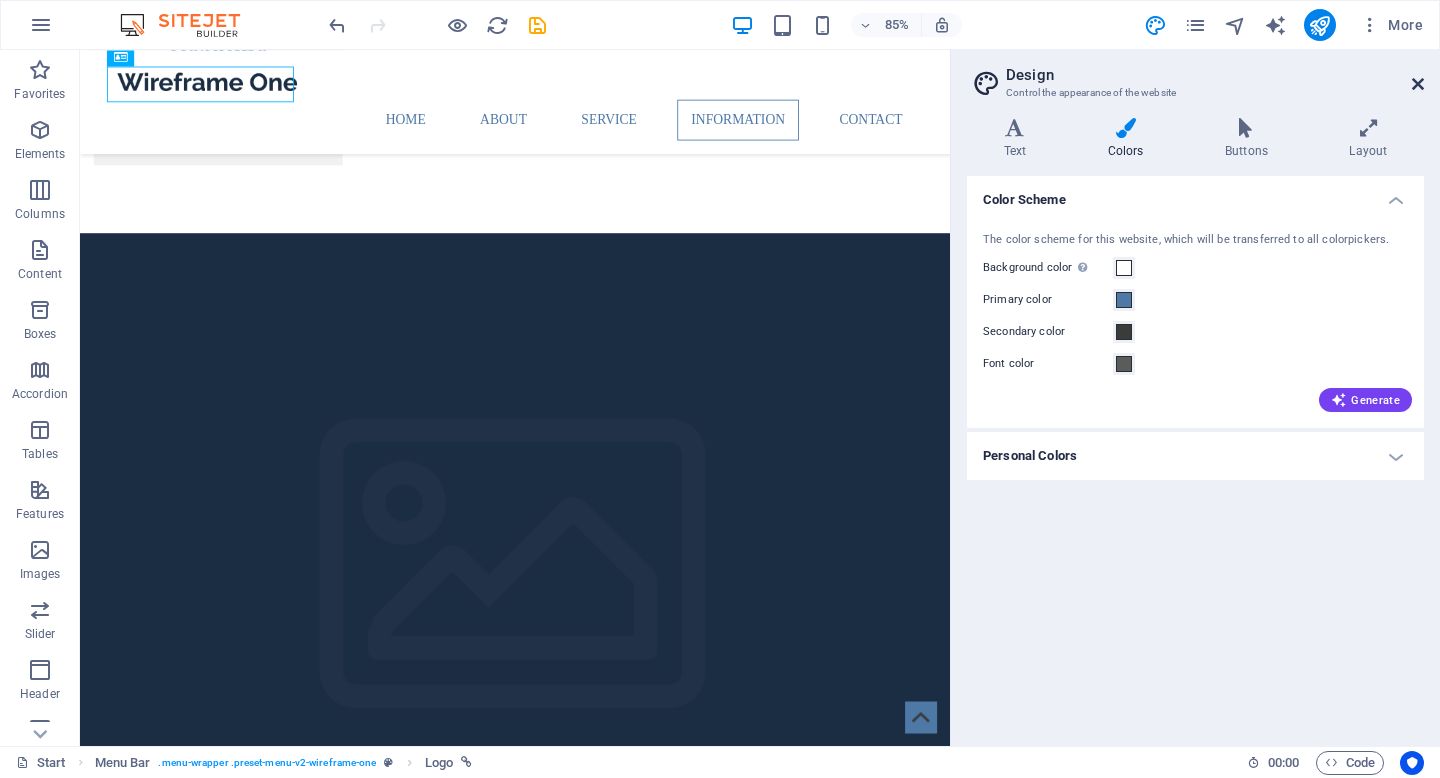 click at bounding box center (1418, 84) 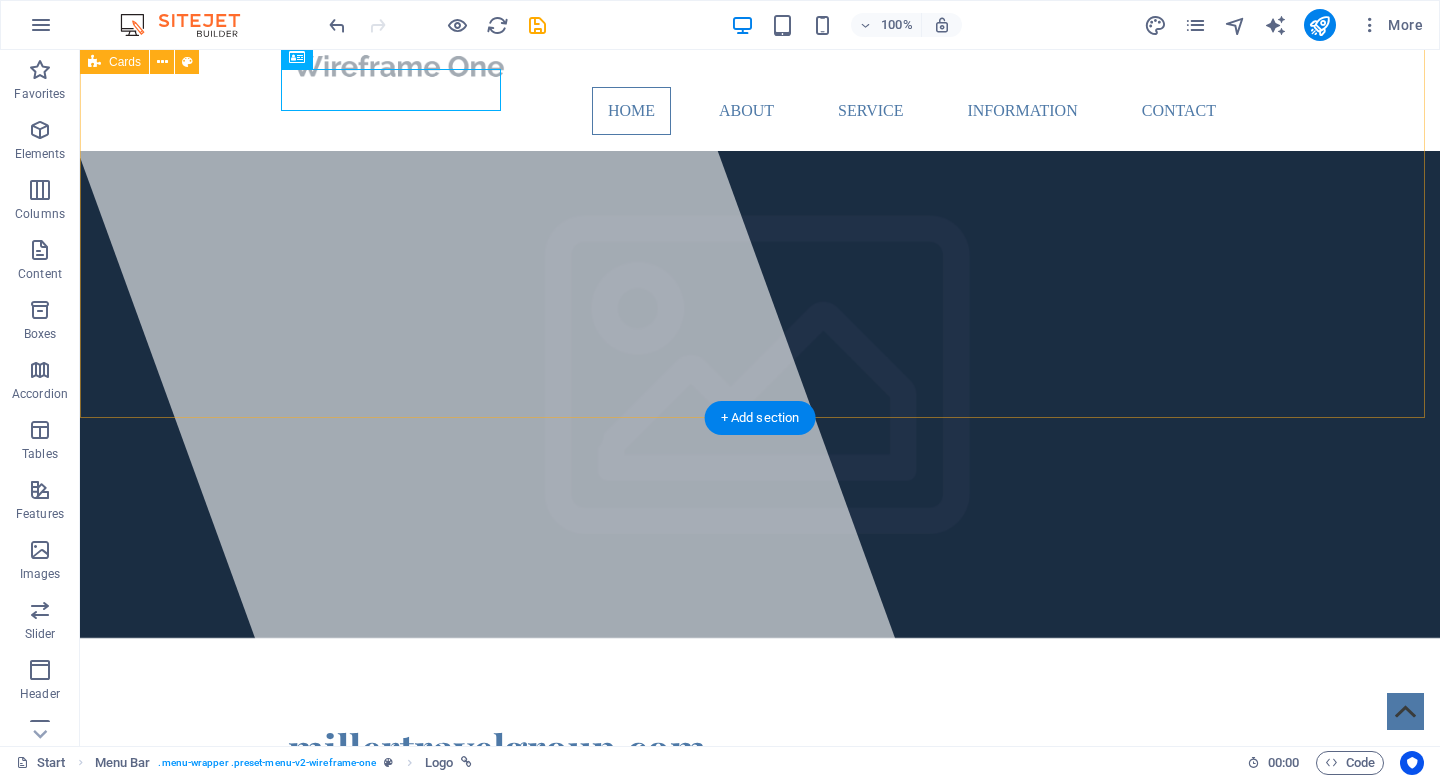 scroll, scrollTop: 0, scrollLeft: 0, axis: both 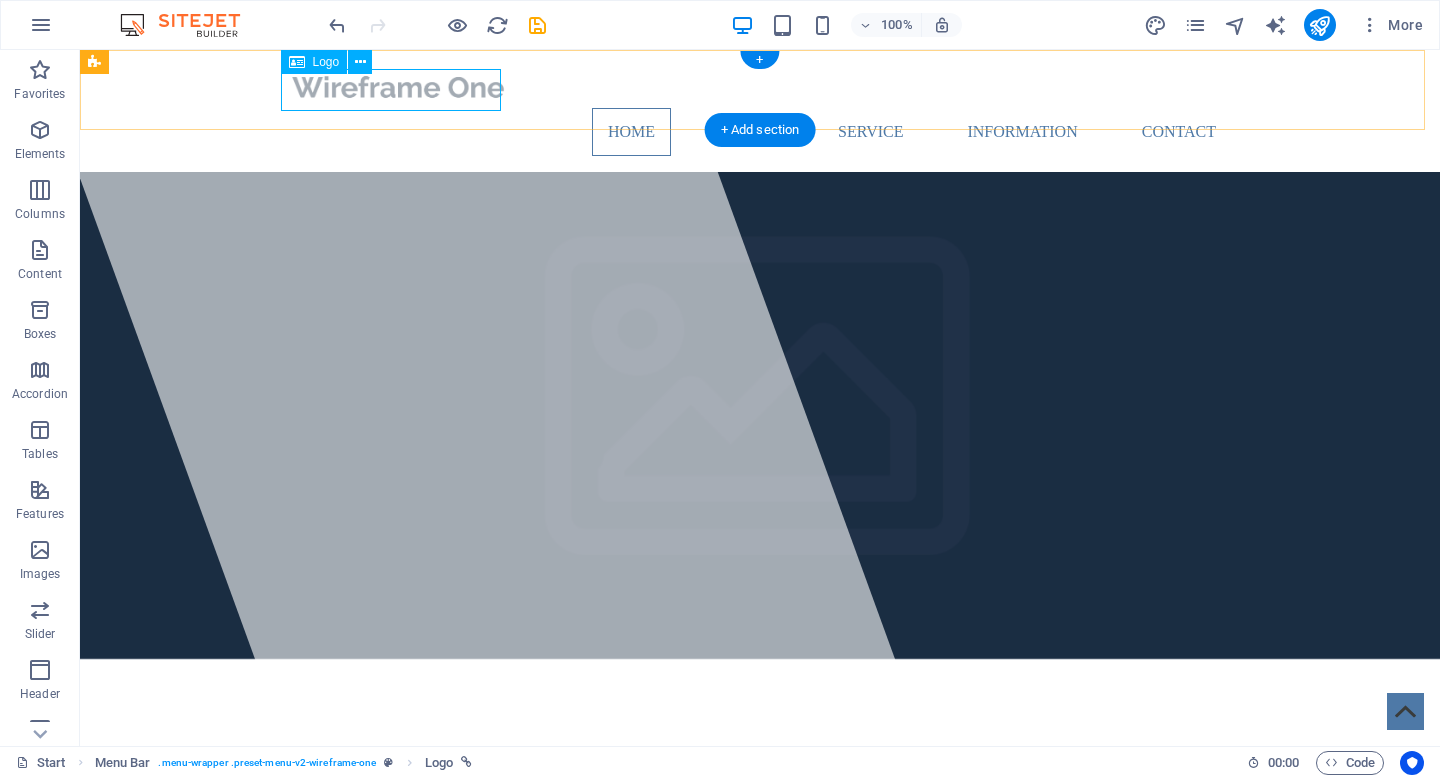 click at bounding box center (760, 87) 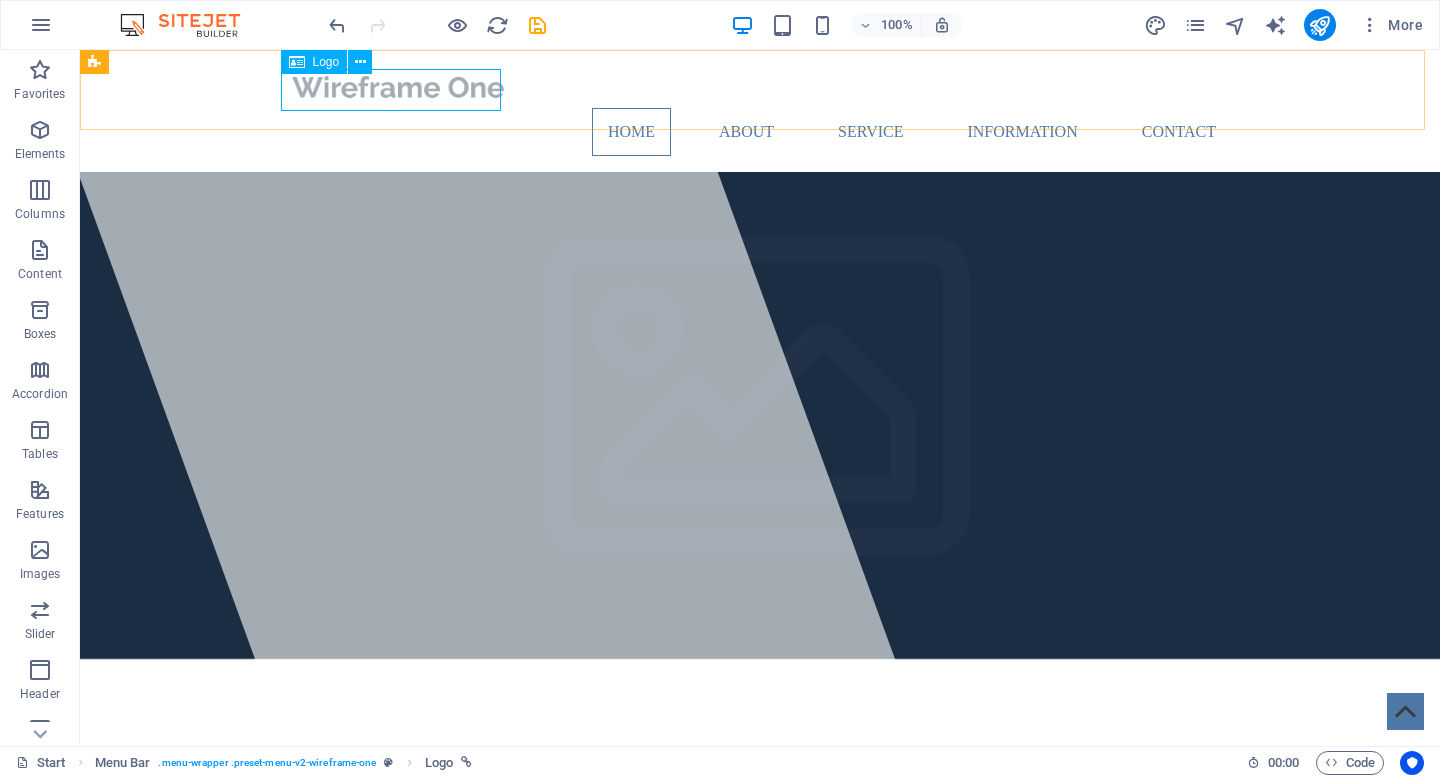 click on "Logo" at bounding box center (326, 62) 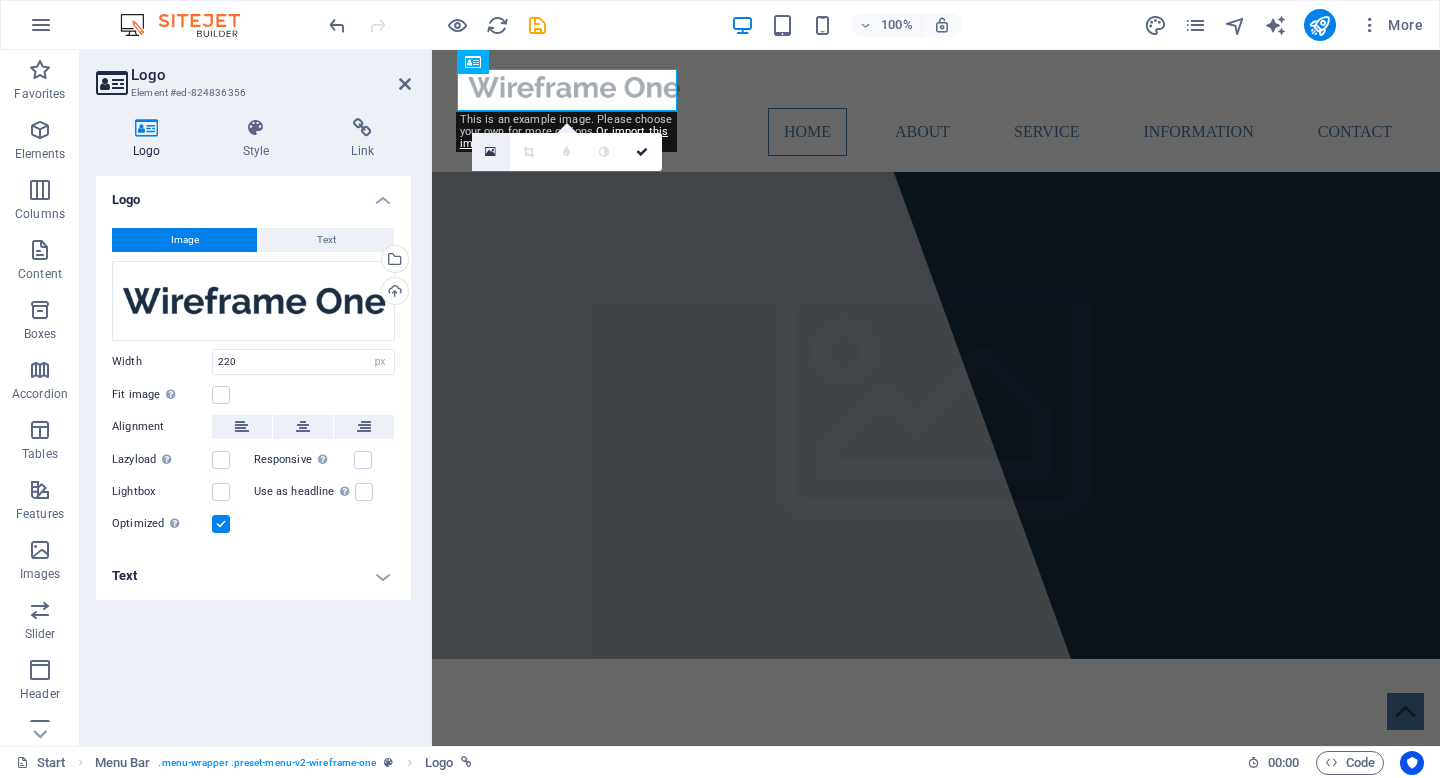 click at bounding box center (491, 152) 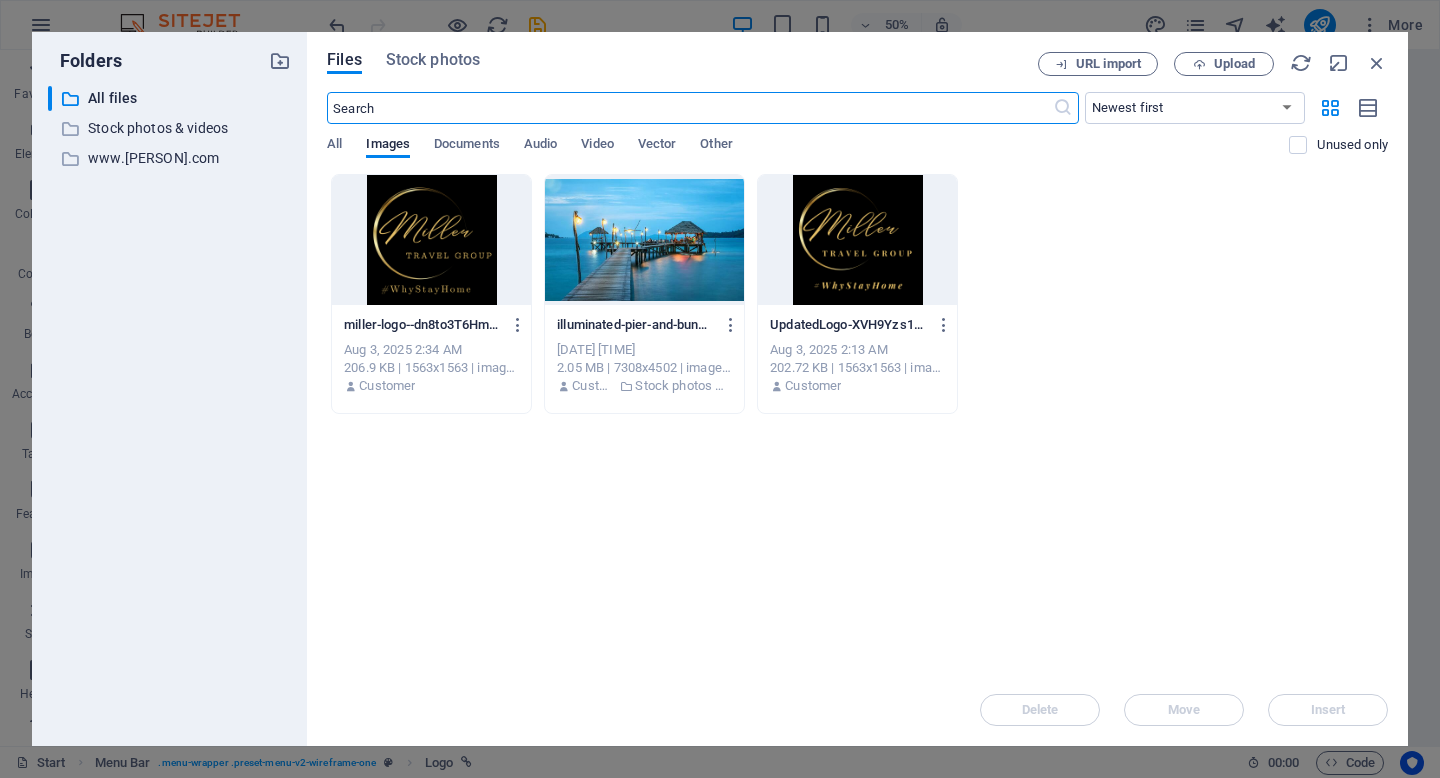 click at bounding box center (857, 240) 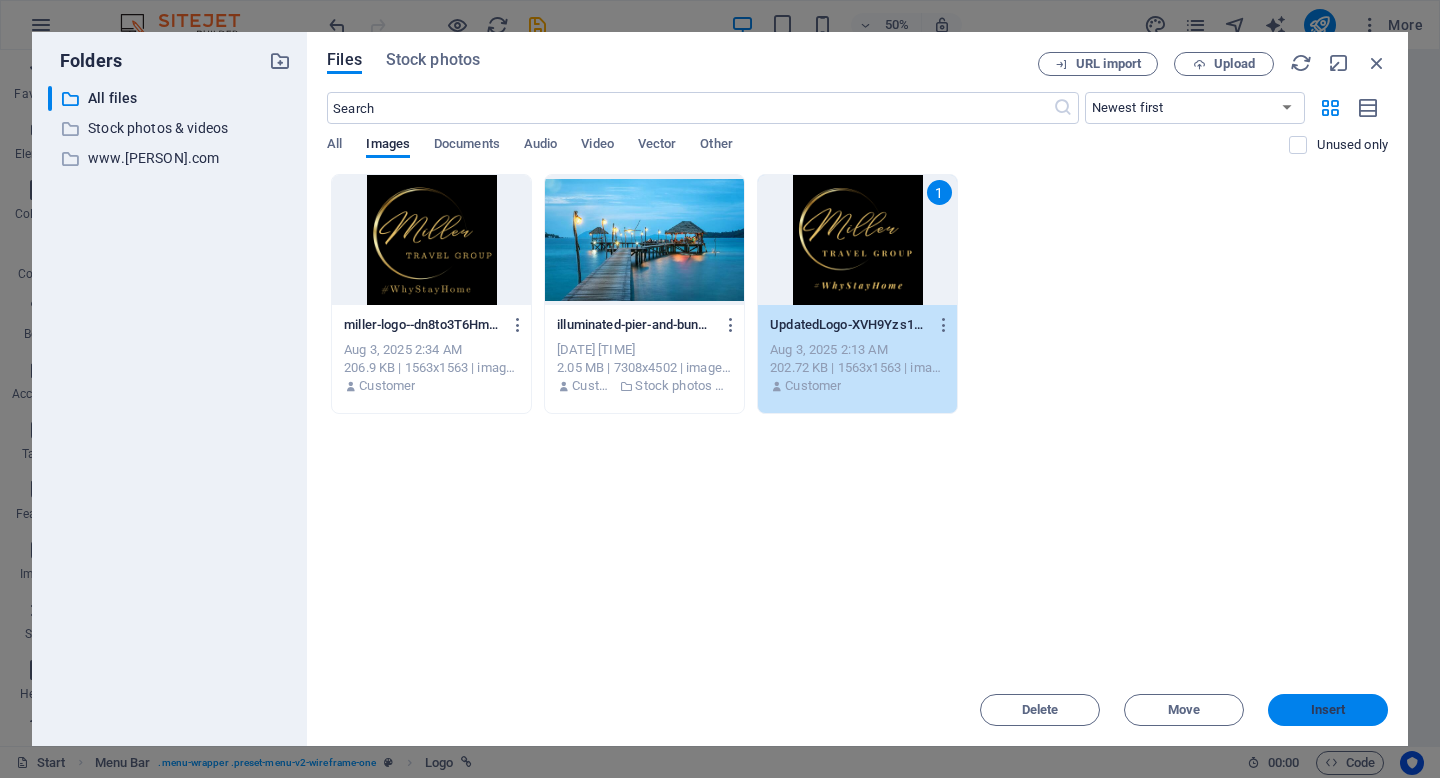 click on "Insert" at bounding box center [1328, 710] 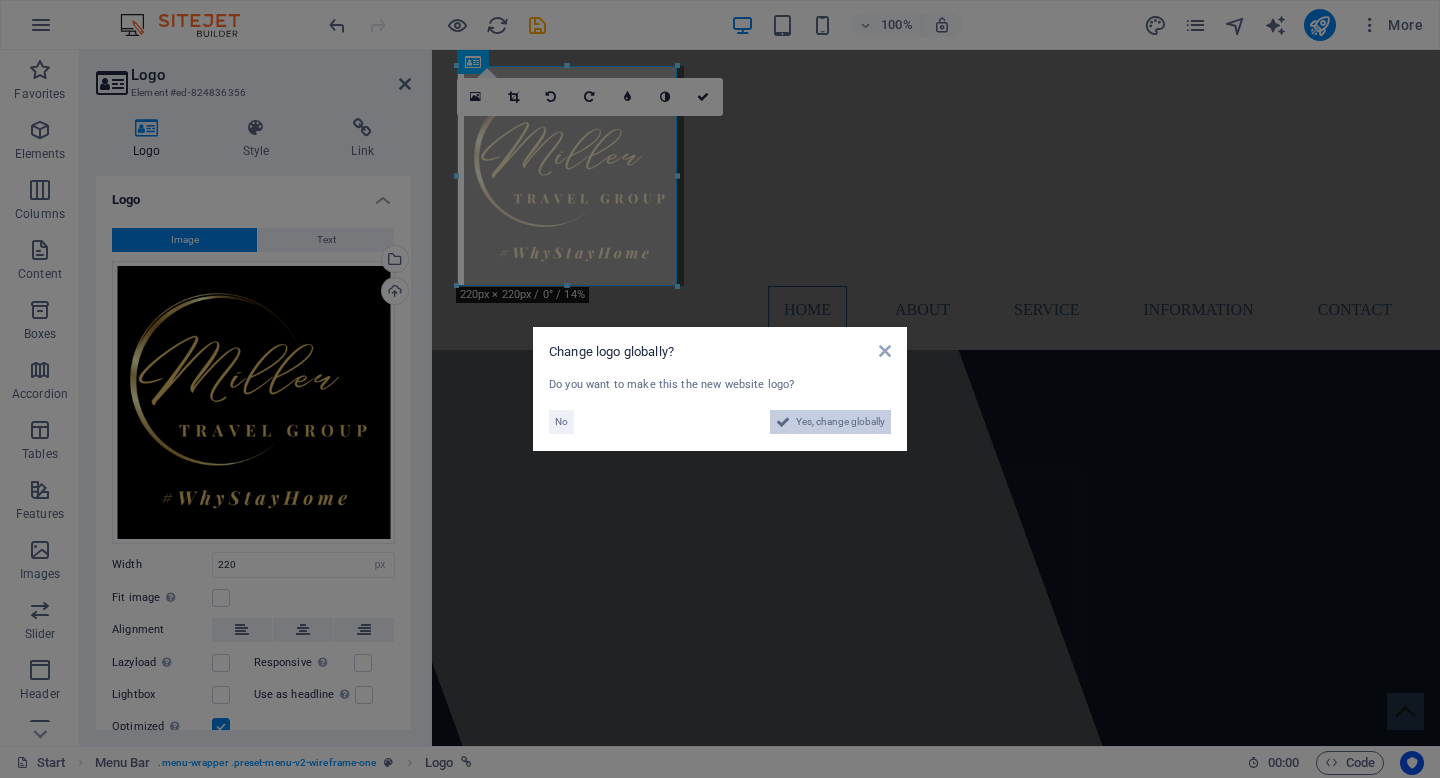 click on "Yes, change globally" at bounding box center [840, 422] 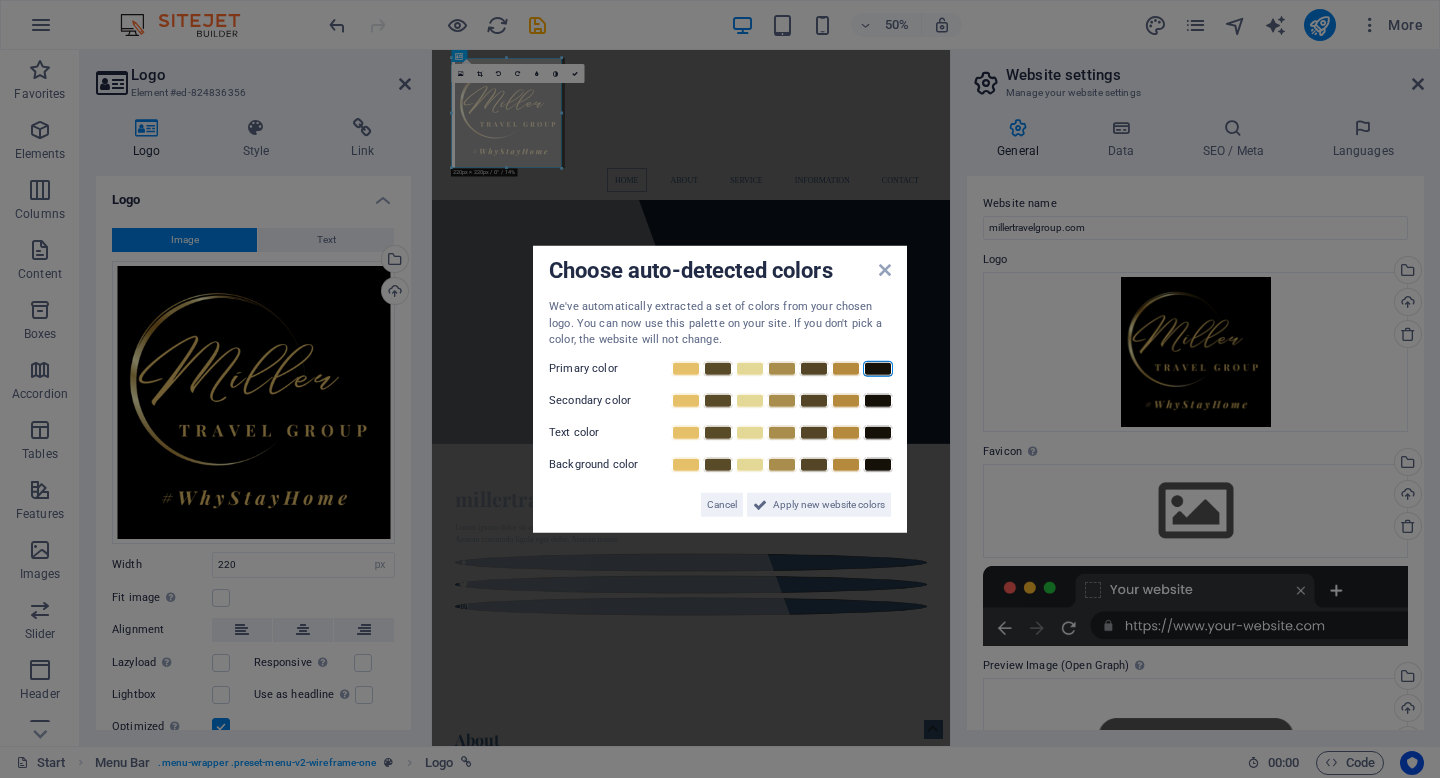 click at bounding box center [878, 368] 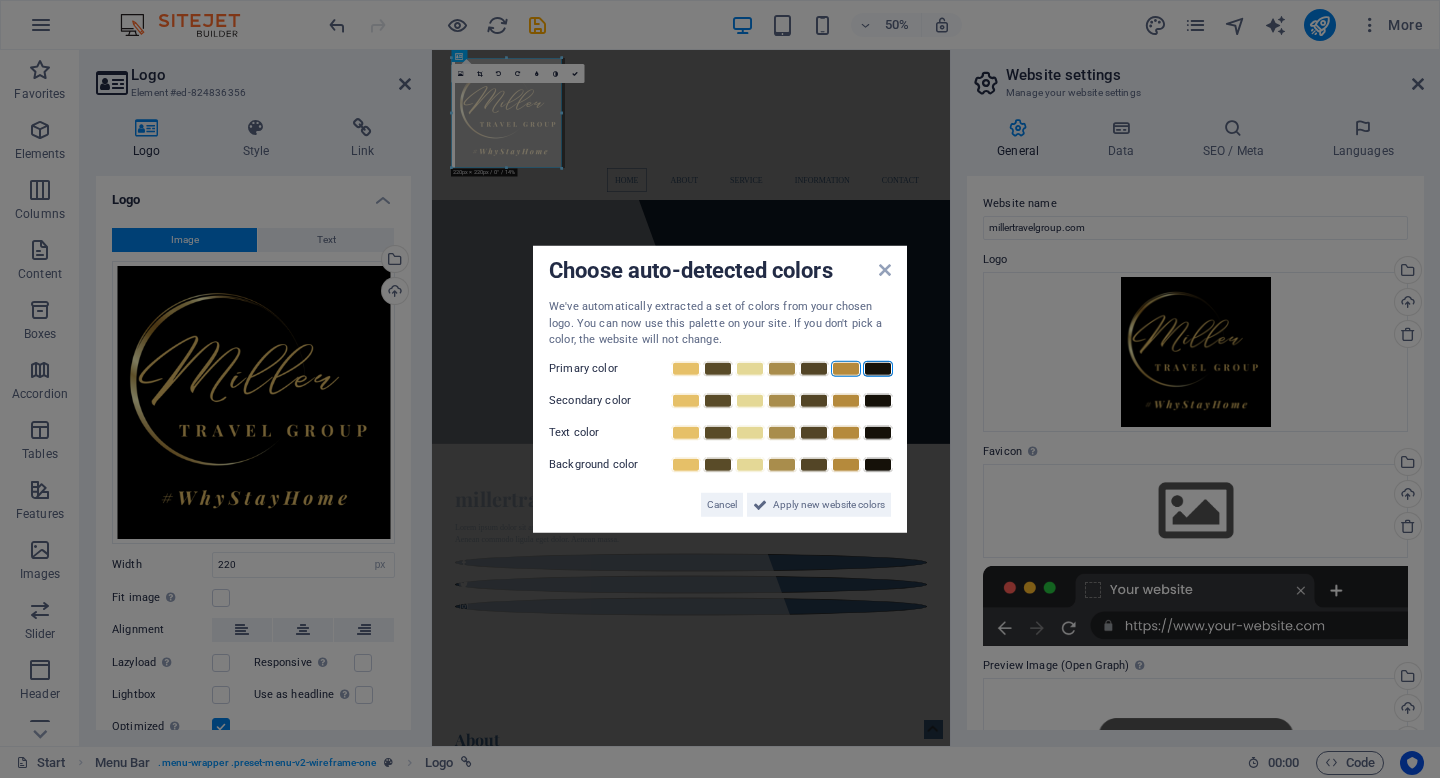 click at bounding box center [846, 368] 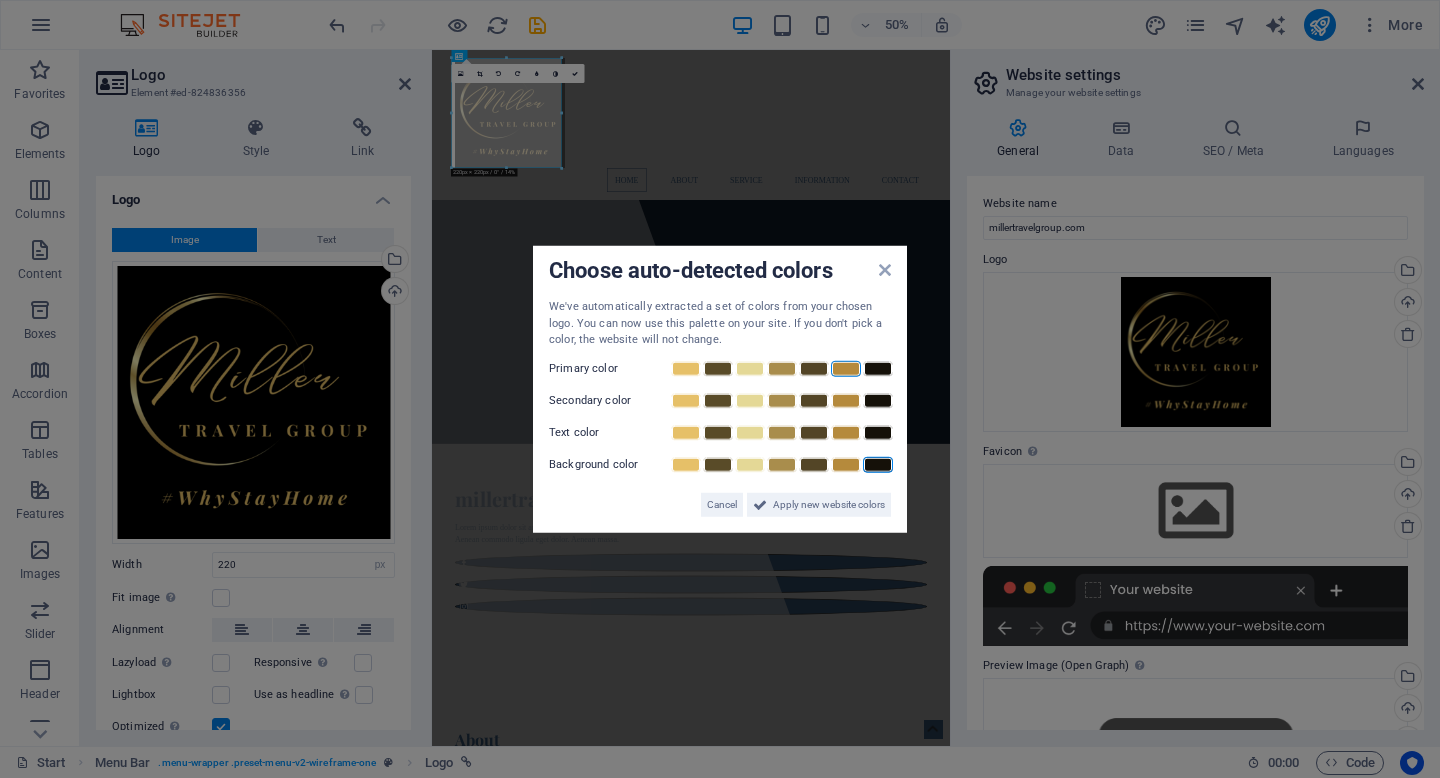 click at bounding box center (878, 464) 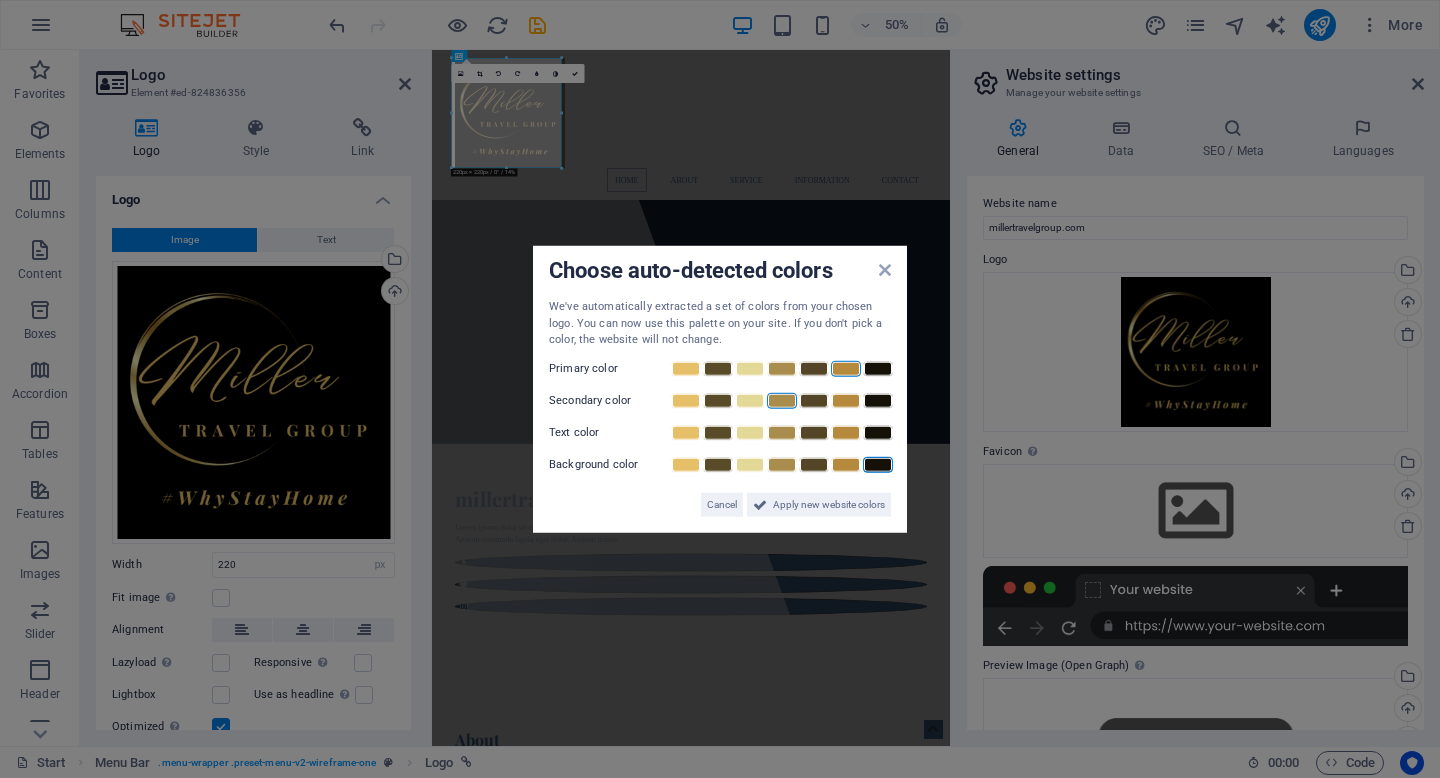 click at bounding box center [782, 400] 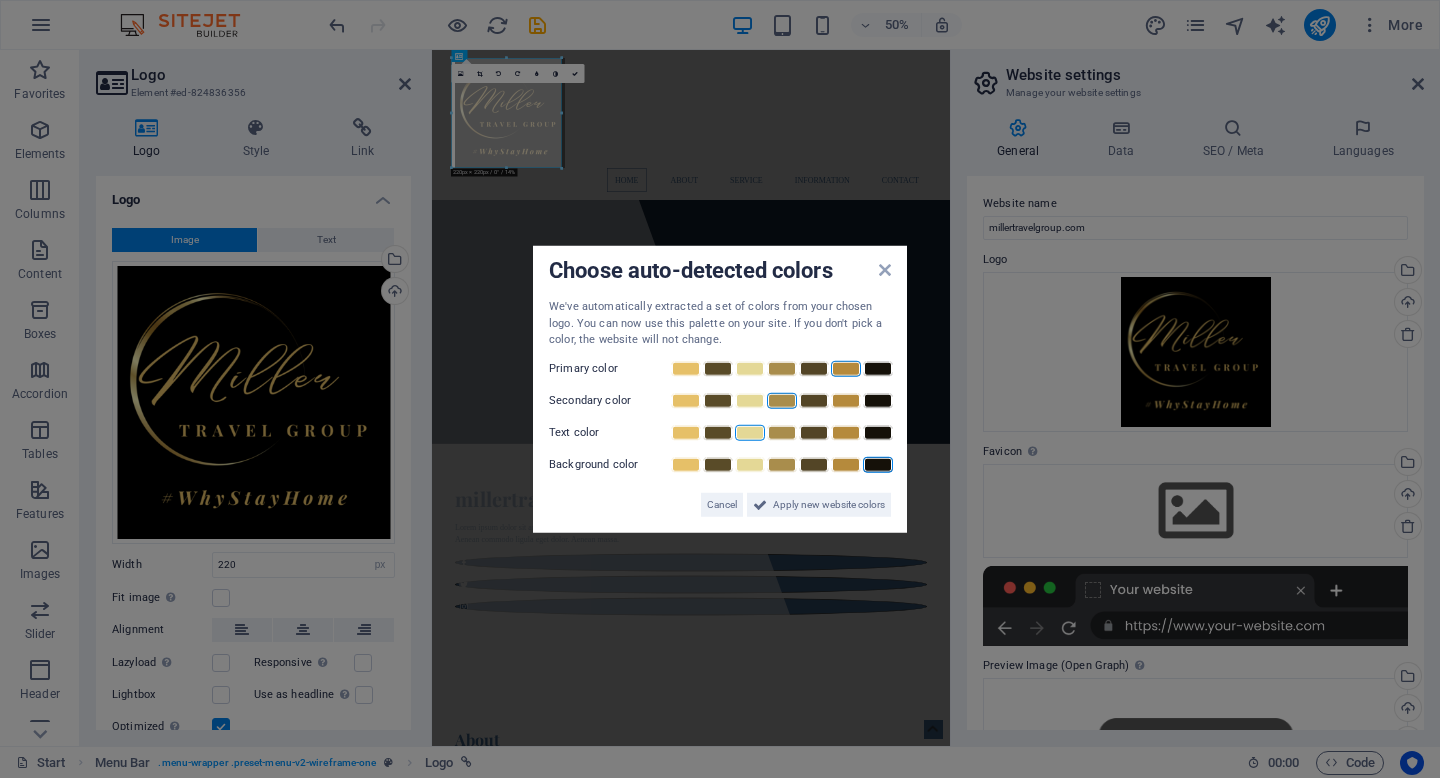 click at bounding box center [750, 432] 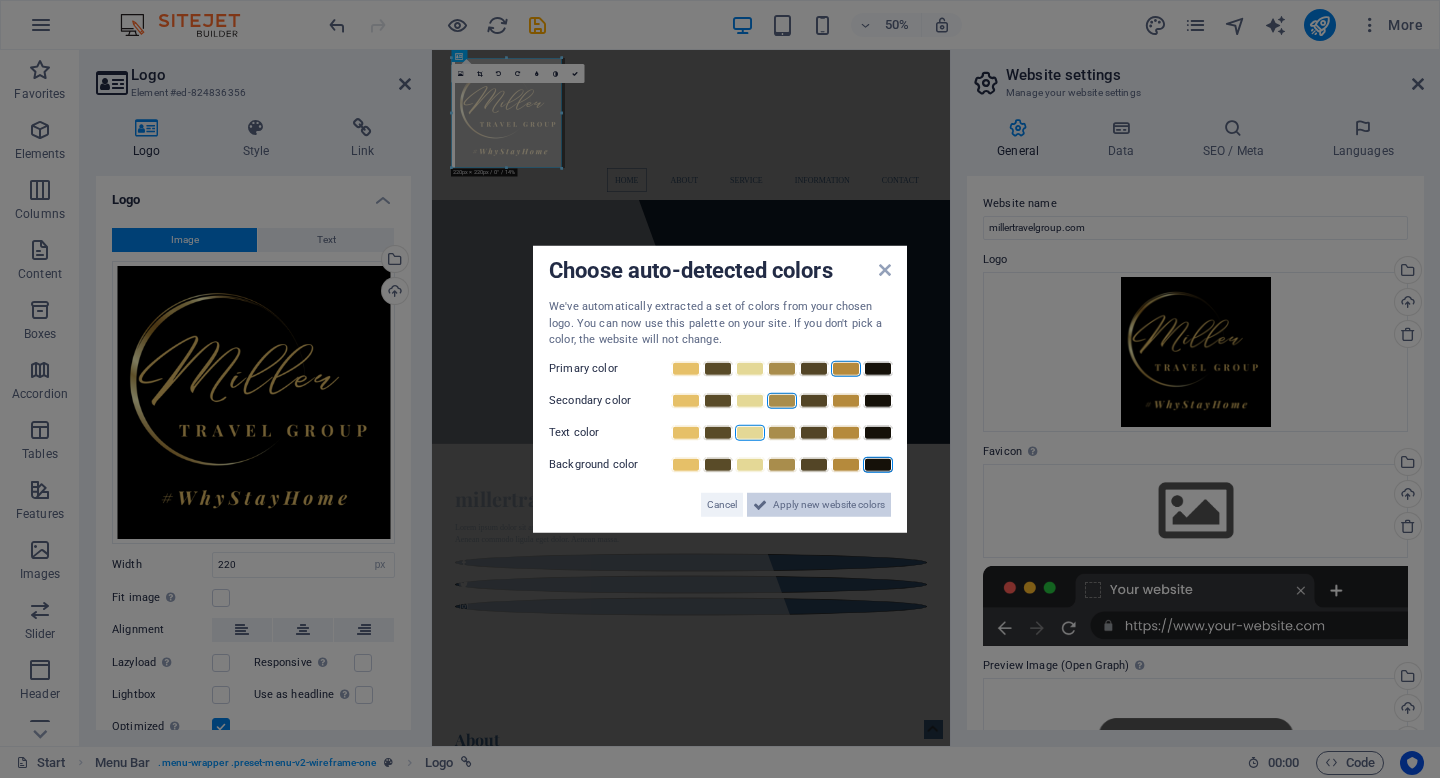 click on "Apply new website colors" at bounding box center (829, 504) 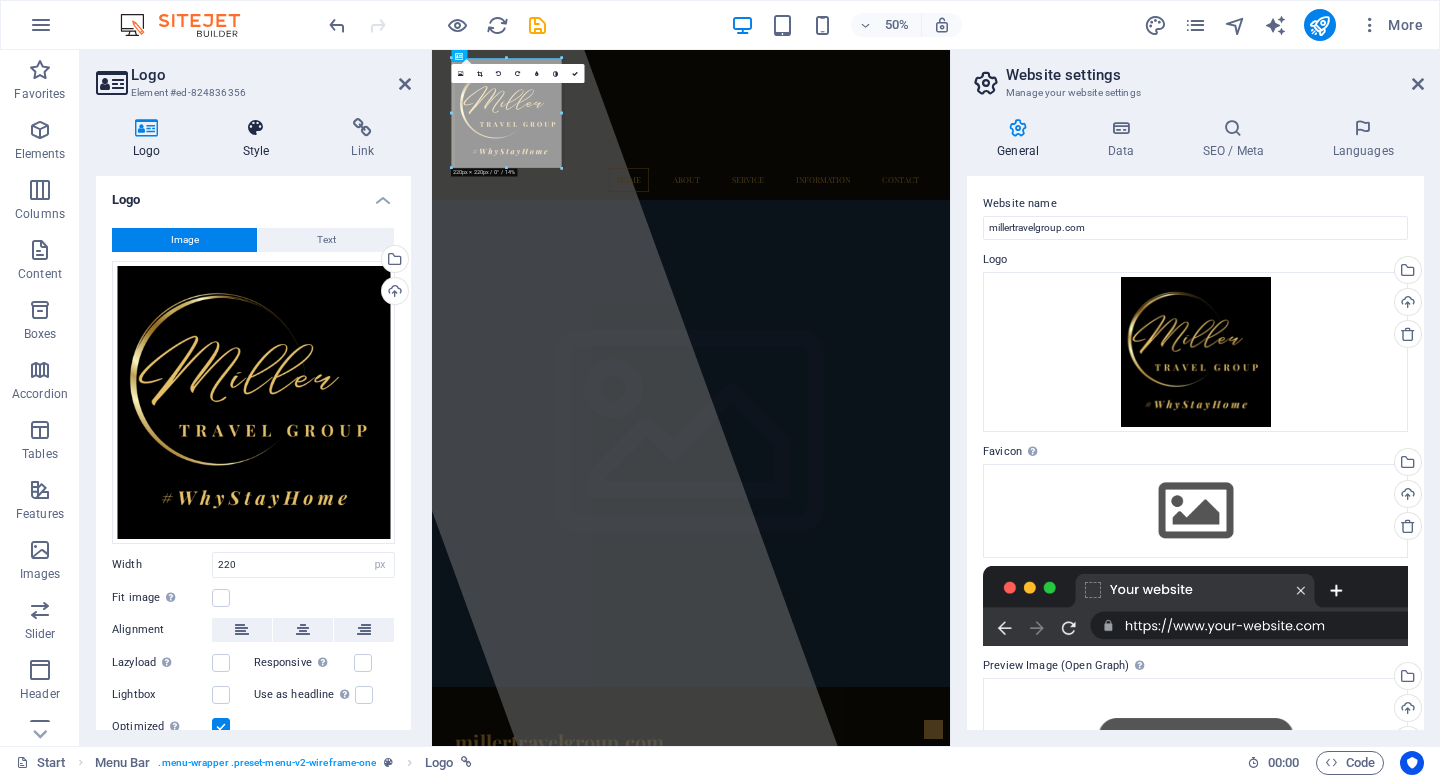 click at bounding box center [256, 128] 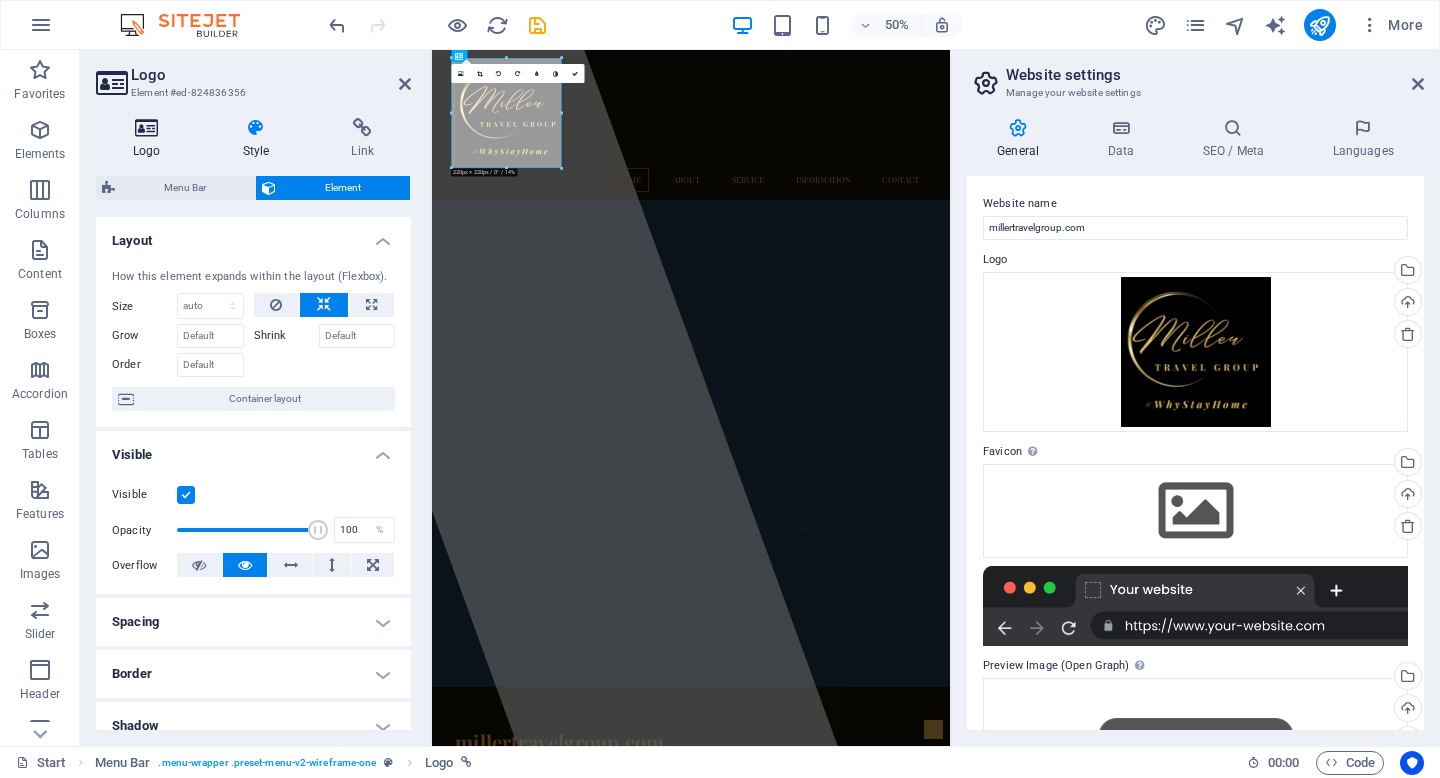 click at bounding box center (147, 128) 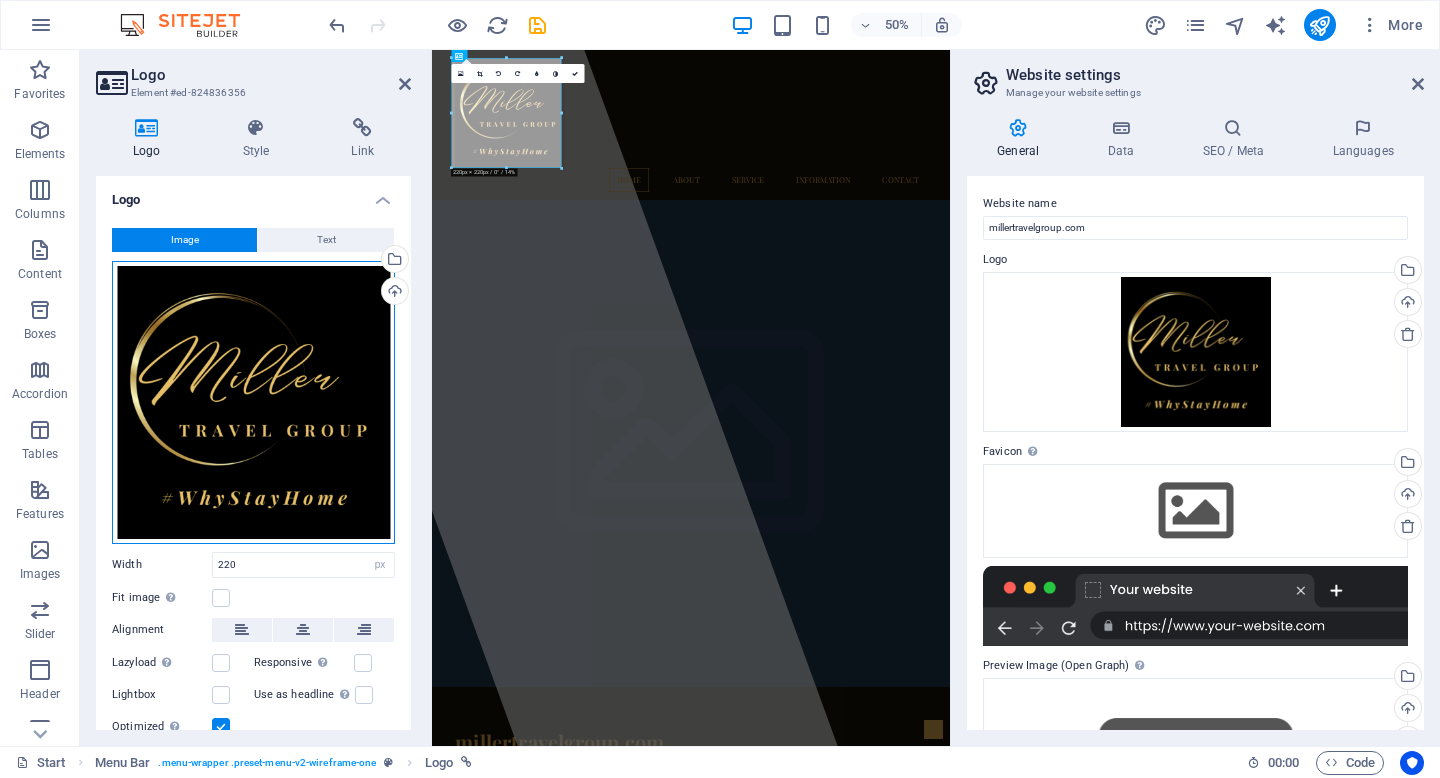 click on "Drag files here, click to choose files or select files from Files or our free stock photos & videos" at bounding box center (253, 402) 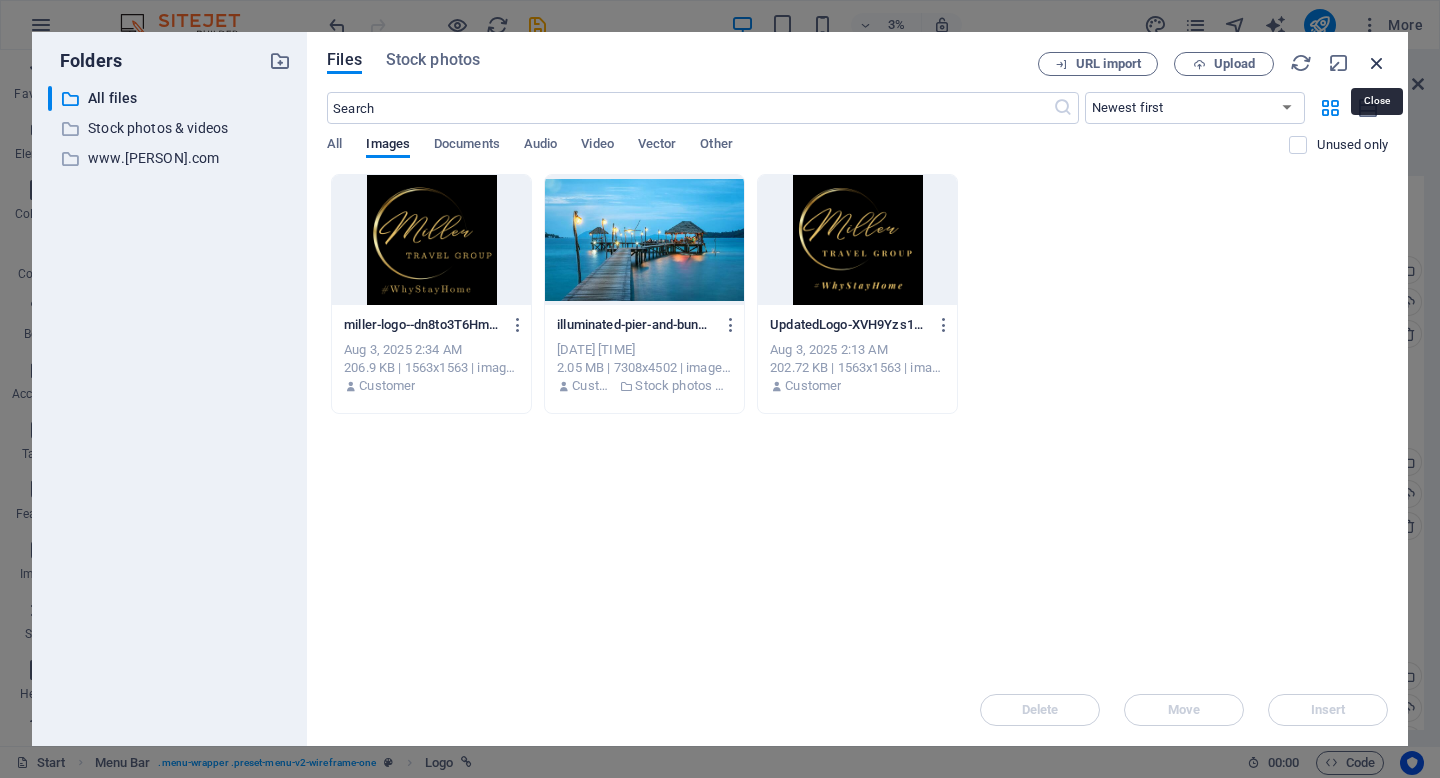 click at bounding box center [1377, 63] 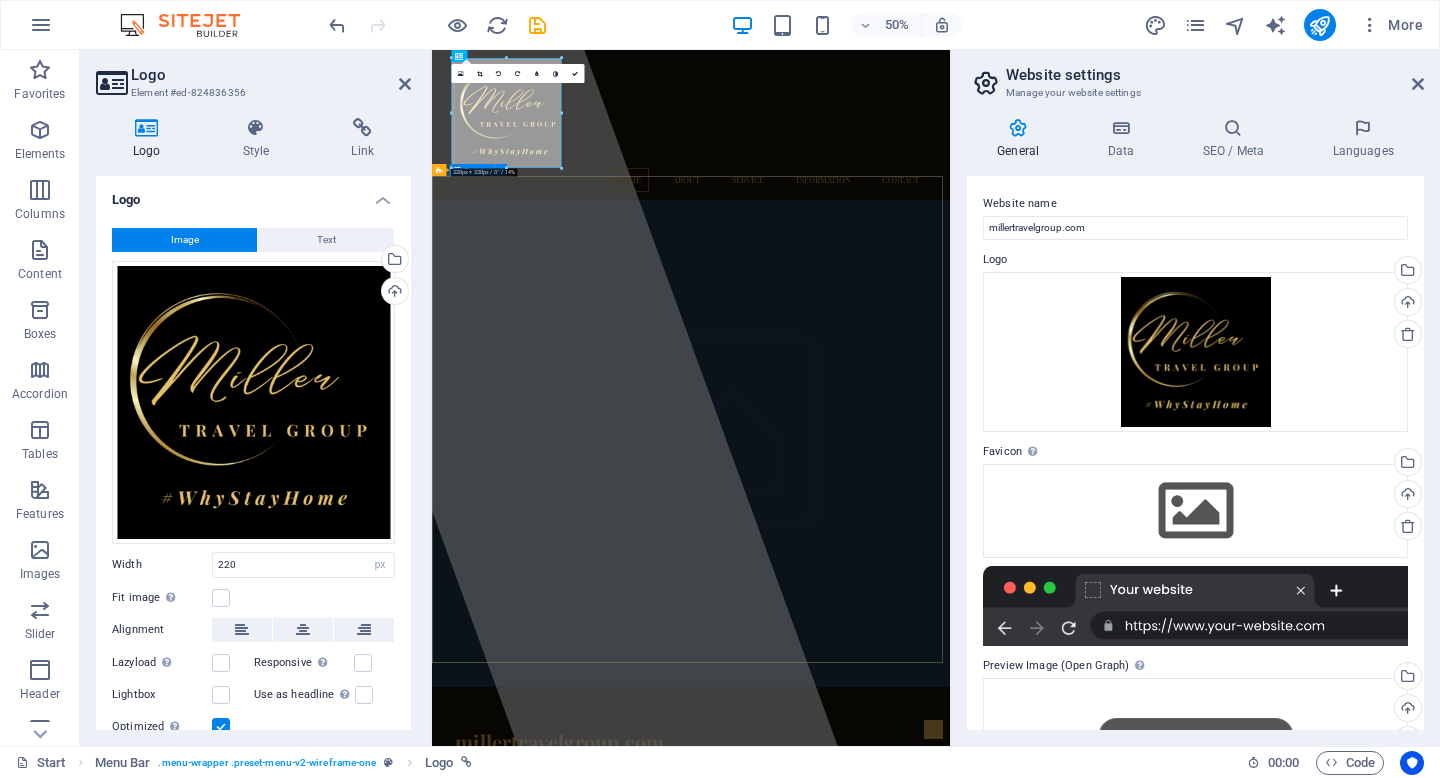 click on "[WEBSITE] Lorem ipsum dolor sit amet, consectetuer adipiscing elit. Aenean commodo ligula eget dolor. Aenean massa." at bounding box center (950, 1536) 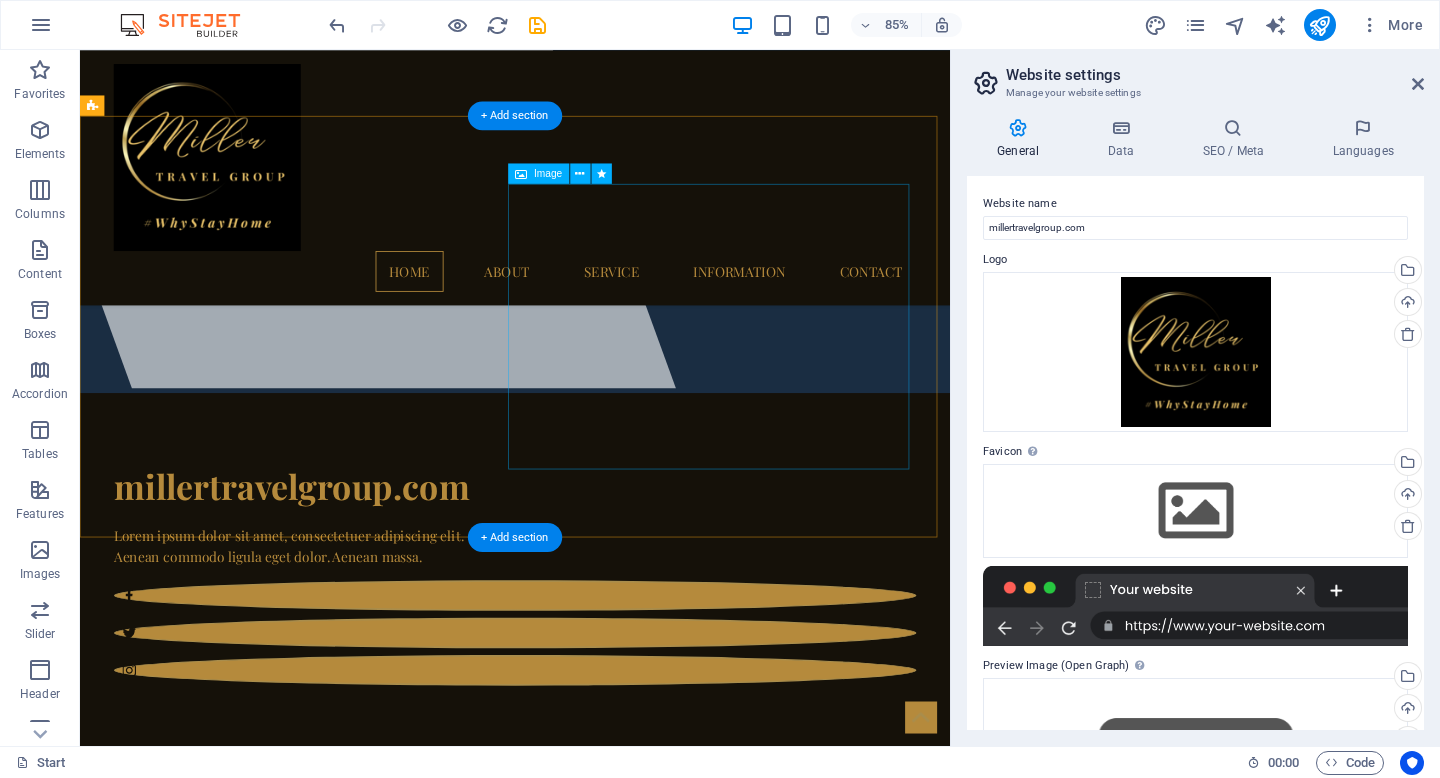 scroll, scrollTop: 0, scrollLeft: 0, axis: both 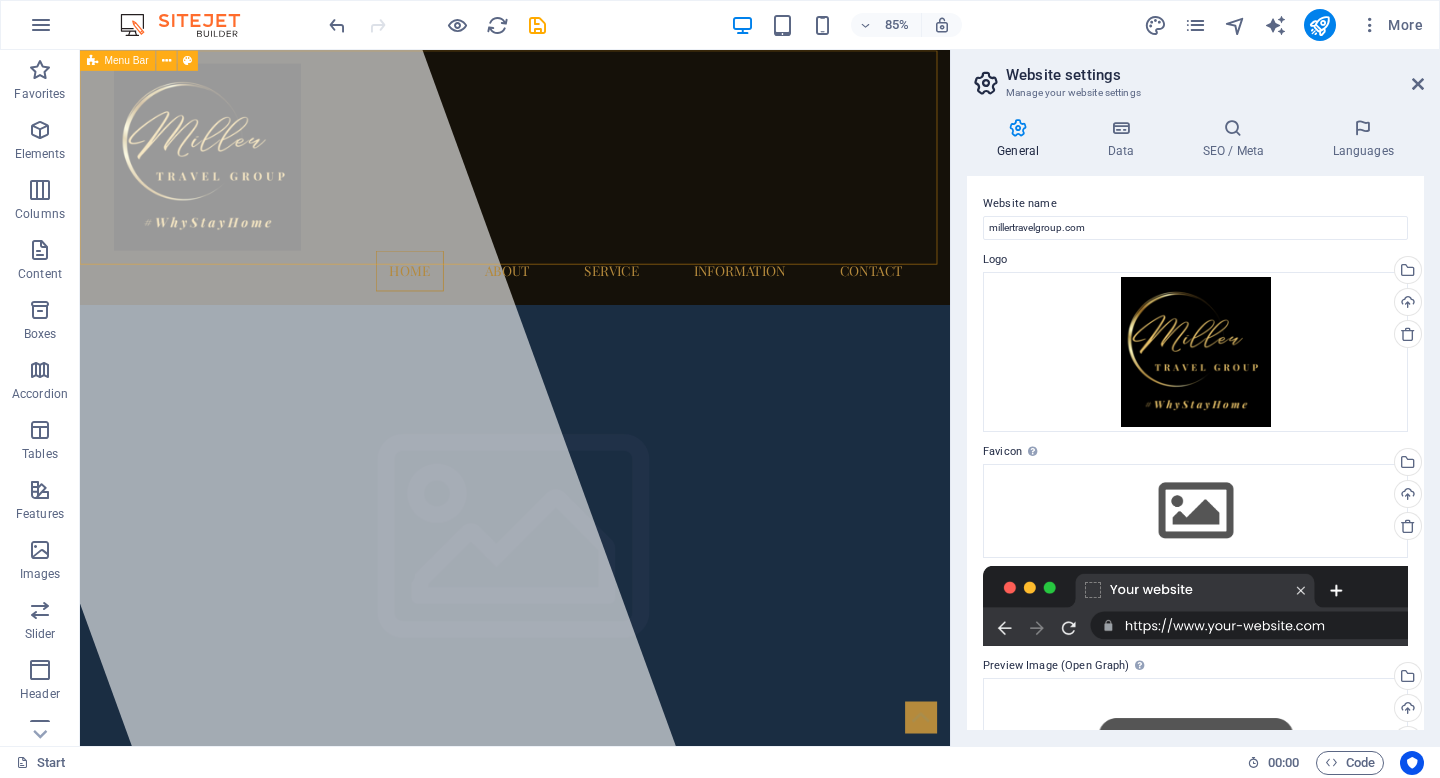 click on "Menu Bar" at bounding box center [118, 60] 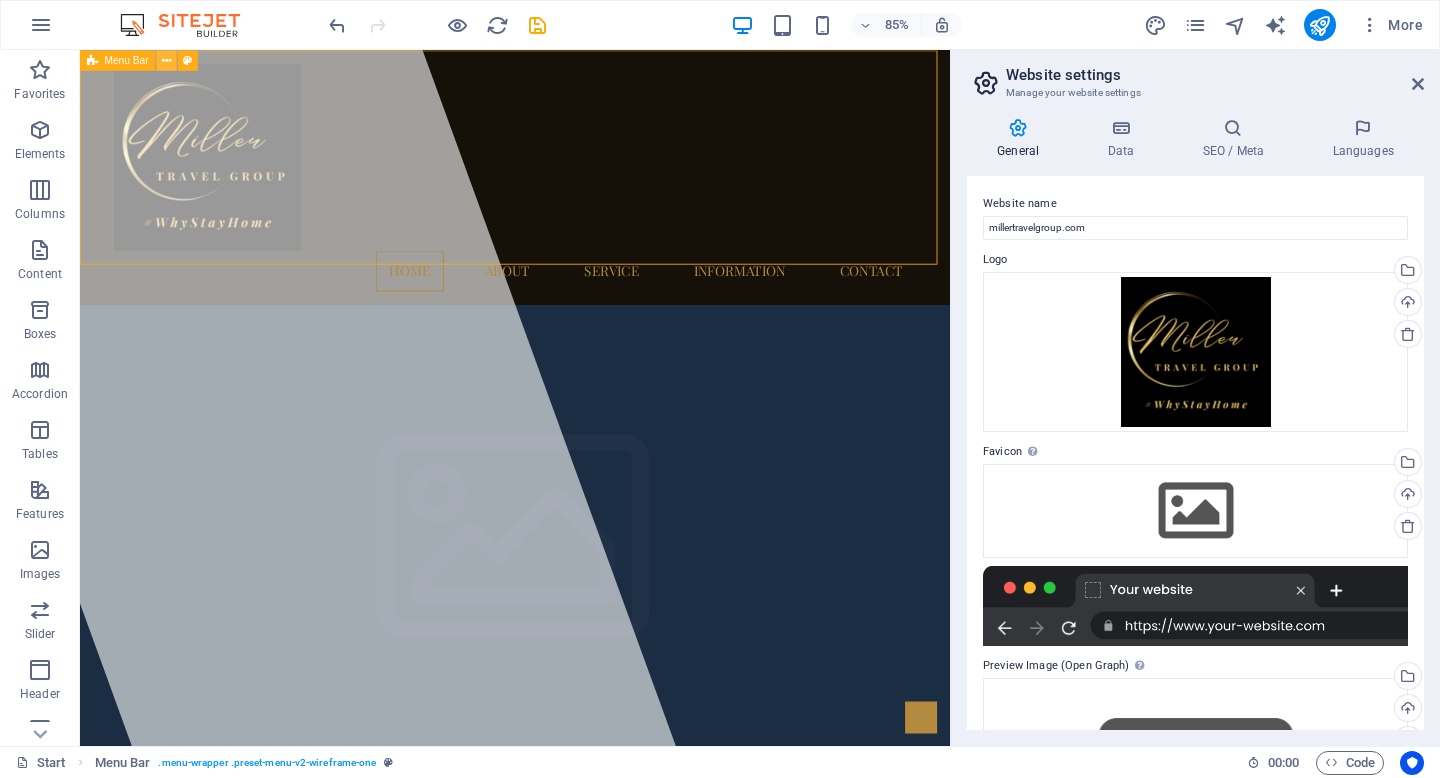 click at bounding box center (166, 60) 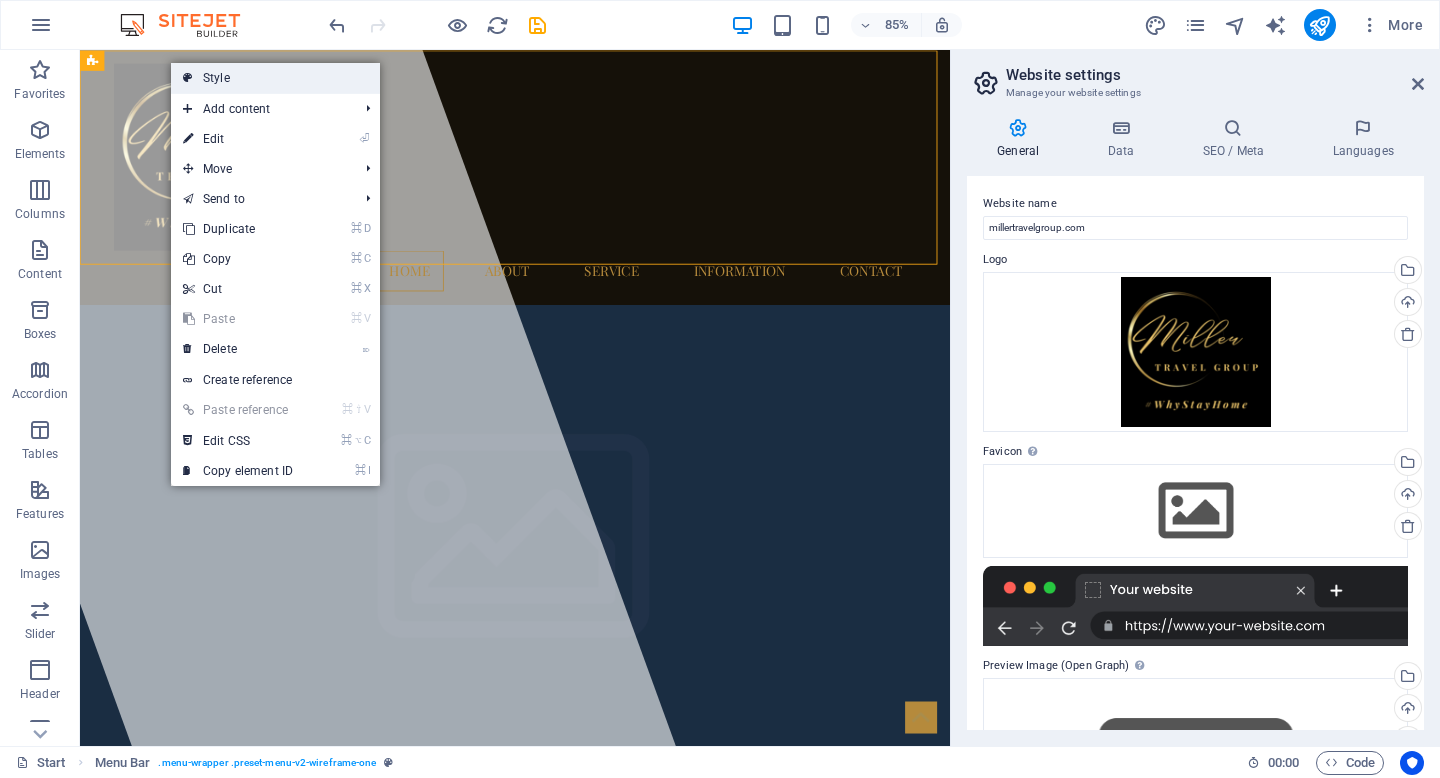 click at bounding box center (188, 78) 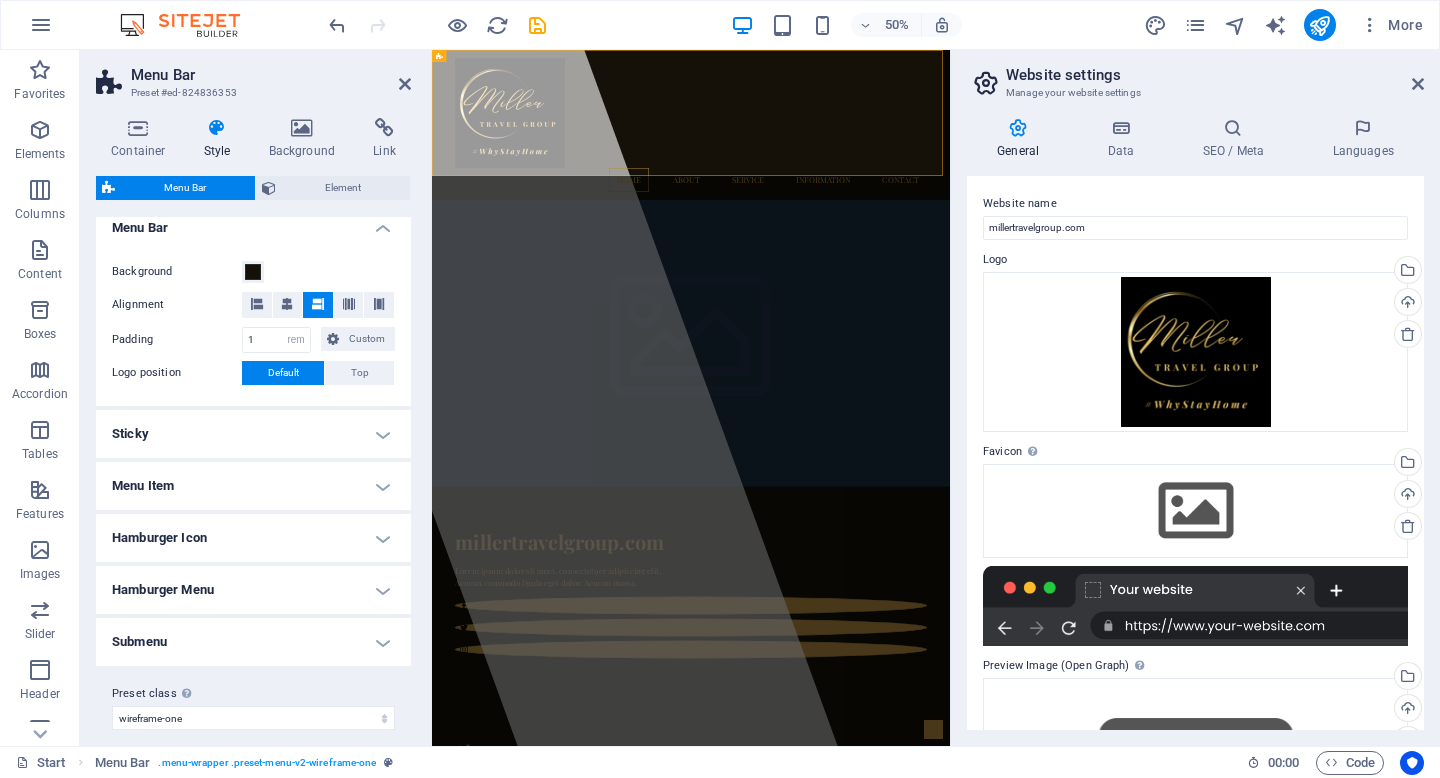 scroll, scrollTop: 353, scrollLeft: 0, axis: vertical 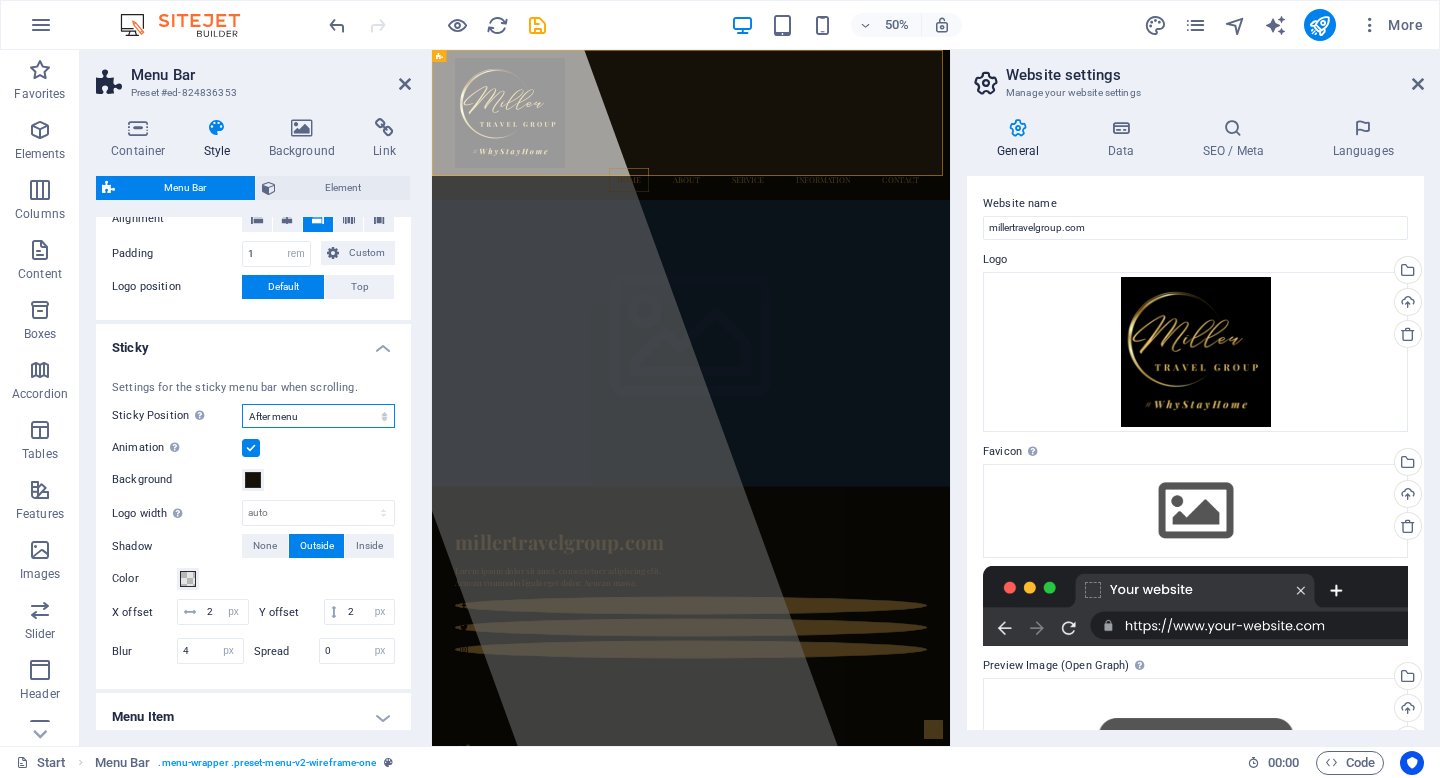 click on "Off Instant After menu After banner When scrolling up" at bounding box center [318, 416] 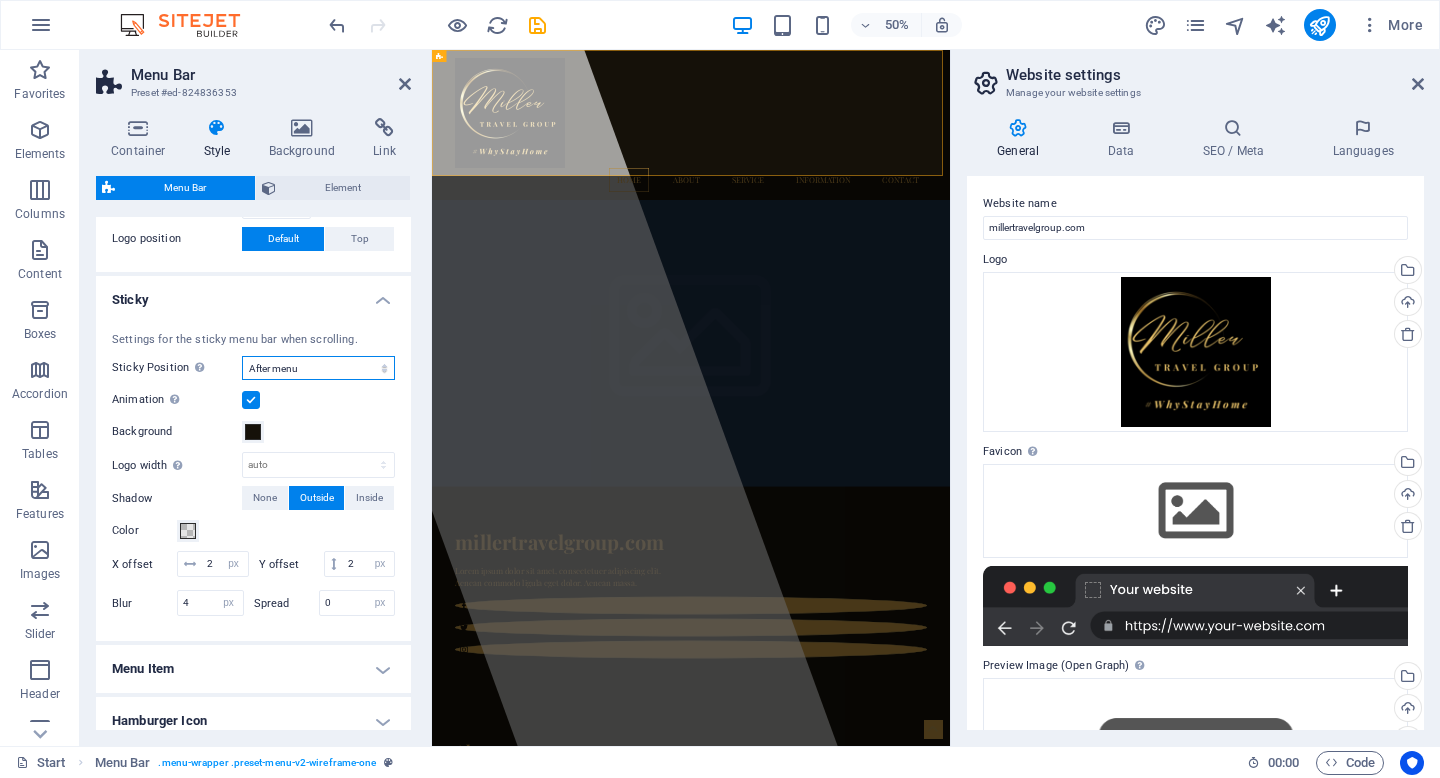 scroll, scrollTop: 488, scrollLeft: 0, axis: vertical 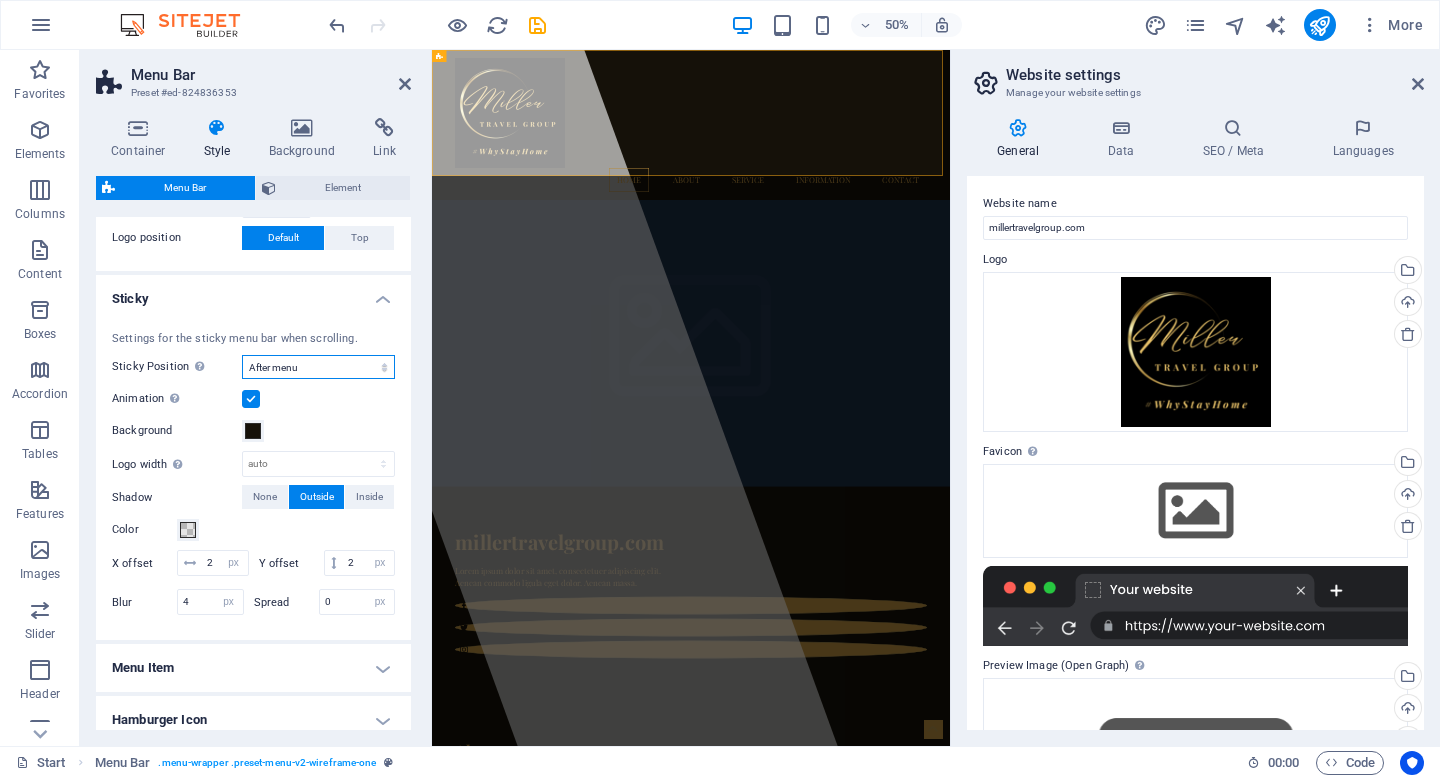 click on "Off Instant After menu After banner When scrolling up" at bounding box center [318, 367] 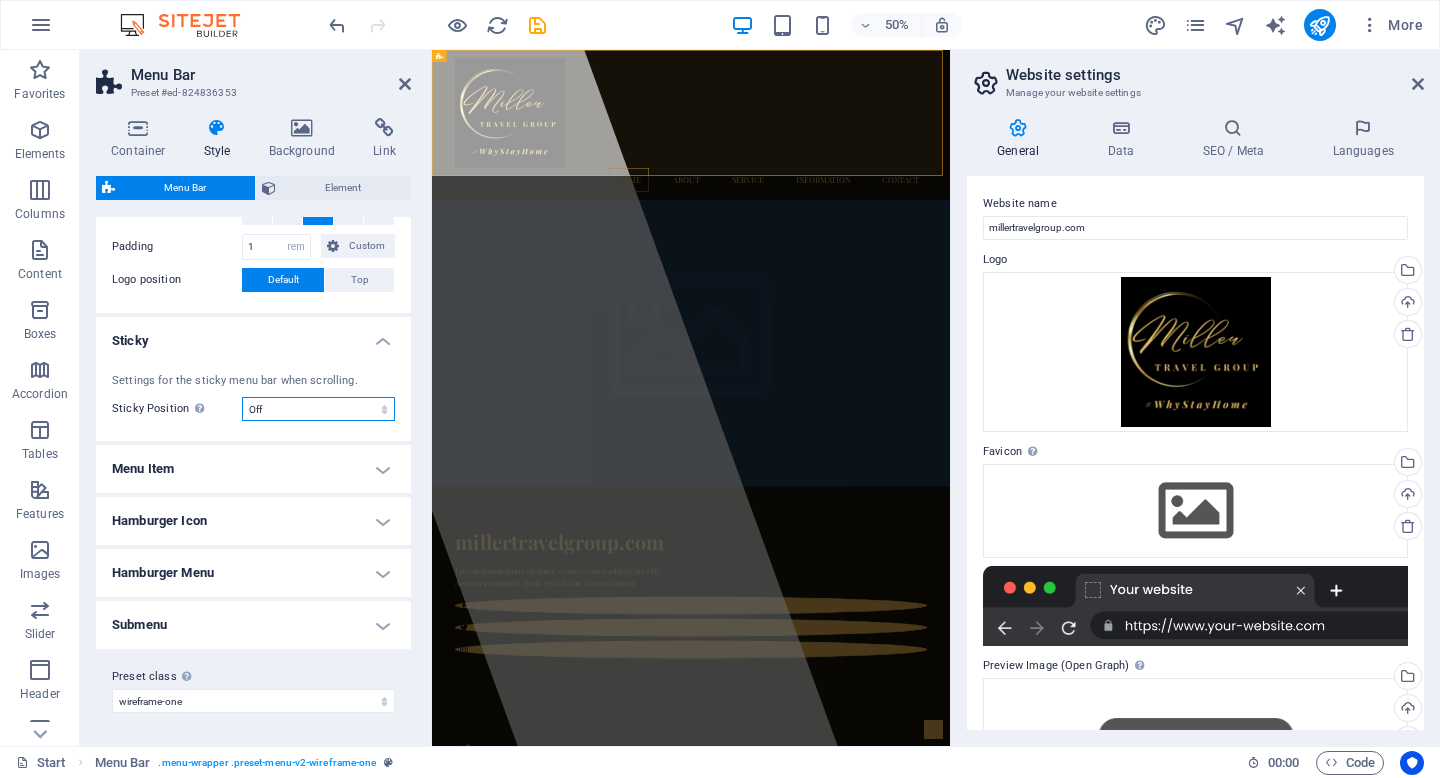 scroll, scrollTop: 444, scrollLeft: 0, axis: vertical 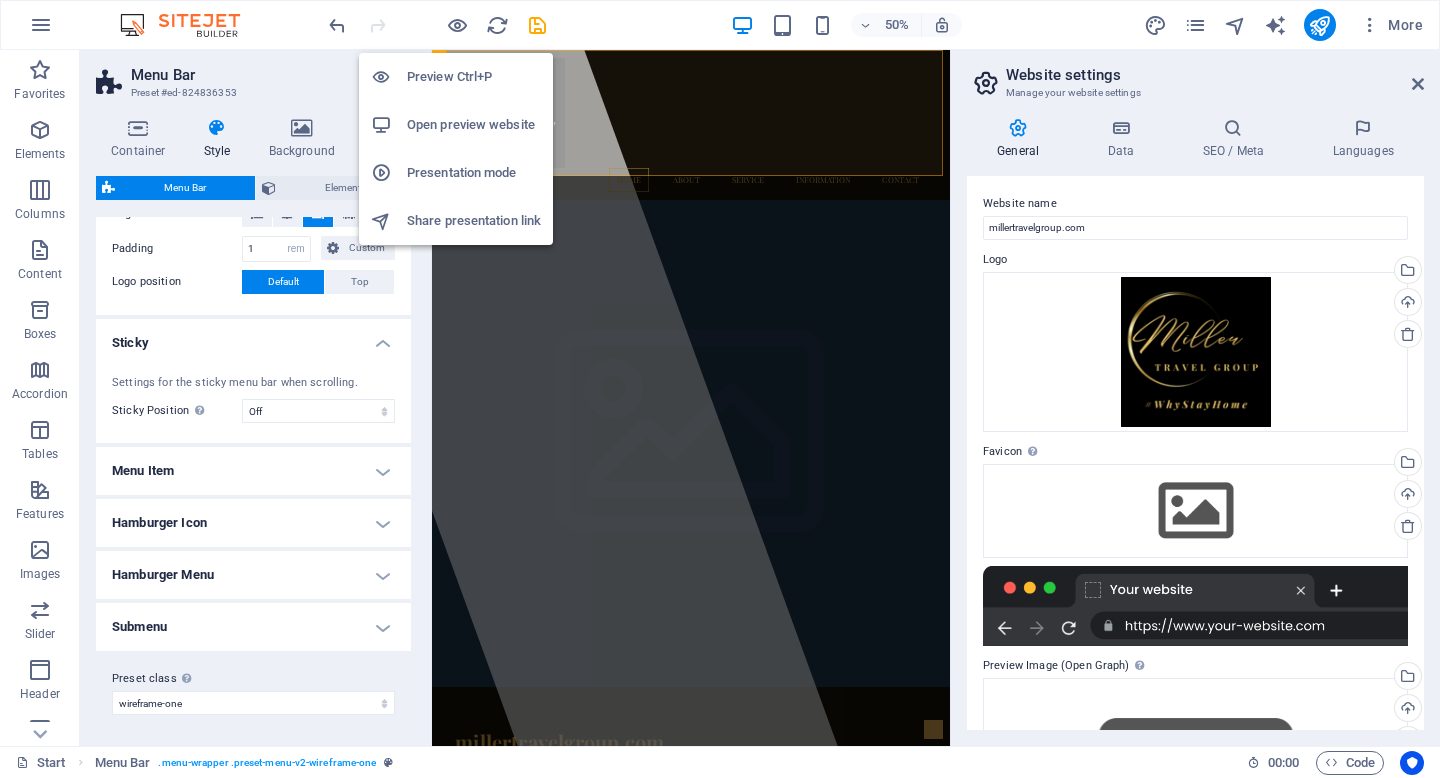 click on "Open preview website" at bounding box center [474, 125] 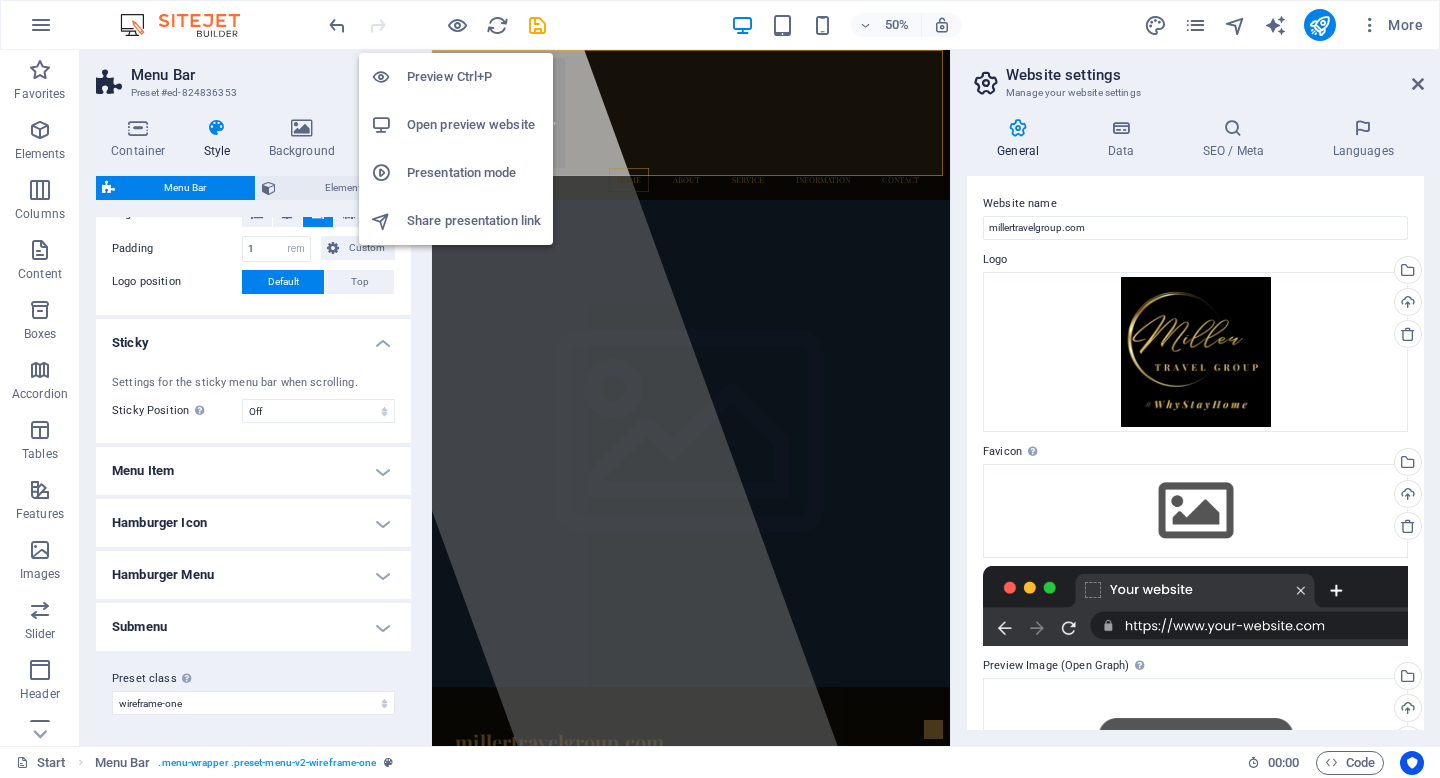 click on "Preview Ctrl+P" at bounding box center (474, 77) 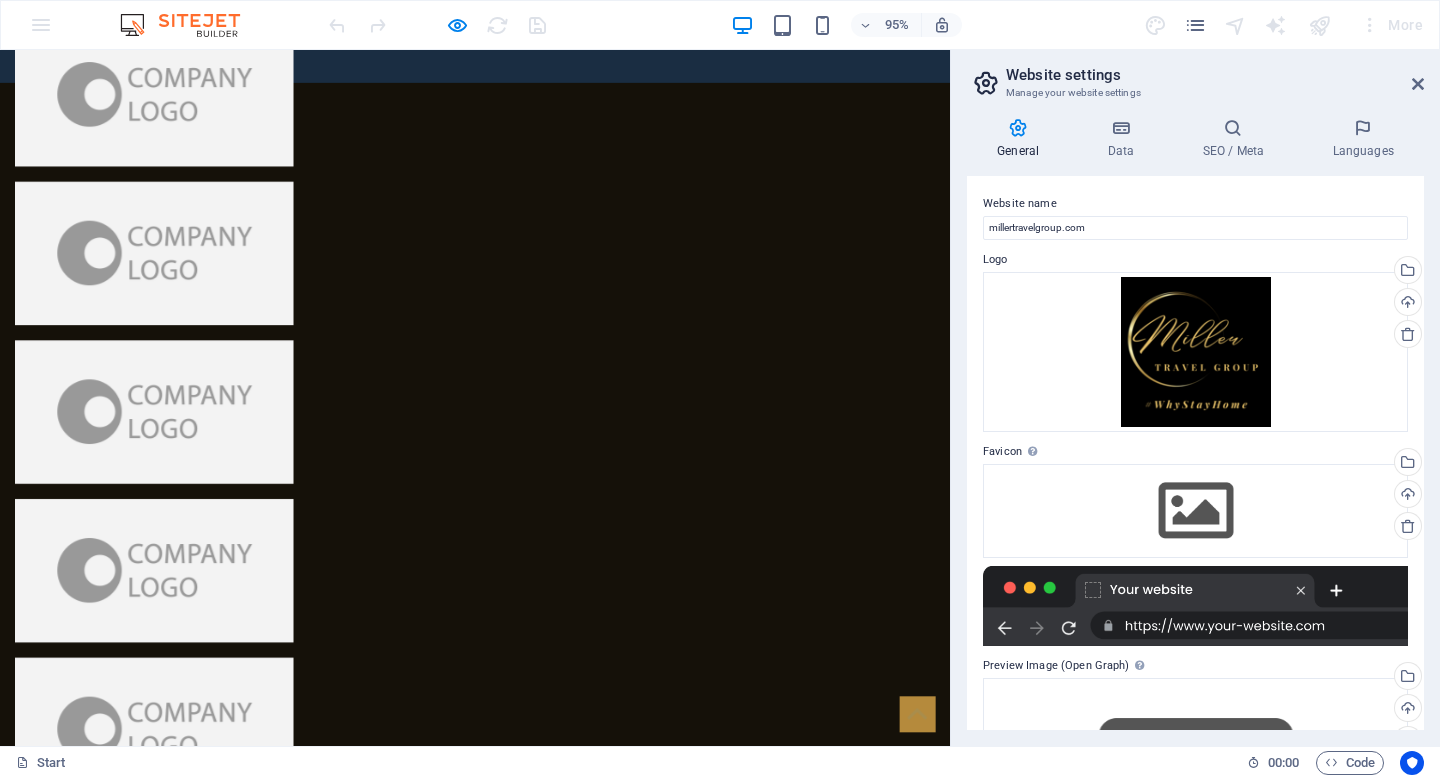 scroll, scrollTop: 4585, scrollLeft: 0, axis: vertical 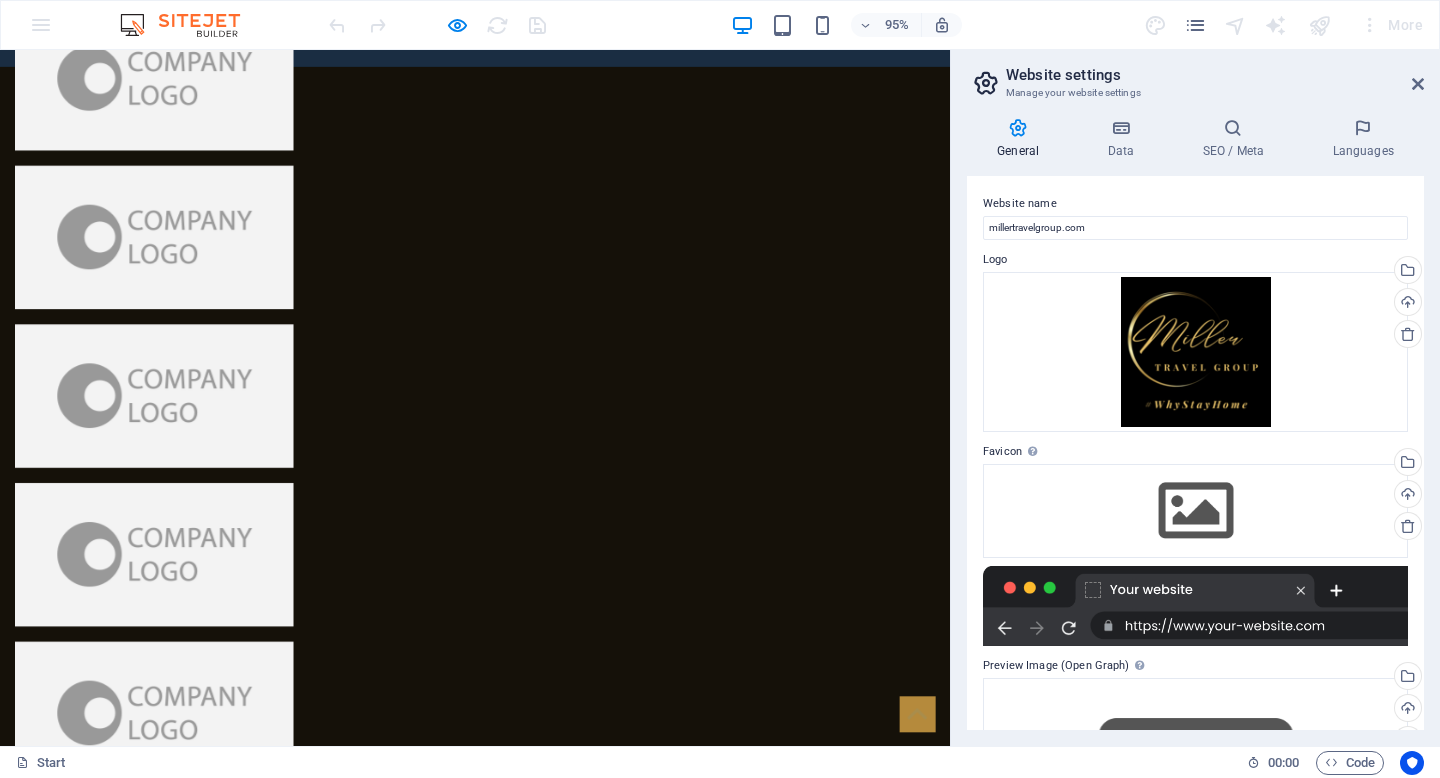 click at bounding box center (500, 4728) 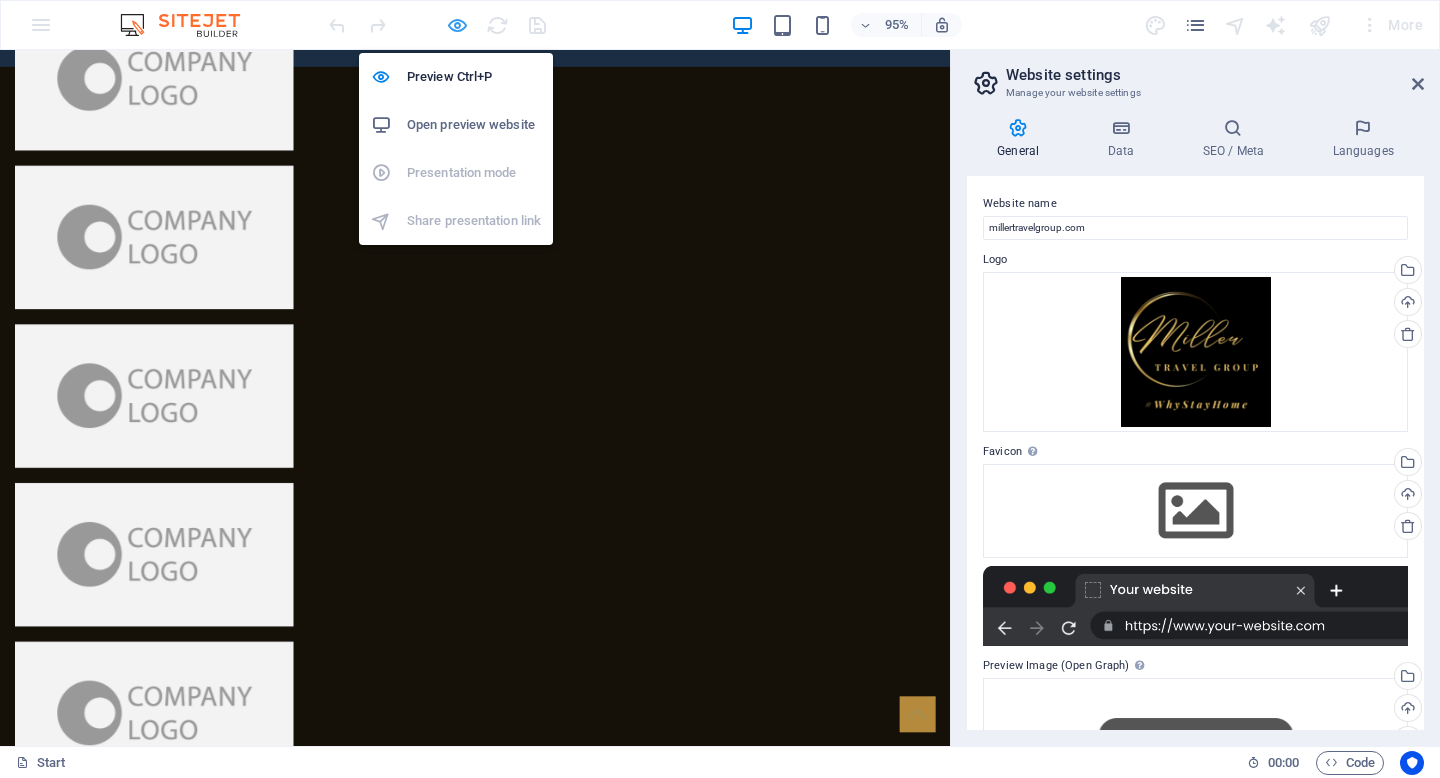 click at bounding box center [457, 25] 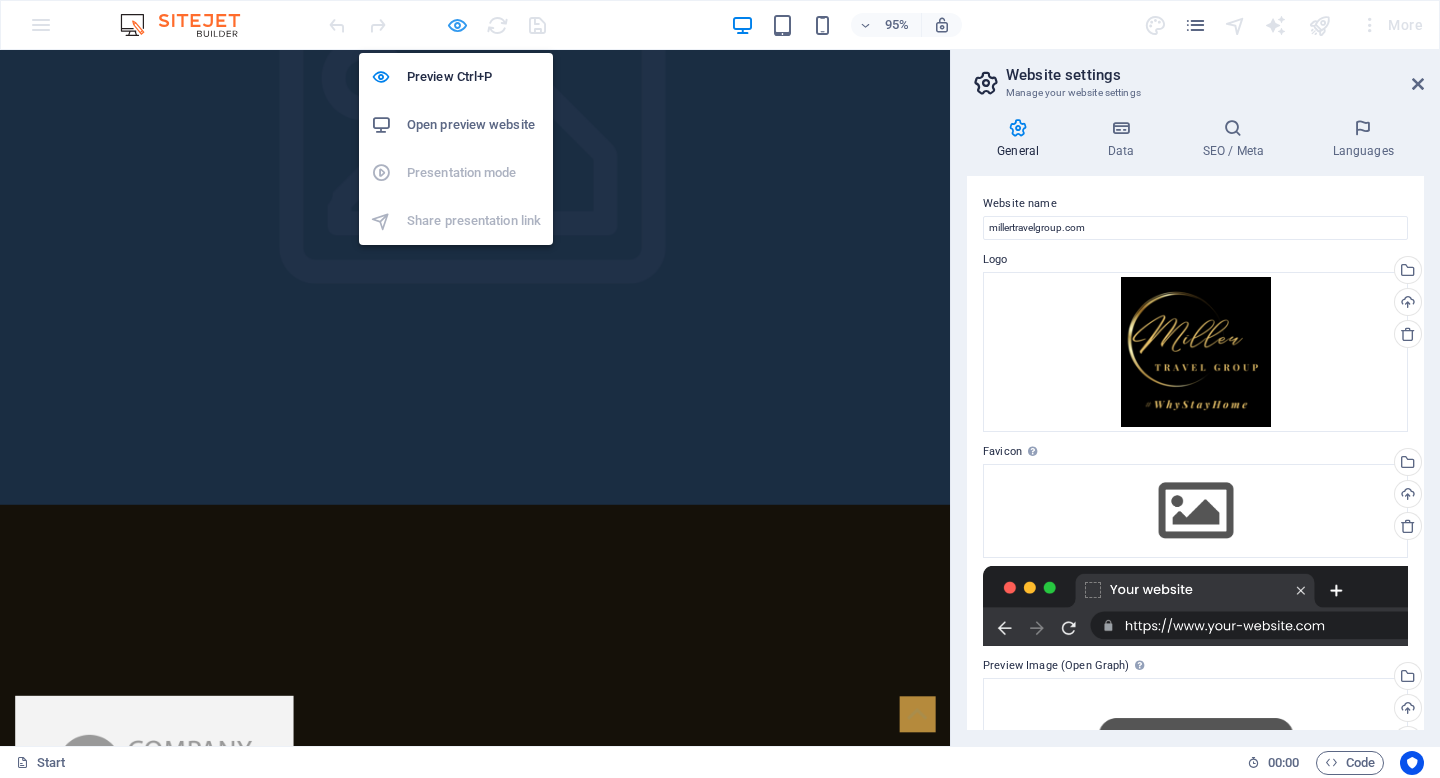 select on "rem" 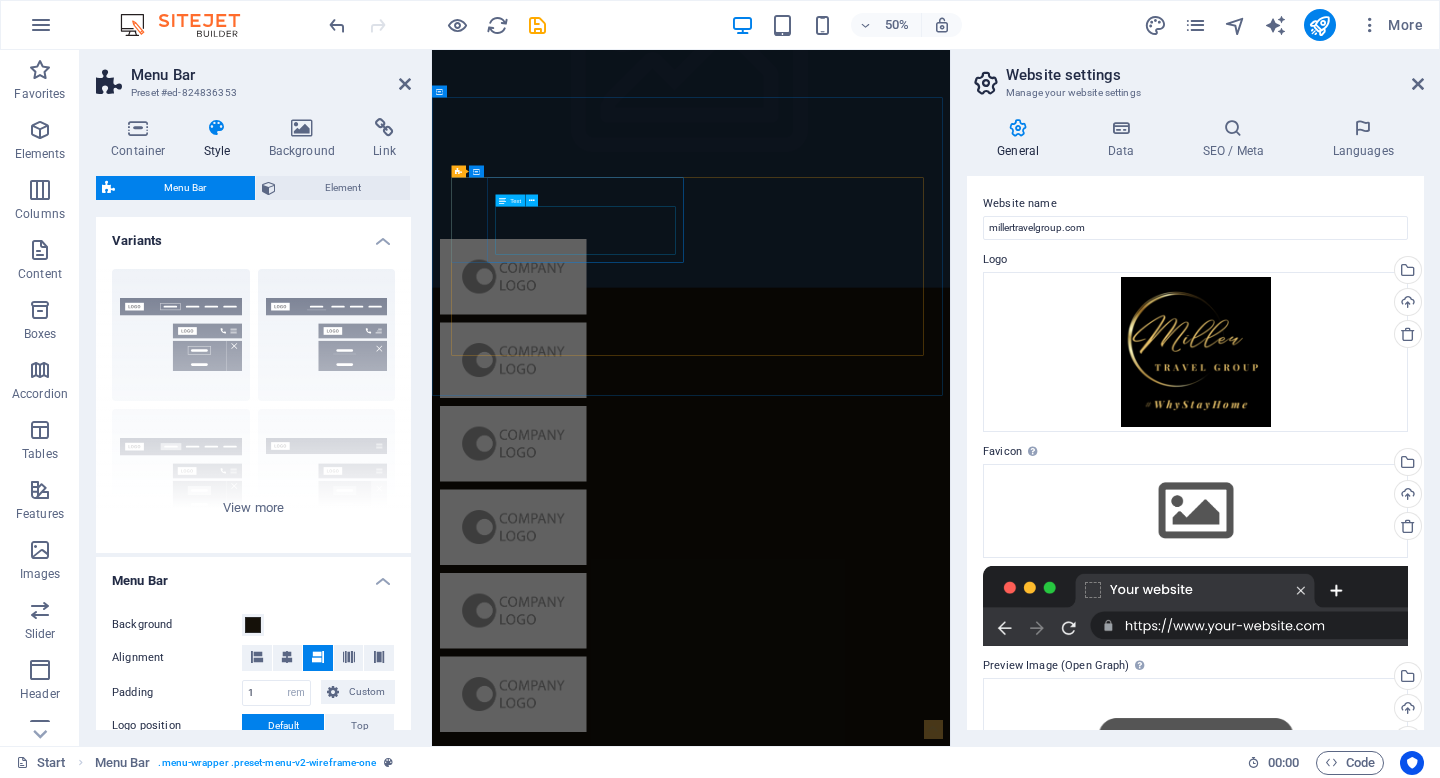 scroll, scrollTop: 4955, scrollLeft: 0, axis: vertical 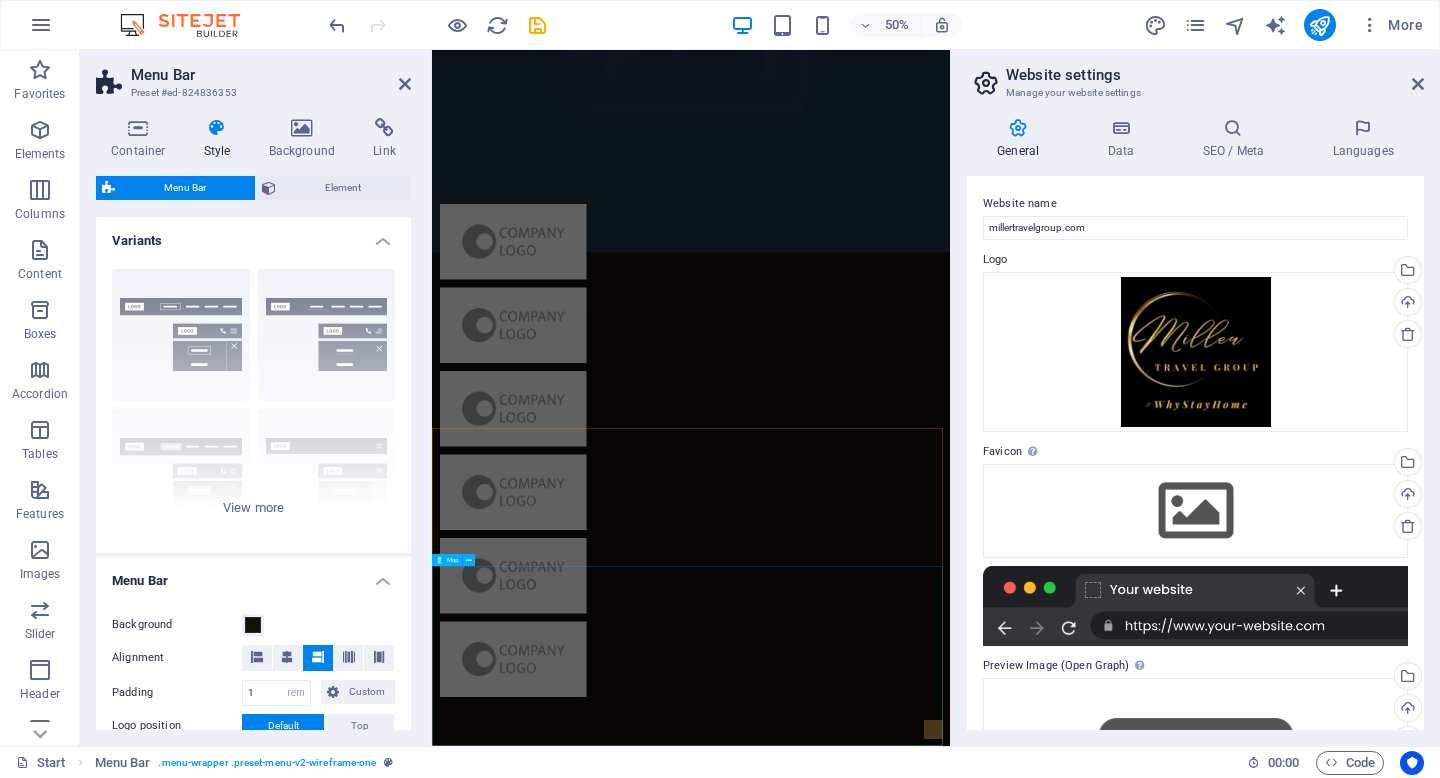 click on "← Move left → Move right ↑ Move up ↓ Move down + Zoom in - Zoom out Home Jump left by 75% End Jump right by 75% Page Up Jump up by 75% Page Down Jump down by 75% Map Terrain Satellite Labels Keyboard shortcuts Map Data Map data ©2025 Google Map data ©2025 Google 1 km  Click to toggle between metric and imperial units Terms Report a map error" at bounding box center [950, 5783] 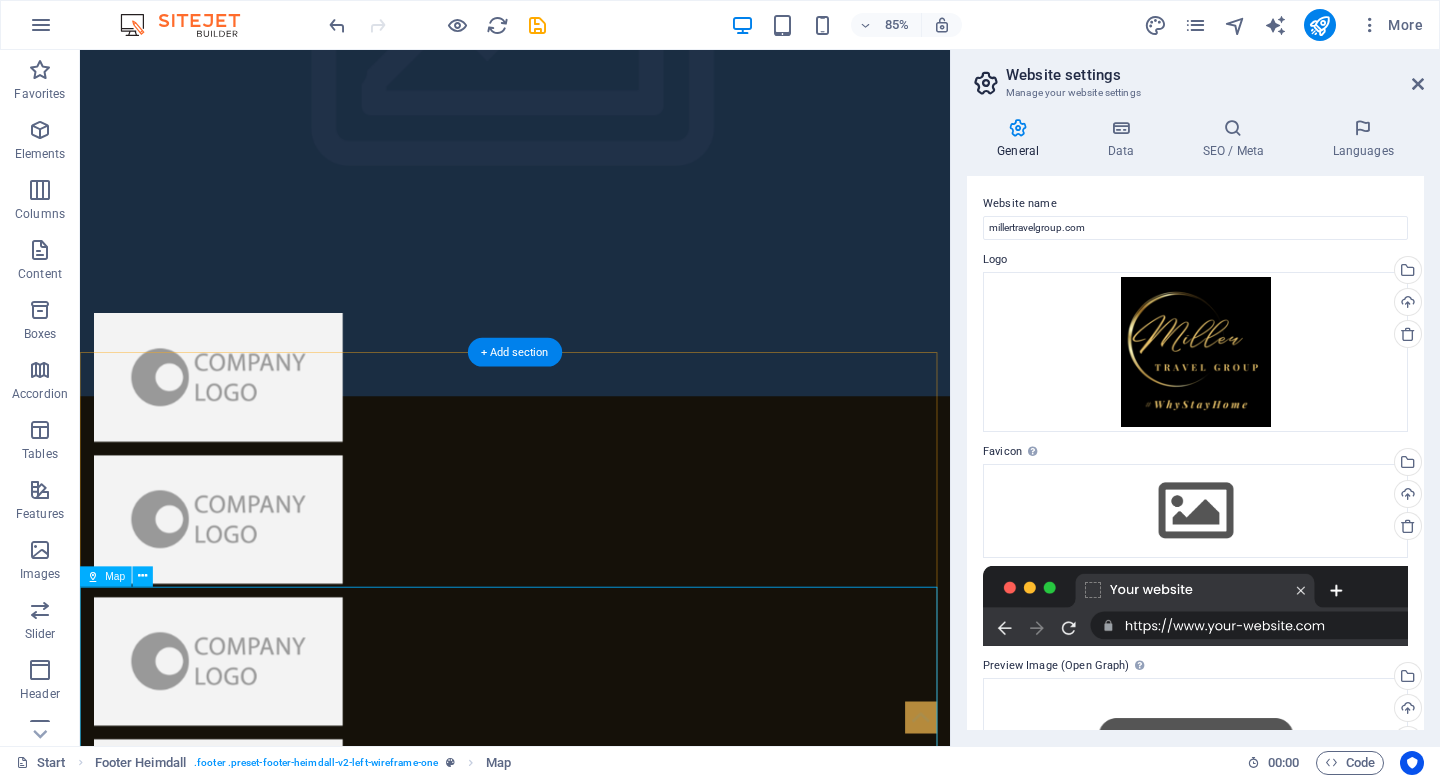 click on "← Move left → Move right ↑ Move up ↓ Move down + Zoom in - Zoom out Home Jump left by 75% End Jump right by 75% Page Up Jump up by 75% Page Down Jump down by 75% Map Terrain Satellite Labels Keyboard shortcuts Map Data Map data ©2025 Google Map data ©2025 Google 1 km  Click to toggle between metric and imperial units Terms Report a map error" at bounding box center (592, 5783) 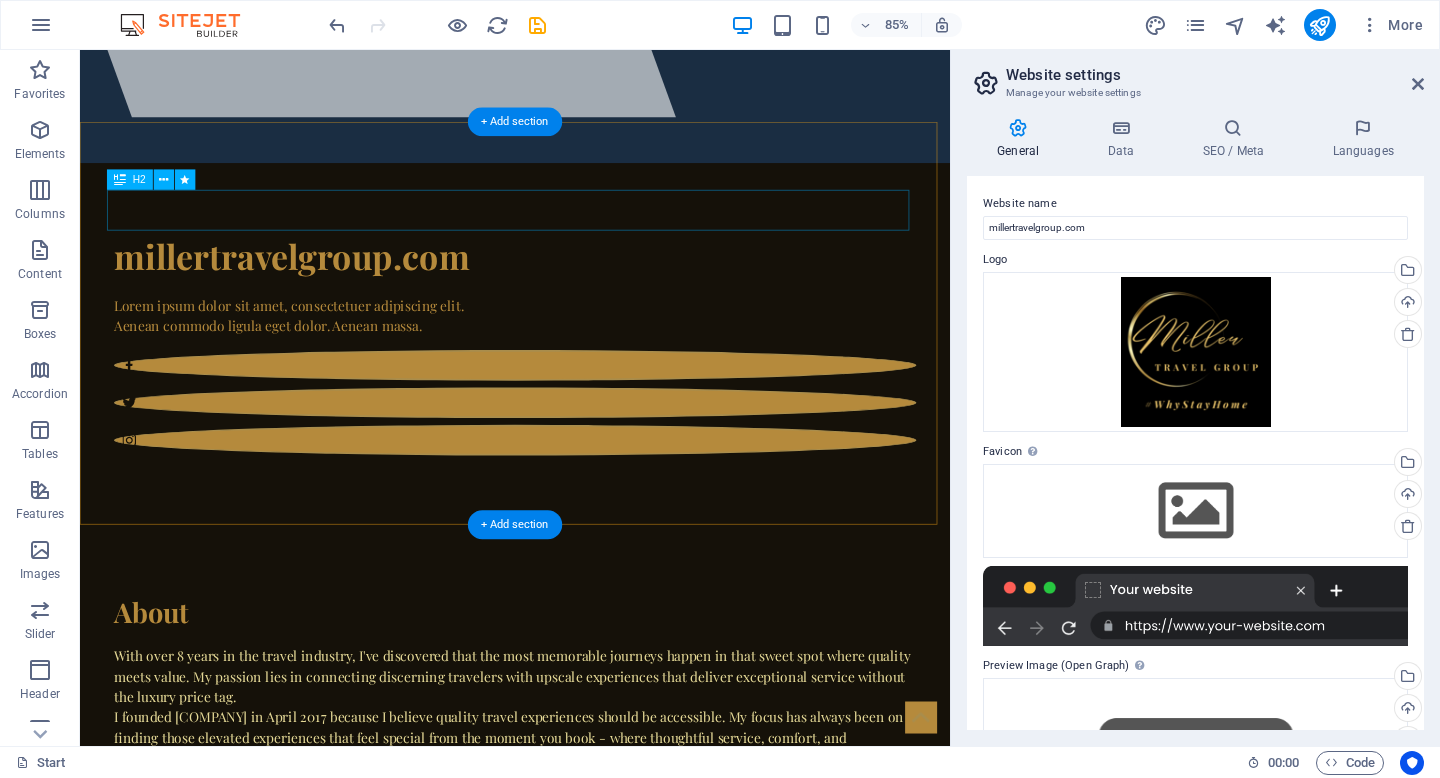 scroll, scrollTop: 0, scrollLeft: 0, axis: both 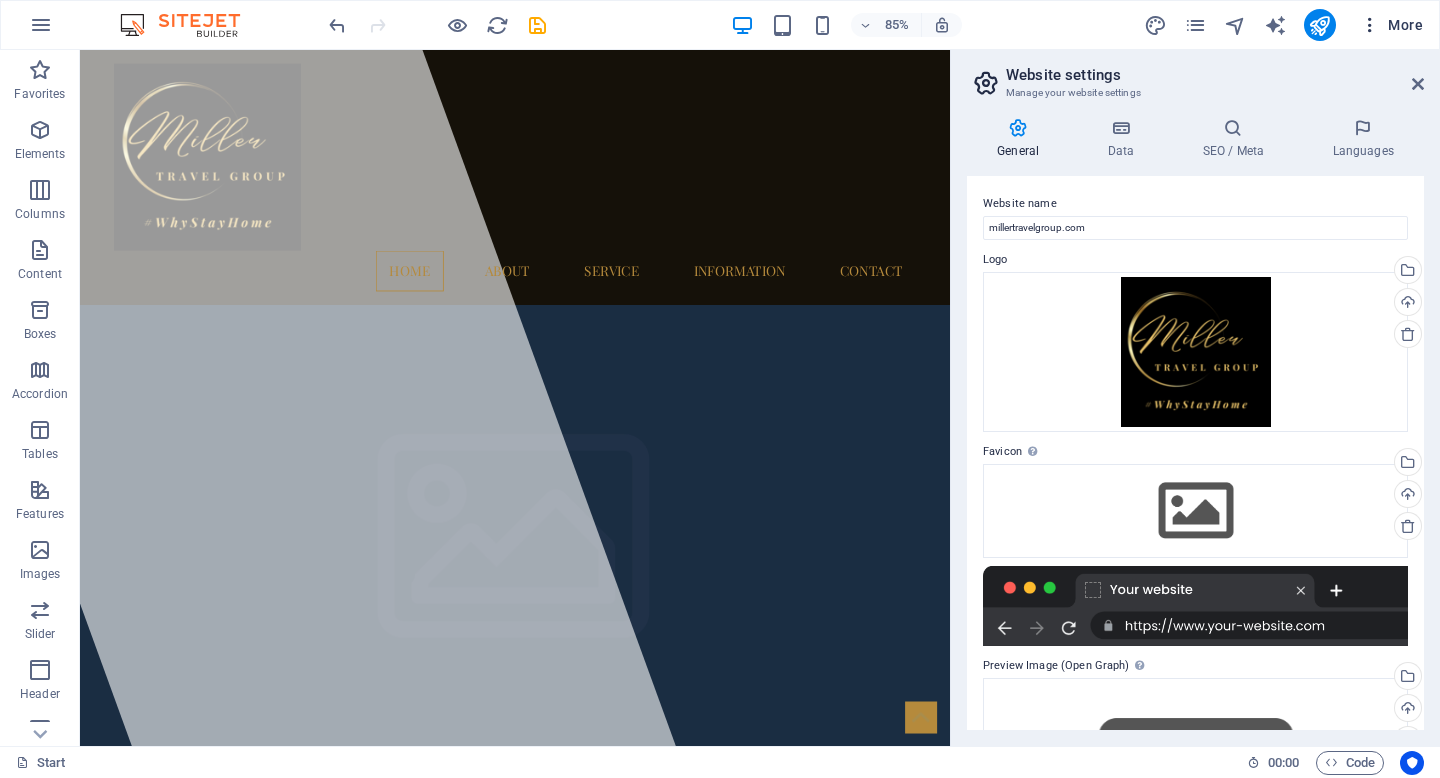 click on "More" at bounding box center (1391, 25) 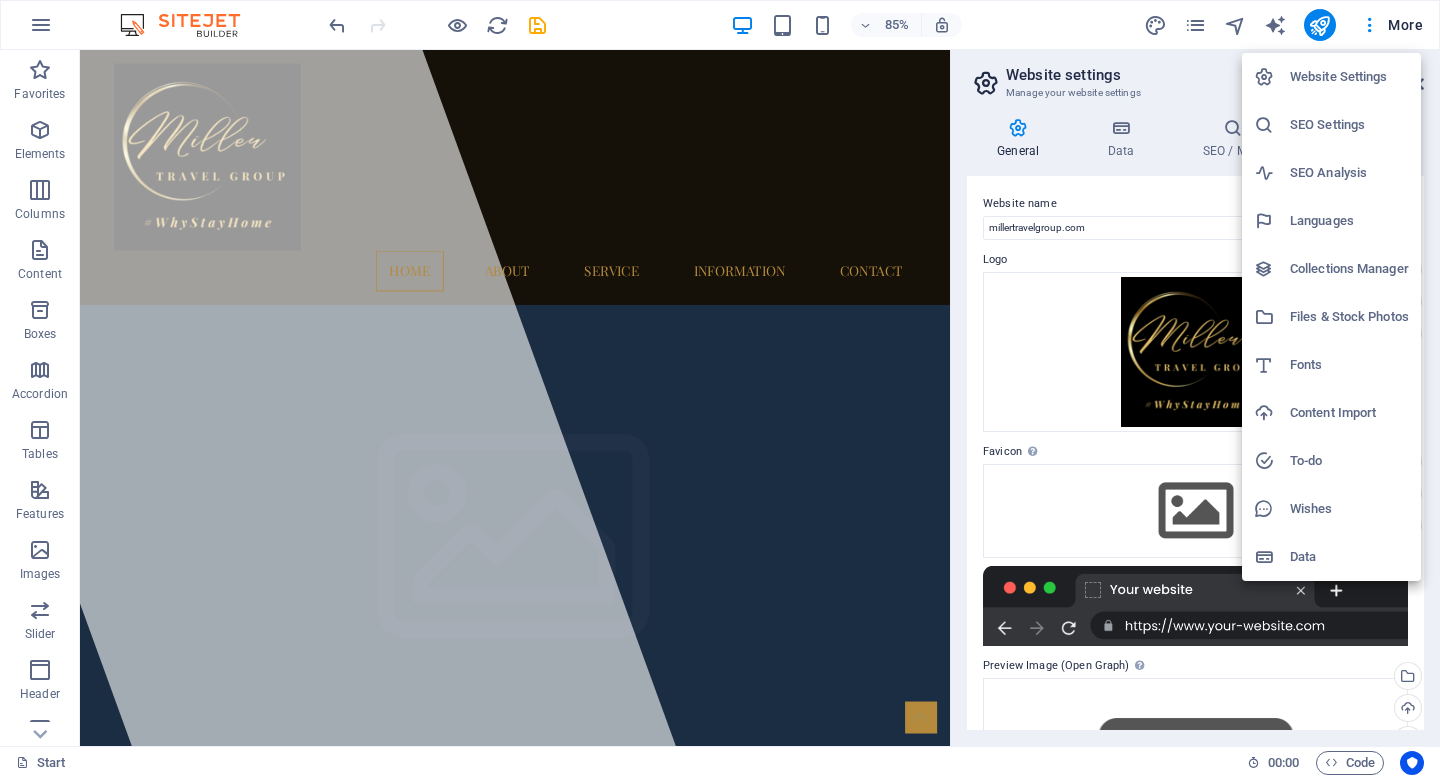 click at bounding box center [720, 389] 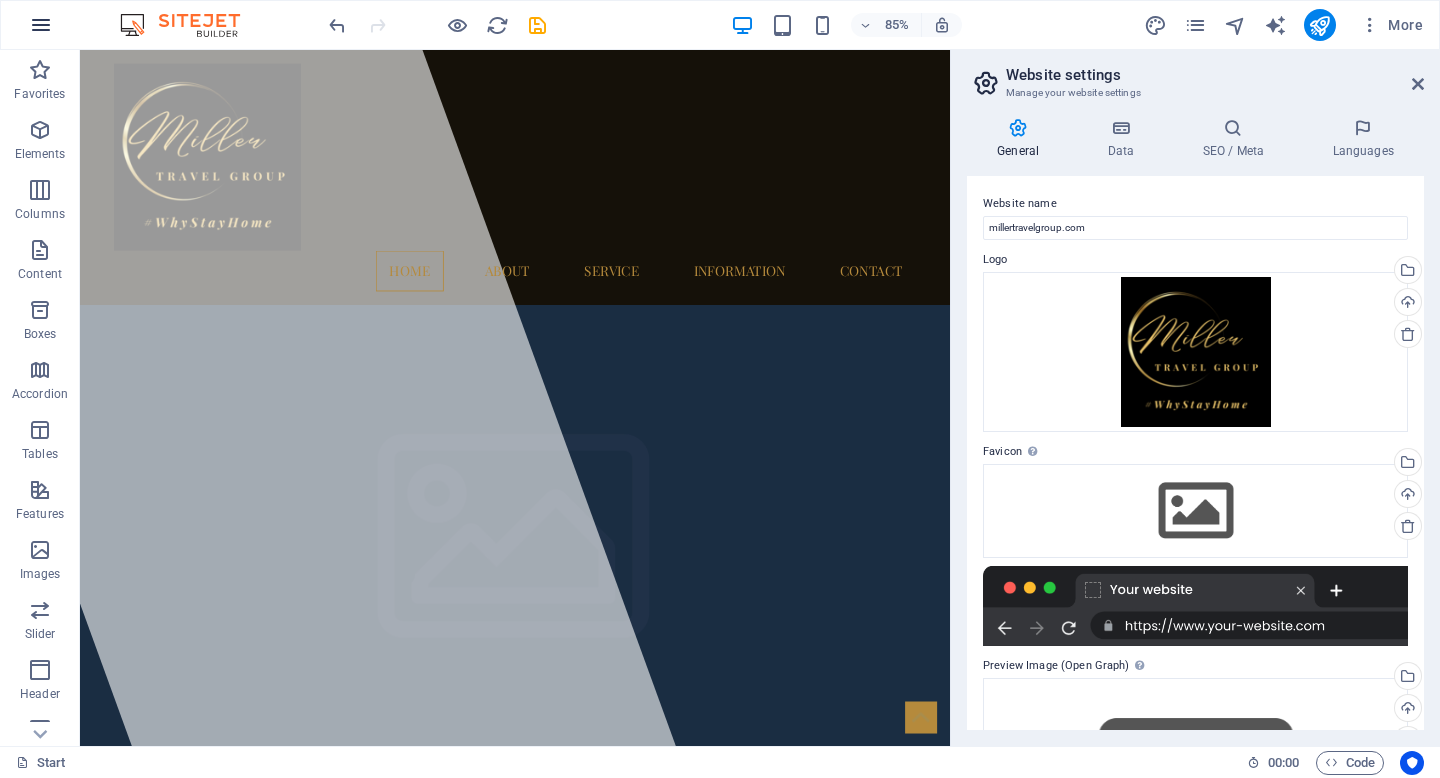 click at bounding box center (41, 25) 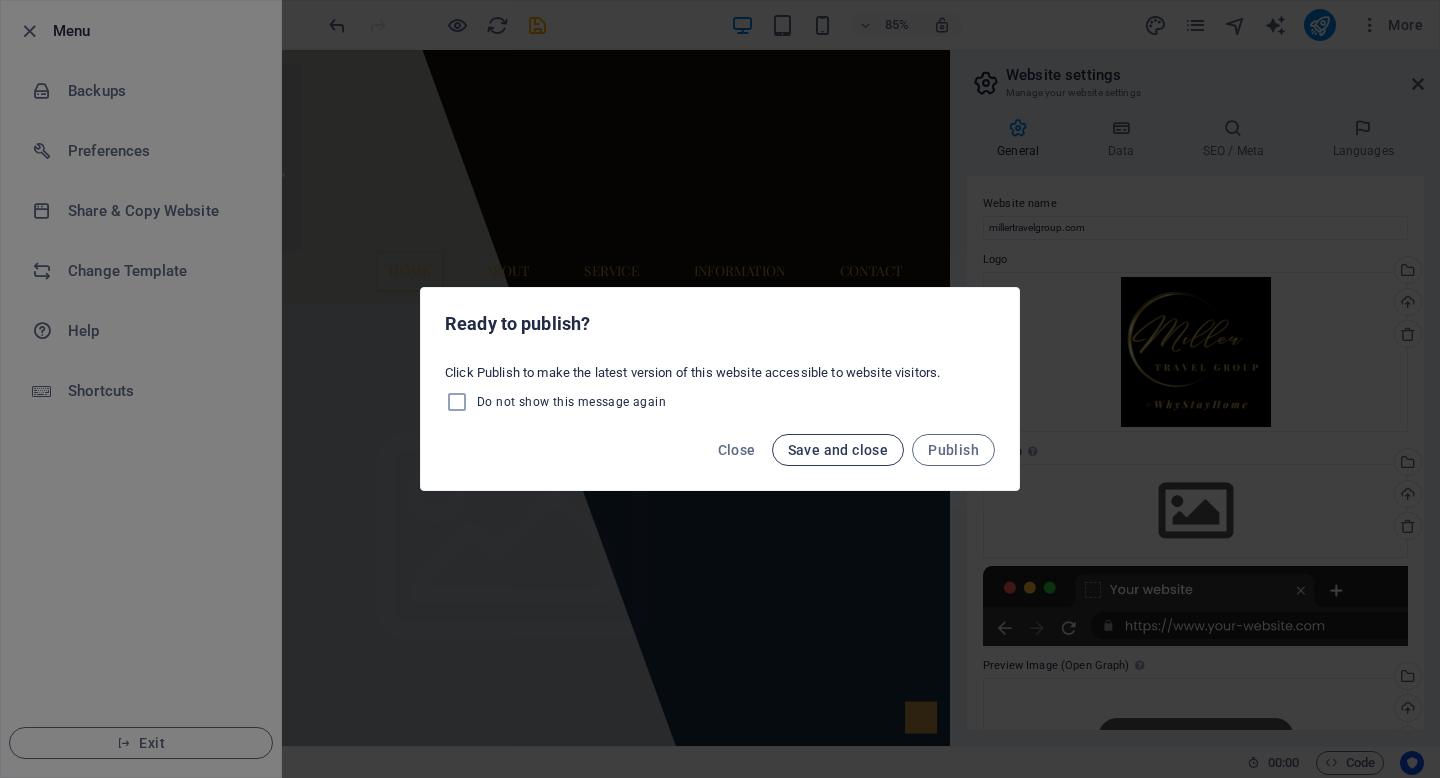 click on "Save and close" at bounding box center [838, 450] 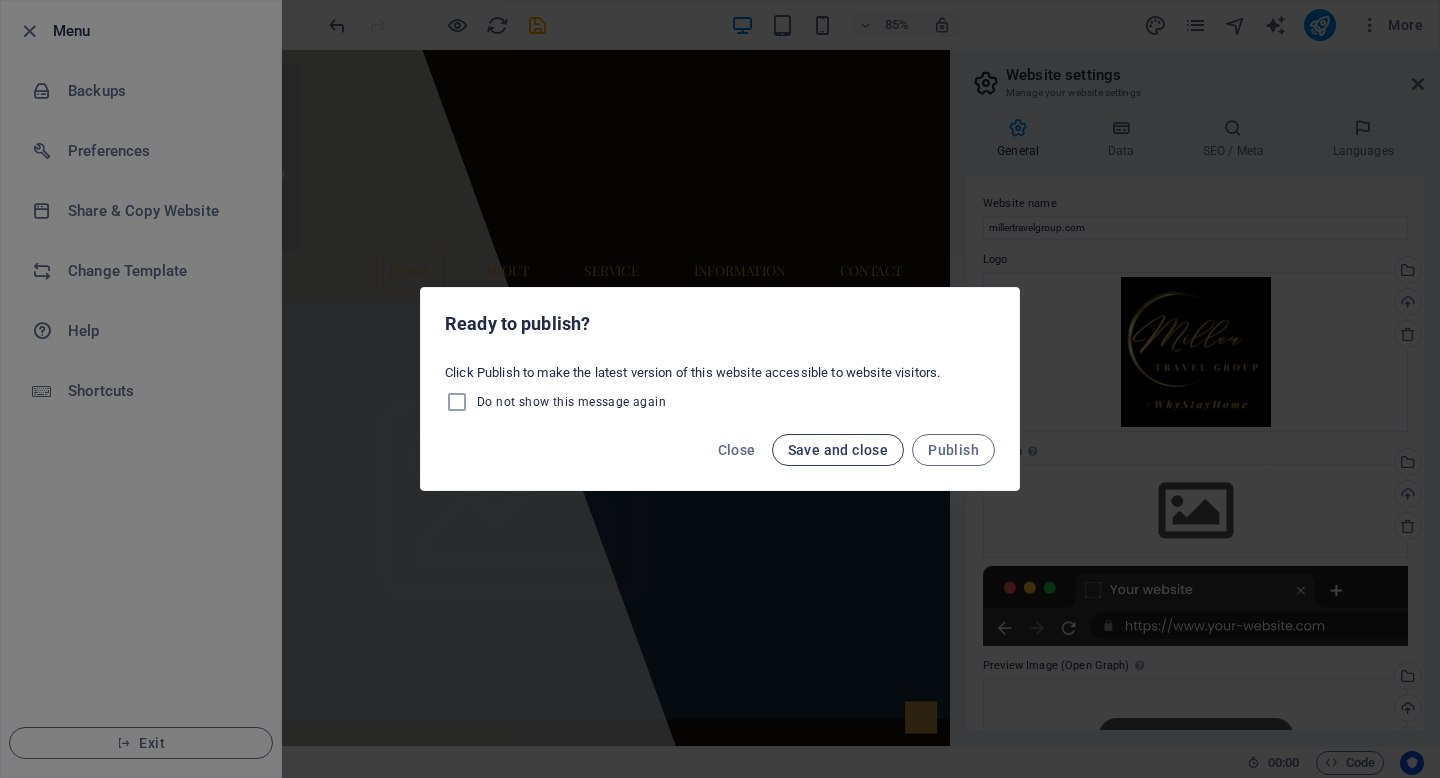 select on "rem" 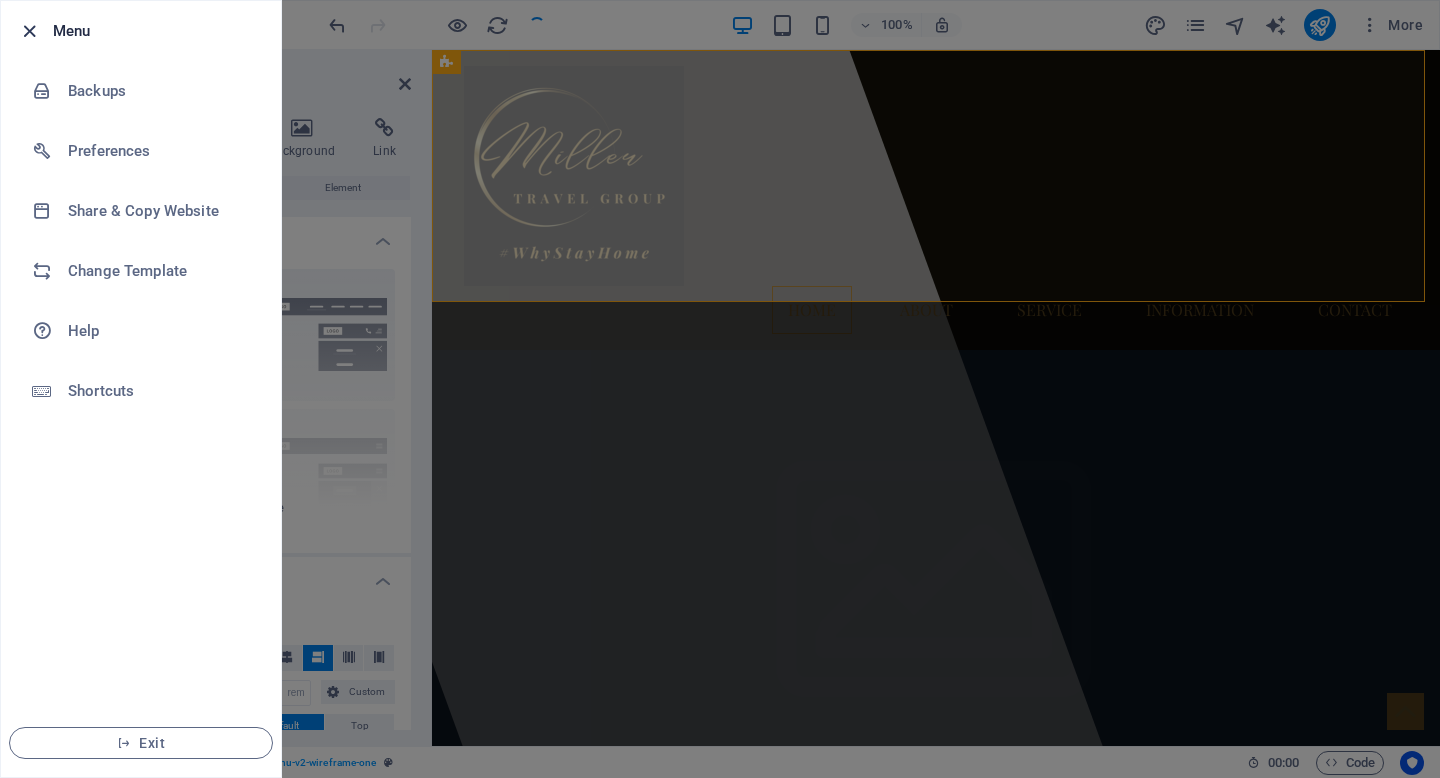 click at bounding box center [29, 31] 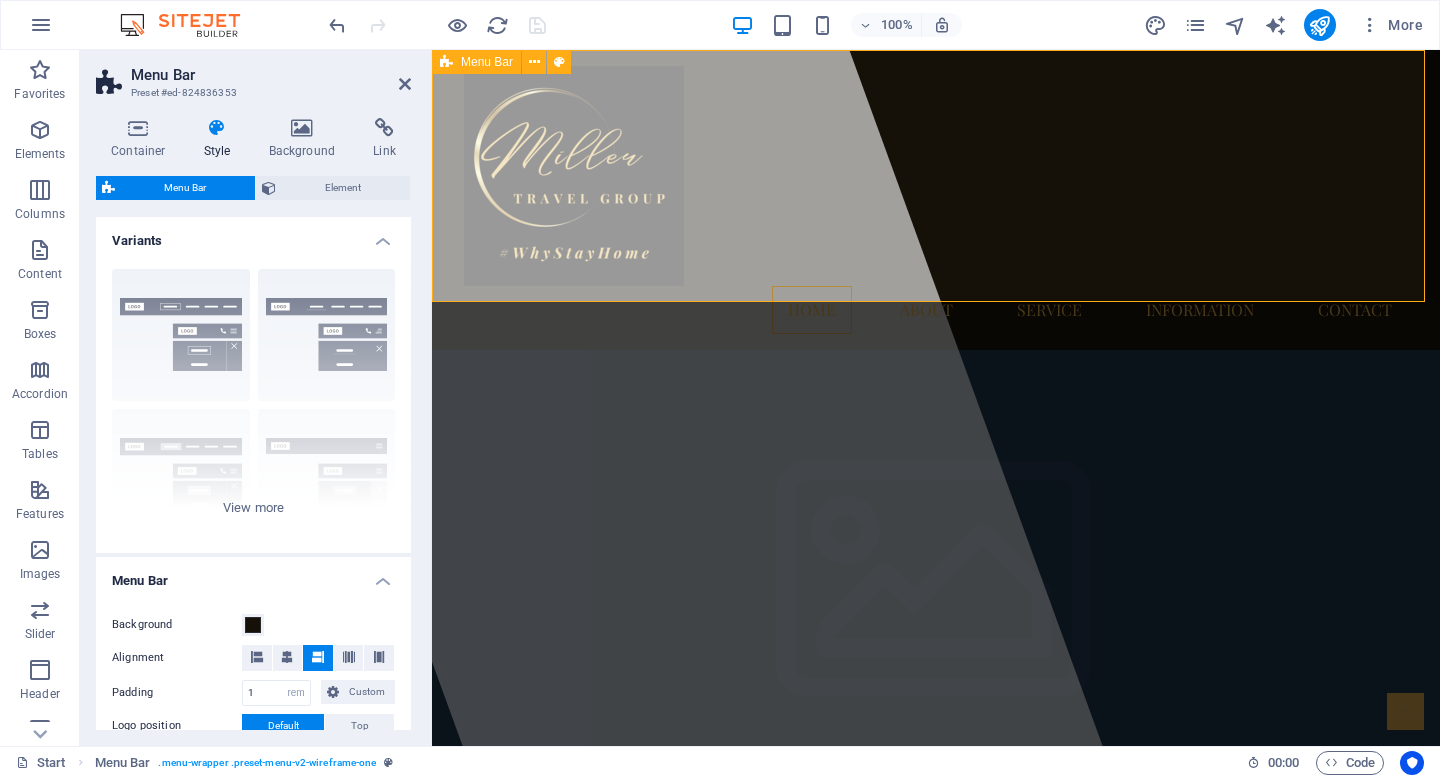 click on "Home About Service Information Contact" at bounding box center [936, 200] 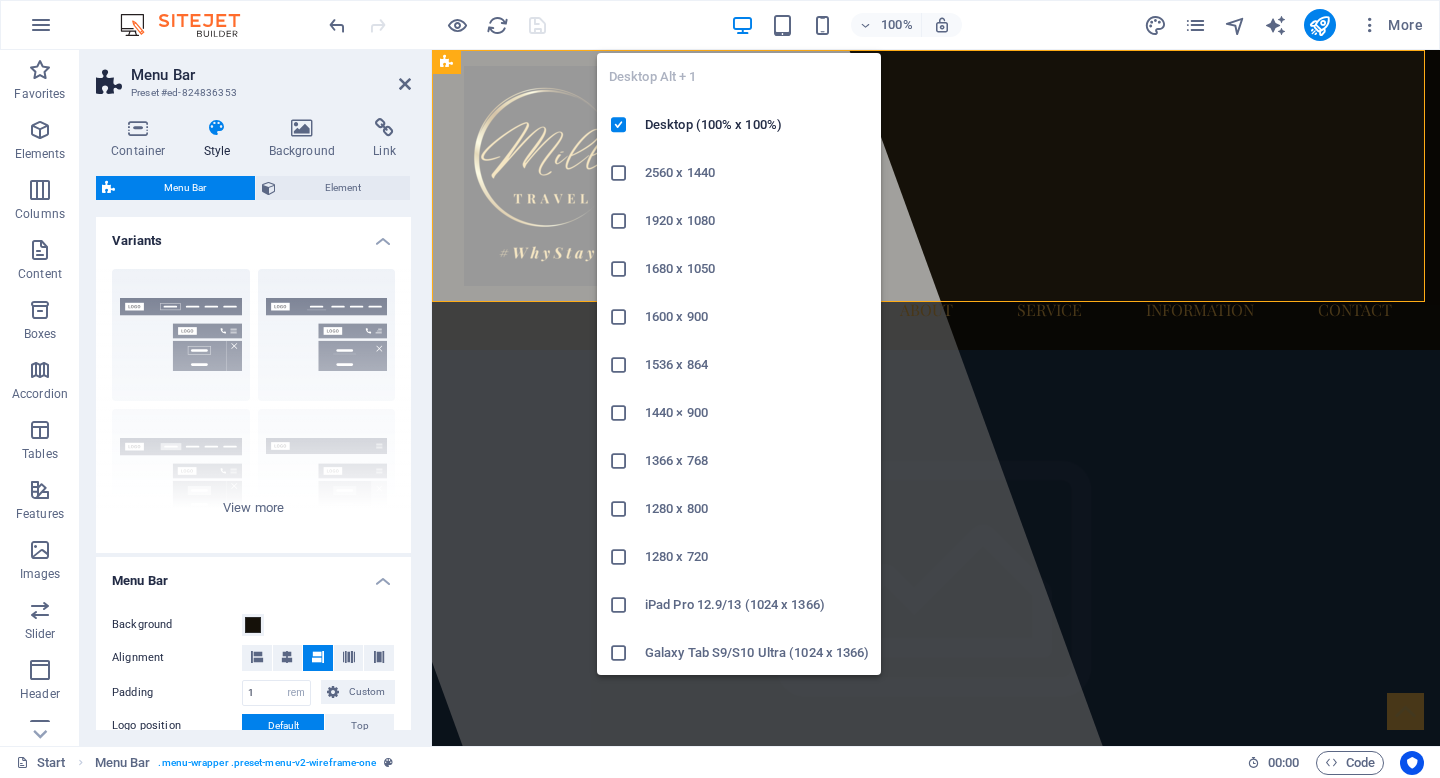 click at bounding box center (742, 25) 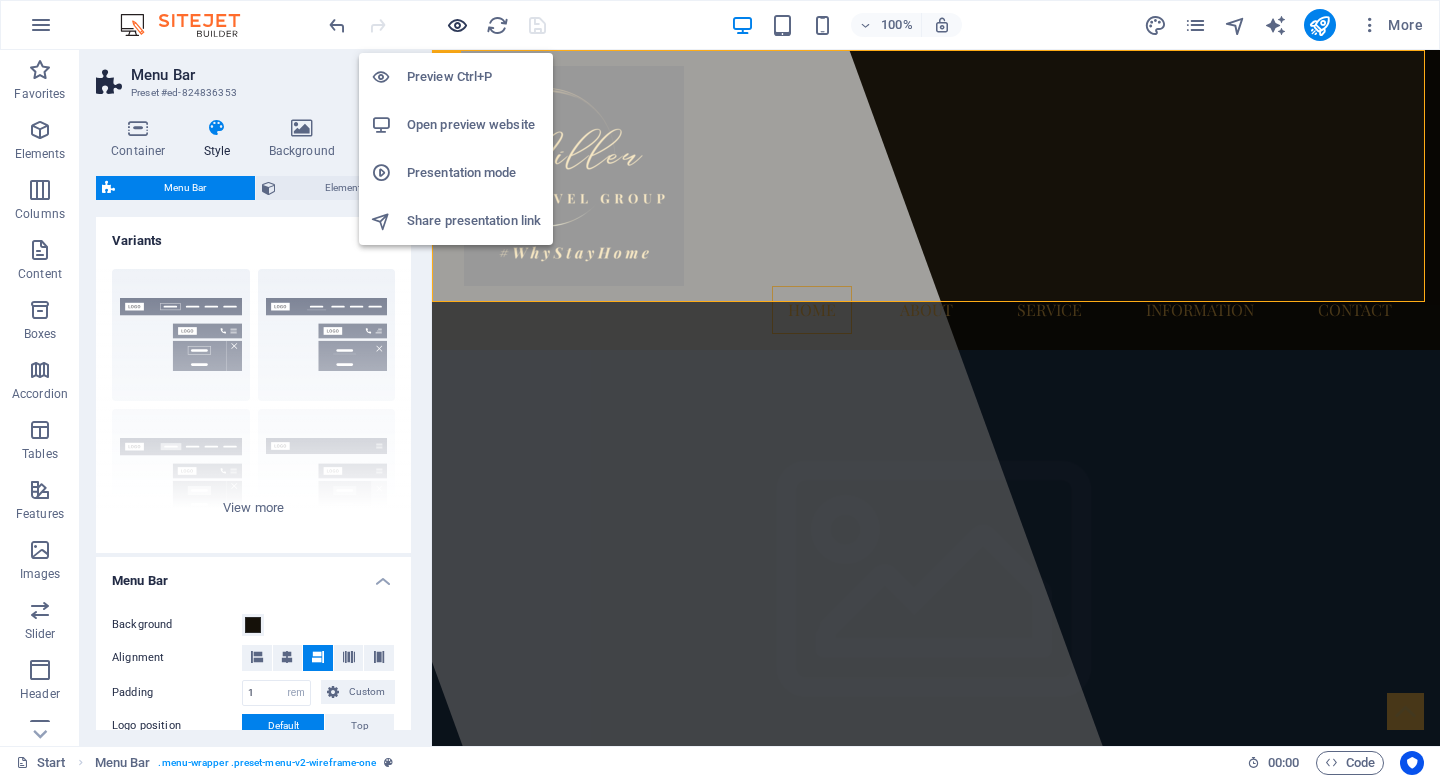 click at bounding box center [457, 25] 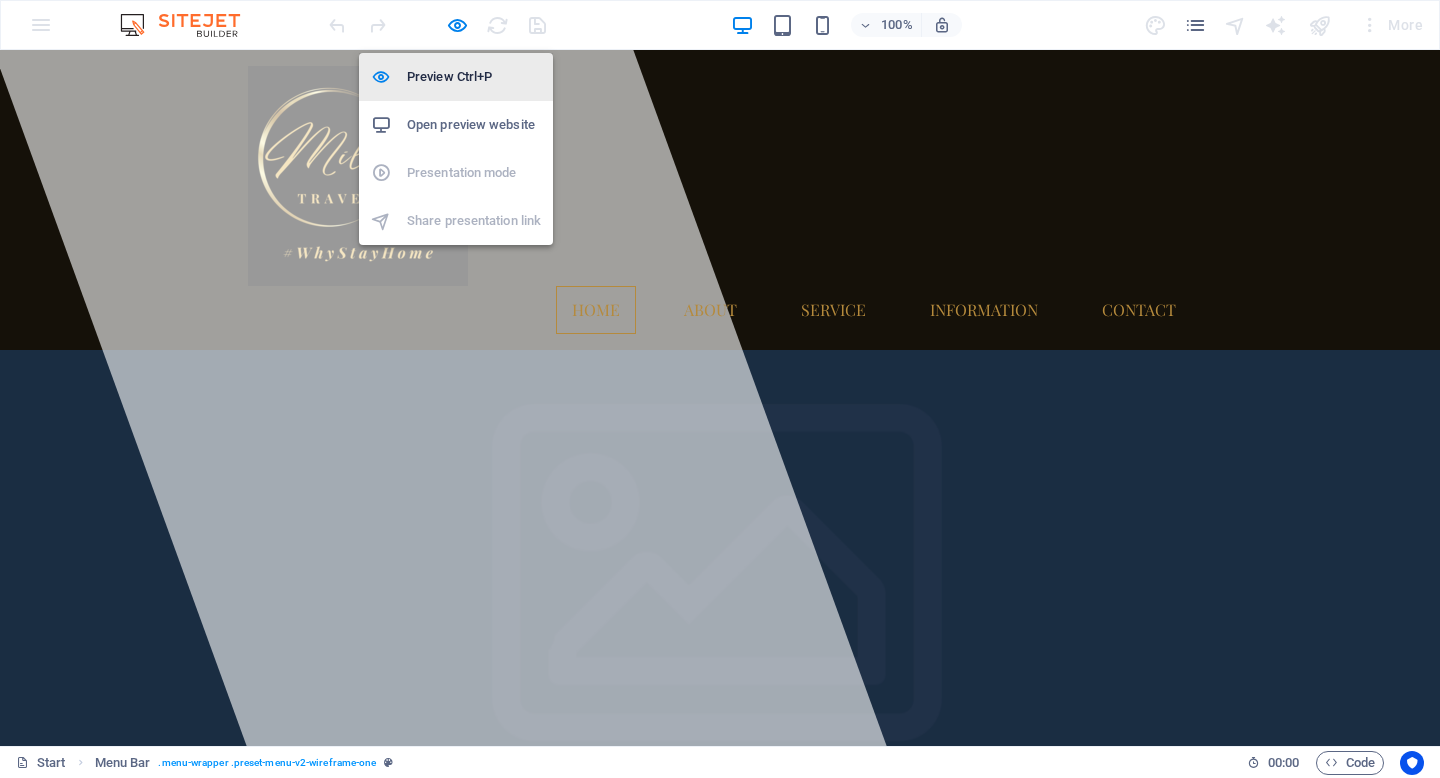 click on "Preview Ctrl+P" at bounding box center [474, 77] 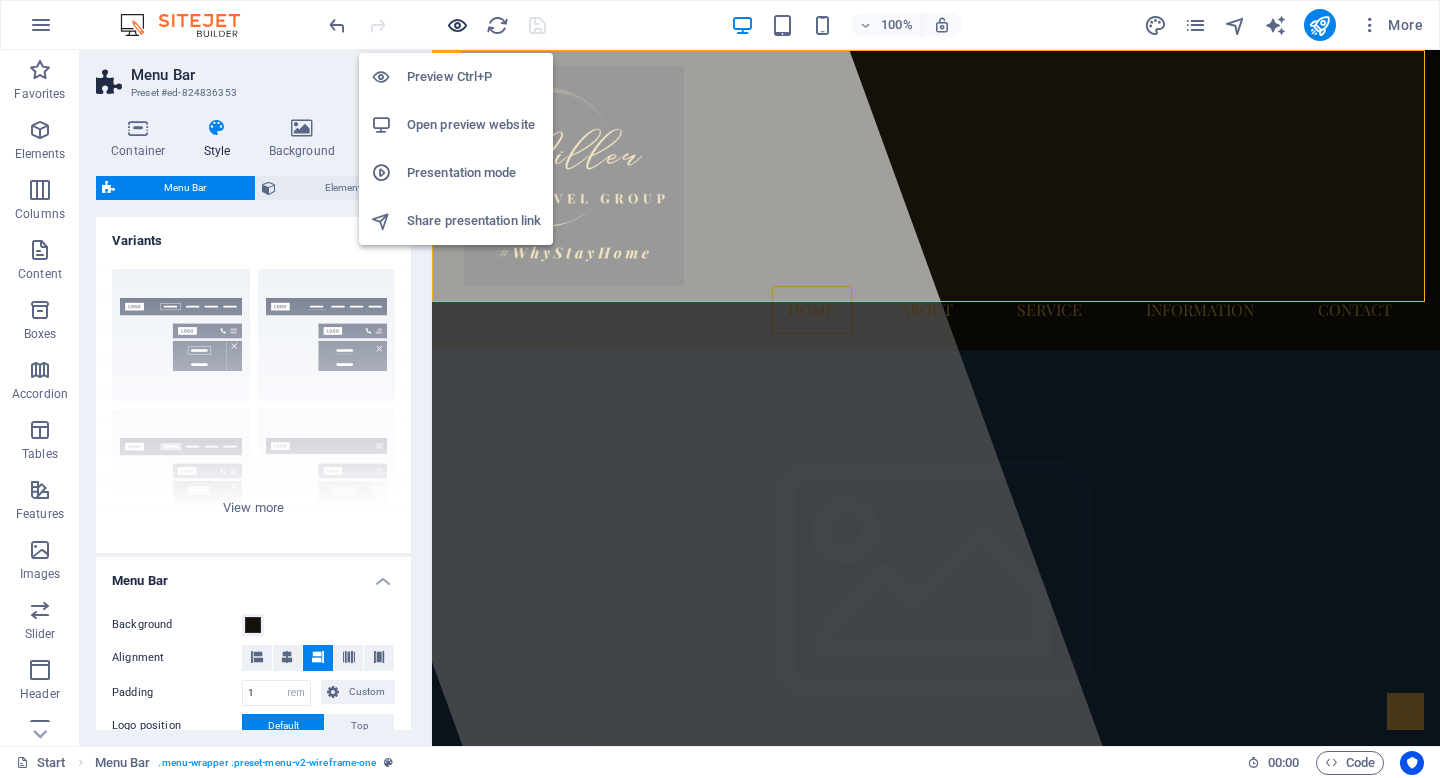 click at bounding box center [457, 25] 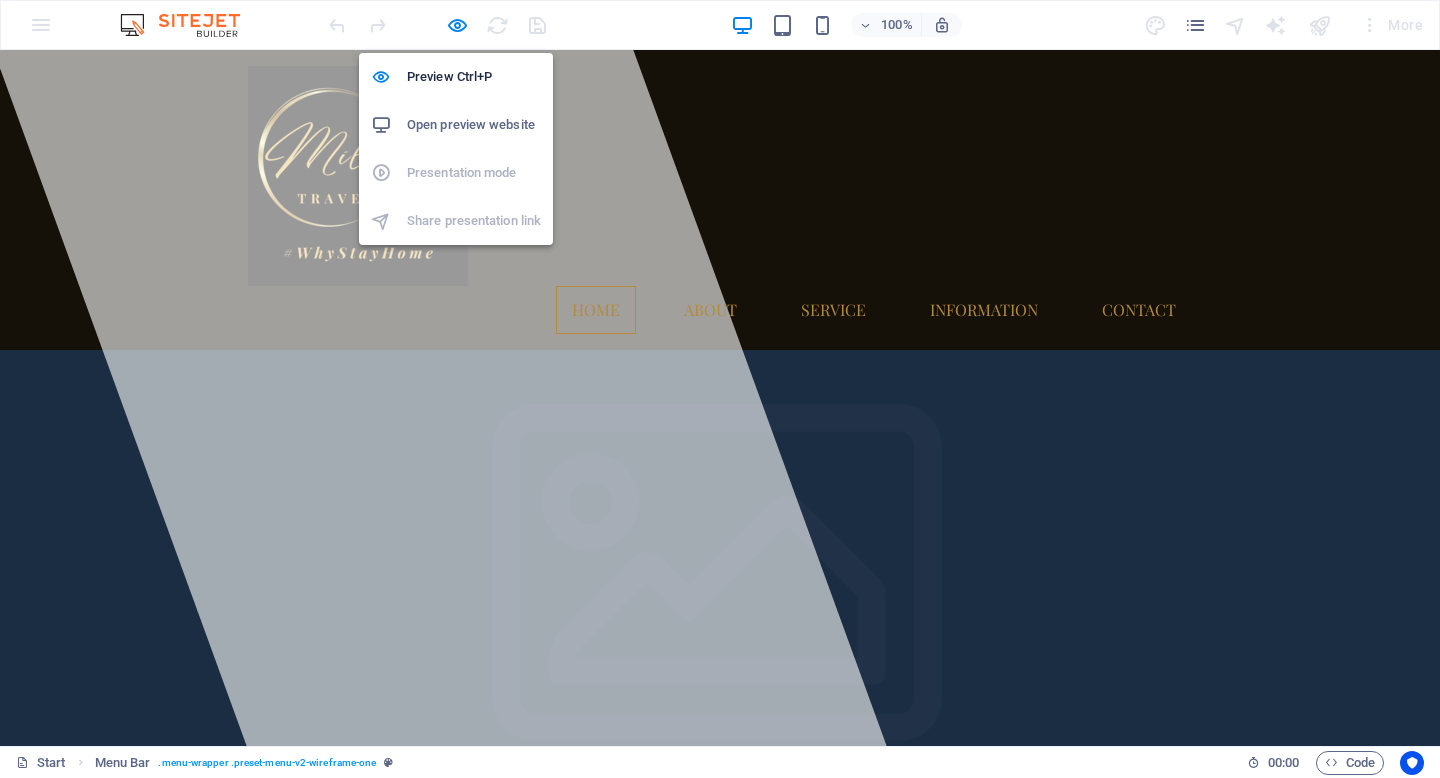 click on "Open preview website" at bounding box center [474, 125] 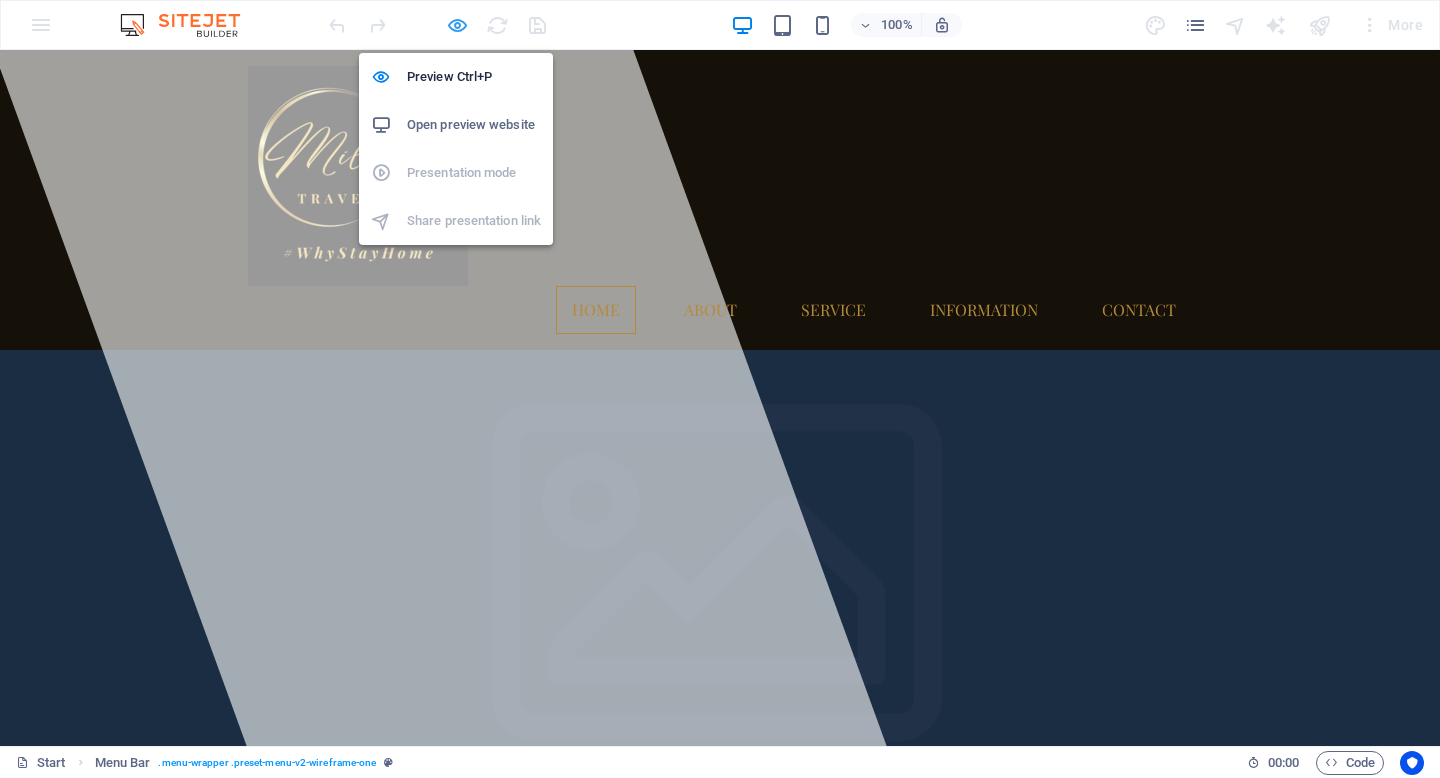 click at bounding box center [457, 25] 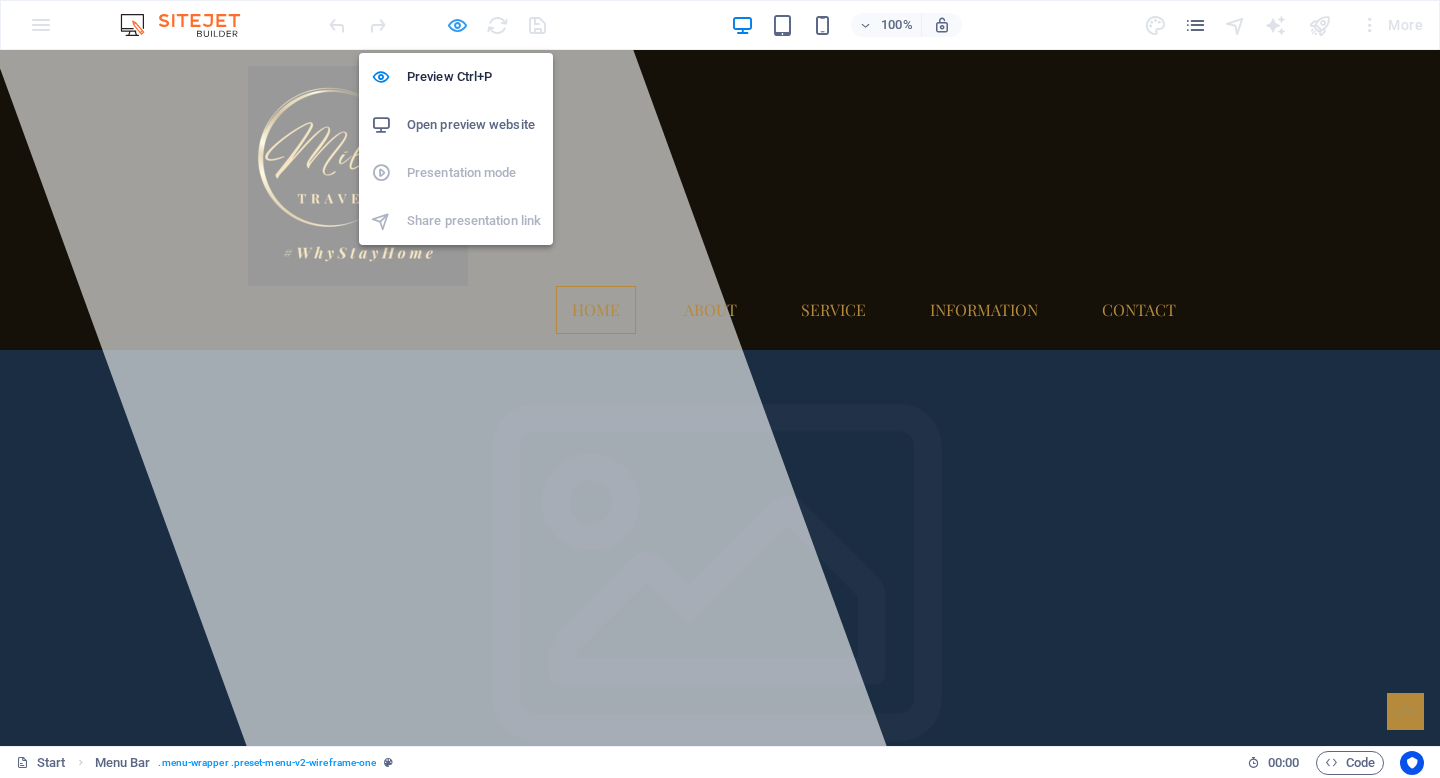 select on "rem" 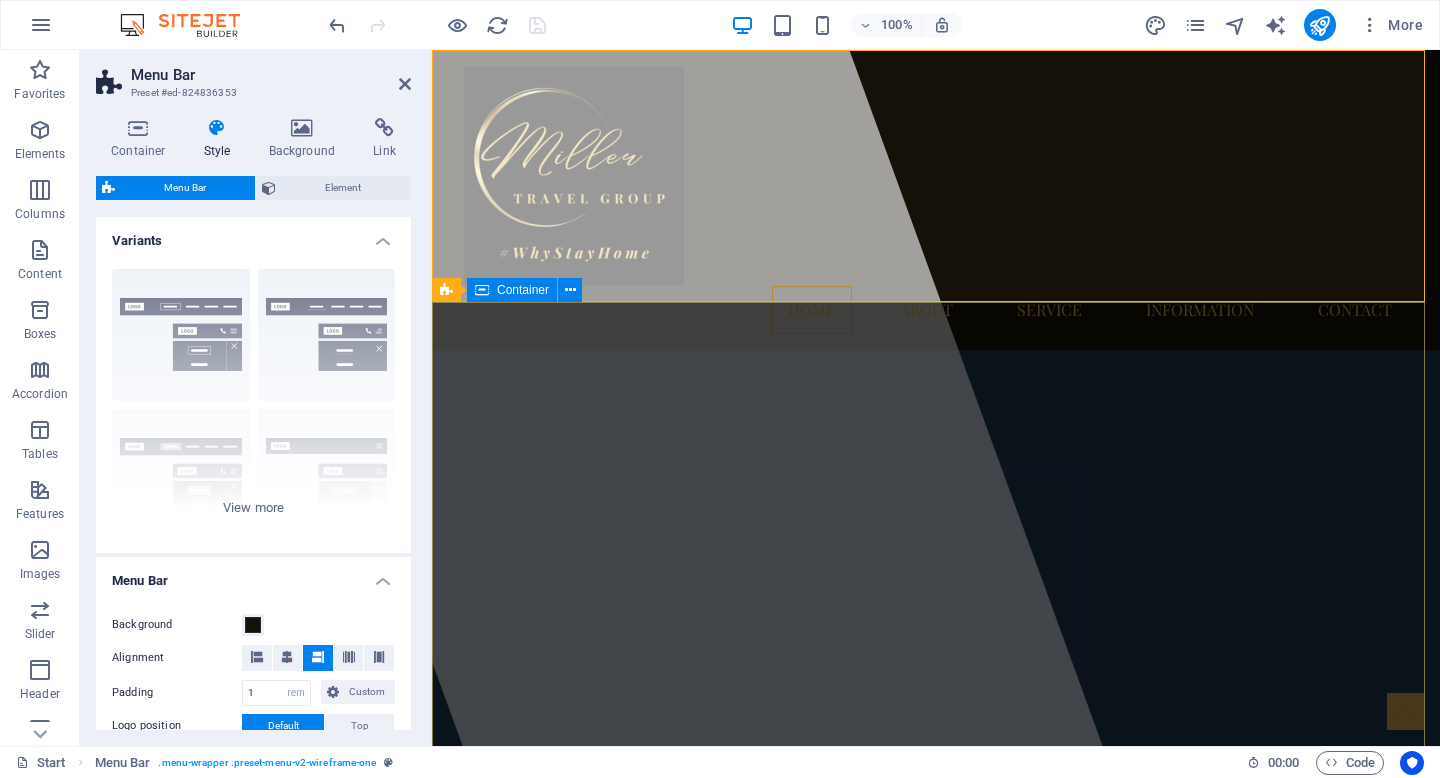 click on "[WEBSITE] Lorem ipsum dolor sit amet, consectetuer adipiscing elit. Aenean commodo ligula eget dolor. Aenean massa." at bounding box center (936, 1049) 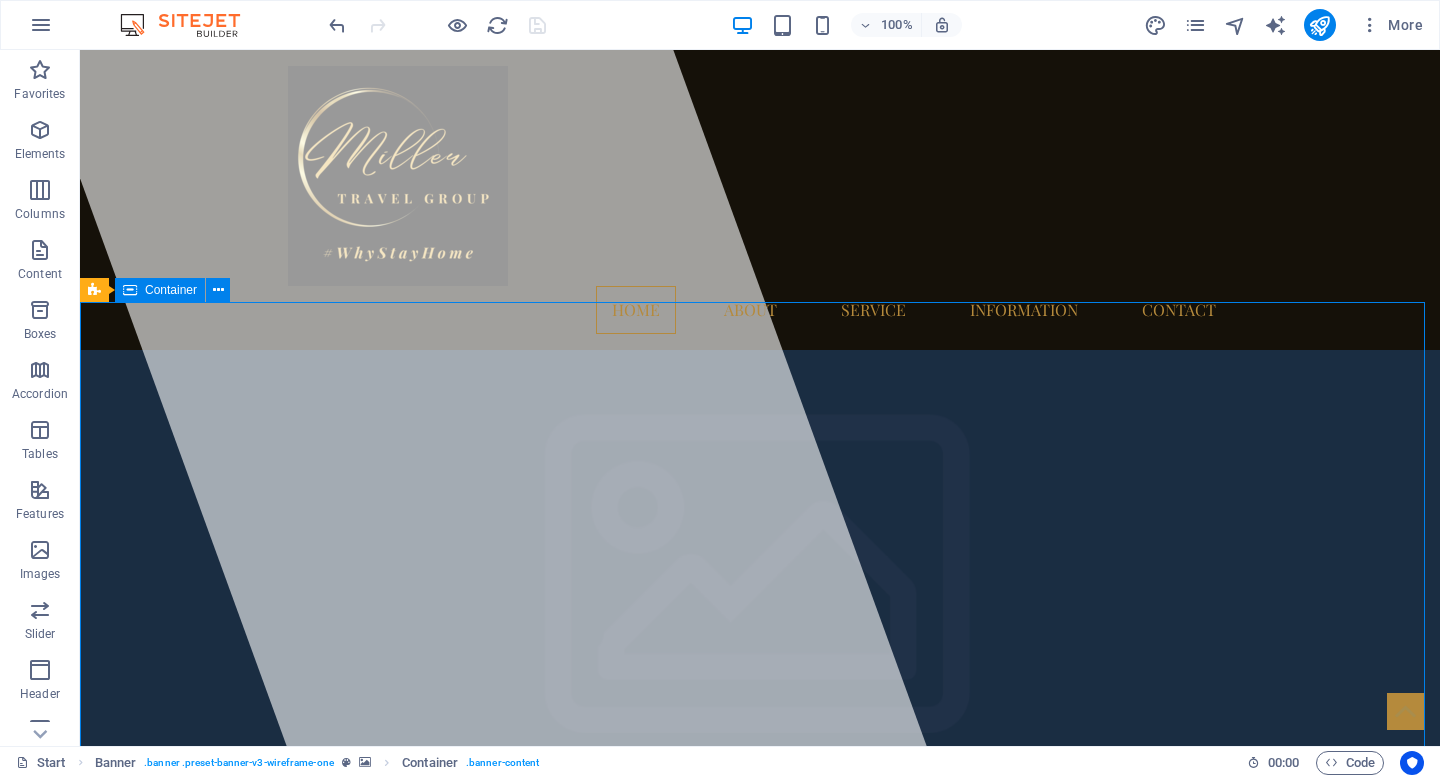 click on "[WEBSITE] Lorem ipsum dolor sit amet, consectetuer adipiscing elit. Aenean commodo ligula eget dolor. Aenean massa." at bounding box center [760, 1049] 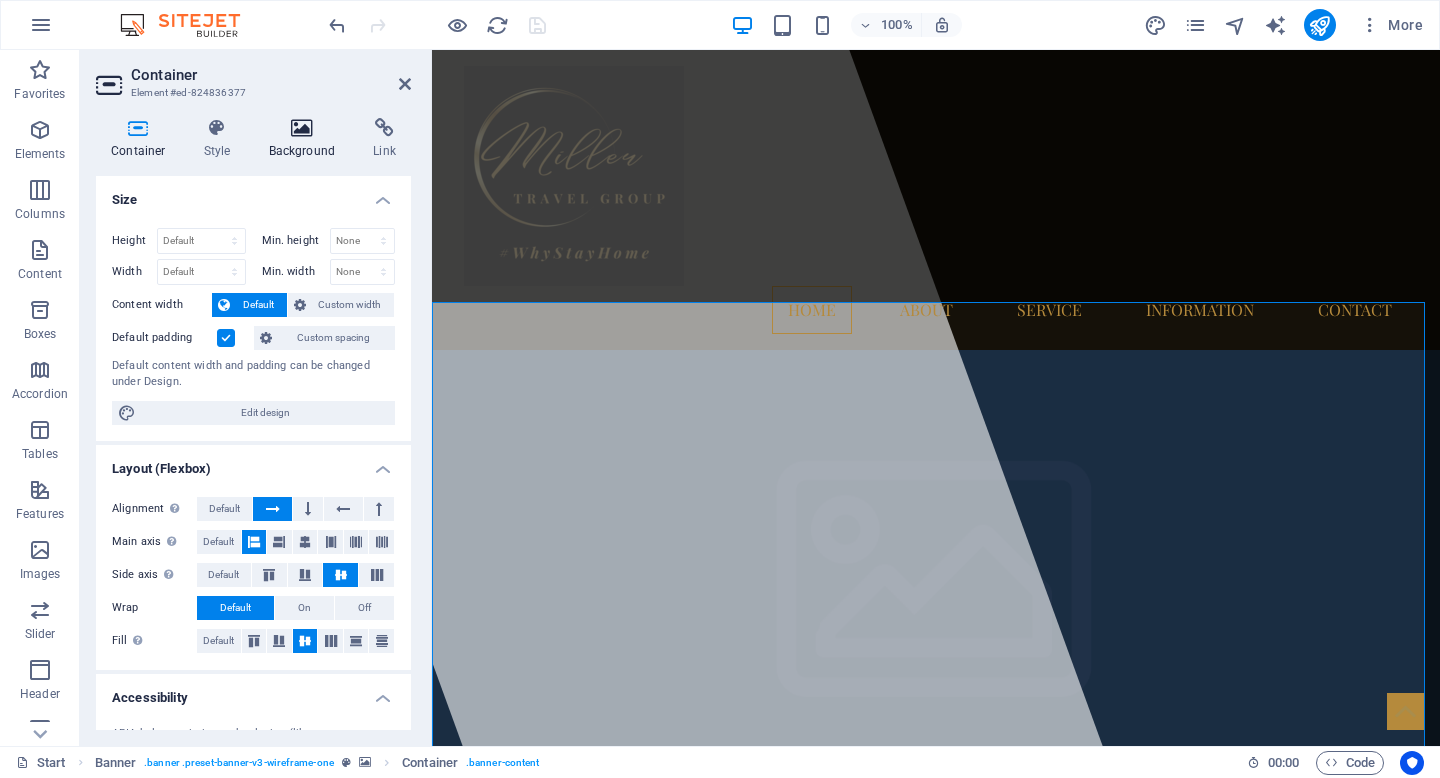 click at bounding box center (302, 128) 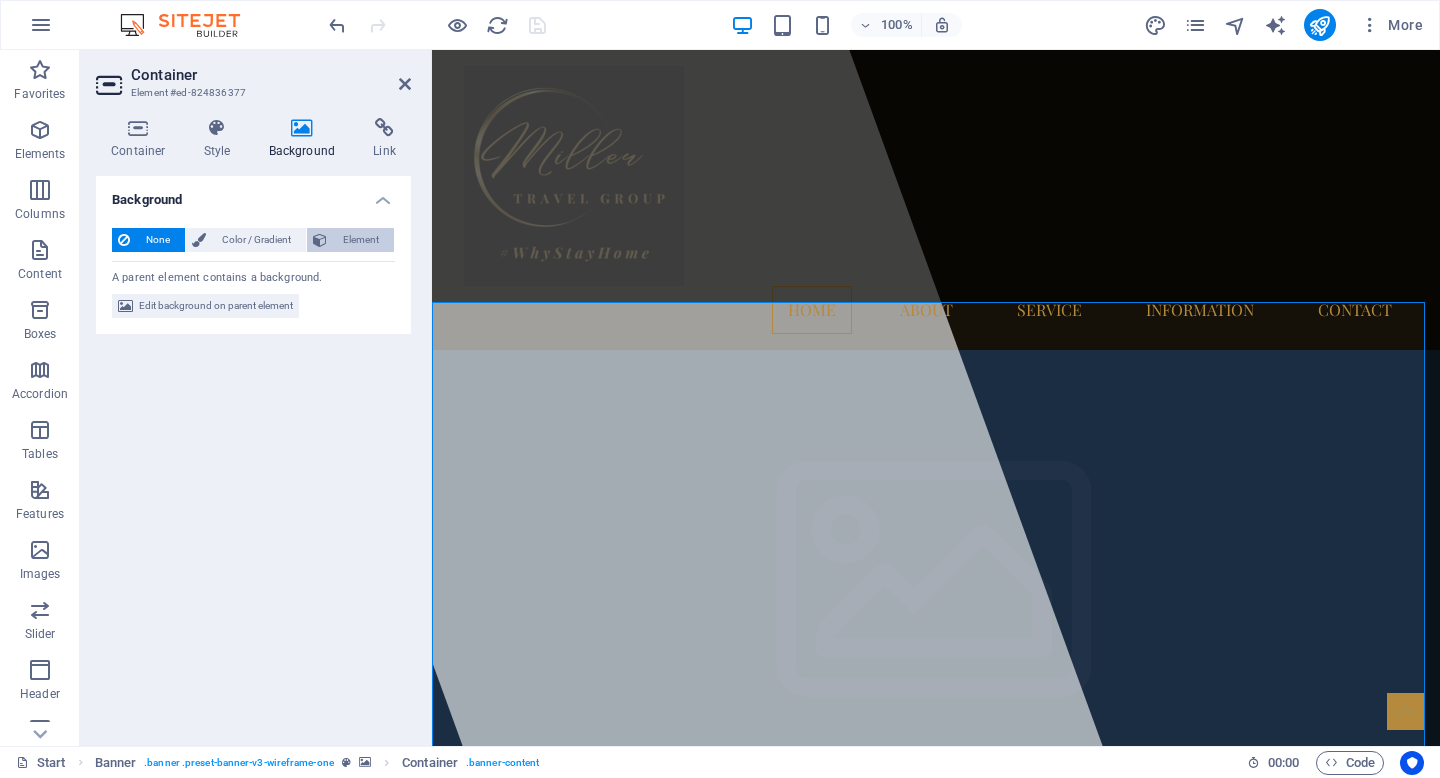 click on "Element" at bounding box center [360, 240] 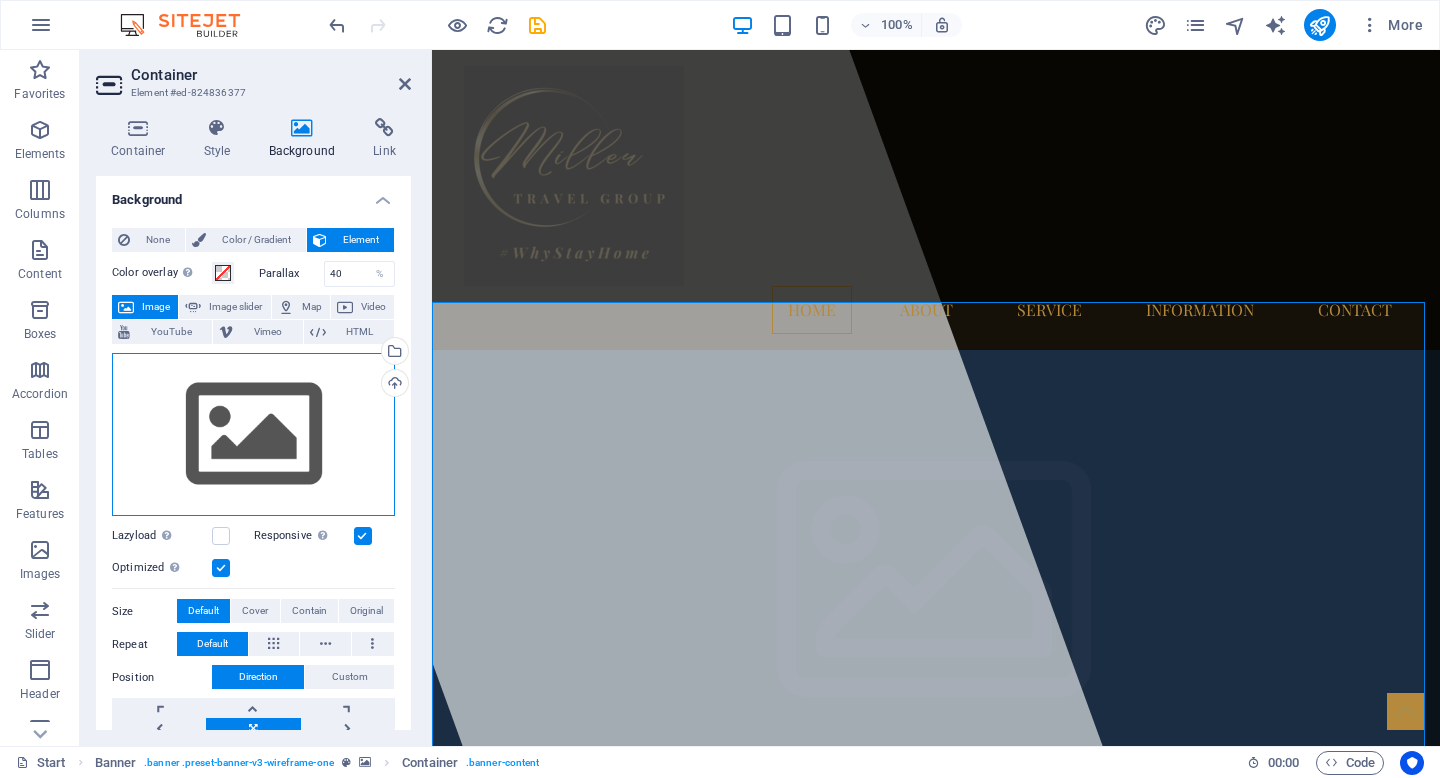 click on "Drag files here, click to choose files or select files from Files or our free stock photos & videos" at bounding box center (253, 435) 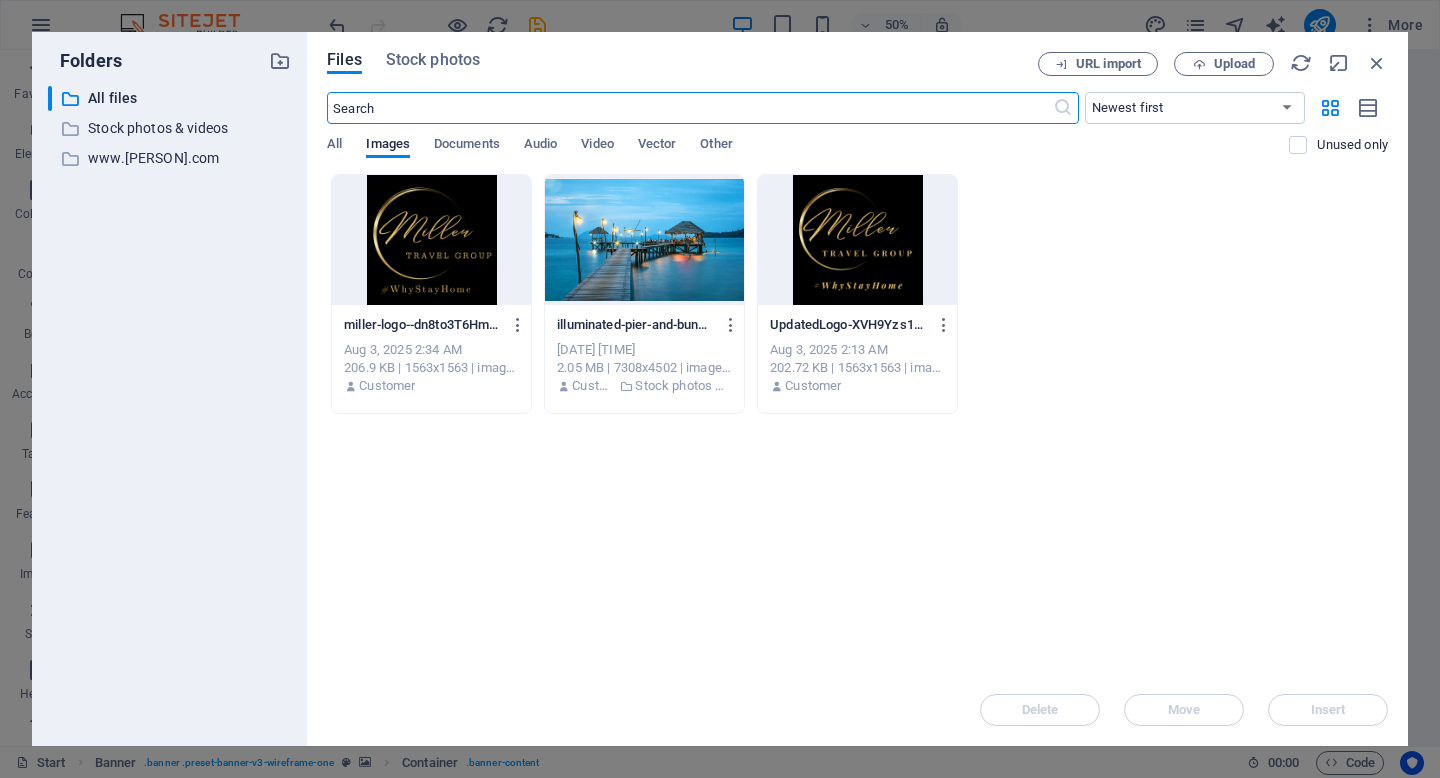 click at bounding box center [644, 240] 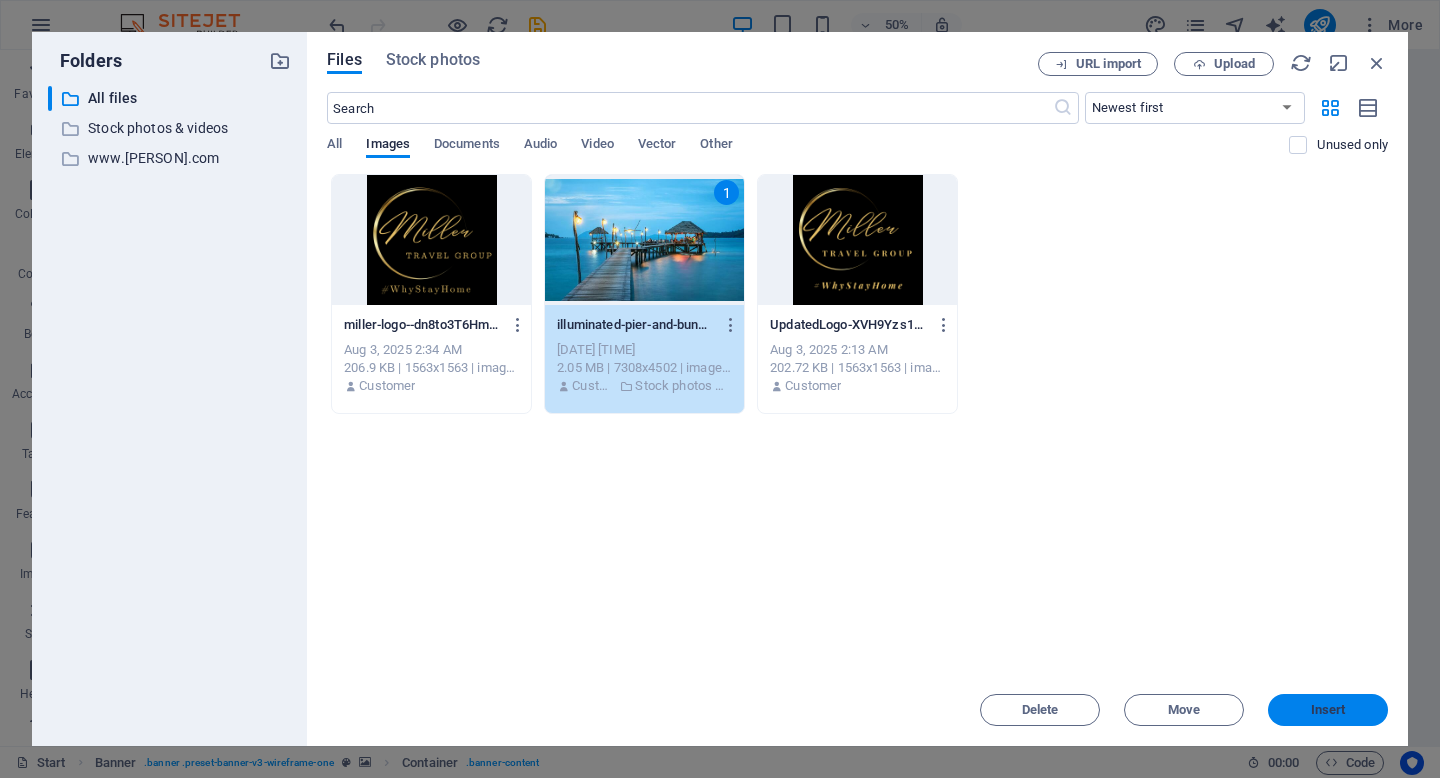 click on "Insert" at bounding box center (1328, 710) 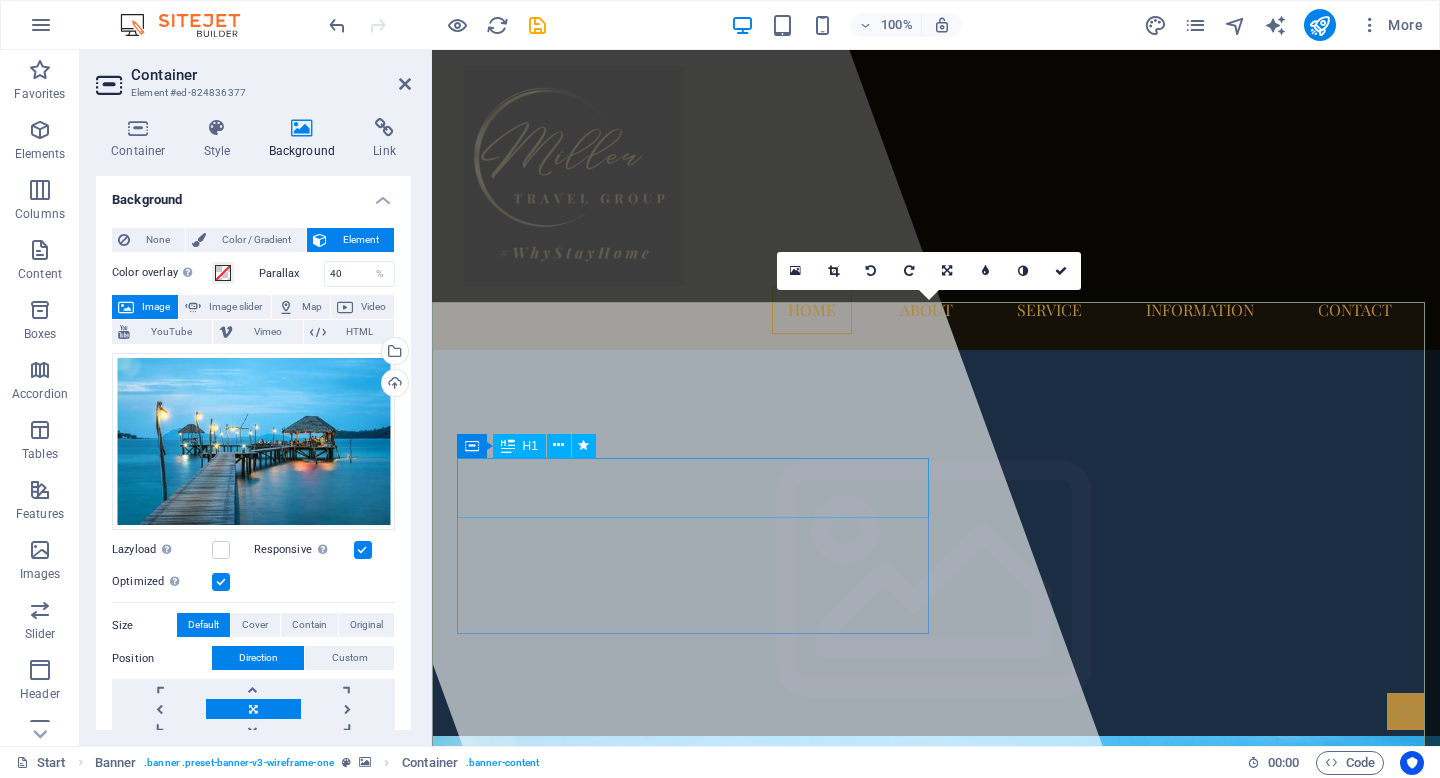 click on "millertravelgroup.com" at bounding box center [673, 1517] 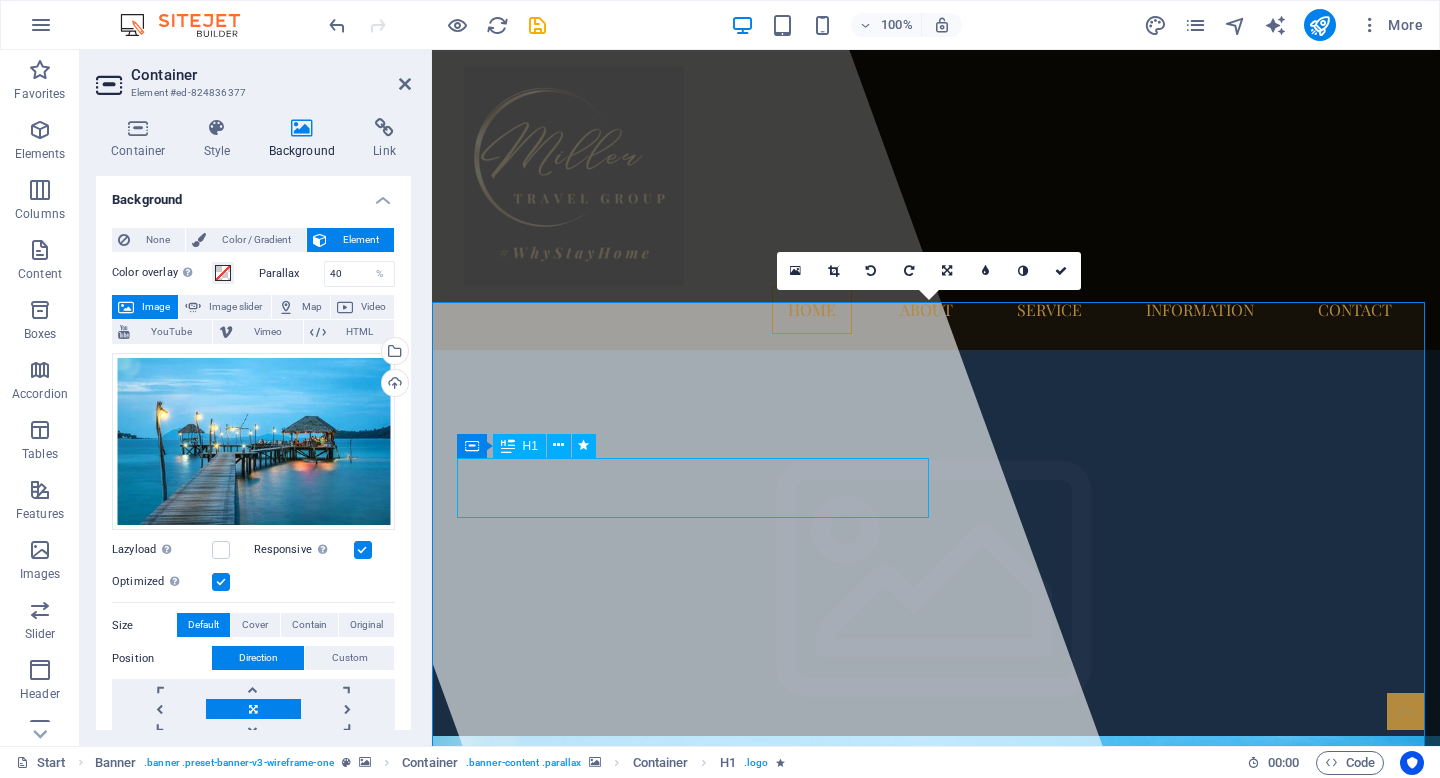 click on "millertravelgroup.com" at bounding box center [673, 1517] 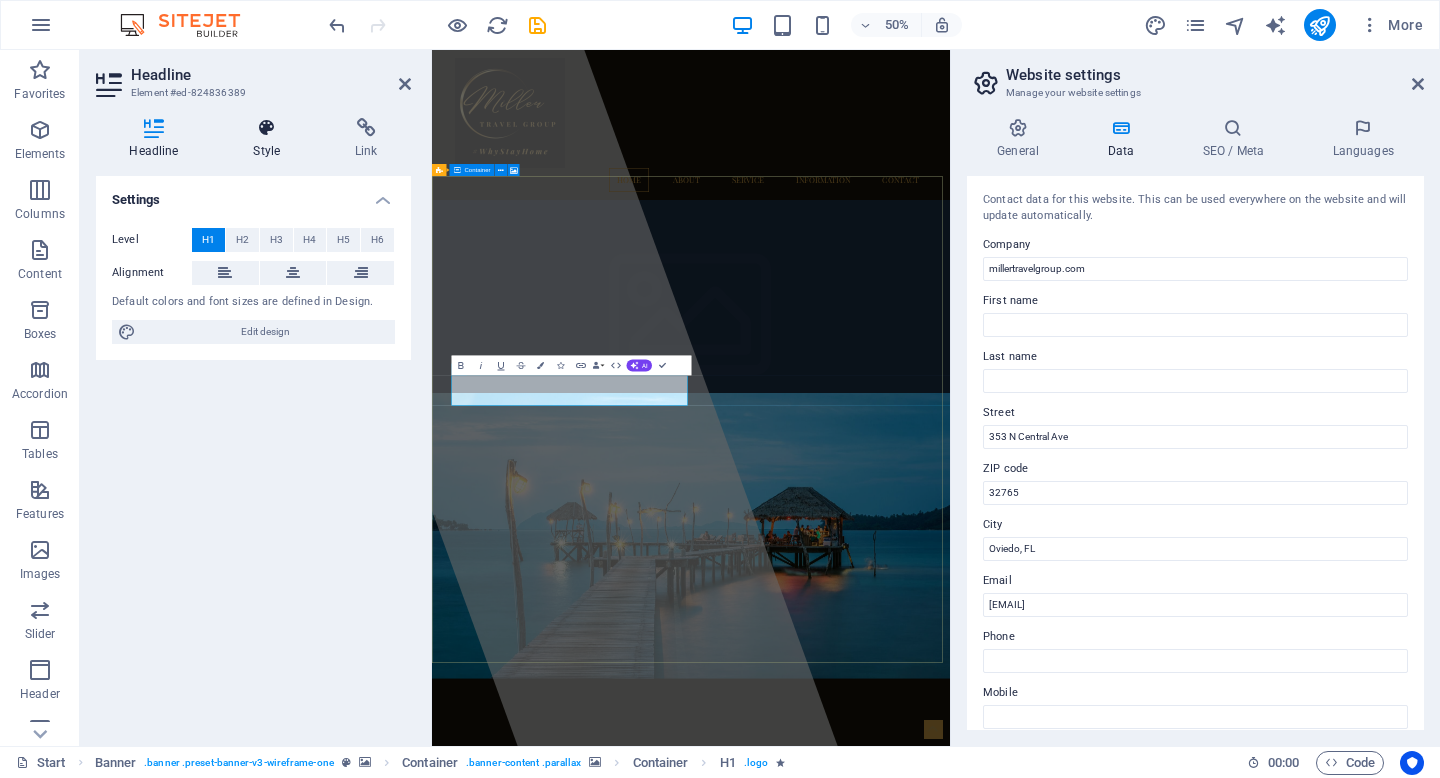 click at bounding box center [267, 128] 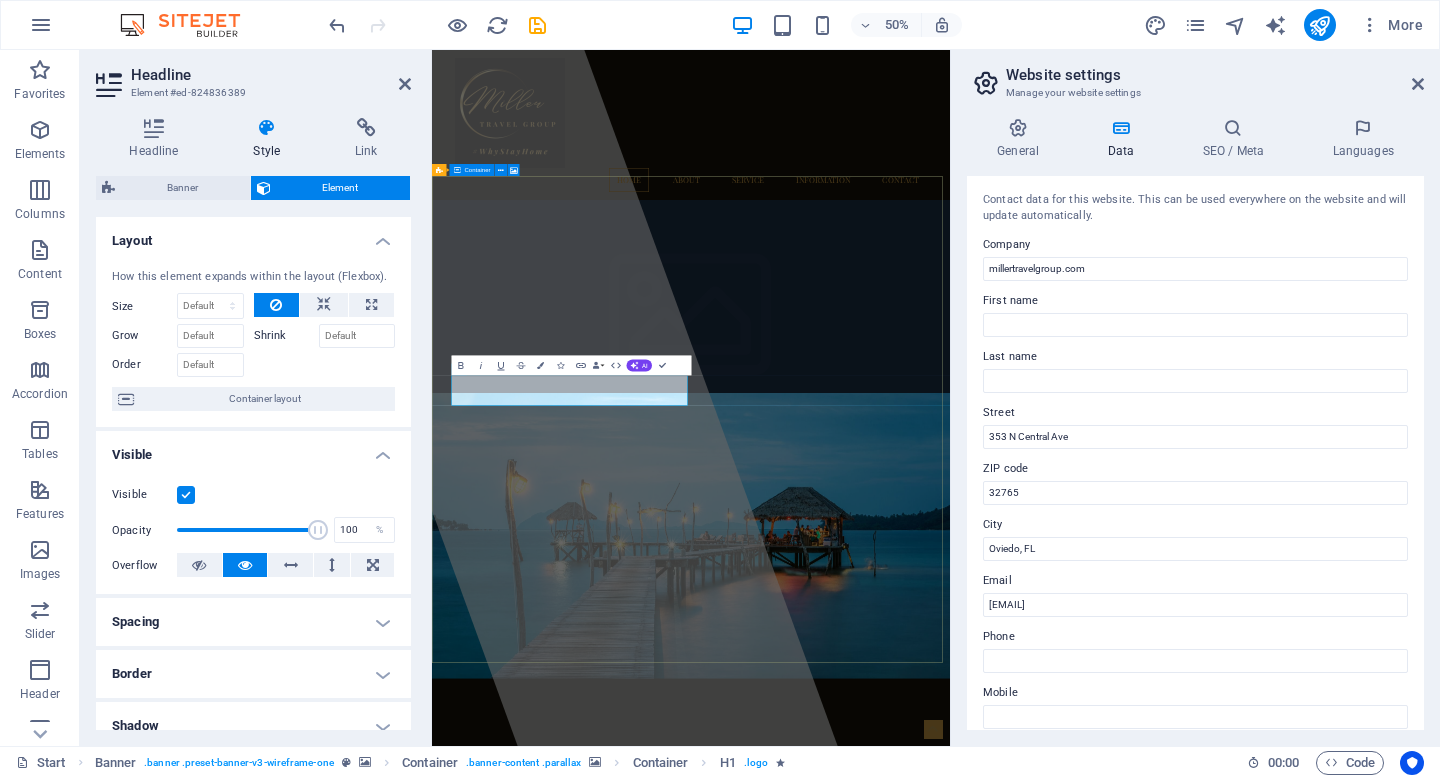 click at bounding box center [267, 128] 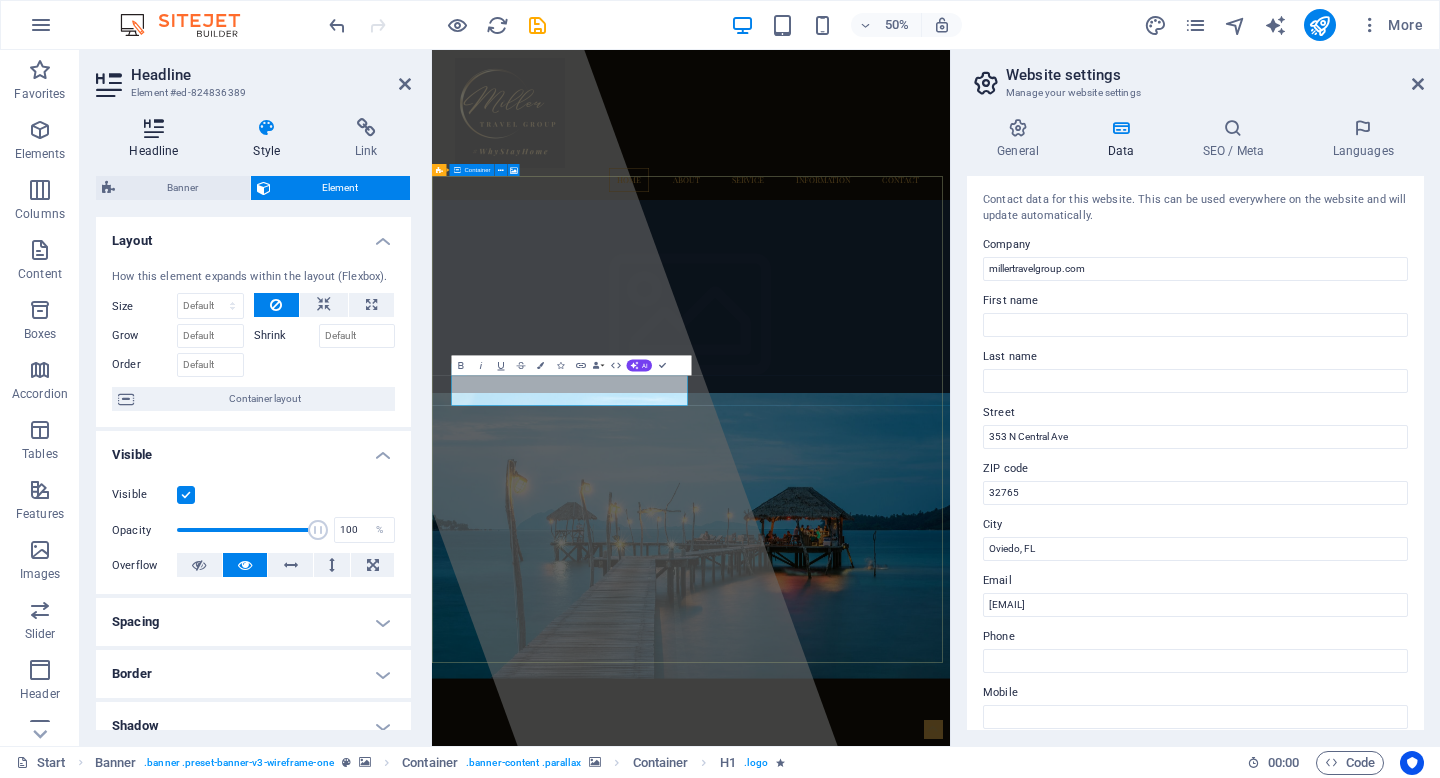 click on "Headline" at bounding box center (158, 139) 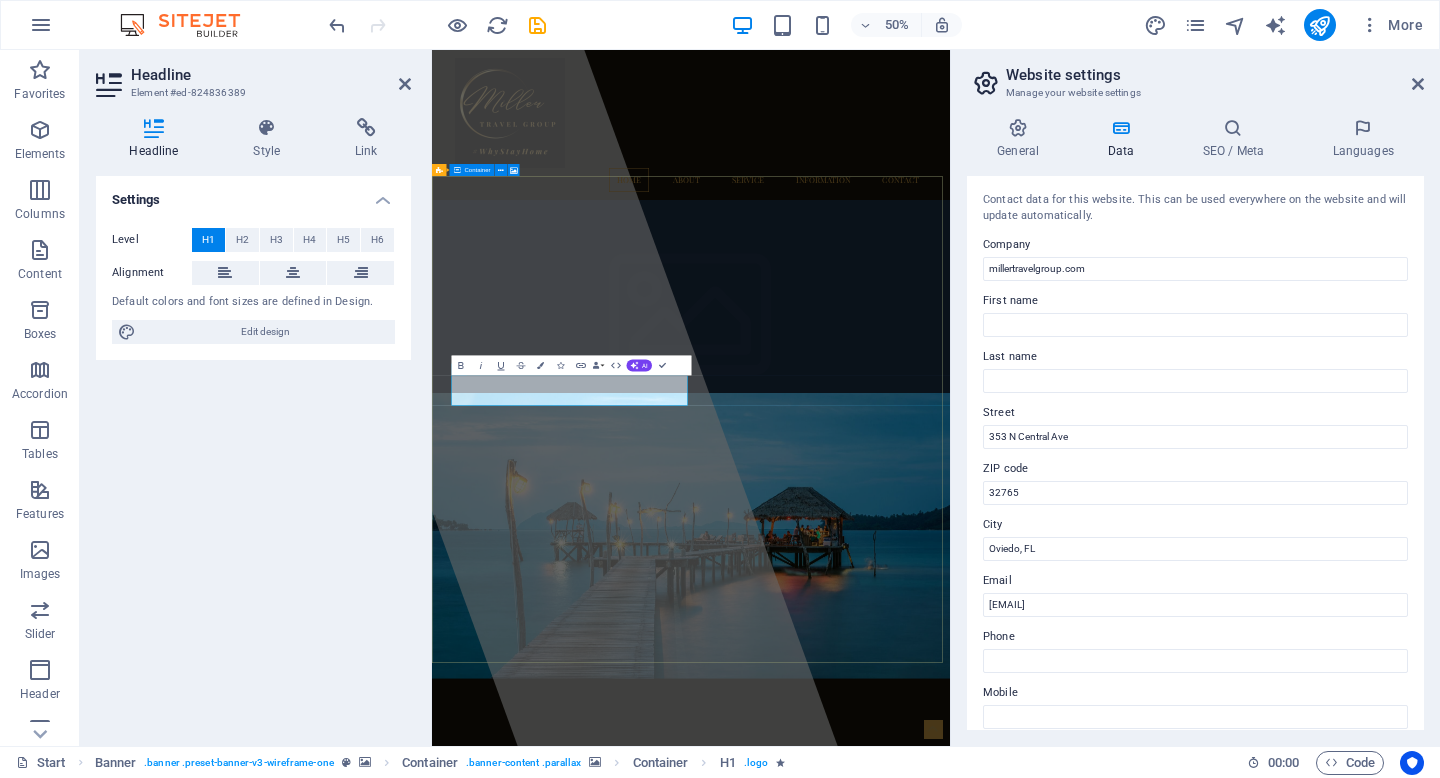 click on "Headline Style Link Settings Level H1 H2 H3 H4 H5 H6 Alignment Default colors and font sizes are defined in Design. Edit design Banner Element Layout How this element expands within the layout (Flexbox). Size Default auto px % 1/1 1/2 1/3 1/4 1/5 1/6 1/7 1/8 1/9 1/10 Grow Shrink Order Container layout Visible Visible Opacity 100 % Overflow Spacing Margin Default auto px % rem vw vh Custom Custom auto px % rem vw vh auto px % rem vw vh auto px % rem vw vh auto px % rem vw vh Padding Default px rem % vh vw Custom Custom px rem % vh vw px rem % vh vw px rem % vh vw px rem % vh vw Border Style              - Width 1 auto px rem % vh vw Custom Custom 1 auto px rem % vh vw 1 auto px rem % vh vw 1 auto px rem % vh vw 1 auto px rem % vh vw  - Color Round corners Default px rem % vh vw Custom Custom px rem % vh vw px rem % vh vw px rem % vh vw px rem % vh vw Shadow Default None Outside Inside Color X offset 0 px rem vh vw Y offset 0 px rem vh vw Blur 0 px rem % vh vw Spread 0 px rem vh vw Text Shadow Default" at bounding box center [253, 424] 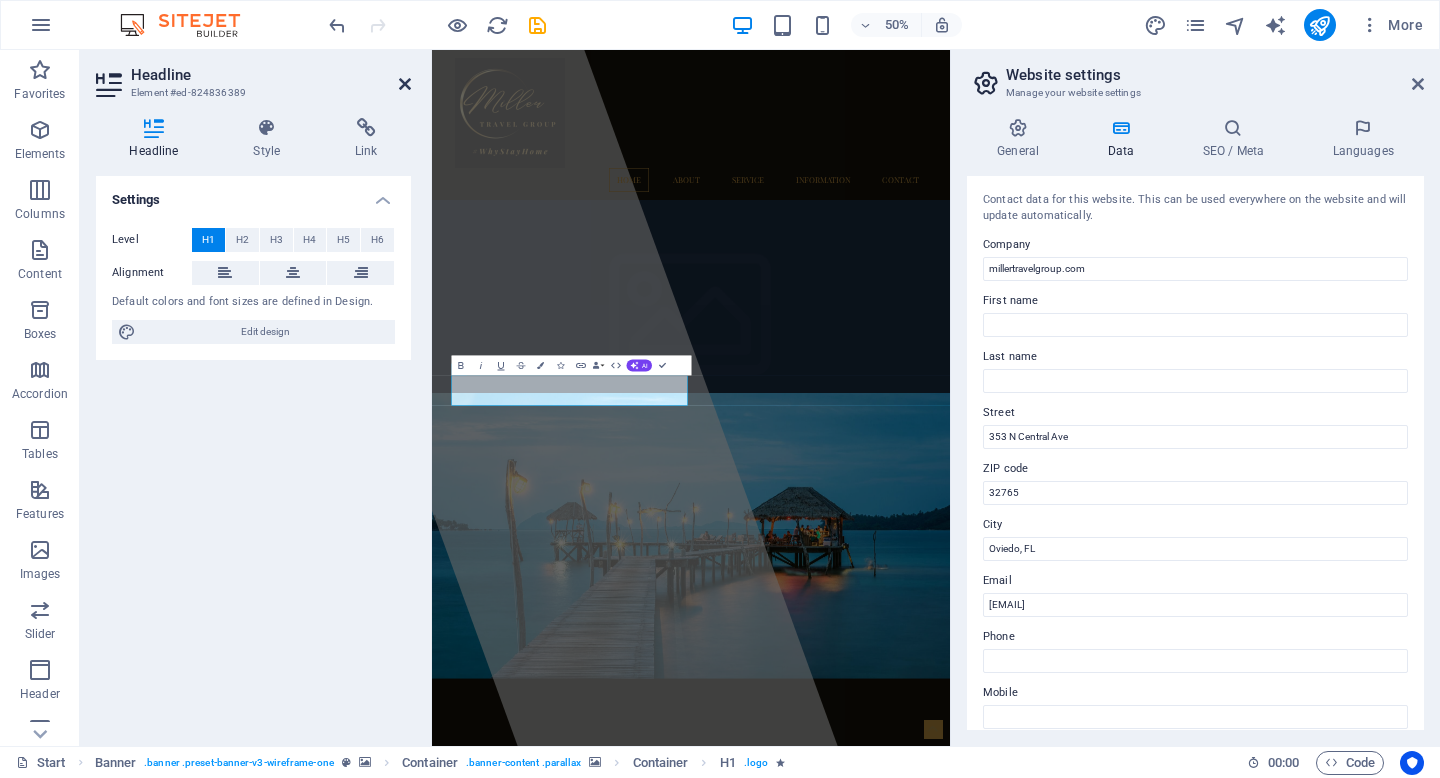 click at bounding box center (405, 84) 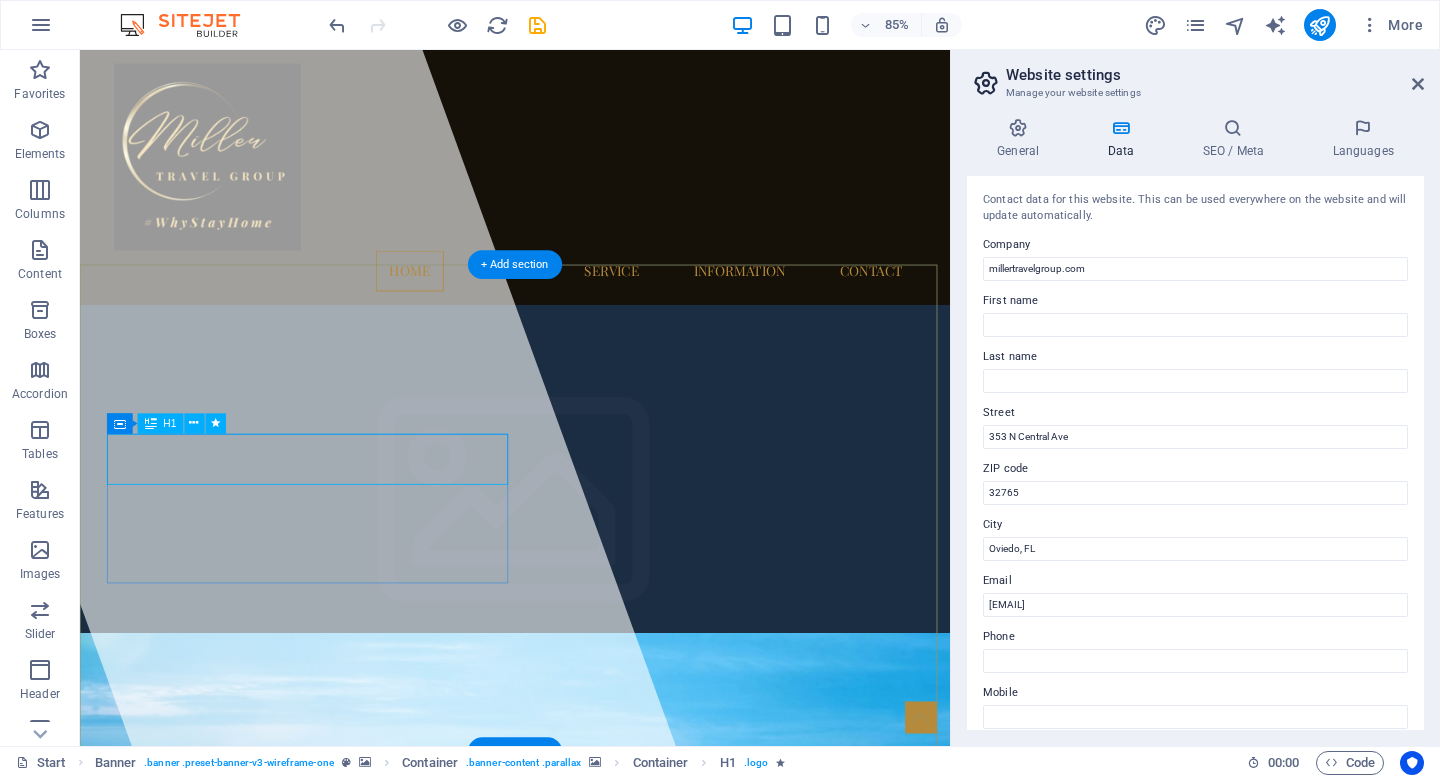 click on "millertravelgroup.com" at bounding box center (329, 1517) 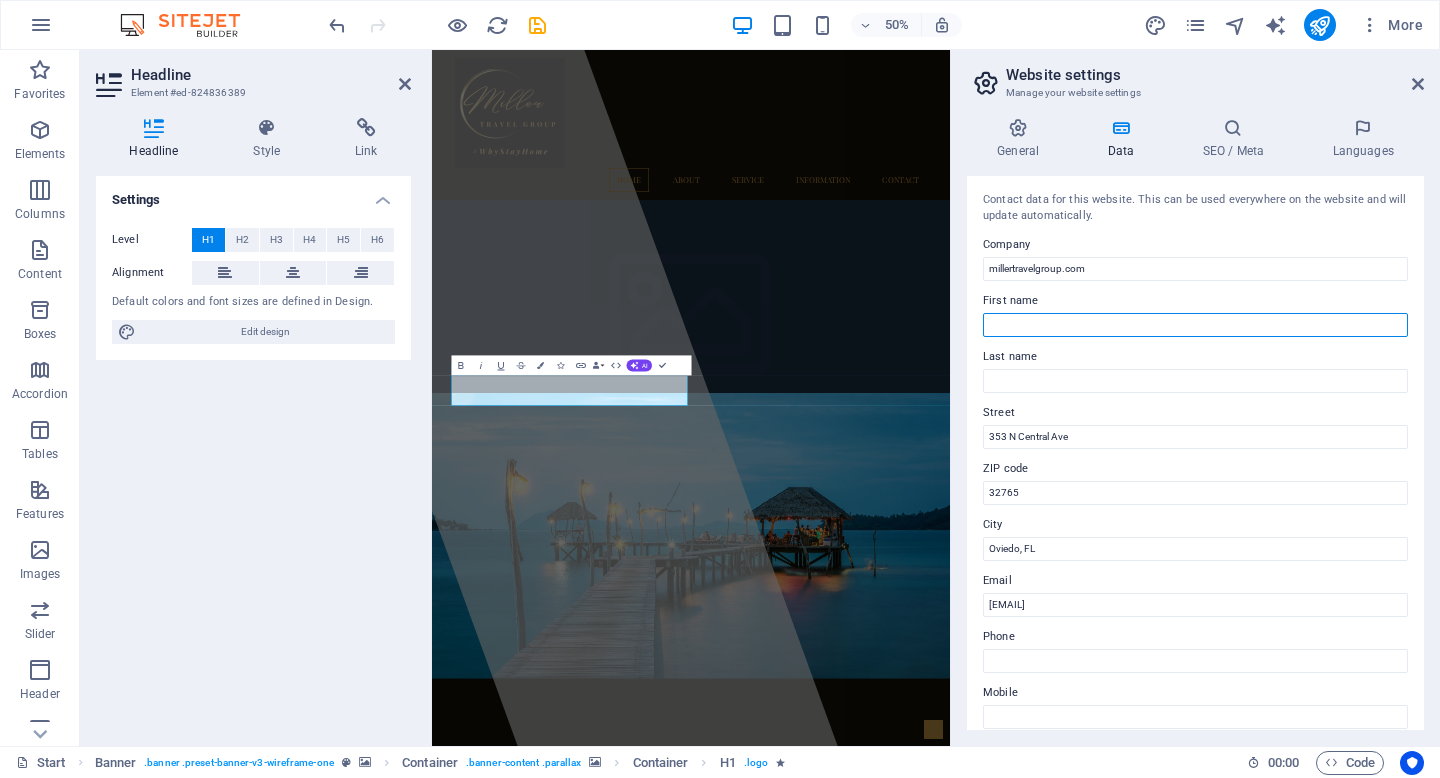 click on "First name" at bounding box center [1195, 325] 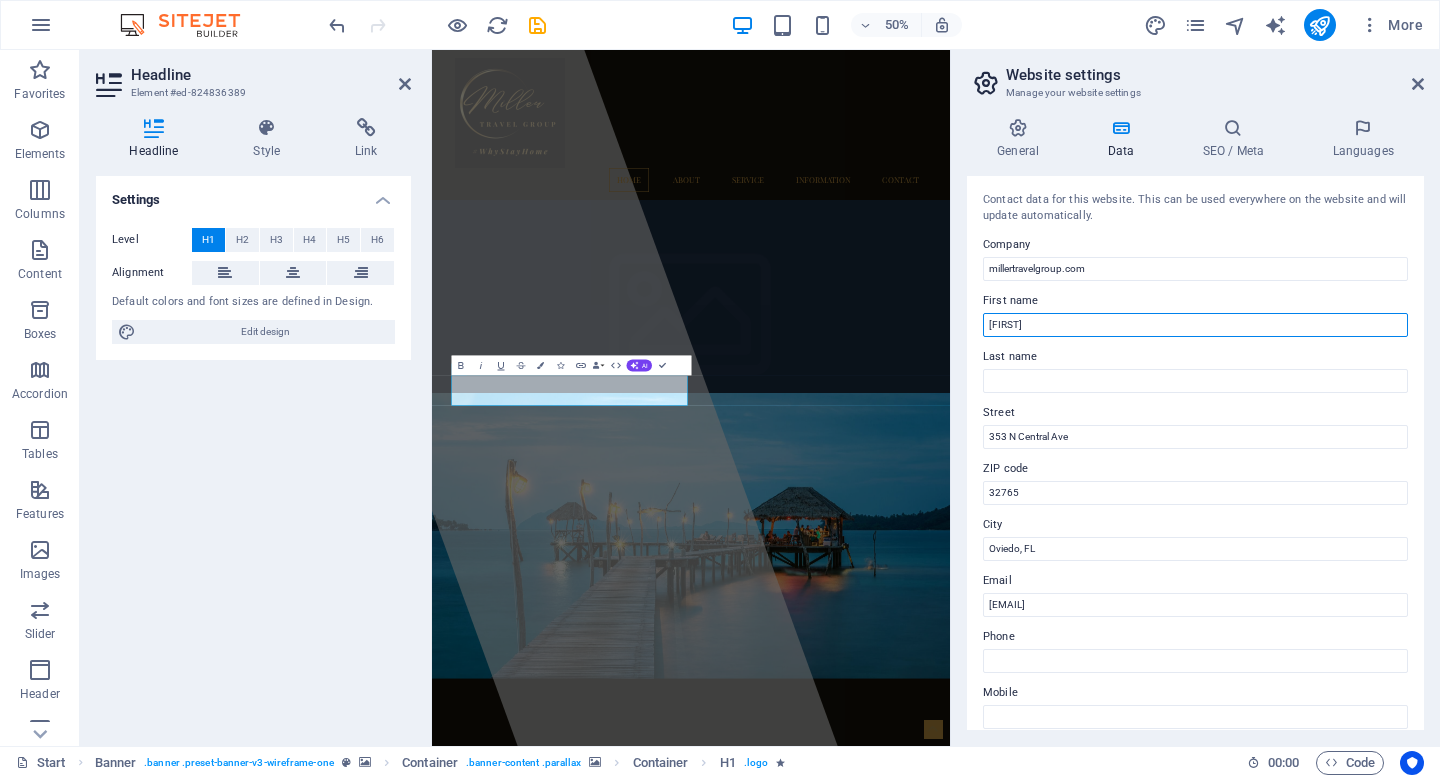 type on "[FIRST]" 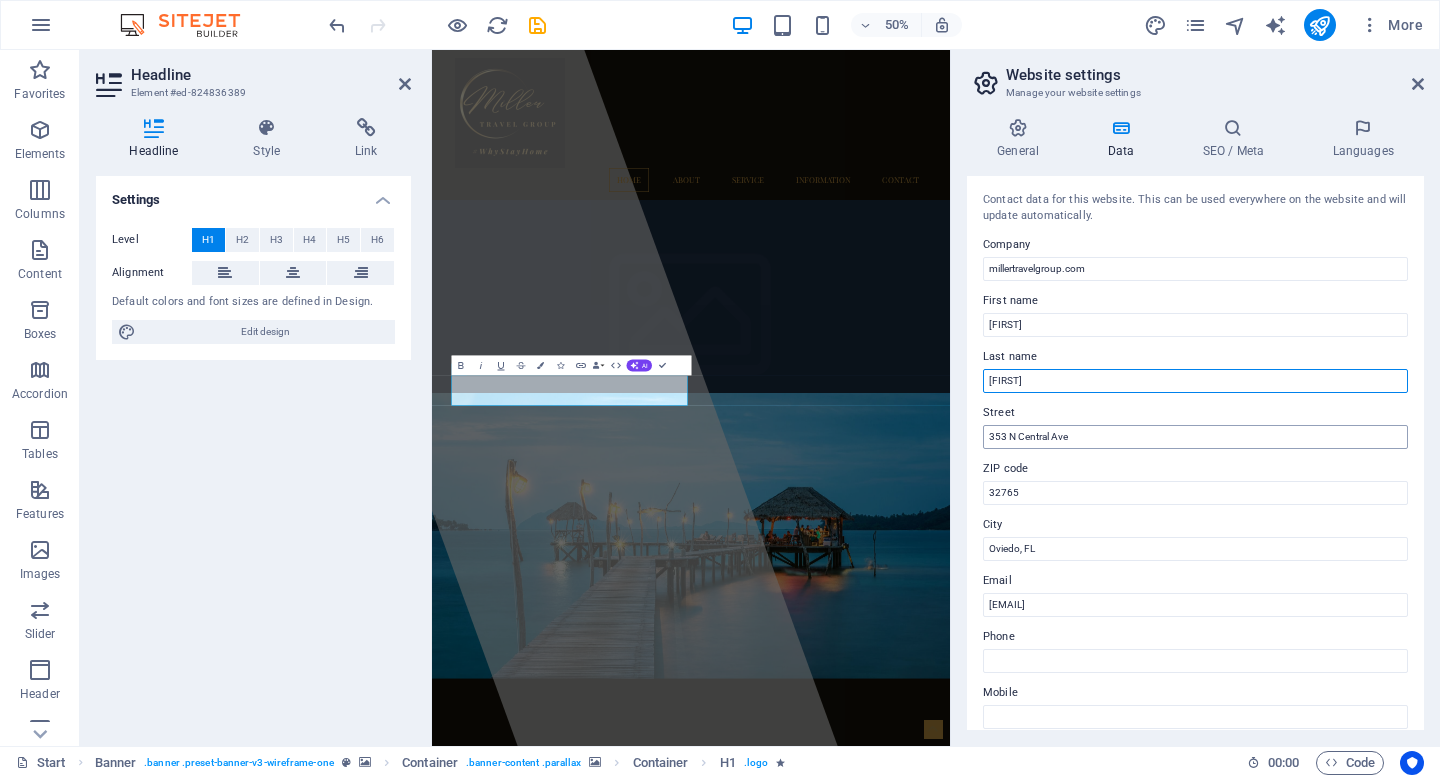type on "[FIRST]" 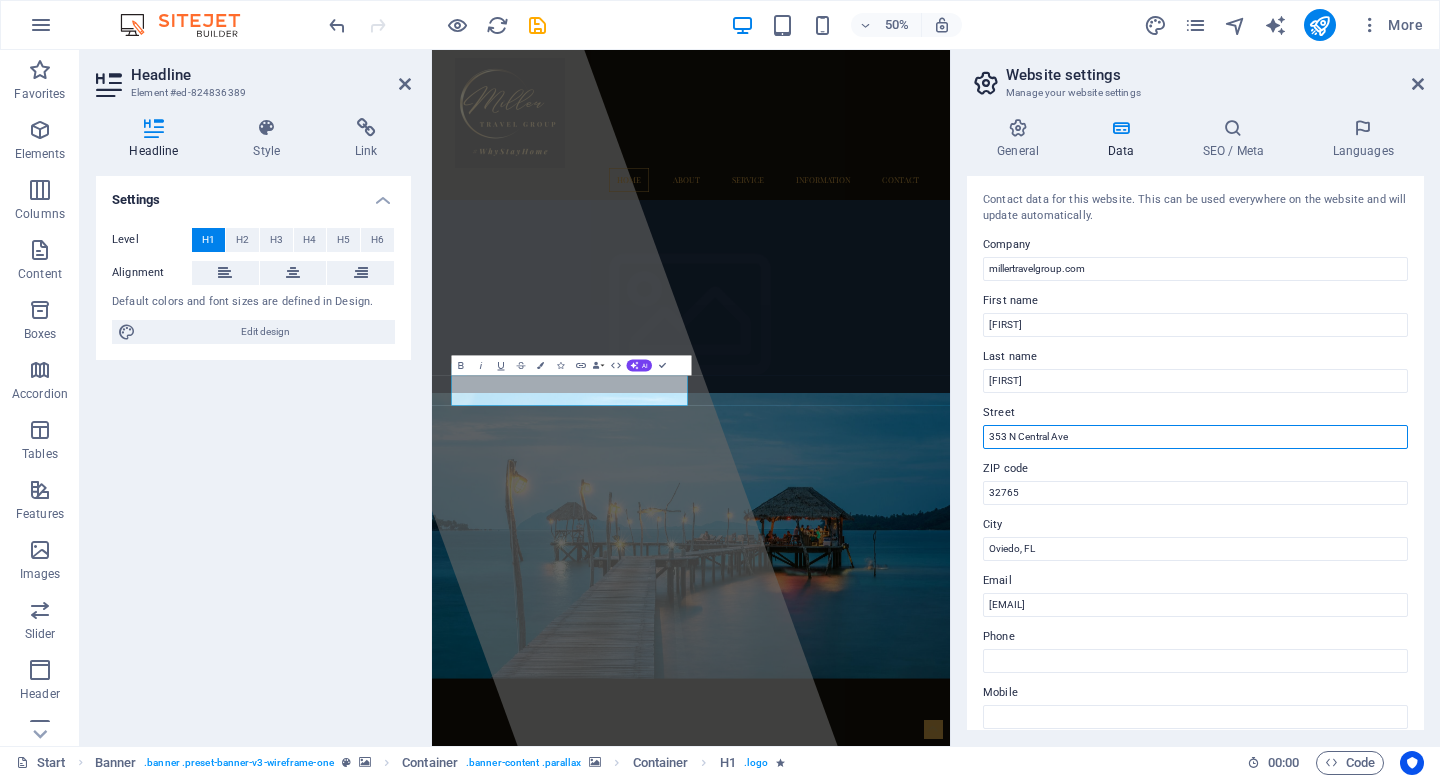 click on "353 N Central Ave" at bounding box center [1195, 437] 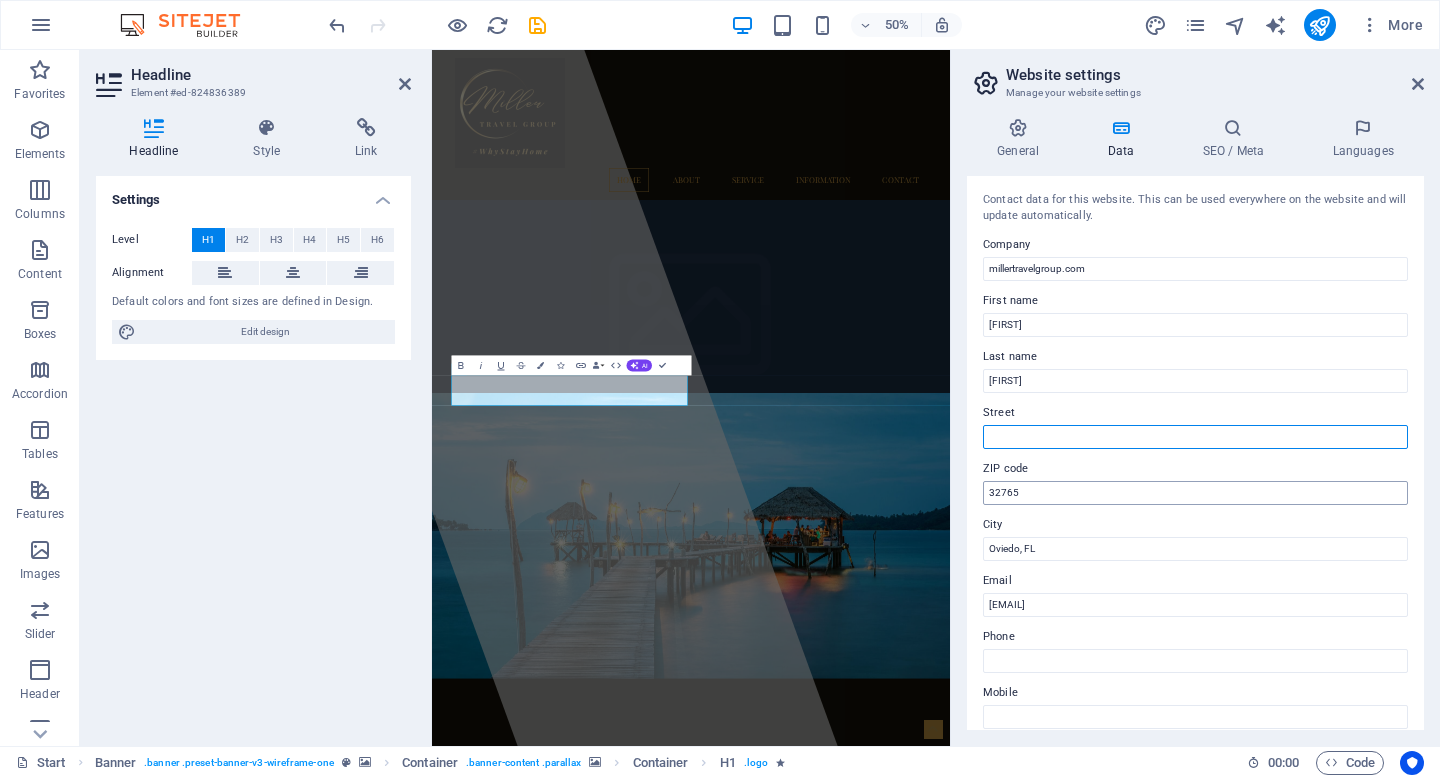 type 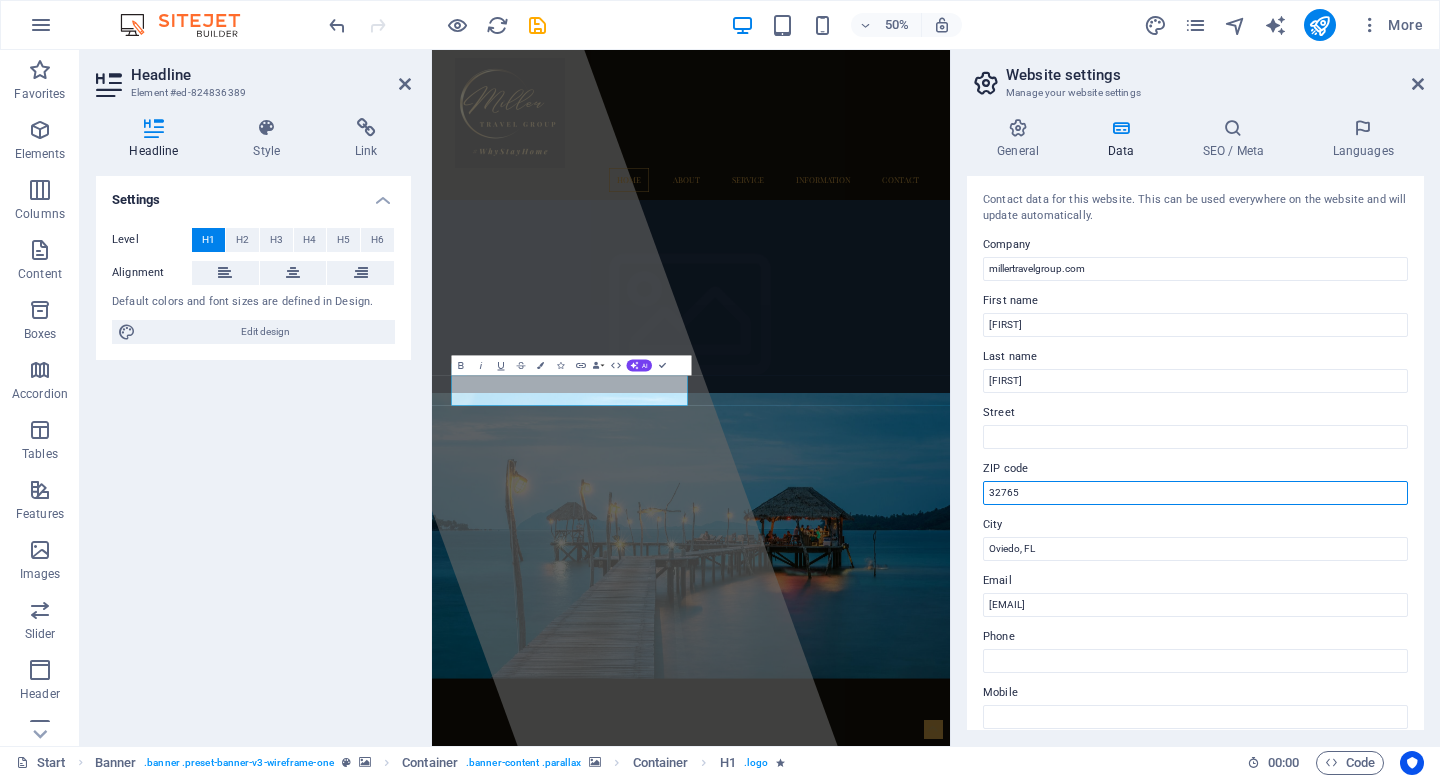 click on "32765" at bounding box center [1195, 493] 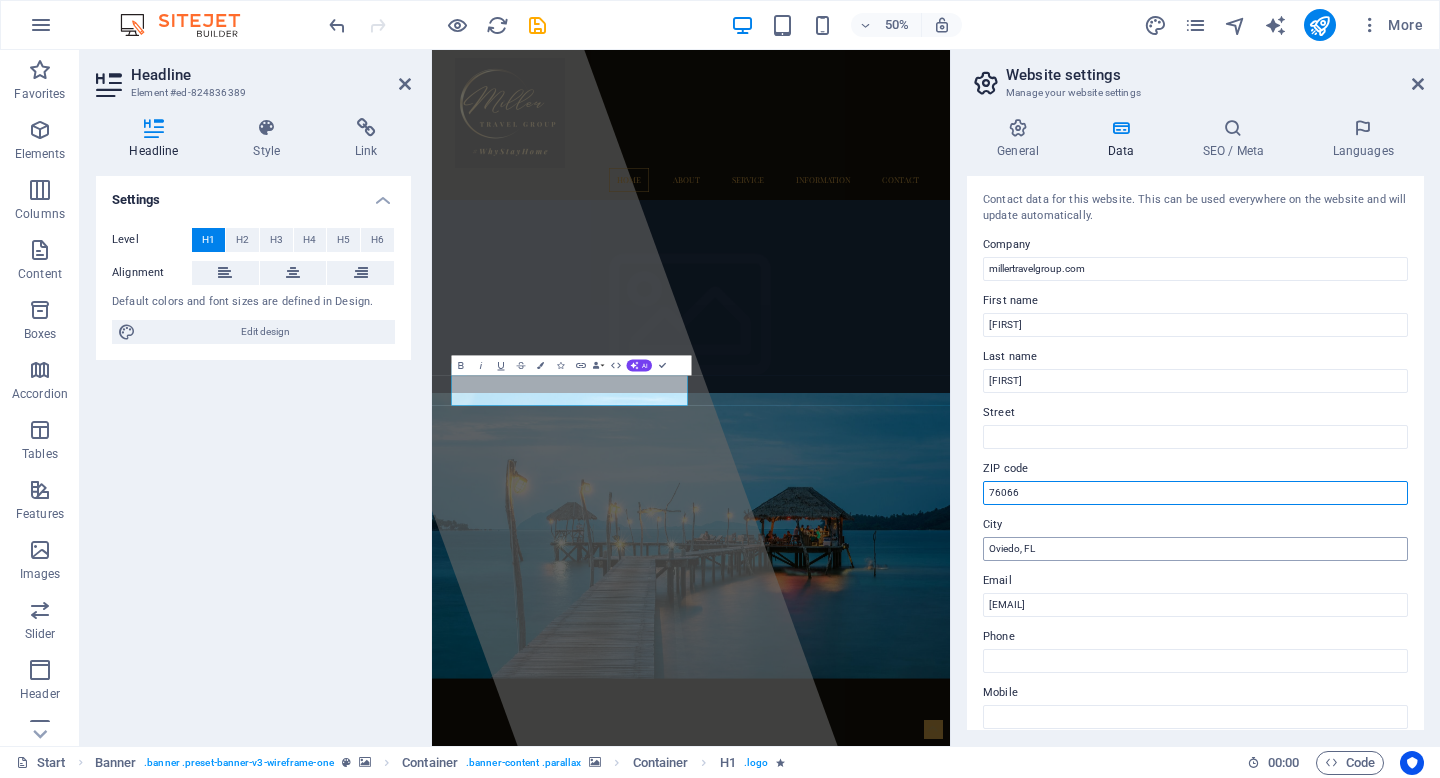 type on "76066" 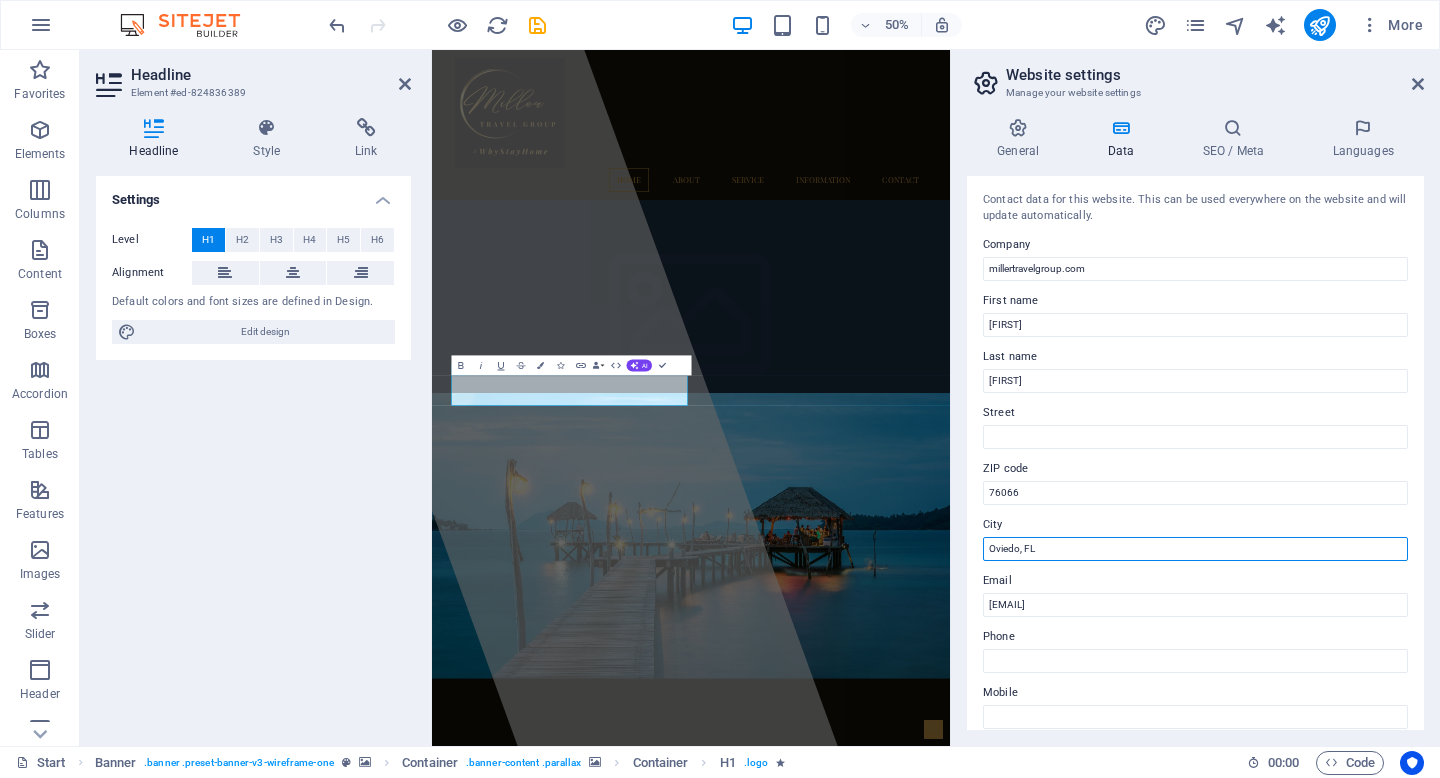 click on "Oviedo, FL" at bounding box center [1195, 549] 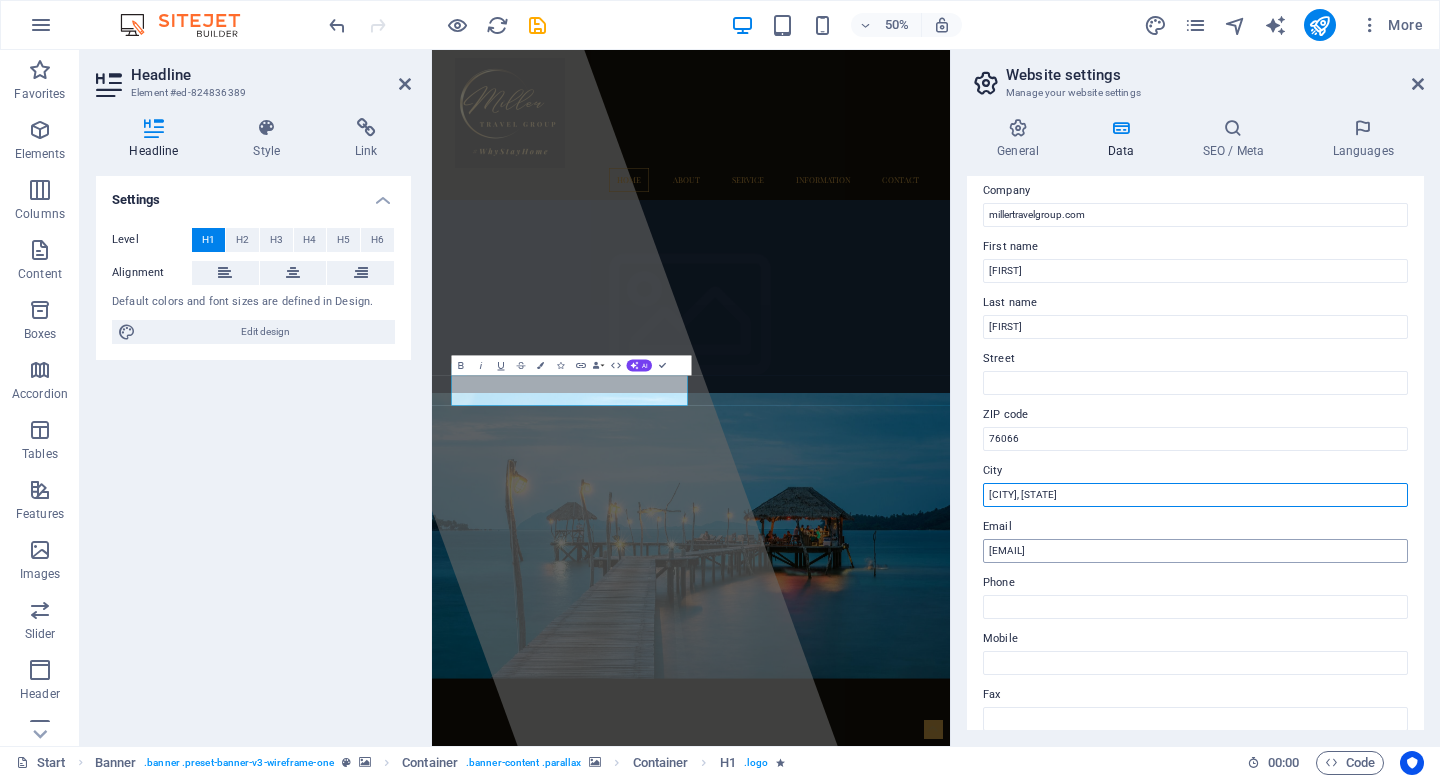 scroll, scrollTop: 58, scrollLeft: 0, axis: vertical 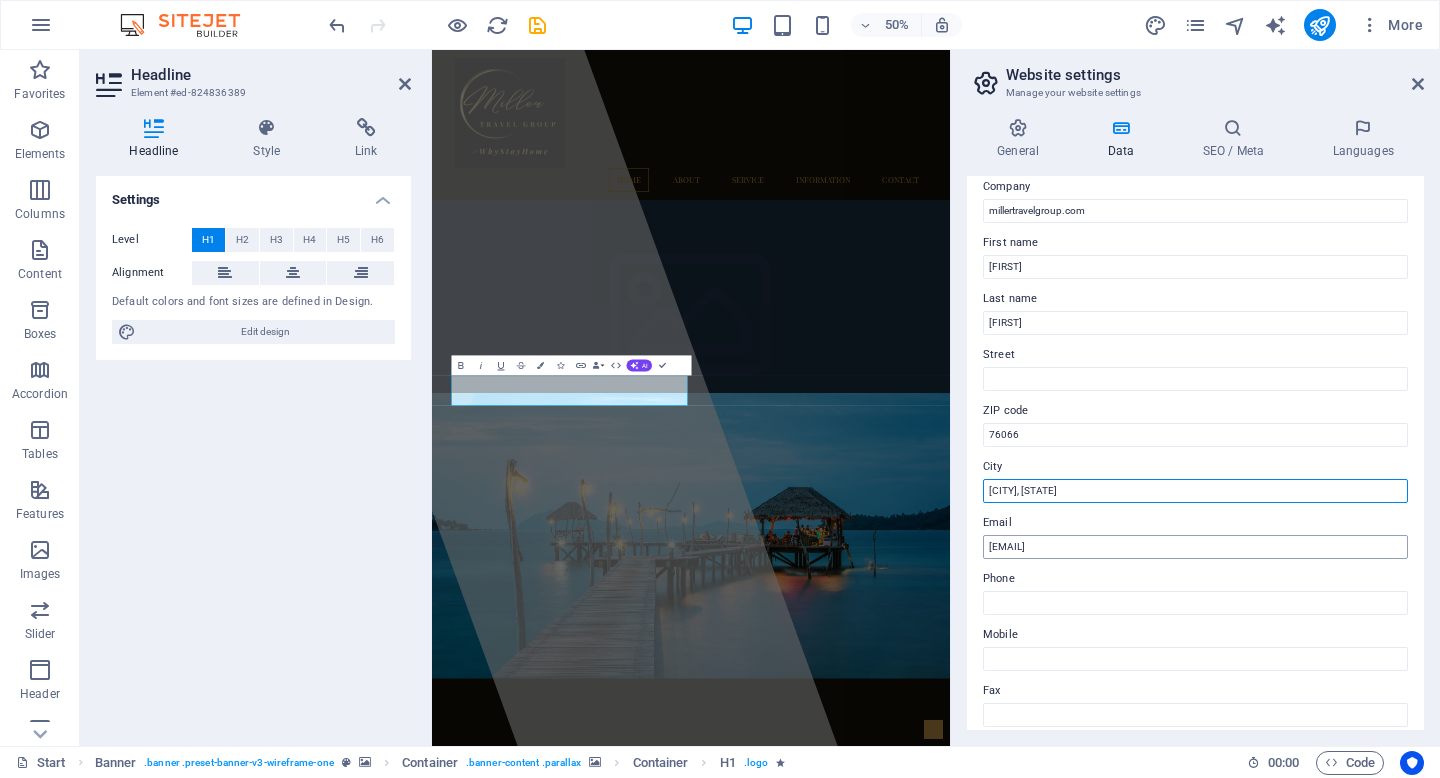 type on "[CITY], [STATE]" 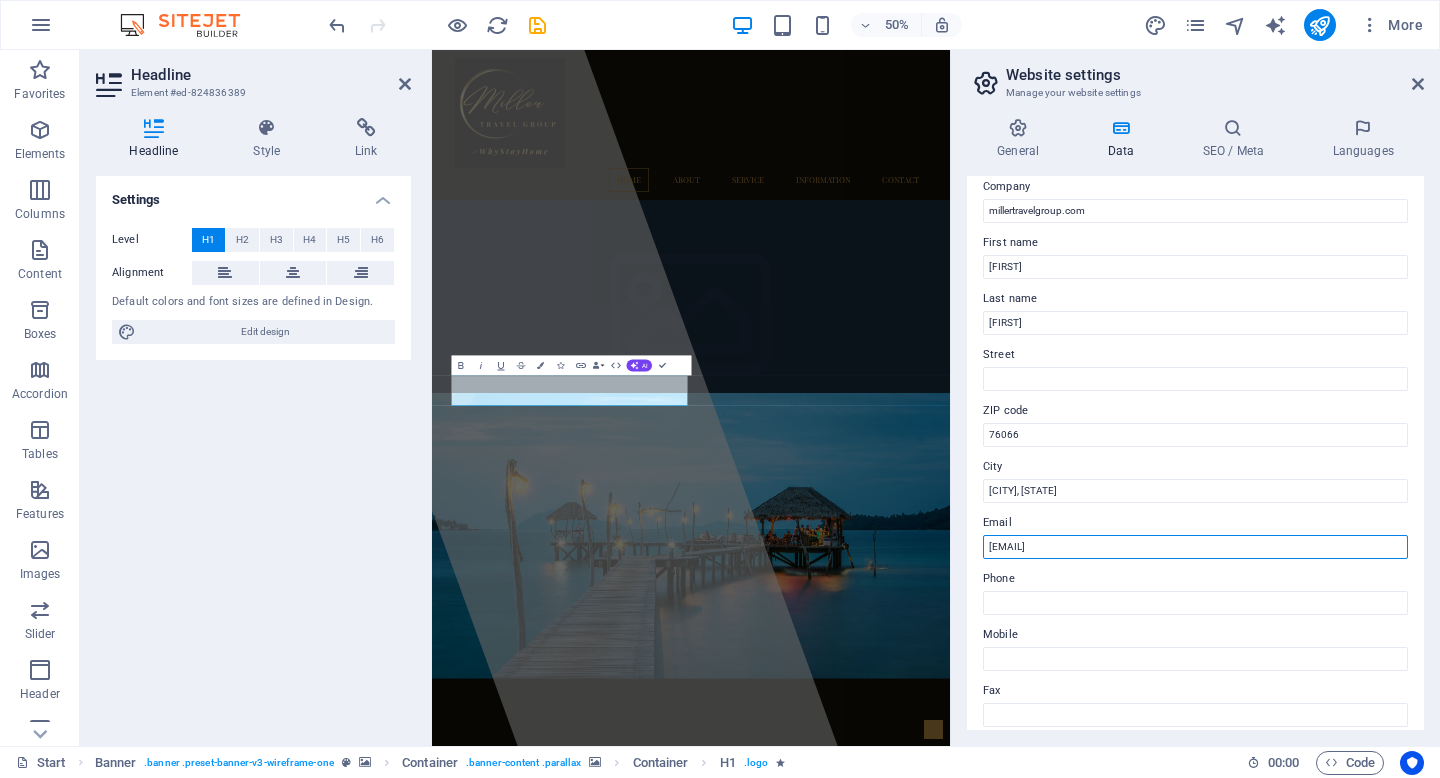 click on "[EMAIL]" at bounding box center (1195, 547) 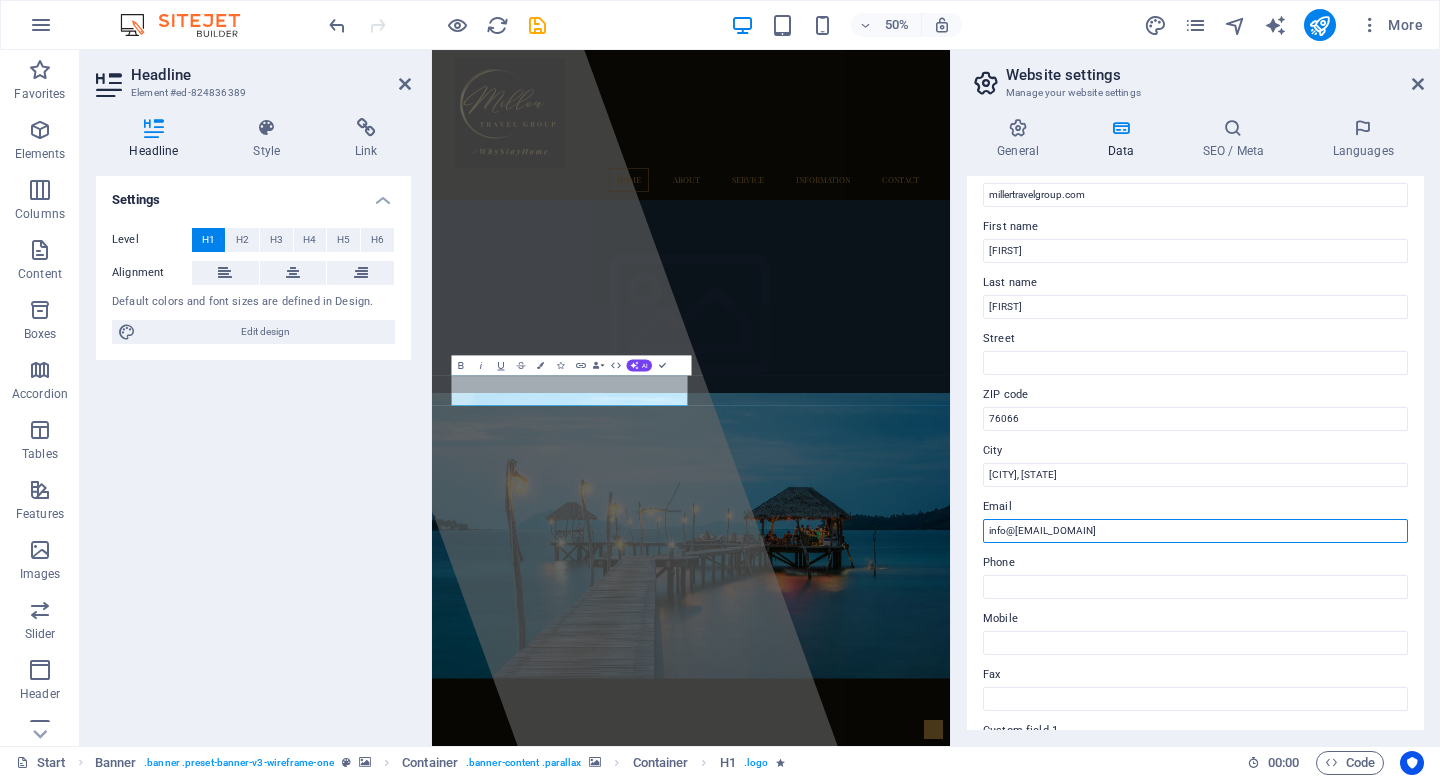 scroll, scrollTop: 76, scrollLeft: 0, axis: vertical 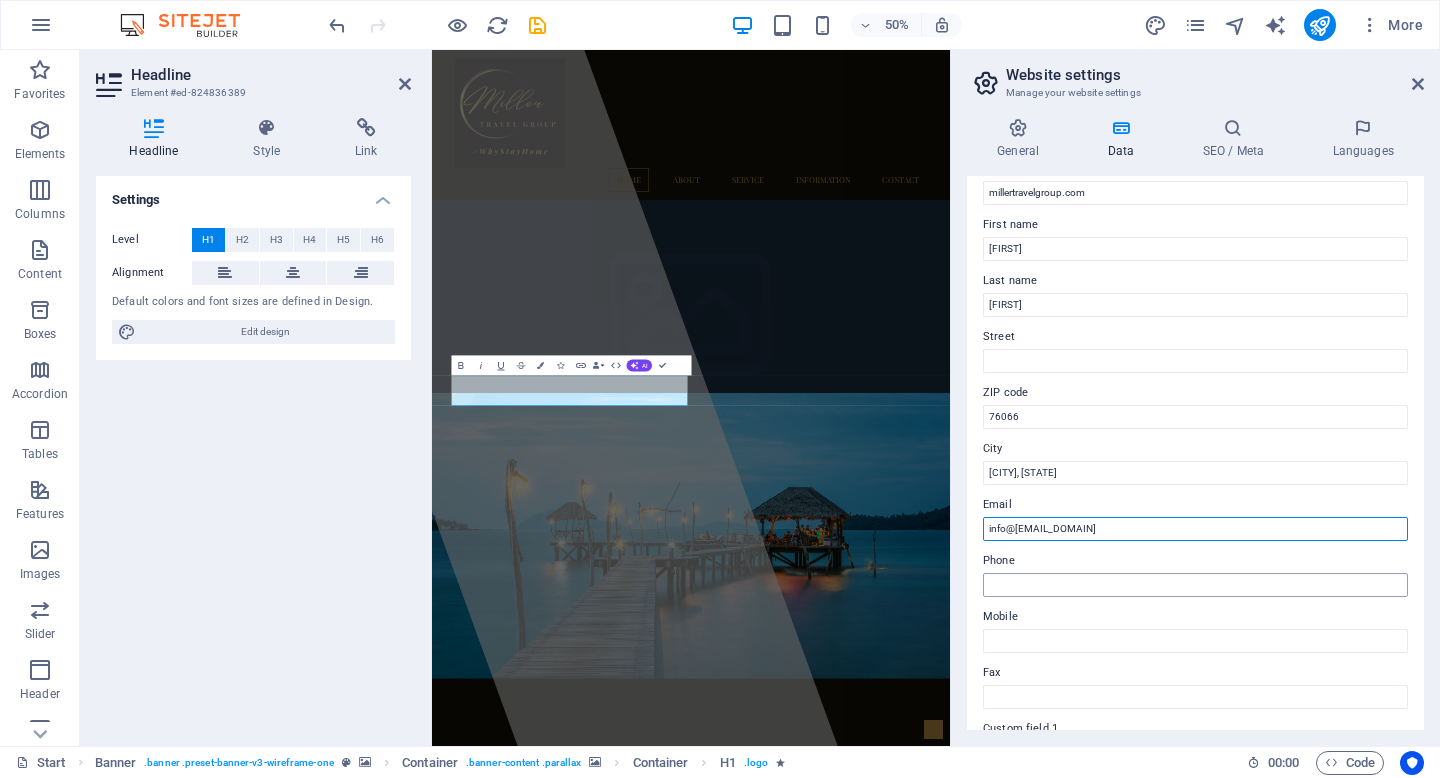 type on "info@[EMAIL_DOMAIN]" 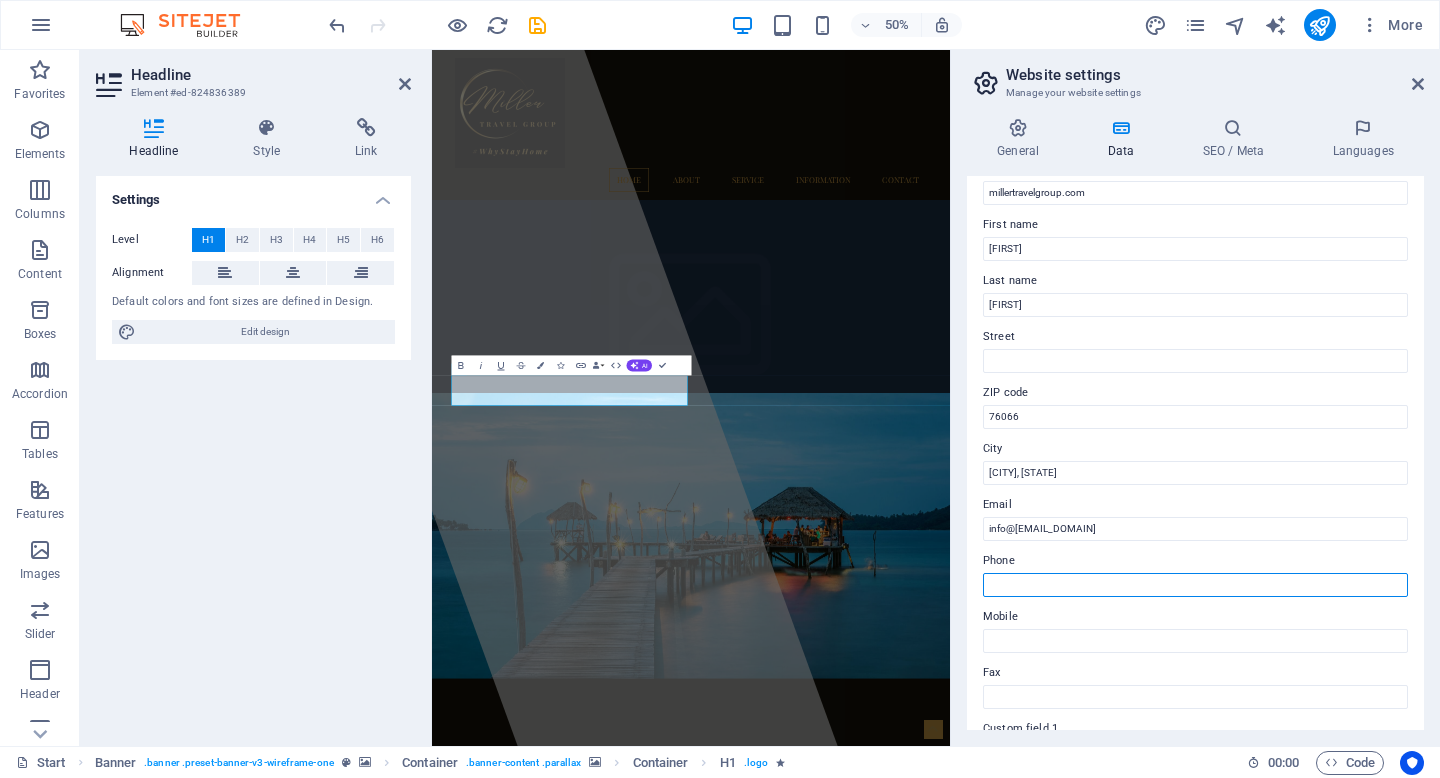 click on "Phone" at bounding box center (1195, 585) 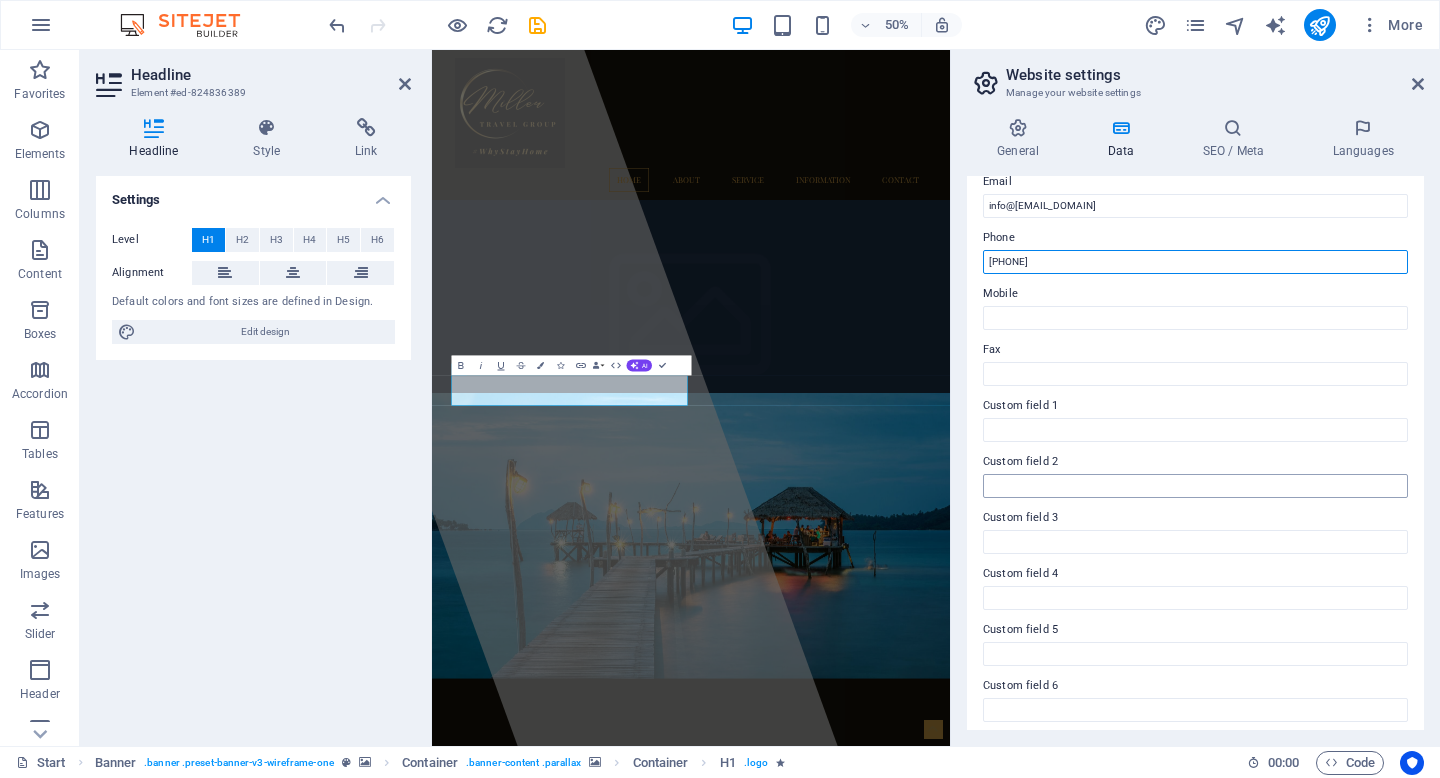 scroll, scrollTop: 406, scrollLeft: 0, axis: vertical 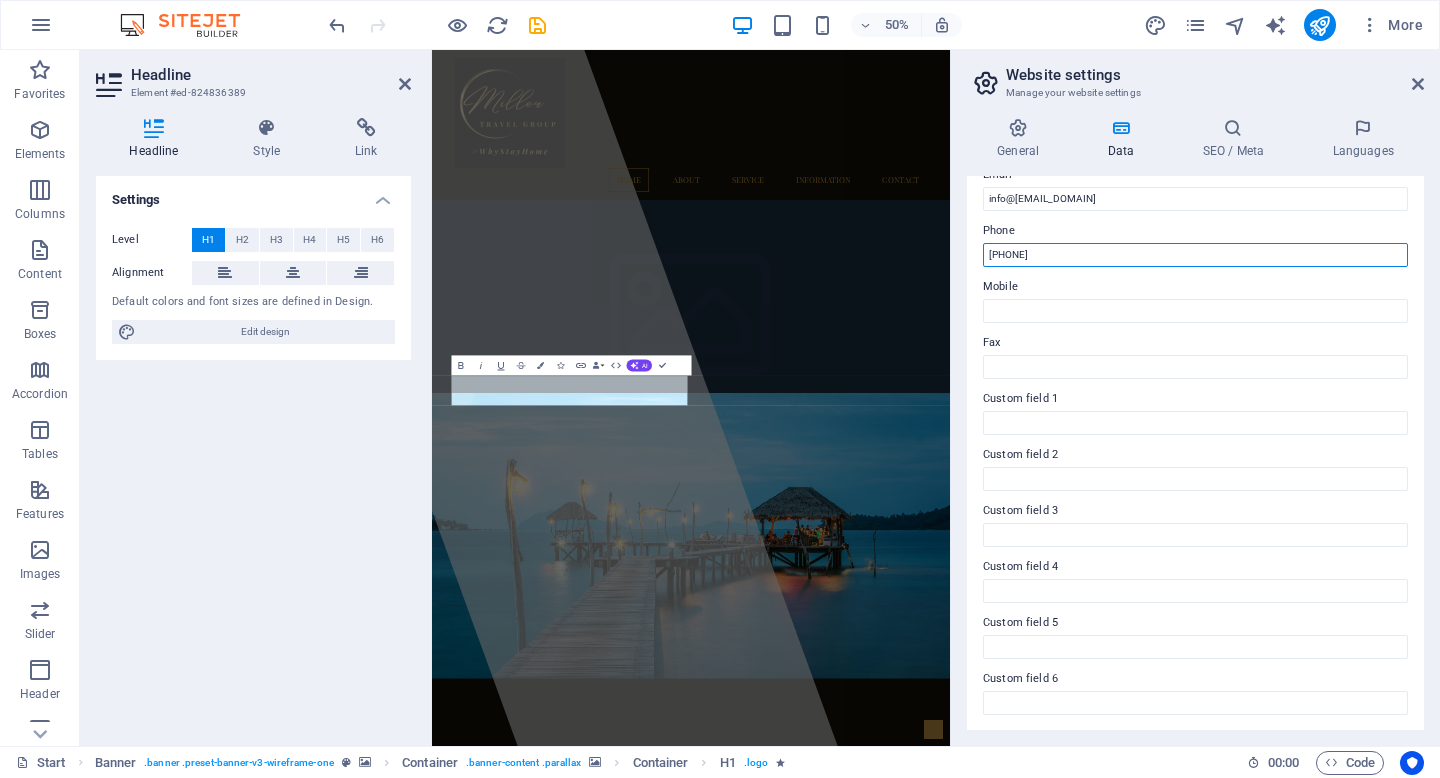 type on "[PHONE]" 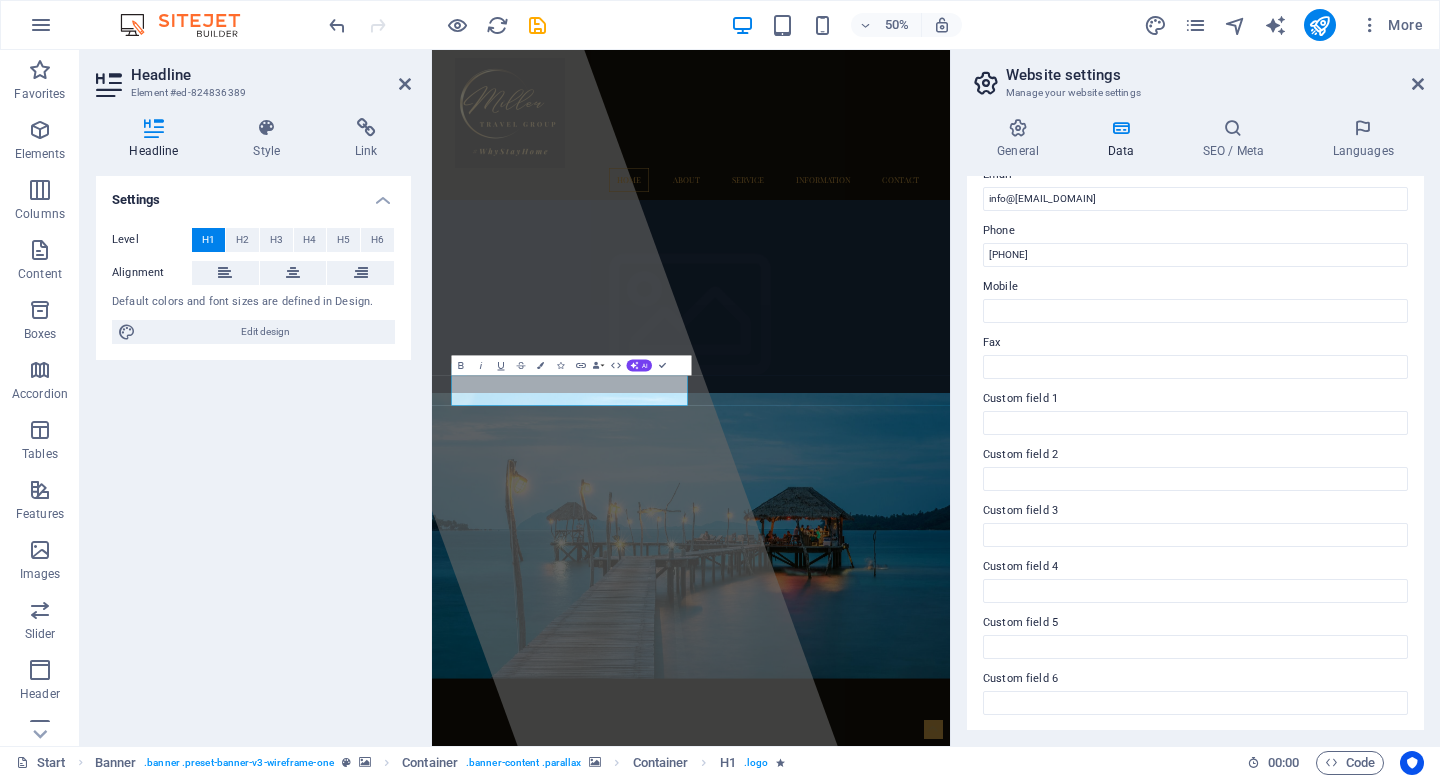 click on "General Data SEO / Meta Languages Website name [WEBSITE] Logo Drag files here, click to choose files or select files from Files or our free stock photos & videos Select files from the file manager, stock photos, or upload file(s) Upload Favicon Set the favicon of your website here. A favicon is a small icon shown in the browser tab next to your website title. It helps visitors identify your website. Drag files here, click to choose files or select files from Files or our free stock photos & videos Select files from the file manager, stock photos, or upload file(s) Upload Preview Image (Open Graph) This image will be shown when the website is shared on social networks Drag files here, click to choose files or select files from Files or our free stock photos & videos Select files from the file manager, stock photos, or upload file(s) Upload Contact data for this website. This can be used everywhere on the website and will update automatically. Company [WEBSITE] First name [PERSON] [POSTAL_CODE]" at bounding box center (1195, 424) 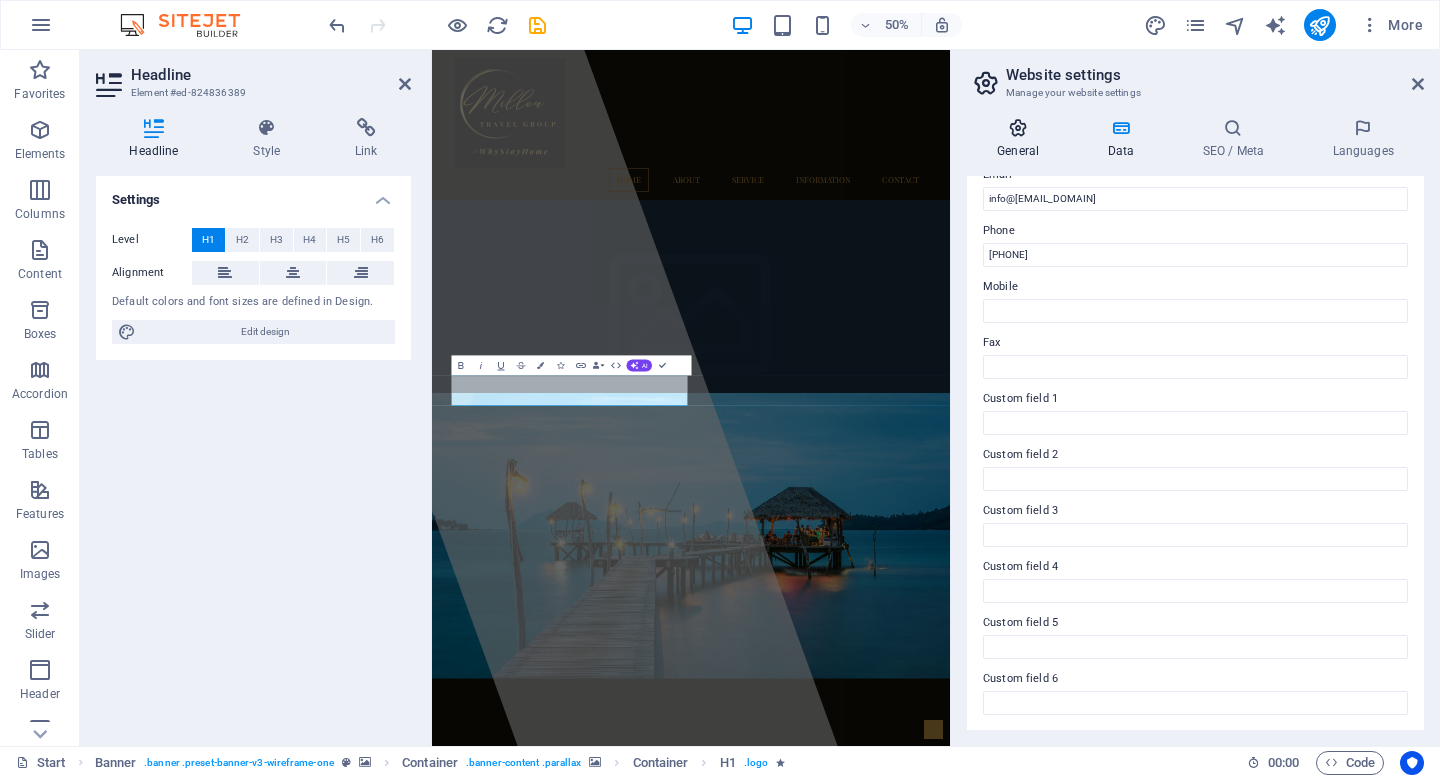 click at bounding box center (1018, 128) 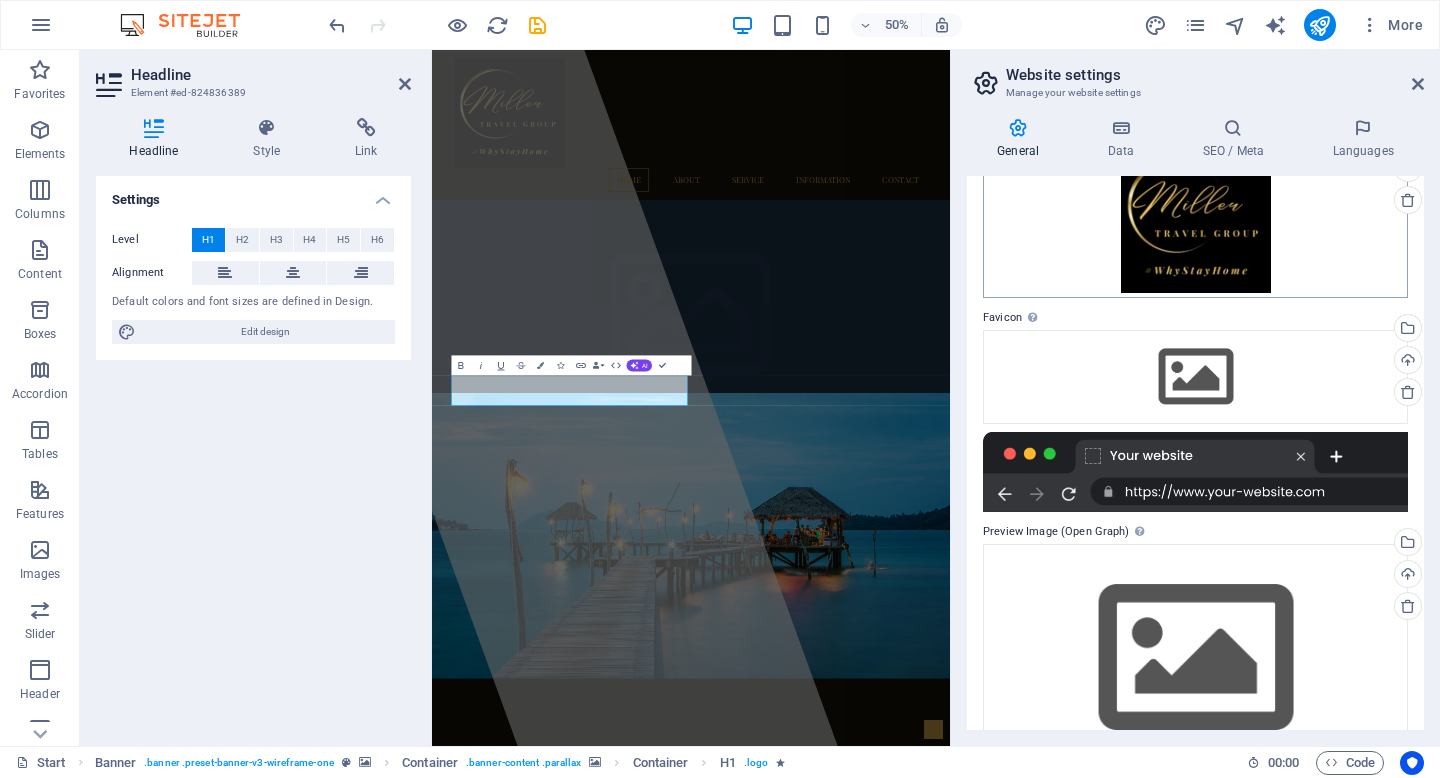 scroll, scrollTop: 193, scrollLeft: 0, axis: vertical 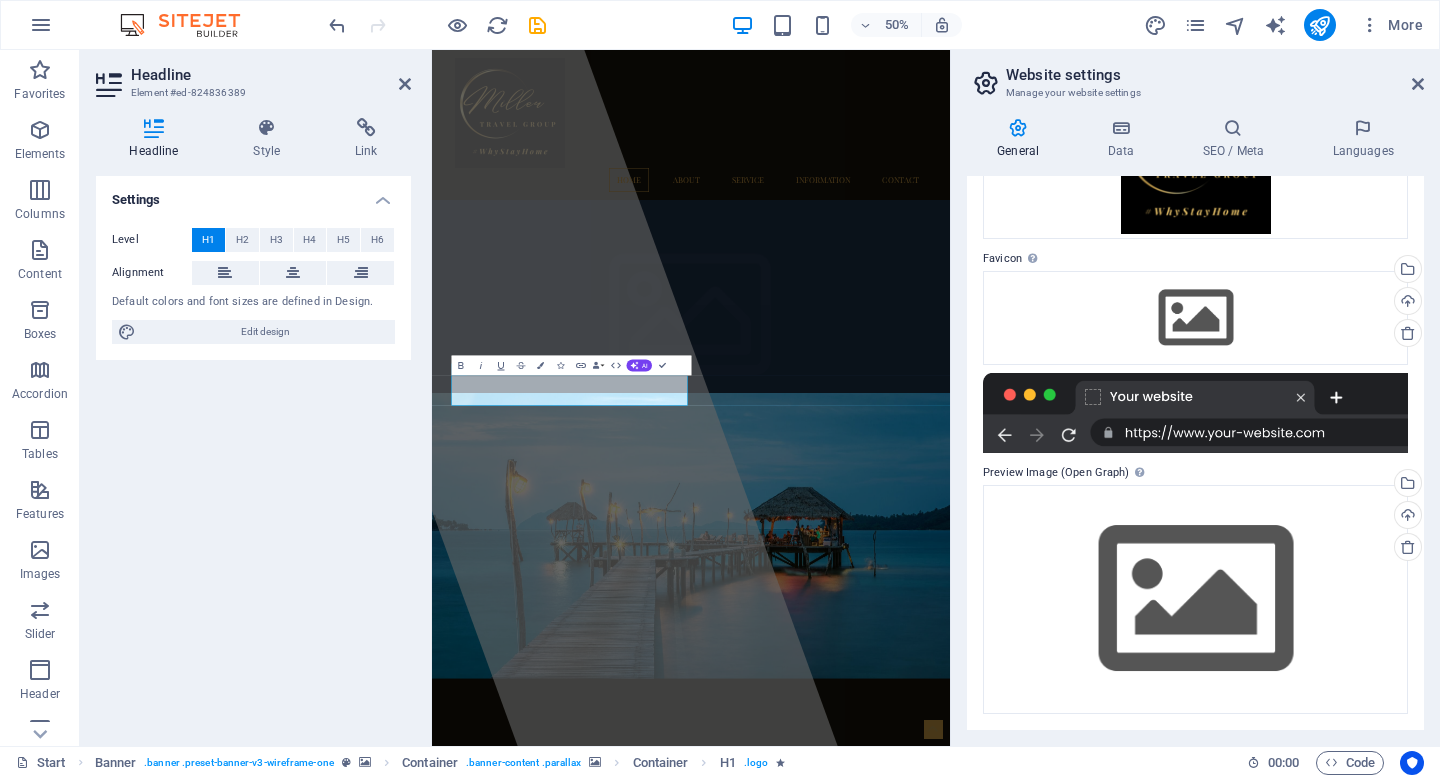 click at bounding box center (1195, 413) 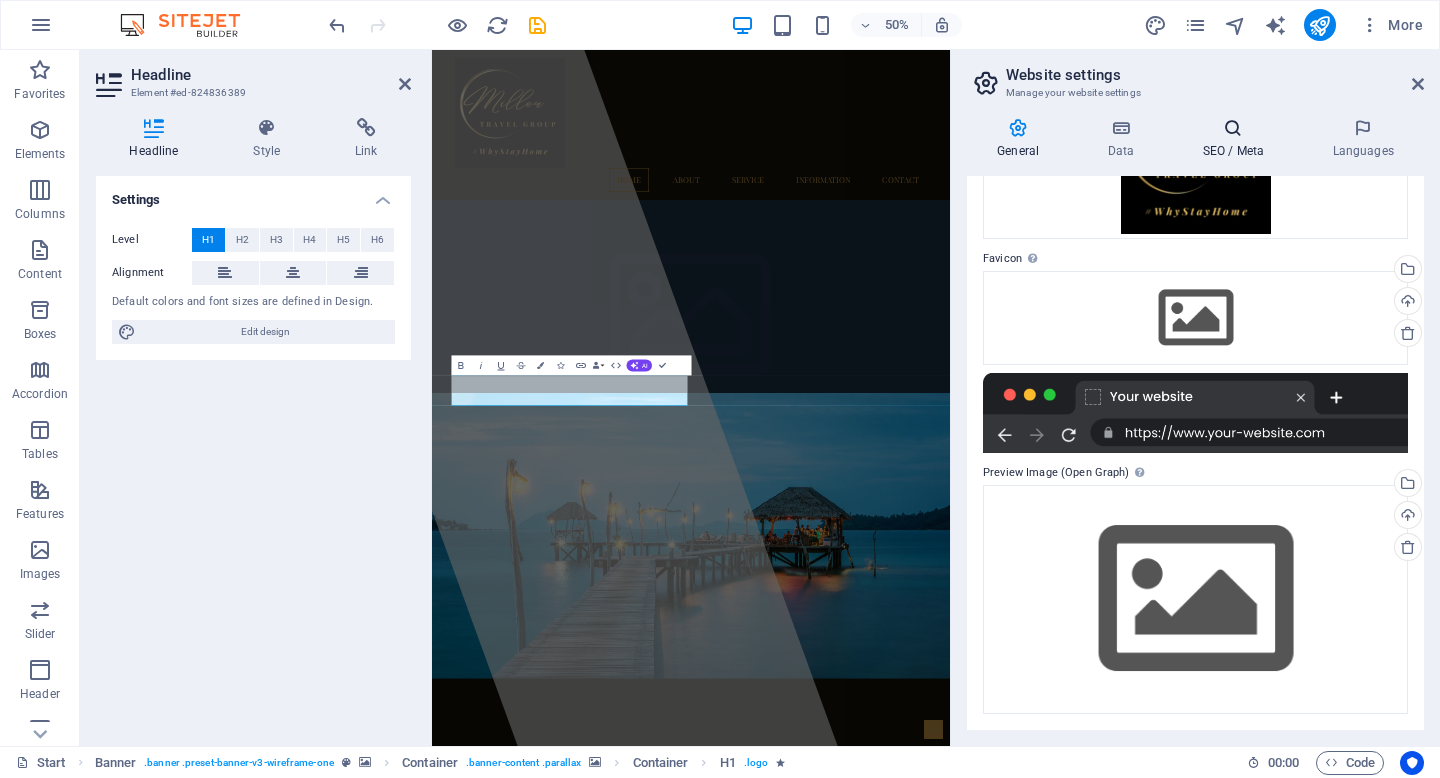 click at bounding box center (1233, 128) 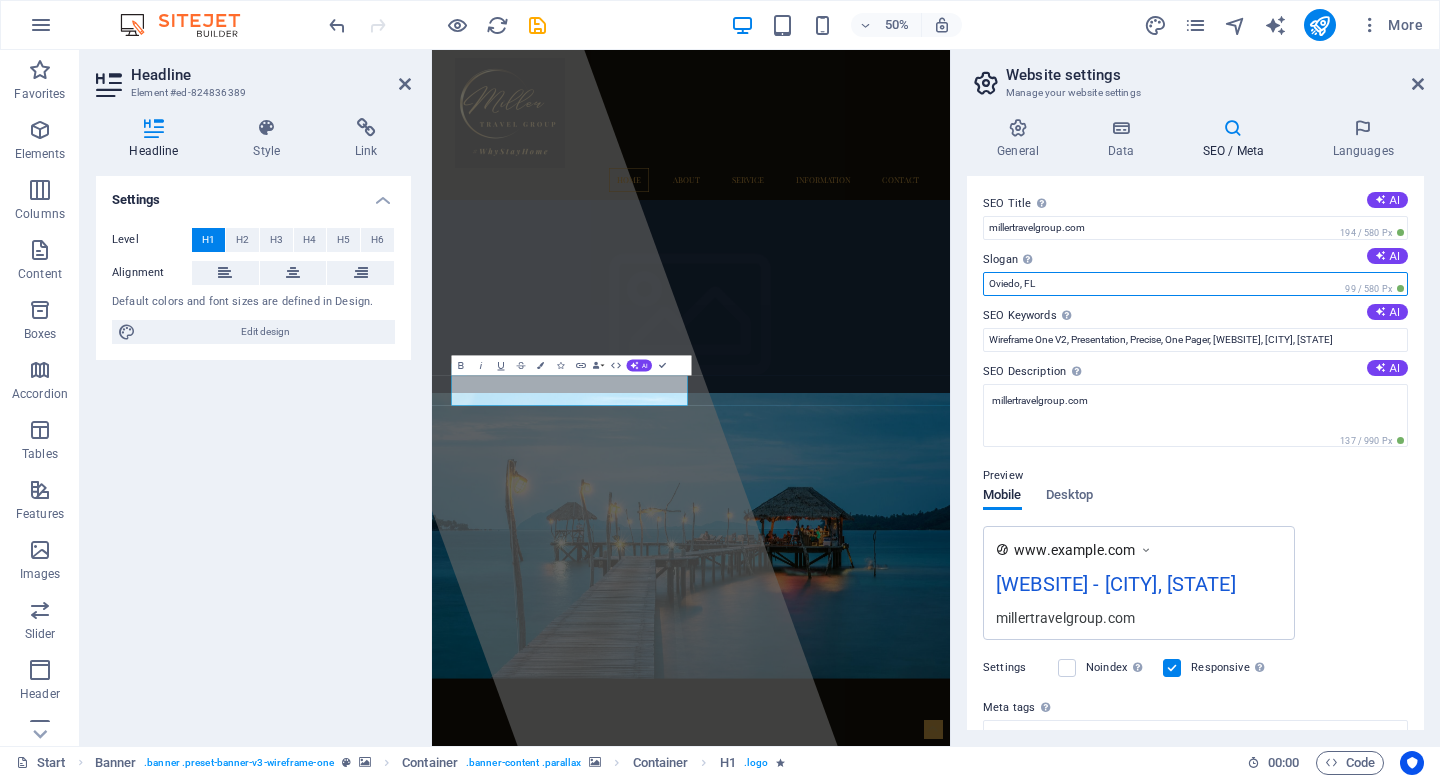 click on "Oviedo, FL" at bounding box center (1195, 284) 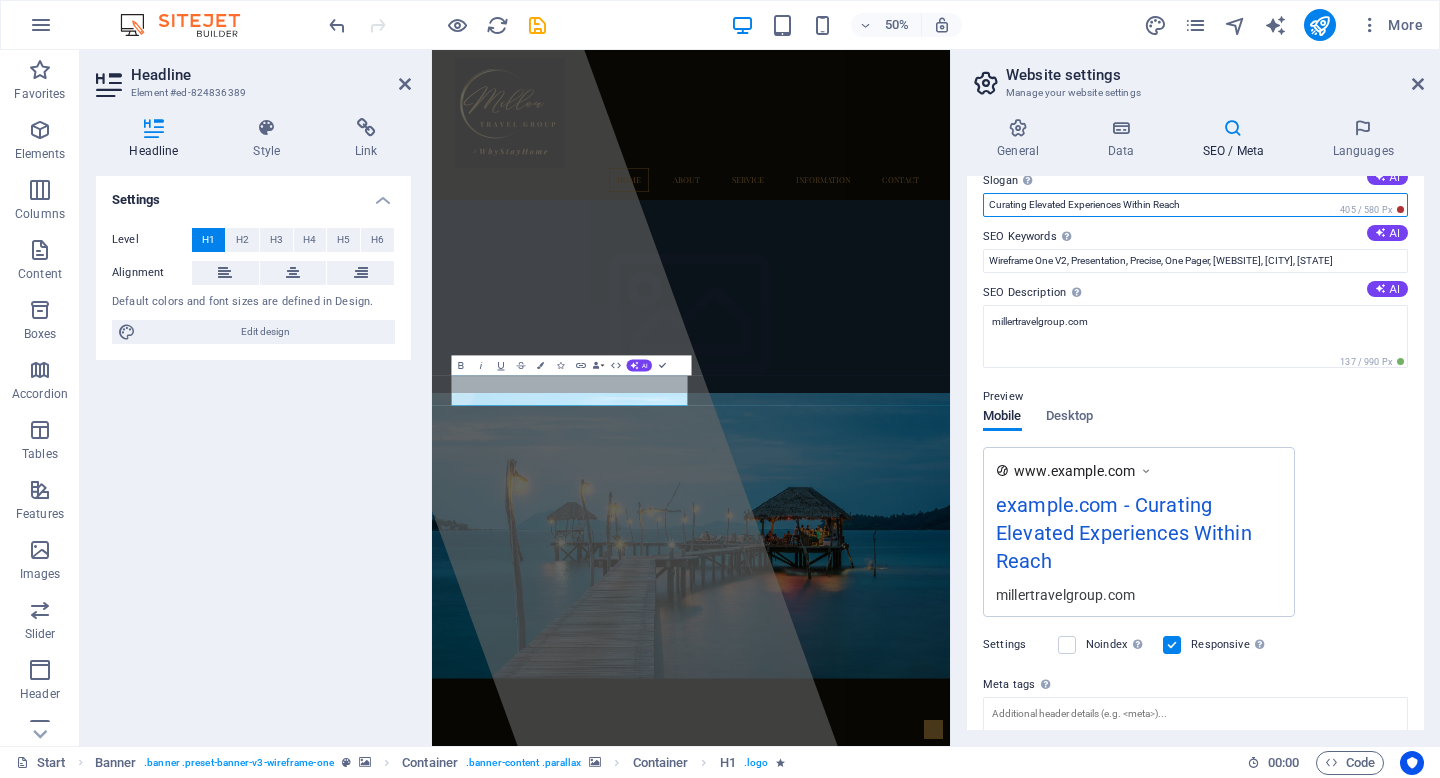 scroll, scrollTop: 81, scrollLeft: 0, axis: vertical 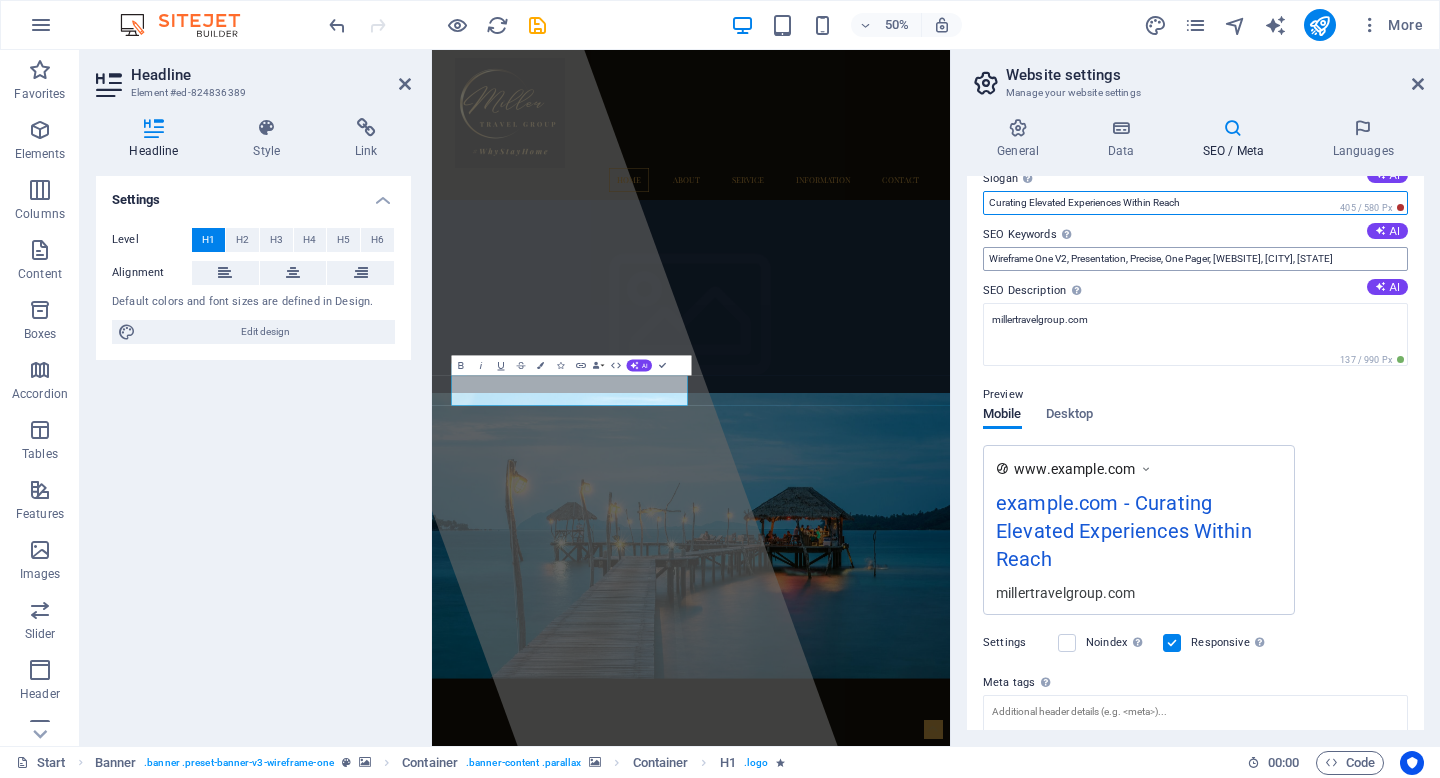 type on "Curating Elevated Experiences Within Reach" 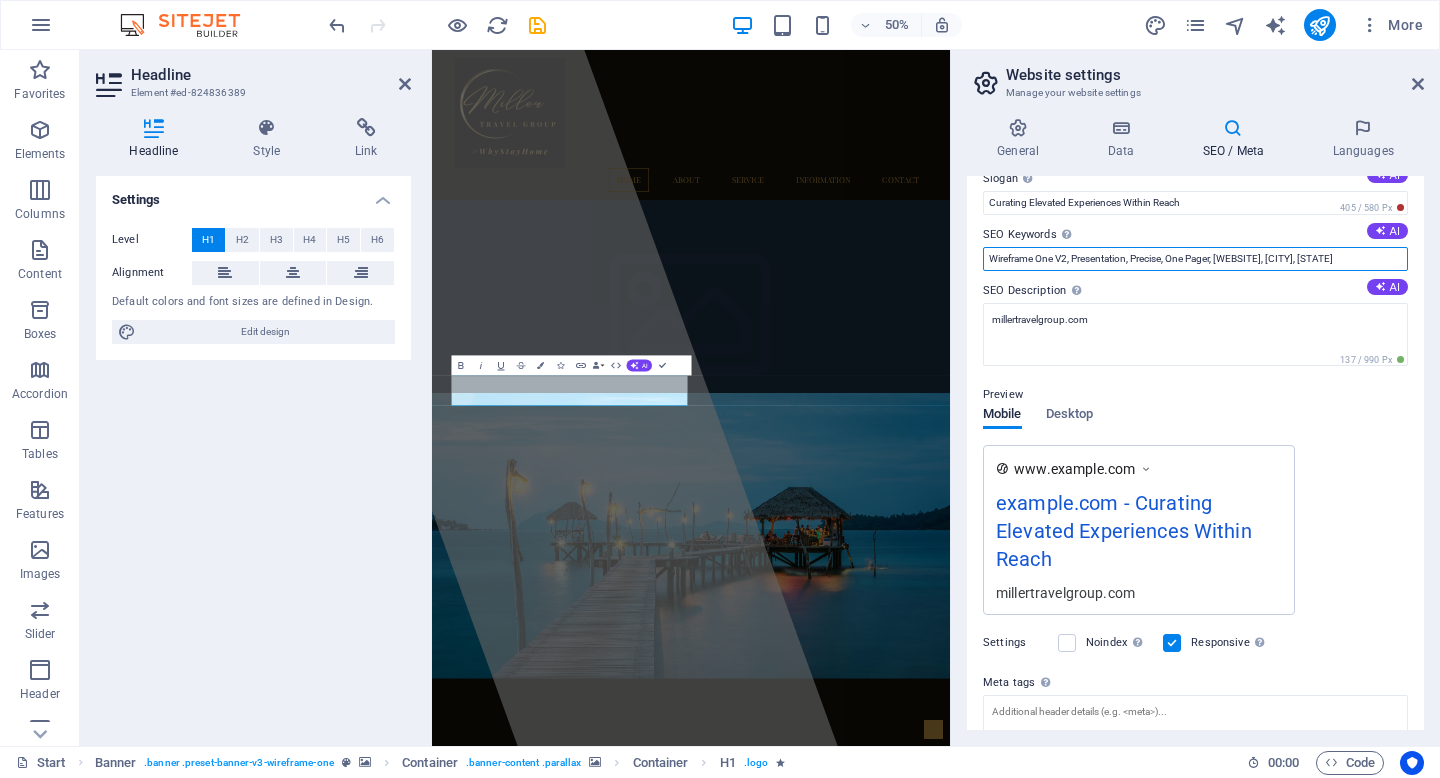 click on "Wireframe One V2, Presentation, Precise, One Pager, [WEBSITE], [CITY], [STATE]" at bounding box center (1195, 259) 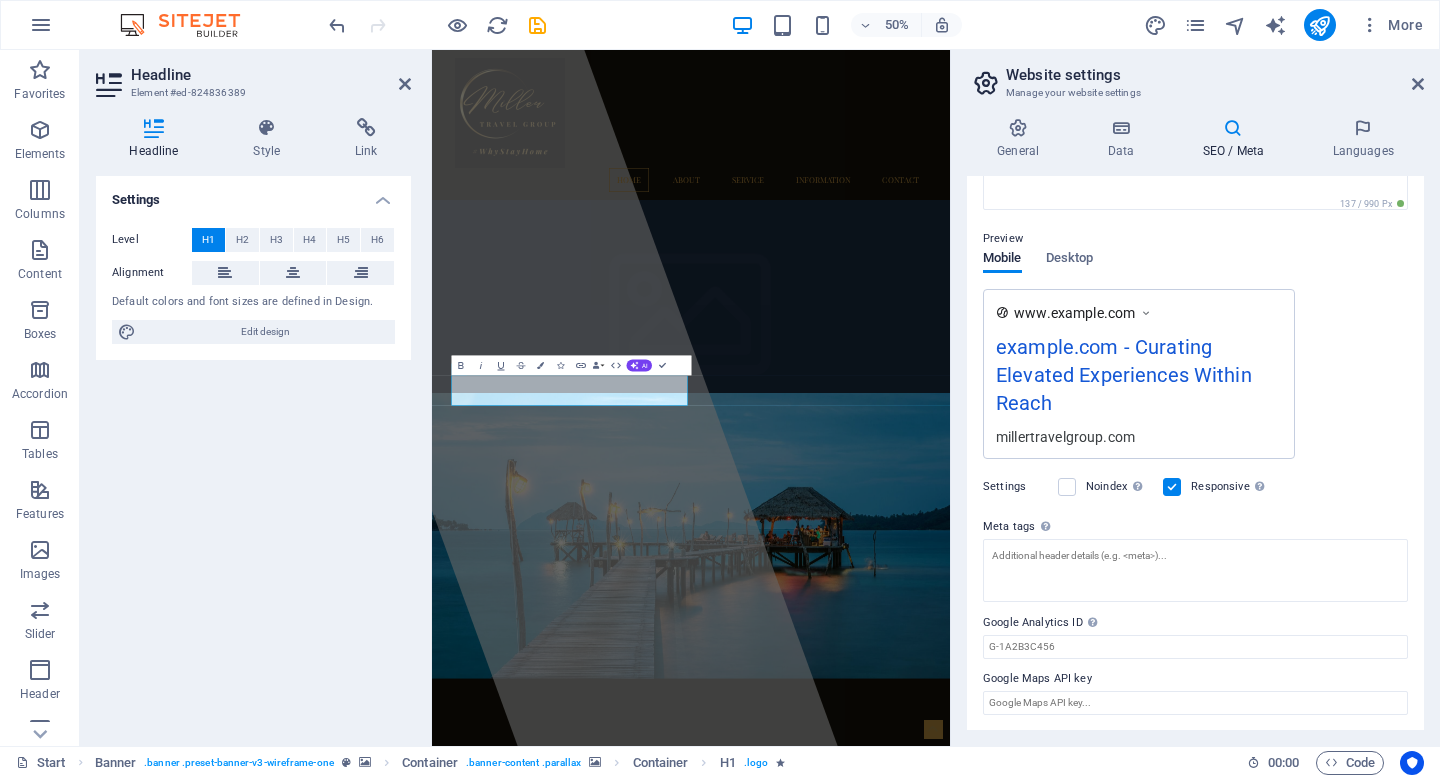 scroll, scrollTop: 0, scrollLeft: 0, axis: both 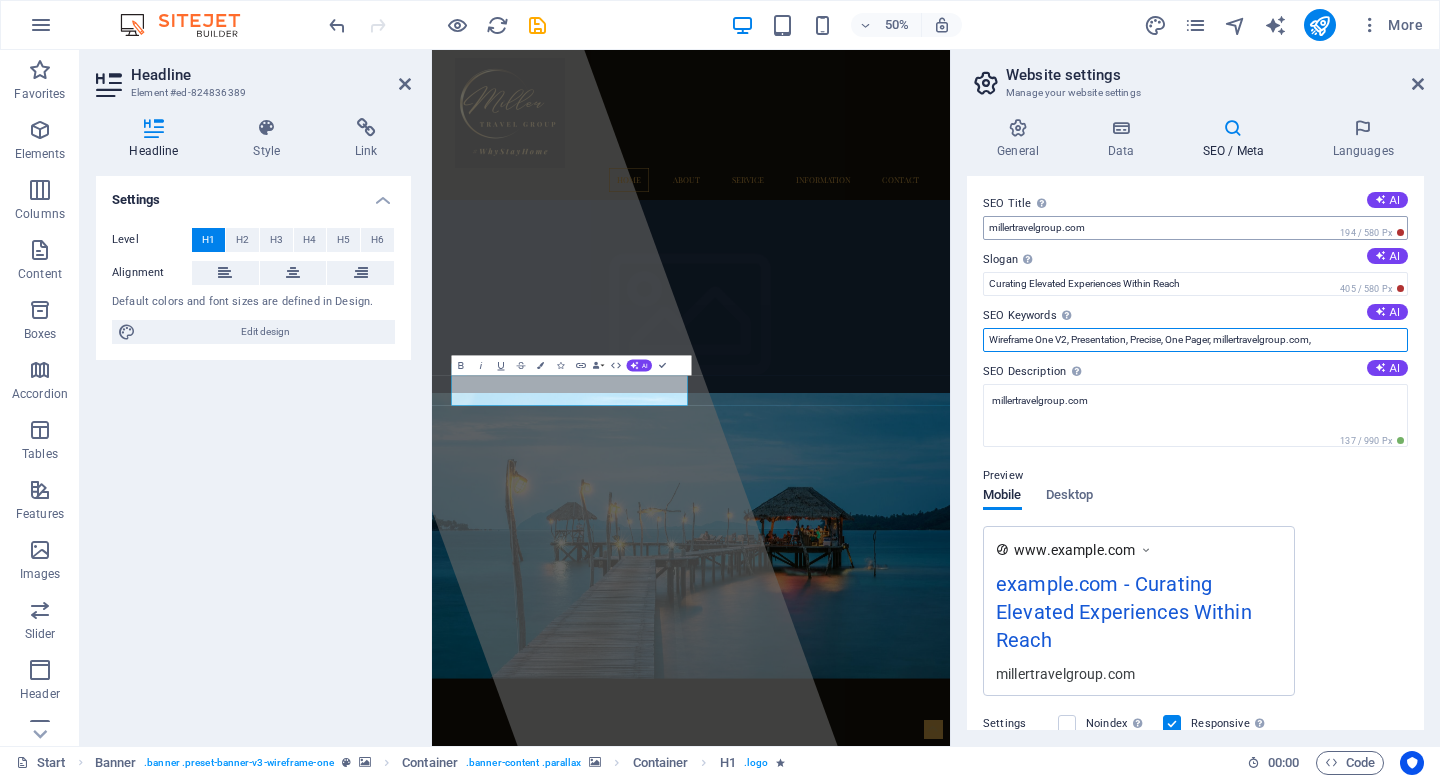 type on "Wireframe One V2, Presentation, Precise, One Pager, millertravelgroup.com," 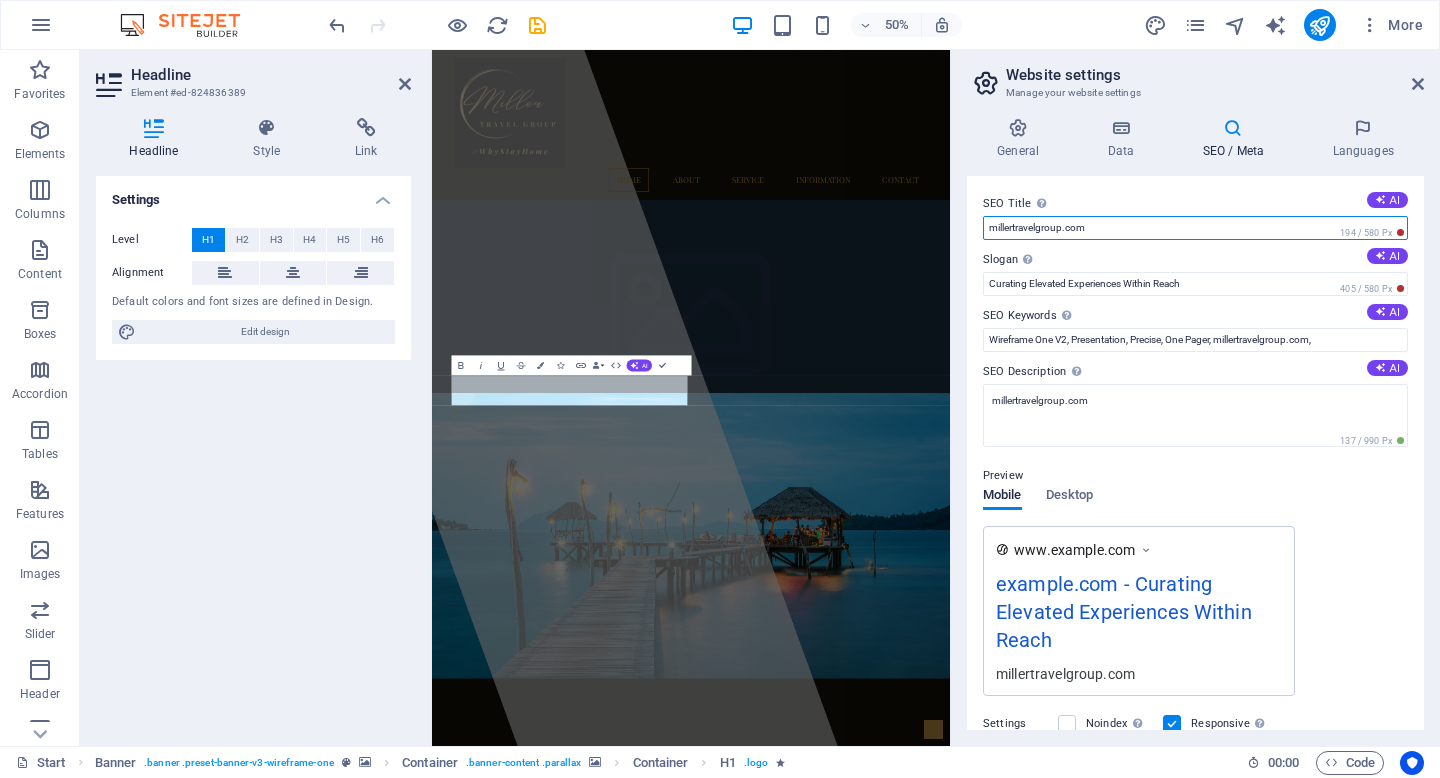 click on "millertravelgroup.com" at bounding box center (1195, 228) 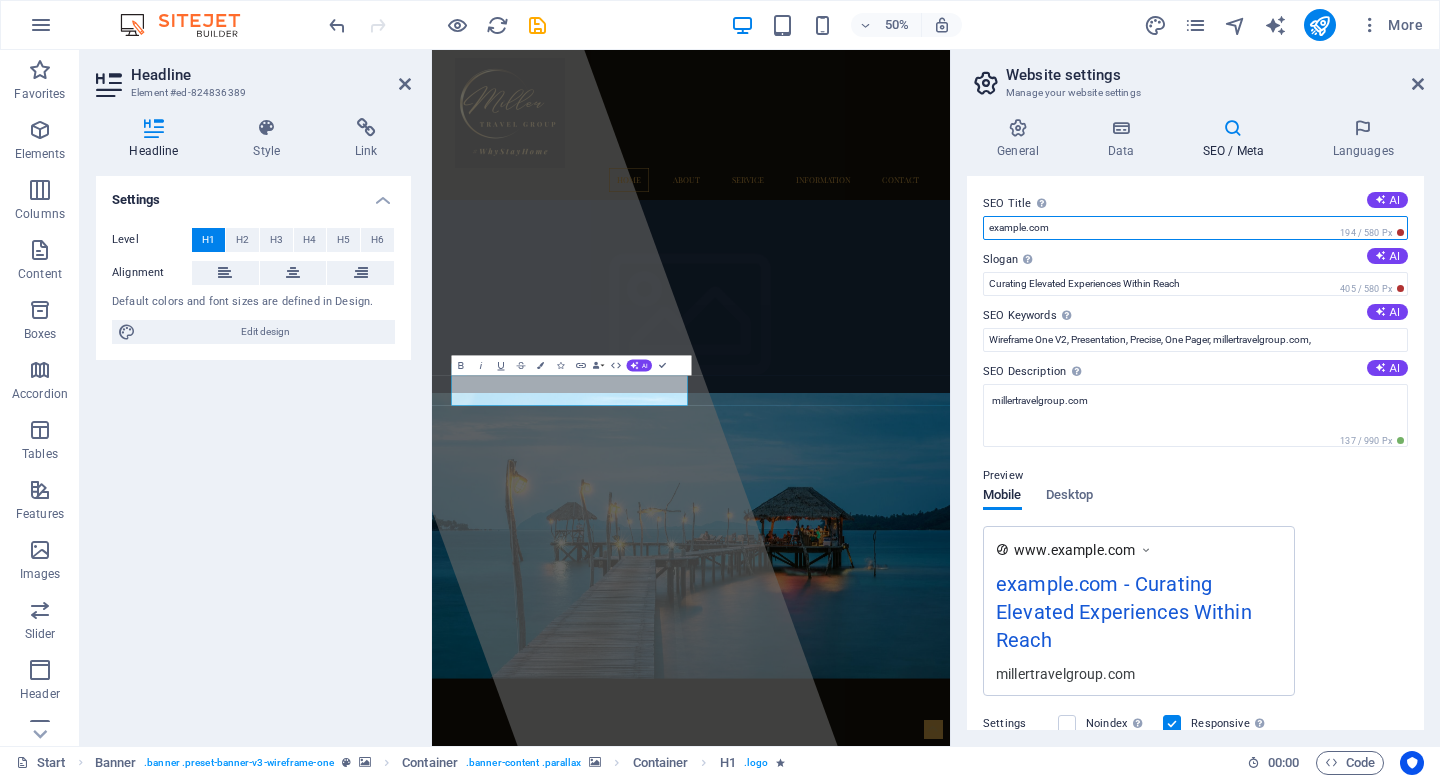 click on "example.com" at bounding box center [1195, 228] 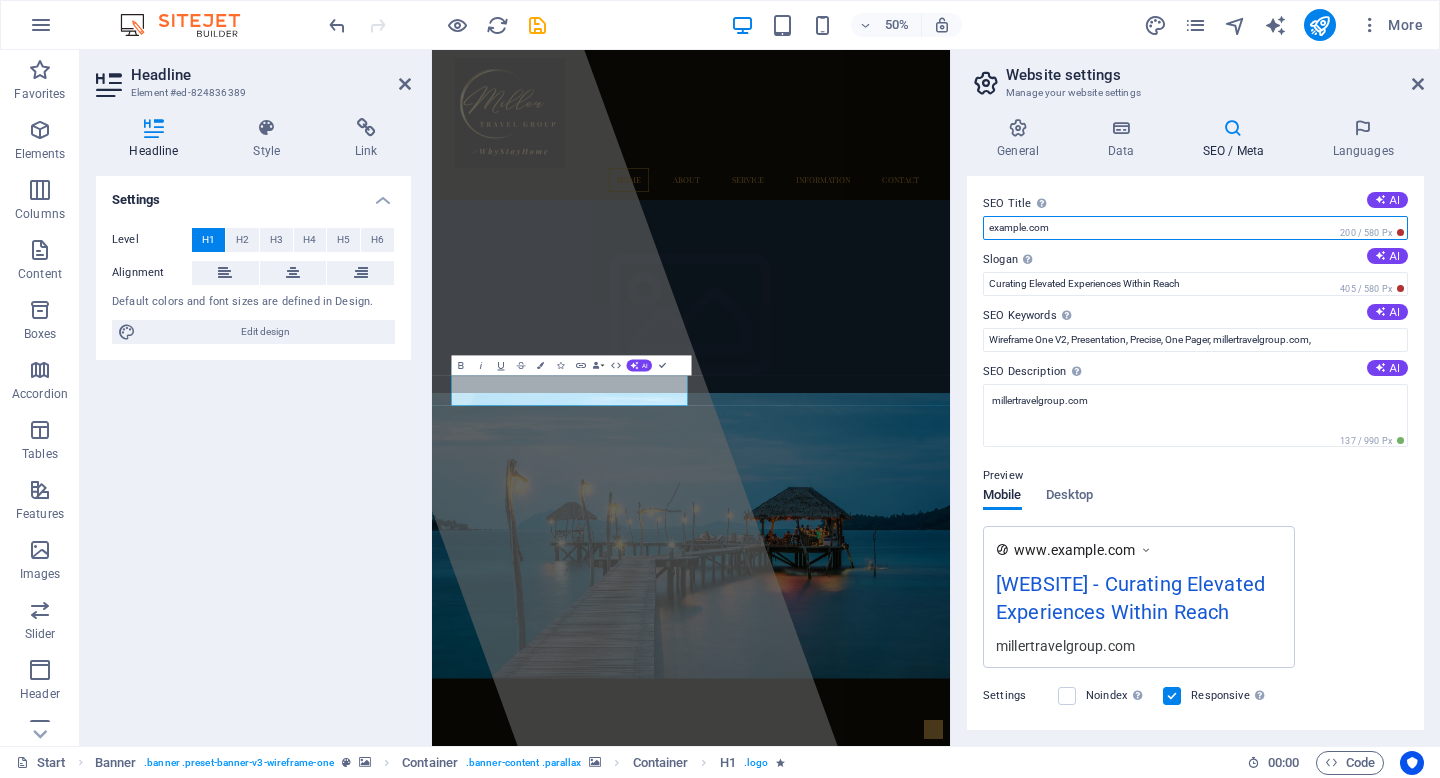 click on "example.com" at bounding box center [1195, 228] 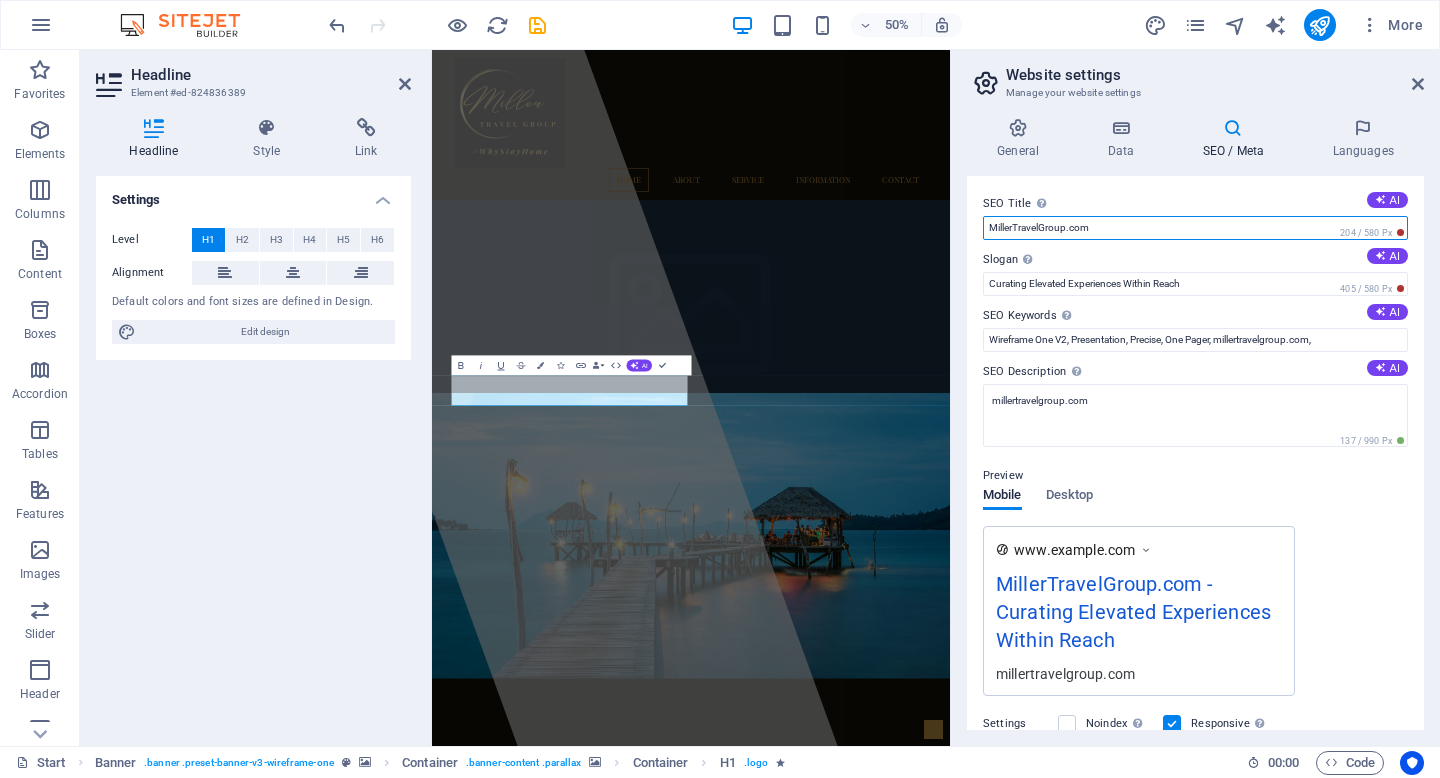 type on "MillerTravelGroup.com" 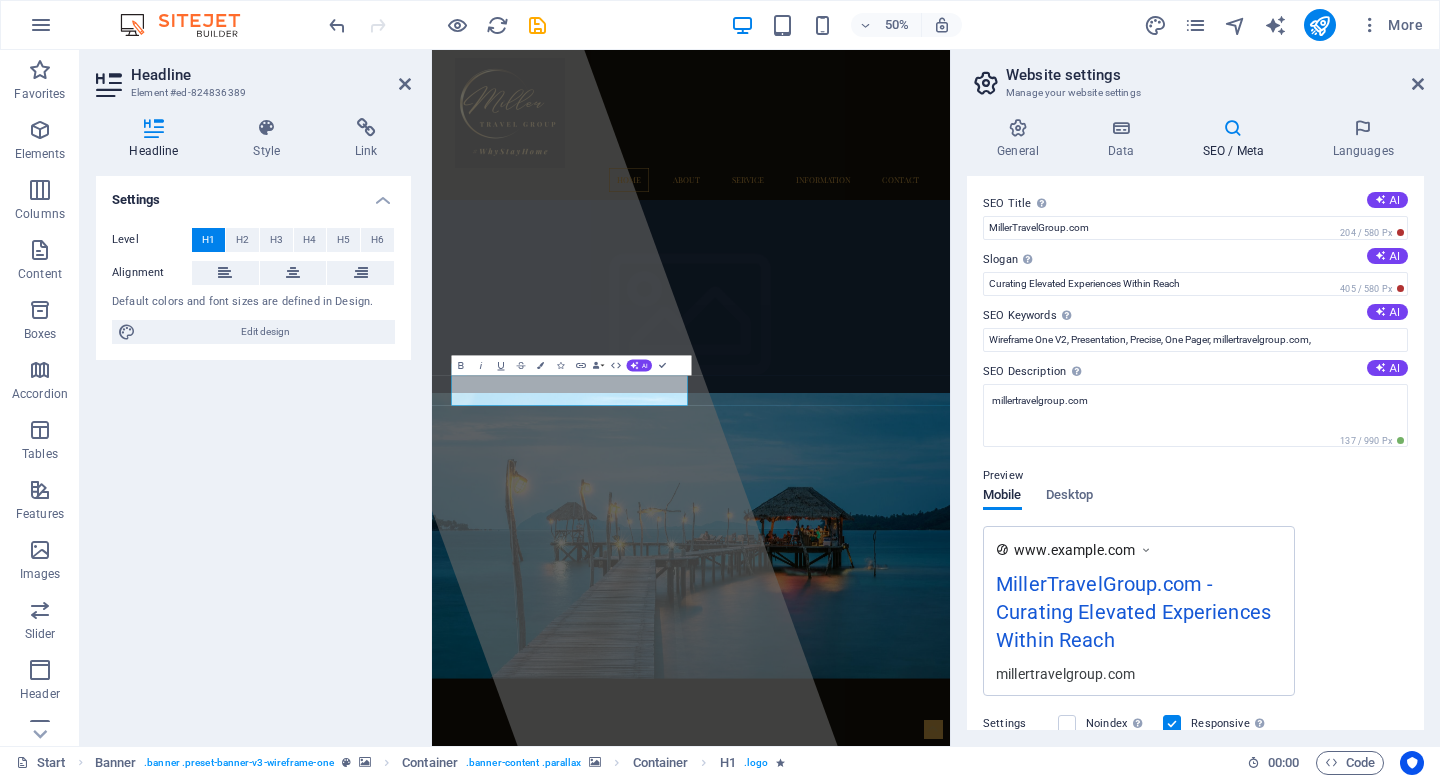 click on "SEO Title The title of your website - make it something that stands out in search engine results. AI [WEBSITE] 204 / 580 Px Slogan The slogan of your website. AI Curating Elevated Experiences Within Reach 405 / 580 Px SEO Keywords Comma-separated list of keywords representing your website. AI Wireframe One V2, Presentation, Precise, One Pager, [WEBSITE], SEO Description Describe the contents of your website - this is crucial for search engines and SEO! AI [WEBSITE] 137 / 990 Px Preview Mobile Desktop www.example.com [WEBSITE] - Curating Elevated Experiences Within Reach [WEBSITE] Settings Noindex Instruct search engines to exclude this website from search results. Responsive Determine whether the website should be responsive based on screen resolution. Meta tags Enter HTML code here that will be placed inside the tags of your website. Please note that your website may not function if you include code with errors. Google Analytics ID" at bounding box center (1195, 453) 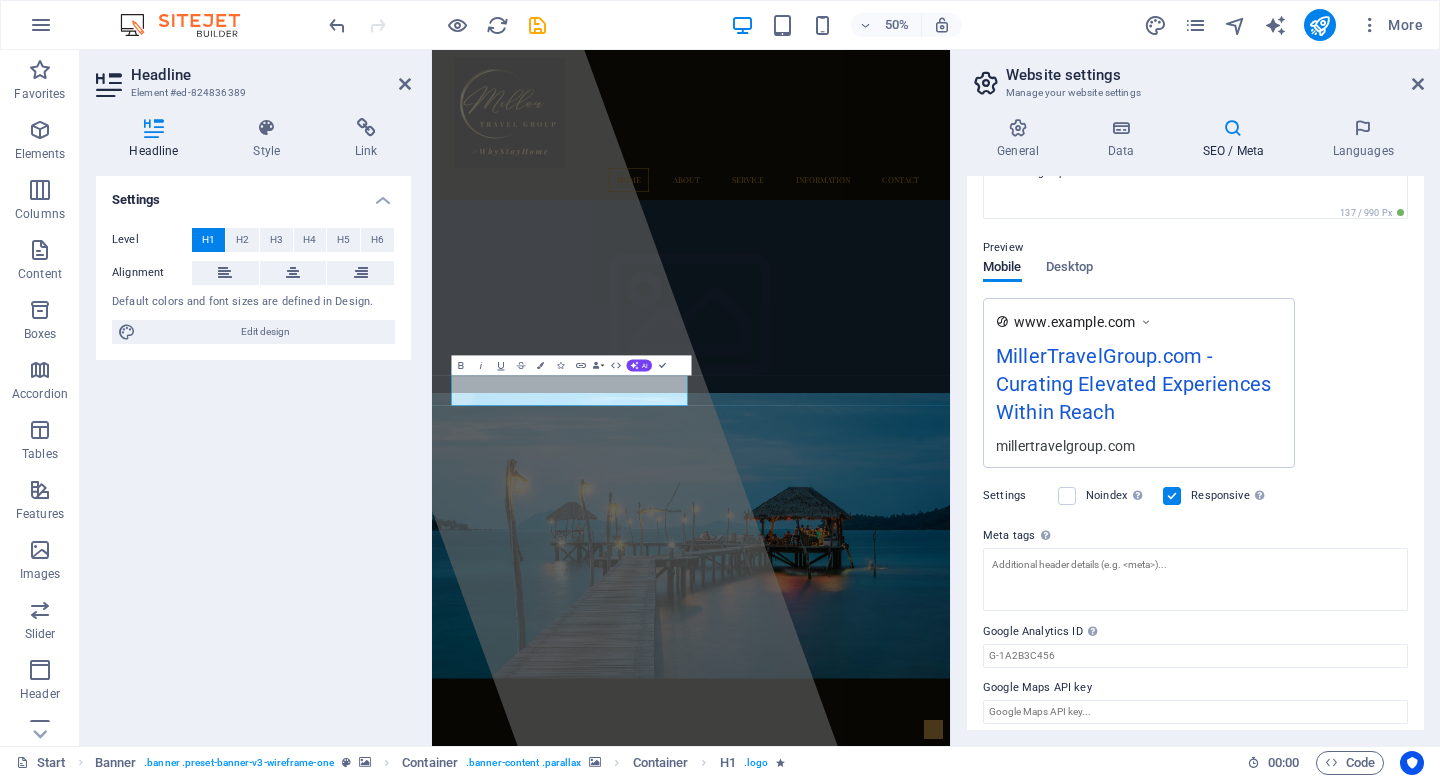 scroll, scrollTop: 237, scrollLeft: 0, axis: vertical 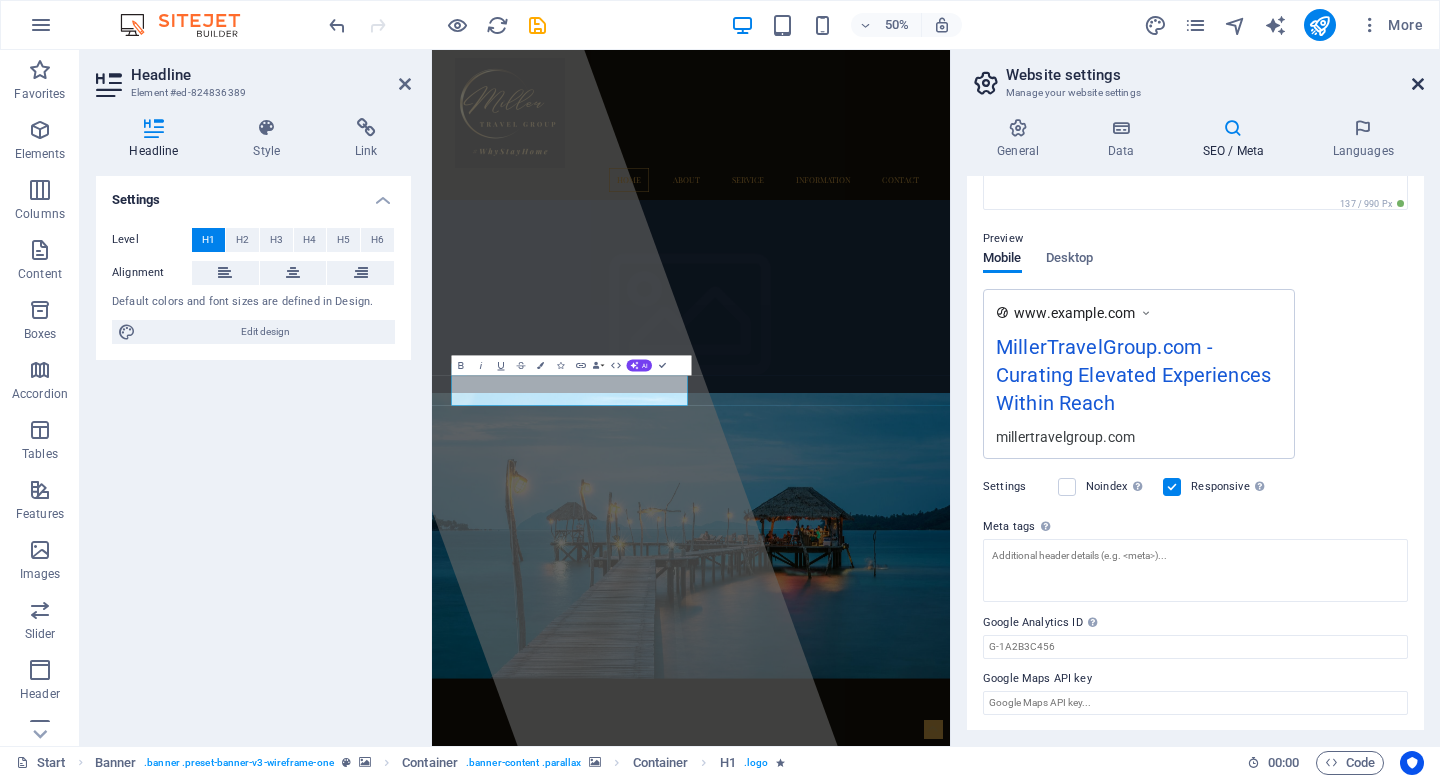 click at bounding box center (1418, 84) 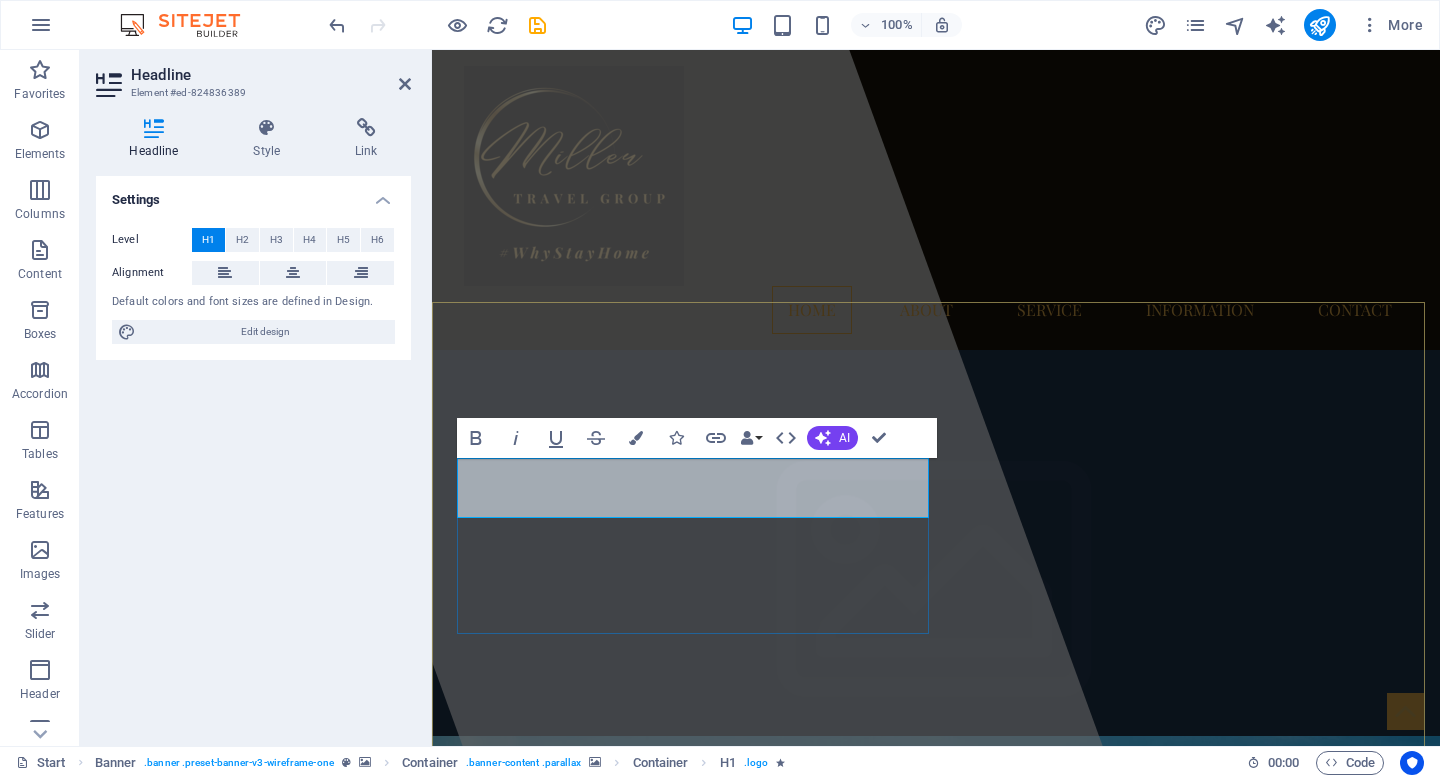 click on "millertravelgroup.com" at bounding box center (673, 1517) 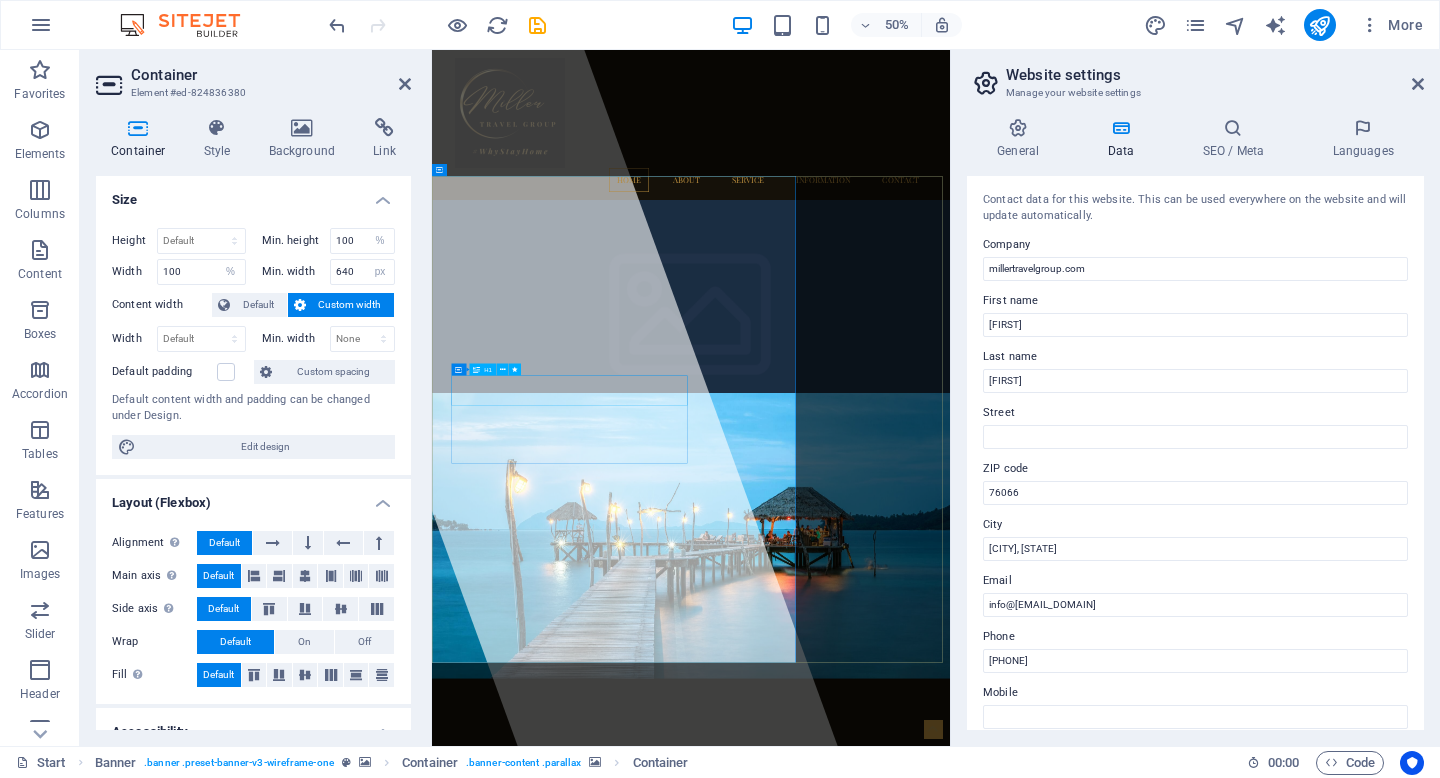 click on "millertravelgroup.com" at bounding box center (687, 1517) 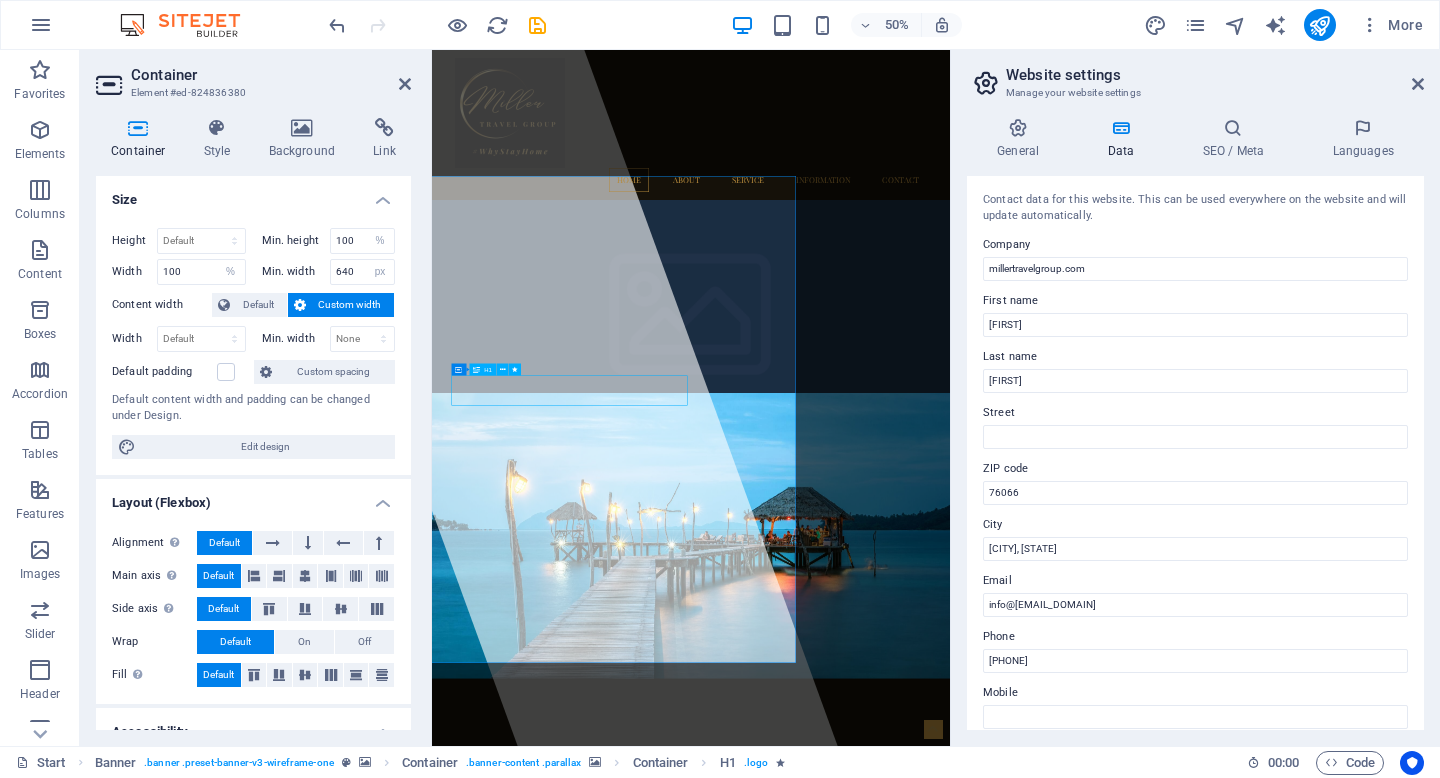click on "millertravelgroup.com" at bounding box center [687, 1517] 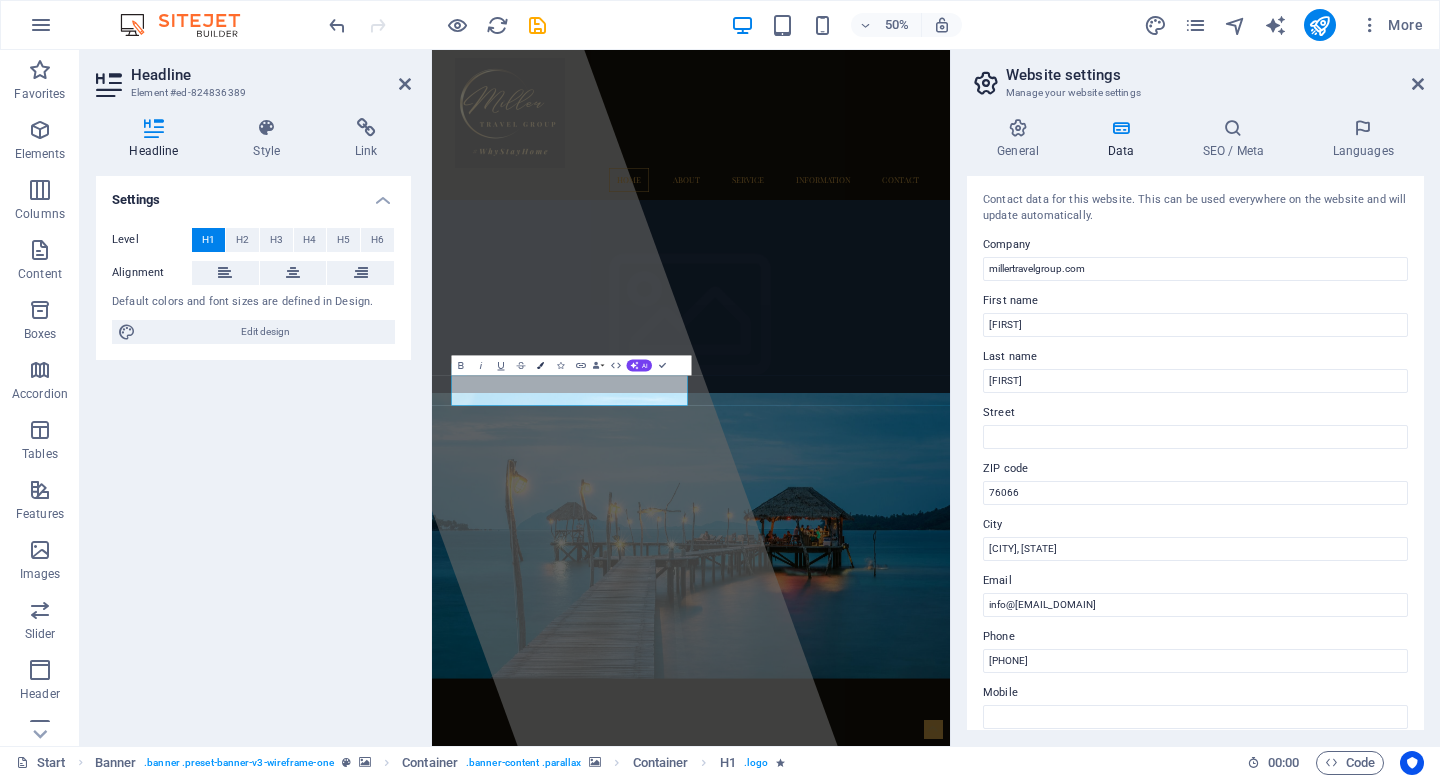 click at bounding box center (540, 365) 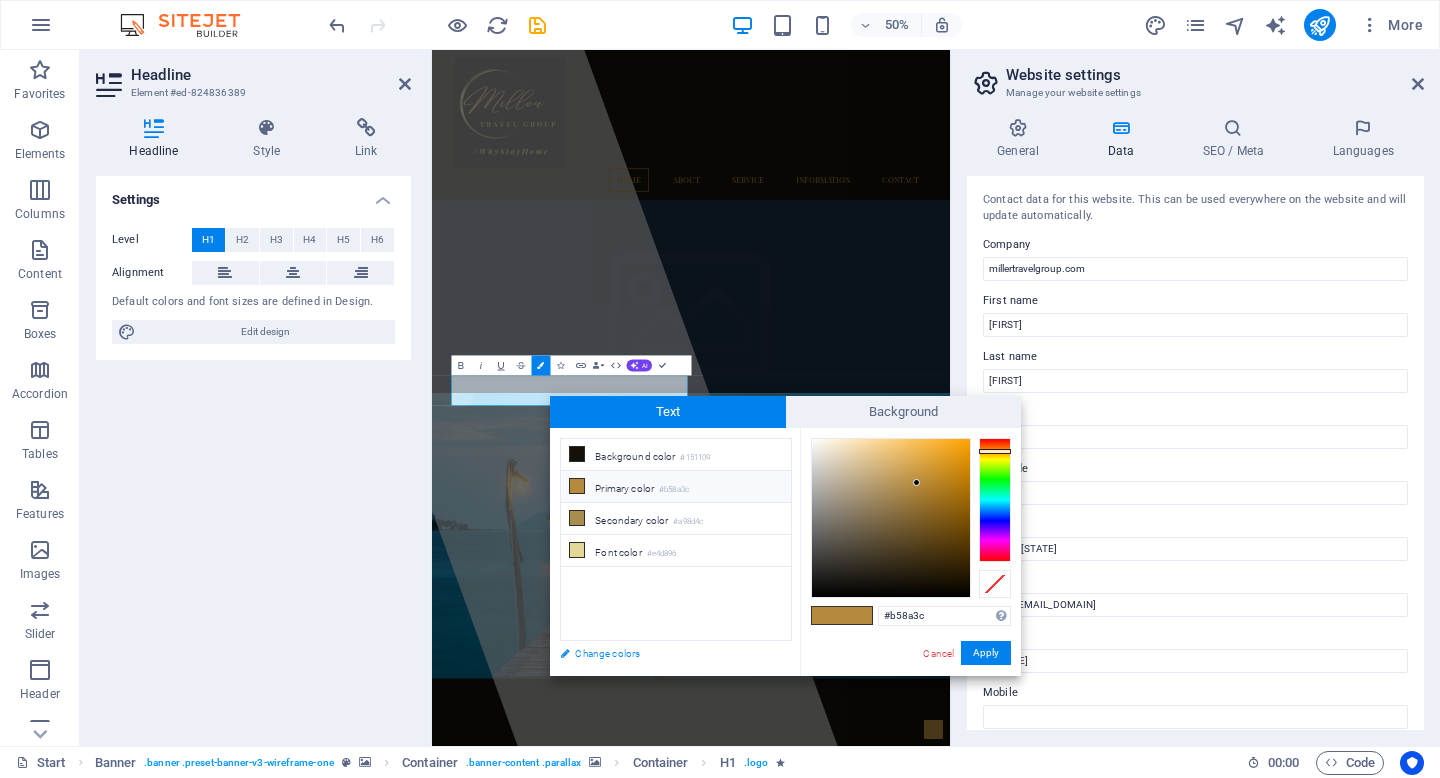click on "Change colors" at bounding box center [666, 653] 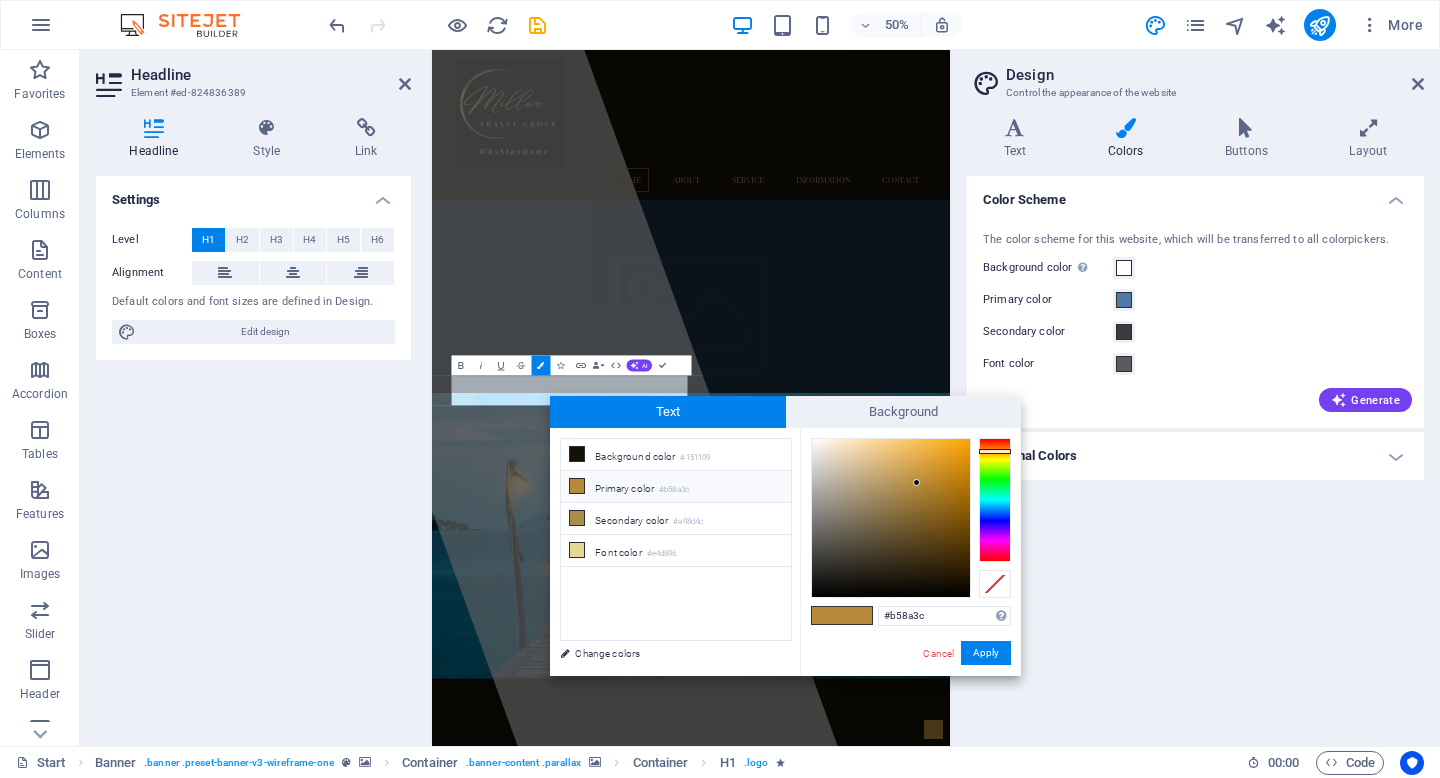 click on "Personal Colors" at bounding box center [1195, 456] 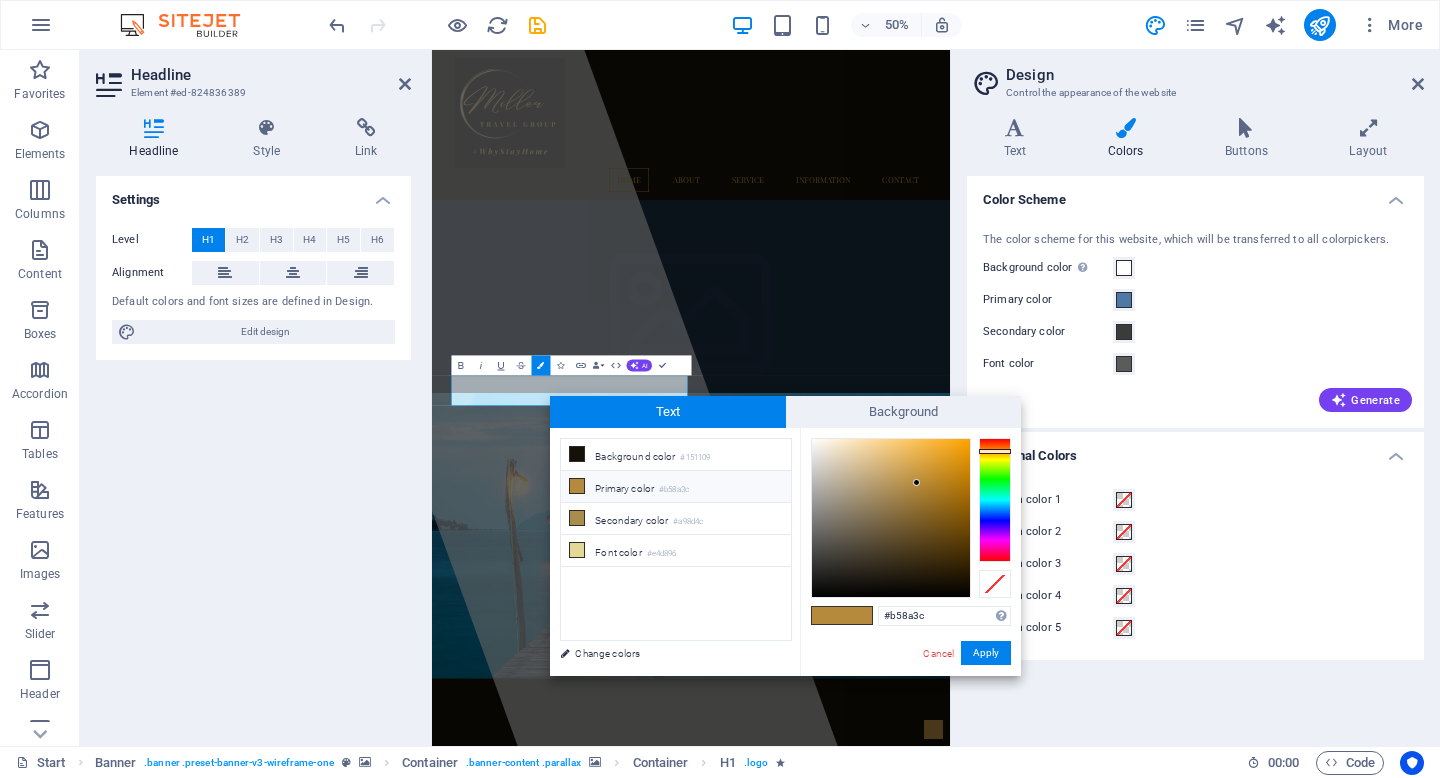 click on "Custom color 1" at bounding box center (1048, 500) 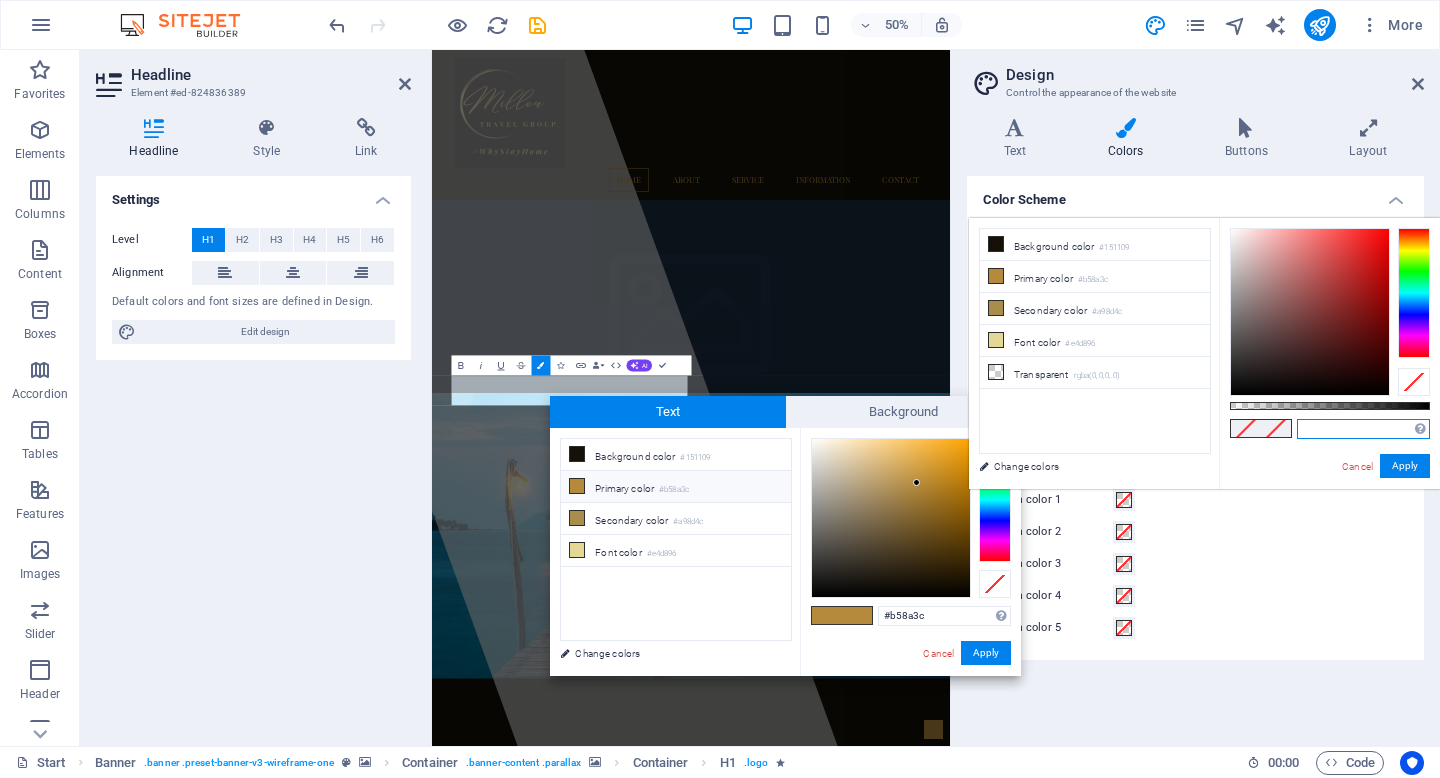 click at bounding box center [1363, 429] 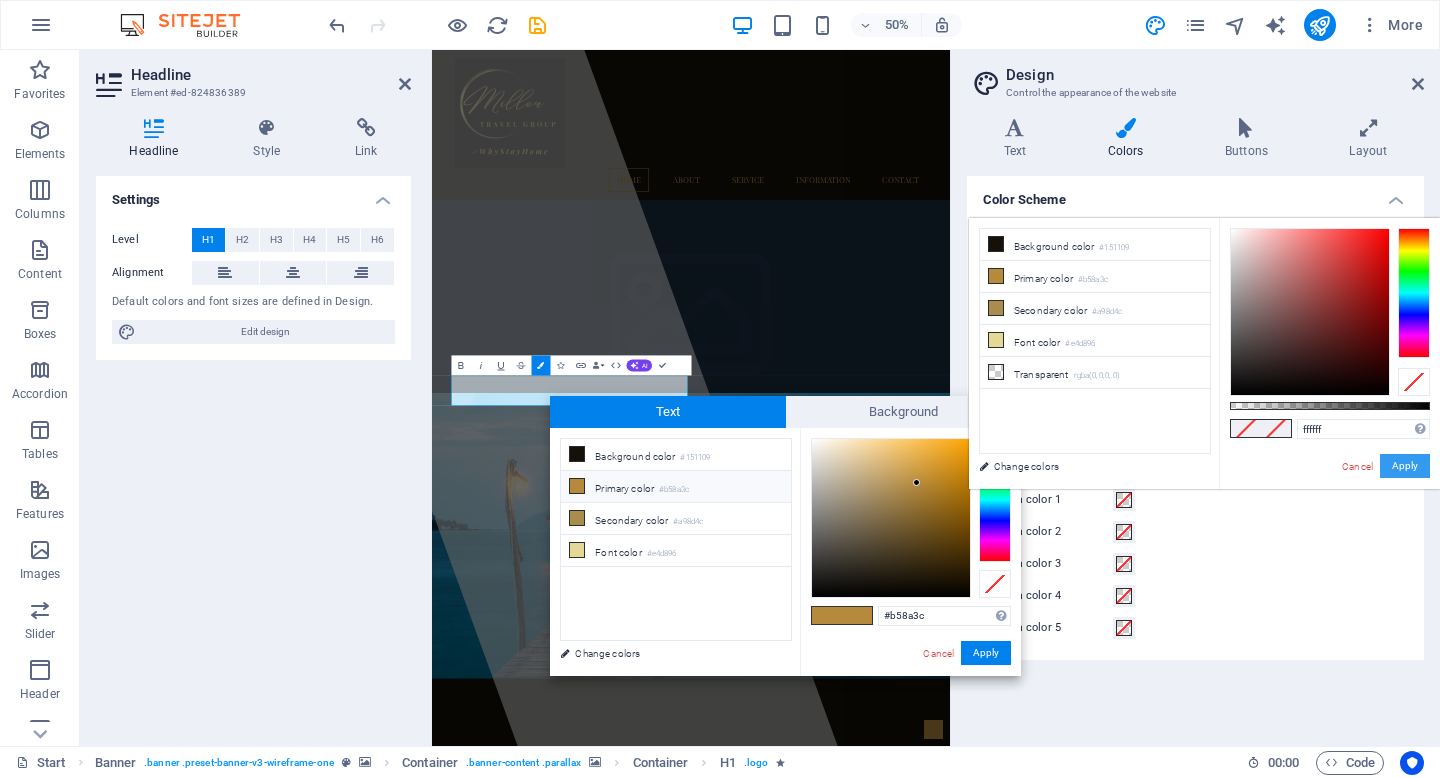 type on "#ffffff" 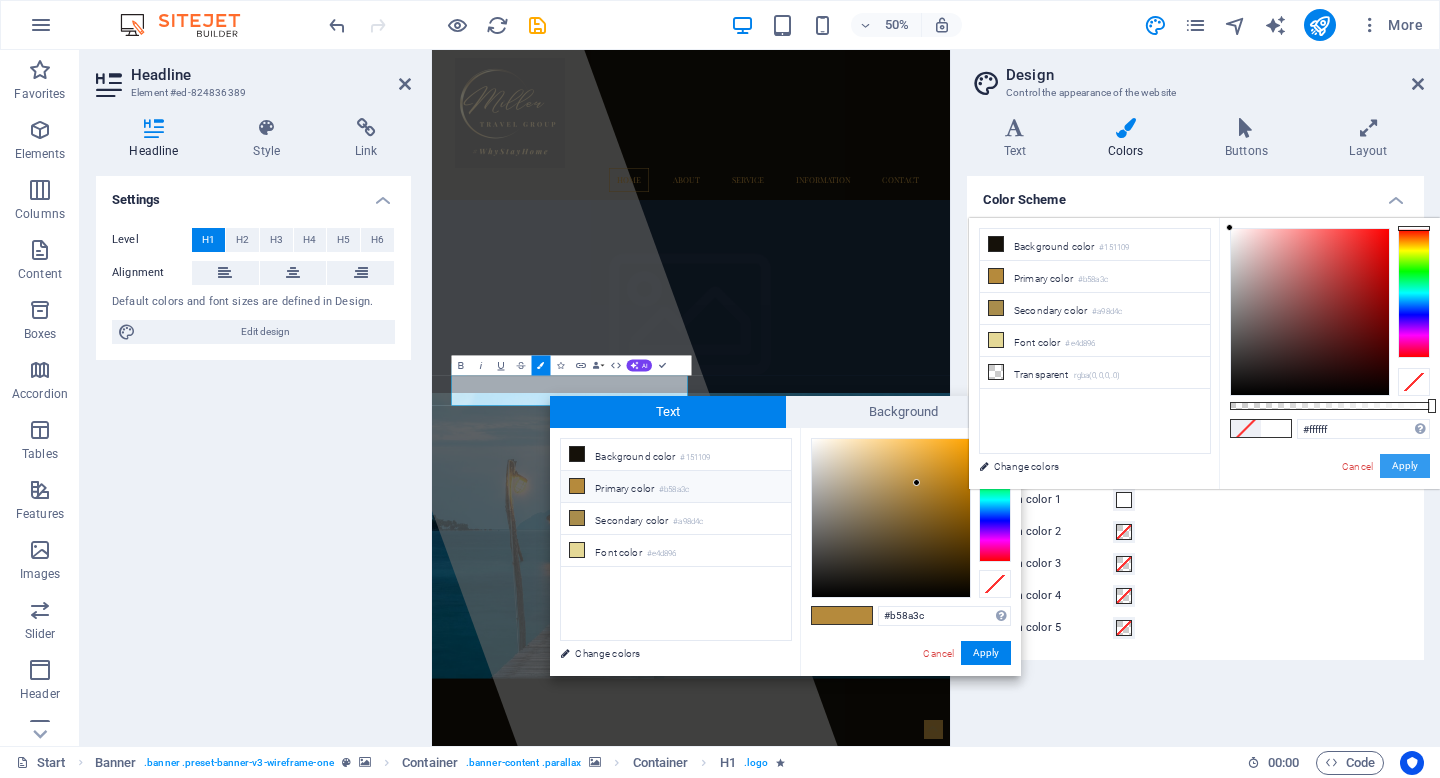 click on "Apply" at bounding box center [1405, 466] 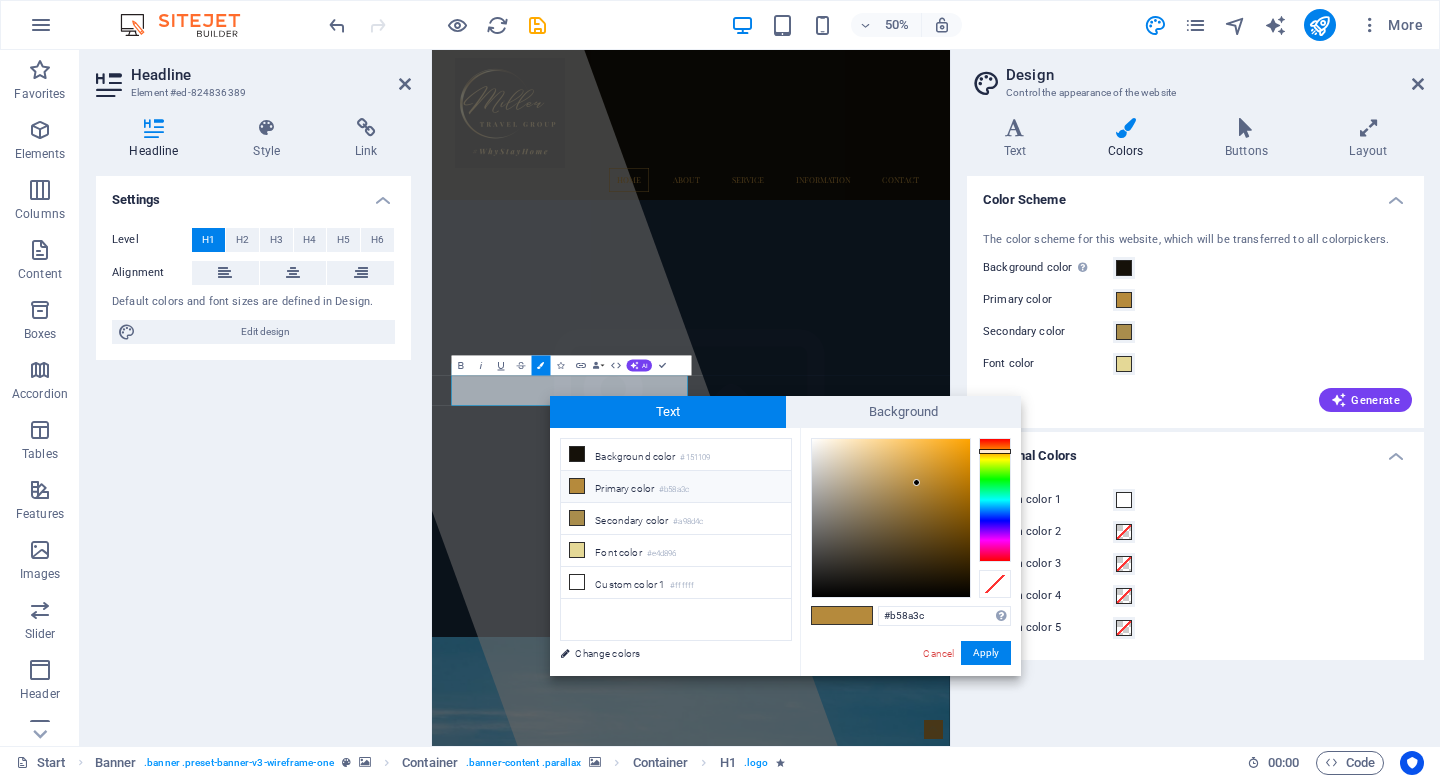 click on "Personal Colors" at bounding box center [1195, 450] 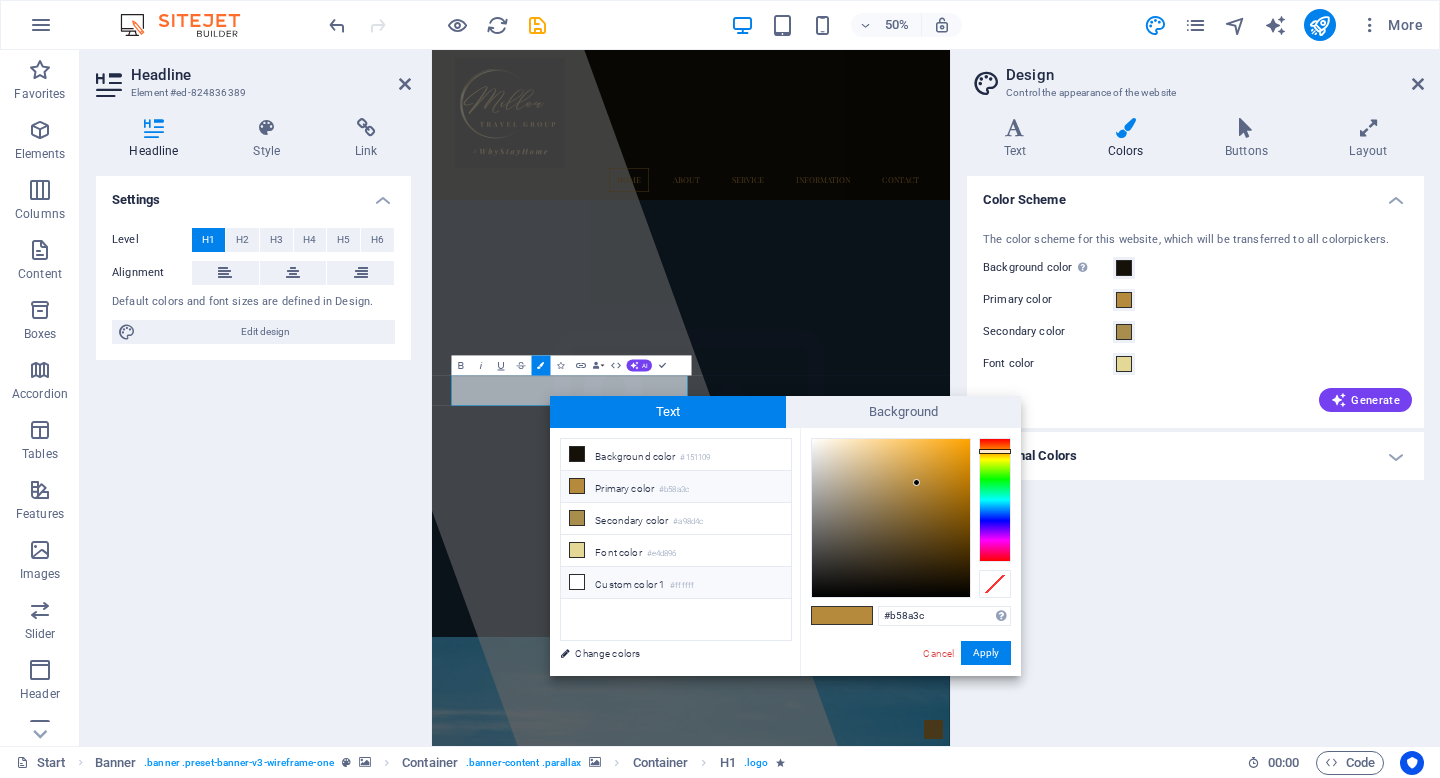 click on "Custom color 1
#ffffff" at bounding box center (676, 583) 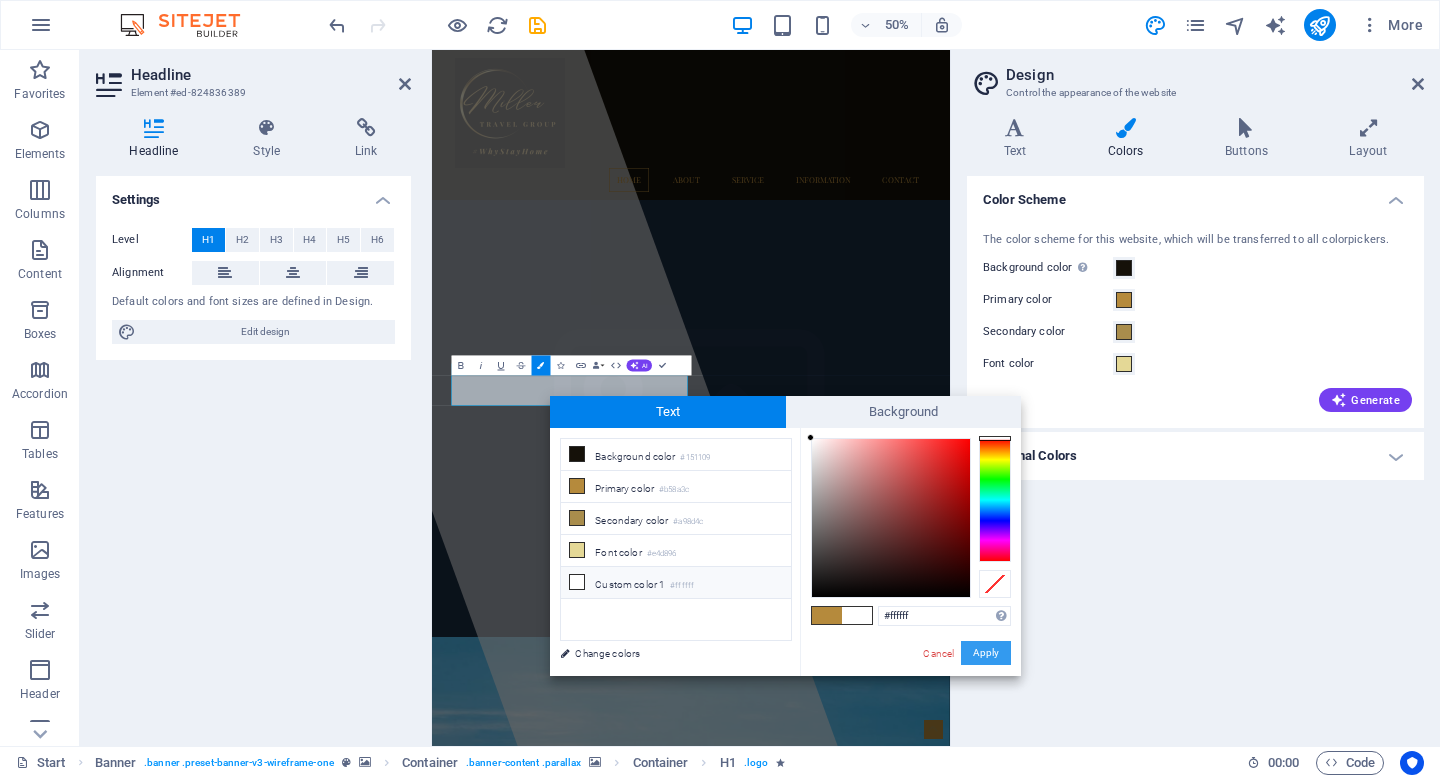 click on "Apply" at bounding box center [986, 653] 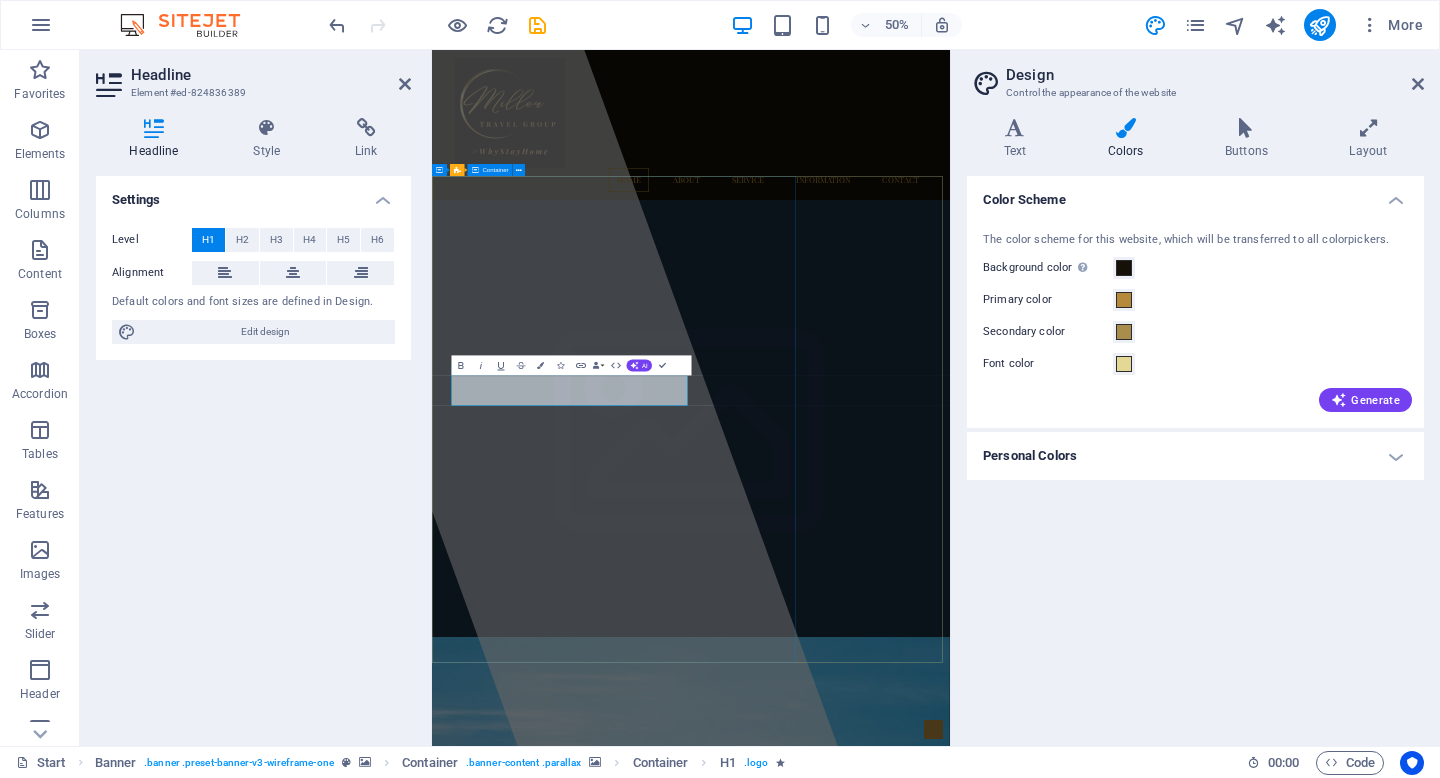 click at bounding box center (670, 746) 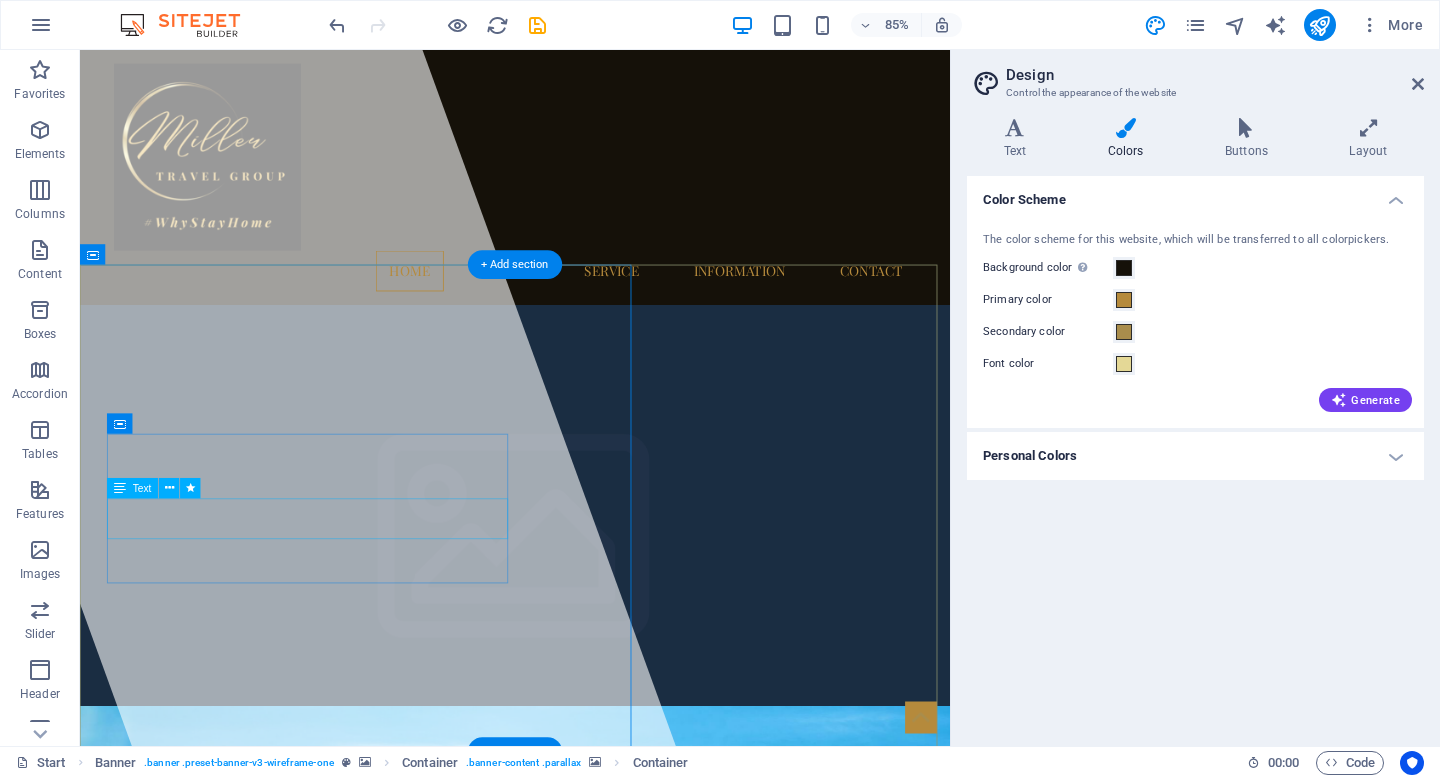 click on "Lorem ipsum dolor sit amet, consectetuer adipiscing elit. Aenean commodo ligula eget dolor. Aenean massa." at bounding box center [592, 1775] 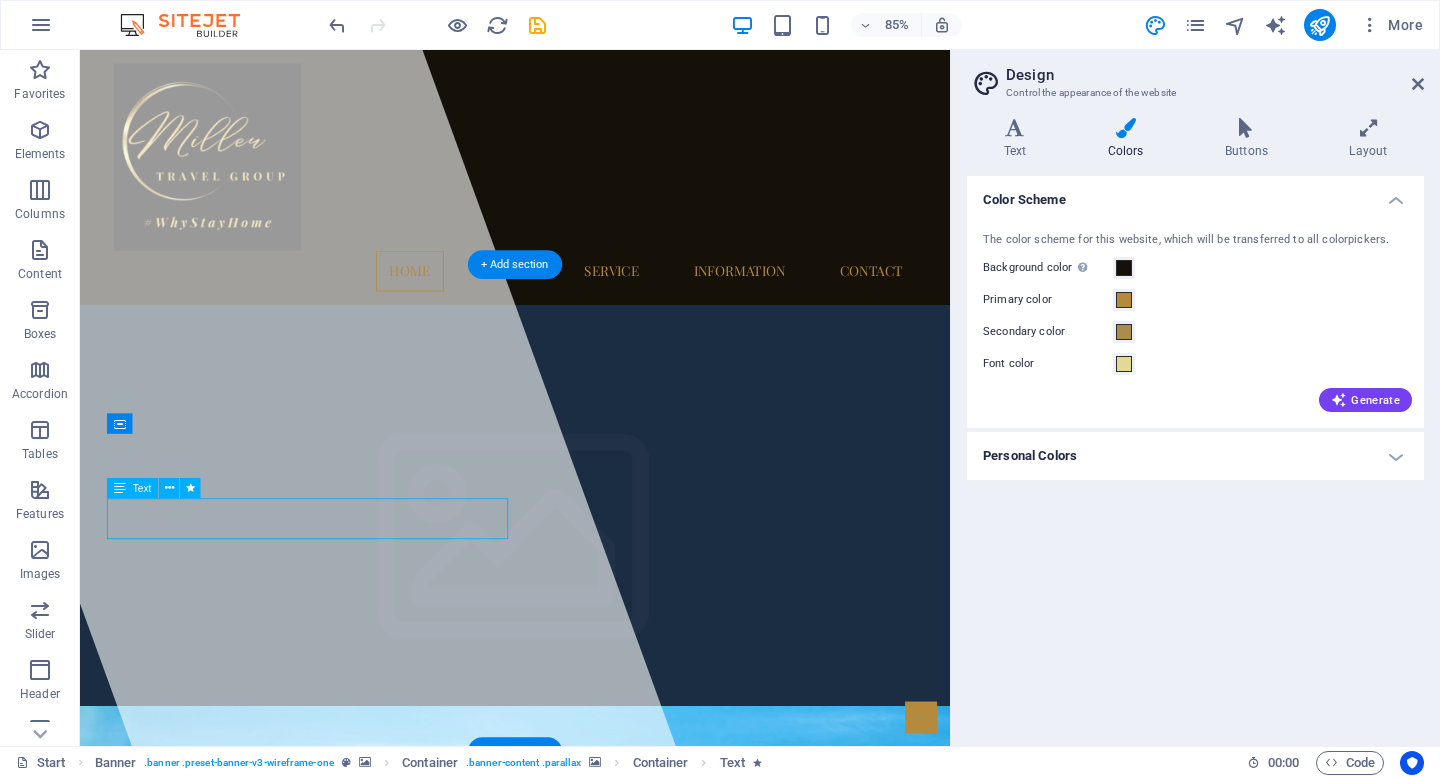 click on "Lorem ipsum dolor sit amet, consectetuer adipiscing elit. Aenean commodo ligula eget dolor. Aenean massa." at bounding box center (592, 1775) 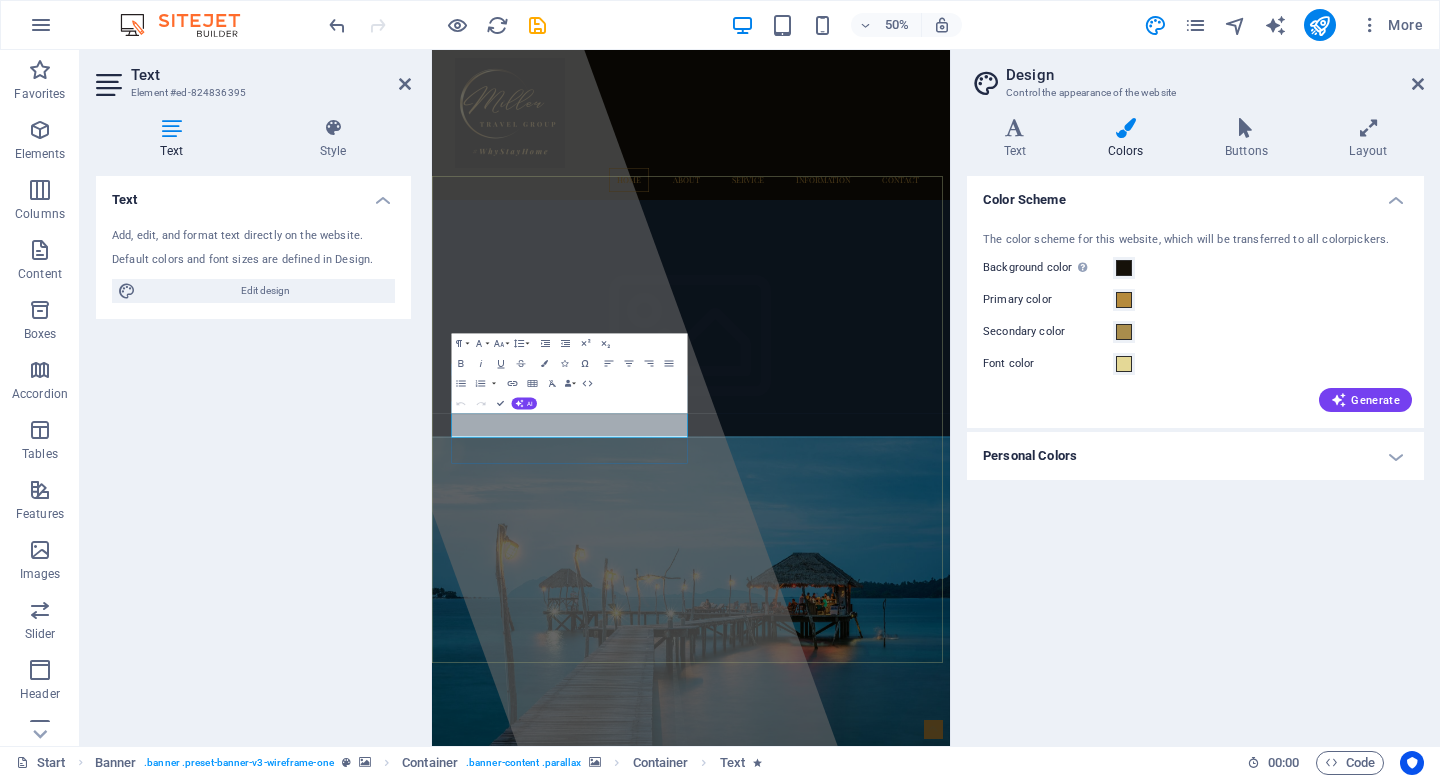 click on "Aenean commodo ligula eget dolor. Aenean massa." at bounding box center (659, 1786) 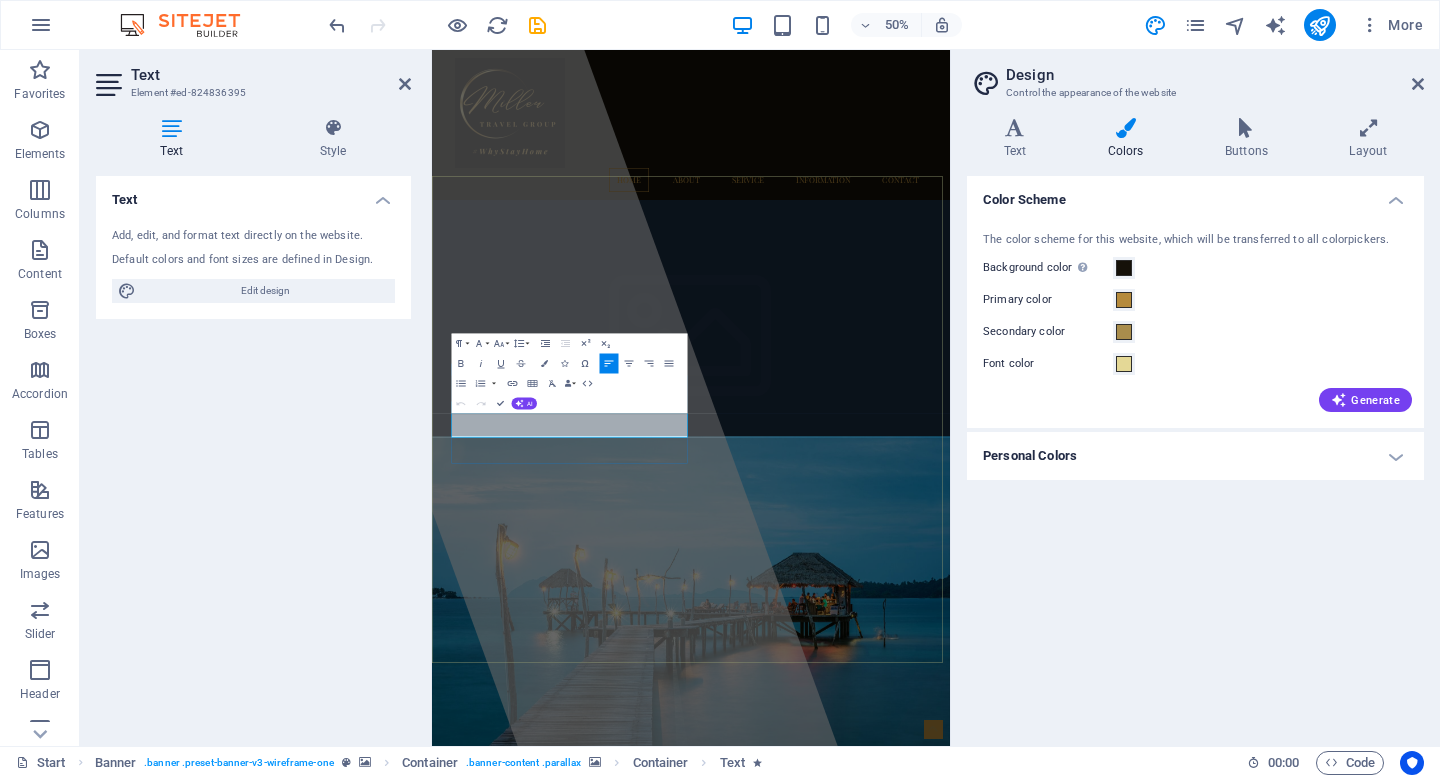 click on "Aenean commodo ligula eget dolor. Aenean massa." at bounding box center (659, 1786) 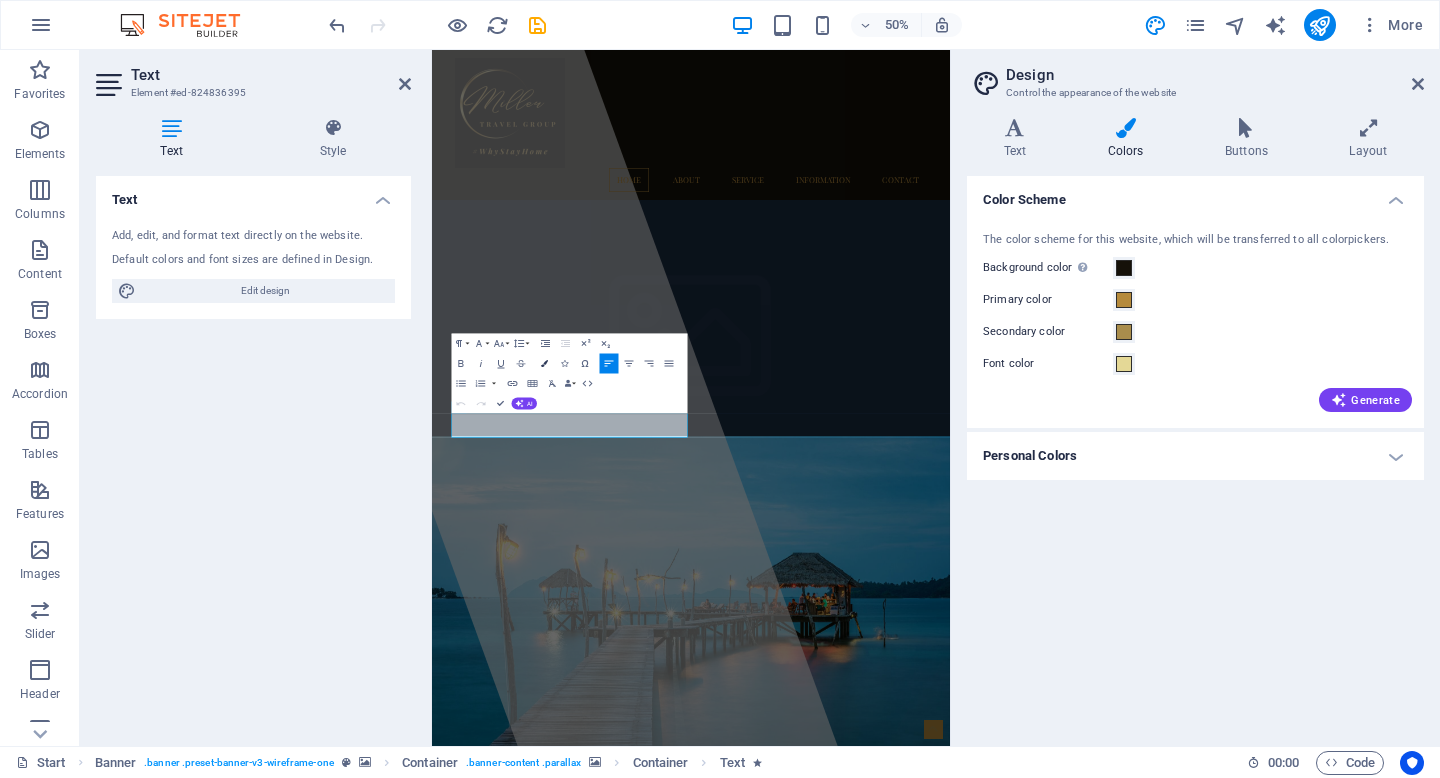 click at bounding box center (544, 363) 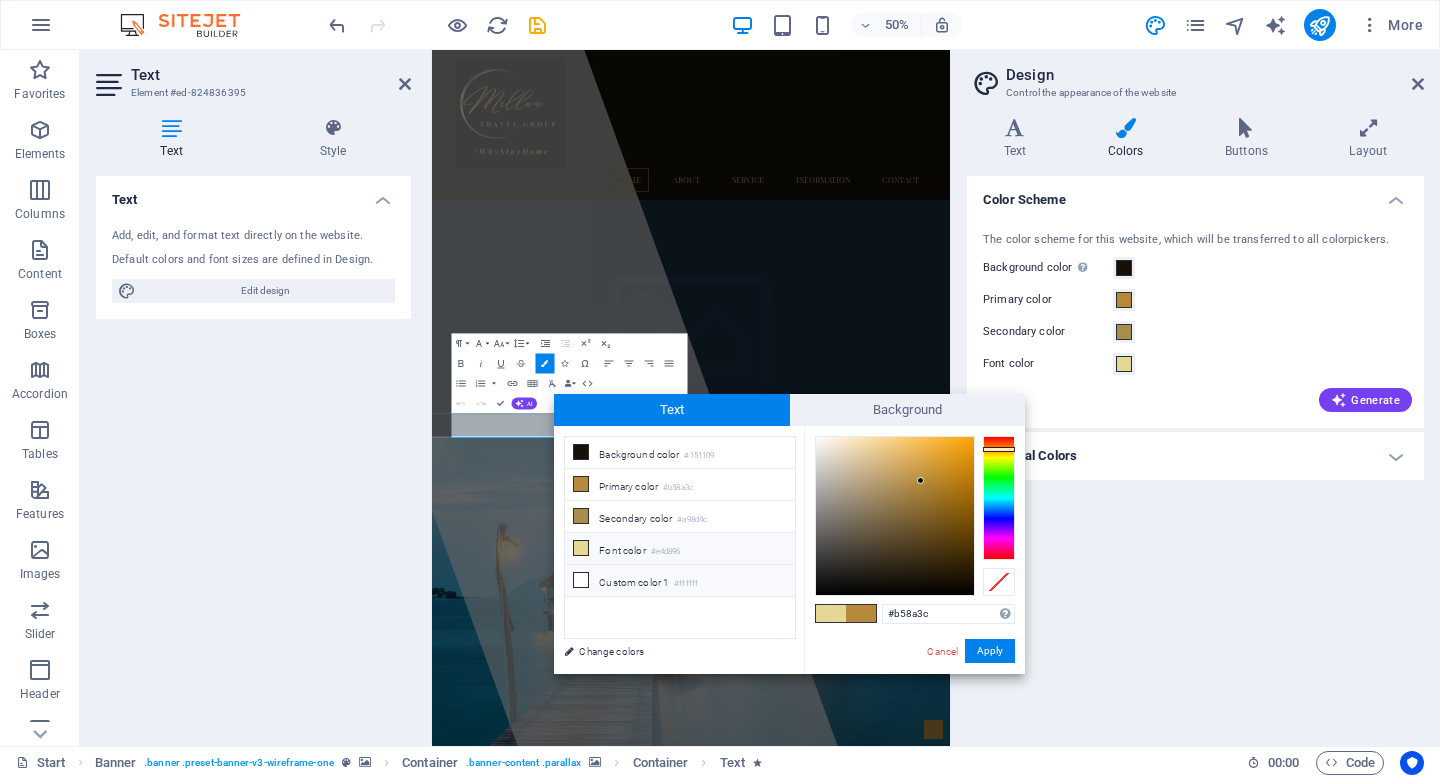 click on "Custom color 1
#ffffff" at bounding box center (680, 581) 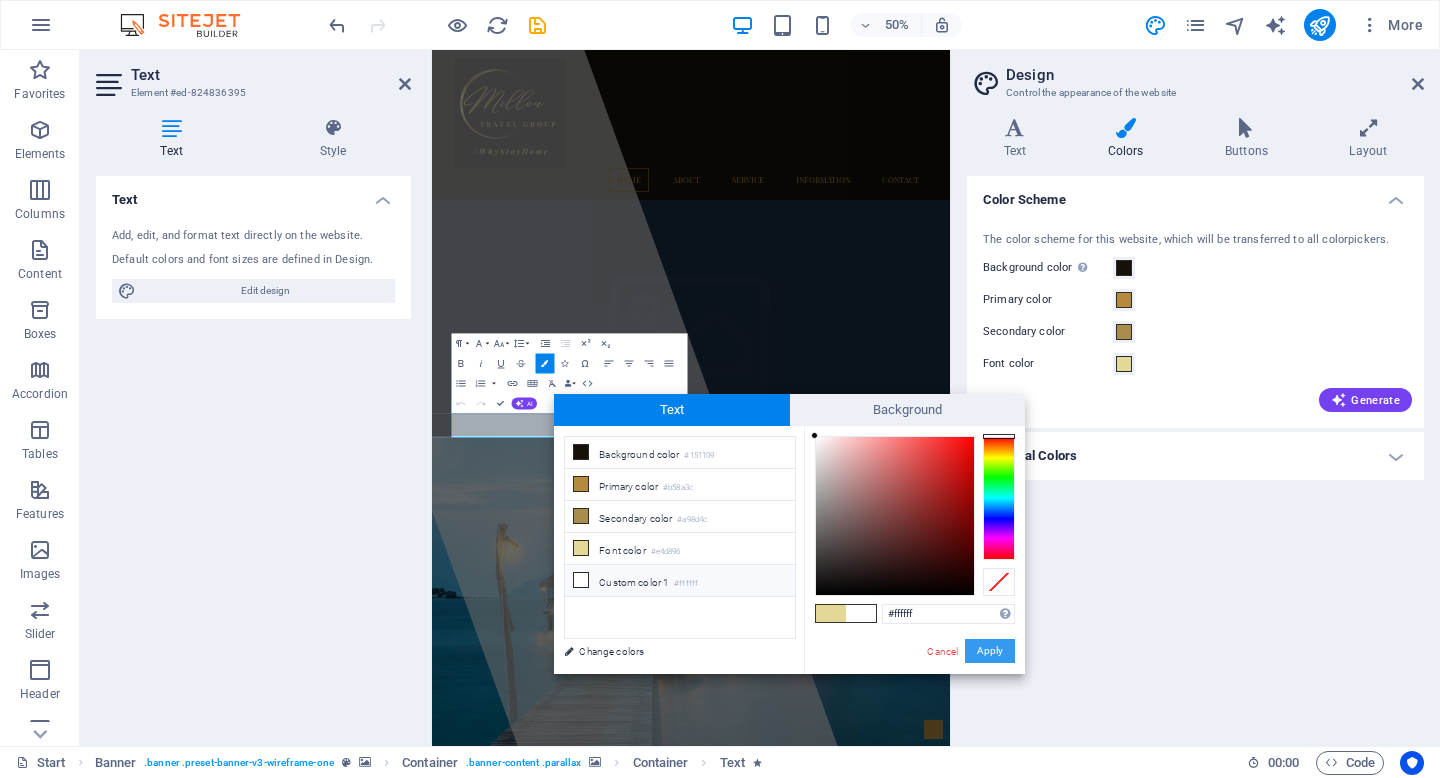 click on "Apply" at bounding box center [990, 651] 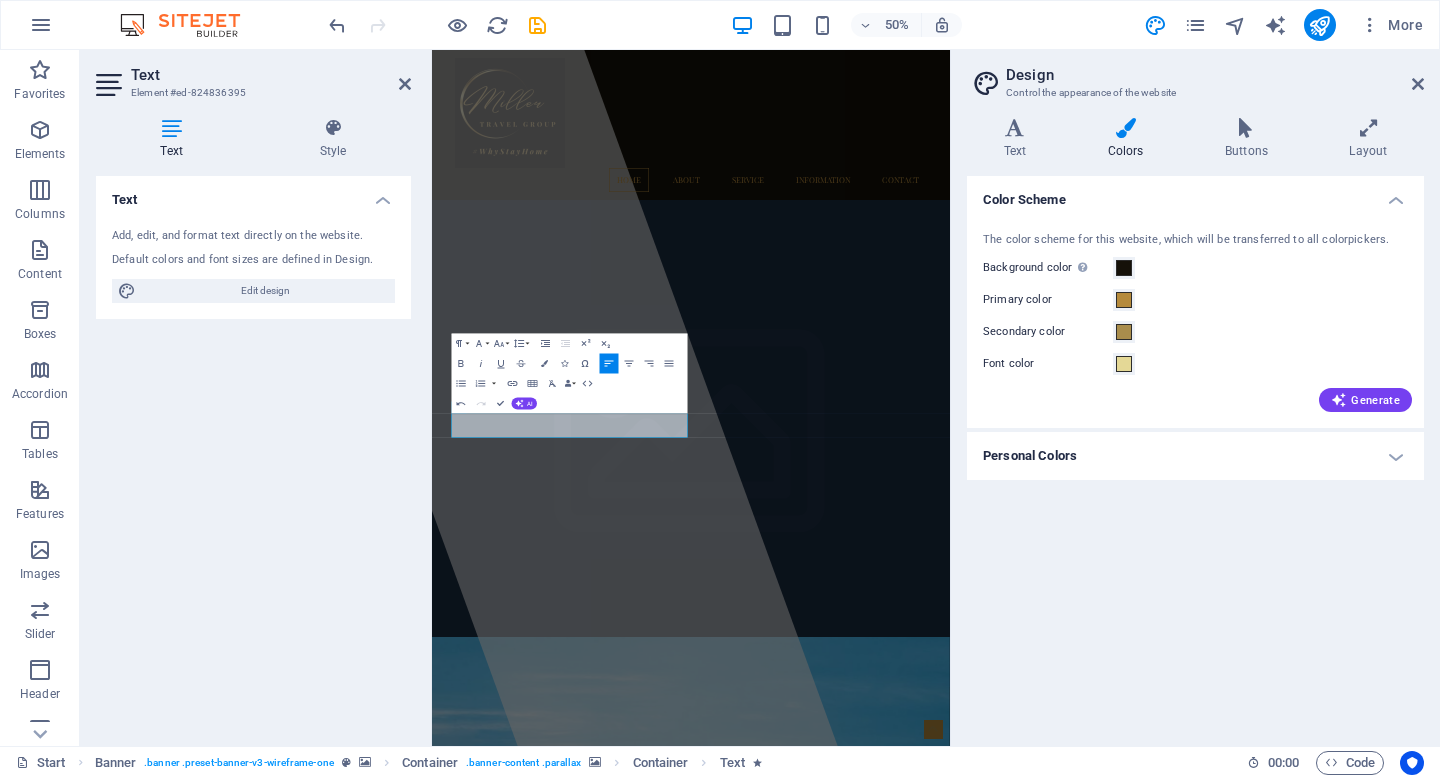 click at bounding box center [950, 1794] 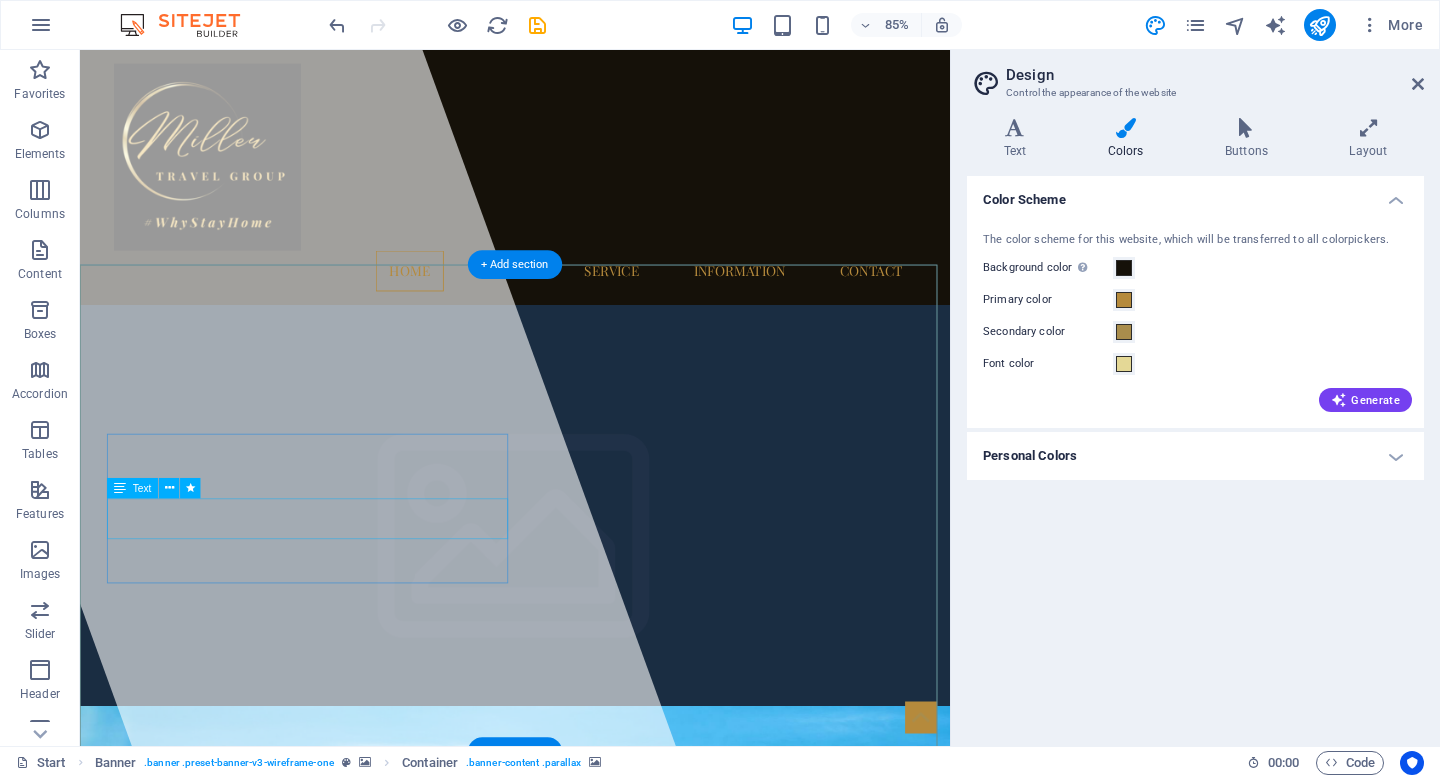 click on "Lorem ipsum dolor sit amet, consectetuer adipiscing elit. Aenean commodo ligula eget dolor. Aenean massa." at bounding box center (592, 1775) 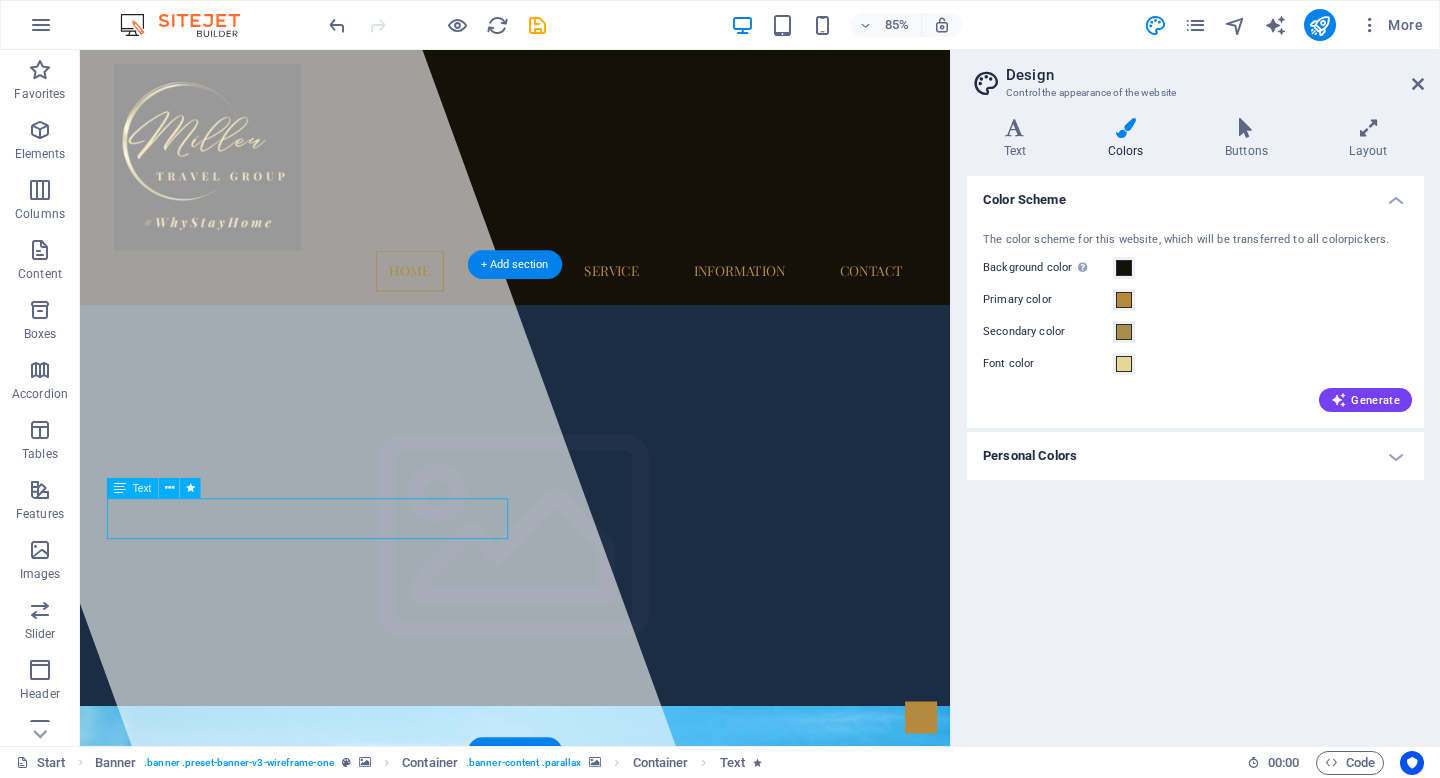 click on "Lorem ipsum dolor sit amet, consectetuer adipiscing elit. Aenean commodo ligula eget dolor. Aenean massa." at bounding box center [592, 1775] 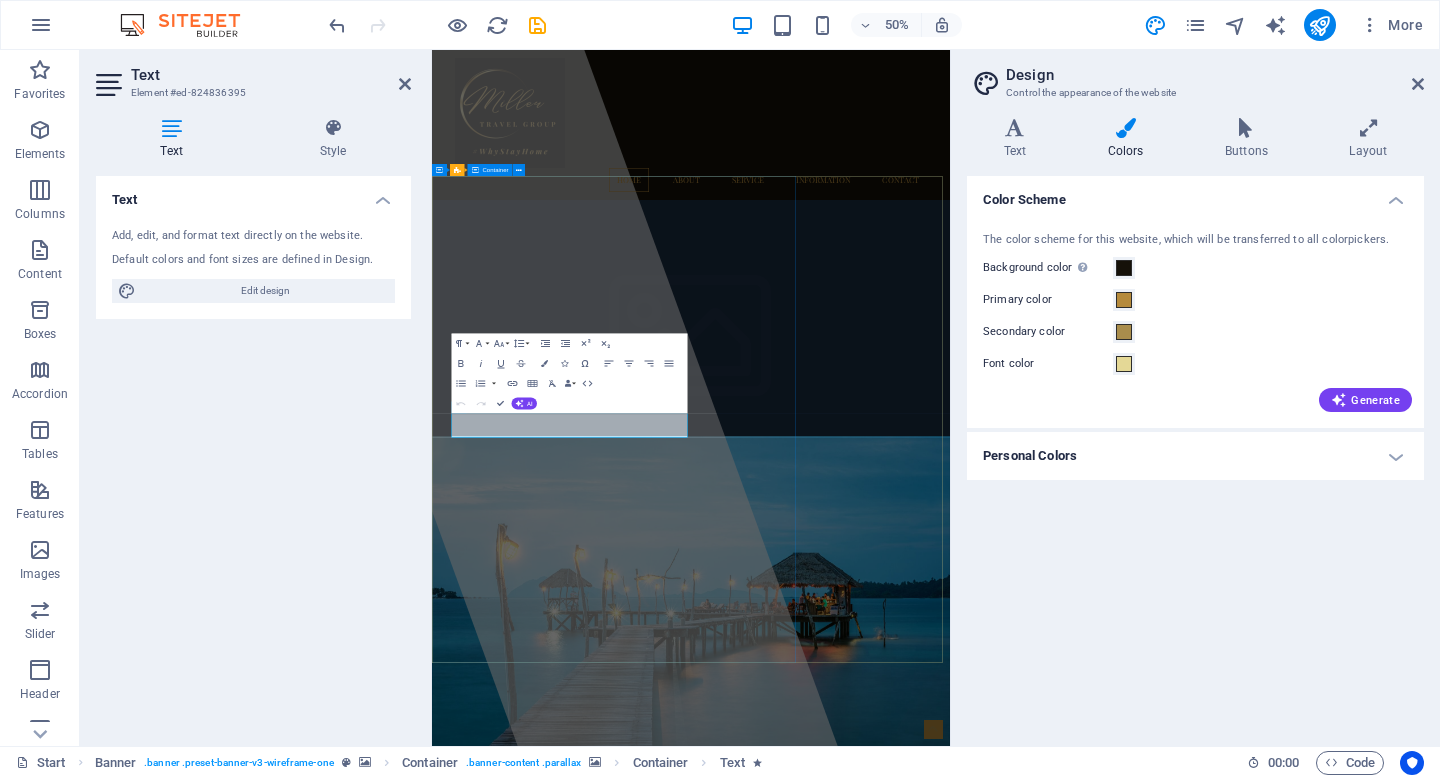 click at bounding box center [670, 746] 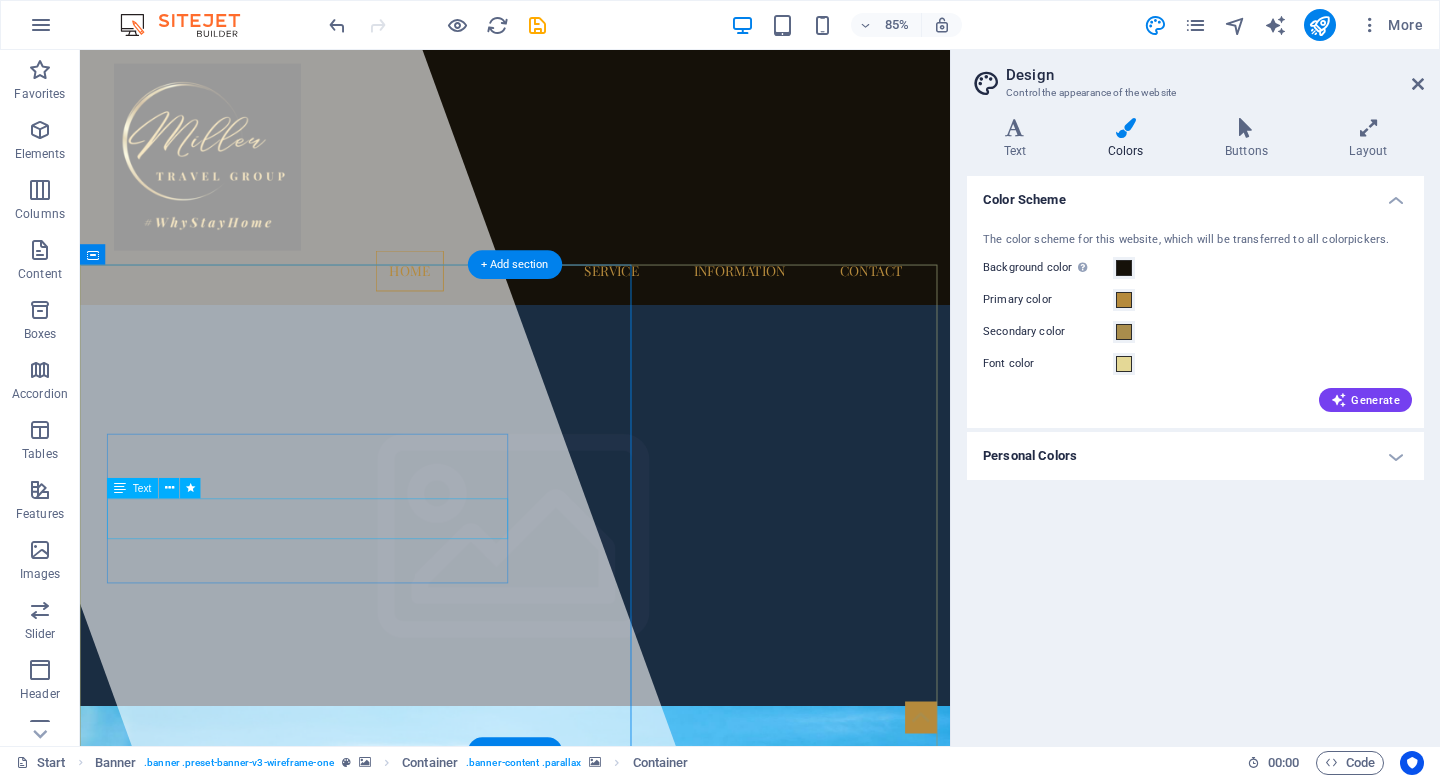 click on "Lorem ipsum dolor sit amet, consectetuer adipiscing elit. Aenean commodo ligula eget dolor. Aenean massa." at bounding box center [592, 1775] 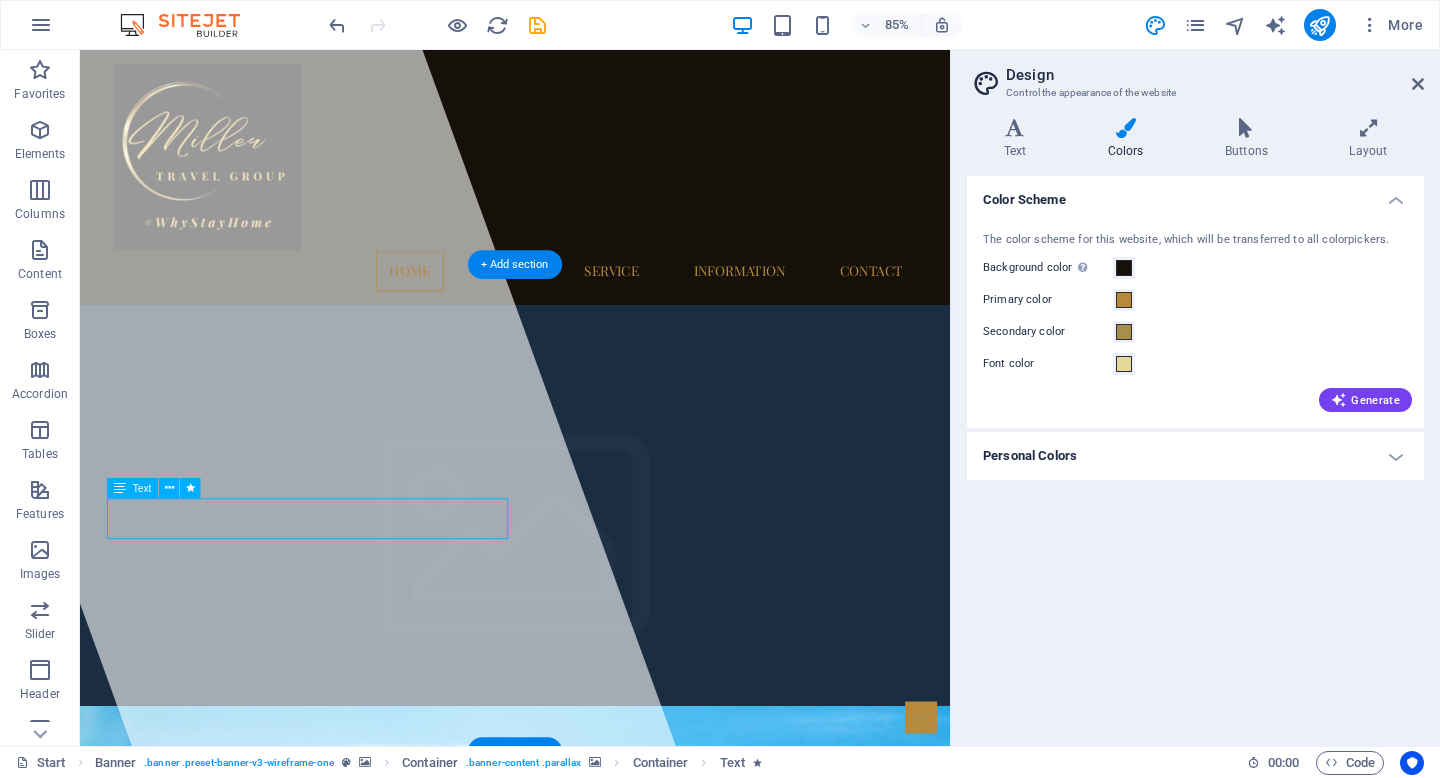 click on "Lorem ipsum dolor sit amet, consectetuer adipiscing elit. Aenean commodo ligula eget dolor. Aenean massa." at bounding box center (592, 1775) 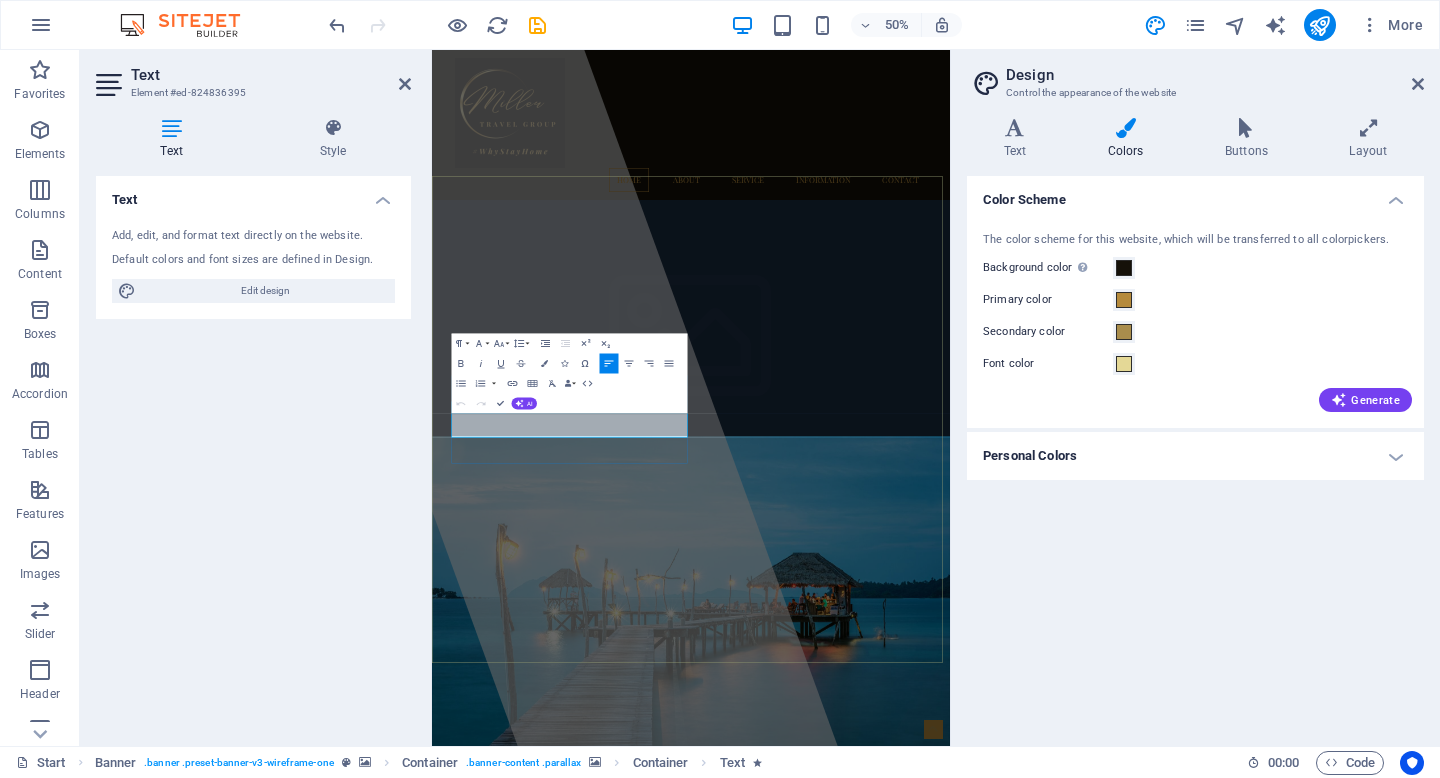 click on "Lorem ipsum dolor sit amet, consectetuer adipiscing elit." at bounding box center [684, 1762] 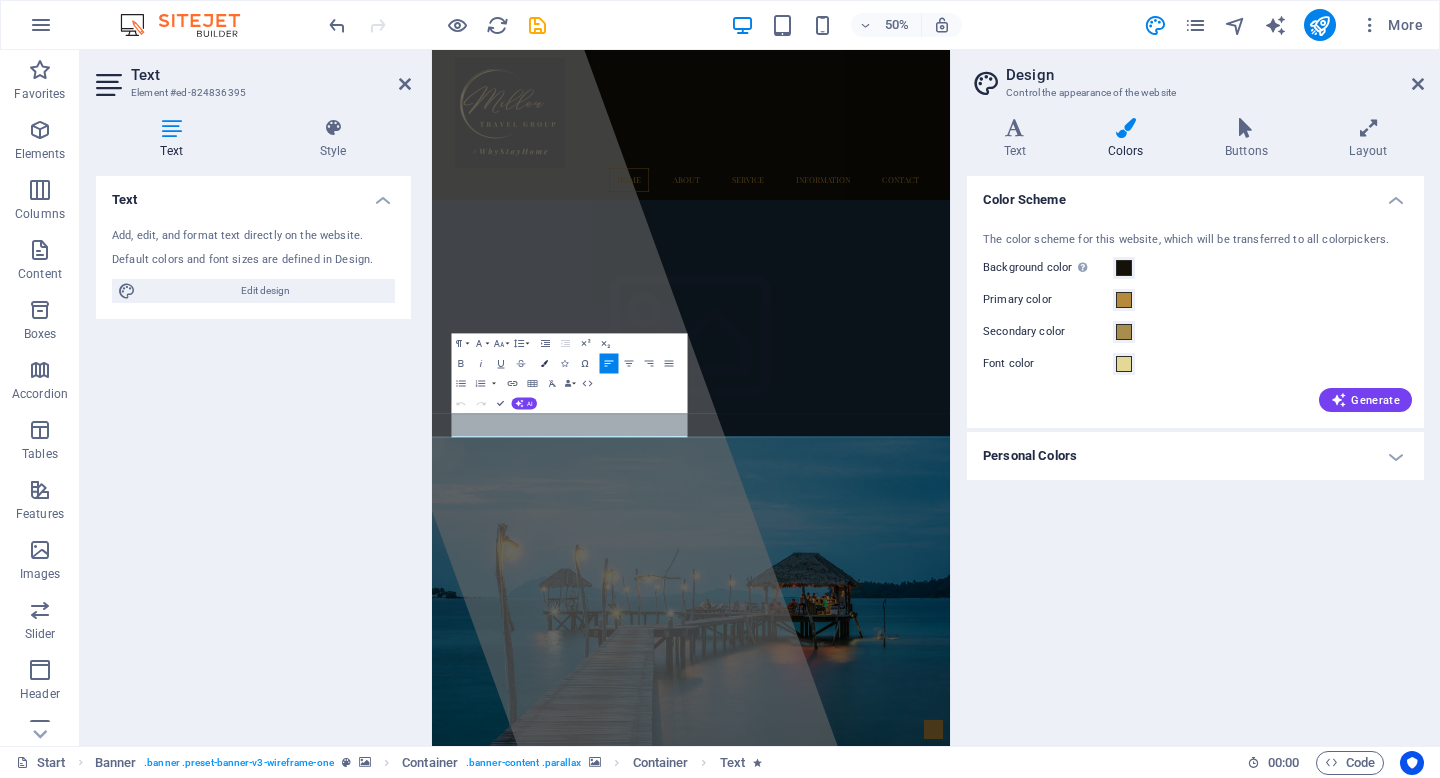 click on "Colors" at bounding box center (544, 364) 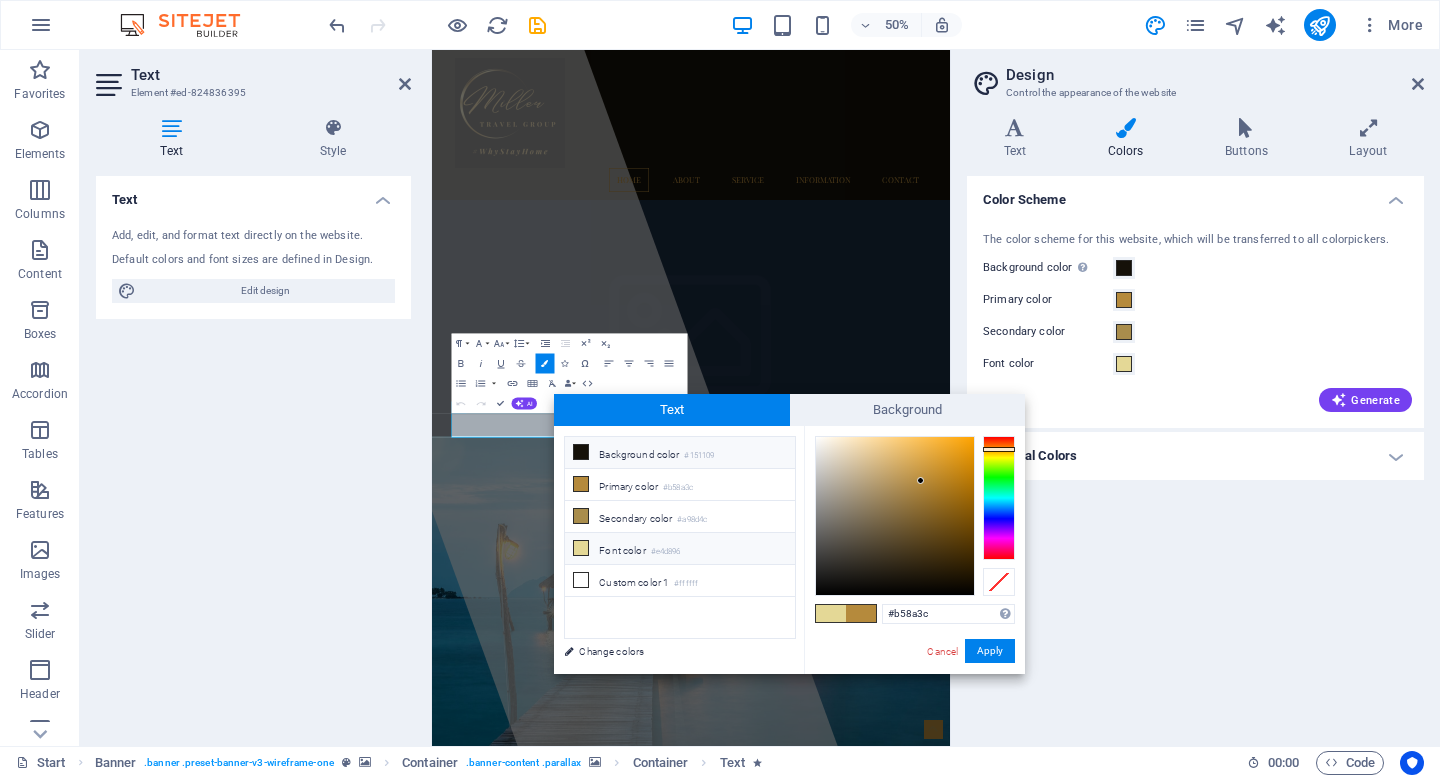 click on "Background color
#151109" at bounding box center [680, 453] 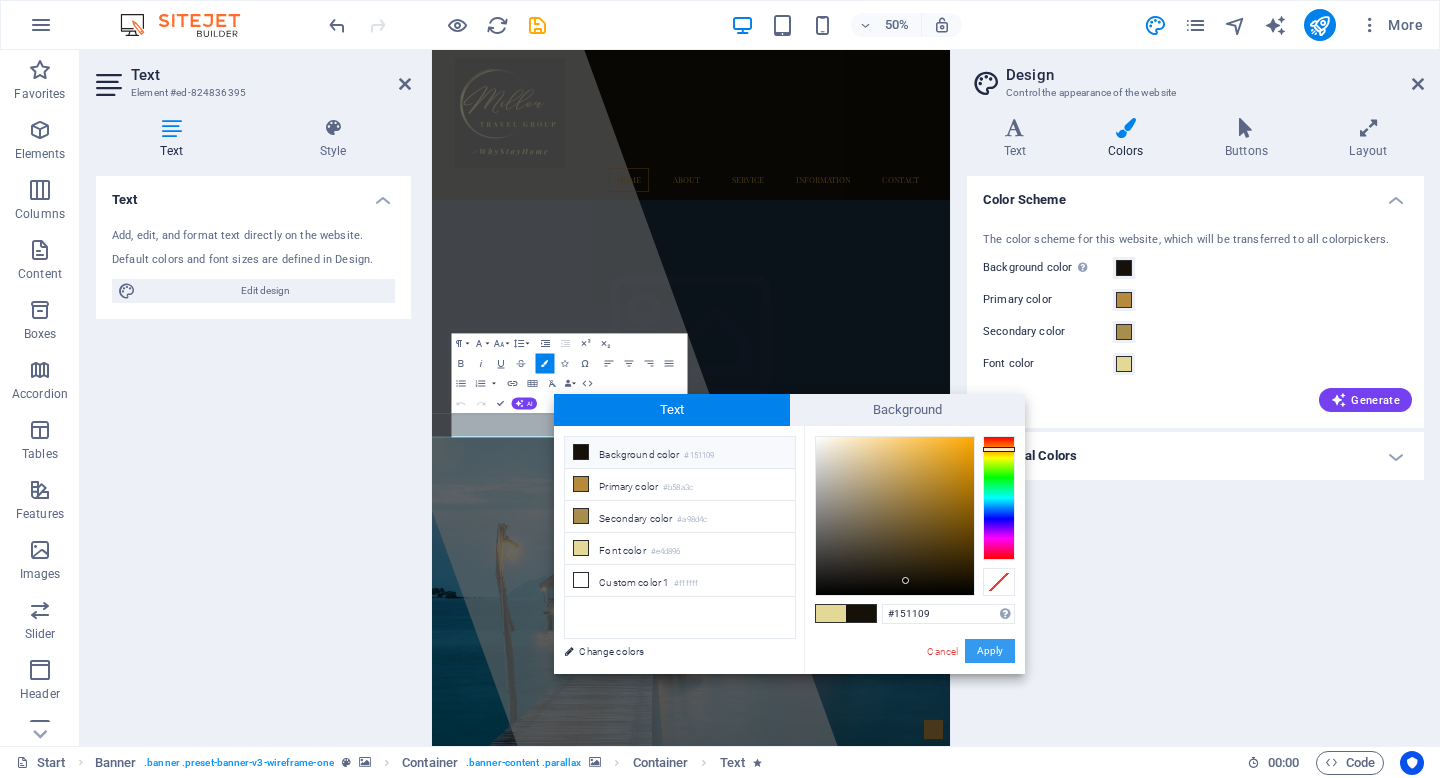 click on "Apply" at bounding box center (990, 651) 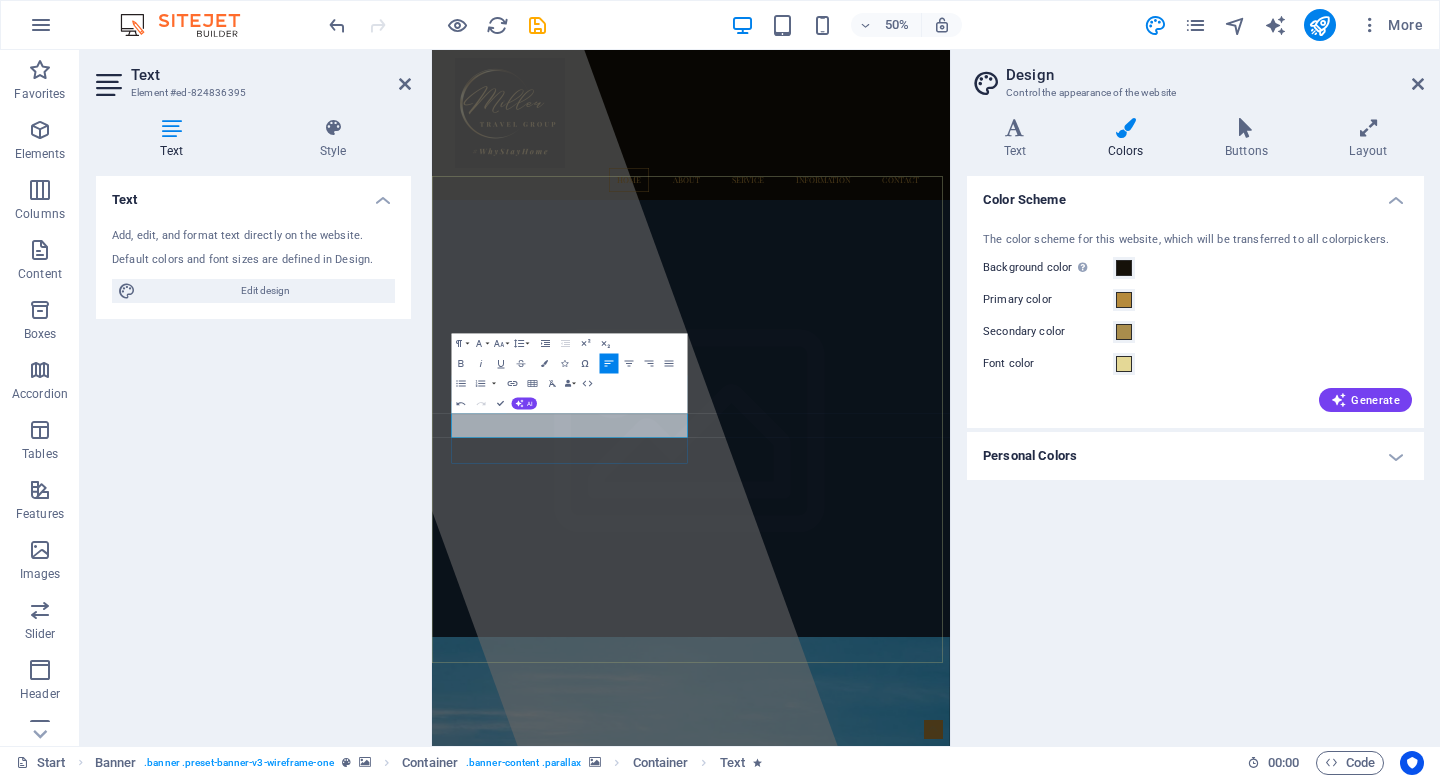 click on "Aenean commodo ligula eget dolor. Aenean massa." at bounding box center [659, 2657] 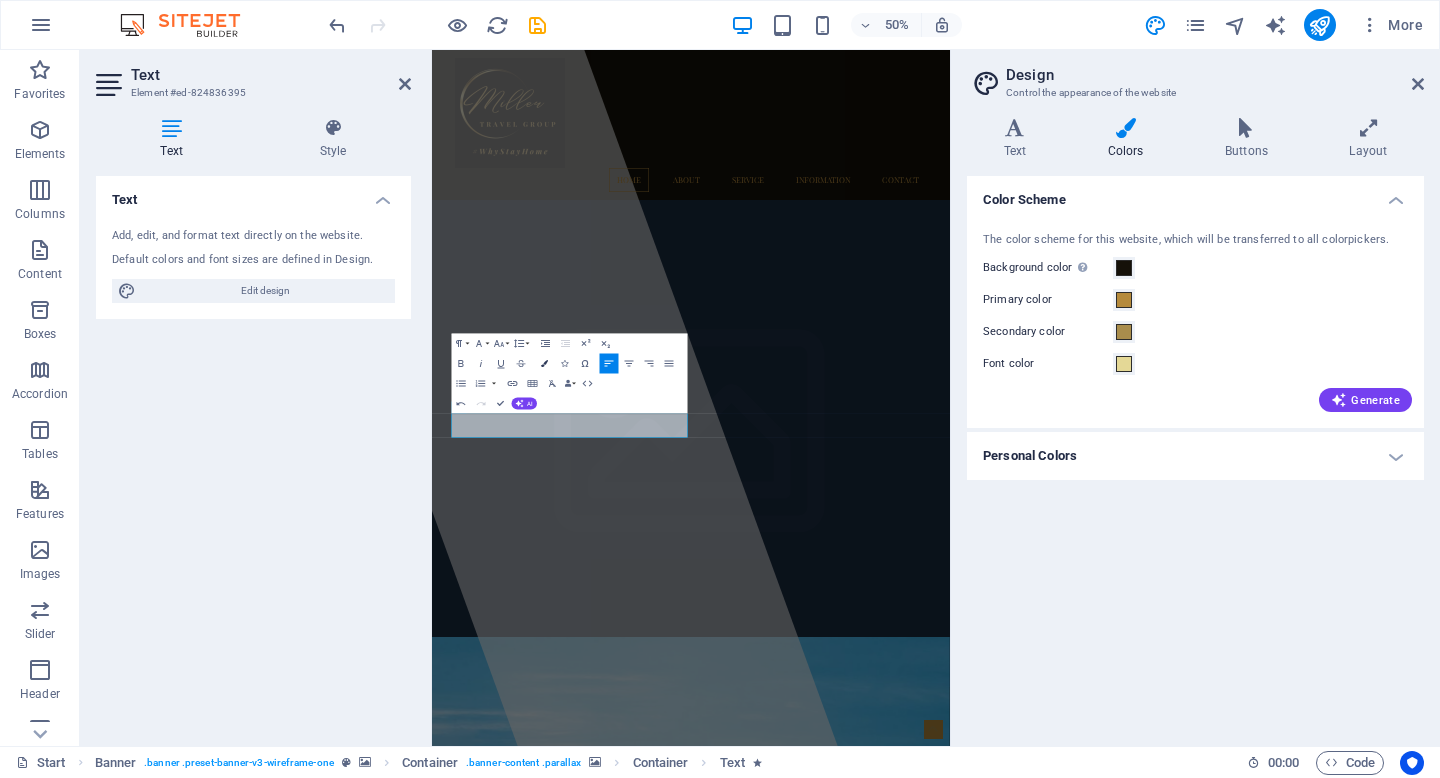 click on "Colors" at bounding box center [544, 364] 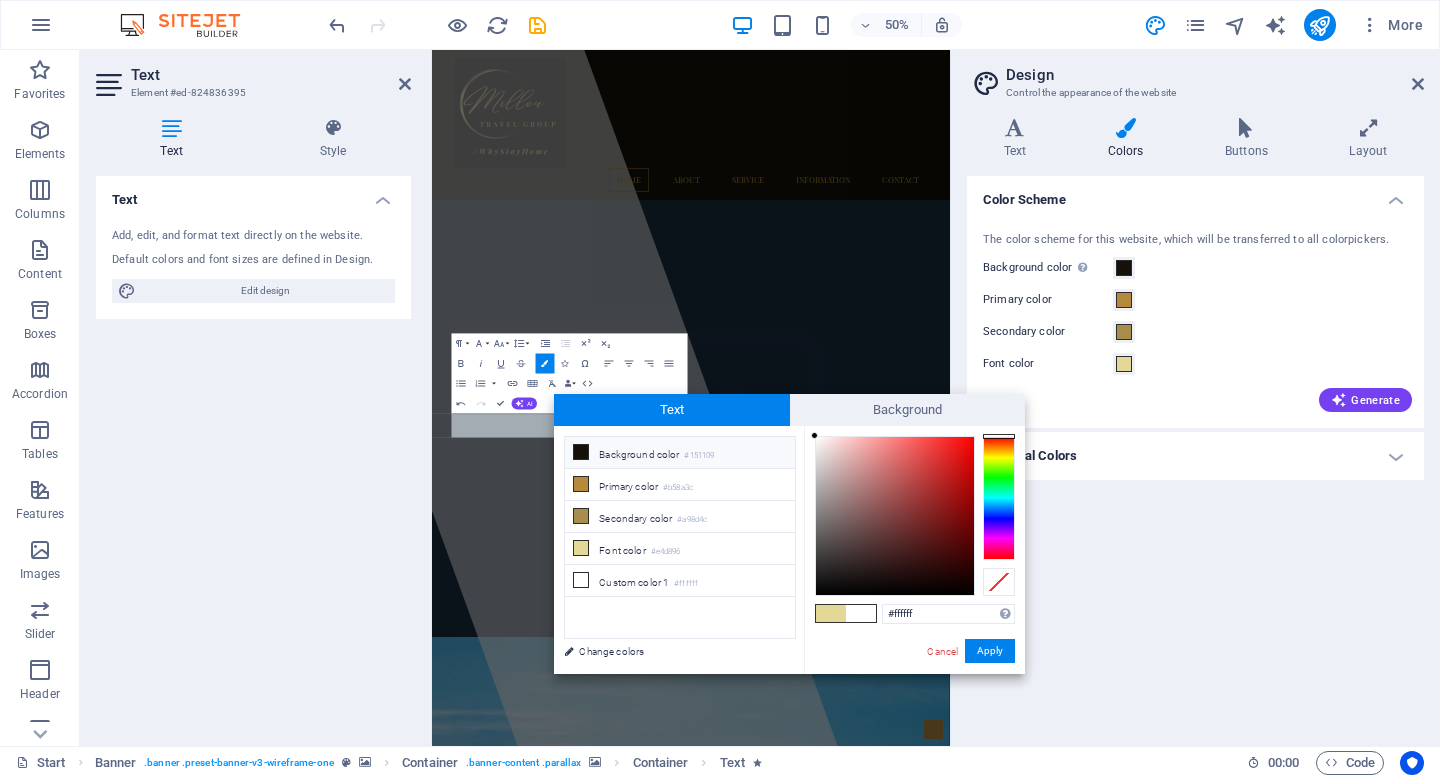 click on "Background color
#151109" at bounding box center (680, 453) 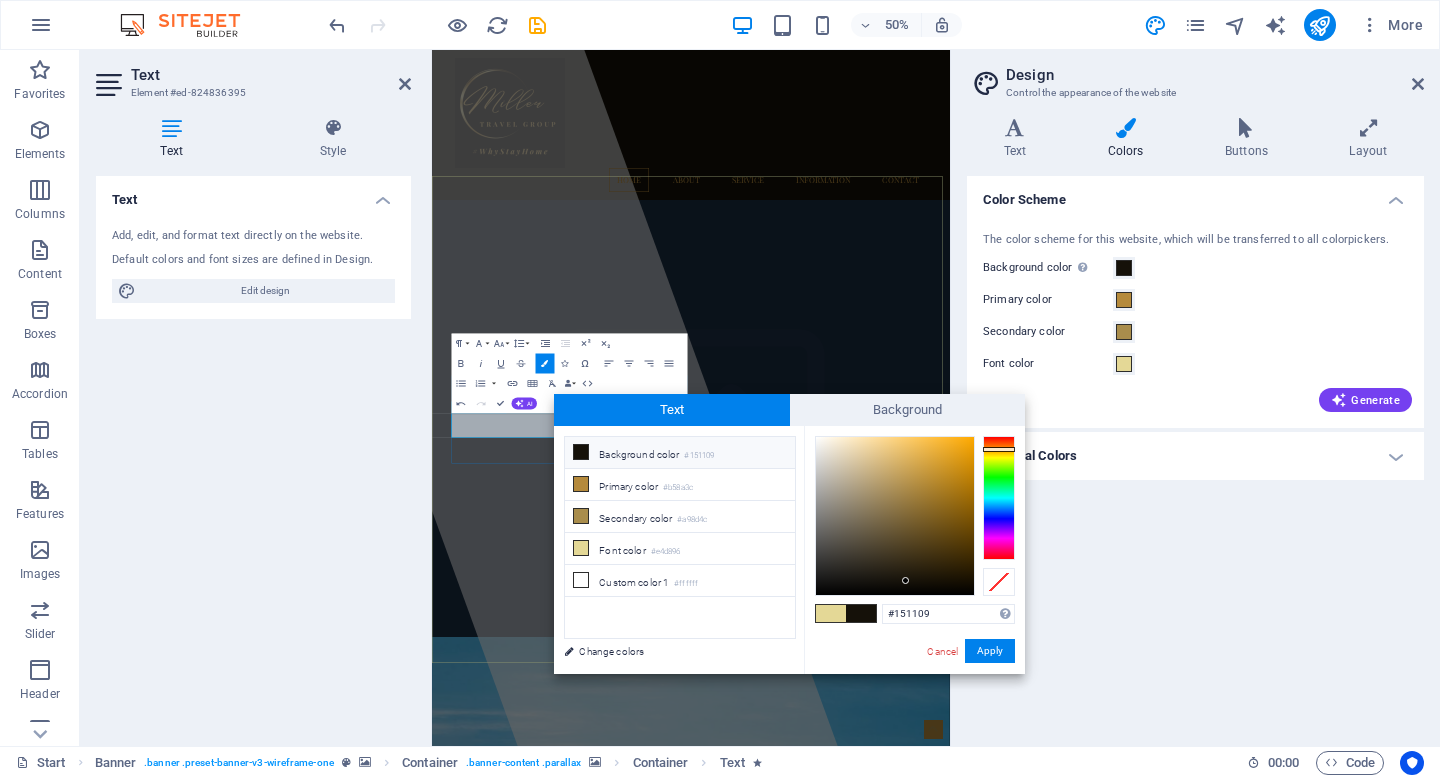 click on "Aenean commodo ligula eget dolor. Aenean massa." at bounding box center [659, 2657] 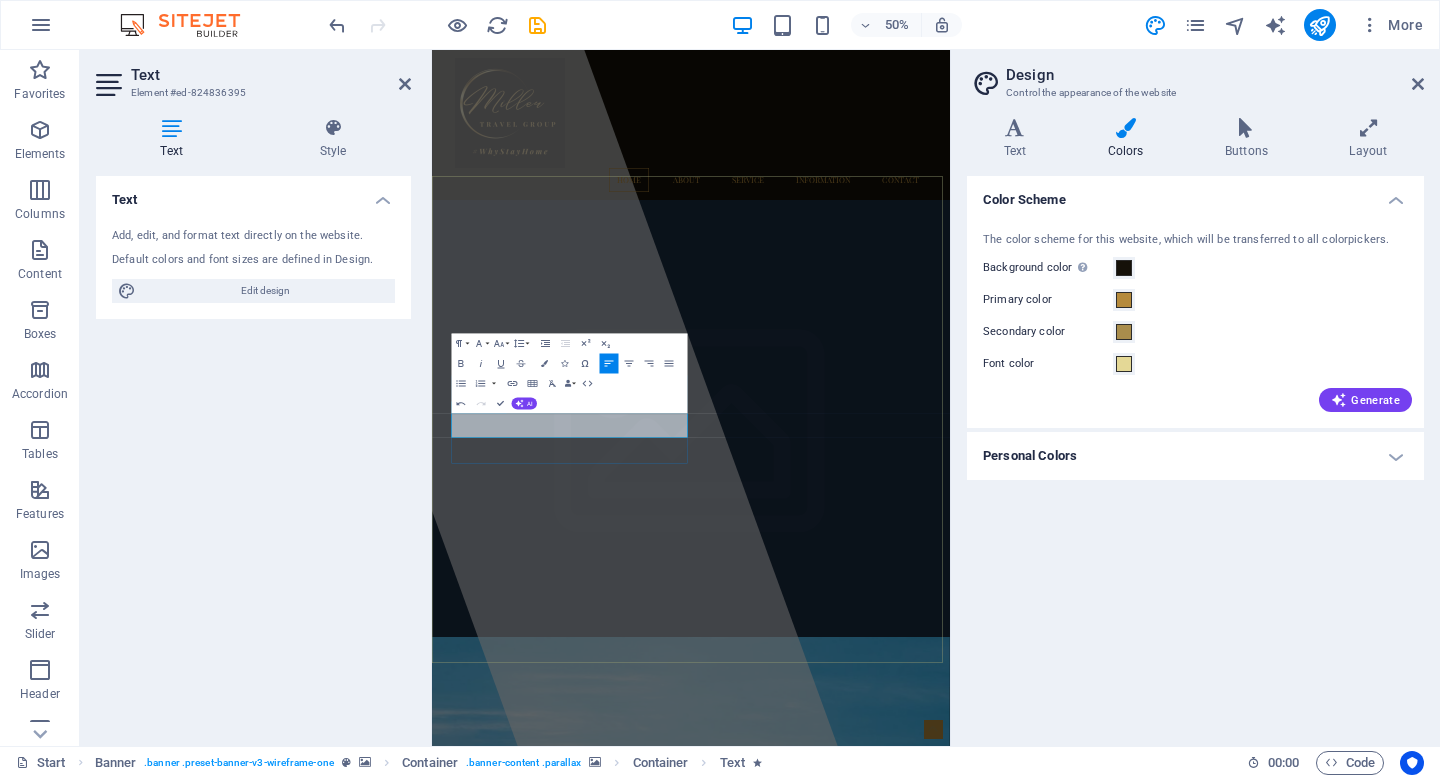 click on "Aenean commodo ligula eget dolor. Aenean massa." at bounding box center [659, 2657] 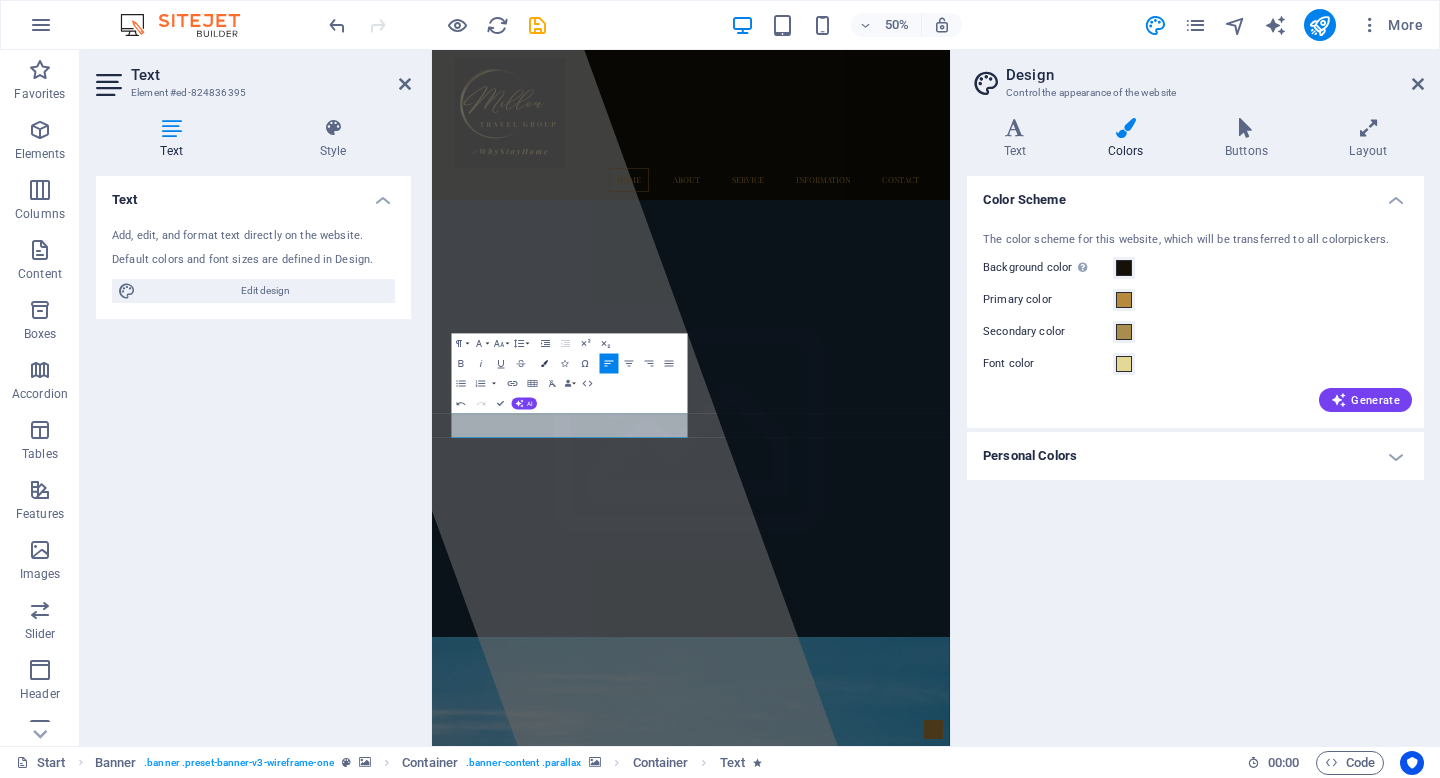 click at bounding box center (544, 363) 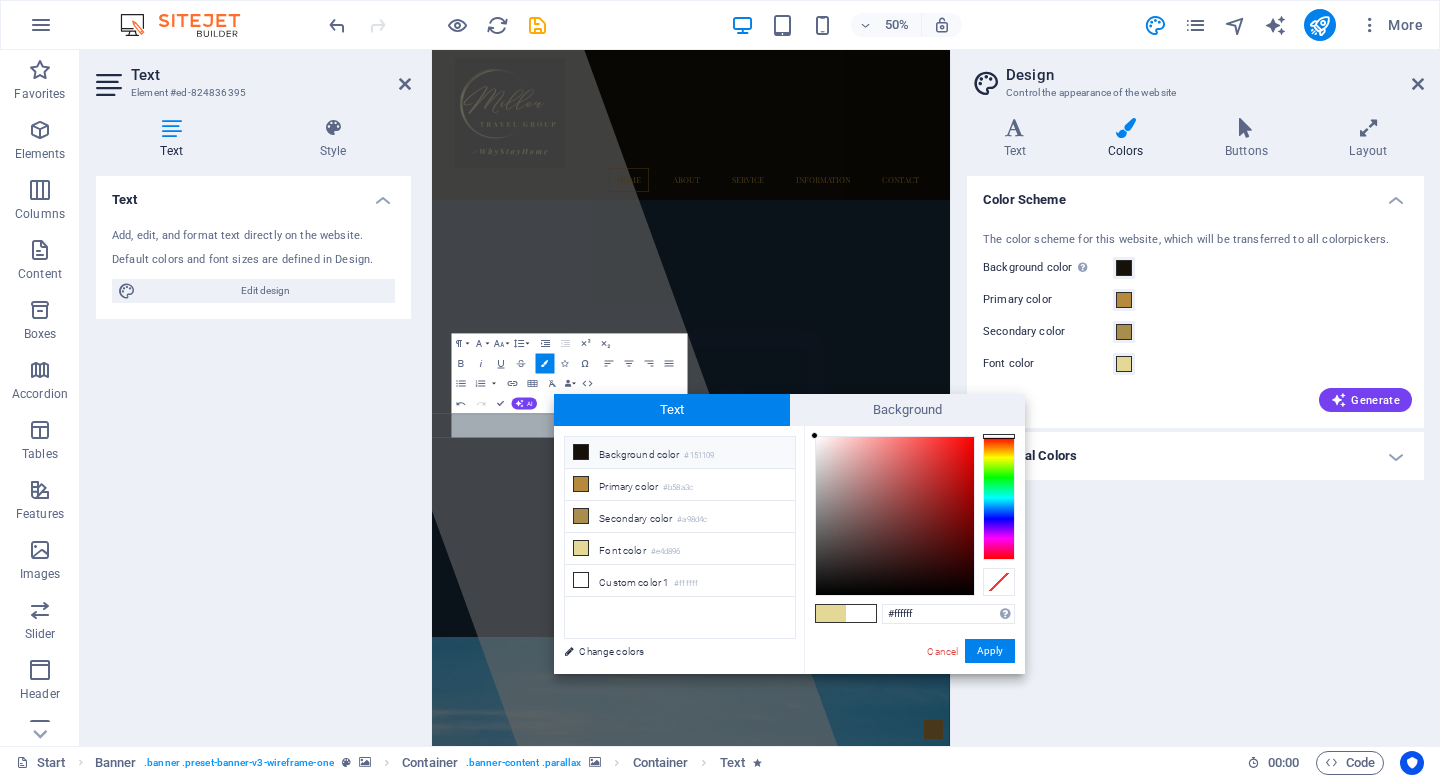 click at bounding box center [581, 452] 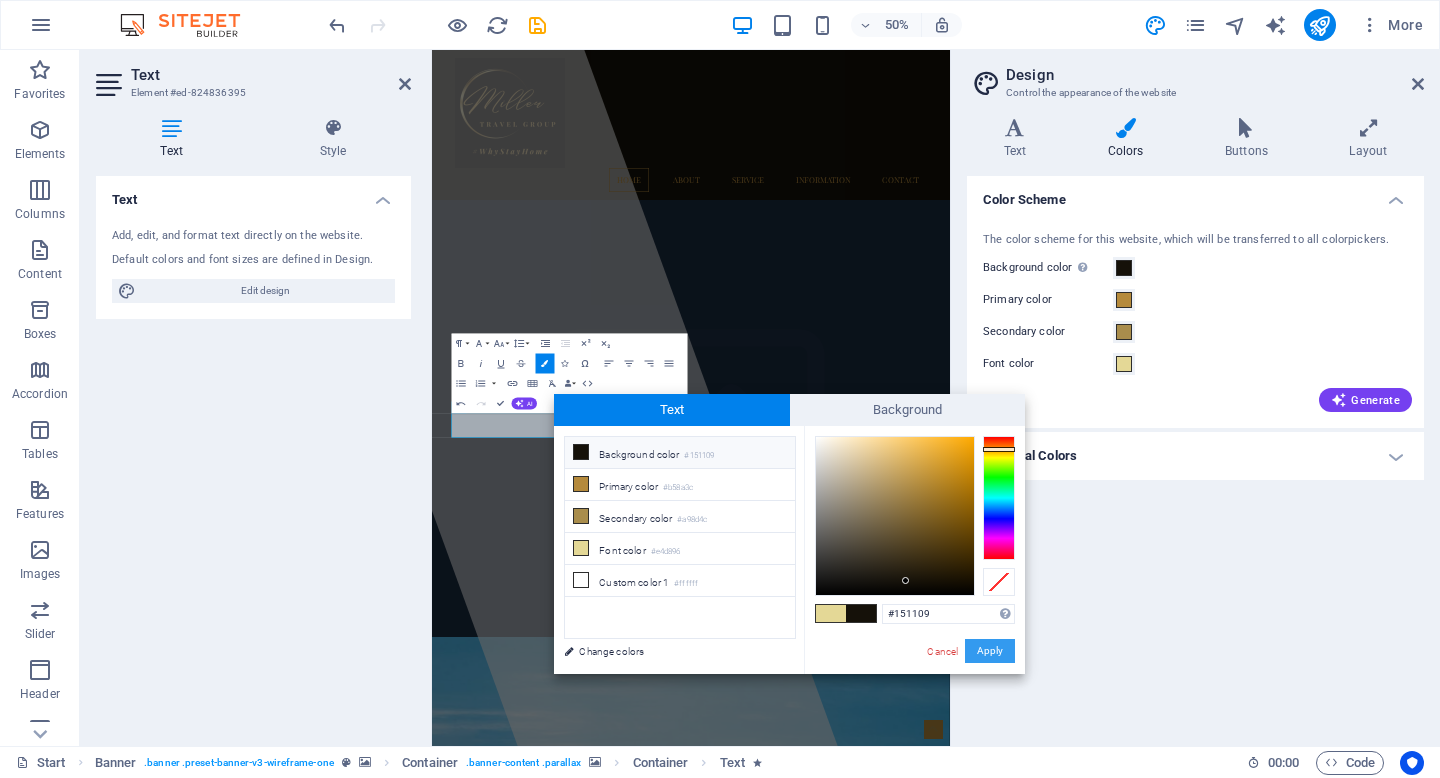 click on "Apply" at bounding box center [990, 651] 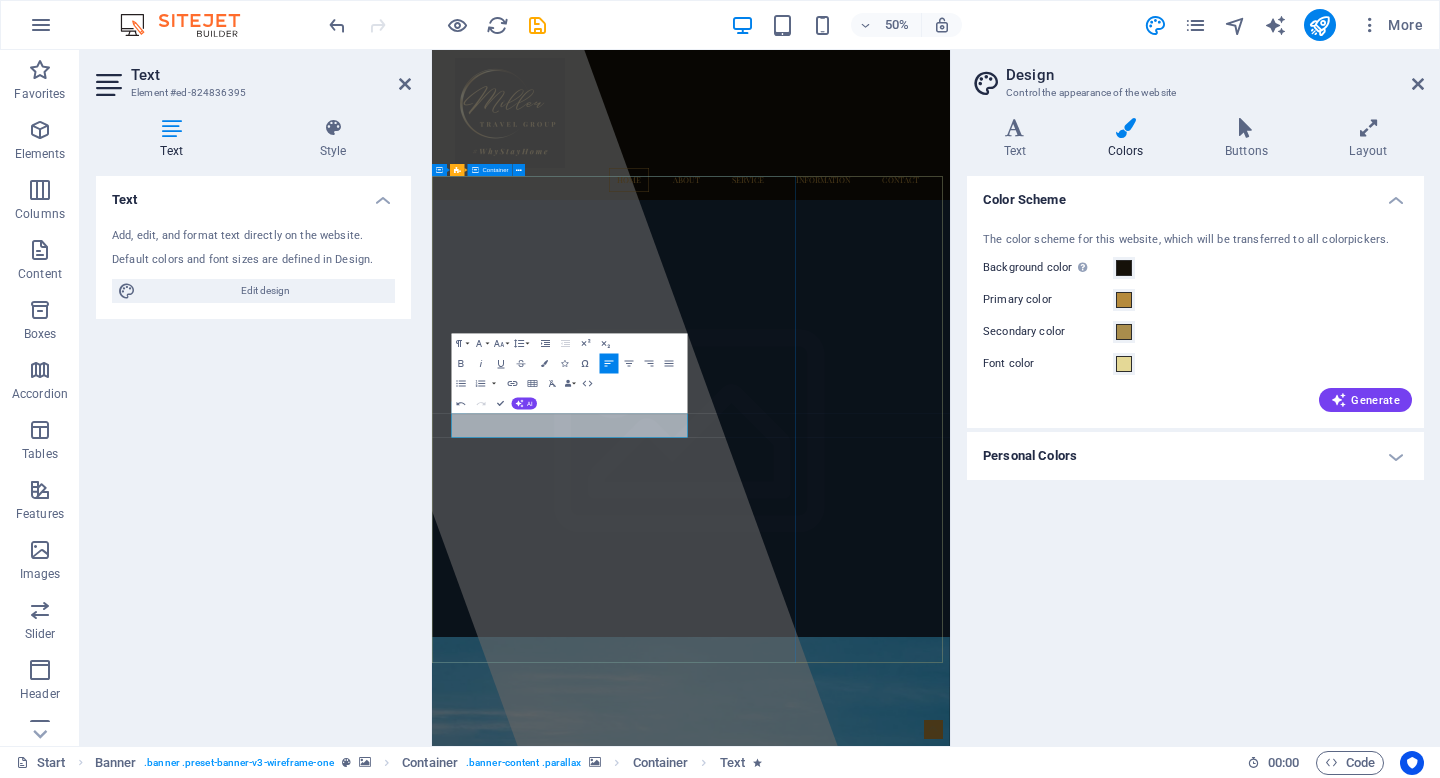click at bounding box center [670, 746] 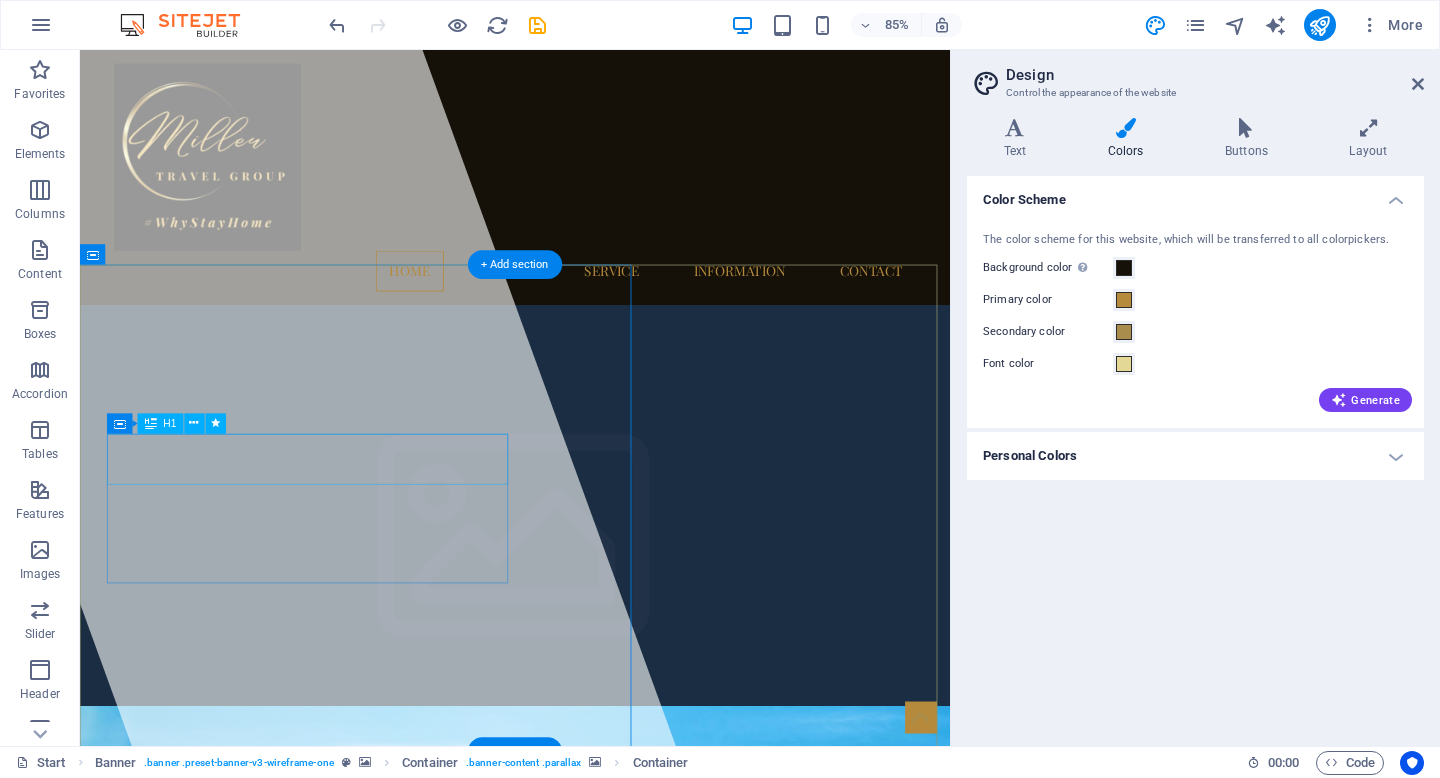 click on "millertravelgroup.com" at bounding box center [329, 1704] 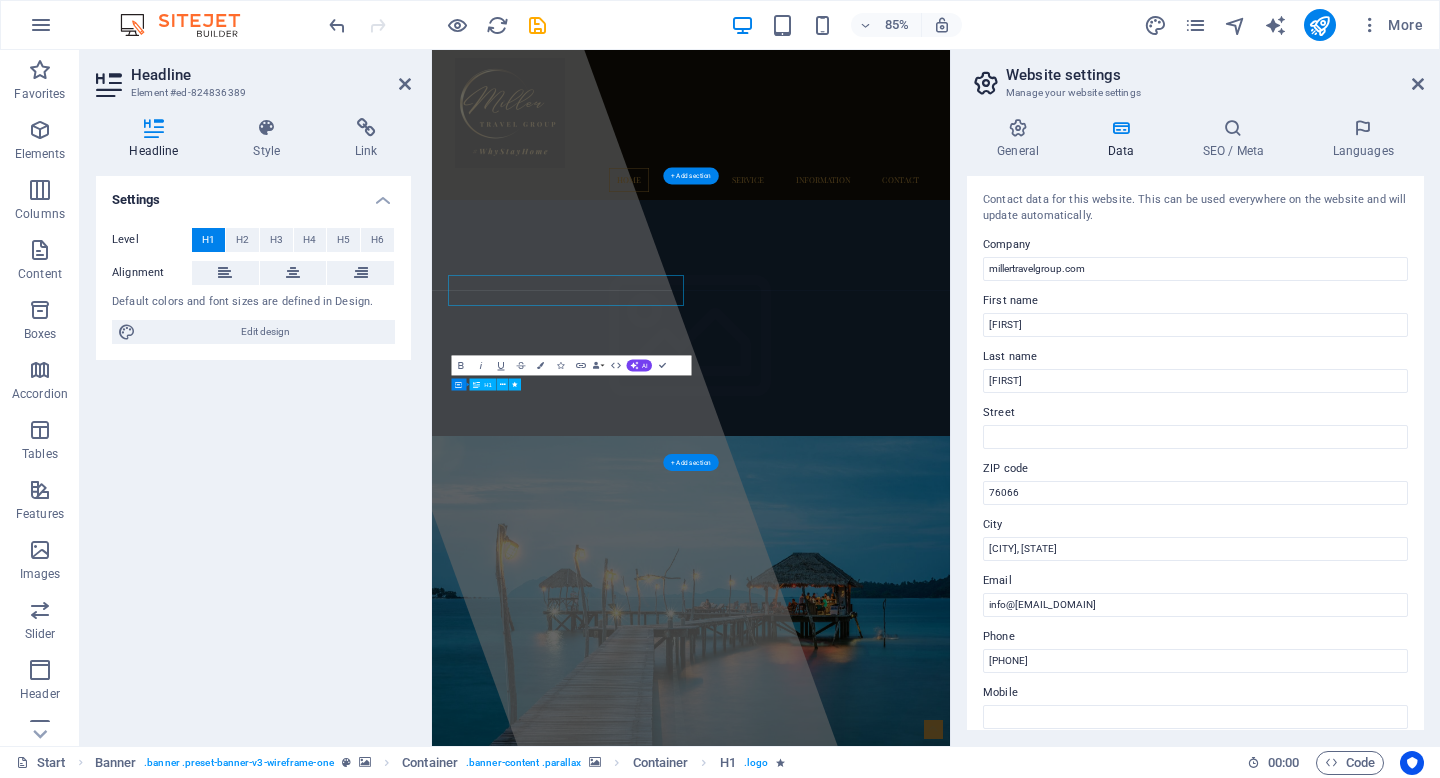 click on "Settings Level H1 H2 H3 H4 H5 H6 Alignment Default colors and font sizes are defined in Design. Edit design" at bounding box center (253, 453) 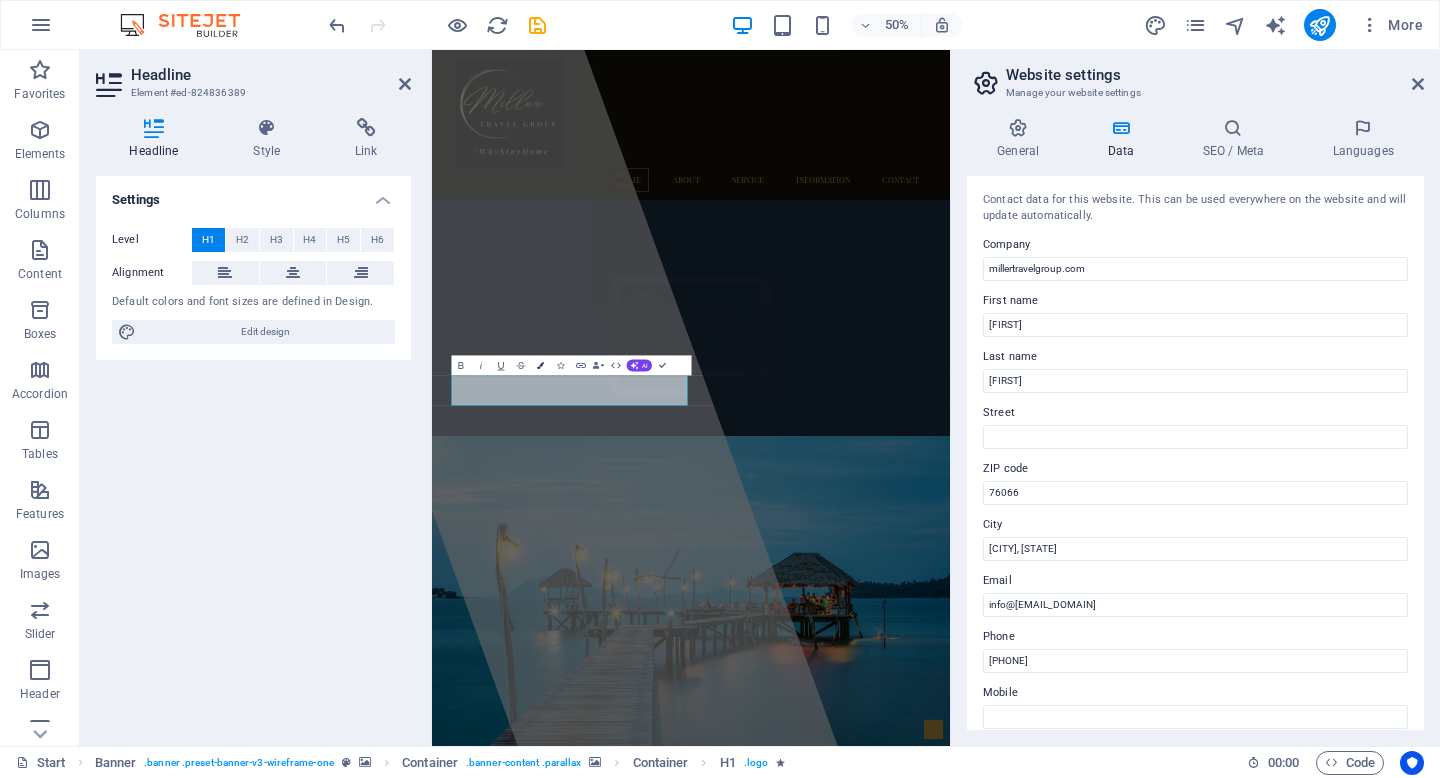 click at bounding box center [540, 365] 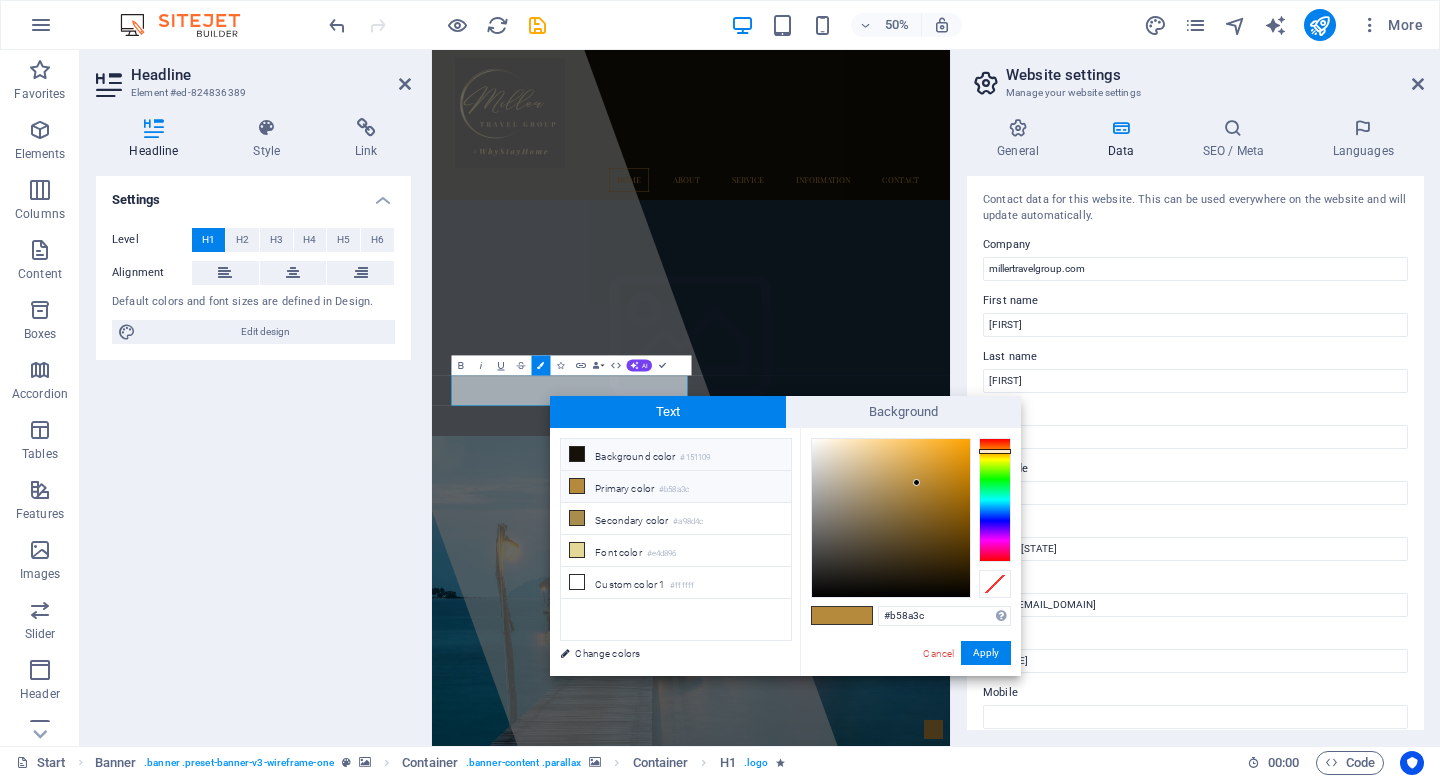 click on "Background color
#151109" at bounding box center (676, 455) 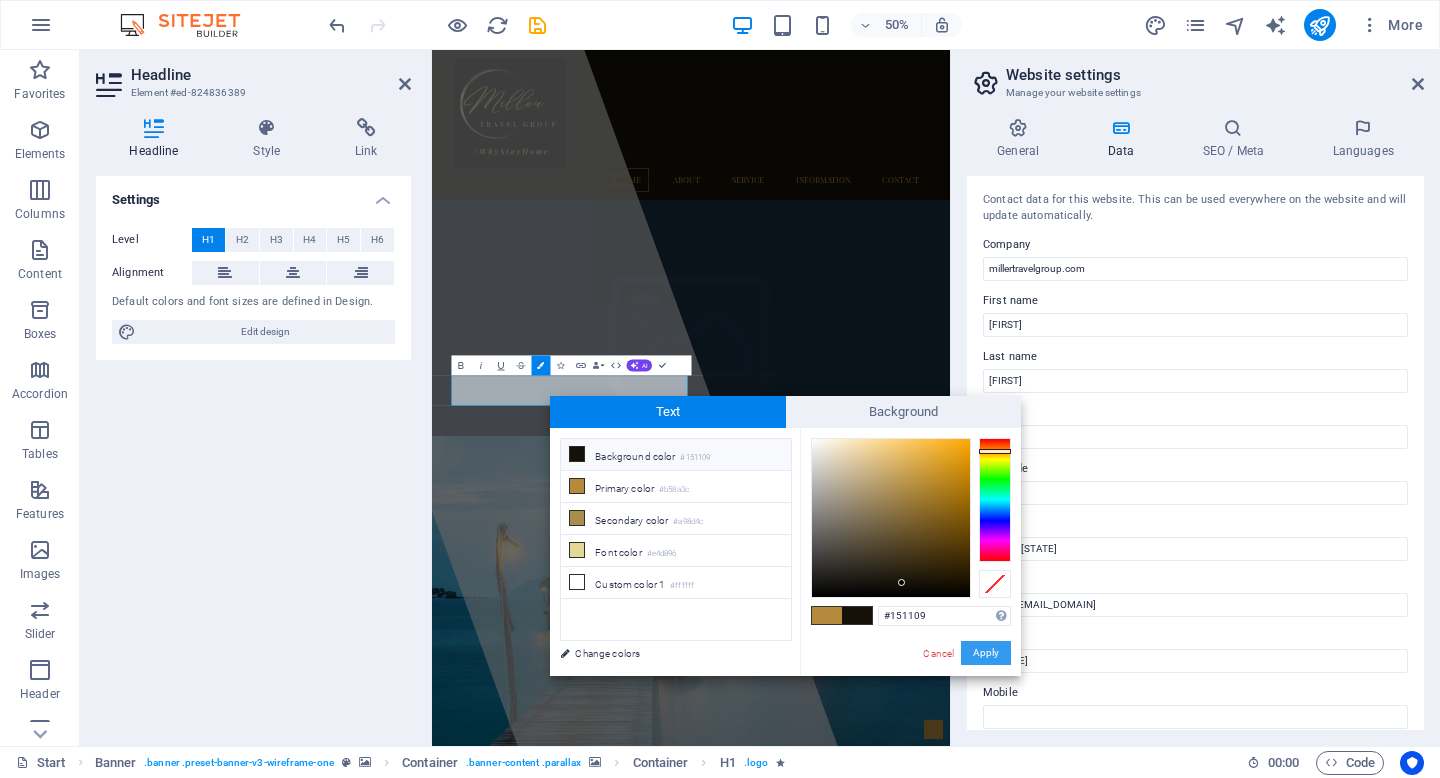 click on "Apply" at bounding box center [986, 653] 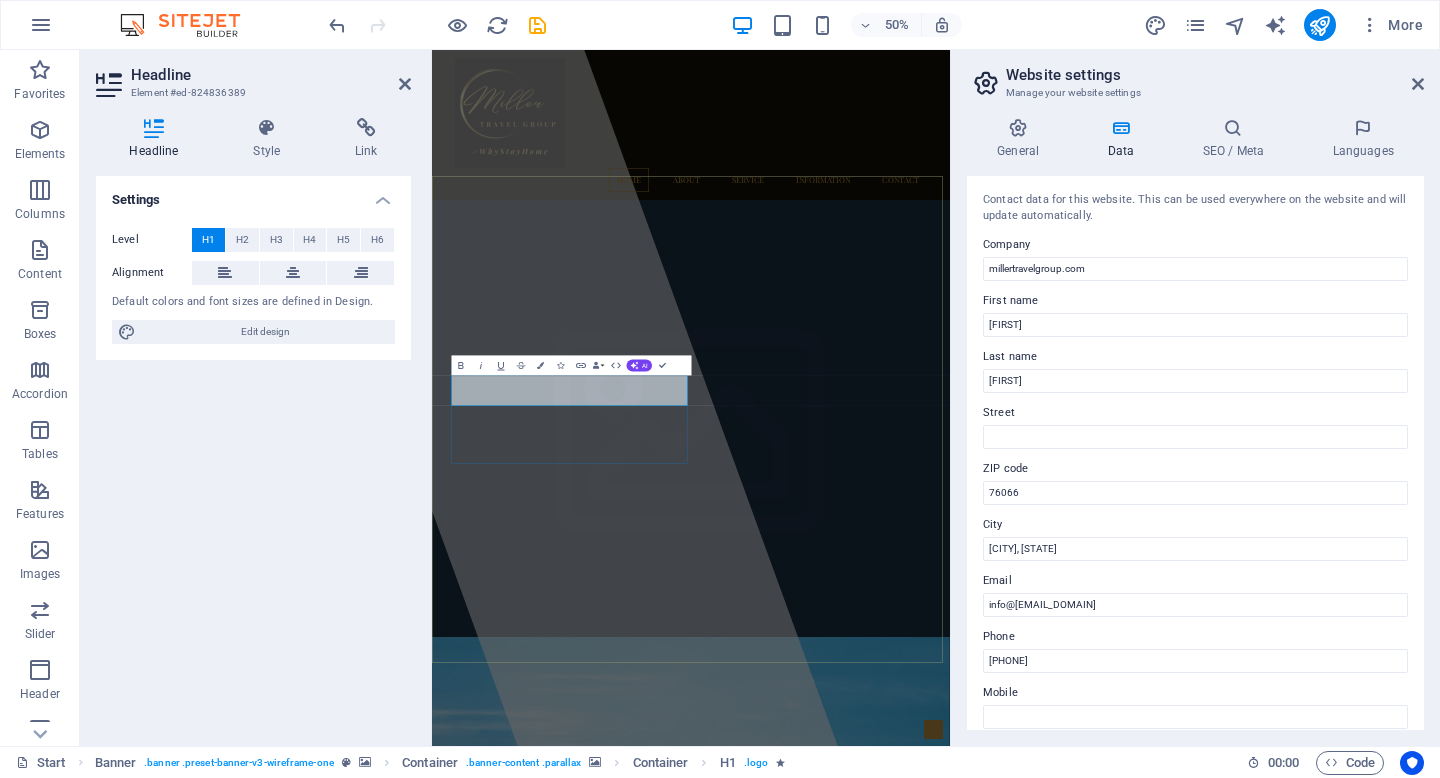 click on "millertravelgroup.com" at bounding box center (687, 2575) 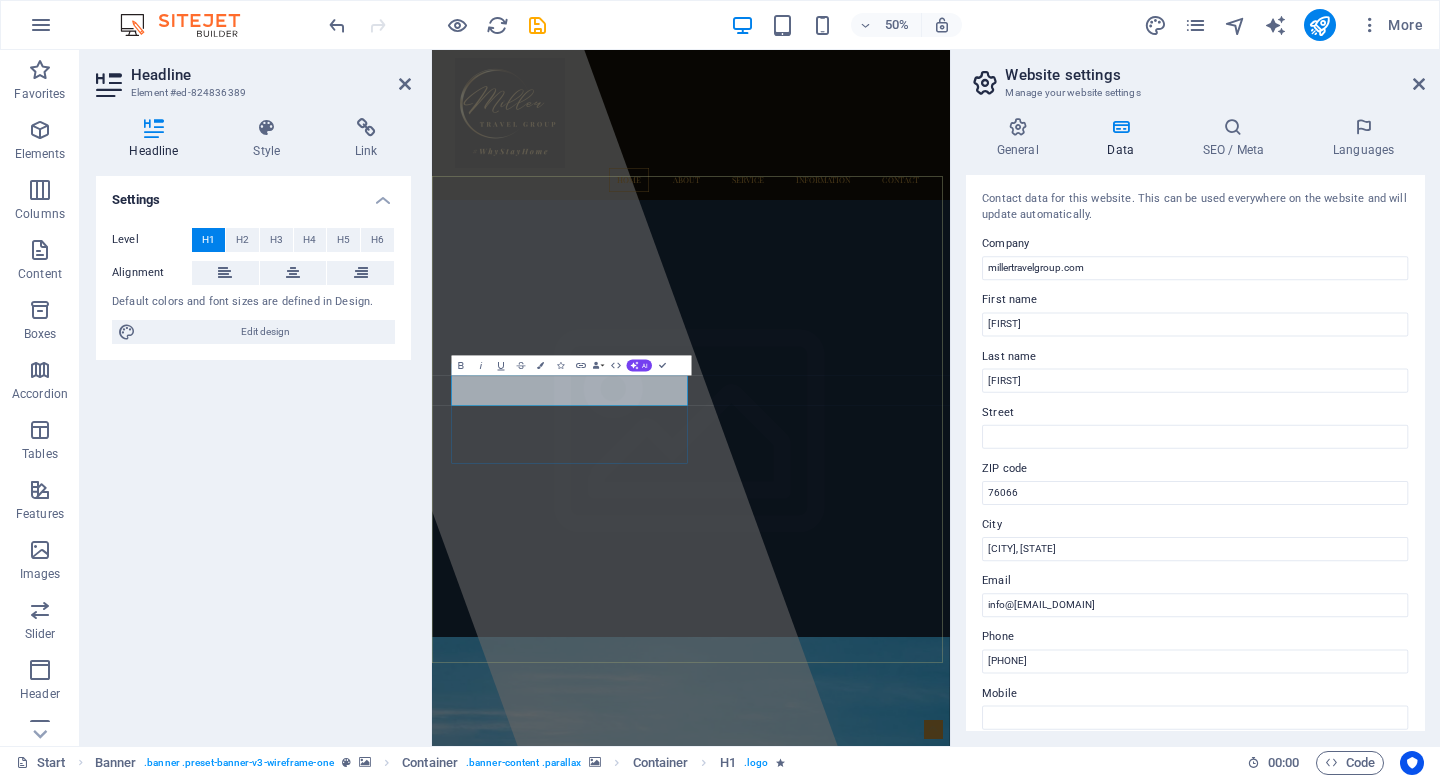 click on "millertravelgroup.com" at bounding box center (687, 2575) 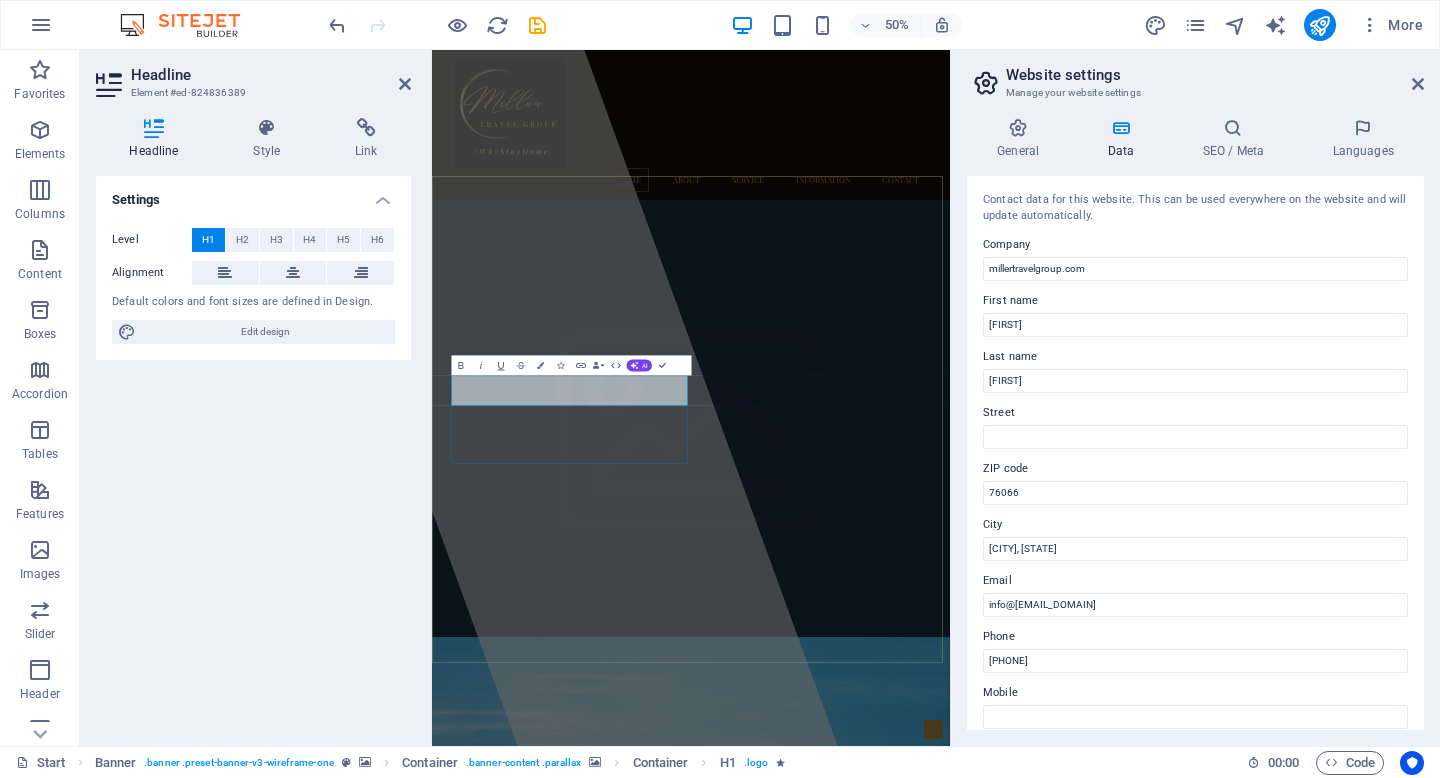click on "millertravelgroup.com" at bounding box center [687, 2575] 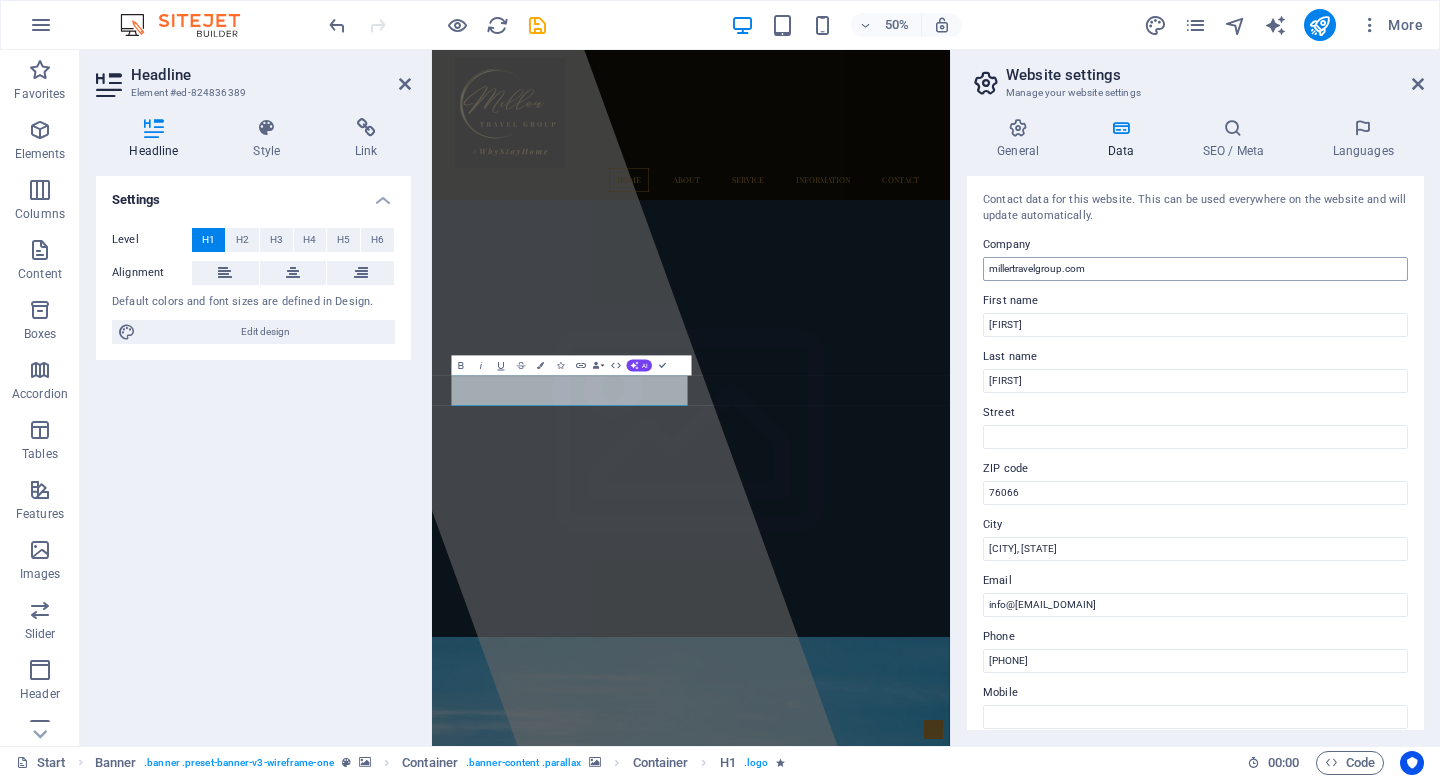 click on "millertravelgroup.com" at bounding box center (1195, 269) 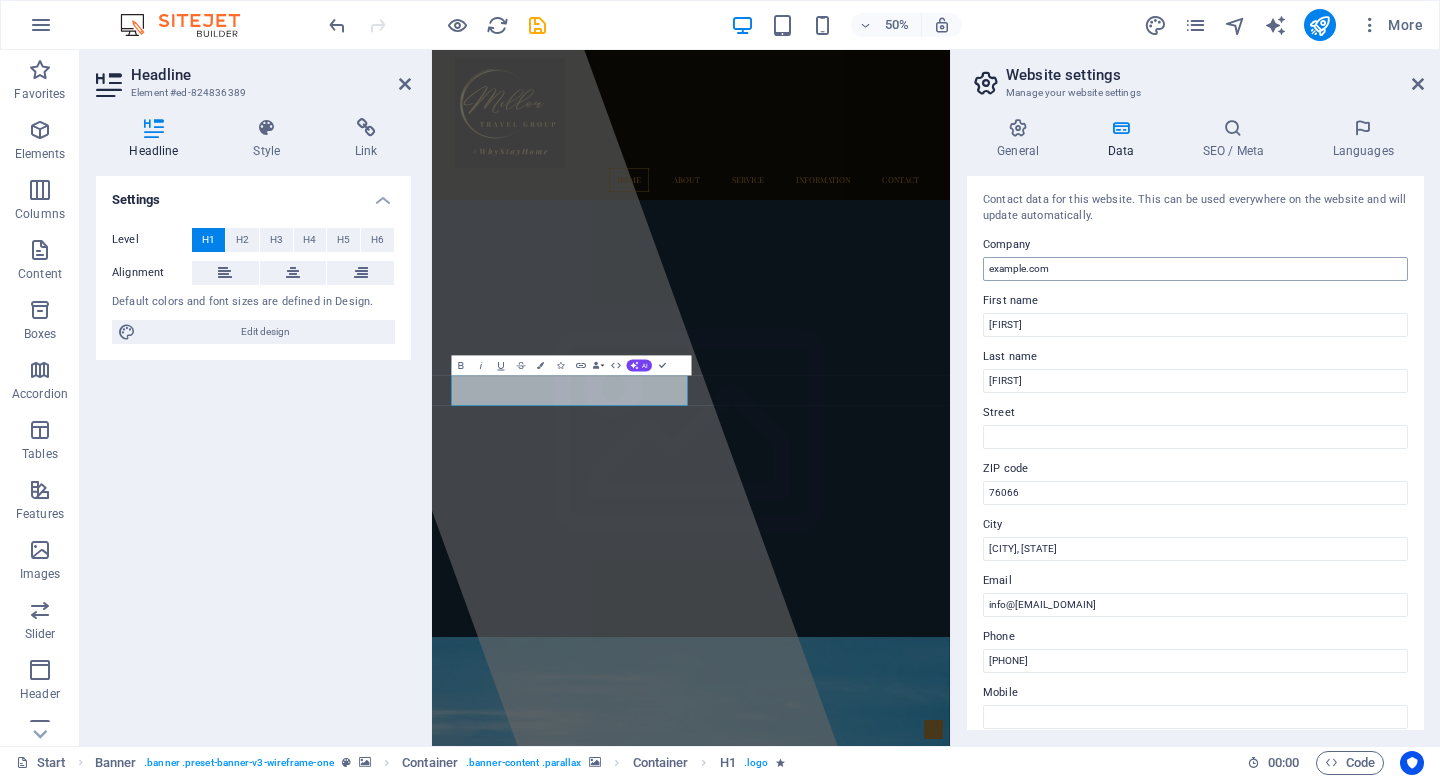 click on "example.com" at bounding box center (1195, 269) 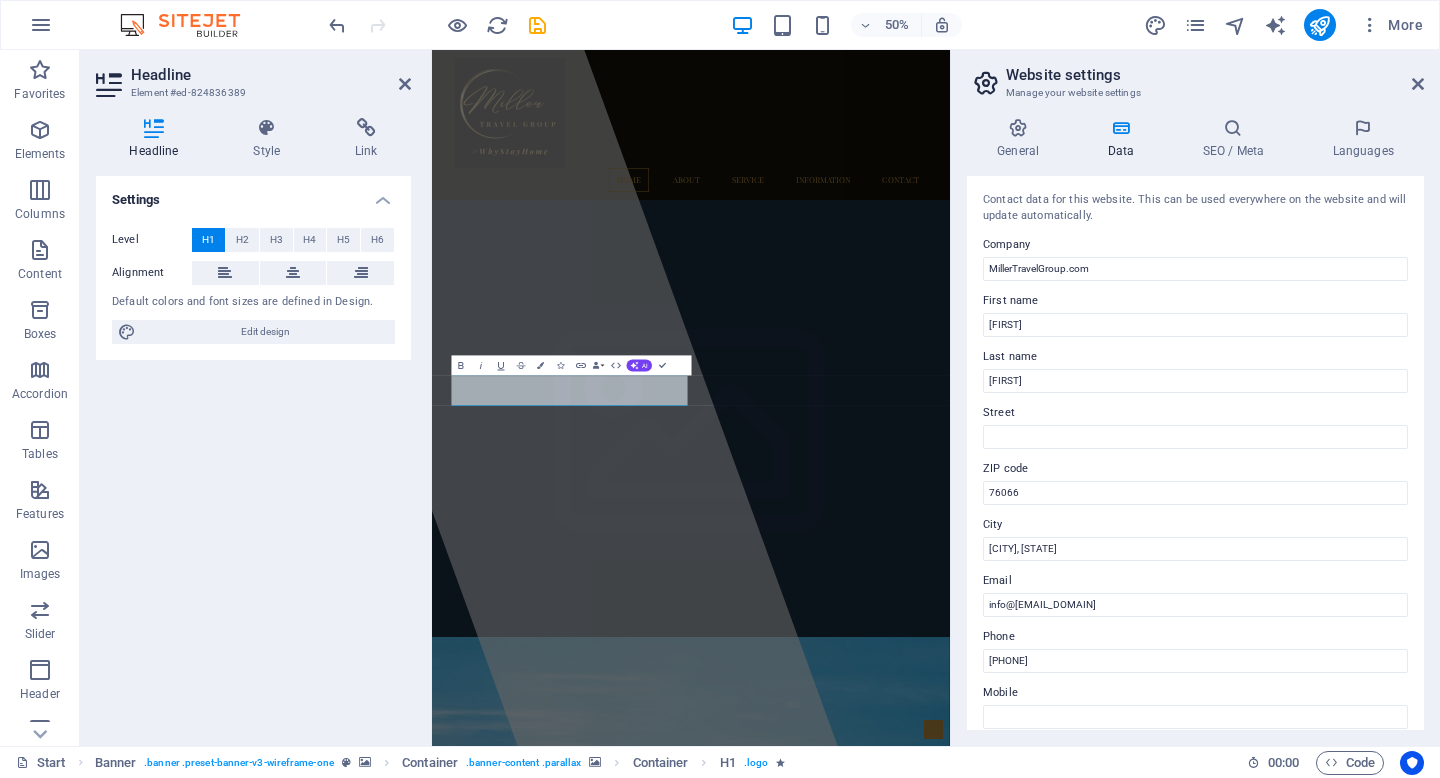 type on "MillerTravelGroup.com" 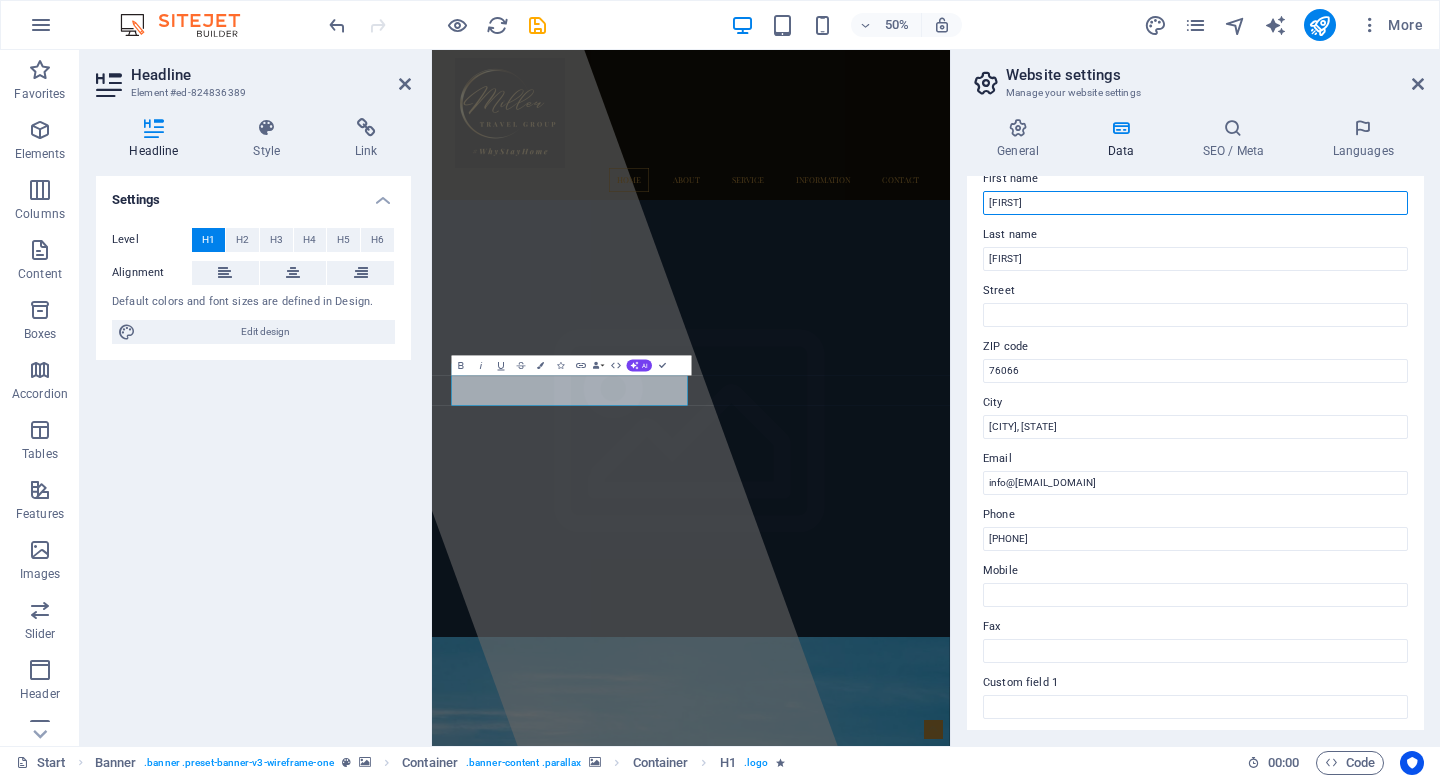 scroll, scrollTop: 143, scrollLeft: 0, axis: vertical 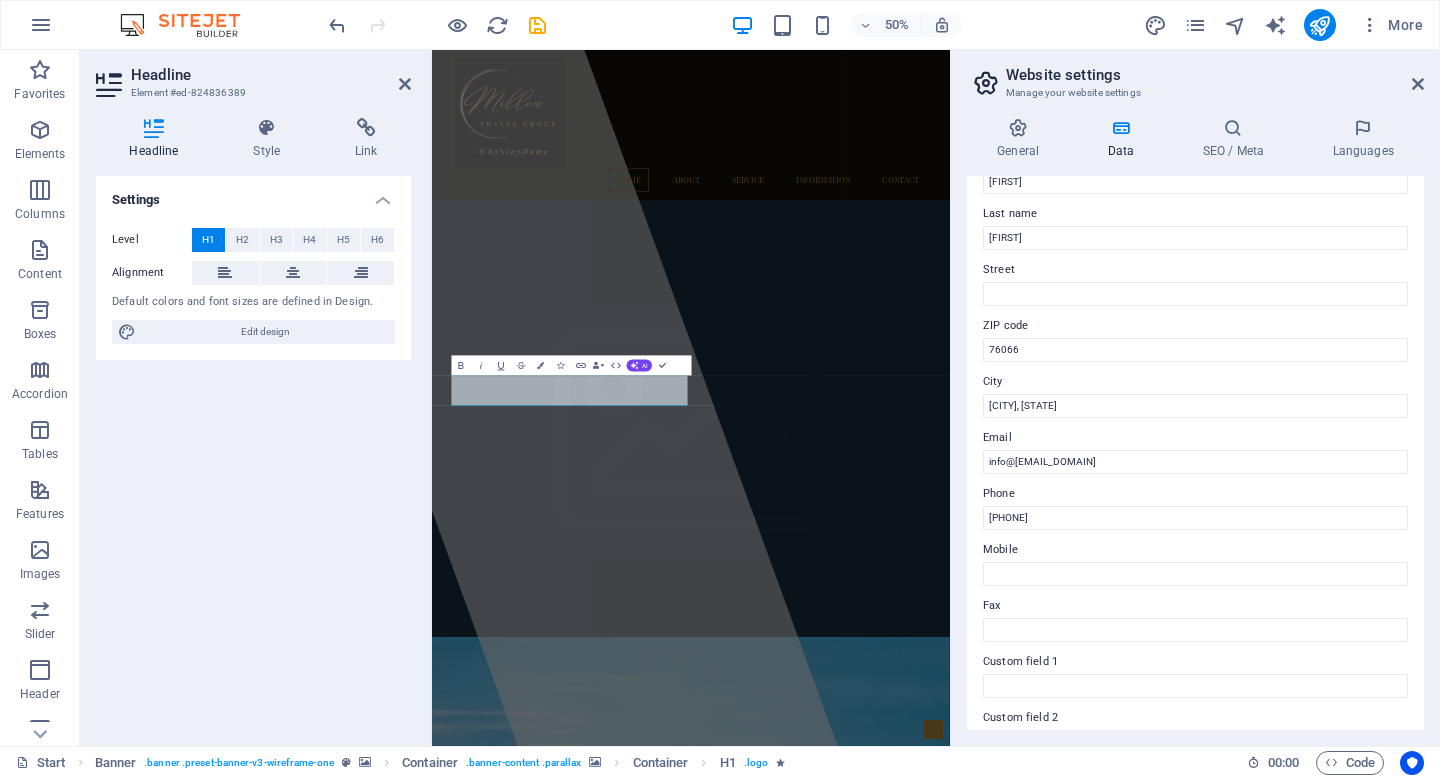click at bounding box center [950, 1794] 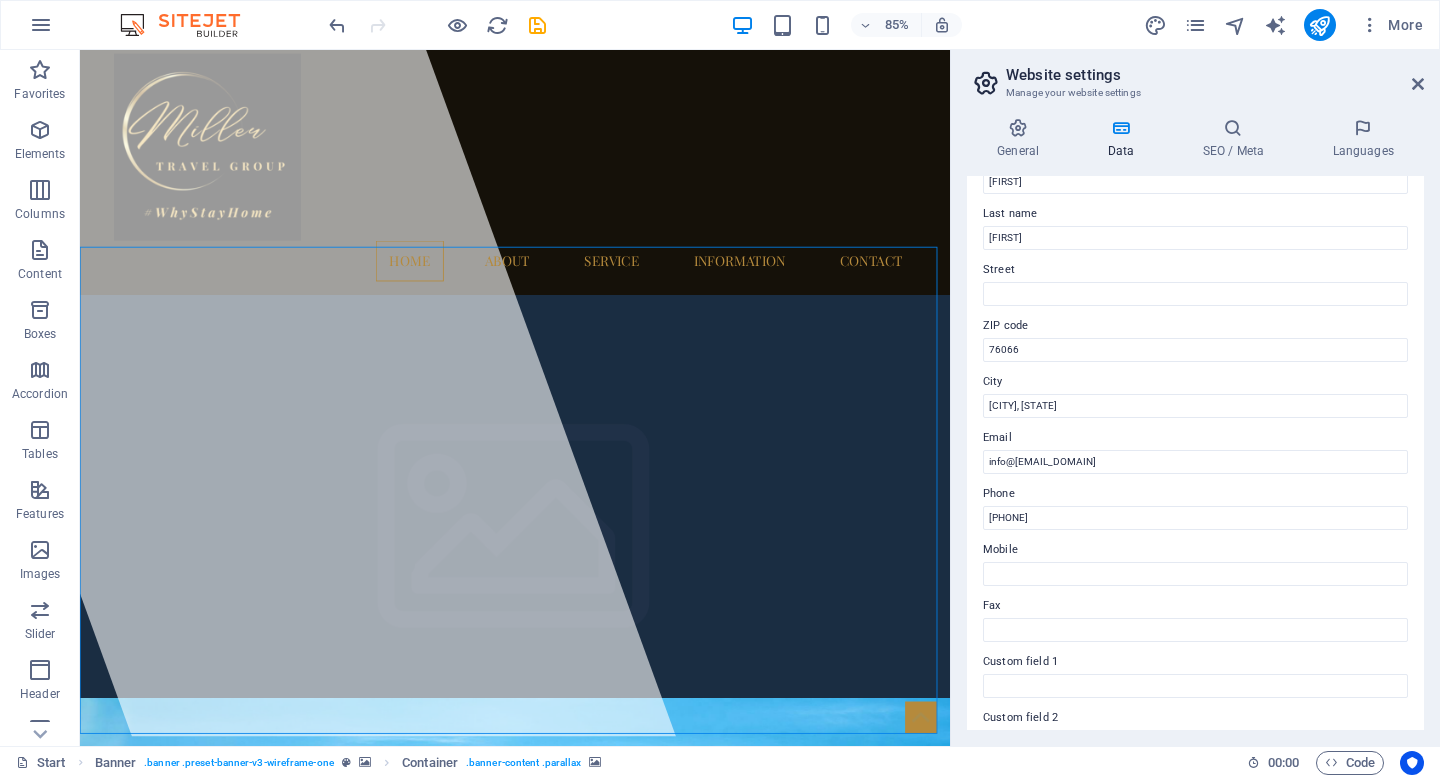 scroll, scrollTop: 85, scrollLeft: 0, axis: vertical 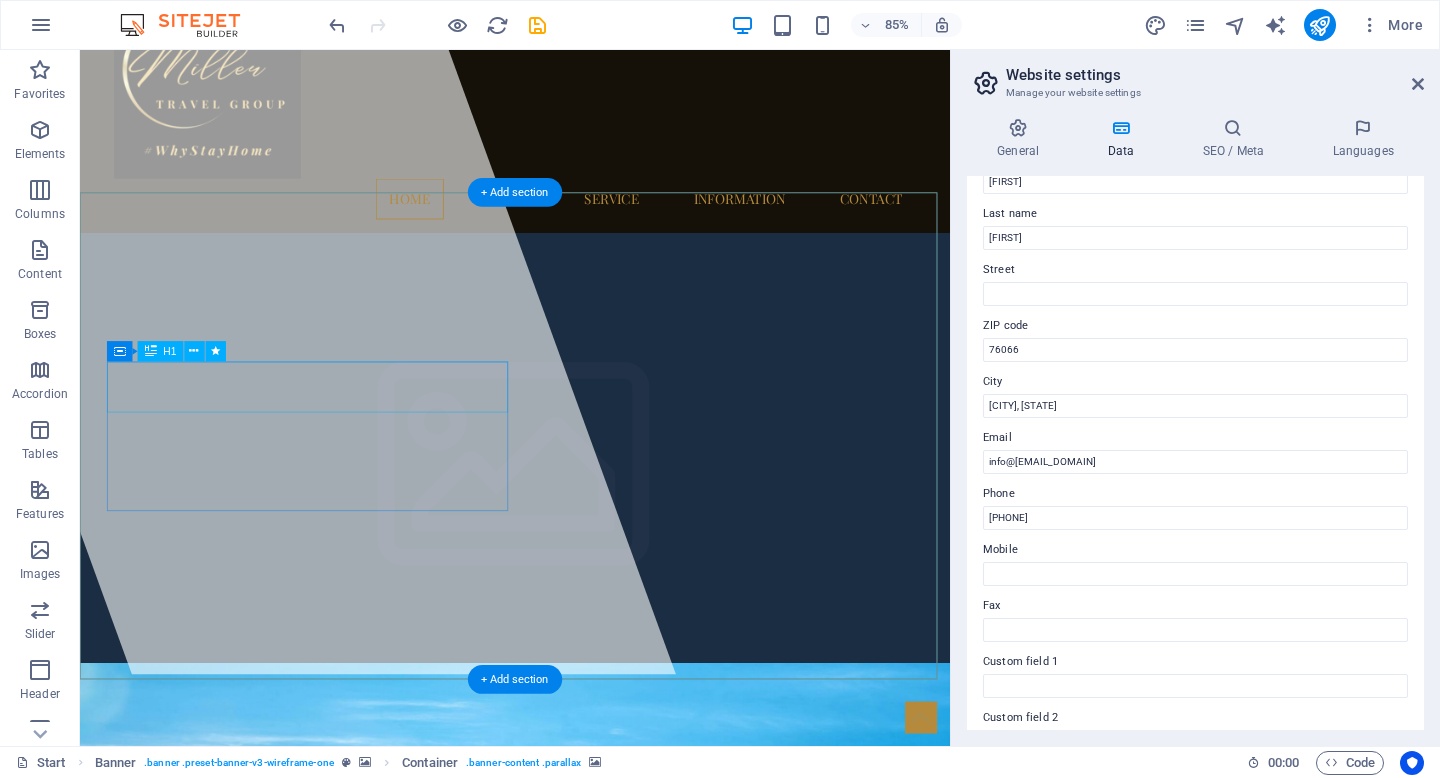 click on "MillerTravelGroup.com" at bounding box center [339, 1619] 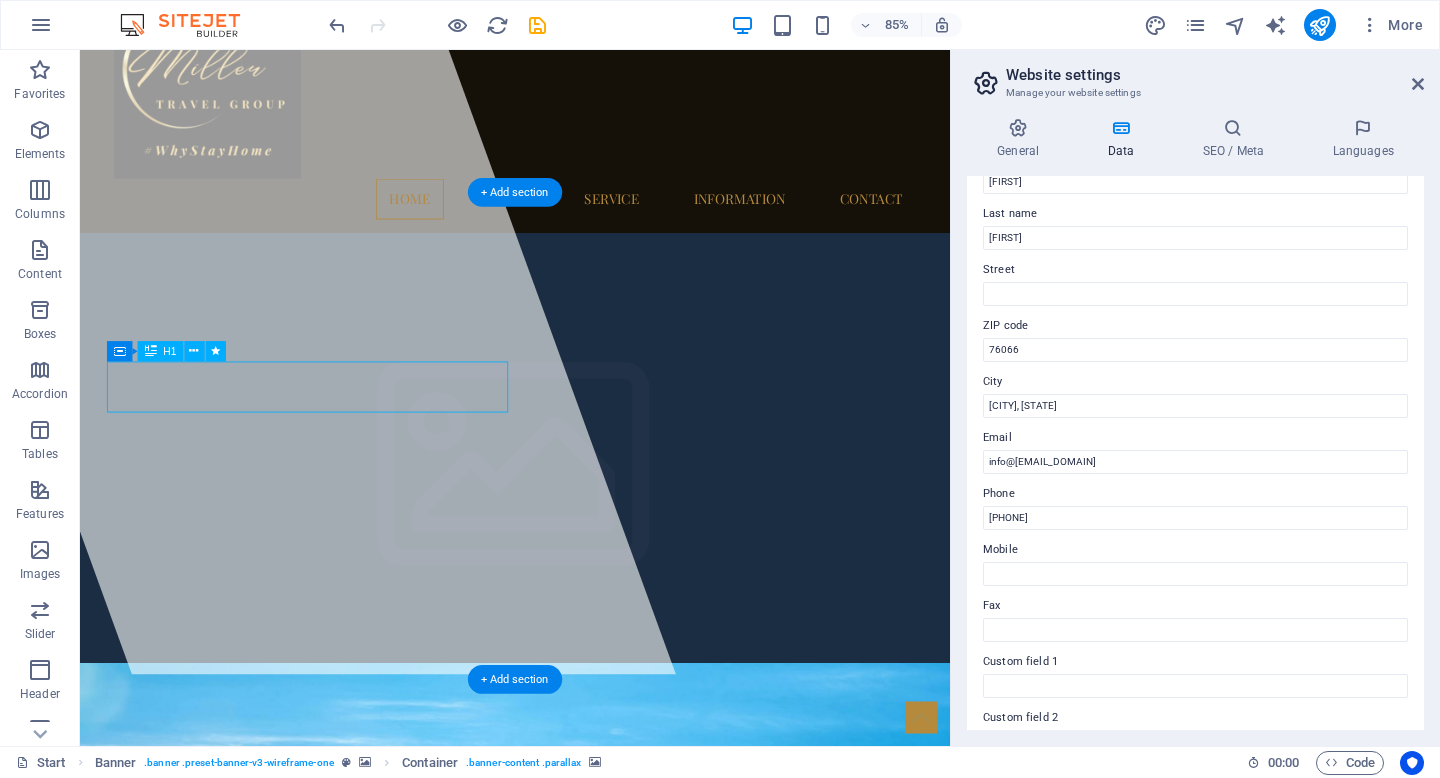 click on "MillerTravelGroup.com" at bounding box center (339, 1619) 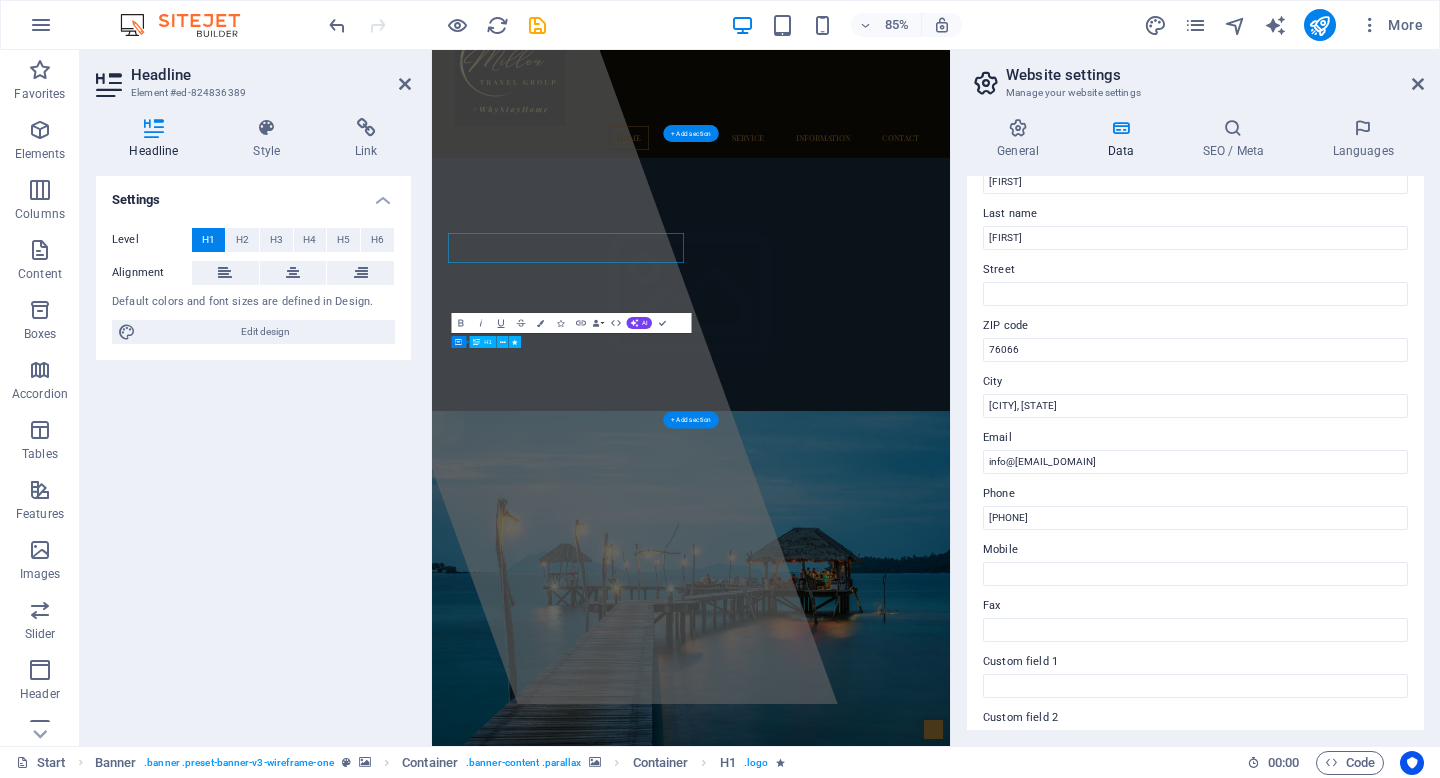click on "Settings Level H1 H2 H3 H4 H5 H6 Alignment Default colors and font sizes are defined in Design. Edit design" at bounding box center (253, 453) 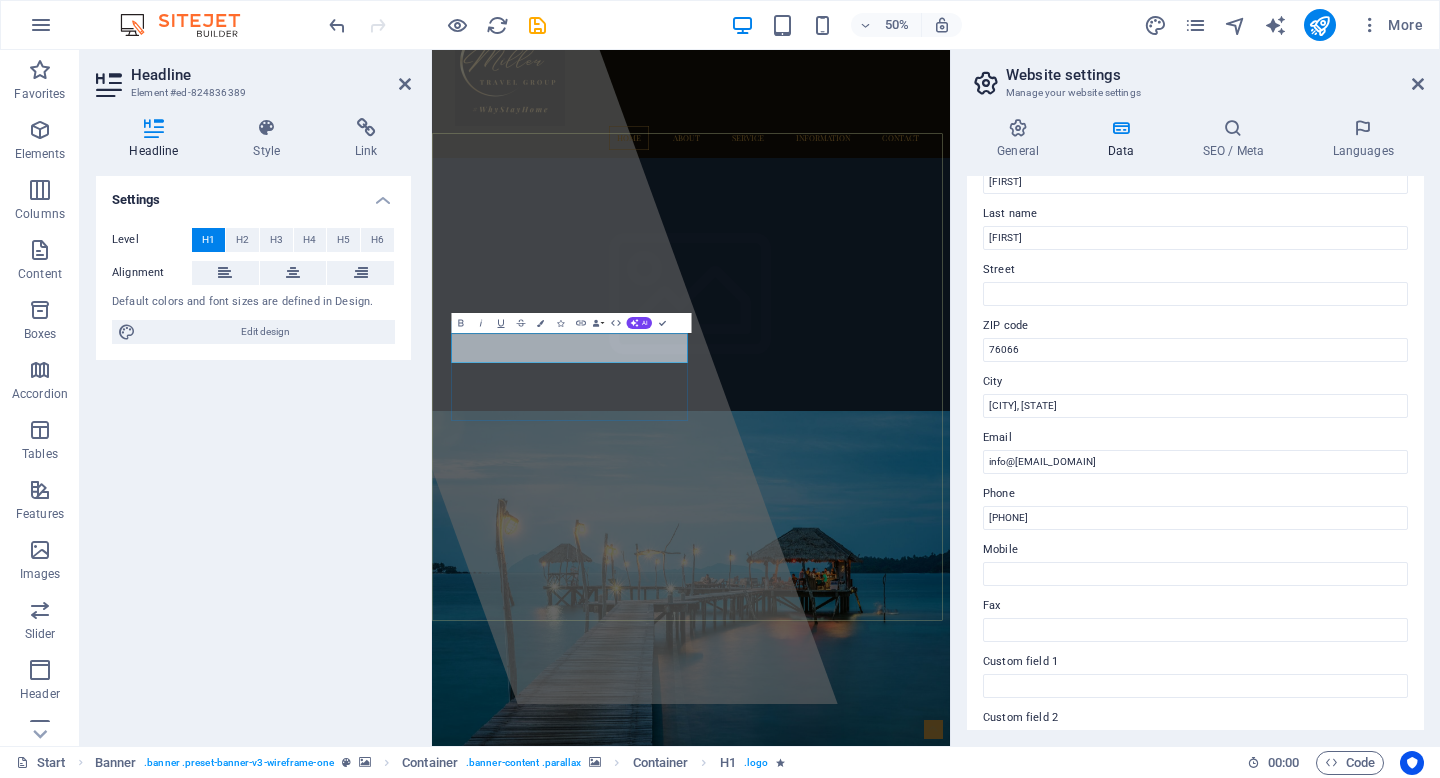 click on "MillerTravelGroup.com" at bounding box center (697, 1619) 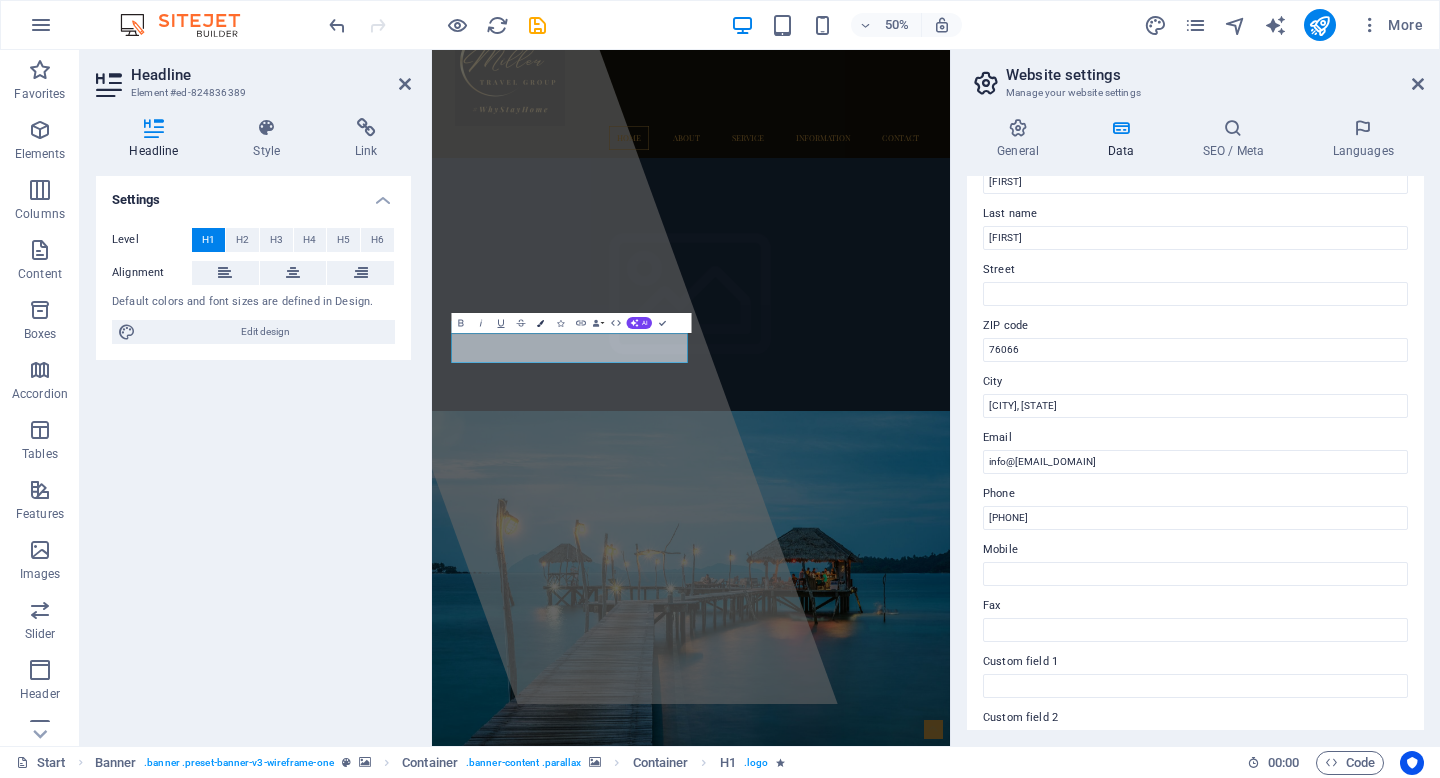 click at bounding box center [540, 323] 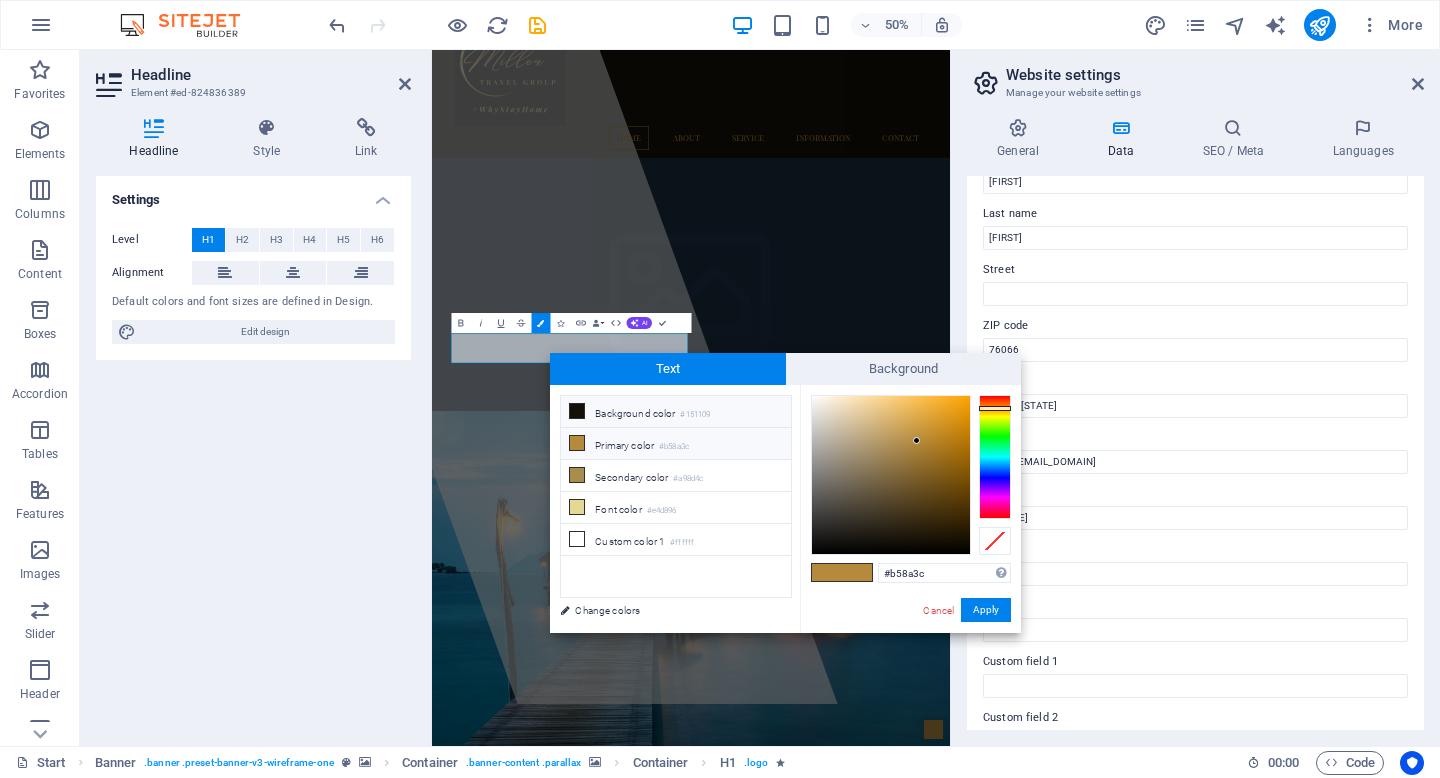 click on "Background color
#151109" at bounding box center (676, 412) 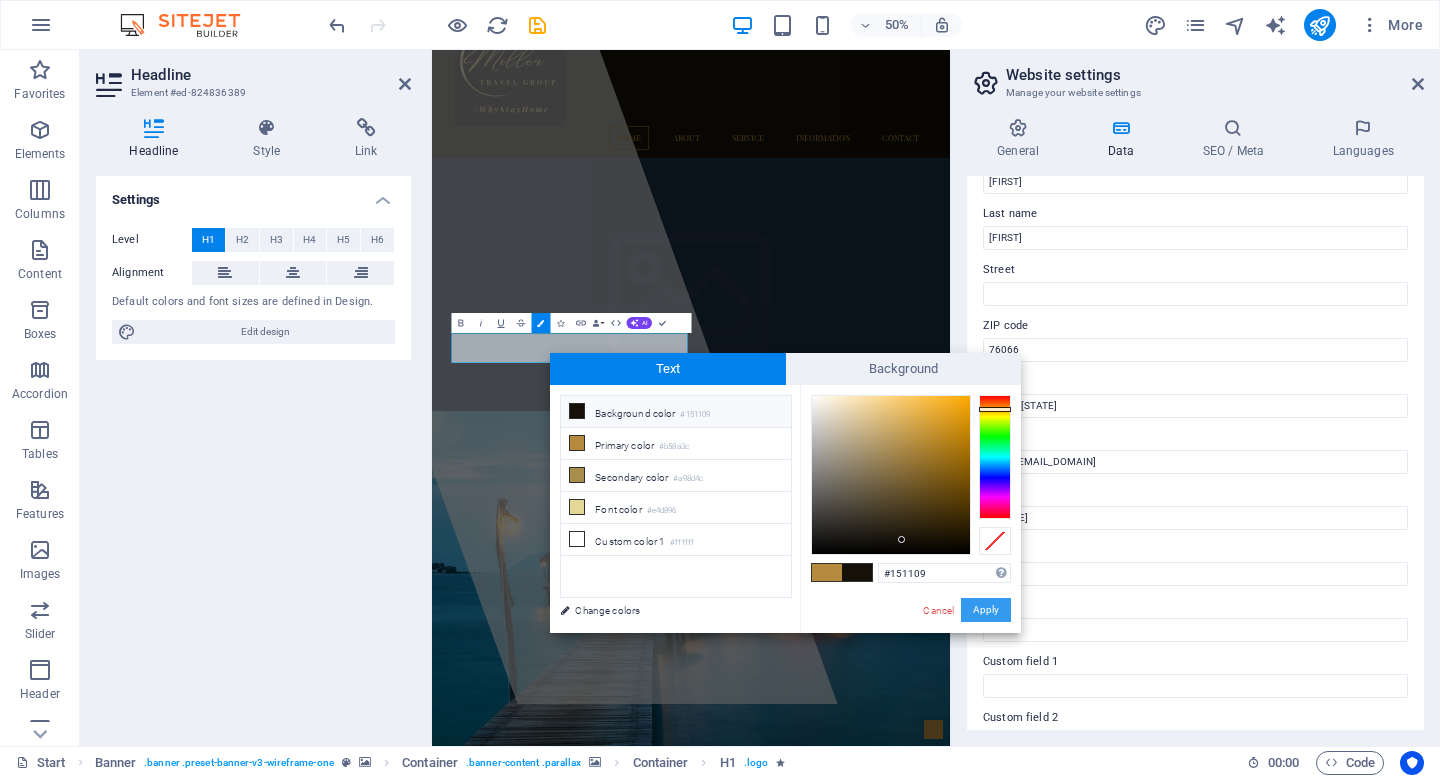 click on "Apply" at bounding box center (986, 610) 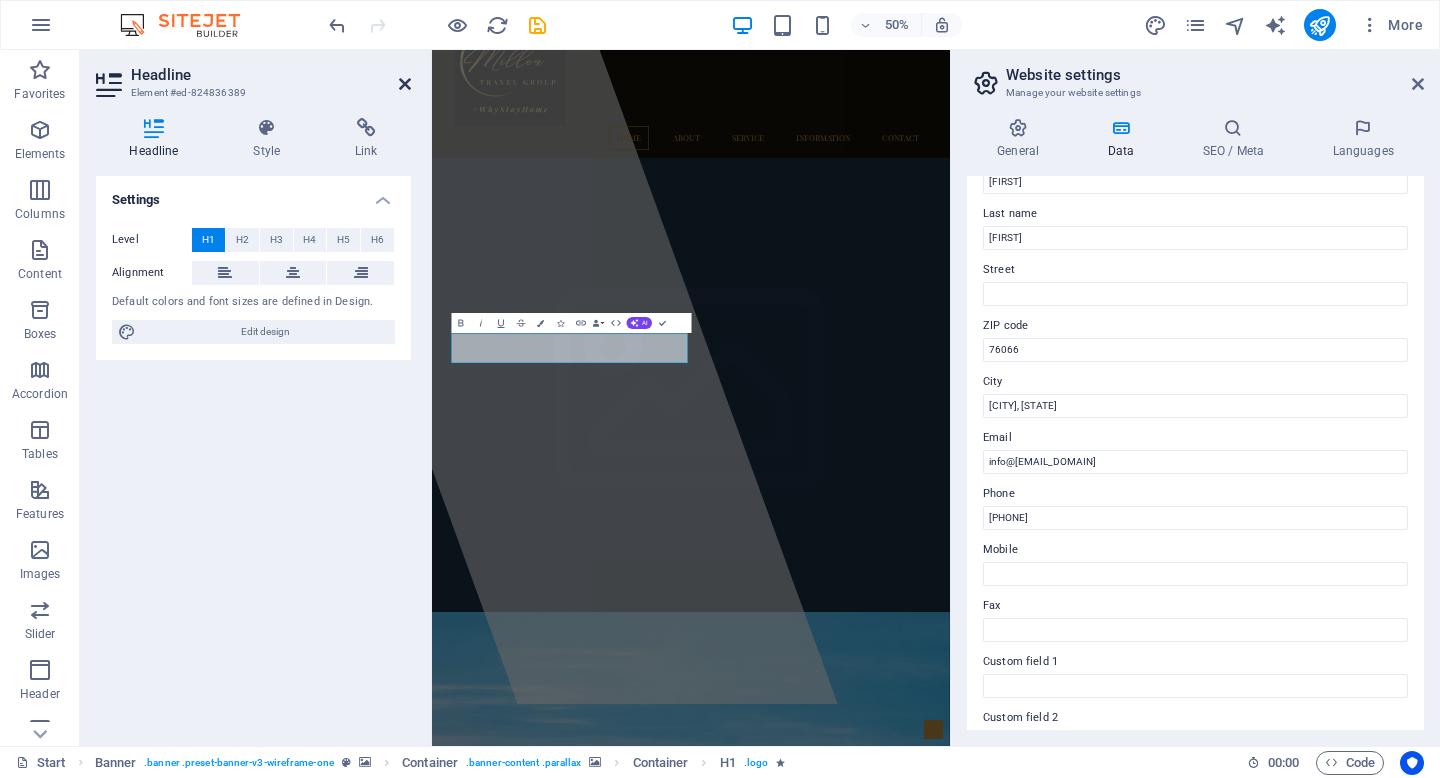 click at bounding box center [405, 84] 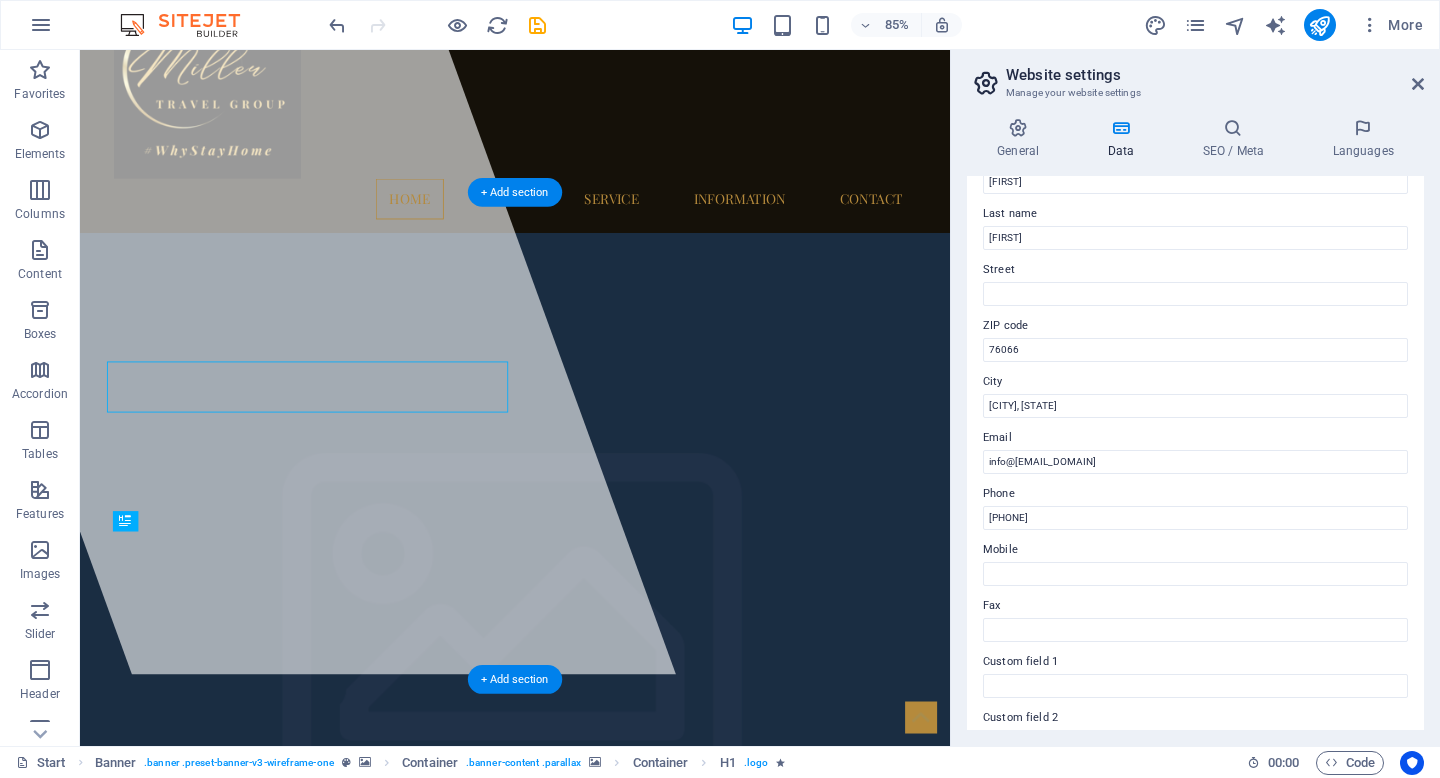 click at bounding box center [592, 1743] 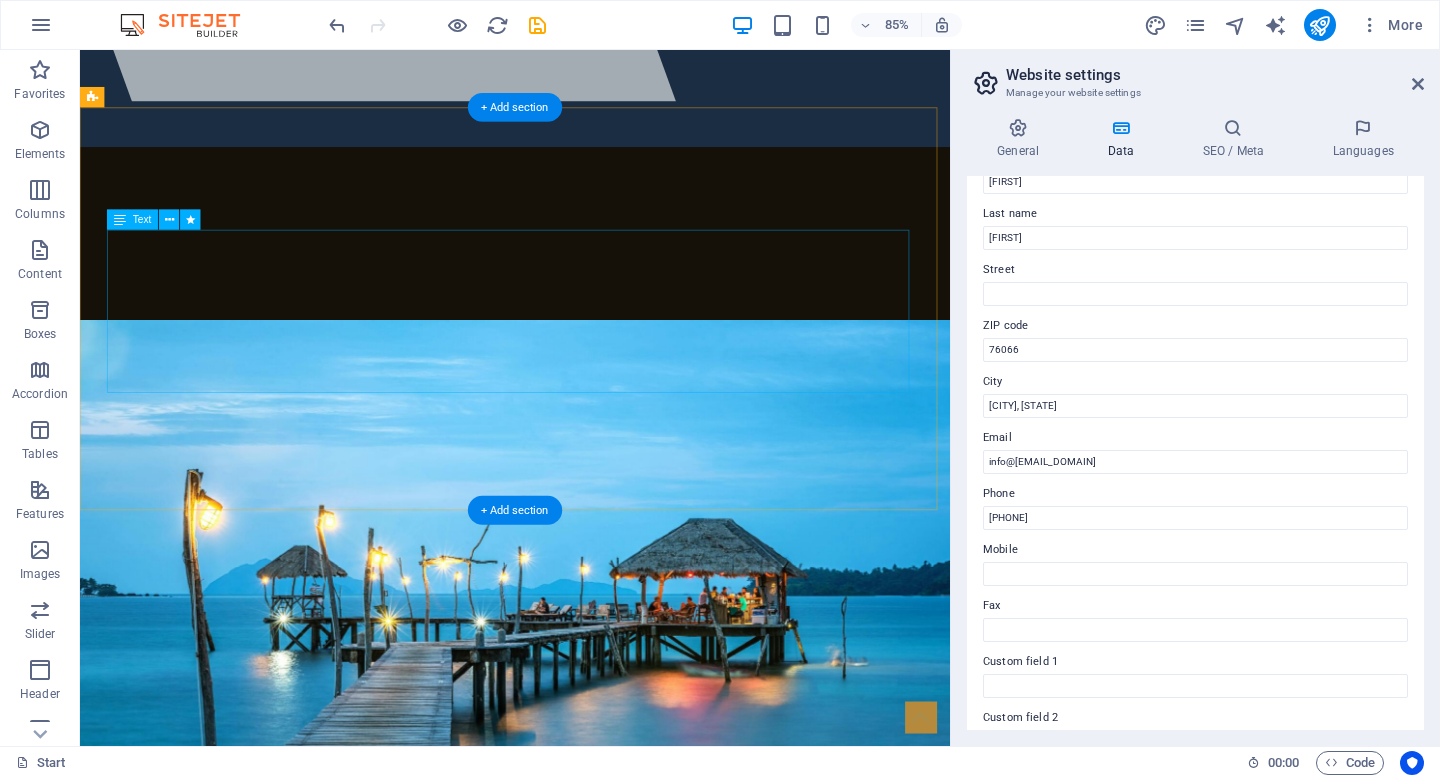scroll, scrollTop: 762, scrollLeft: 0, axis: vertical 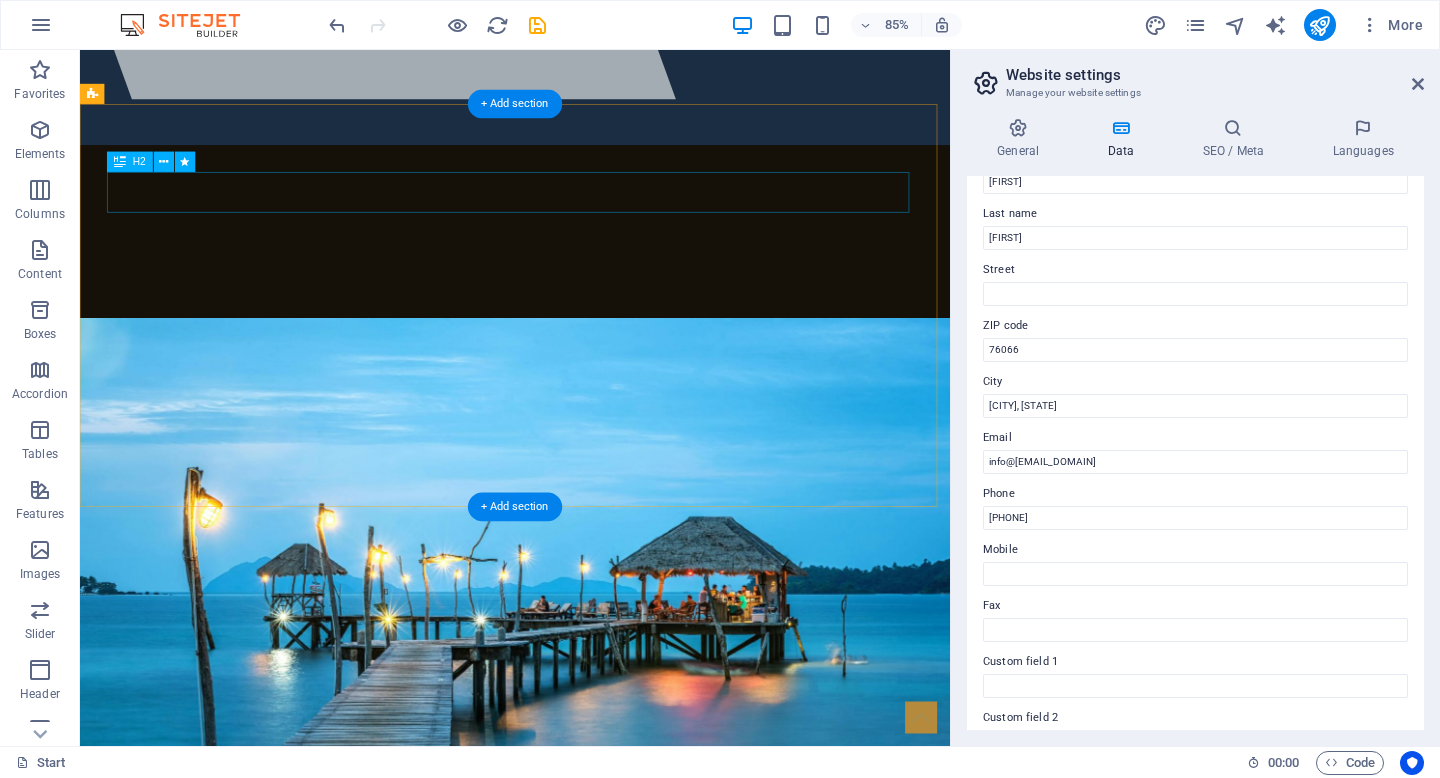 click on "About" at bounding box center [592, 1361] 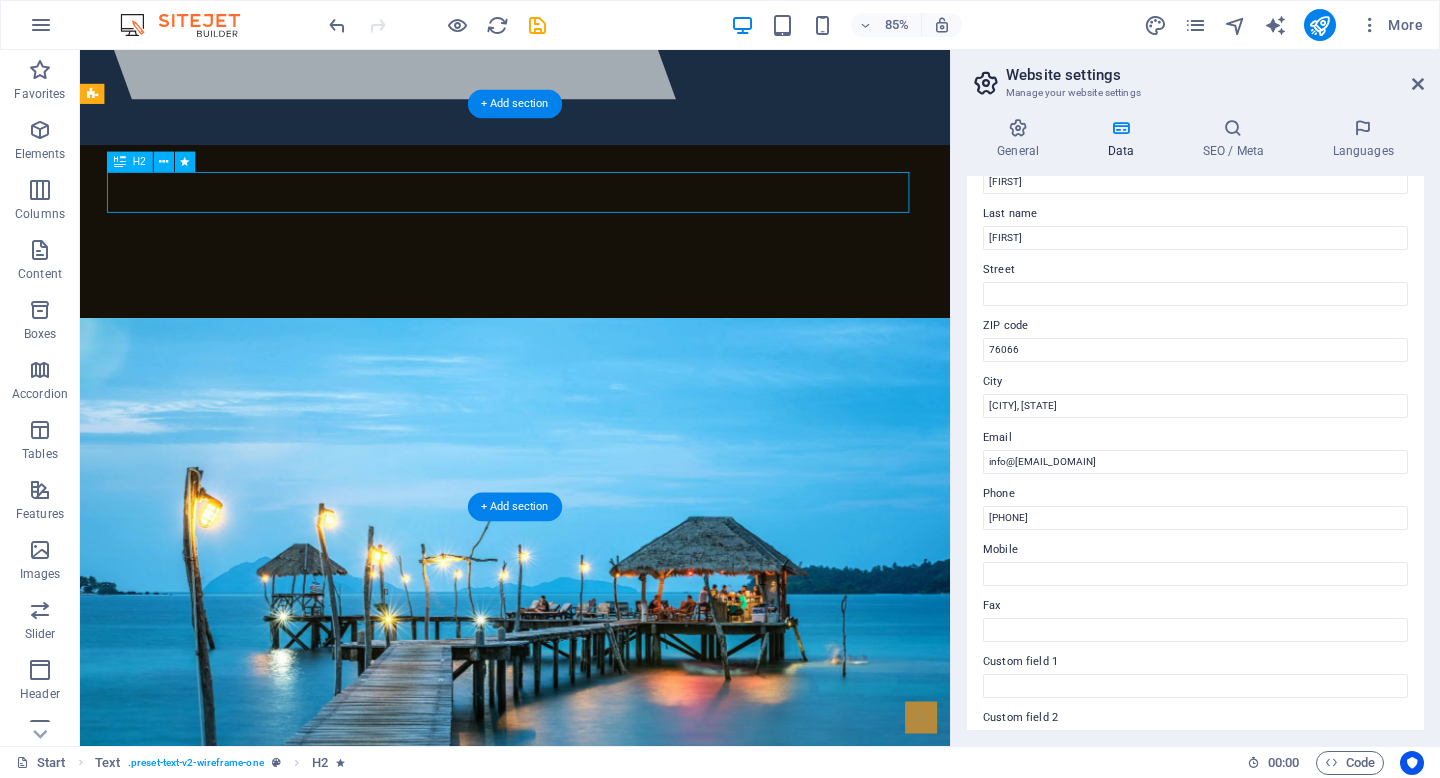 click on "About" at bounding box center [592, 1361] 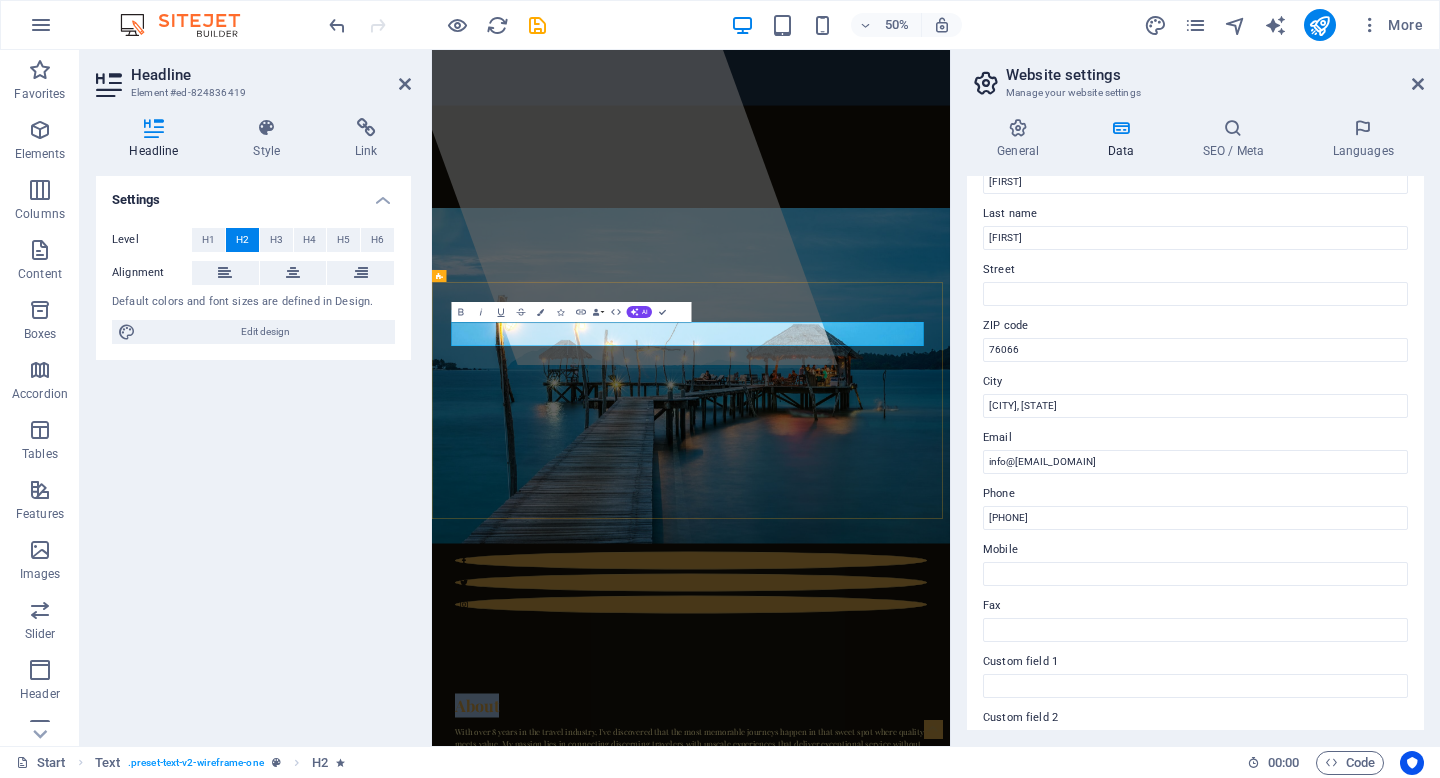 click on "About" at bounding box center [950, 1361] 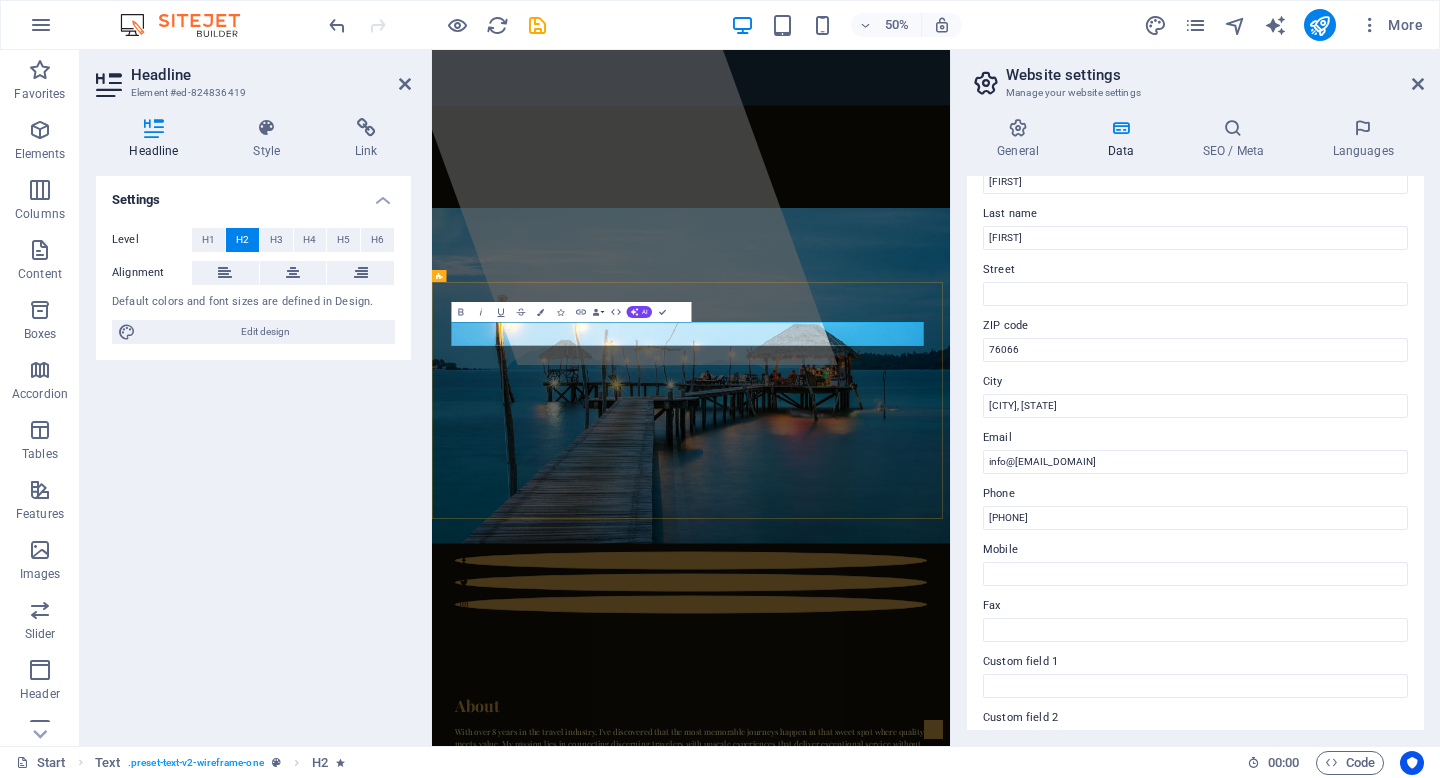 type 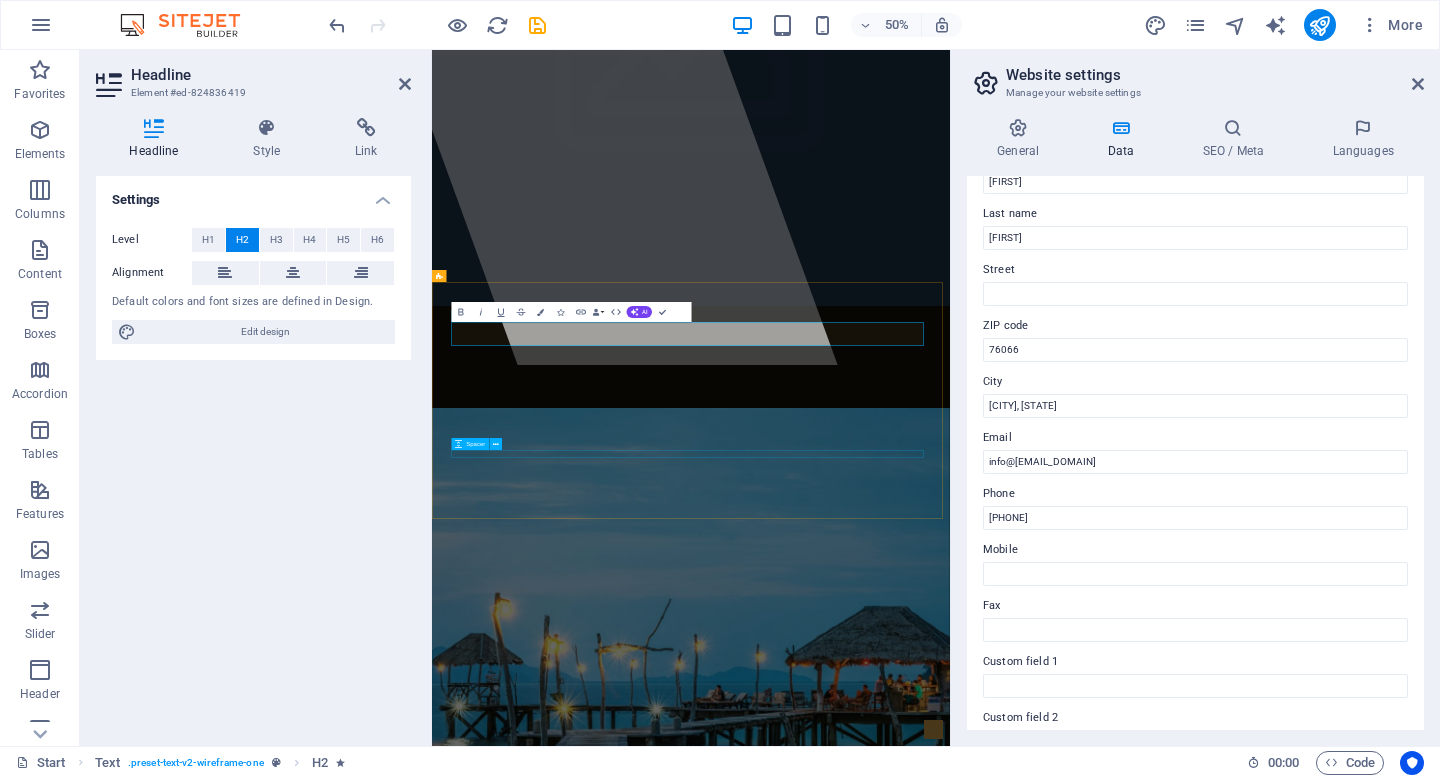 click at bounding box center (950, 2472) 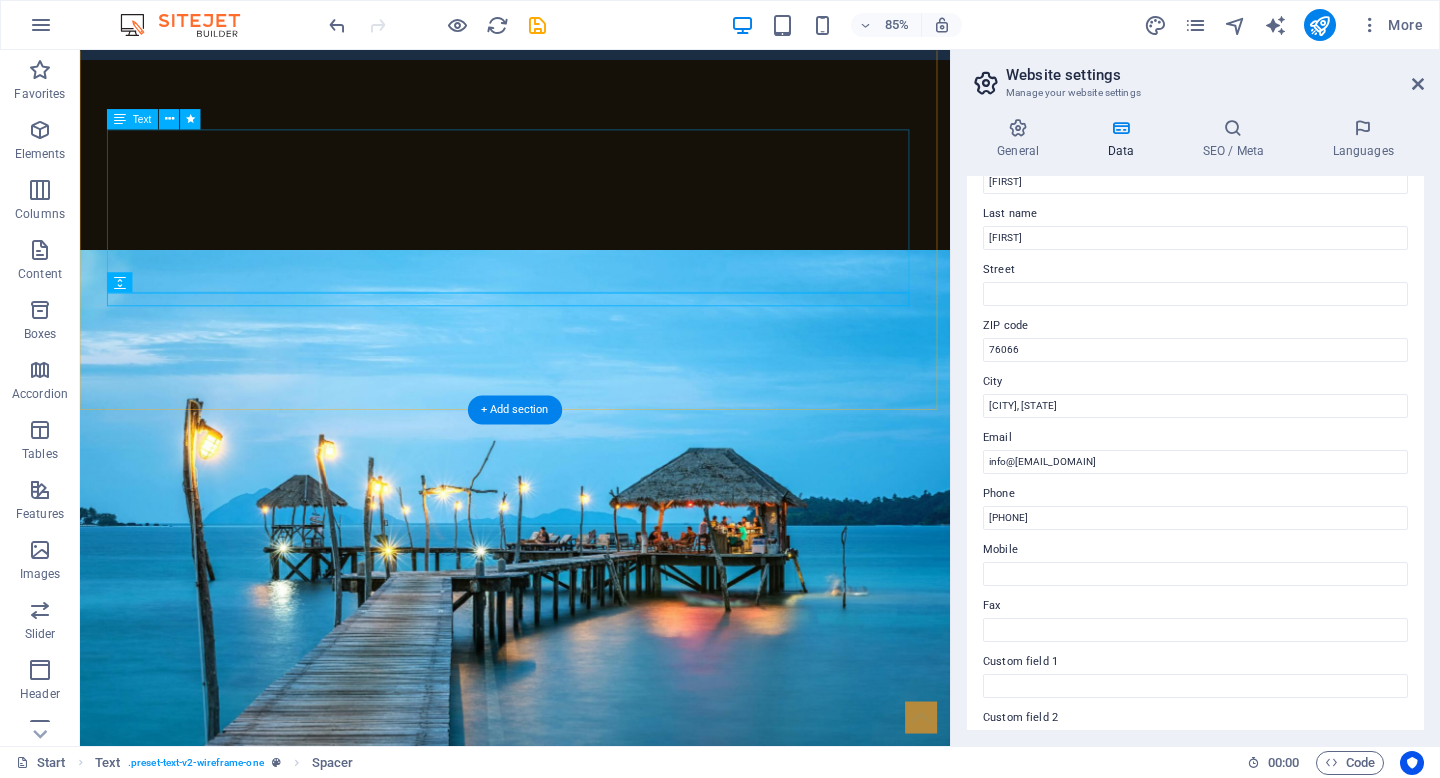 scroll, scrollTop: 893, scrollLeft: 0, axis: vertical 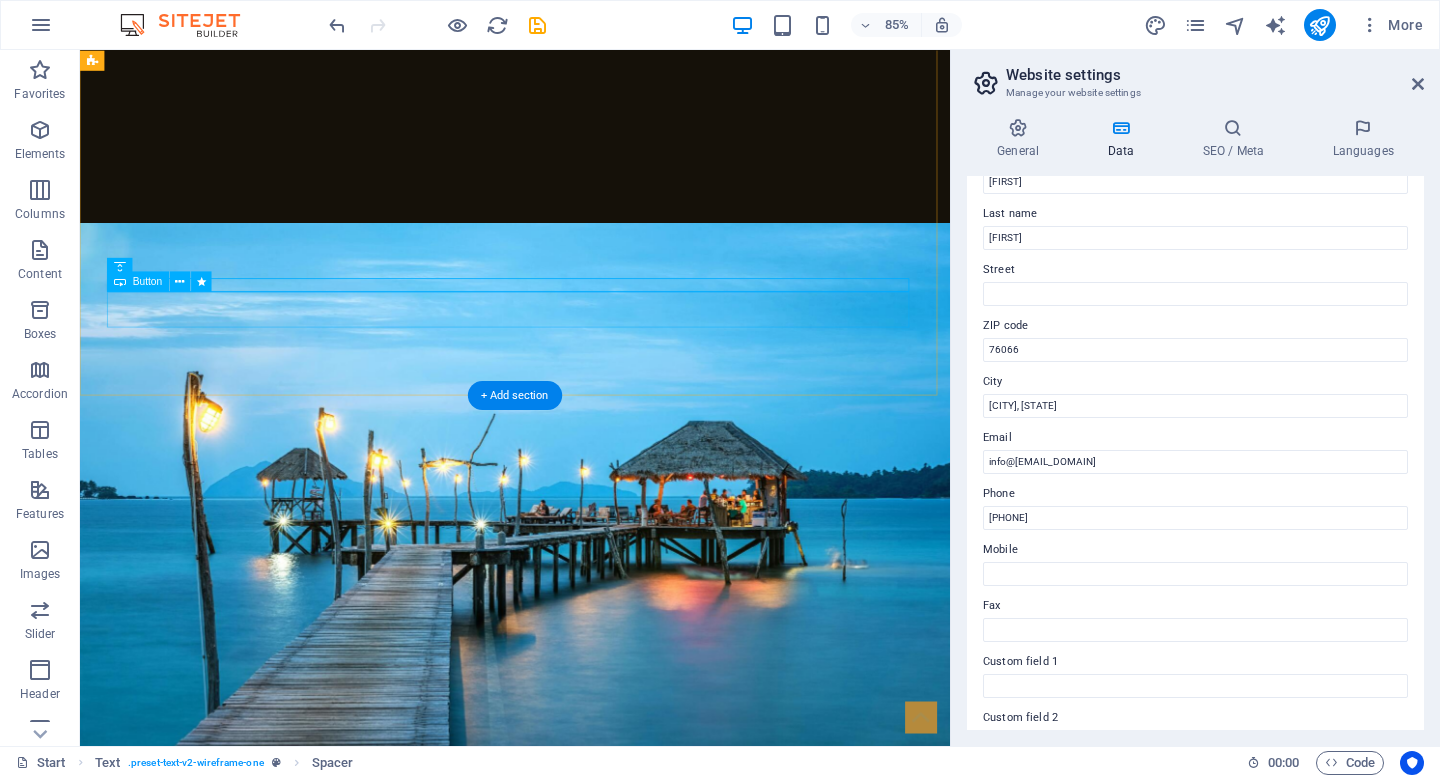 click on "LEARN MORE" at bounding box center (592, 1499) 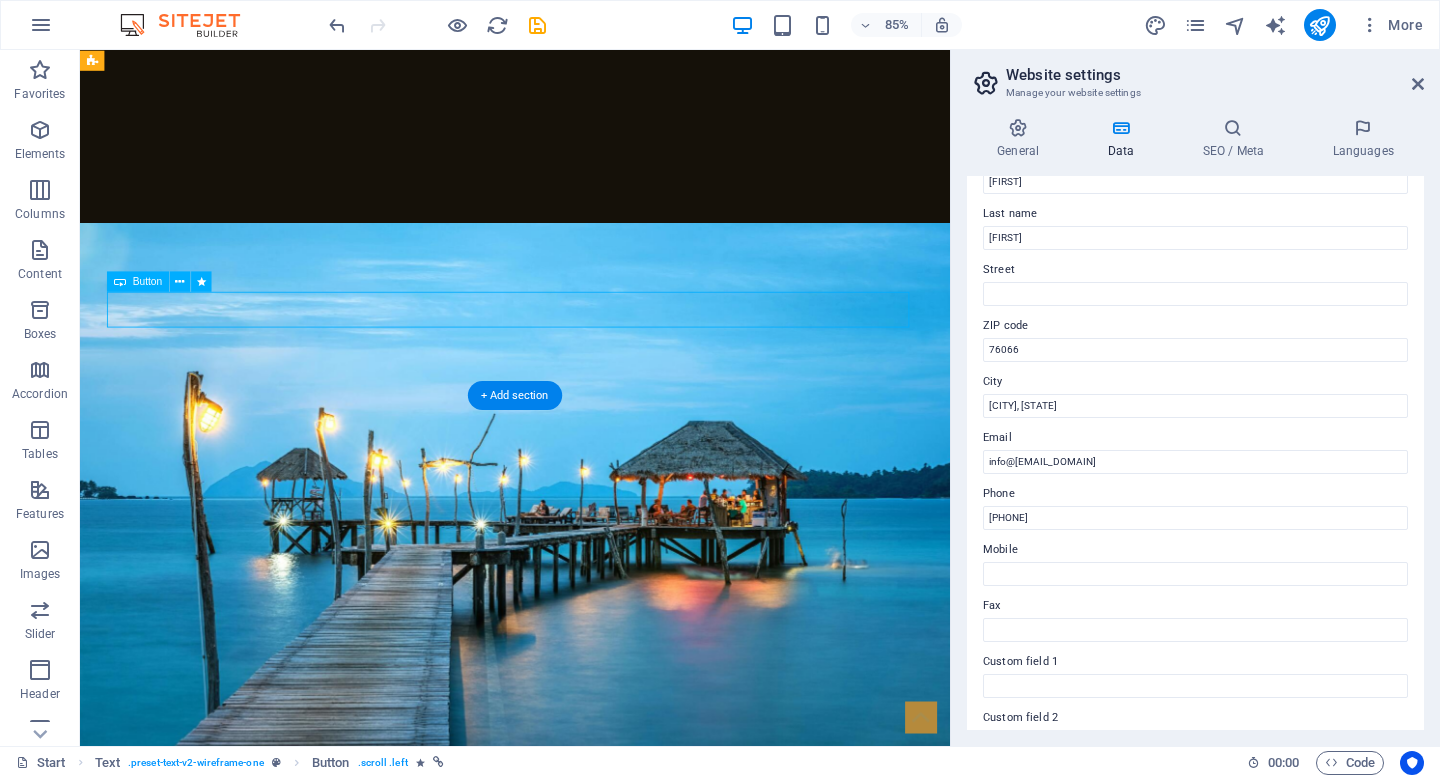 click on "LEARN MORE" at bounding box center [592, 1499] 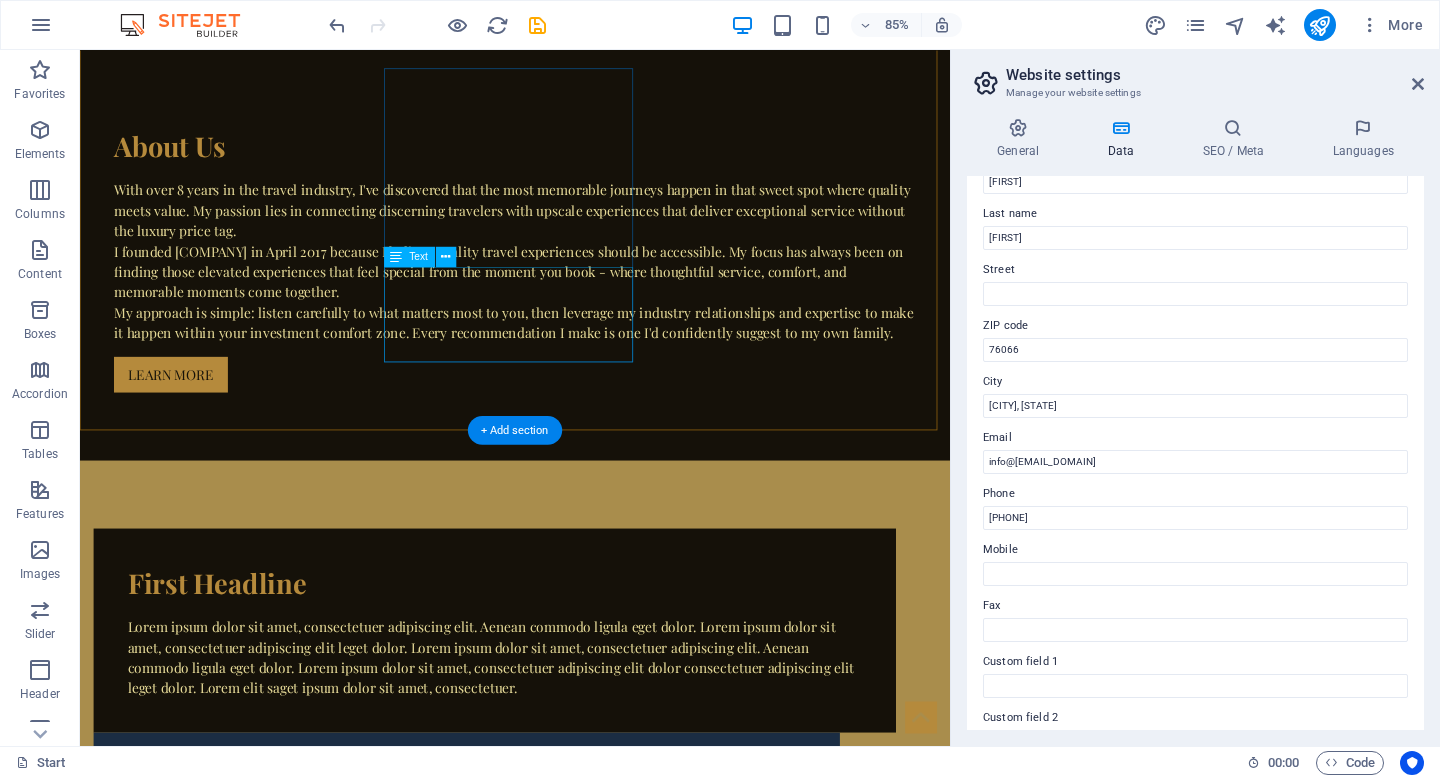 scroll, scrollTop: 1962, scrollLeft: 0, axis: vertical 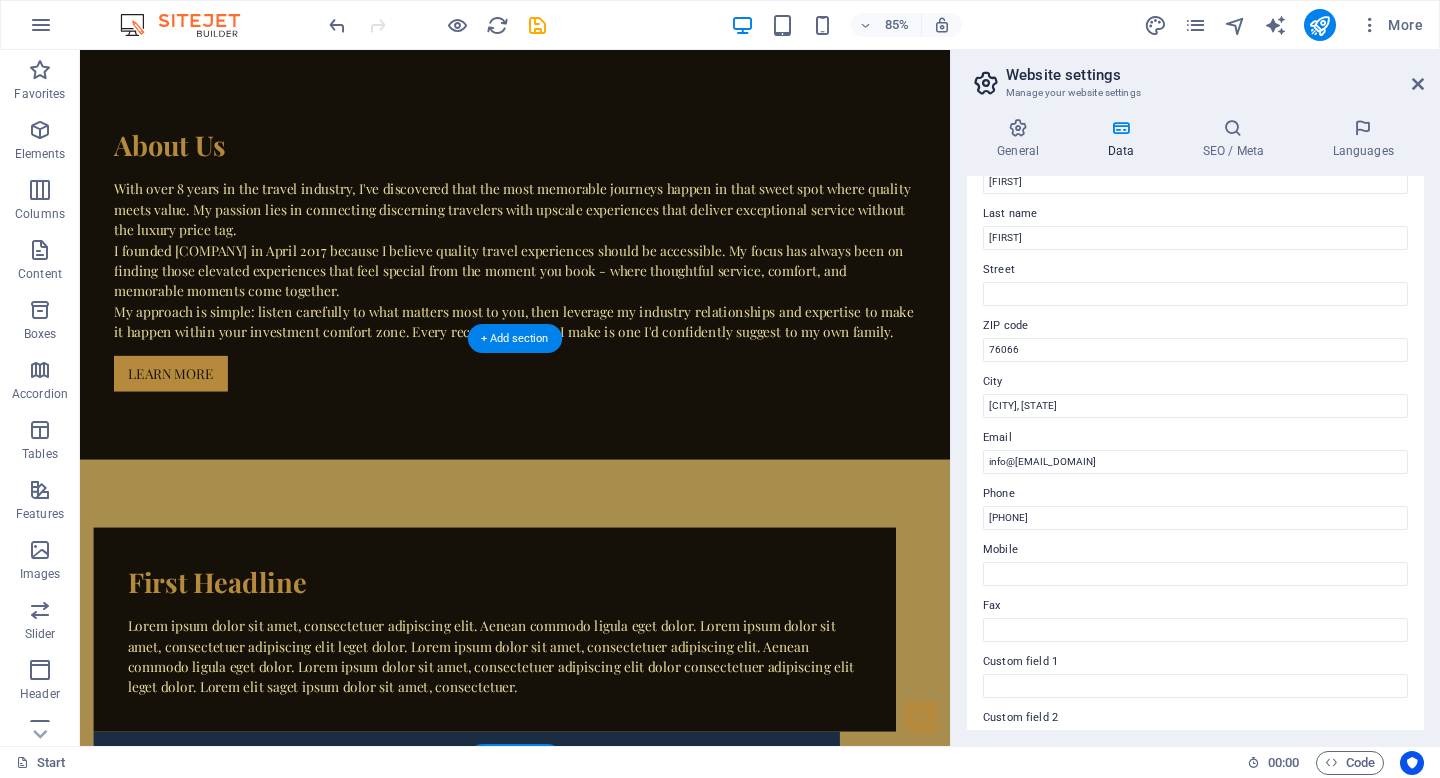 click at bounding box center [592, 2865] 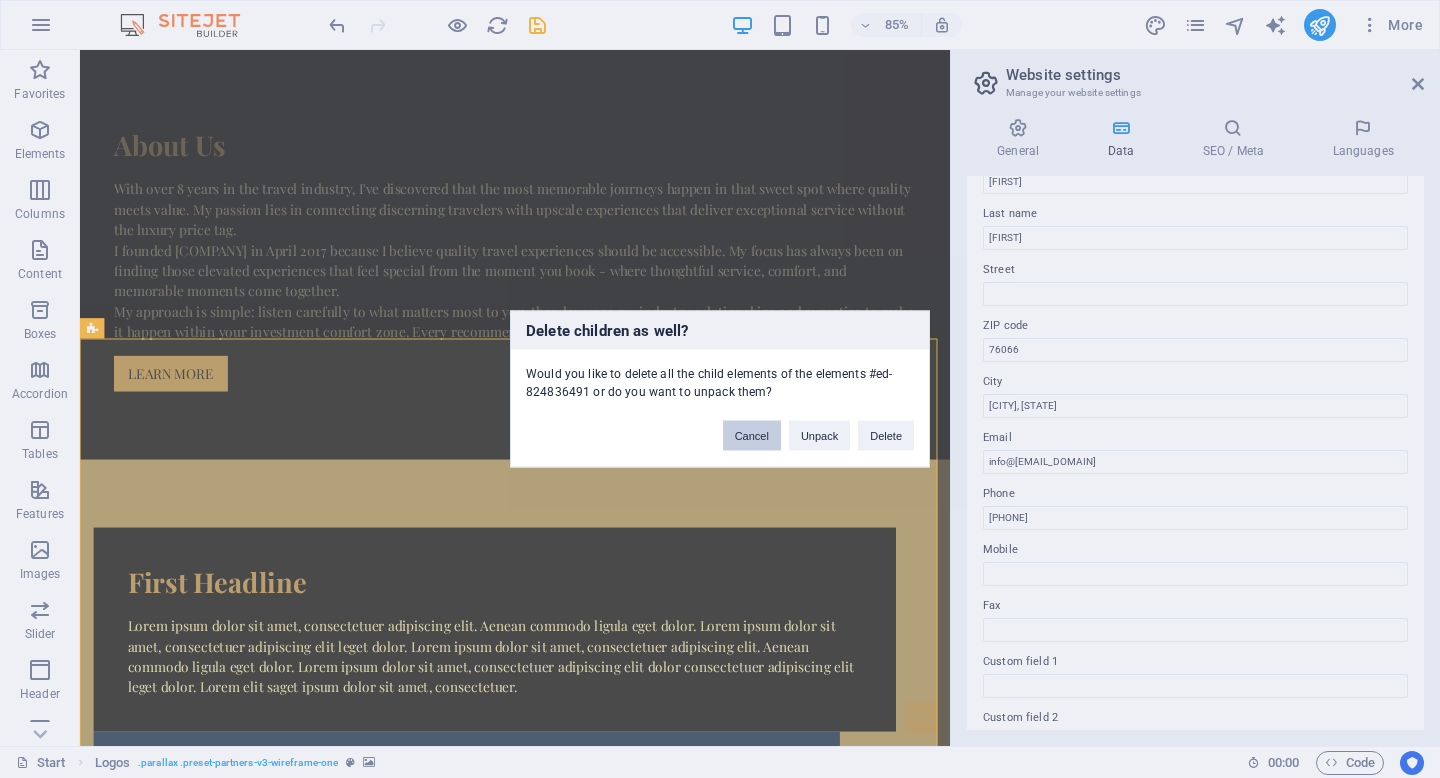 click on "Cancel" at bounding box center [752, 436] 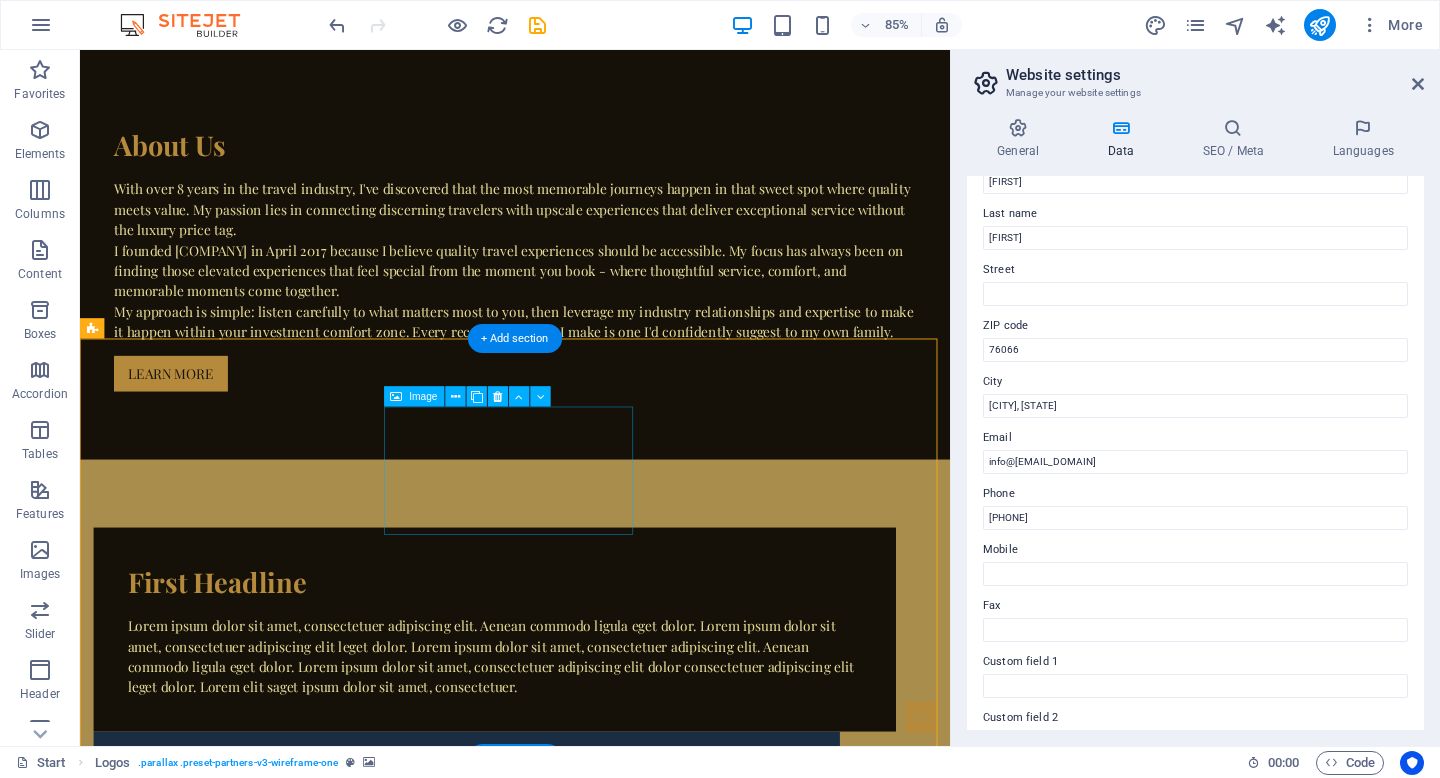 click at bounding box center [242, 3635] 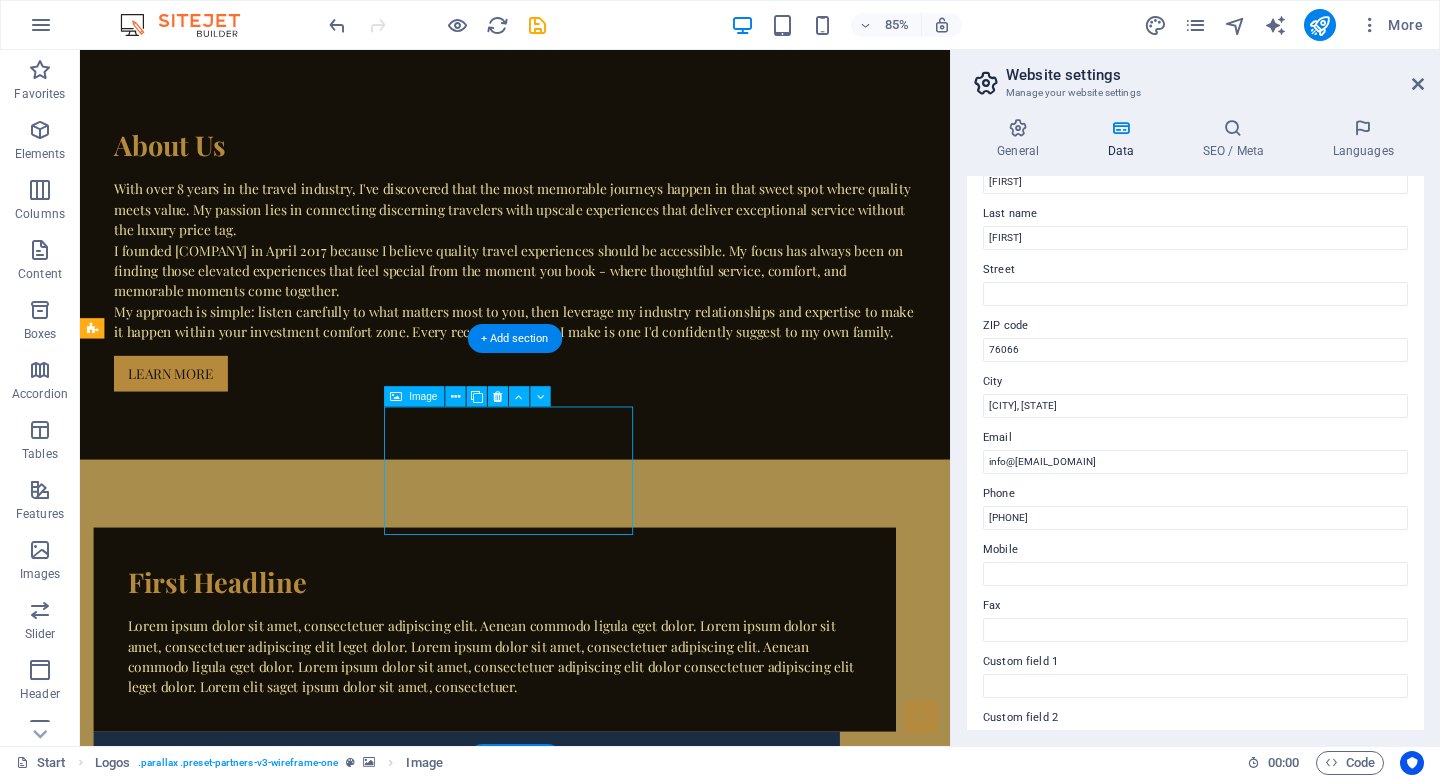 click at bounding box center (242, 3635) 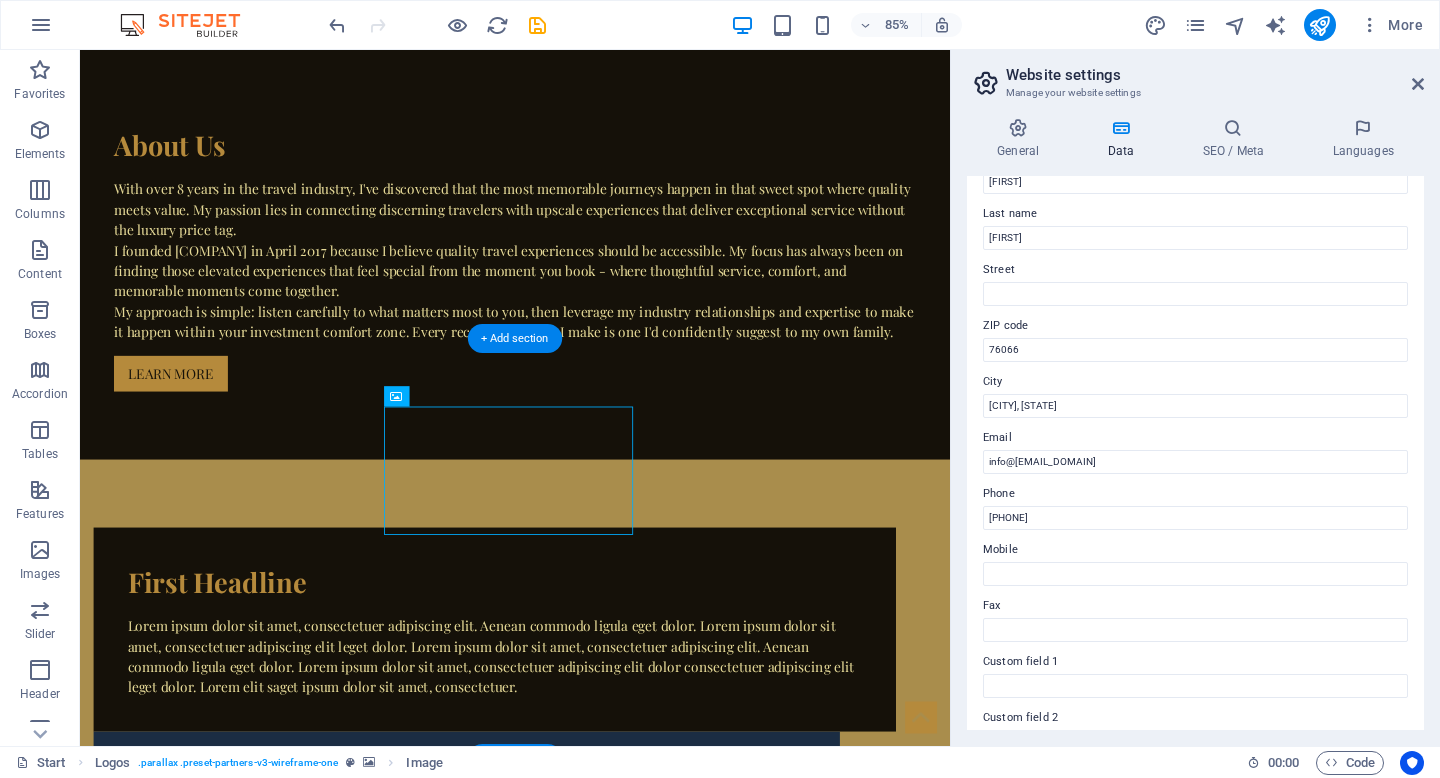 click at bounding box center [592, 2865] 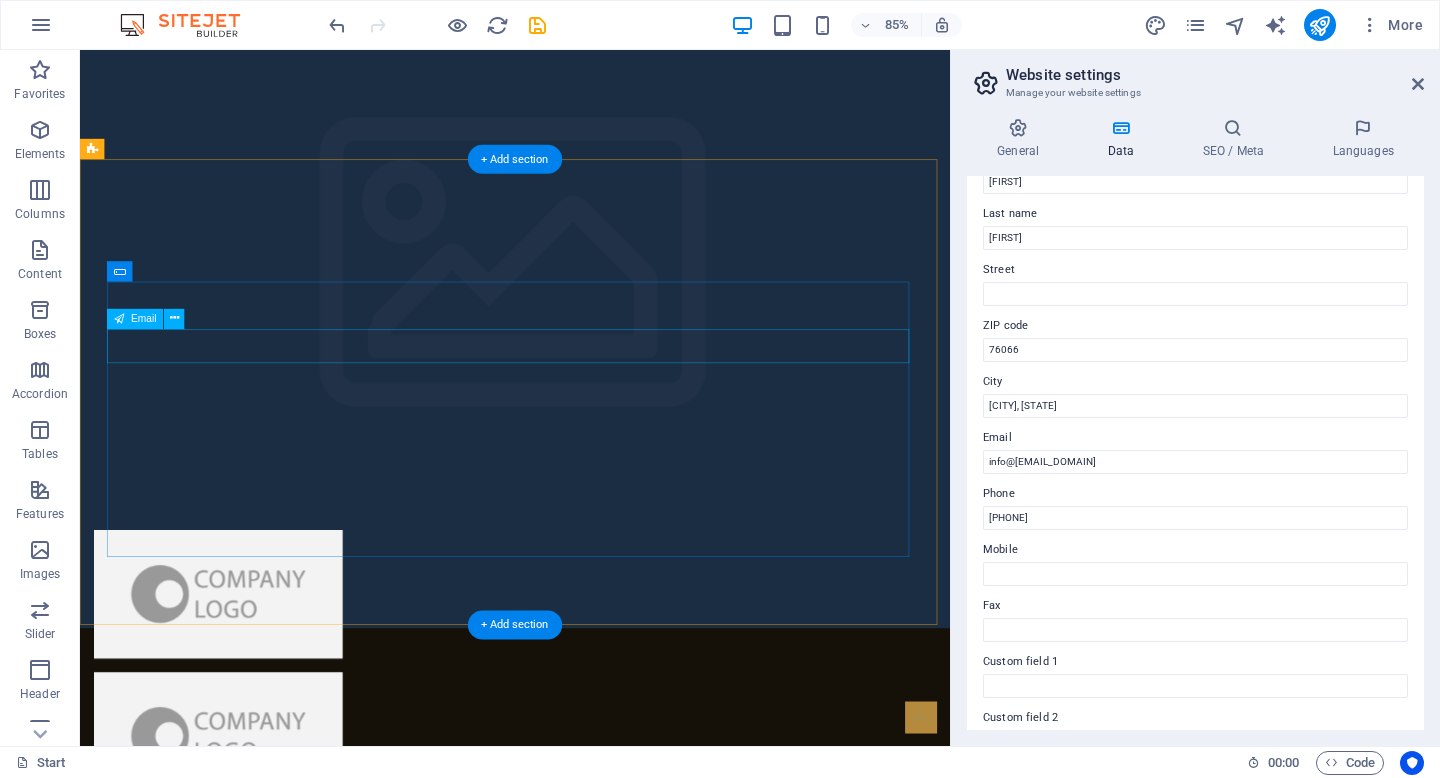 scroll, scrollTop: 4767, scrollLeft: 0, axis: vertical 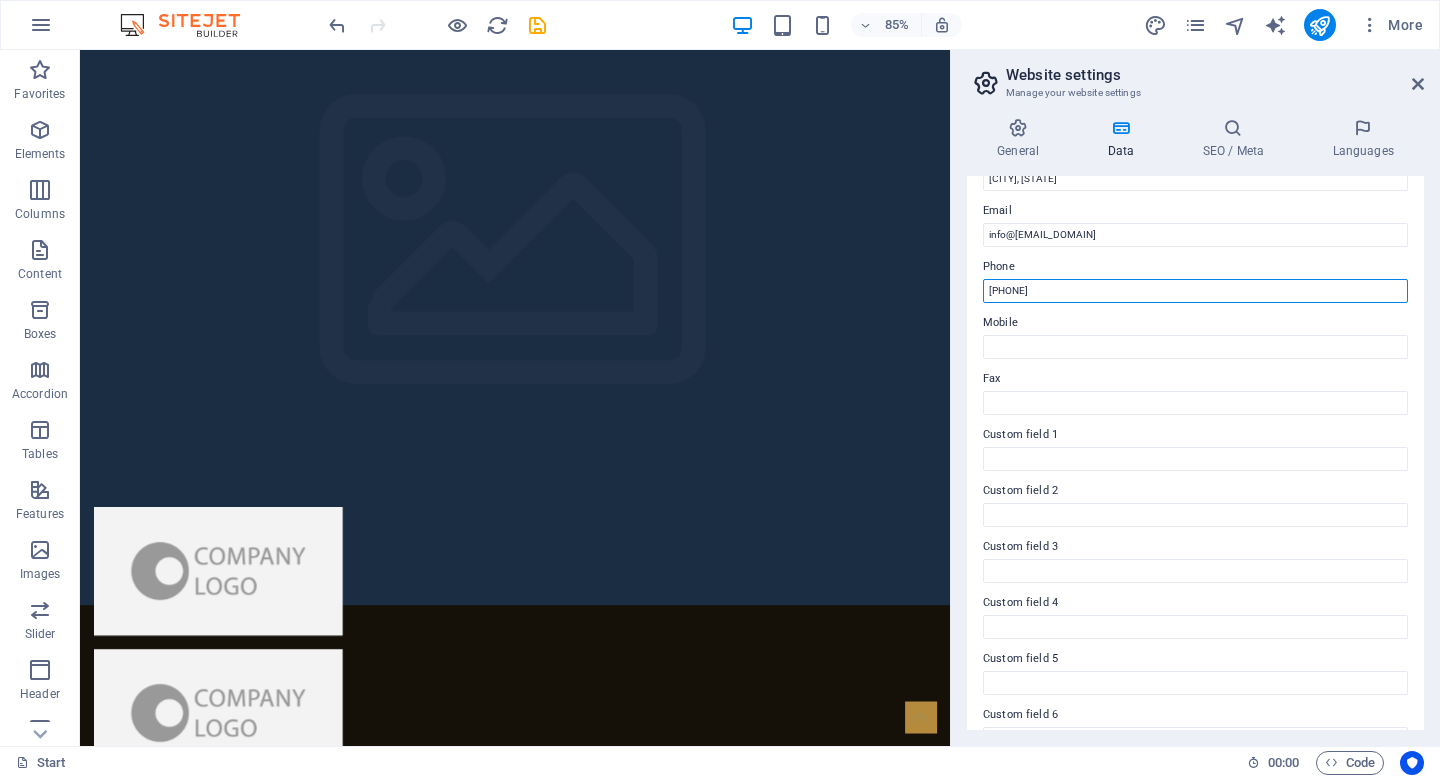 click on "[PHONE]" at bounding box center [1195, 291] 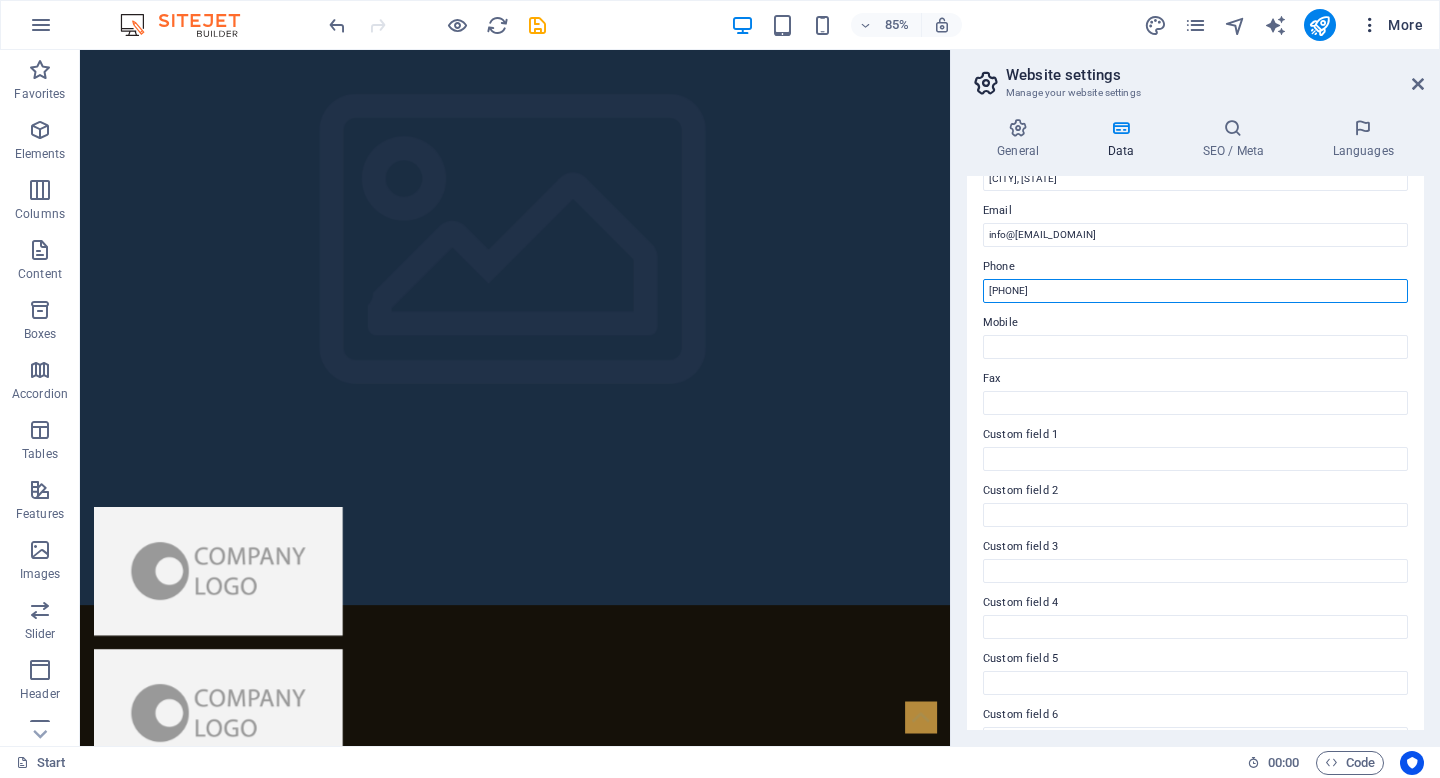 type on "[PHONE]" 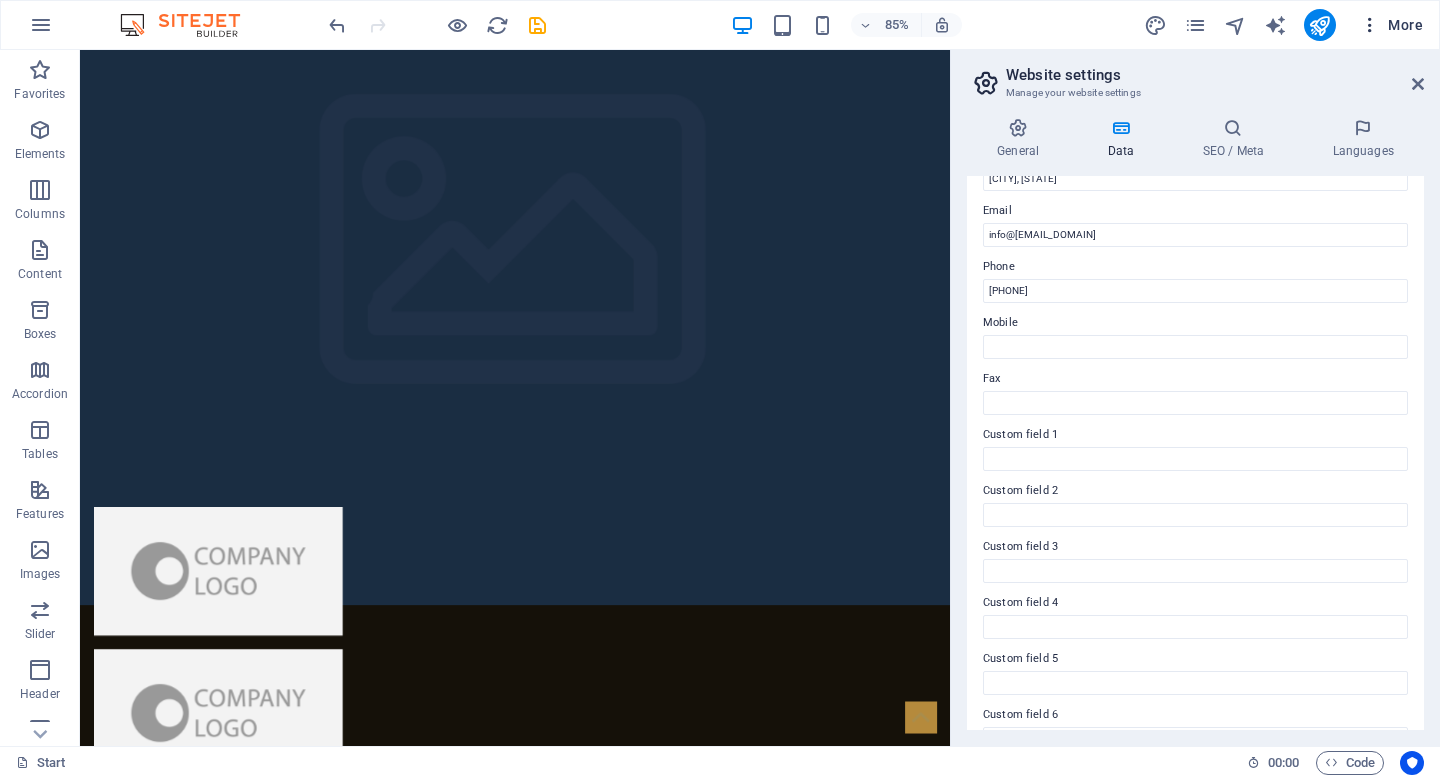 click at bounding box center [1370, 25] 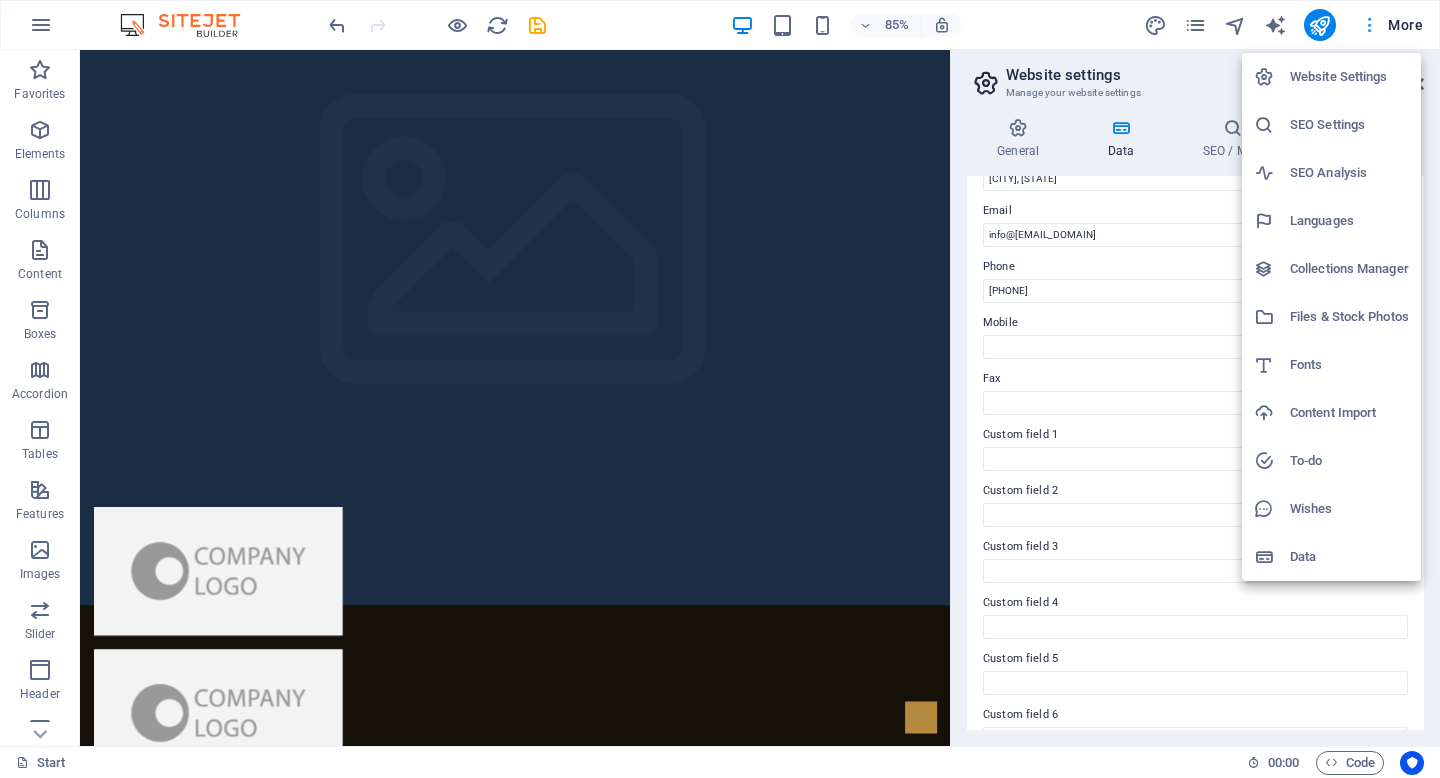 click at bounding box center [720, 389] 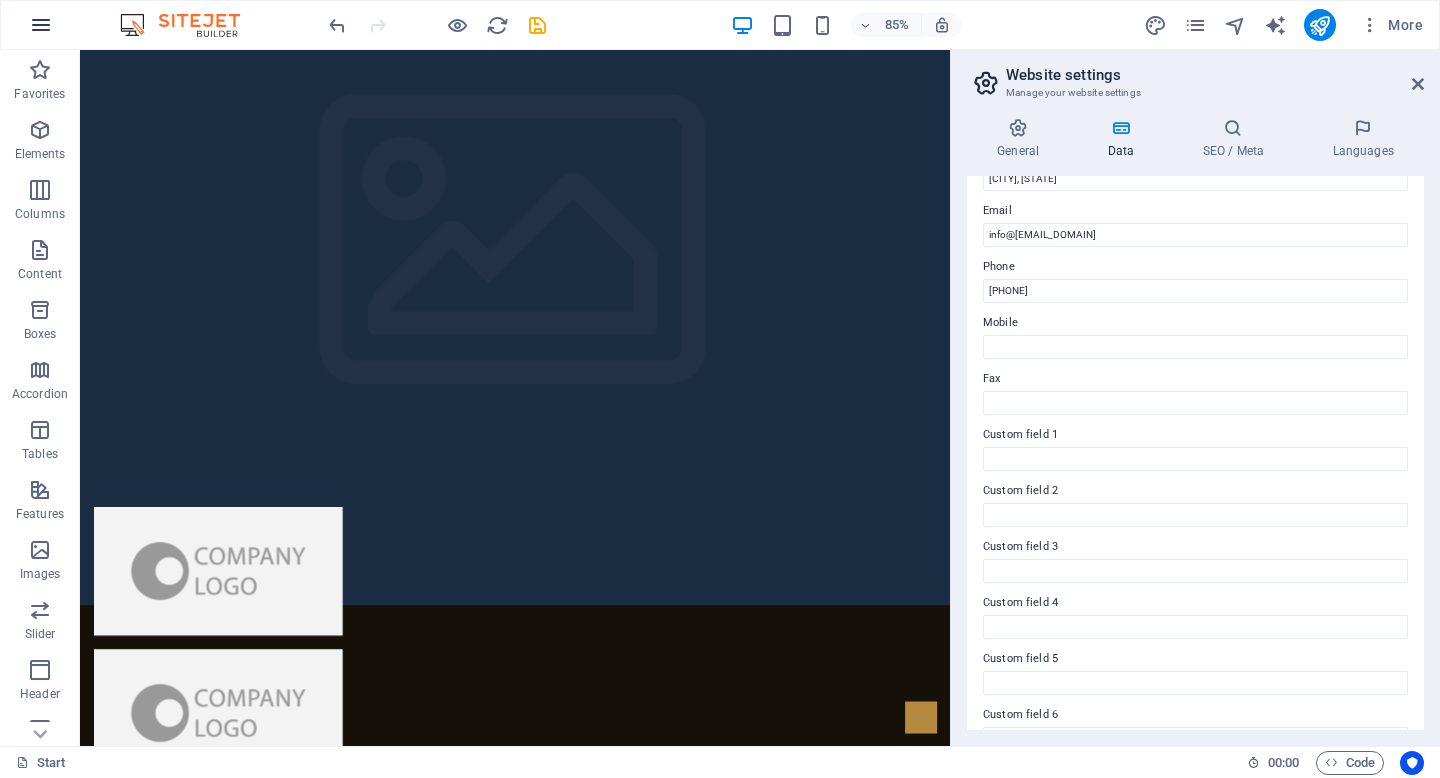 click at bounding box center (41, 25) 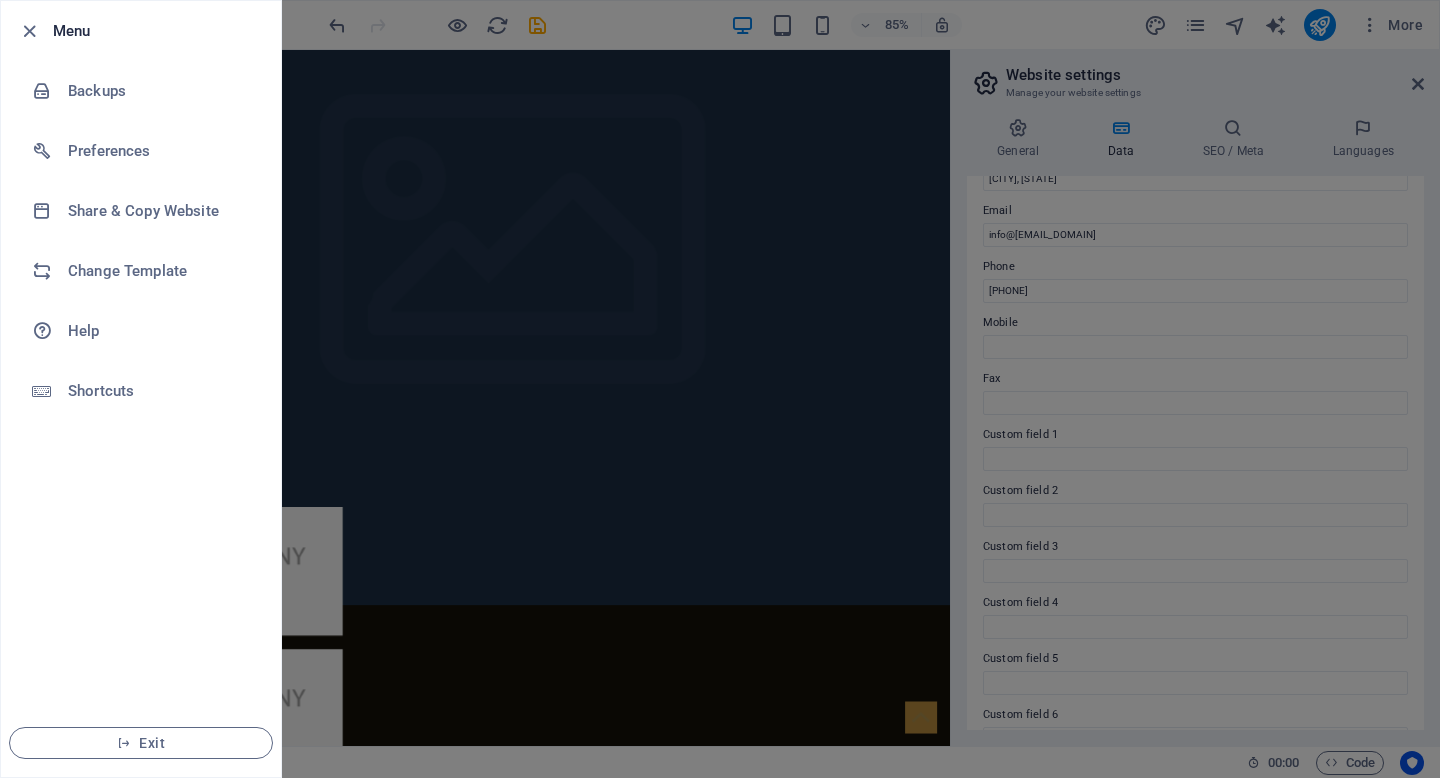click at bounding box center [720, 389] 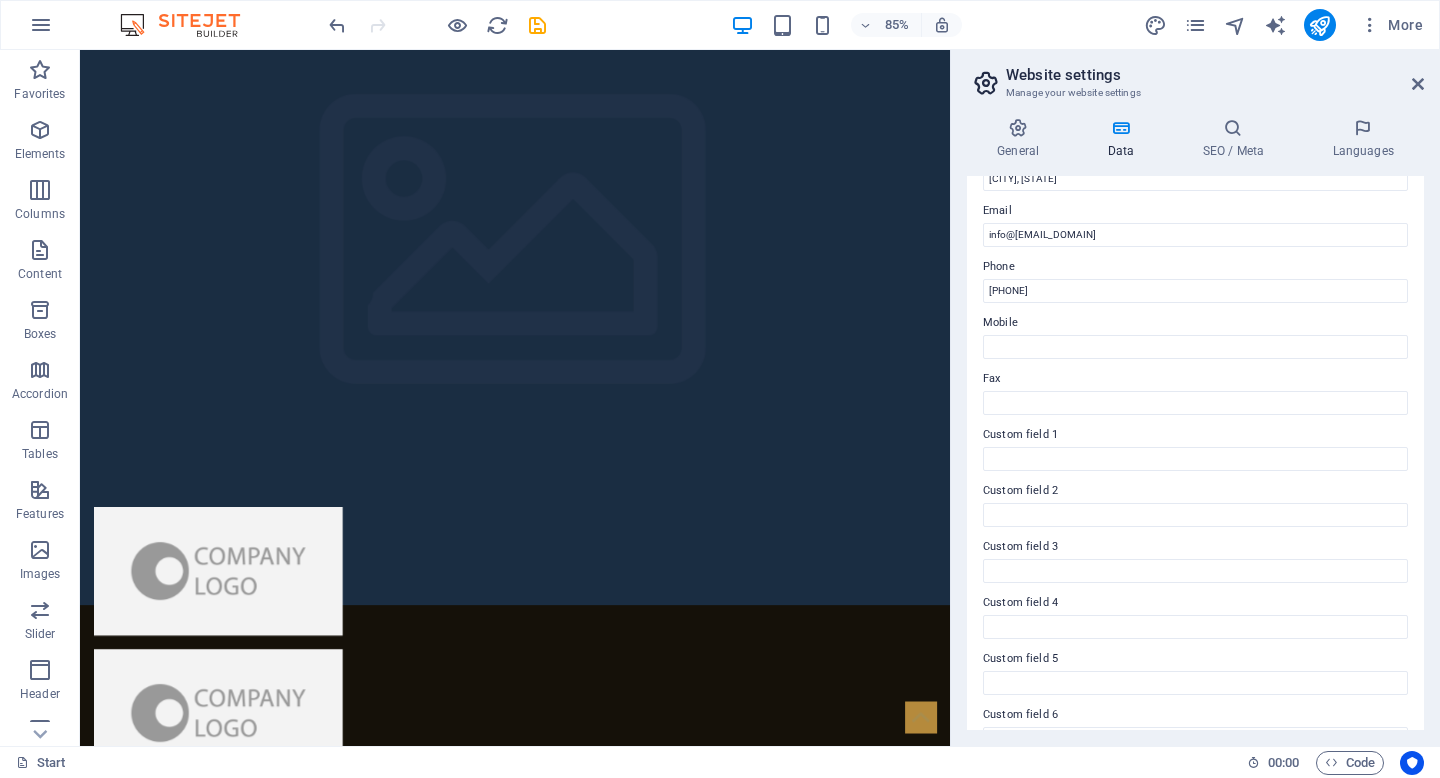 click at bounding box center (190, 25) 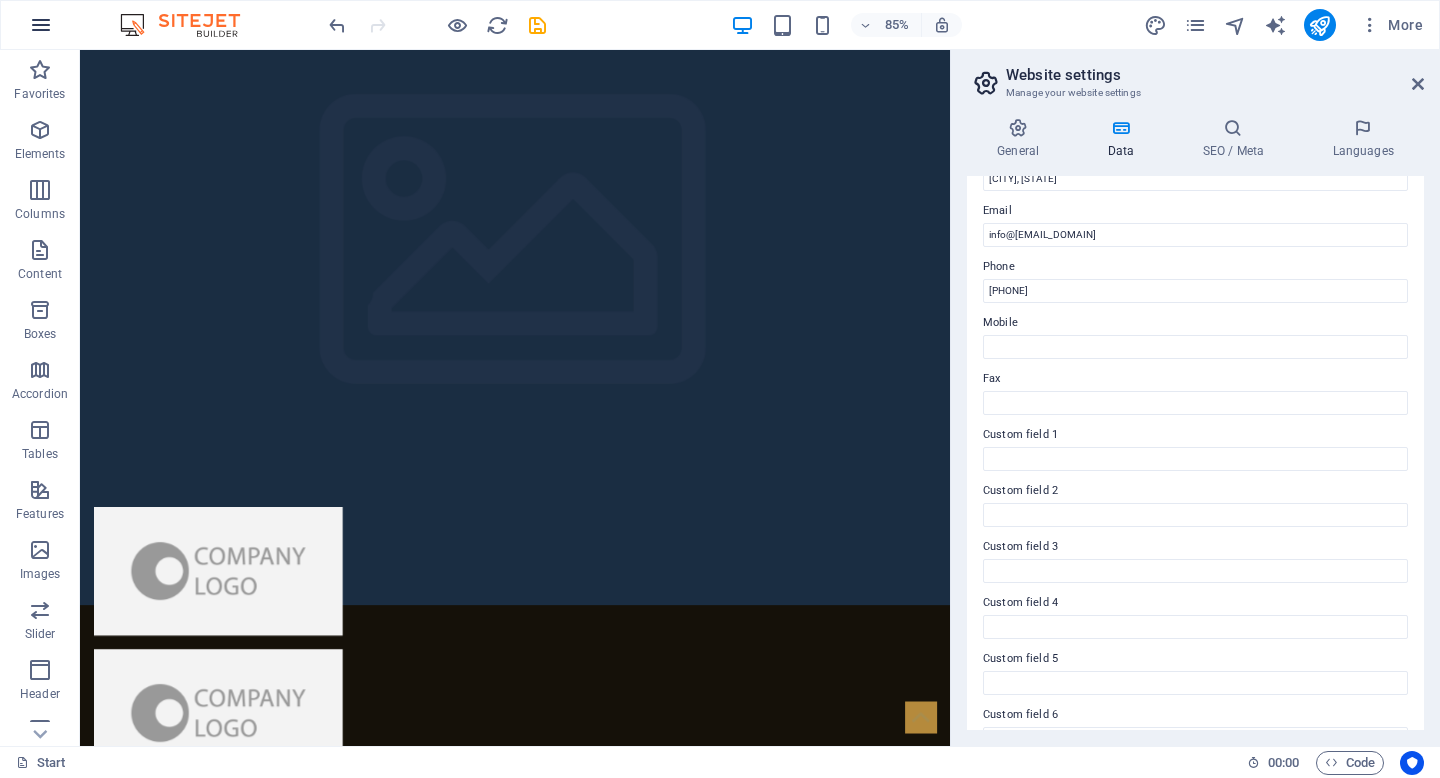 click at bounding box center [41, 25] 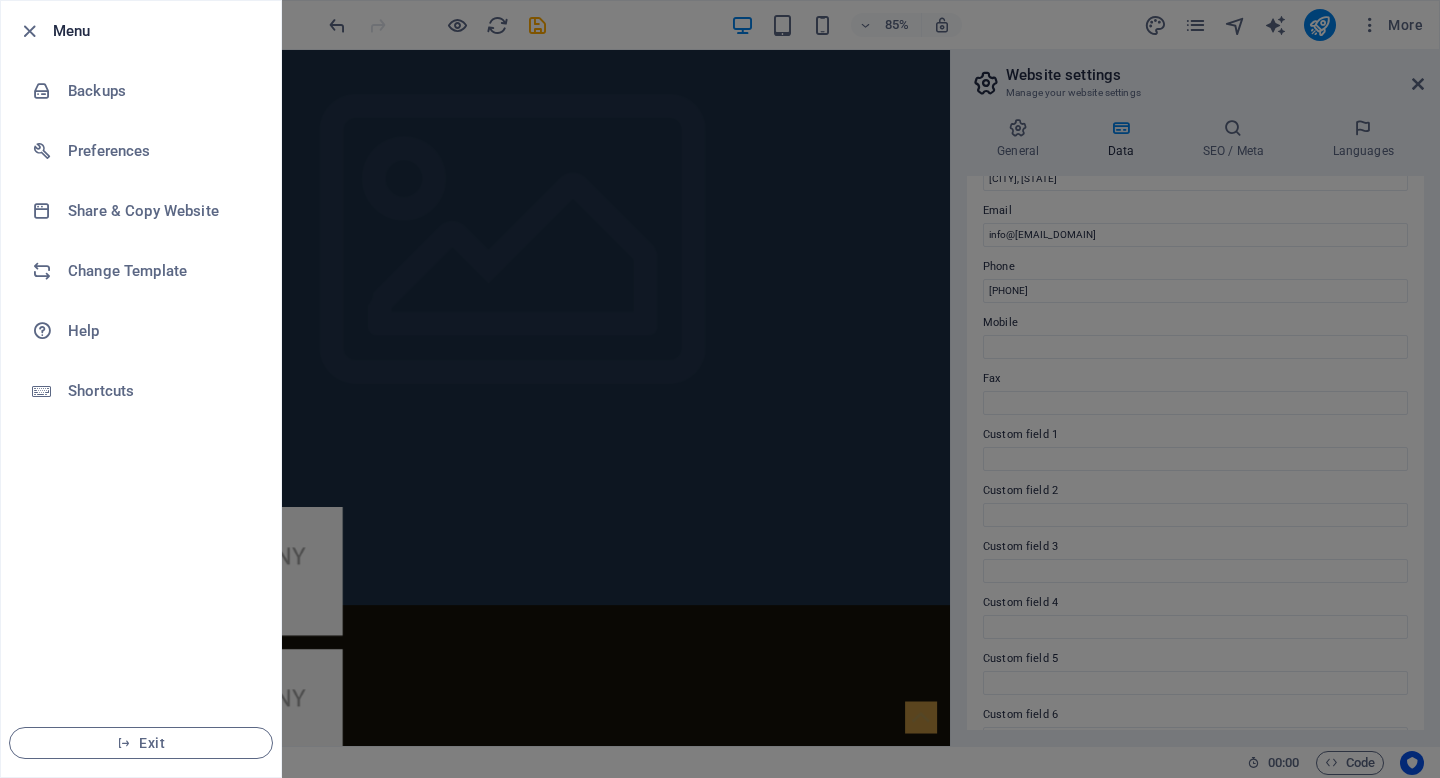 click at bounding box center [720, 389] 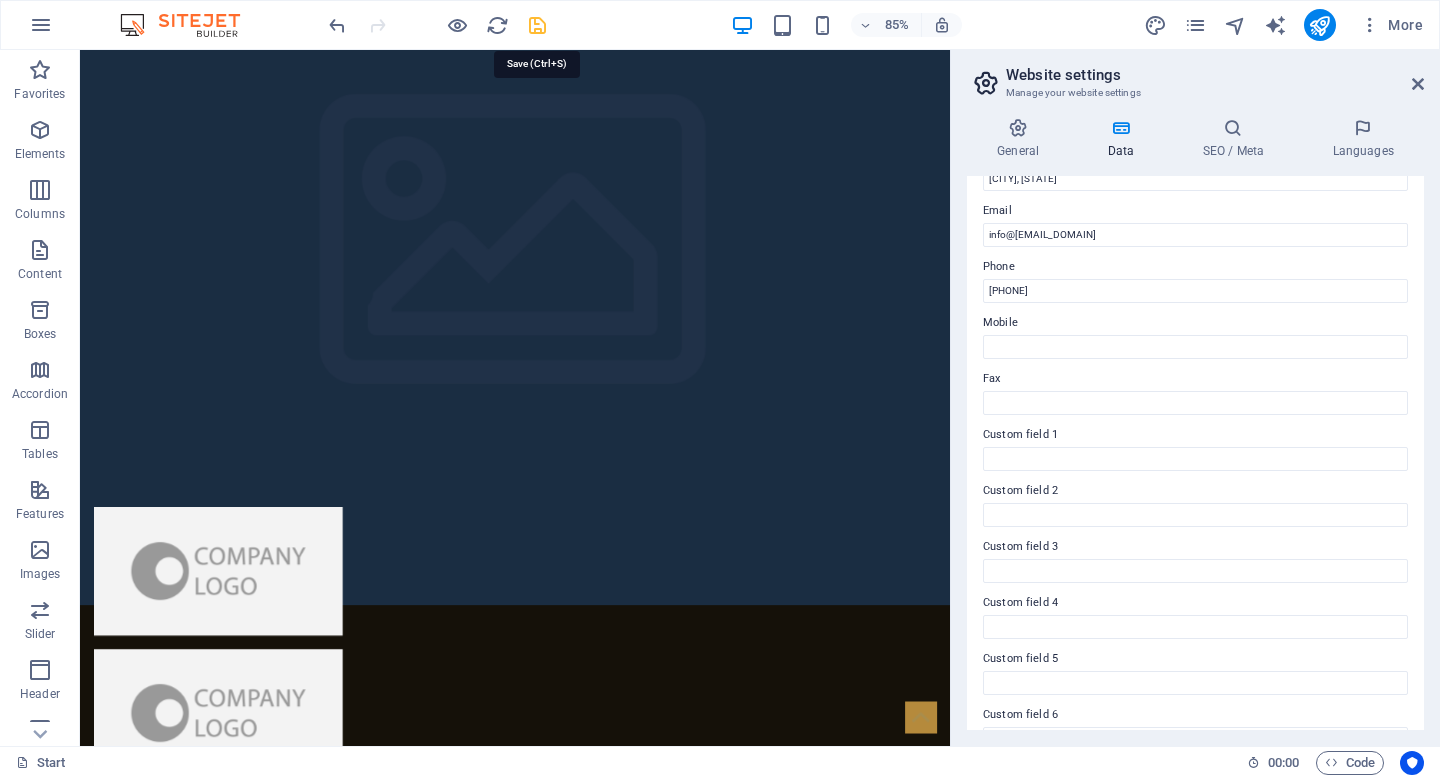 click at bounding box center [537, 25] 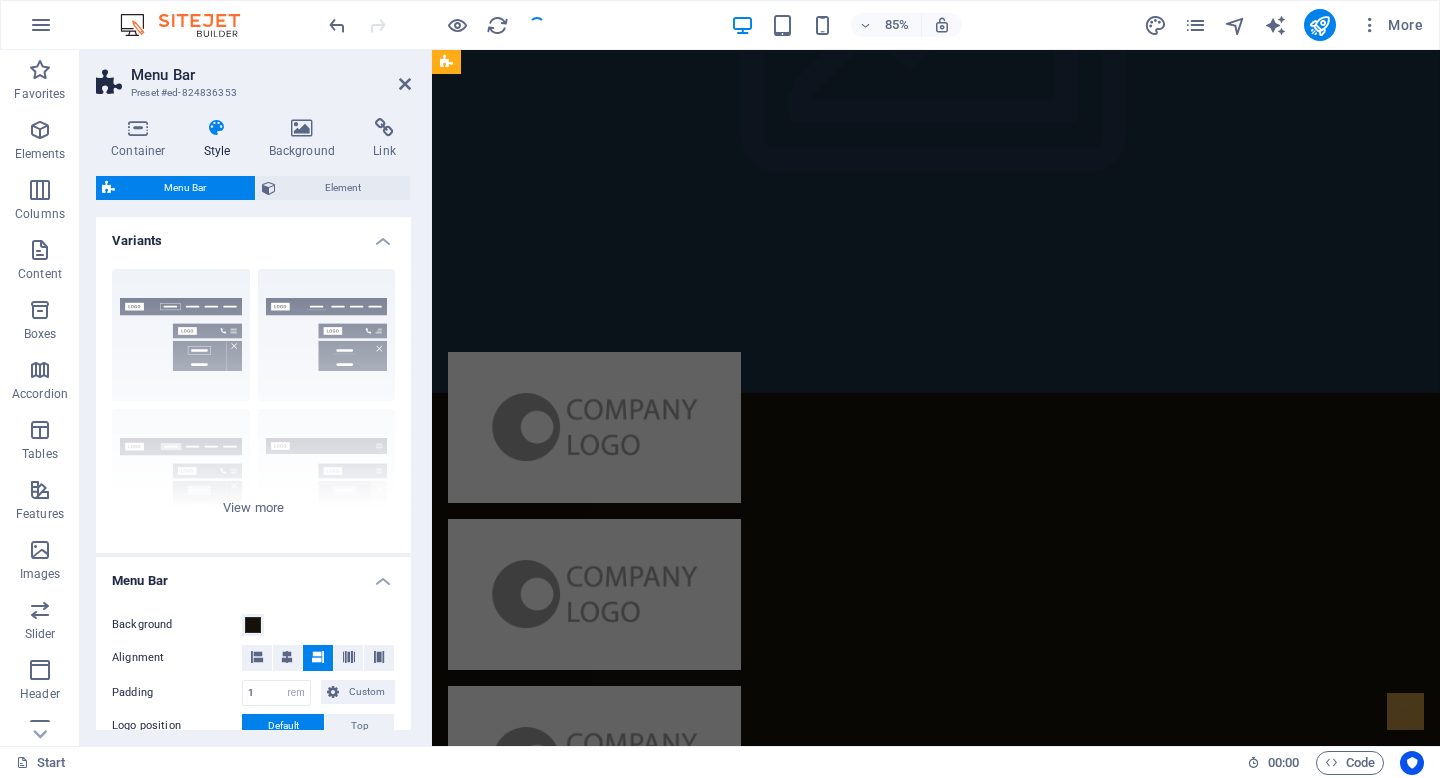 scroll, scrollTop: 0, scrollLeft: 0, axis: both 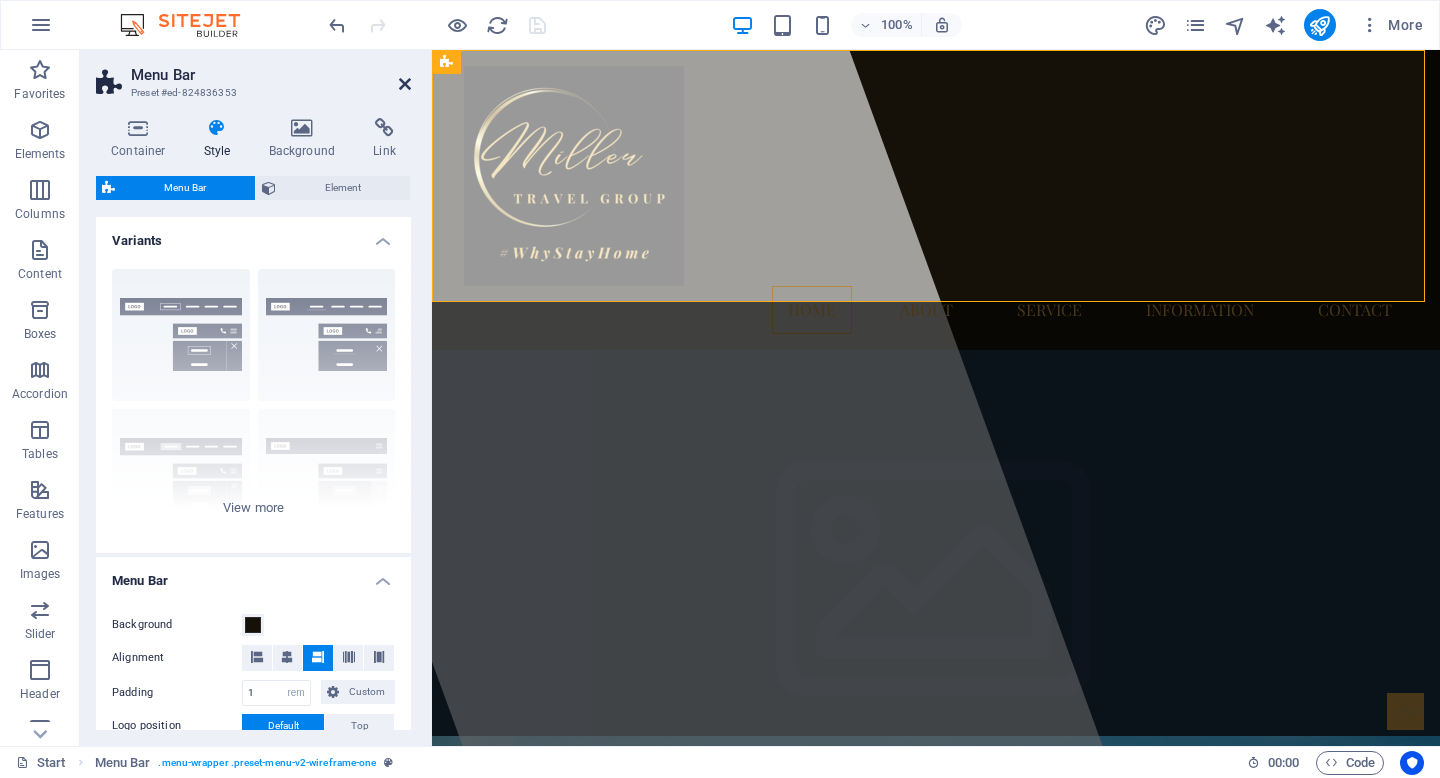 click at bounding box center [405, 84] 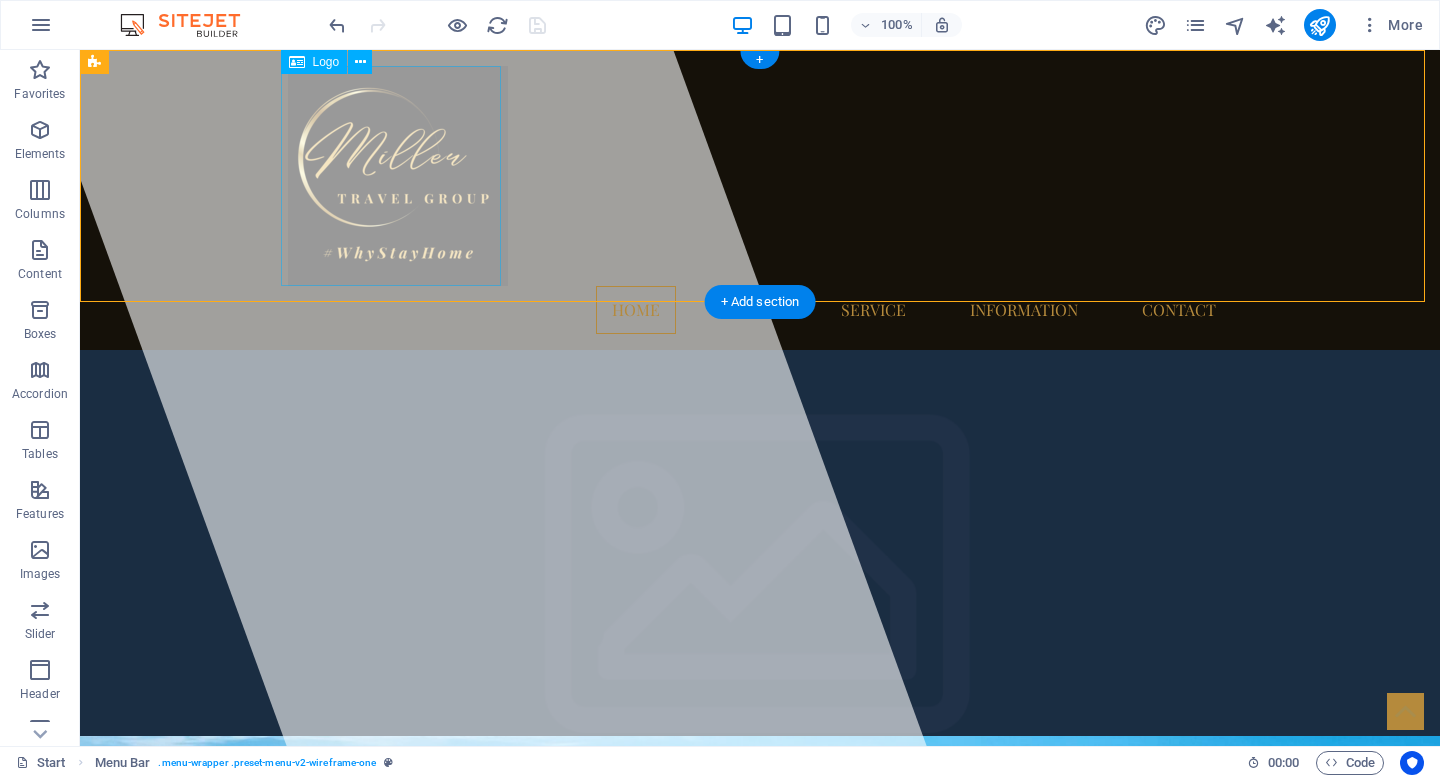 click at bounding box center (760, 176) 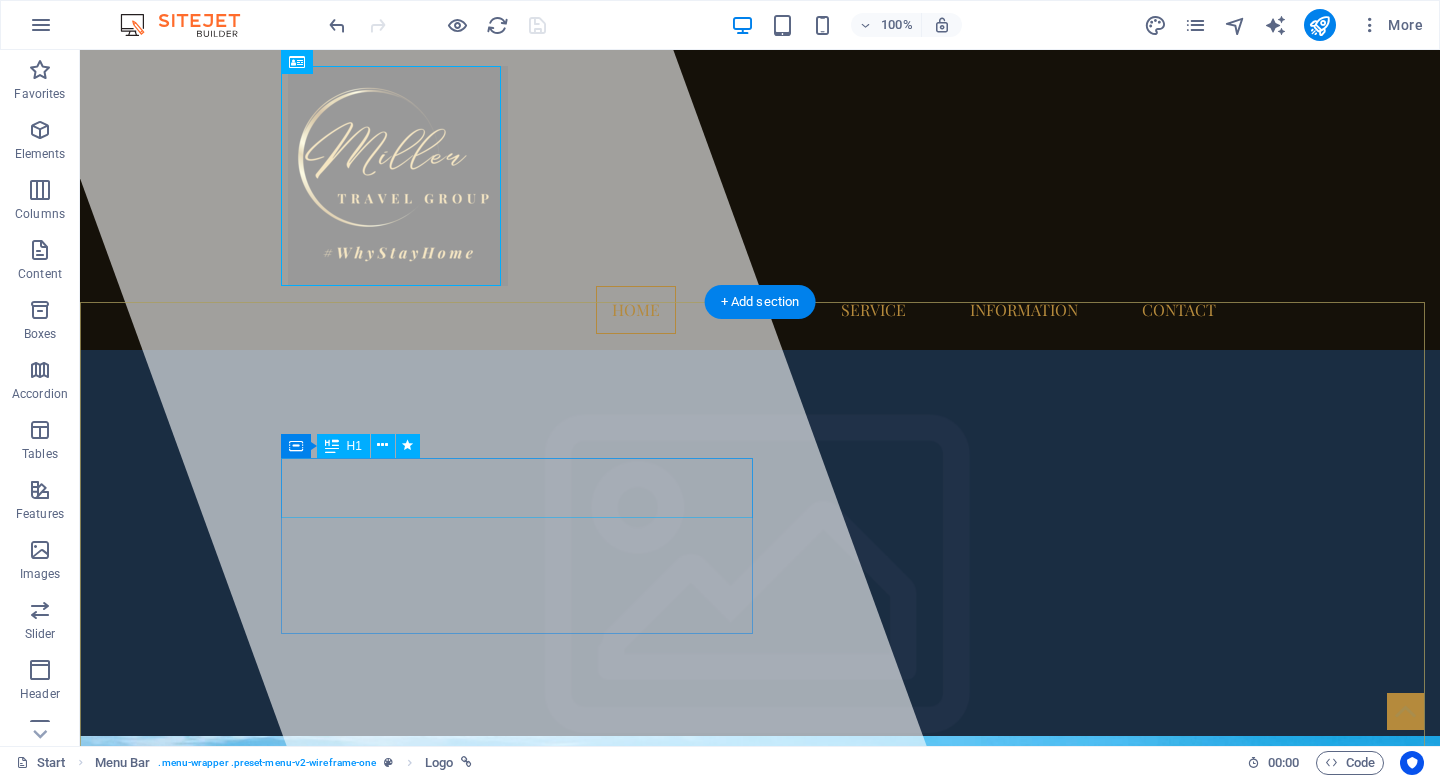click on "MillerTravelGroup.com" at bounding box center [507, 1517] 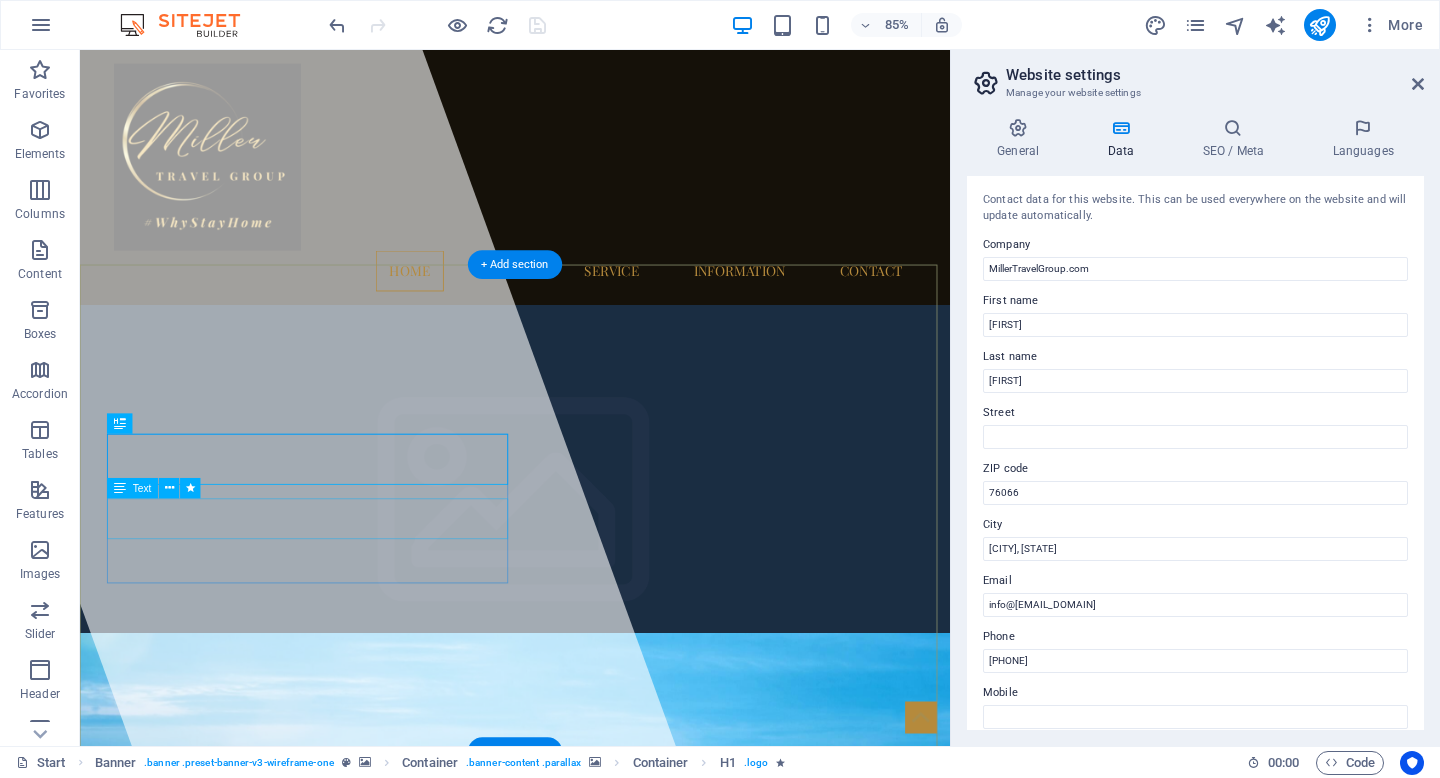 drag, startPoint x: 426, startPoint y: 505, endPoint x: 486, endPoint y: 586, distance: 100.80179 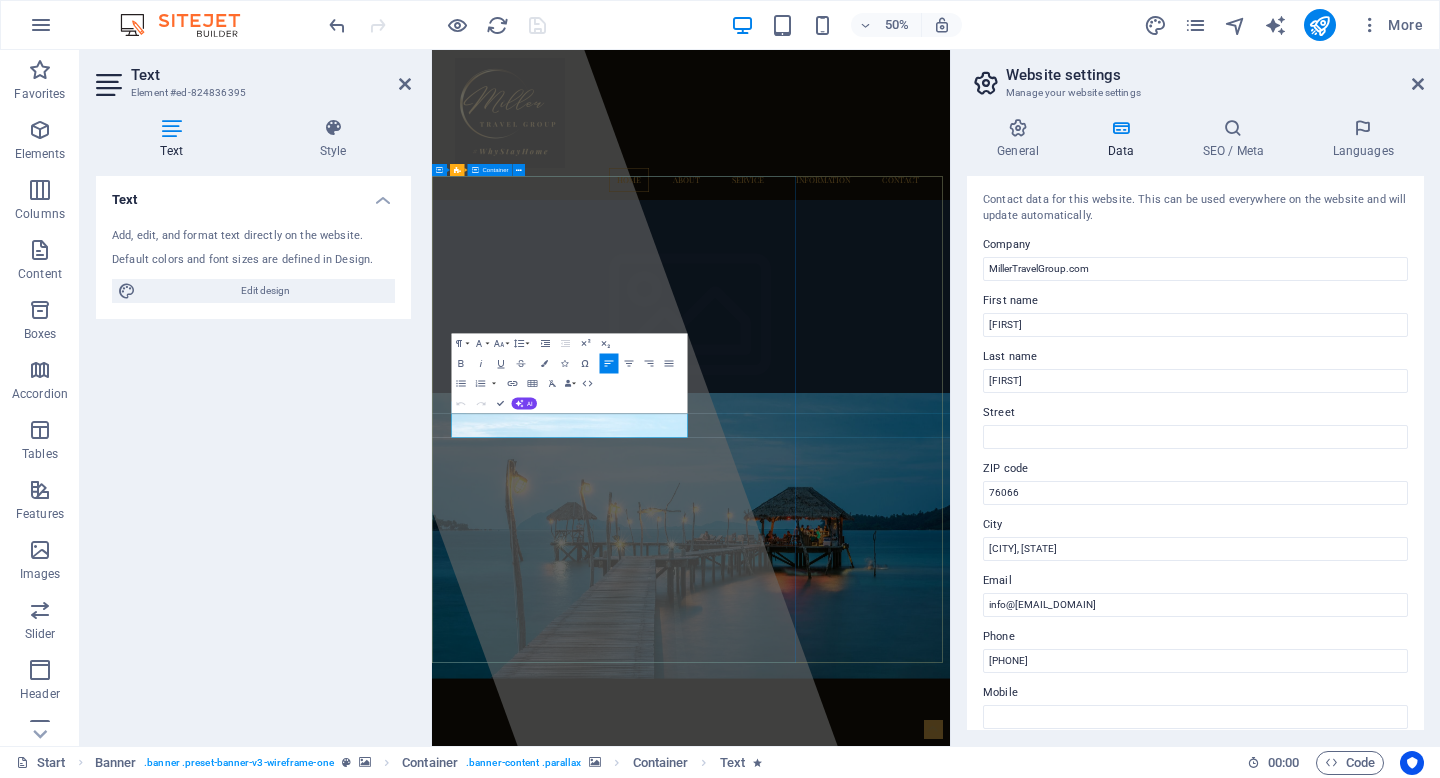 click at bounding box center [670, 746] 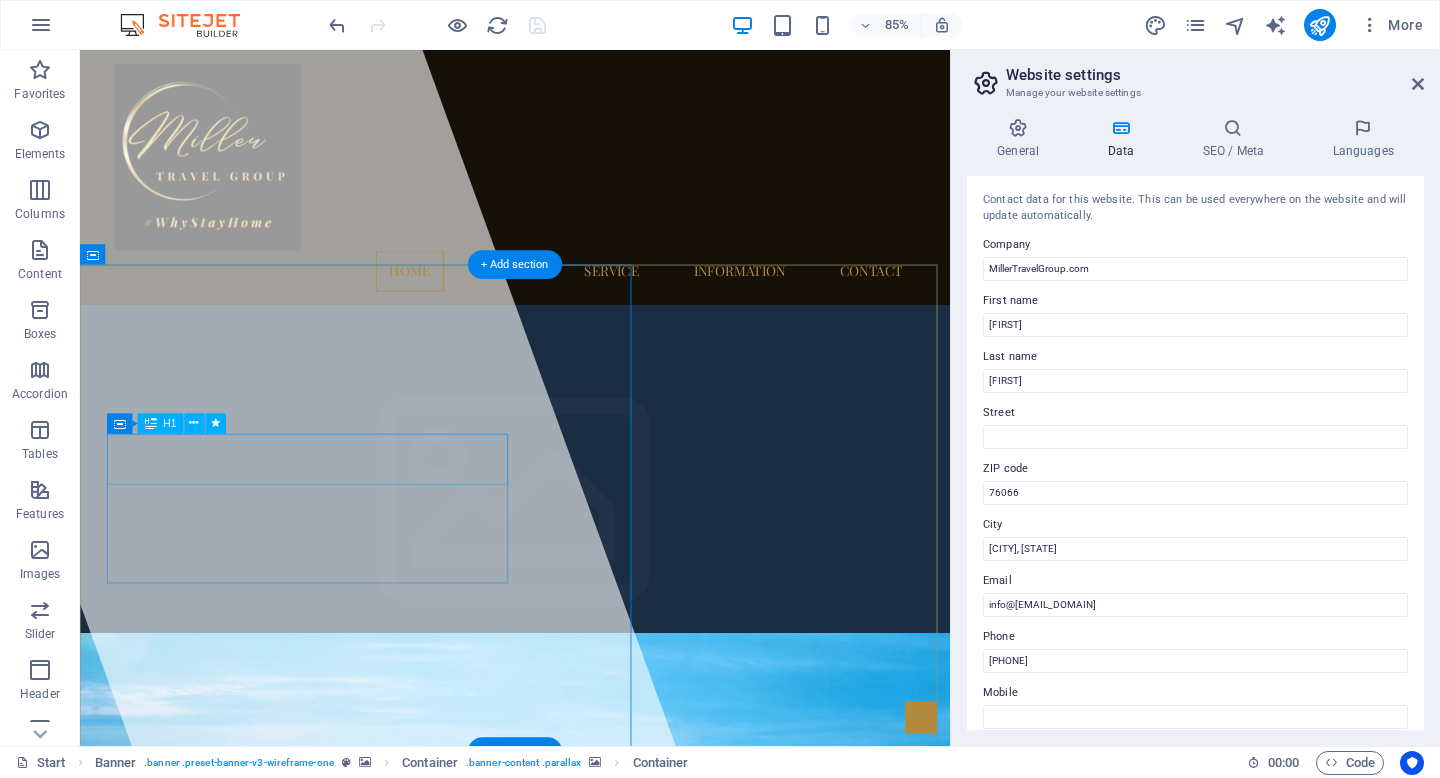 click on "MillerTravelGroup.com" at bounding box center (339, 1517) 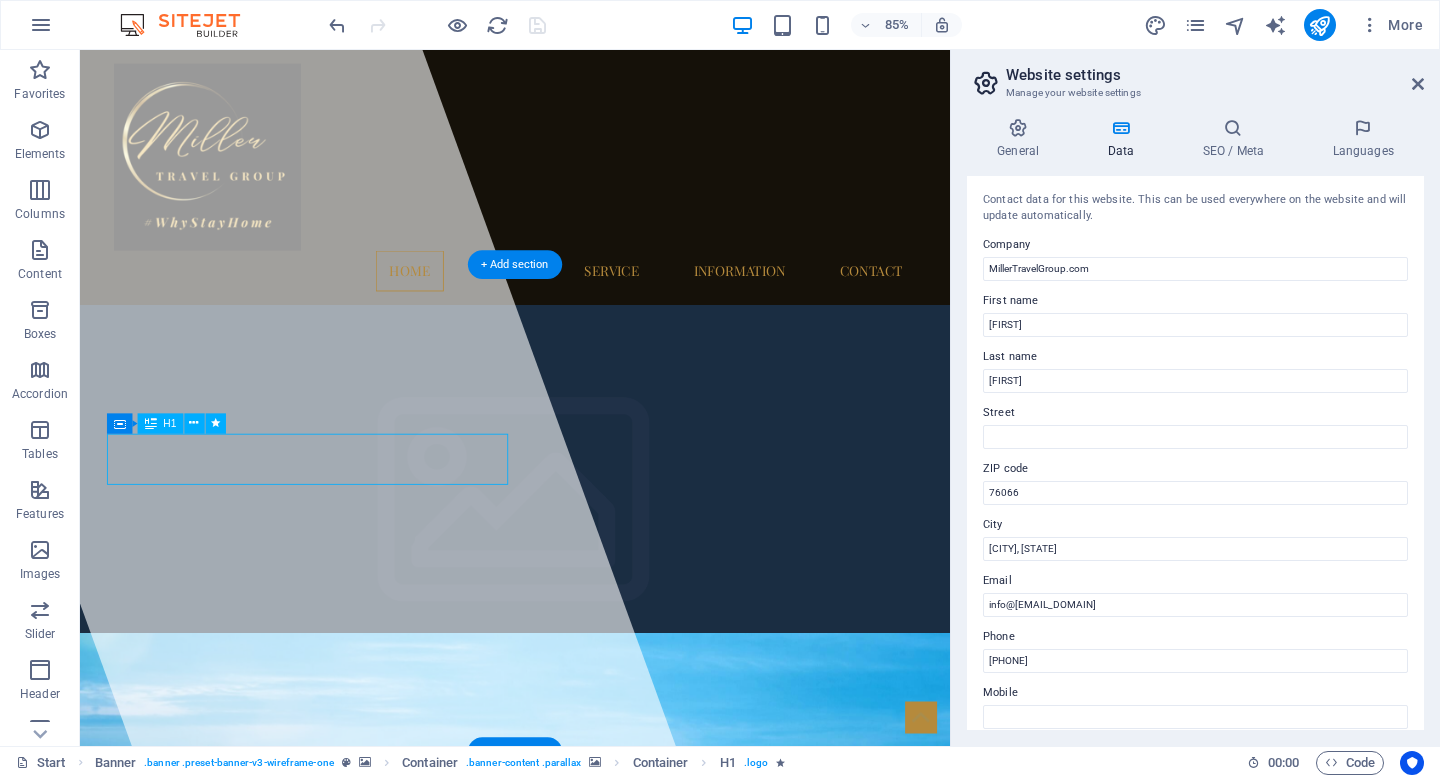 click on "MillerTravelGroup.com" at bounding box center [339, 1517] 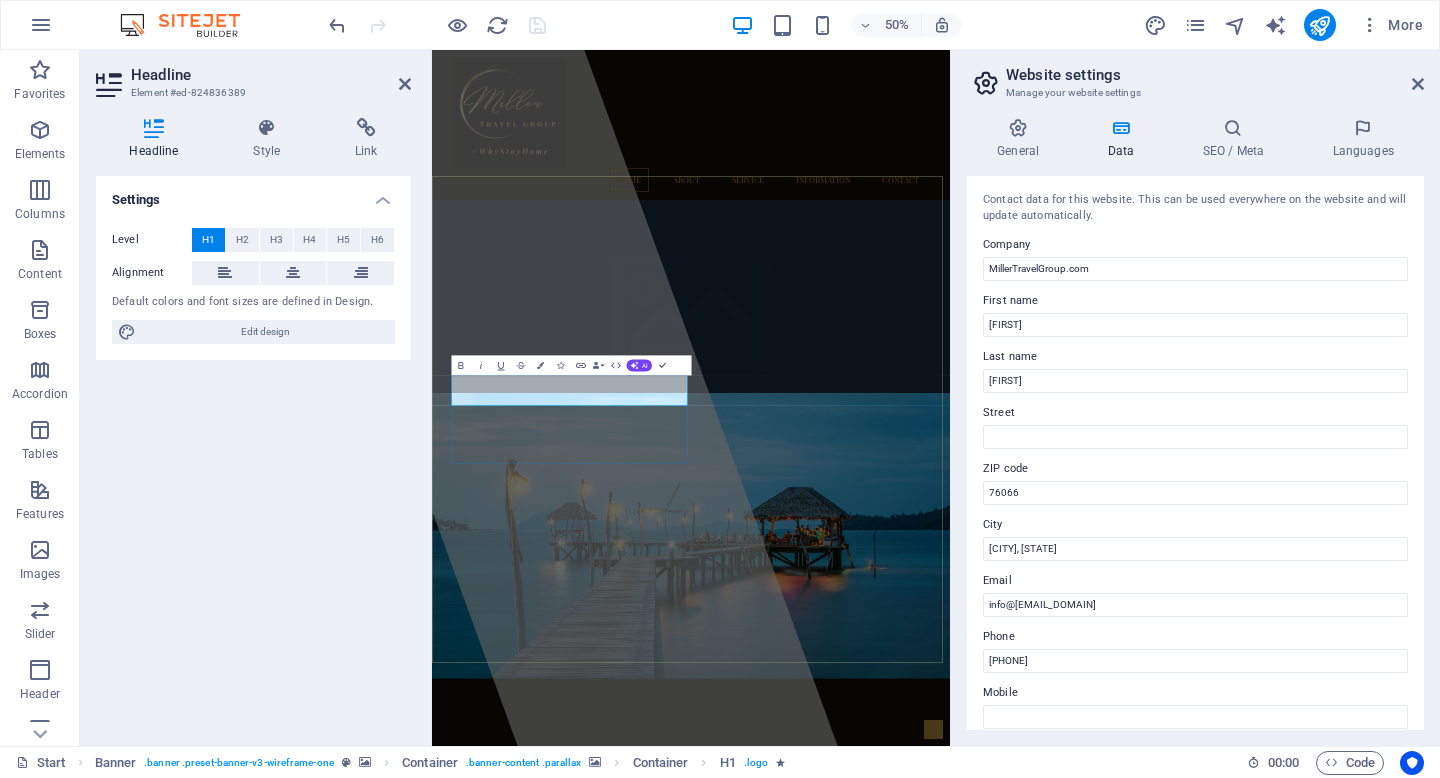 click on "MillerTravelGroup.com" at bounding box center [697, 1517] 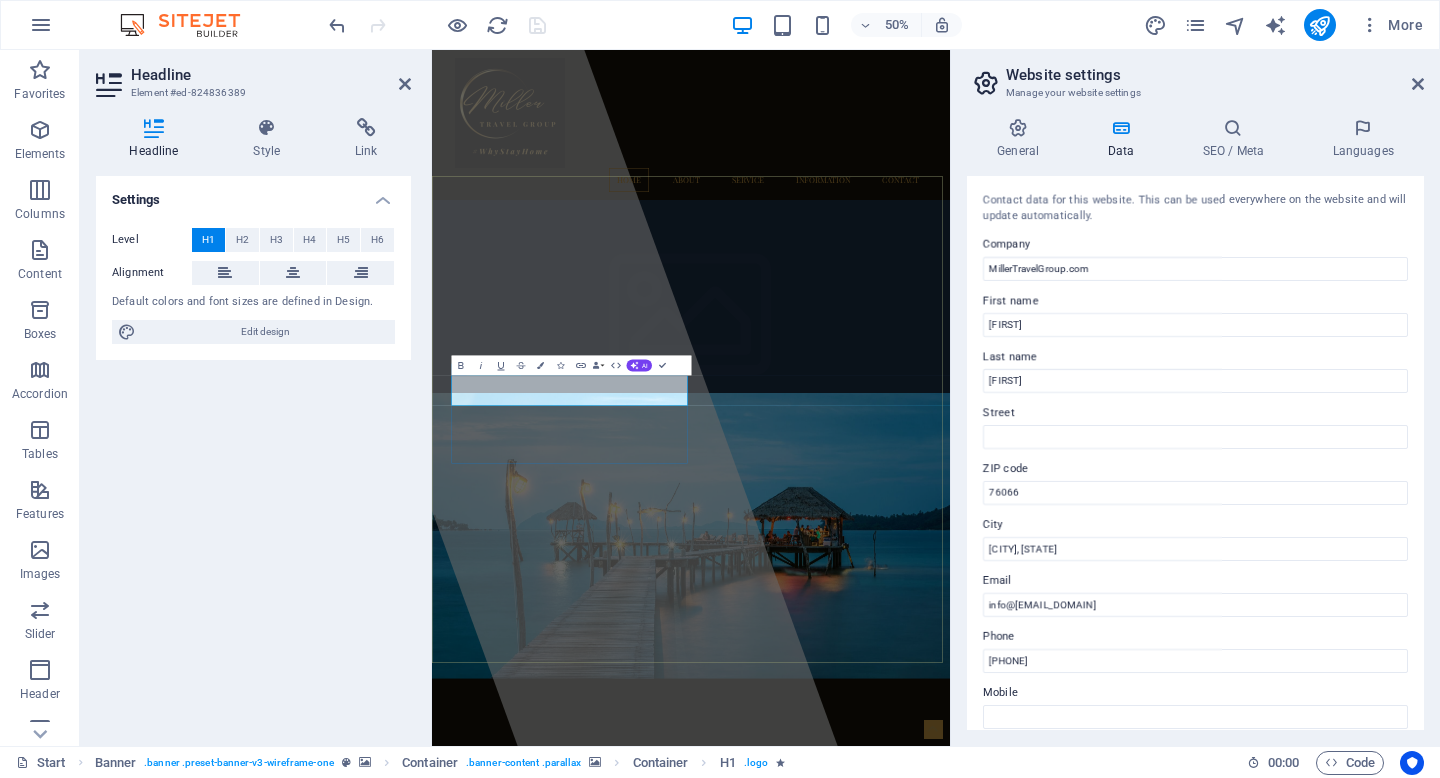 click on "MillerTravelGroup.com" at bounding box center (697, 1517) 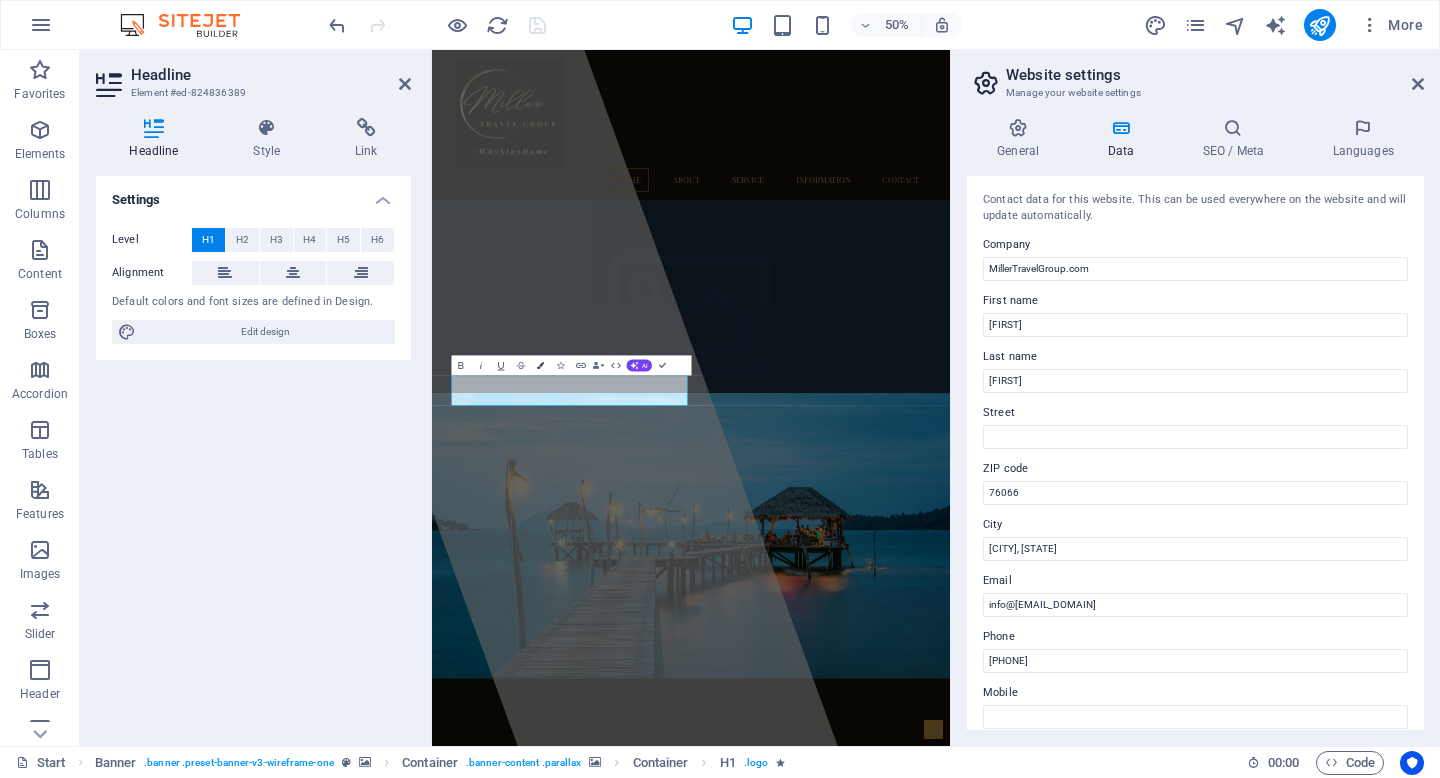click at bounding box center [540, 365] 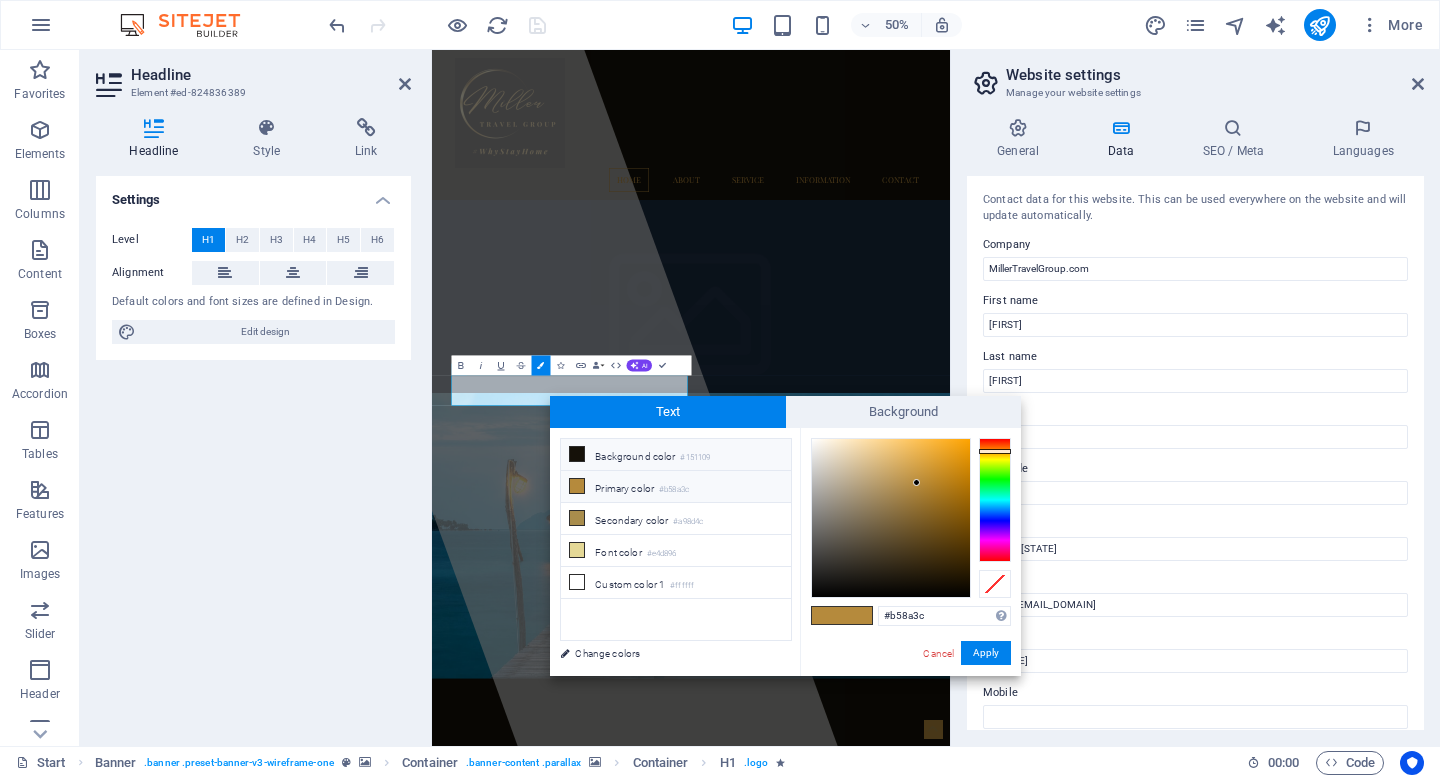 click at bounding box center [577, 454] 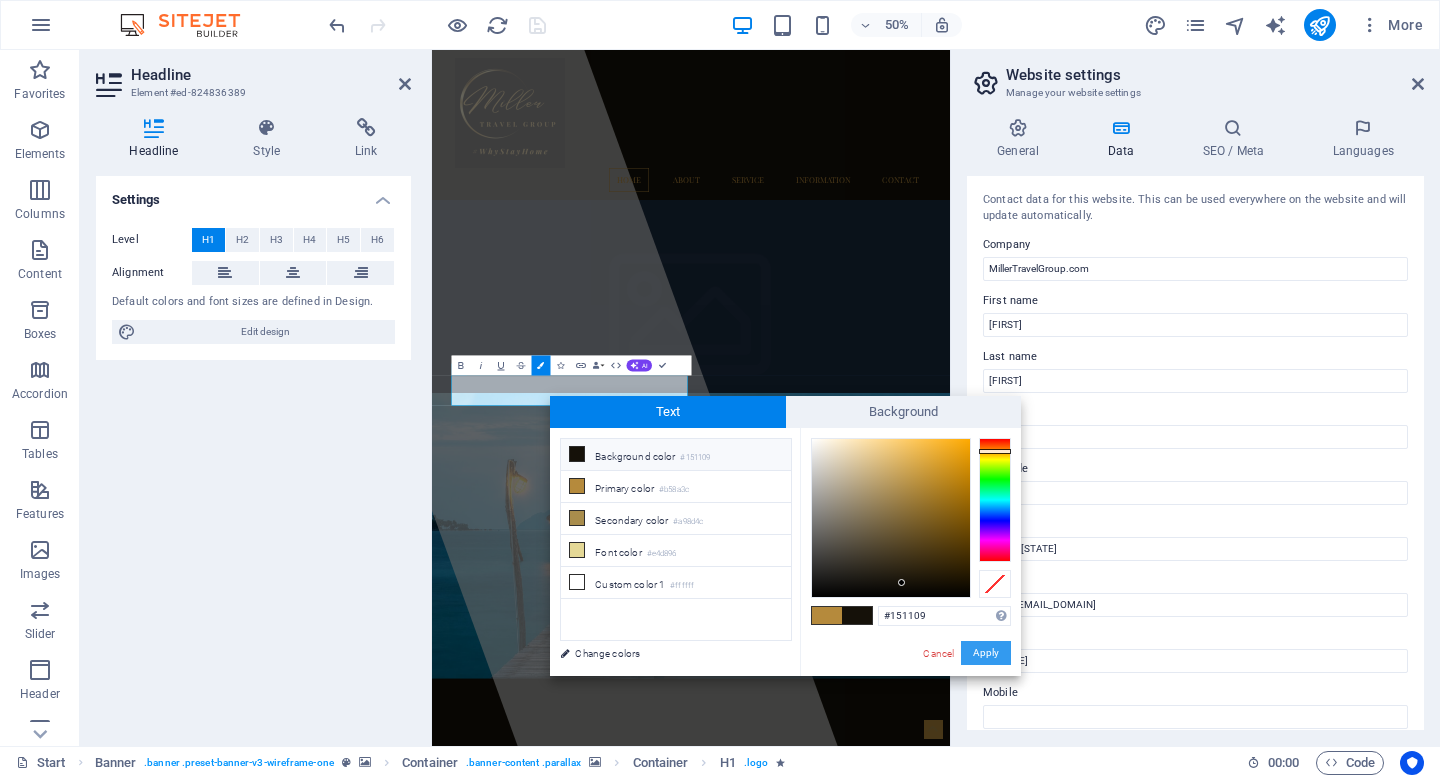 click on "Apply" at bounding box center [986, 653] 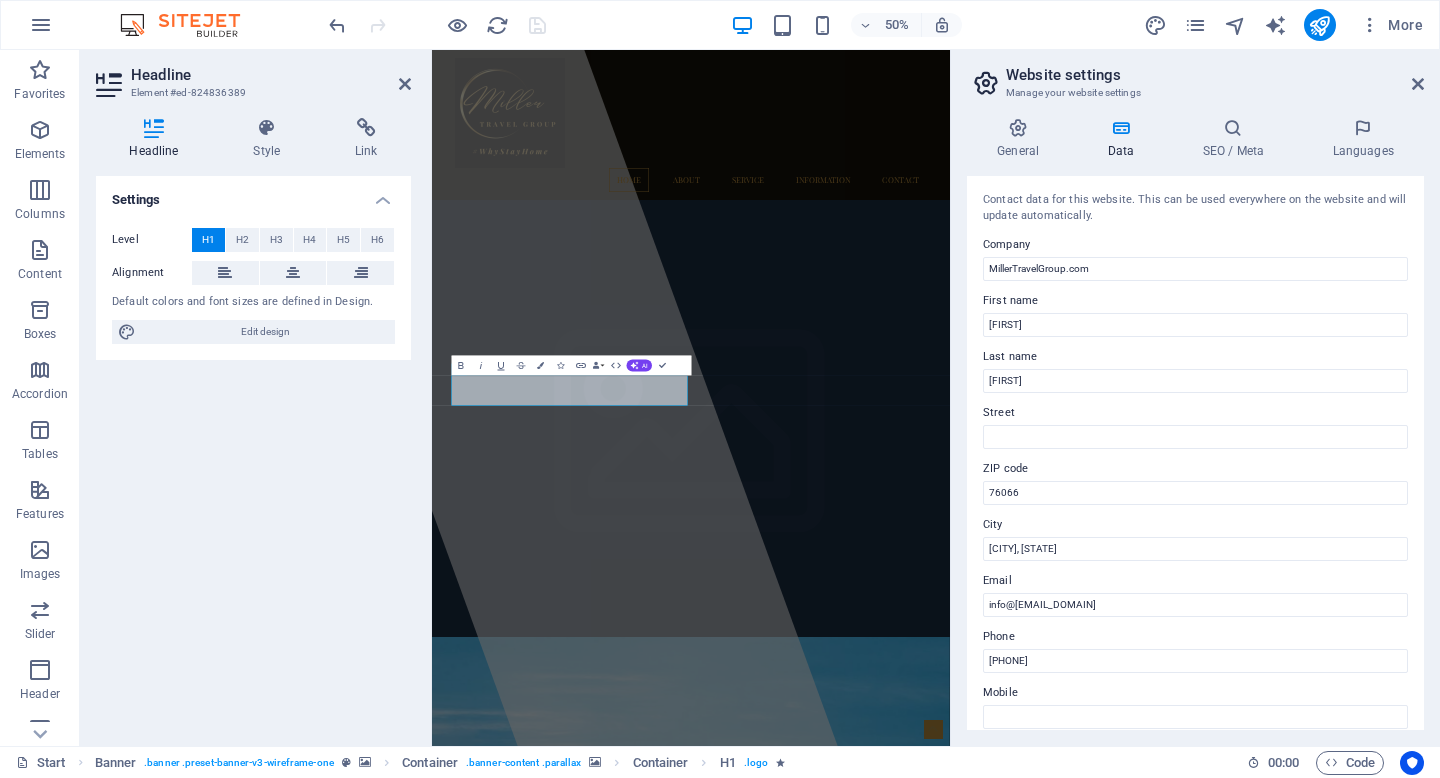 click at bounding box center [950, 1794] 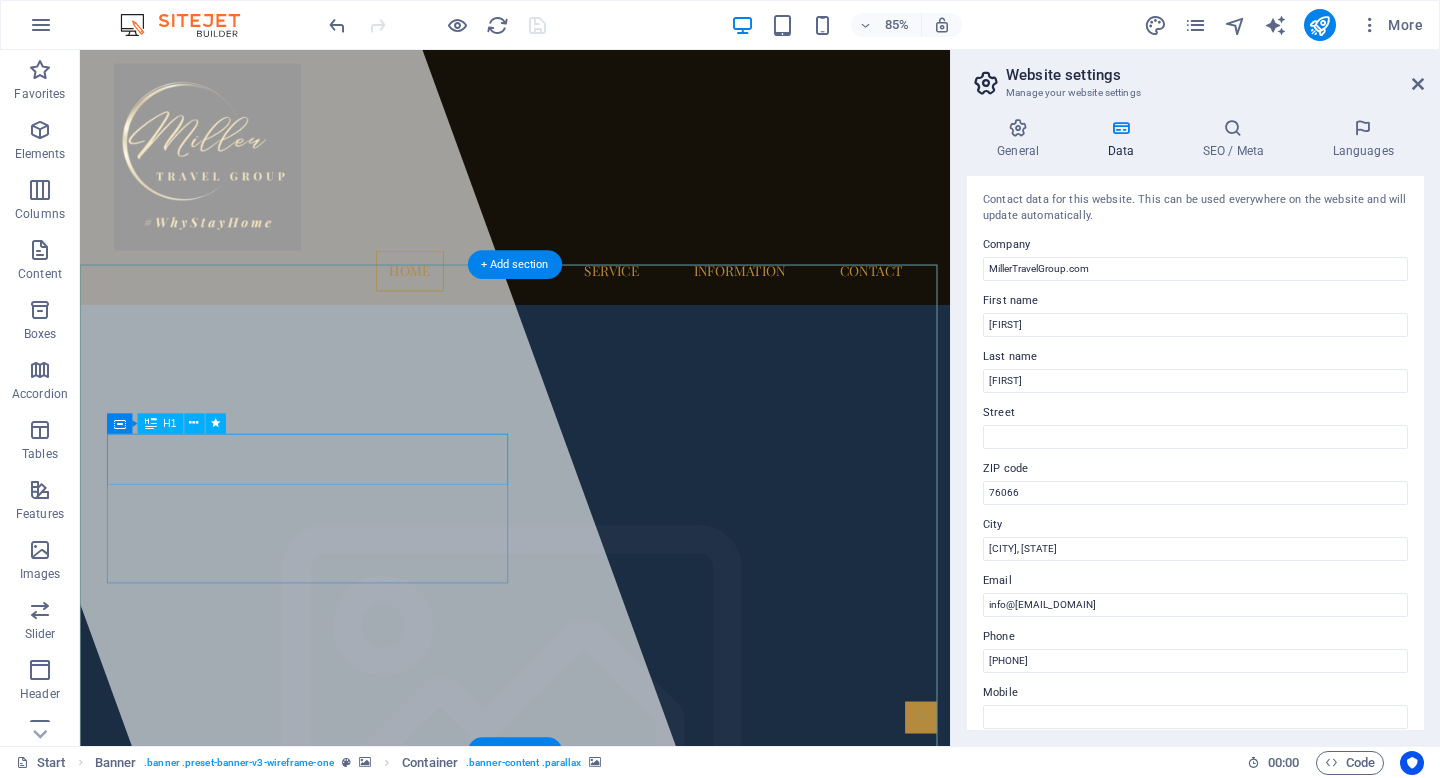 click on "MillerTravelGroup.com" at bounding box center [339, 2575] 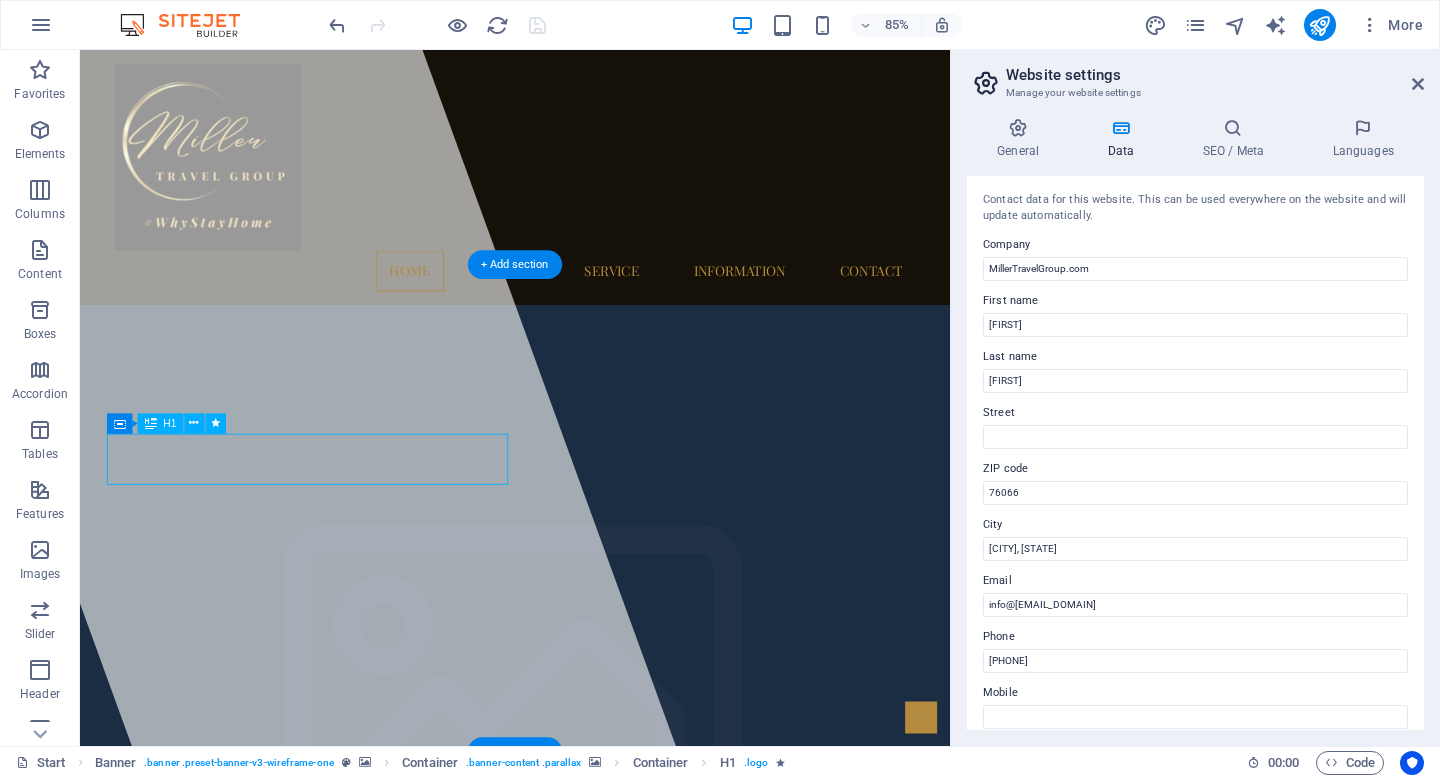 click on "MillerTravelGroup.com" at bounding box center (339, 2575) 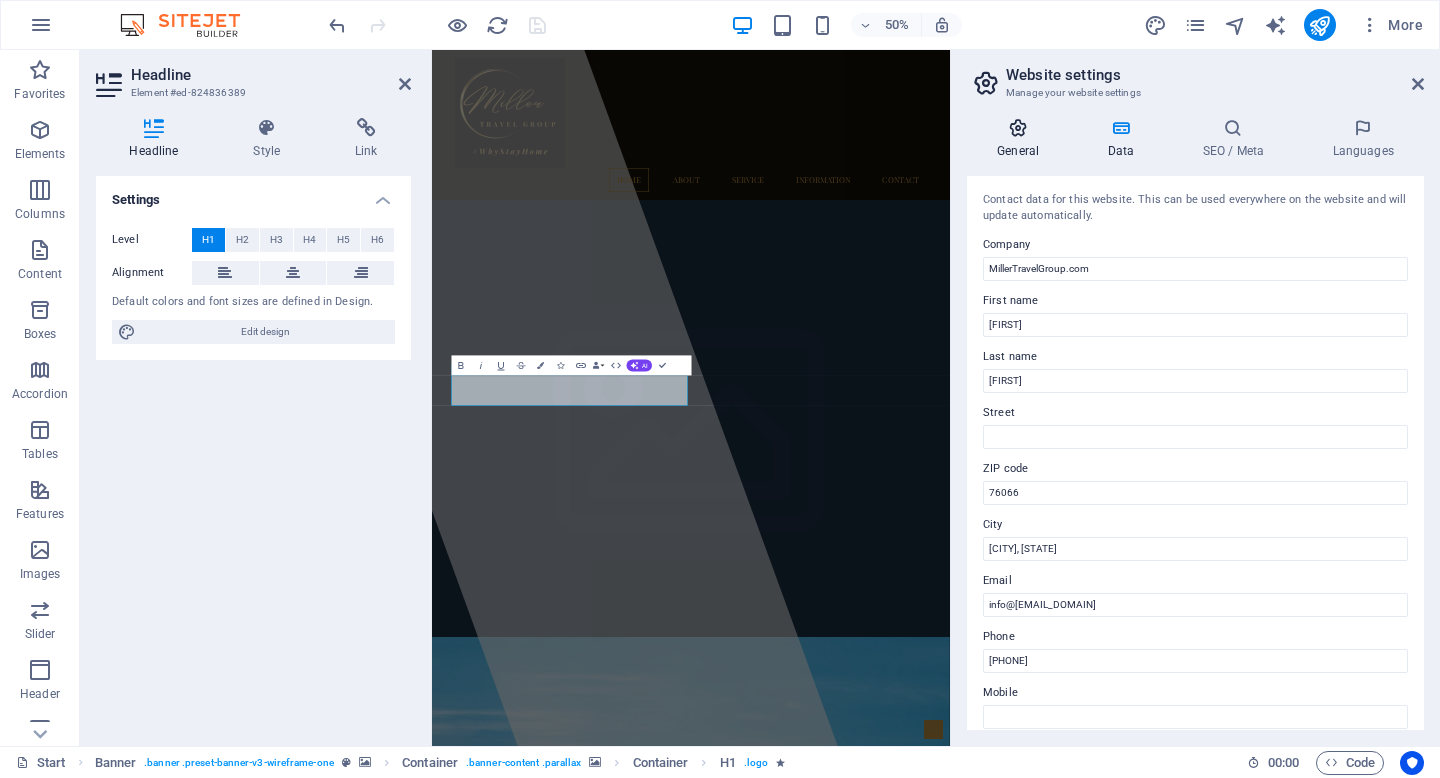 click on "General" at bounding box center (1022, 139) 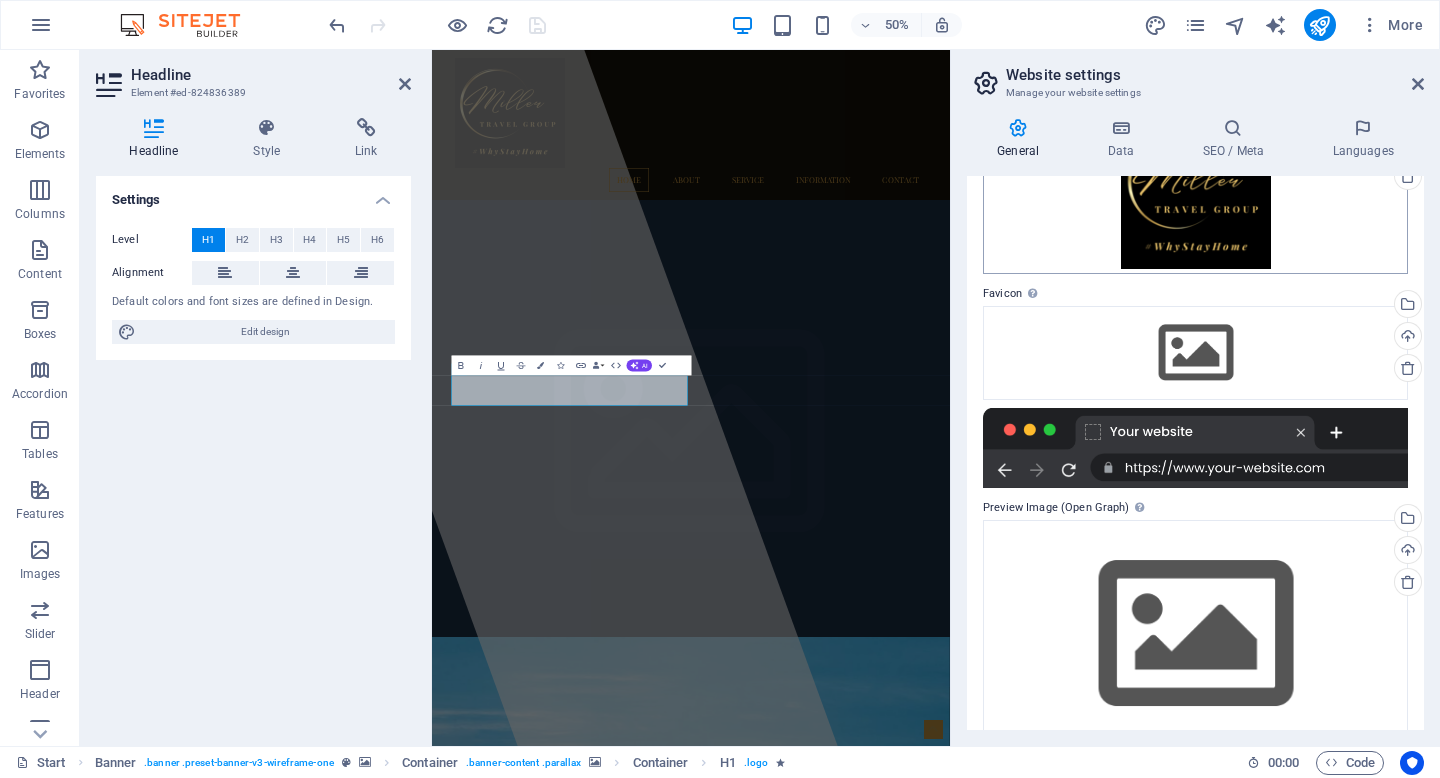 scroll, scrollTop: 193, scrollLeft: 0, axis: vertical 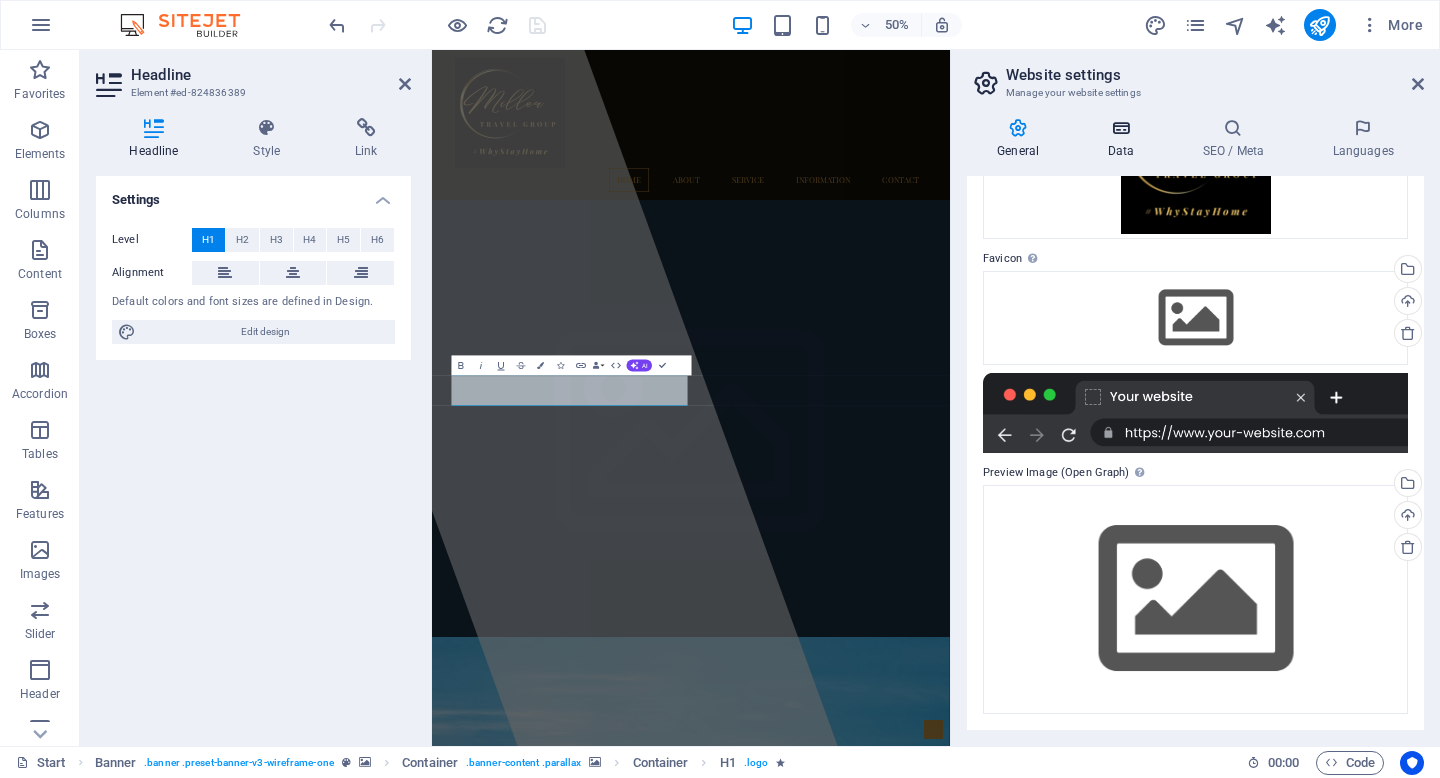 click on "Data" at bounding box center [1124, 139] 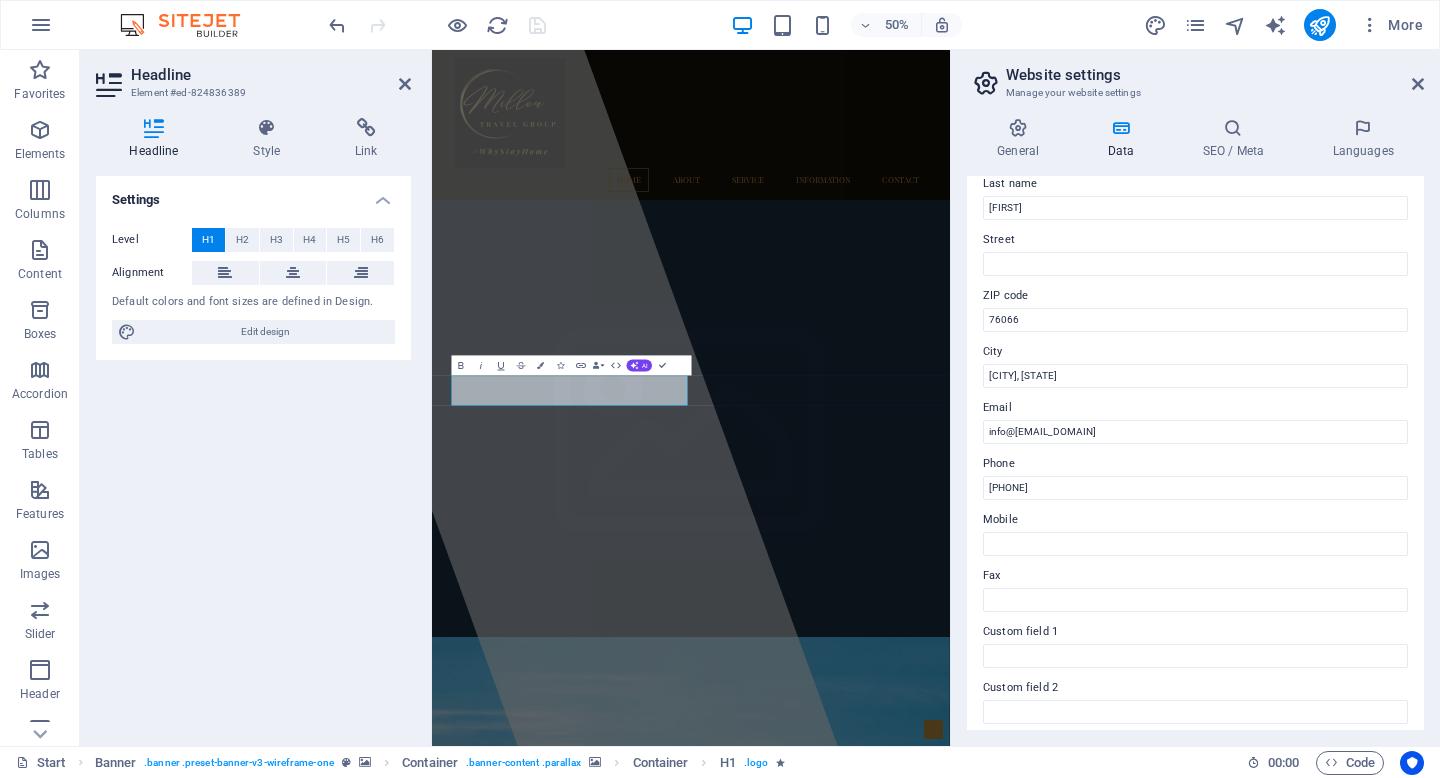 scroll, scrollTop: 406, scrollLeft: 0, axis: vertical 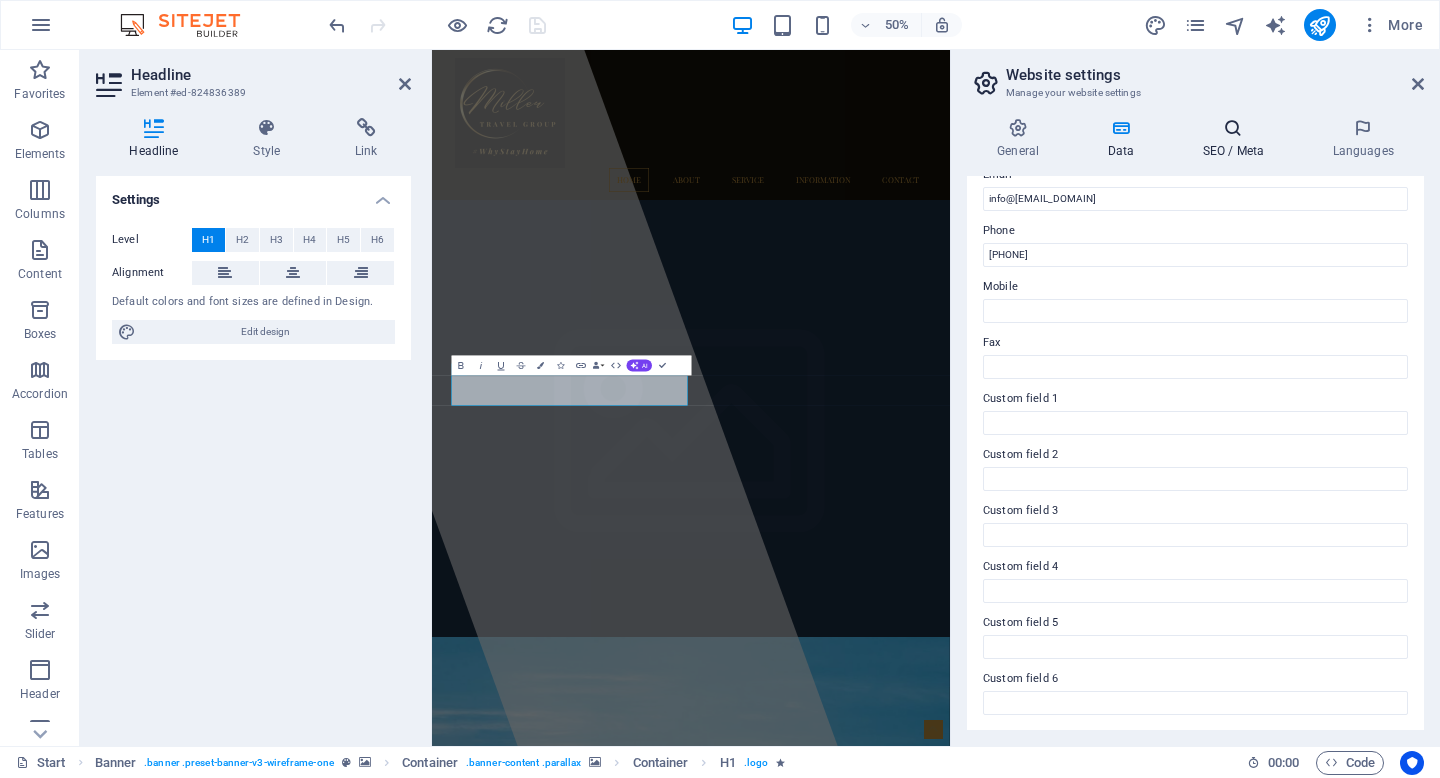 click on "SEO / Meta" at bounding box center [1237, 139] 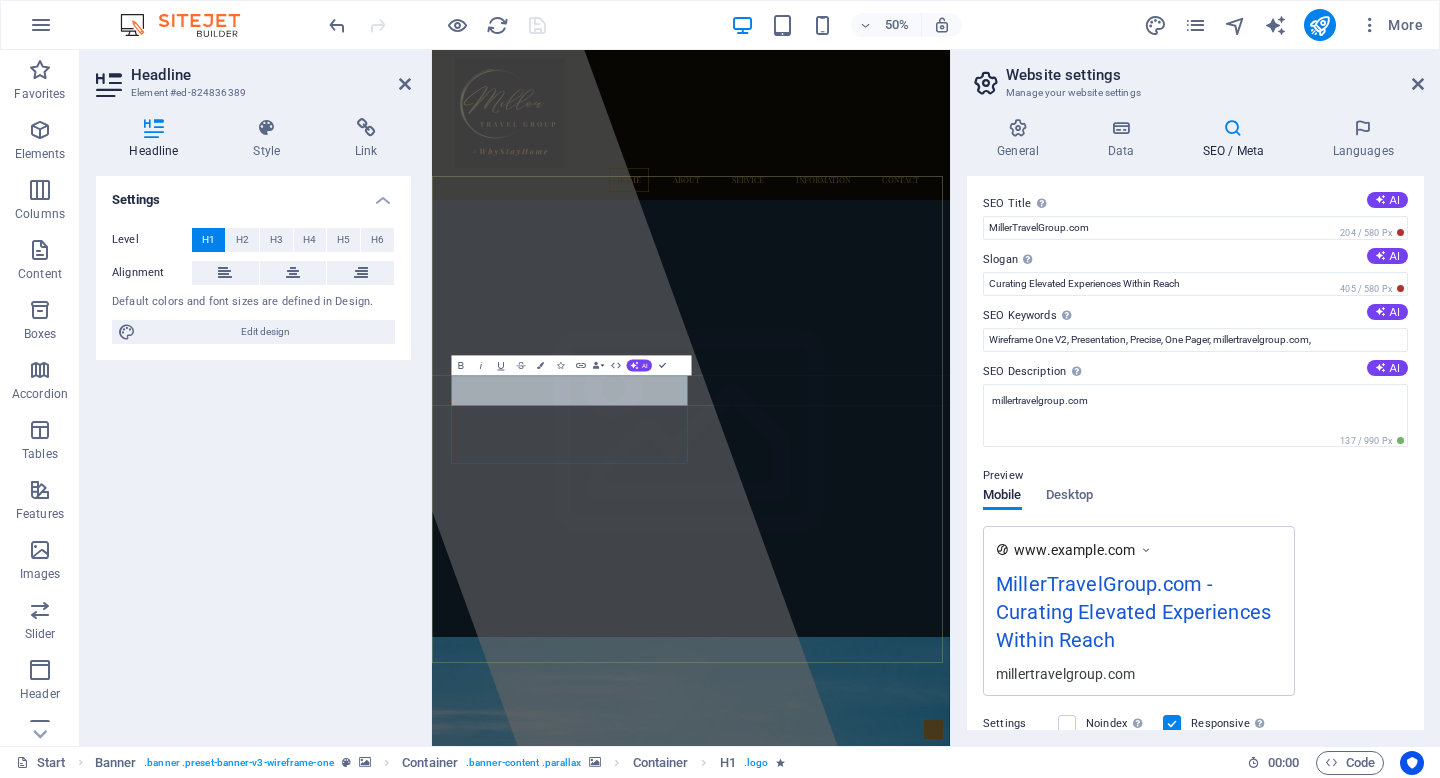 click on "MillerTravelGroup.com" at bounding box center (697, 2575) 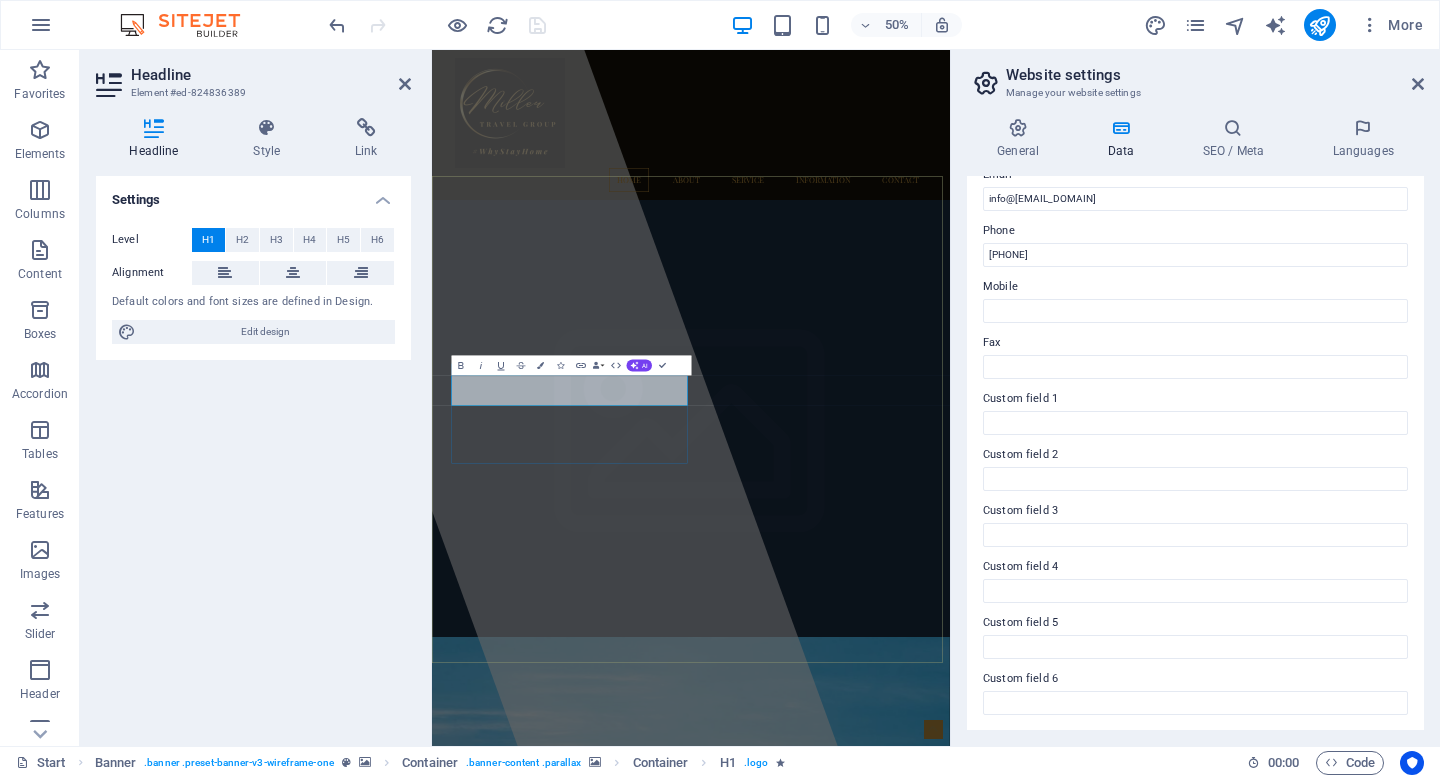 drag, startPoint x: 912, startPoint y: 739, endPoint x: 707, endPoint y: 737, distance: 205.00975 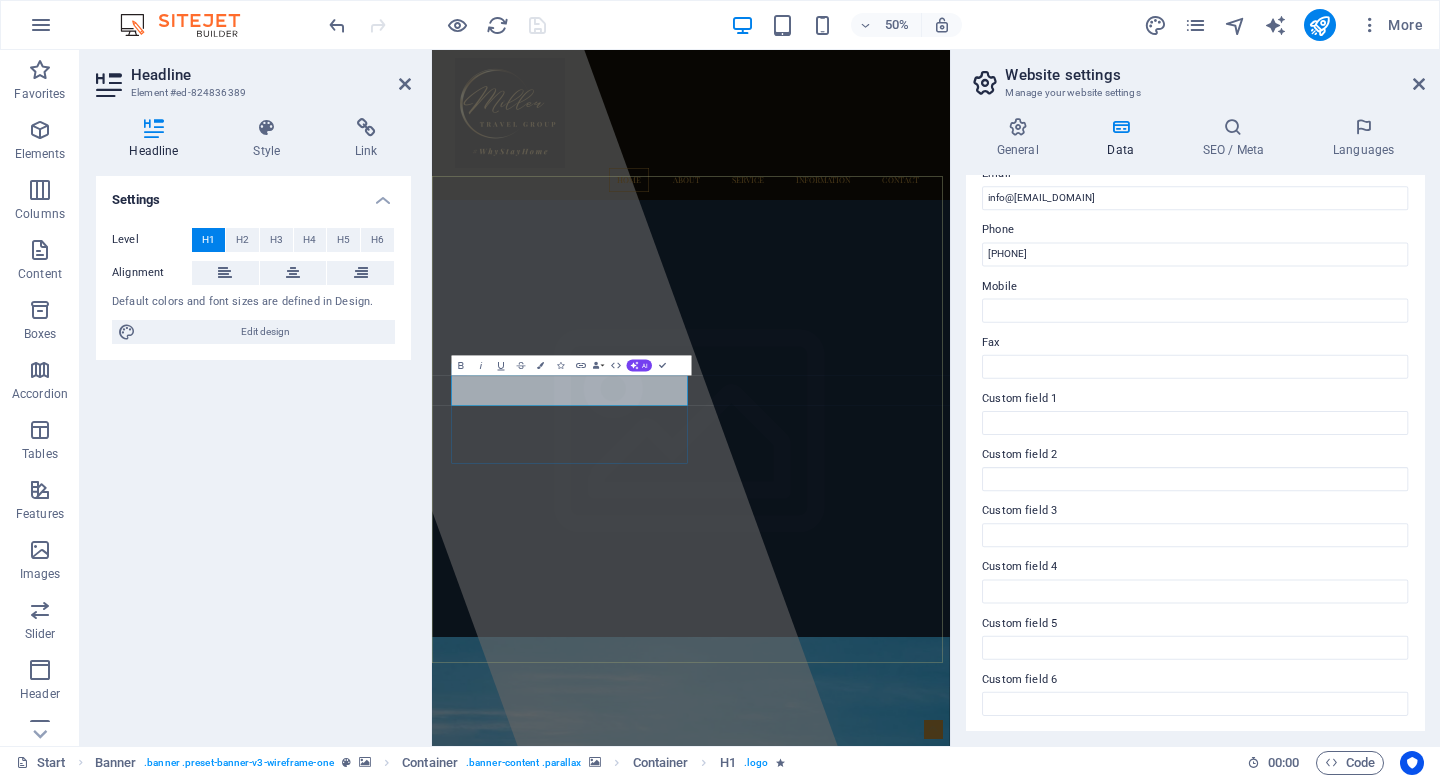 click on "MillerTravelGroup.com" at bounding box center (697, 2575) 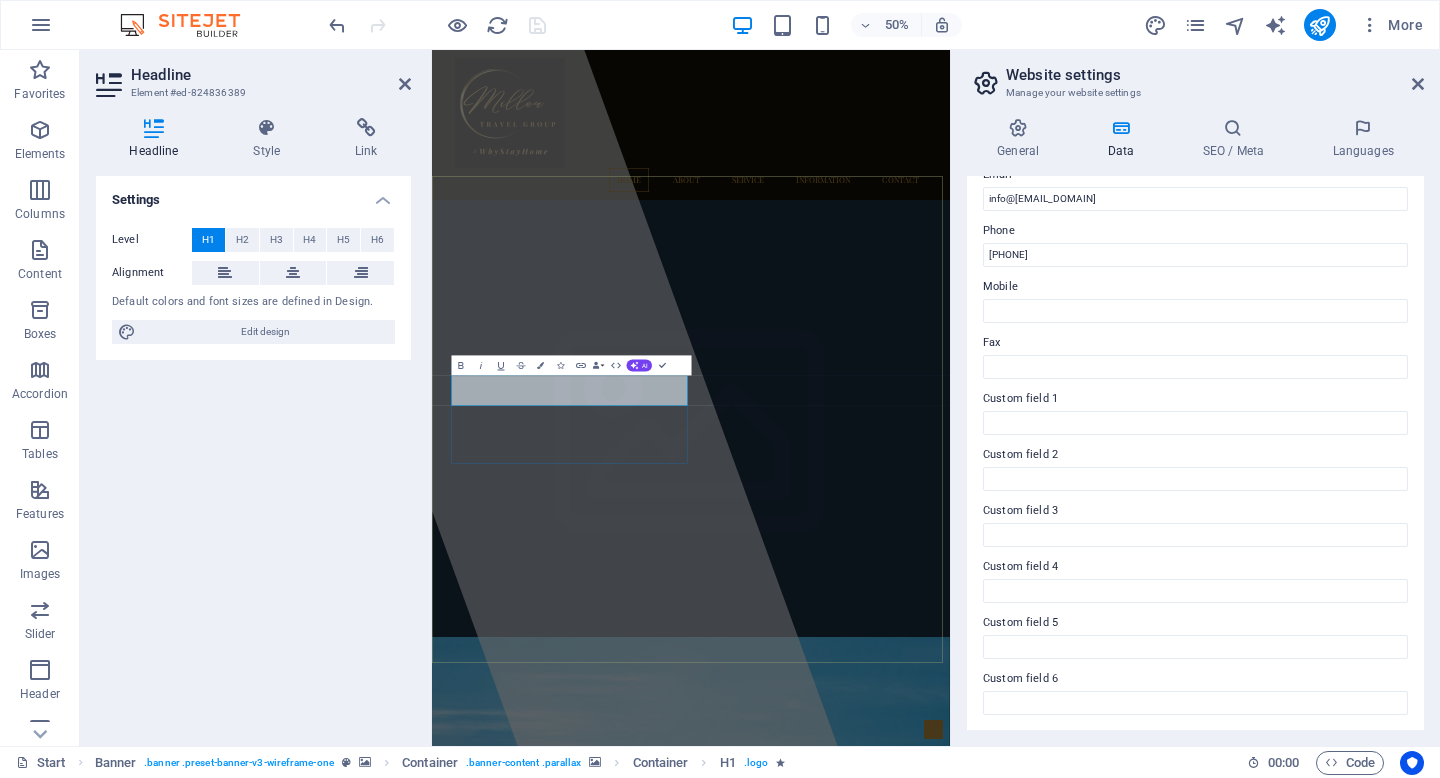 click on "MillerTravelGroup.com" at bounding box center (697, 2575) 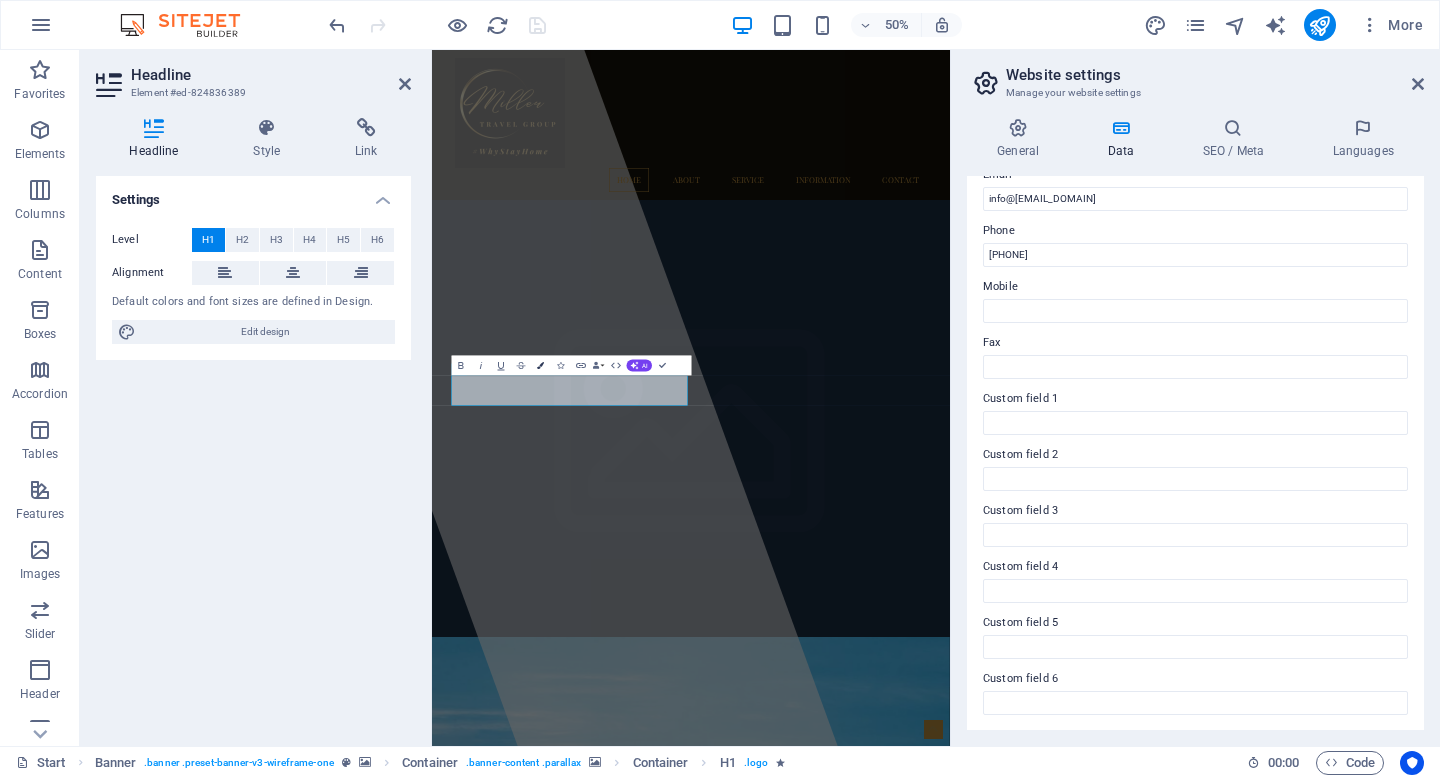 click on "Colors" at bounding box center [540, 366] 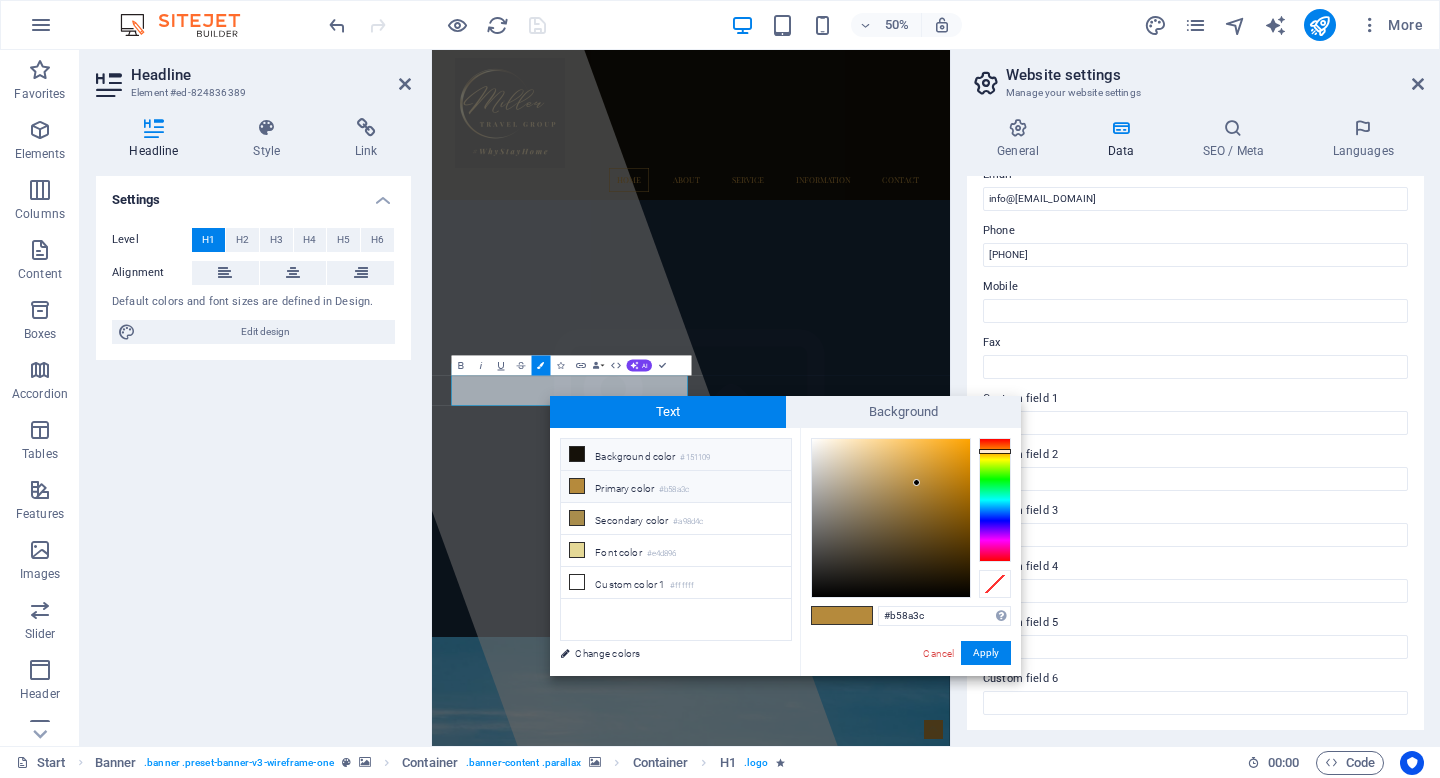 click on "Background color
#151109" at bounding box center [676, 455] 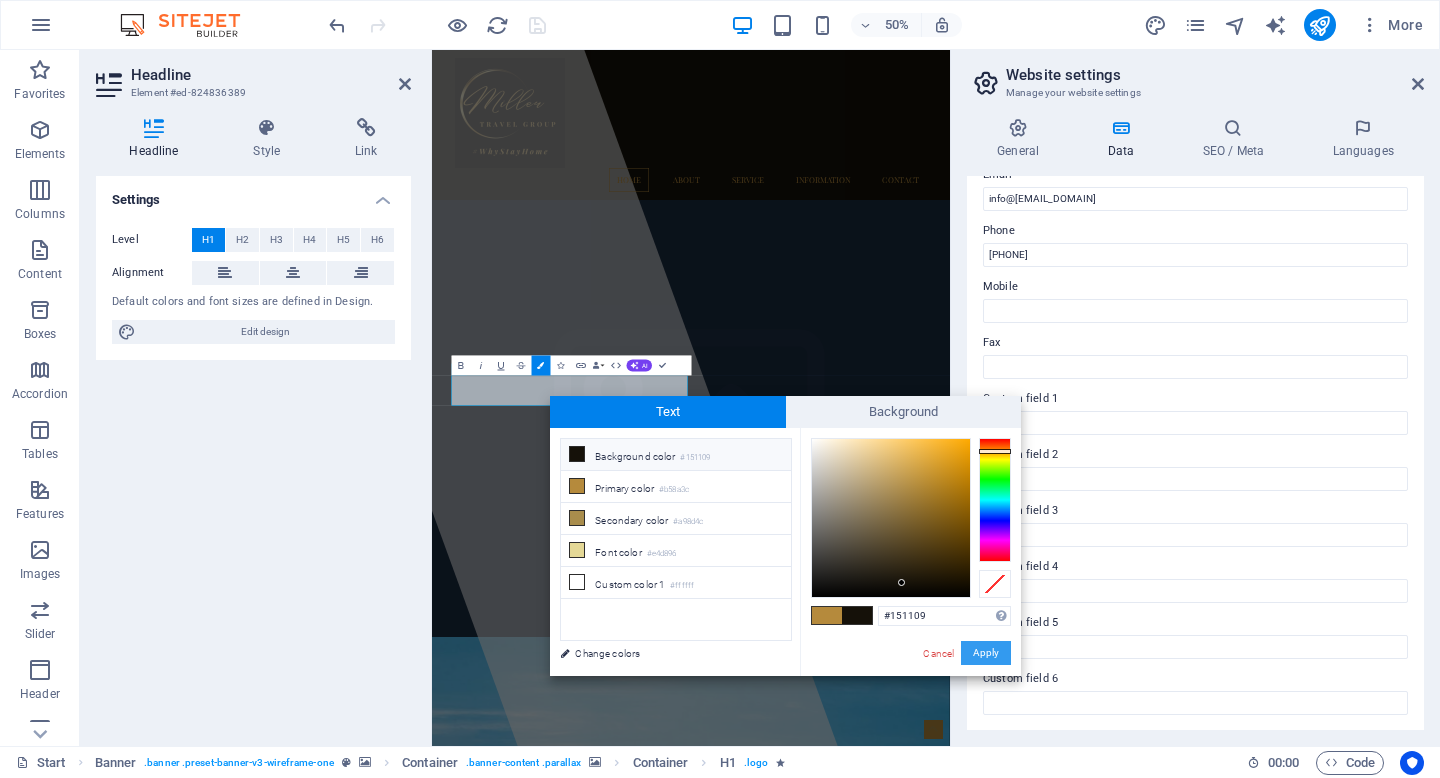 click on "Apply" at bounding box center [986, 653] 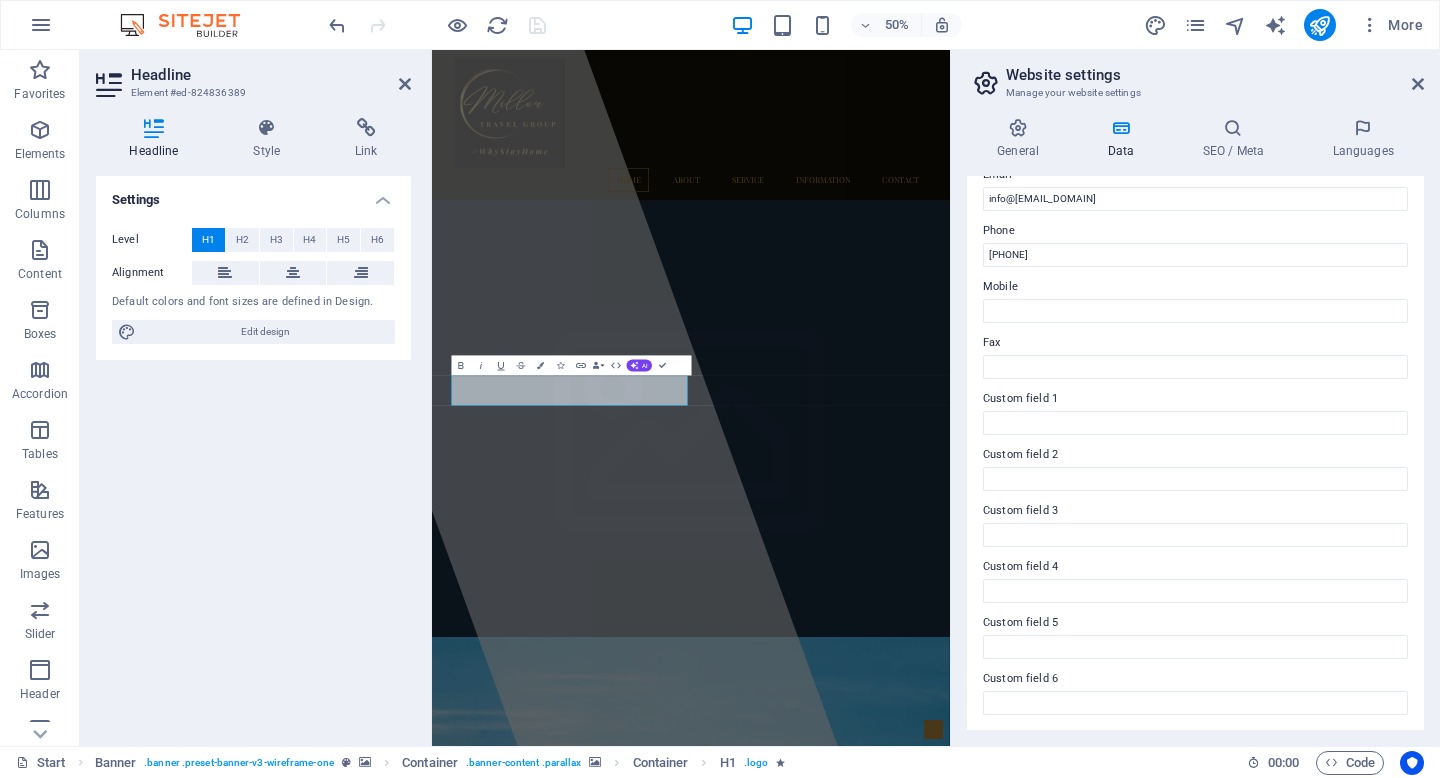 click at bounding box center [950, 1794] 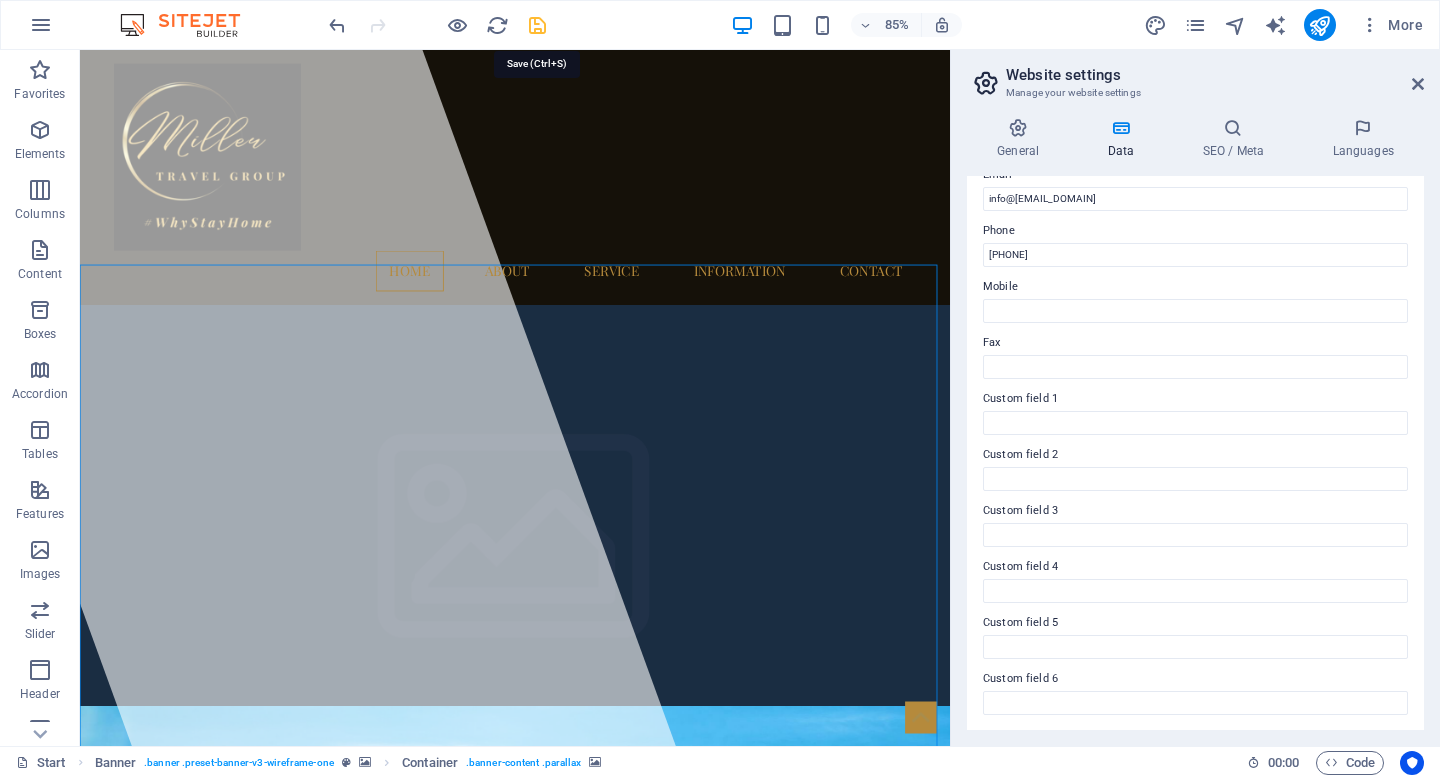 click at bounding box center [537, 25] 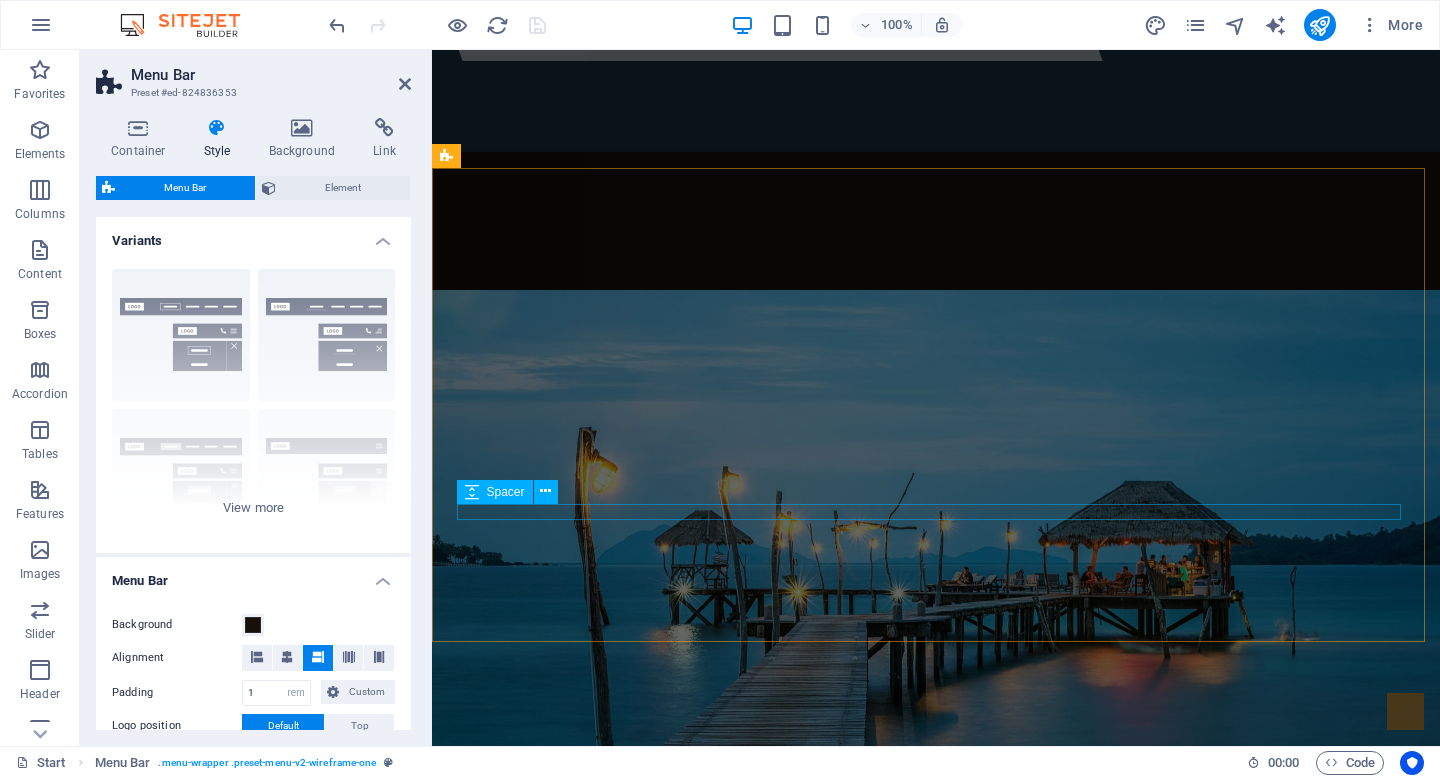 scroll, scrollTop: 739, scrollLeft: 0, axis: vertical 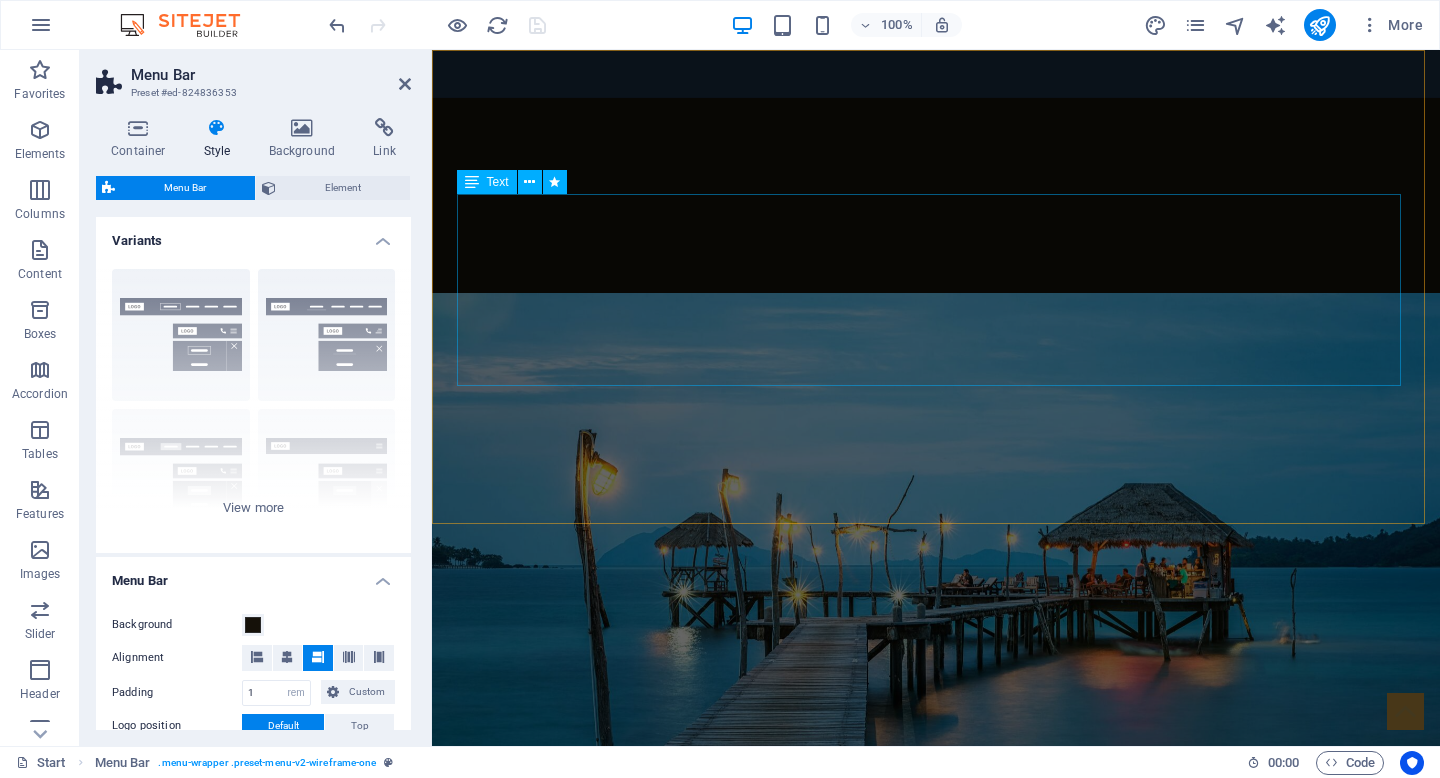 click on "With over 8 years in the travel industry, I've discovered that the most memorable journeys happen in that sweet spot where quality meets value. My passion lies in connecting discerning travelers with upscale experiences that deliver exceptional service without the luxury price tag. I founded [COMPANY] in April 2017 because I believe quality travel experiences should be accessible. My focus has always been on finding those elevated experiences that feel special from the moment you book - where thoughtful service, comfort, and memorable moments come together. My approach is simple: listen carefully to what matters most to you, then leverage my industry relationships and expertise to make it happen within your investment comfort zone. Every recommendation I make is one I'd confidently suggest to my own family." at bounding box center (936, 1333) 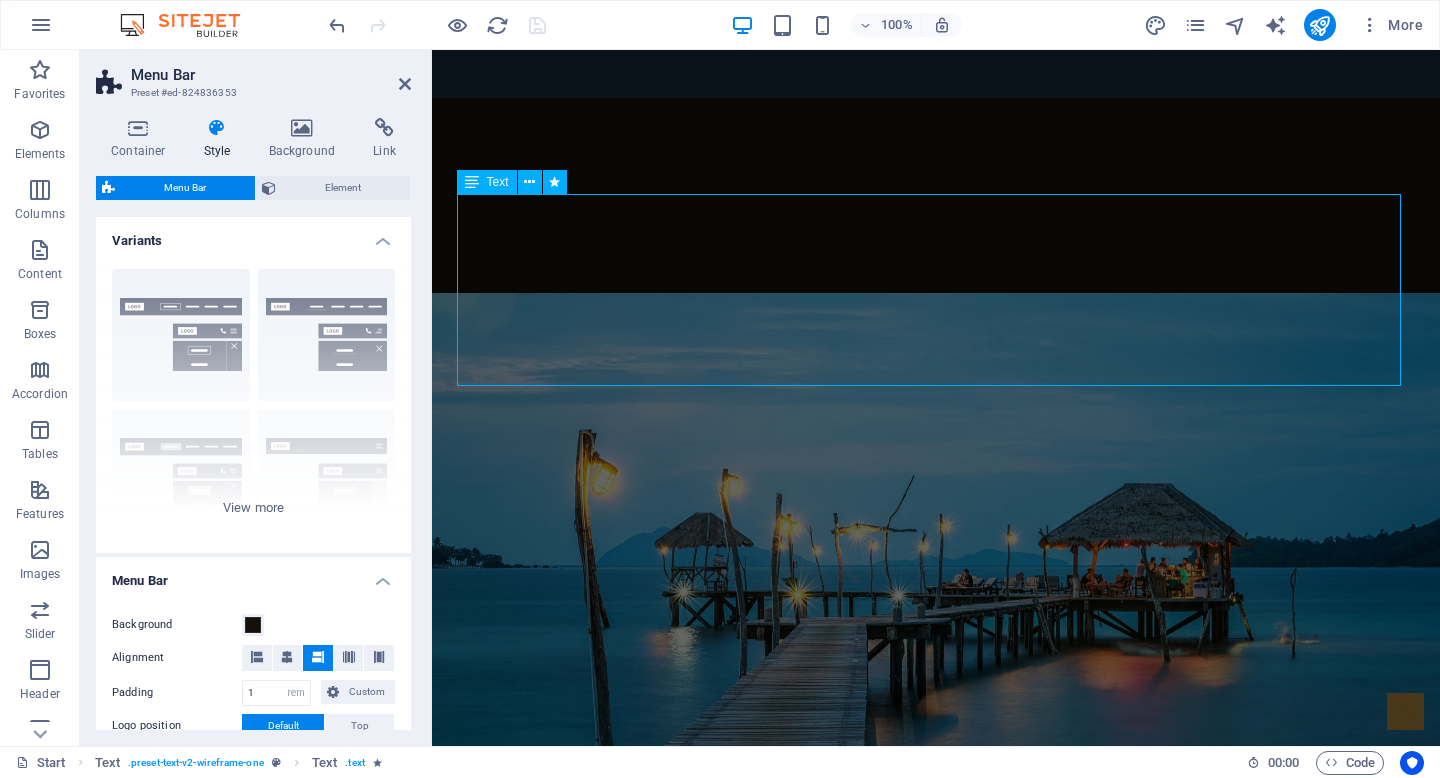 click on "With over 8 years in the travel industry, I've discovered that the most memorable journeys happen in that sweet spot where quality meets value. My passion lies in connecting discerning travelers with upscale experiences that deliver exceptional service without the luxury price tag. I founded [COMPANY] in April 2017 because I believe quality travel experiences should be accessible. My focus has always been on finding those elevated experiences that feel special from the moment you book - where thoughtful service, comfort, and memorable moments come together. My approach is simple: listen carefully to what matters most to you, then leverage my industry relationships and expertise to make it happen within your investment comfort zone. Every recommendation I make is one I'd confidently suggest to my own family." at bounding box center [936, 1333] 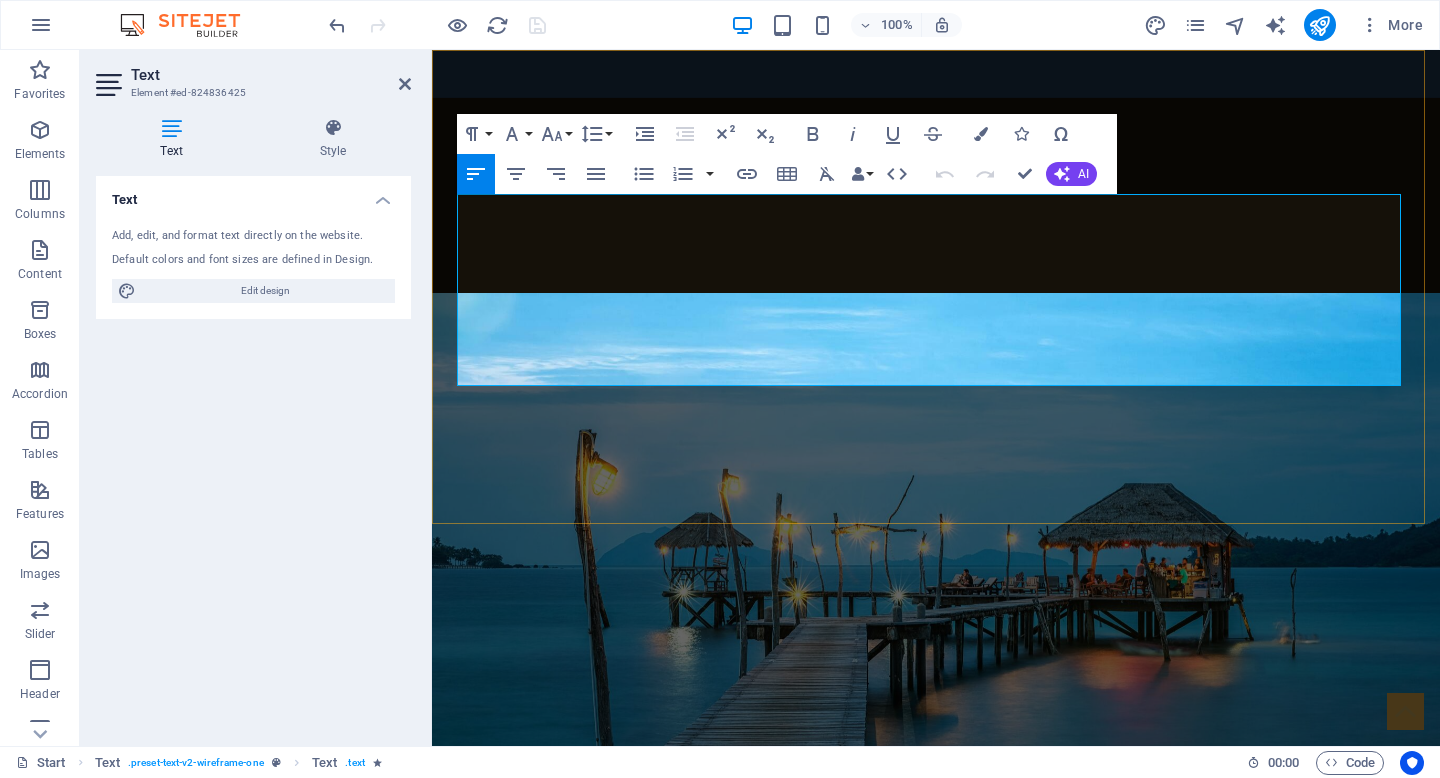click on "With over 8 years in the travel industry, I've discovered that the most memorable journeys happen in that sweet spot where quality meets value. My passion lies in connecting discerning travelers with upscale experiences that deliver exceptional service without the luxury price tag." at bounding box center (936, 1273) 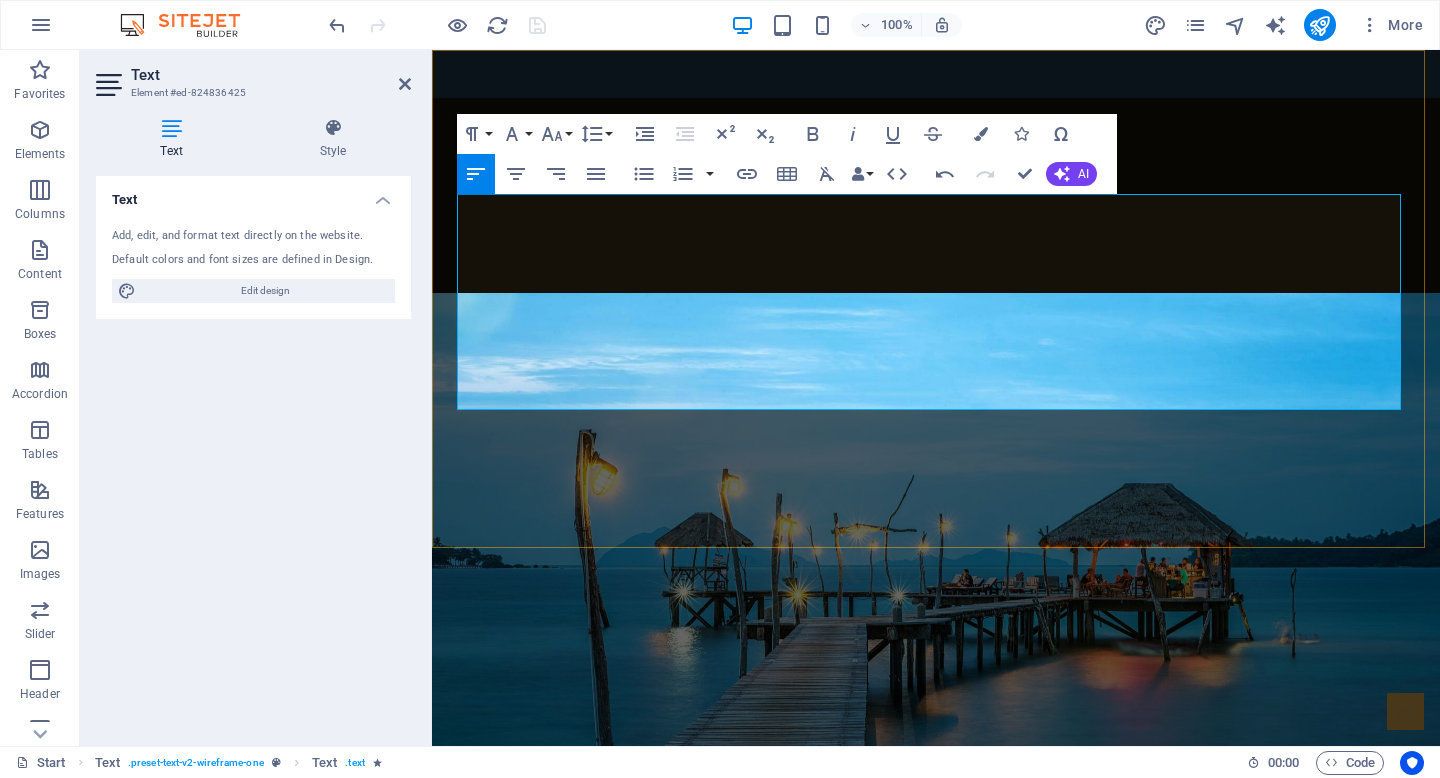 click on "I founded [COMPANY] in April 2017 because I believe quality travel experiences should be accessible. My focus has always been on finding those elevated experiences that feel special from the moment you book - where thoughtful service, comfort, and memorable moments come together." at bounding box center [936, 1369] 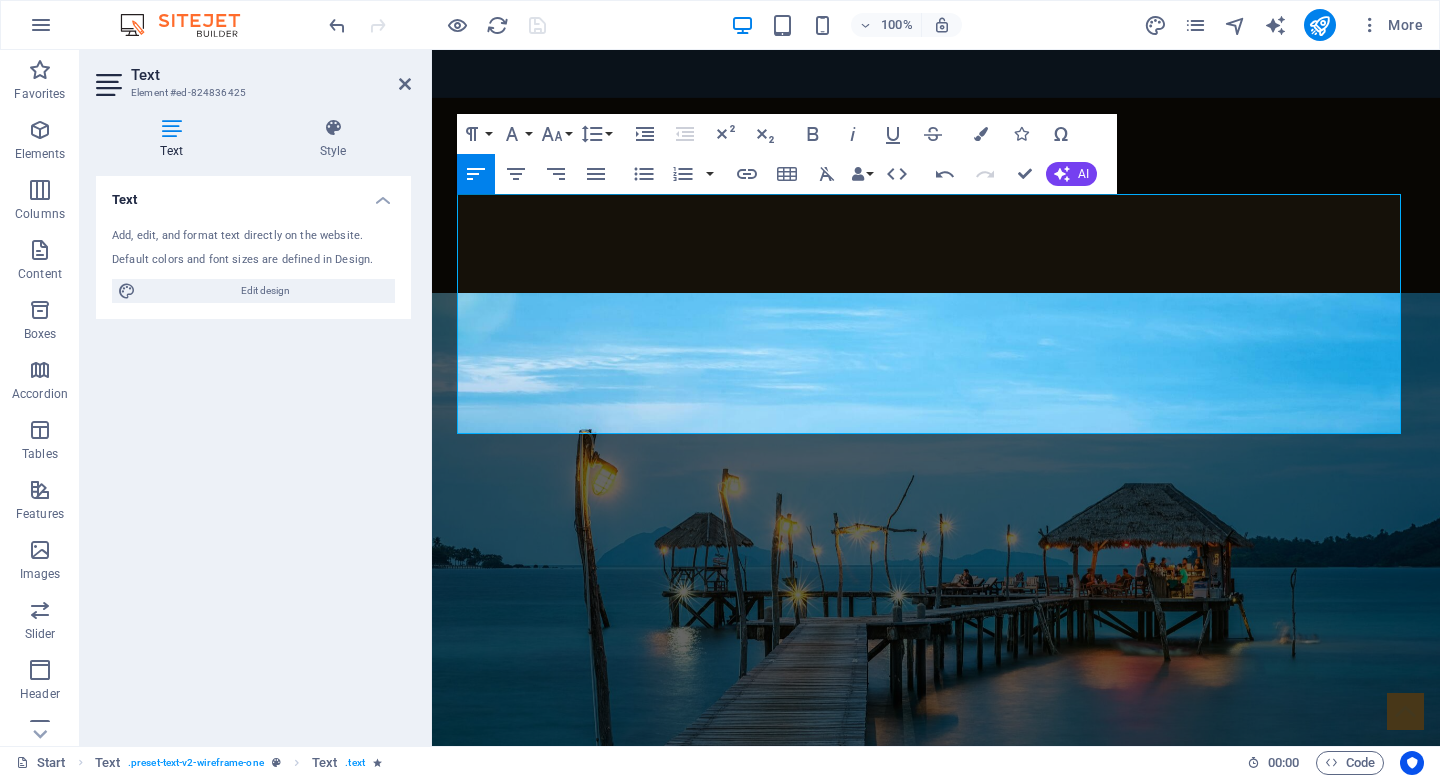 click at bounding box center (437, 25) 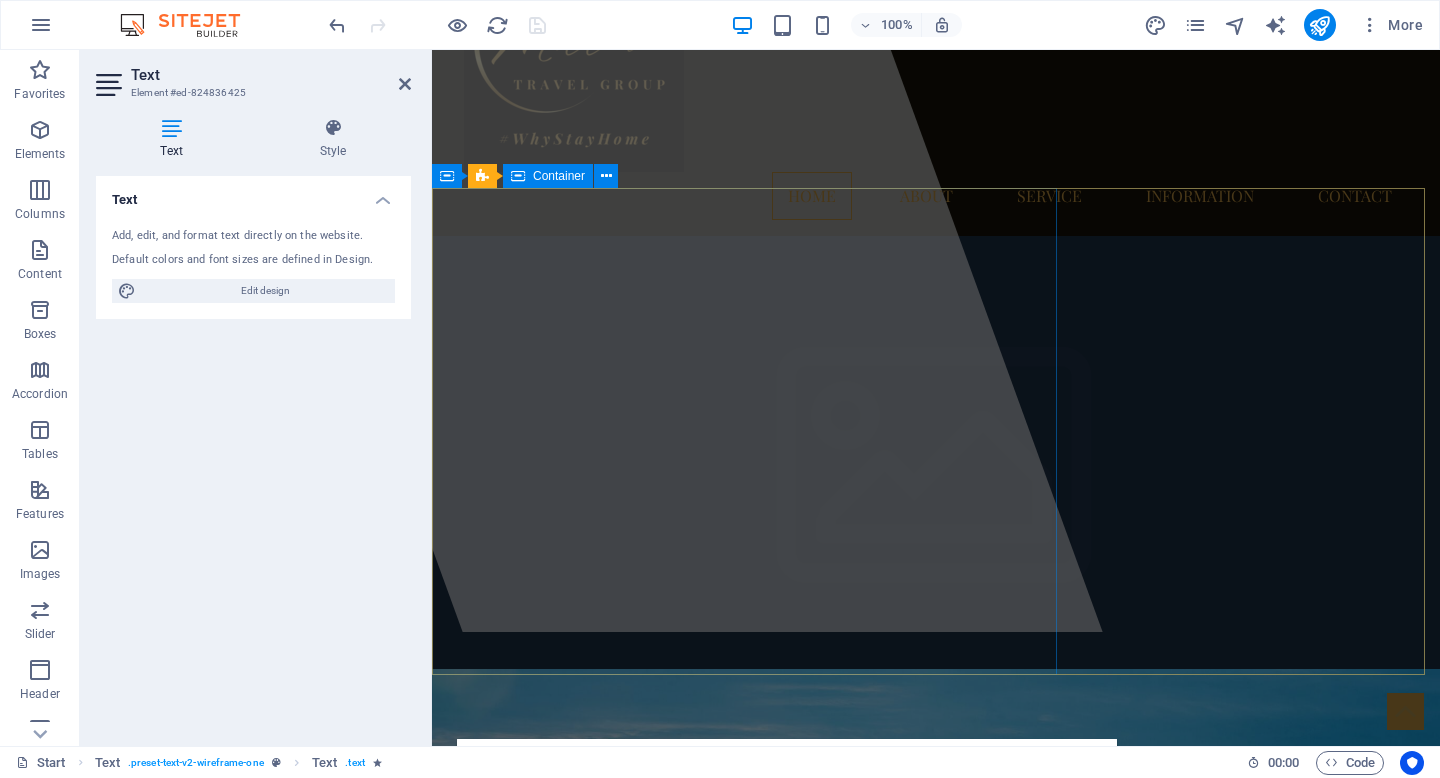 scroll, scrollTop: 306, scrollLeft: 0, axis: vertical 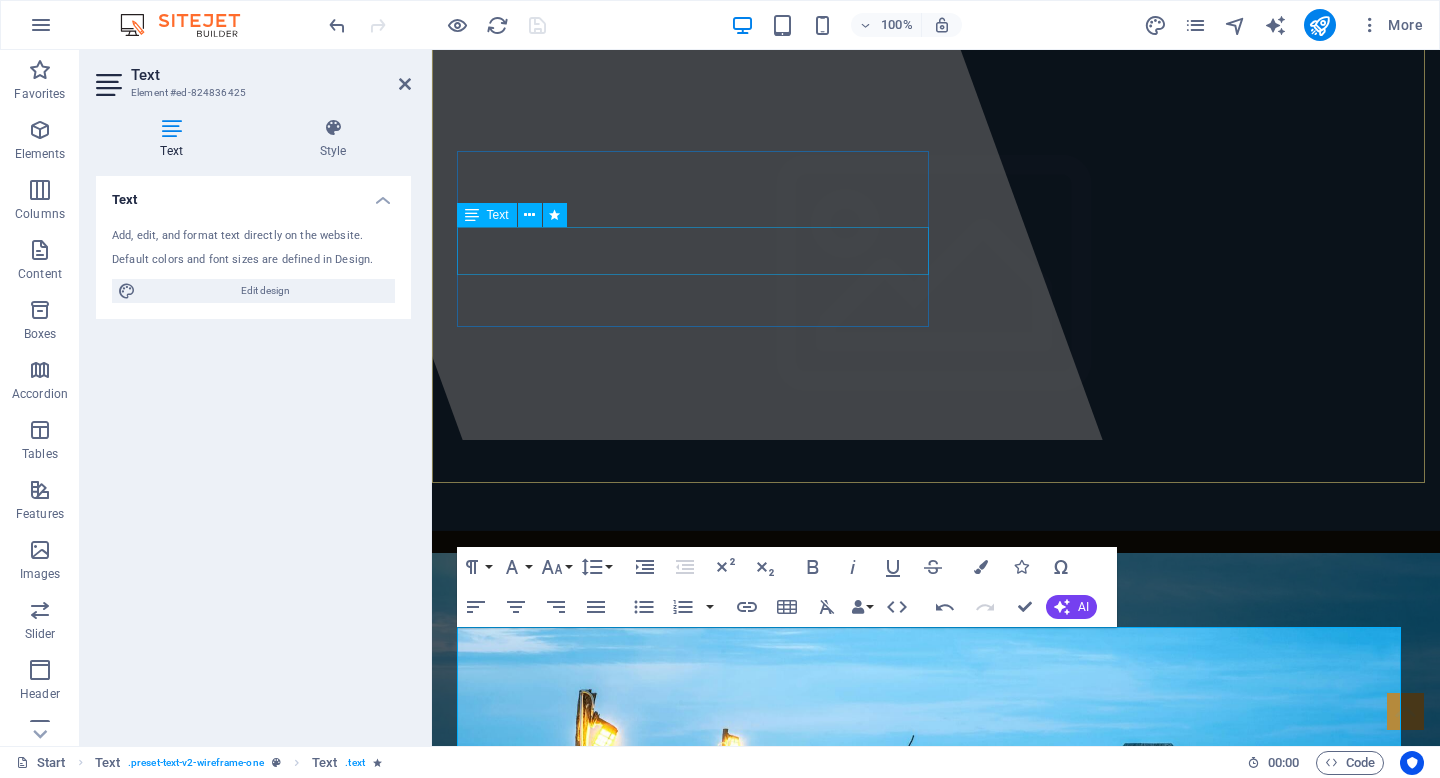 click on "Lorem ipsum dolor sit amet, consectetuer adipiscing elit. Aenean commodo ligula eget dolor. Aenean massa." at bounding box center (936, 1282) 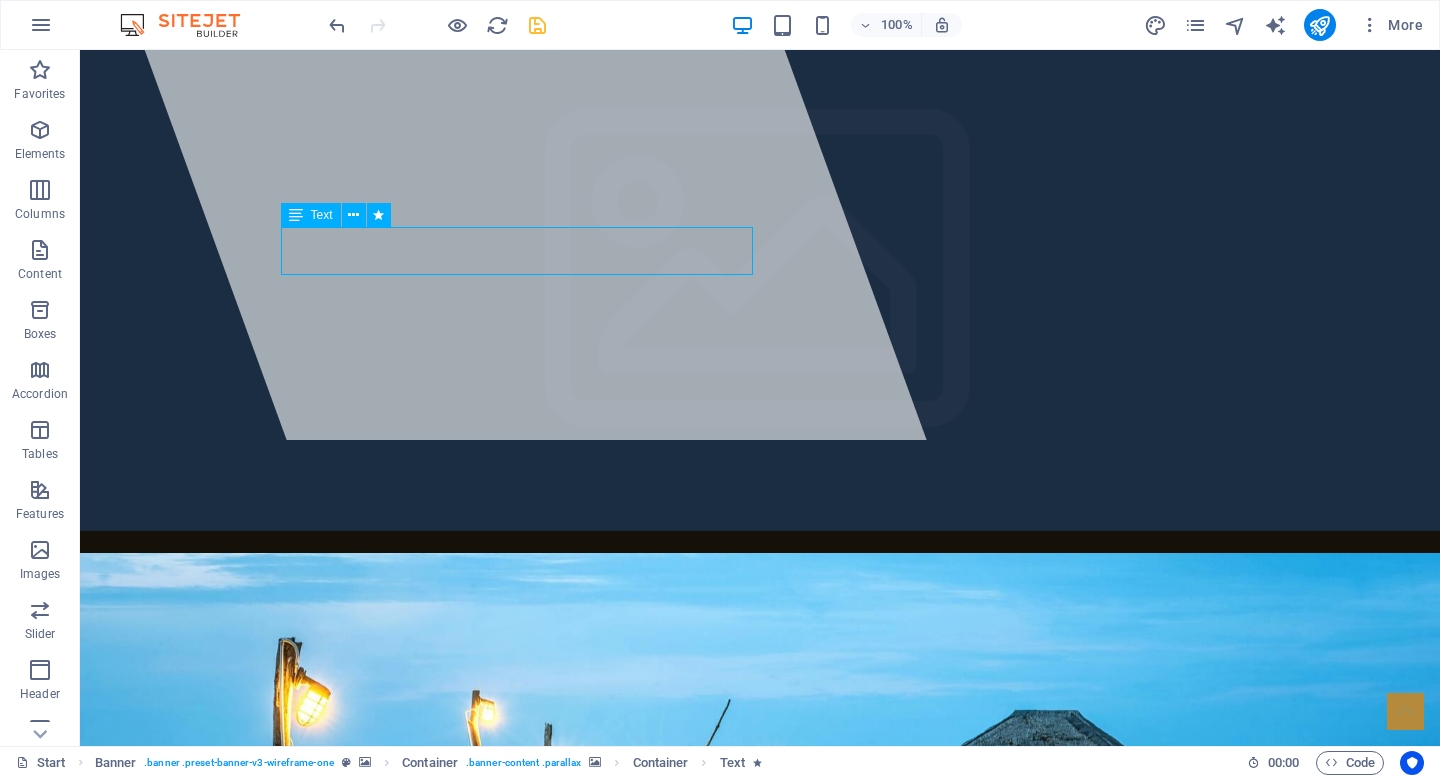 click on "Lorem ipsum dolor sit amet, consectetuer adipiscing elit. Aenean commodo ligula eget dolor. Aenean massa." at bounding box center [760, 1282] 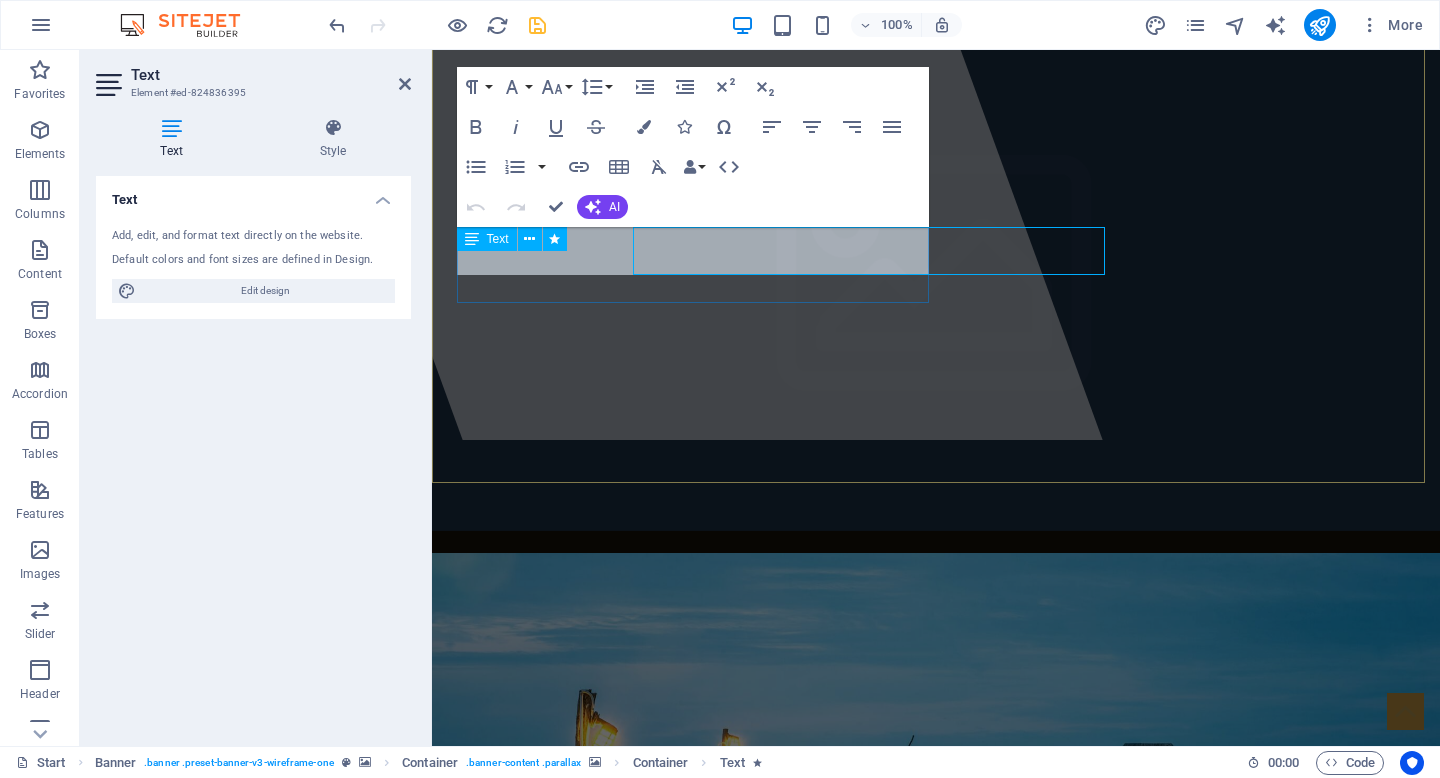 click at bounding box center (530, 239) 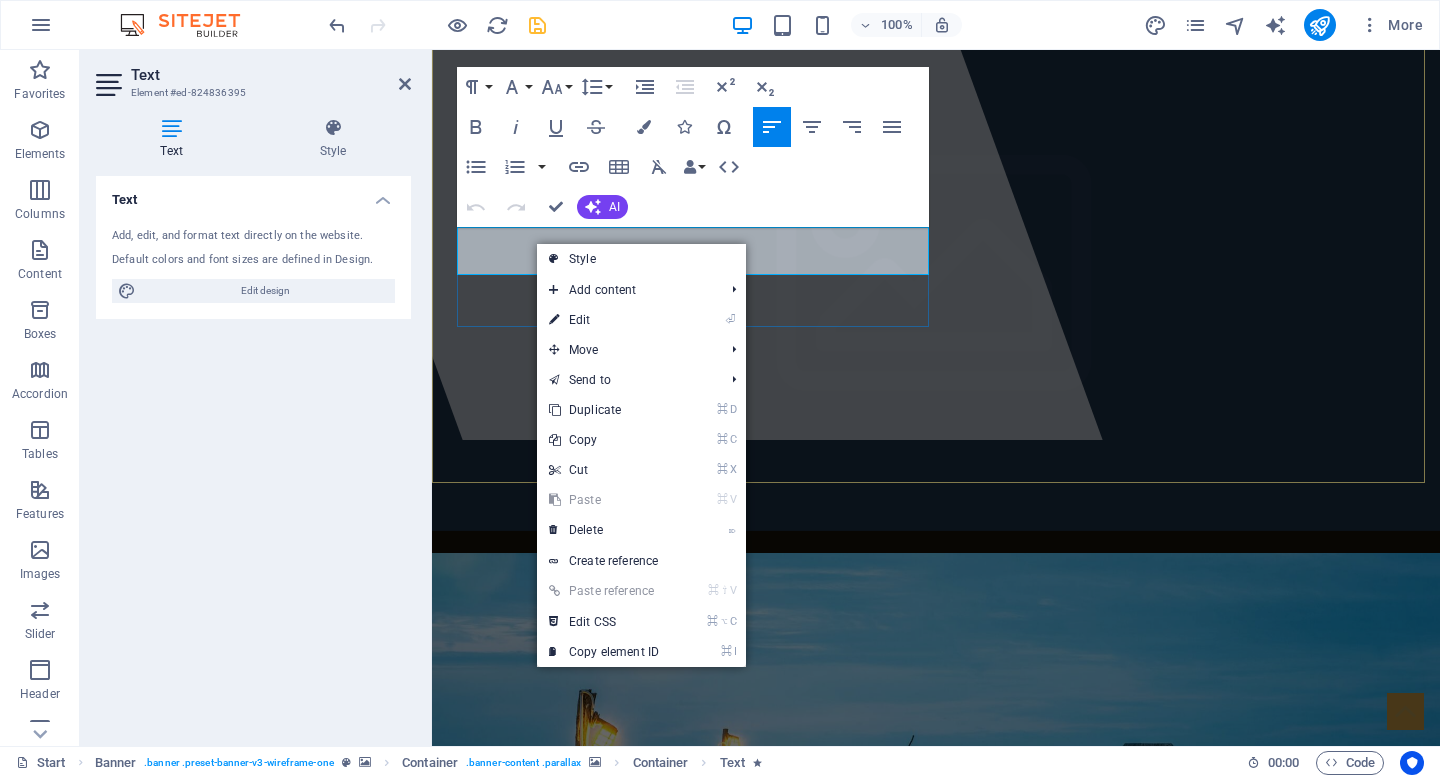 click on "Lorem ipsum dolor sit amet, consectetuer adipiscing elit." at bounding box center [670, 1269] 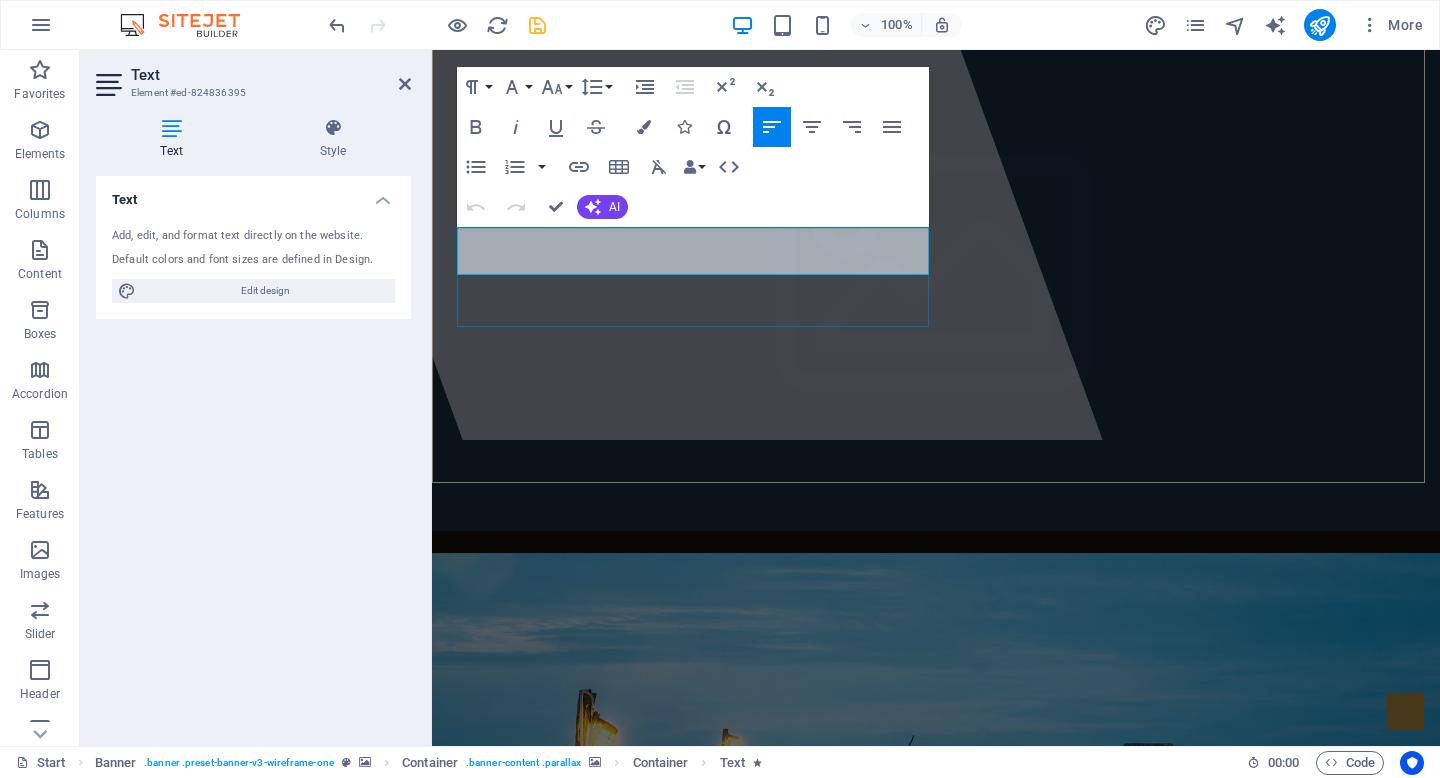 click on "Lorem ipsum dolor sit amet, consectetuer adipiscing elit." at bounding box center (670, 1269) 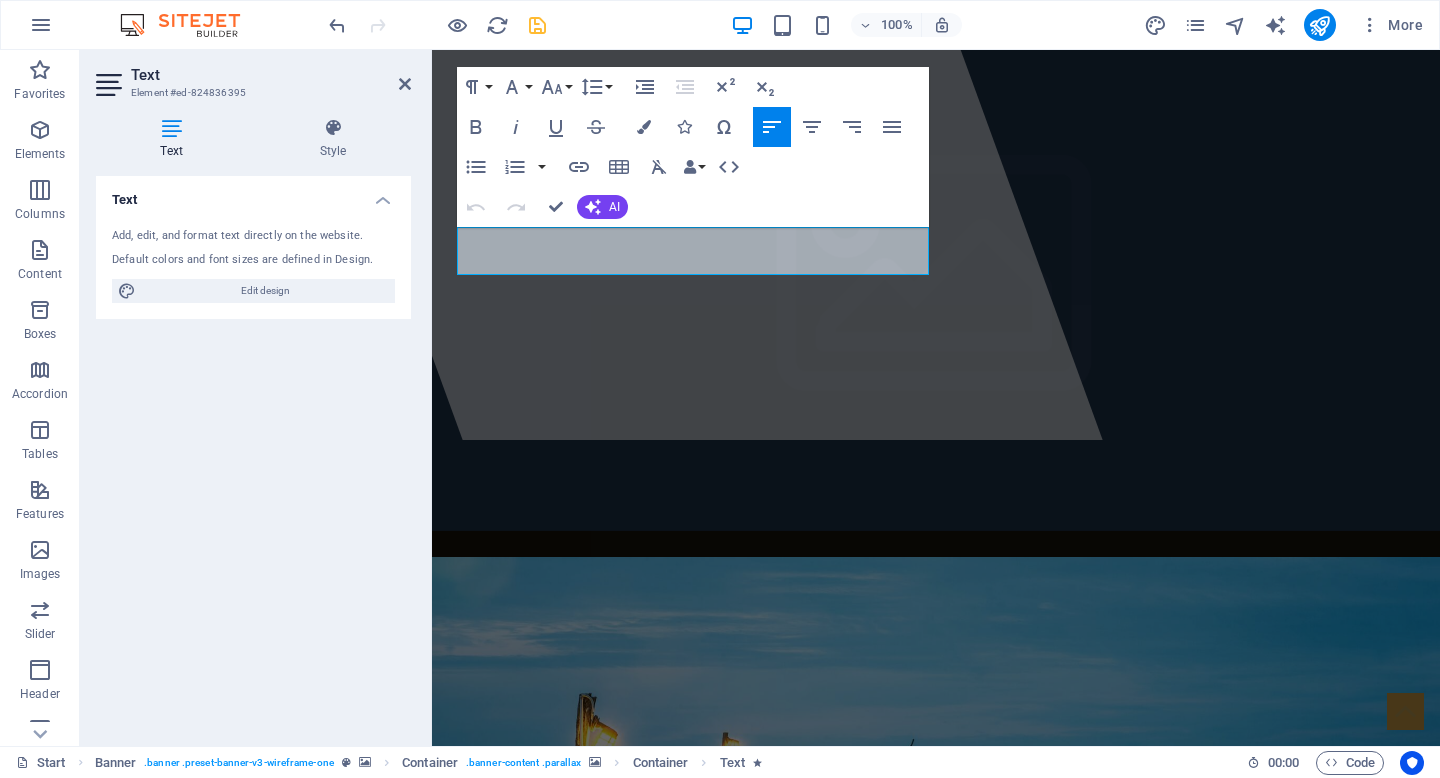 scroll, scrollTop: 316, scrollLeft: 0, axis: vertical 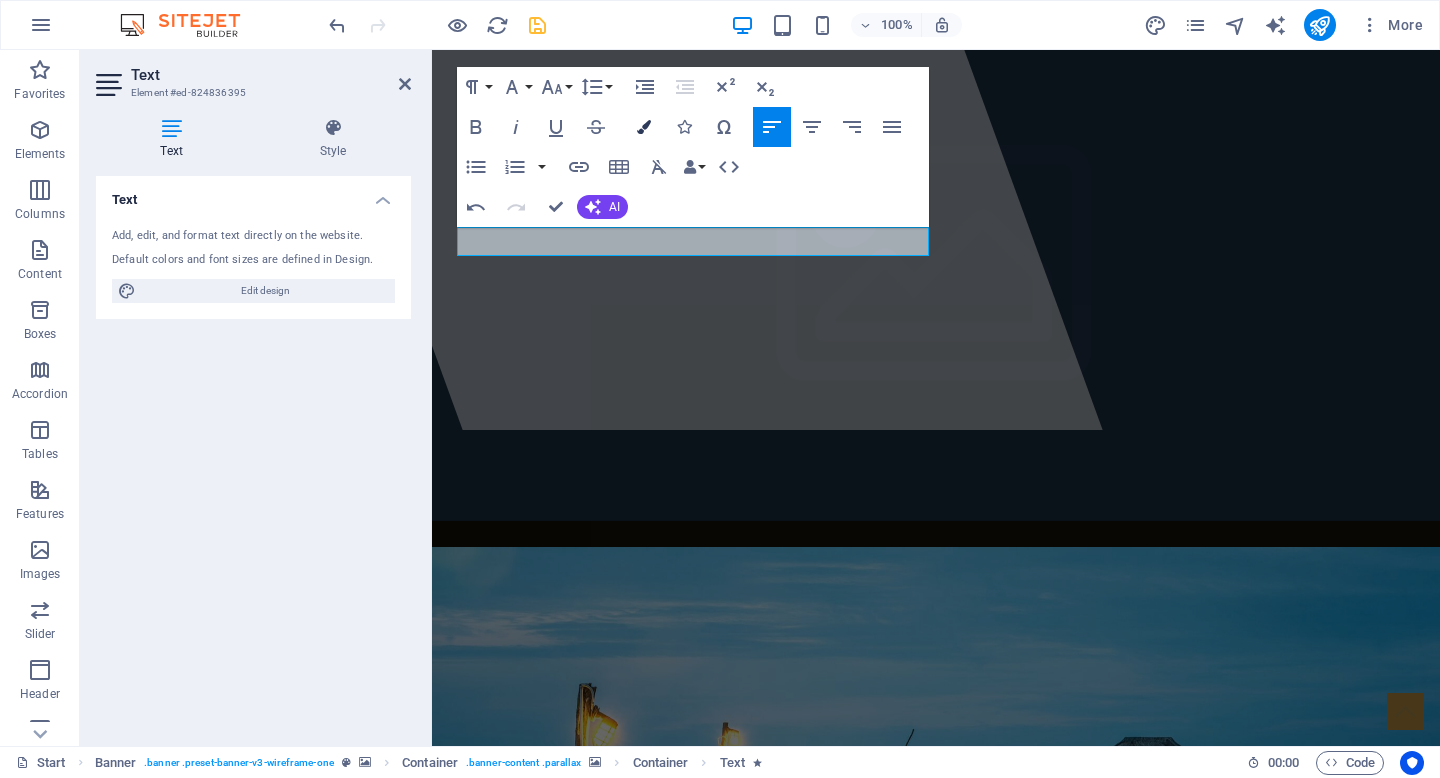 click at bounding box center (644, 127) 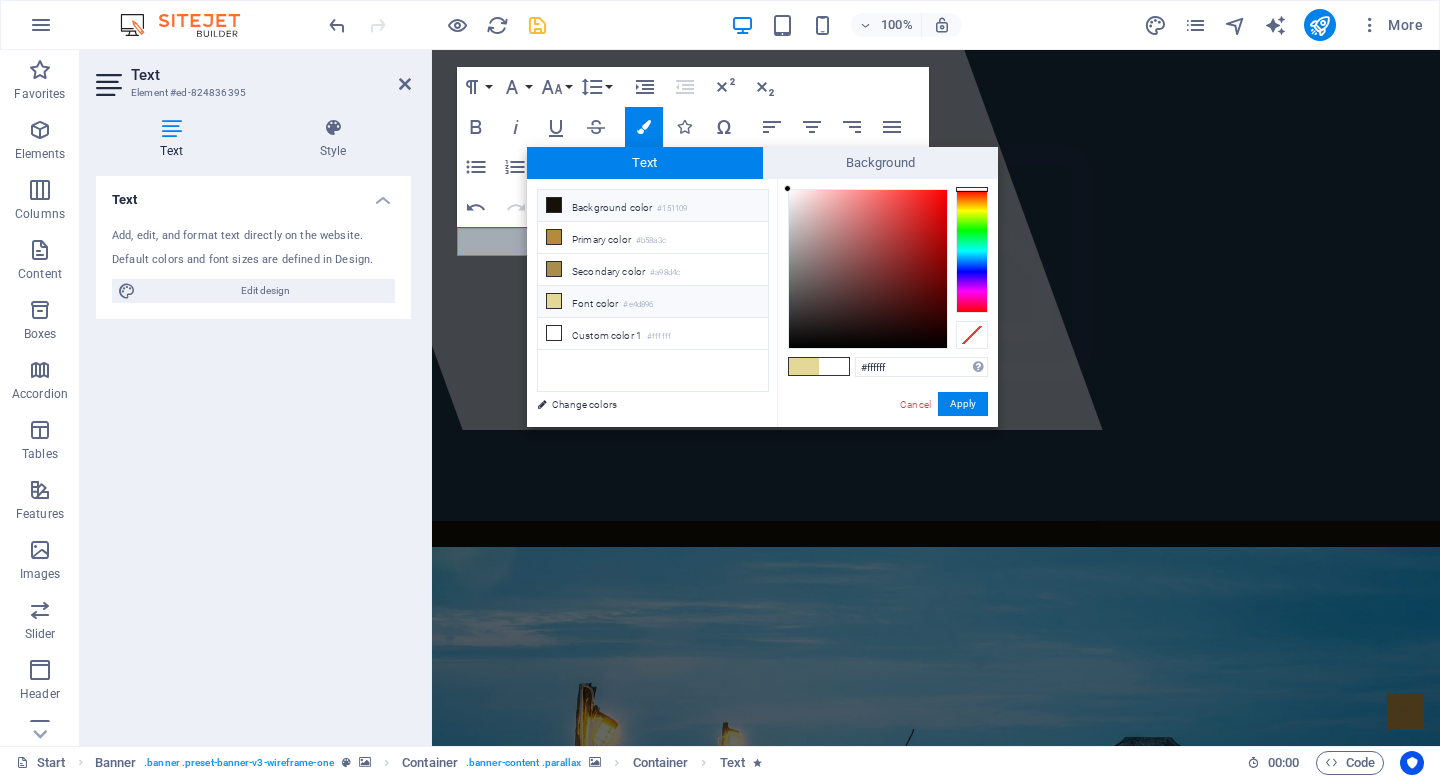 click on "Background color
#151109" at bounding box center (653, 206) 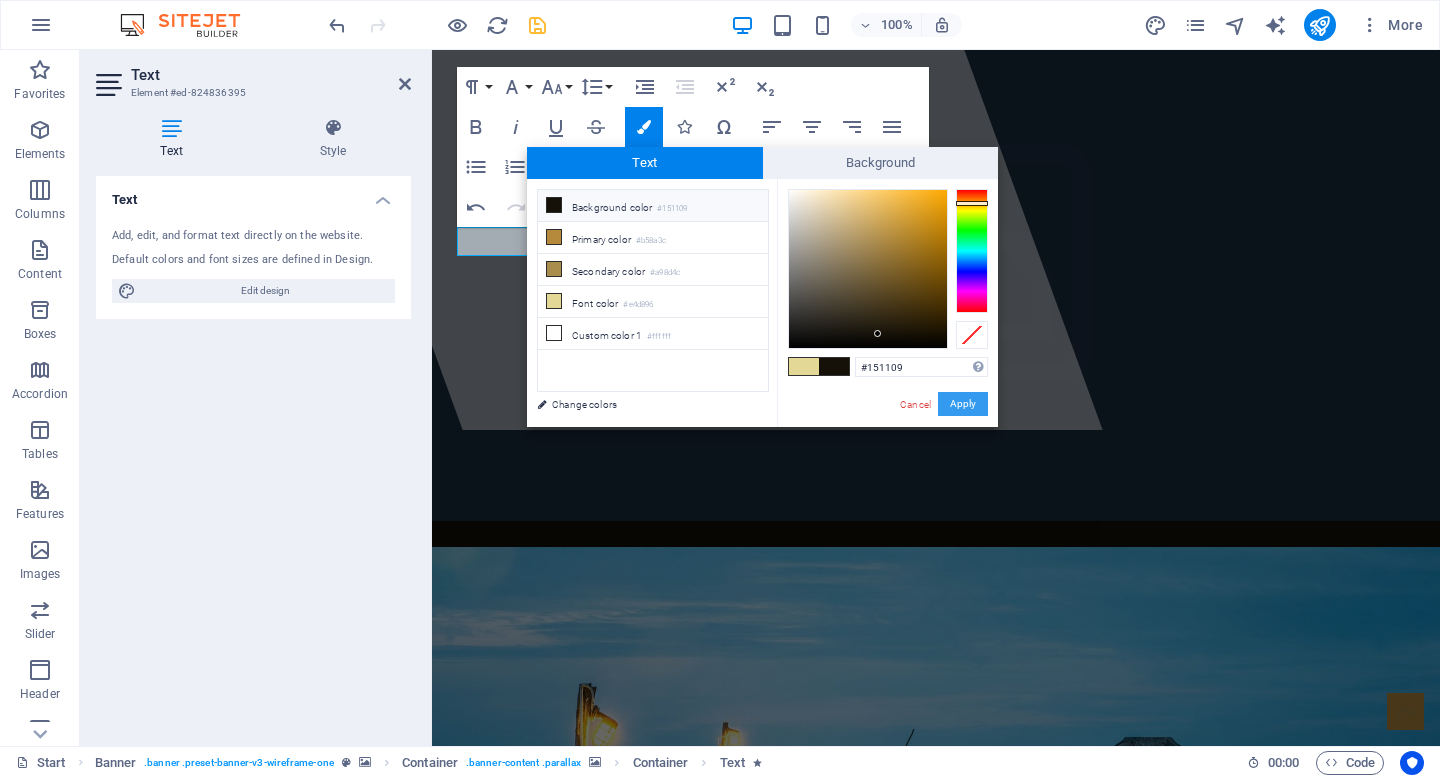 drag, startPoint x: 948, startPoint y: 402, endPoint x: 516, endPoint y: 352, distance: 434.88388 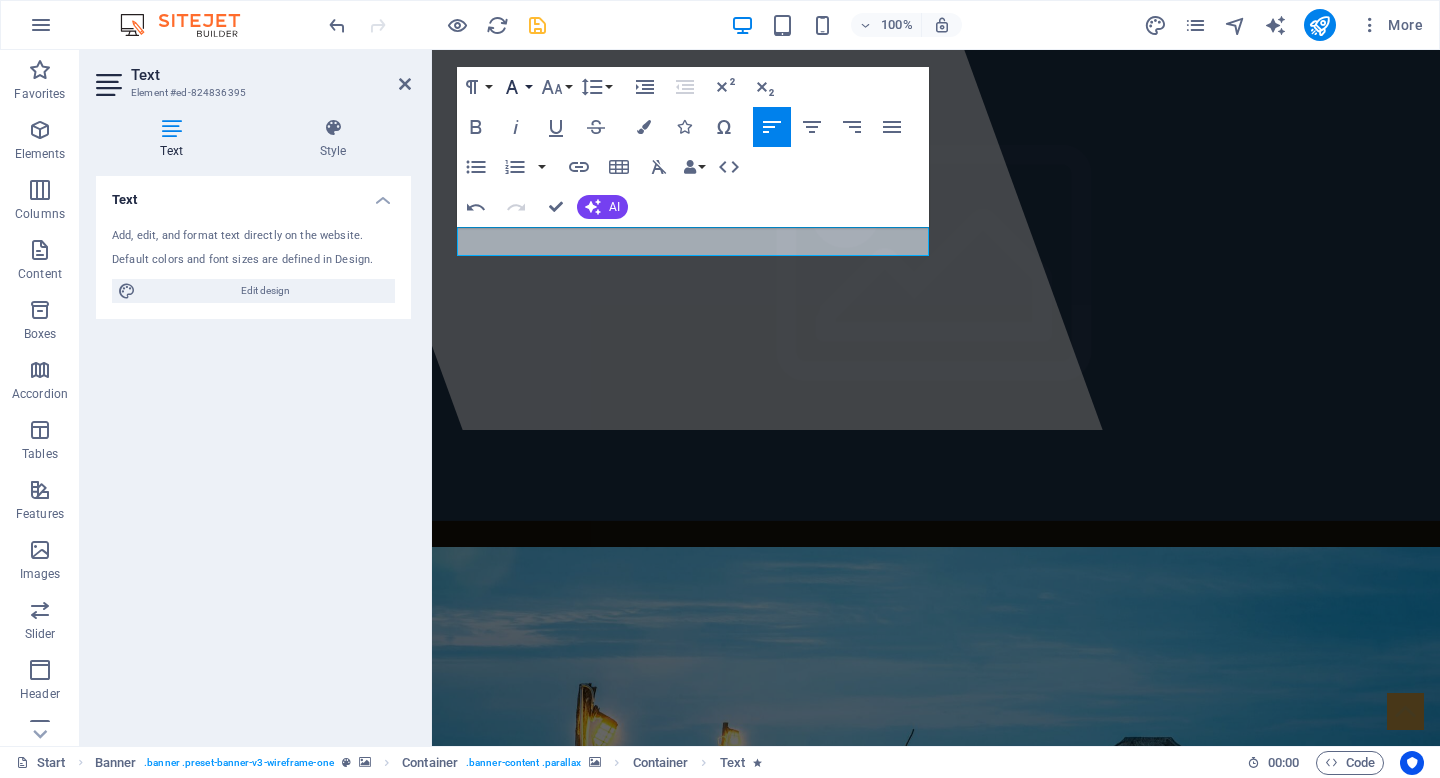 click on "Font Family" at bounding box center (516, 87) 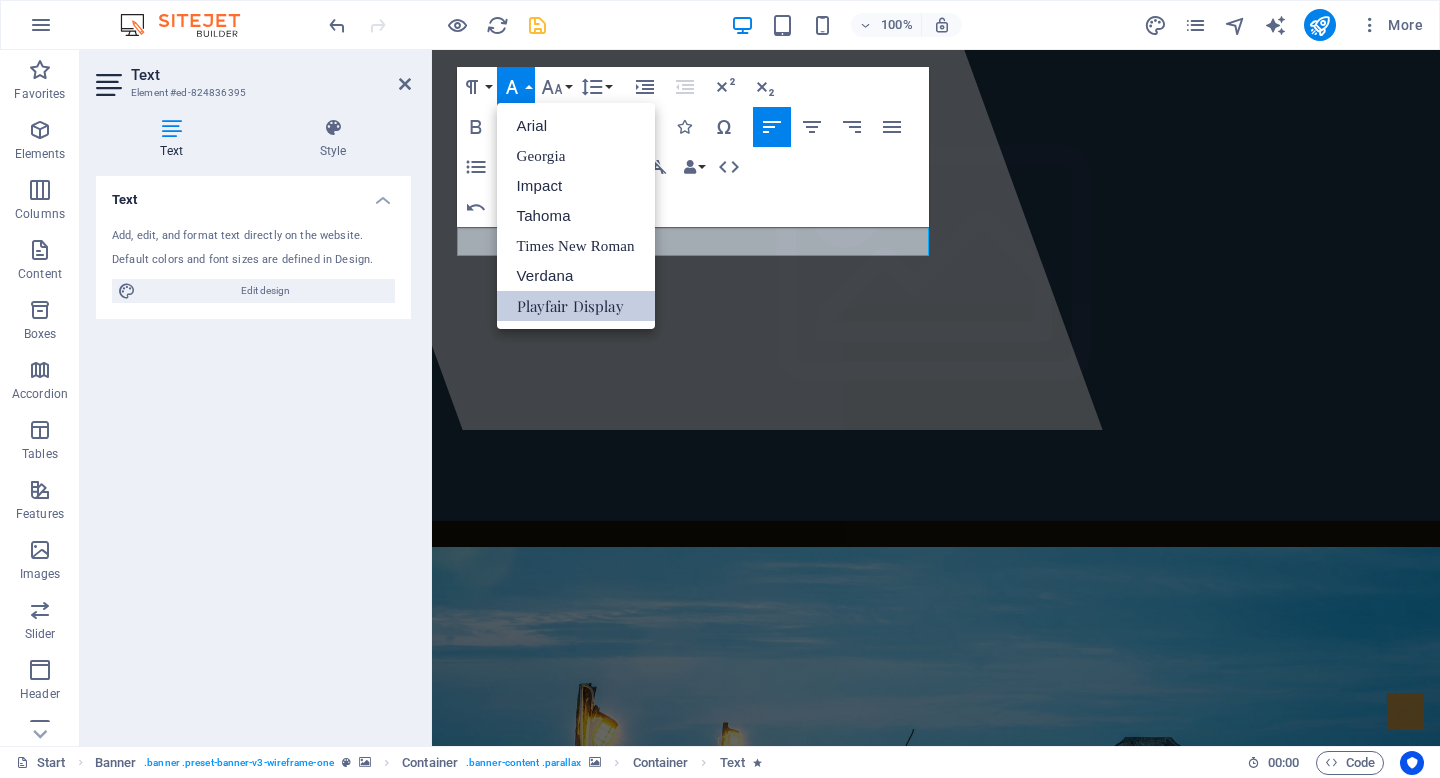 click on "Playfair Display" at bounding box center (576, 306) 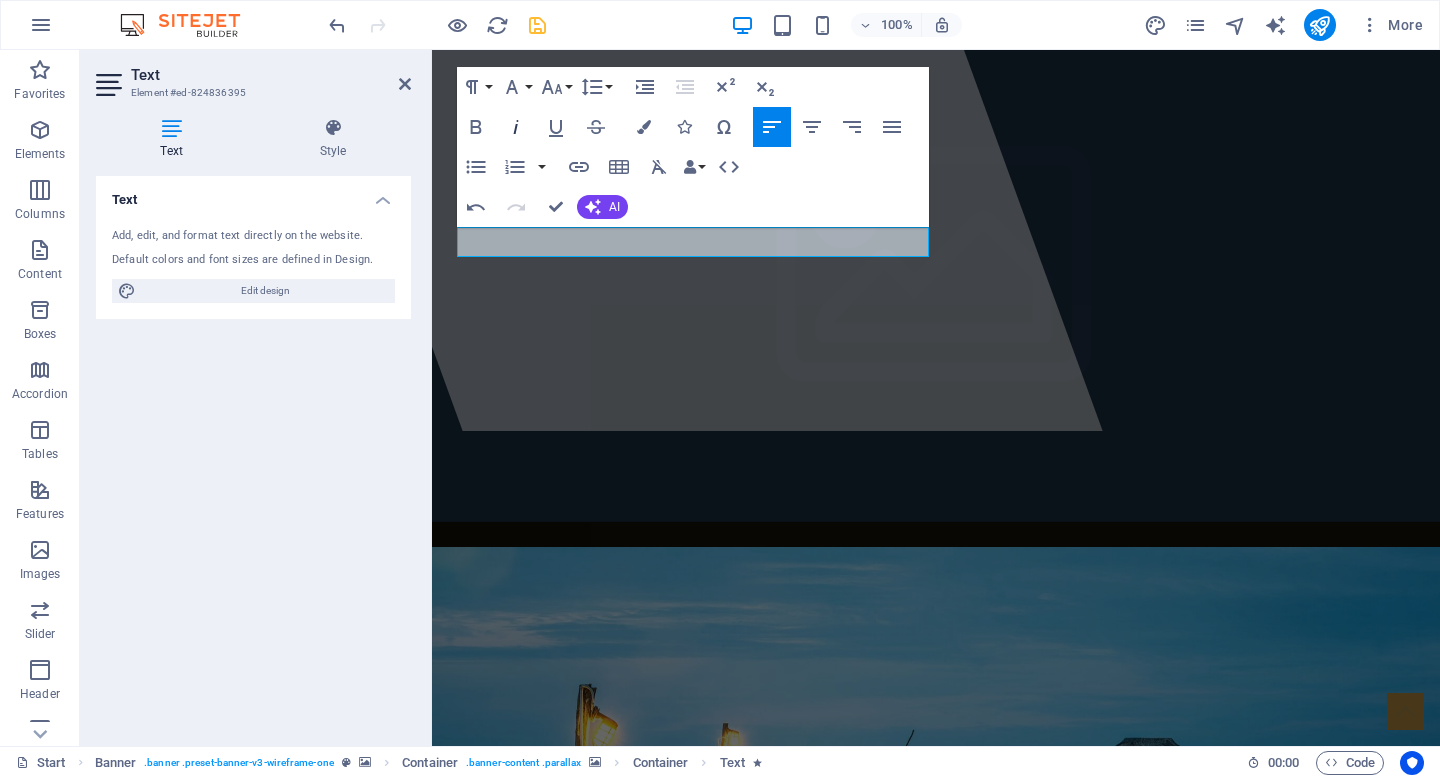 click 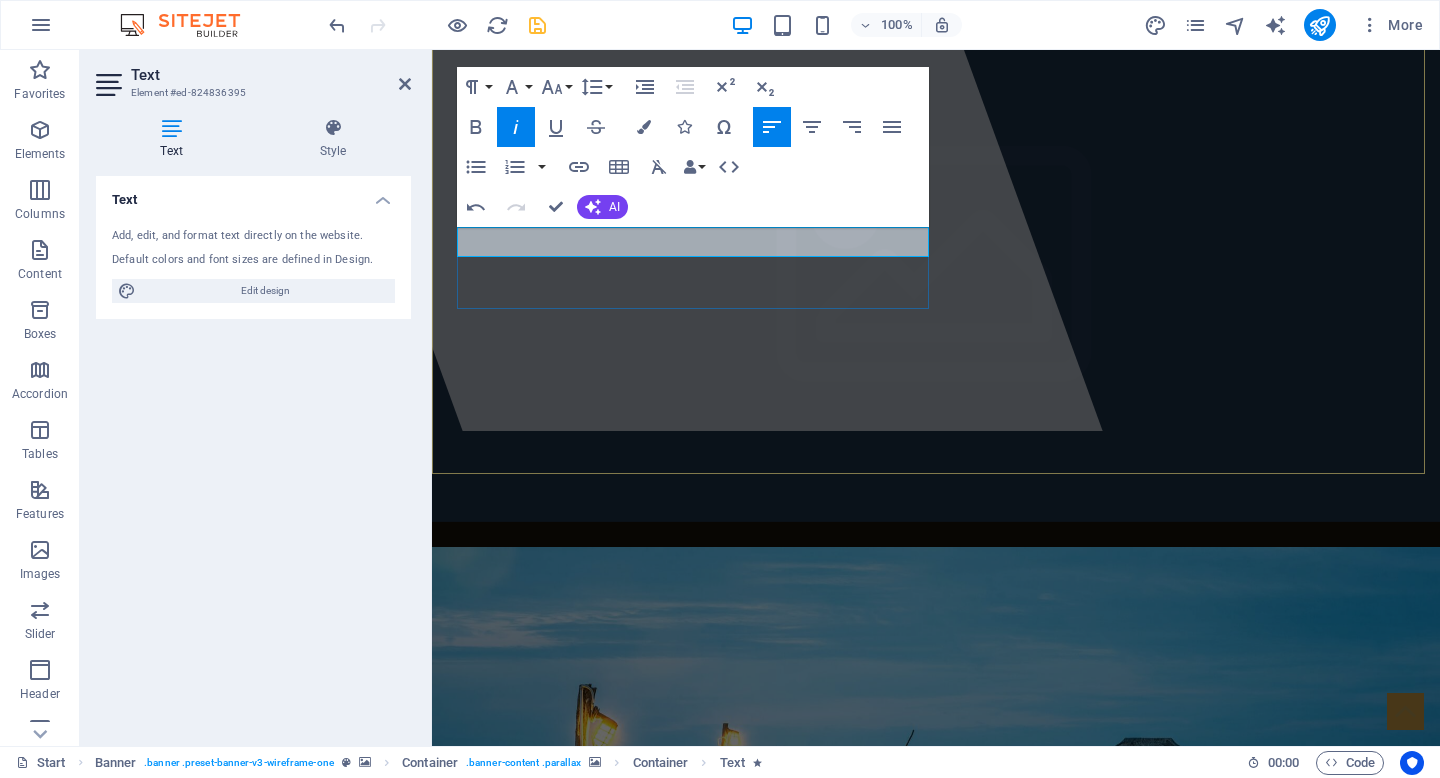 click on ""Curating Elevated Experiences Within Reach"" at bounding box center (662, 1264) 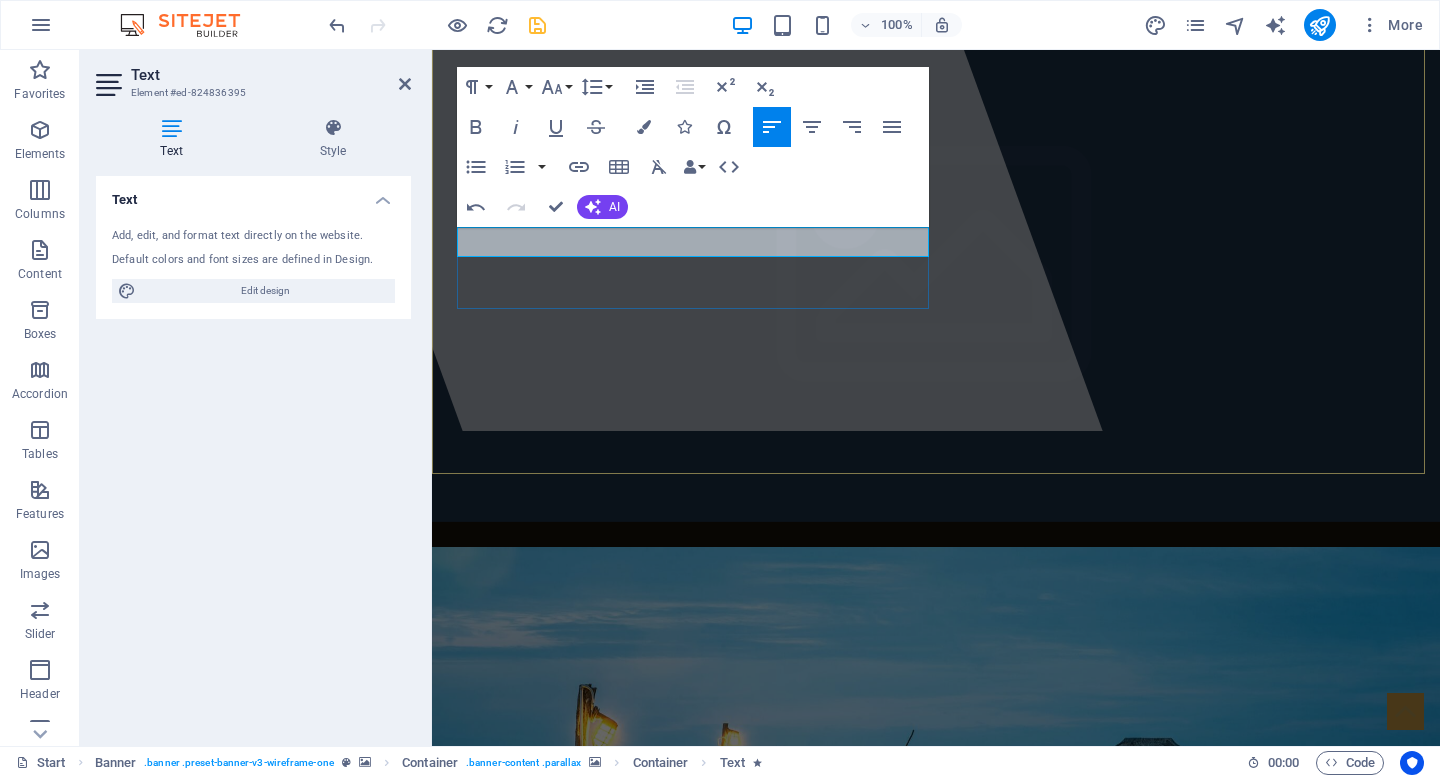click on ""Curating Elevated Experiences Within Reach"" at bounding box center [662, 1264] 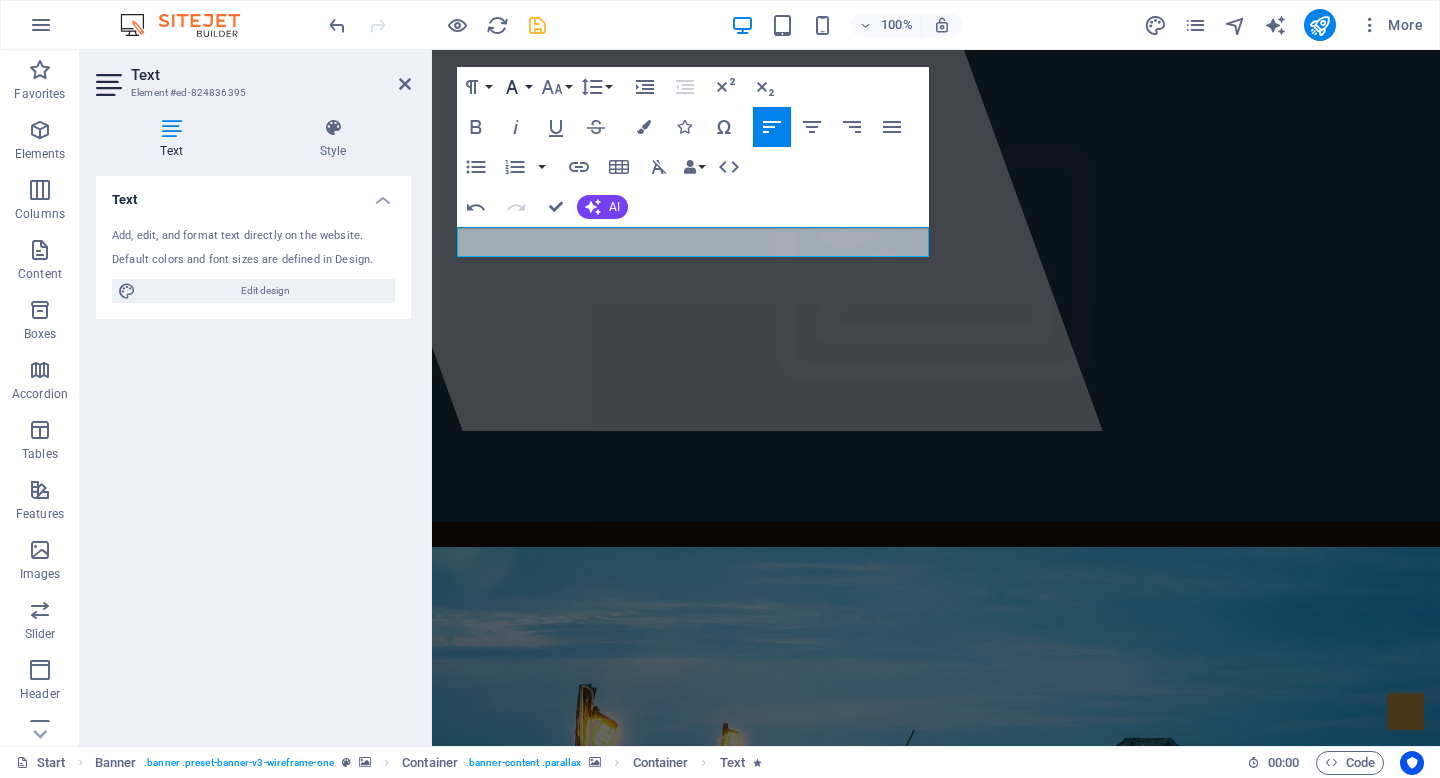 click 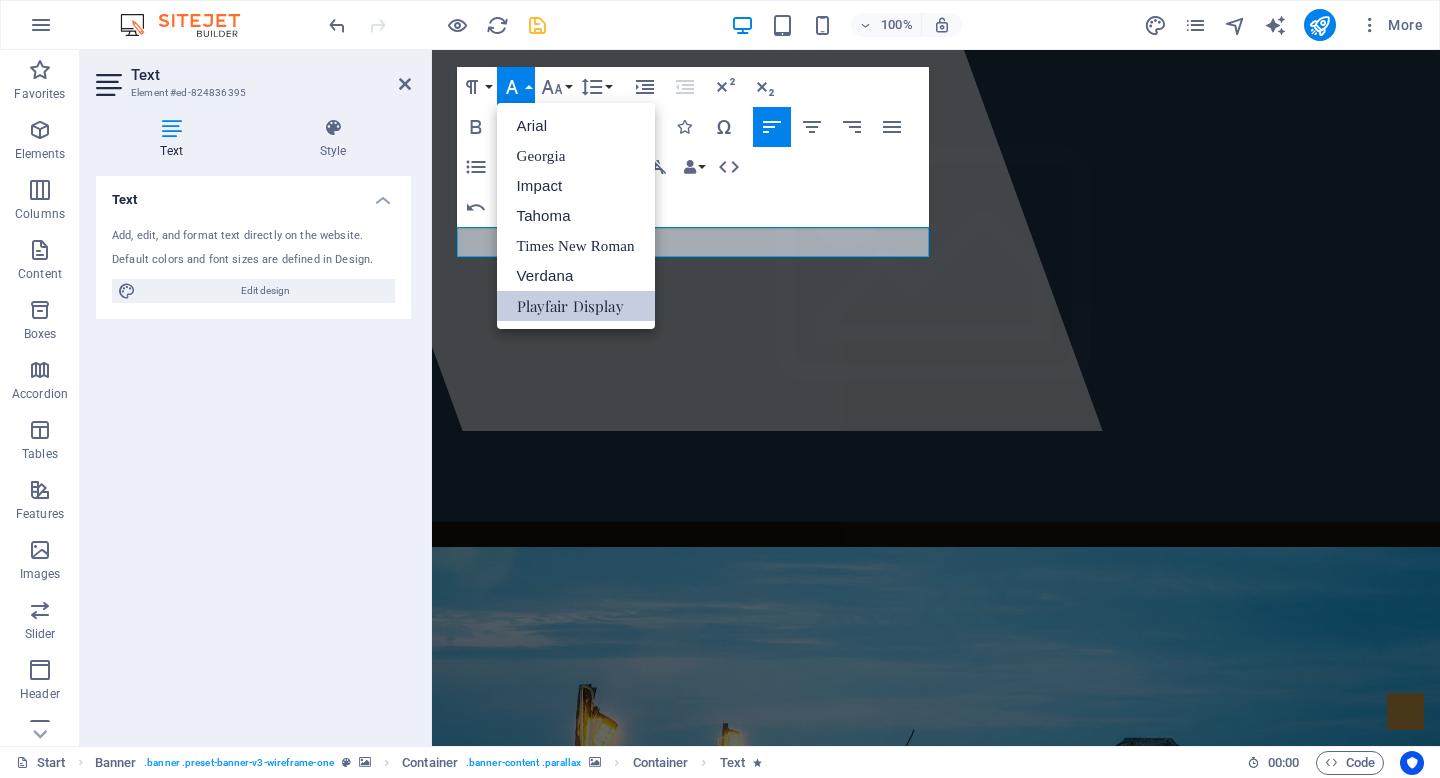 click on "Playfair Display" at bounding box center (576, 306) 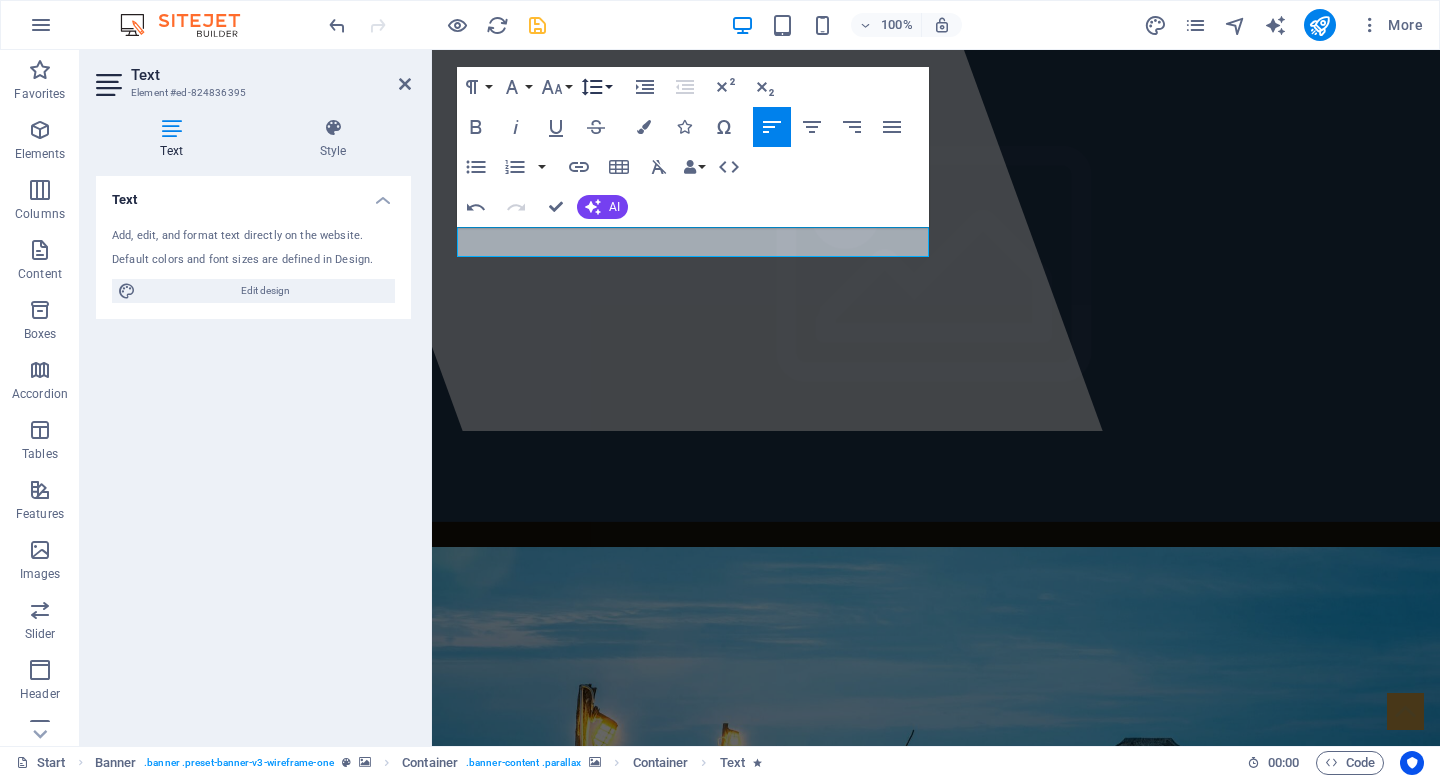 click on "Line Height" at bounding box center (596, 87) 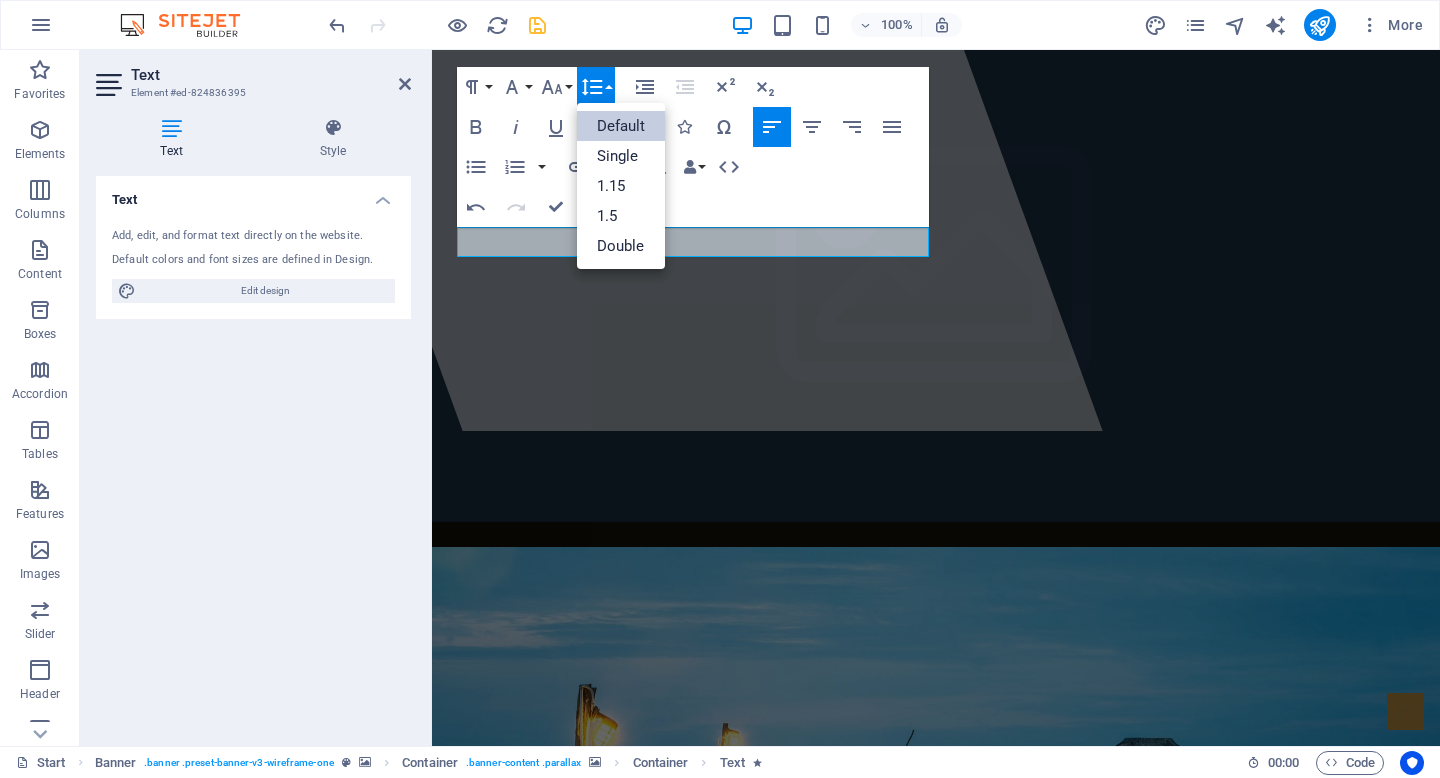 scroll, scrollTop: 0, scrollLeft: 0, axis: both 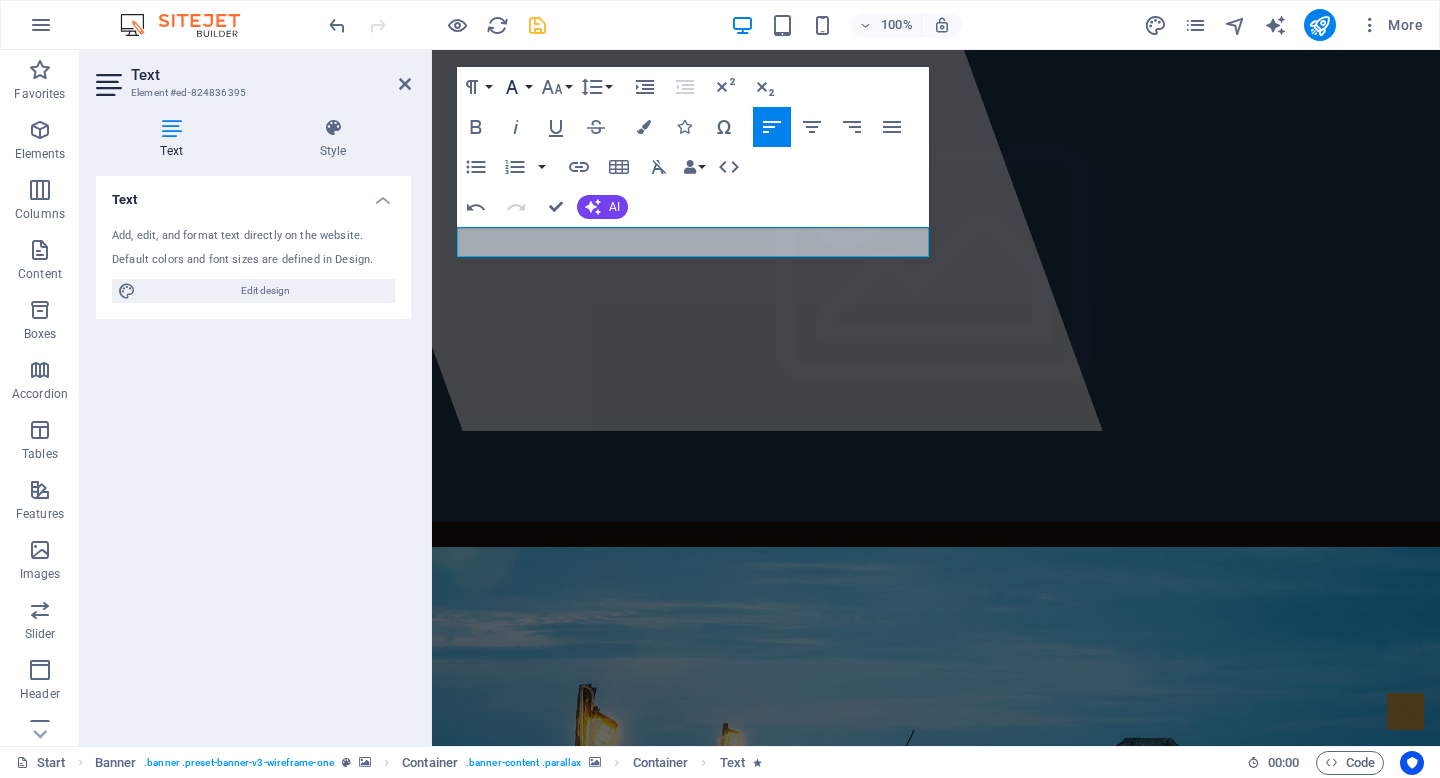 click on "Font Family" at bounding box center [516, 87] 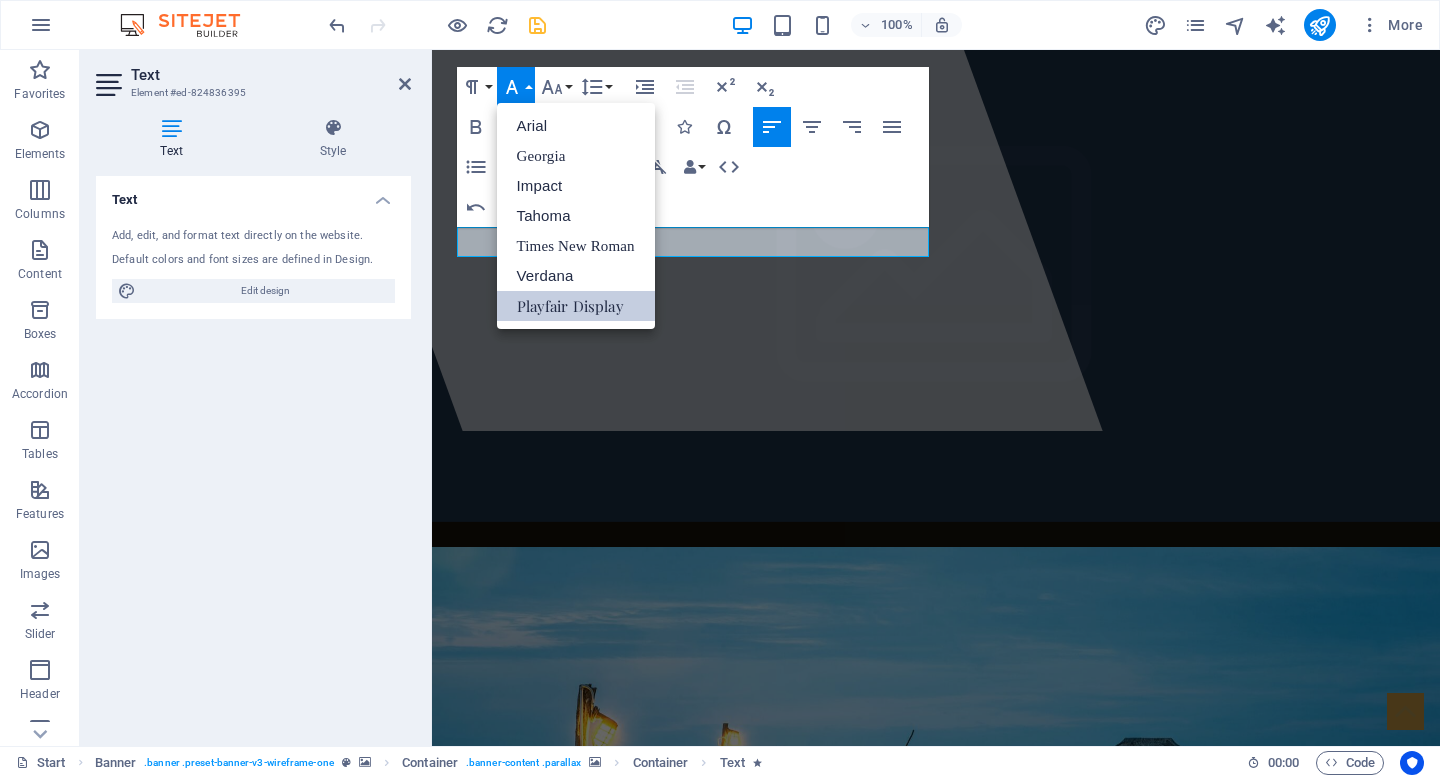 scroll, scrollTop: 0, scrollLeft: 0, axis: both 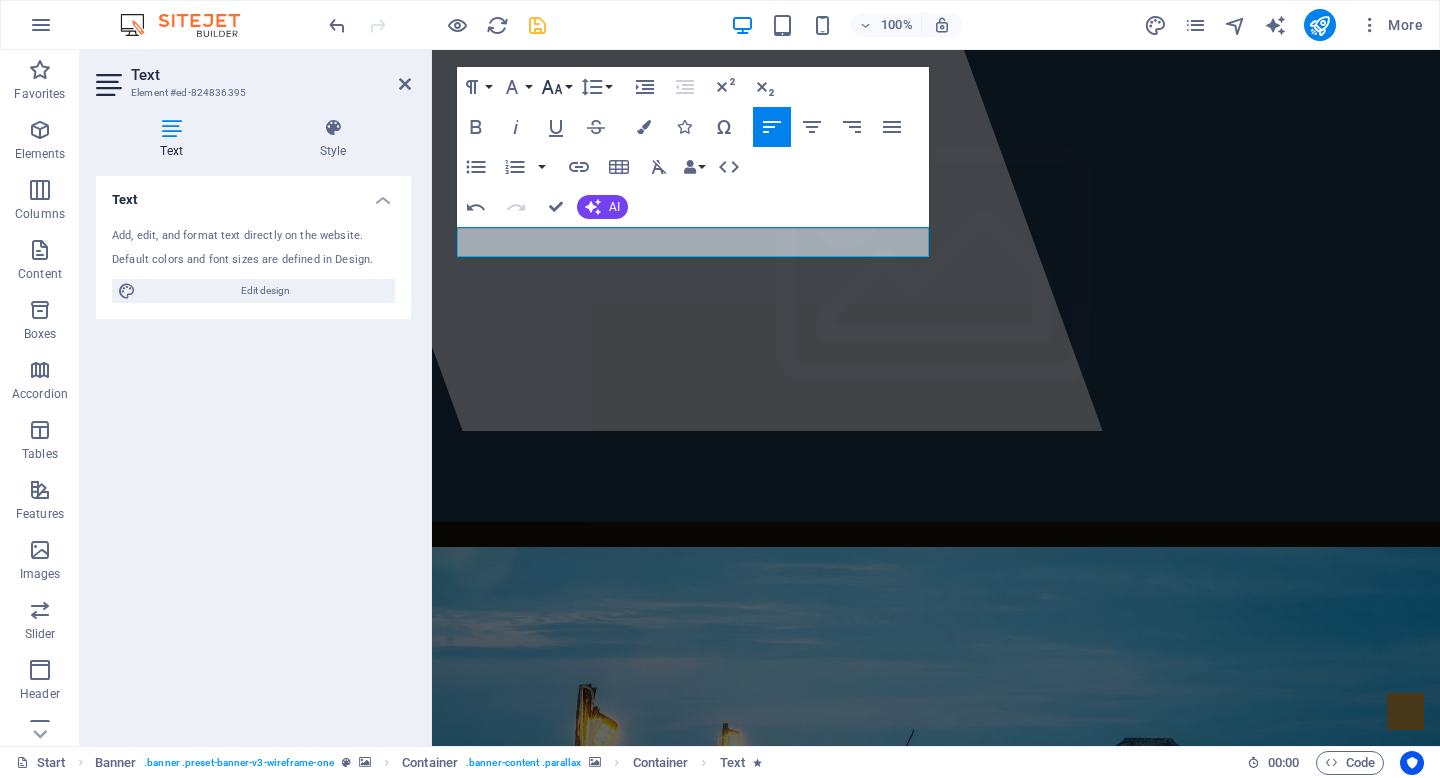 click on "Font Size" at bounding box center (556, 87) 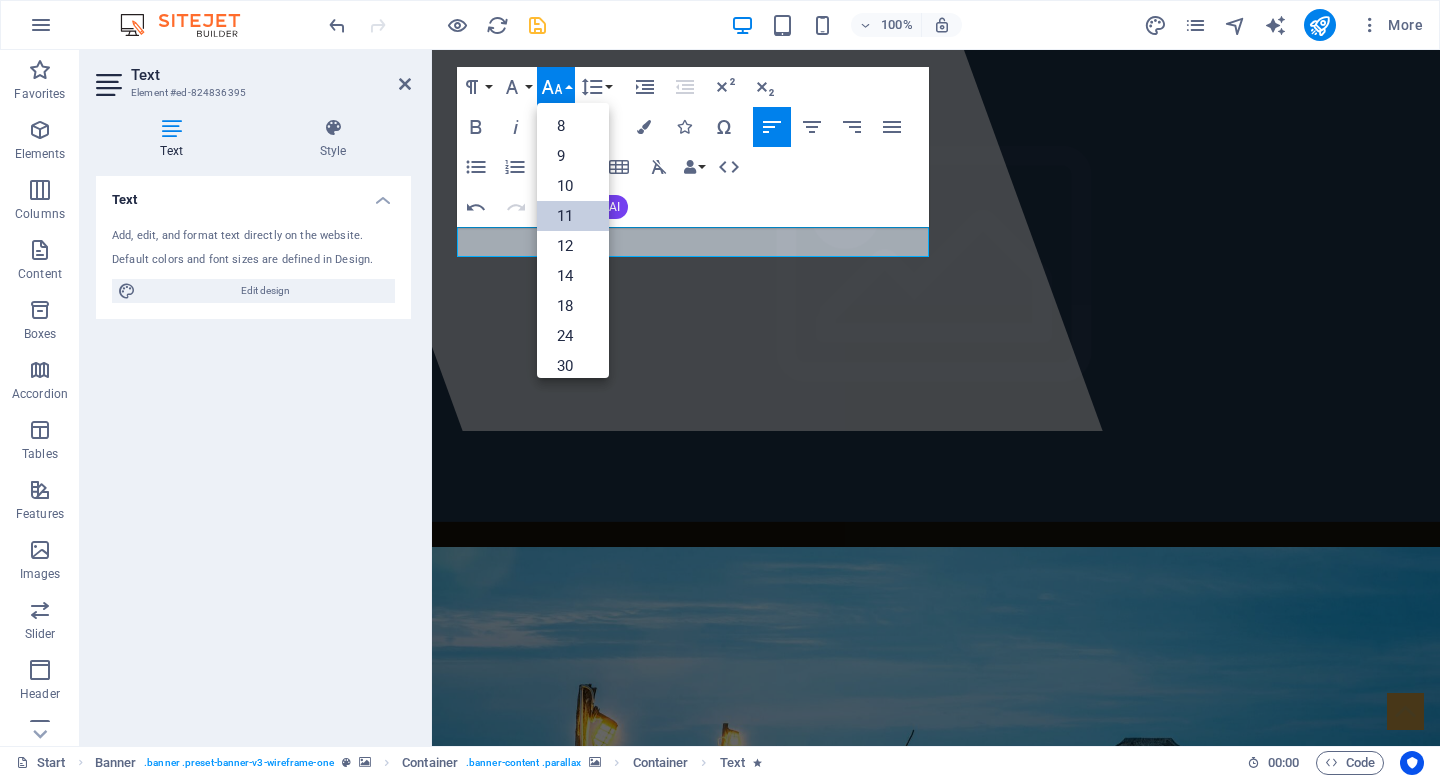 click on "11" at bounding box center (573, 216) 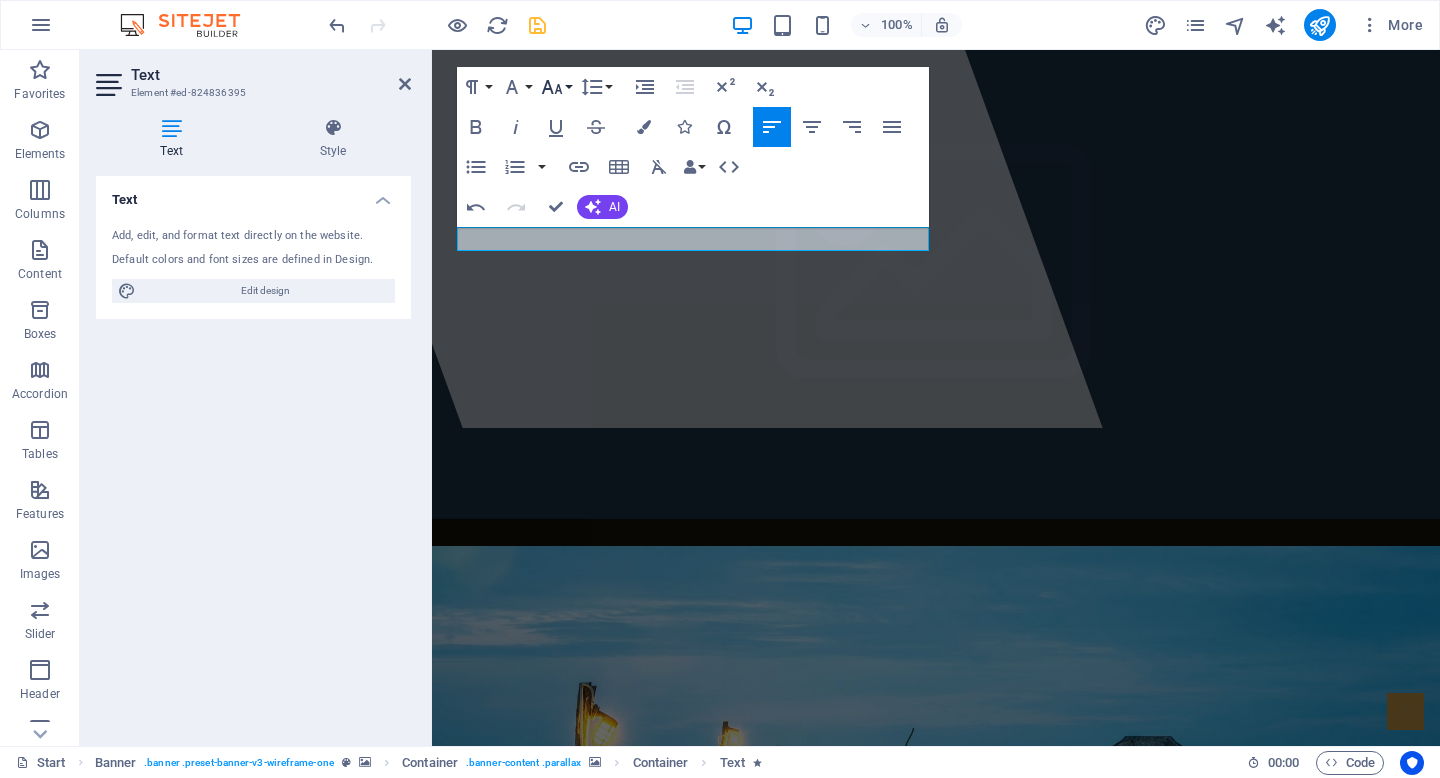 click 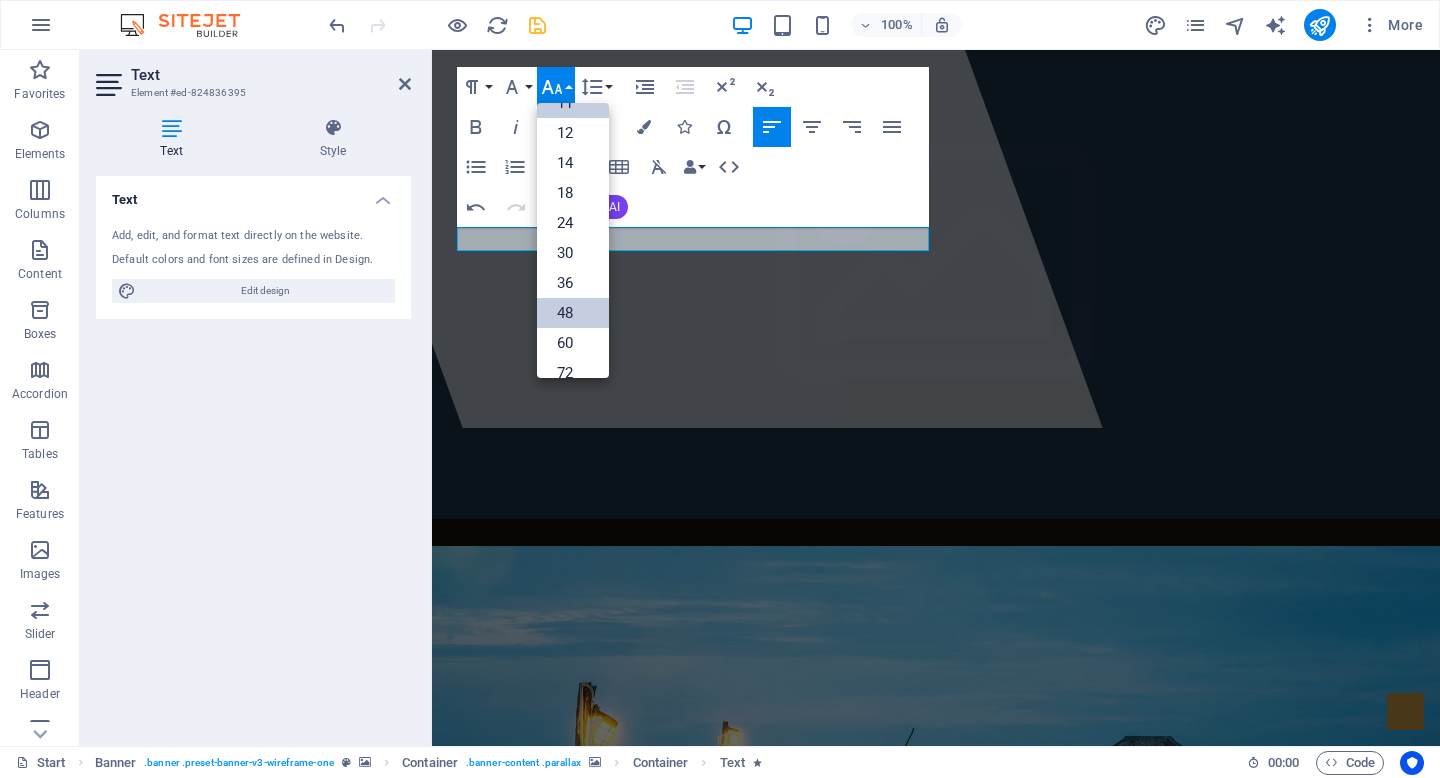 click on "48" at bounding box center (573, 313) 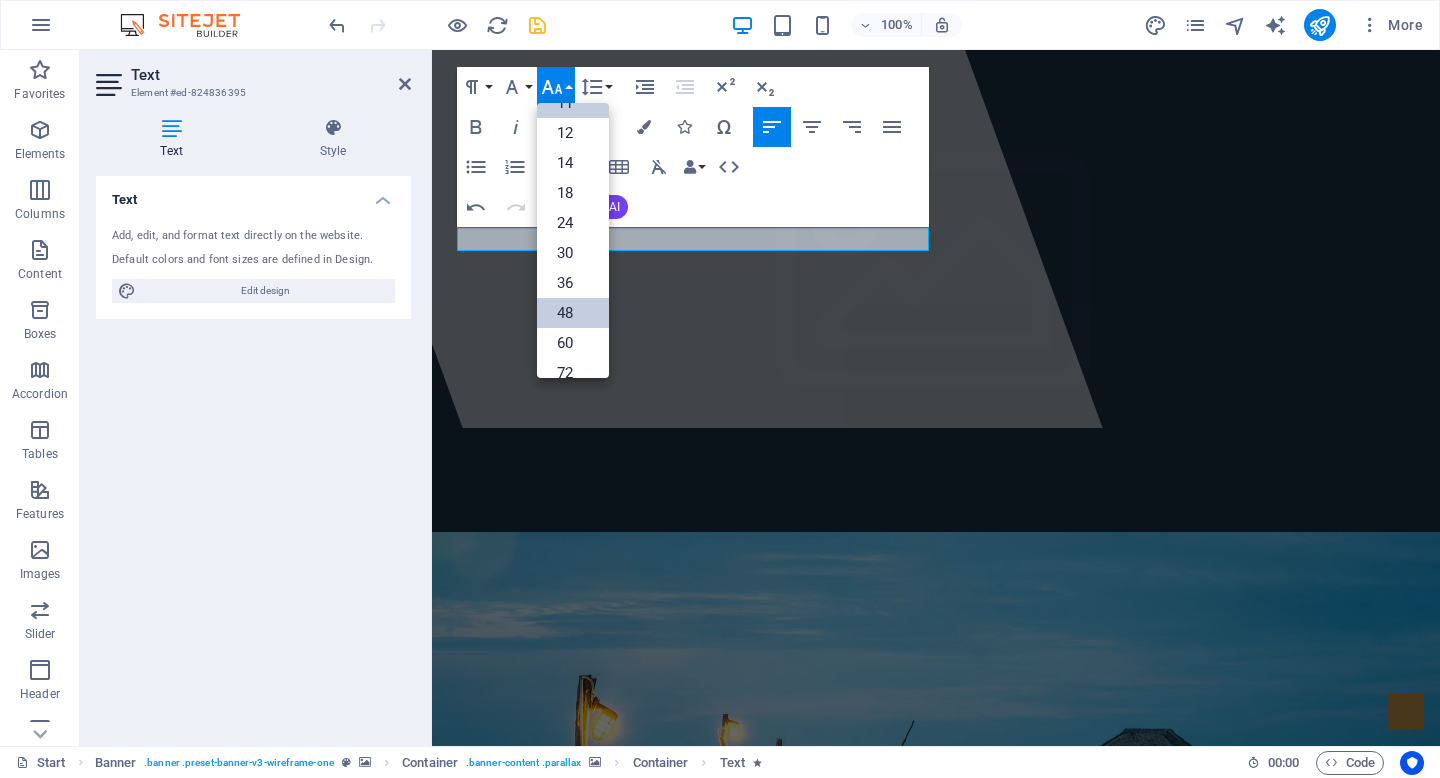 scroll, scrollTop: 231, scrollLeft: 0, axis: vertical 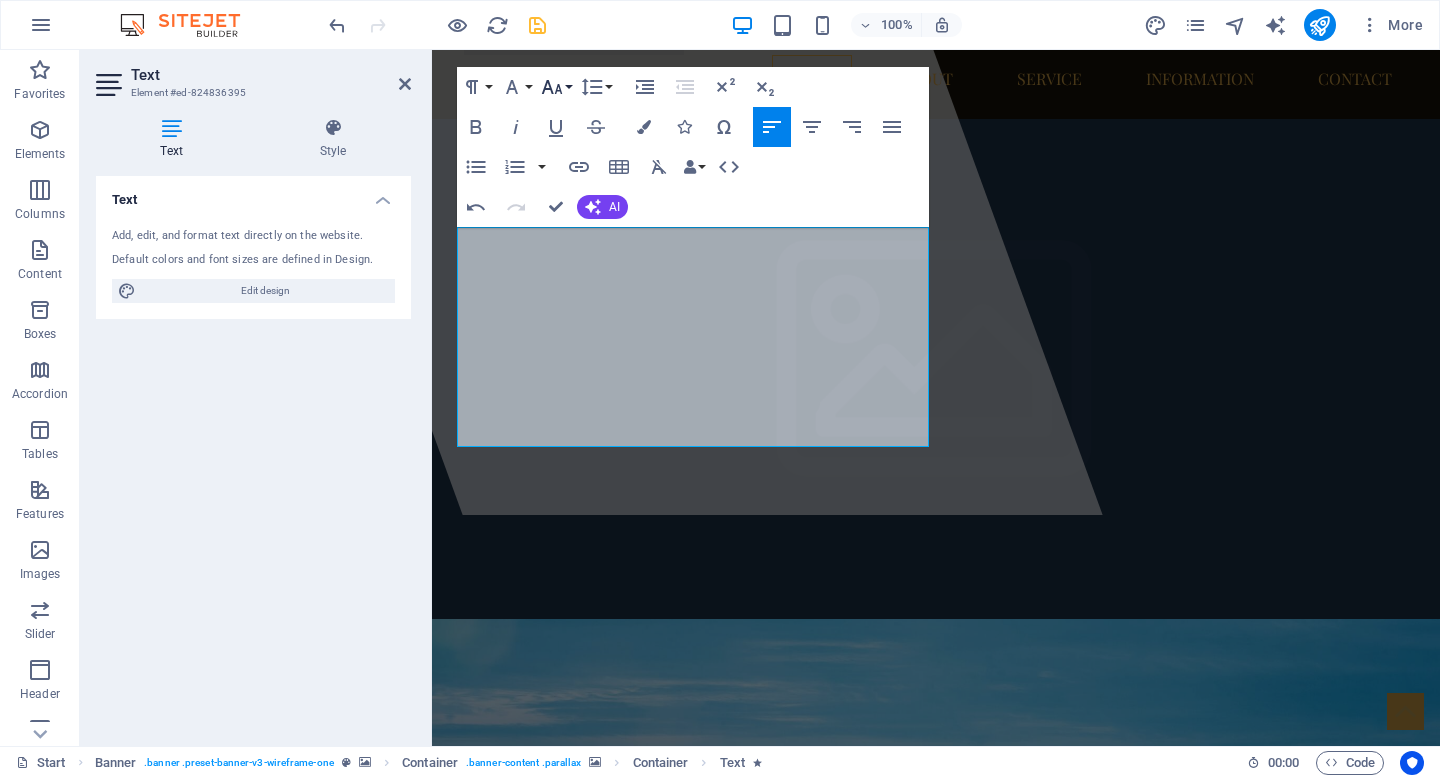 click 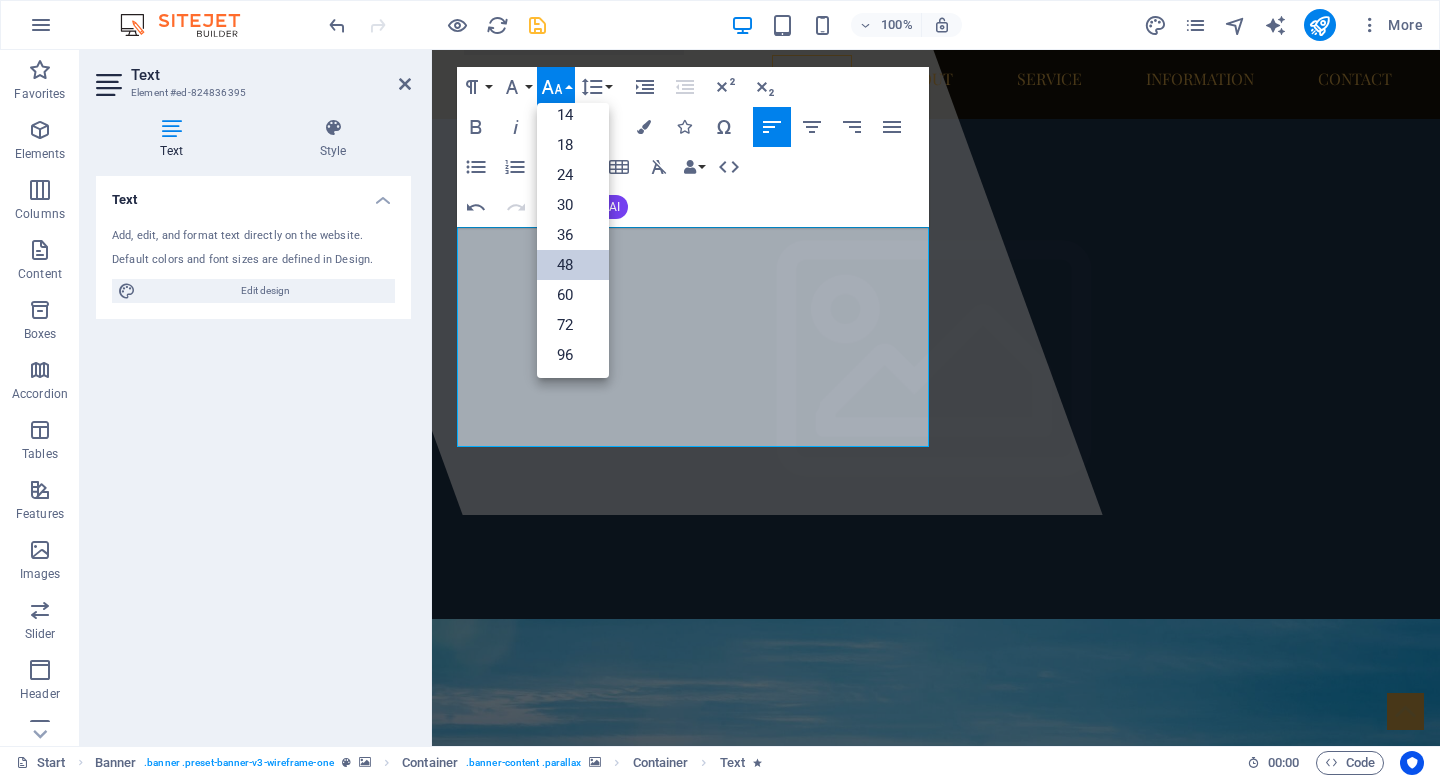 scroll, scrollTop: 161, scrollLeft: 0, axis: vertical 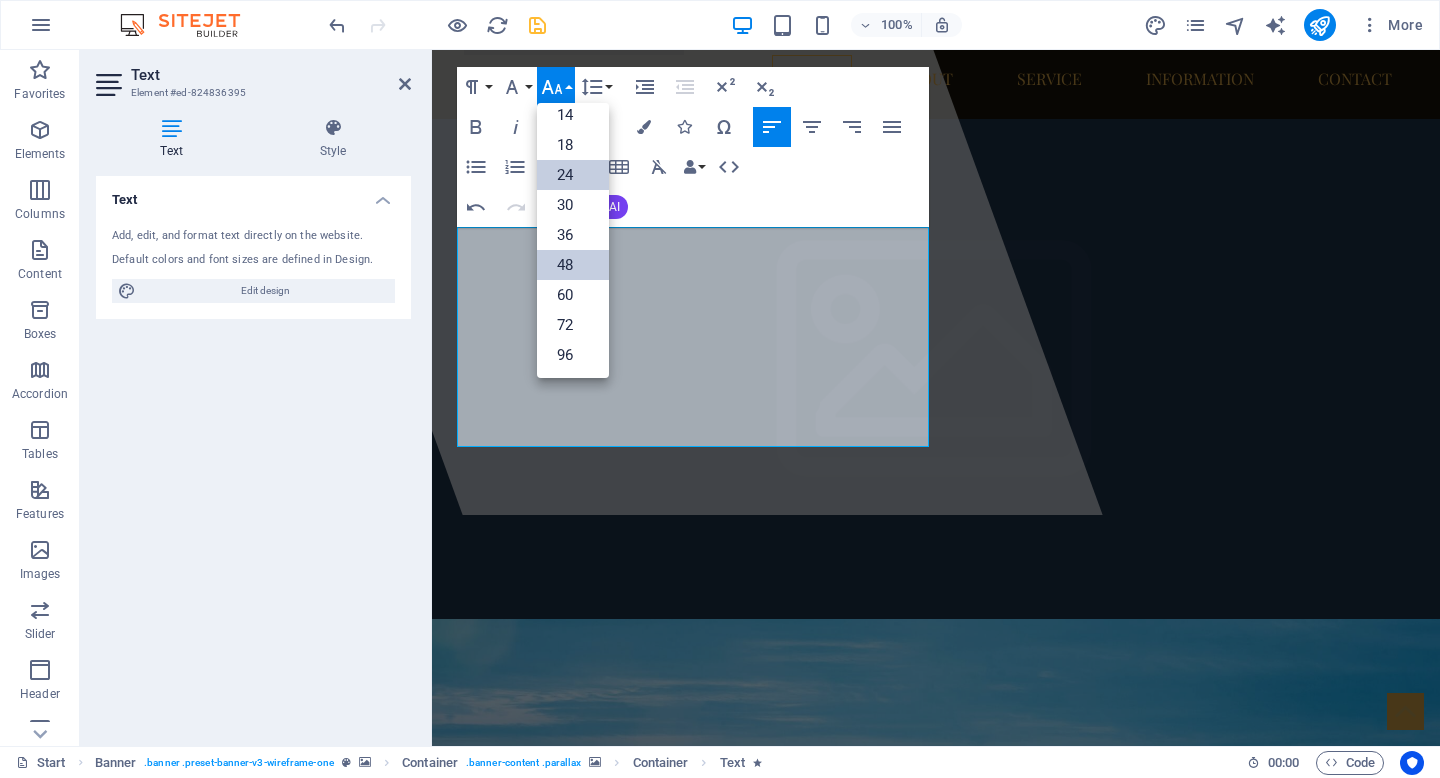 click on "24" at bounding box center [573, 175] 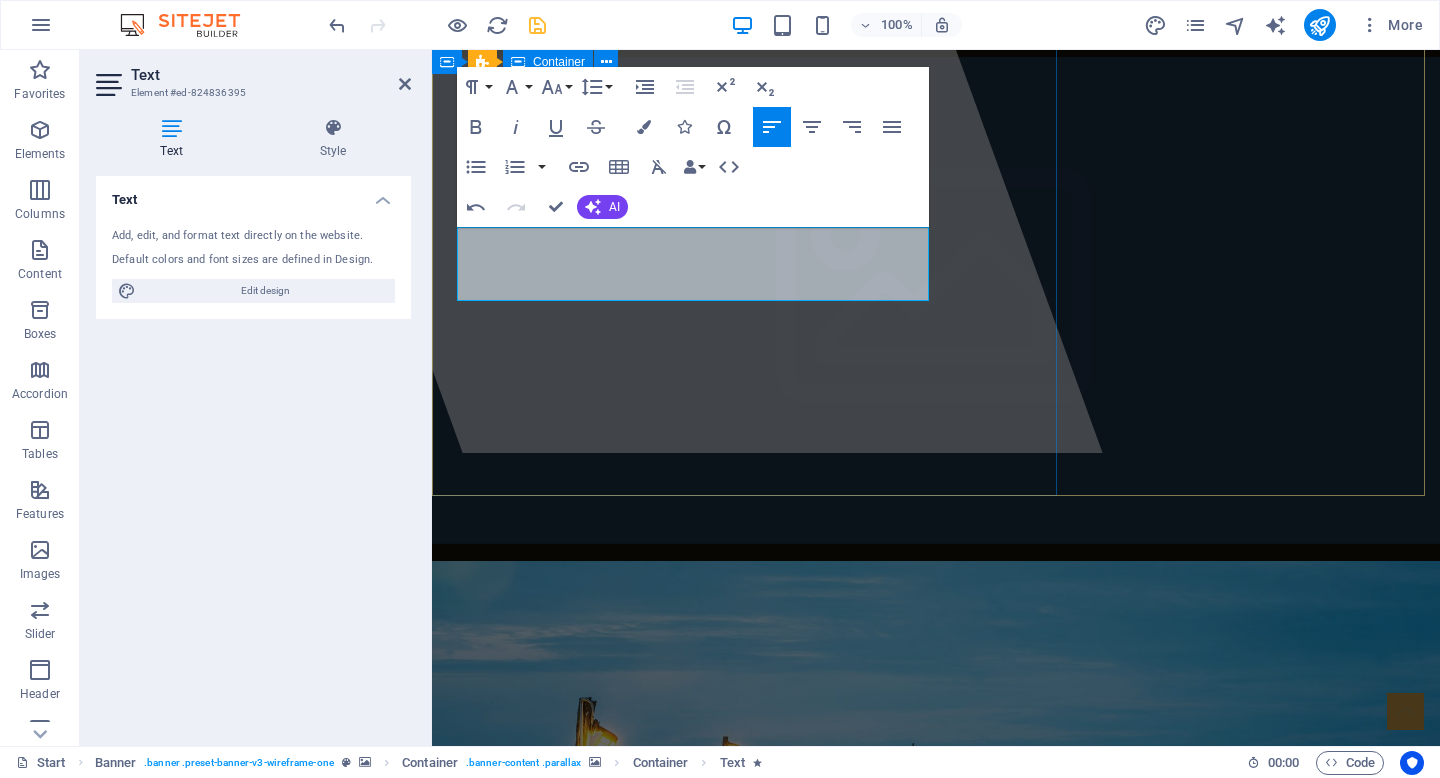 click at bounding box center [655, 105] 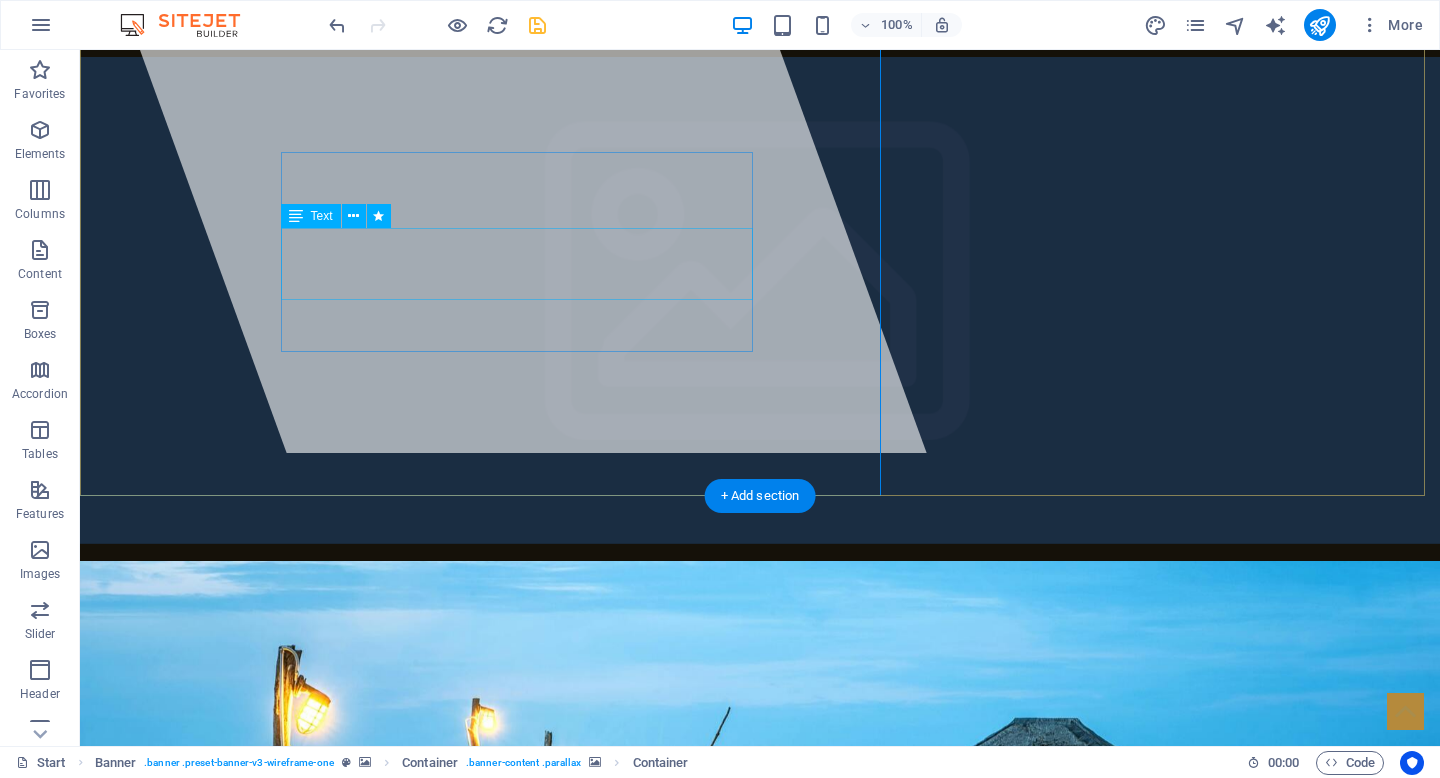 click on ""Curating Elevated Experiences Within Reach"" at bounding box center (760, 1289) 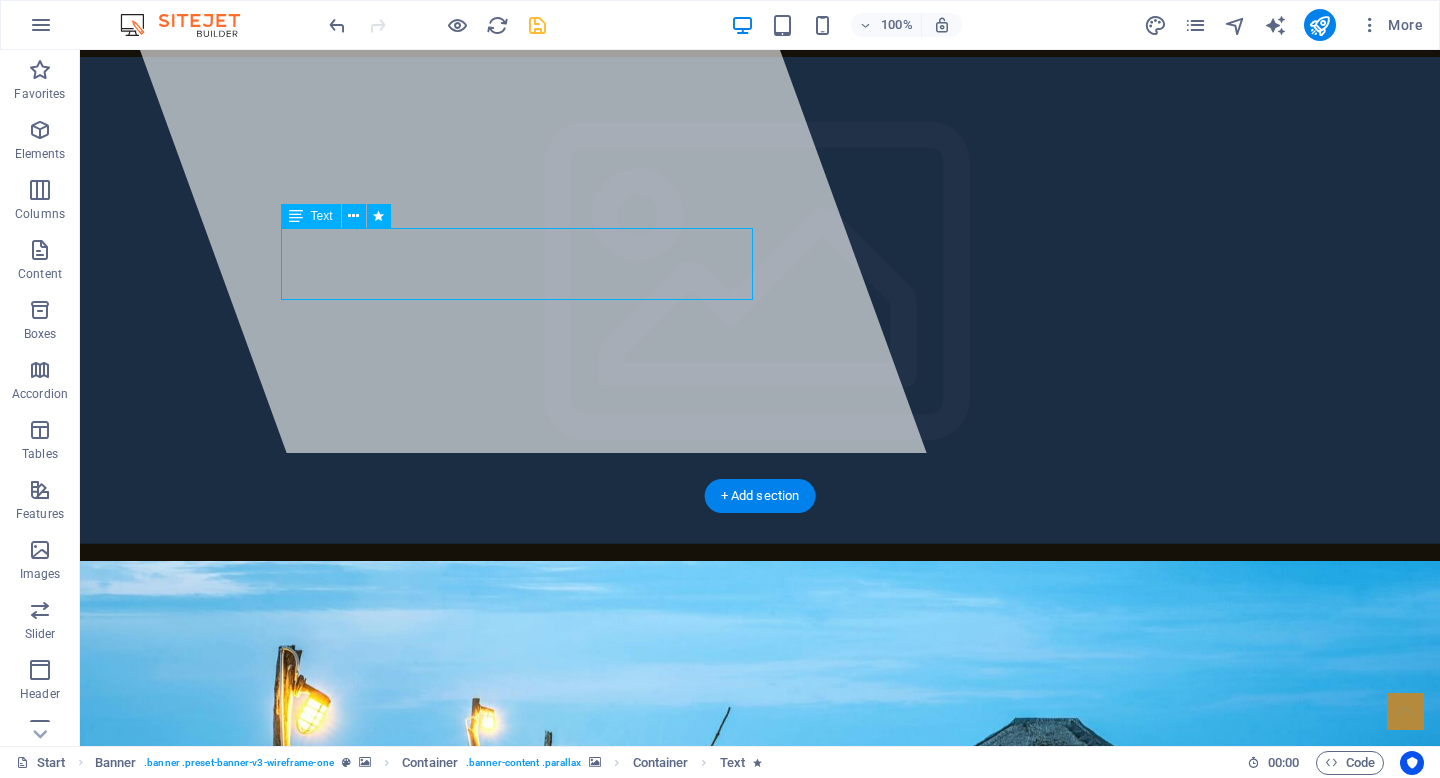 click on ""Curating Elevated Experiences Within Reach"" at bounding box center (760, 1289) 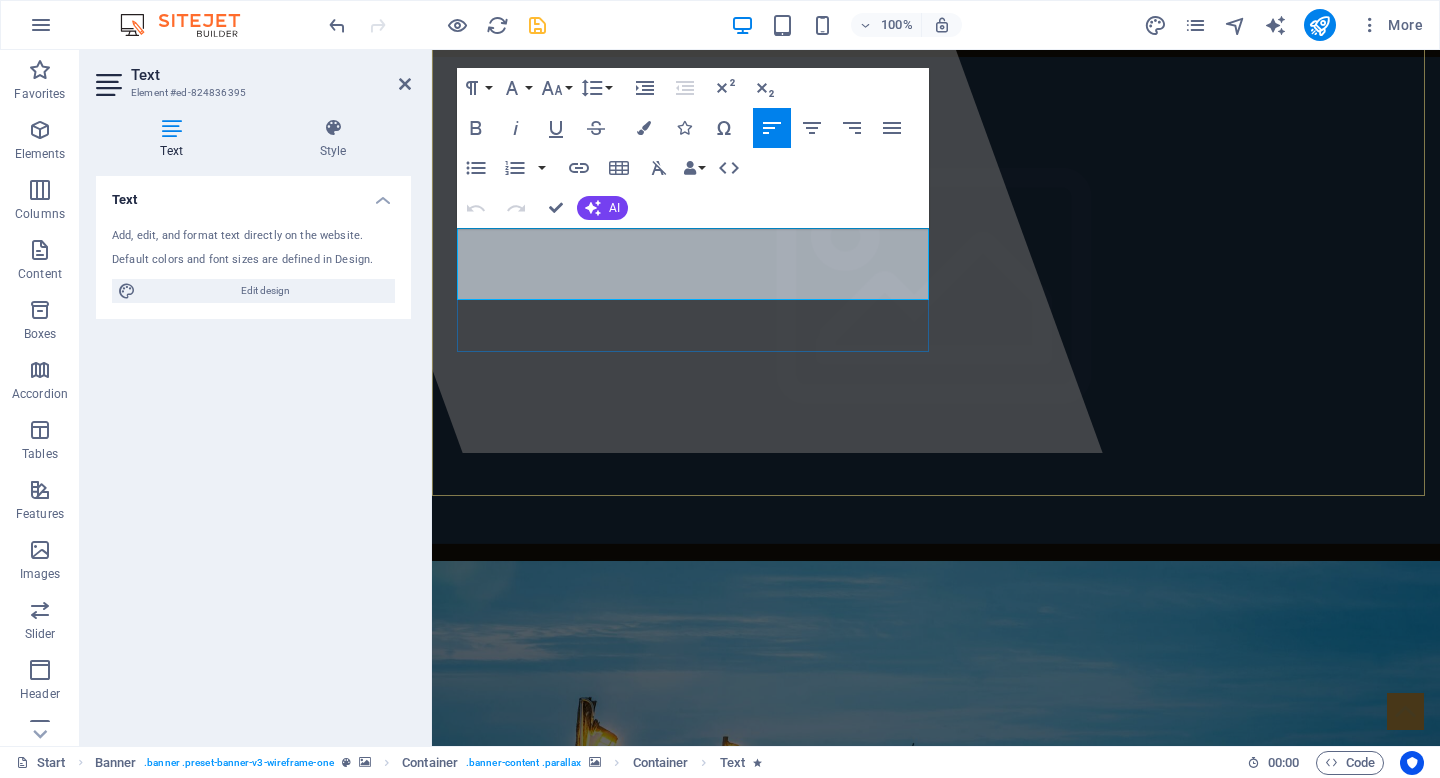 click on ""Curating Elevated Experiences Within Reach"" at bounding box center [701, 1289] 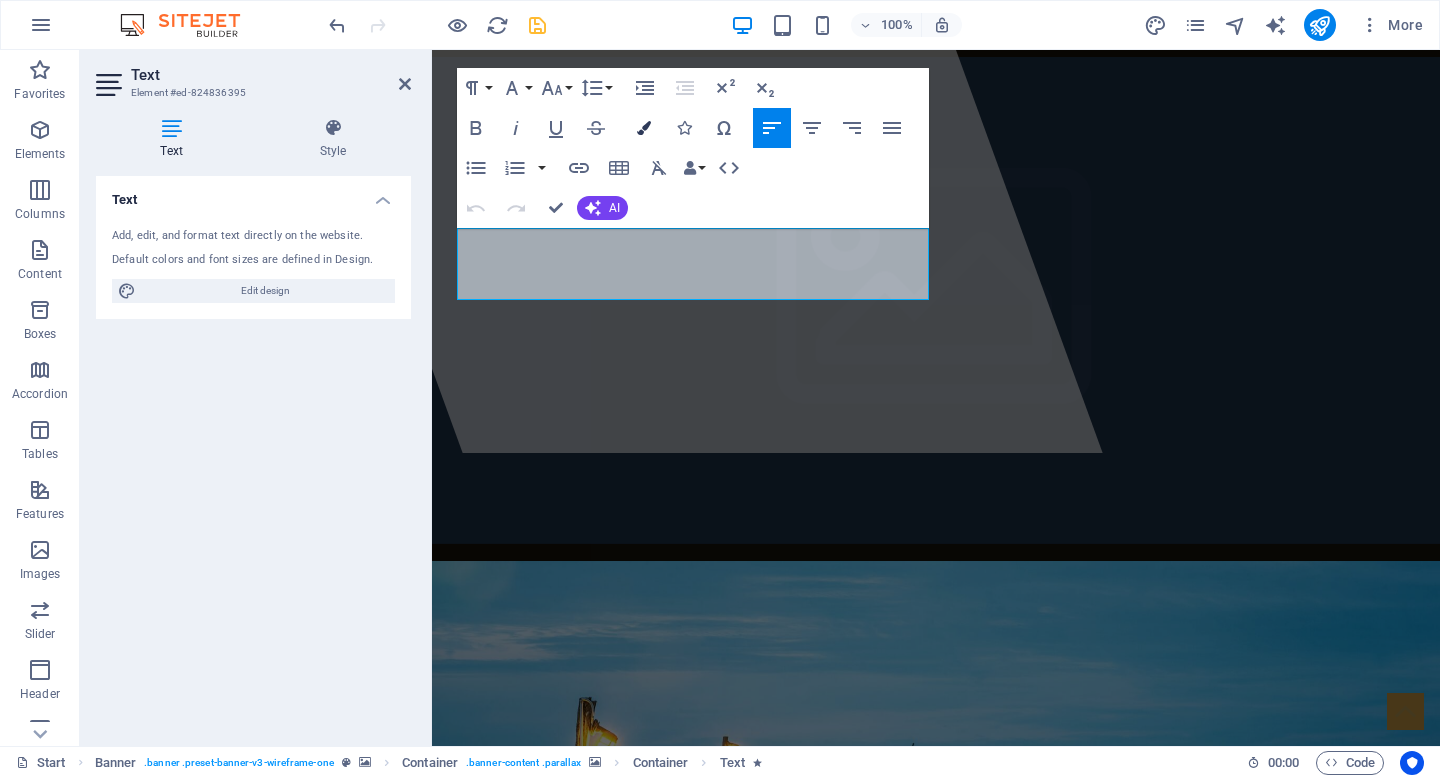 click on "Colors" at bounding box center (644, 128) 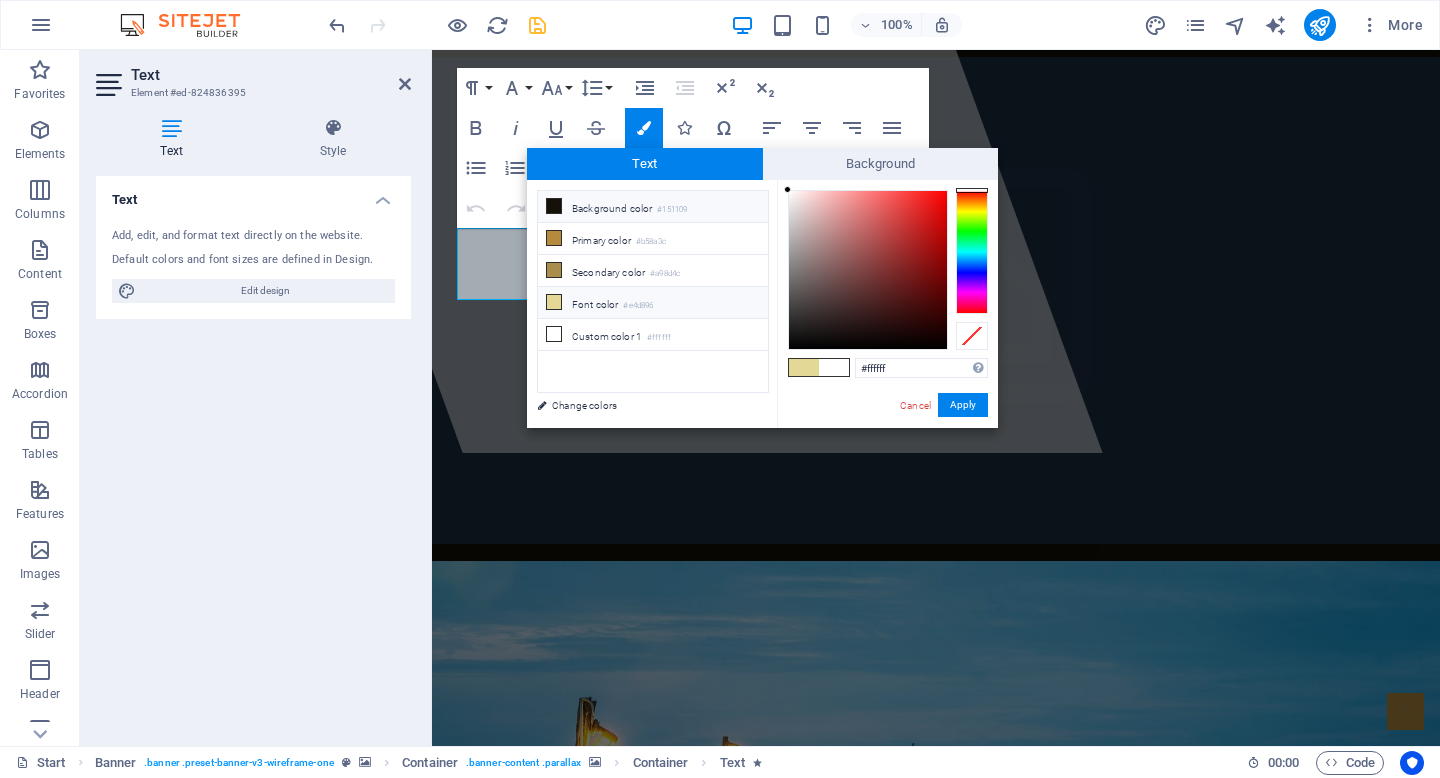 click on "Background color
#151109" at bounding box center [653, 207] 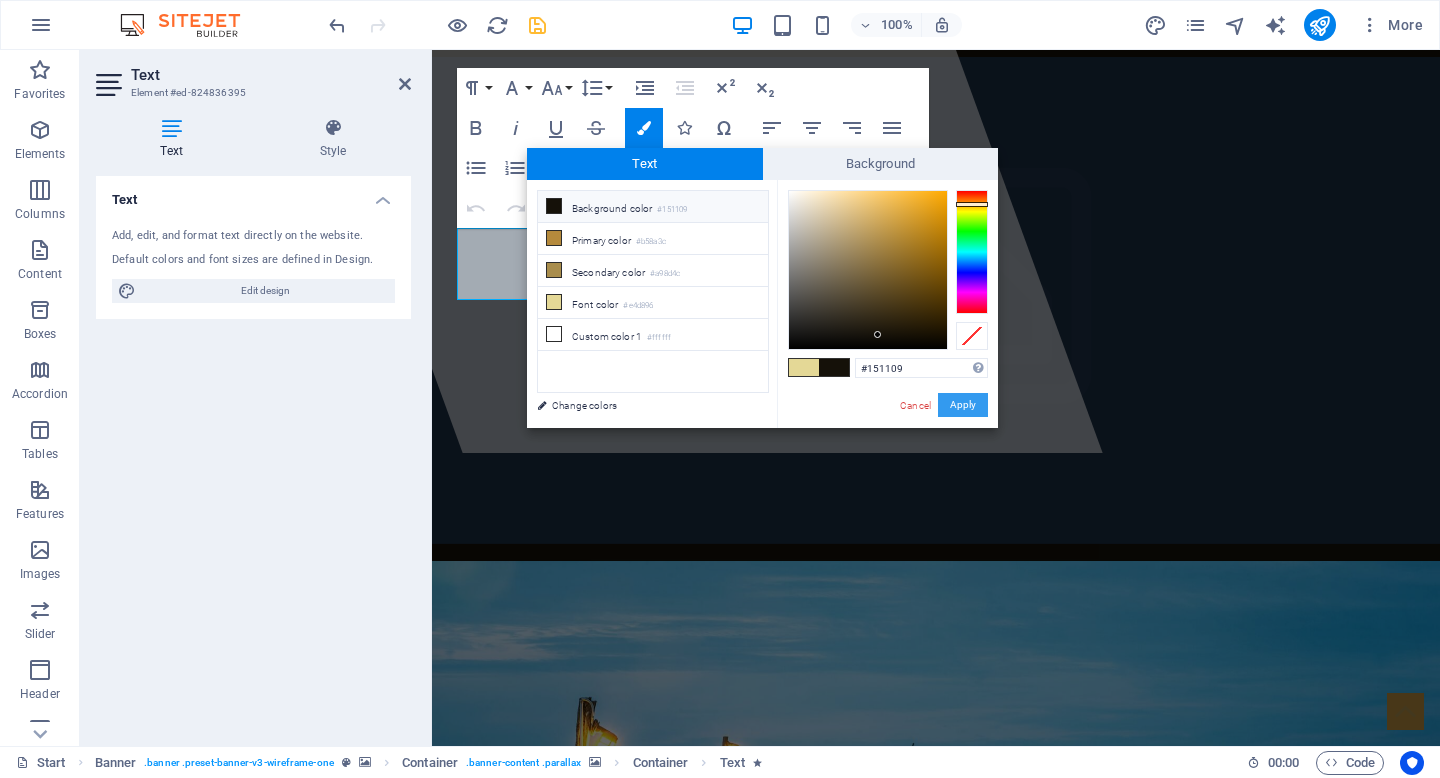 click on "Apply" at bounding box center (963, 405) 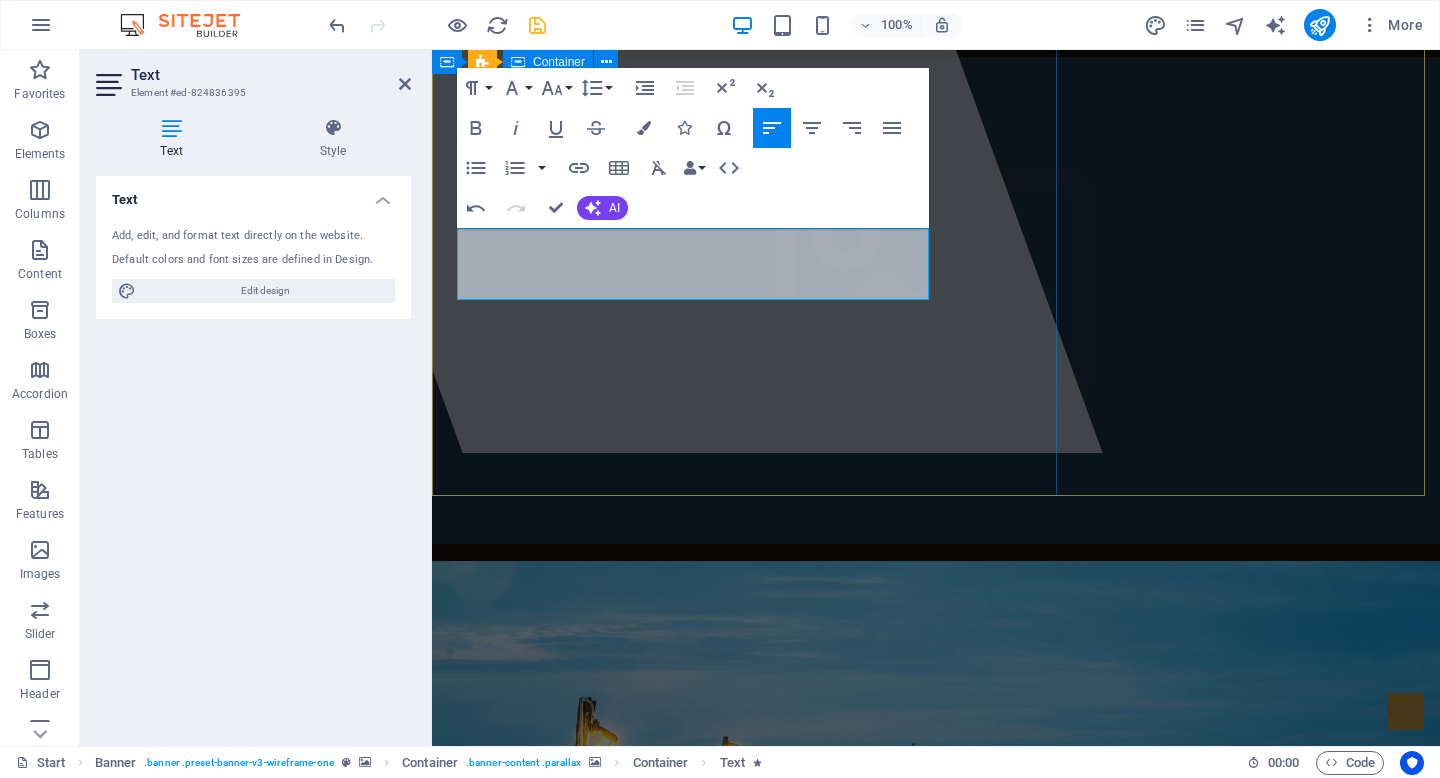click at bounding box center [655, 105] 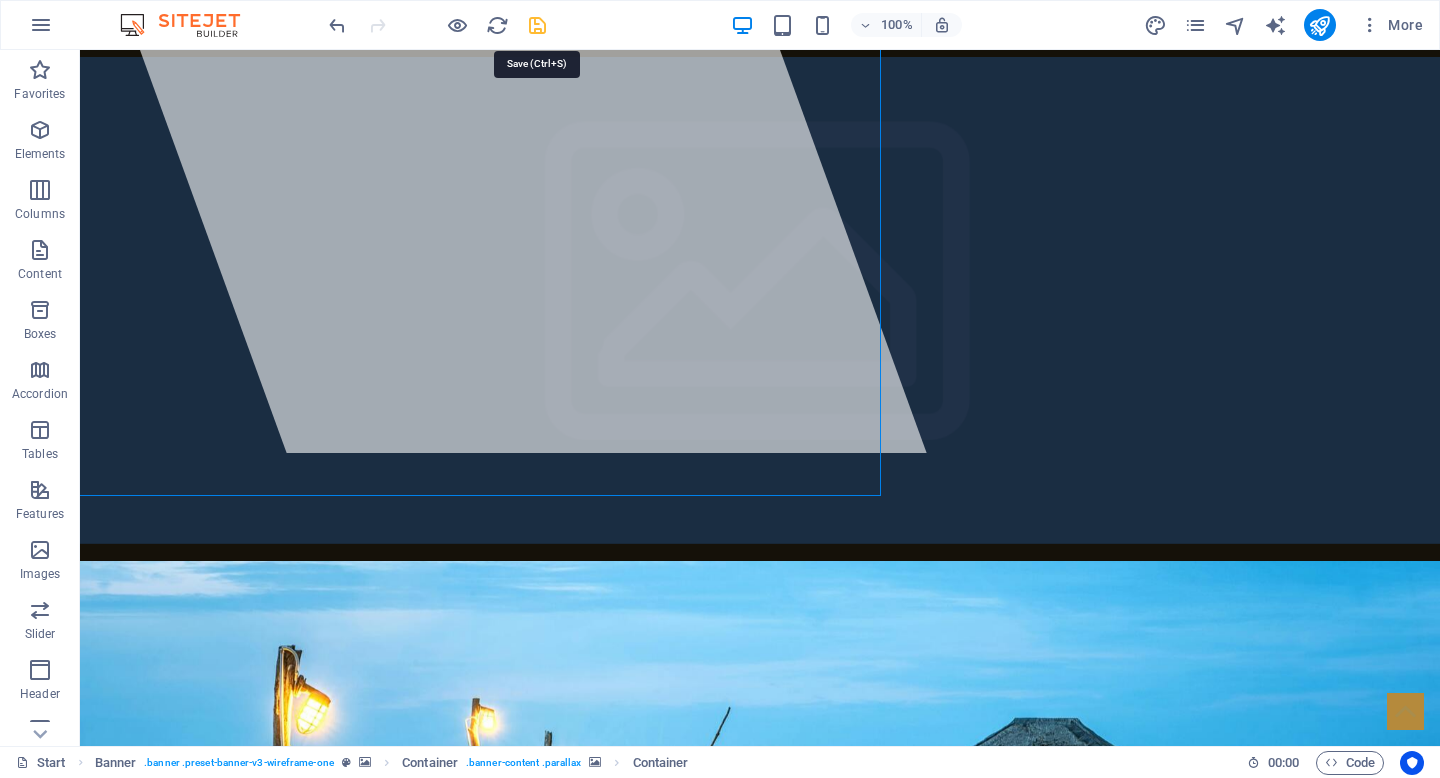 click at bounding box center (537, 25) 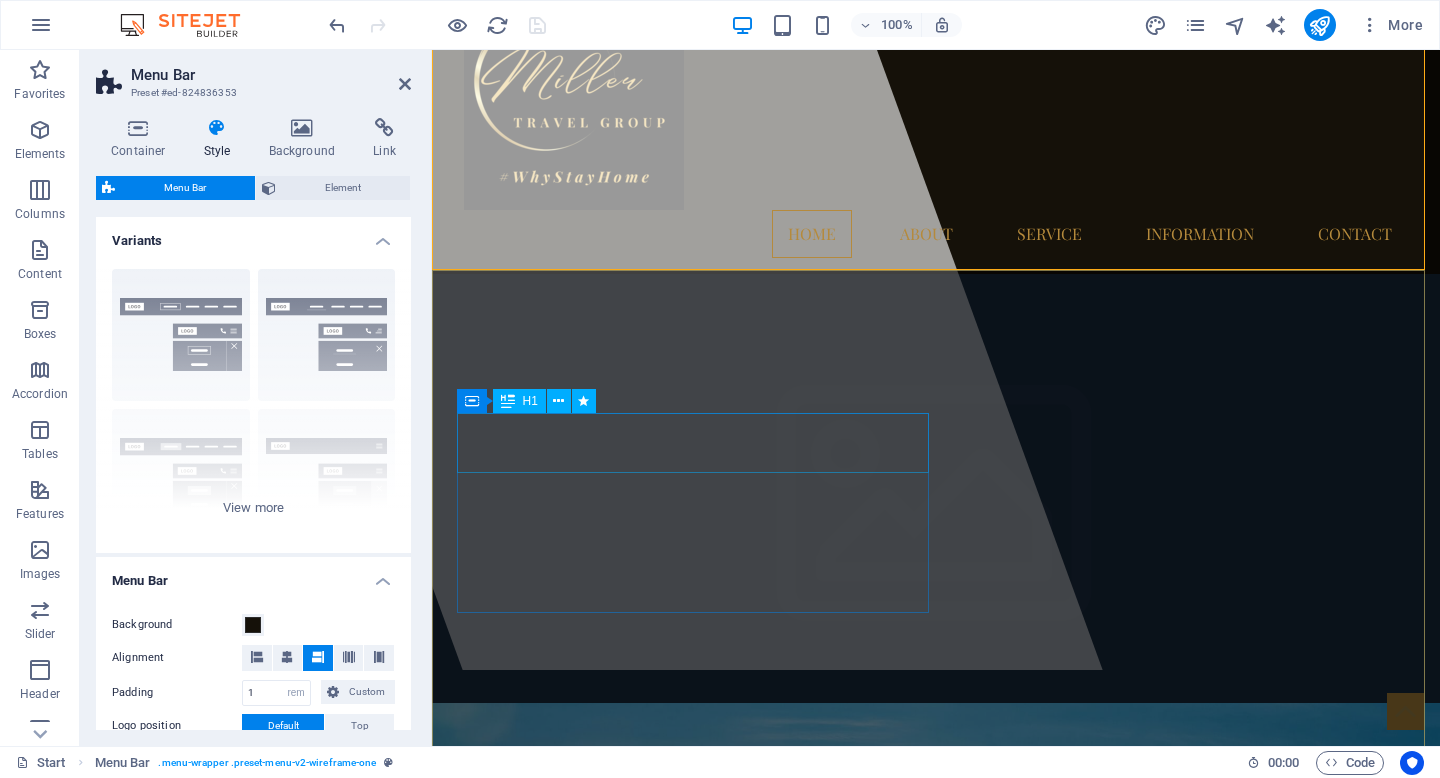scroll, scrollTop: 149, scrollLeft: 0, axis: vertical 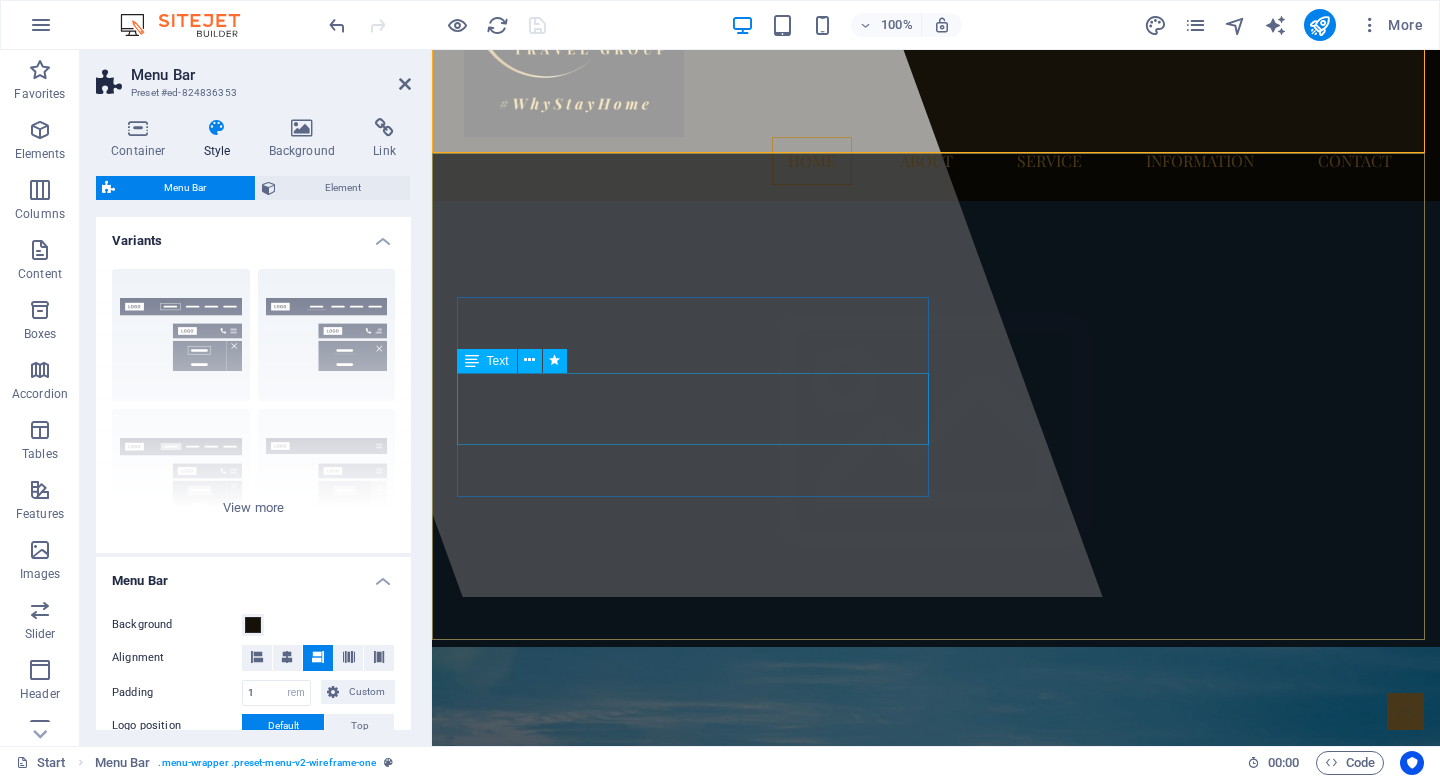 click on ""Curating Elevated Experiences Within Reach"" at bounding box center [936, 1433] 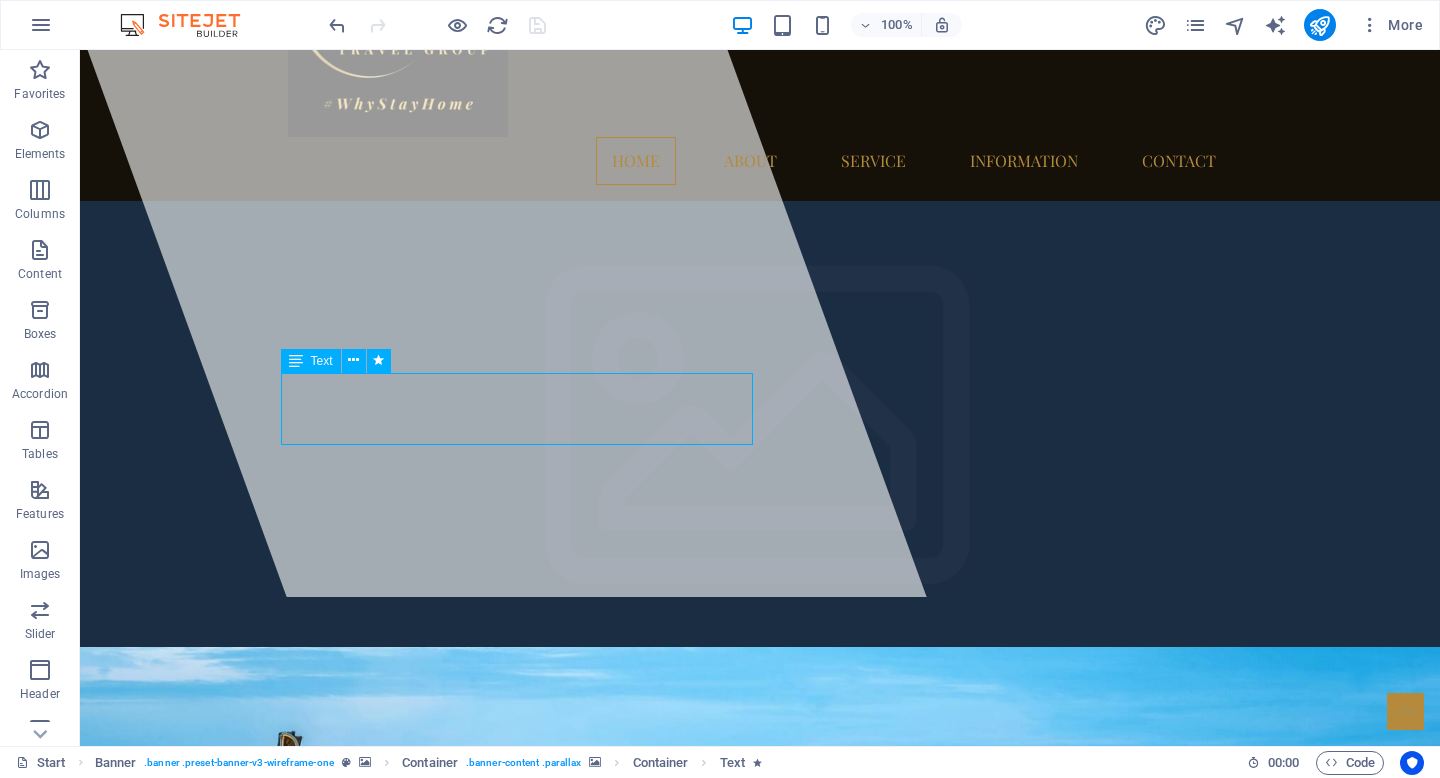 click on ""Curating Elevated Experiences Within Reach"" at bounding box center (760, 1433) 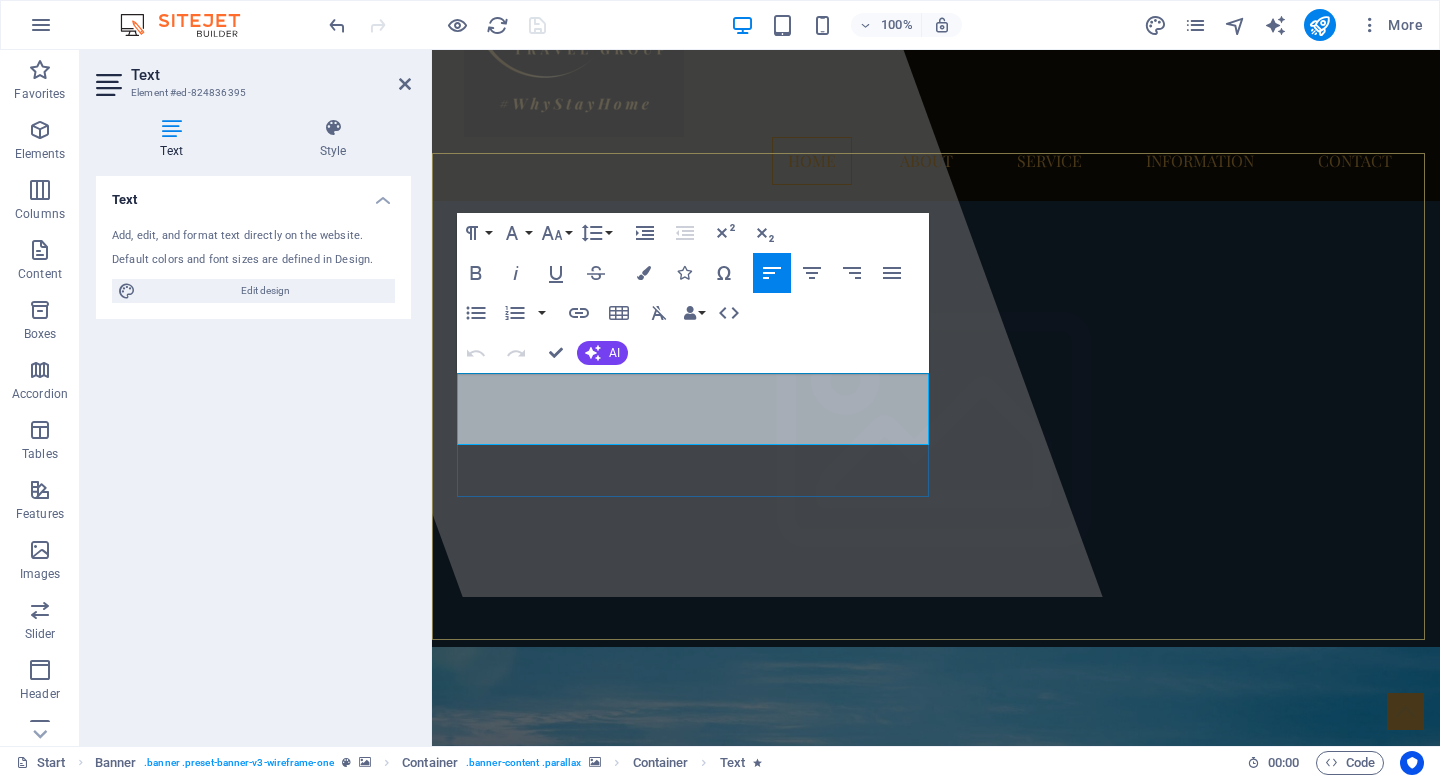 click on ""Curating Elevated Experiences Within Reach"" at bounding box center (936, 1433) 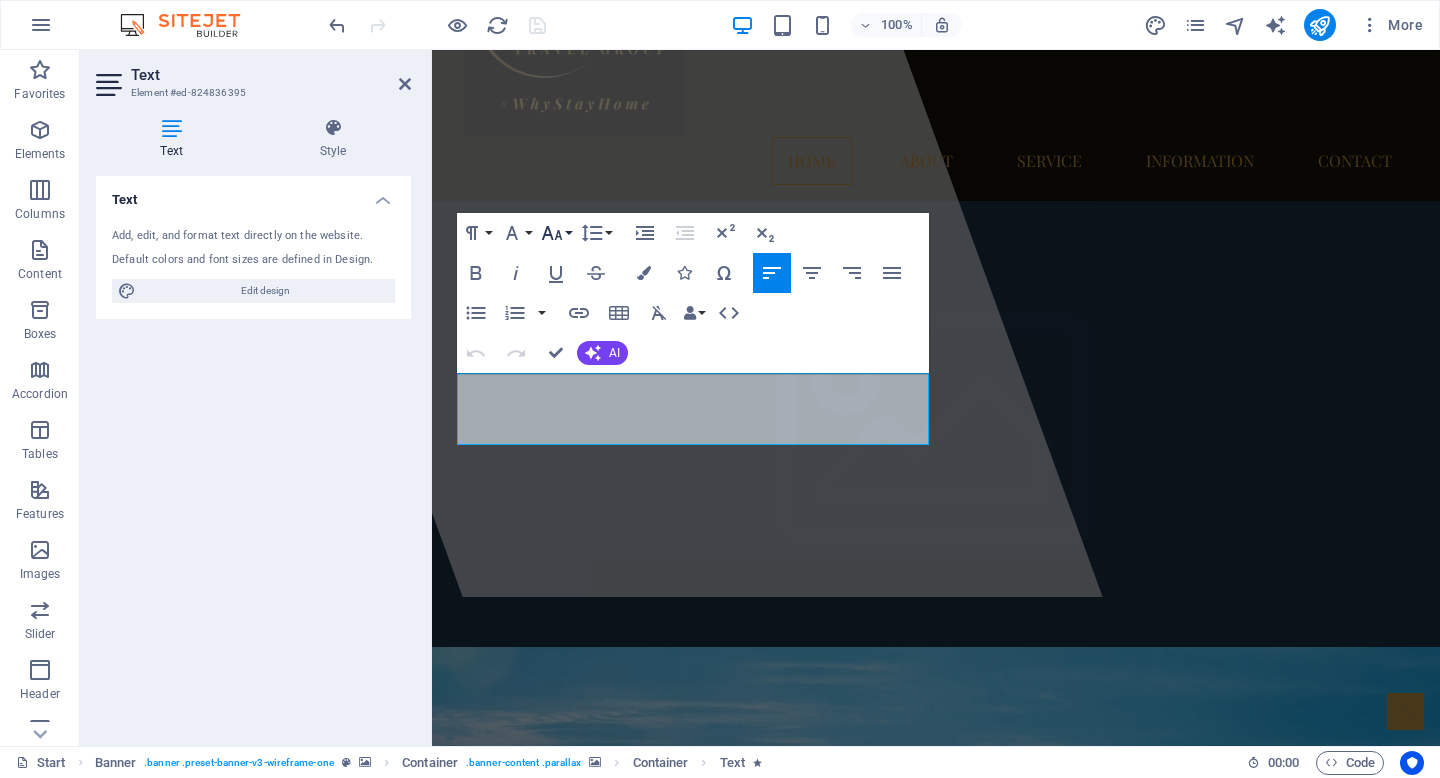 click 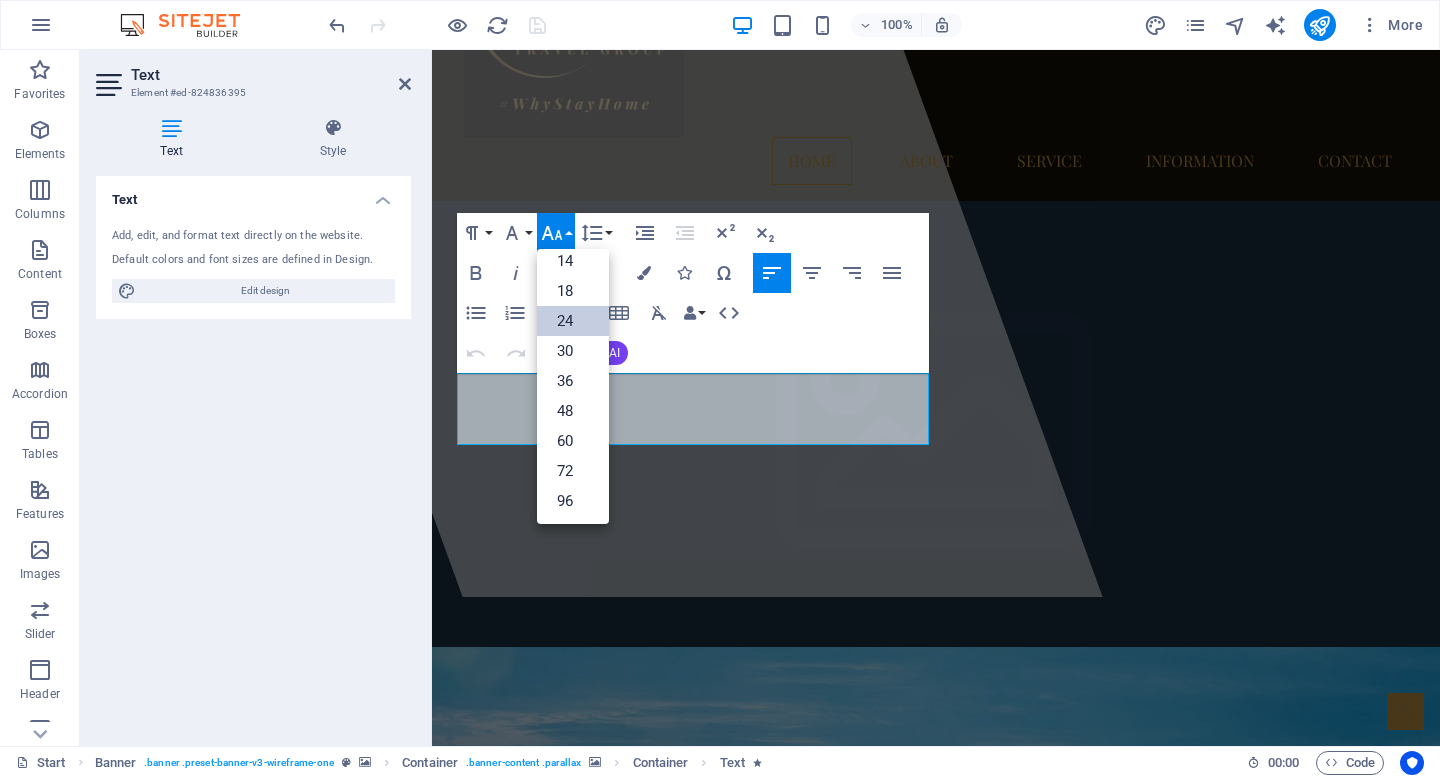 scroll, scrollTop: 161, scrollLeft: 0, axis: vertical 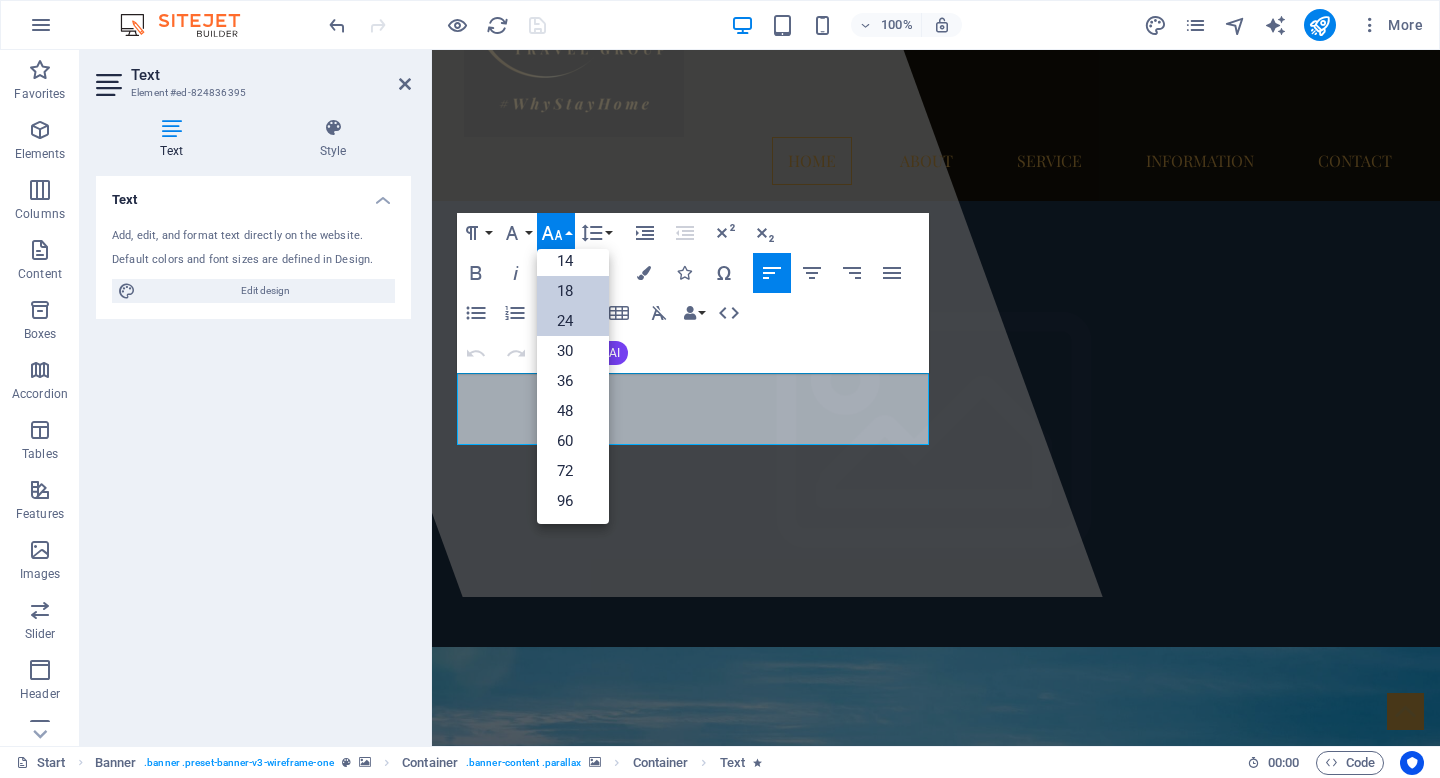 click on "18" at bounding box center [573, 291] 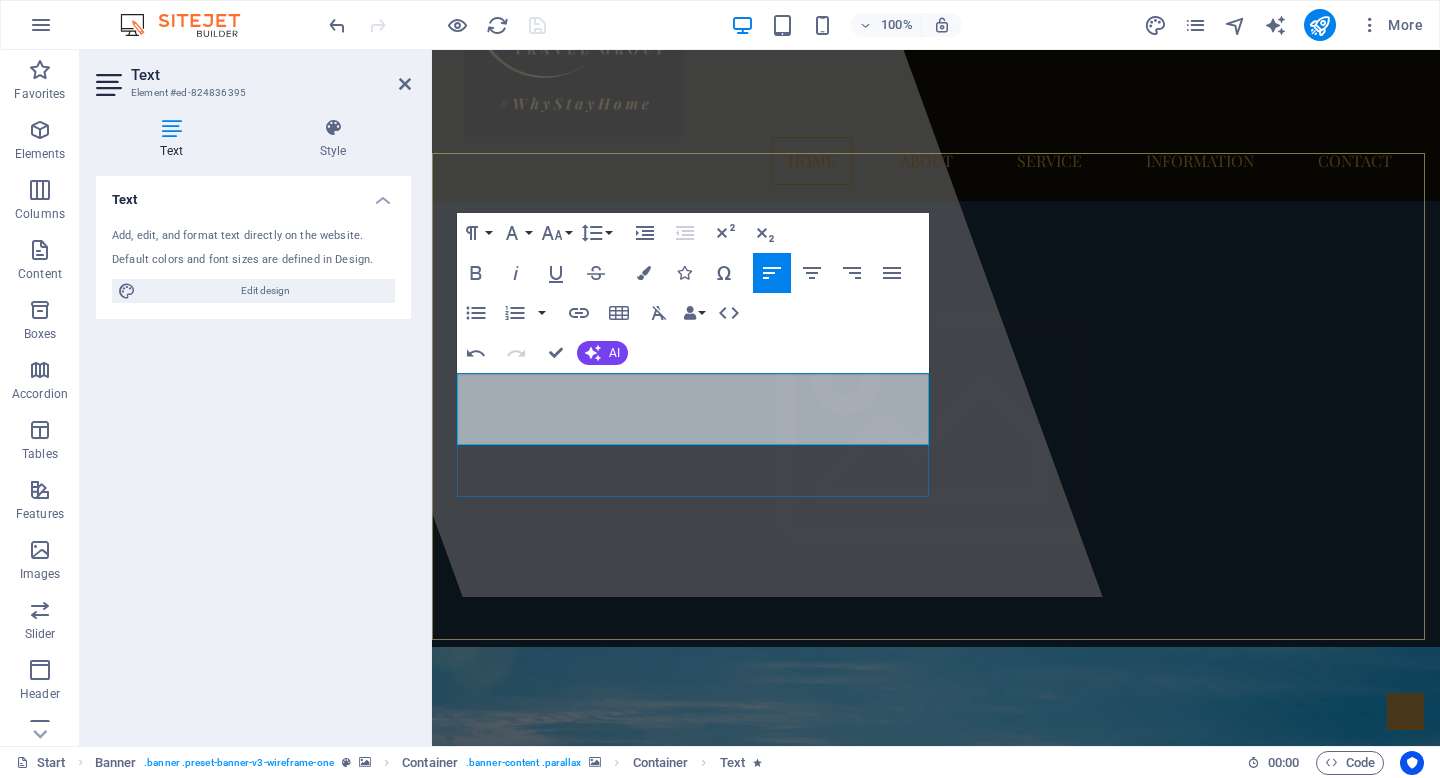 click on ""Curating Elevated Experiences Within Reach"" at bounding box center (701, 1433) 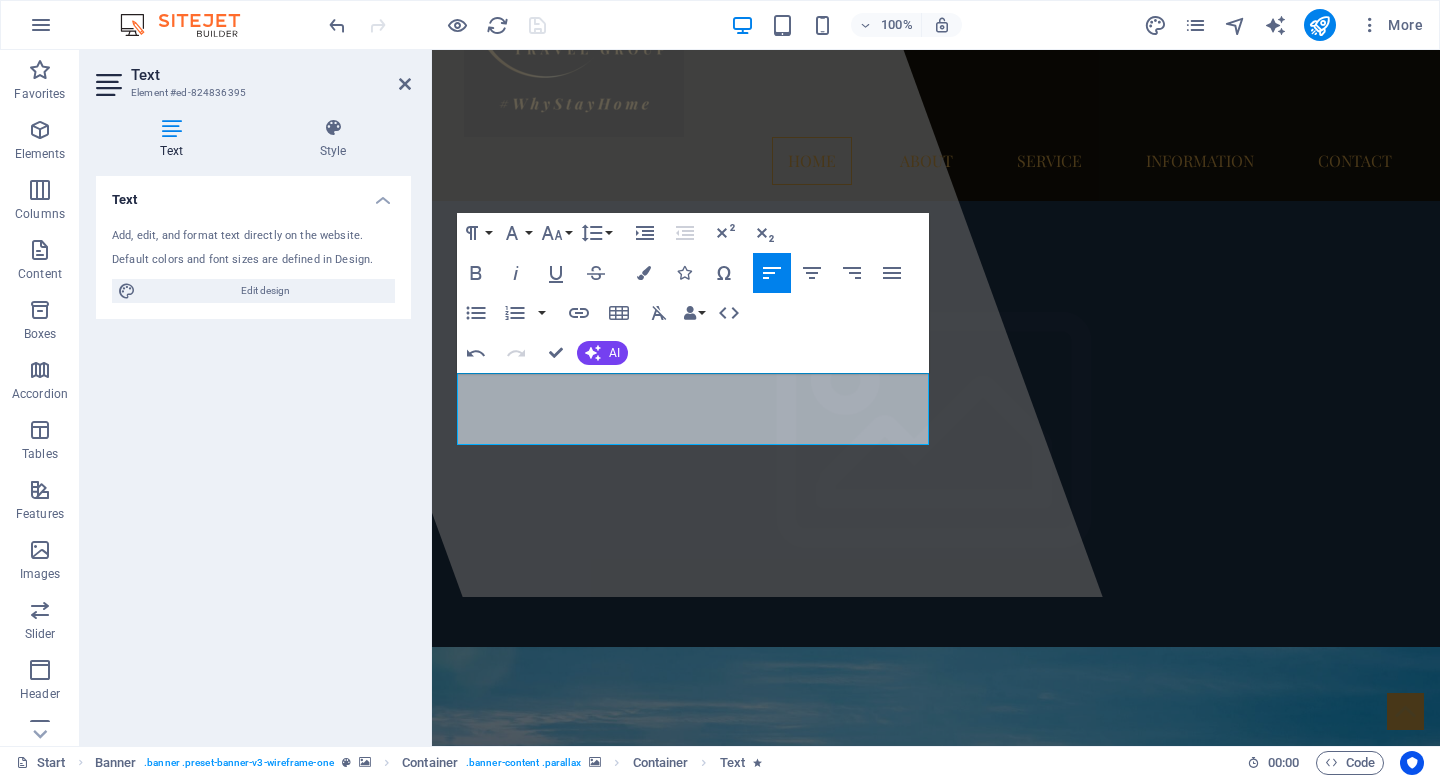 click at bounding box center (936, 932) 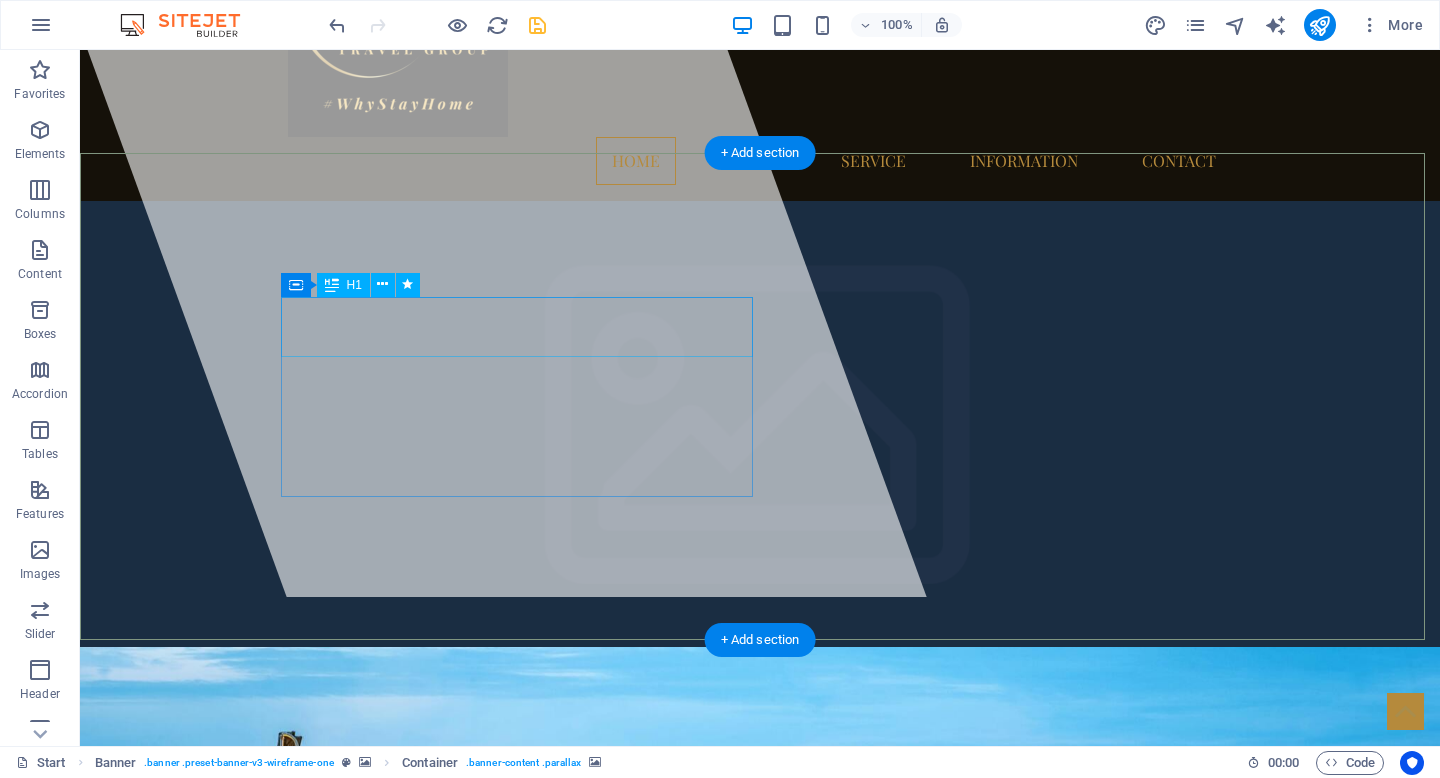 drag, startPoint x: 471, startPoint y: 321, endPoint x: 460, endPoint y: 321, distance: 11 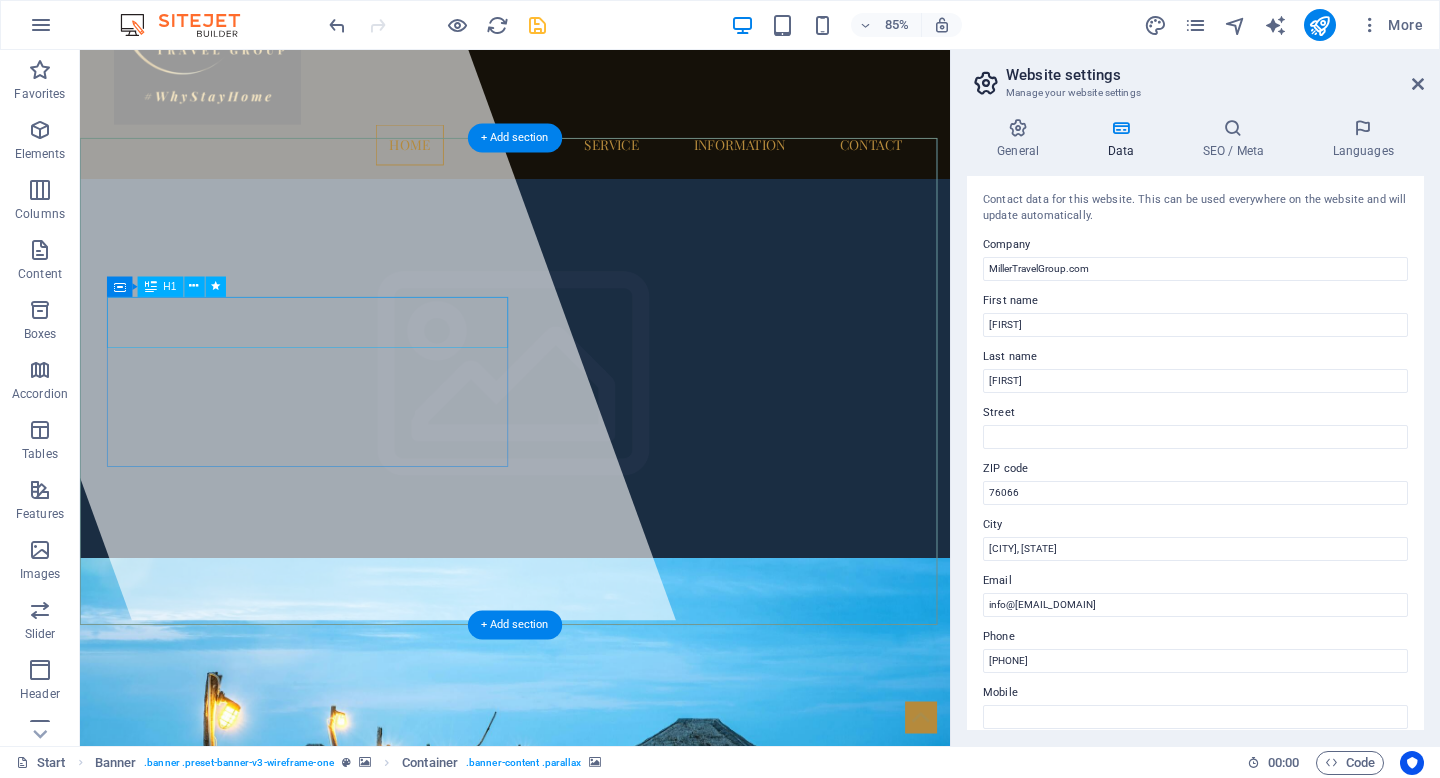 drag, startPoint x: 490, startPoint y: 353, endPoint x: 415, endPoint y: 342, distance: 75.802376 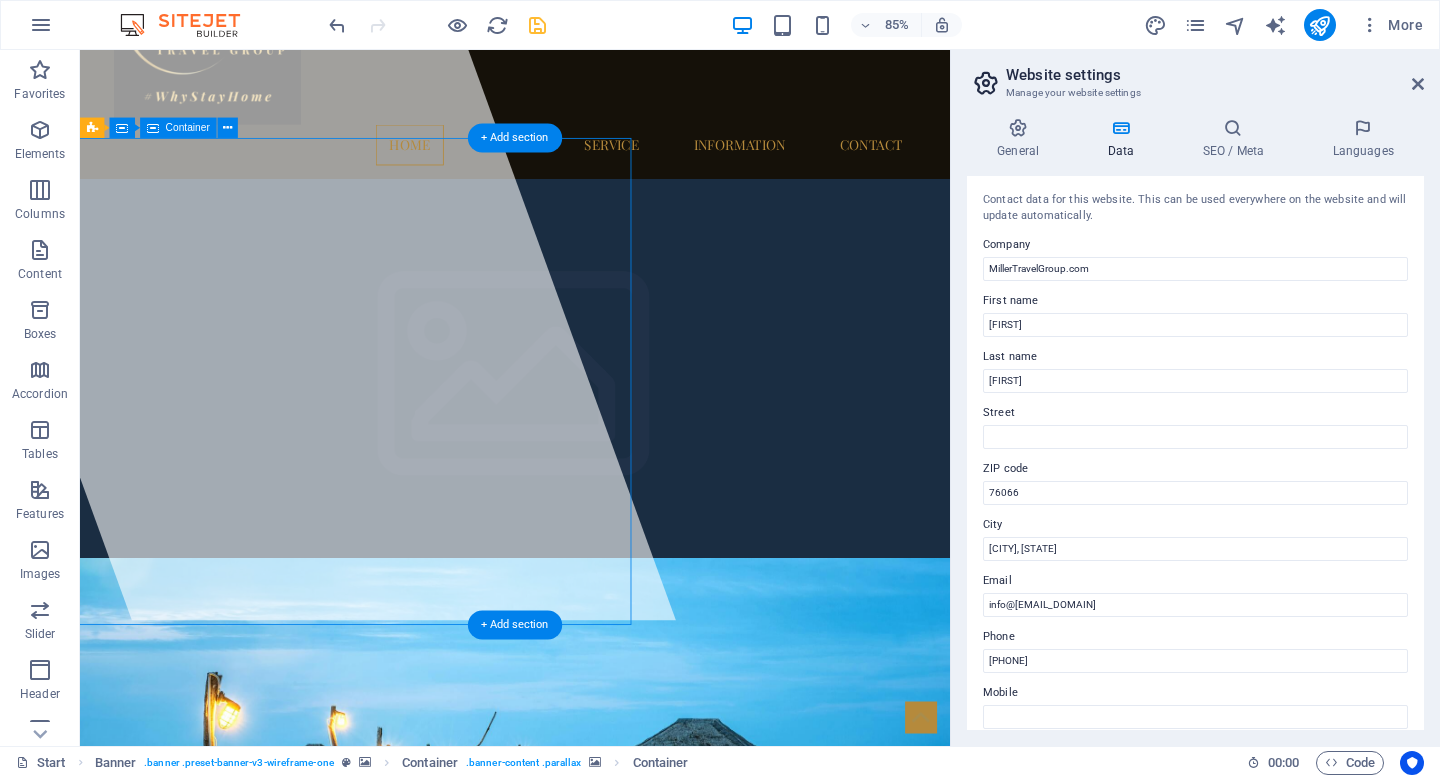 drag, startPoint x: 527, startPoint y: 331, endPoint x: 432, endPoint y: 327, distance: 95.084175 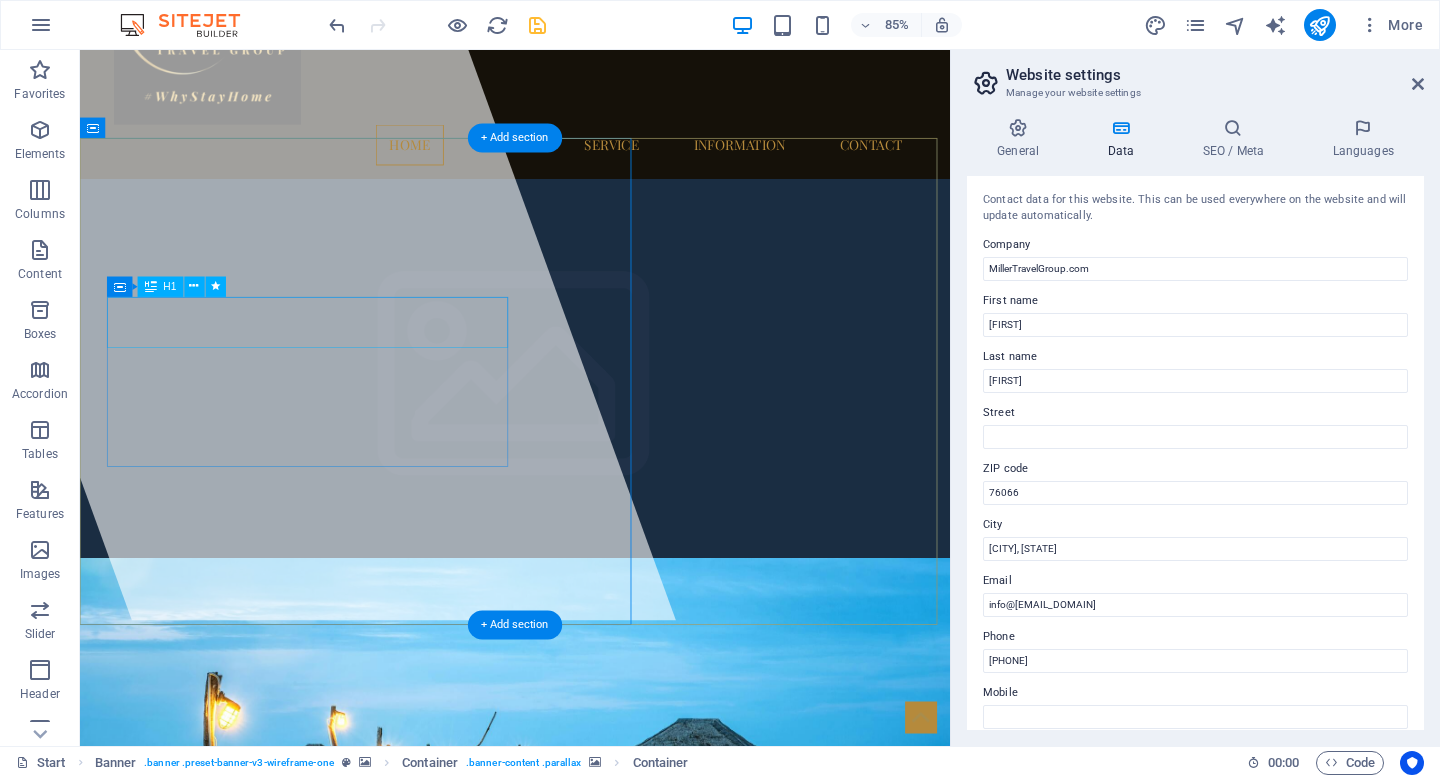 click on "MillerTravelGroup.com" at bounding box center [339, 1368] 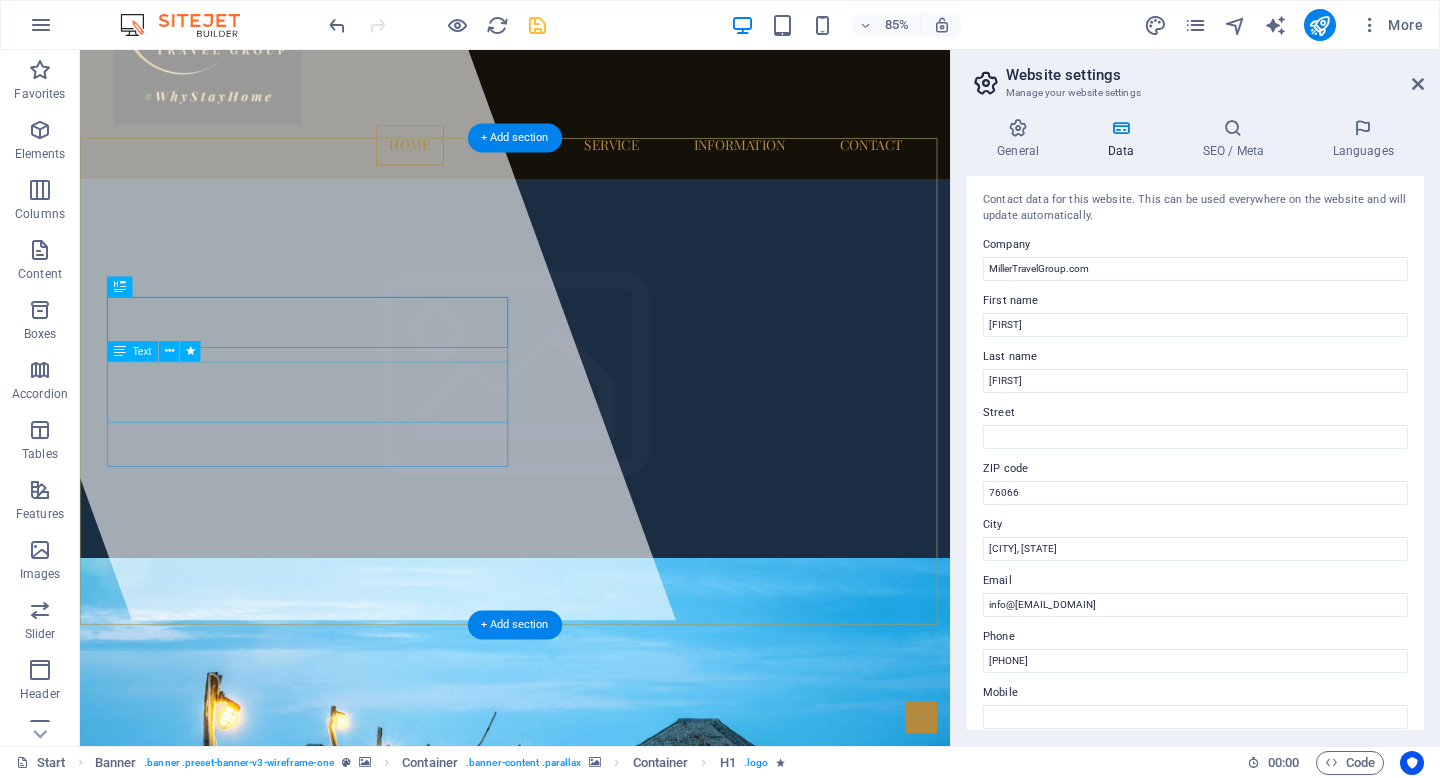 click on ""Curating Elevated Experiences Within Reach"" at bounding box center (592, 1433) 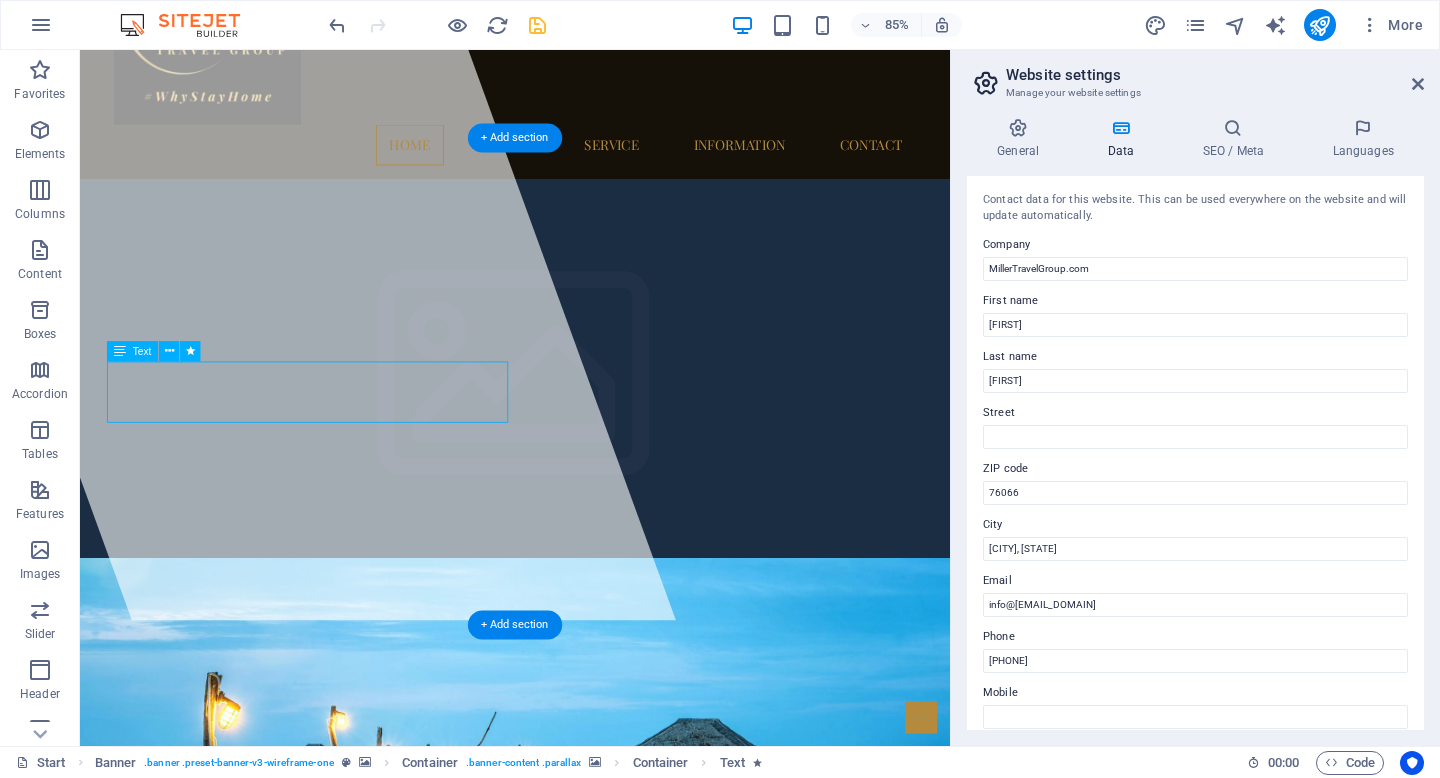 click on ""Curating Elevated Experiences Within Reach"" at bounding box center (592, 1433) 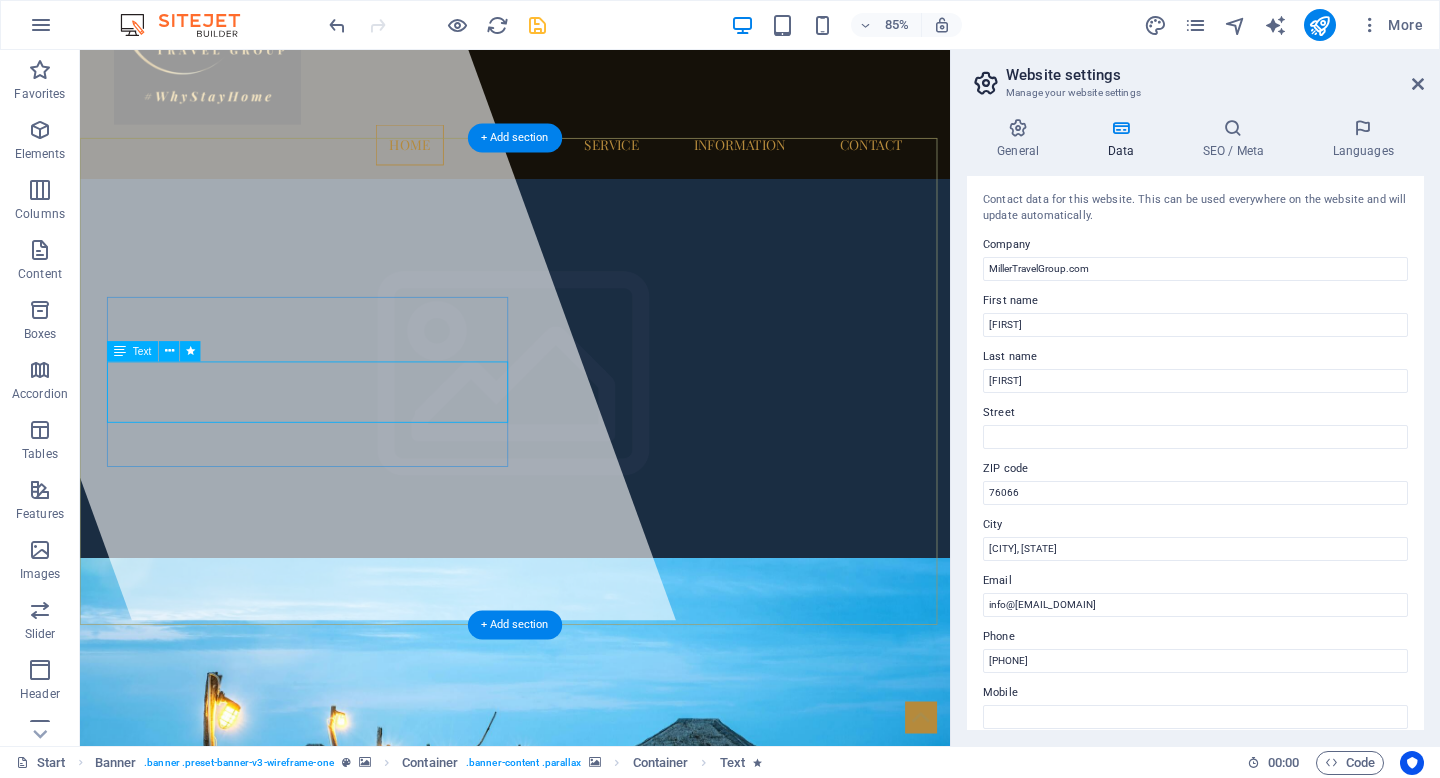 click on ""Curating Elevated Experiences Within Reach"" at bounding box center [592, 1433] 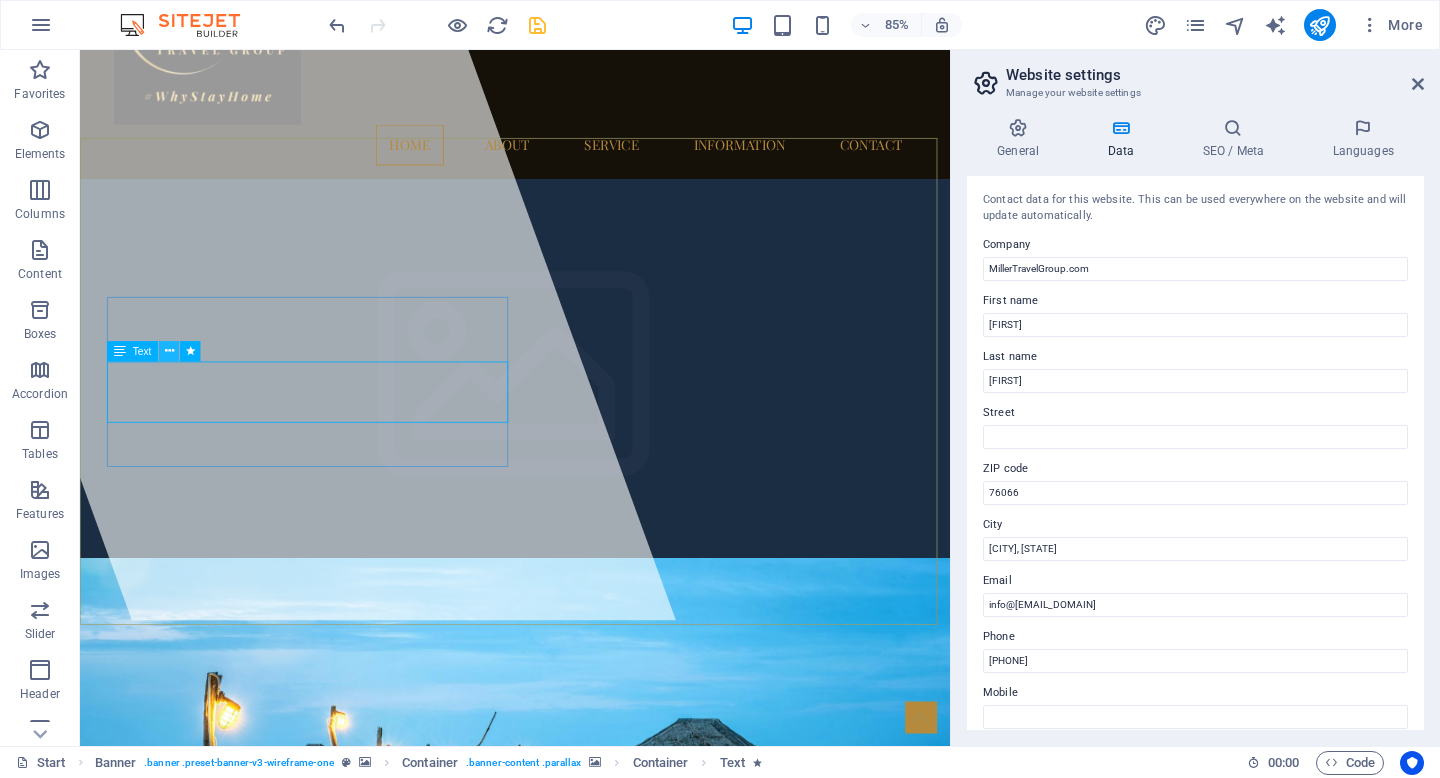 click at bounding box center [169, 351] 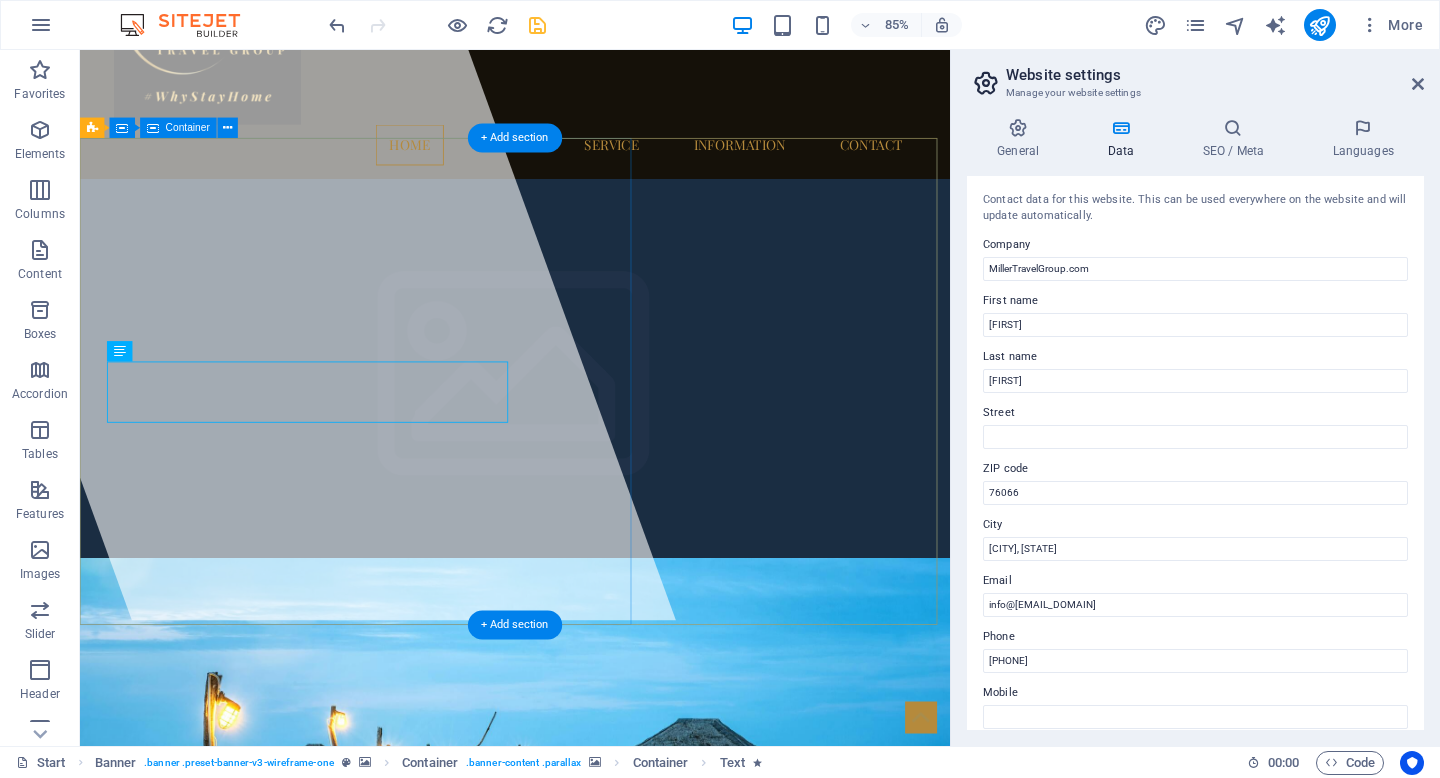 click at bounding box center (312, 310) 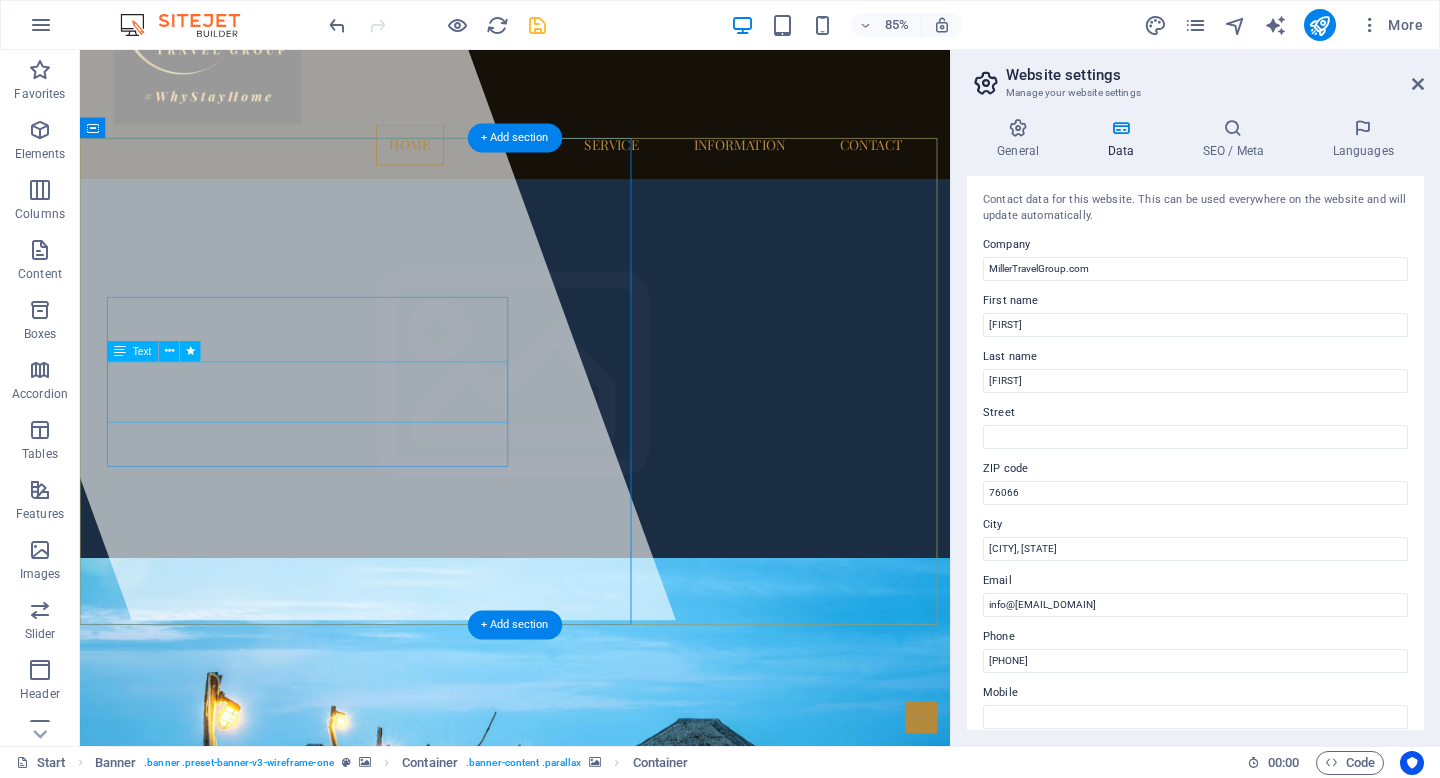 click on ""Curating Elevated Experiences Within Reach"" at bounding box center [592, 1433] 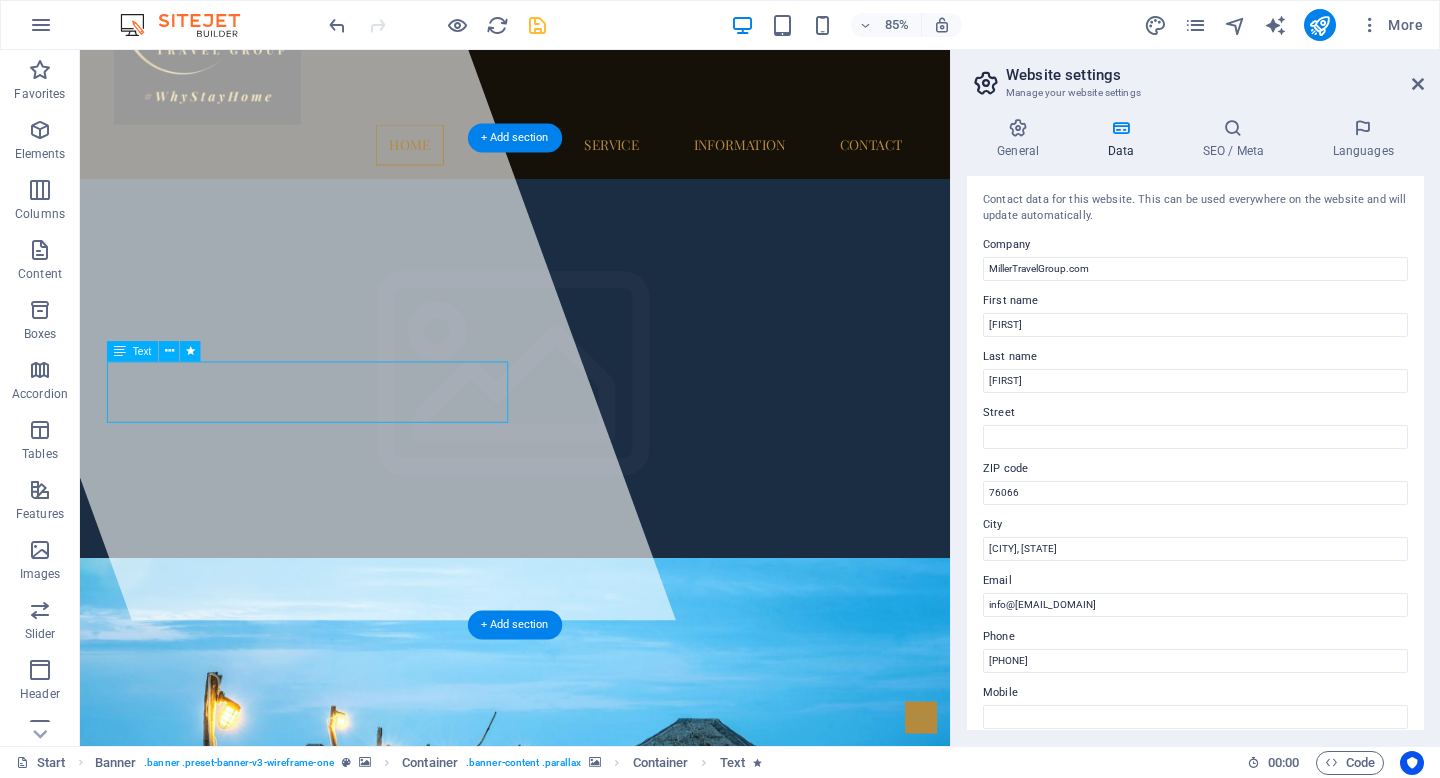 click on ""Curating Elevated Experiences Within Reach"" at bounding box center [592, 1433] 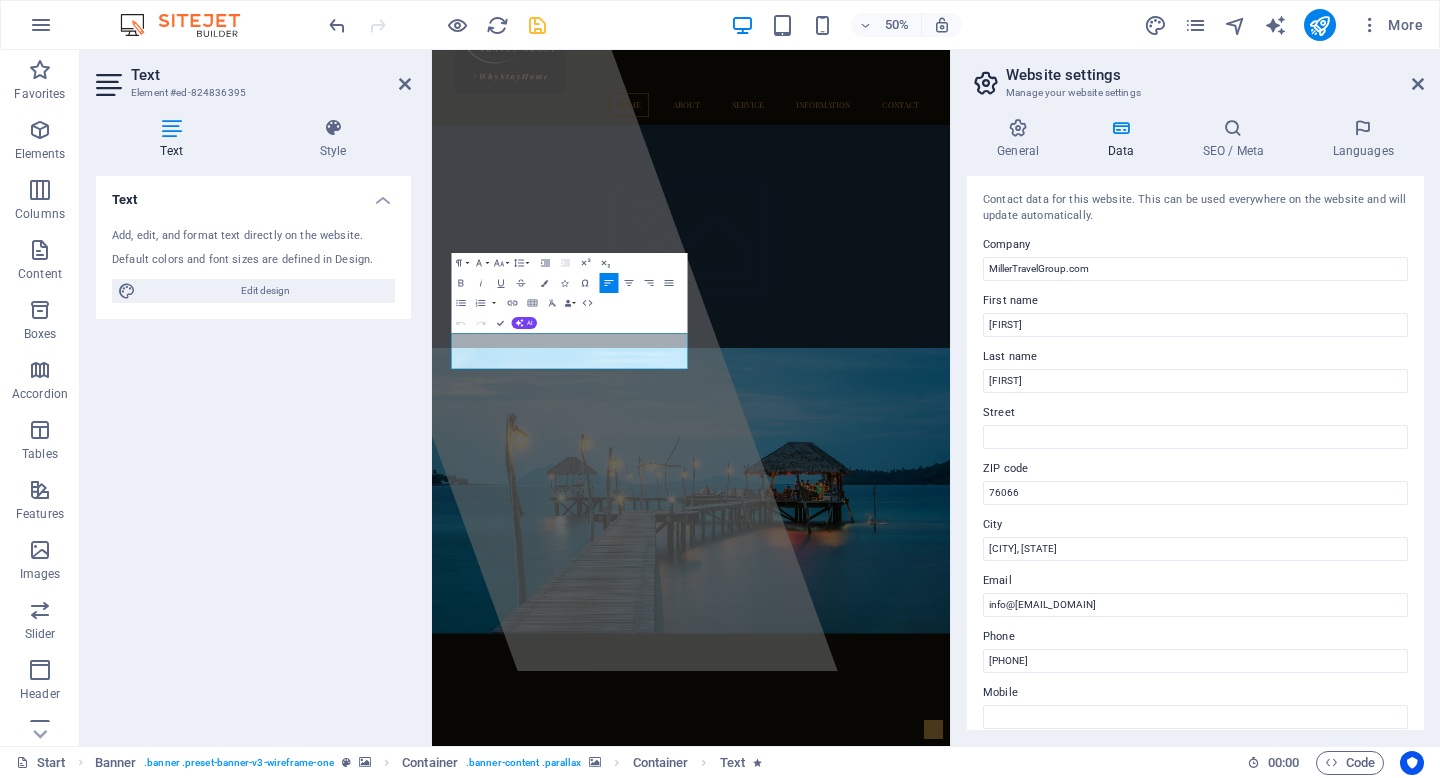 click at bounding box center [171, 128] 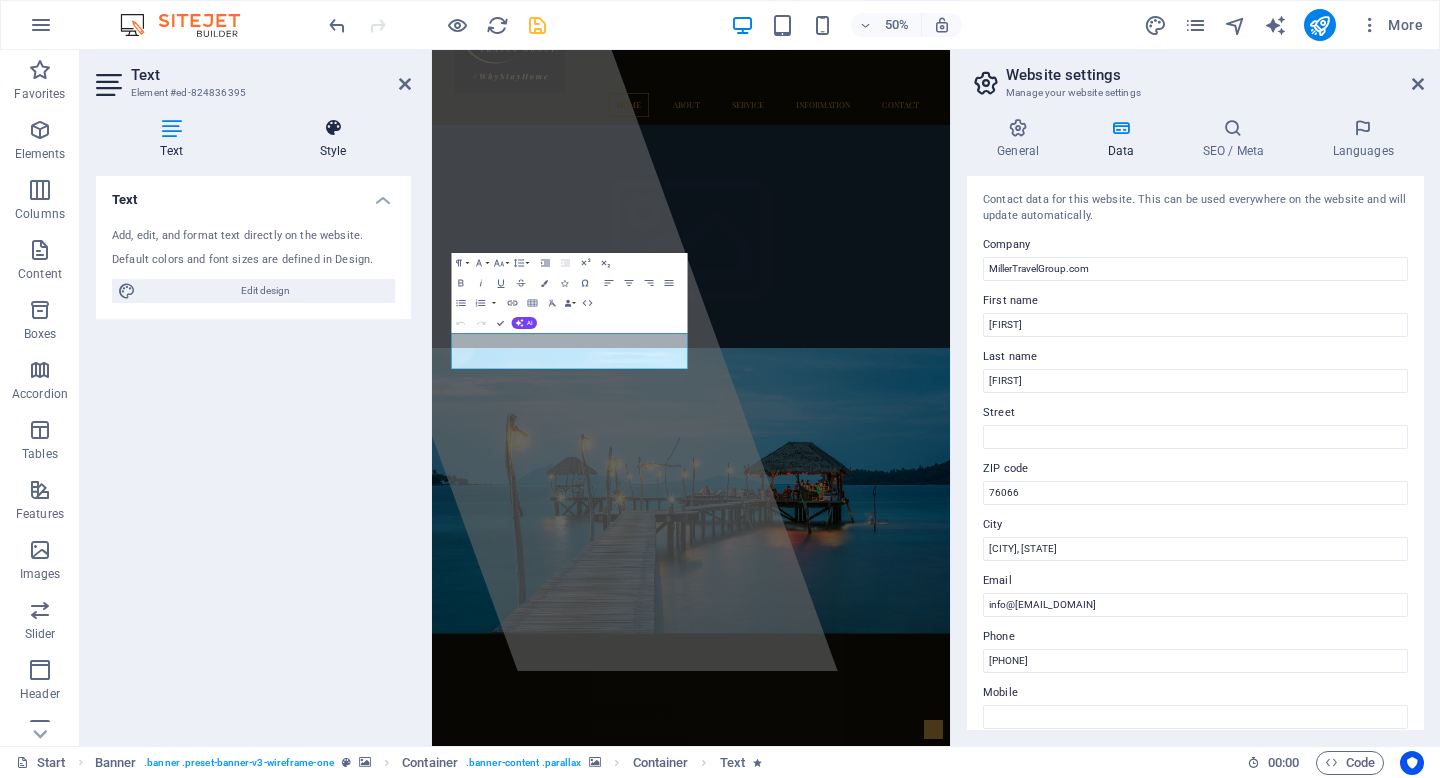 click on "Style" at bounding box center (333, 139) 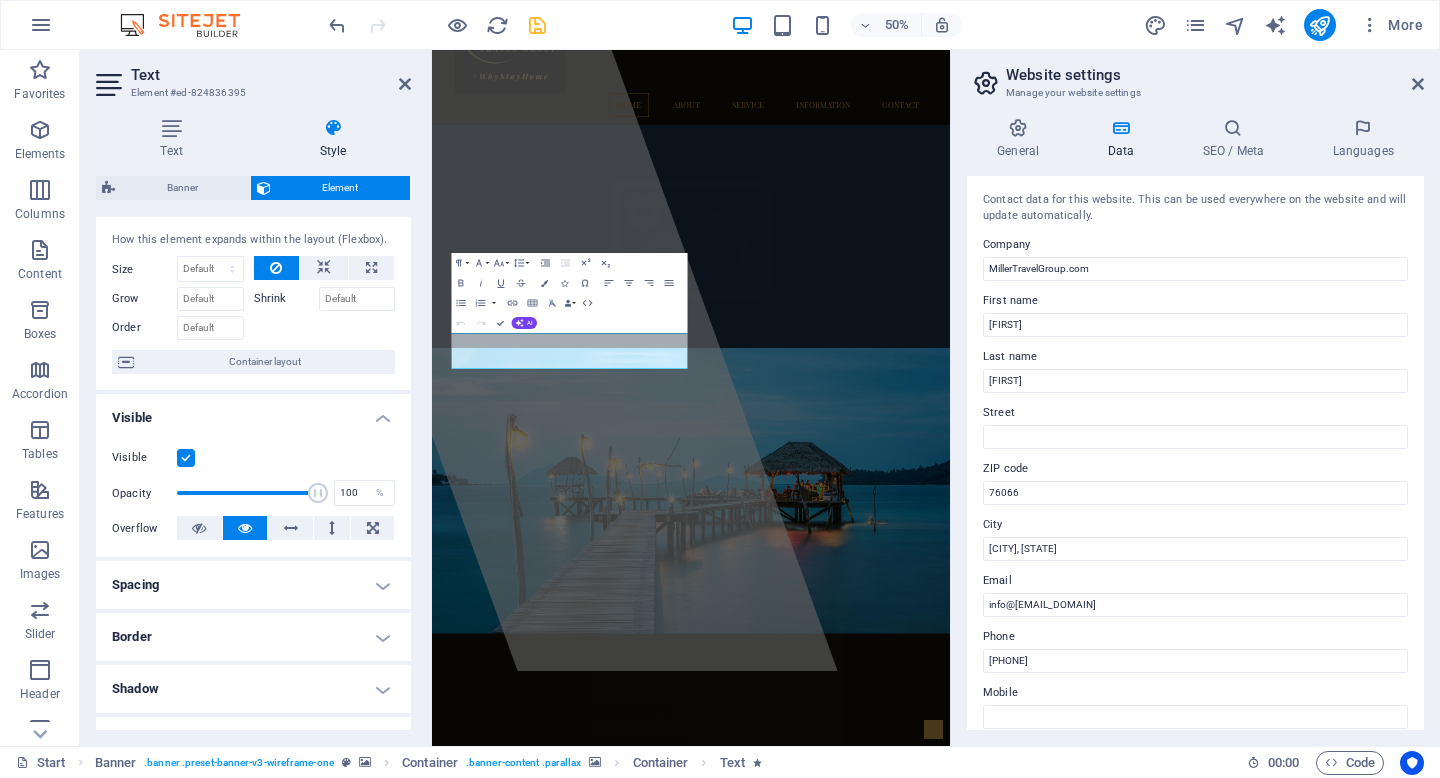 scroll, scrollTop: 54, scrollLeft: 0, axis: vertical 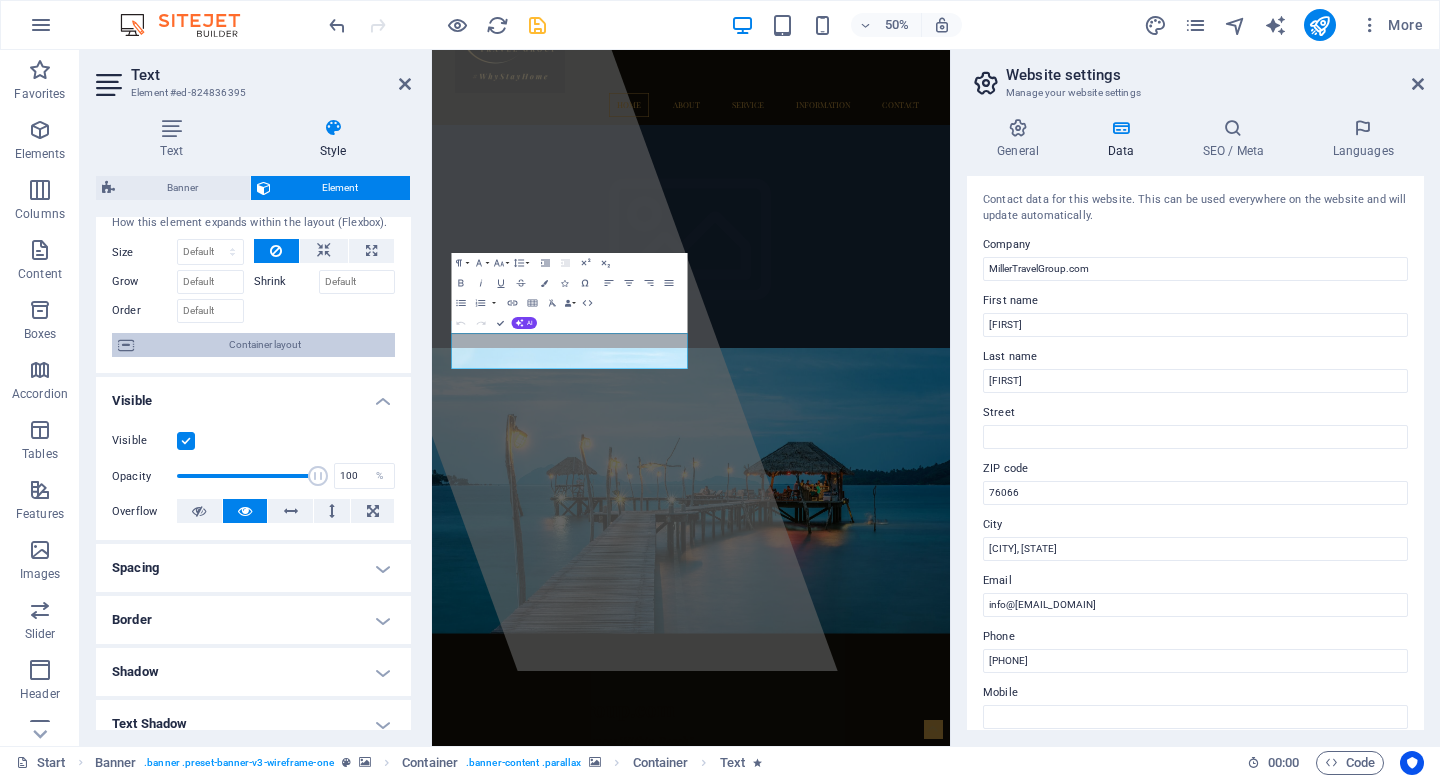 click on "Container layout" at bounding box center (264, 345) 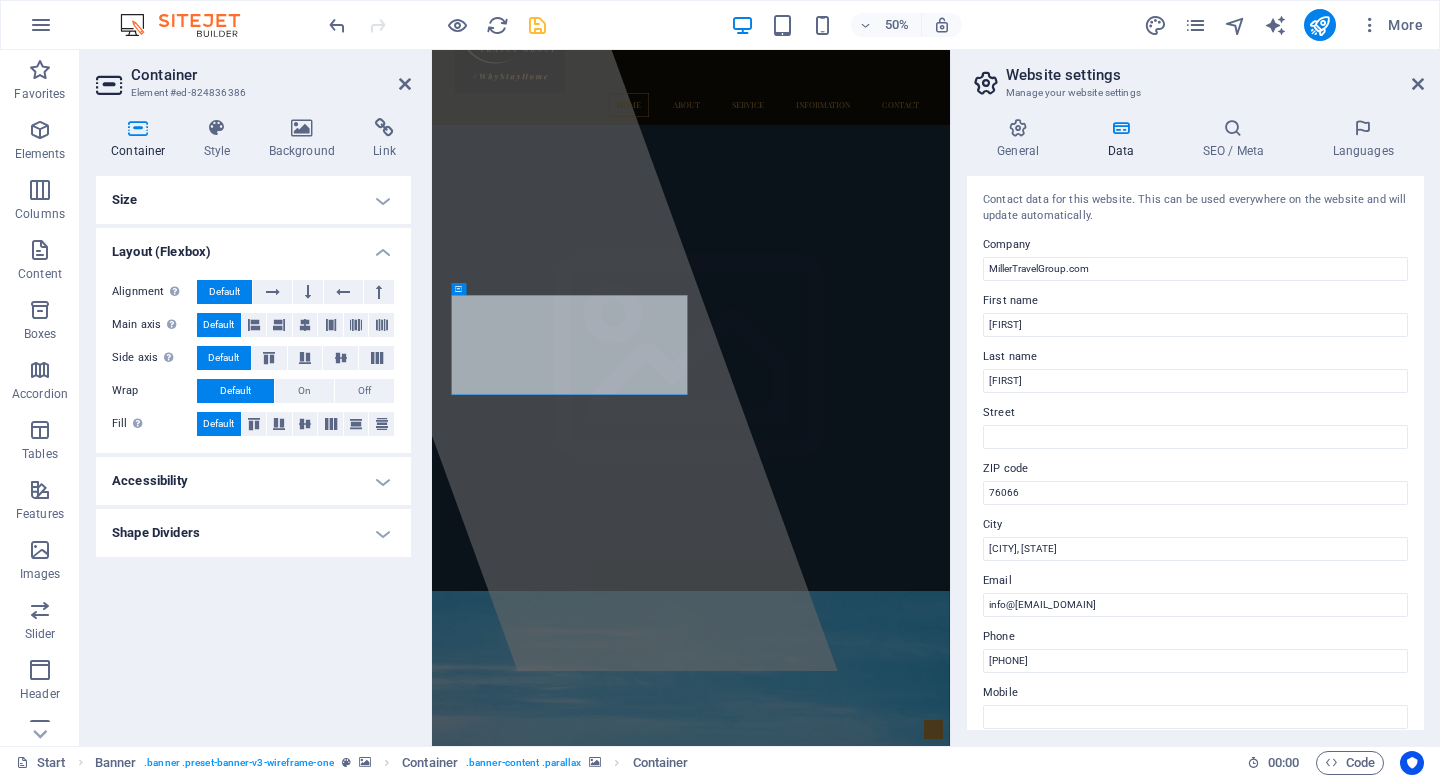 click on "Size" at bounding box center [253, 200] 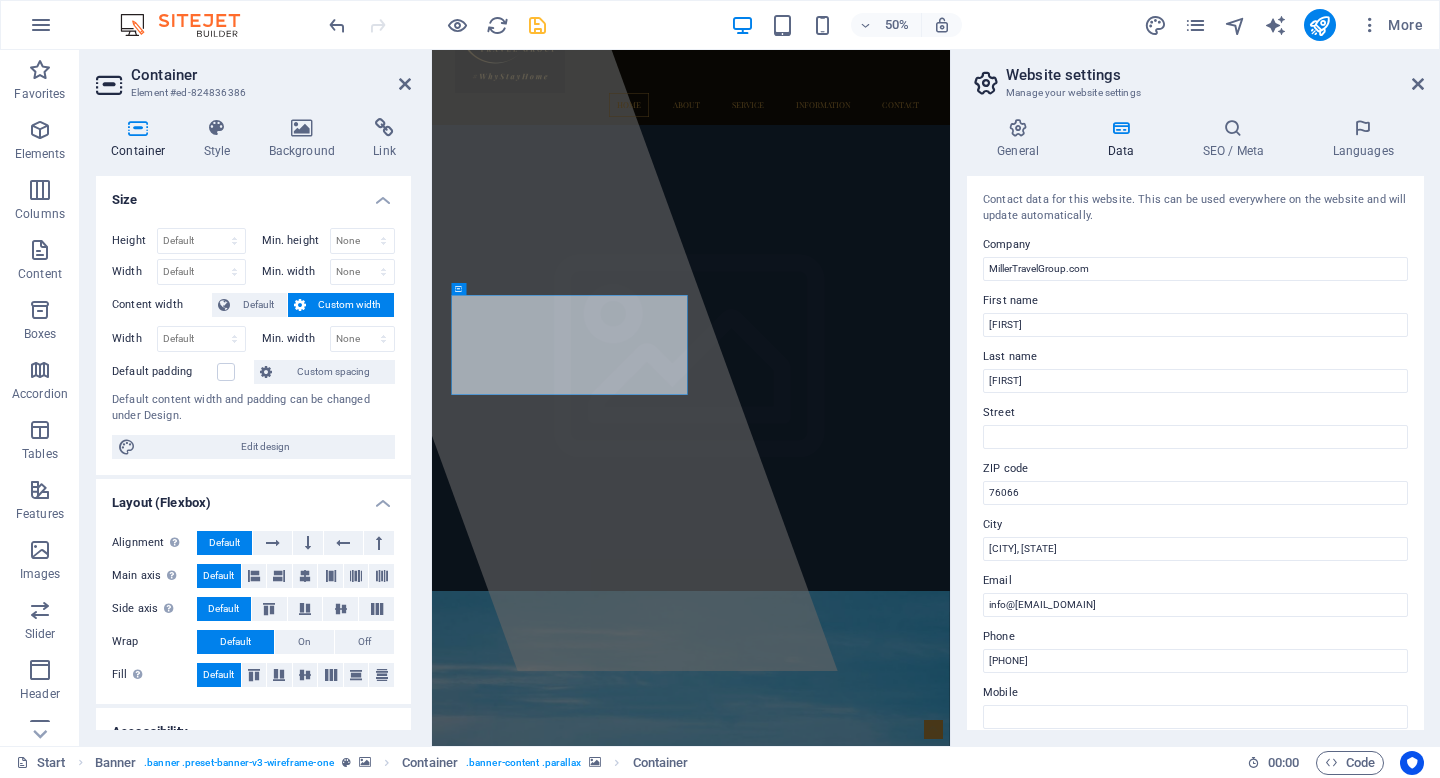 click on "Custom width" at bounding box center (350, 305) 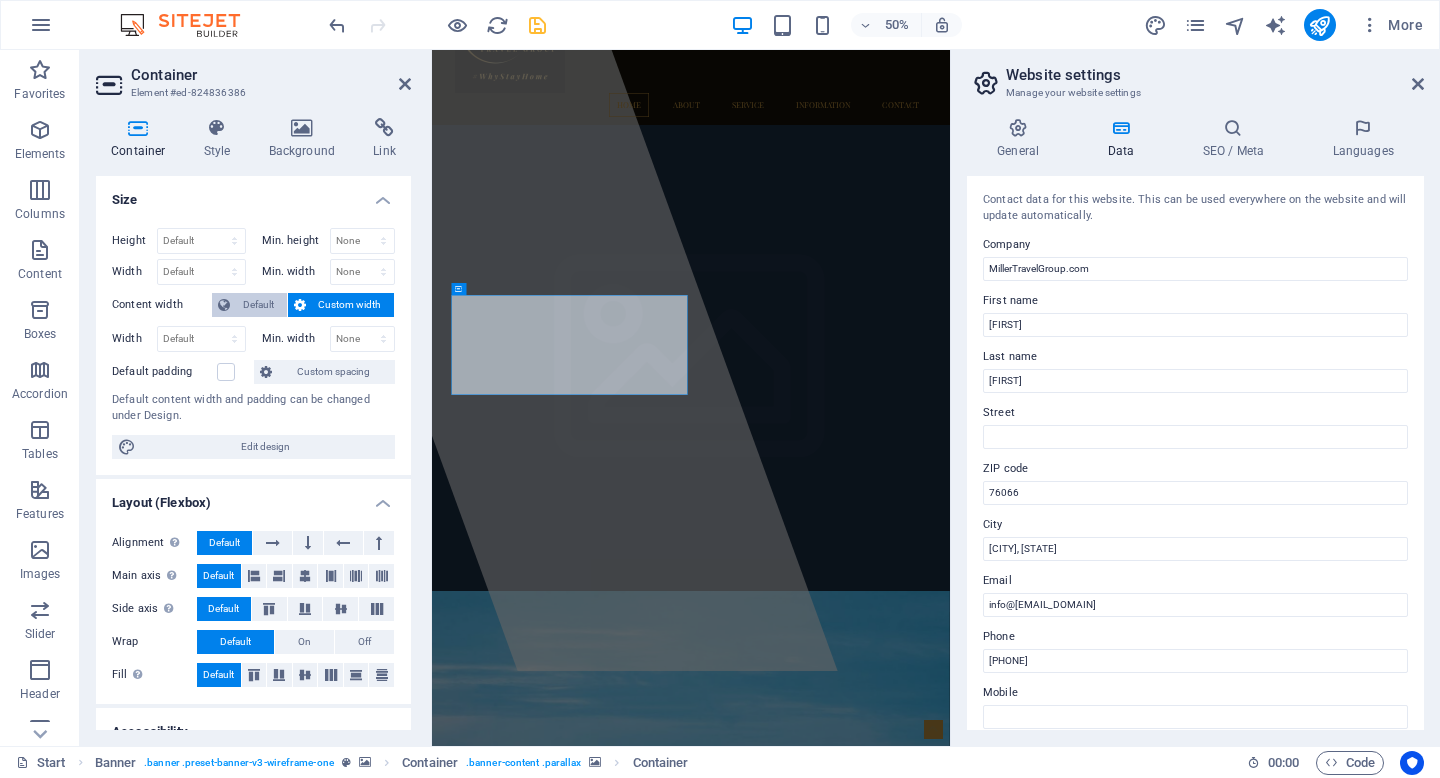 click on "Default" at bounding box center (258, 305) 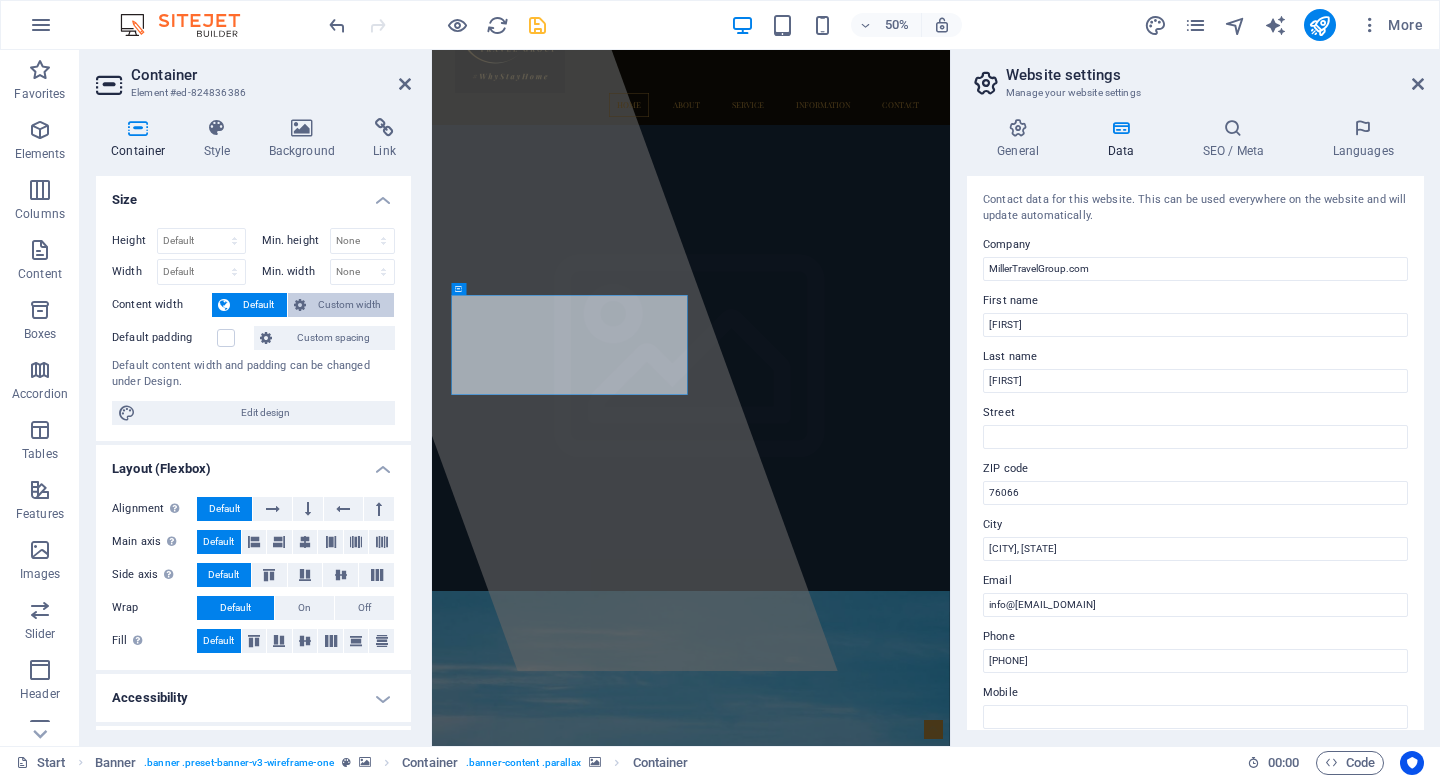 click on "Custom width" at bounding box center (350, 305) 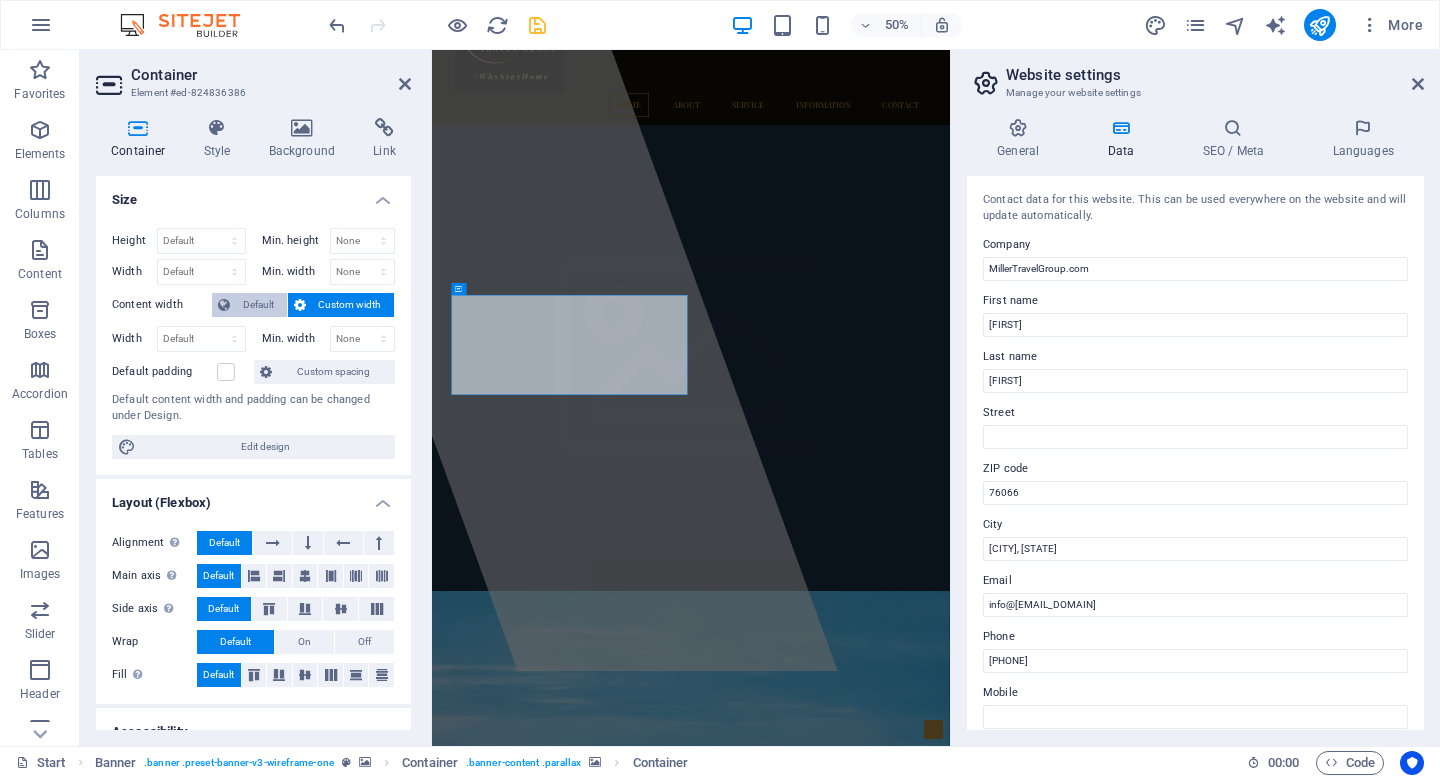 click on "Default" at bounding box center [258, 305] 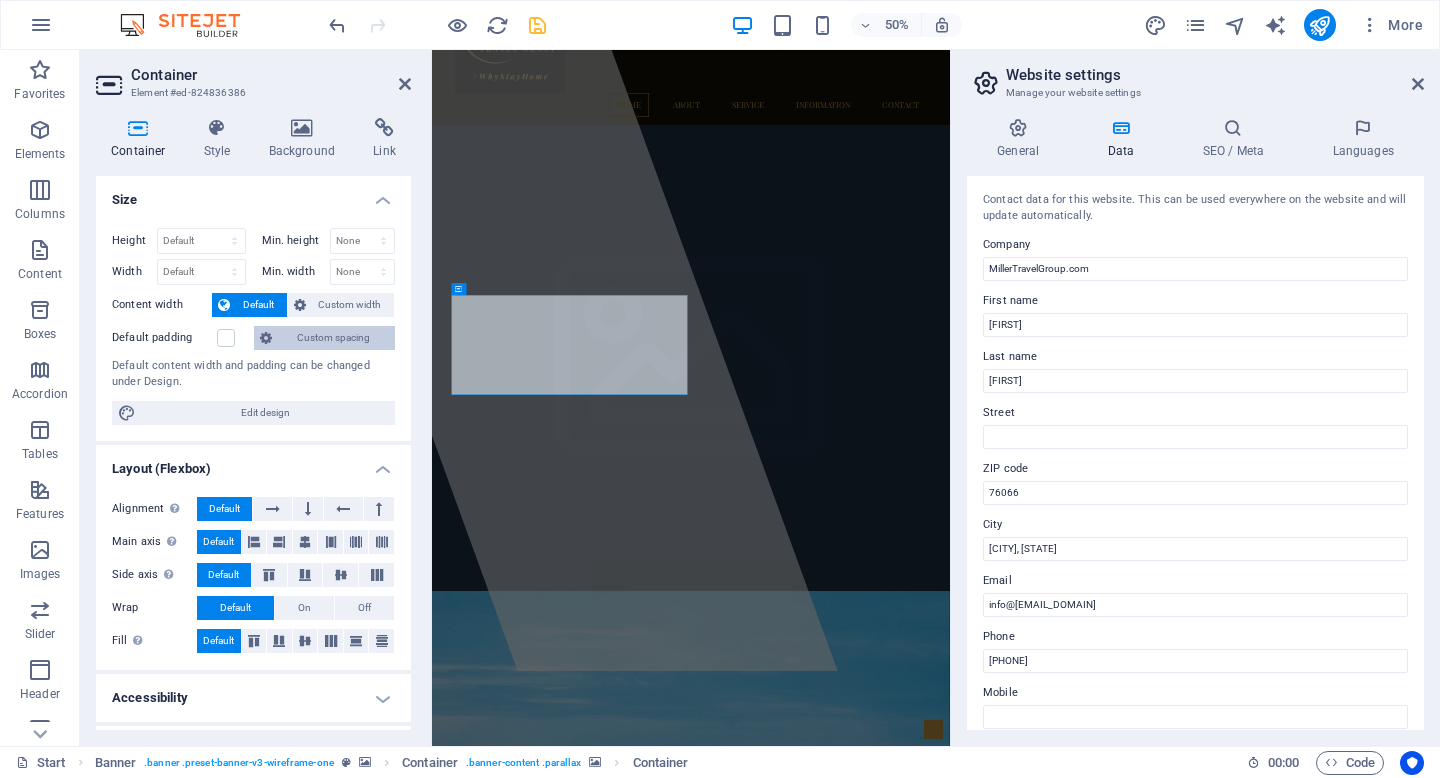 click on "Custom spacing" at bounding box center [333, 338] 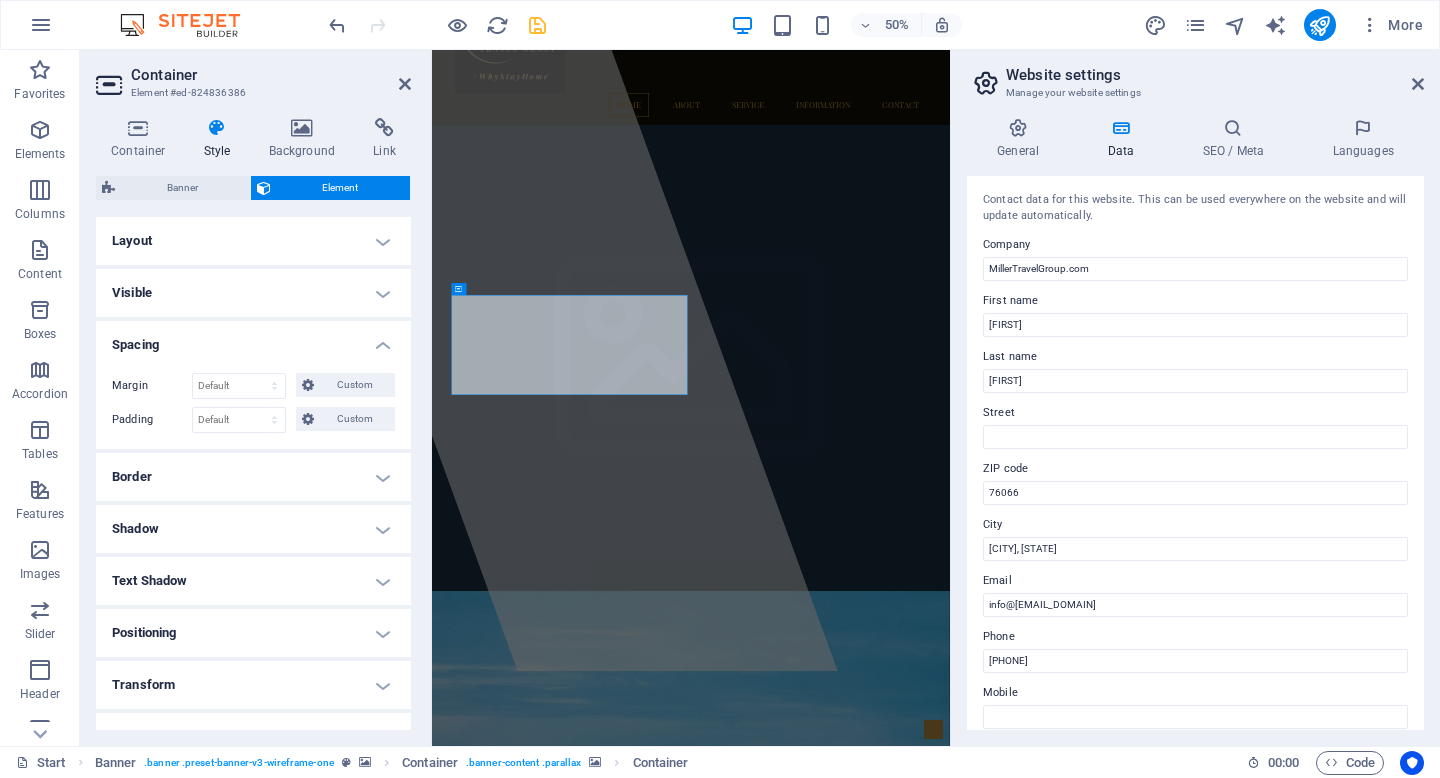 click on "Layout" at bounding box center [253, 241] 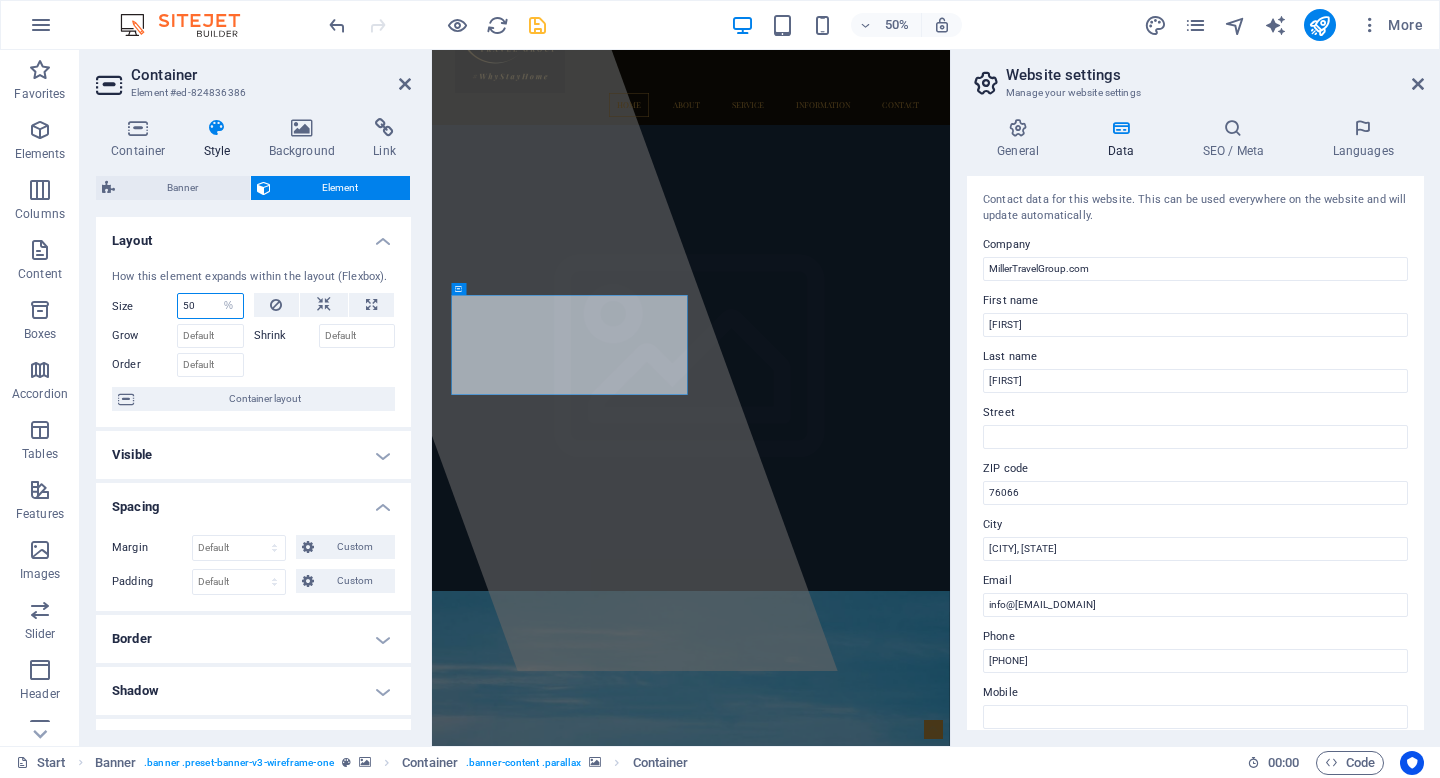 click on "50" at bounding box center (210, 306) 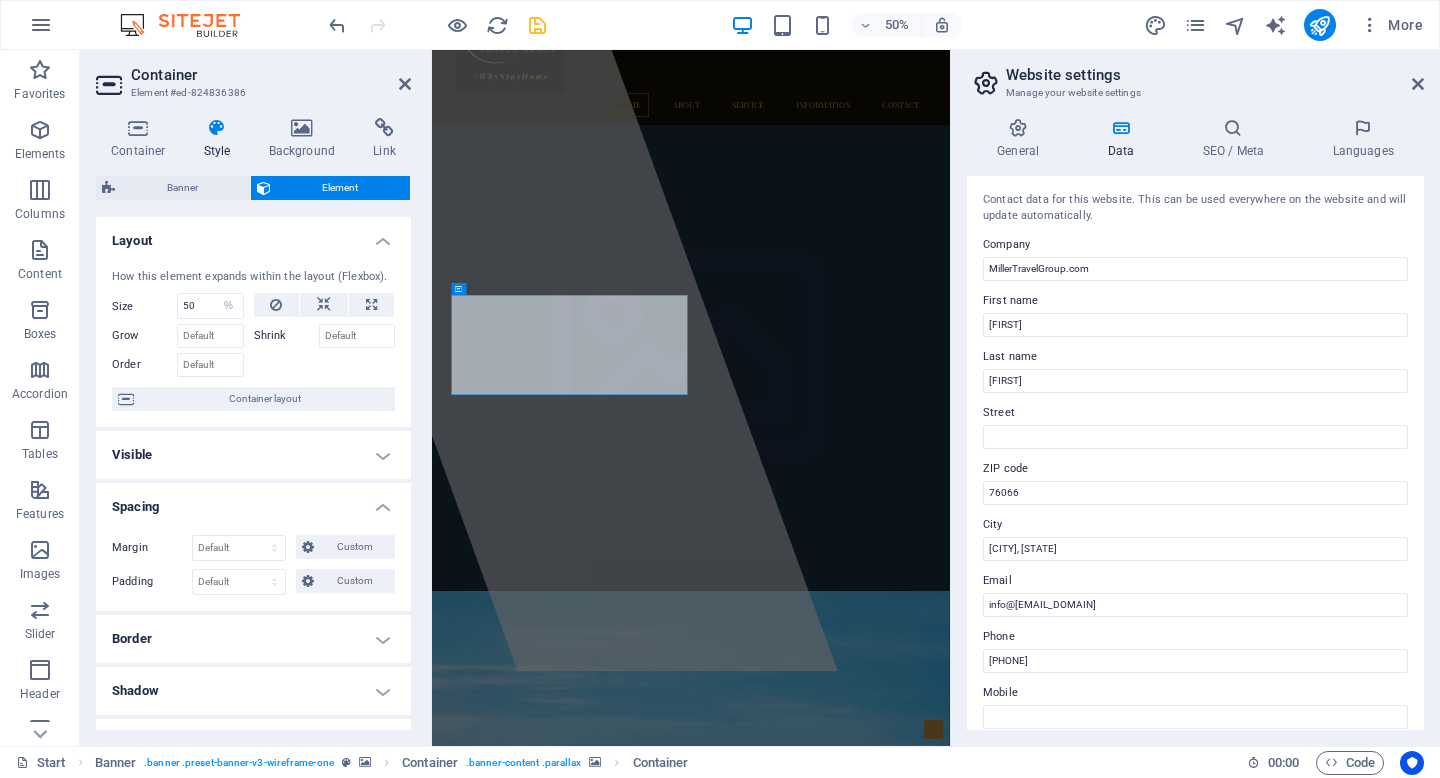 click on "Layout" at bounding box center [253, 235] 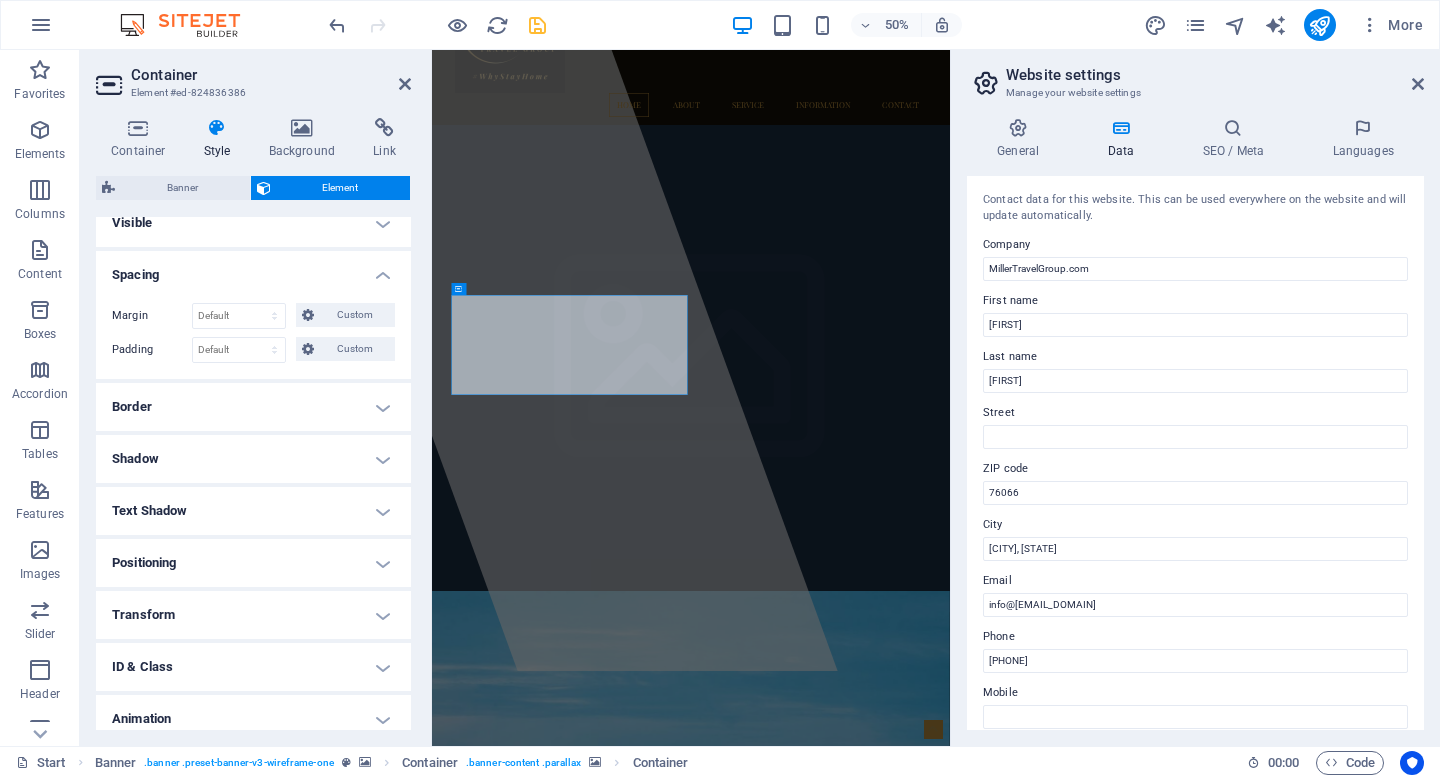 scroll, scrollTop: 134, scrollLeft: 0, axis: vertical 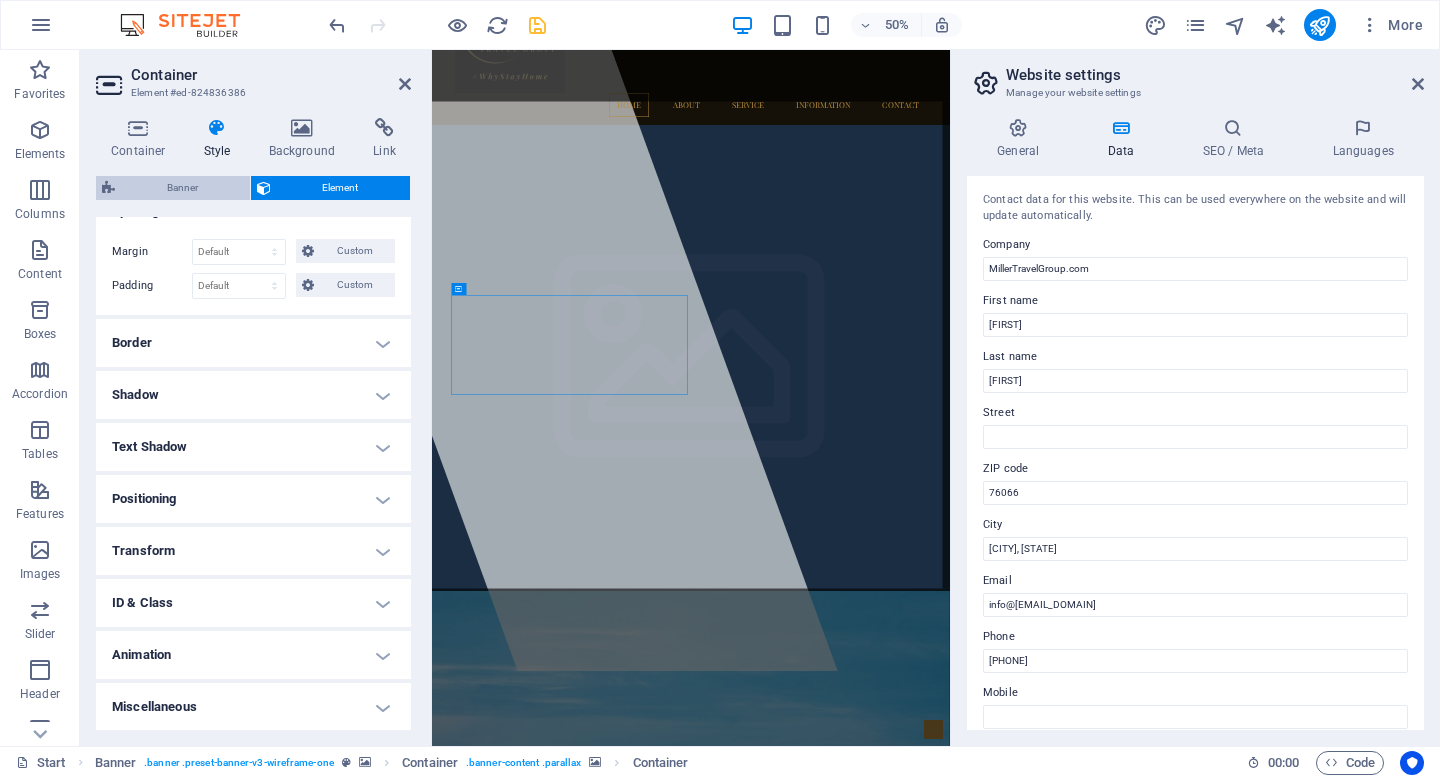 click on "Banner" at bounding box center (182, 188) 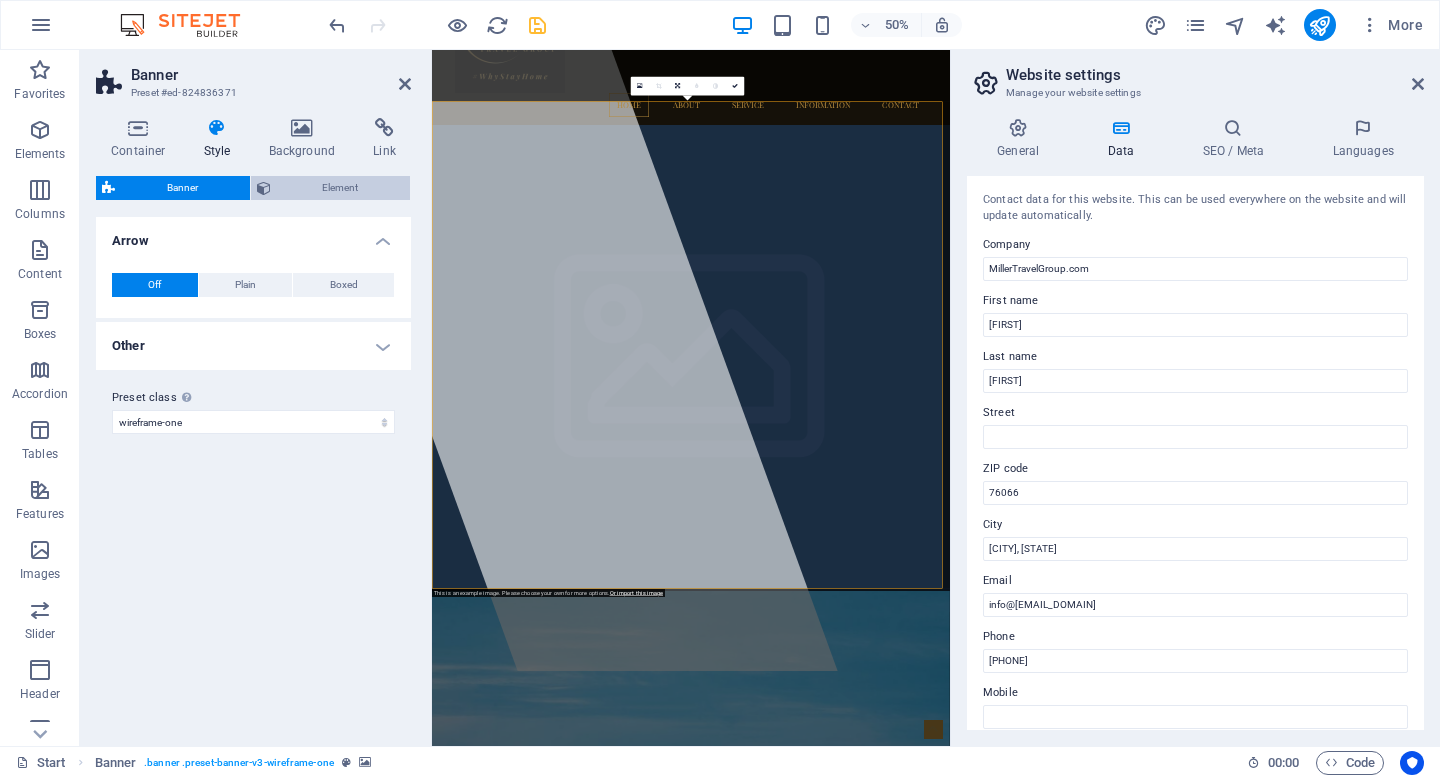 click on "Element" at bounding box center [341, 188] 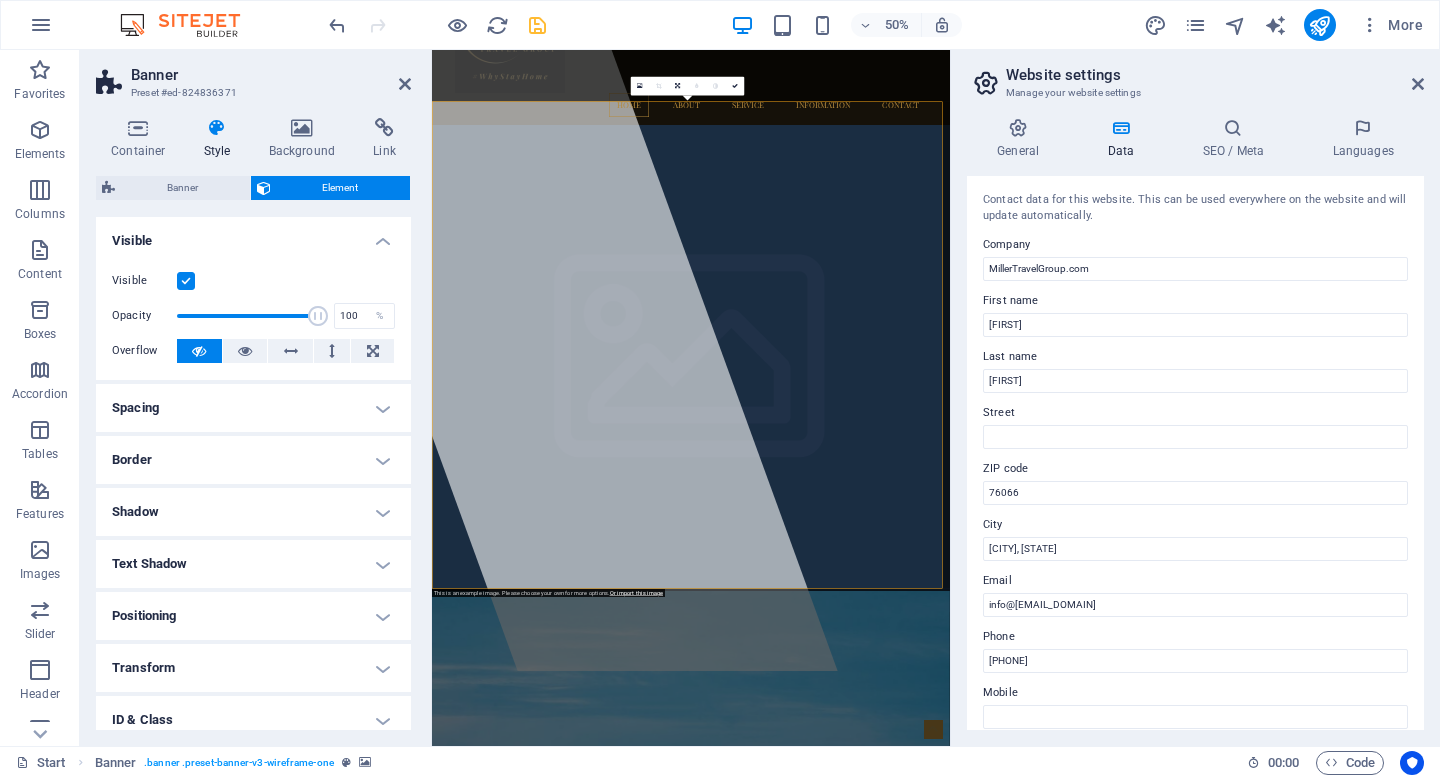 click on "Banner Preset #ed-824836371 Container Style Background Link Size Height Default px rem % vh vw Min. height 70 None px rem % vh vw Width Default px rem % em vh vw Min. width None px rem % vh vw Content width Default Custom width Width Default px rem % em vh vw Min. width None px rem % vh vw Default padding Custom spacing Default content width and padding can be changed under Design. Edit design Layout (Flexbox) Alignment Determines the flex direction. Default Main axis Determine how elements should behave along the main axis inside this container (justify content). Default Side axis Control the vertical direction of the element inside of the container (align items). Default Wrap Default On Off Fill Controls the distances and direction of elements on the y-axis across several lines (align content). Default Accessibility ARIA helps assistive technologies (like screen readers) to understand the role, state, and behavior of web elements Role The ARIA role defines the purpose of an element. None %" at bounding box center (256, 398) 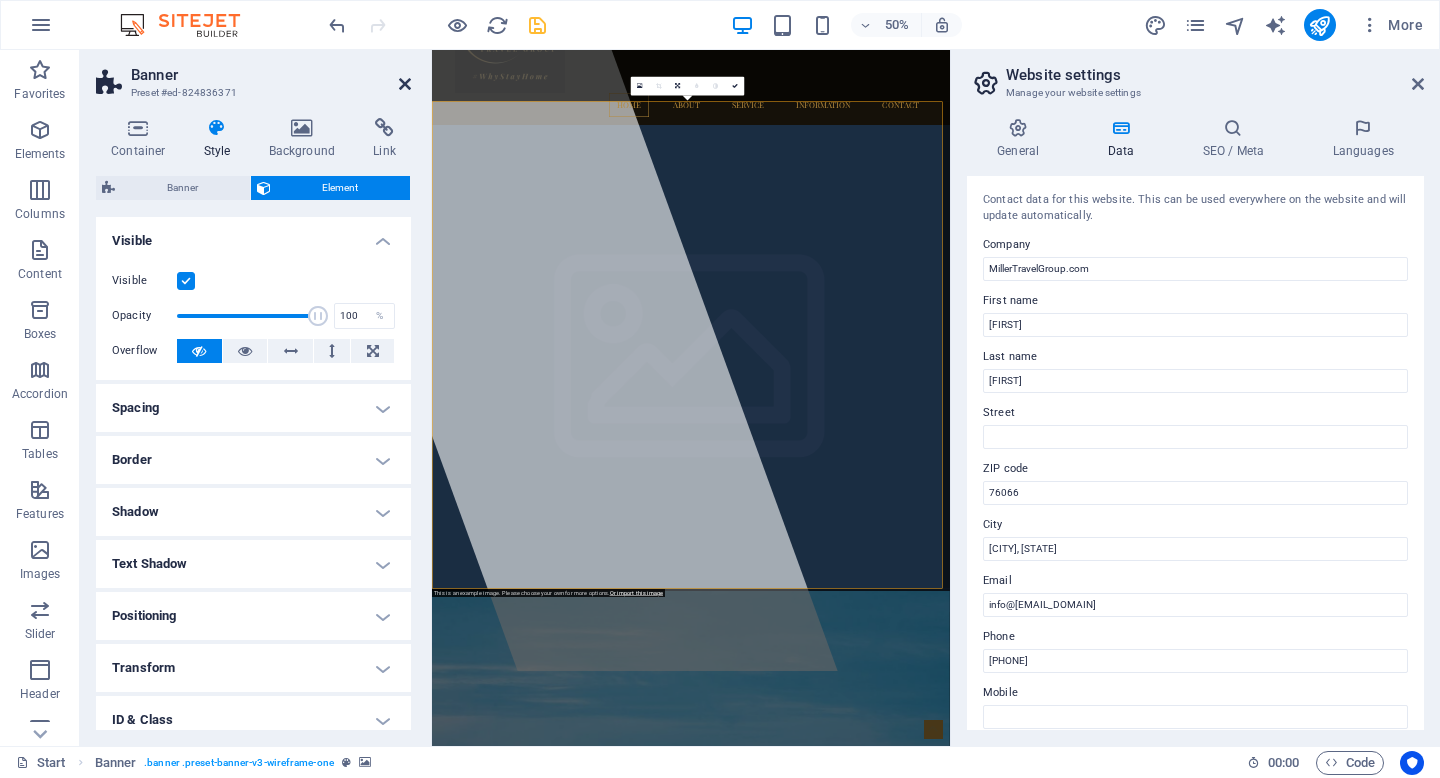 click at bounding box center (405, 84) 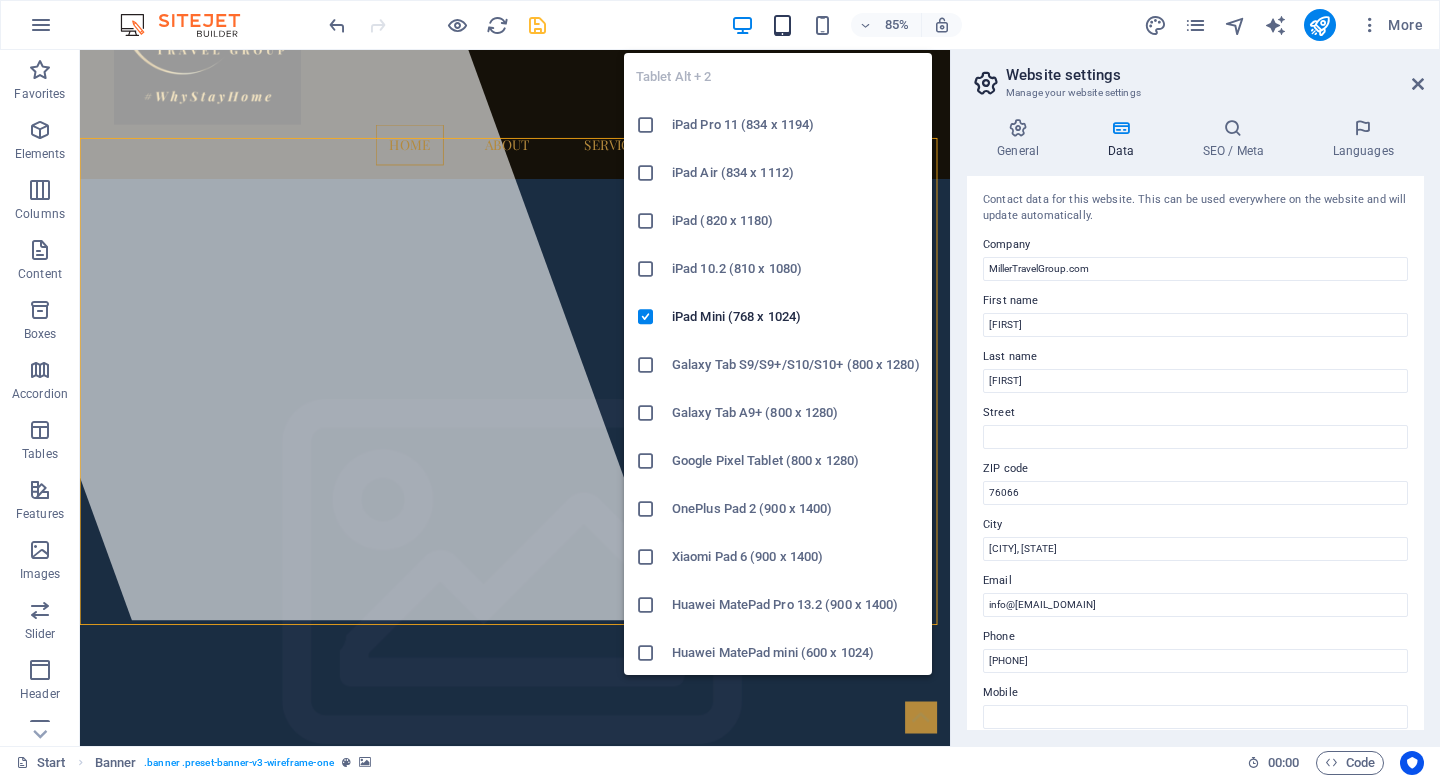 click at bounding box center (782, 25) 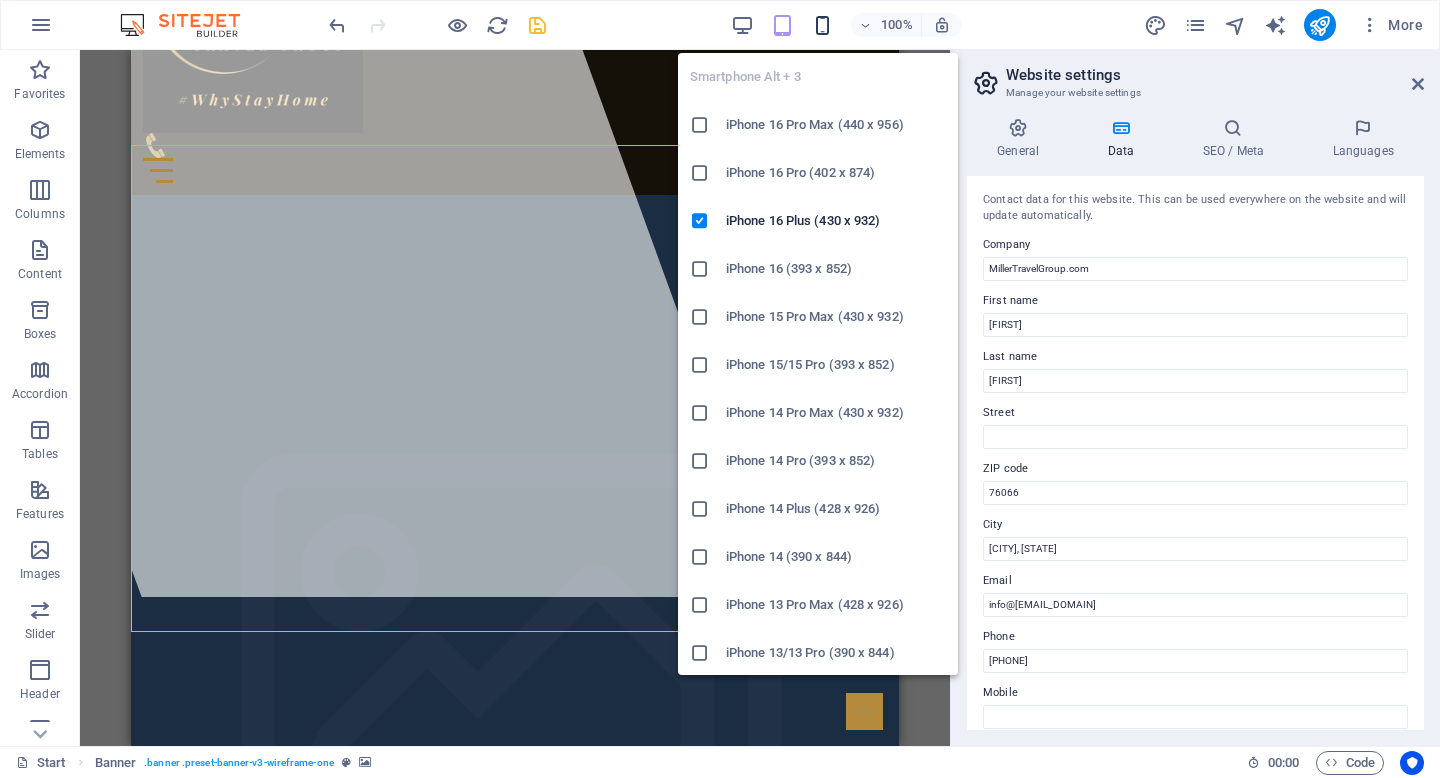 click at bounding box center (822, 25) 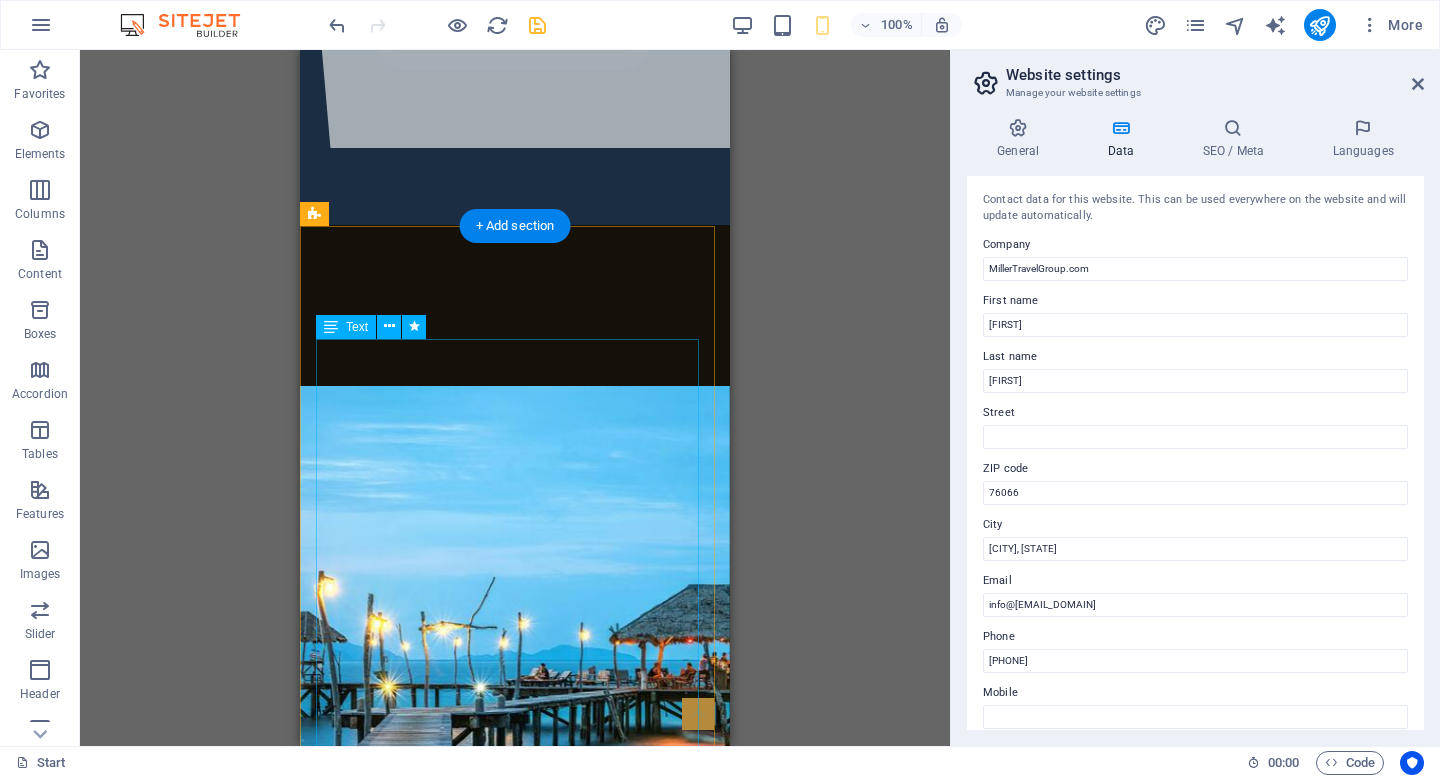 scroll, scrollTop: 619, scrollLeft: 0, axis: vertical 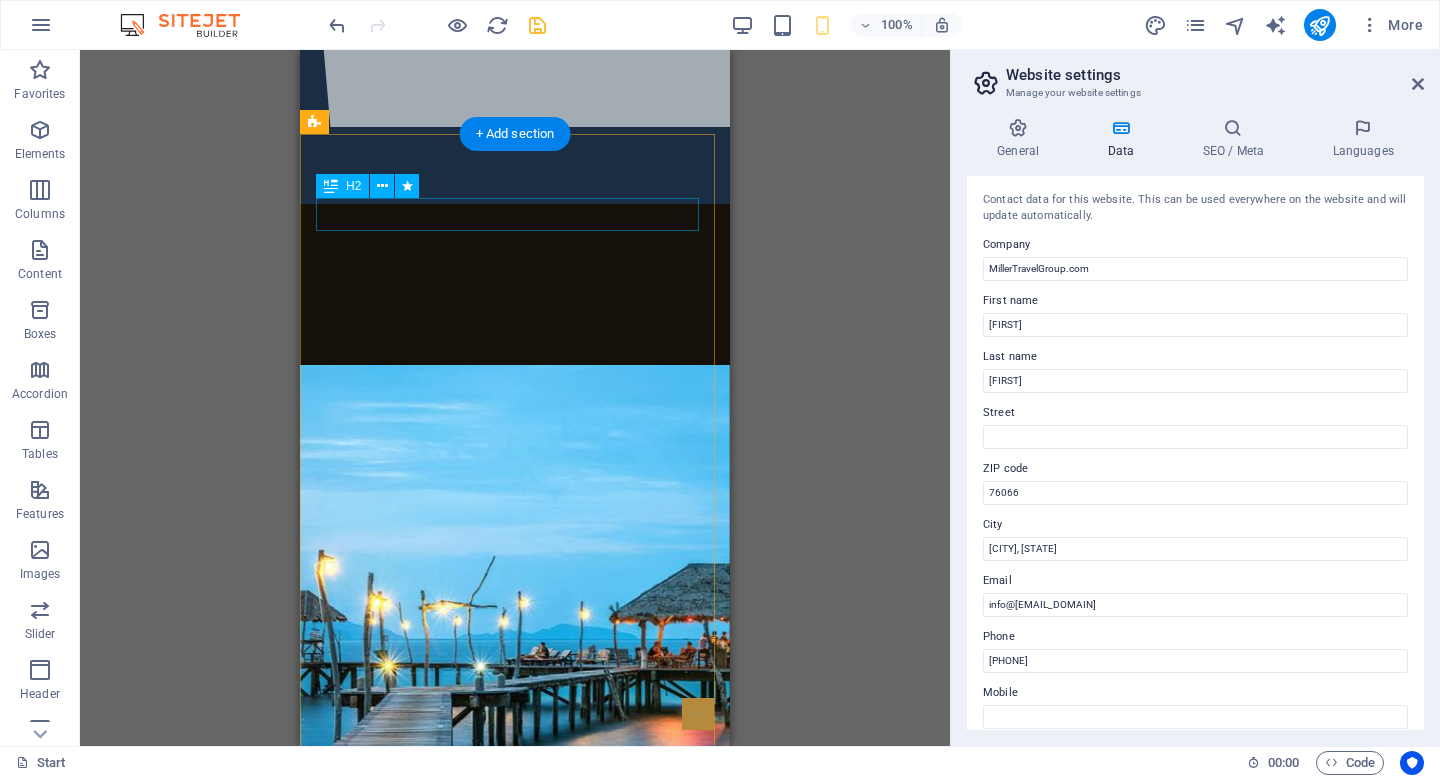 click on "About Us" at bounding box center [515, 1253] 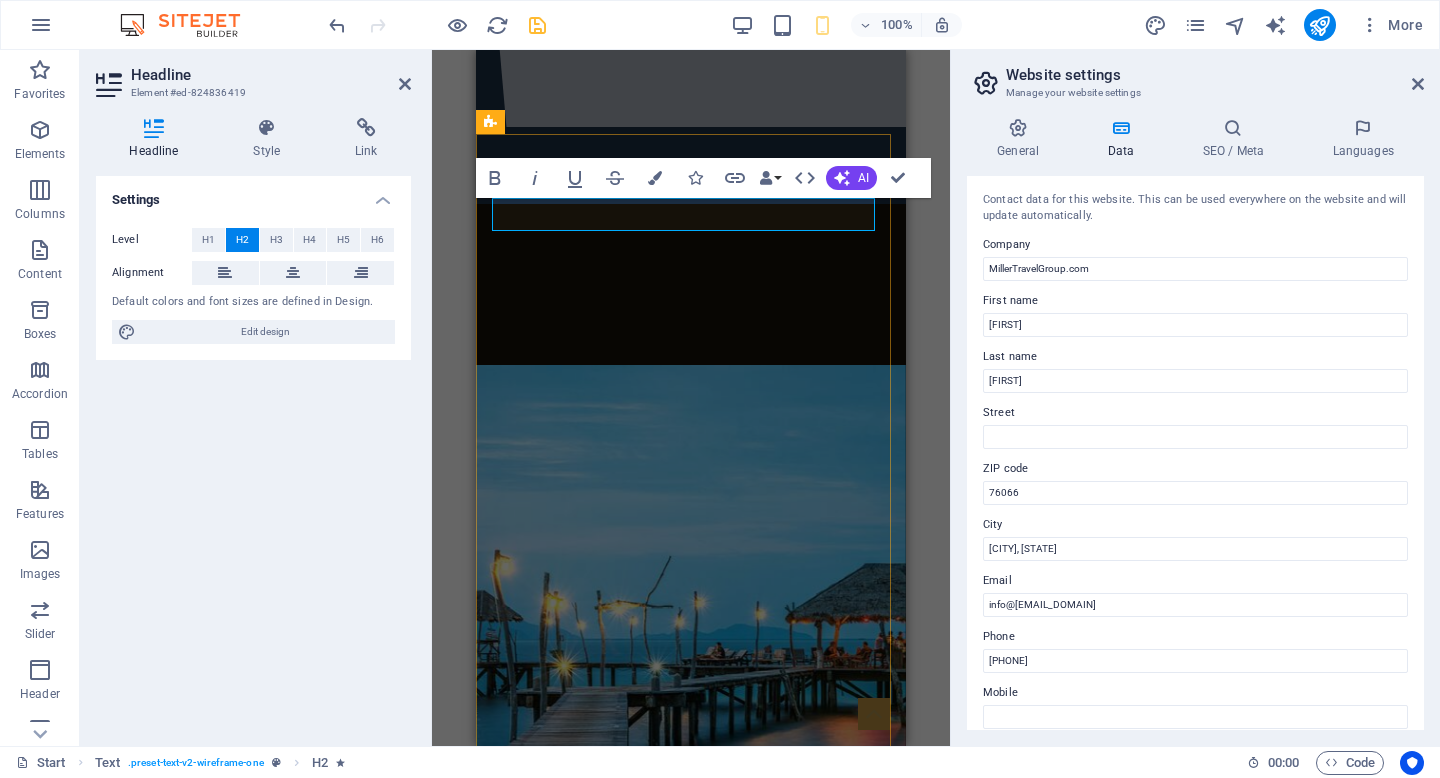 click on "About Us" at bounding box center [691, 1253] 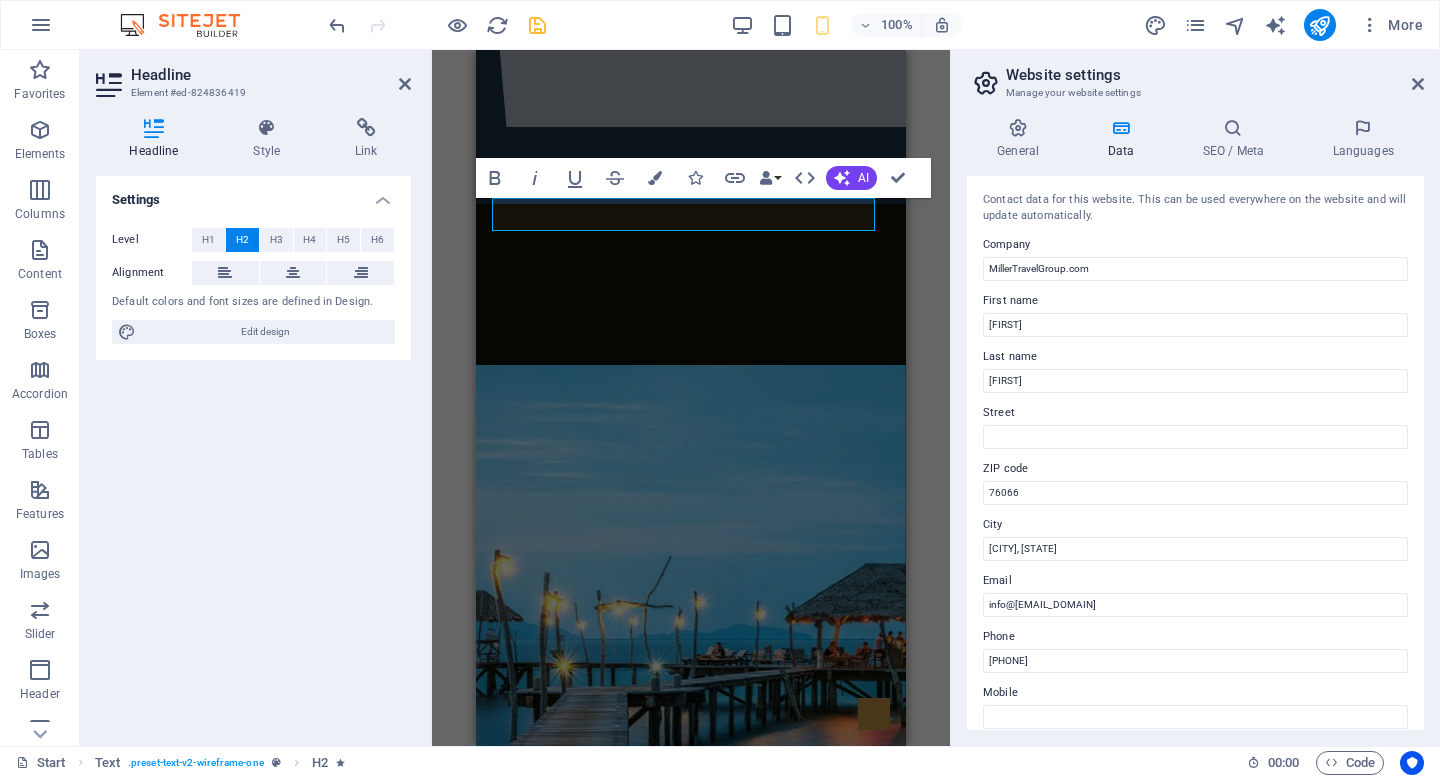 click at bounding box center [1120, 128] 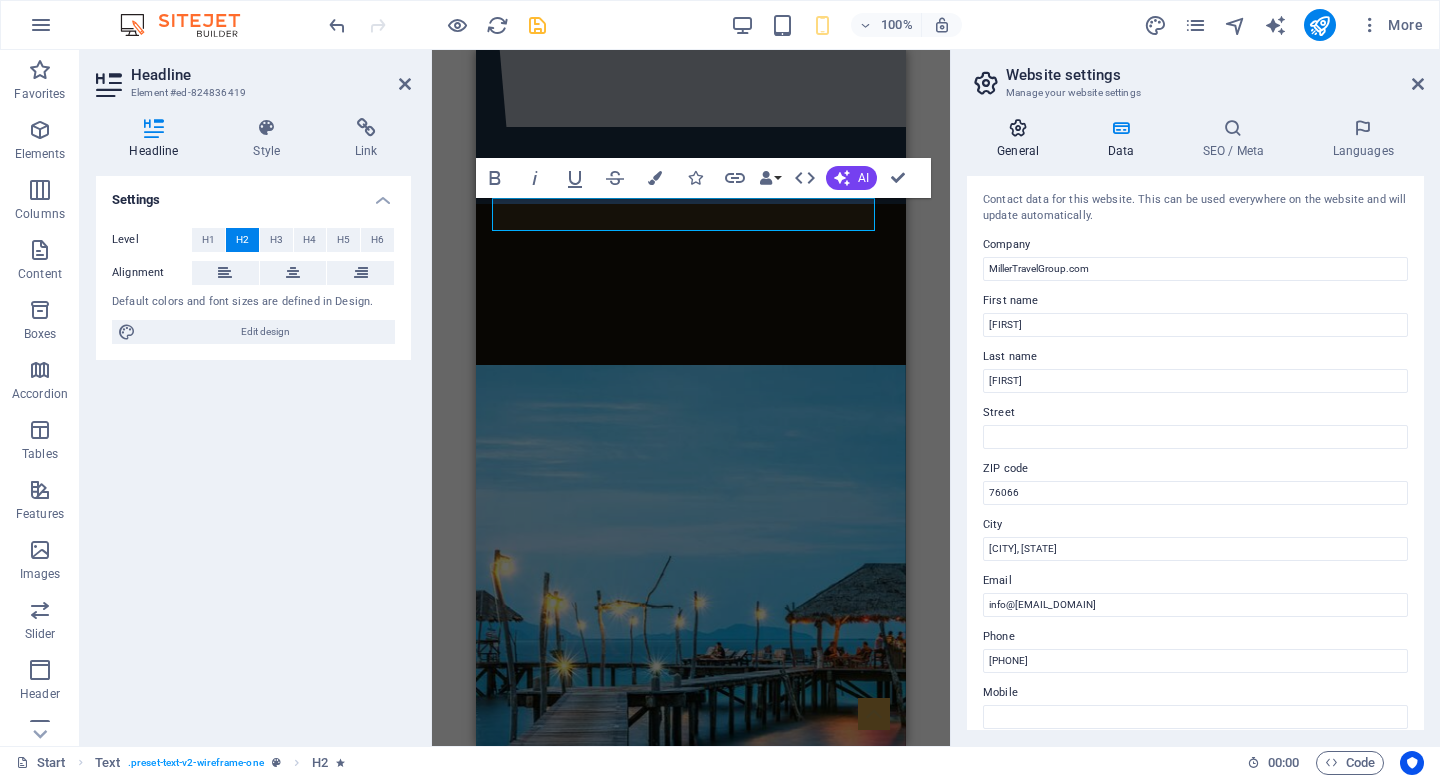 click at bounding box center (1018, 128) 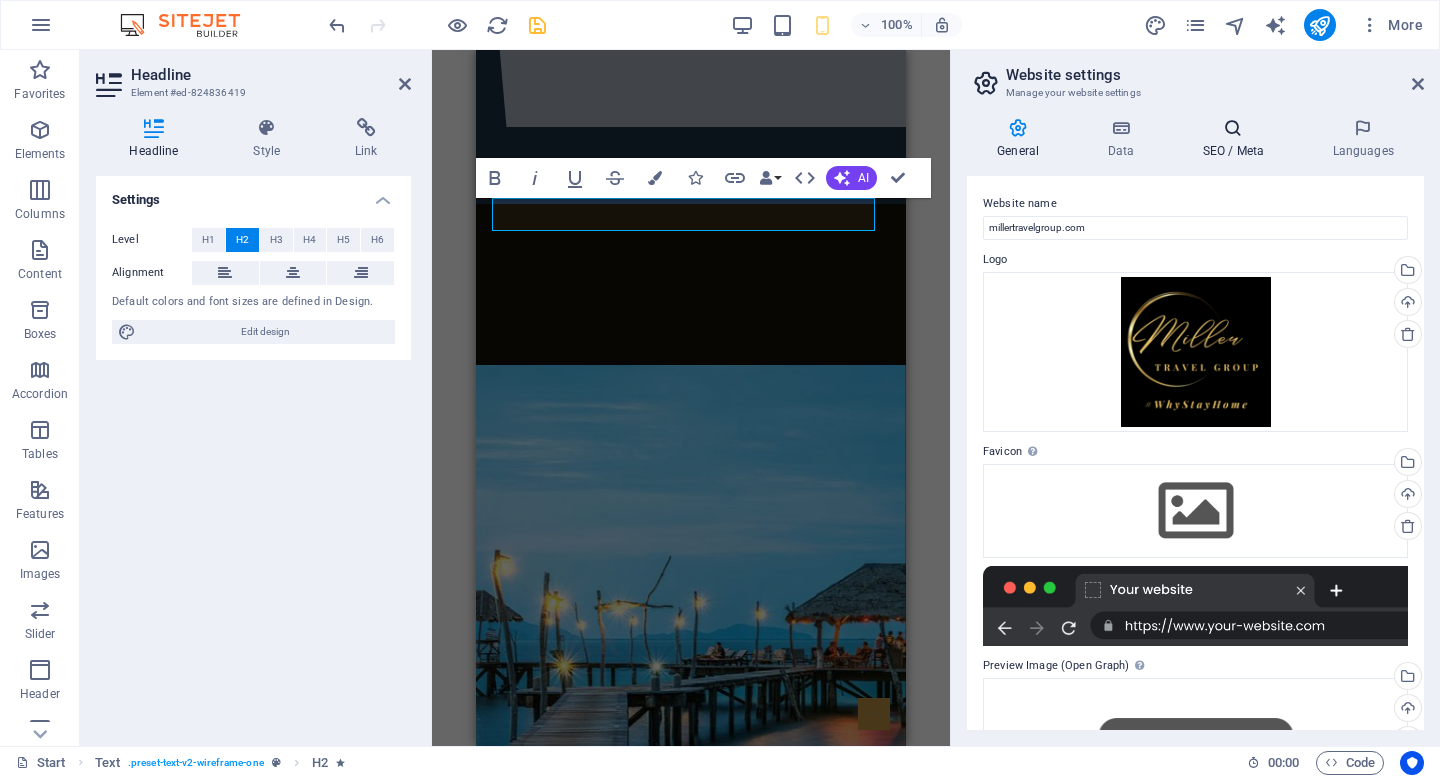 click on "SEO / Meta" at bounding box center (1237, 139) 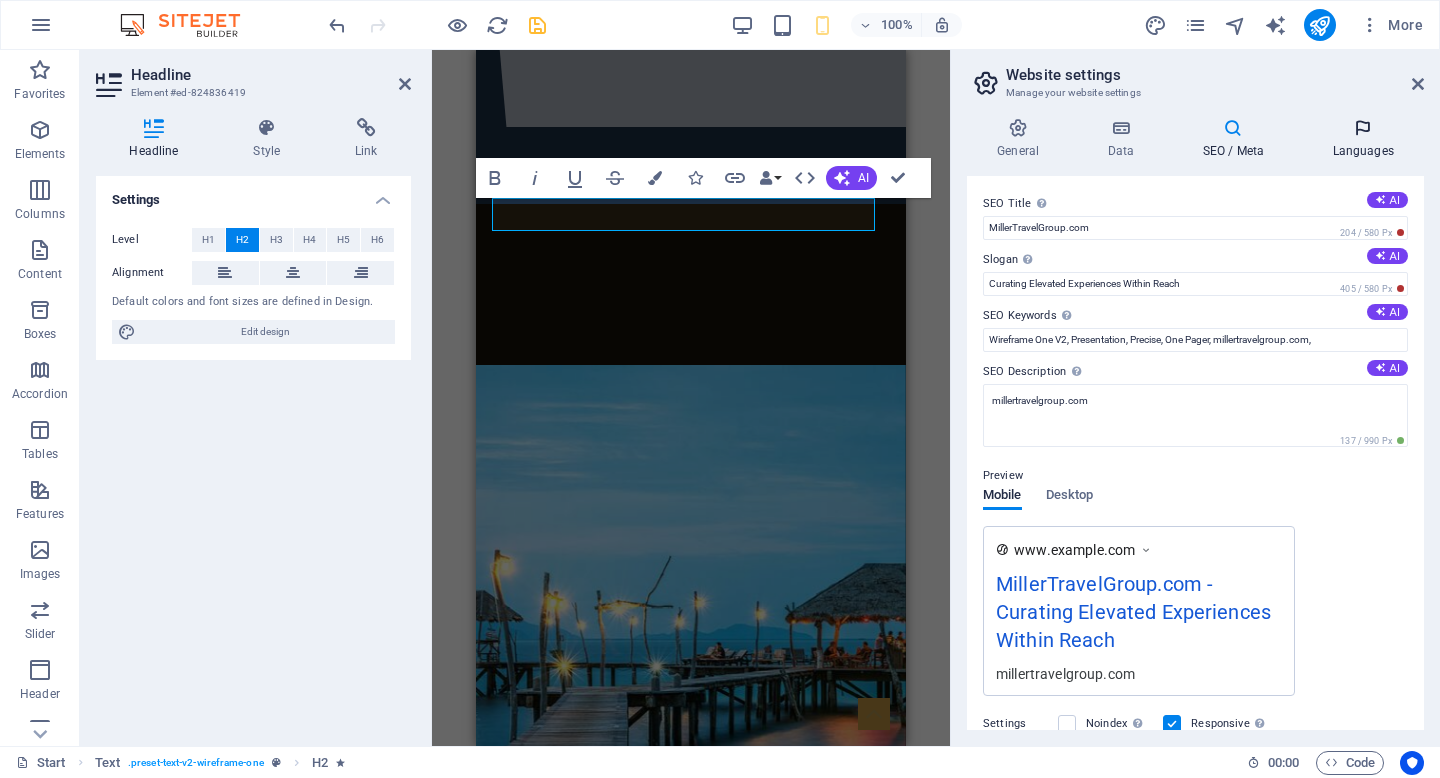 click at bounding box center (1363, 128) 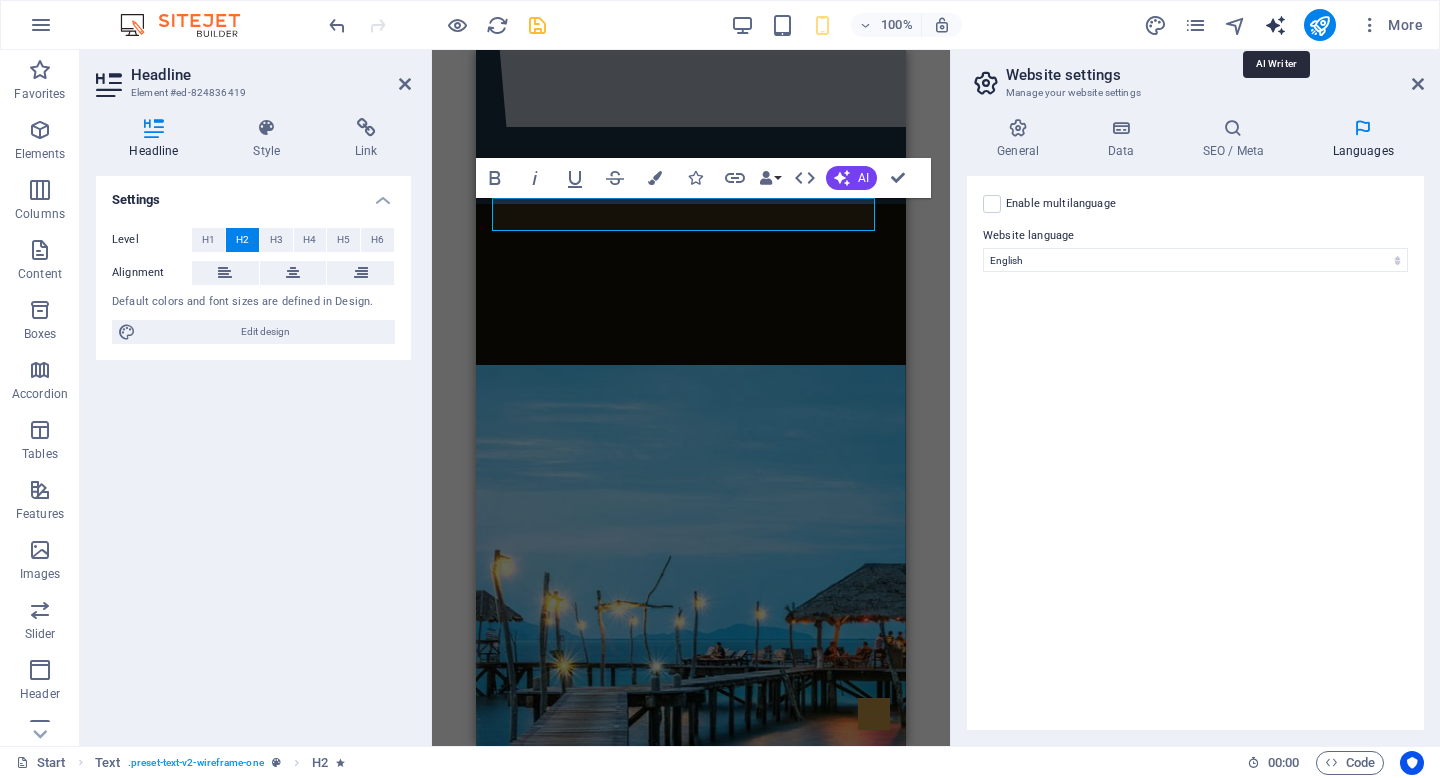click at bounding box center (1275, 25) 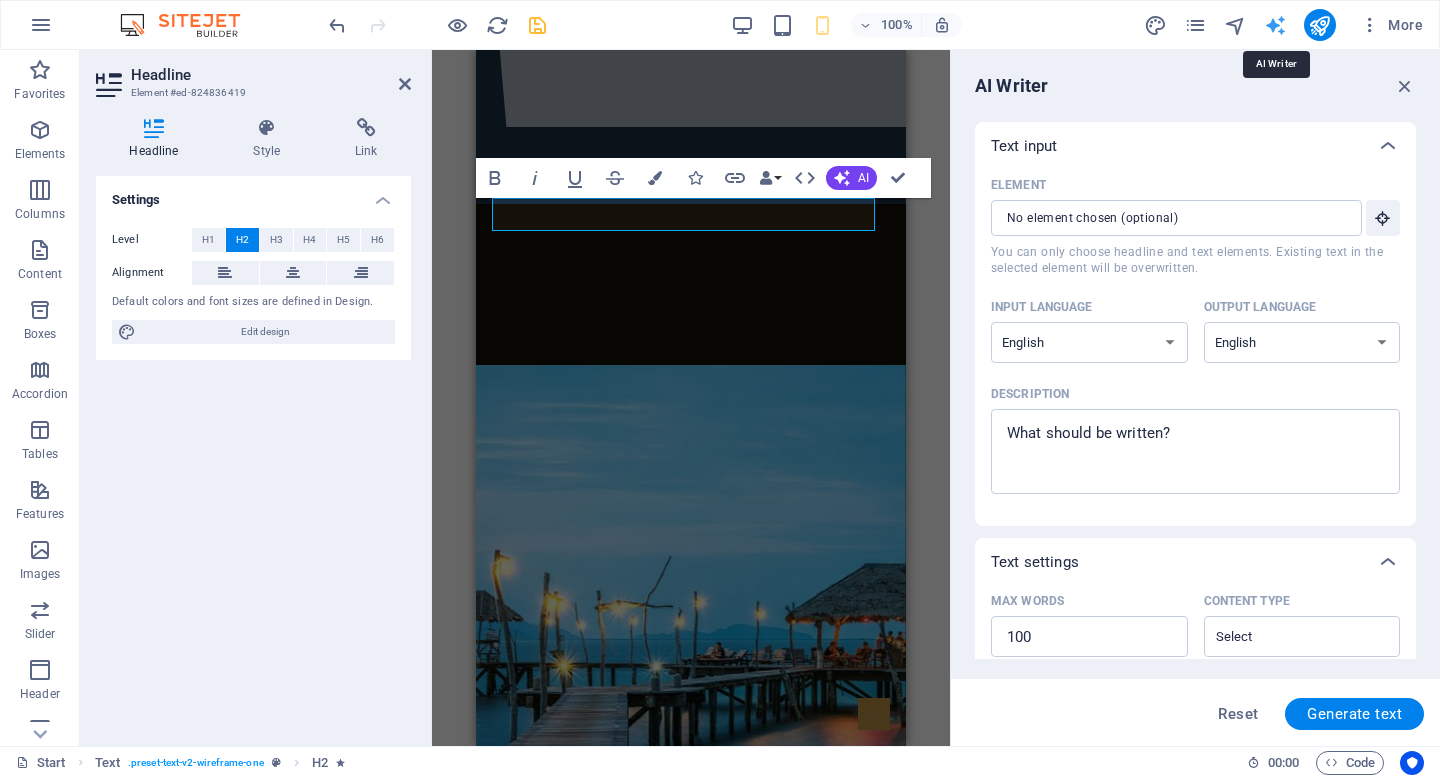 scroll, scrollTop: 0, scrollLeft: 0, axis: both 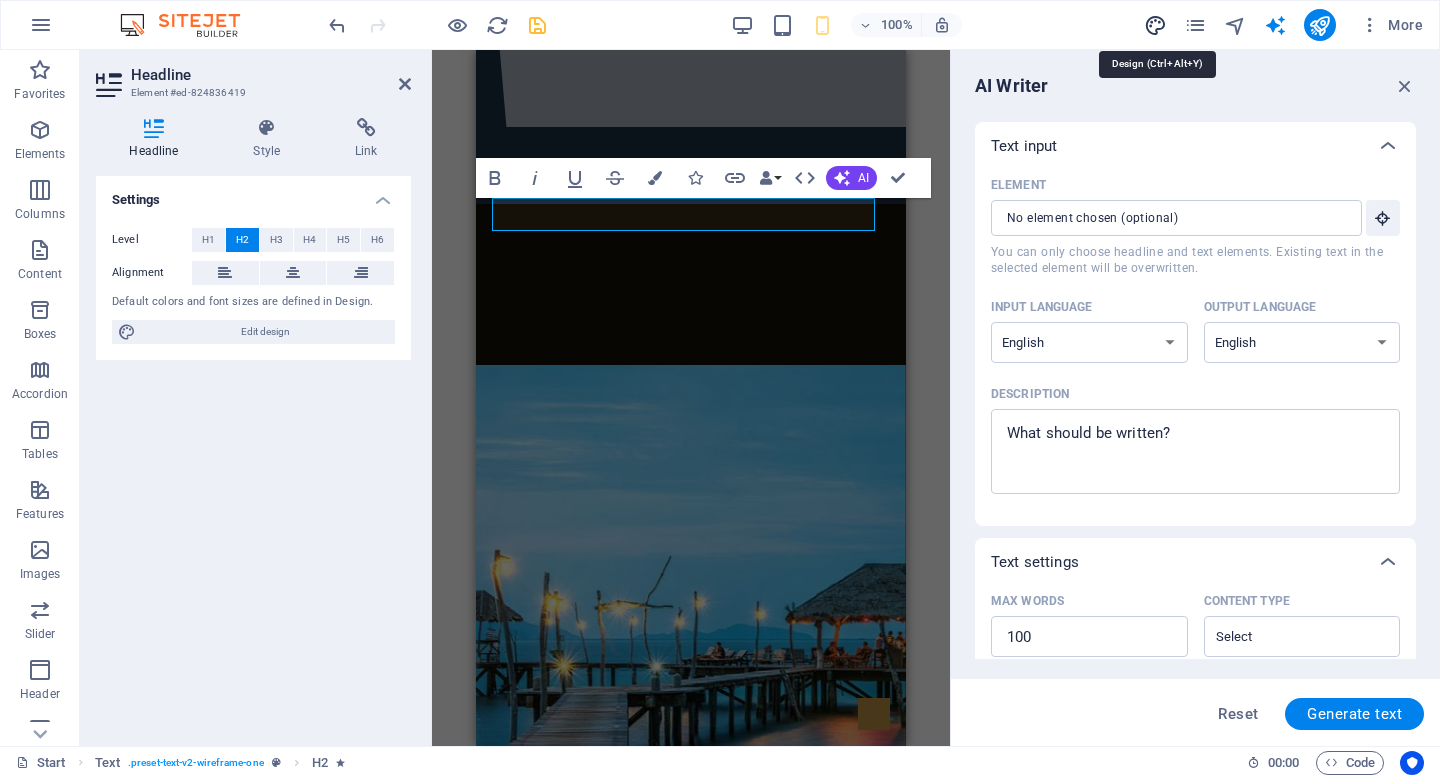 click at bounding box center [1155, 25] 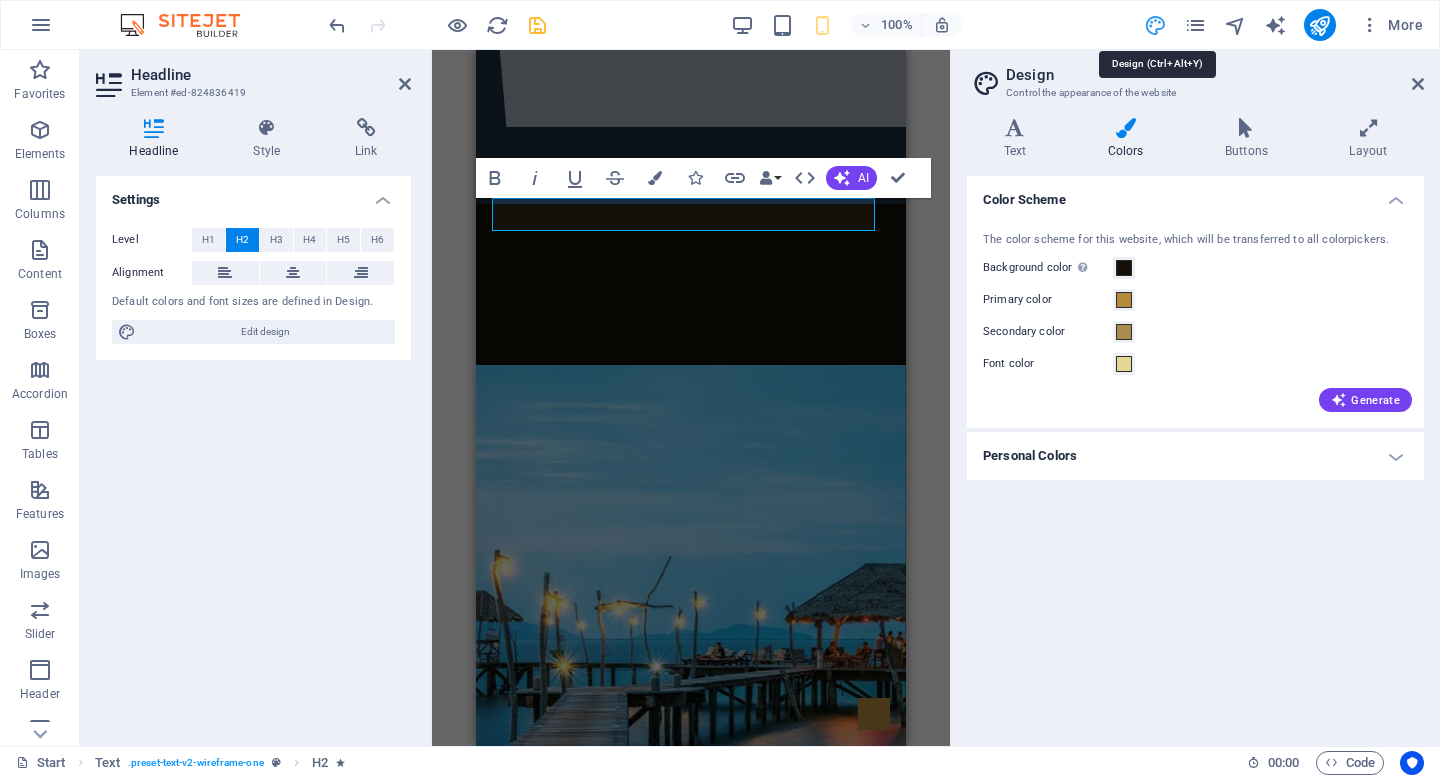 click at bounding box center (1155, 25) 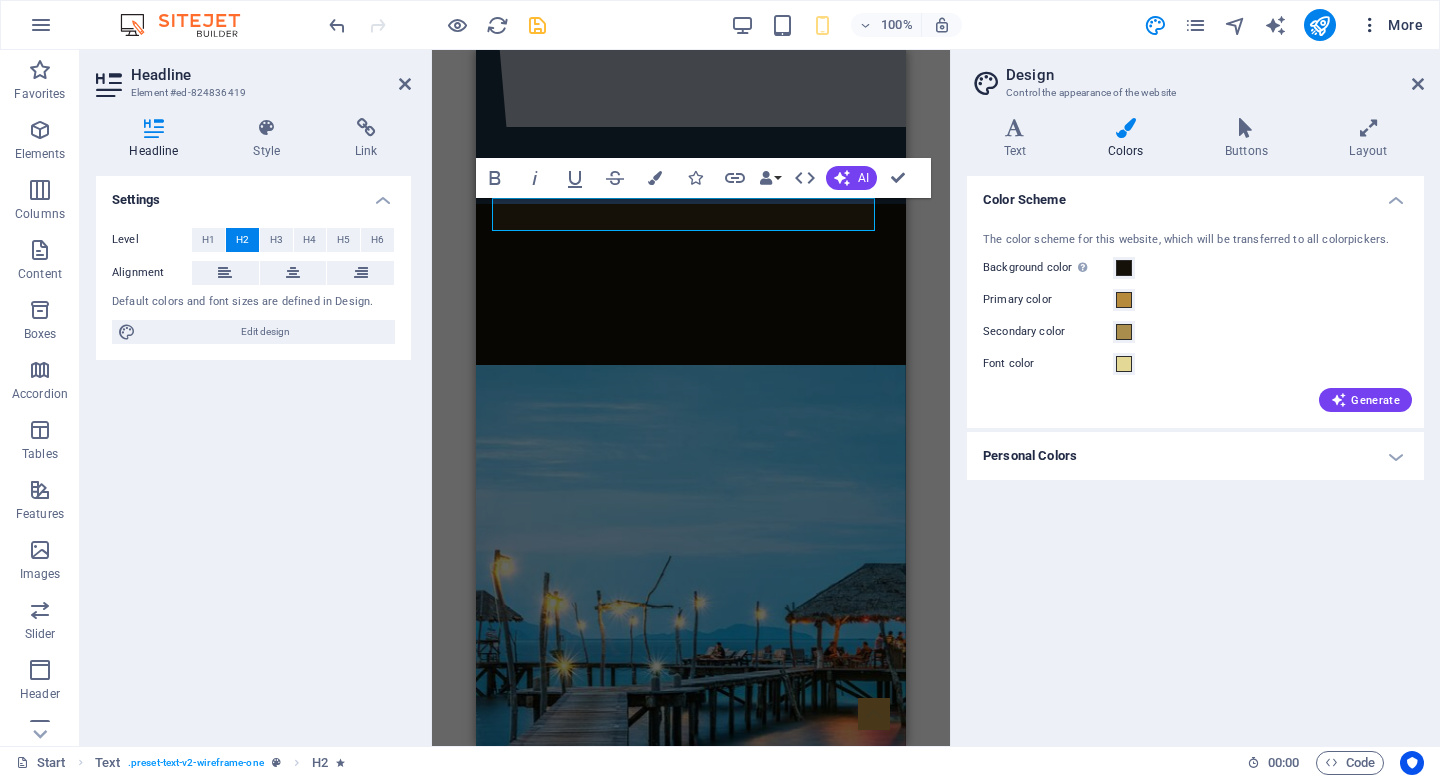 click at bounding box center (1370, 25) 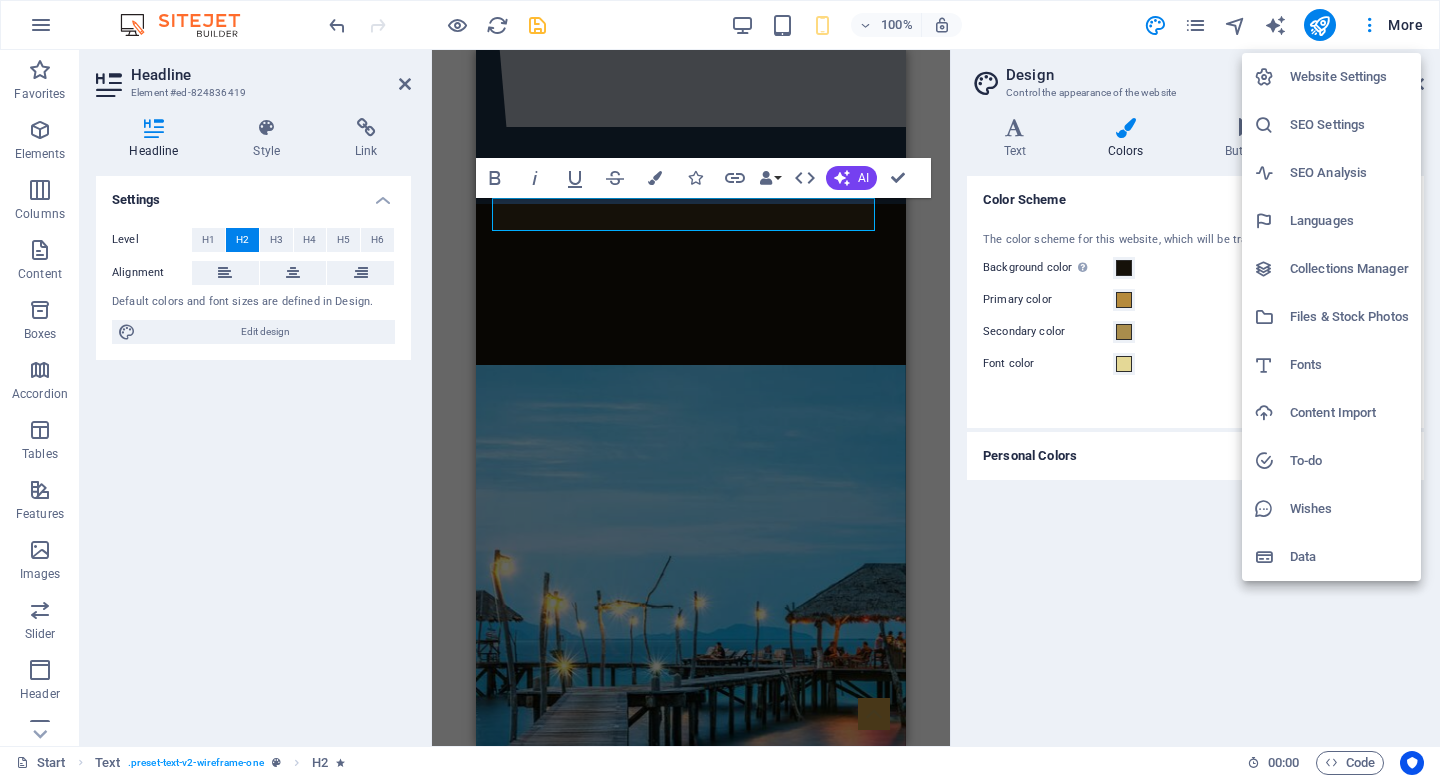 click on "Content Import" at bounding box center [1349, 413] 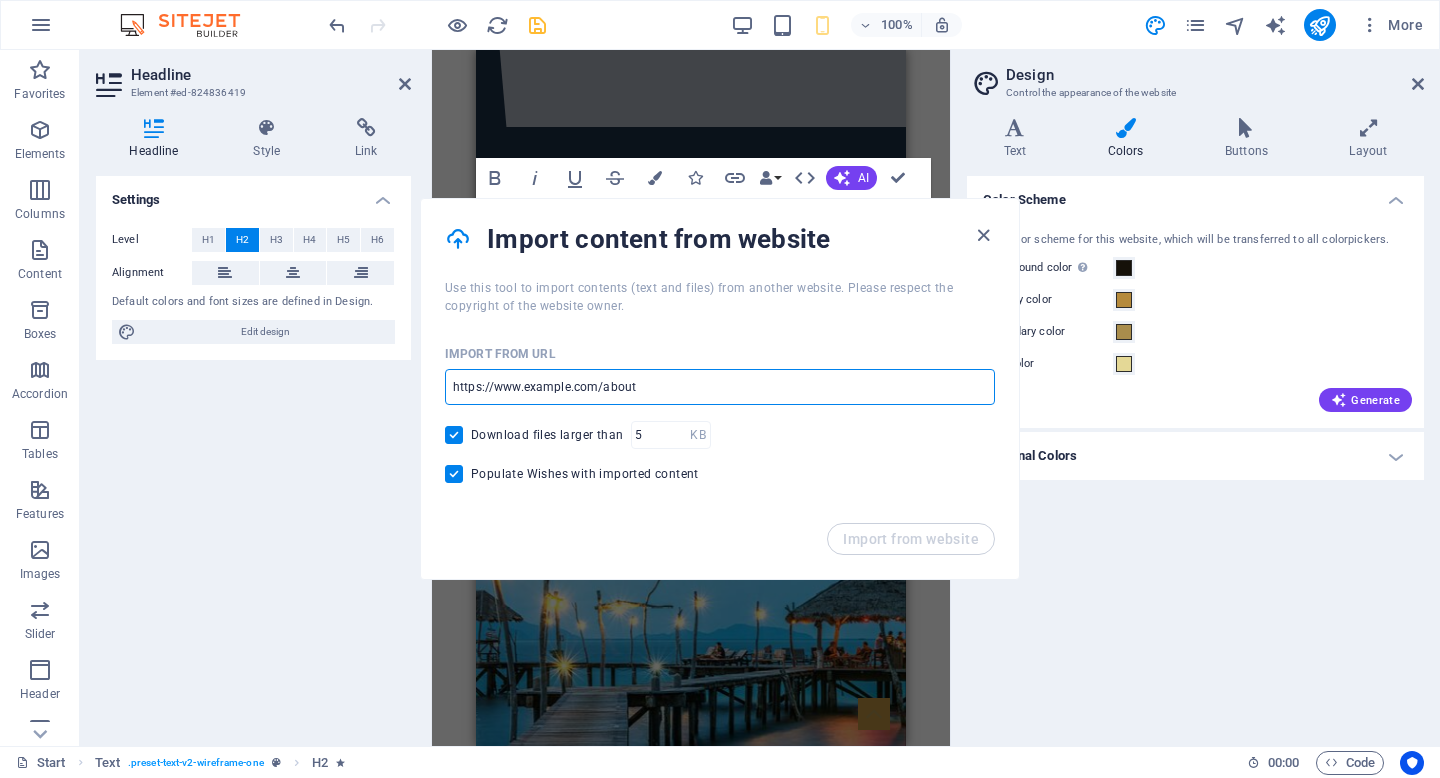 drag, startPoint x: 775, startPoint y: 382, endPoint x: 433, endPoint y: 361, distance: 342.64413 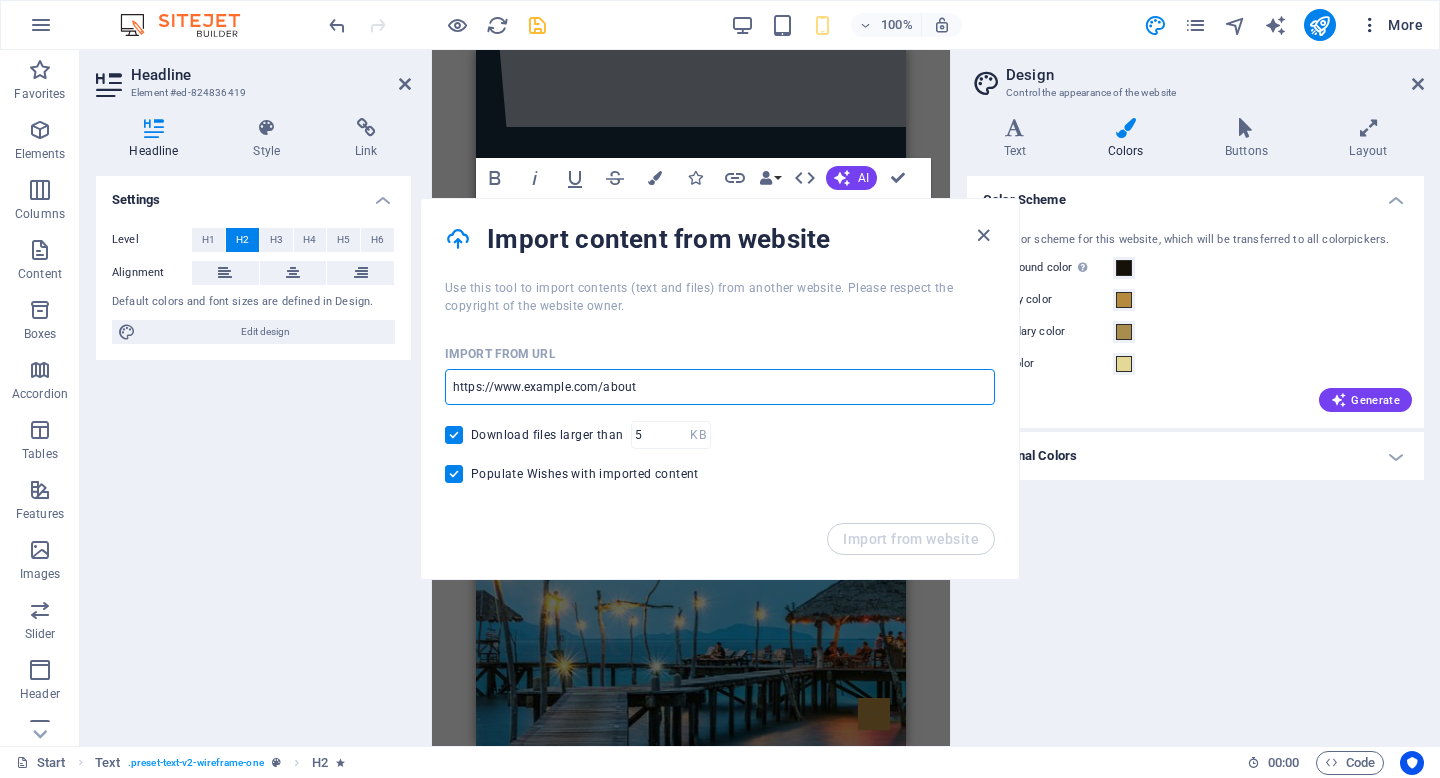 click on "More" at bounding box center (1391, 25) 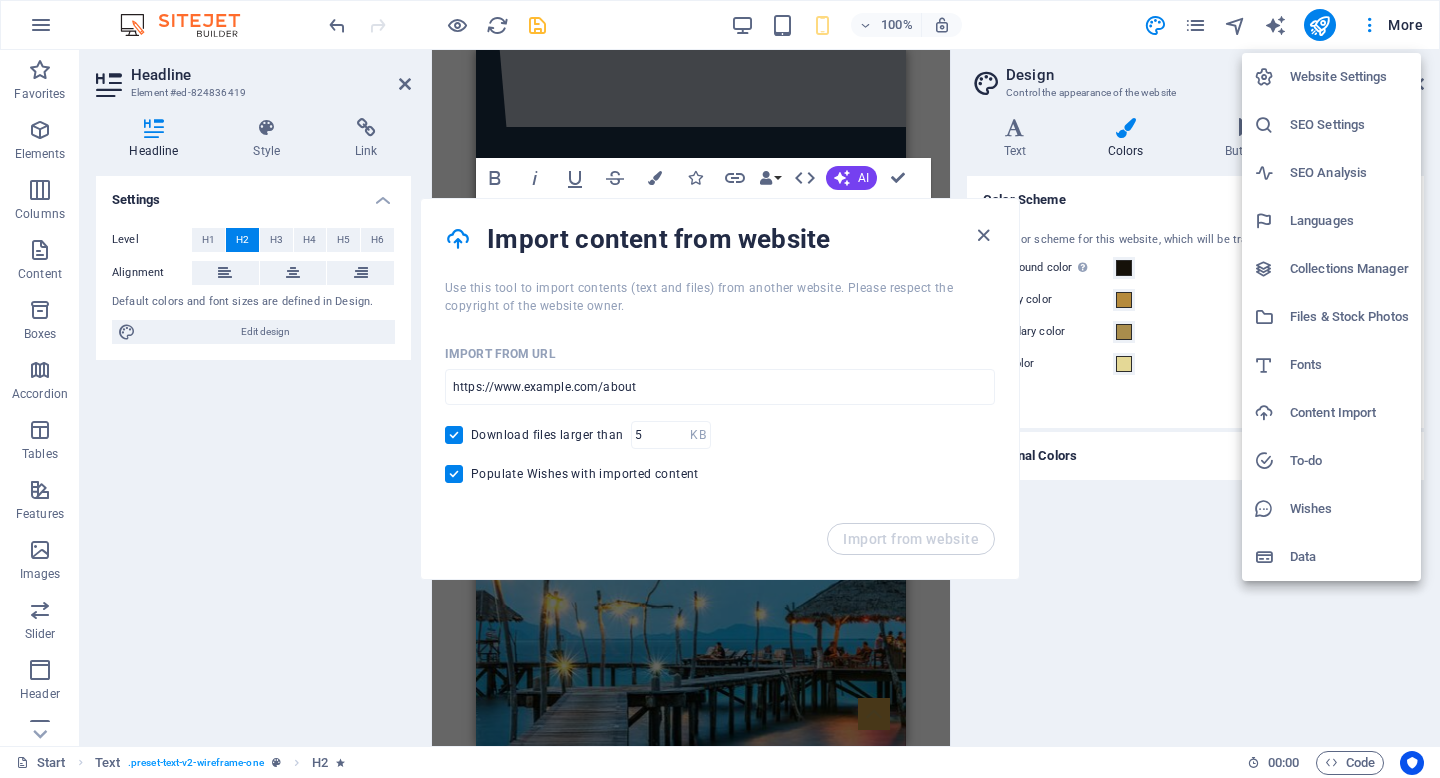 click at bounding box center [720, 389] 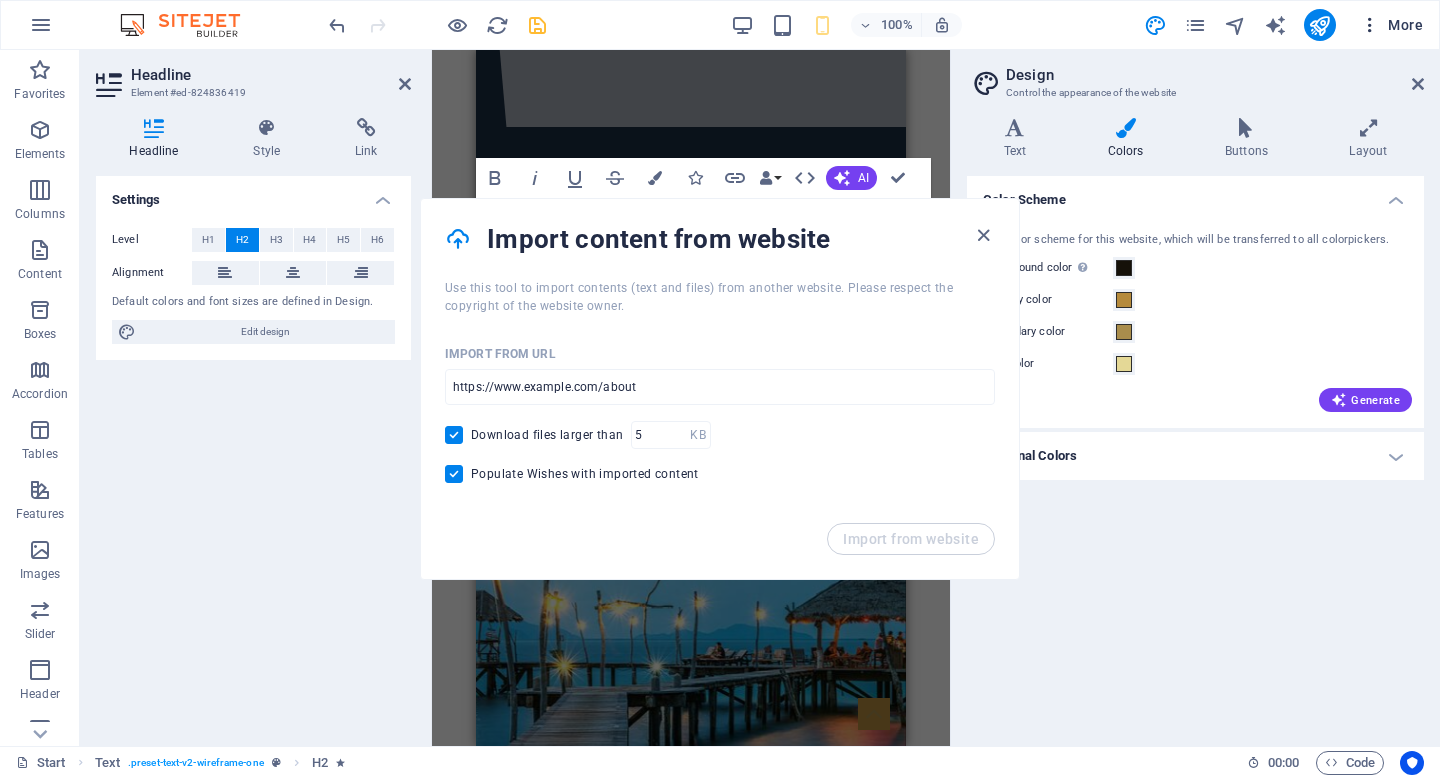 click at bounding box center [1370, 25] 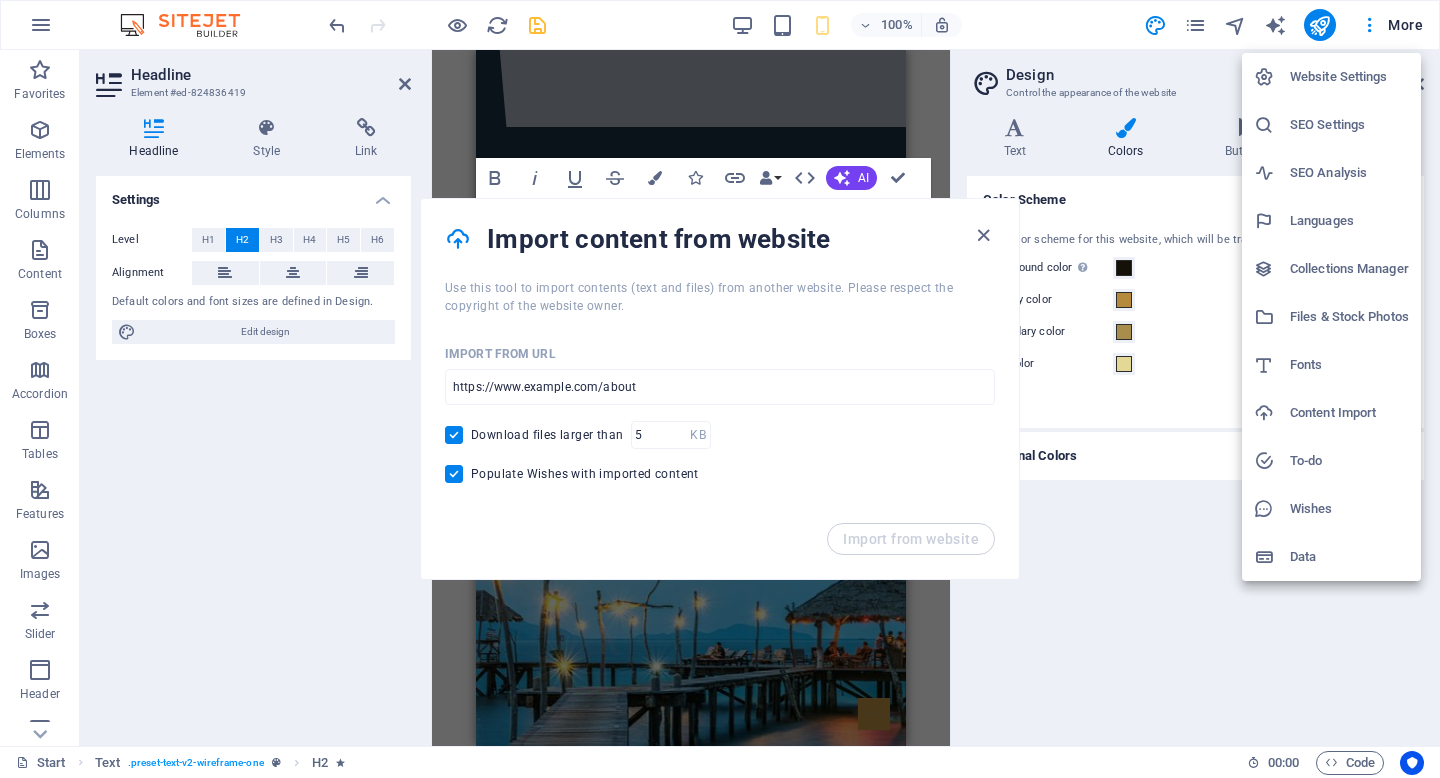 click on "Content Import" at bounding box center [1349, 413] 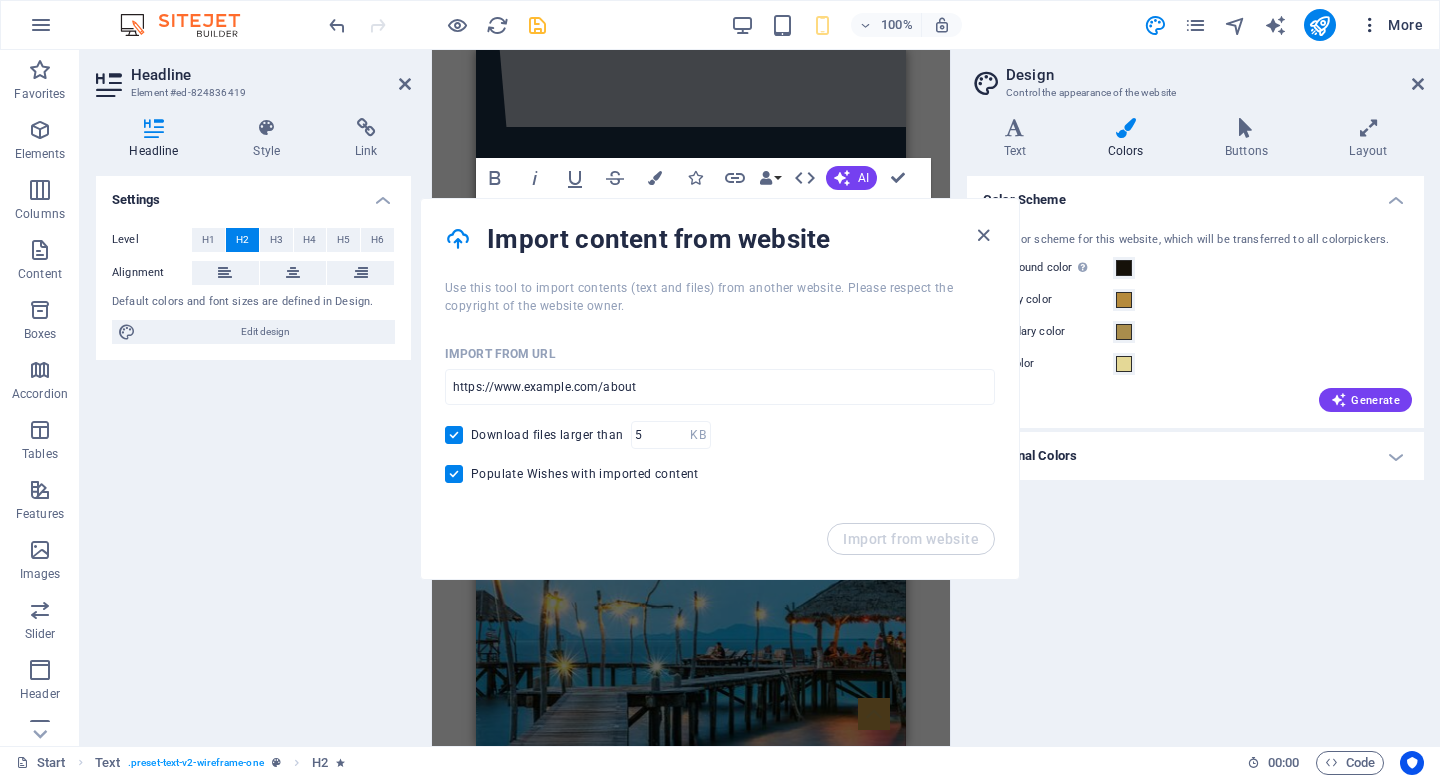 click on "More" at bounding box center [1391, 25] 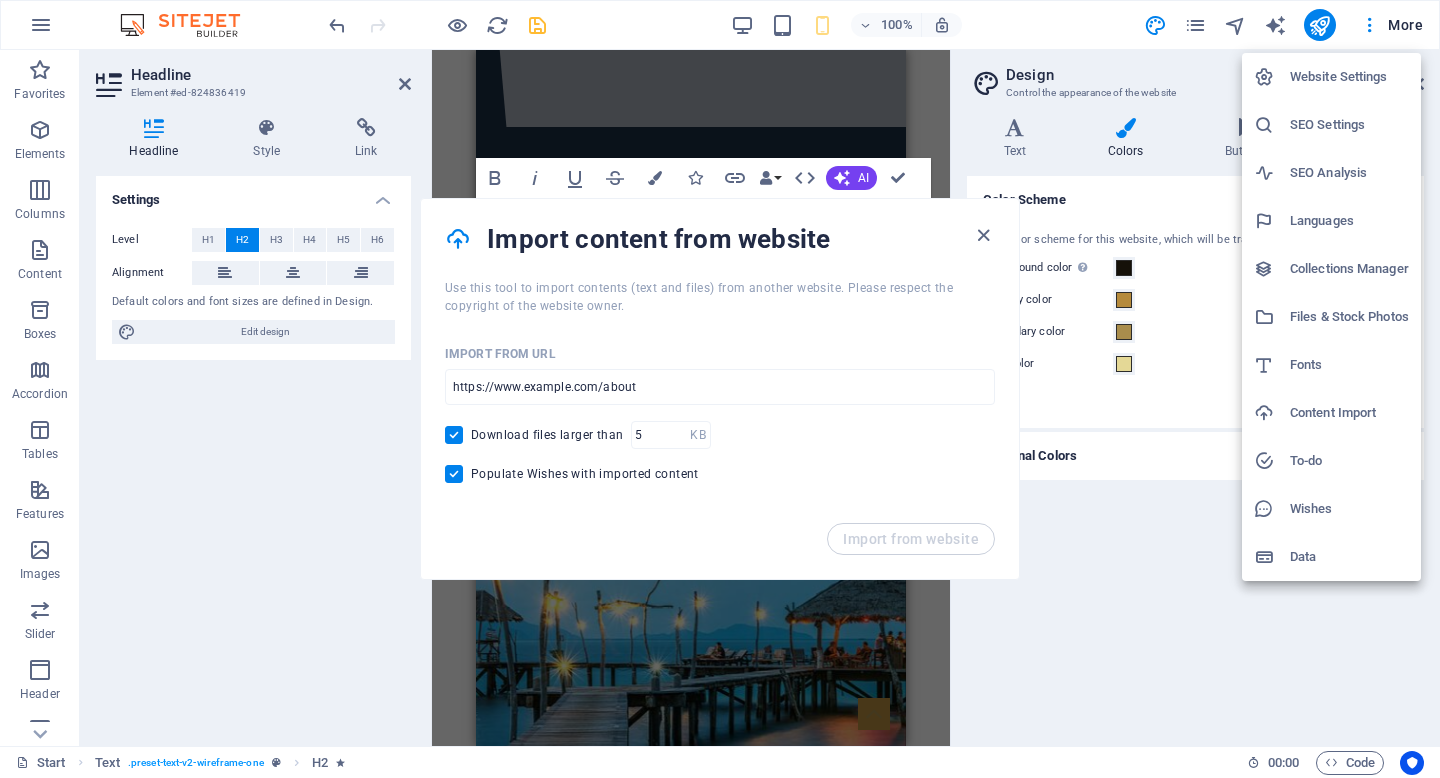 click on "Wishes" at bounding box center (1349, 509) 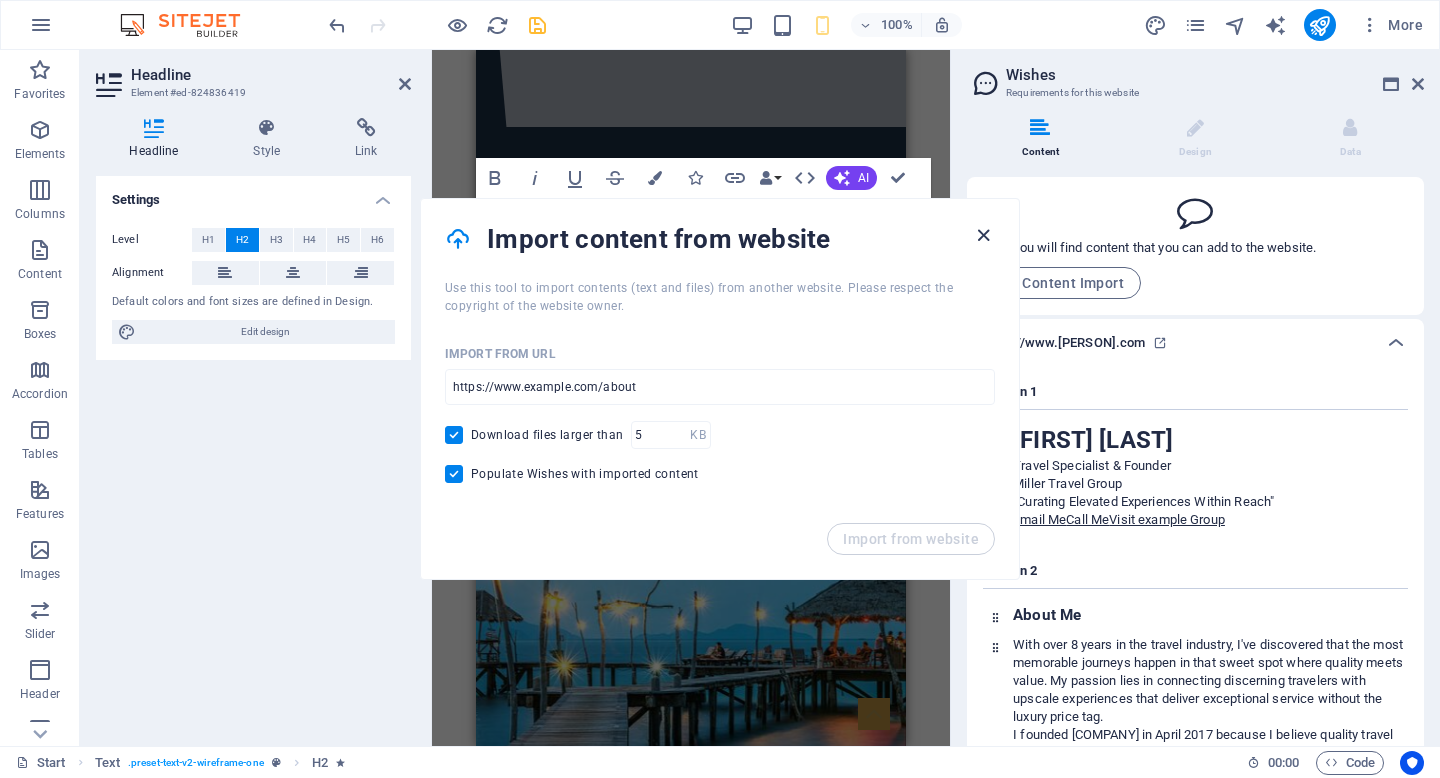 click at bounding box center (983, 235) 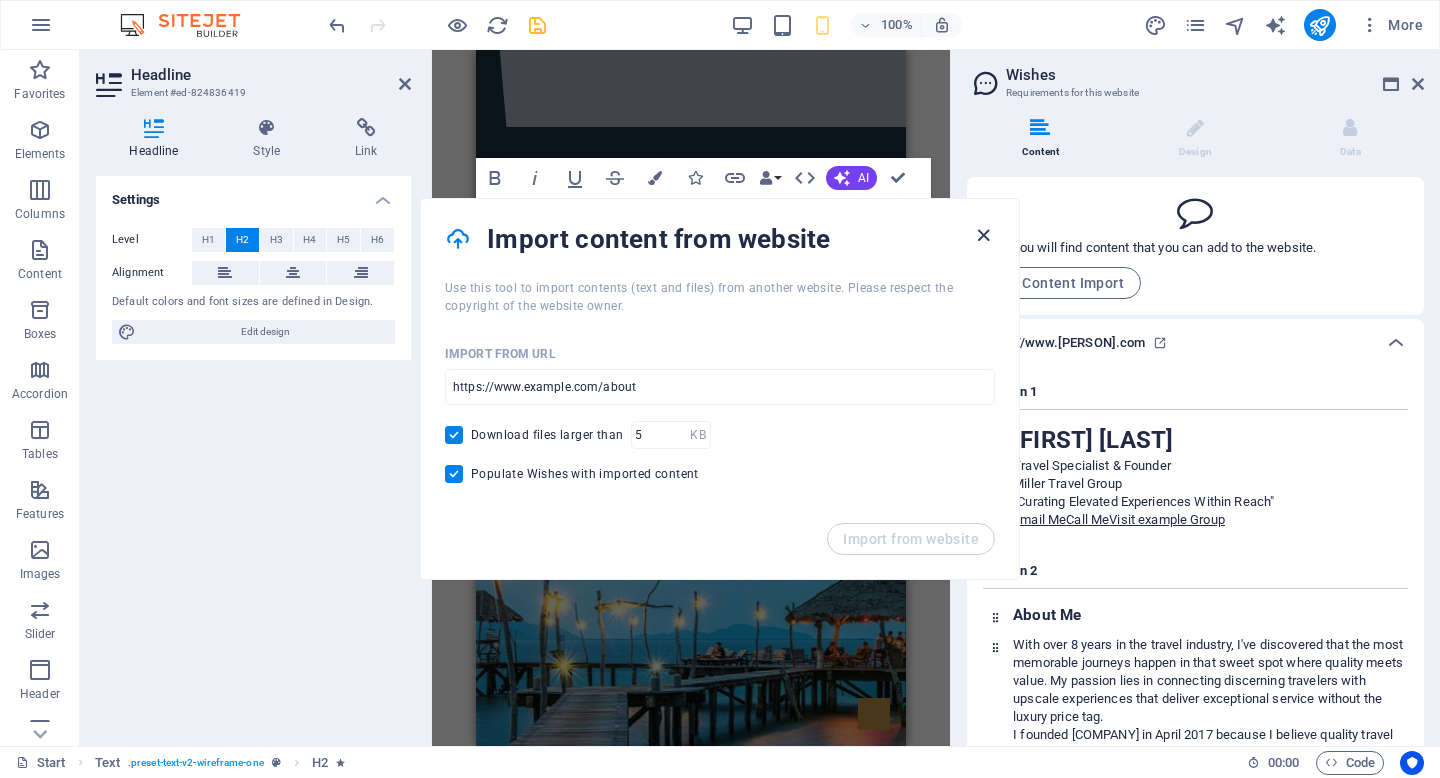 click at bounding box center (983, 235) 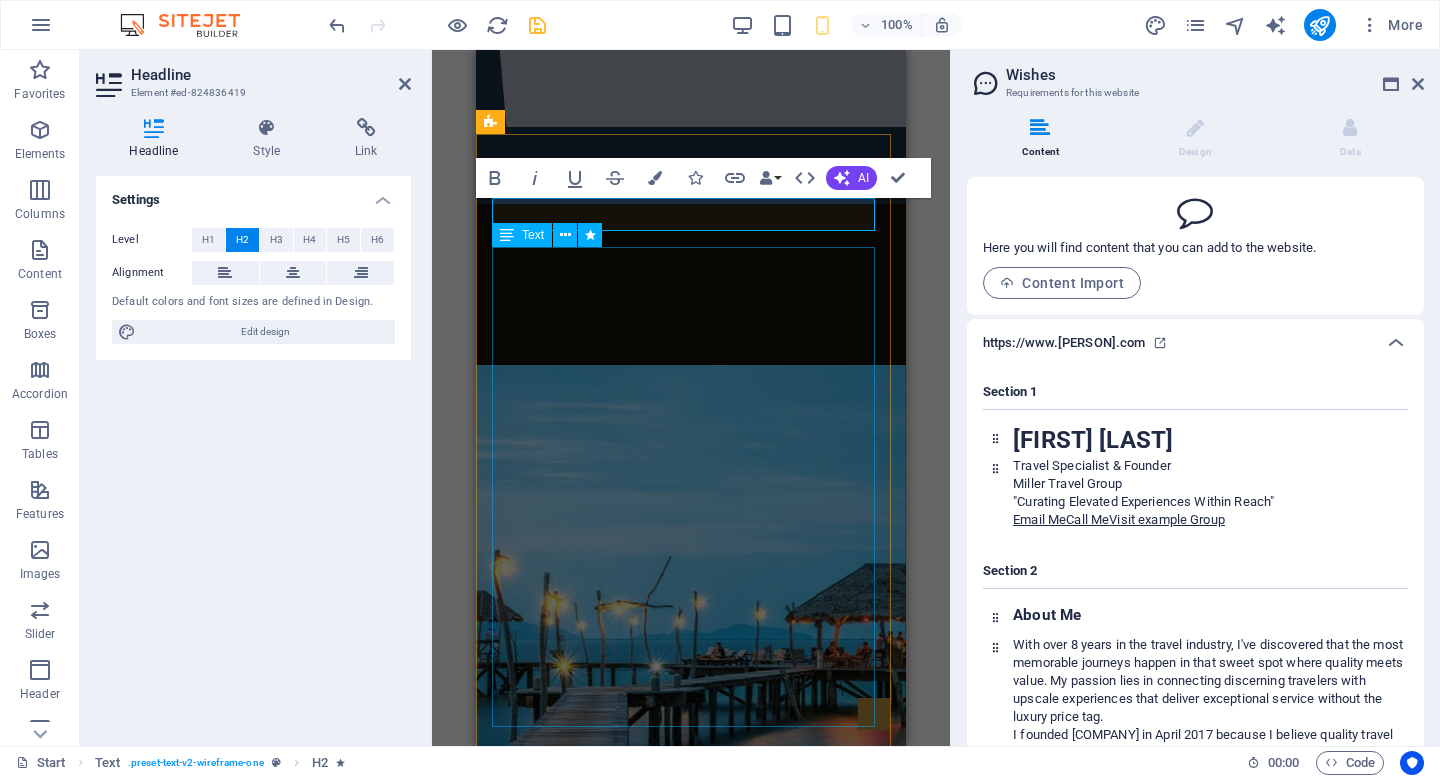 click on "With over 8 years in the travel industry, I've discovered that the most memorable journeys happen in that sweet spot where quality meets value. My passion lies in connecting discerning travelers with upscale experiences that deliver exceptional service without the luxury price tag. I founded [COMPANY] in April 2017 because I believe quality travel experiences should be accessible. My focus has always been on finding those elevated experiences that feel special from the moment you book - where thoughtful service, comfort, and memorable moments come together. My approach is simple: listen carefully to what matters most to you, then leverage my industry relationships and expertise to make it happen within your investment comfort zone. Every recommendation I make is one I'd confidently suggest to my own family." at bounding box center (691, 1514) 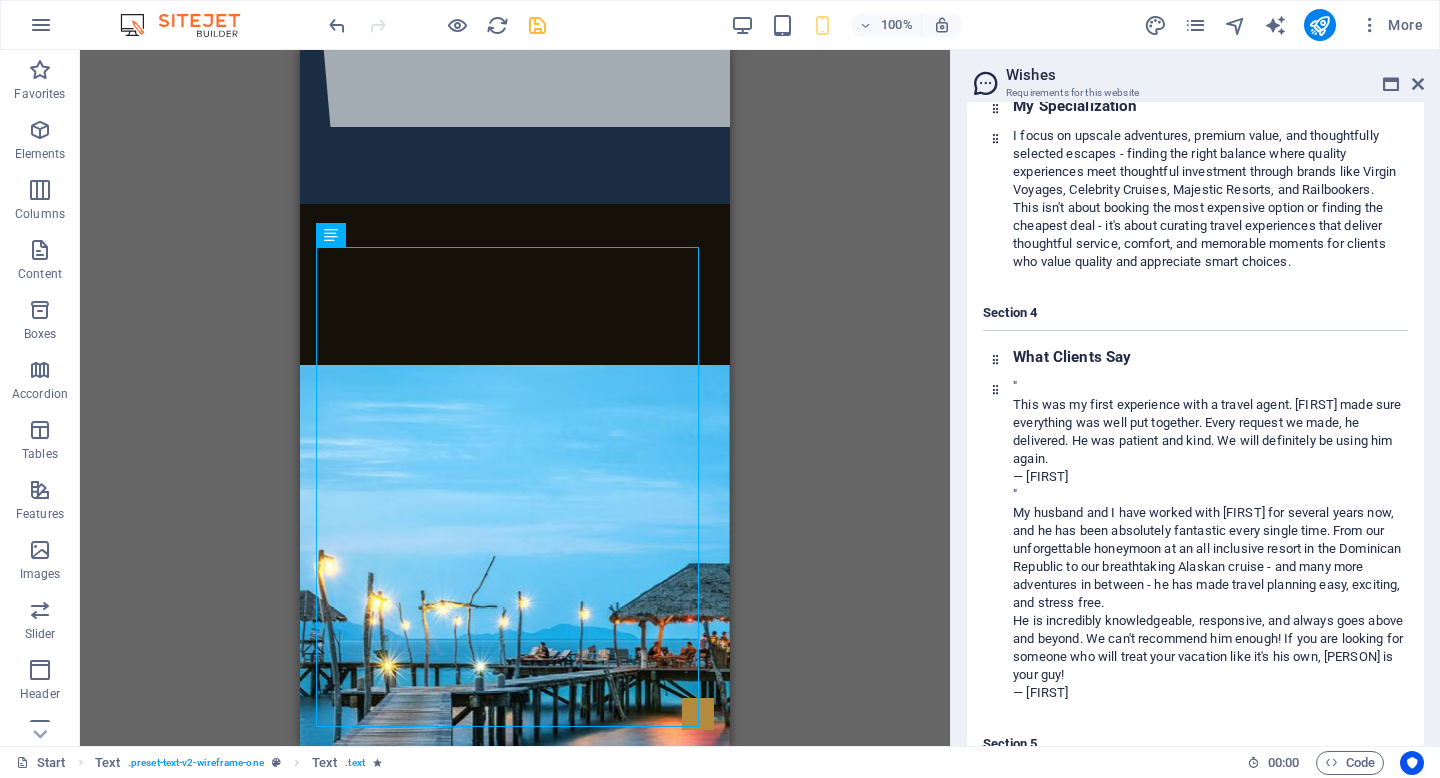 scroll, scrollTop: 1054, scrollLeft: 0, axis: vertical 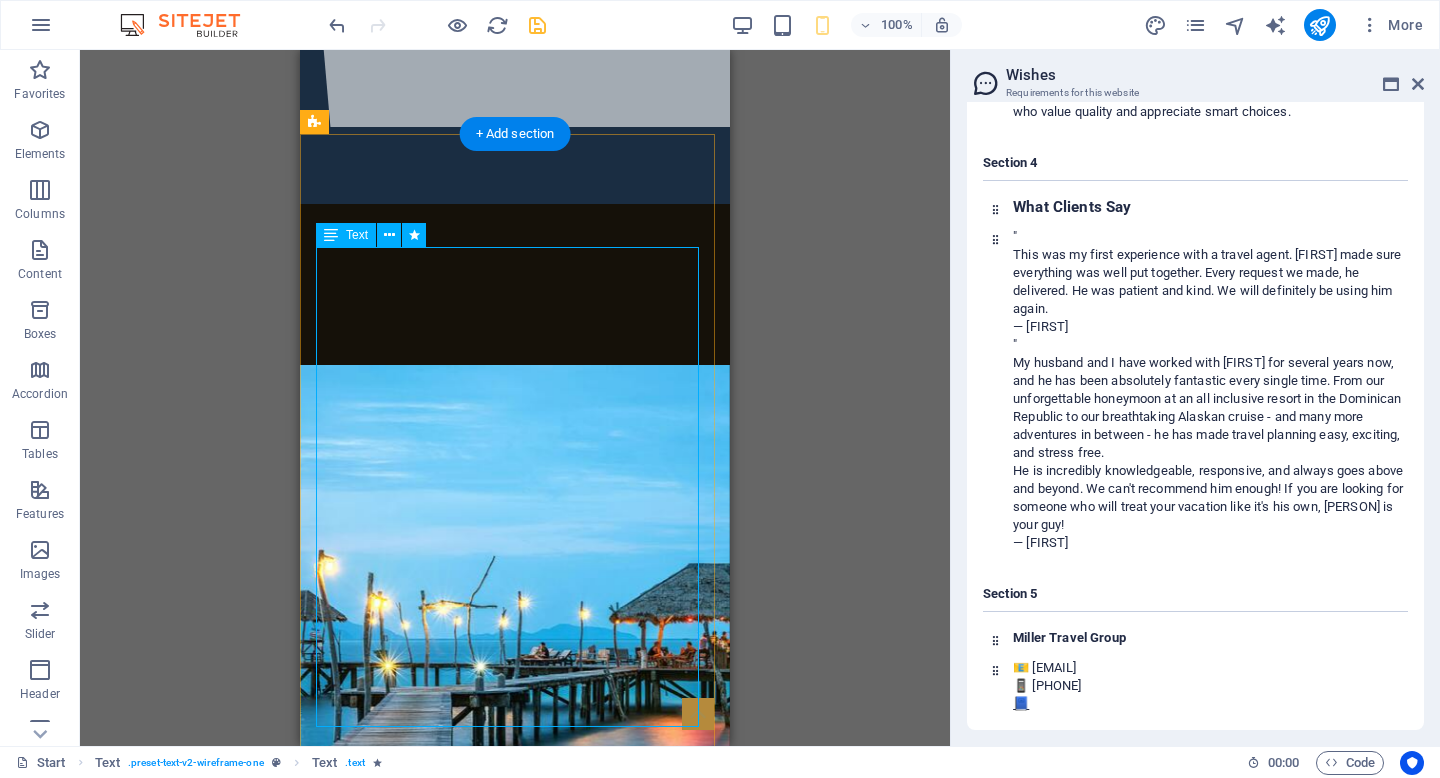 click on "With over 8 years in the travel industry, I've discovered that the most memorable journeys happen in that sweet spot where quality meets value. My passion lies in connecting discerning travelers with upscale experiences that deliver exceptional service without the luxury price tag. I founded [COMPANY] in April 2017 because I believe quality travel experiences should be accessible. My focus has always been on finding those elevated experiences that feel special from the moment you book - where thoughtful service, comfort, and memorable moments come together. My approach is simple: listen carefully to what matters most to you, then leverage my industry relationships and expertise to make it happen within your investment comfort zone. Every recommendation I make is one I'd confidently suggest to my own family." at bounding box center [515, 1514] 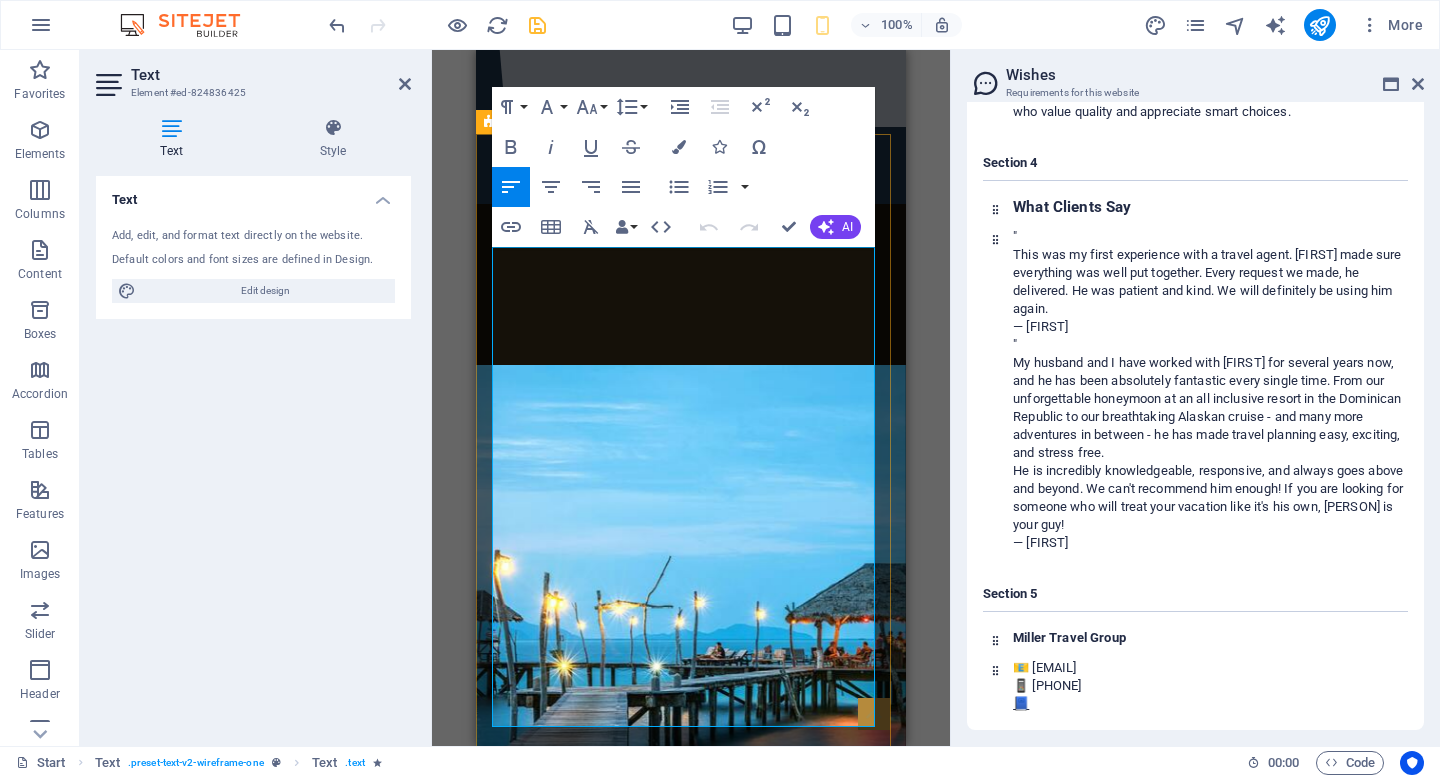 click on "With over 8 years in the travel industry, I've discovered that the most memorable journeys happen in that sweet spot where quality meets value. My passion lies in connecting discerning travelers with upscale experiences that deliver exceptional service without the luxury price tag." at bounding box center [691, 1358] 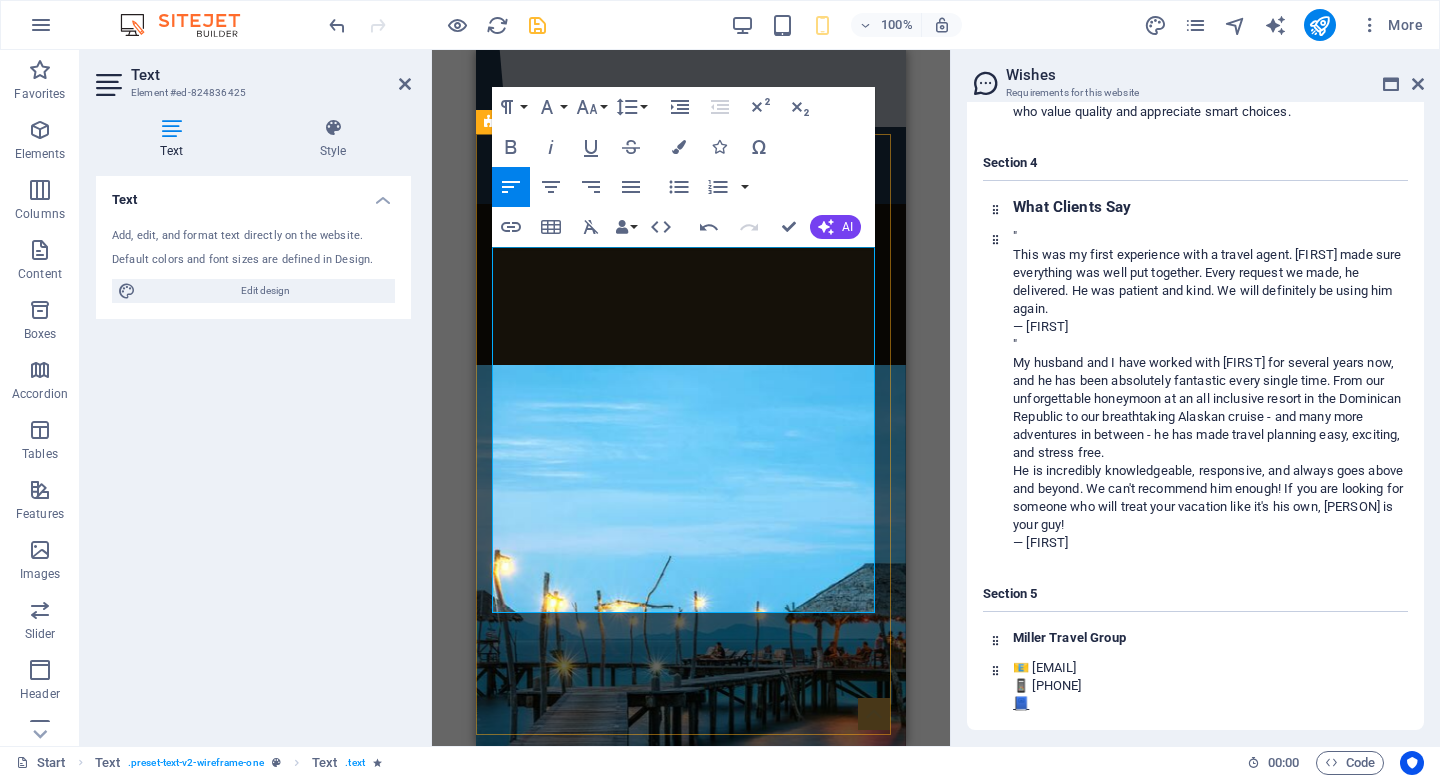 click on "At Miller Travel Group, we specialize in finding the right balance where sophisticated experiences meet thoughtful investment. Our focus is singular: the premium mid-market where quality, service, and value converge." at bounding box center (691, 1338) 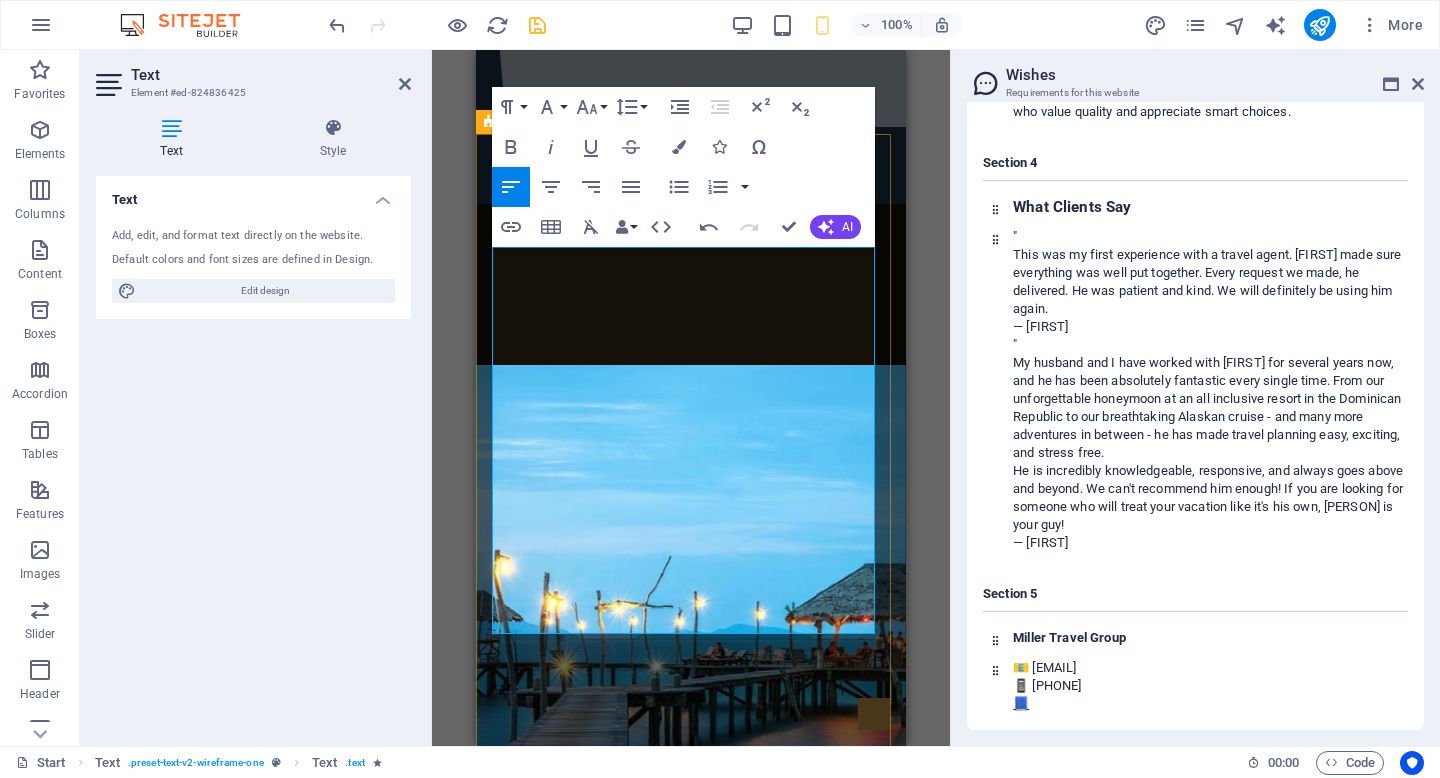 click on "We've built our expertise around discovering exceptional opportunities: Virgin Voyages' adult-sophisticated atmosphere, Celebrity's refined cruising with specialty dining and premium amenities, Majestic's upscale resort experiences, and Railbookers' scenic journeys that turn transportation into destination." at bounding box center [691, 1485] 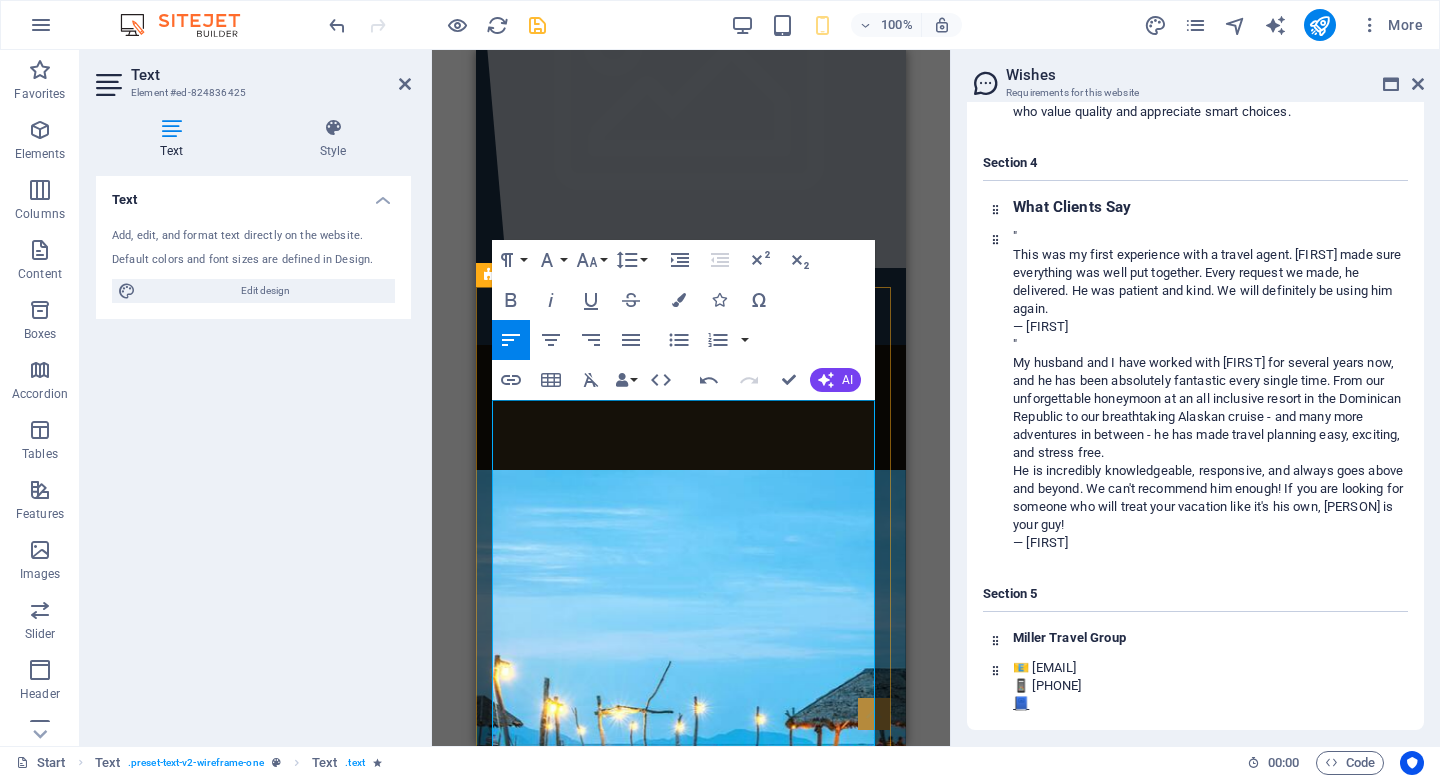 scroll, scrollTop: 465, scrollLeft: 0, axis: vertical 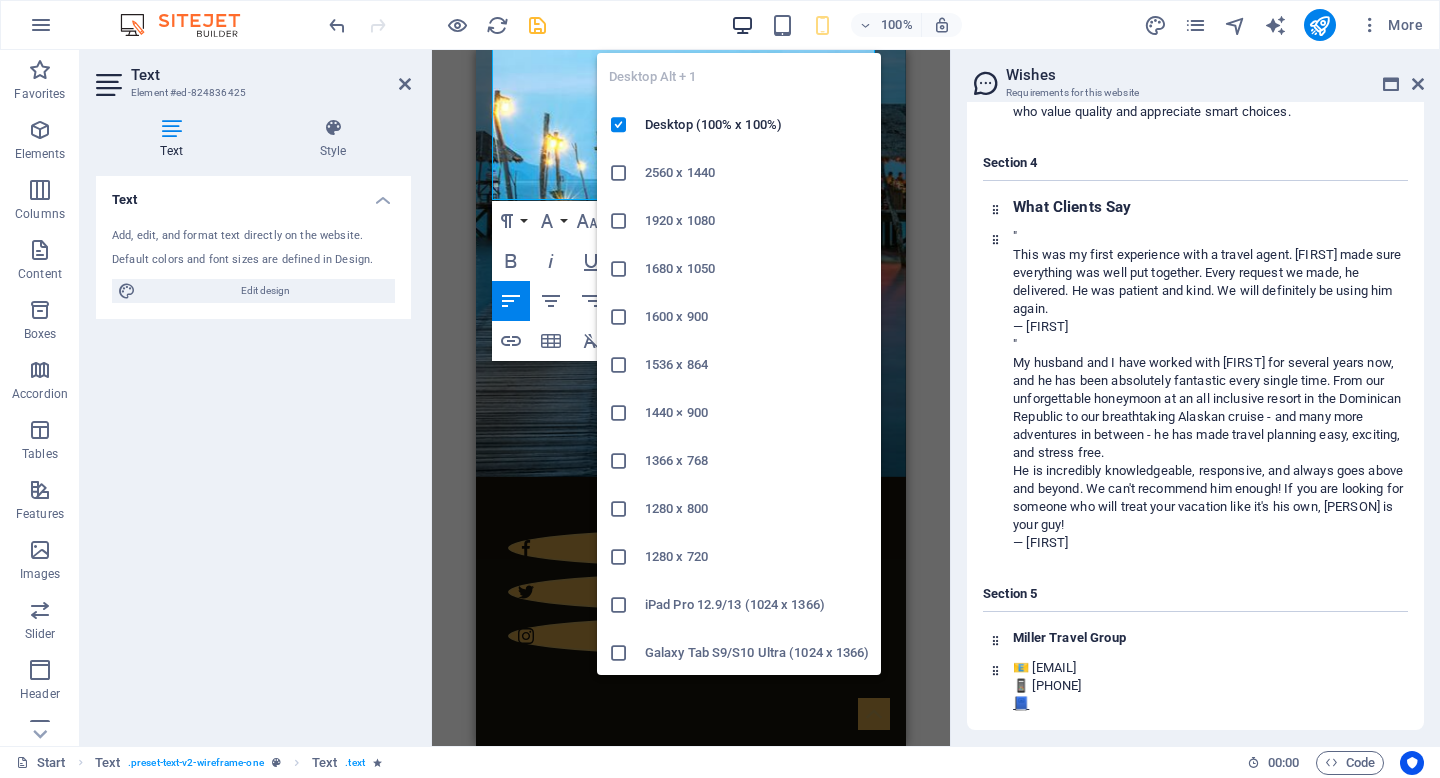 click at bounding box center [742, 25] 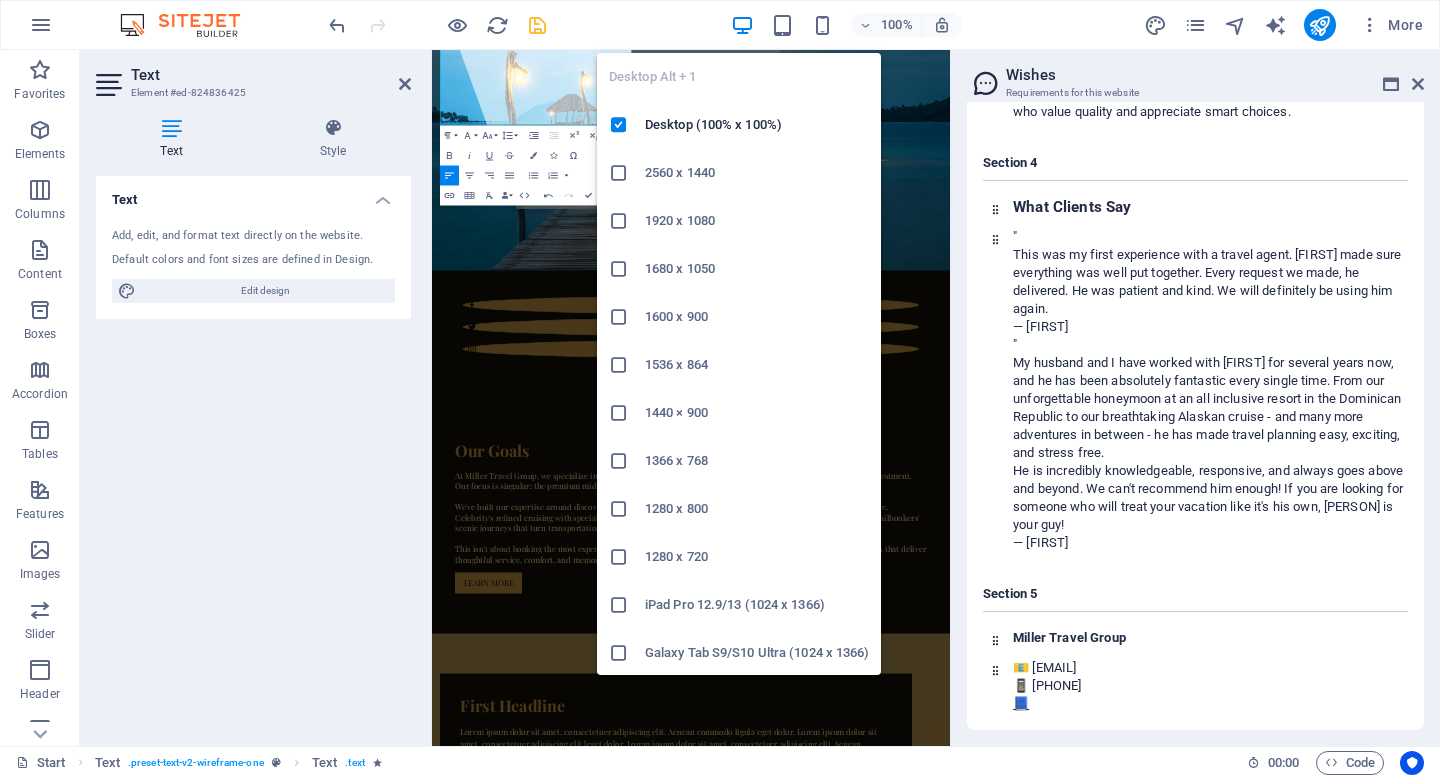 scroll, scrollTop: 1094, scrollLeft: 0, axis: vertical 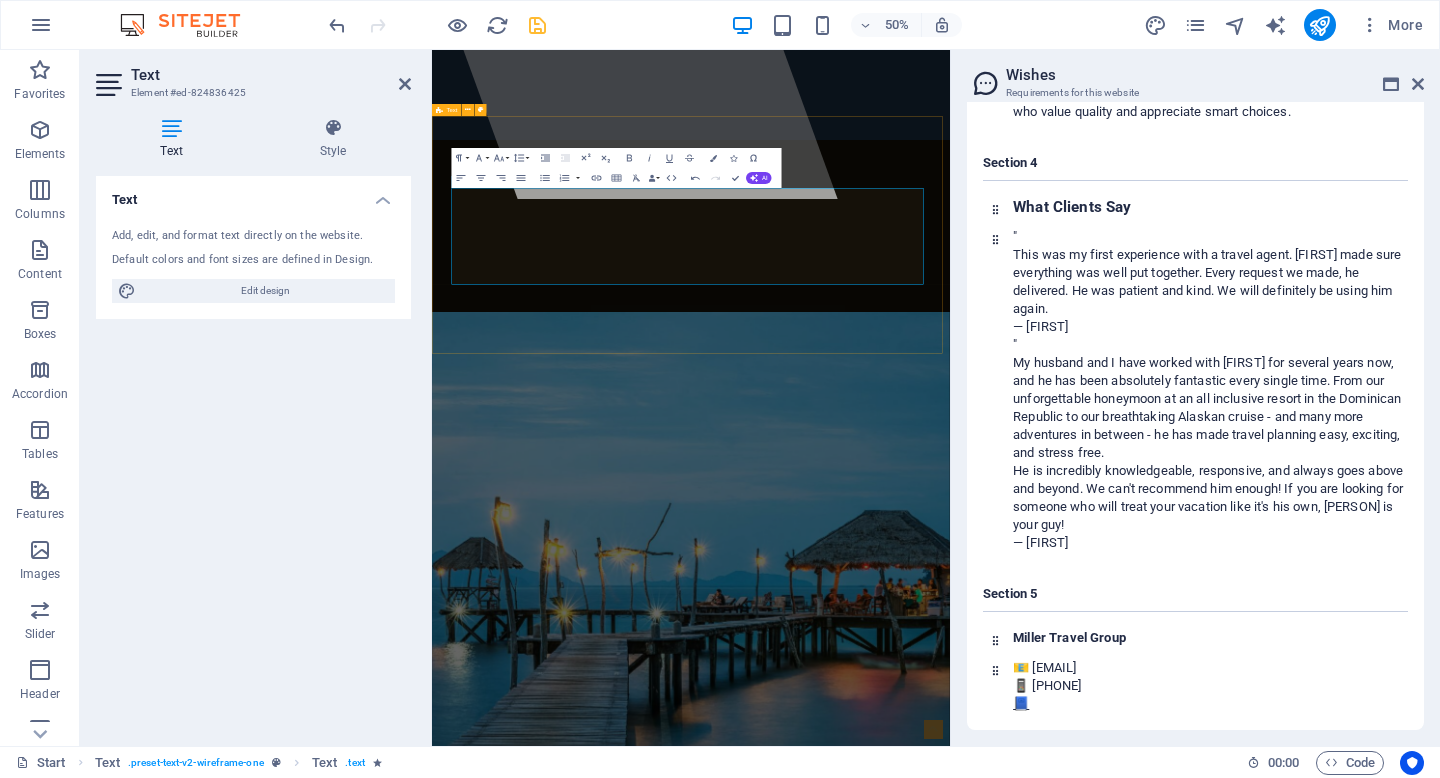 click on "Our Goals At Miller Travel Group, we specialize in finding the right balance where sophisticated experiences meet thoughtful investment. Our focus is singular: the premium mid-market where quality, service, and value converge. We've built our expertise around discovering exceptional opportunities: Virgin Voyages' adult-sophisticated atmosphere, Celebrity's refined cruising with specialty dining and premium amenities, Majestic's upscale resort experiences, and Railbookers' scenic journeys that turn transportation into destination. This isn't about booking the most expensive option or finding the cheapest deal - it's about curating travel experiences that deliver thoughtful service, comfort, and memorable moments for clients who value quality and appreciate smart choices. LEARN MORE" at bounding box center (950, 2019) 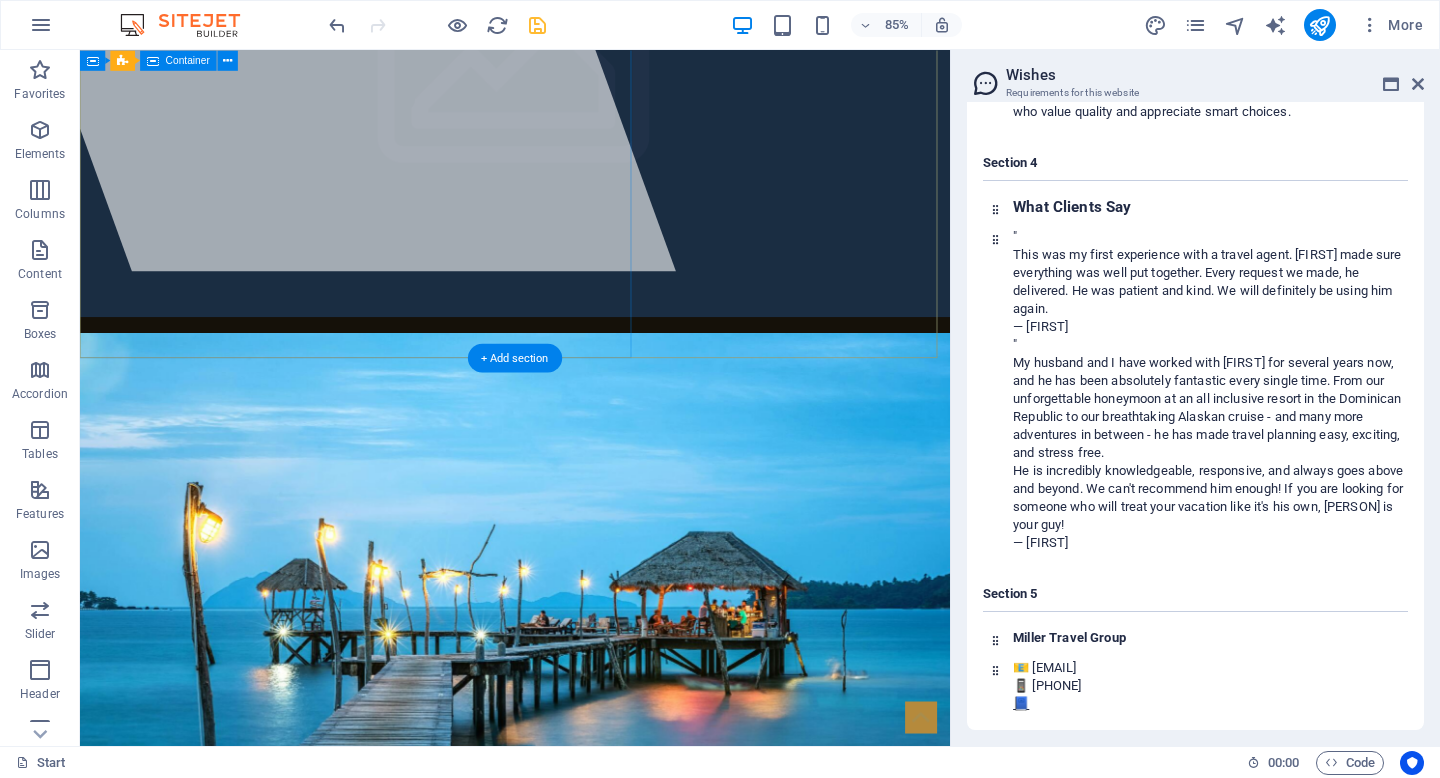 scroll, scrollTop: 591, scrollLeft: 0, axis: vertical 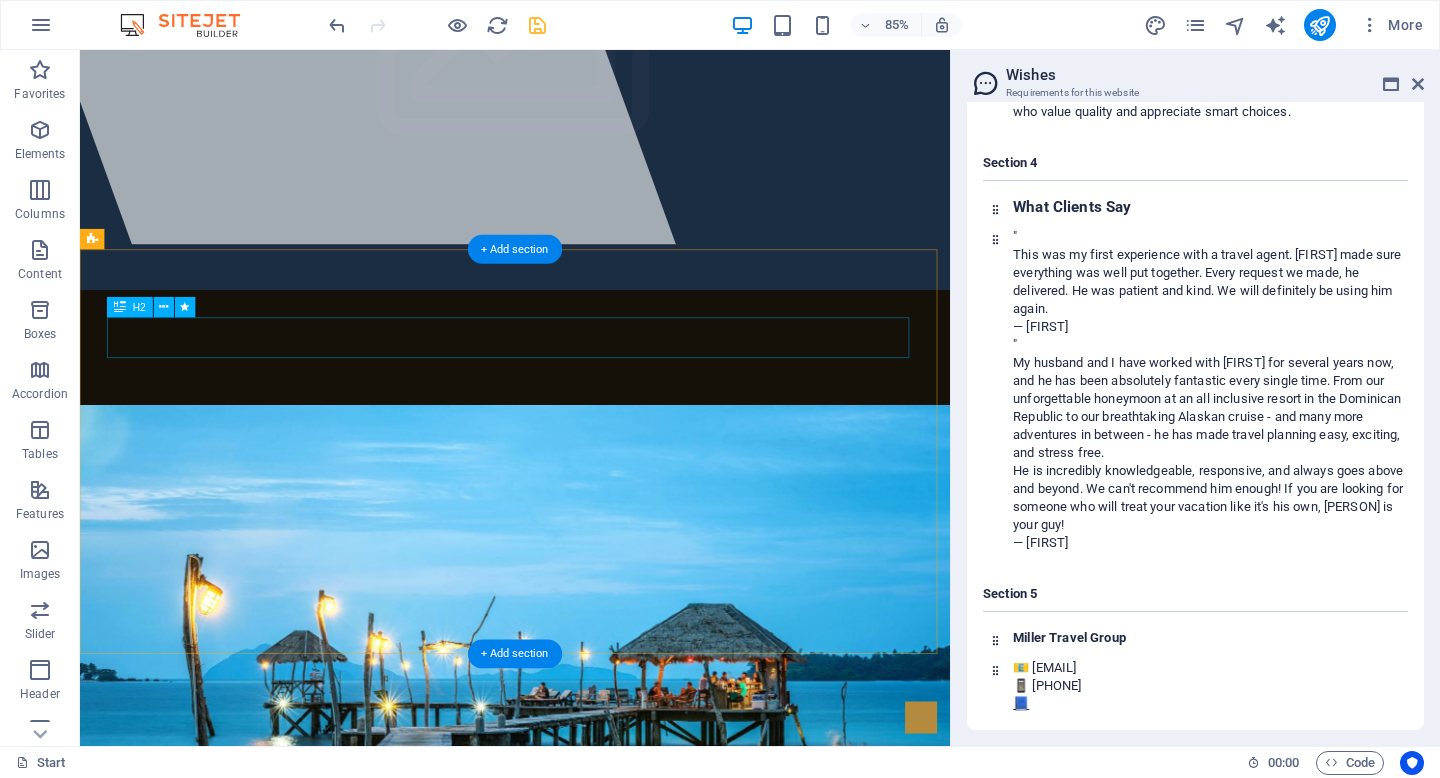 click on "Our Goals" at bounding box center [592, 1520] 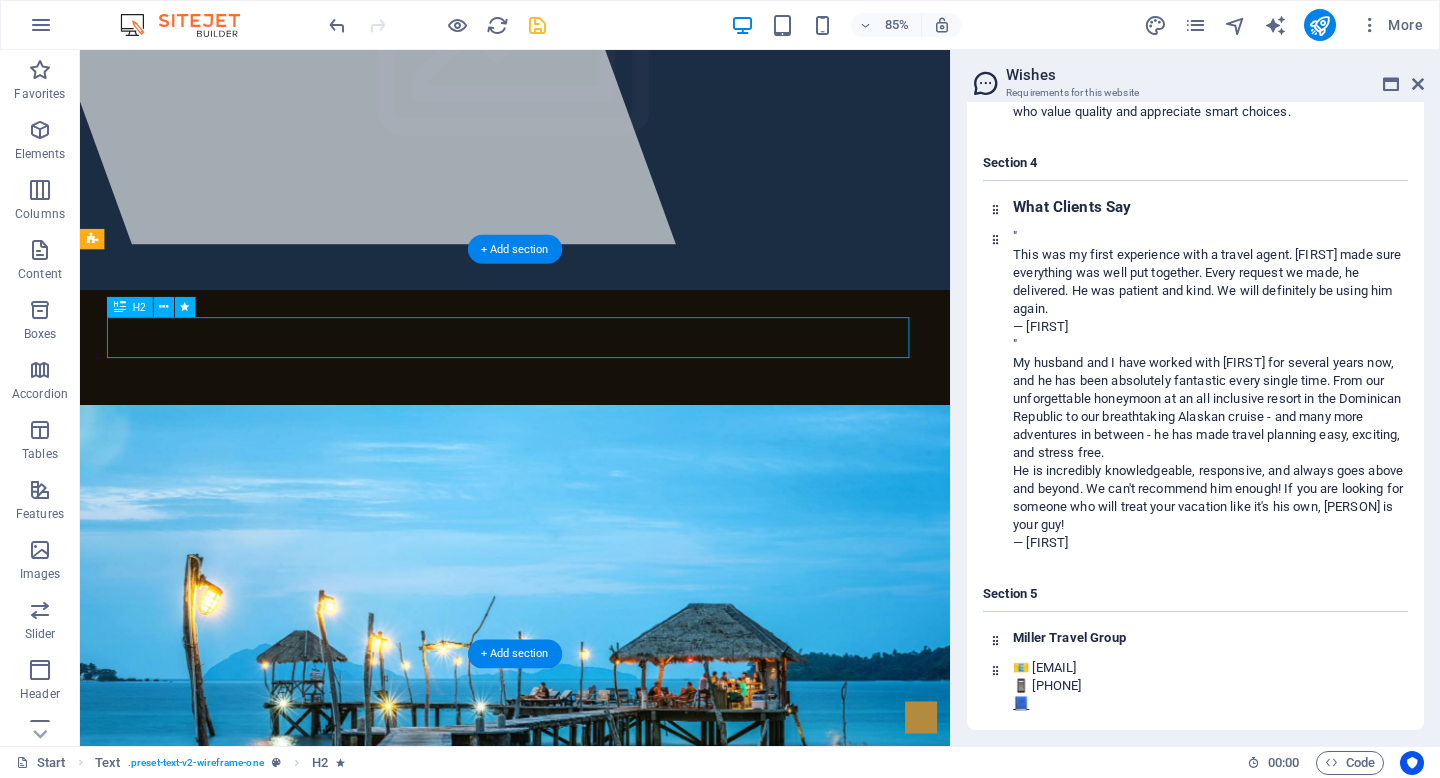 click on "Our Goals" at bounding box center [592, 1520] 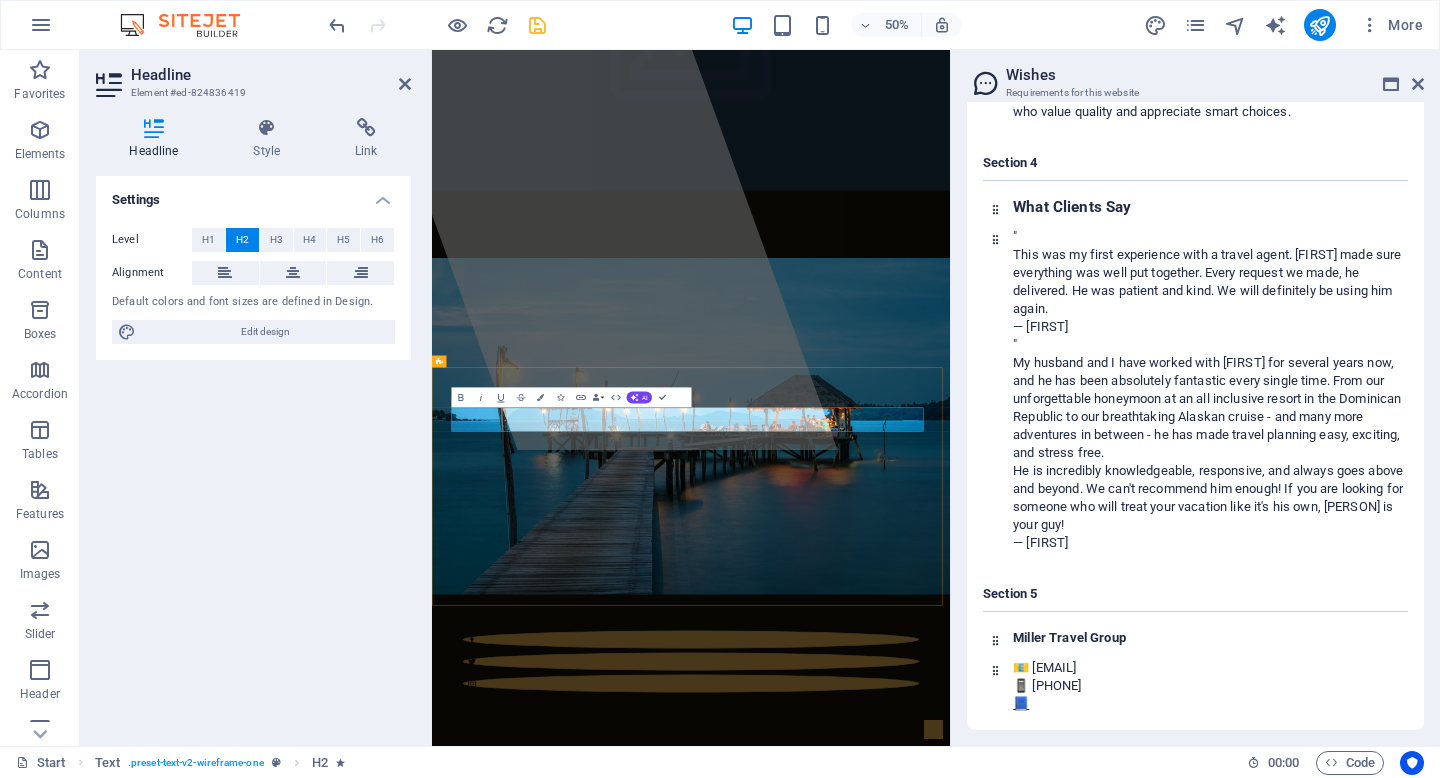 click on "Our Goals" at bounding box center (950, 1520) 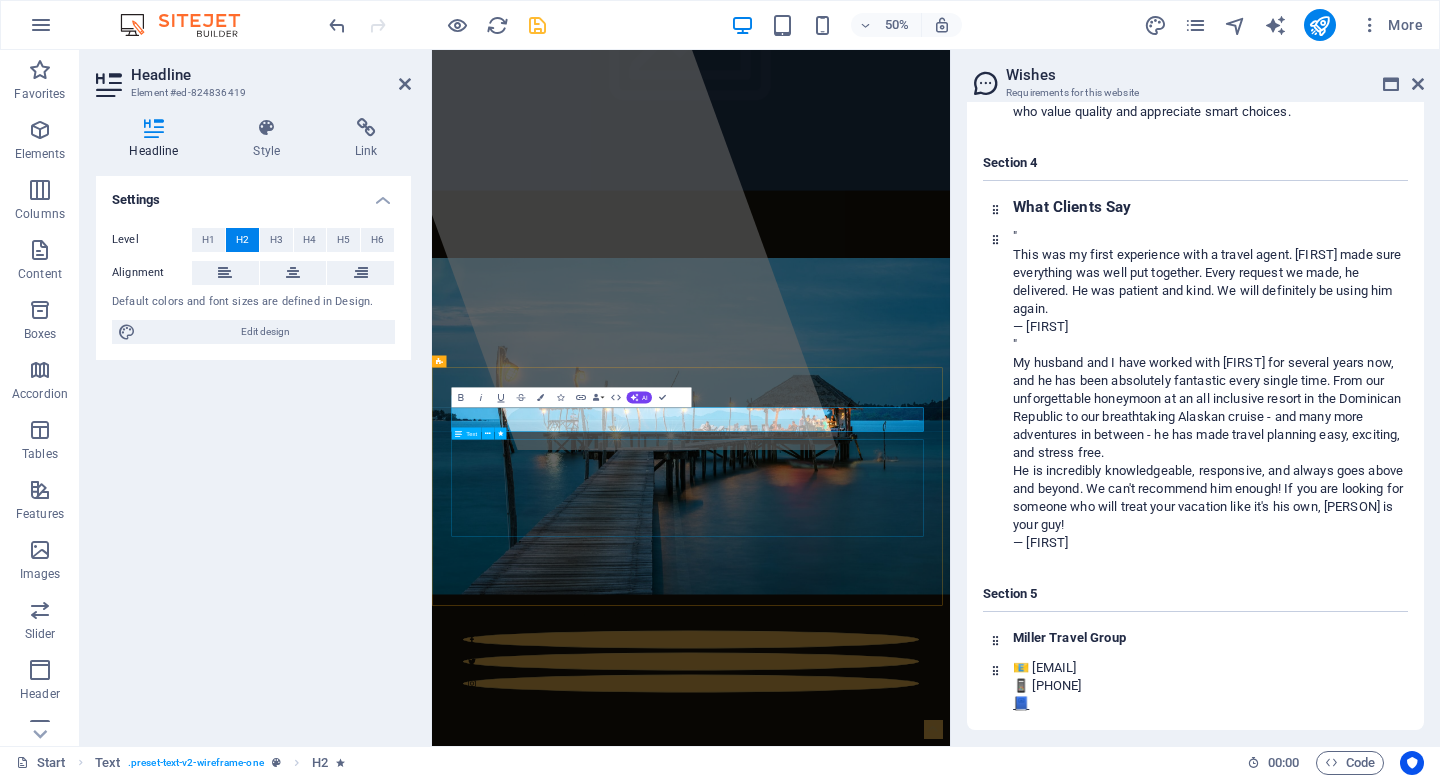 click on "At Miller Travel Group, we specialize in finding the right balance where sophisticated experiences meet thoughtful investment. Our focus is singular: the premium mid-market where quality, service, and value converge. We've built our expertise around discovering exceptional opportunities: Virgin Voyages' adult-sophisticated atmosphere, Celebrity's refined cruising with specialty dining and premium amenities, Majestic's upscale resort experiences, and Railbookers' scenic journeys that turn transportation into destination. This isn't about booking the most expensive option or finding the cheapest deal - it's about curating travel experiences that deliver thoughtful service, comfort, and memorable moments for clients who value quality and appreciate smart choices." at bounding box center (950, 1654) 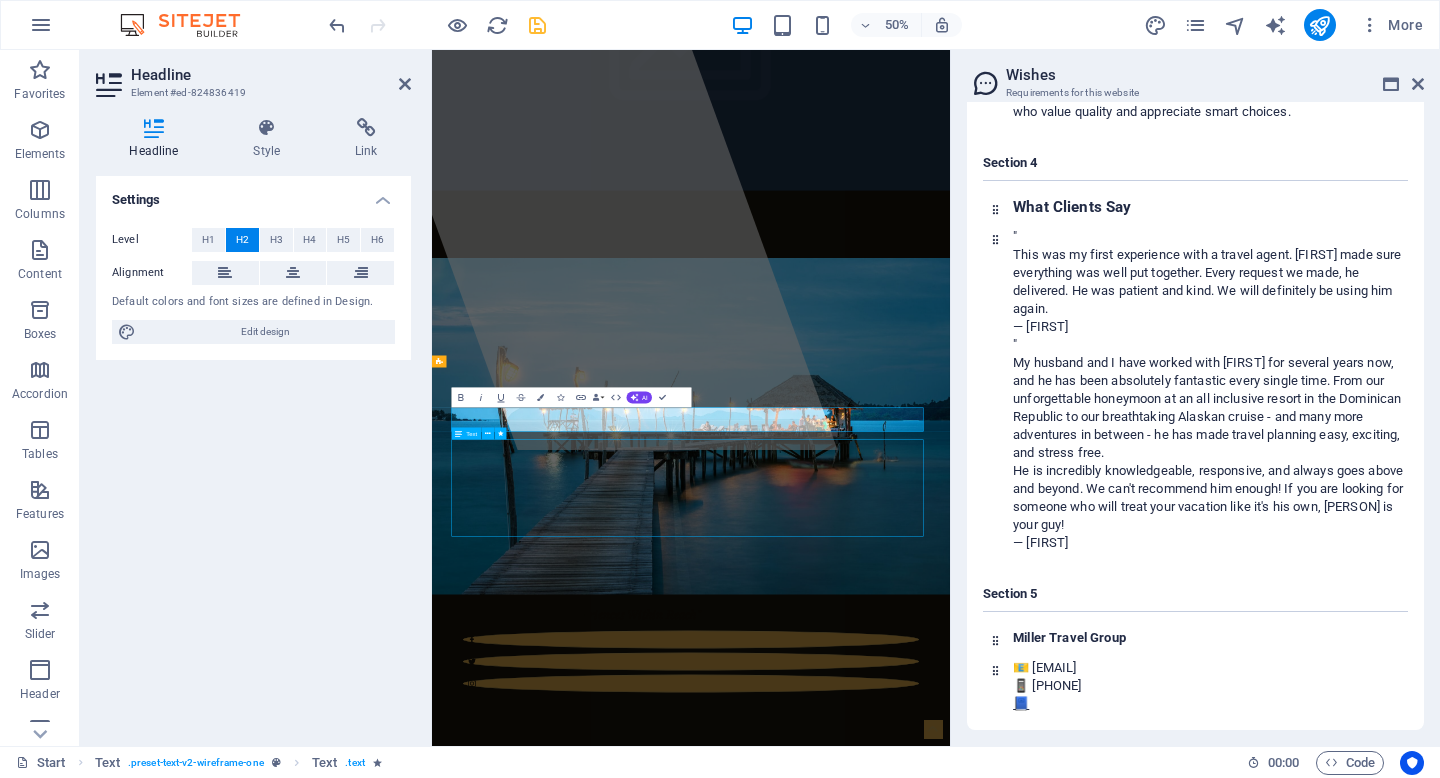 click on "At Miller Travel Group, we specialize in finding the right balance where sophisticated experiences meet thoughtful investment. Our focus is singular: the premium mid-market where quality, service, and value converge. We've built our expertise around discovering exceptional opportunities: Virgin Voyages' adult-sophisticated atmosphere, Celebrity's refined cruising with specialty dining and premium amenities, Majestic's upscale resort experiences, and Railbookers' scenic journeys that turn transportation into destination. This isn't about booking the most expensive option or finding the cheapest deal - it's about curating travel experiences that deliver thoughtful service, comfort, and memorable moments for clients who value quality and appreciate smart choices." at bounding box center [950, 1654] 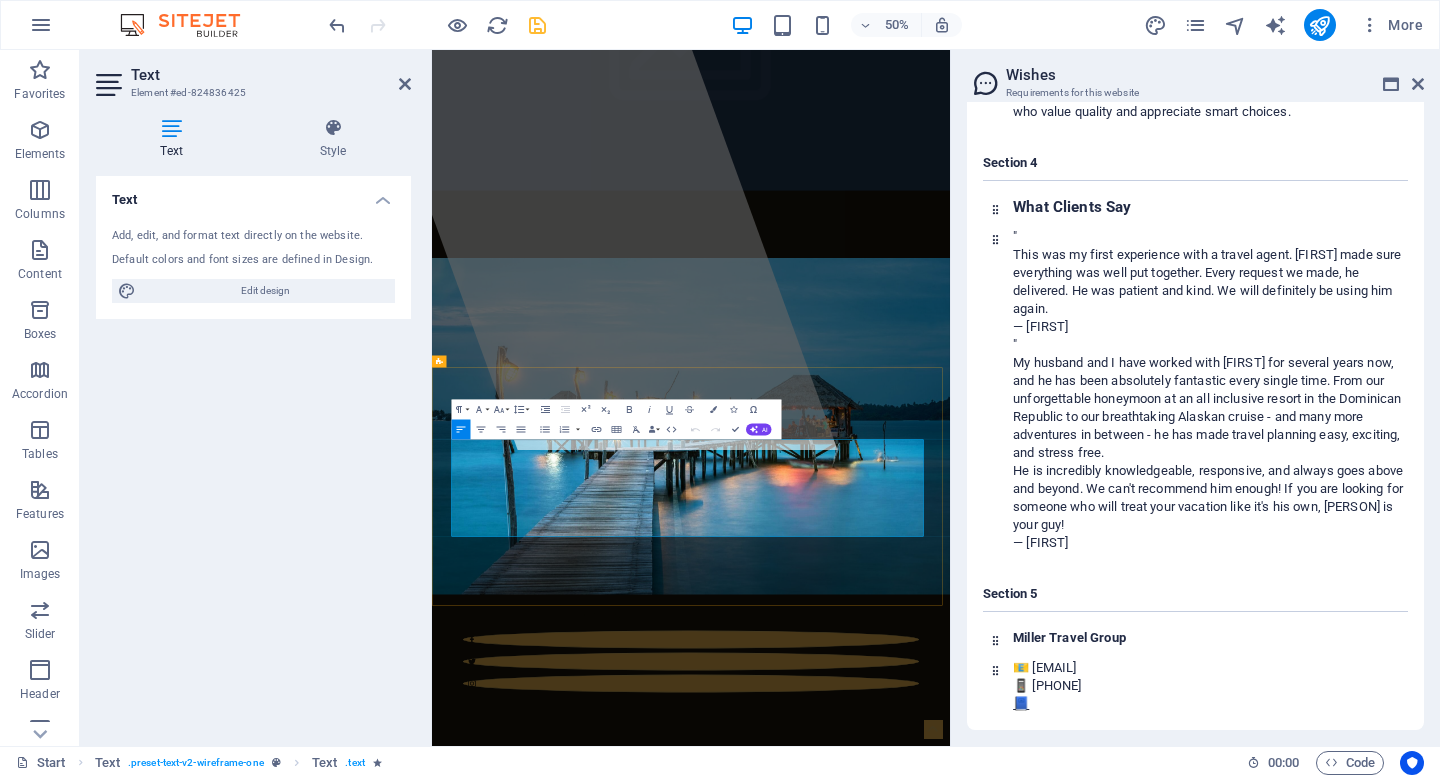 click at bounding box center [950, 1612] 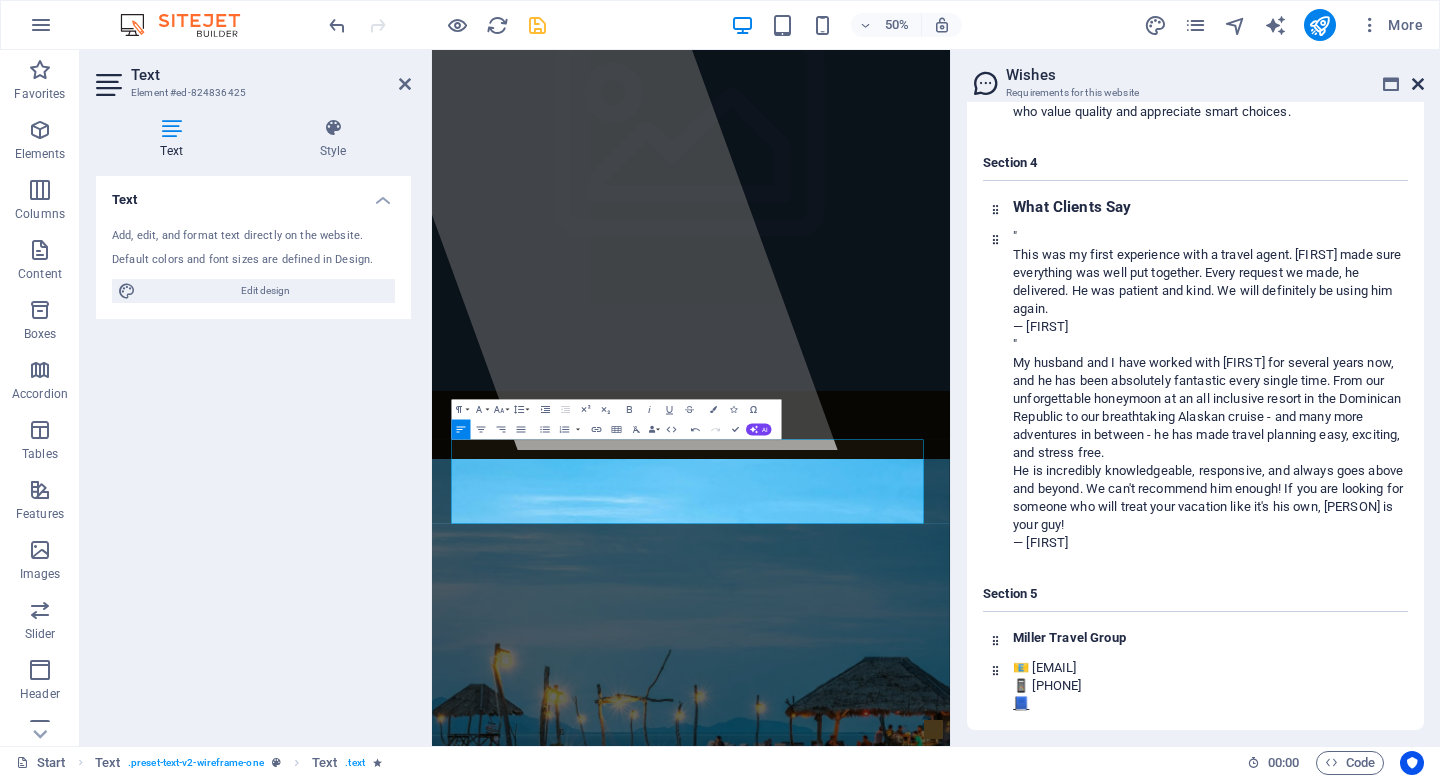 click at bounding box center [1418, 84] 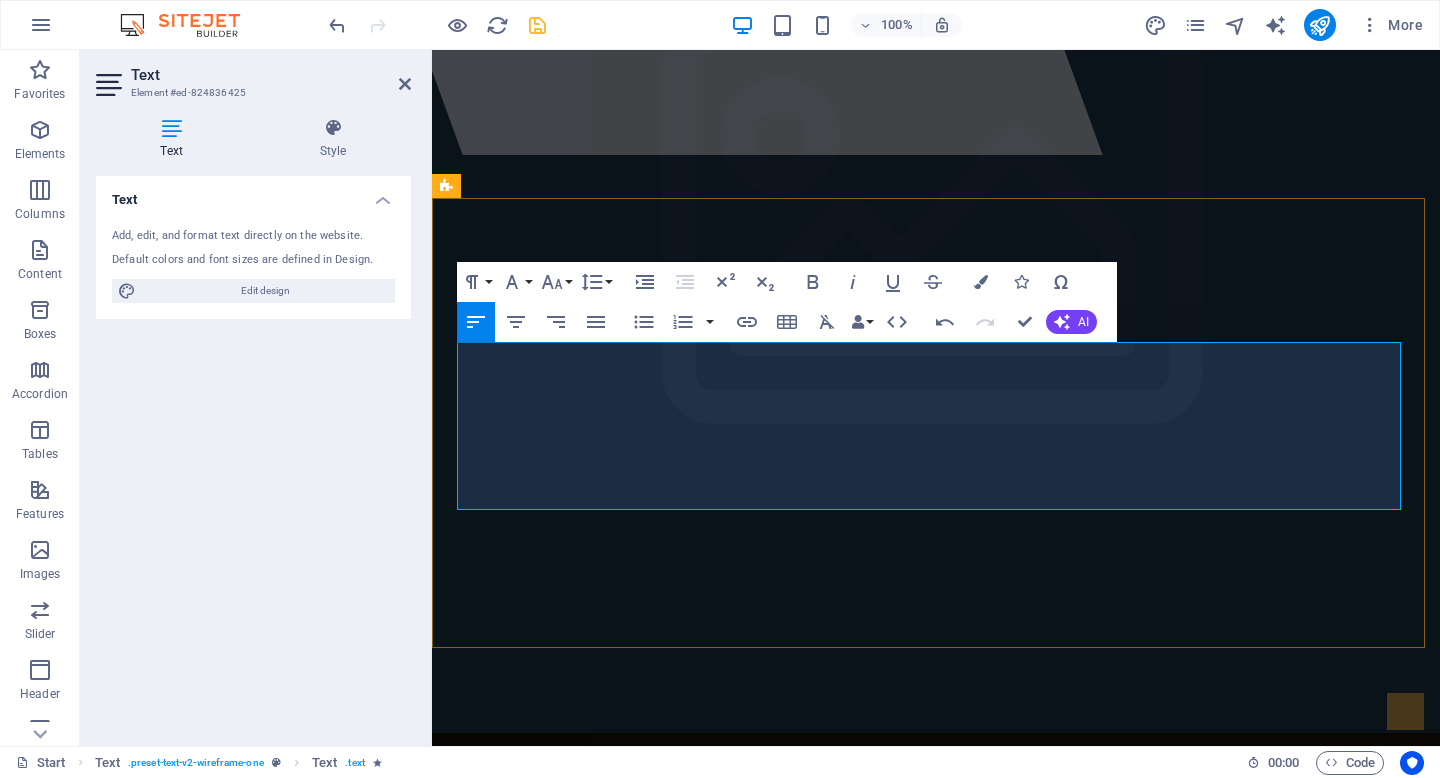 click on "At Miller Travel Group, we specialize in finding the right balance where sophisticated experiences meet thoughtful investment. Our focus is singular: the premium mid-market where quality, service, and value converge." at bounding box center [936, 2455] 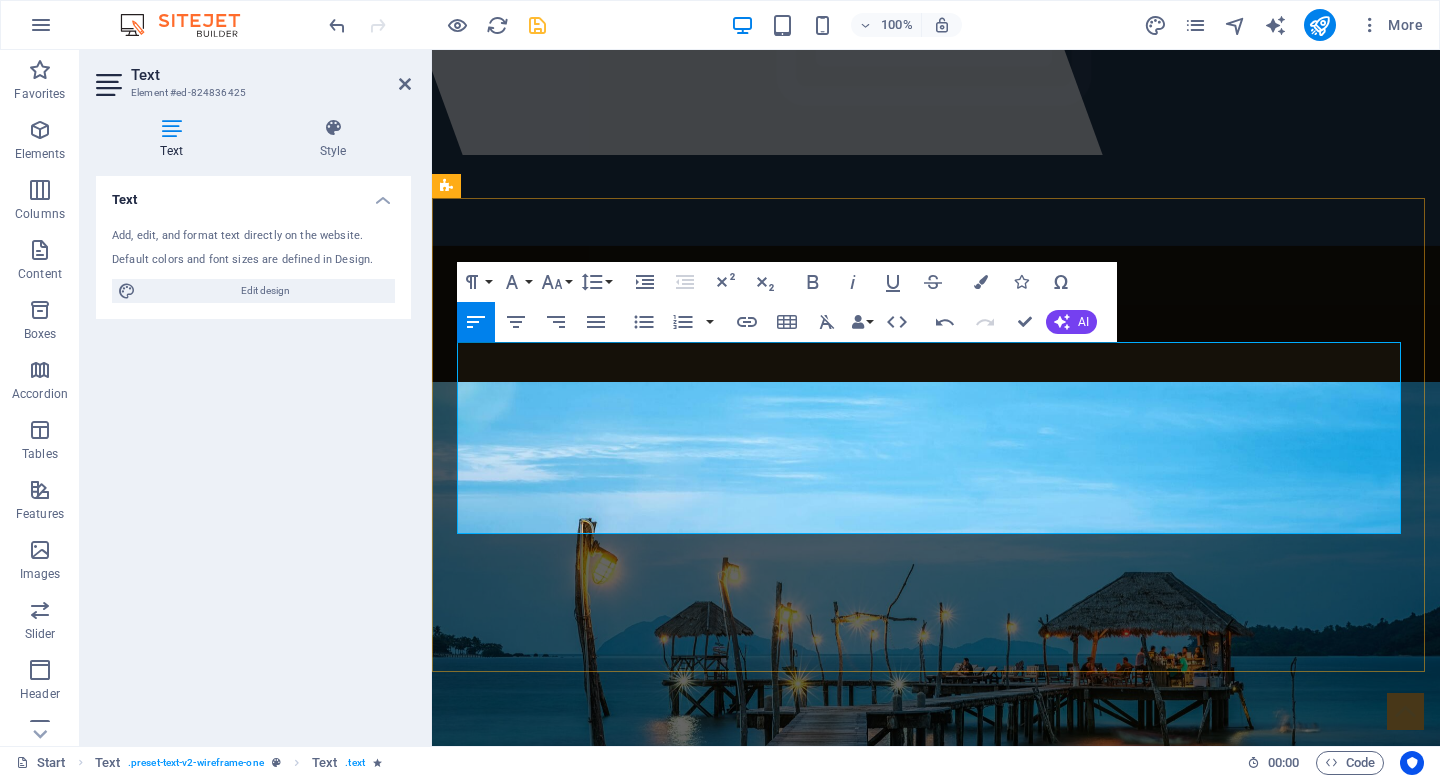 click on "We've built our expertise around discovering exceptional opportunities with Virgin Voyages' adult-sophisticated atmosphere, Celebrity's refined cruising with specialty dining and premium amenities, Majestic's upscale resort experiences, and Railbookers' scenic journeys that turn transportation into destination." at bounding box center (936, 1481) 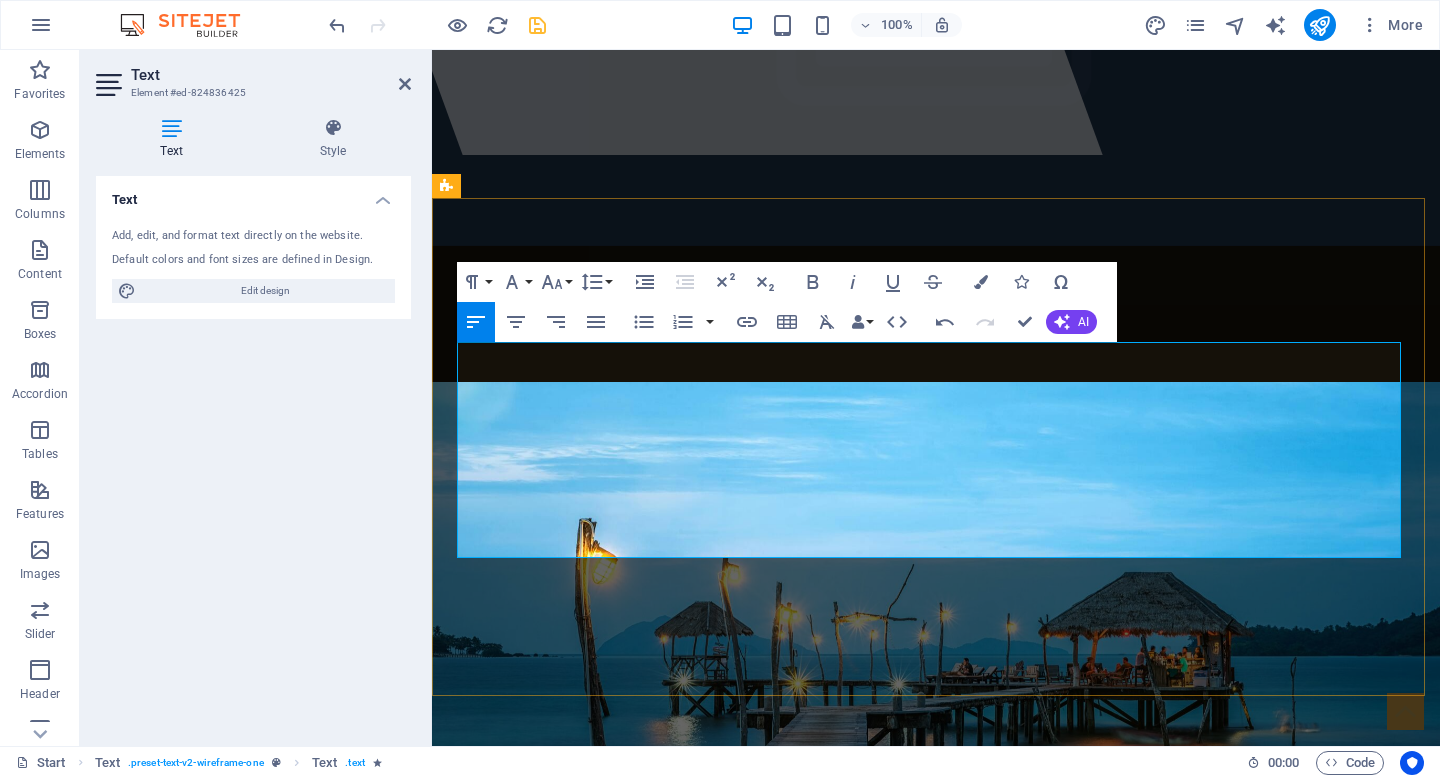click at bounding box center (936, 1529) 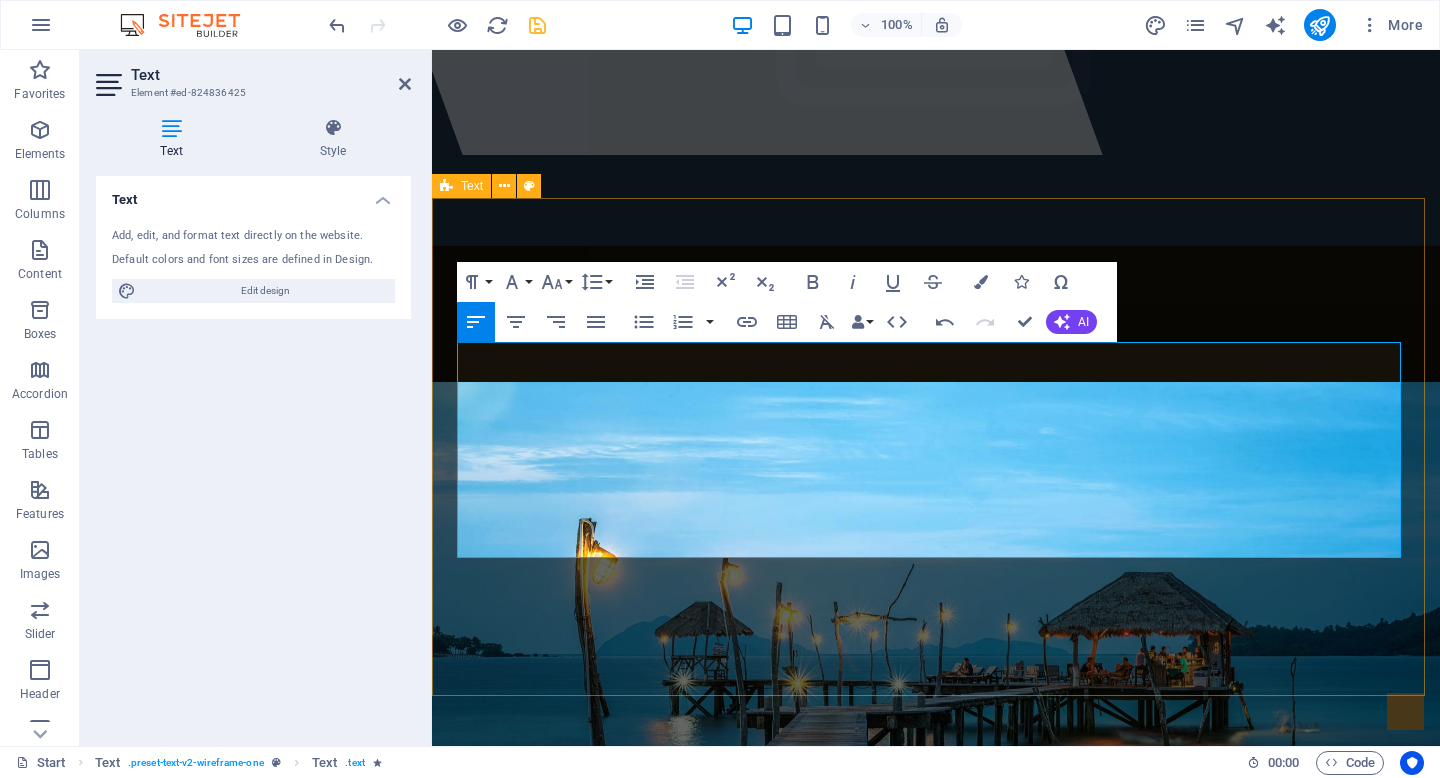 click on "Our Goals At Miller Travel Group, we specialize in finding the right balance where sophisticated experiences meet thoughtful investment. Our focus is singular: the premium mid-market where quality, service, and value converge. We've built our expertise around discovering exceptional opportunities with Virgin Voyages' adult-sophisticated atmosphere, Celebrity's refined cruising with specialty dining and premium amenities, Majestic's upscale resort experiences, and Railbookers' scenic journeys that turn transportation into destination. This isn't about booking the most expensive option or finding the cheapest deal - it's about curating travel experiences that deliver thoughtful service, comfort, and memorable moments for clients who value quality and appreciate smart choices. LEARN MORE" at bounding box center (936, 1478) 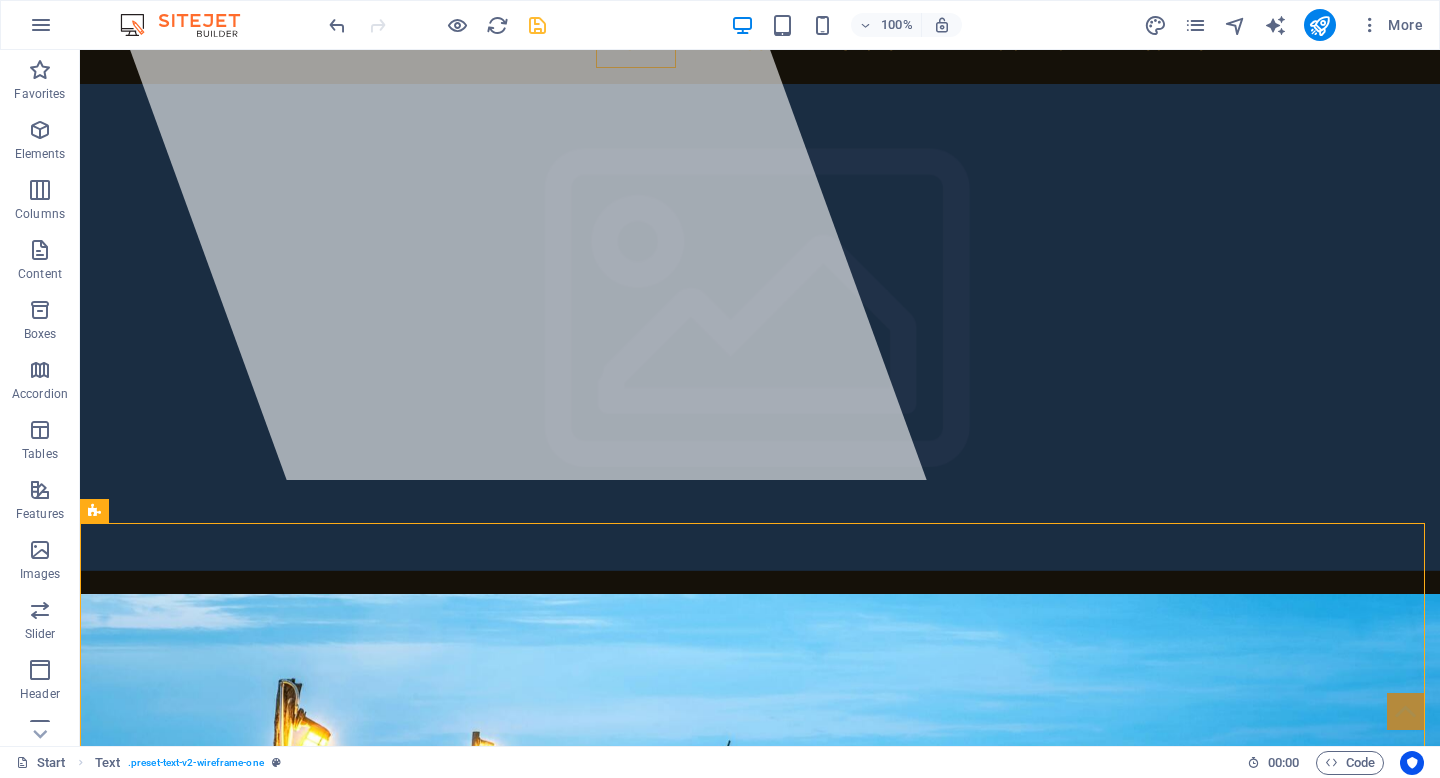 scroll, scrollTop: 464, scrollLeft: 0, axis: vertical 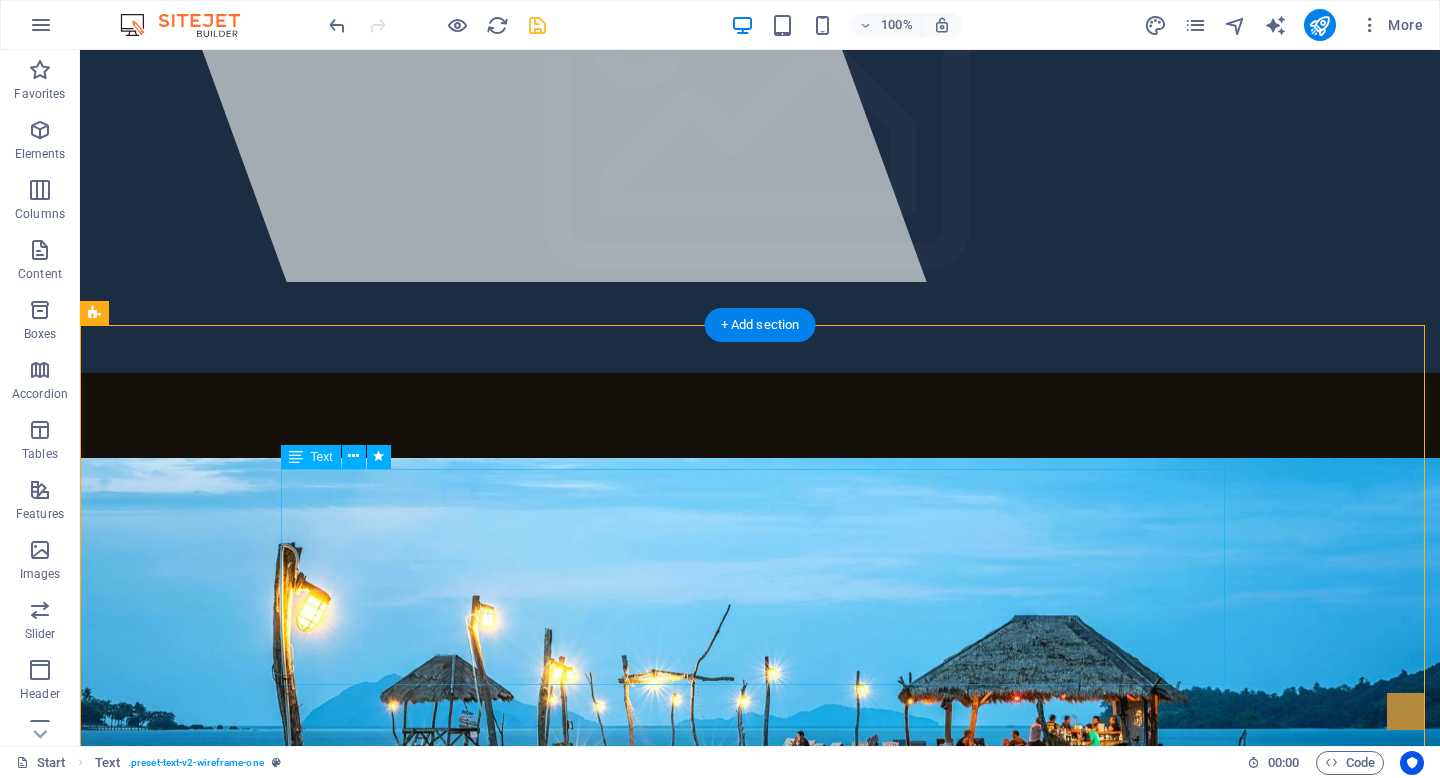 click on "At Miller Travel Group, we specialize in finding the right balance where sophisticated experiences meet thoughtful investment. Our focus is singular: the premium mid-market where quality, service, and value converge. We've built our expertise around discovering exceptional opportunities with Virgin Voyages' adult-sophisticated atmosphere, Celebrity's refined cruising with specialty dining and premium amenities, Majestic's upscale resort experiences, and Railbookers' scenic journeys that turn transportation into destination. This isn't about booking the most expensive option or finding the cheapest deal - it's about curating travel experiences that deliver thoughtful service, comfort, and memorable moments for clients who value quality and appreciate smart choices." at bounding box center (760, 1608) 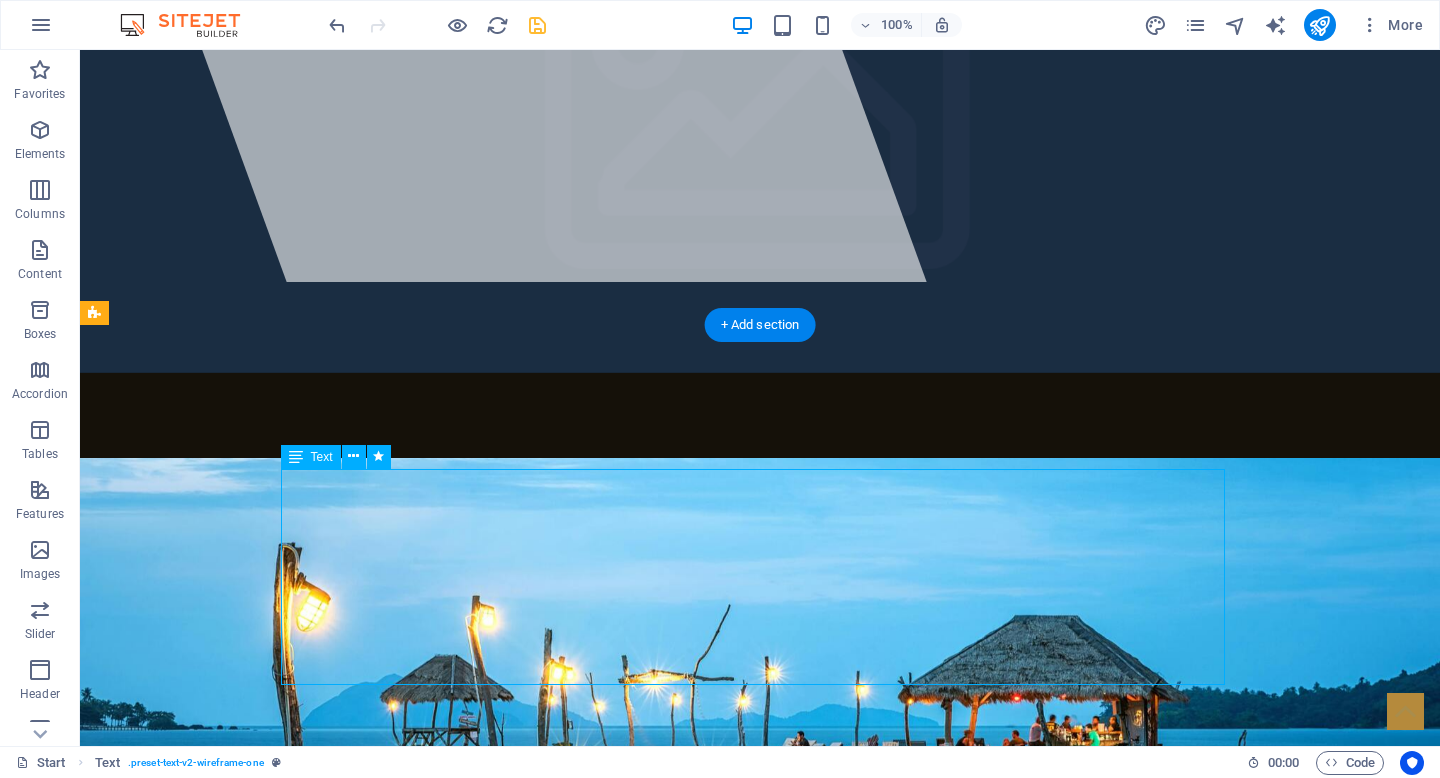 click on "At Miller Travel Group, we specialize in finding the right balance where sophisticated experiences meet thoughtful investment. Our focus is singular: the premium mid-market where quality, service, and value converge. We've built our expertise around discovering exceptional opportunities with Virgin Voyages' adult-sophisticated atmosphere, Celebrity's refined cruising with specialty dining and premium amenities, Majestic's upscale resort experiences, and Railbookers' scenic journeys that turn transportation into destination. This isn't about booking the most expensive option or finding the cheapest deal - it's about curating travel experiences that deliver thoughtful service, comfort, and memorable moments for clients who value quality and appreciate smart choices." at bounding box center [760, 1608] 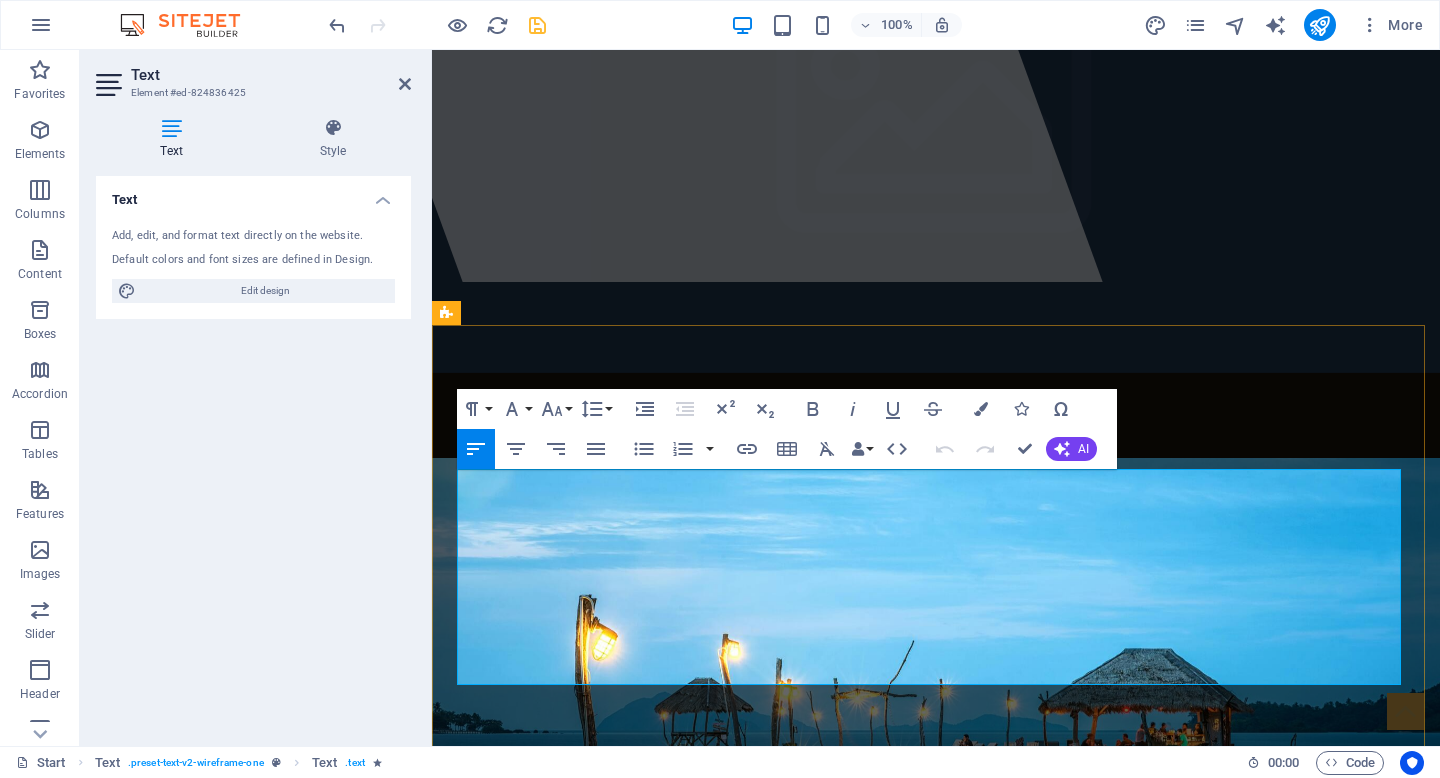 click on "At Miller Travel Group, we specialize in finding the right balance where sophisticated experiences meet thoughtful investment. Our focus is singular: the premium mid-market where quality, service, and value converge." at bounding box center (936, 1524) 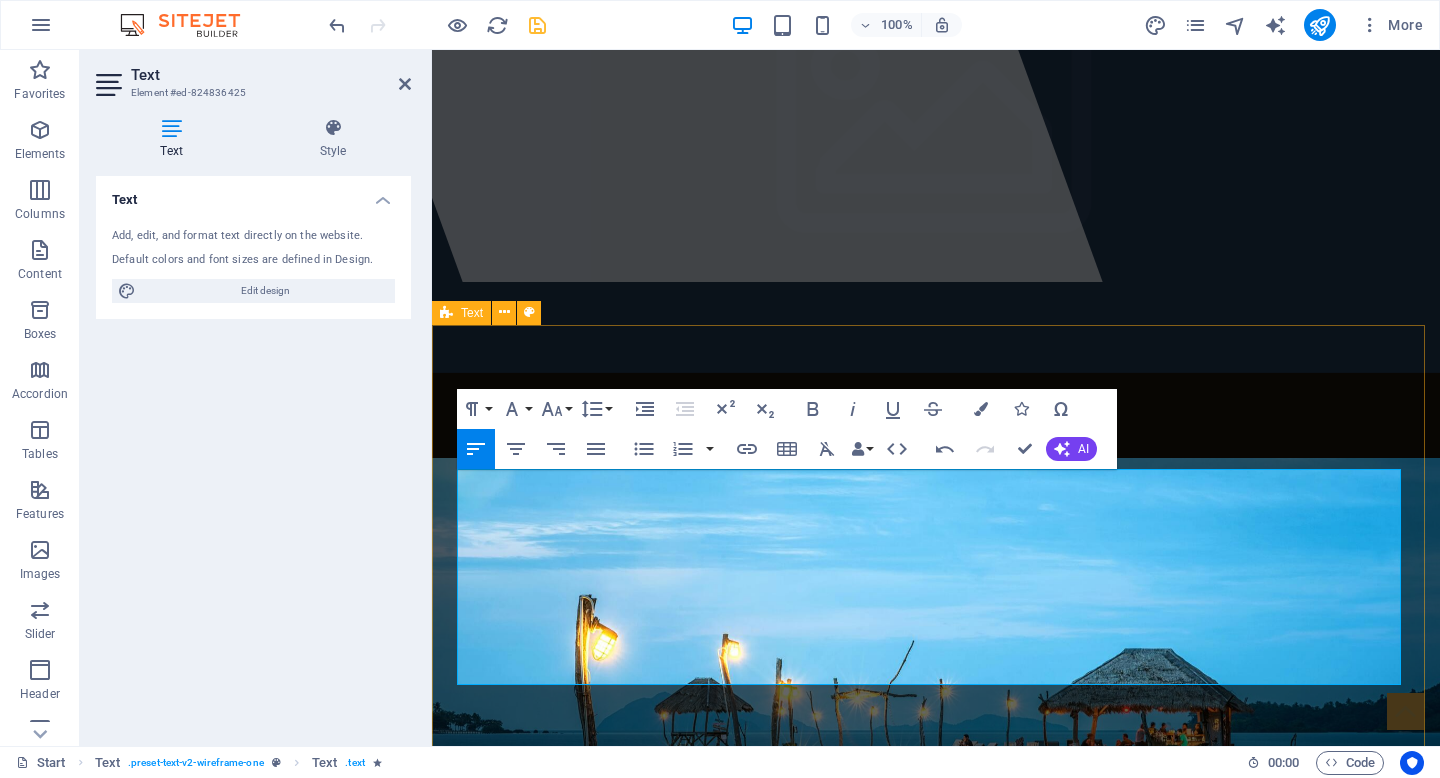 click on "Our Goals At Miller Travel Group, we specialize in finding the right balance where quality experiences meet thoughtful investment. Our focus is singular: the premium mid-market where quality, service, and value converge. We've built our expertise around discovering exceptional opportunities with Virgin Voyages' adult-sophisticated atmosphere, Celebrity's refined cruising with specialty dining and premium amenities, Majestic's upscale resort experiences, and Railbookers' scenic journeys that turn transportation into destination. This isn't about booking the most expensive option or finding the cheapest deal - it's about curating travel experiences that deliver thoughtful service, comfort, and memorable moments for clients who value quality and appreciate smart choices. LEARN MORE" at bounding box center (936, 1605) 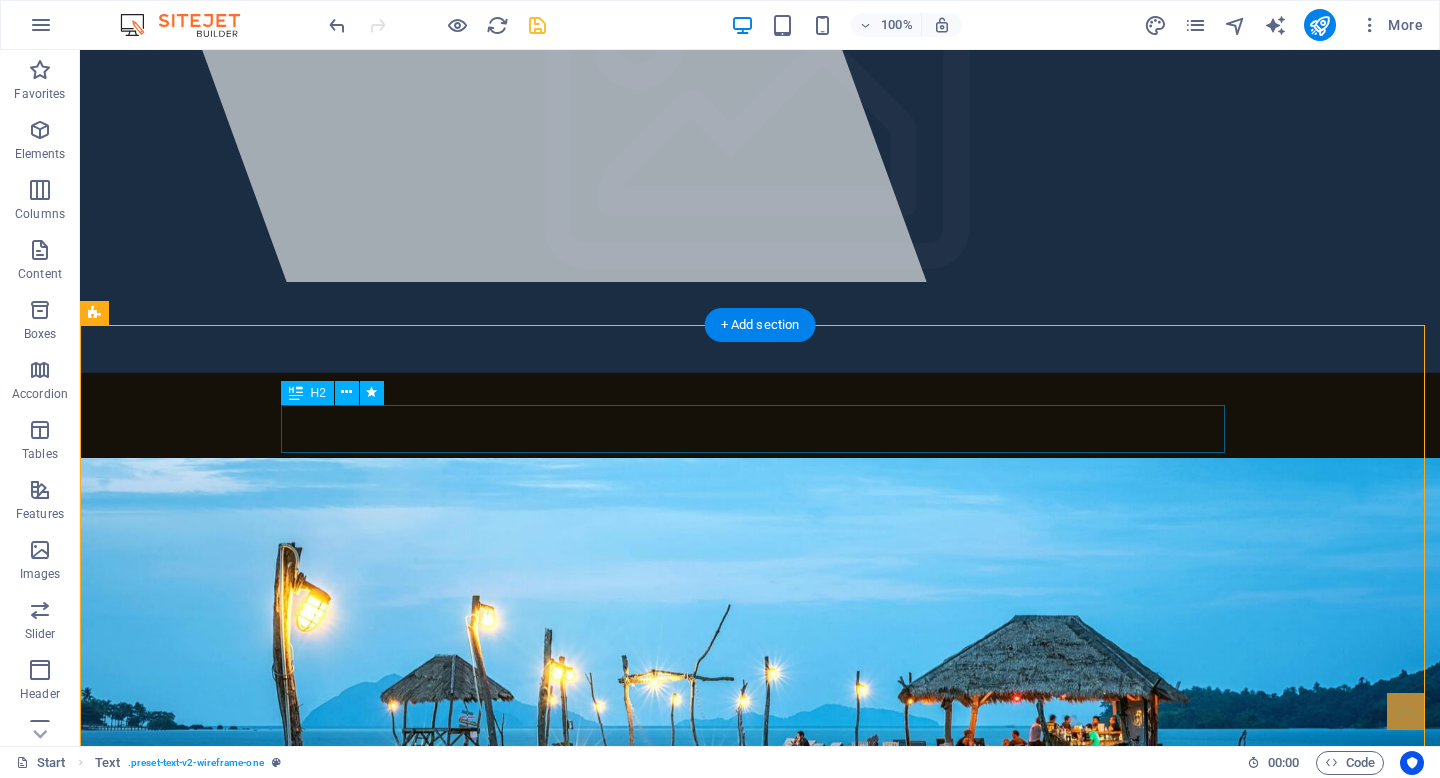 click on "Our Goals" at bounding box center [760, 1460] 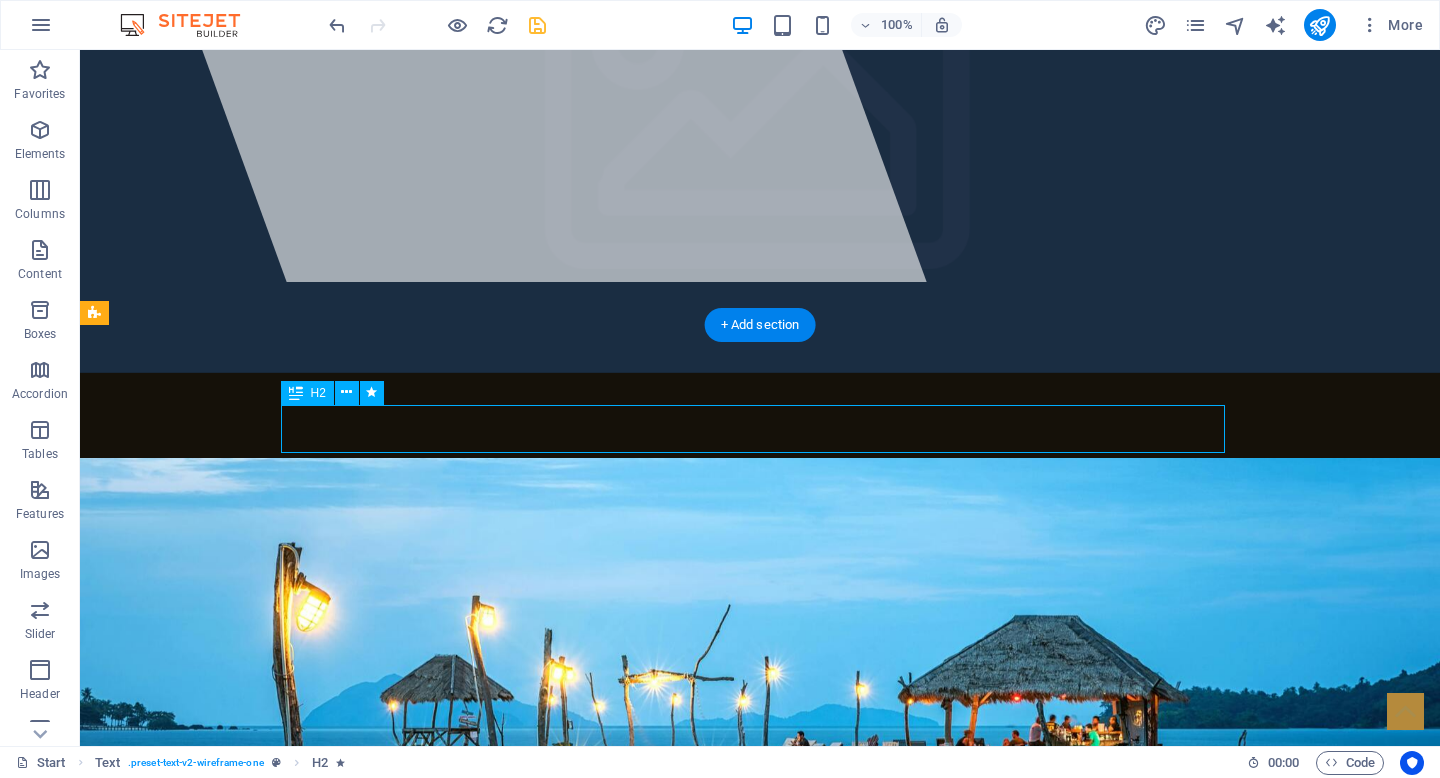 click on "Our Goals" at bounding box center [760, 1460] 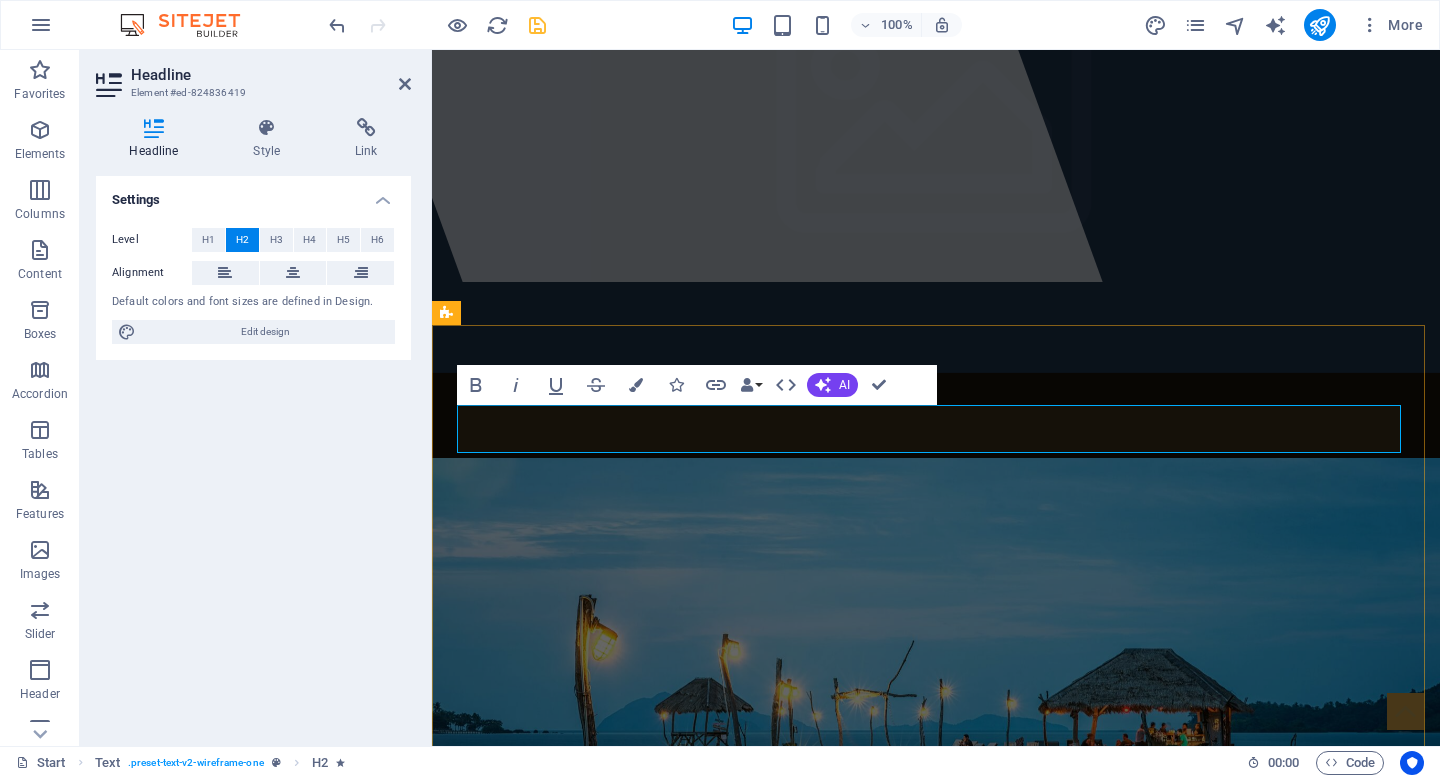 click on "Our Goals" at bounding box center [936, 1460] 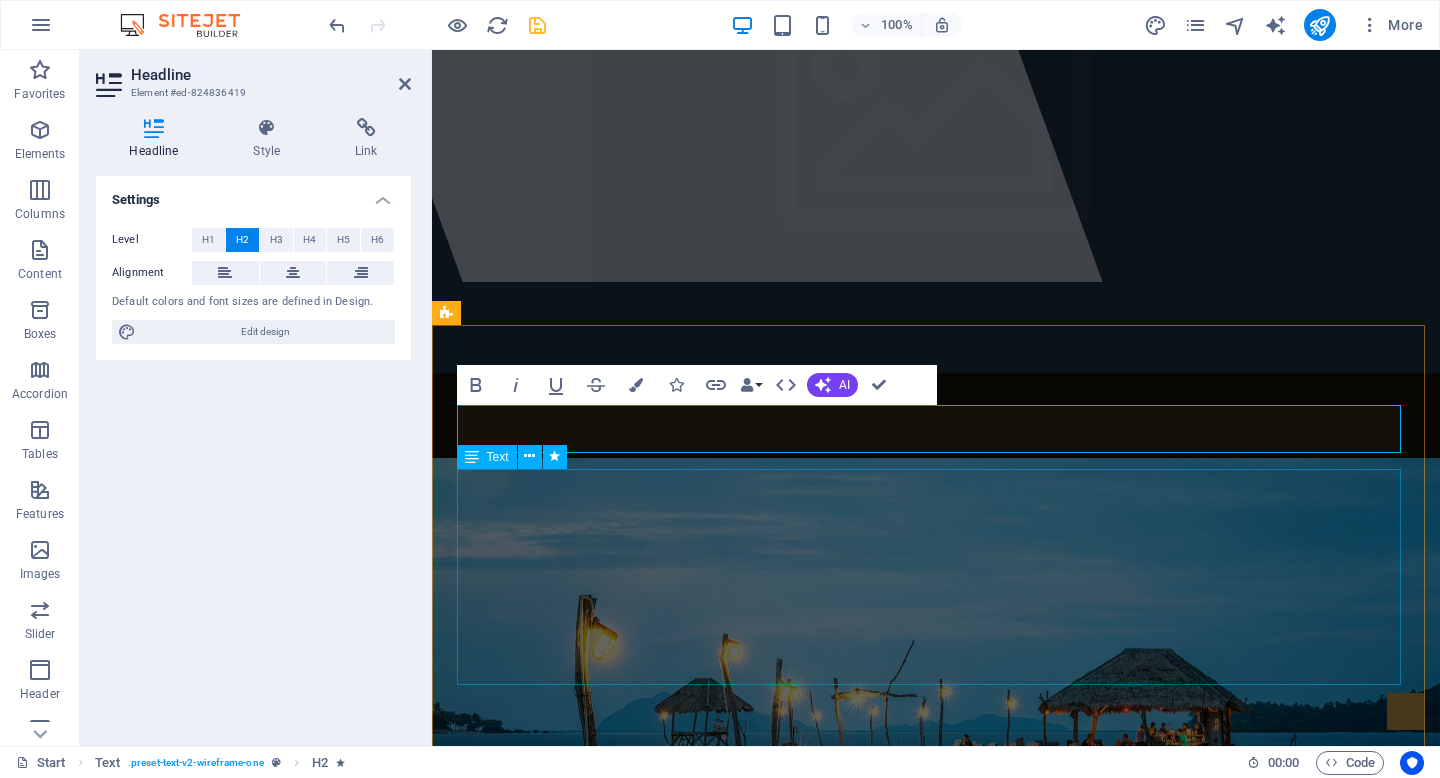 click on "At Miller Travel Group, we specialize in finding the right balance where quality experiences meet thoughtful investment. Our focus is singular: the premium mid-market where quality, service, and value converge. We've built our expertise around discovering exceptional opportunities with Virgin Voyages' adult-sophisticated atmosphere, Celebrity's refined cruising with specialty dining and premium amenities, Majestic's upscale resort experiences, and Railbookers' scenic journeys that turn transportation into destination. This isn't about booking the most expensive option or finding the cheapest deal - it's about curating travel experiences that deliver thoughtful service, comfort, and memorable moments for clients who value quality and appreciate smart choices." at bounding box center (936, 1608) 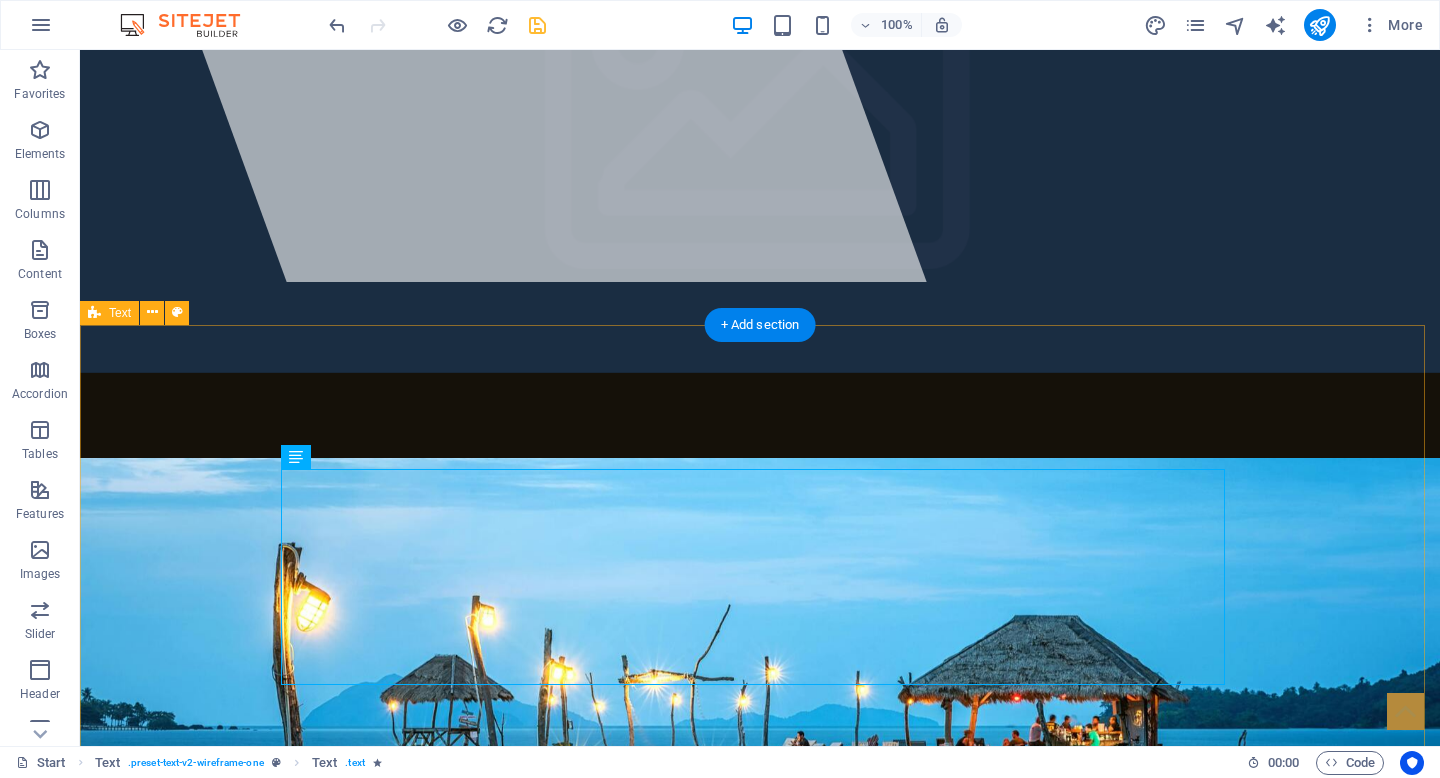 click on "Where Quality Experiences Meet Thoughtful Investment At Miller Travel Group, we specialize in finding the right balance where quality experiences meet thoughtful investment. Our focus is singular: the premium mid-market where quality, service, and value converge. We've built our expertise around discovering exceptional opportunities with Virgin Voyages' adult-sophisticated atmosphere, Celebrity's refined cruising with specialty dining and premium amenities, Majestic's upscale resort experiences, and Railbookers' scenic journeys that turn transportation into destination. This isn't about booking the most expensive option or finding the cheapest deal - it's about curating travel experiences that deliver thoughtful service, comfort, and memorable moments for clients who value quality and appreciate smart choices. LEARN MORE" at bounding box center (760, 1605) 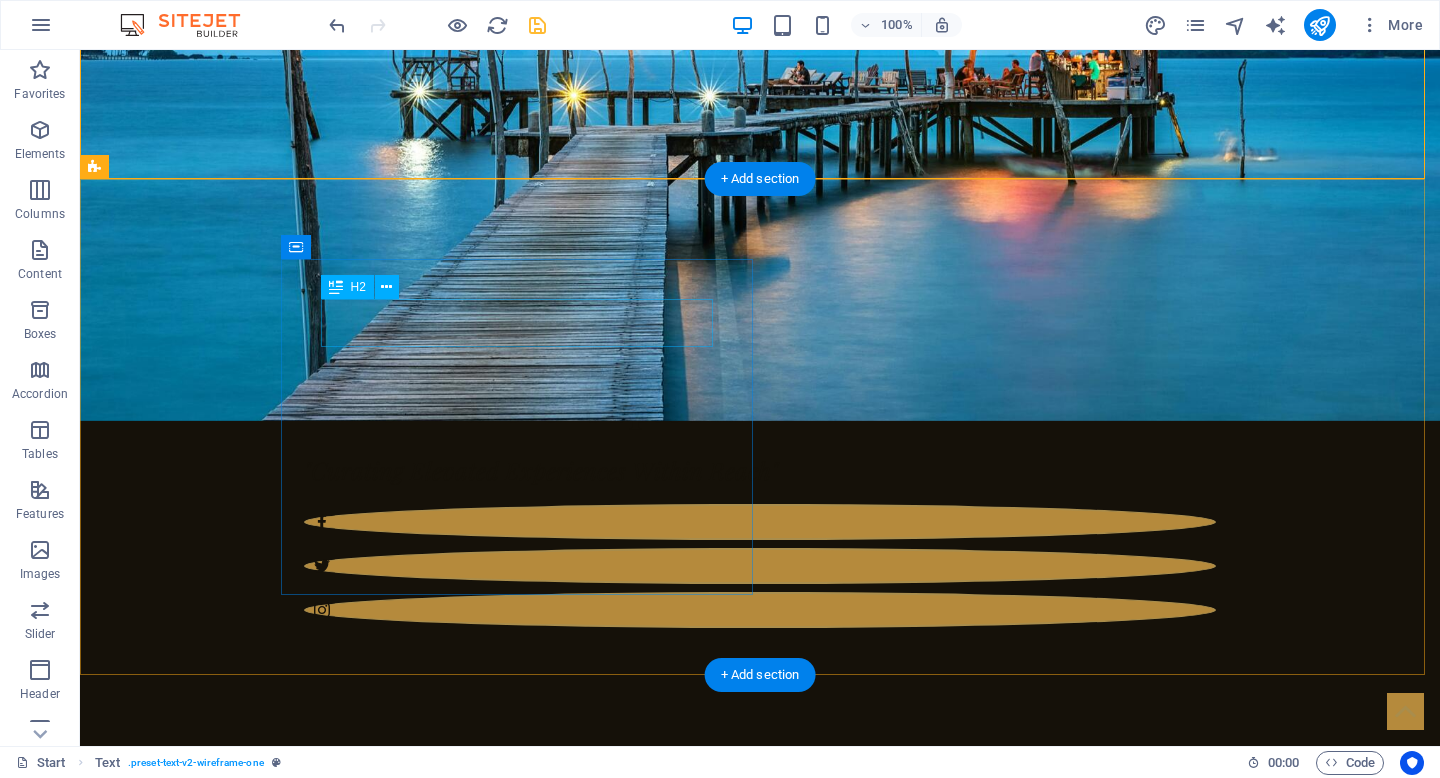 scroll, scrollTop: 1115, scrollLeft: 0, axis: vertical 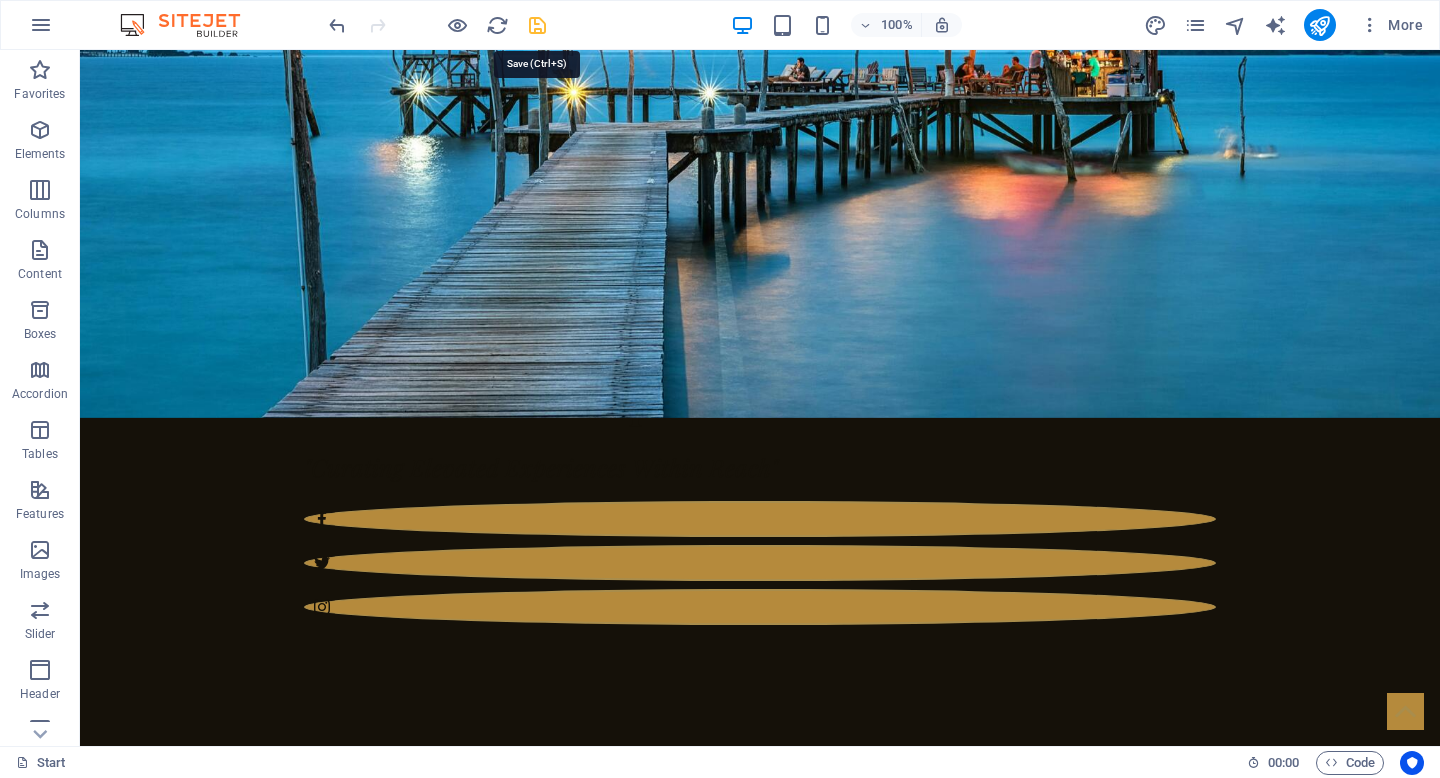 click at bounding box center (537, 25) 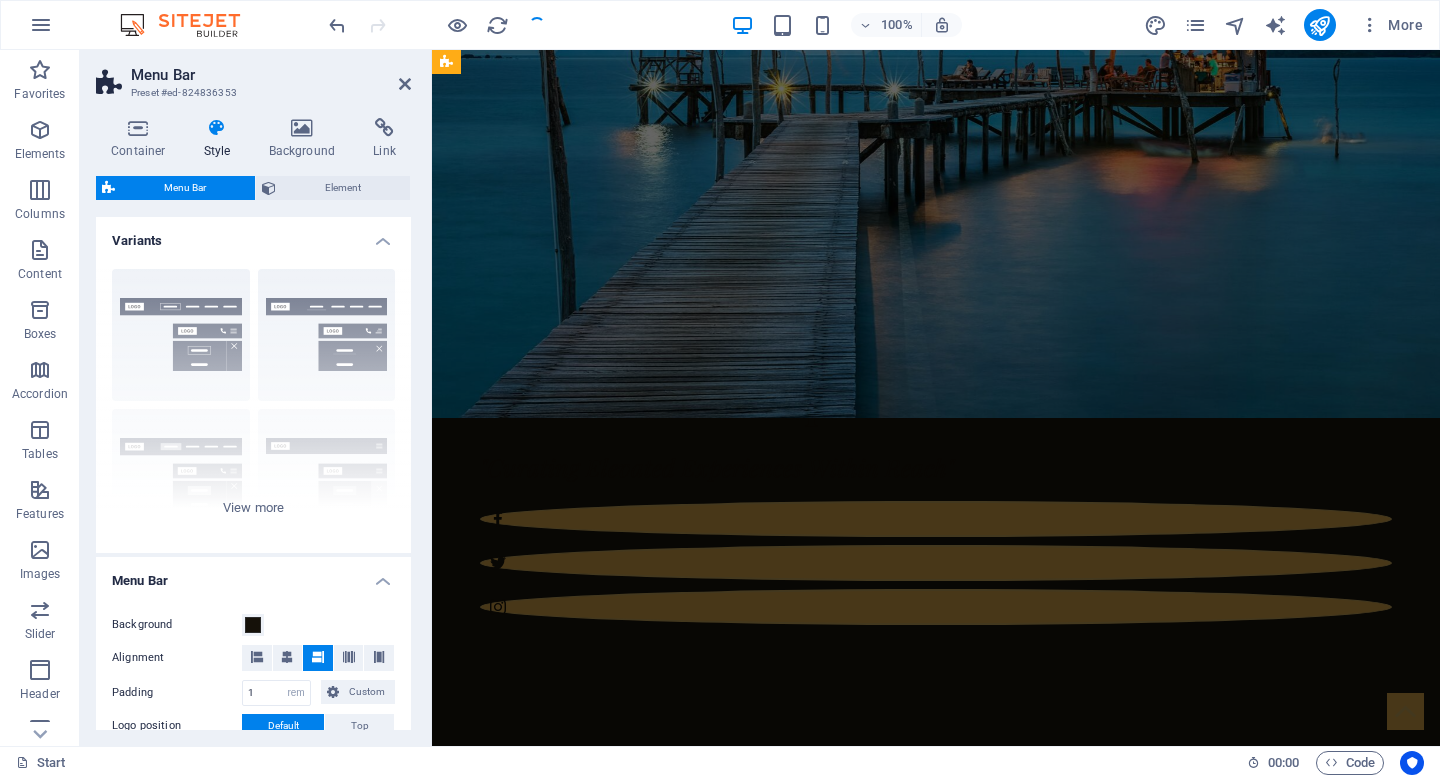 scroll, scrollTop: 0, scrollLeft: 0, axis: both 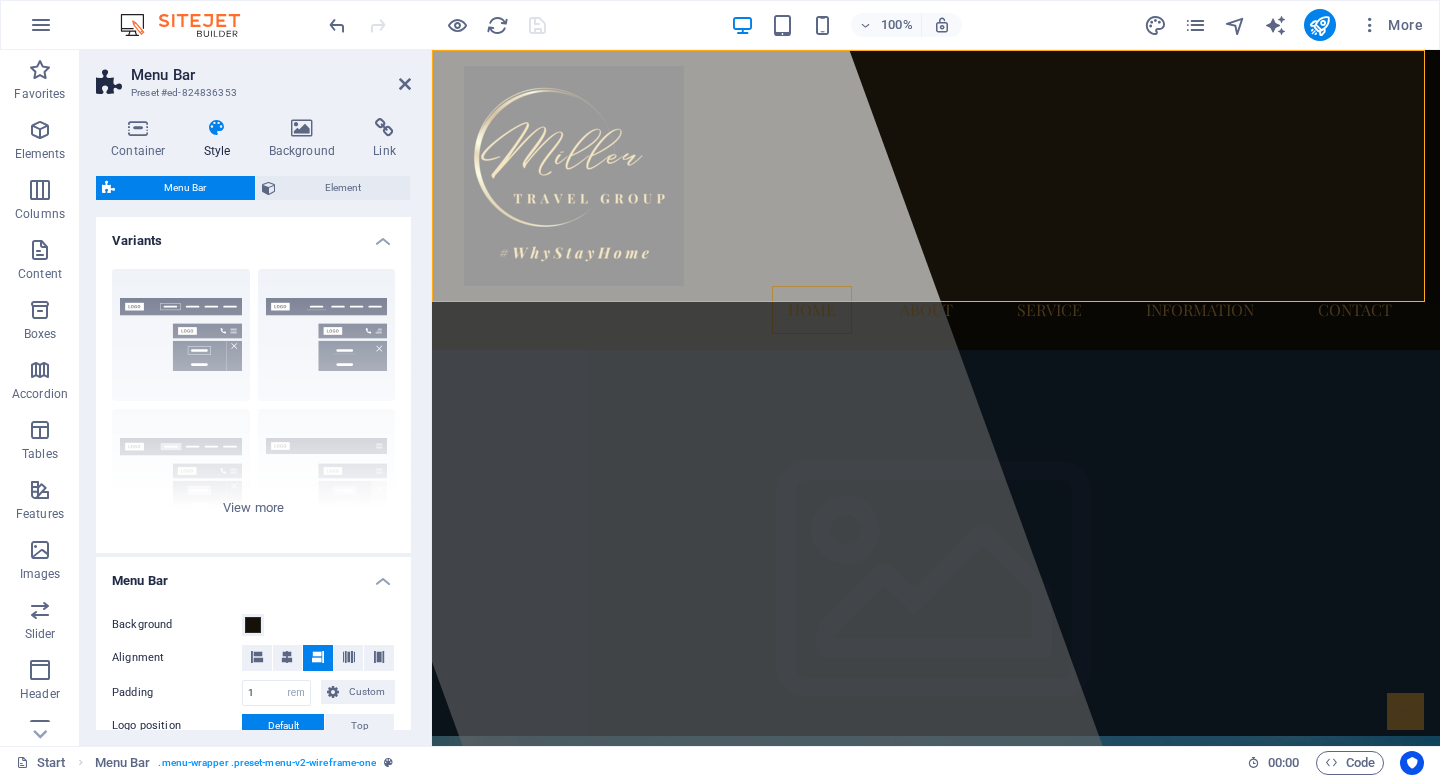 click at bounding box center (437, 25) 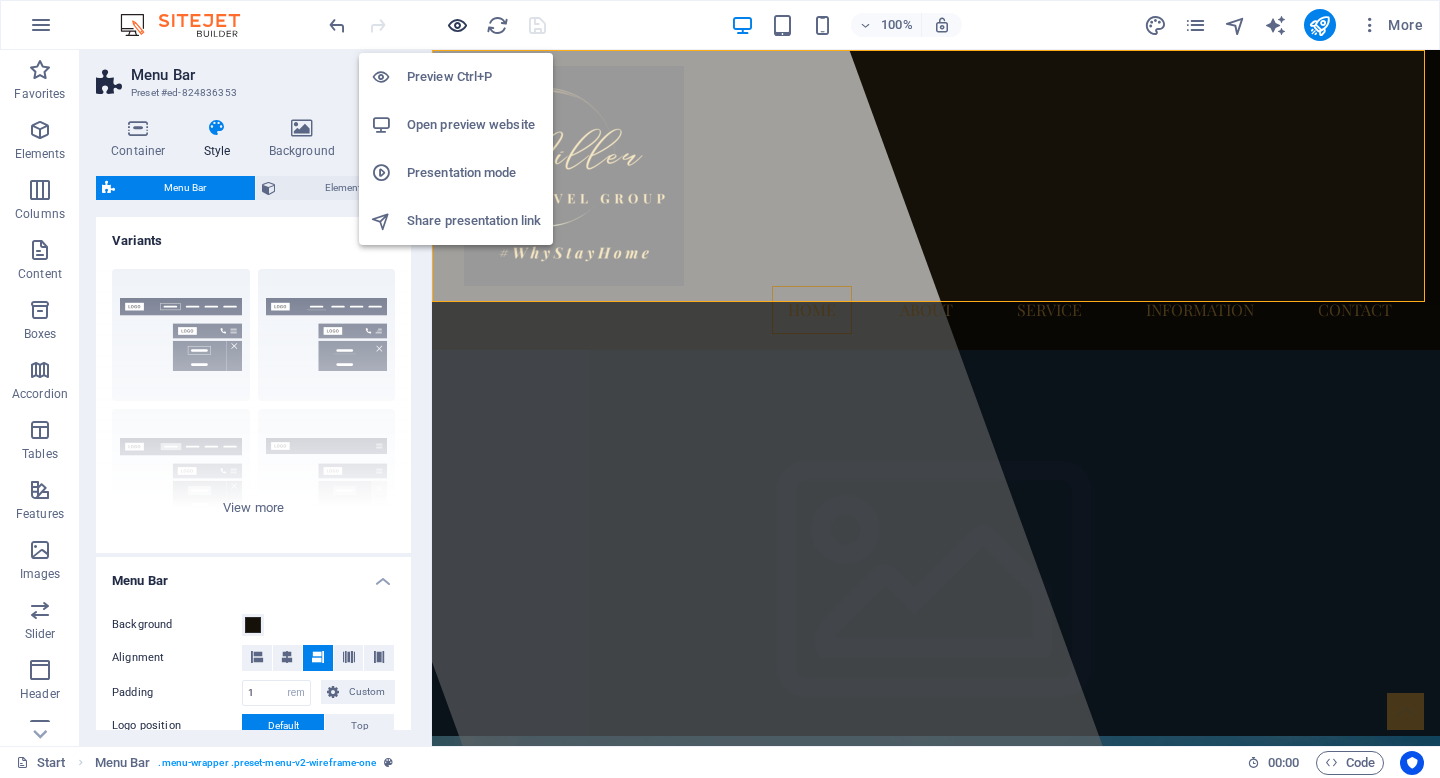 click at bounding box center [457, 25] 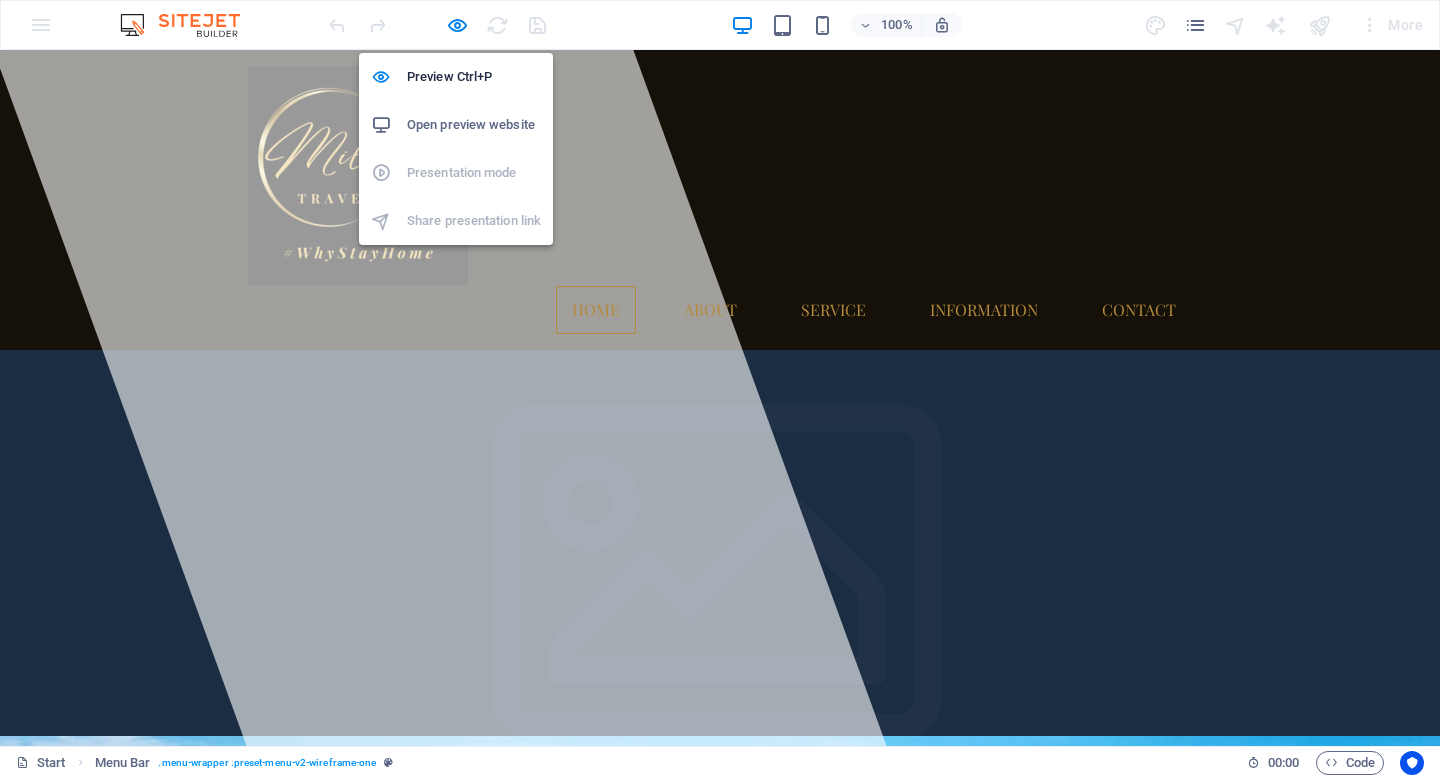 click on "Open preview website" at bounding box center (474, 125) 